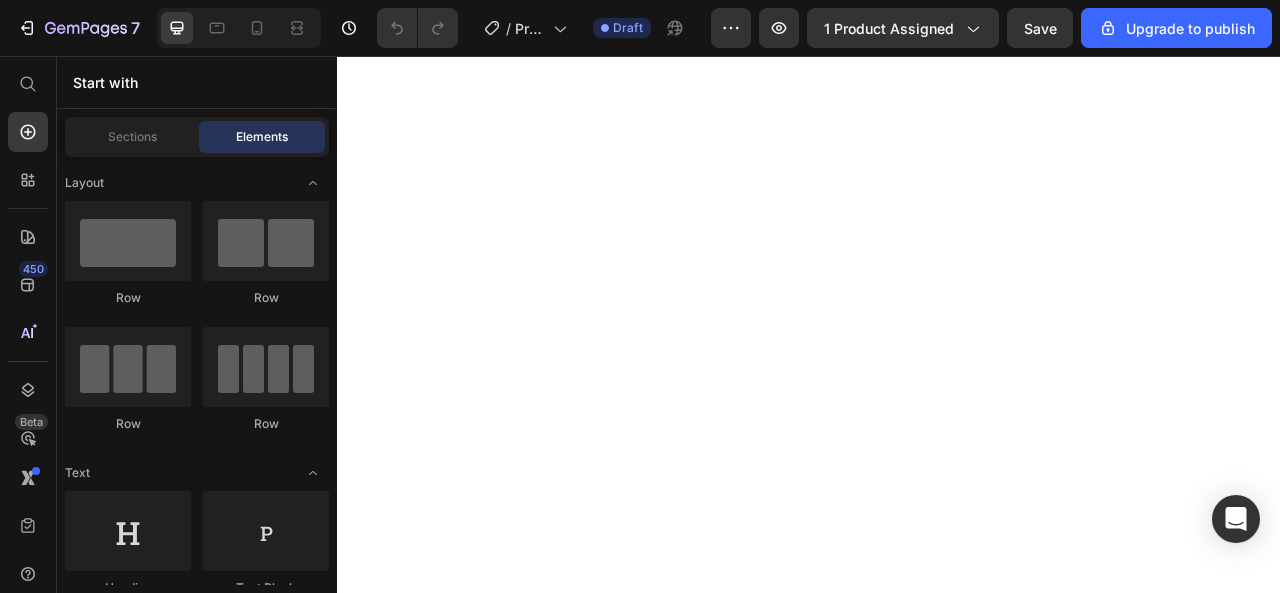 scroll, scrollTop: 0, scrollLeft: 0, axis: both 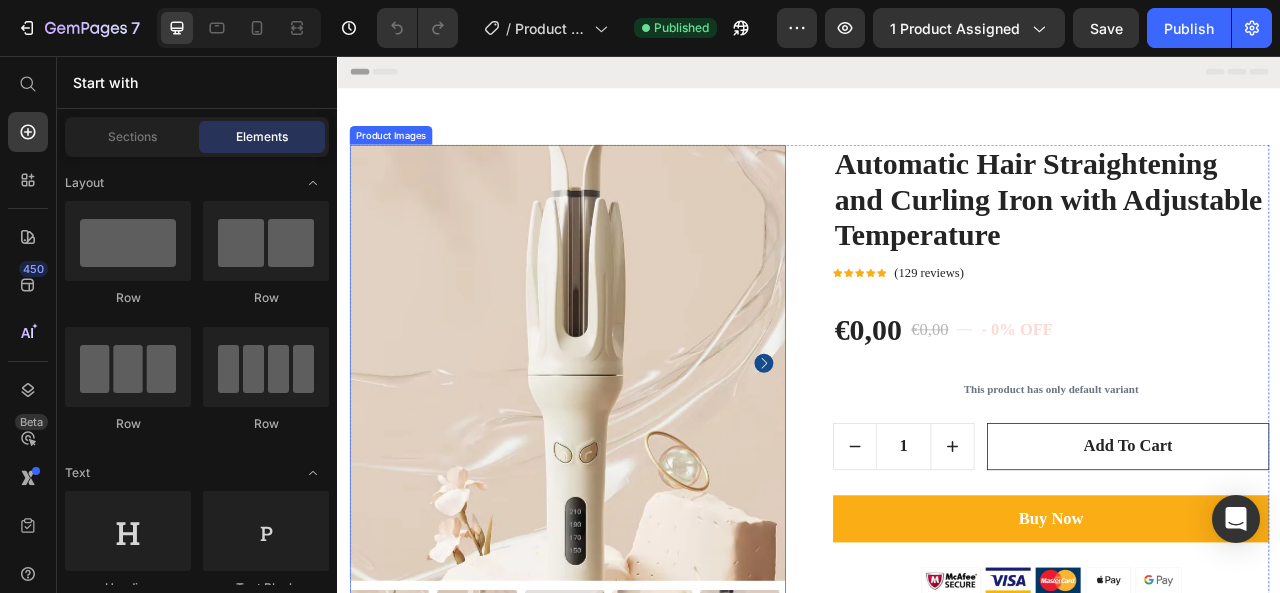 click at bounding box center [629, 446] 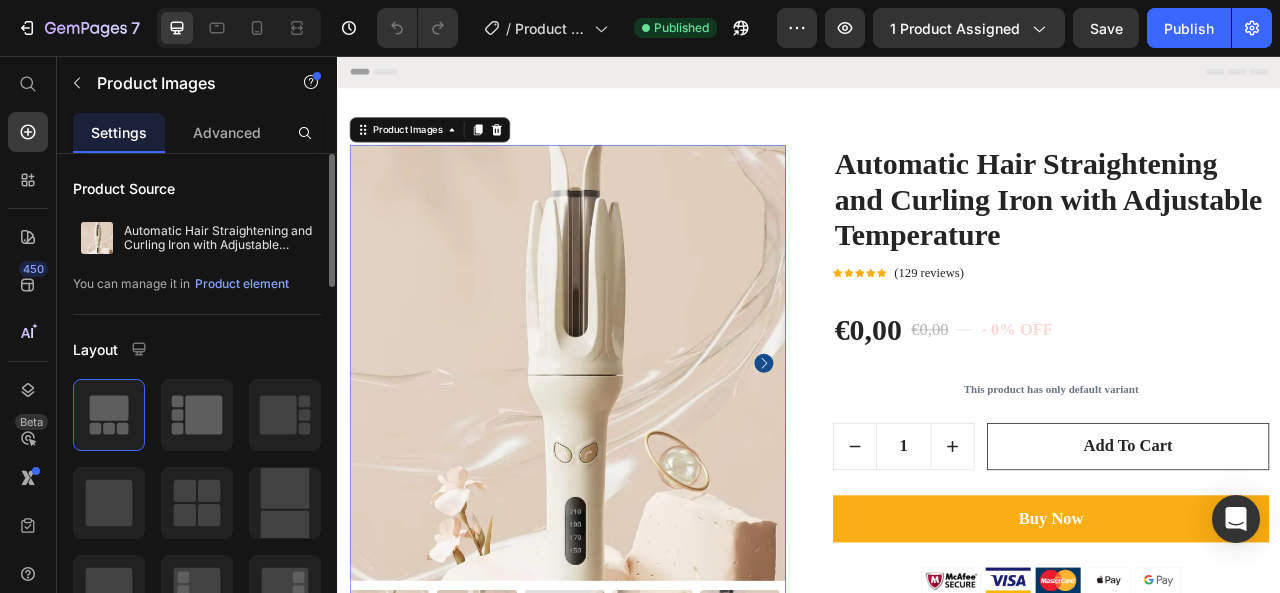 scroll, scrollTop: 100, scrollLeft: 0, axis: vertical 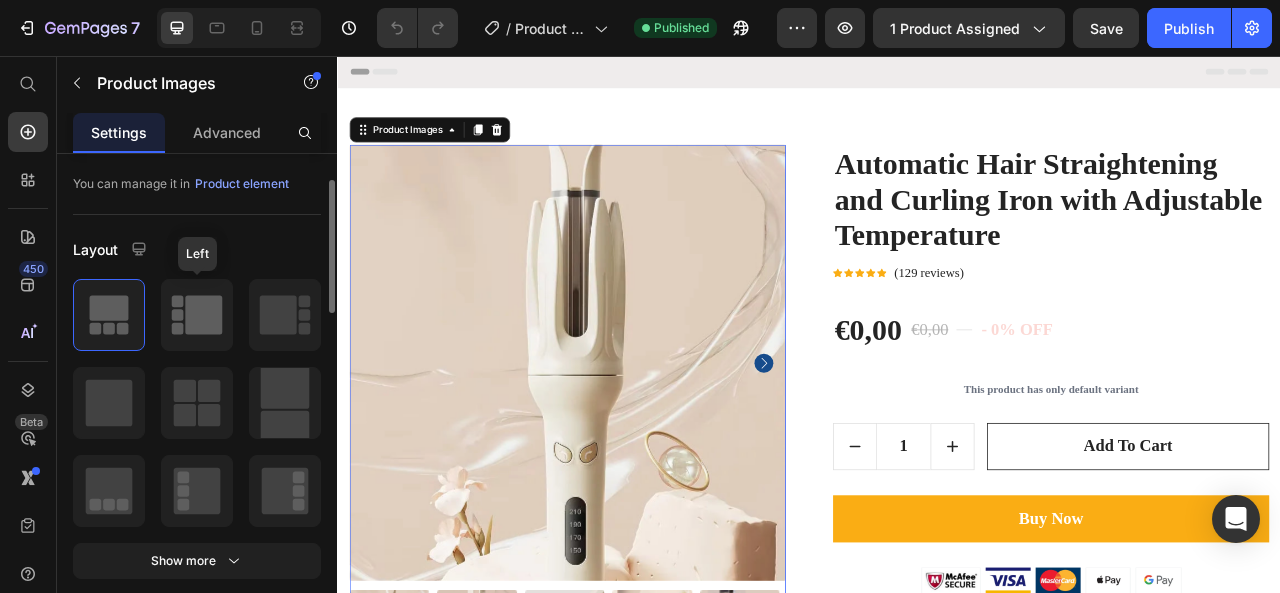 click 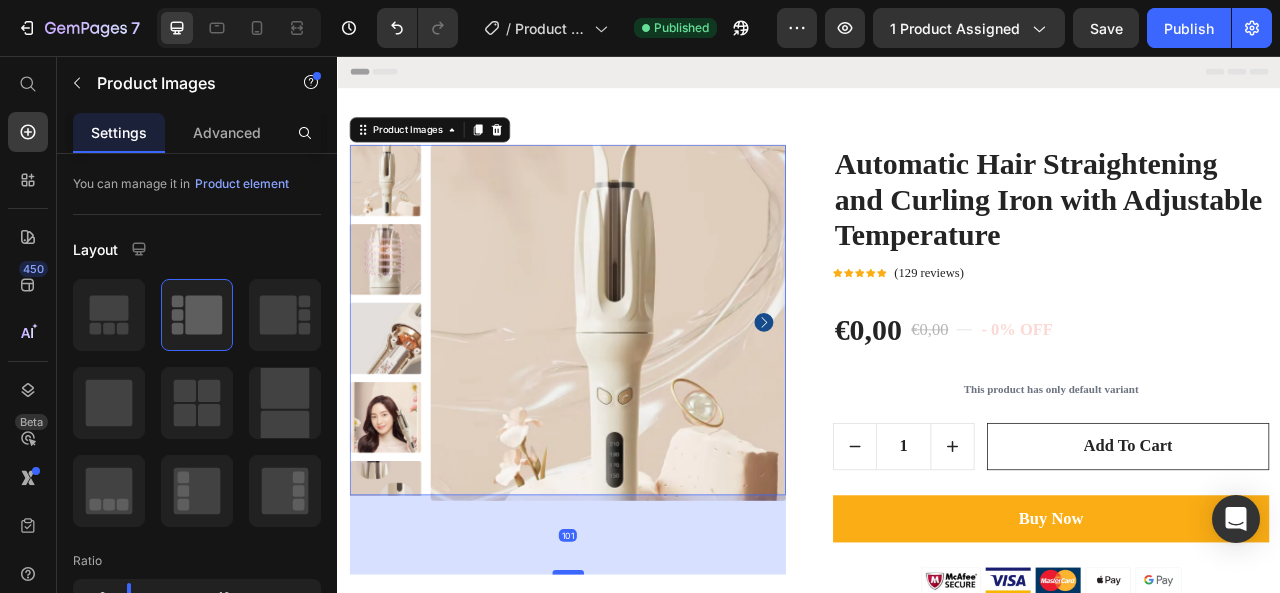 drag, startPoint x: 624, startPoint y: 644, endPoint x: 637, endPoint y: 713, distance: 70.21396 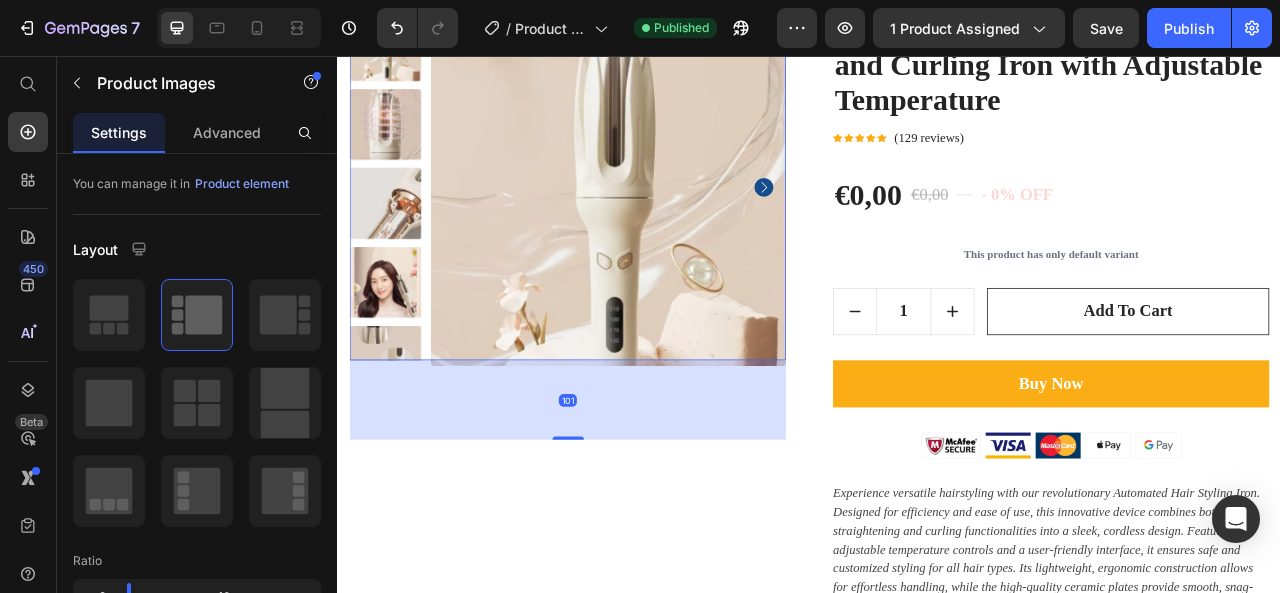 scroll, scrollTop: 200, scrollLeft: 0, axis: vertical 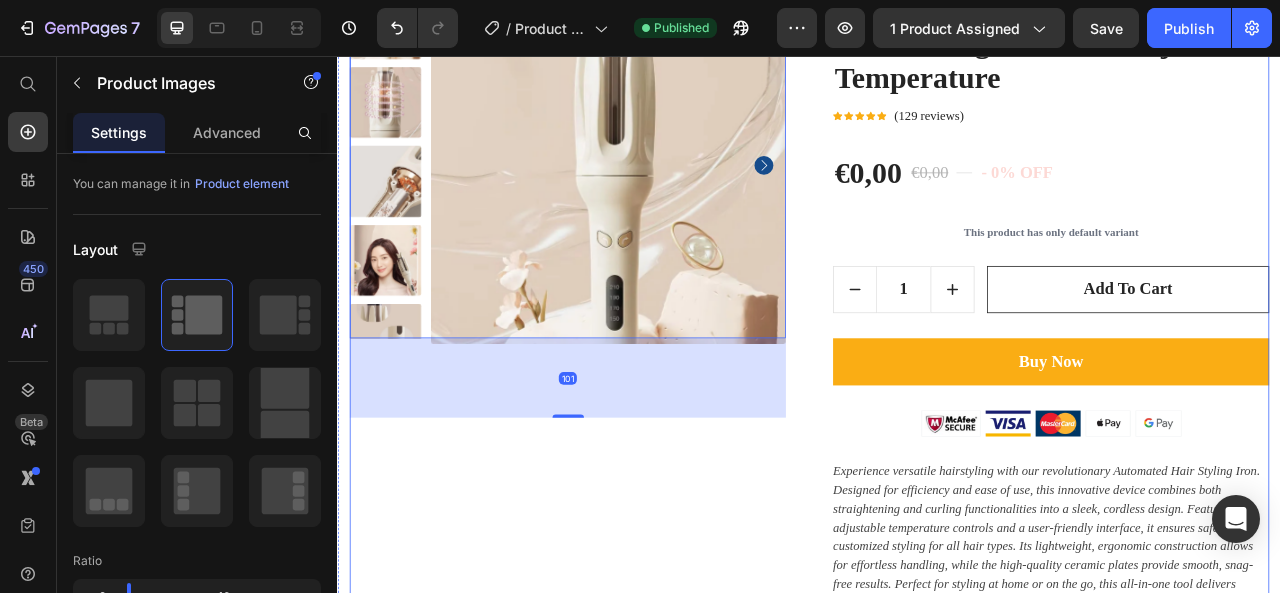 click on "Product Images   101" at bounding box center [629, 450] 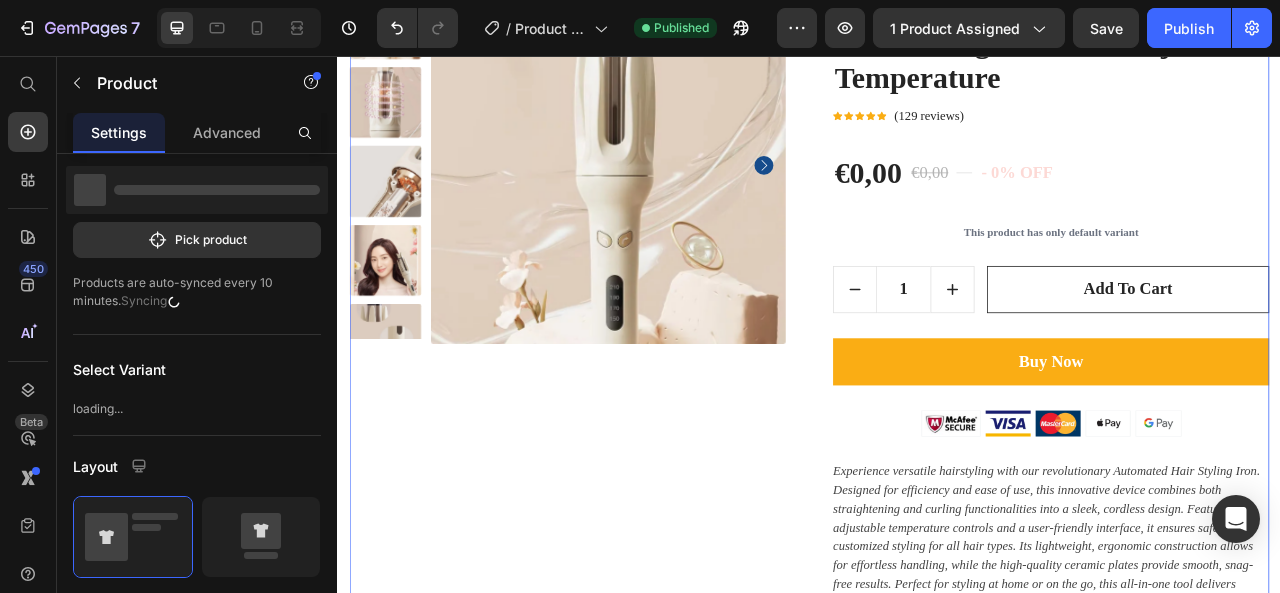 scroll, scrollTop: 0, scrollLeft: 0, axis: both 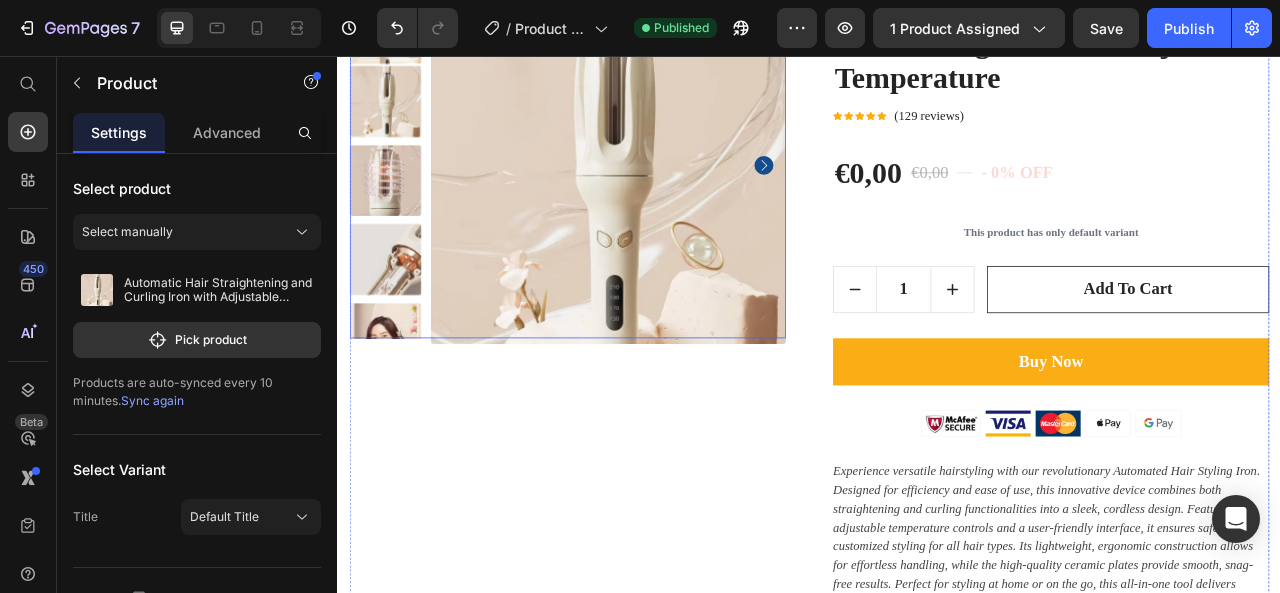 click at bounding box center [681, 195] 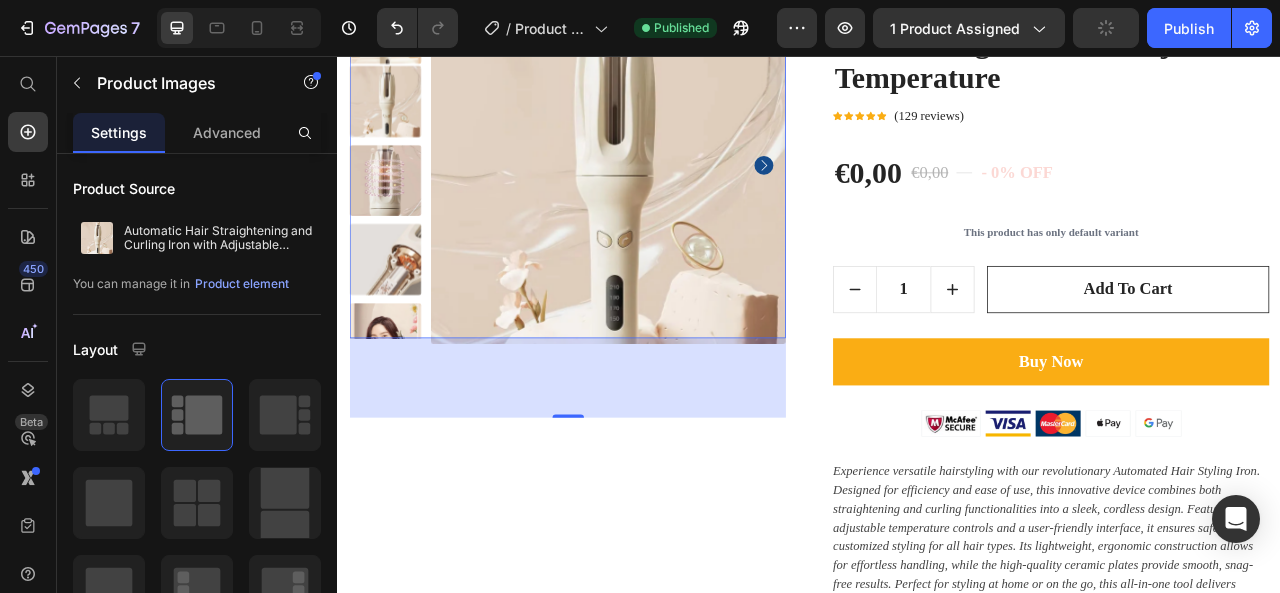 click on "101" at bounding box center (629, 465) 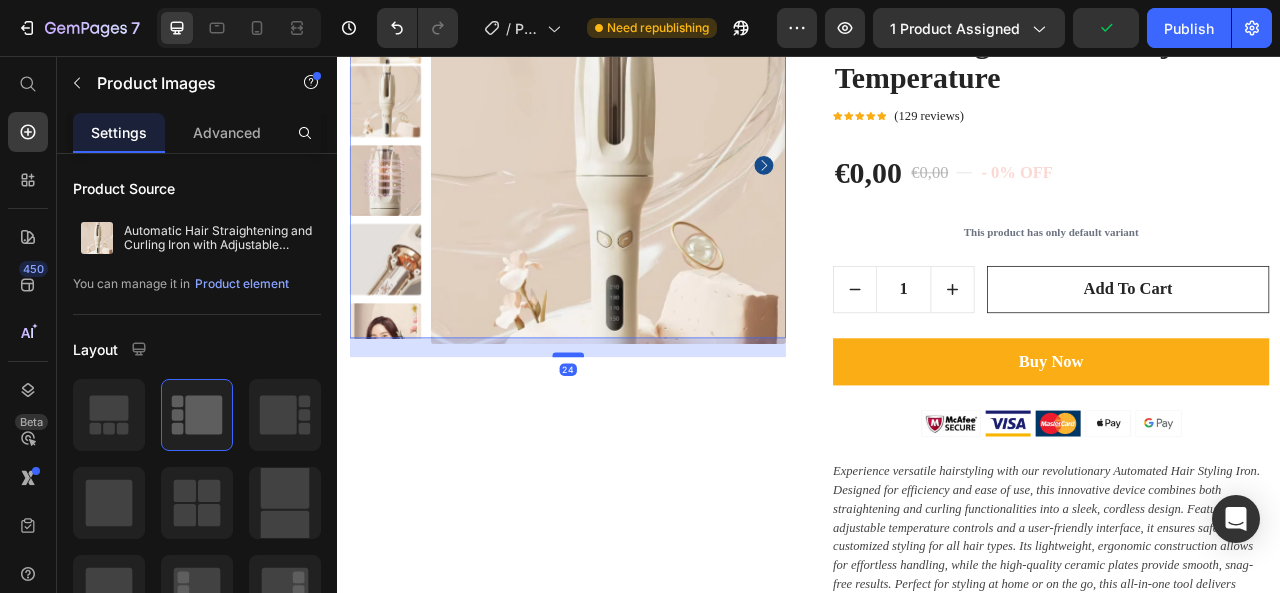 drag, startPoint x: 633, startPoint y: 511, endPoint x: 634, endPoint y: 434, distance: 77.00649 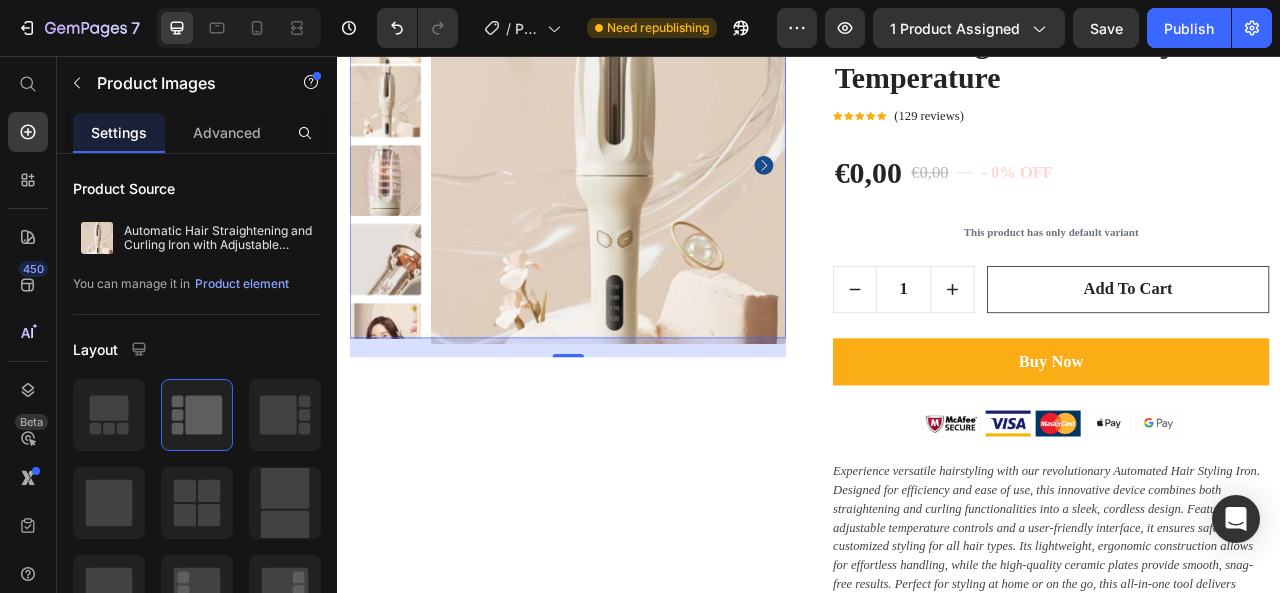 click on "Product Images   24" at bounding box center (629, 450) 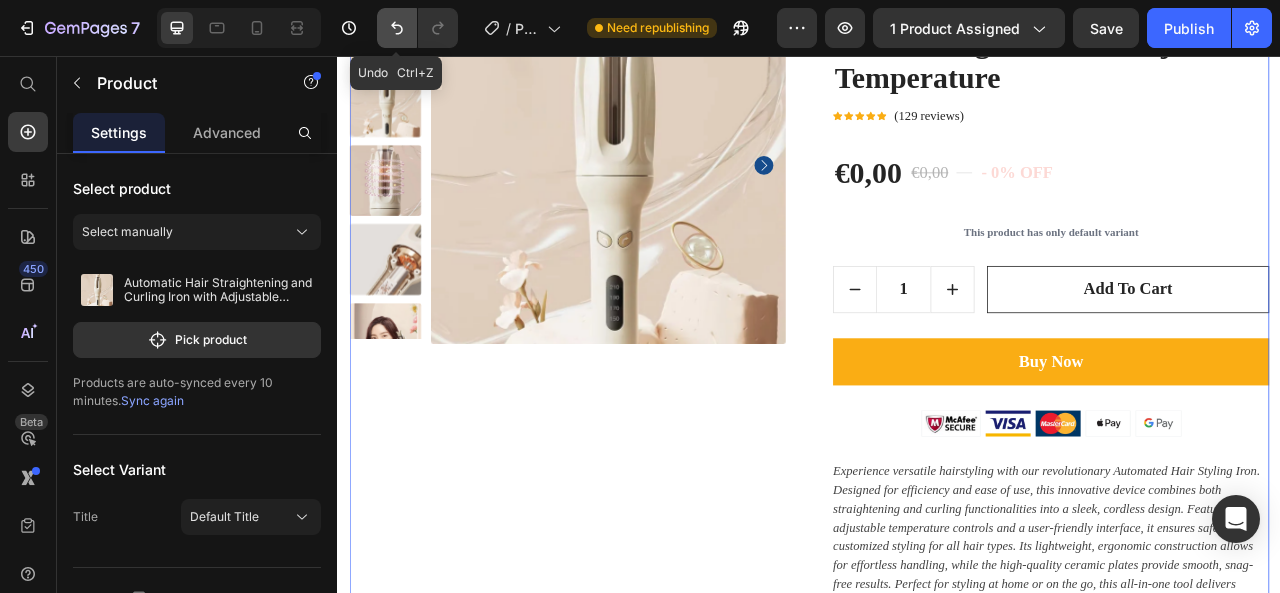 click 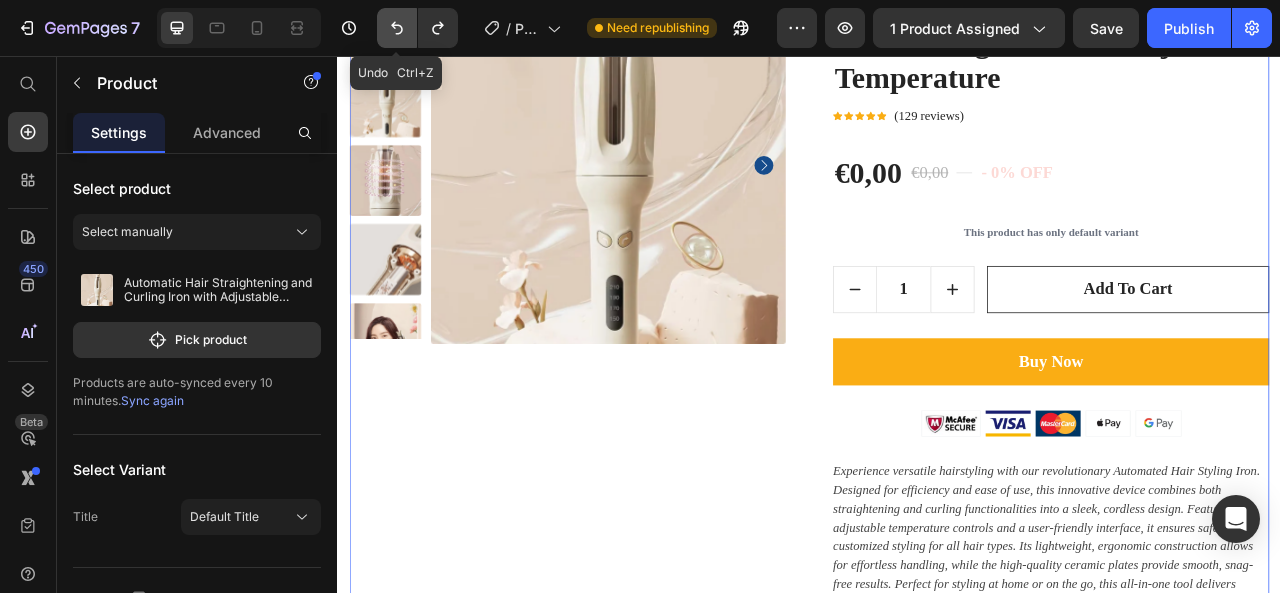 click 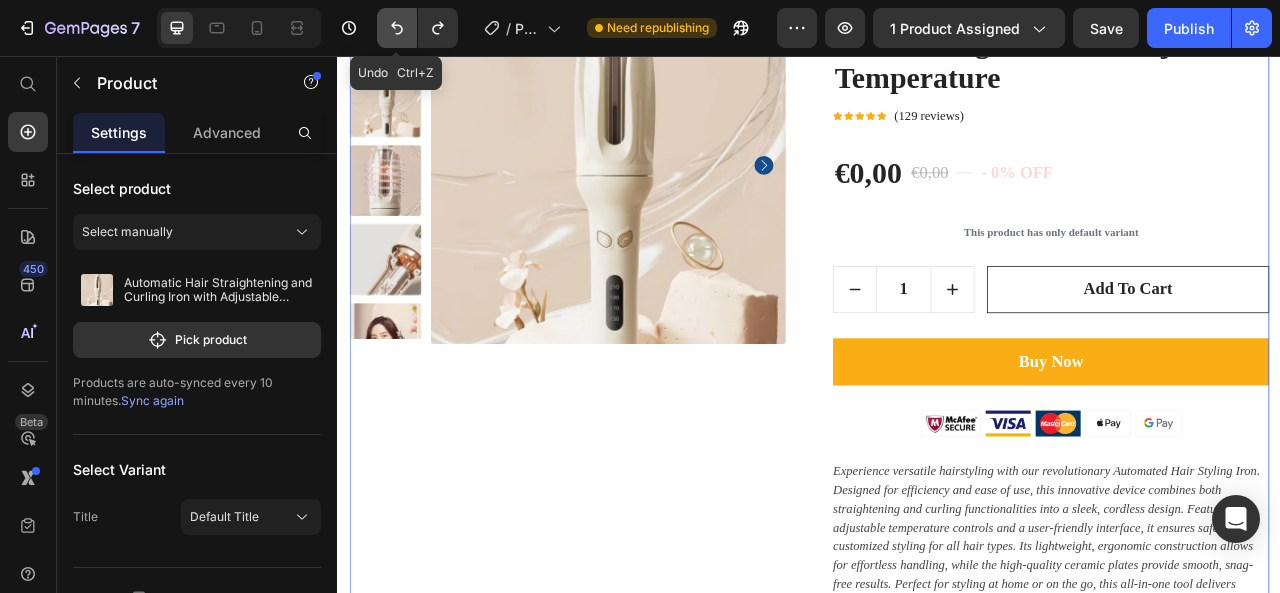 click 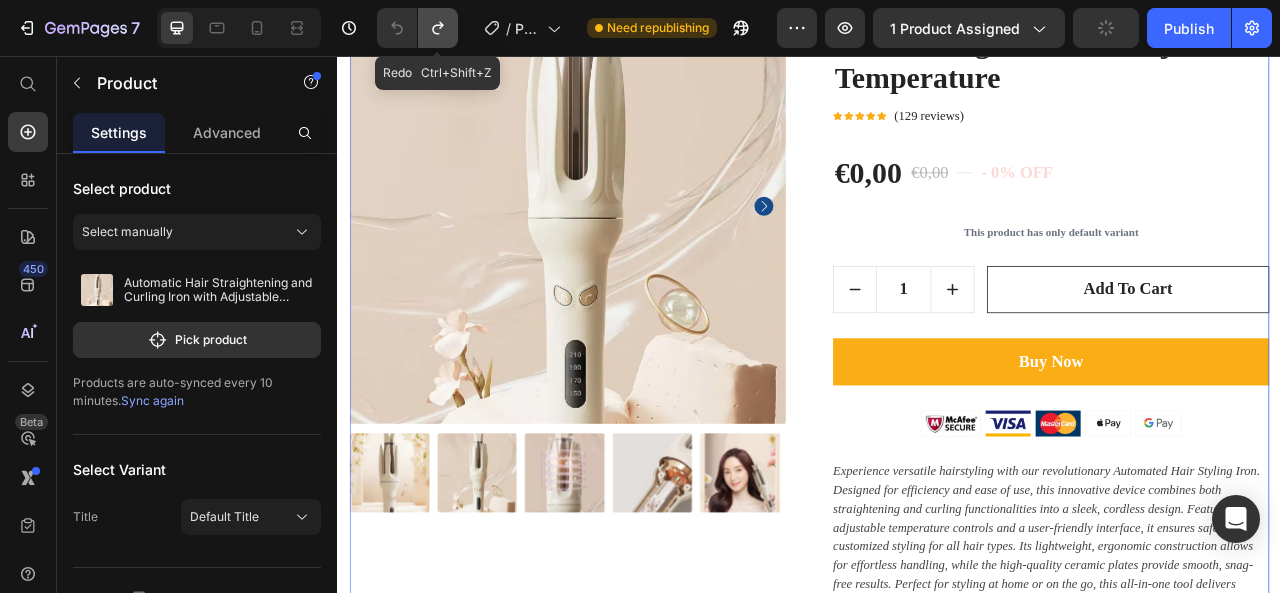 click 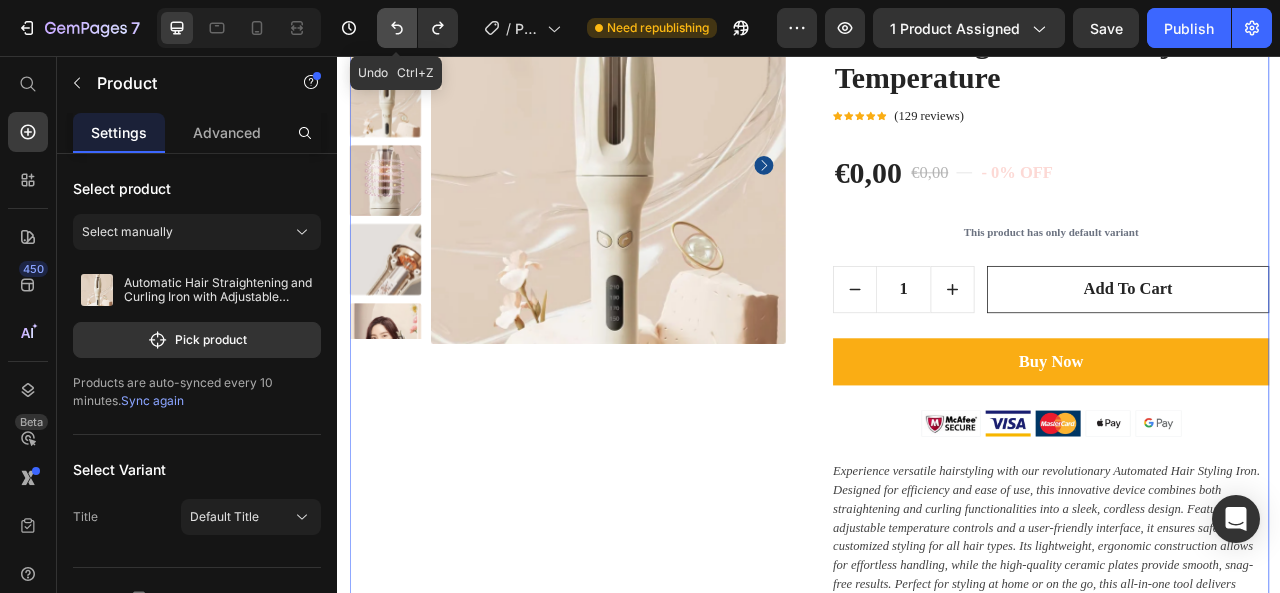 click 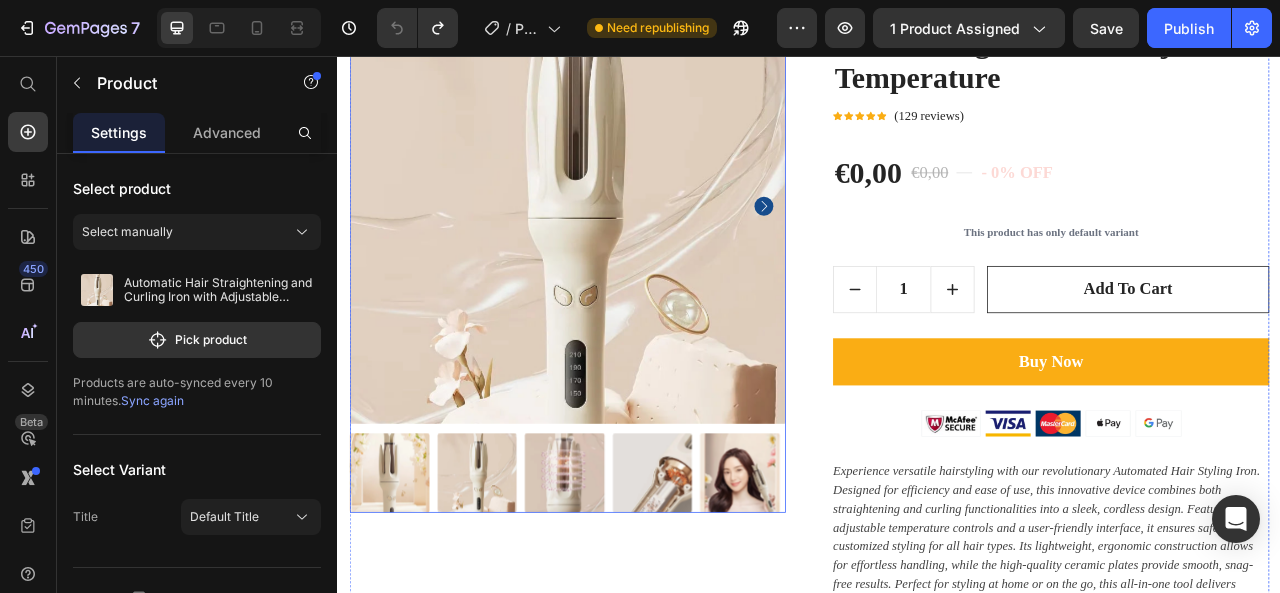 click at bounding box center [629, 246] 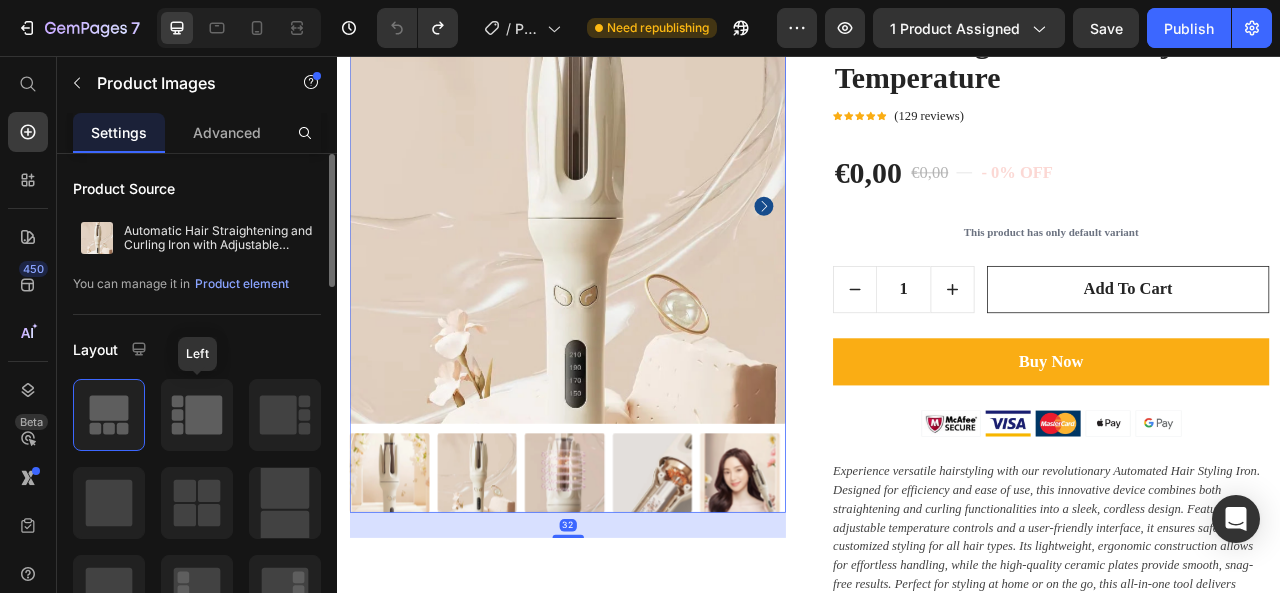 click 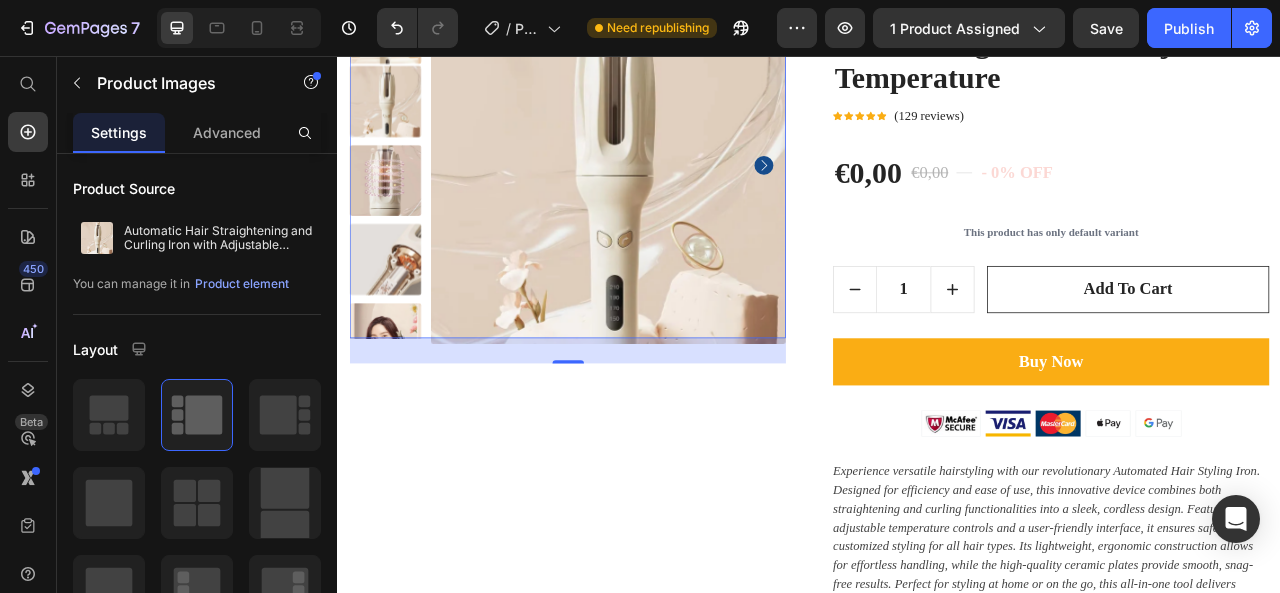 click at bounding box center (681, 195) 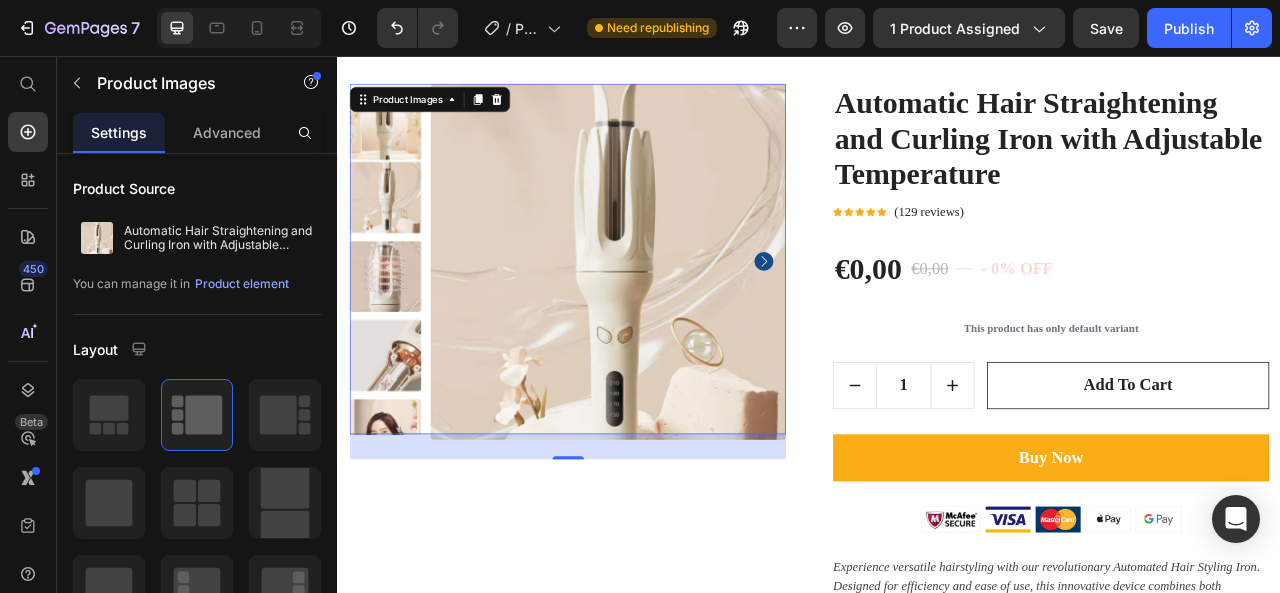 scroll, scrollTop: 0, scrollLeft: 0, axis: both 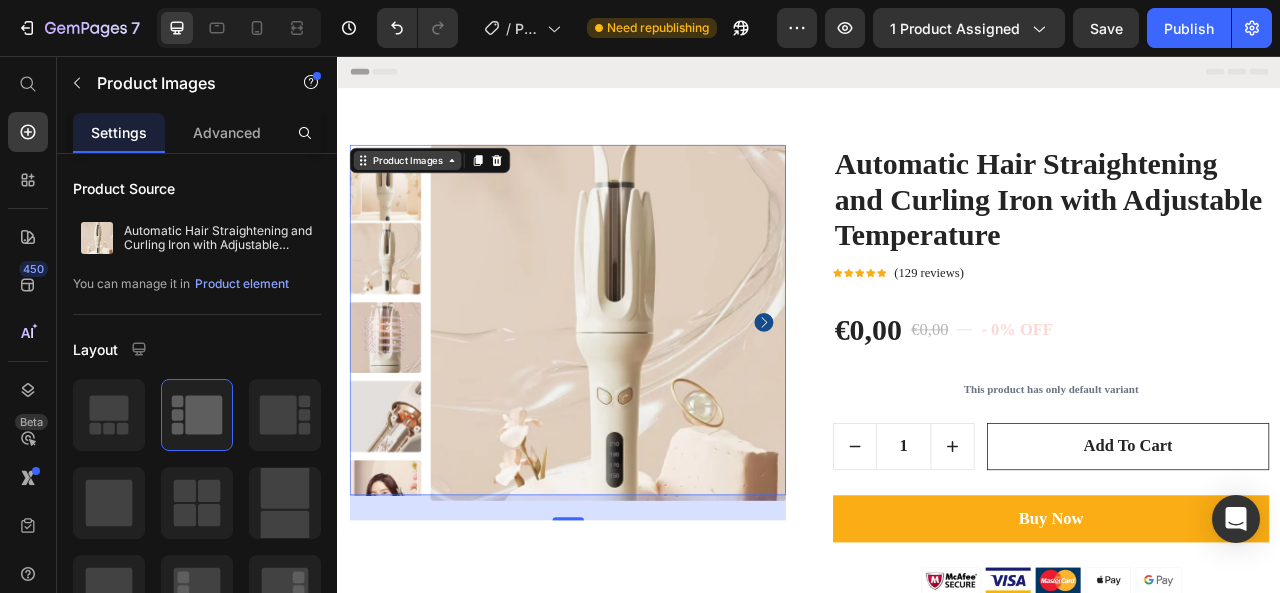 click on "Product Images" at bounding box center [425, 189] 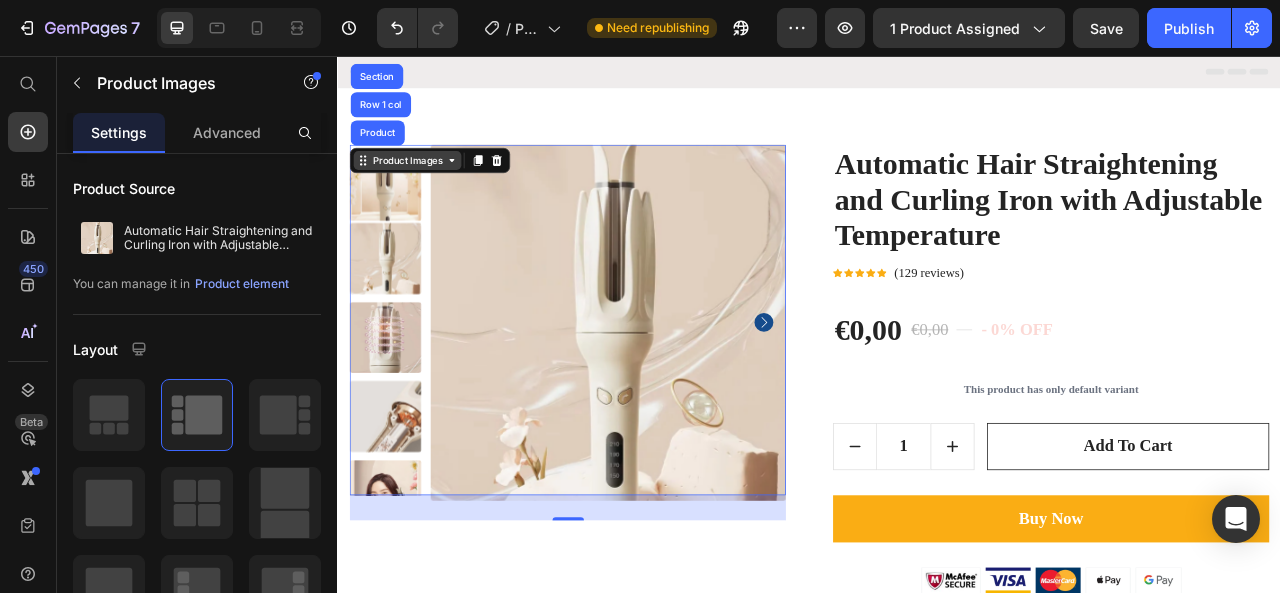 click 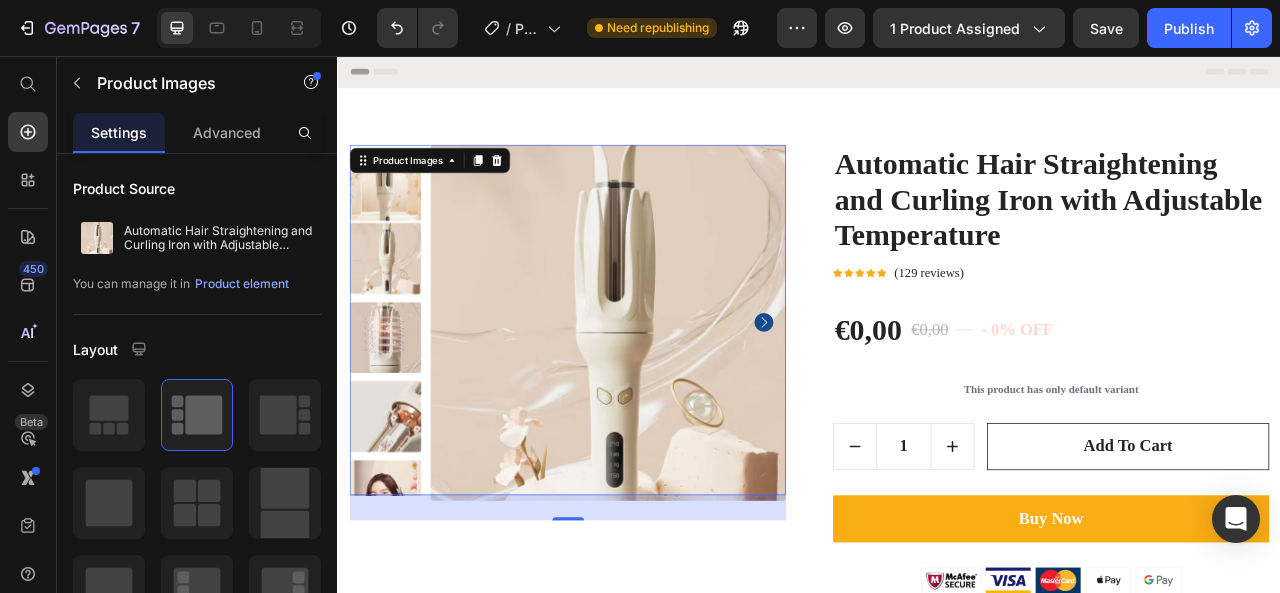 scroll, scrollTop: 200, scrollLeft: 0, axis: vertical 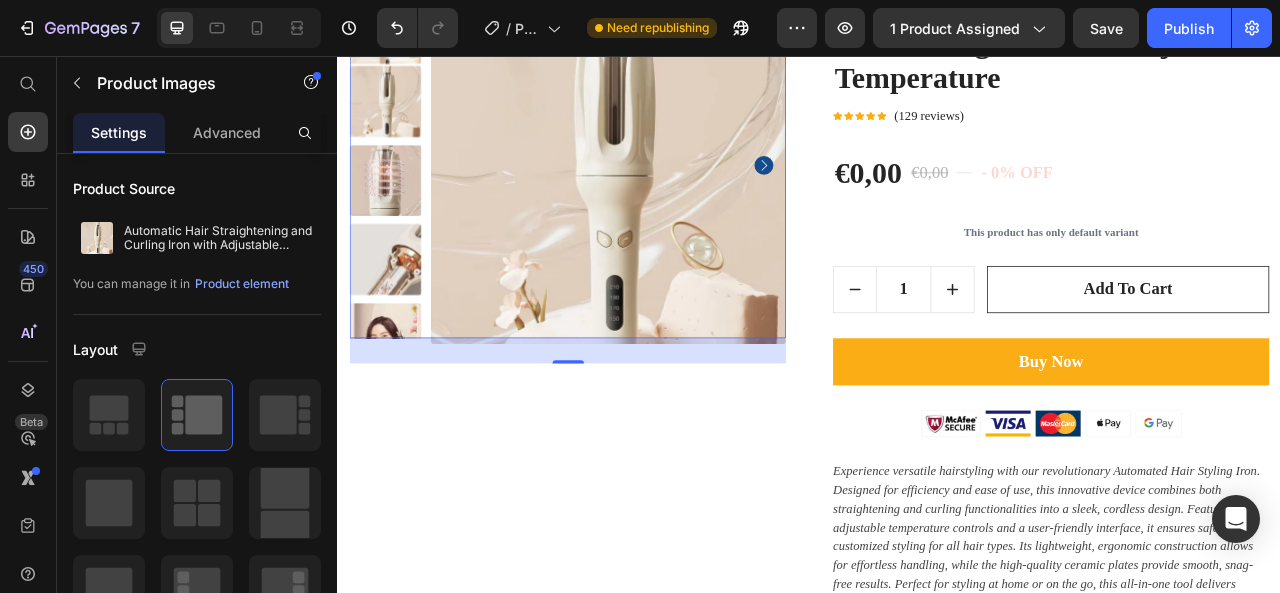 click at bounding box center [681, 195] 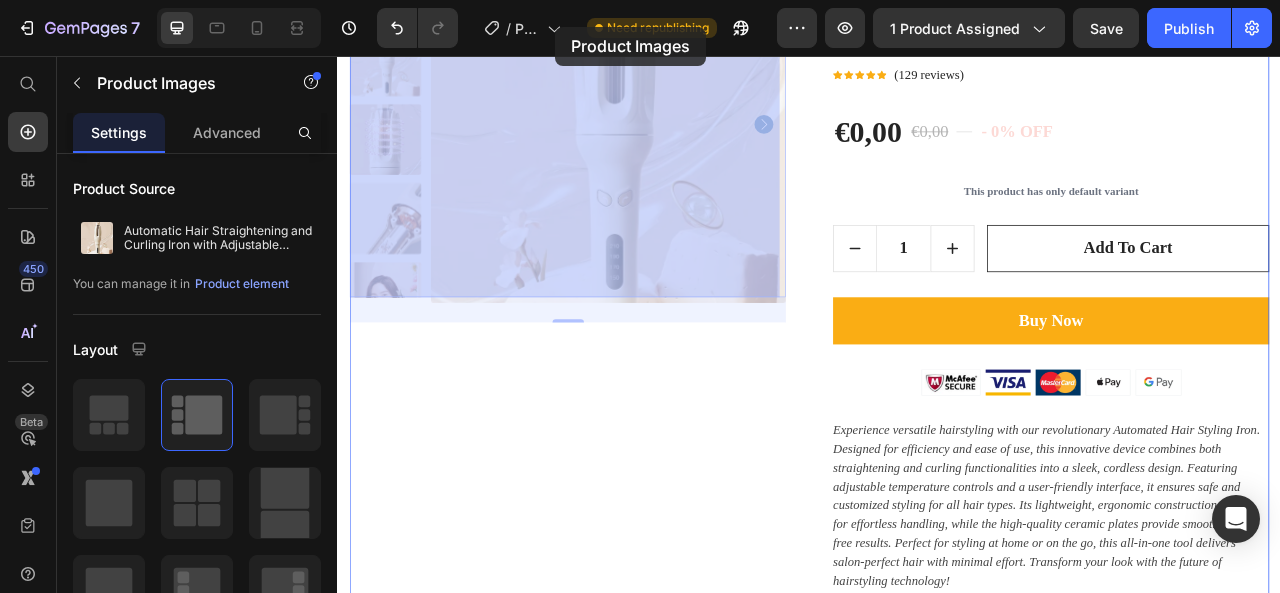 scroll, scrollTop: 0, scrollLeft: 0, axis: both 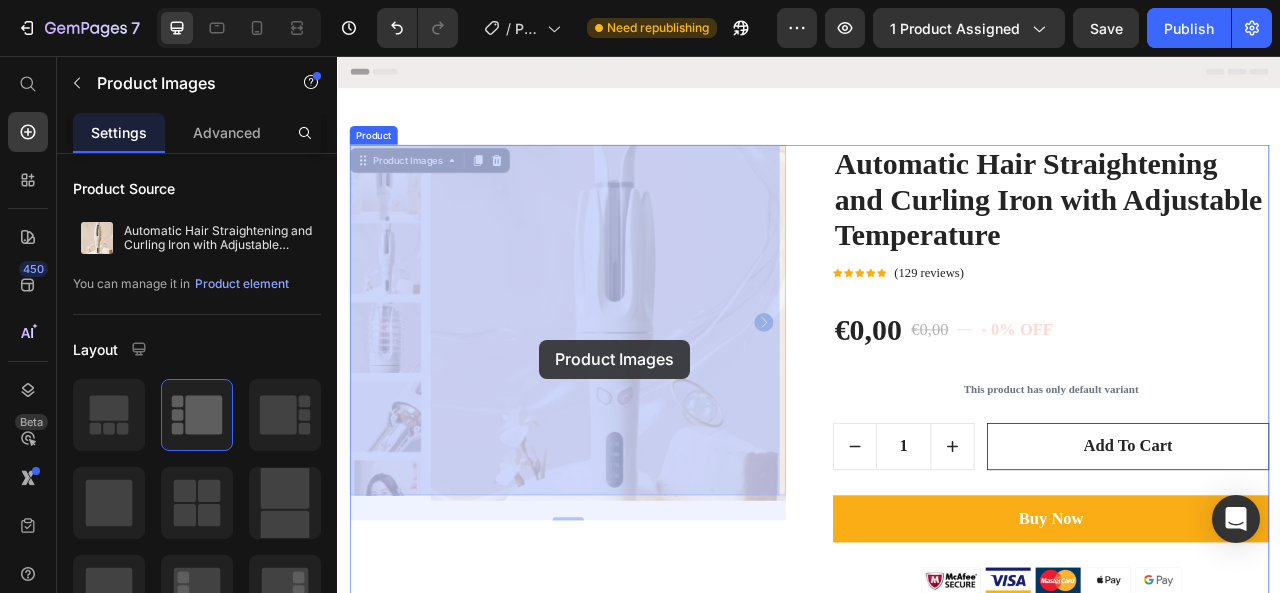 drag, startPoint x: 639, startPoint y: 407, endPoint x: 594, endPoint y: 417, distance: 46.09772 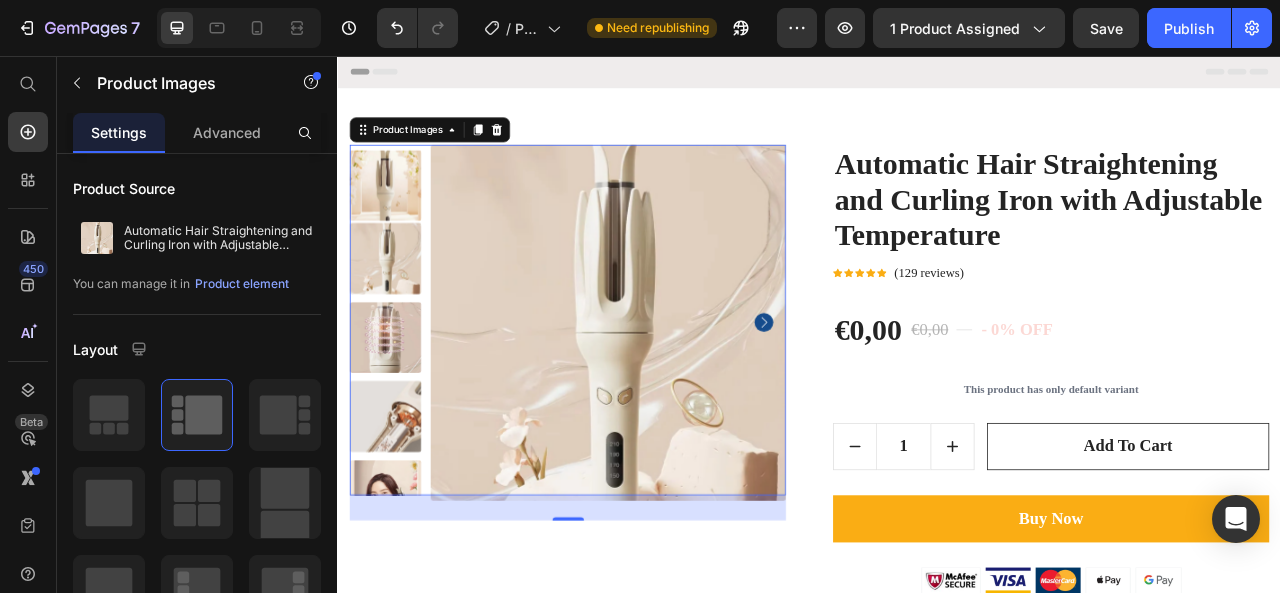 click at bounding box center (681, 395) 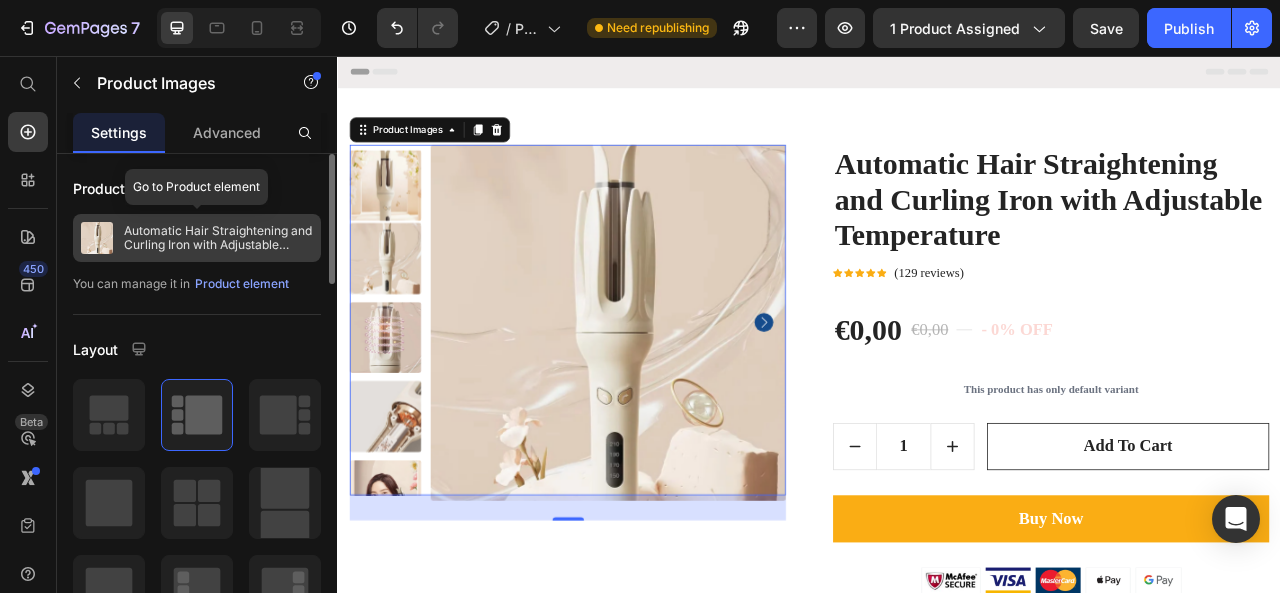 click on "Automatic Hair Straightening and Curling Iron with Adjustable Temperature" at bounding box center [218, 238] 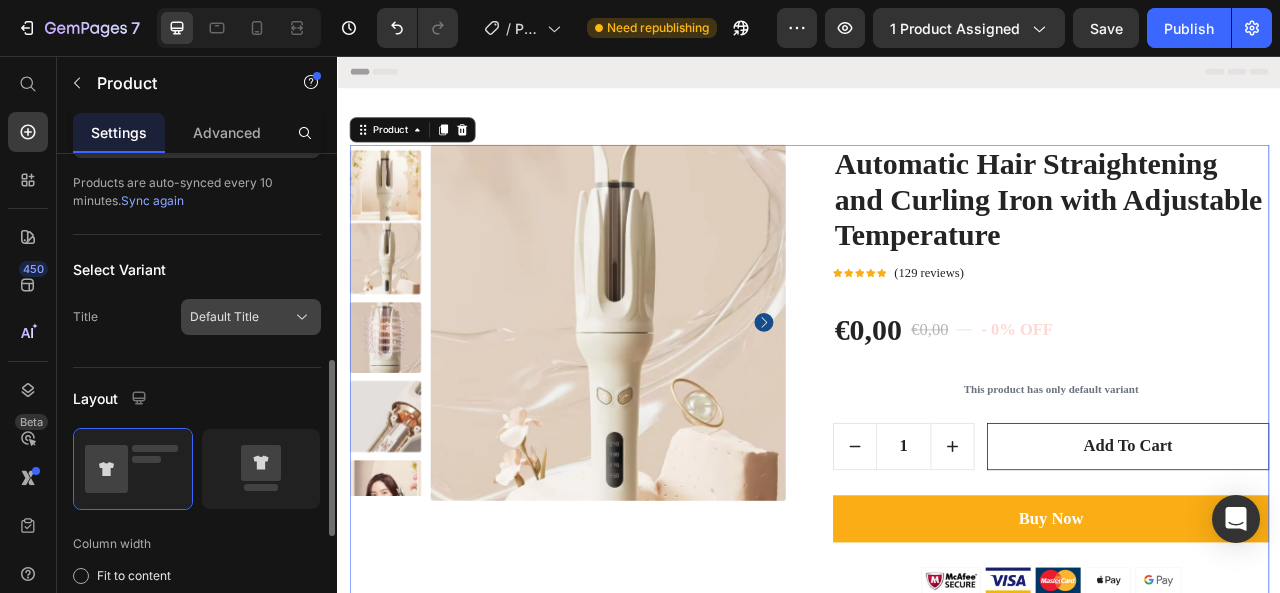 scroll, scrollTop: 300, scrollLeft: 0, axis: vertical 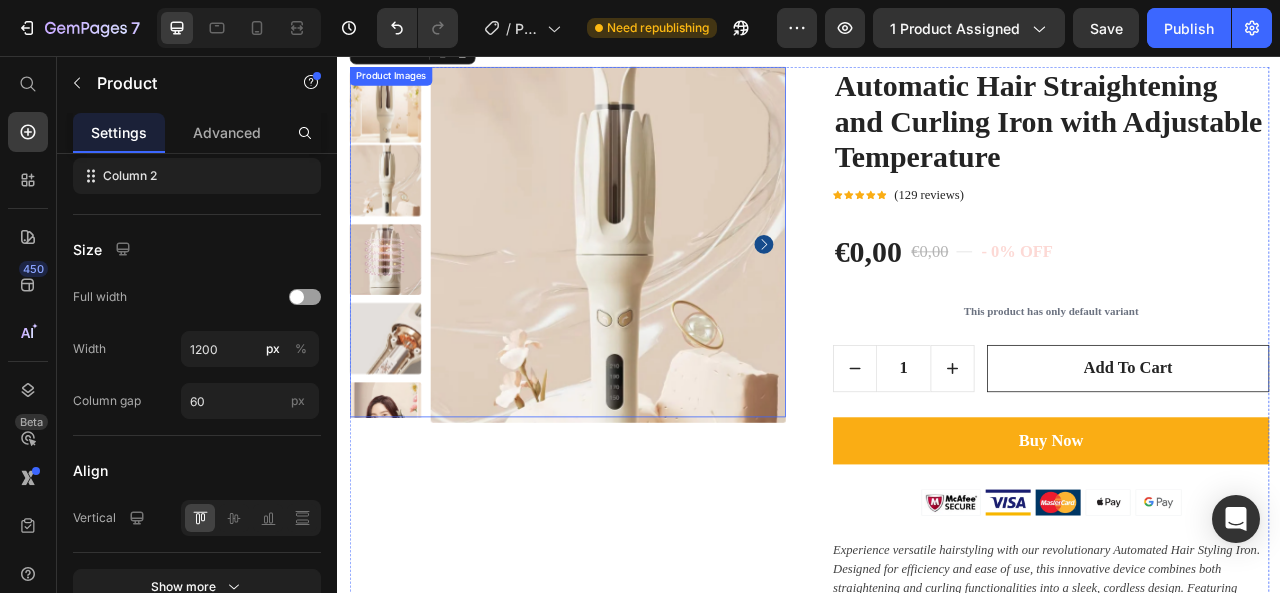 click 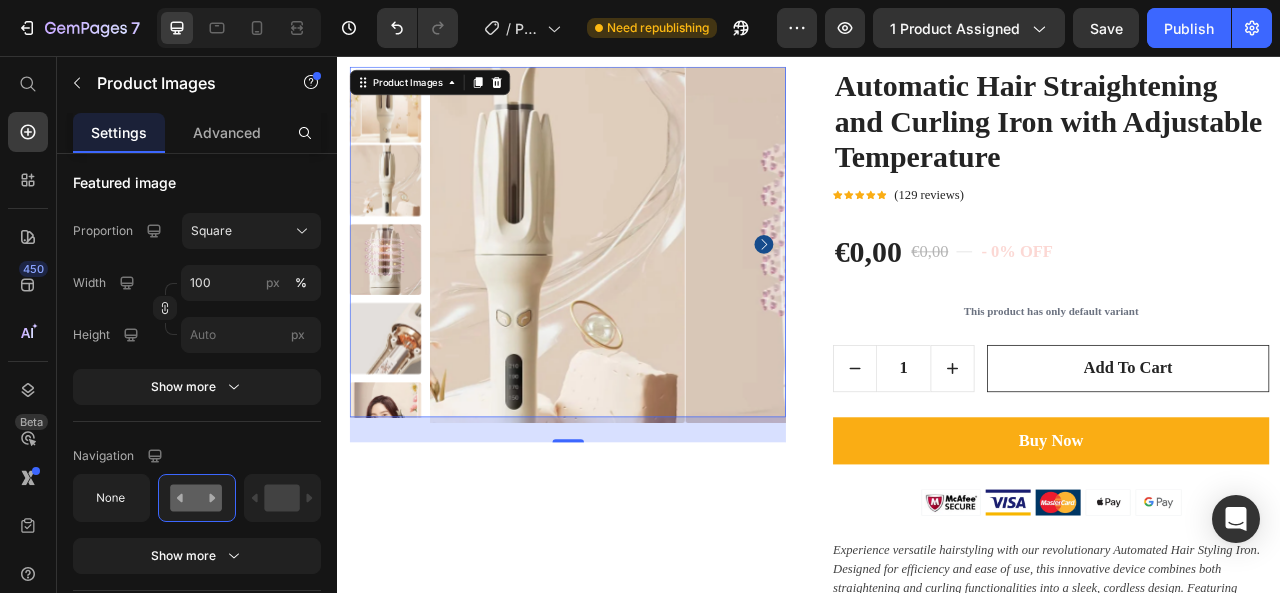 scroll, scrollTop: 0, scrollLeft: 0, axis: both 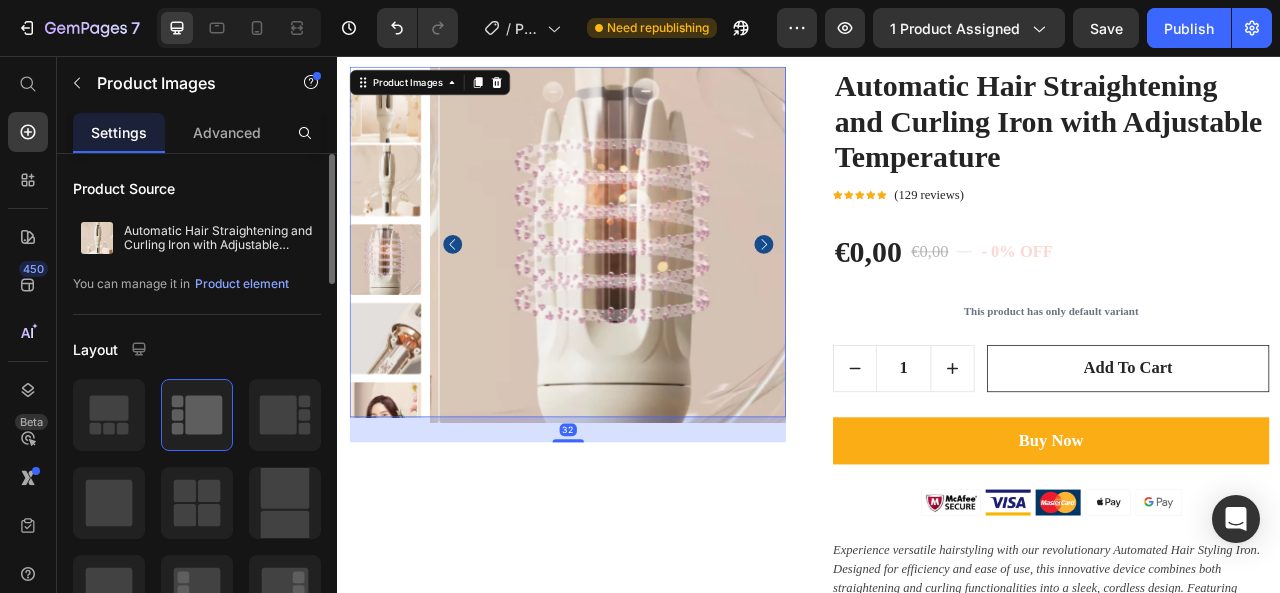 click 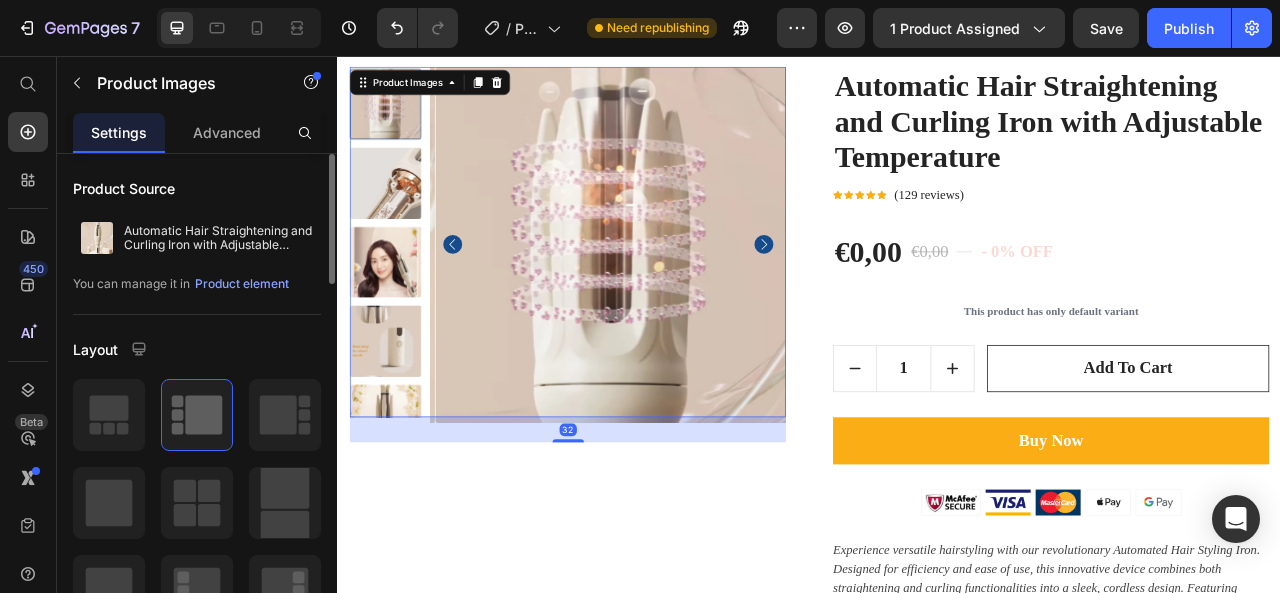 click 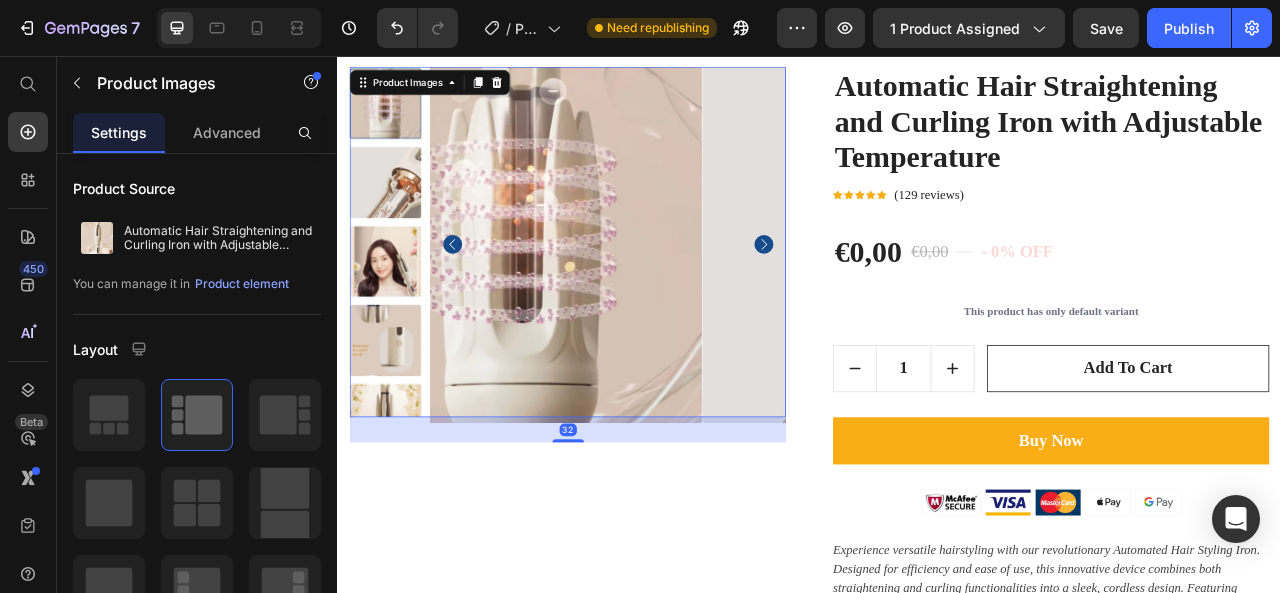 click 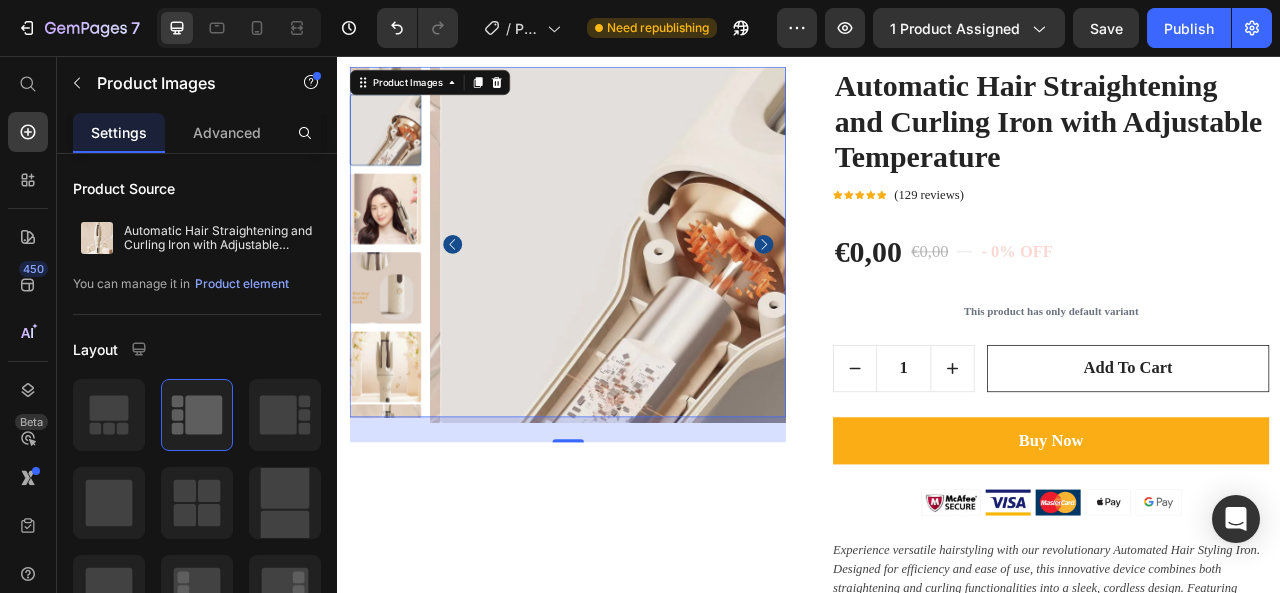 click 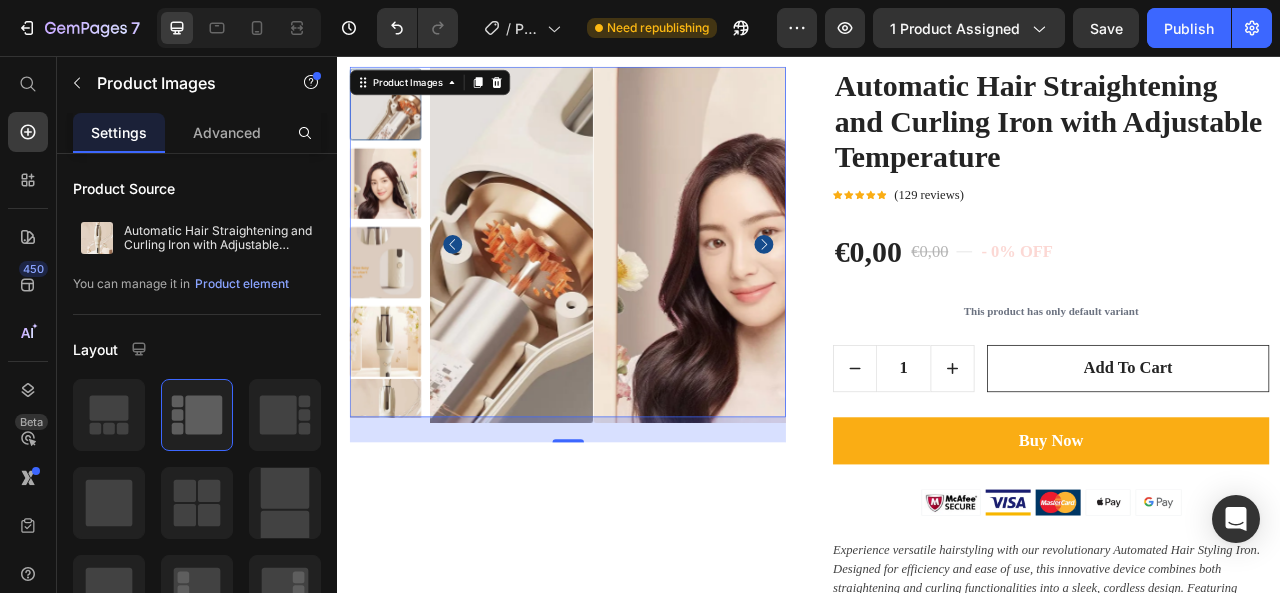 click 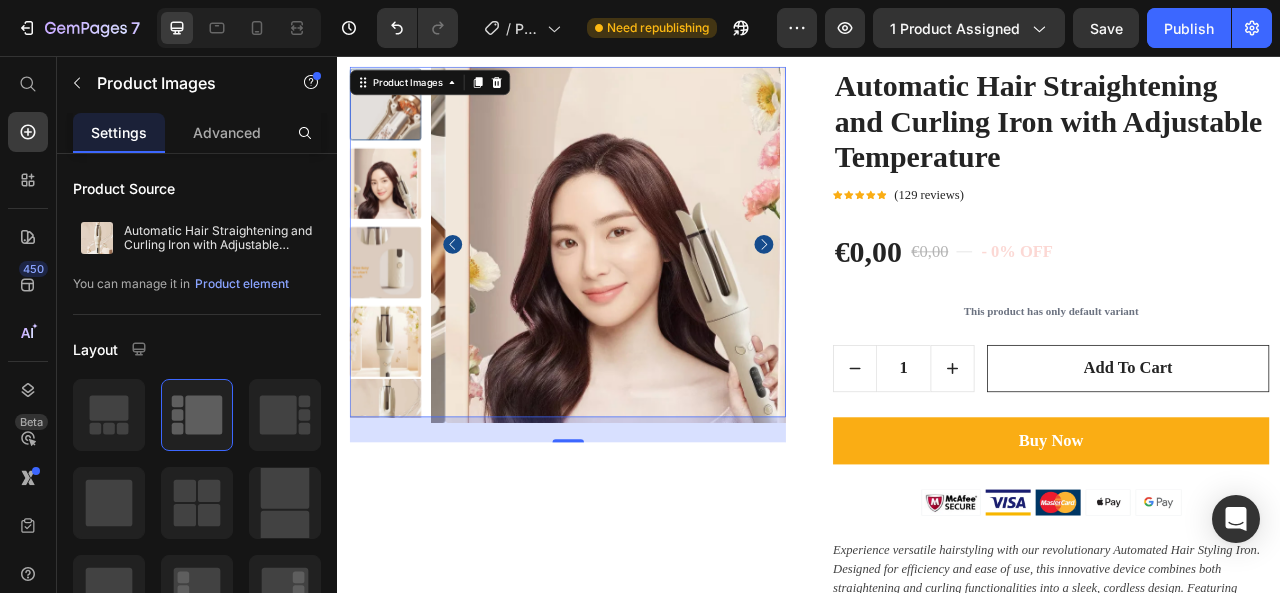 click 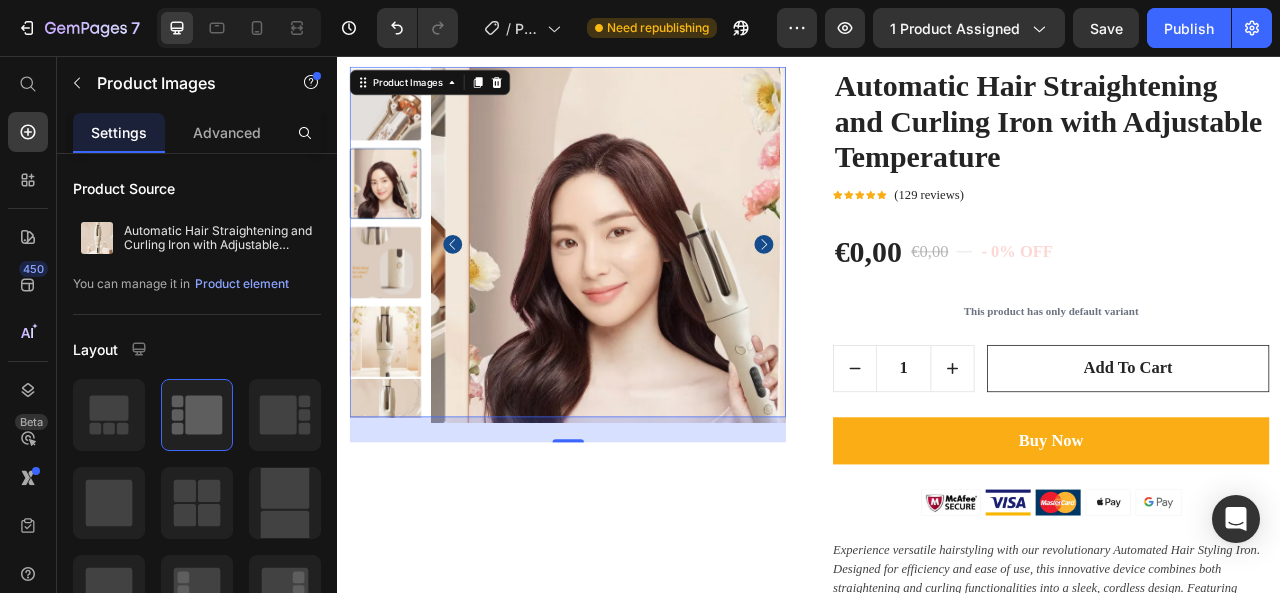 click 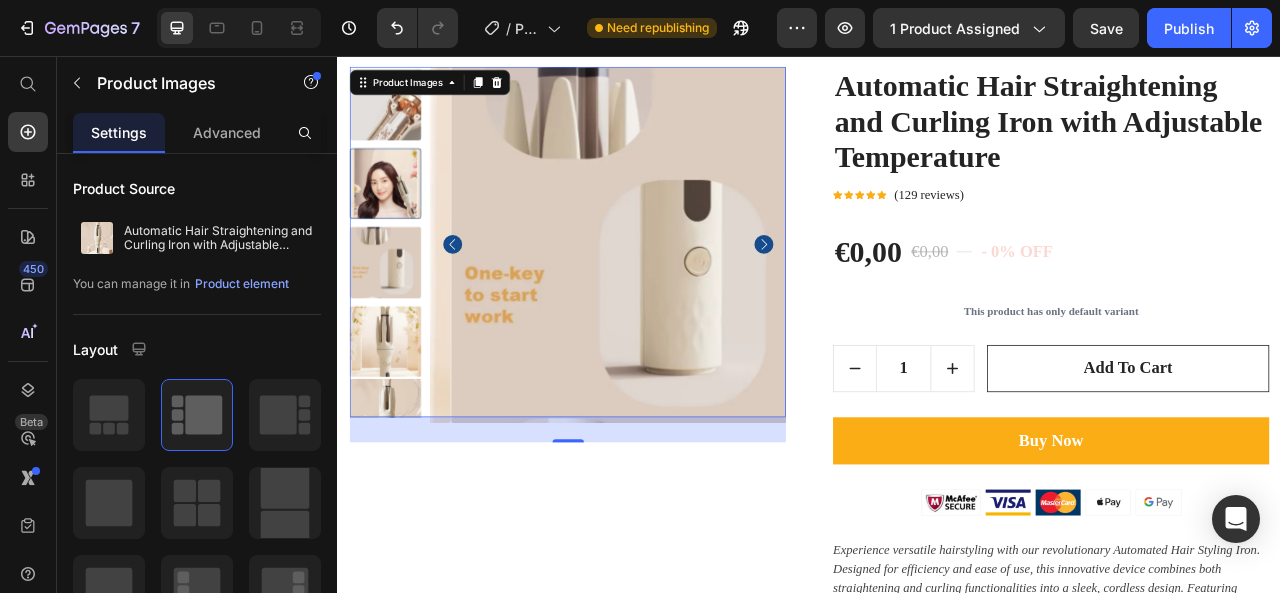 click 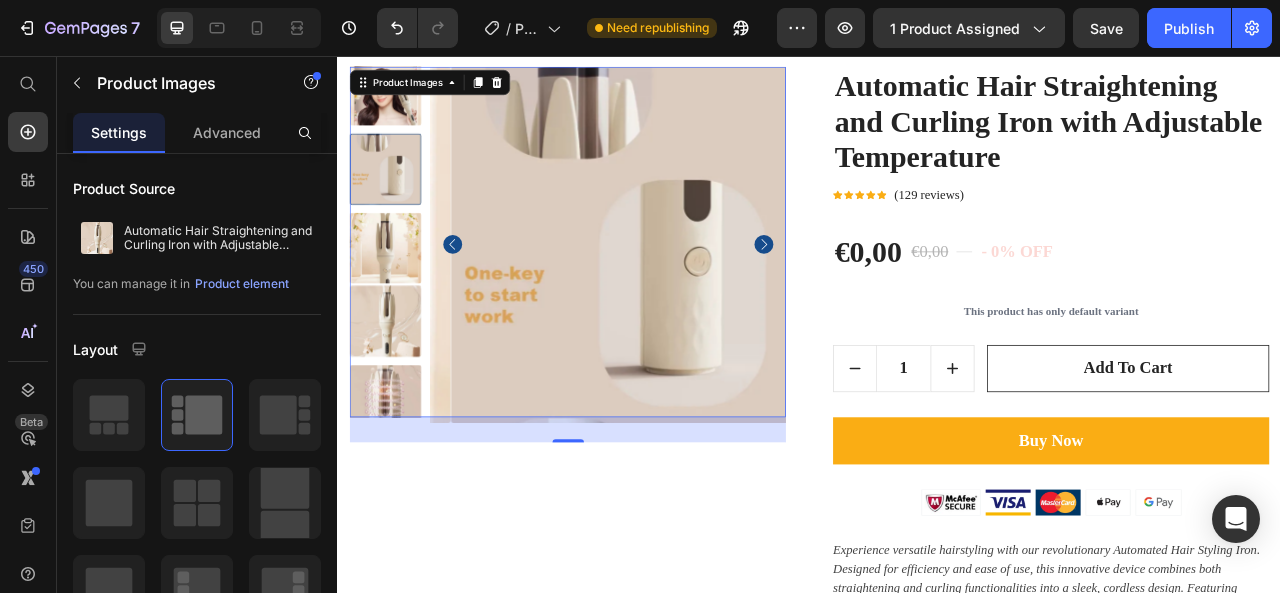 click 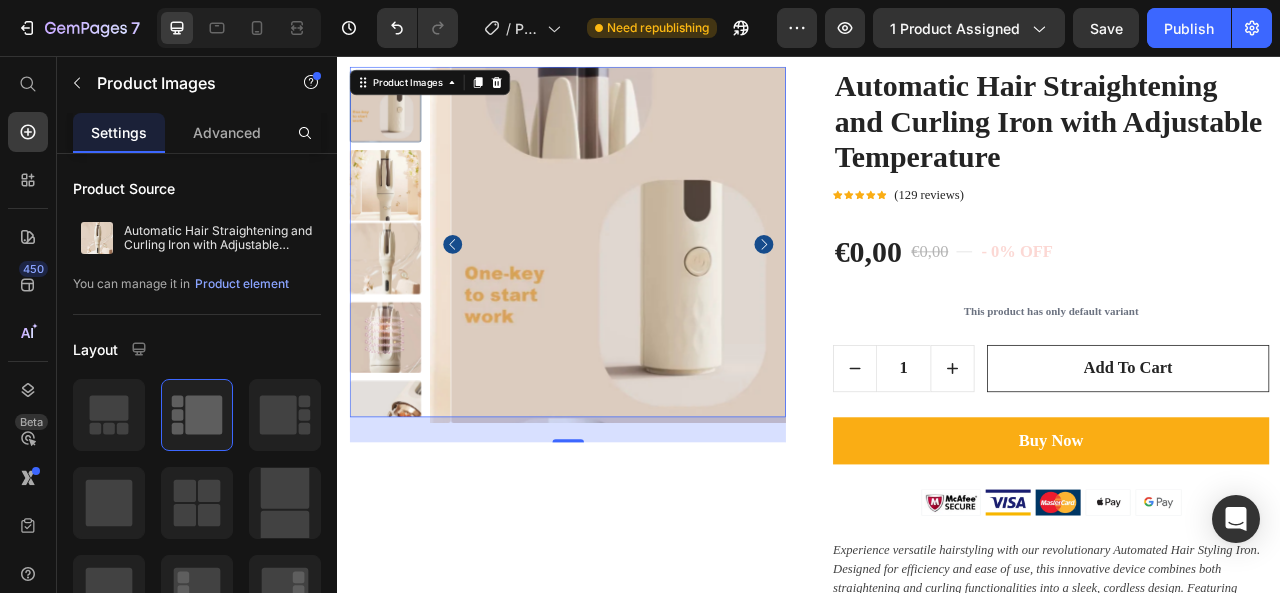 click 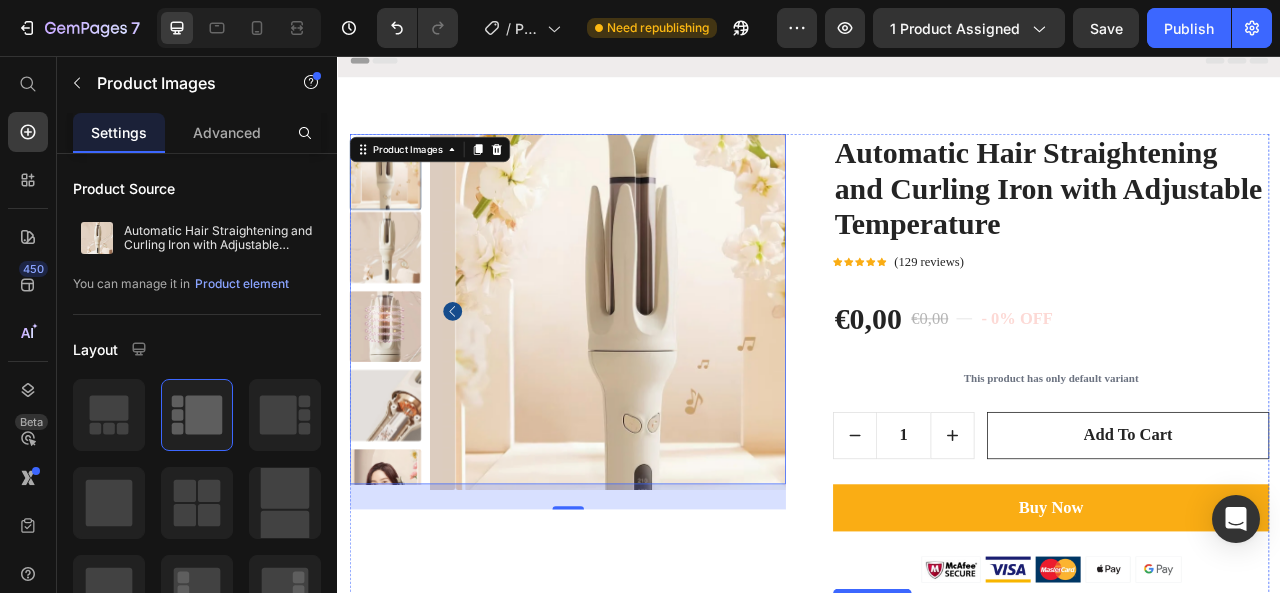 scroll, scrollTop: 0, scrollLeft: 0, axis: both 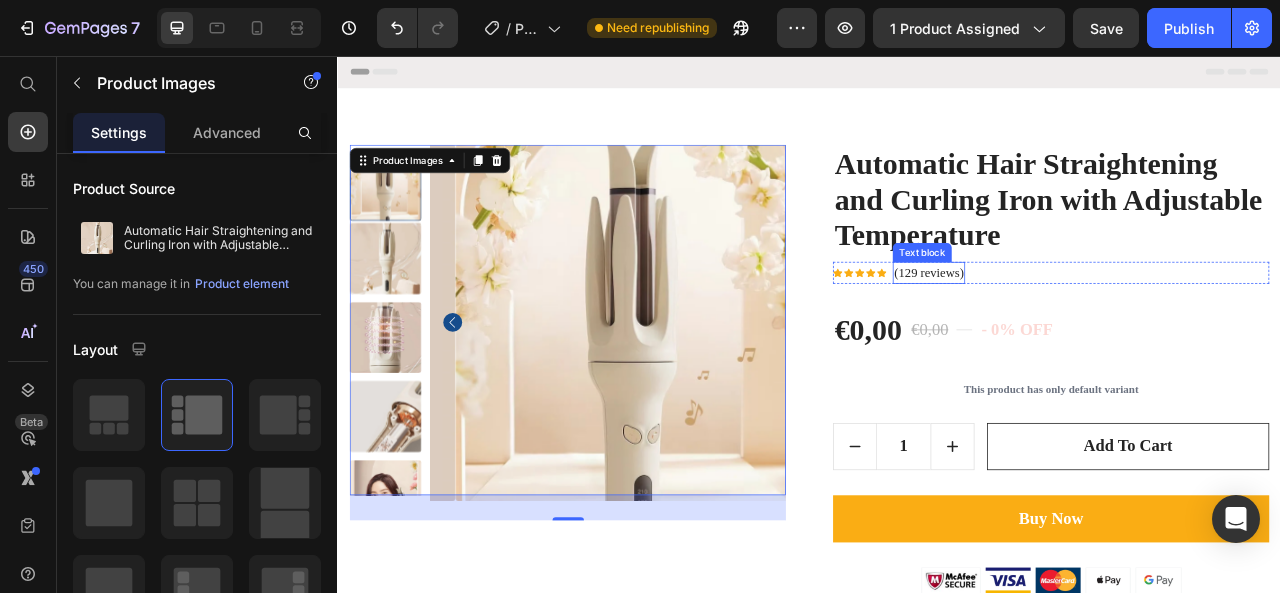 click on "(129 reviews)" at bounding box center (1089, 332) 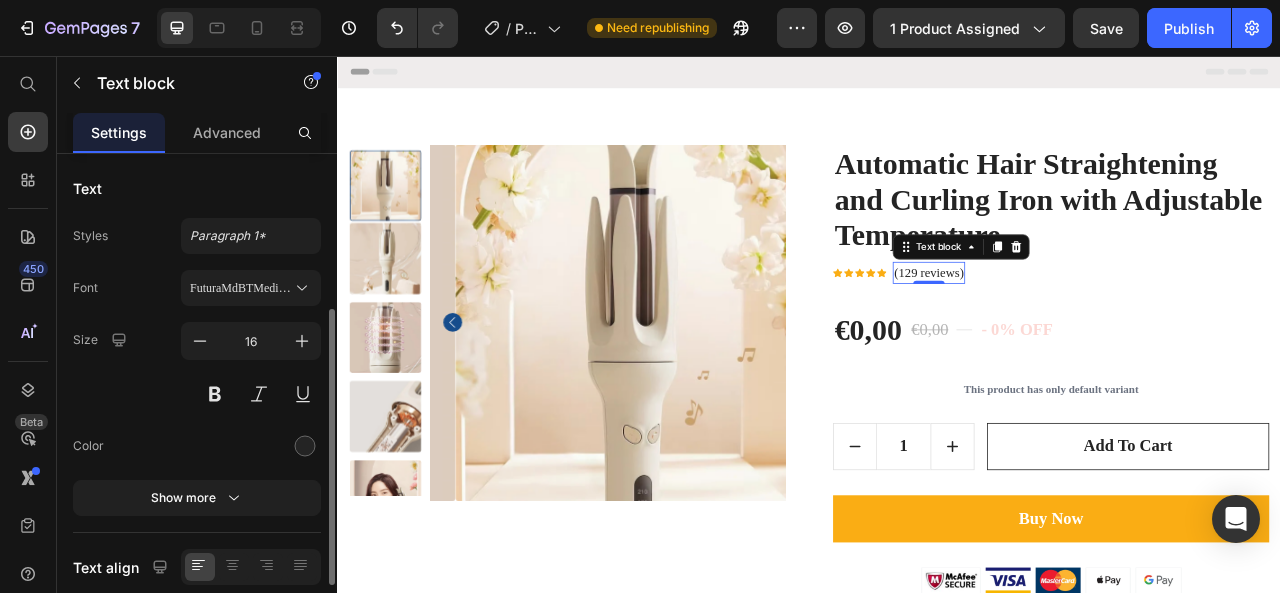scroll, scrollTop: 100, scrollLeft: 0, axis: vertical 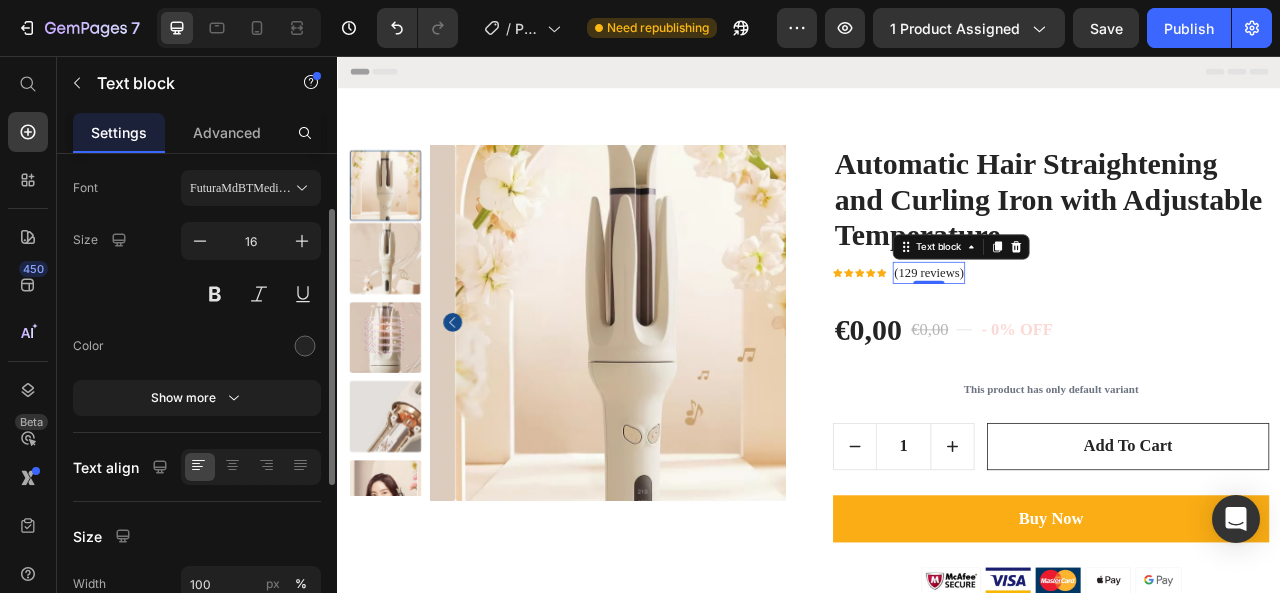 click on "(129 reviews)" at bounding box center [1089, 332] 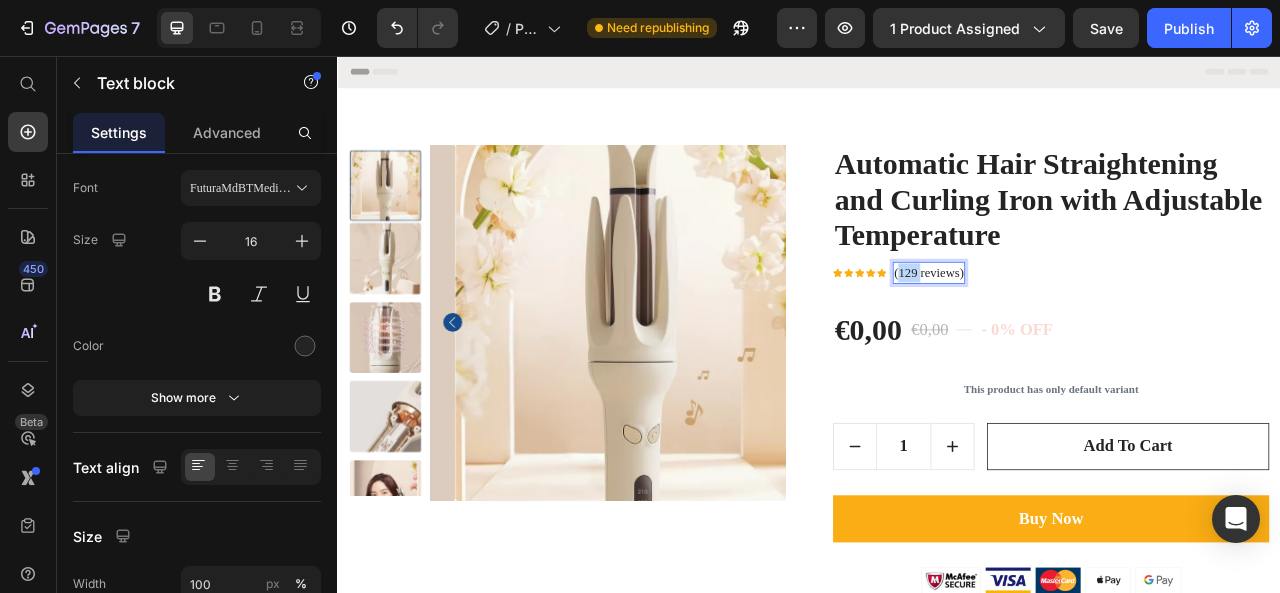 drag, startPoint x: 1070, startPoint y: 327, endPoint x: 1046, endPoint y: 322, distance: 24.5153 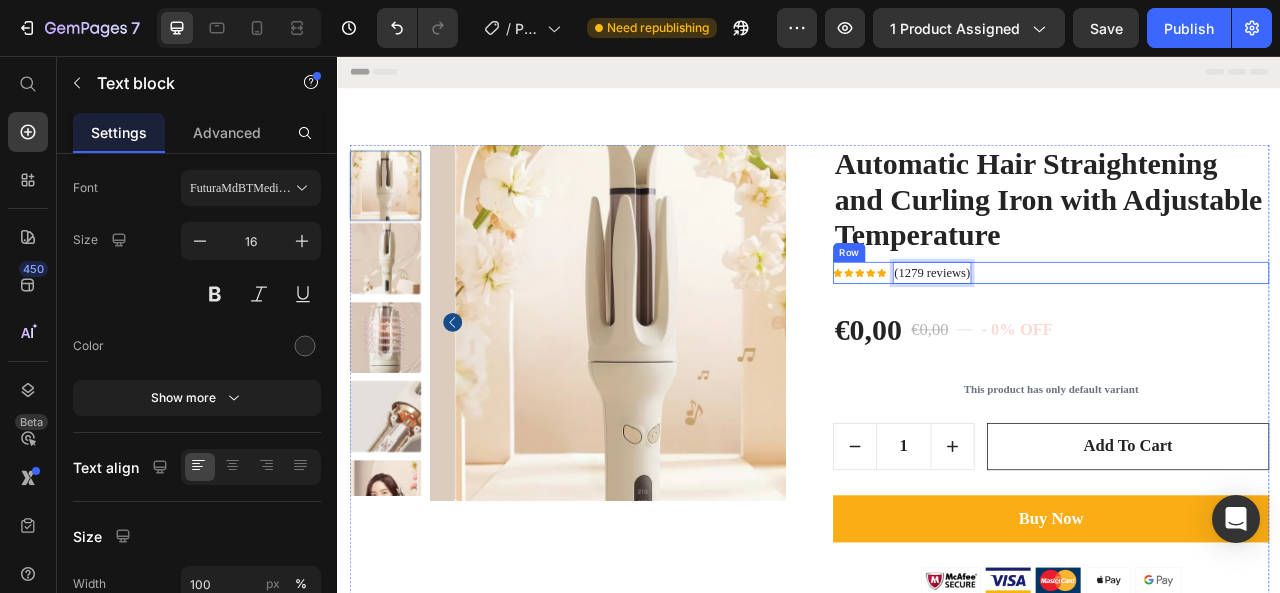click on "Icon                Icon                Icon                Icon                Icon Icon List Hoz (1279 reviews) Text block   0 Row" at bounding box center [1244, 332] 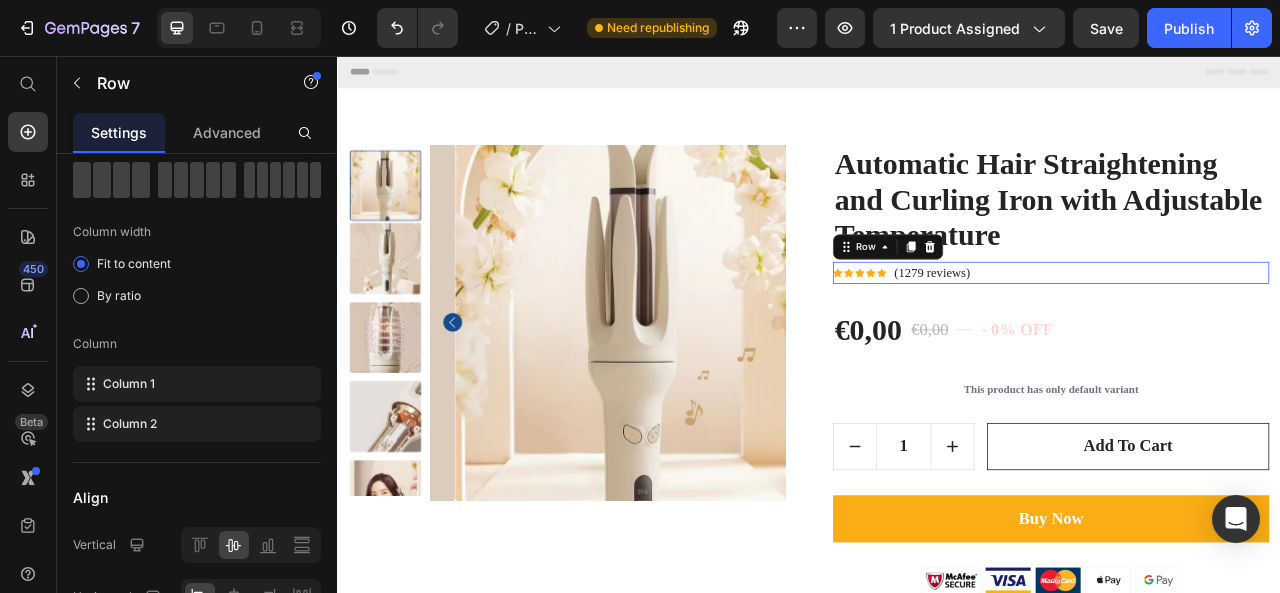 scroll, scrollTop: 0, scrollLeft: 0, axis: both 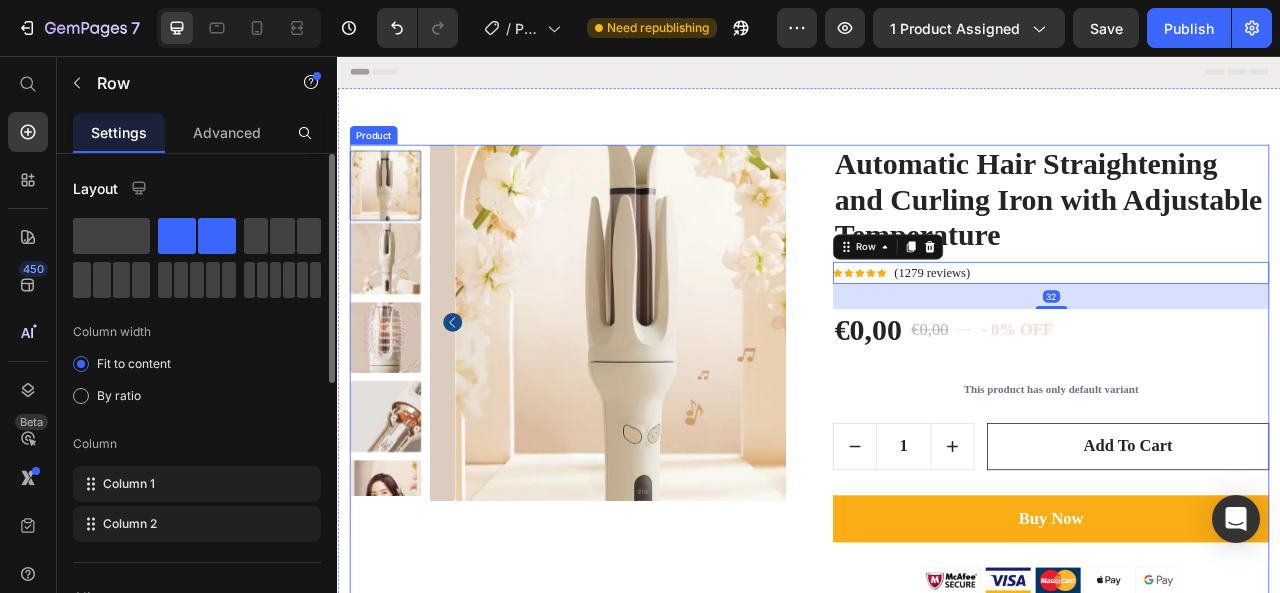 click on "Product Images Automatic Hair Straightening and Curling Iron with Adjustable Temperature (P) Title                Icon                Icon                Icon                Icon                Icon Icon List Hoz (1279 reviews) Text block Row   32 €0,00 (P) Price €0,00 (P) Price                Title Line - 0% off Product Badge Row Row This product has only default variant (P) Variants & Swatches 1 Product Quantity add to cart (P) Cart Button Row Buy Now (P) Cart Button Image
About this item:
Ultimate Travel Comfort & Proven Neck Support- FlyHugz neck pillow is designed with a unique shape to provide top-level comfort and neck support. The internal structure keeps your head and neck upright while you nap, preventing aches, strains, and neck pain. It’s the best travel pillow for long flights, perfect for airplanes, trains, and cars. With soft yet firm chin support, you’ll say goodbye to snoring and mouth-opening moments.
View more (P) Description" at bounding box center [937, 650] 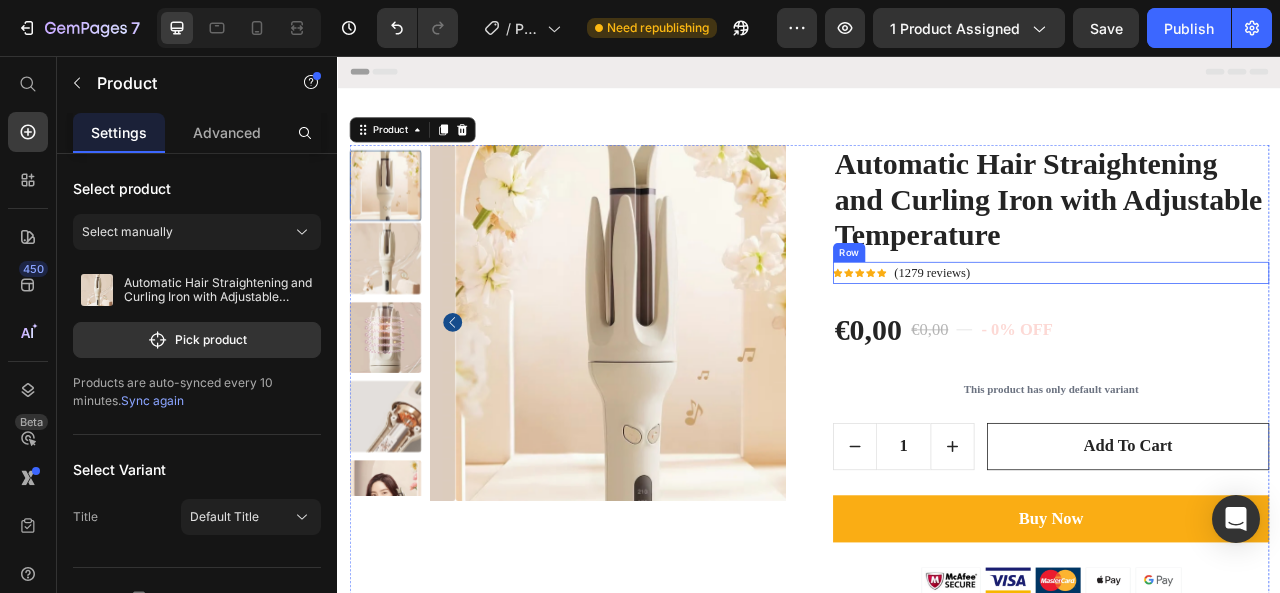 click on "Icon                Icon                Icon                Icon                Icon Icon List Hoz" at bounding box center (1001, 332) 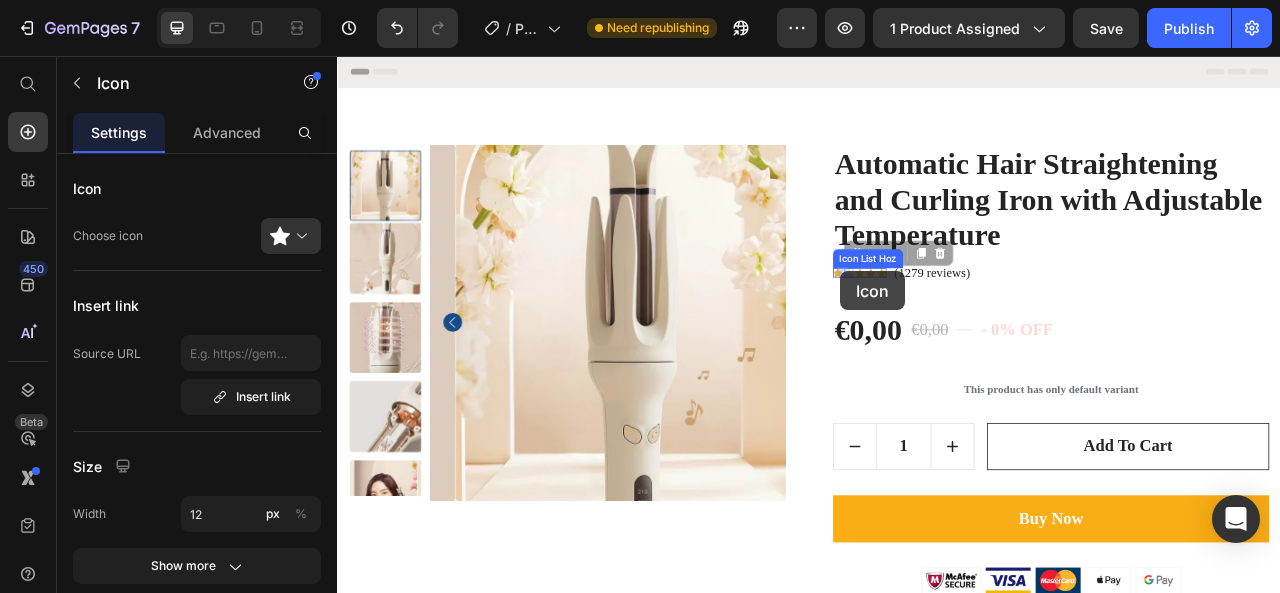 drag, startPoint x: 990, startPoint y: 309, endPoint x: 977, endPoint y: 330, distance: 24.698177 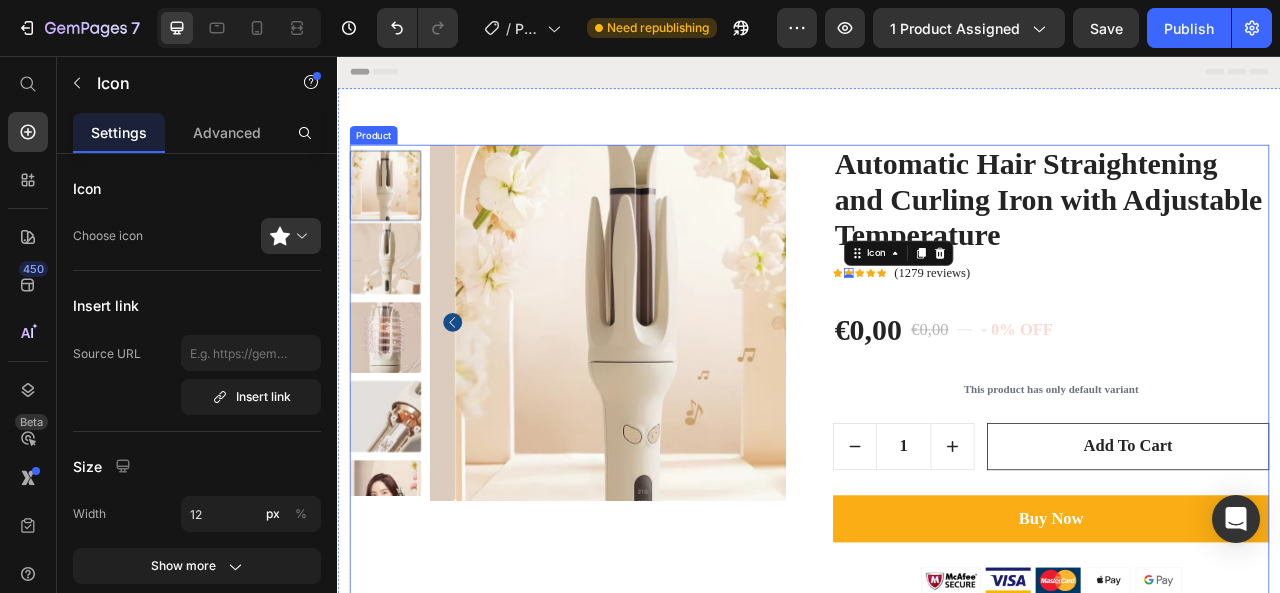 click on "Product Images Automatic Hair Straightening and Curling Iron with Adjustable Temperature (P) Title                Icon                Icon   0                Icon                Icon                Icon Icon List Hoz (1279 reviews) Text block Row €0,00 (P) Price €0,00 (P) Price                Title Line - 0% off Product Badge Row Row This product has only default variant (P) Variants & Swatches 1 Product Quantity add to cart (P) Cart Button Row Buy Now (P) Cart Button Image
About this item:
Ultimate Travel Comfort & Proven Neck Support- FlyHugz neck pillow is designed with a unique shape to provide top-level comfort and neck support. The internal structure keeps your head and neck upright while you nap, preventing aches, strains, and neck pain. It’s the best travel pillow for long flights, perfect for airplanes, trains, and cars. With soft yet firm chin support, you’ll say goodbye to snoring and mouth-opening moments.
View more (P) Description" at bounding box center [937, 650] 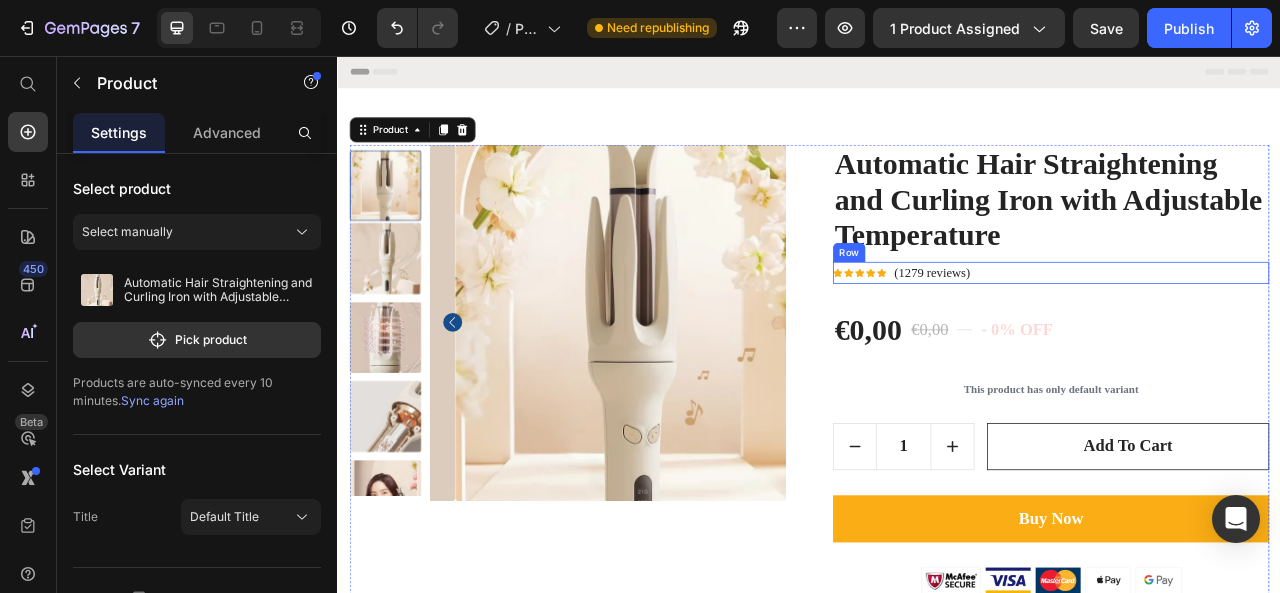 click on "Icon                Icon                Icon                Icon                Icon Icon List Hoz (1279 reviews) Text block Row" at bounding box center [1244, 332] 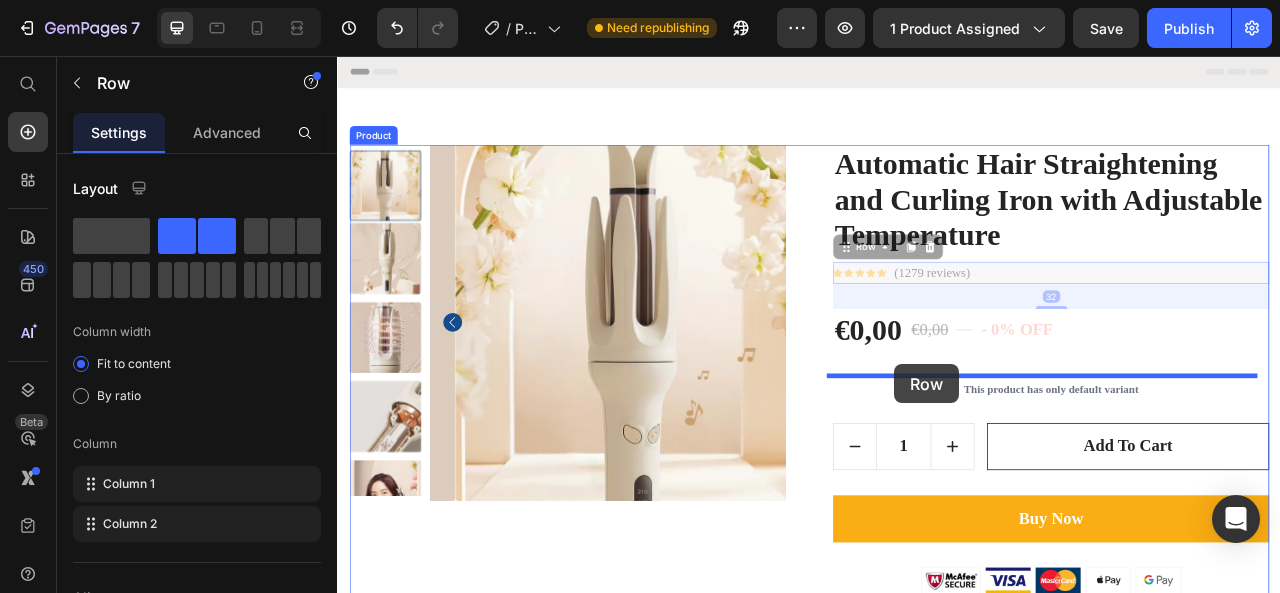 drag, startPoint x: 975, startPoint y: 304, endPoint x: 1044, endPoint y: 448, distance: 159.6778 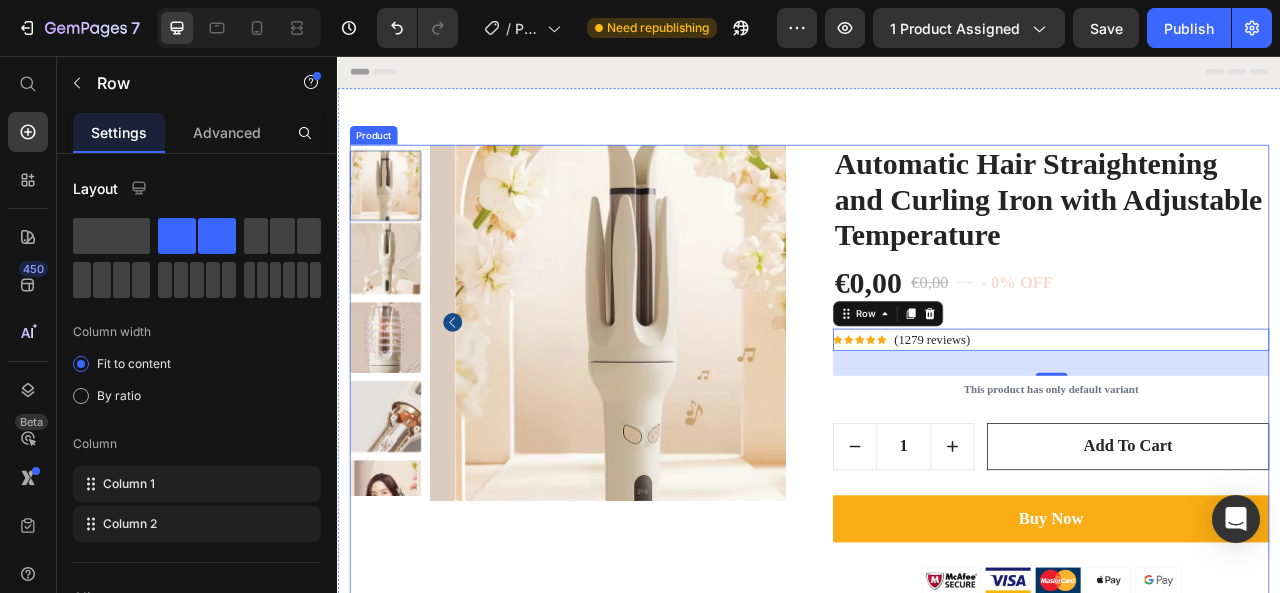 click on "Product Images Automatic Hair Straightening and Curling Iron with Adjustable Temperature (P) Title €0,00 (P) Price €0,00 (P) Price                Title Line - 0% off Product Badge Row Row                Icon                Icon                Icon                Icon                Icon Icon List Hoz (1279 reviews) Text block Row   32 This product has only default variant (P) Variants & Swatches 1 Product Quantity add to cart (P) Cart Button Row Buy Now (P) Cart Button Image
About this item:
Ultimate Travel Comfort & Proven Neck Support- FlyHugz neck pillow is designed with a unique shape to provide top-level comfort and neck support. The internal structure keeps your head and neck upright while you nap, preventing aches, strains, and neck pain. It’s the best travel pillow for long flights, perfect for airplanes, trains, and cars. With soft yet firm chin support, you’ll say goodbye to snoring and mouth-opening moments.
View more (P) Description" at bounding box center [937, 650] 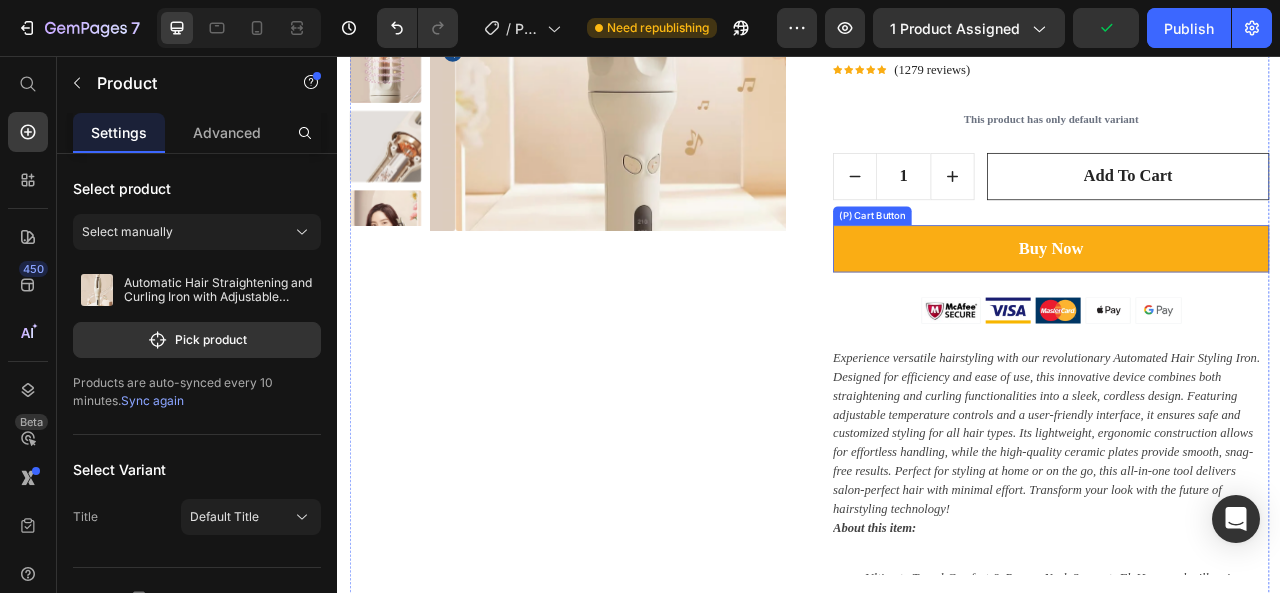 scroll, scrollTop: 400, scrollLeft: 0, axis: vertical 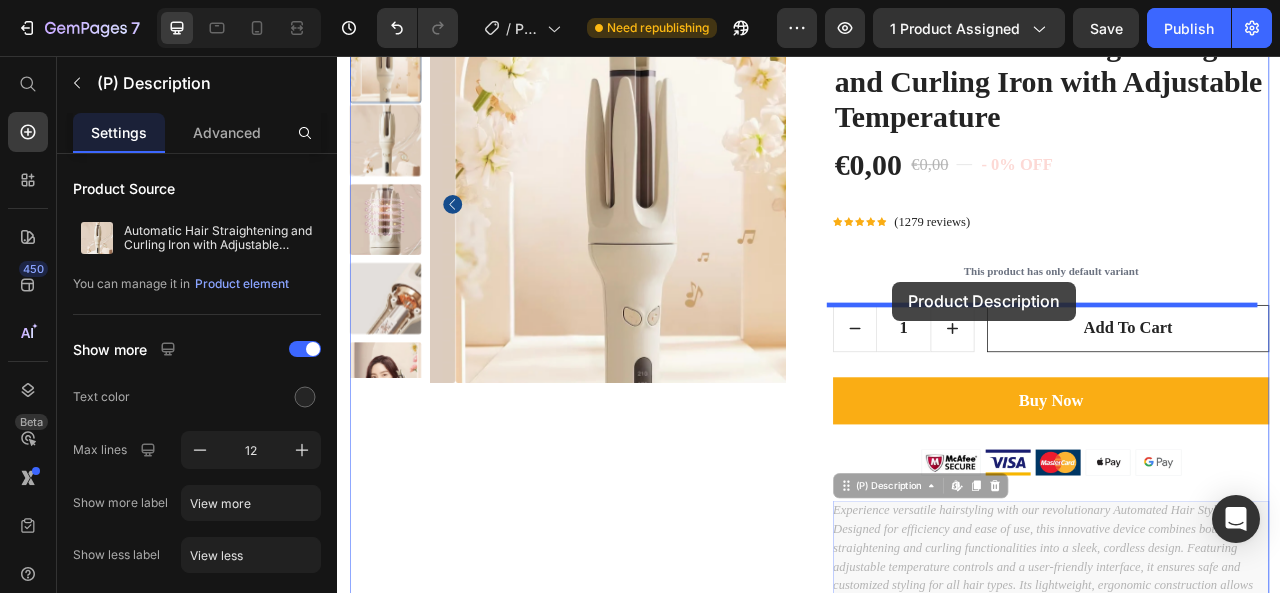 drag, startPoint x: 1001, startPoint y: 271, endPoint x: 1043, endPoint y: 343, distance: 83.35467 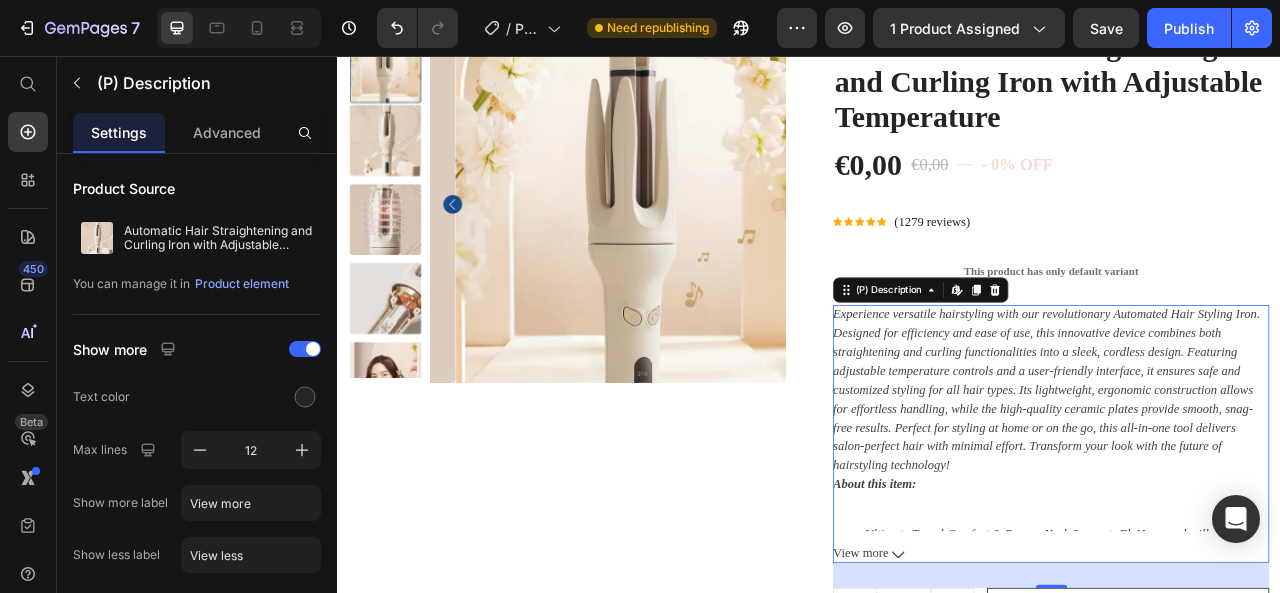 scroll, scrollTop: 251, scrollLeft: 0, axis: vertical 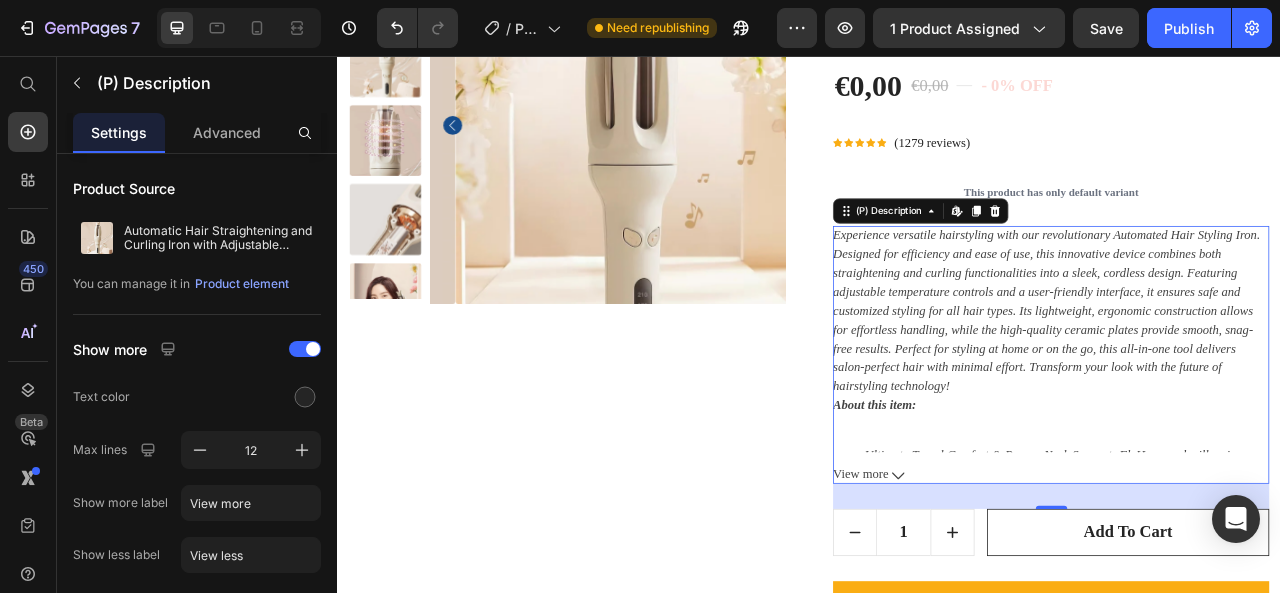 click 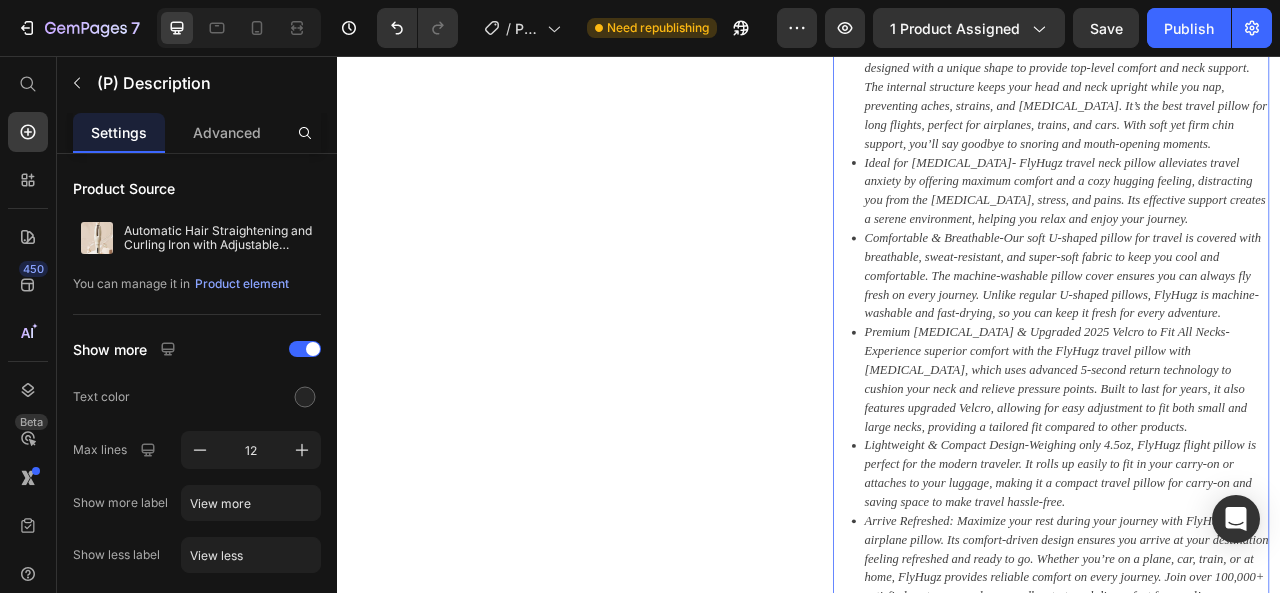 scroll, scrollTop: 1051, scrollLeft: 0, axis: vertical 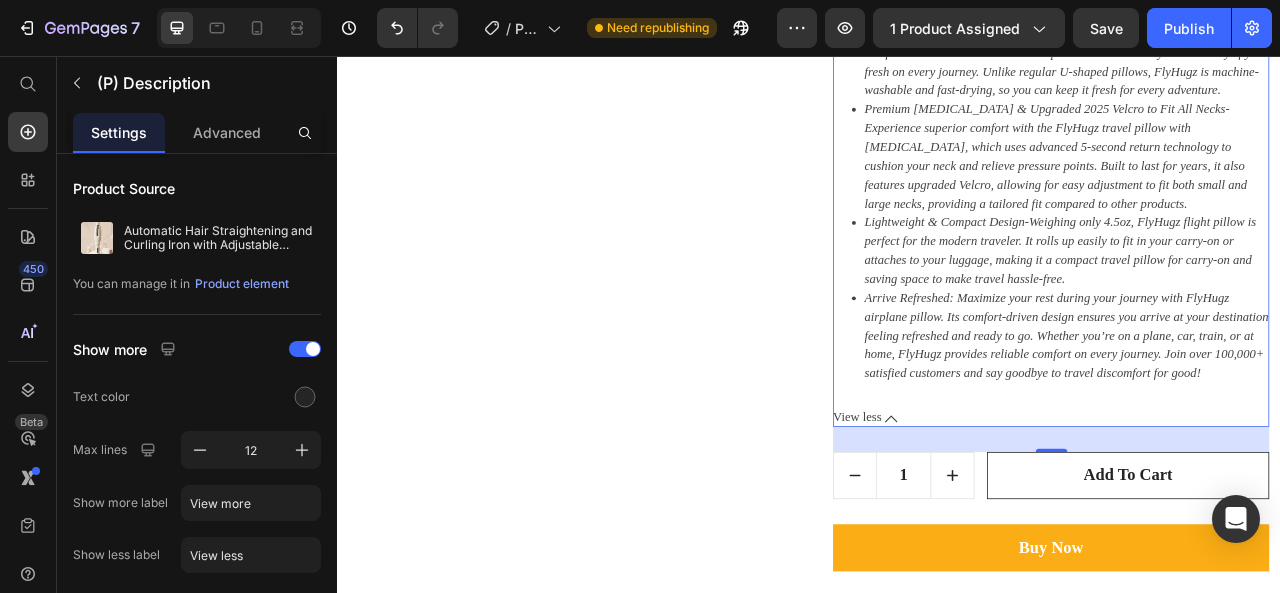 click 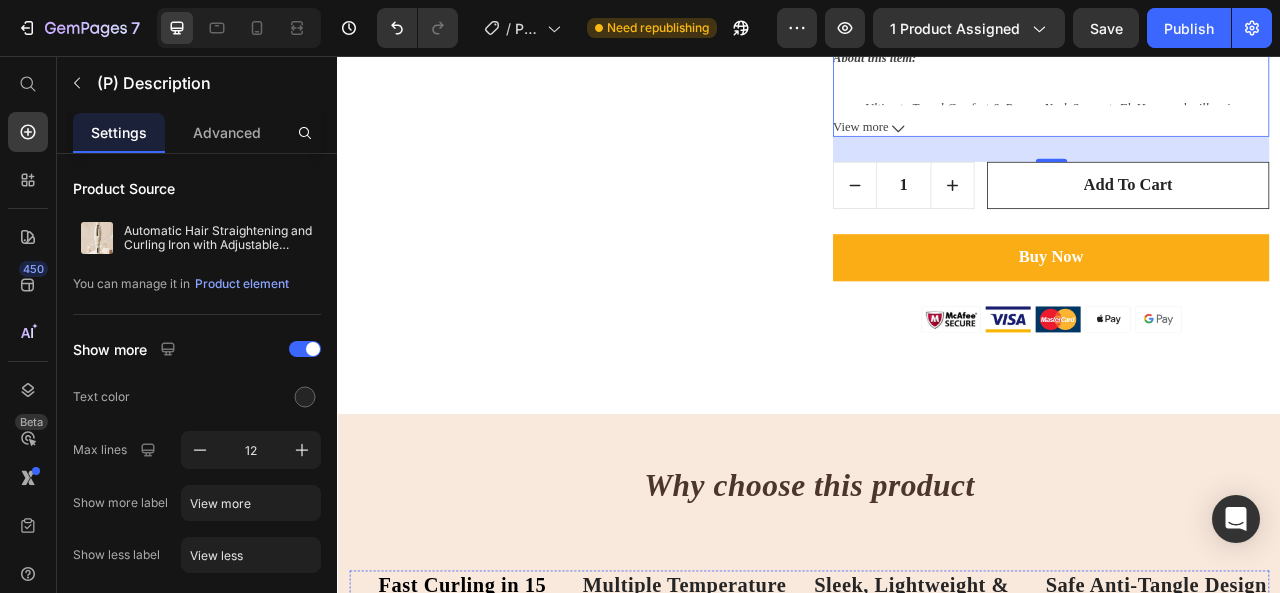 scroll, scrollTop: 551, scrollLeft: 0, axis: vertical 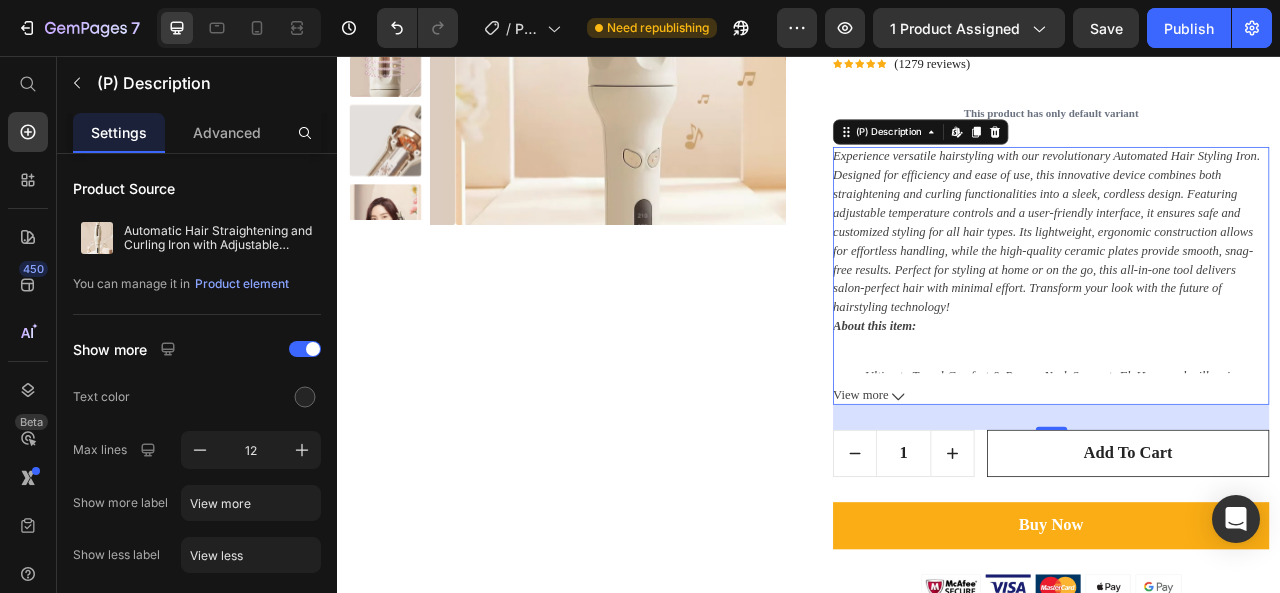 click on "View more" at bounding box center (1244, 488) 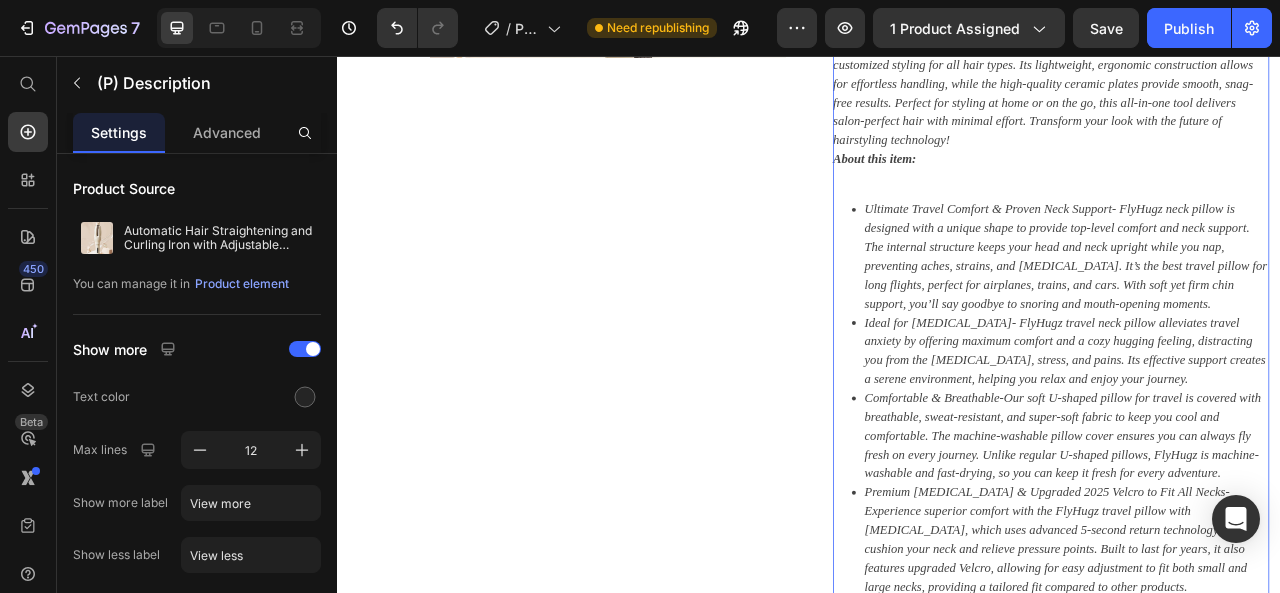 scroll, scrollTop: 751, scrollLeft: 0, axis: vertical 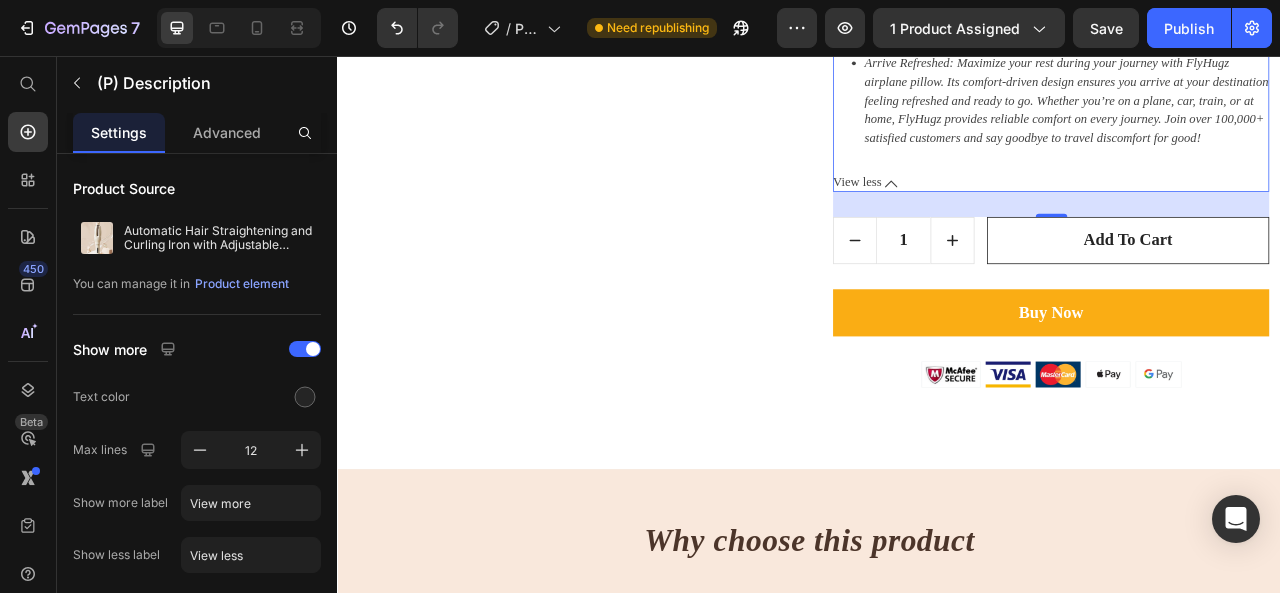 click on "View less" at bounding box center (1244, 216) 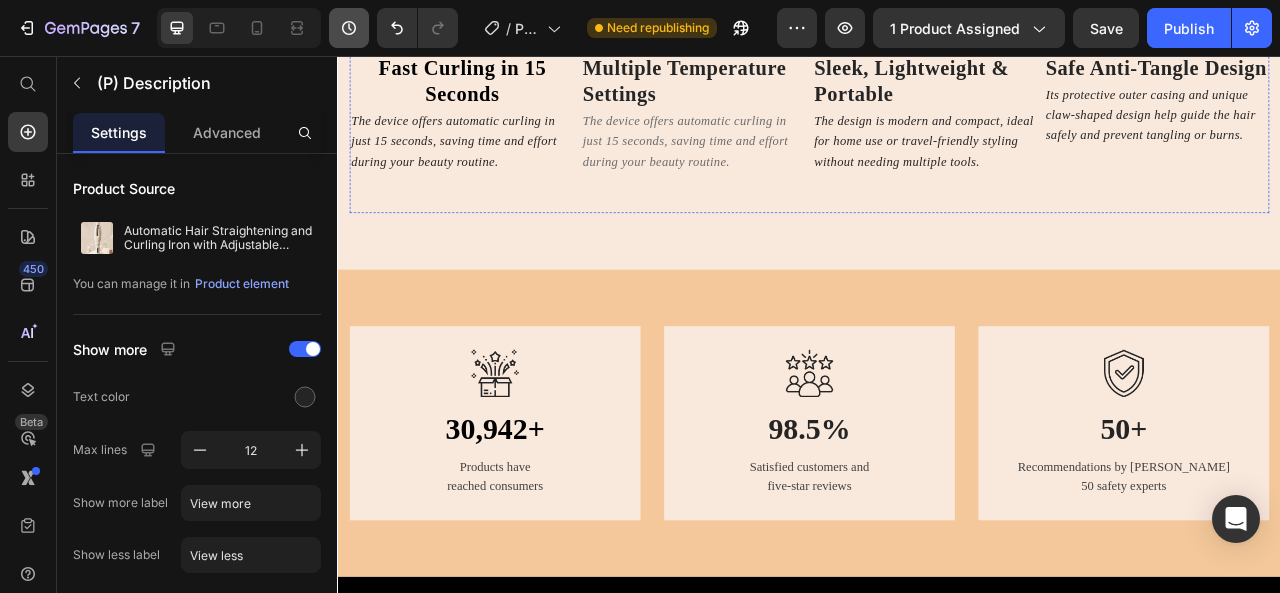 scroll, scrollTop: 1051, scrollLeft: 0, axis: vertical 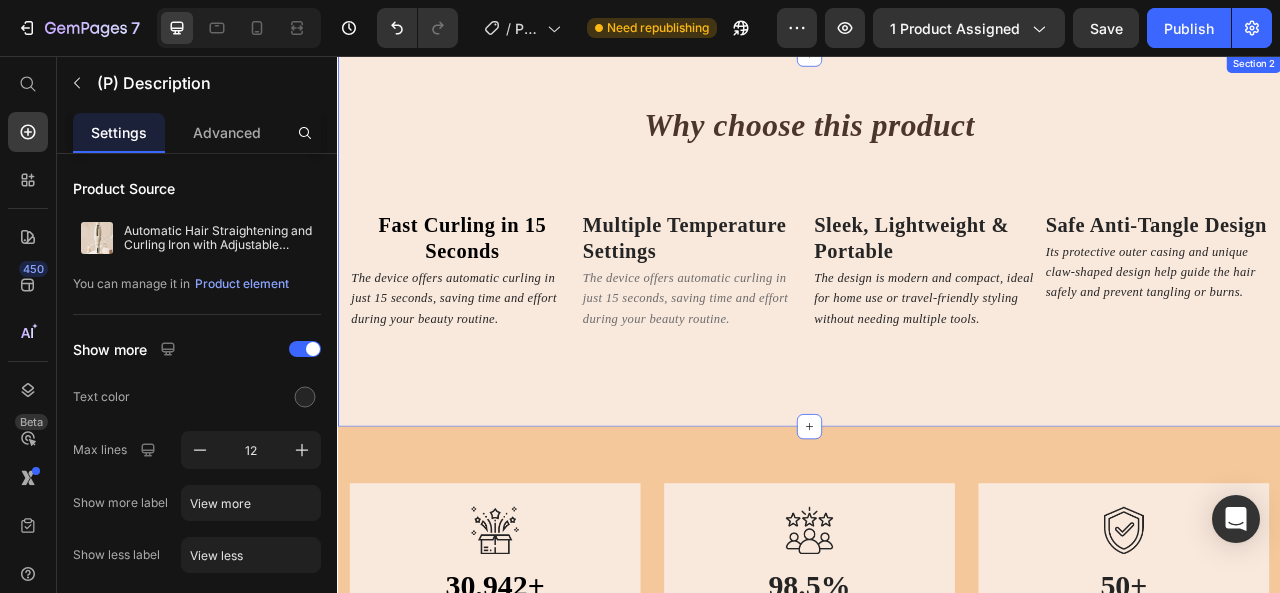 click on "Why choose this product   Heading Fast Curling in 15 Seconds Heading The device offers automatic curling in just 15 seconds, saving time and effort during your beauty routine. Text Block Multiple Temperature Settings Heading The device offers automatic curling in just 15 seconds, saving time and effort during your beauty routine. Text Block Sleek, Lightweight & Portable Heading The design is modern and compact, ideal for home use or travel-friendly styling without needing multiple tools.   Text Block Safe Anti-Tangle Design Heading Its protective outer casing and unique claw-shaped design help guide the hair safely and prevent tangling or burns.   Text Block Row Row Section 2" at bounding box center [937, 290] 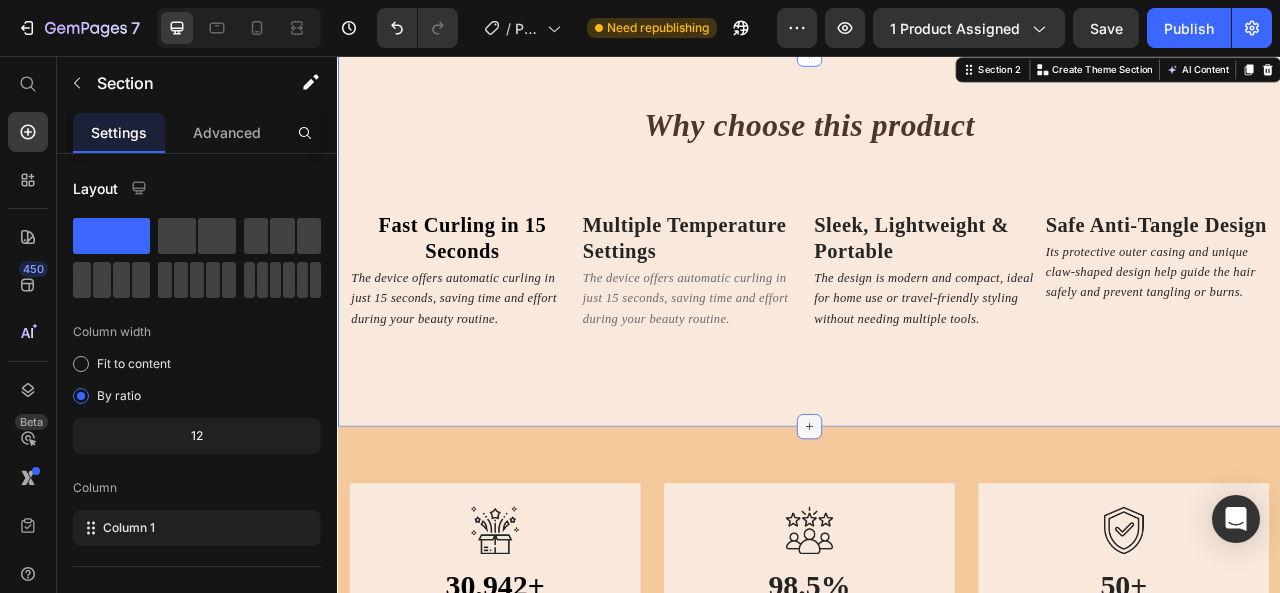 click 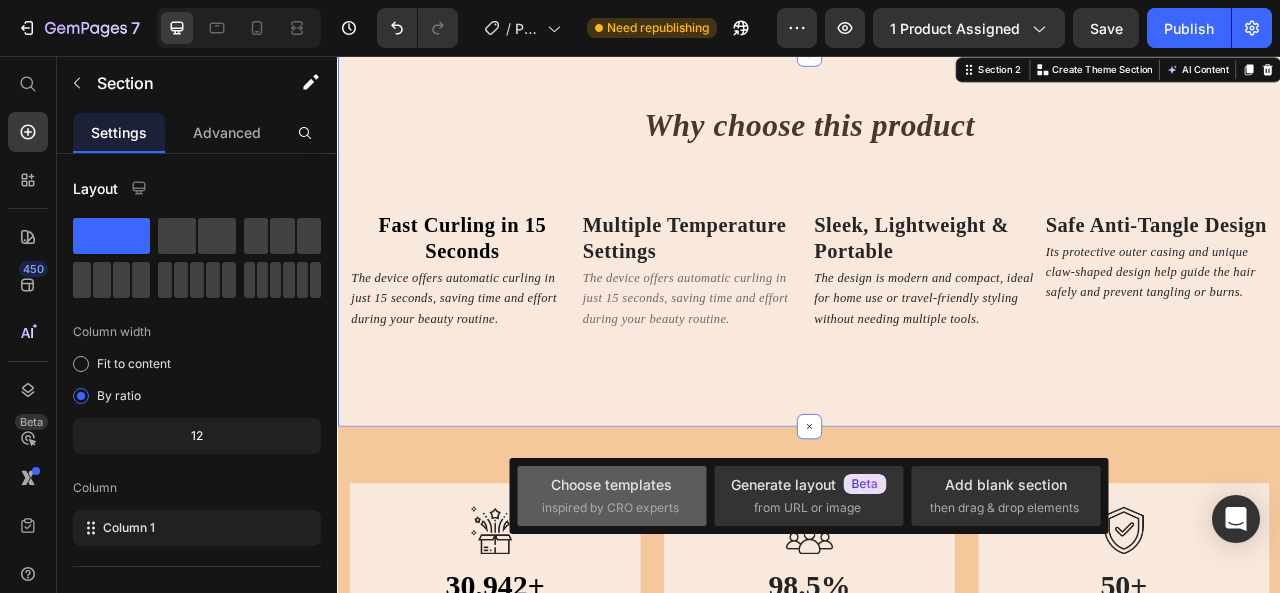 click on "Choose templates" at bounding box center (611, 484) 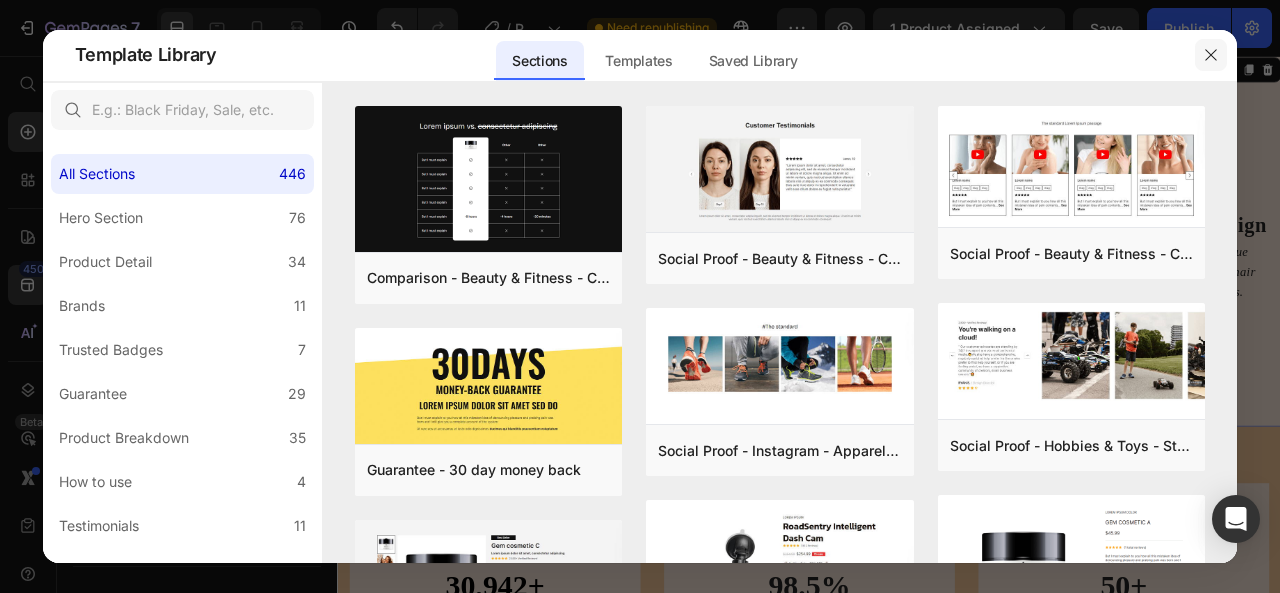 click 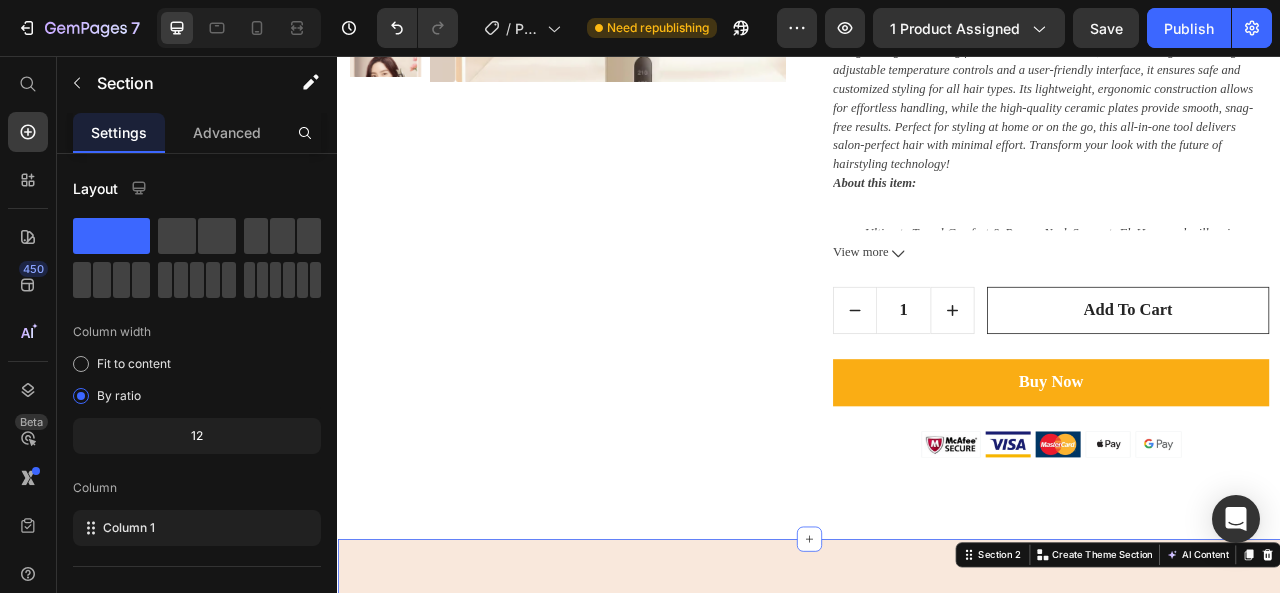 scroll, scrollTop: 551, scrollLeft: 0, axis: vertical 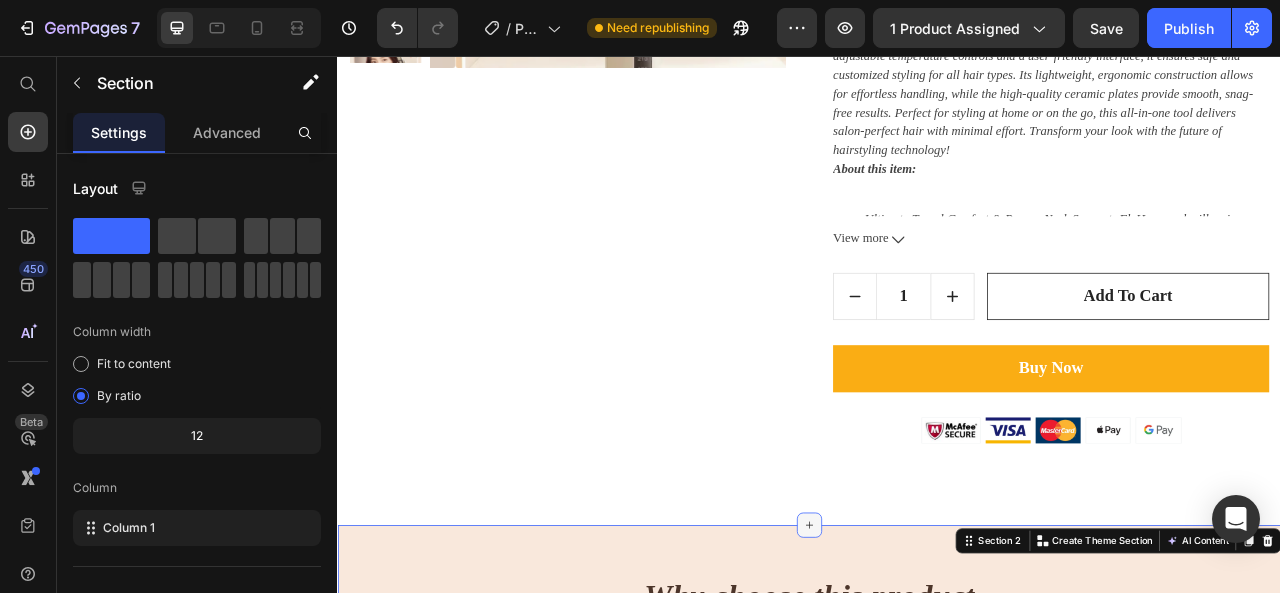 click 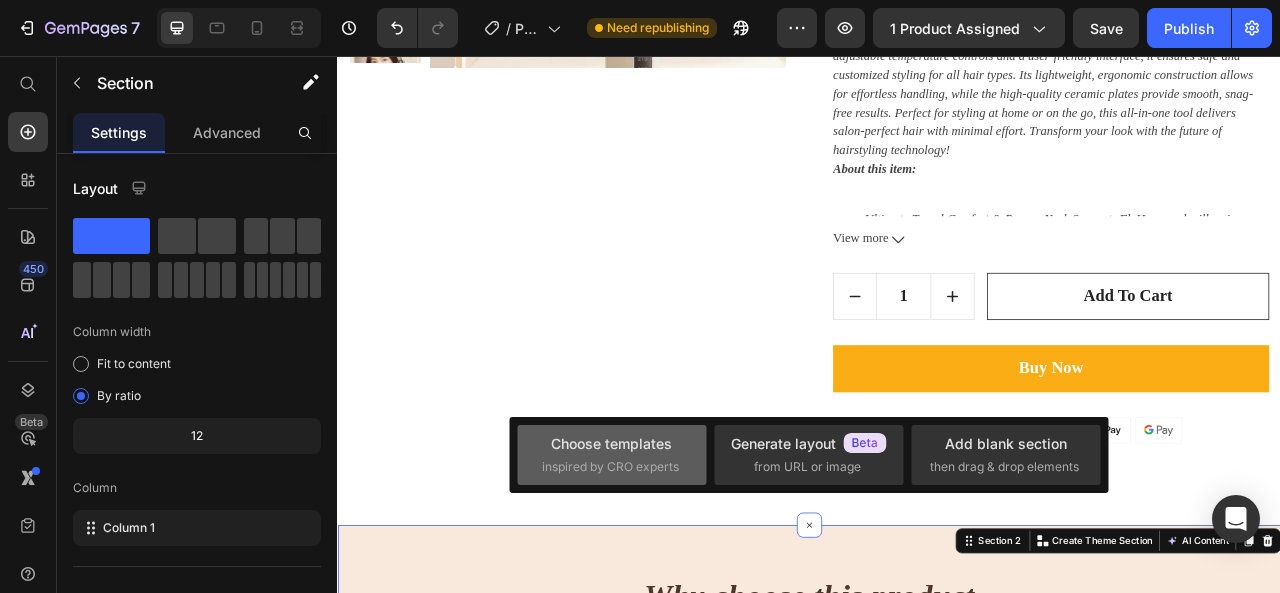 click on "inspired by CRO experts" at bounding box center (610, 467) 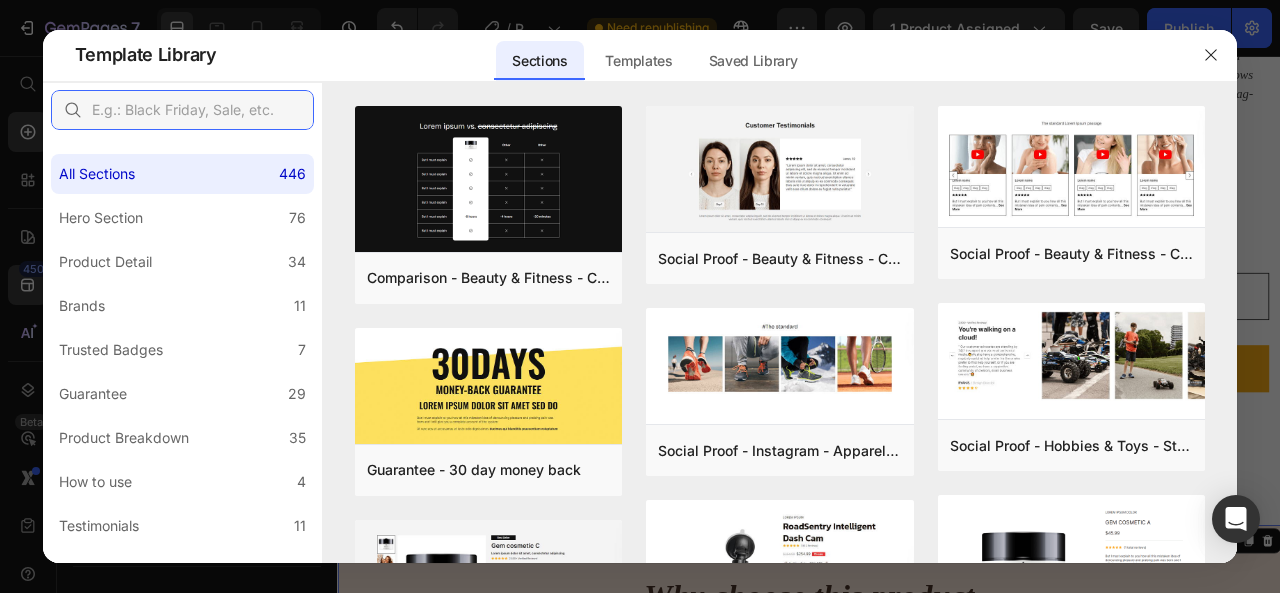 click at bounding box center [182, 110] 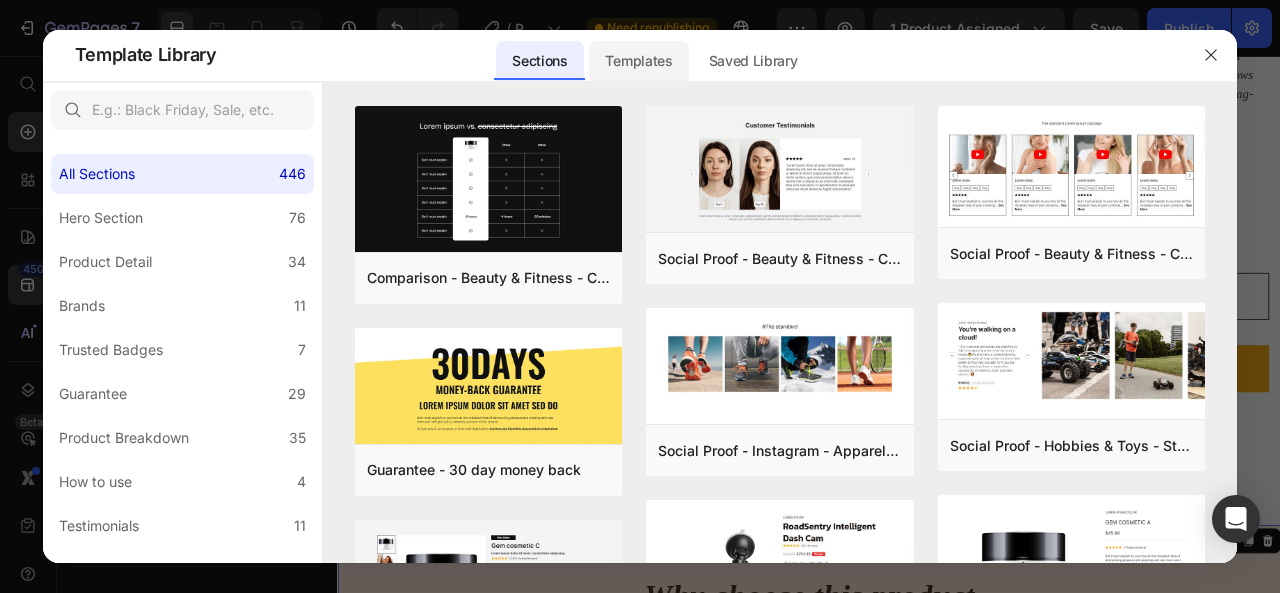 click on "Templates" 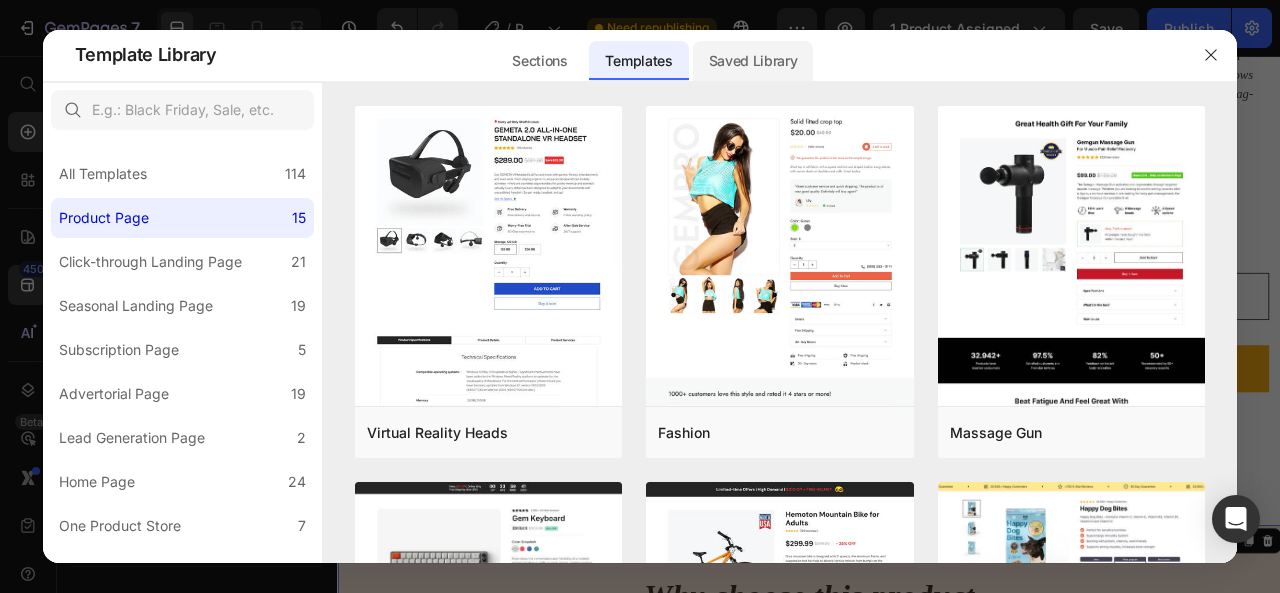 click on "Saved Library" 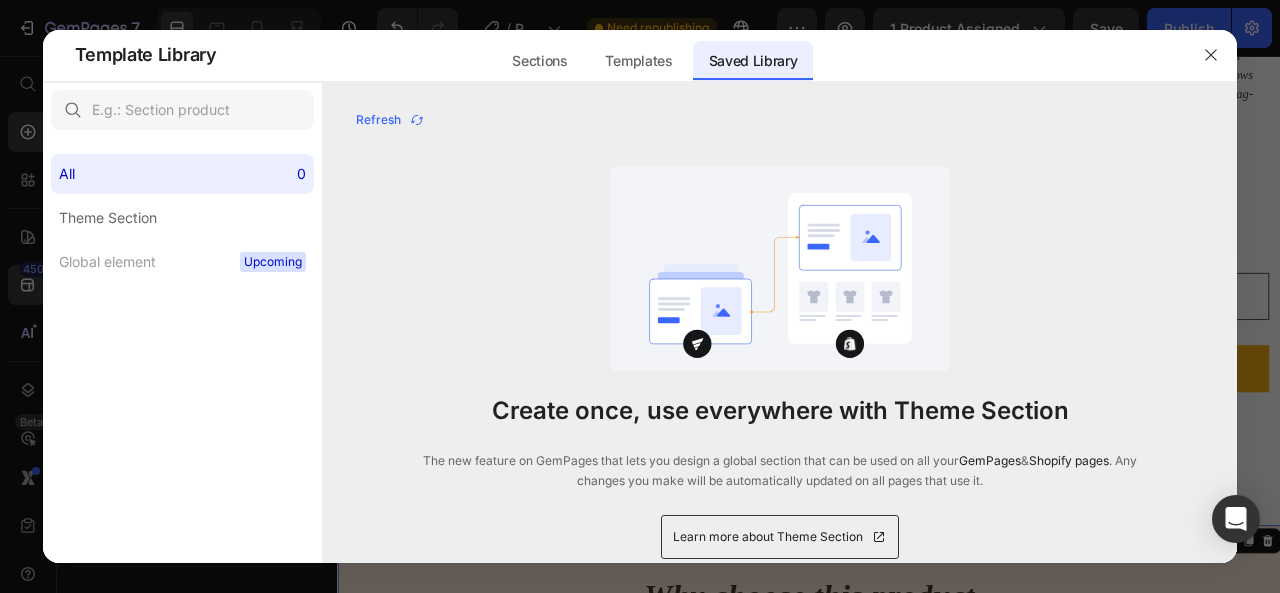 click on "Theme Section" 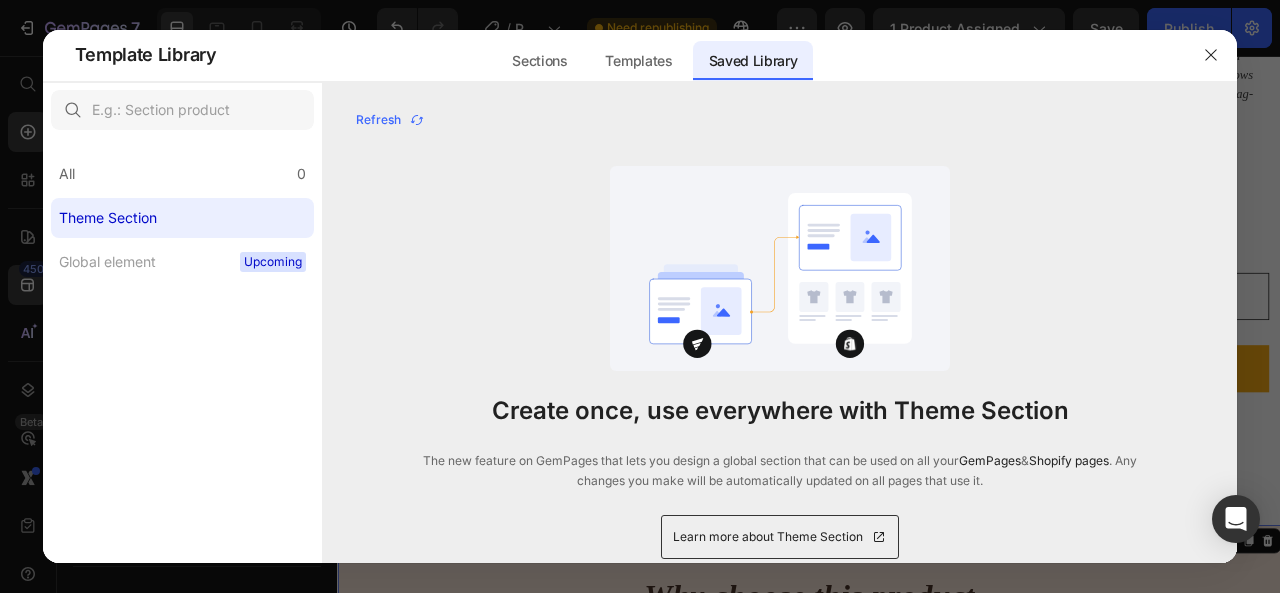 click on "Theme Section" 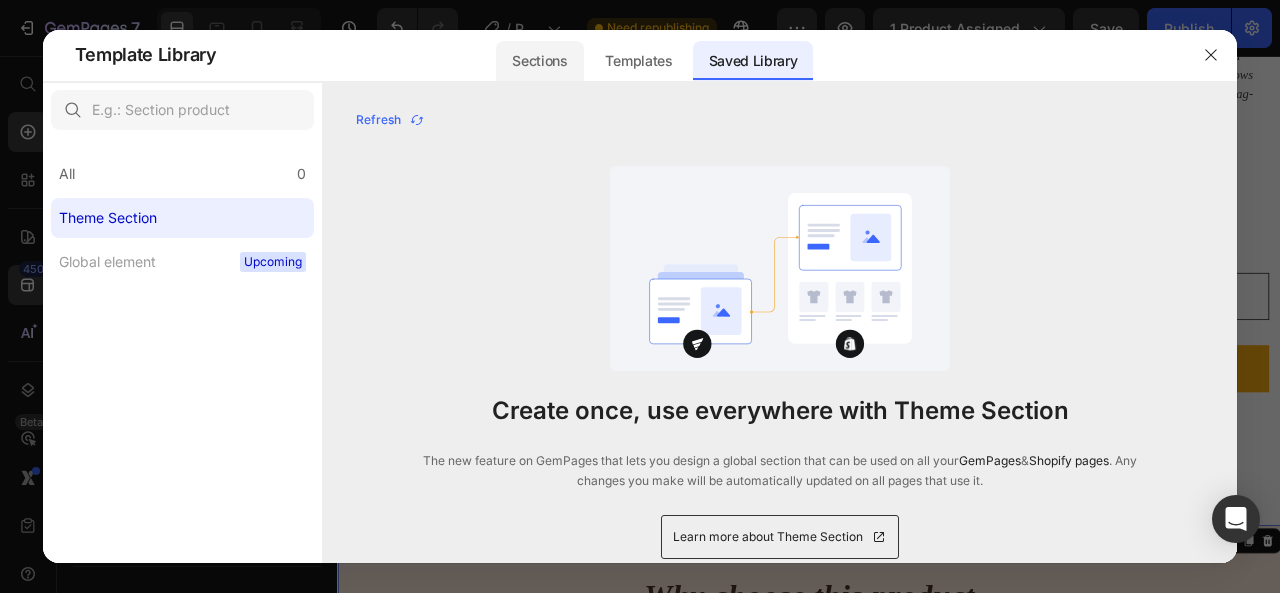 click on "Sections" 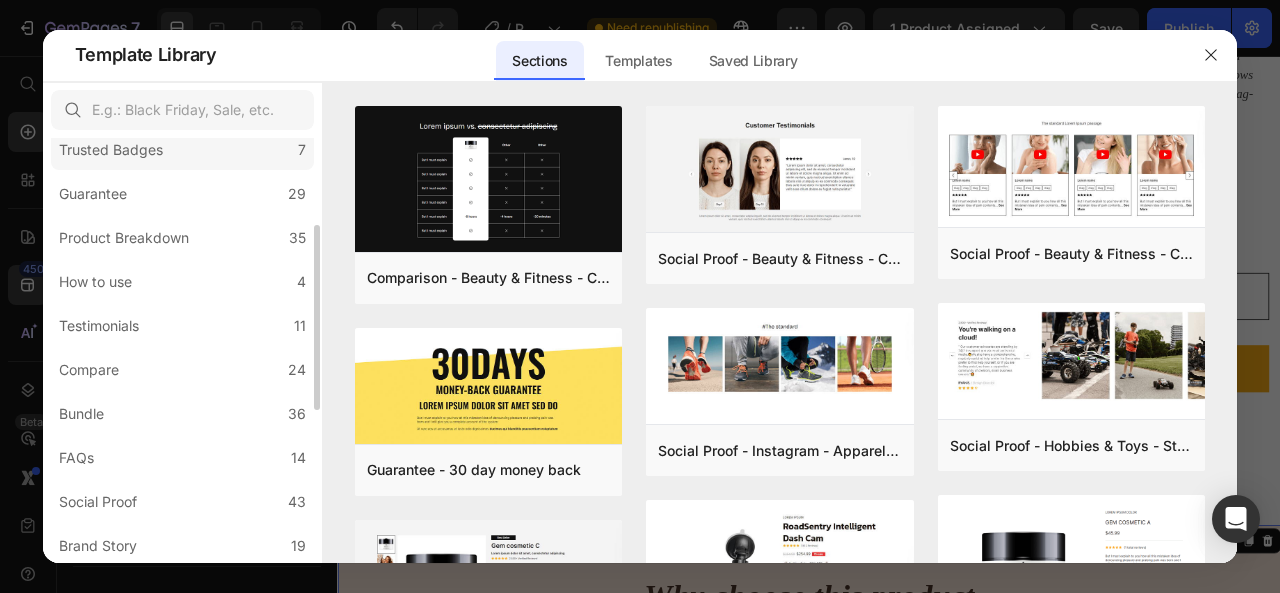 scroll, scrollTop: 100, scrollLeft: 0, axis: vertical 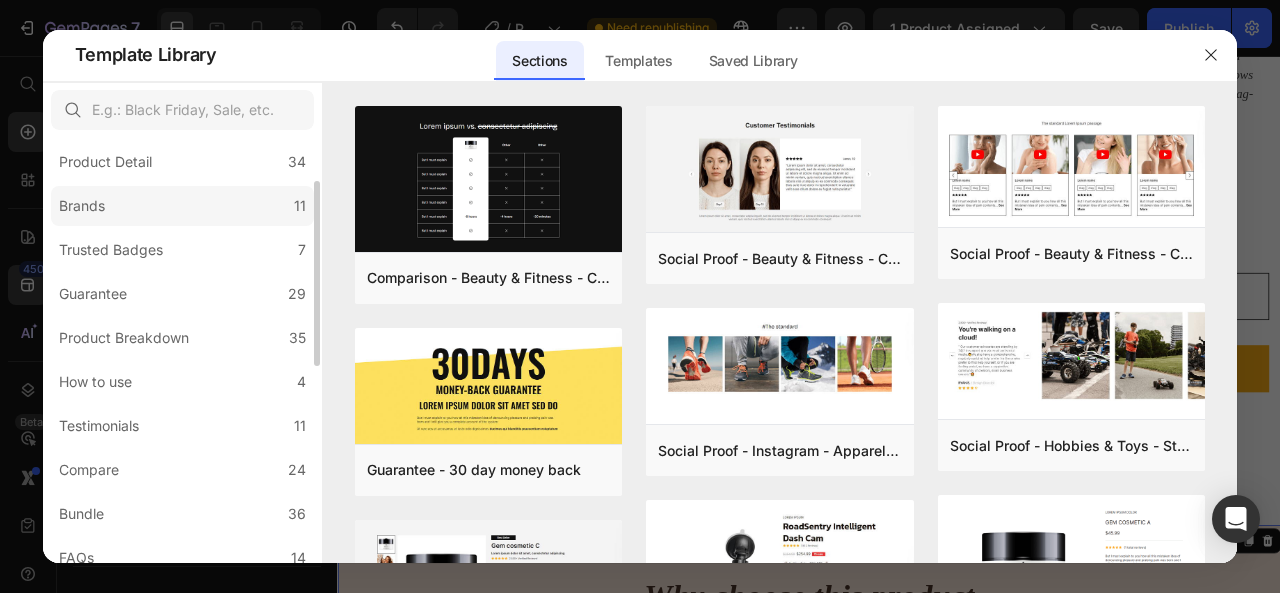 click on "Brands 11" 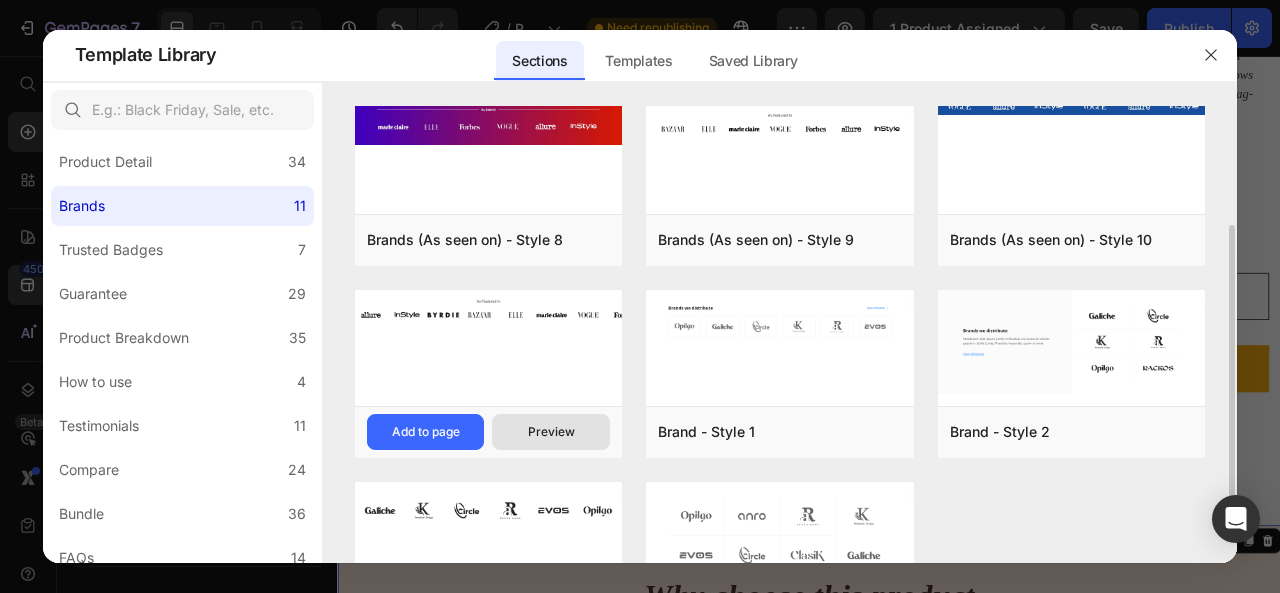 scroll, scrollTop: 300, scrollLeft: 0, axis: vertical 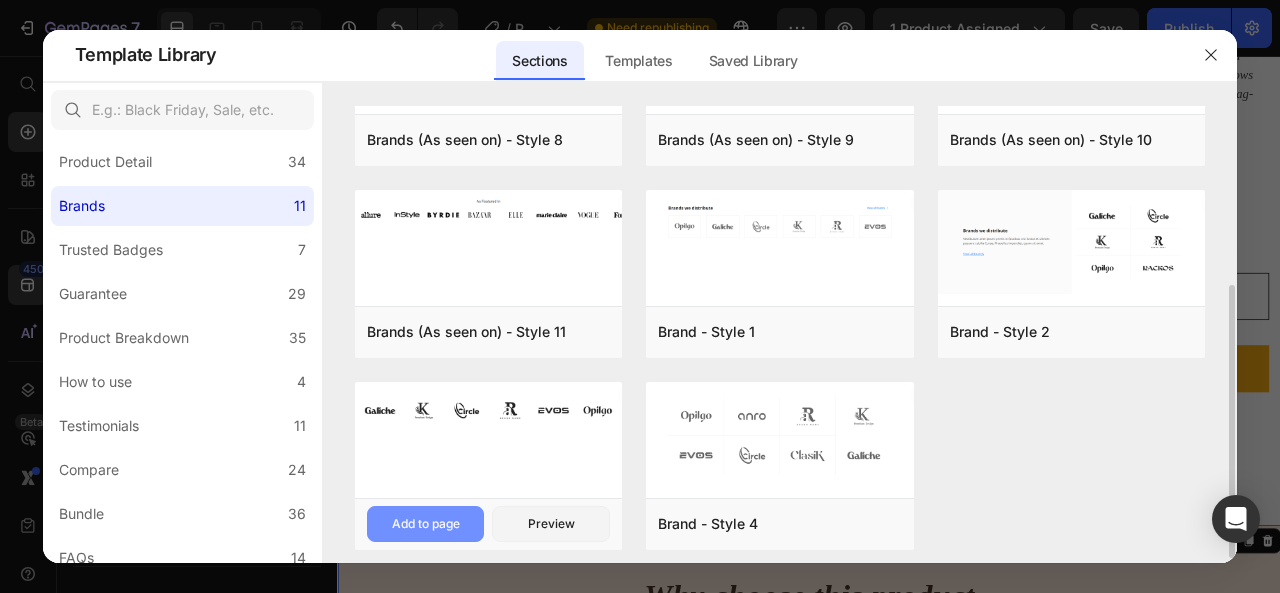 click on "Add to page" at bounding box center [426, 524] 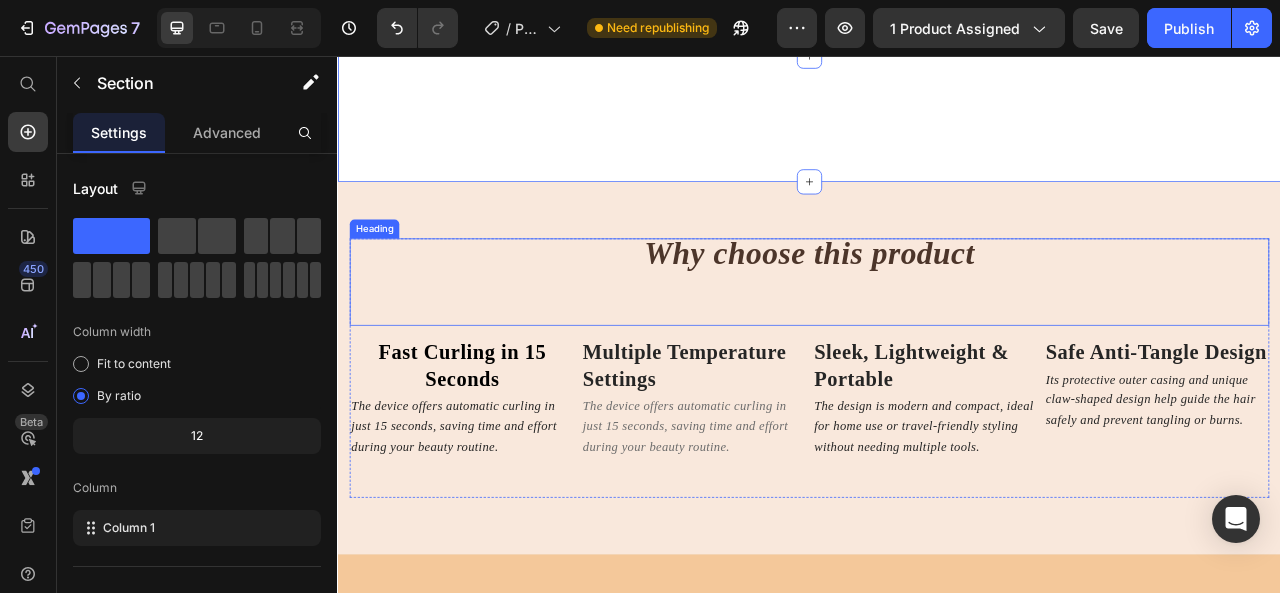 scroll, scrollTop: 948, scrollLeft: 0, axis: vertical 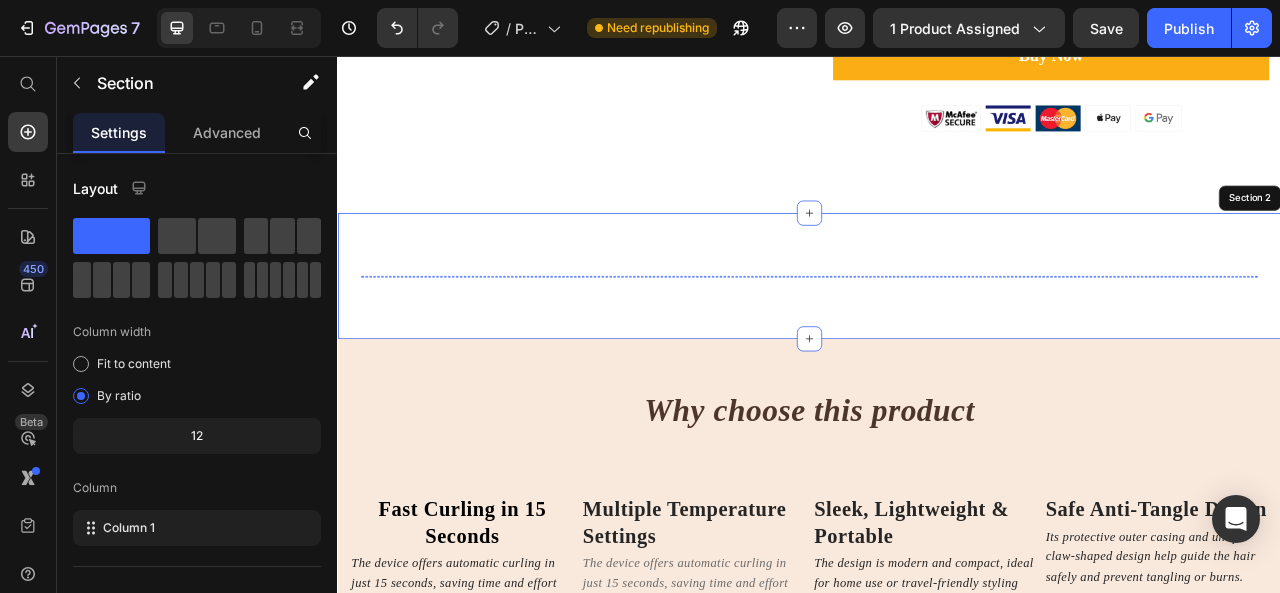 click on "Image Image Image Image Image Image Image Image Image Image Image Image Carousel Row Section 2" at bounding box center (937, 336) 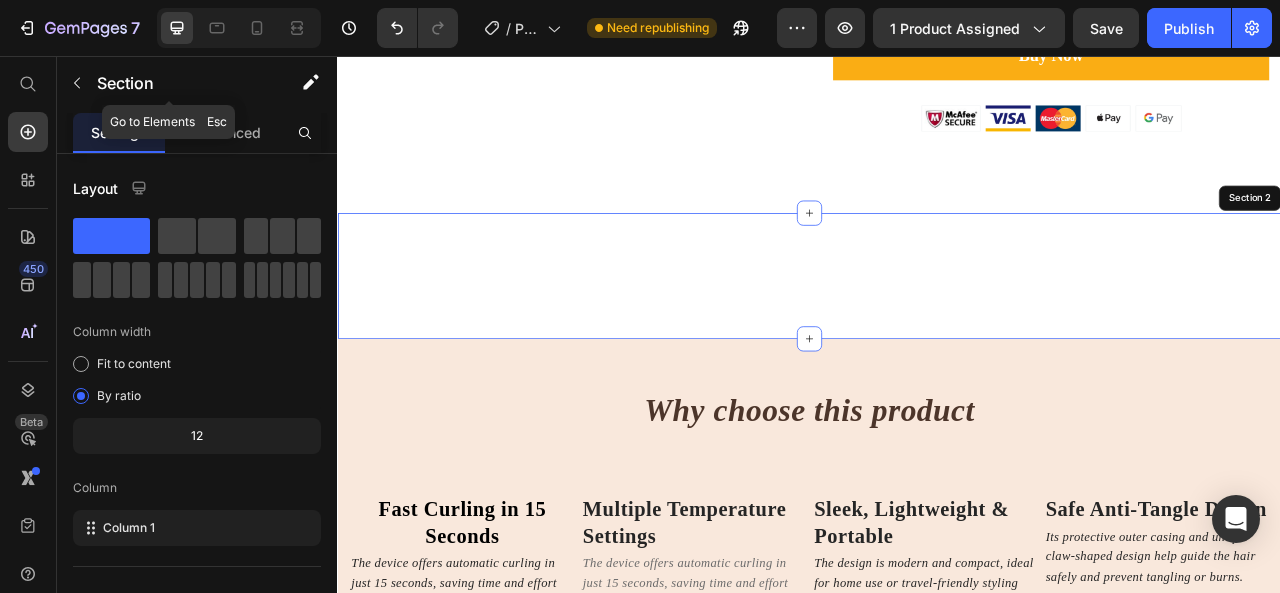 click 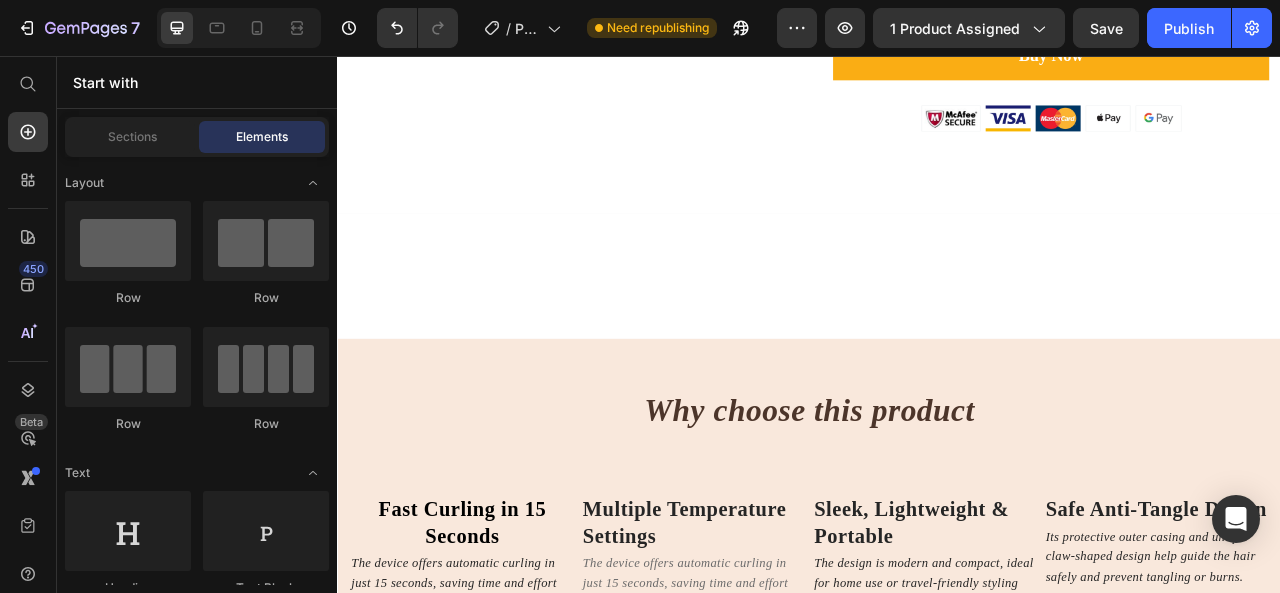 click on "Elements" 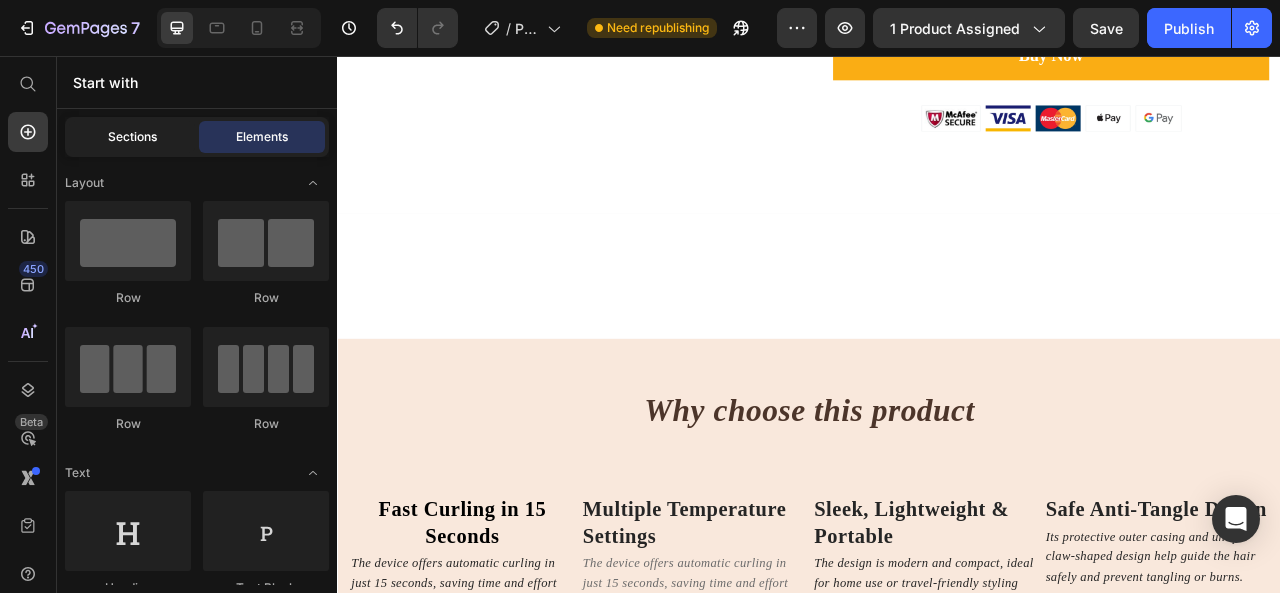 click on "Sections" at bounding box center (132, 137) 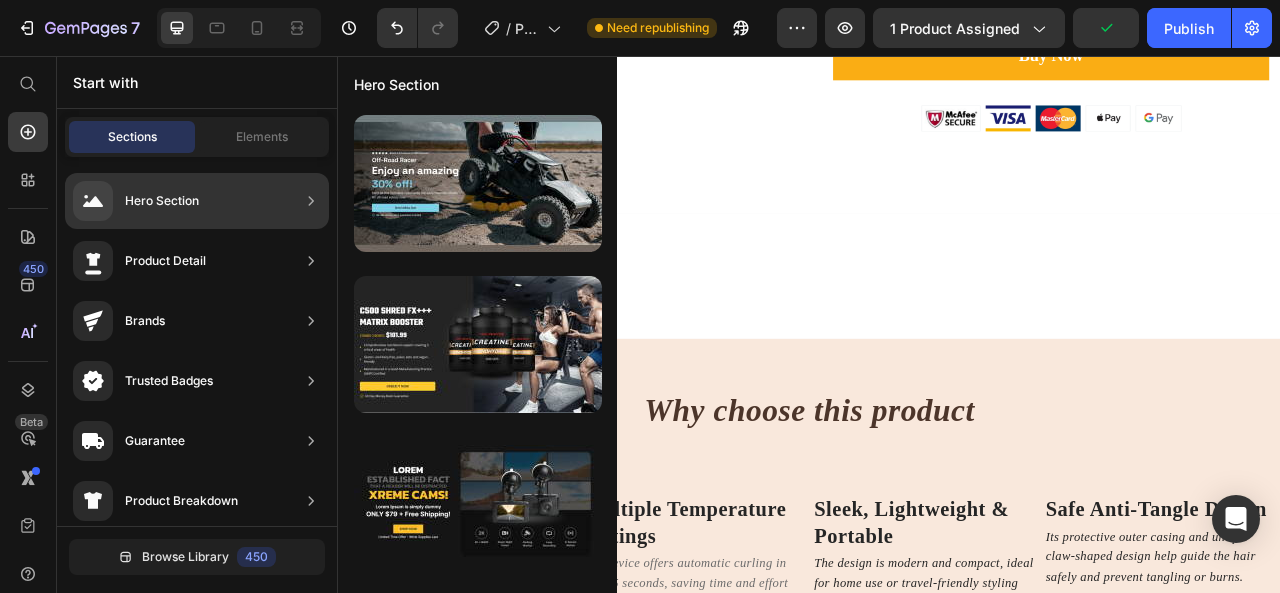click on "Start with Sections Elements Hero Section Product Detail Brands Trusted Badges Guarantee Product Breakdown How to use Testimonials Compare Bundle FAQs Social Proof Brand Story Product List Collection Blog List Contact Sticky Add to Cart Custom Footer Browse Library 450 Layout
Row
Row
Row
Row Text
Heading
Text Block Button
Button
Button
Sticky Back to top Media
Image
Image" at bounding box center (197, 324) 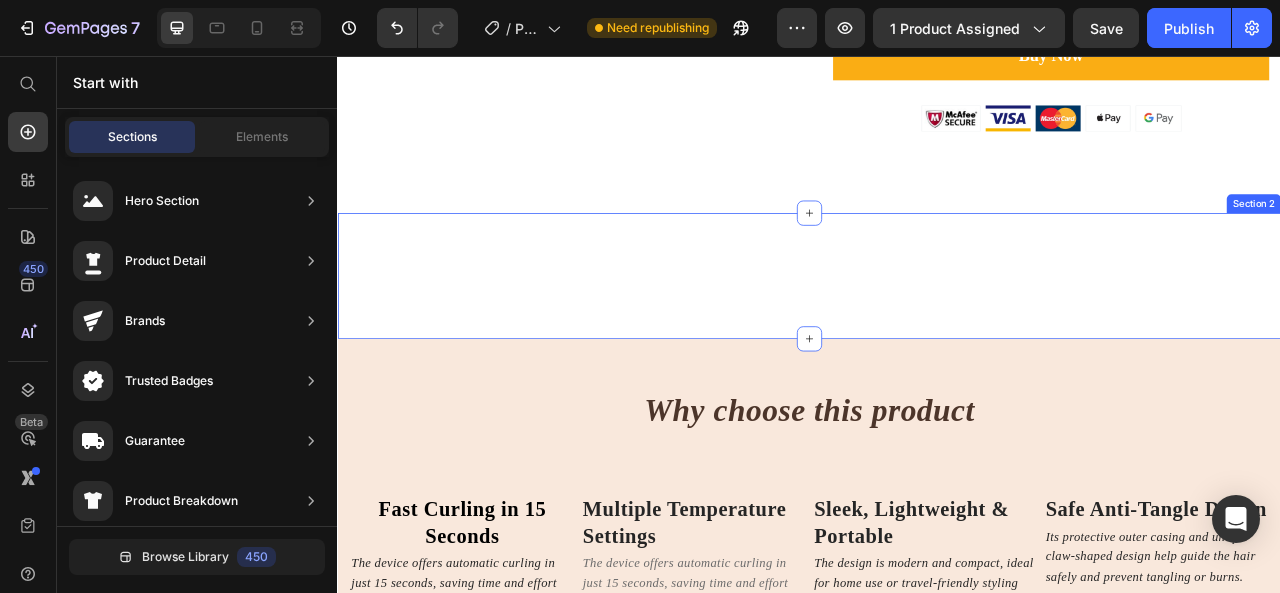 click on "Image Image Image Image Image Image Image Image Image Image Image Image Carousel Row Section 2" at bounding box center [937, 336] 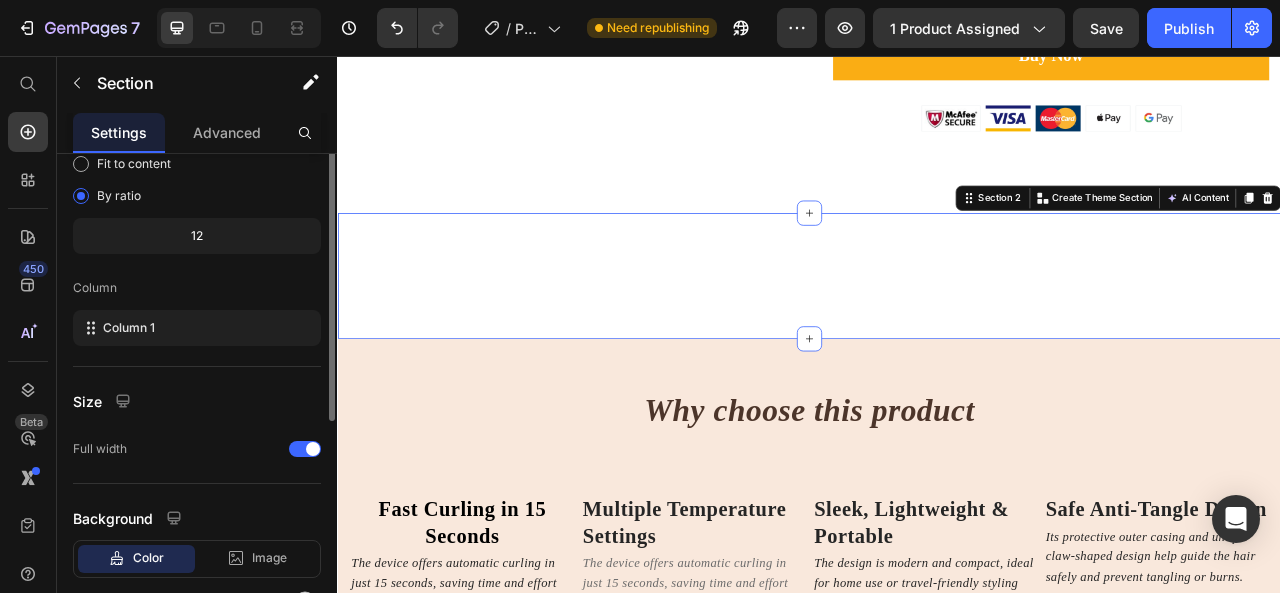 scroll, scrollTop: 100, scrollLeft: 0, axis: vertical 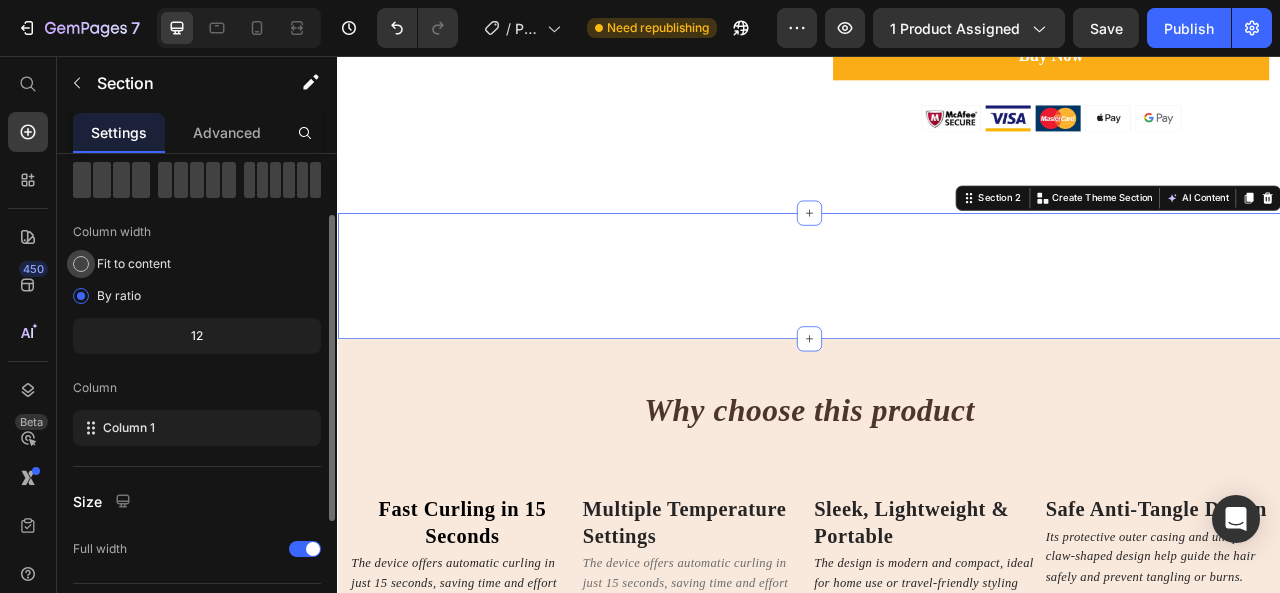 click on "Fit to content" at bounding box center [134, 264] 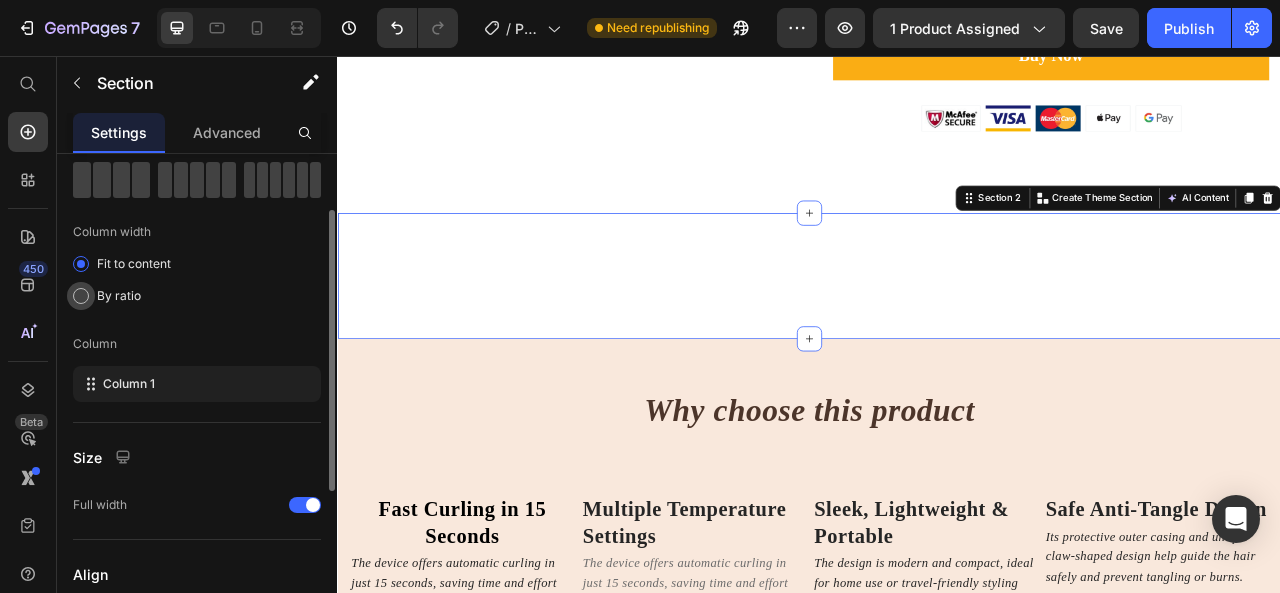 click on "By ratio" 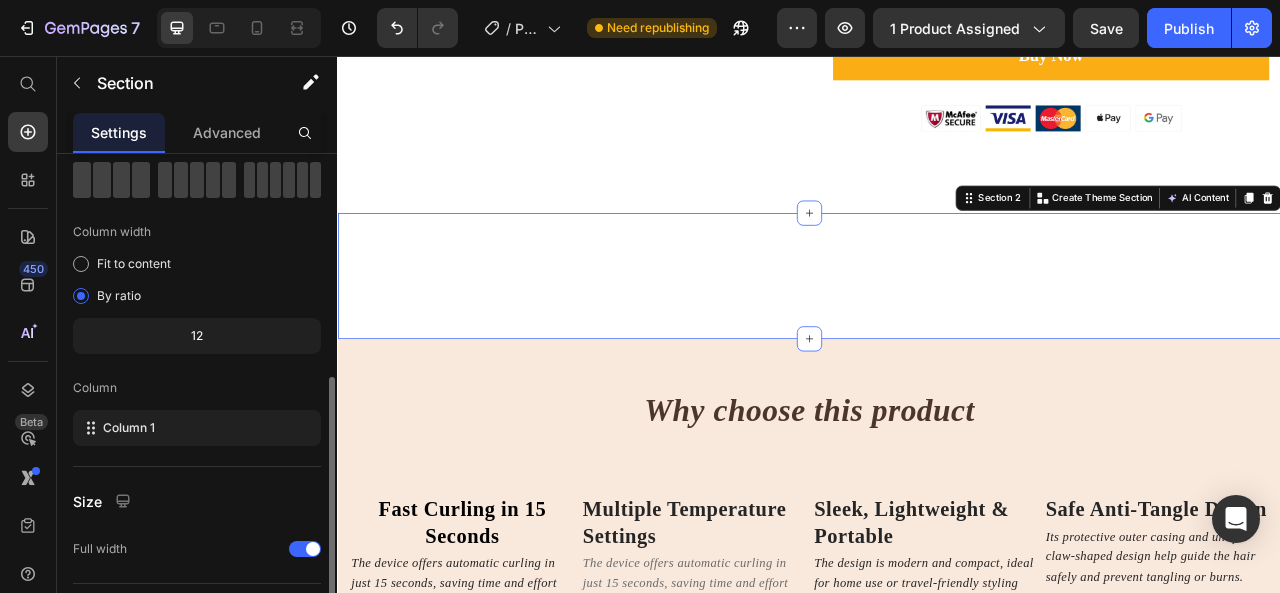 scroll, scrollTop: 200, scrollLeft: 0, axis: vertical 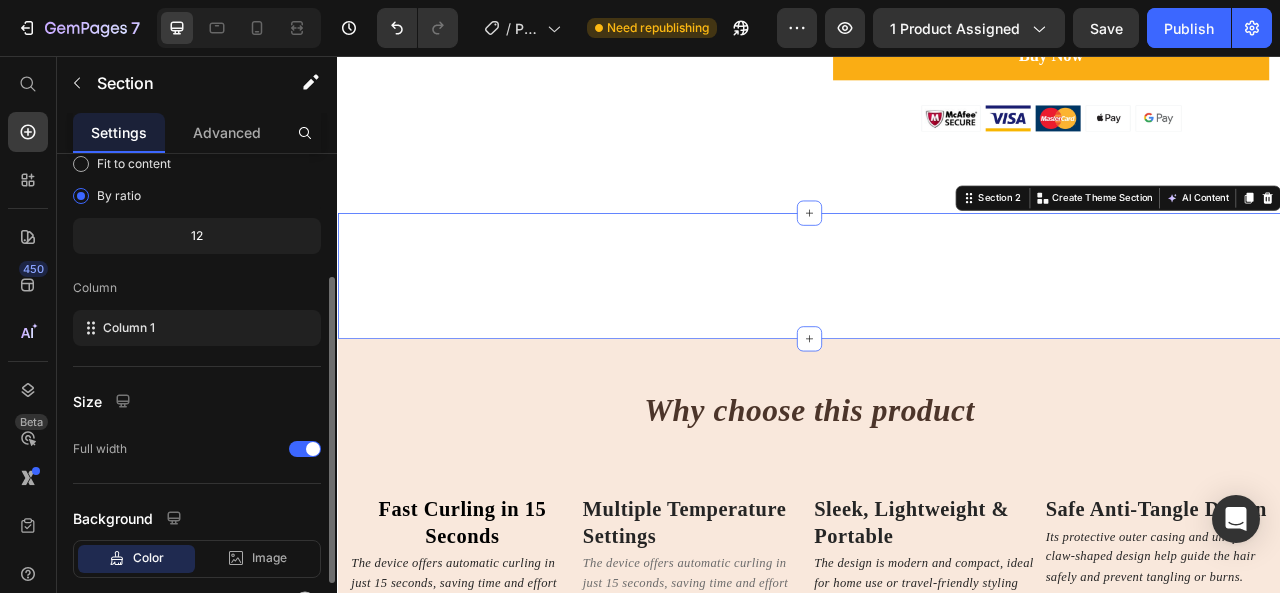 click on "12" 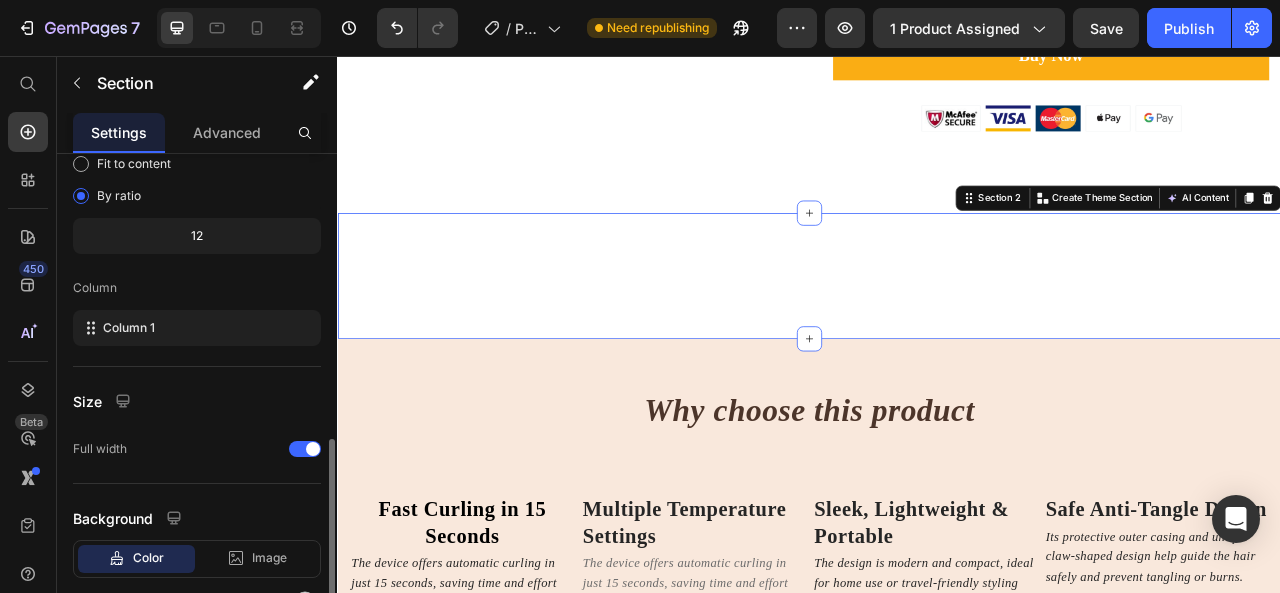 scroll, scrollTop: 300, scrollLeft: 0, axis: vertical 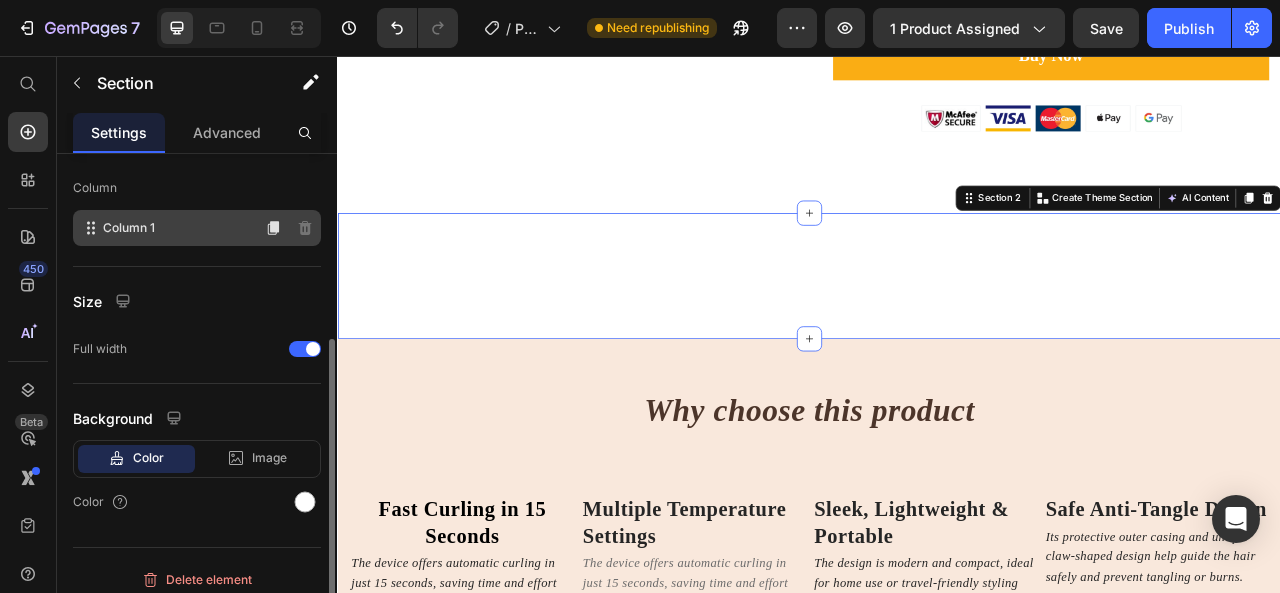 click on "Column 1" 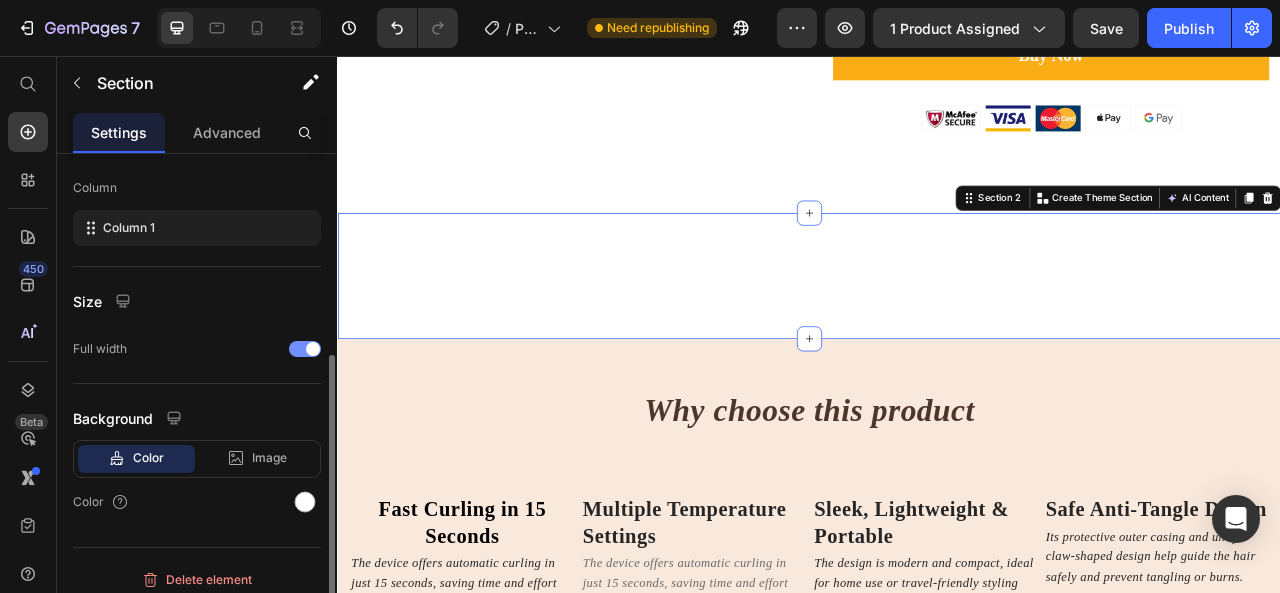 scroll, scrollTop: 310, scrollLeft: 0, axis: vertical 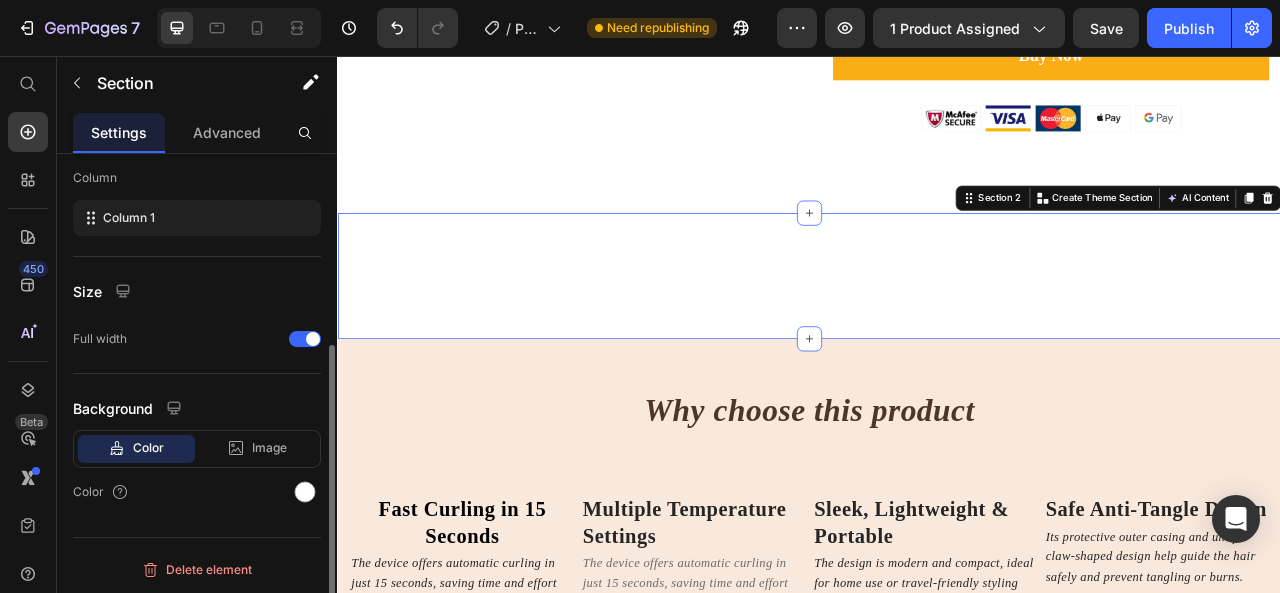 click on "Image Image Image Image Image Image Image Image Image Image Image Image Carousel Row Section 2   You can create reusable sections Create Theme Section AI Content Write with GemAI What would you like to describe here? Tone and Voice Persuasive Product Automatic Hair Straightening and Curling Iron with Adjustable Temperature Show more Generate" at bounding box center [937, 336] 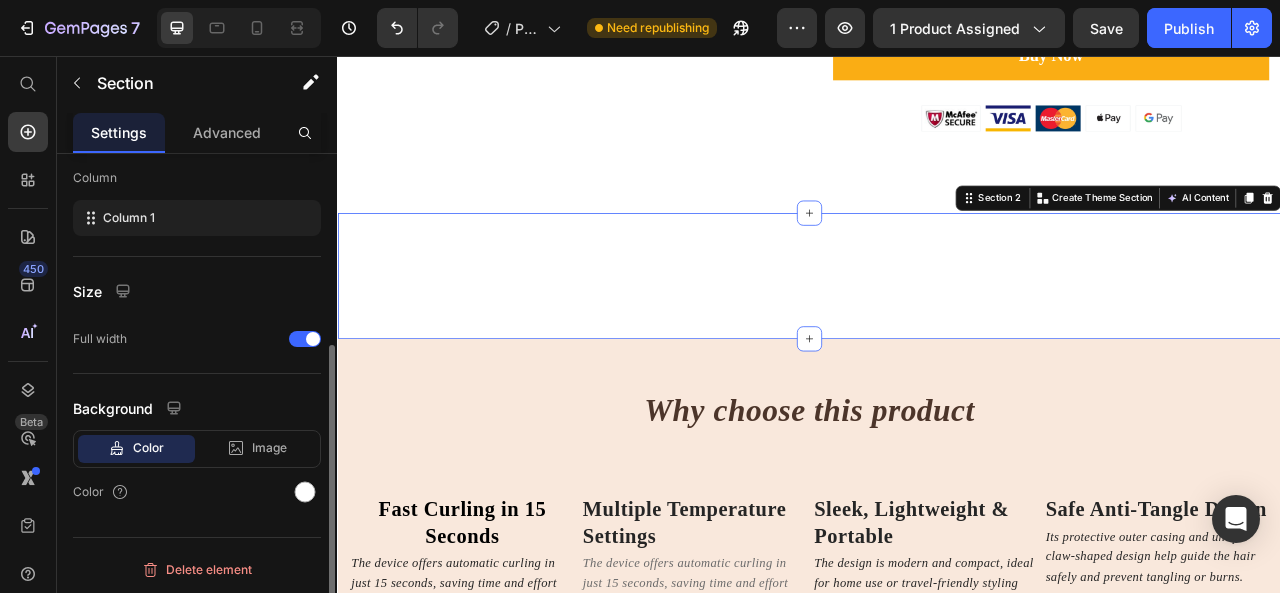 scroll, scrollTop: 310, scrollLeft: 0, axis: vertical 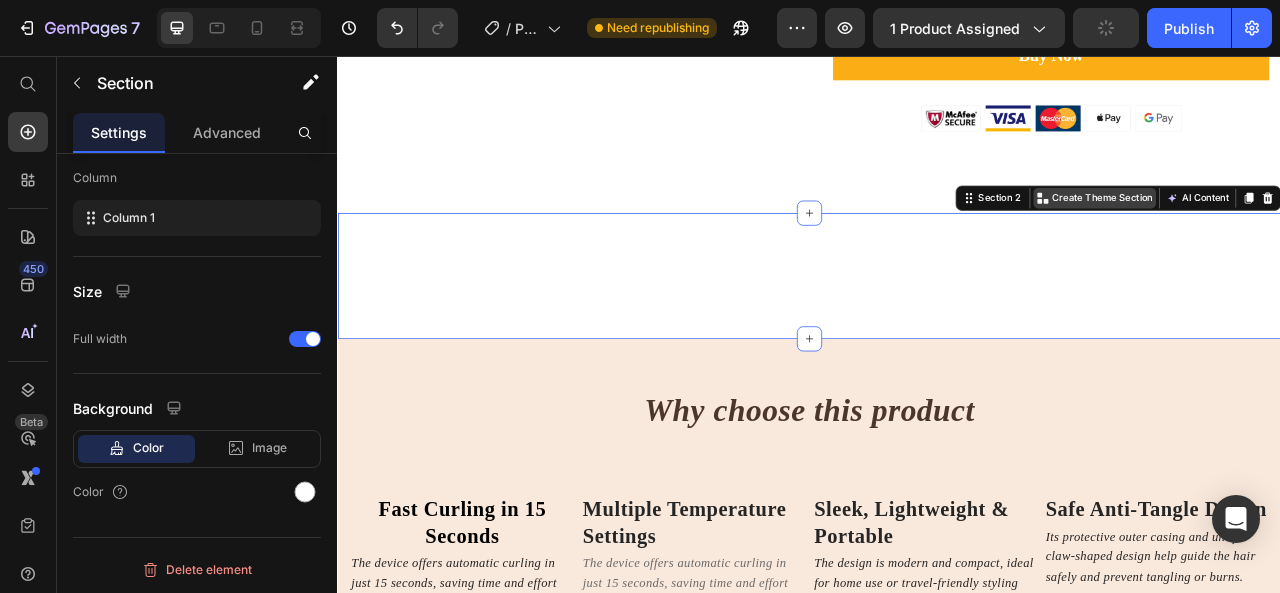 click on "Create Theme Section" at bounding box center [1300, 237] 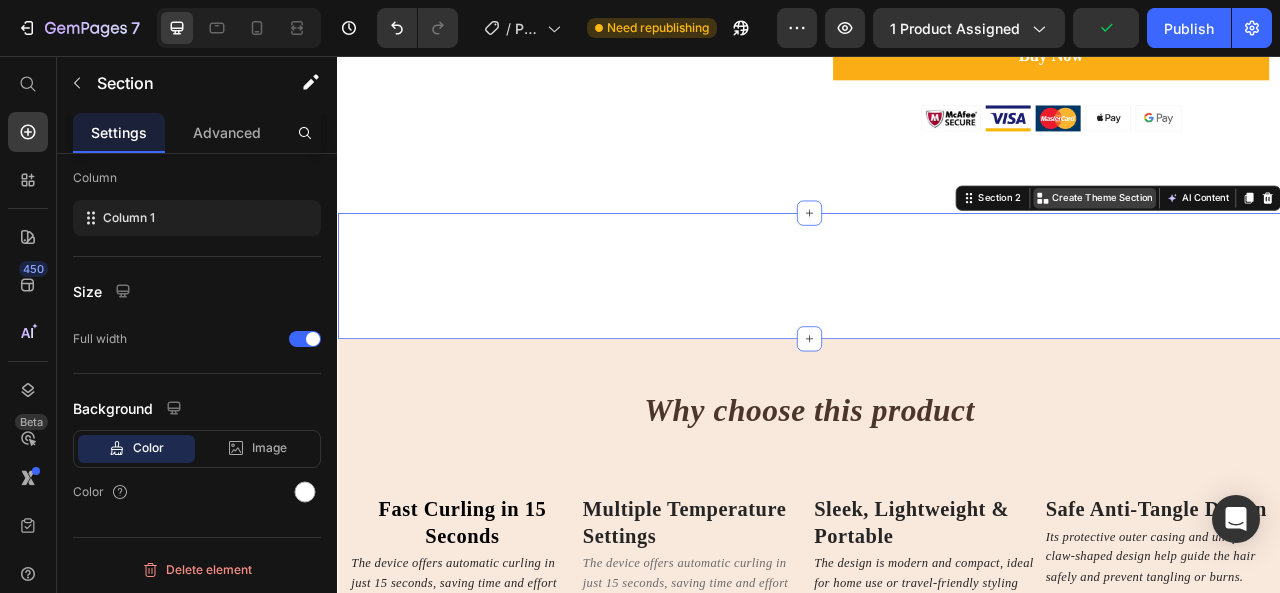 click on "Create Theme Section" at bounding box center [1310, 237] 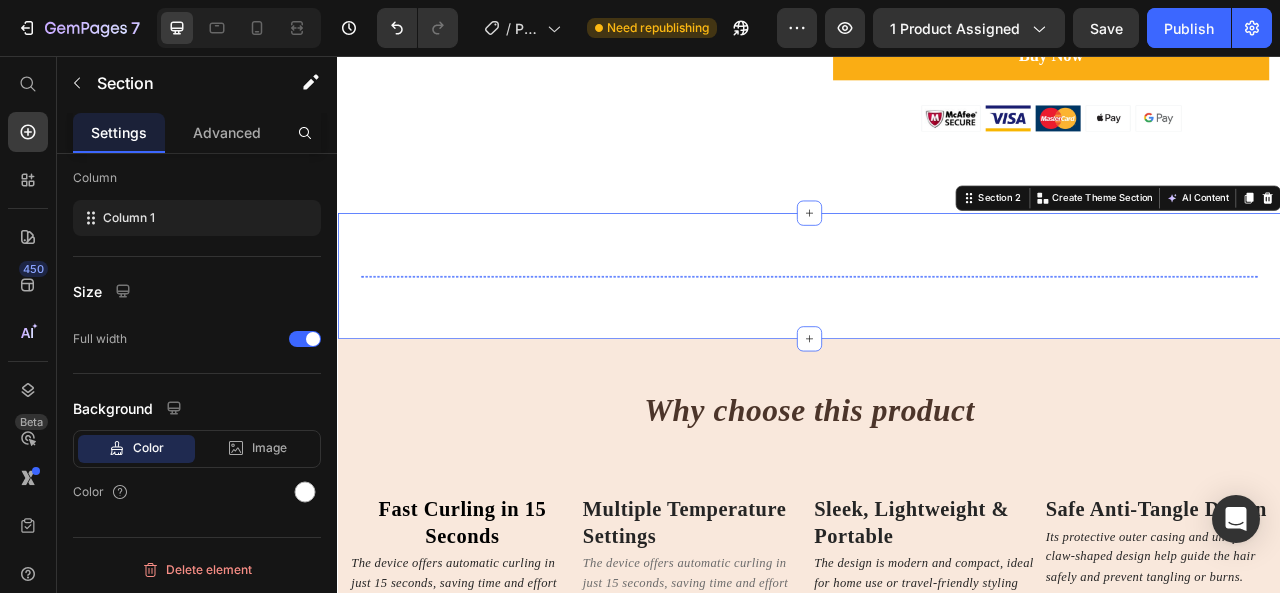 click at bounding box center [1407, 336] 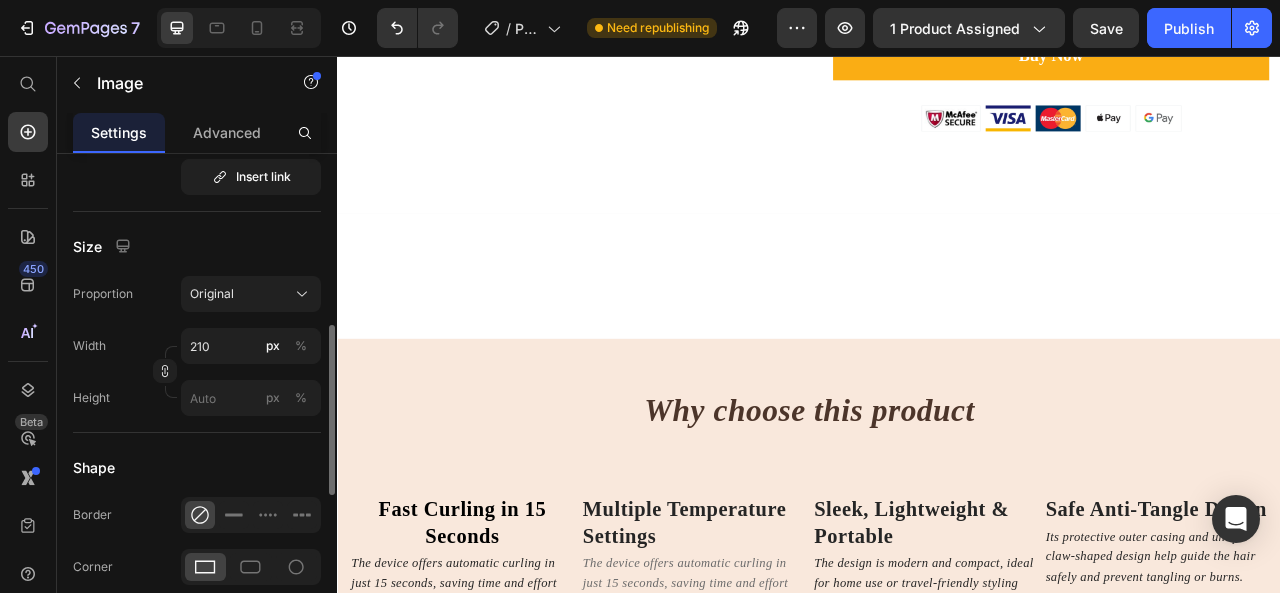 scroll, scrollTop: 100, scrollLeft: 0, axis: vertical 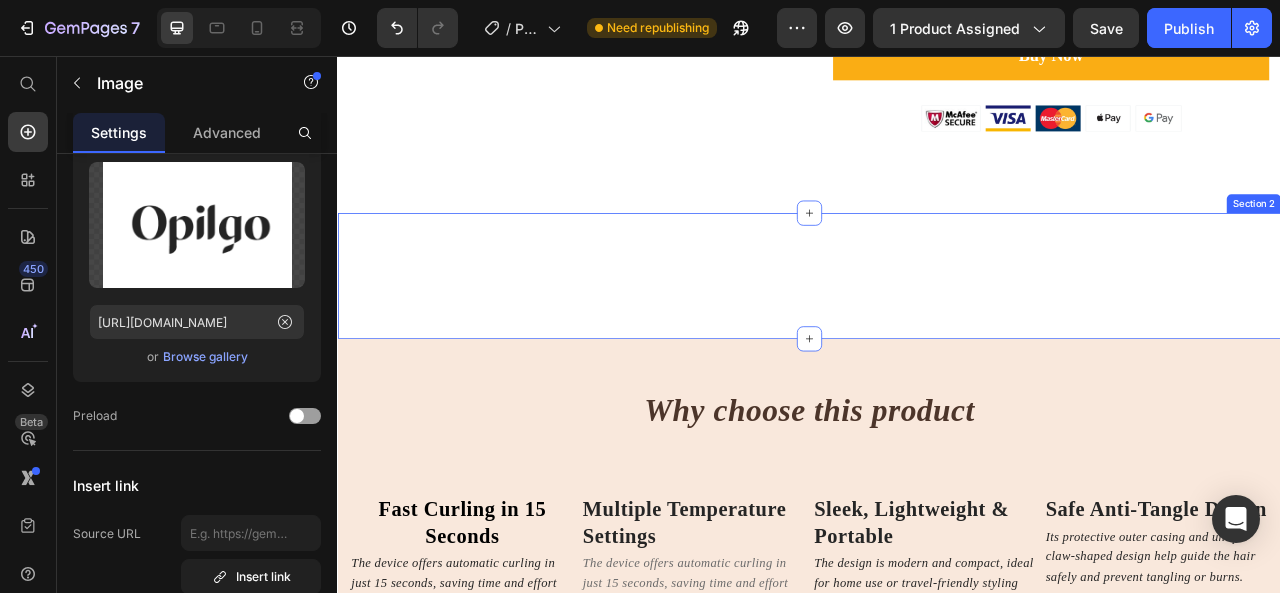 click on "Image Image Image Image Image Image   0 Image Image Image Image Image Image Carousel Row Section 2" at bounding box center (937, 336) 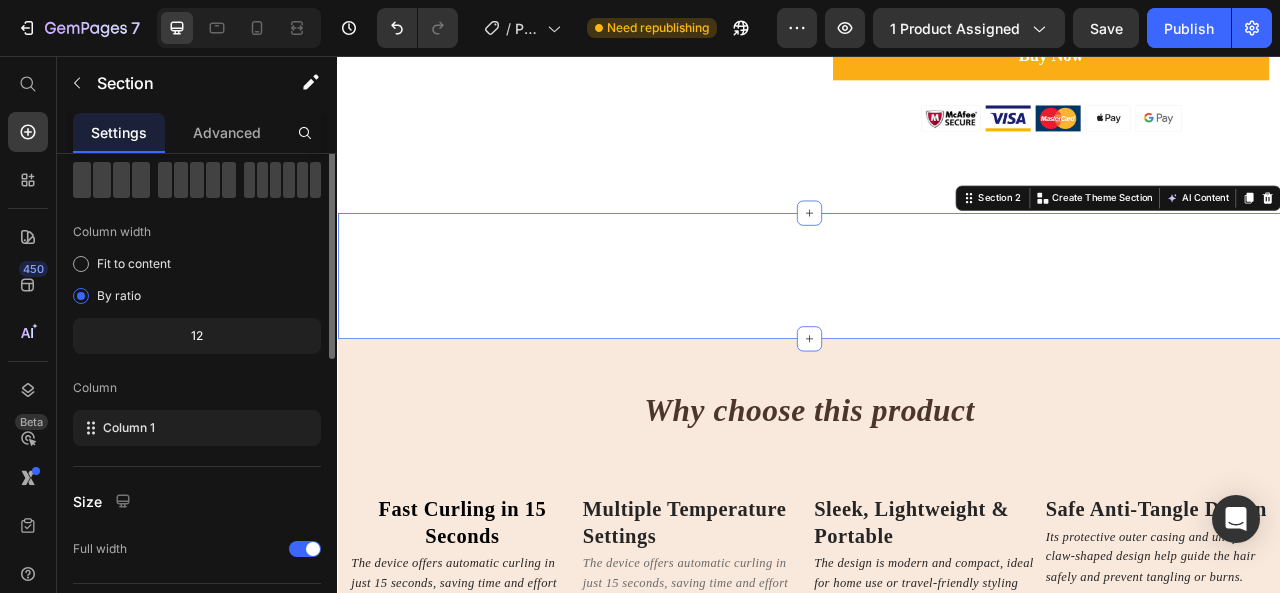 scroll, scrollTop: 0, scrollLeft: 0, axis: both 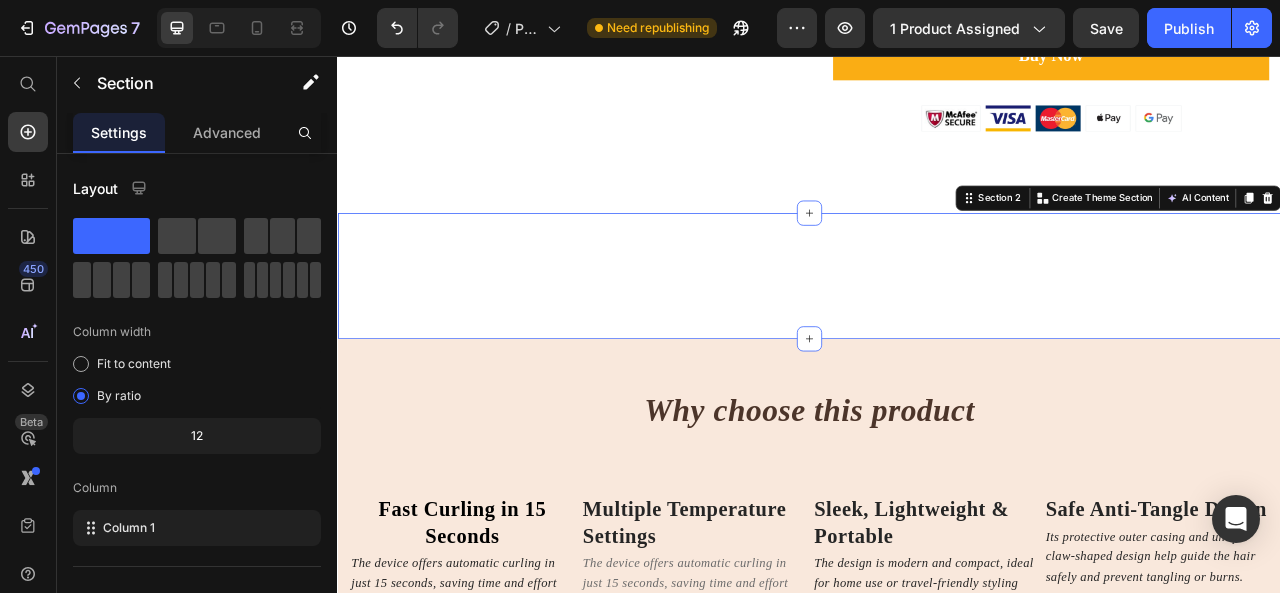 click on "Why choose this product   Heading Fast Curling in 15 Seconds Heading The device offers automatic curling in just 15 seconds, saving time and effort during your beauty routine. Text Block Multiple Temperature Settings Heading The device offers automatic curling in just 15 seconds, saving time and effort during your beauty routine. Text Block Sleek, Lightweight & Portable Heading The design is modern and compact, ideal for home use or travel-friendly styling without needing multiple tools.   Text Block Safe Anti-Tangle Design Heading Its protective outer casing and unique claw-shaped design help guide the hair safely and prevent tangling or burns.   Text Block Row Row Section 3" at bounding box center (937, 653) 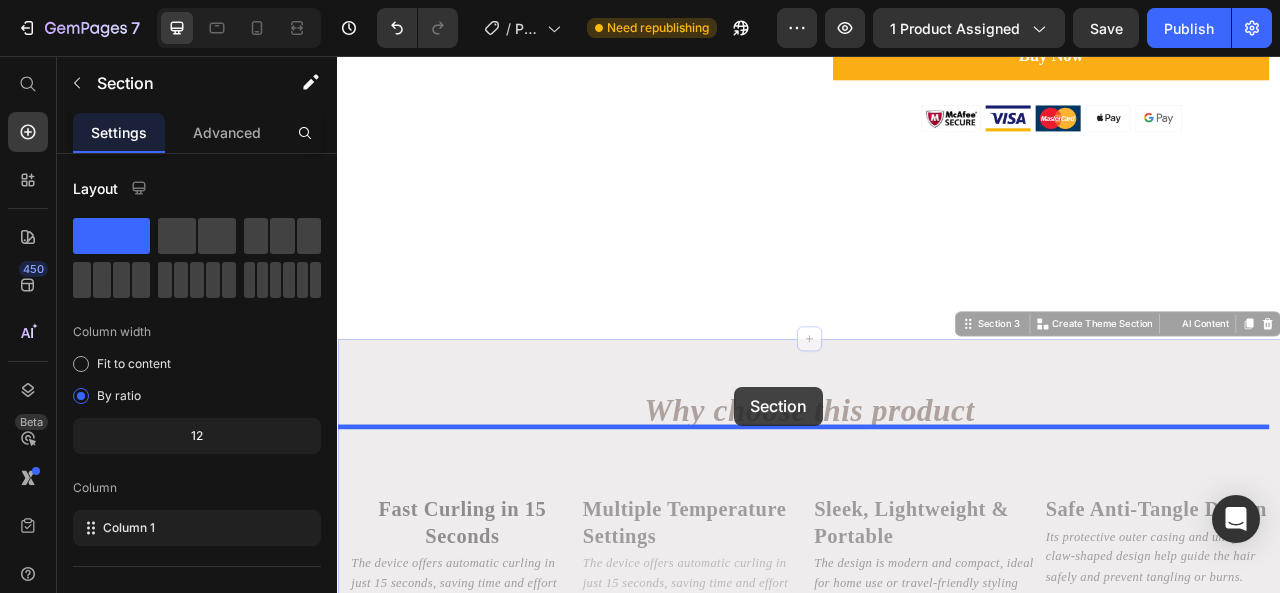 drag, startPoint x: 835, startPoint y: 528, endPoint x: 841, endPoint y: 477, distance: 51.351727 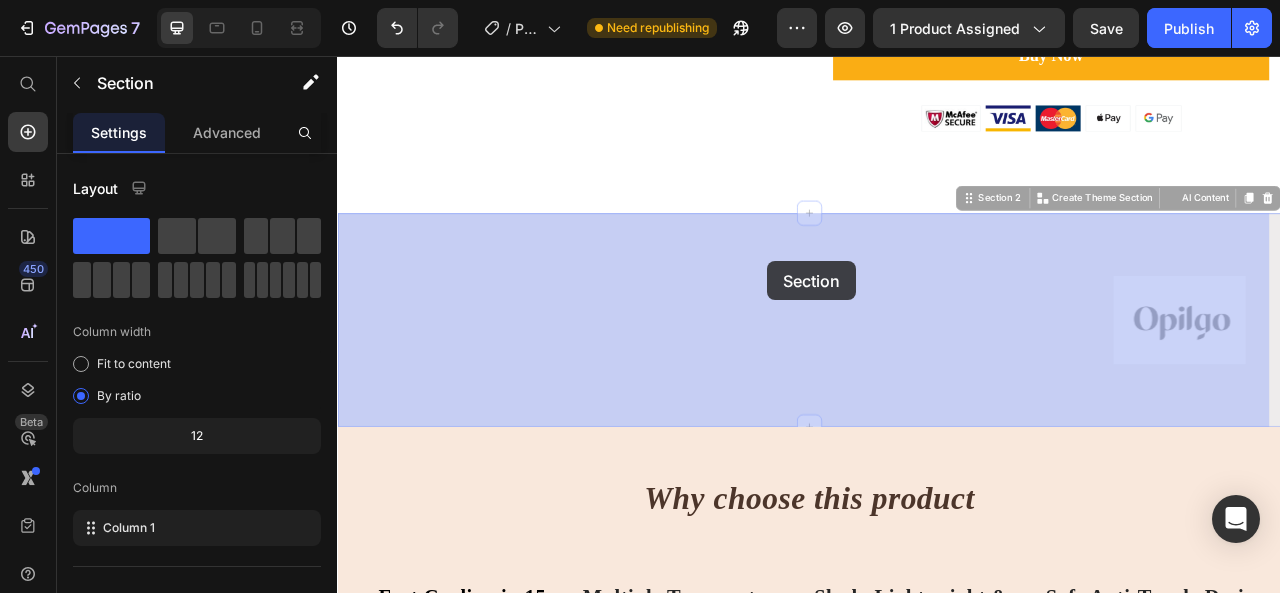 drag, startPoint x: 876, startPoint y: 525, endPoint x: 884, endPoint y: 311, distance: 214.14948 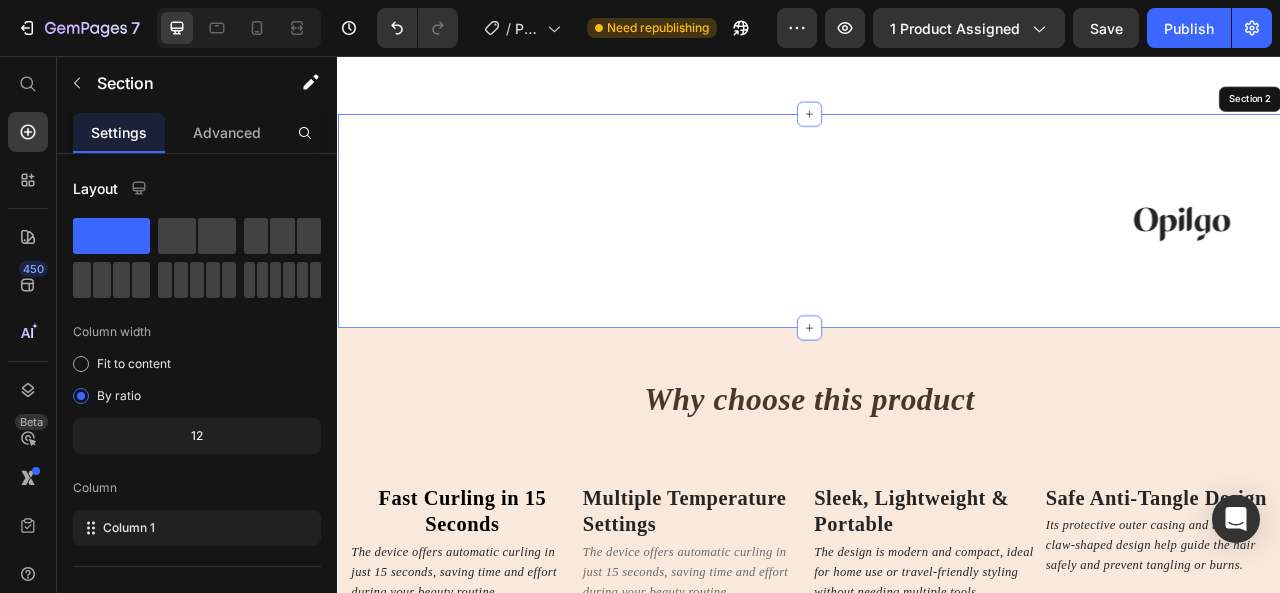 scroll, scrollTop: 1148, scrollLeft: 0, axis: vertical 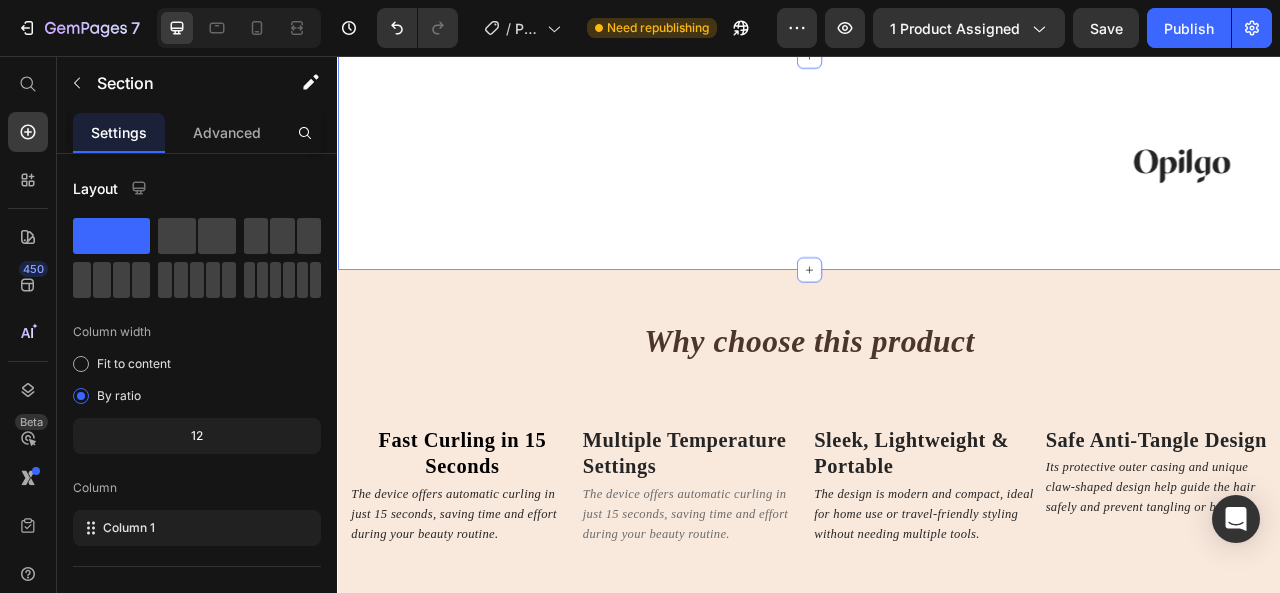 click on "Image Image Image Image Image Image Image Image Image Image Image Image Carousel Row Section 2" at bounding box center (937, 192) 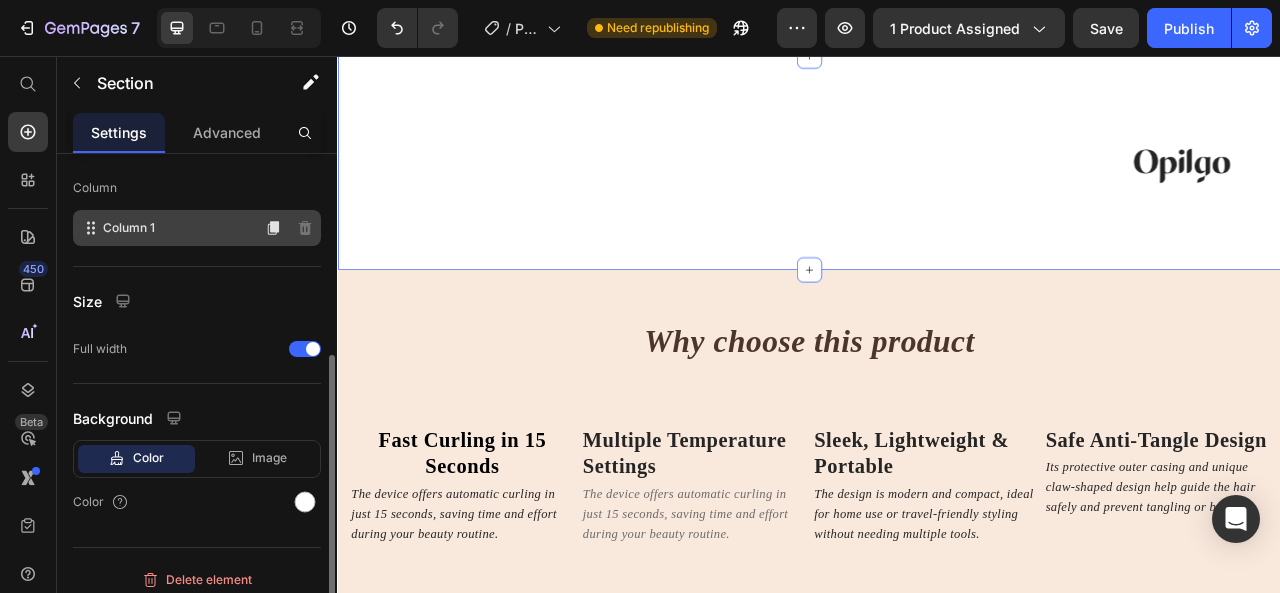 scroll, scrollTop: 310, scrollLeft: 0, axis: vertical 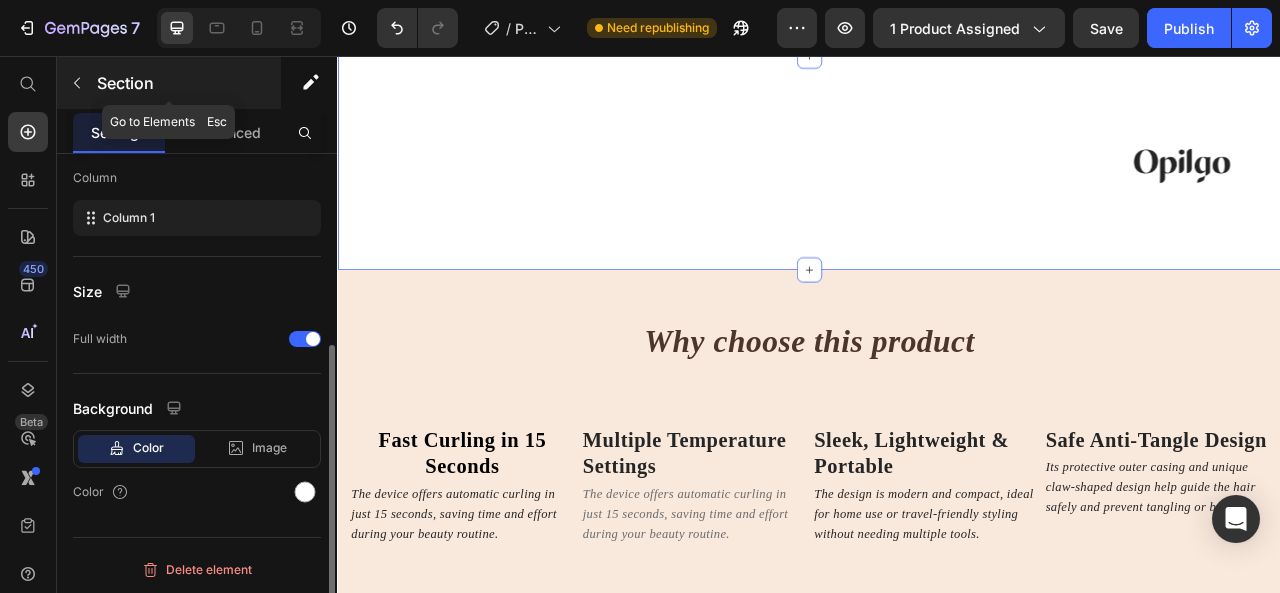 click at bounding box center [77, 83] 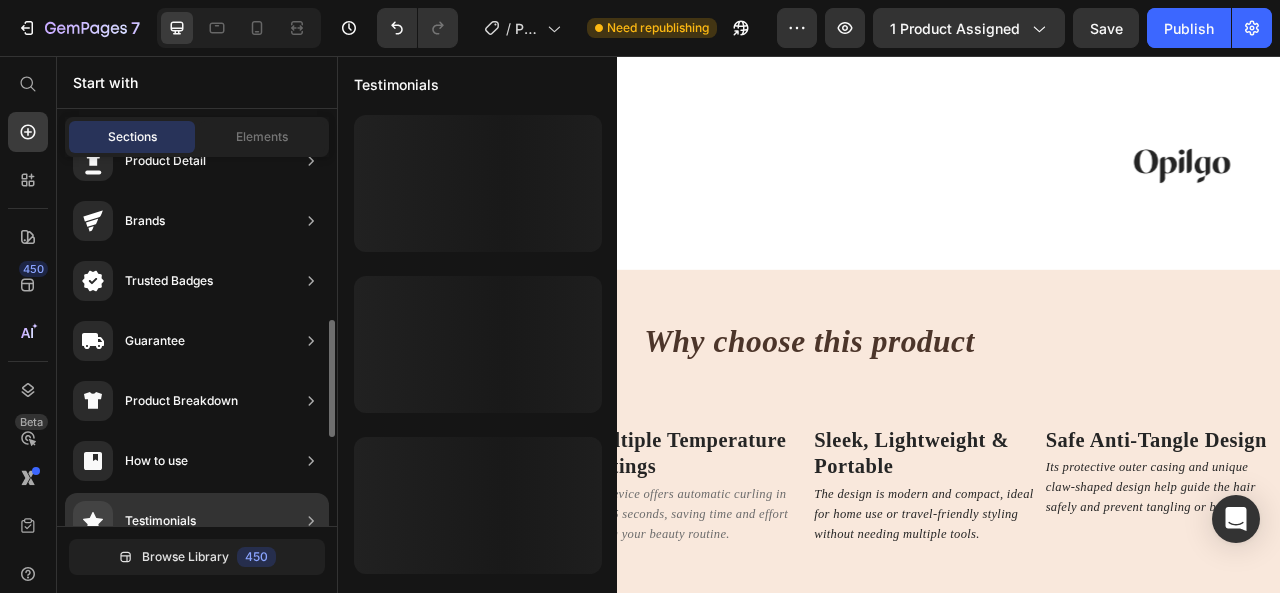 scroll, scrollTop: 300, scrollLeft: 0, axis: vertical 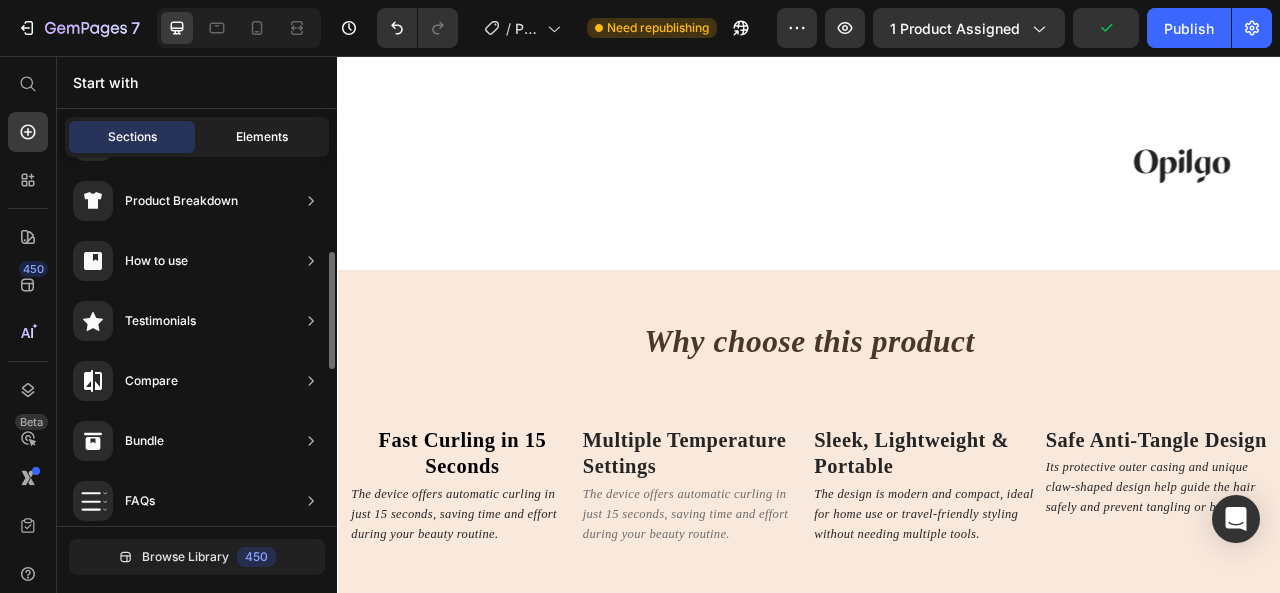 click on "Elements" 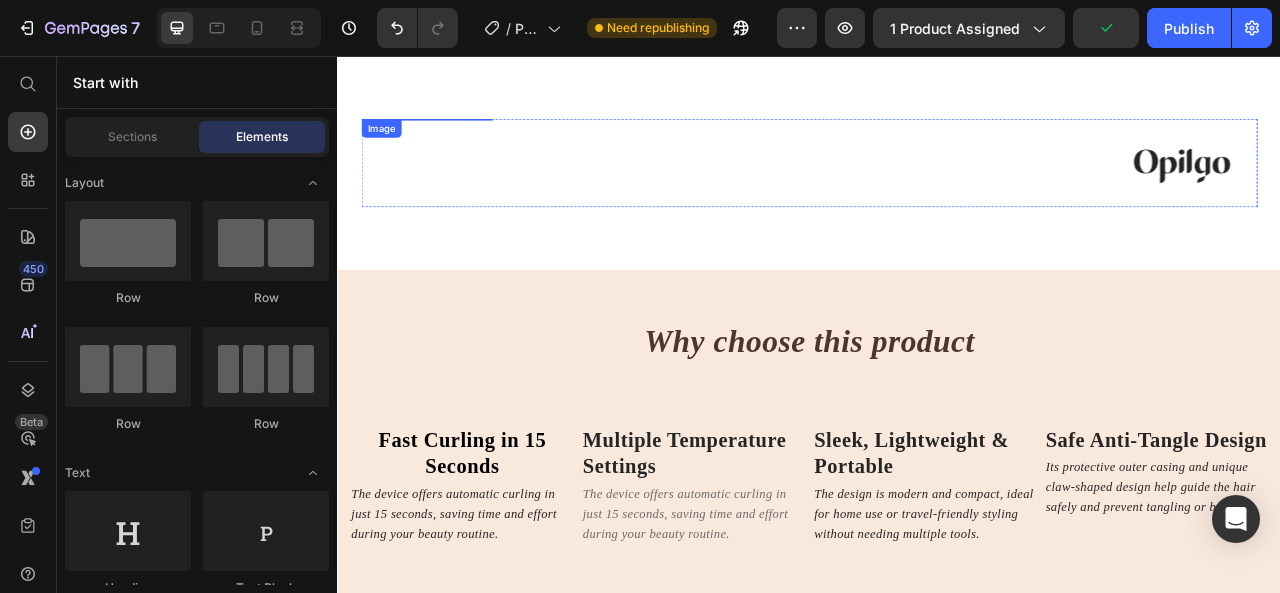 click at bounding box center (450, 136) 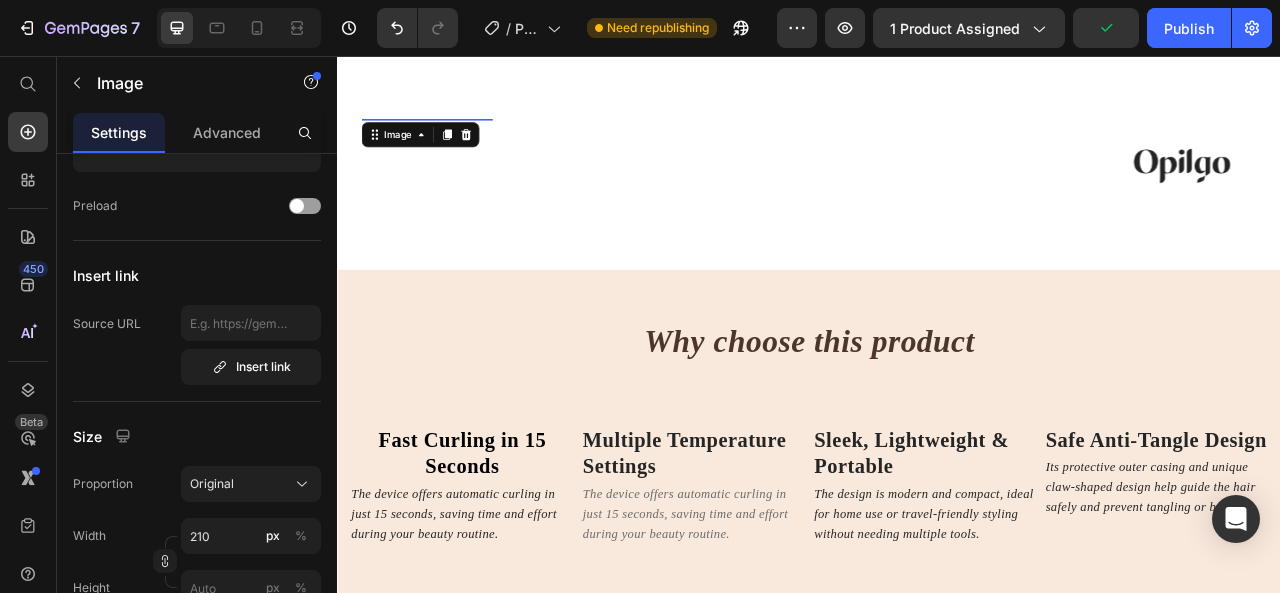 scroll, scrollTop: 0, scrollLeft: 0, axis: both 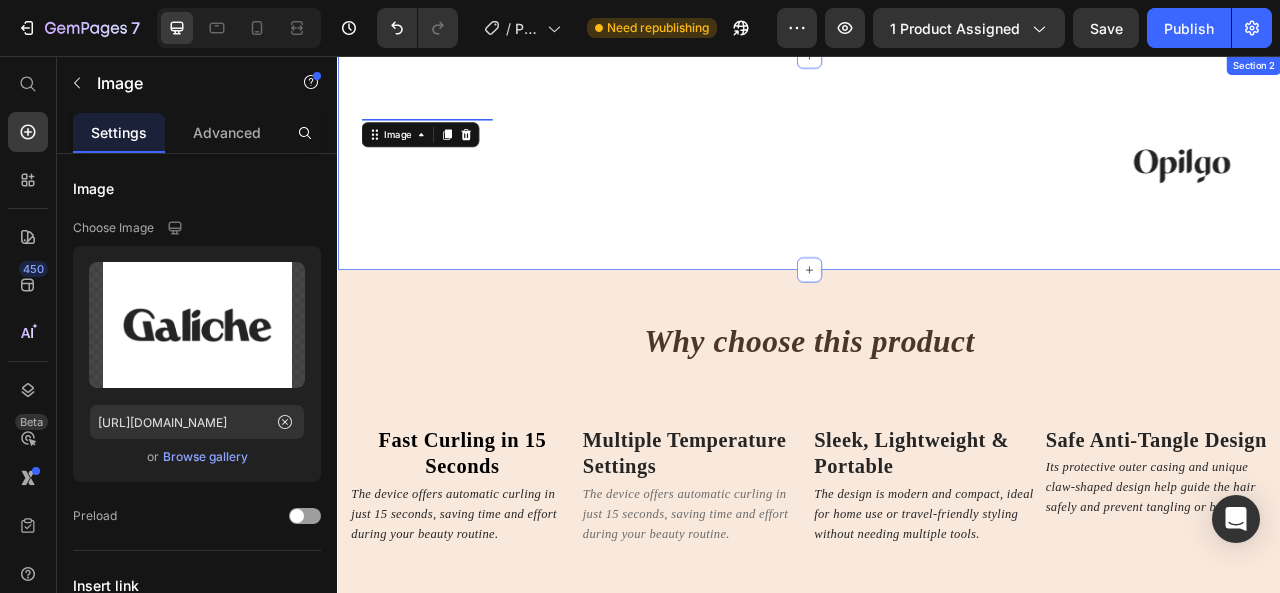click on "Image   0 Image Image Image Image Image Image Image Image Image Image Image Carousel Row Section 2" at bounding box center (937, 192) 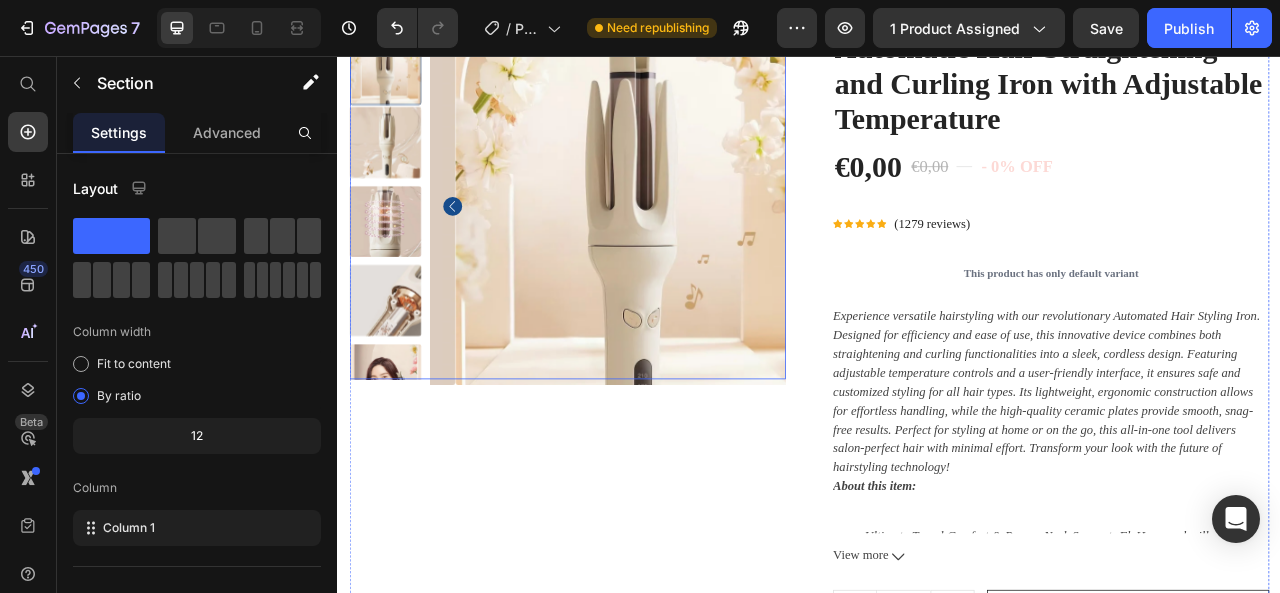 scroll, scrollTop: 0, scrollLeft: 0, axis: both 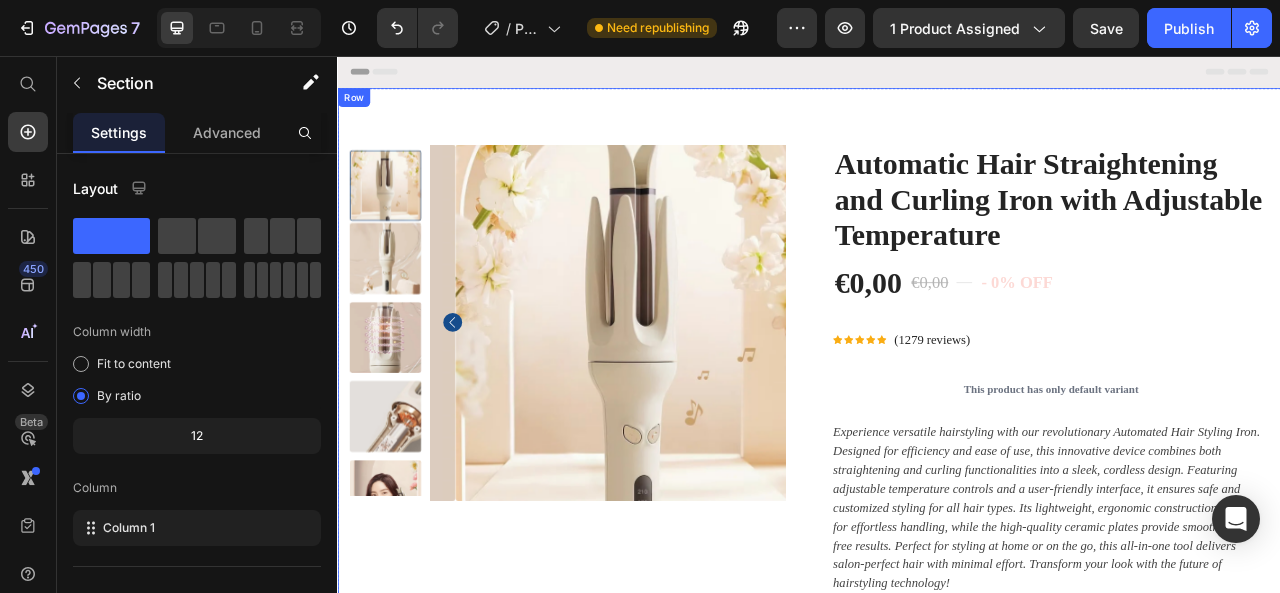 click on "Product Images Automatic Hair Straightening and Curling Iron with Adjustable Temperature (P) Title €0,00 (P) Price €0,00 (P) Price                Title Line - 0% off Product Badge Row Row                Icon                Icon                Icon                Icon                Icon Icon List Hoz (1279 reviews) Text block Row This product has only default variant (P) Variants & Swatches
About this item:
Ultimate Travel Comfort & Proven Neck Support- FlyHugz neck pillow is designed with a unique shape to provide top-level comfort and neck support. The internal structure keeps your head and neck upright while you nap, preventing aches, strains, and [MEDICAL_DATA]. It’s the best travel pillow for long flights, perfect for airplanes, trains, and cars. With soft yet firm chin support, you’ll say goodbye to snoring and mouth-opening moments.
View more (P) Description 1 Product Quantity add to cart (P) Cart Button Row Buy Now (P) Cart Button Image Product" at bounding box center [937, 650] 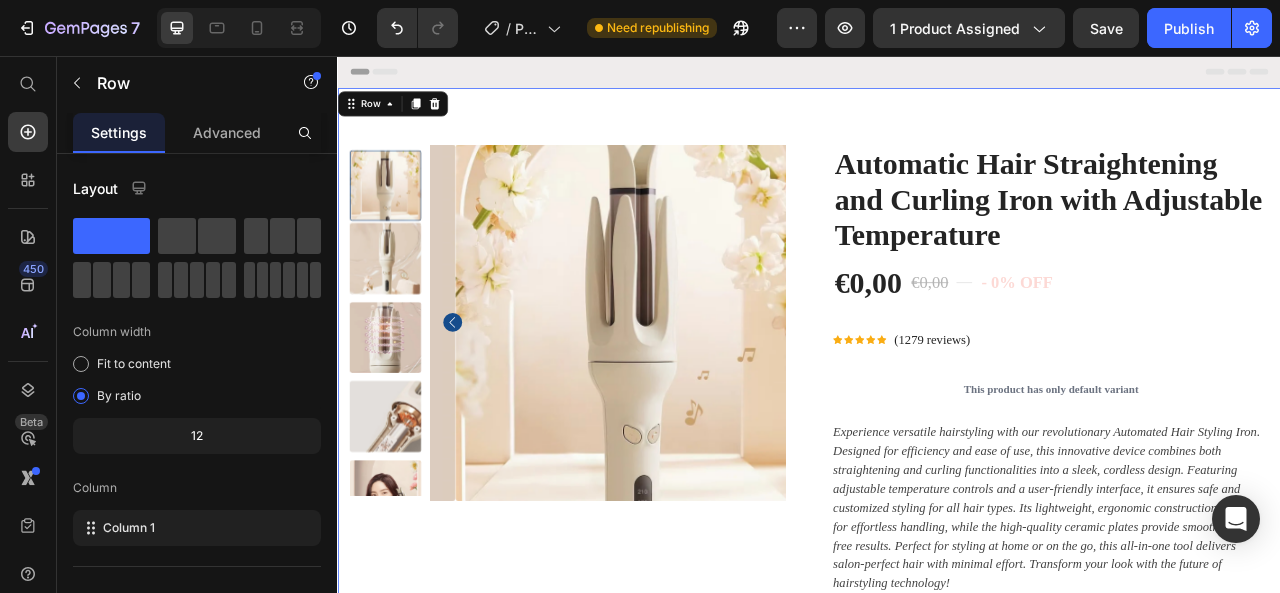 click on "Product Images Automatic Hair Straightening and Curling Iron with Adjustable Temperature (P) Title €0,00 (P) Price €0,00 (P) Price                Title Line - 0% off Product Badge Row Row                Icon                Icon                Icon                Icon                Icon Icon List Hoz (1279 reviews) Text block Row This product has only default variant (P) Variants & Swatches
About this item:
Ultimate Travel Comfort & Proven Neck Support- FlyHugz neck pillow is designed with a unique shape to provide top-level comfort and neck support. The internal structure keeps your head and neck upright while you nap, preventing aches, strains, and [MEDICAL_DATA]. It’s the best travel pillow for long flights, perfect for airplanes, trains, and cars. With soft yet firm chin support, you’ll say goodbye to snoring and mouth-opening moments.
View more (P) Description 1 Product Quantity add to cart (P) Cart Button Row Buy Now (P) Cart Button Image Product" at bounding box center (937, 650) 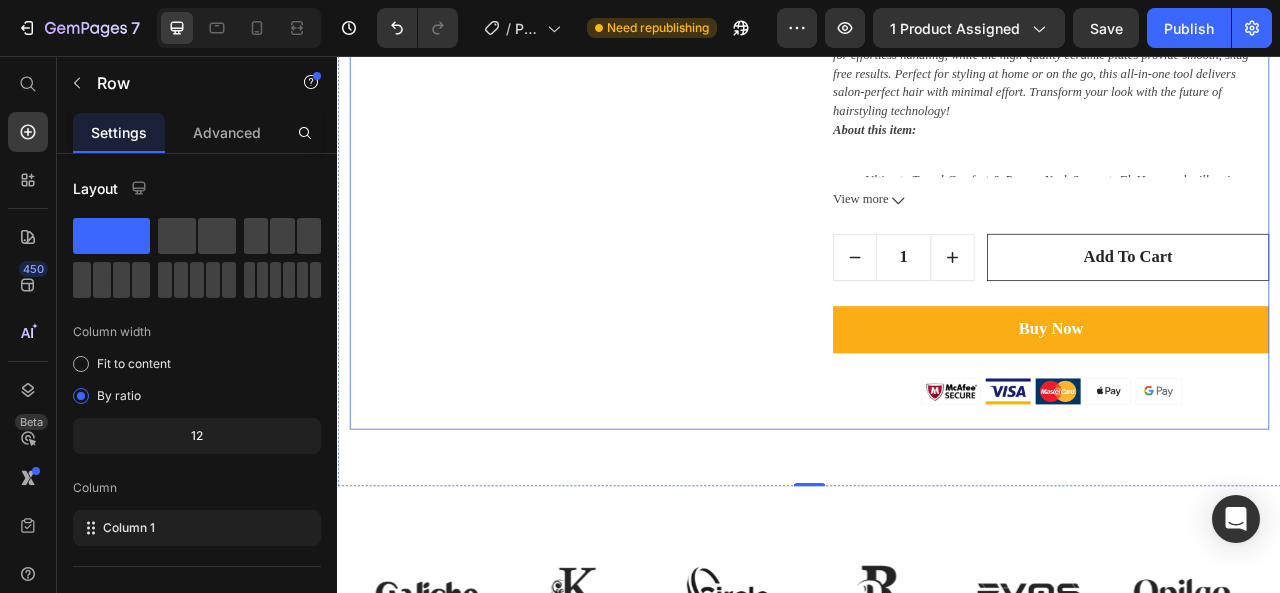 scroll, scrollTop: 700, scrollLeft: 0, axis: vertical 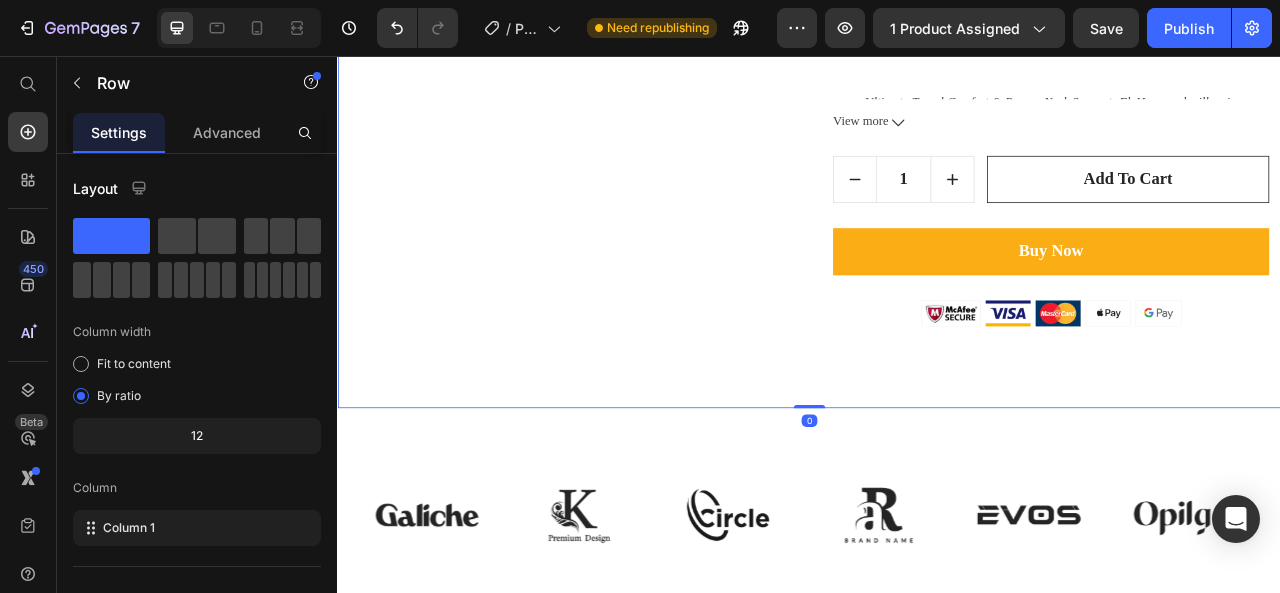 drag, startPoint x: 932, startPoint y: 500, endPoint x: 914, endPoint y: 362, distance: 139.16896 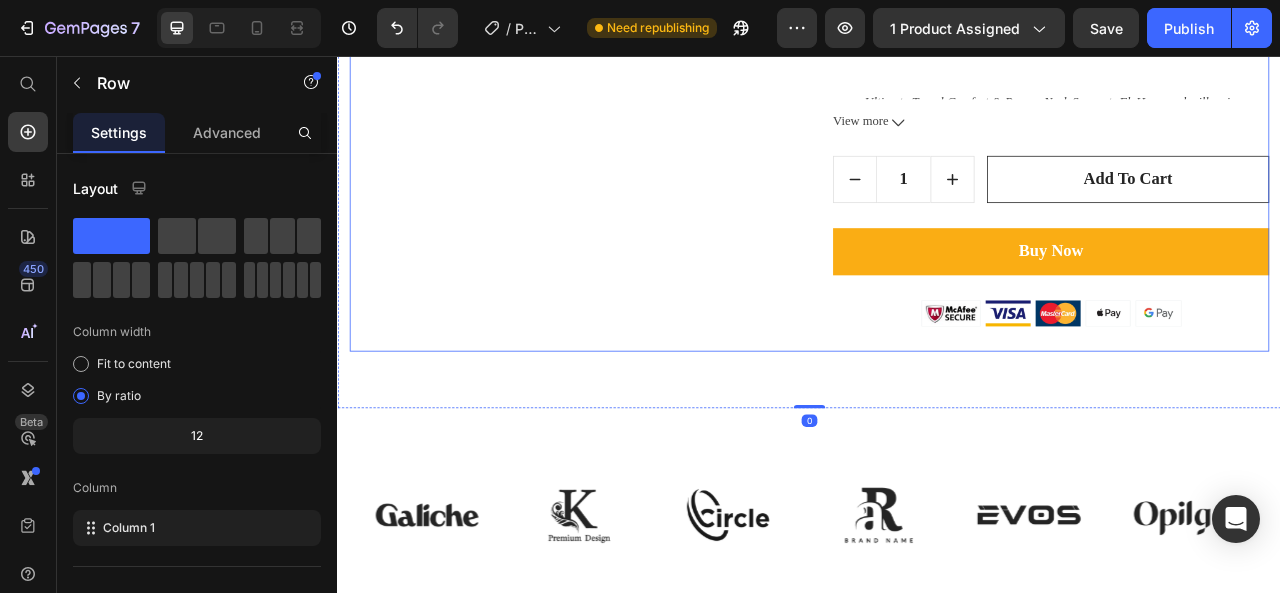 click on "Product Images Automatic Hair Straightening and Curling Iron with Adjustable Temperature (P) Title €0,00 (P) Price €0,00 (P) Price                Title Line - 0% off Product Badge Row Row                Icon                Icon                Icon                Icon                Icon Icon List Hoz (1279 reviews) Text block Row This product has only default variant (P) Variants & Swatches
About this item:
Ultimate Travel Comfort & Proven Neck Support- FlyHugz neck pillow is designed with a unique shape to provide top-level comfort and neck support. The internal structure keeps your head and neck upright while you nap, preventing aches, strains, and [MEDICAL_DATA]. It’s the best travel pillow for long flights, perfect for airplanes, trains, and cars. With soft yet firm chin support, you’ll say goodbye to snoring and mouth-opening moments.
View more (P) Description 1 Product Quantity add to cart (P) Cart Button Row Buy Now (P) Cart Button Image Product" at bounding box center (937, -50) 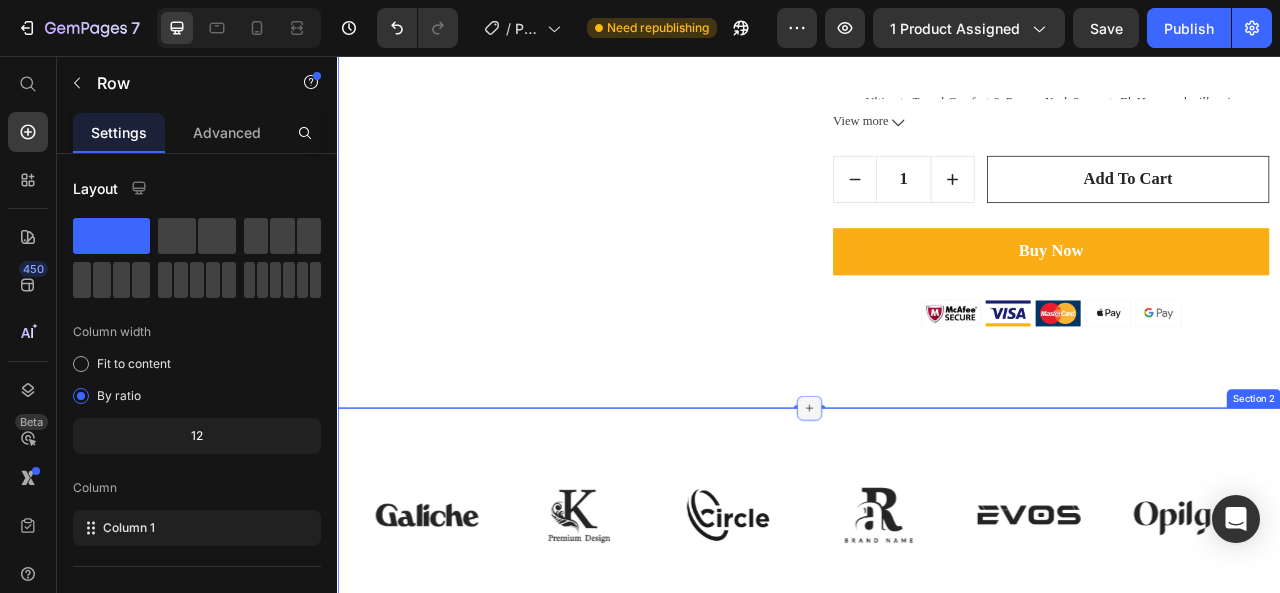 scroll, scrollTop: 800, scrollLeft: 0, axis: vertical 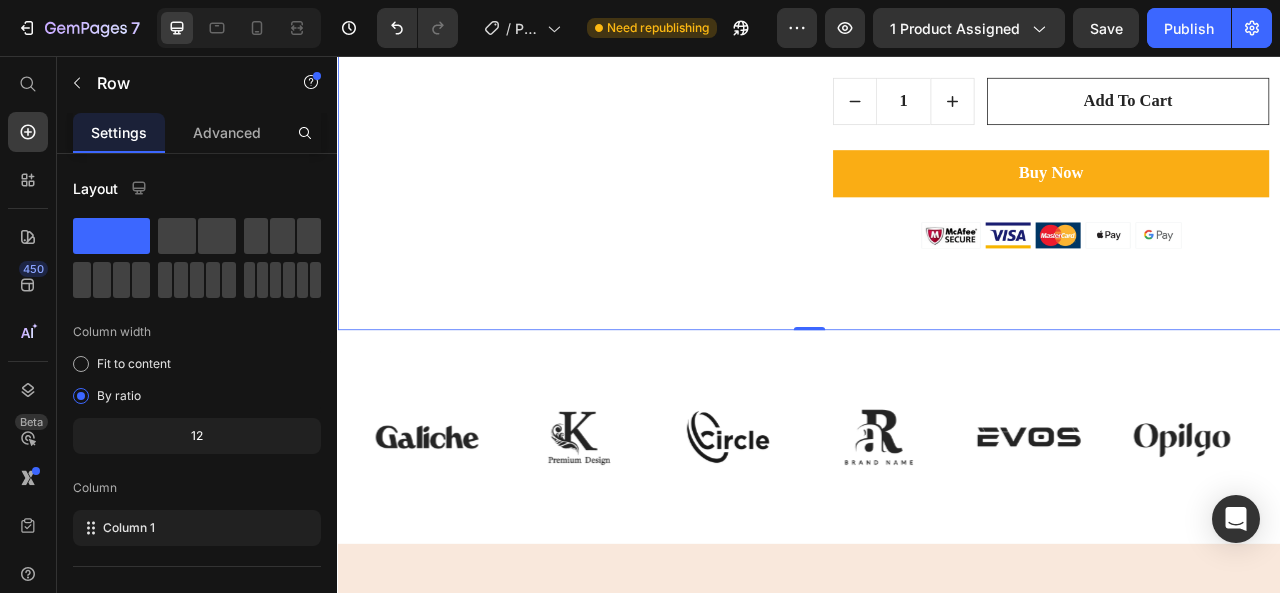 click on "Product Images Automatic Hair Straightening and Curling Iron with Adjustable Temperature (P) Title €0,00 (P) Price €0,00 (P) Price                Title Line - 0% off Product Badge Row Row                Icon                Icon                Icon                Icon                Icon Icon List Hoz (1279 reviews) Text block Row This product has only default variant (P) Variants & Swatches
About this item:
Ultimate Travel Comfort & Proven Neck Support- FlyHugz neck pillow is designed with a unique shape to provide top-level comfort and neck support. The internal structure keeps your head and neck upright while you nap, preventing aches, strains, and [MEDICAL_DATA]. It’s the best travel pillow for long flights, perfect for airplanes, trains, and cars. With soft yet firm chin support, you’ll say goodbye to snoring and mouth-opening moments.
View more (P) Description 1 Product Quantity add to cart (P) Cart Button Row Buy Now (P) Cart Button Image Product" at bounding box center (937, -150) 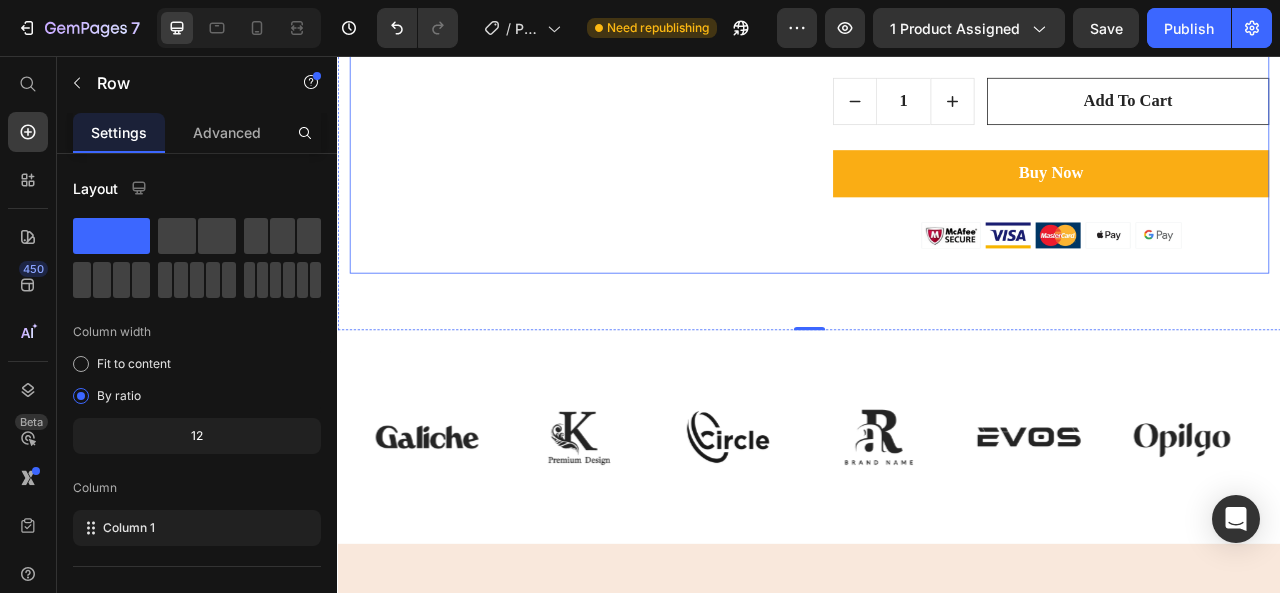 click on "Product Images" at bounding box center (629, -150) 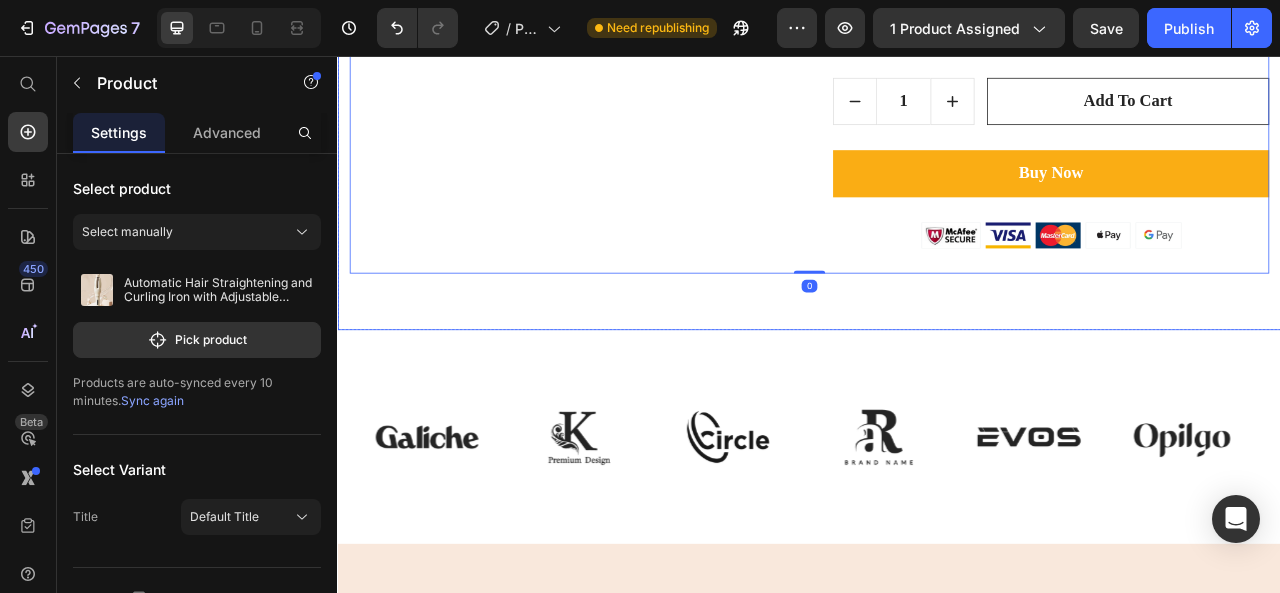 click on "Product Images Automatic Hair Straightening and Curling Iron with Adjustable Temperature (P) Title €0,00 (P) Price €0,00 (P) Price                Title Line - 0% off Product Badge Row Row                Icon                Icon                Icon                Icon                Icon Icon List Hoz (1279 reviews) Text block Row This product has only default variant (P) Variants & Swatches
About this item:
Ultimate Travel Comfort & Proven Neck Support- FlyHugz neck pillow is designed with a unique shape to provide top-level comfort and neck support. The internal structure keeps your head and neck upright while you nap, preventing aches, strains, and [MEDICAL_DATA]. It’s the best travel pillow for long flights, perfect for airplanes, trains, and cars. With soft yet firm chin support, you’ll say goodbye to snoring and mouth-opening moments.
View more (P) Description 1 Product Quantity add to cart (P) Cart Button Row Buy Now (P) Cart Button Image Product" at bounding box center [937, -150] 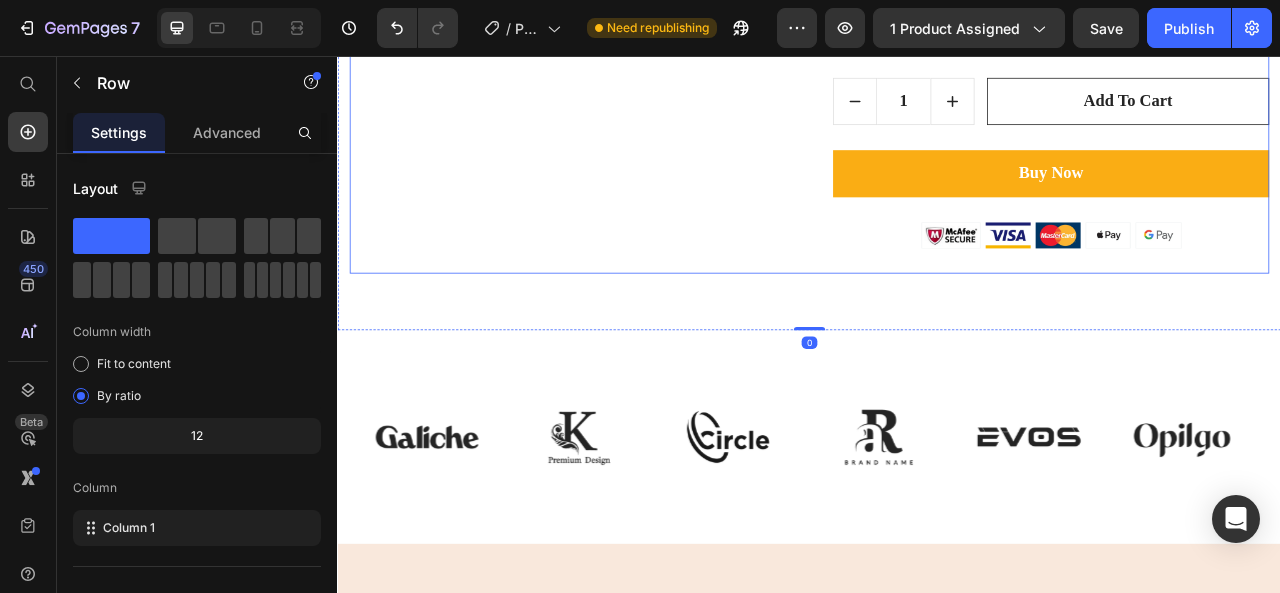 click on "Product Images Automatic Hair Straightening and Curling Iron with Adjustable Temperature (P) Title €0,00 (P) Price €0,00 (P) Price                Title Line - 0% off Product Badge Row Row                Icon                Icon                Icon                Icon                Icon Icon List Hoz (1279 reviews) Text block Row This product has only default variant (P) Variants & Swatches
About this item:
Ultimate Travel Comfort & Proven Neck Support- FlyHugz neck pillow is designed with a unique shape to provide top-level comfort and neck support. The internal structure keeps your head and neck upright while you nap, preventing aches, strains, and [MEDICAL_DATA]. It’s the best travel pillow for long flights, perfect for airplanes, trains, and cars. With soft yet firm chin support, you’ll say goodbye to snoring and mouth-opening moments.
View more (P) Description 1 Product Quantity add to cart (P) Cart Button Row Buy Now (P) Cart Button Image Product" at bounding box center [937, -150] 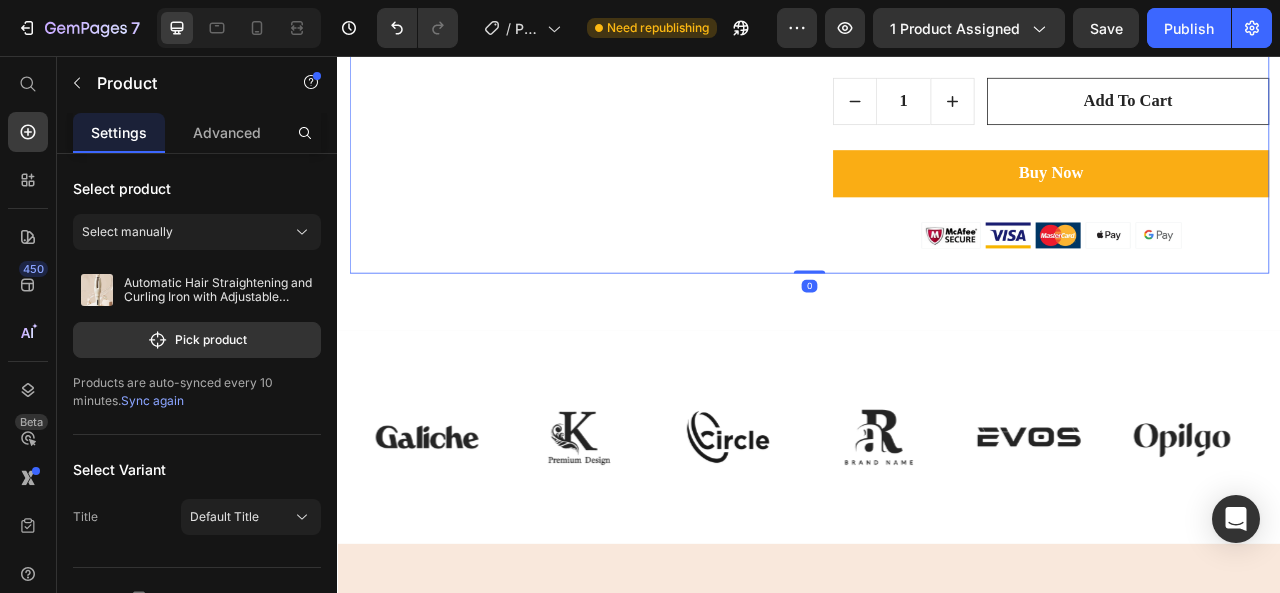 drag, startPoint x: 922, startPoint y: 327, endPoint x: 904, endPoint y: 197, distance: 131.24023 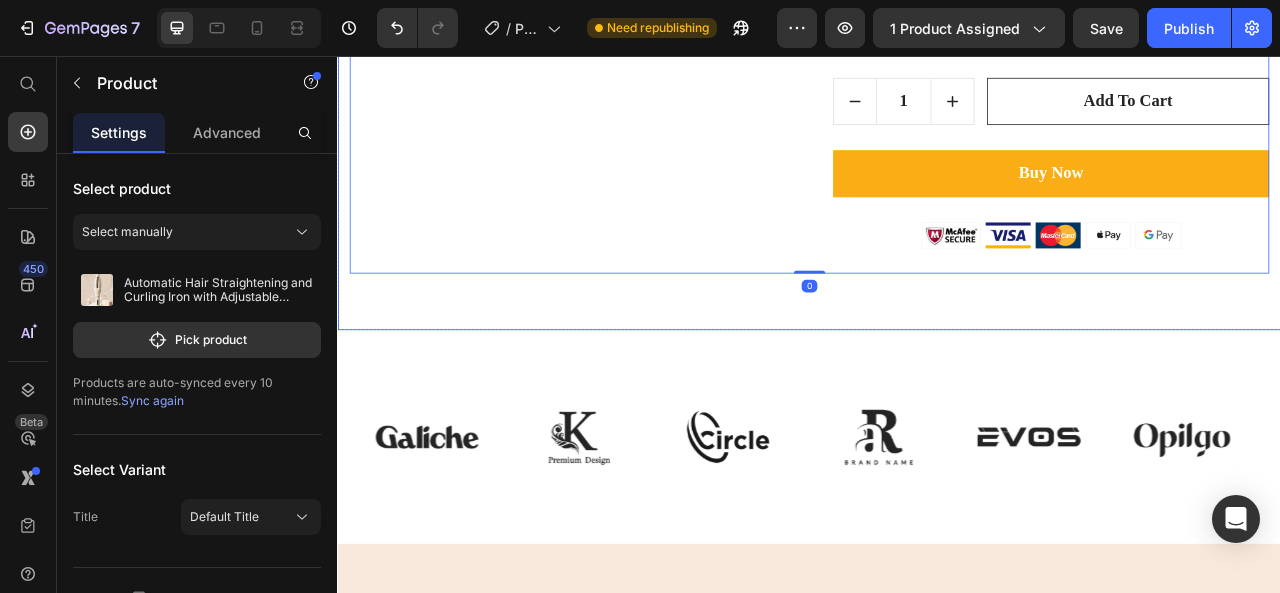 click on "Product Images Automatic Hair Straightening and Curling Iron with Adjustable Temperature (P) Title €0,00 (P) Price €0,00 (P) Price                Title Line - 0% off Product Badge Row Row                Icon                Icon                Icon                Icon                Icon Icon List Hoz (1279 reviews) Text block Row This product has only default variant (P) Variants & Swatches
About this item:
Ultimate Travel Comfort & Proven Neck Support- FlyHugz neck pillow is designed with a unique shape to provide top-level comfort and neck support. The internal structure keeps your head and neck upright while you nap, preventing aches, strains, and [MEDICAL_DATA]. It’s the best travel pillow for long flights, perfect for airplanes, trains, and cars. With soft yet firm chin support, you’ll say goodbye to snoring and mouth-opening moments.
View more (P) Description 1 Product Quantity add to cart (P) Cart Button Row Buy Now (P) Cart Button Image Product" at bounding box center [937, -150] 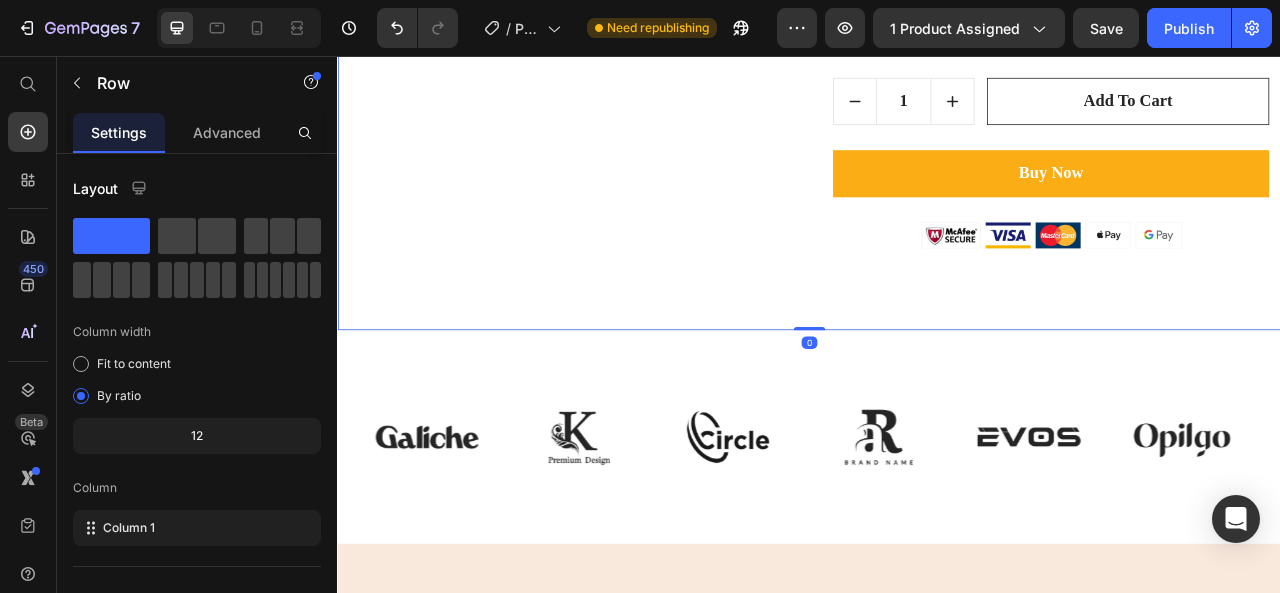 drag, startPoint x: 921, startPoint y: 400, endPoint x: 924, endPoint y: 349, distance: 51.088158 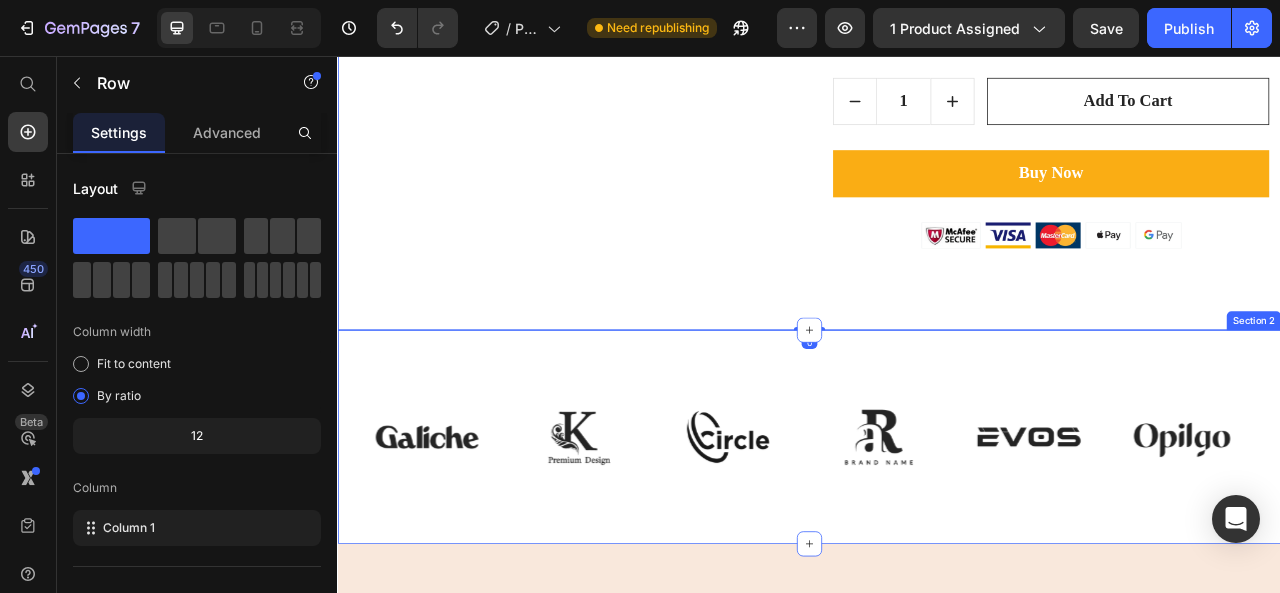 click on "Image Image Image Image Image Image Image Image Image Image Image Image Carousel Row Section 2" at bounding box center [937, 540] 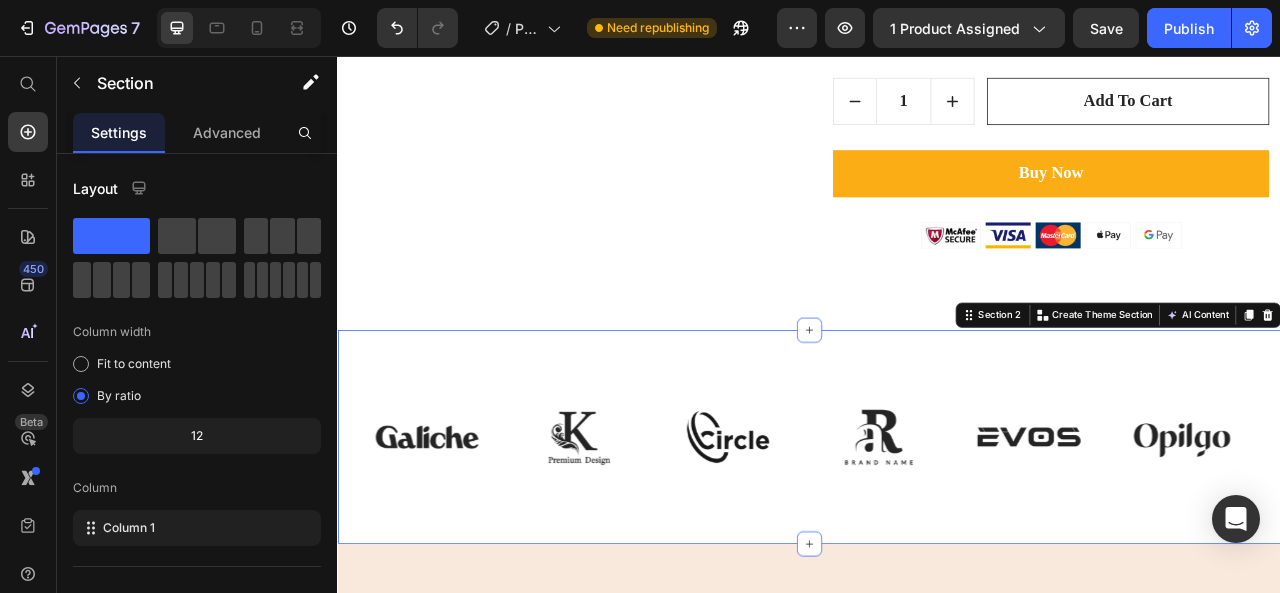 click on "Image Image Image Image Image Image Image Image Image Image Image Image Carousel Row Section 2   You can create reusable sections Create Theme Section AI Content Write with GemAI What would you like to describe here? Tone and Voice Persuasive Product Automatic Hair Straightening and Curling Iron with Adjustable Temperature Show more Generate" at bounding box center (937, 540) 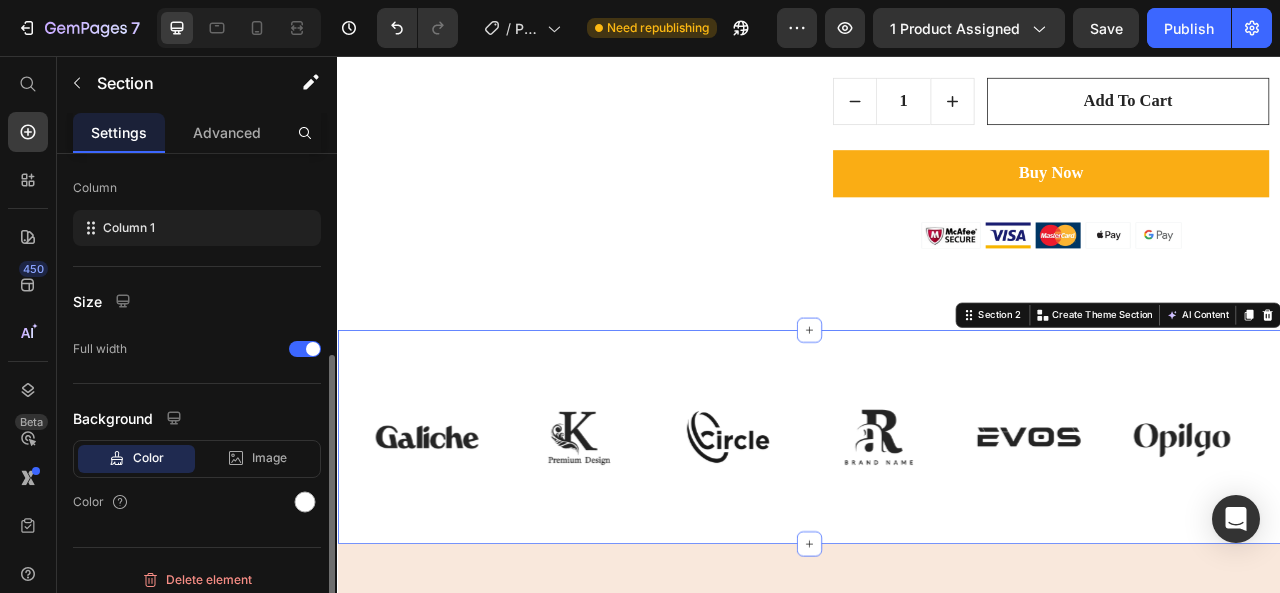 scroll, scrollTop: 310, scrollLeft: 0, axis: vertical 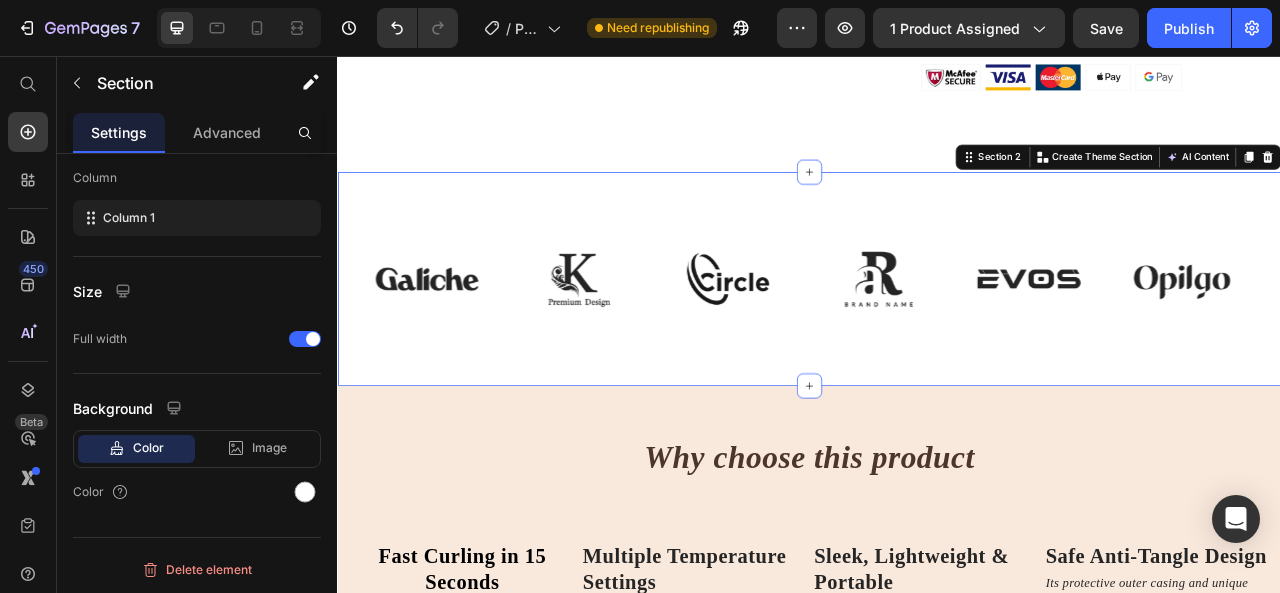 click at bounding box center (641, 340) 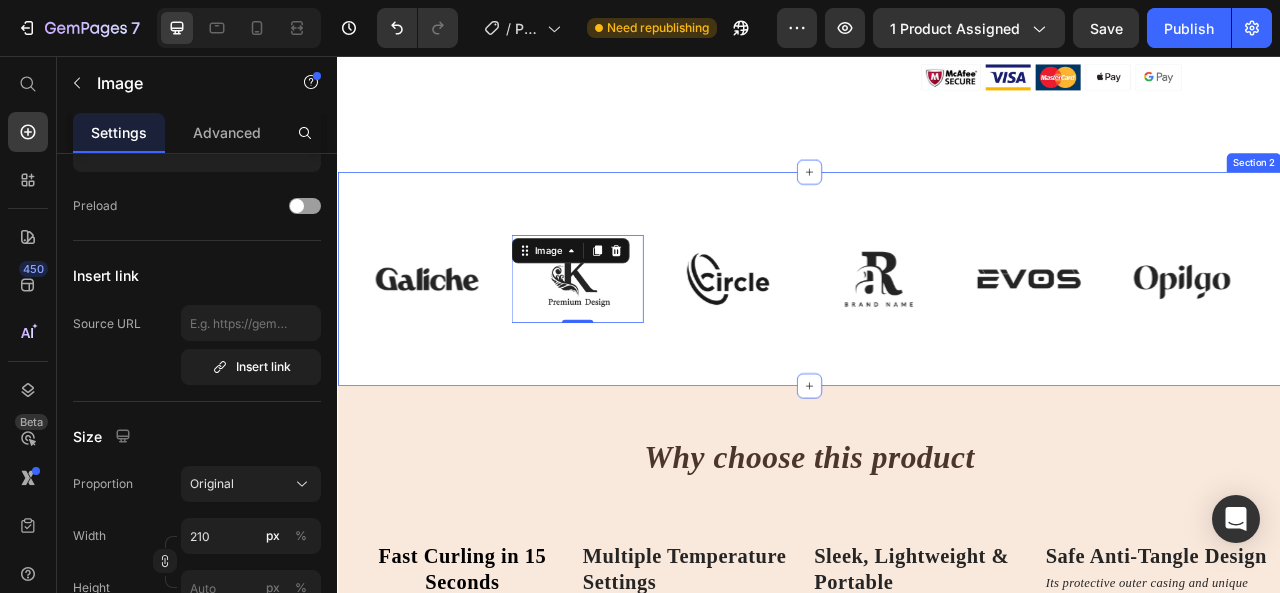 scroll, scrollTop: 0, scrollLeft: 0, axis: both 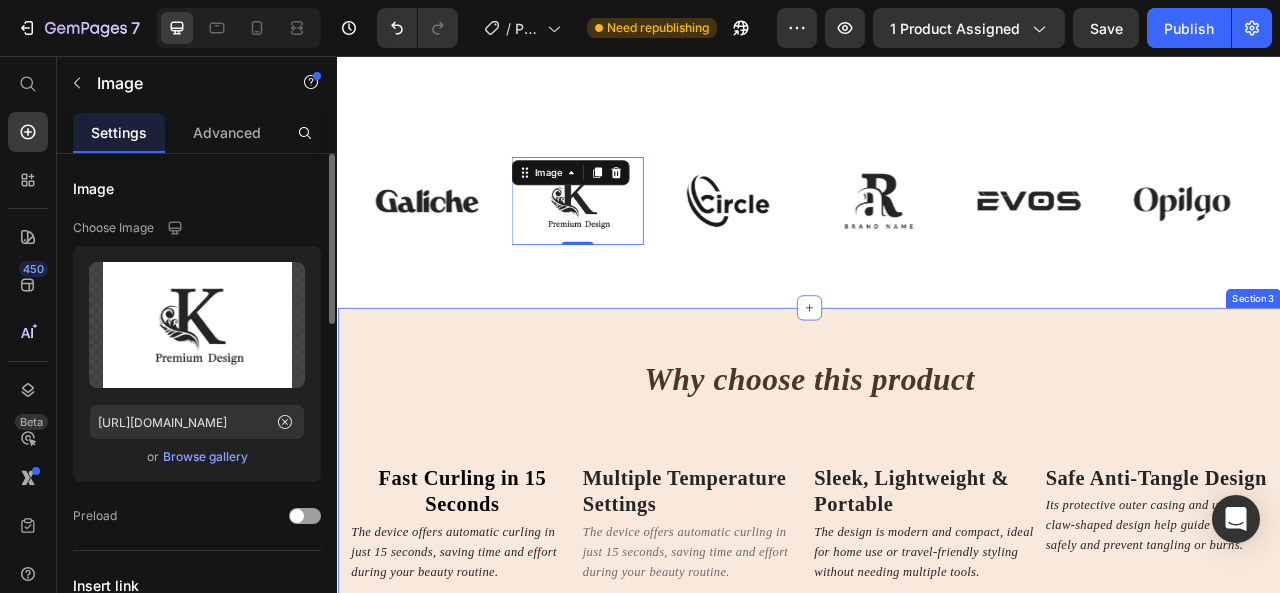 click on "Why choose this product" at bounding box center (937, 503) 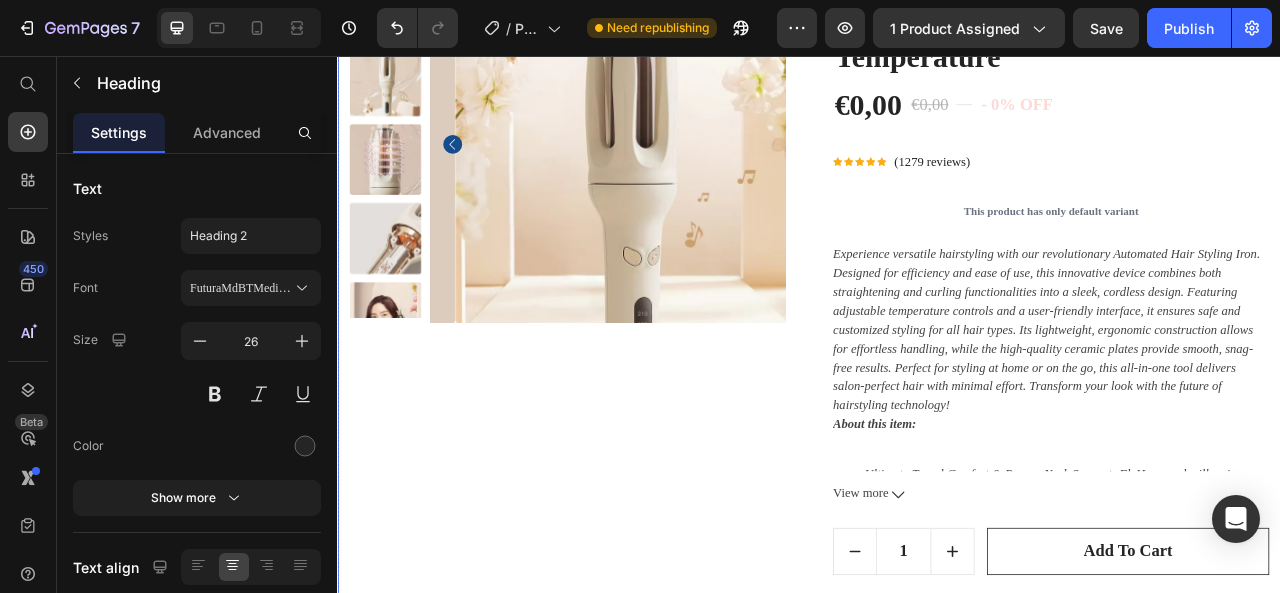 scroll, scrollTop: 0, scrollLeft: 0, axis: both 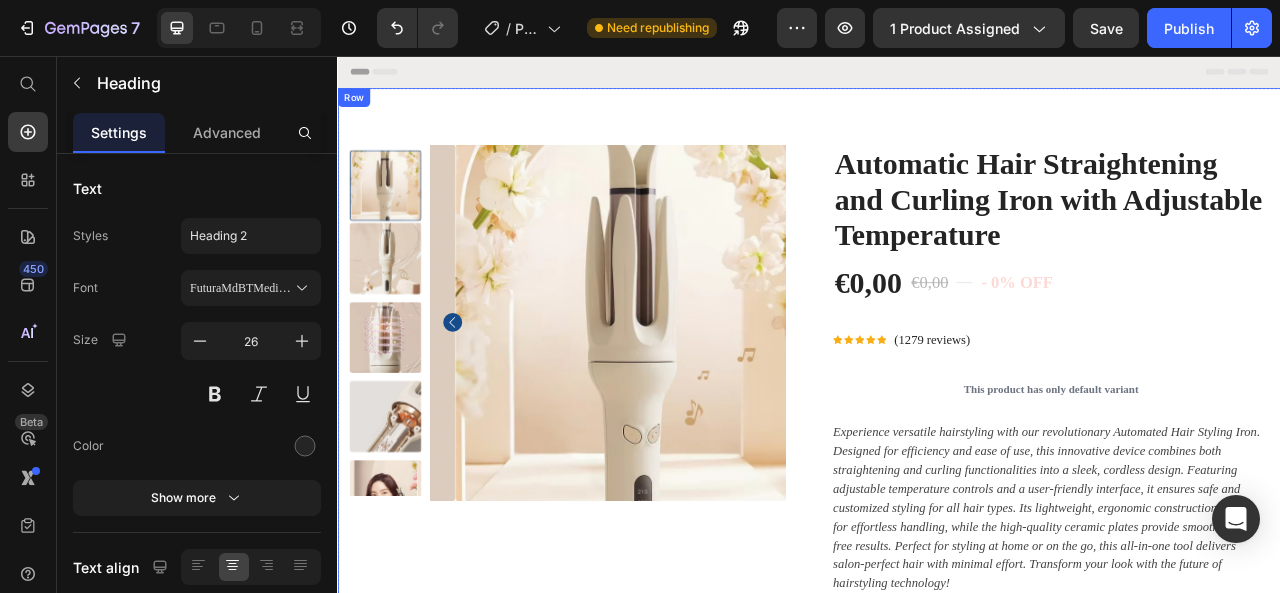 click on "Product Images Automatic Hair Straightening and Curling Iron with Adjustable Temperature (P) Title €0,00 (P) Price €0,00 (P) Price                Title Line - 0% off Product Badge Row Row                Icon                Icon                Icon                Icon                Icon Icon List Hoz (1279 reviews) Text block Row This product has only default variant (P) Variants & Swatches
About this item:
Ultimate Travel Comfort & Proven Neck Support- FlyHugz neck pillow is designed with a unique shape to provide top-level comfort and neck support. The internal structure keeps your head and neck upright while you nap, preventing aches, strains, and [MEDICAL_DATA]. It’s the best travel pillow for long flights, perfect for airplanes, trains, and cars. With soft yet firm chin support, you’ll say goodbye to snoring and mouth-opening moments.
View more (P) Description 1 Product Quantity add to cart (P) Cart Button Row Buy Now (P) Cart Button Image Product" at bounding box center [937, 650] 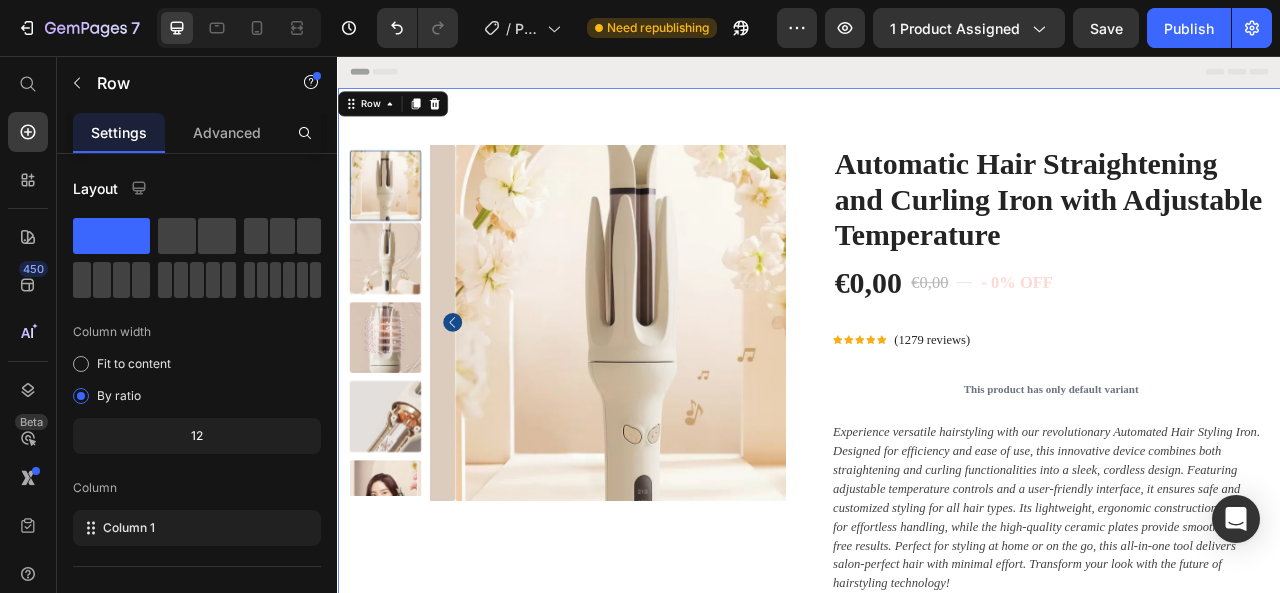 click on "Product Images Automatic Hair Straightening and Curling Iron with Adjustable Temperature (P) Title €0,00 (P) Price €0,00 (P) Price                Title Line - 0% off Product Badge Row Row                Icon                Icon                Icon                Icon                Icon Icon List Hoz (1279 reviews) Text block Row This product has only default variant (P) Variants & Swatches
About this item:
Ultimate Travel Comfort & Proven Neck Support- FlyHugz neck pillow is designed with a unique shape to provide top-level comfort and neck support. The internal structure keeps your head and neck upright while you nap, preventing aches, strains, and [MEDICAL_DATA]. It’s the best travel pillow for long flights, perfect for airplanes, trains, and cars. With soft yet firm chin support, you’ll say goodbye to snoring and mouth-opening moments.
View more (P) Description 1 Product Quantity add to cart (P) Cart Button Row Buy Now (P) Cart Button Image Product" at bounding box center (937, 650) 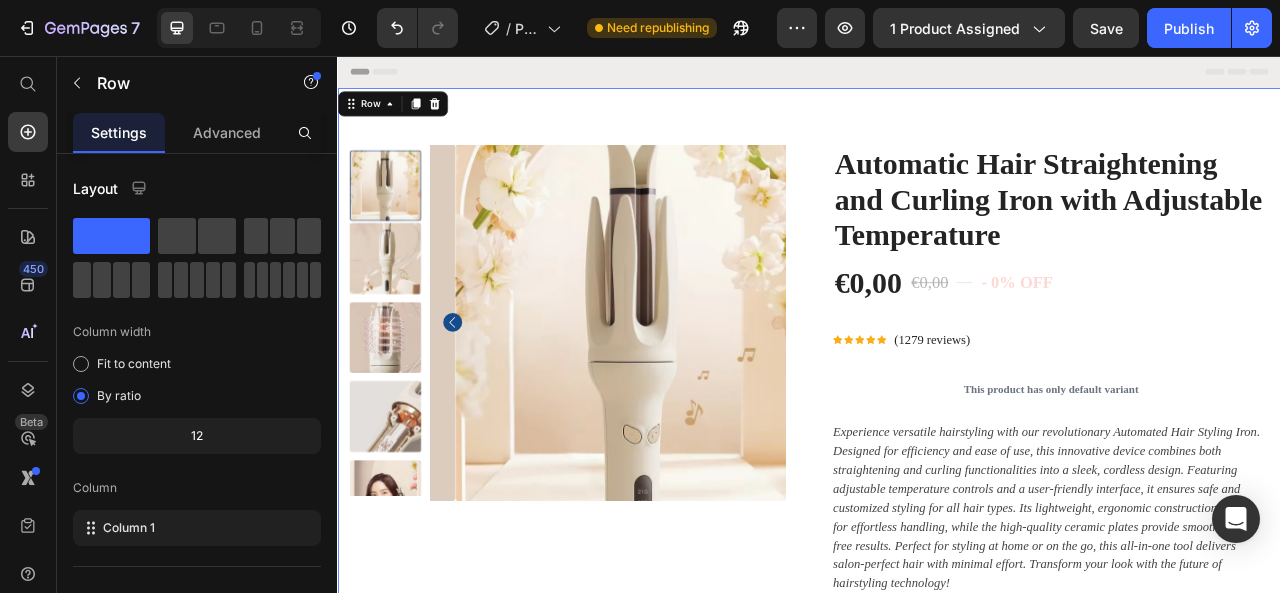 click on "Product Images Automatic Hair Straightening and Curling Iron with Adjustable Temperature (P) Title €0,00 (P) Price €0,00 (P) Price                Title Line - 0% off Product Badge Row Row                Icon                Icon                Icon                Icon                Icon Icon List Hoz (1279 reviews) Text block Row This product has only default variant (P) Variants & Swatches
About this item:
Ultimate Travel Comfort & Proven Neck Support- FlyHugz neck pillow is designed with a unique shape to provide top-level comfort and neck support. The internal structure keeps your head and neck upright while you nap, preventing aches, strains, and [MEDICAL_DATA]. It’s the best travel pillow for long flights, perfect for airplanes, trains, and cars. With soft yet firm chin support, you’ll say goodbye to snoring and mouth-opening moments.
View more (P) Description 1 Product Quantity add to cart (P) Cart Button Row Buy Now (P) Cart Button Image Product" at bounding box center (937, 650) 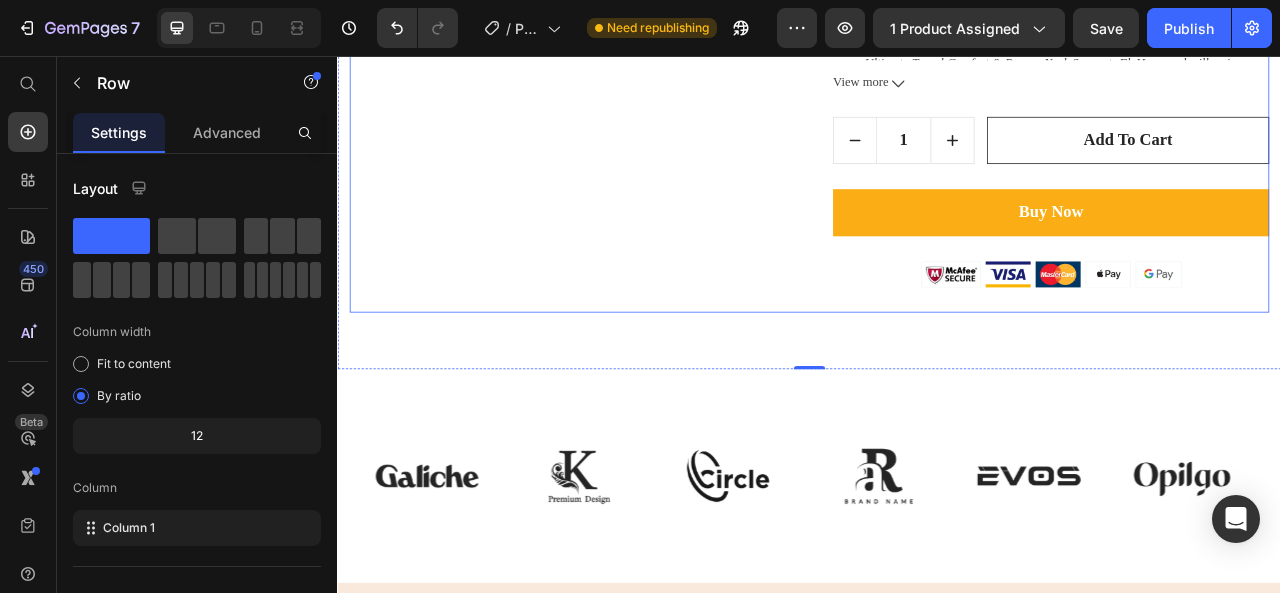 scroll, scrollTop: 900, scrollLeft: 0, axis: vertical 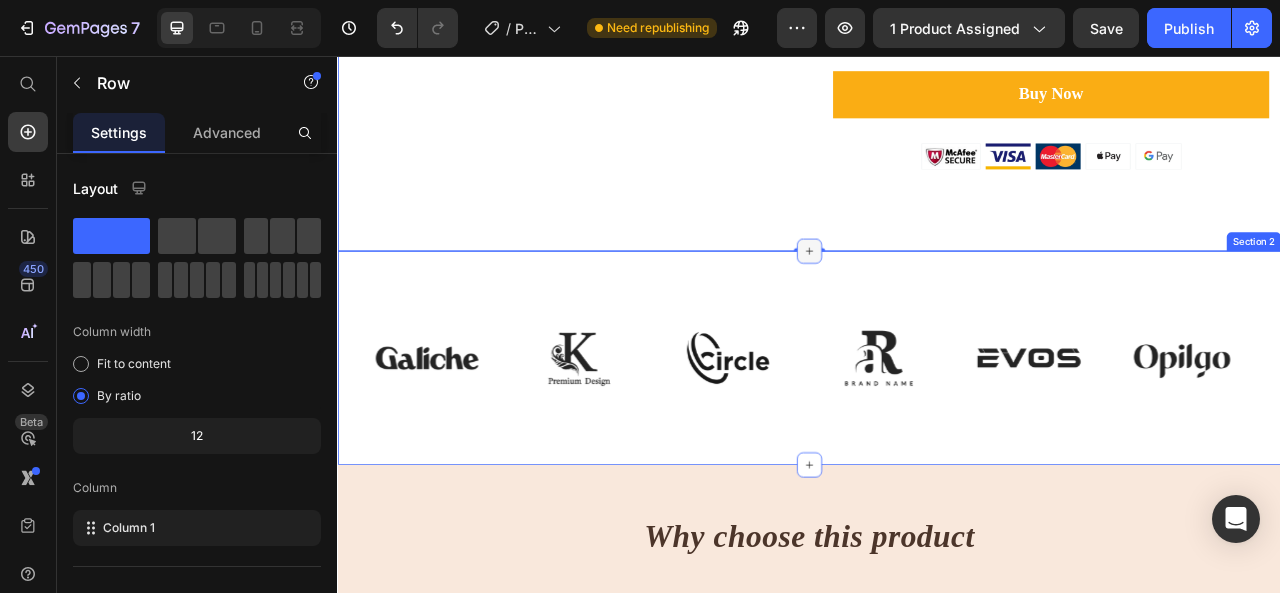 click 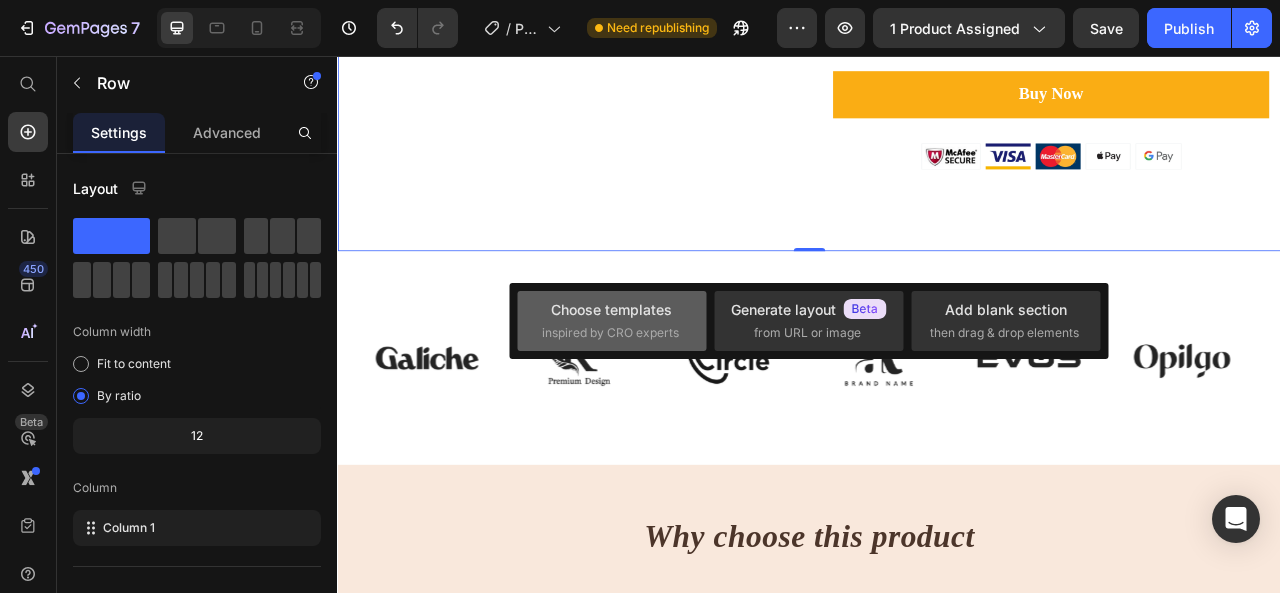 click on "Choose templates  inspired by CRO experts" 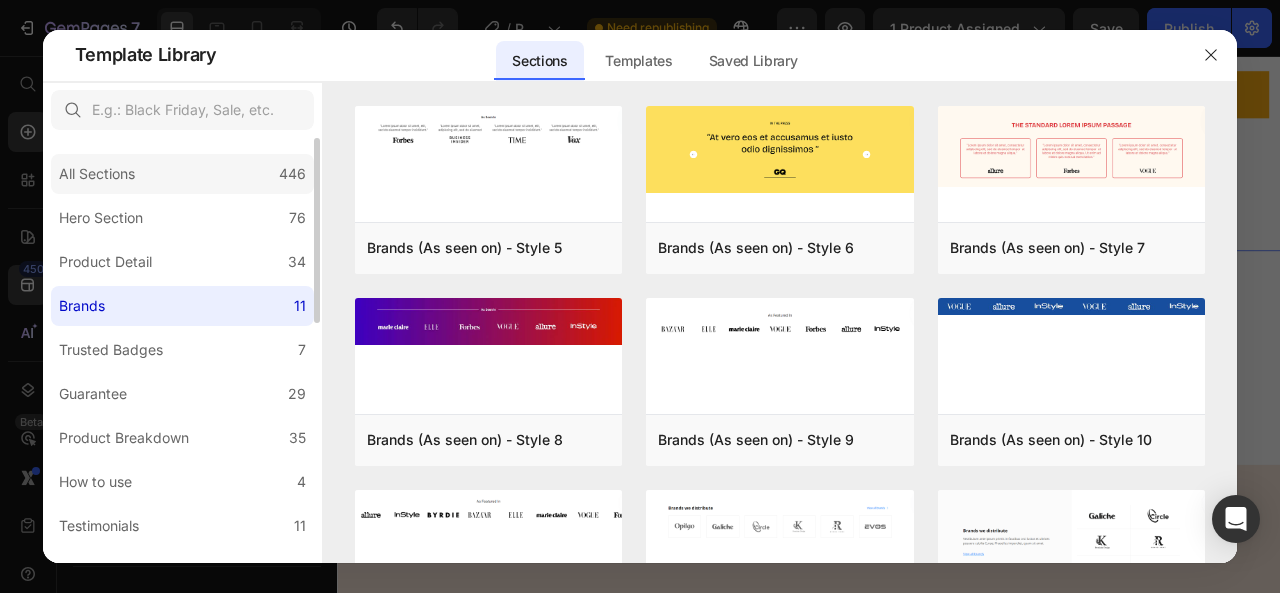 click on "All Sections 446" 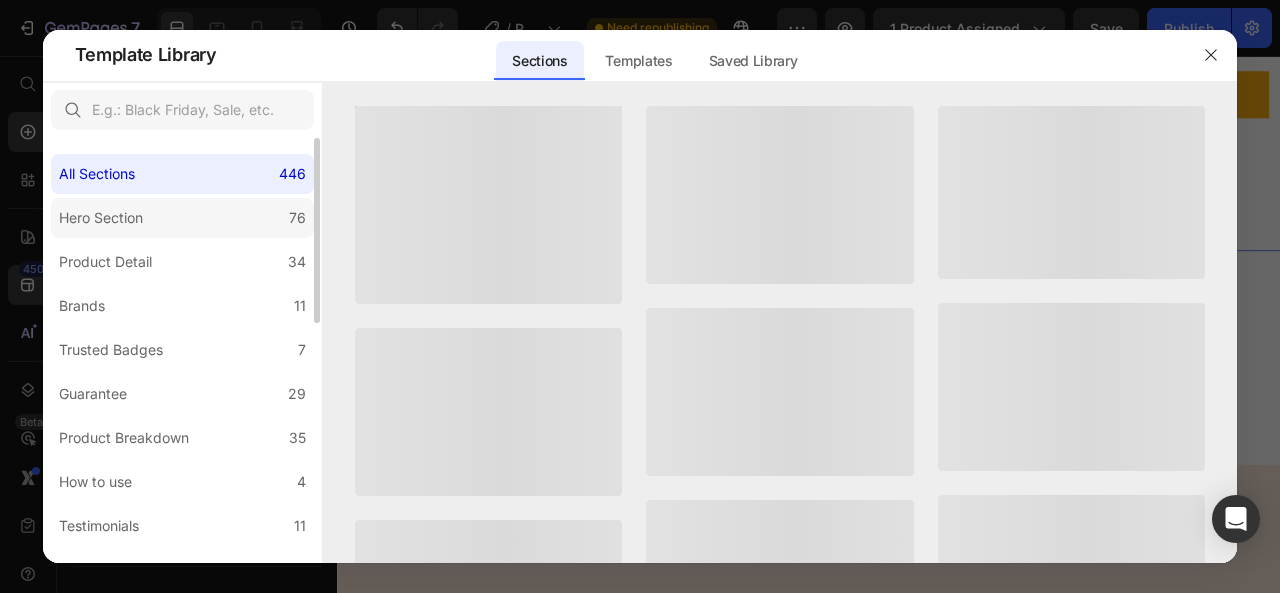 click on "Hero Section 76" 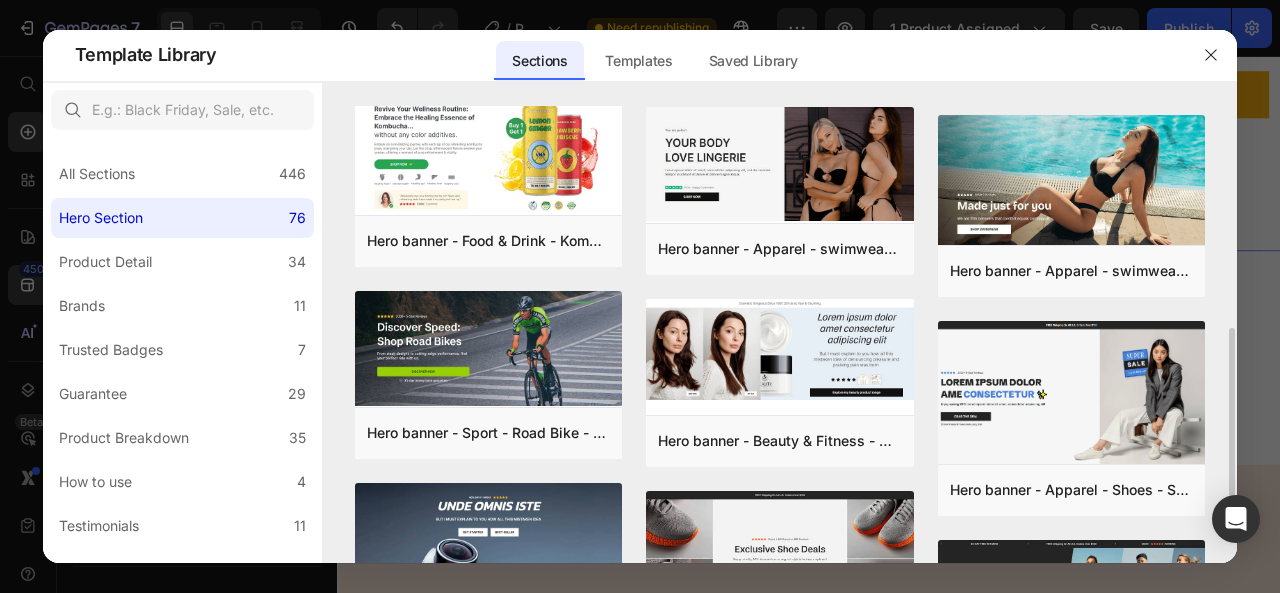 scroll, scrollTop: 700, scrollLeft: 0, axis: vertical 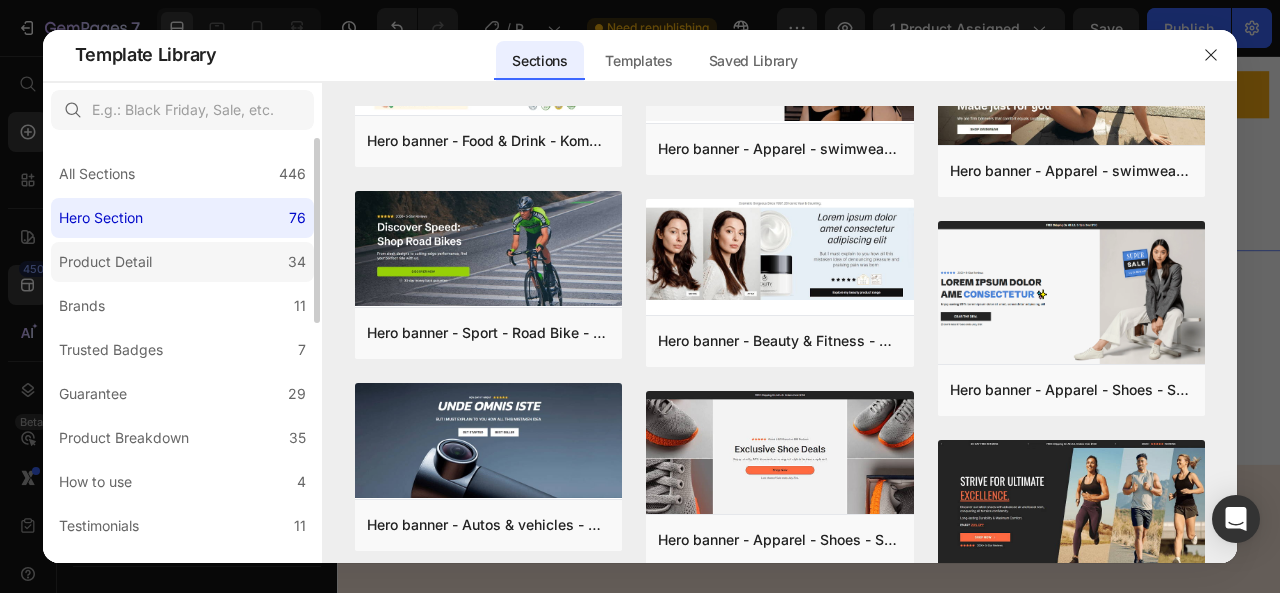 click on "Product Detail 34" 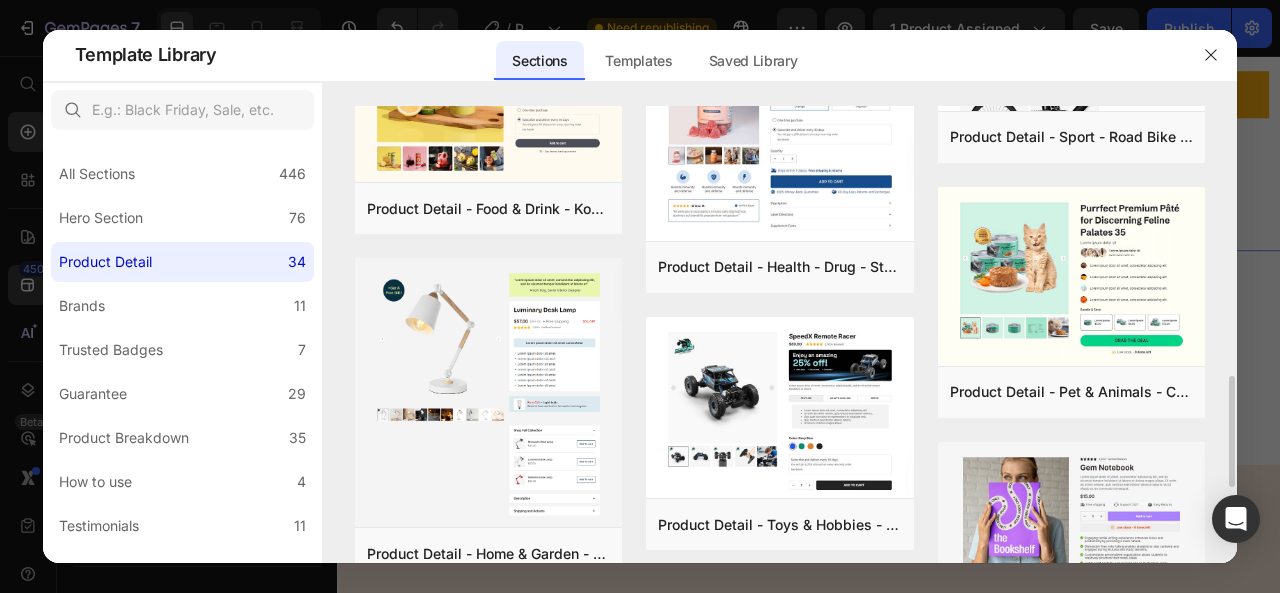 scroll, scrollTop: 700, scrollLeft: 0, axis: vertical 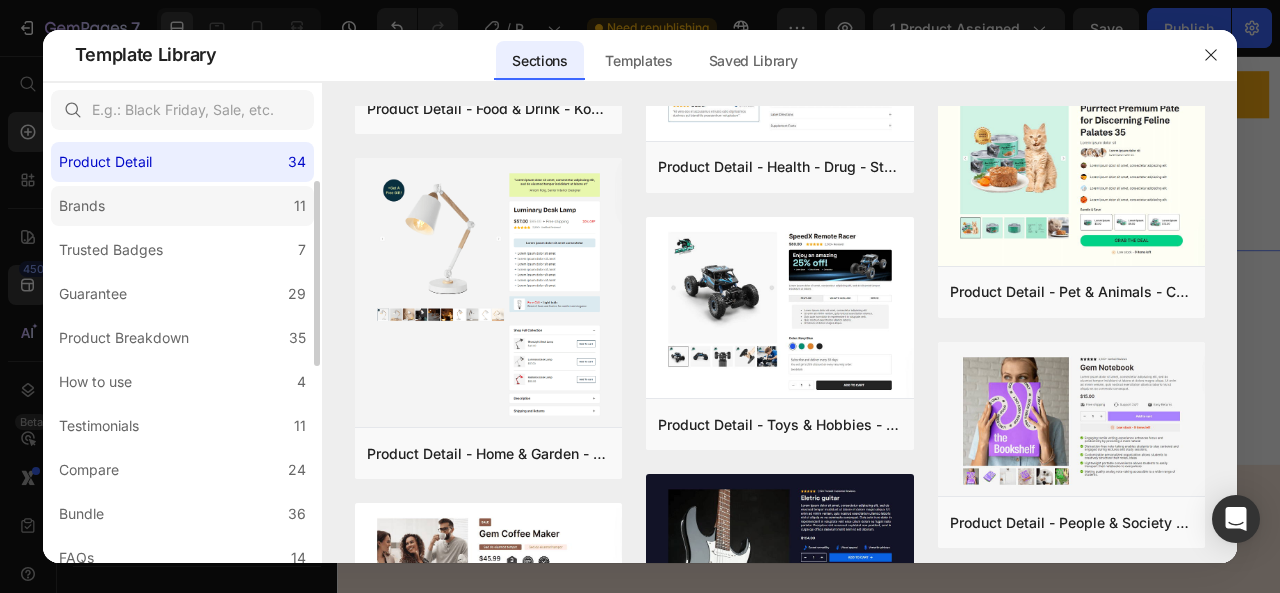 click on "Brands 11" 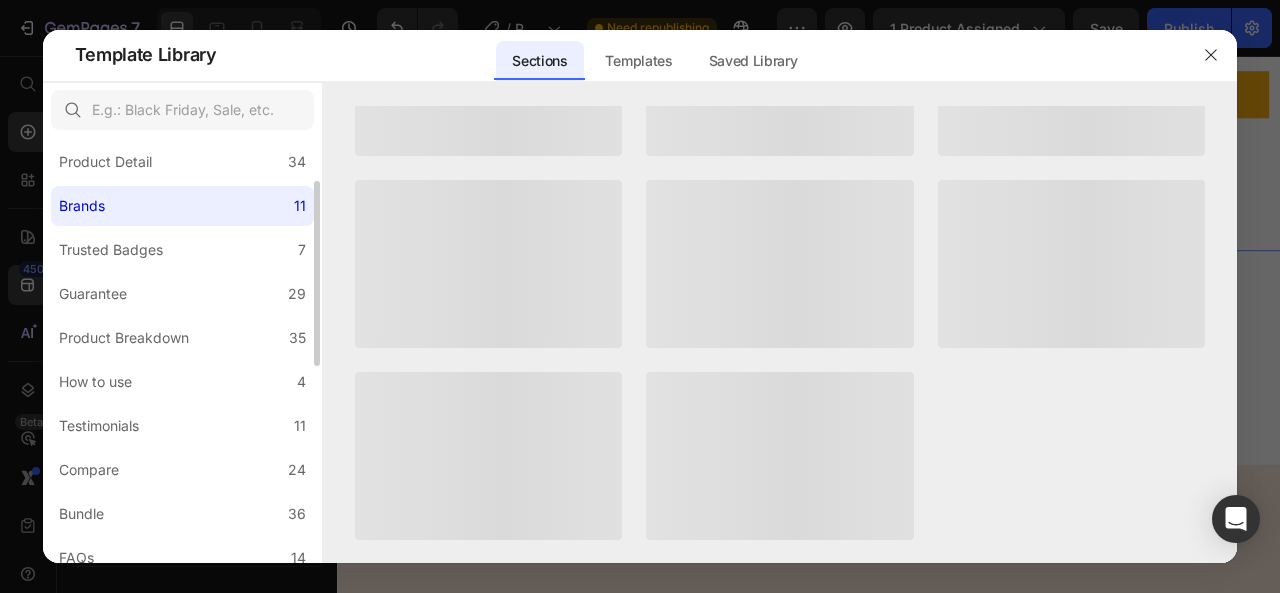 scroll, scrollTop: 0, scrollLeft: 0, axis: both 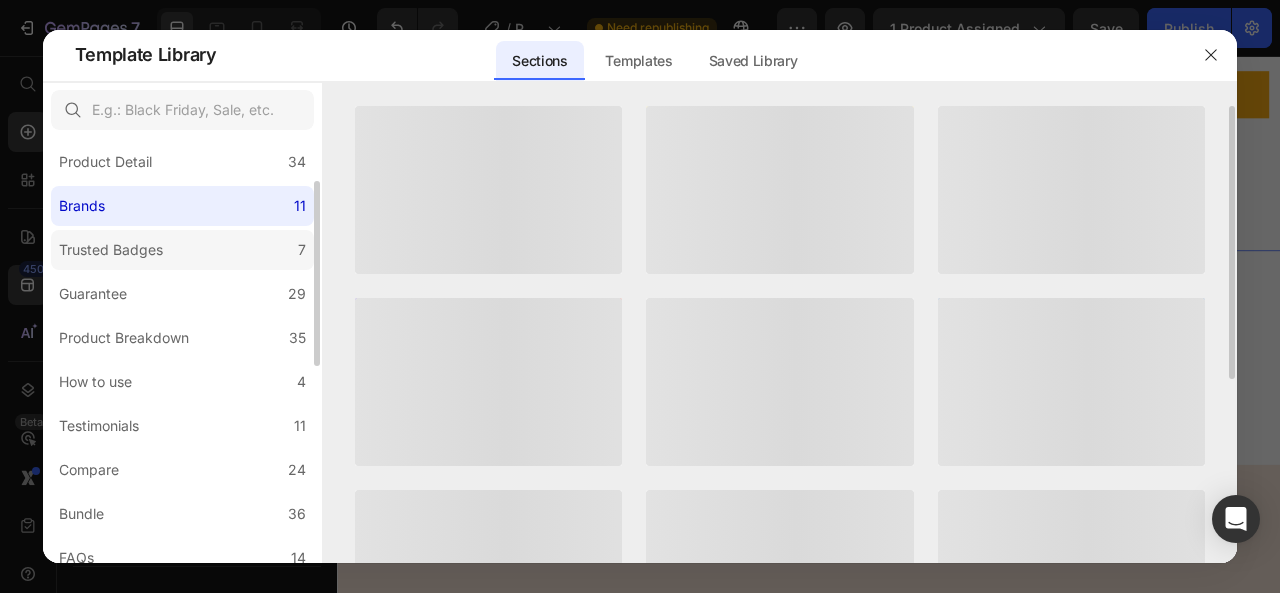 click on "Trusted Badges 7" 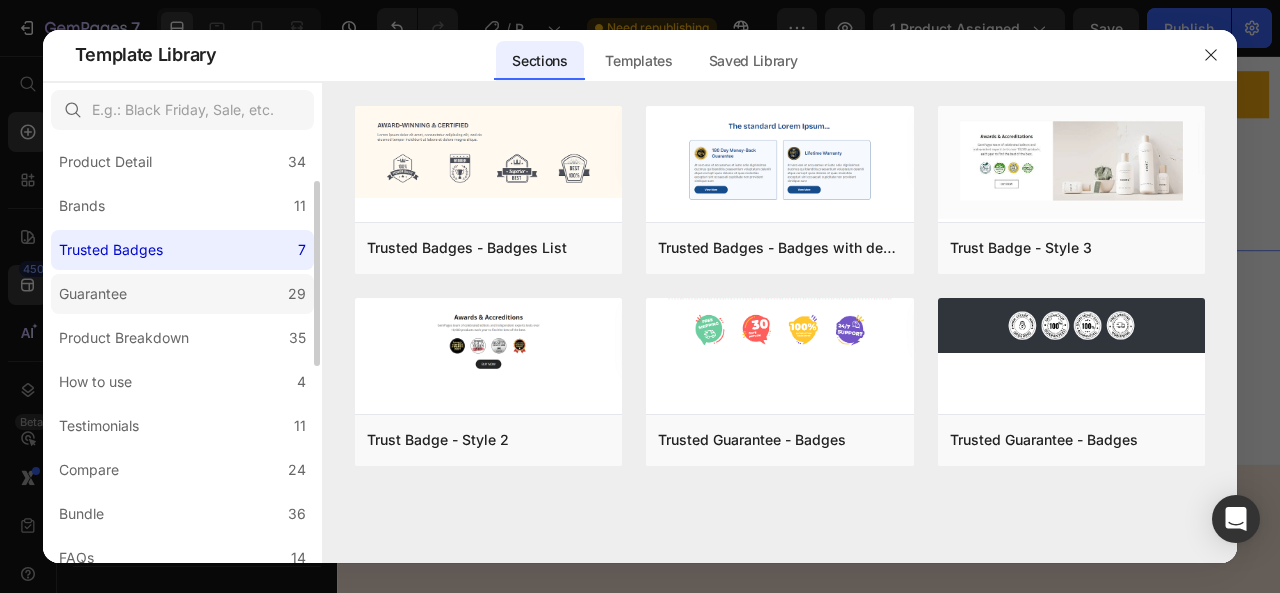 click on "Guarantee 29" 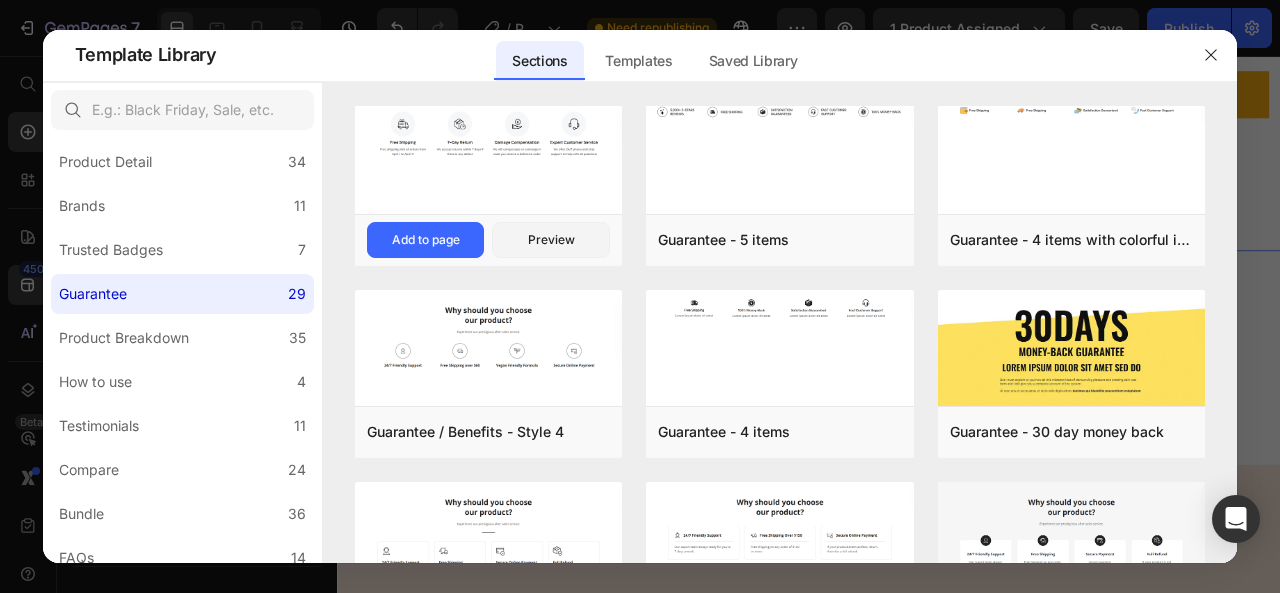 scroll, scrollTop: 600, scrollLeft: 0, axis: vertical 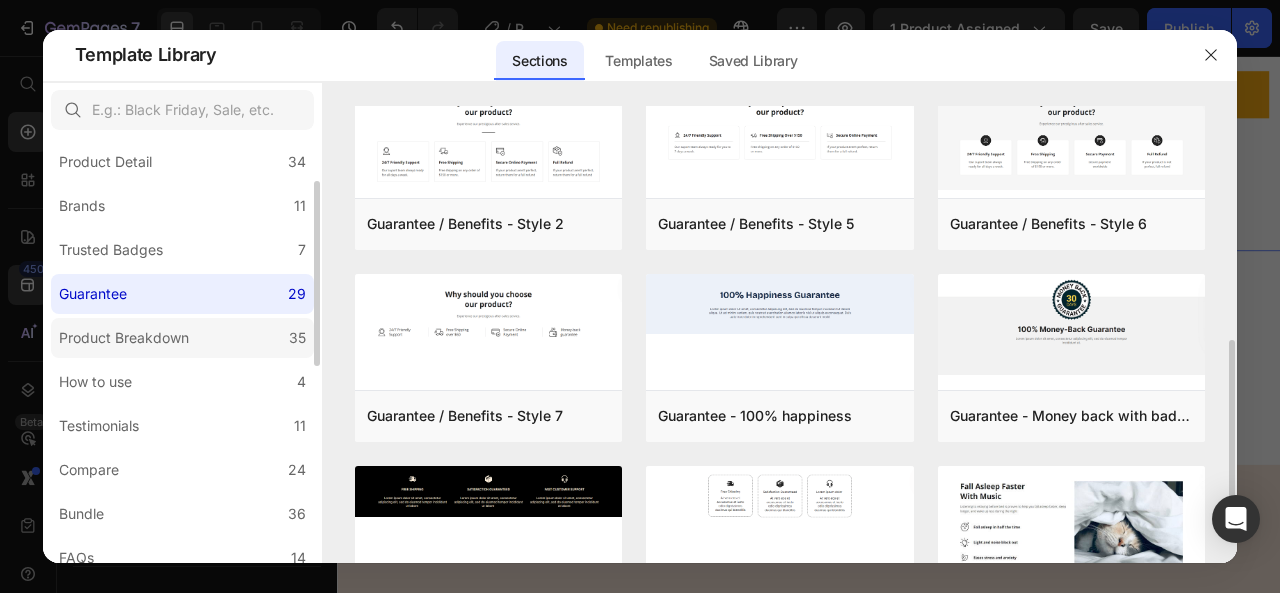click on "Product Breakdown 35" 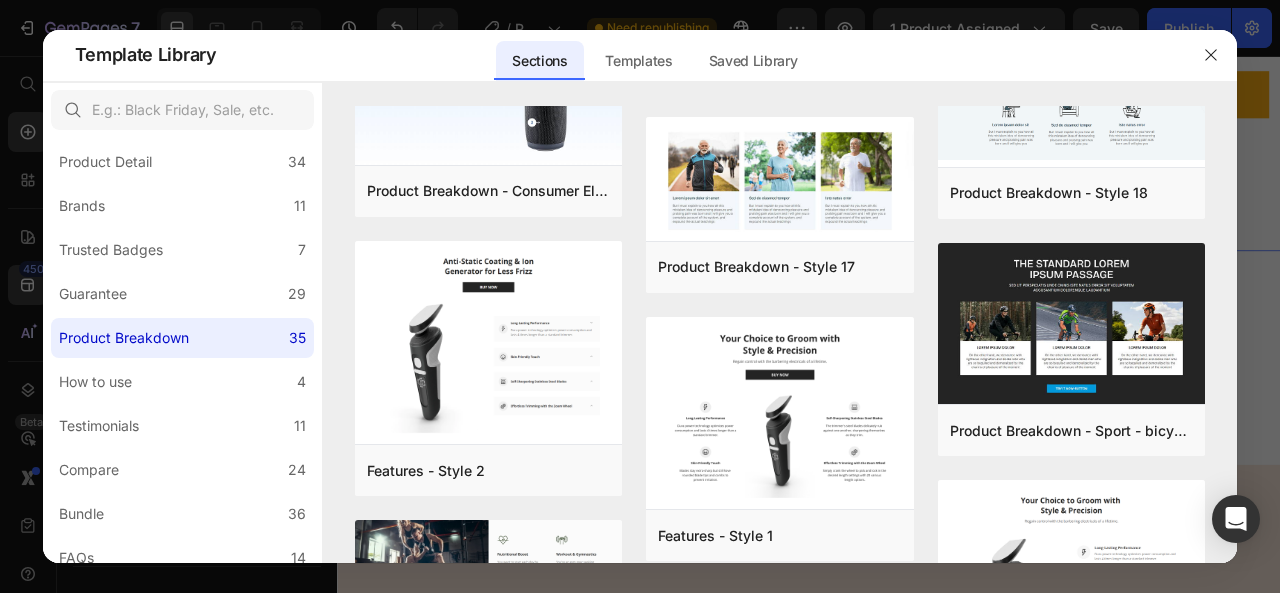 scroll, scrollTop: 0, scrollLeft: 0, axis: both 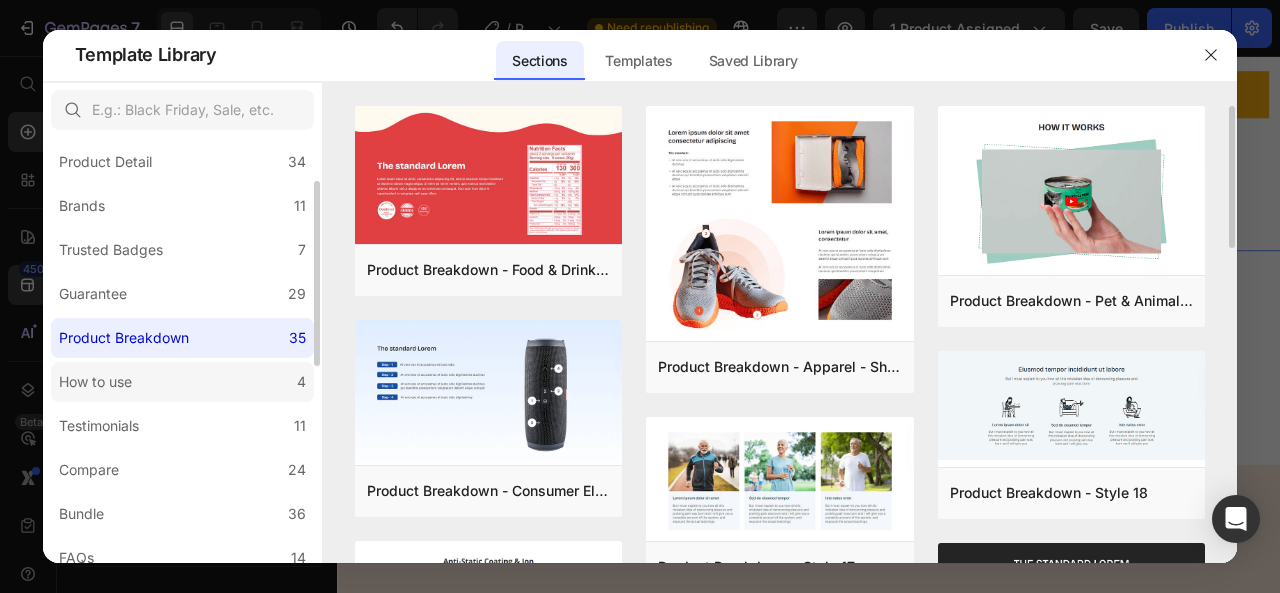 click on "How to use 4" 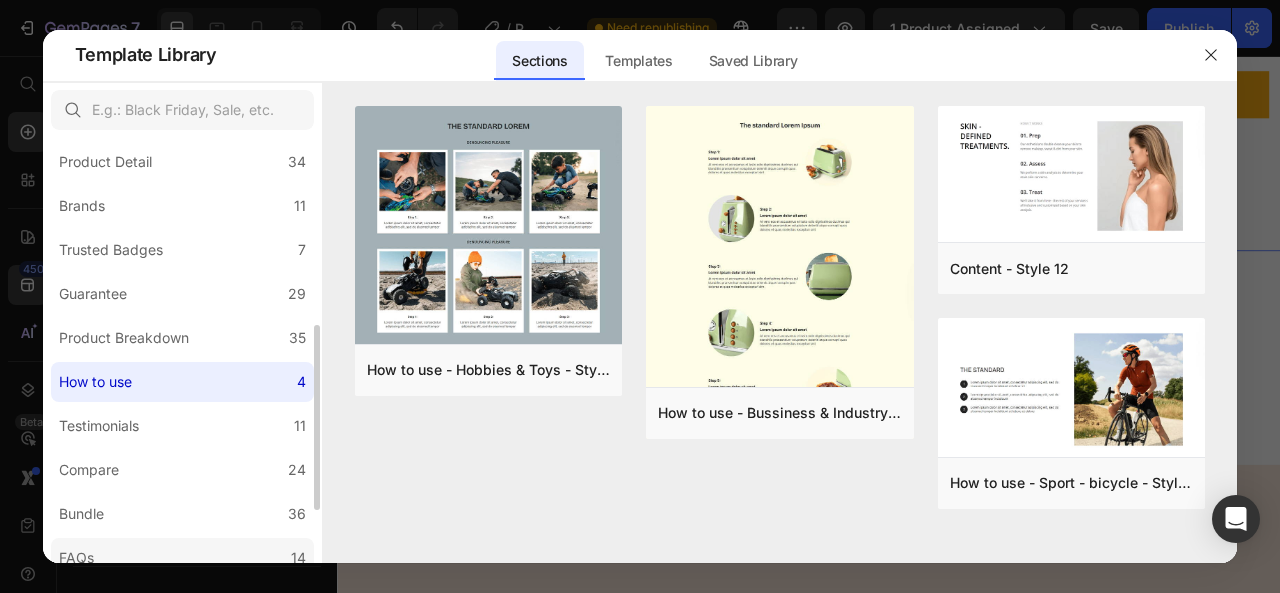 scroll, scrollTop: 300, scrollLeft: 0, axis: vertical 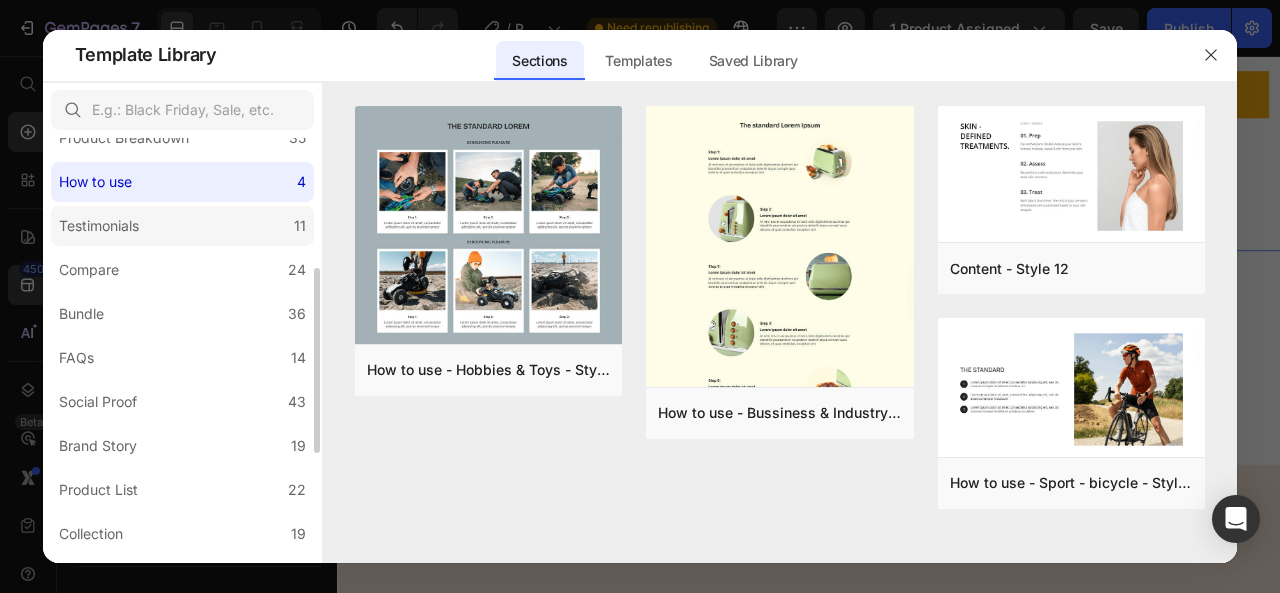 click on "Testimonials 11" 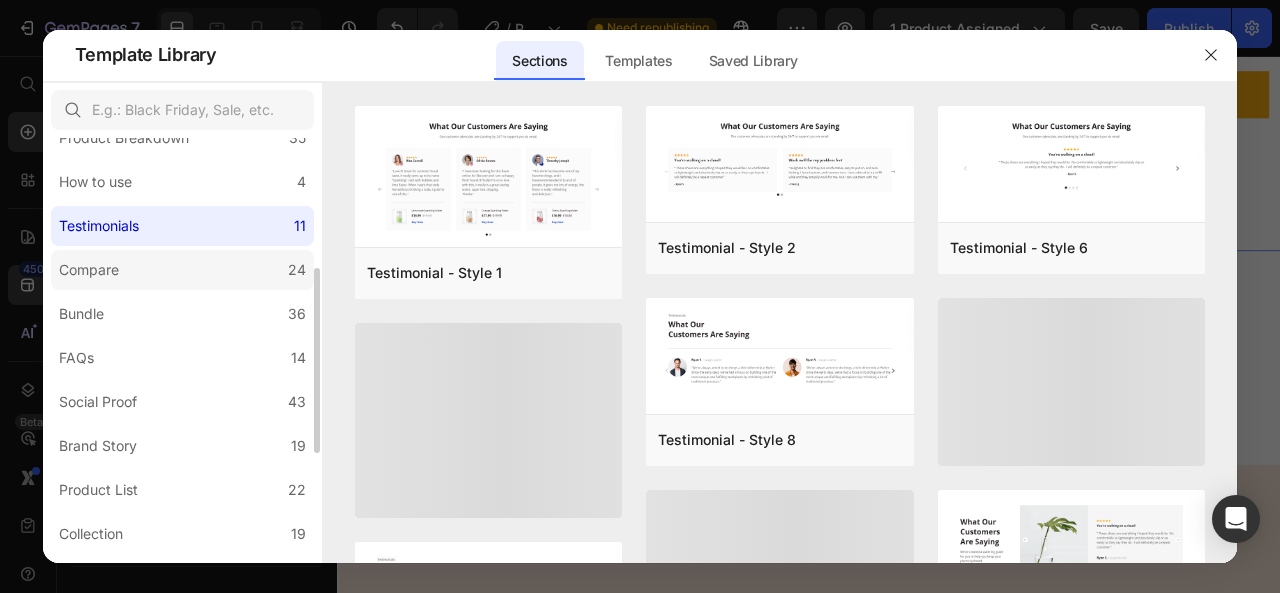 click on "Compare 24" 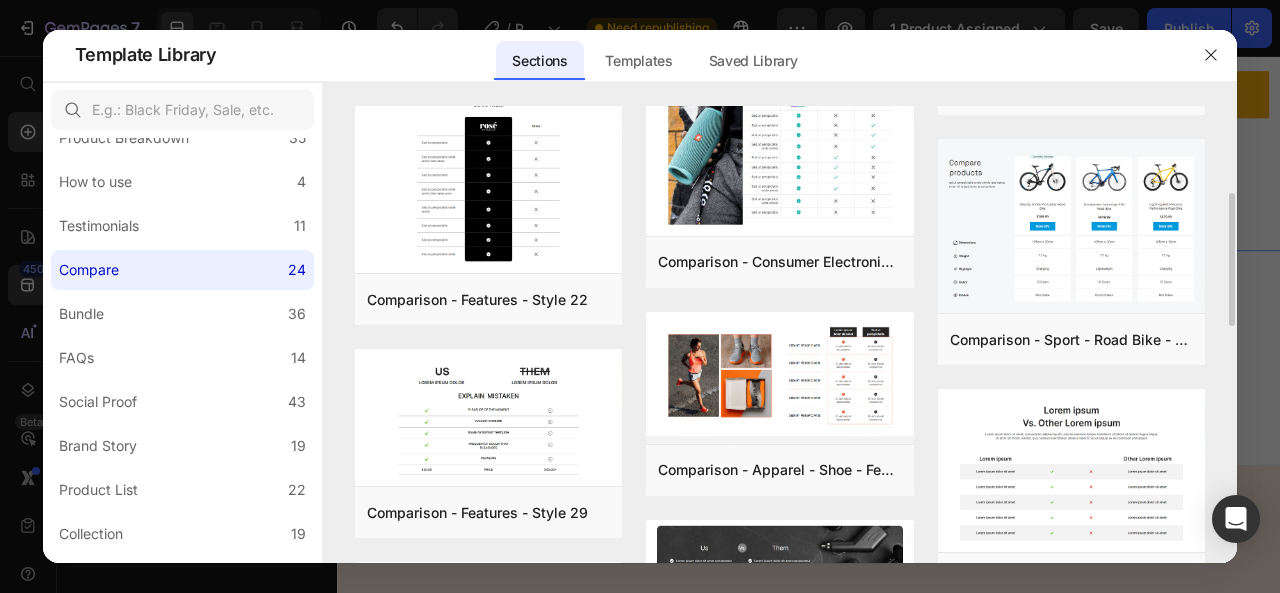 scroll, scrollTop: 500, scrollLeft: 0, axis: vertical 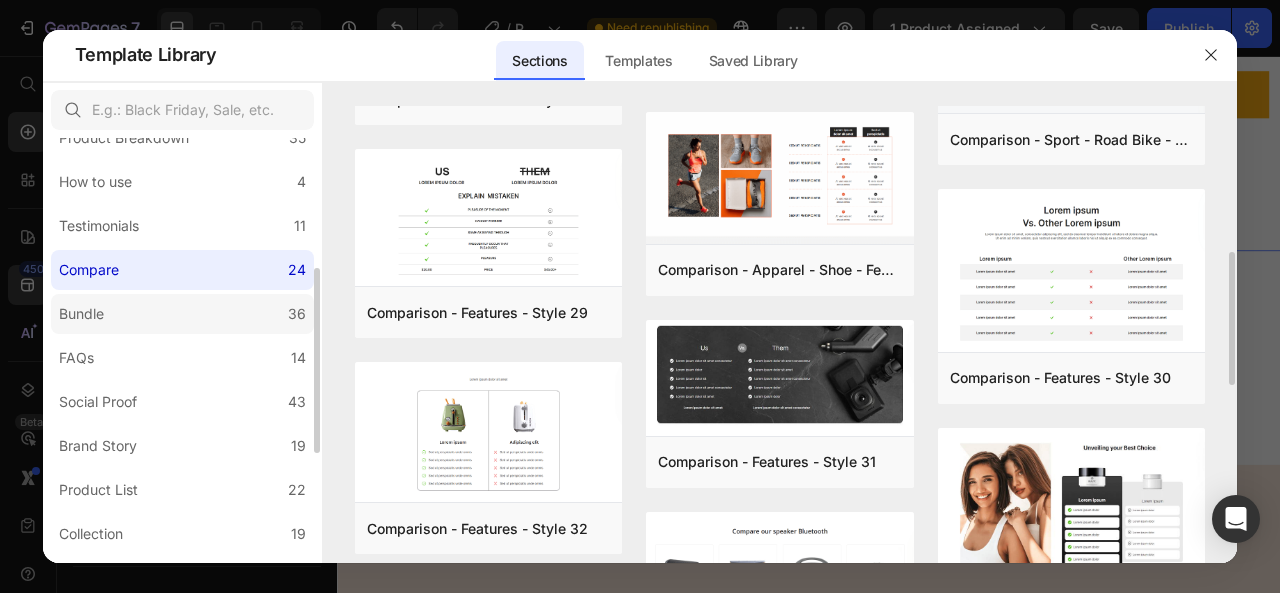click on "Bundle 36" 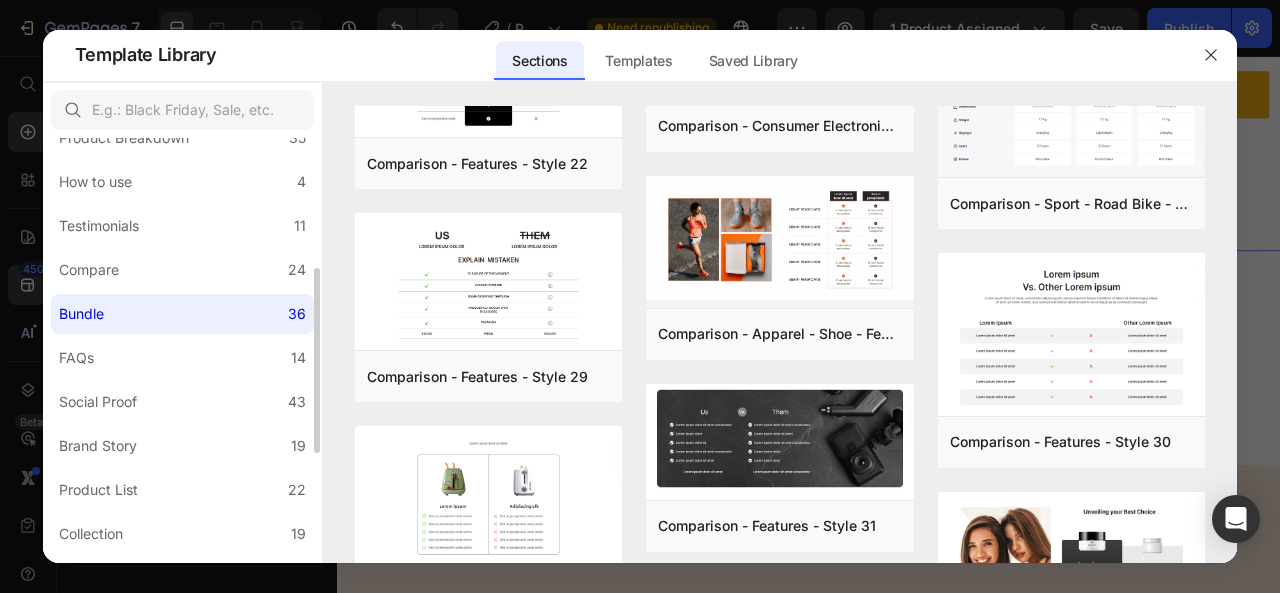 scroll, scrollTop: 0, scrollLeft: 0, axis: both 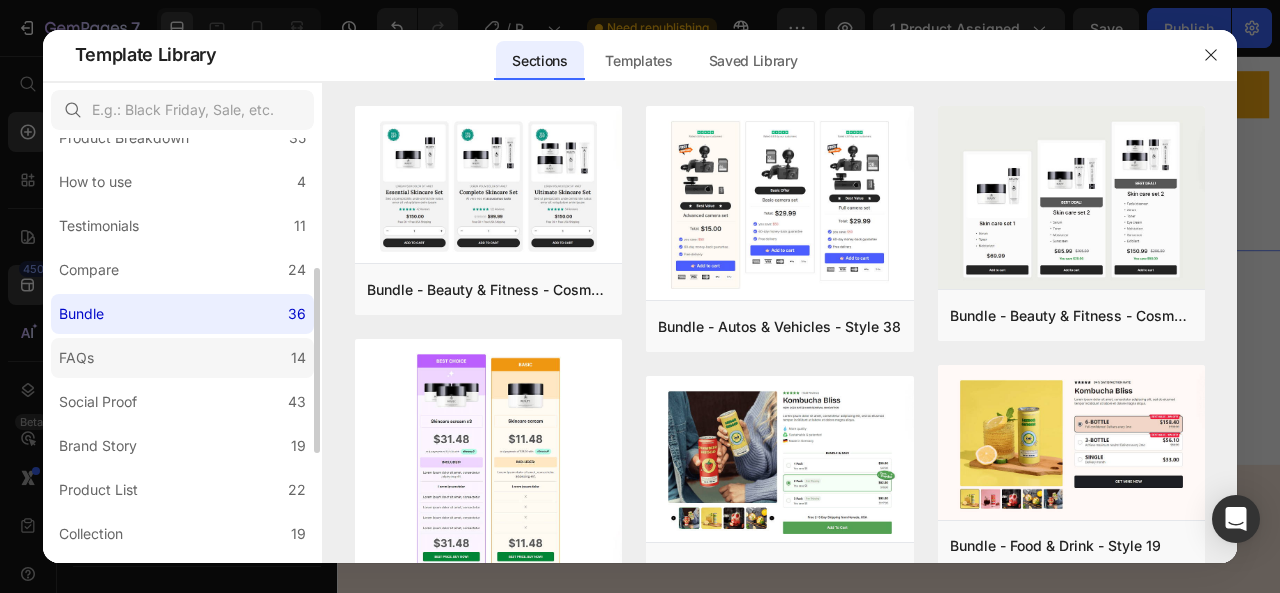click on "FAQs 14" 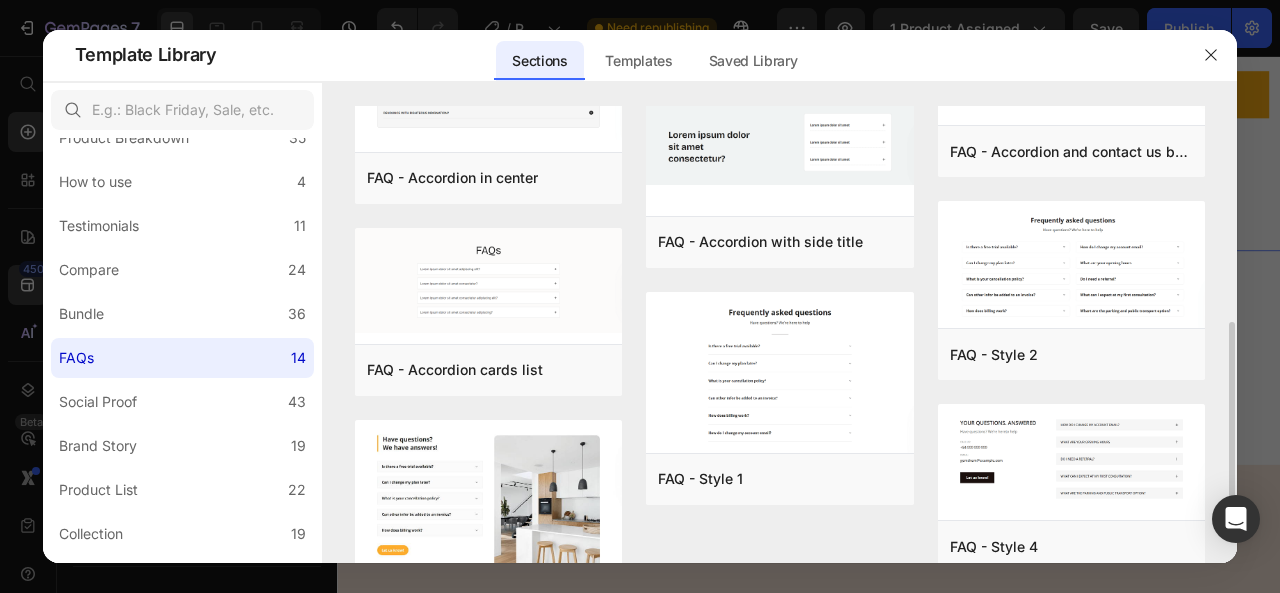 scroll, scrollTop: 600, scrollLeft: 0, axis: vertical 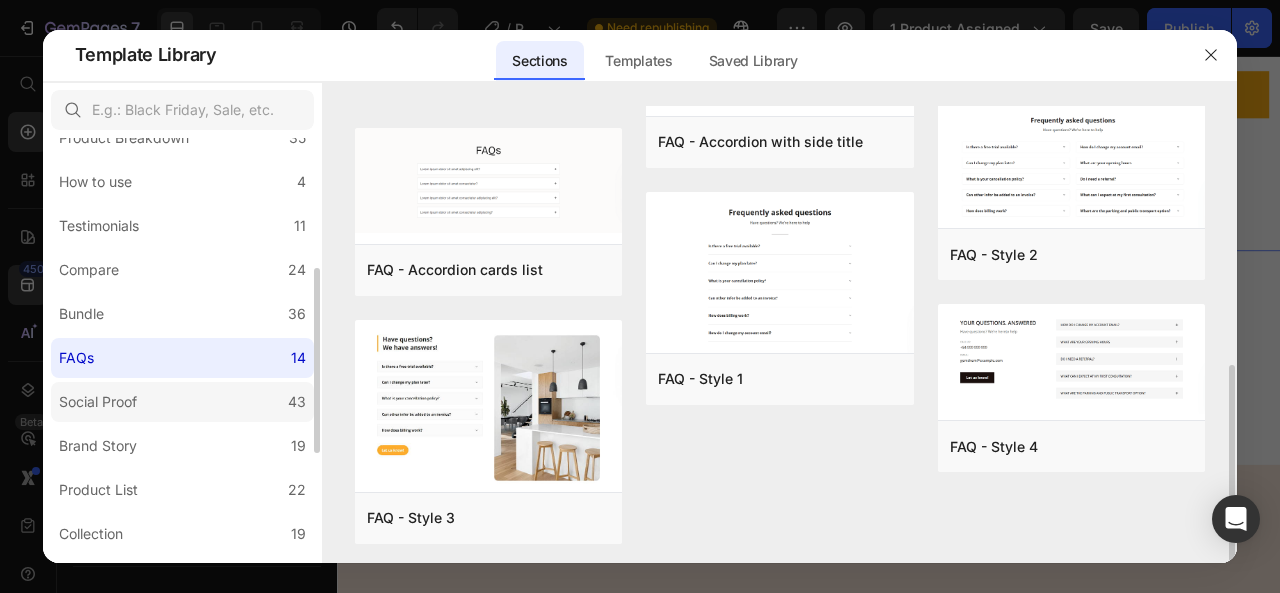 click on "Social Proof" at bounding box center [98, 402] 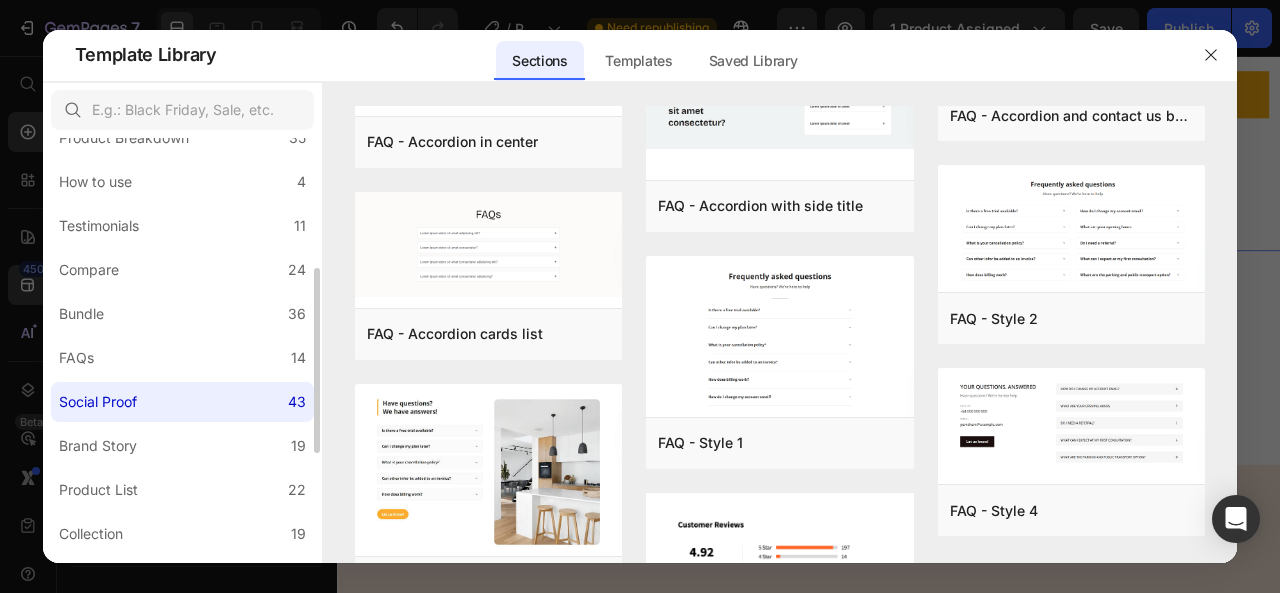 scroll, scrollTop: 0, scrollLeft: 0, axis: both 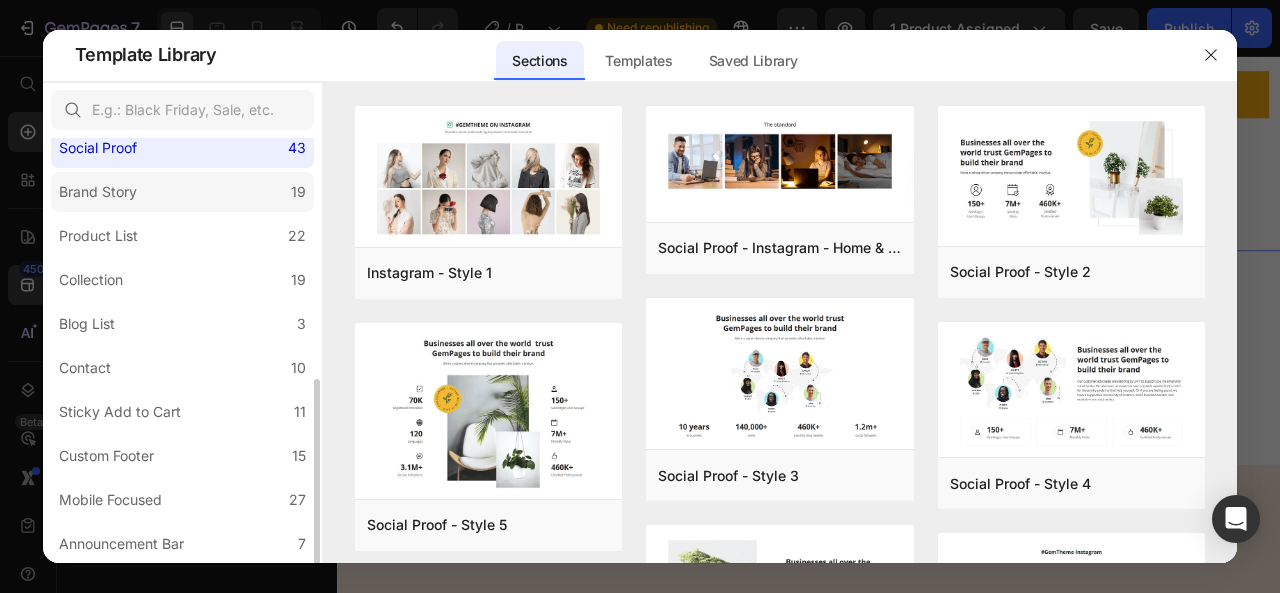 click on "Brand Story 19" 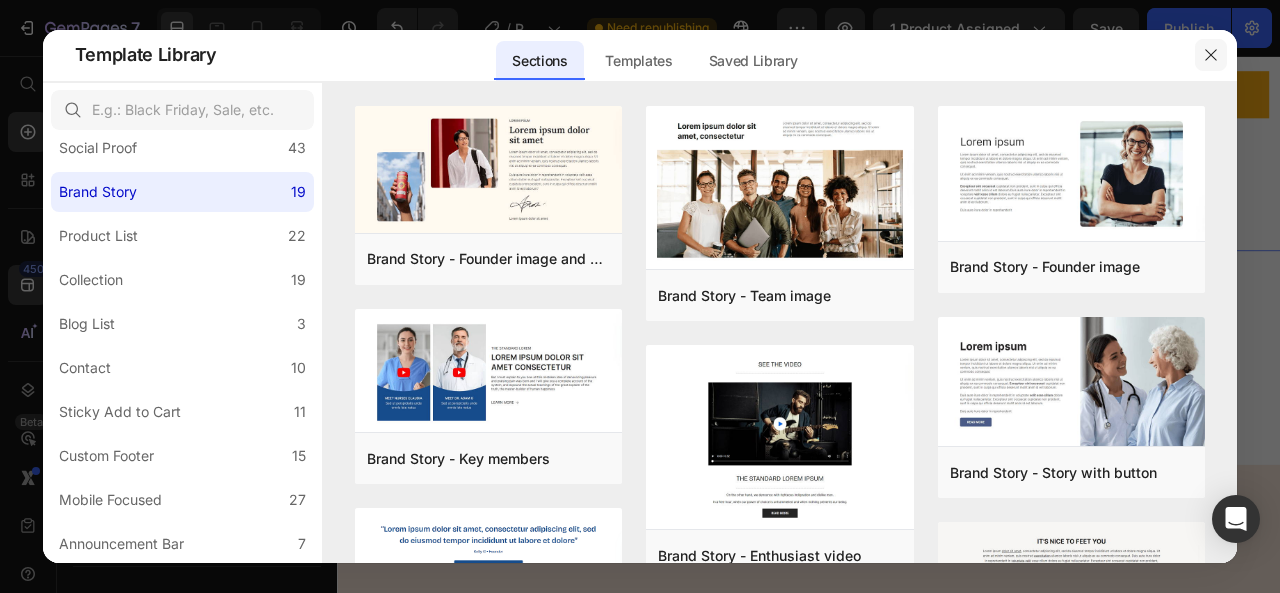 click at bounding box center (1211, 55) 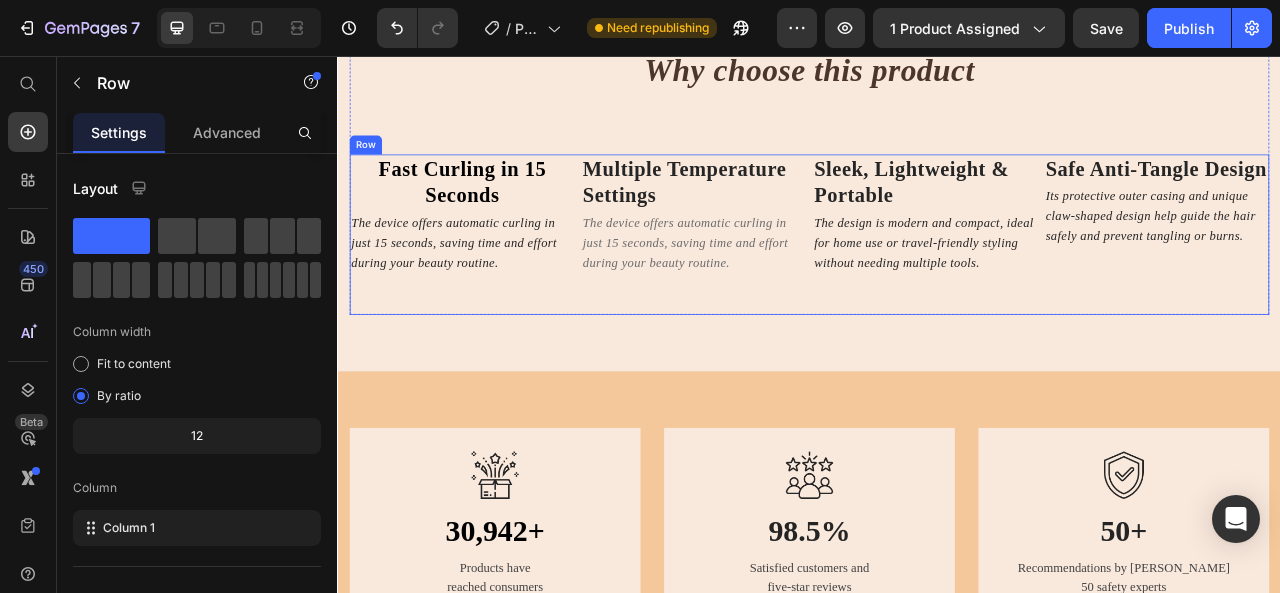 scroll, scrollTop: 1500, scrollLeft: 0, axis: vertical 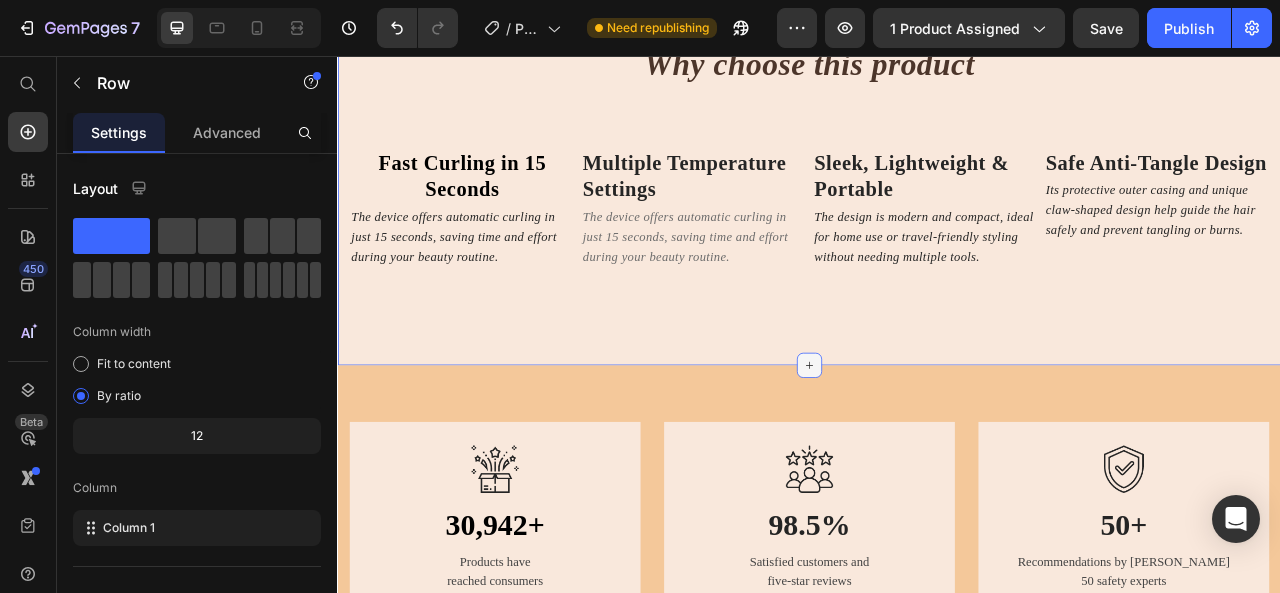 click at bounding box center (937, 450) 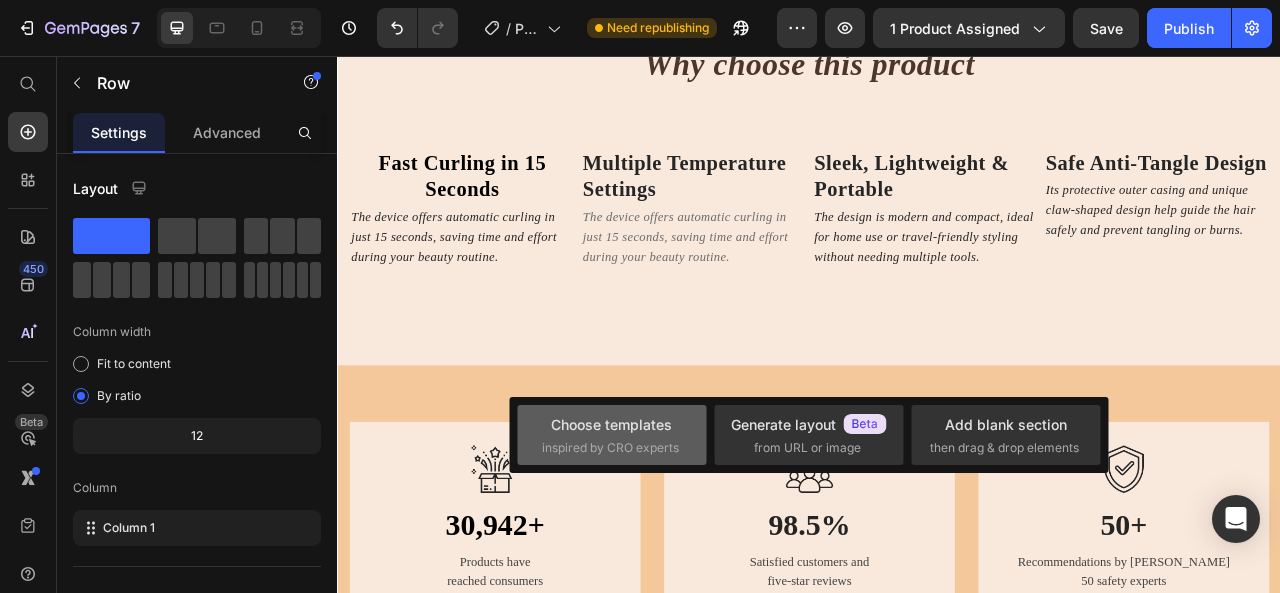 click on "Choose templates  inspired by CRO experts" 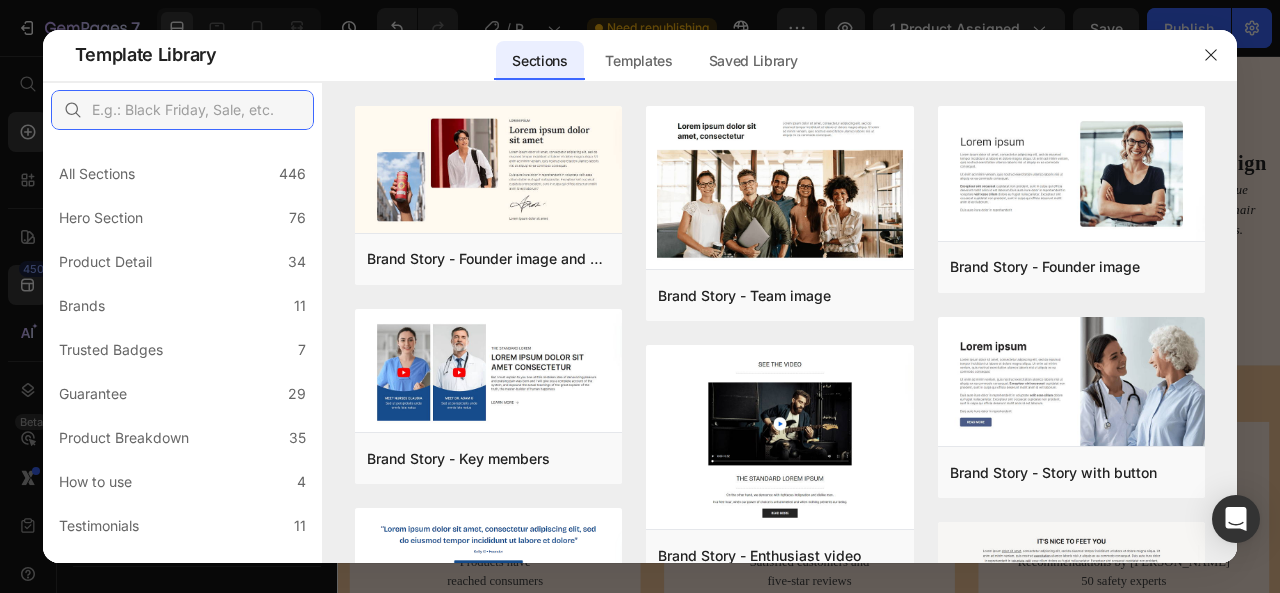 click at bounding box center (182, 110) 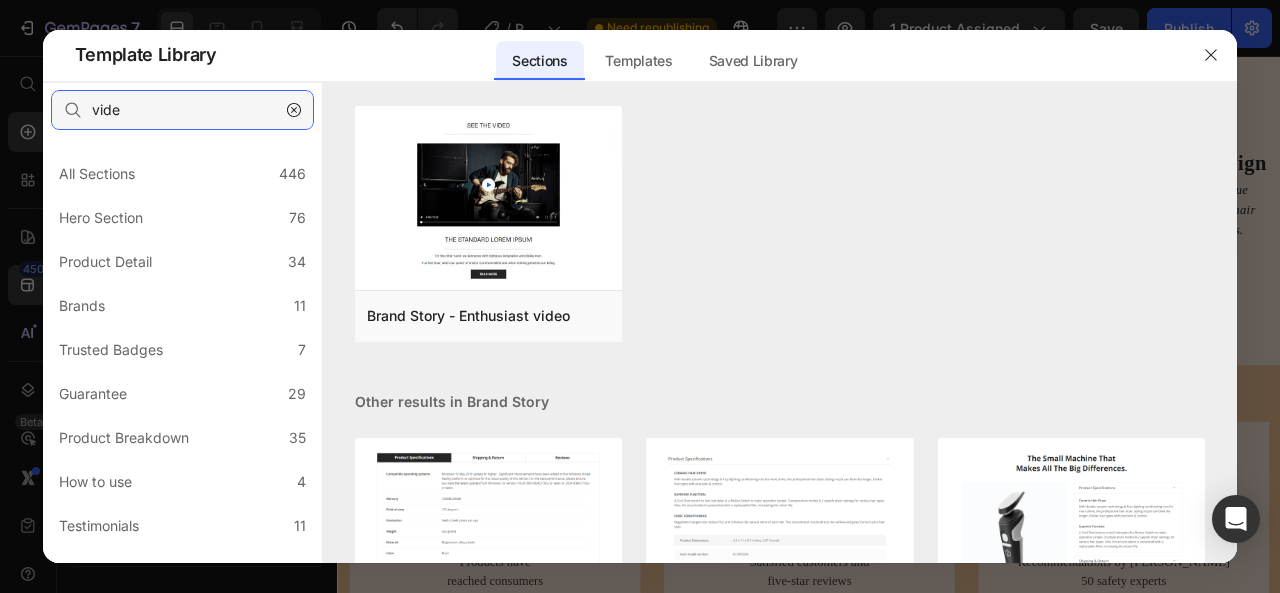 type on "video" 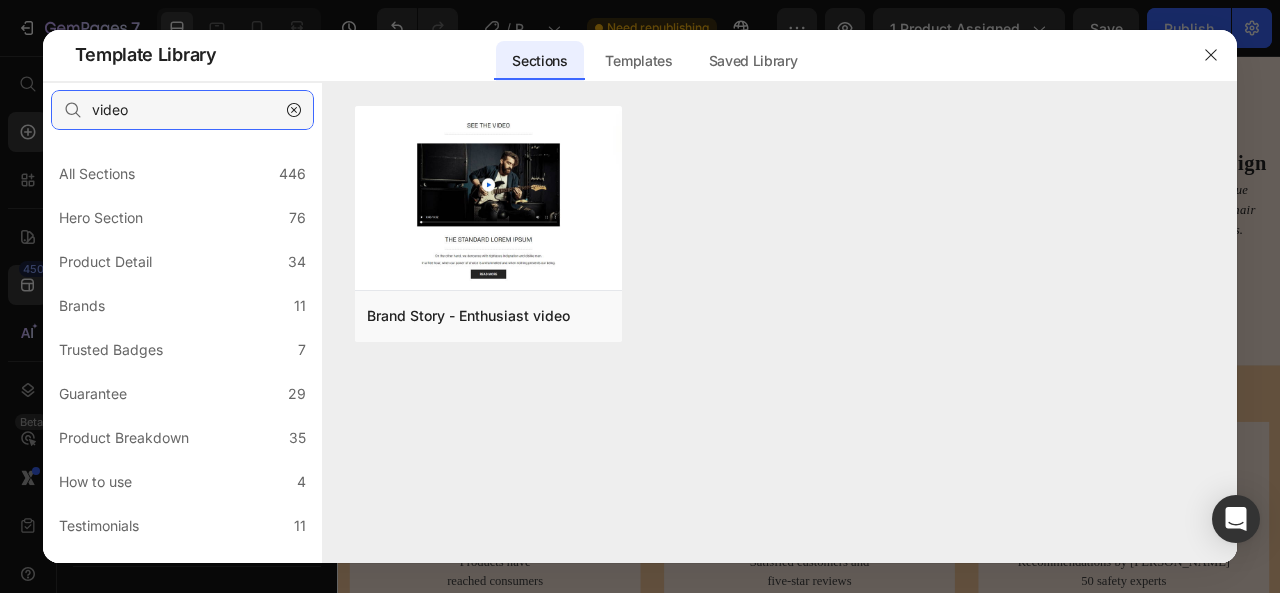 click on "video" at bounding box center (182, 110) 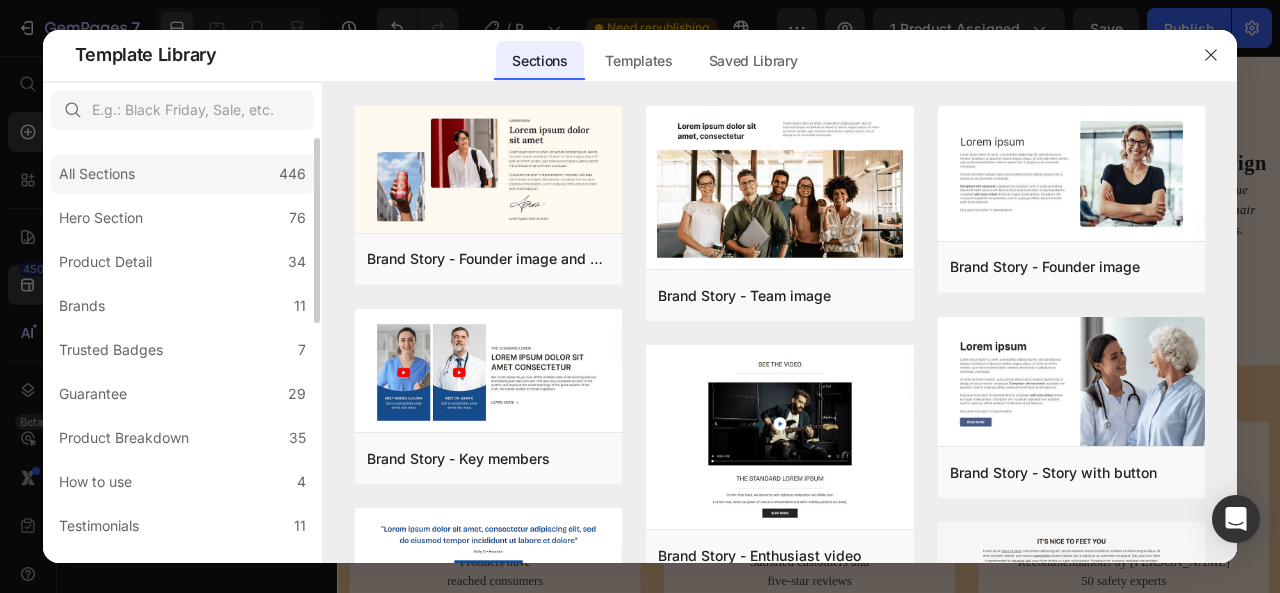 click on "All Sections 446" 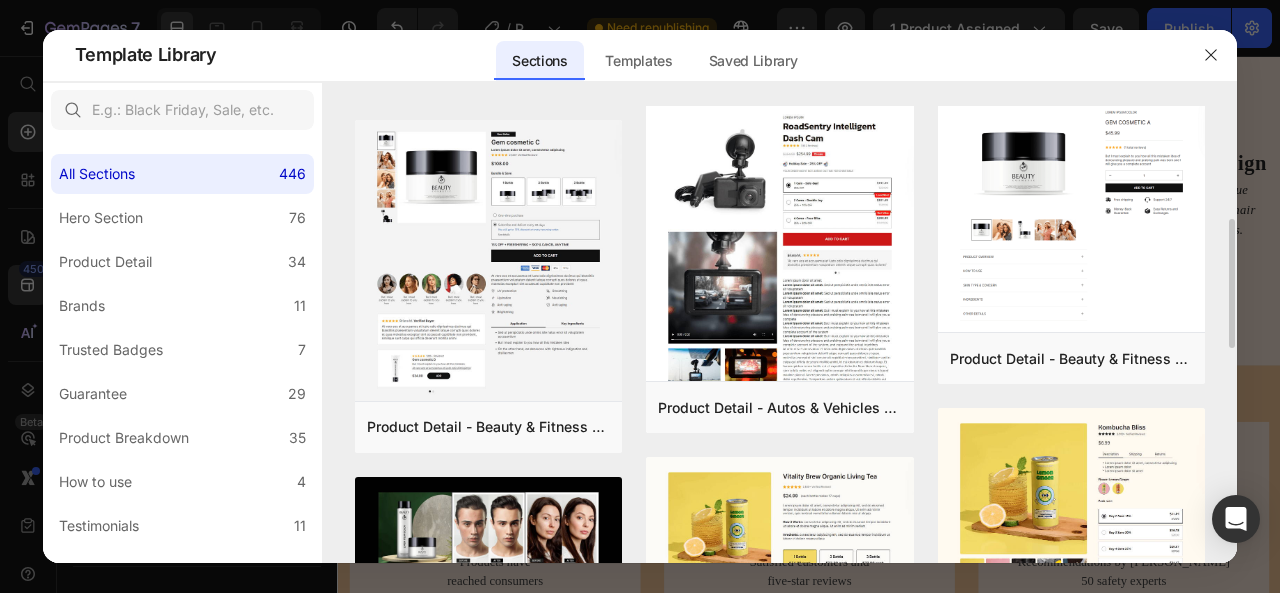 scroll, scrollTop: 500, scrollLeft: 0, axis: vertical 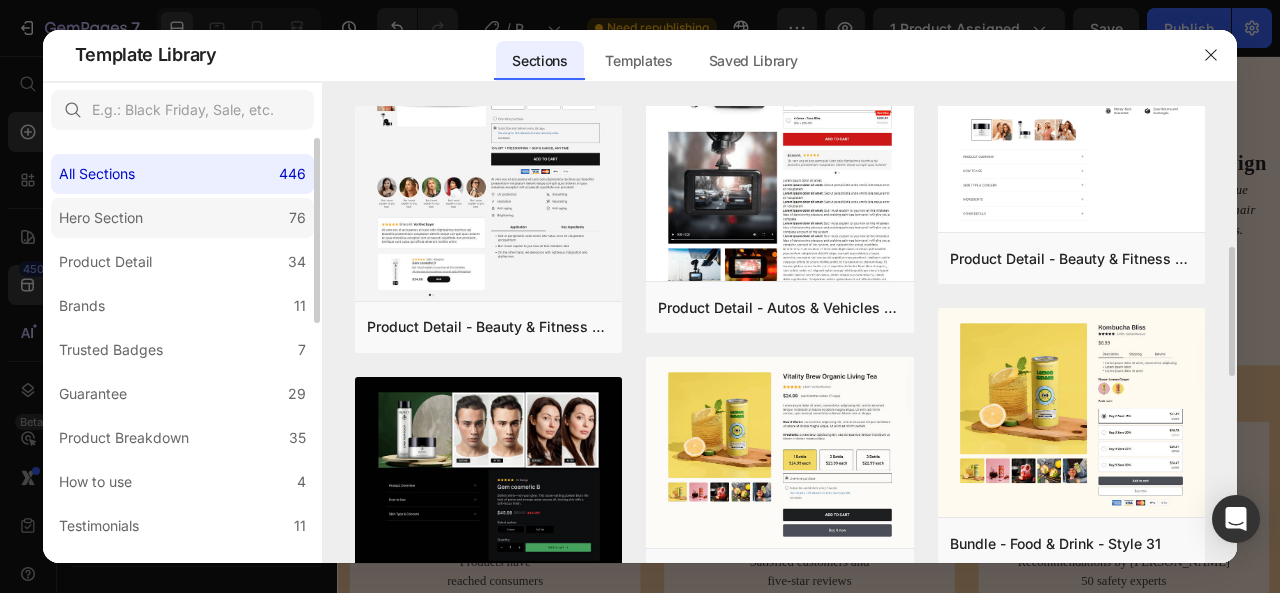 click on "Hero Section 76" 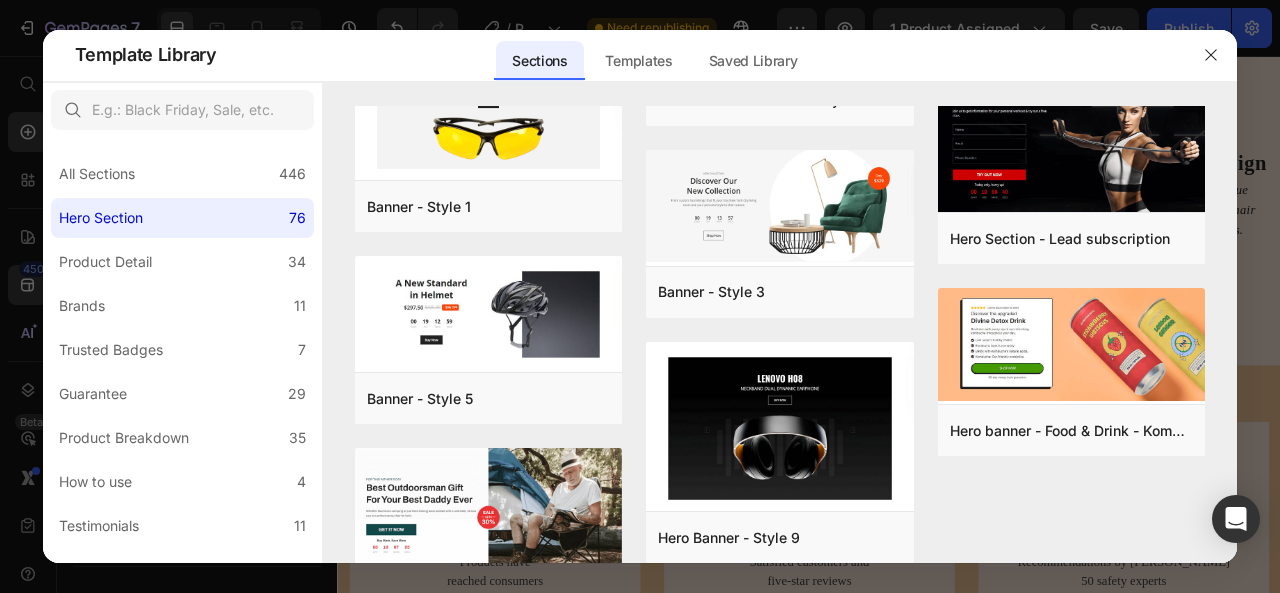 scroll, scrollTop: 4233, scrollLeft: 0, axis: vertical 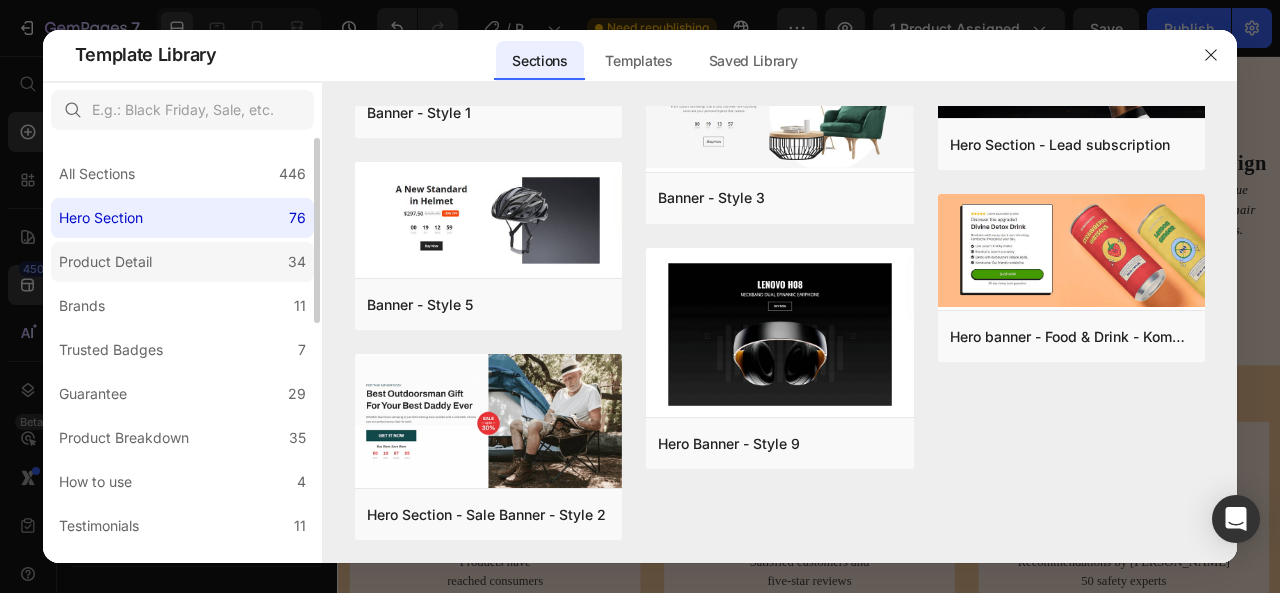 click on "Product Detail 34" 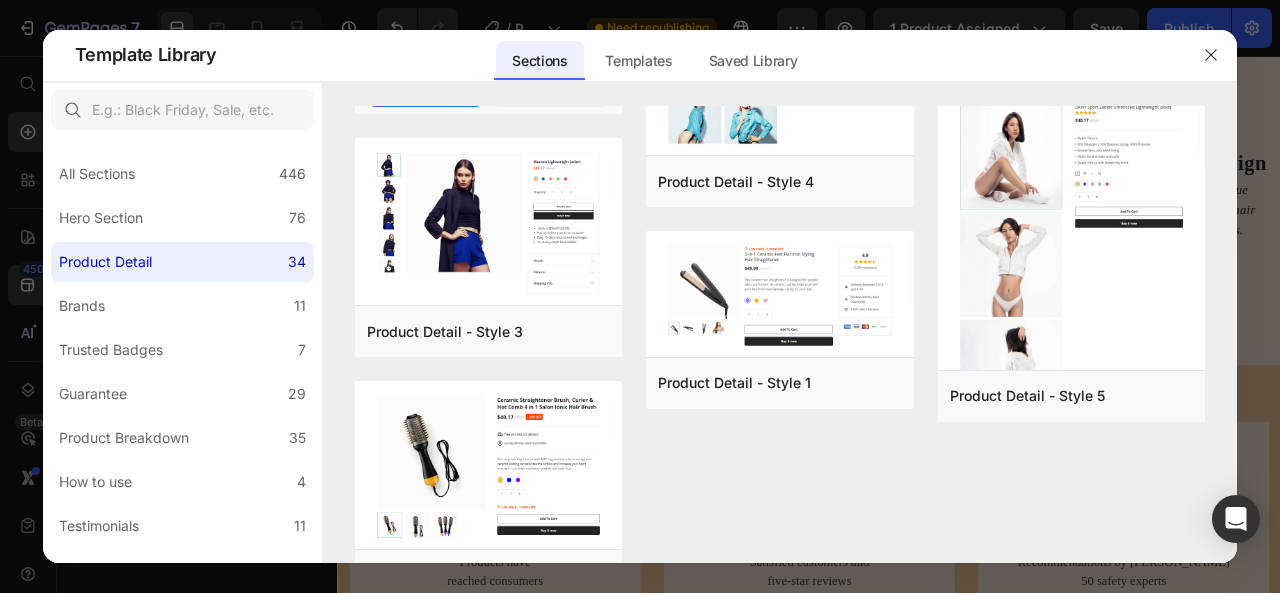scroll, scrollTop: 2922, scrollLeft: 0, axis: vertical 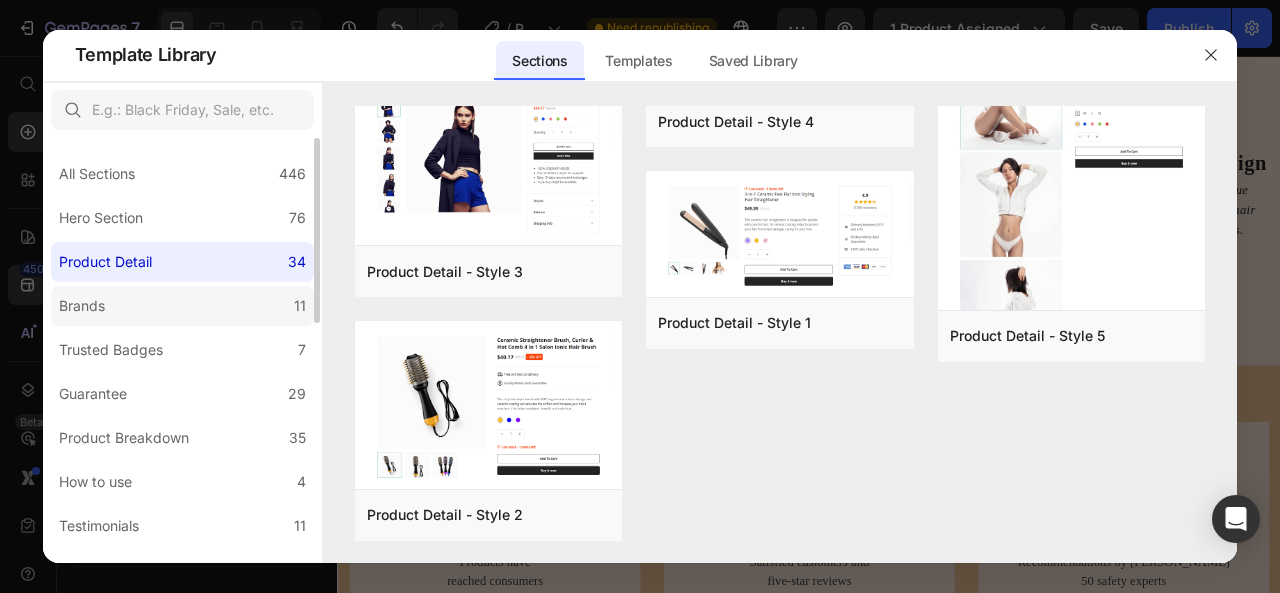click on "Brands 11" 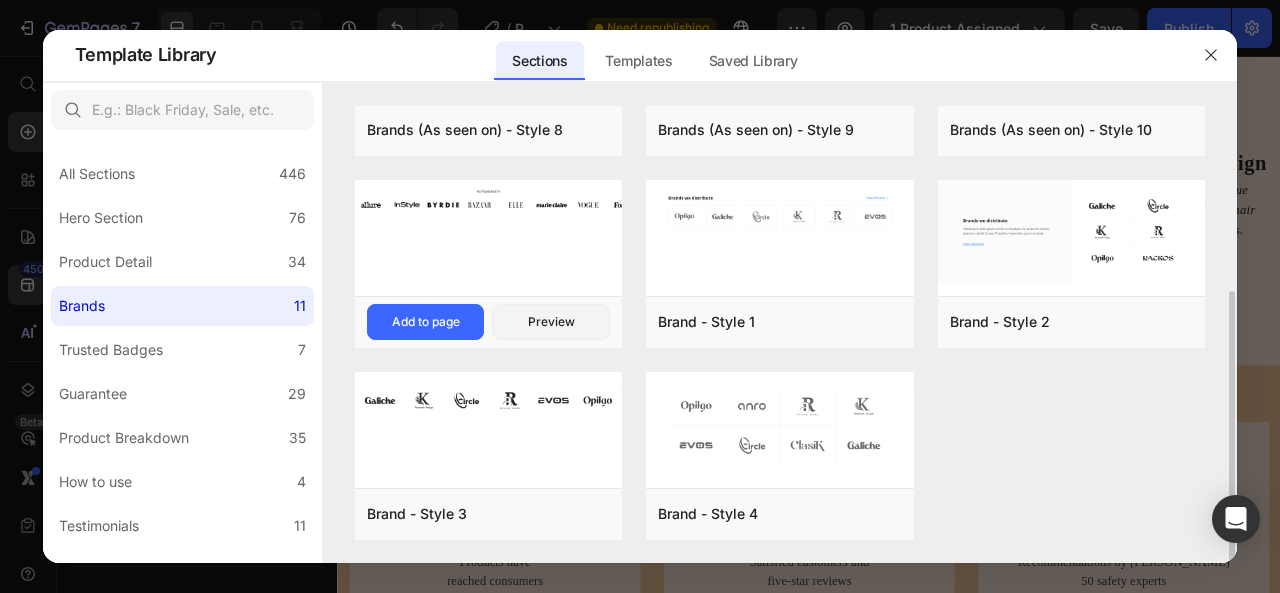 scroll, scrollTop: 0, scrollLeft: 0, axis: both 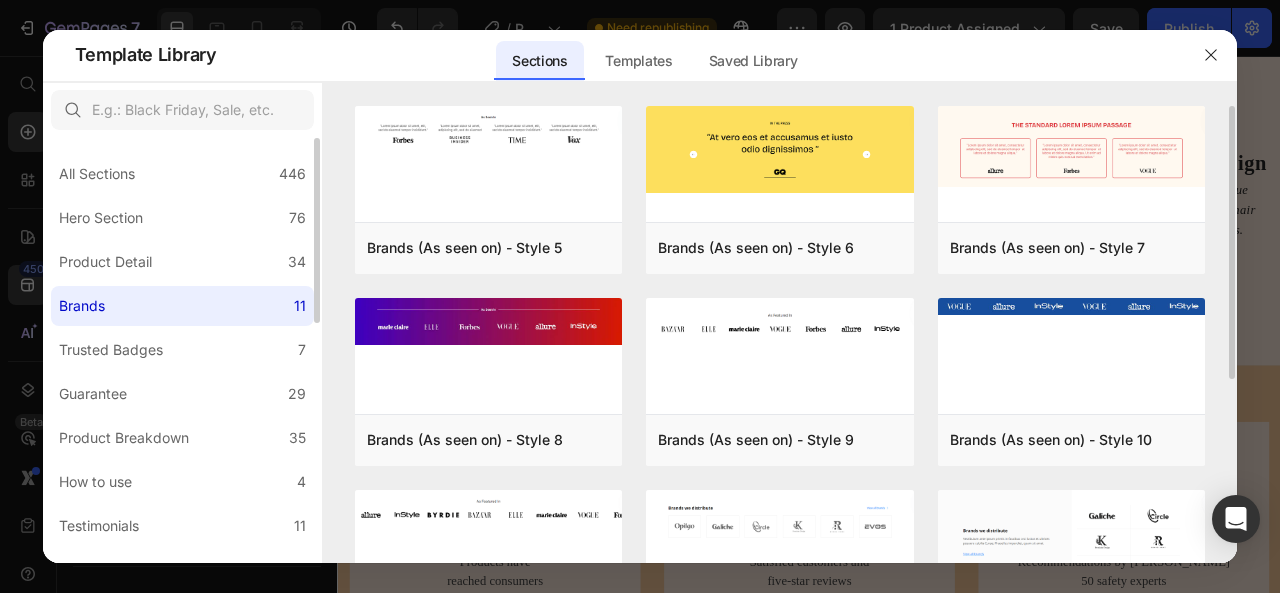 click on "All Sections 446 Hero Section 76 Product Detail 34 Brands 11 Trusted Badges 7 Guarantee 29 Product Breakdown 35 How to use 4 Testimonials 11 Compare 24 Bundle 36 FAQs 14 Social Proof 43 Brand Story 19 Product List 22 Collection 19 Blog List 3 Contact 10 Sticky Add to Cart 11 Custom Footer 15 Mobile Focused 27 Announcement Bar 7" at bounding box center (182, 628) 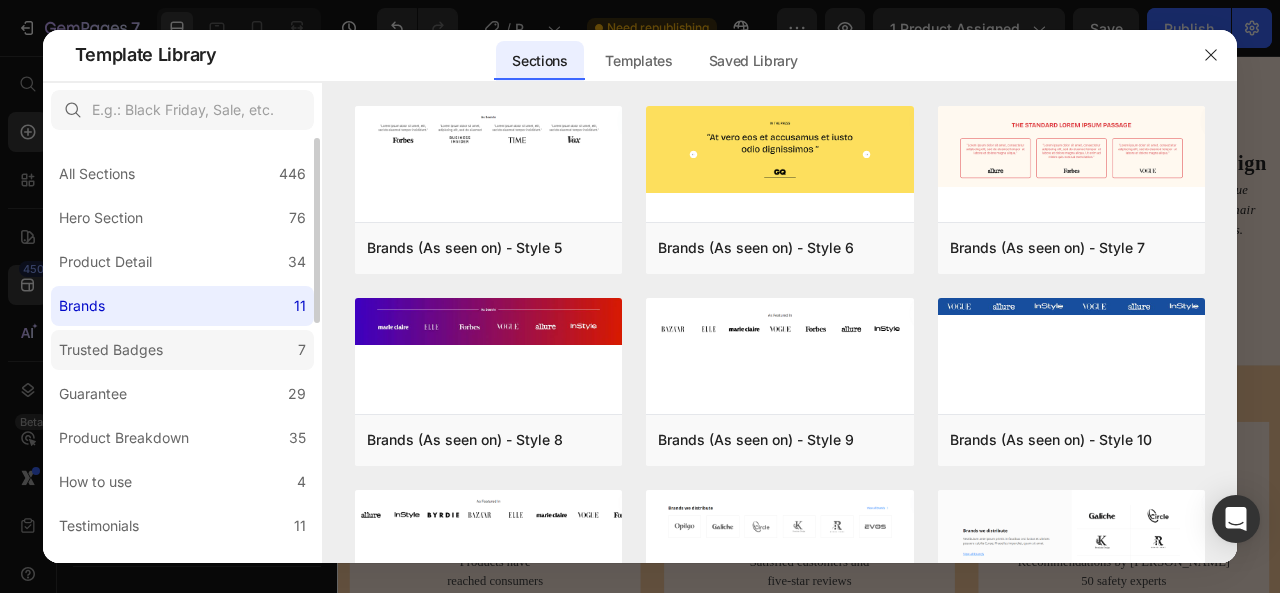click on "Trusted Badges 7" 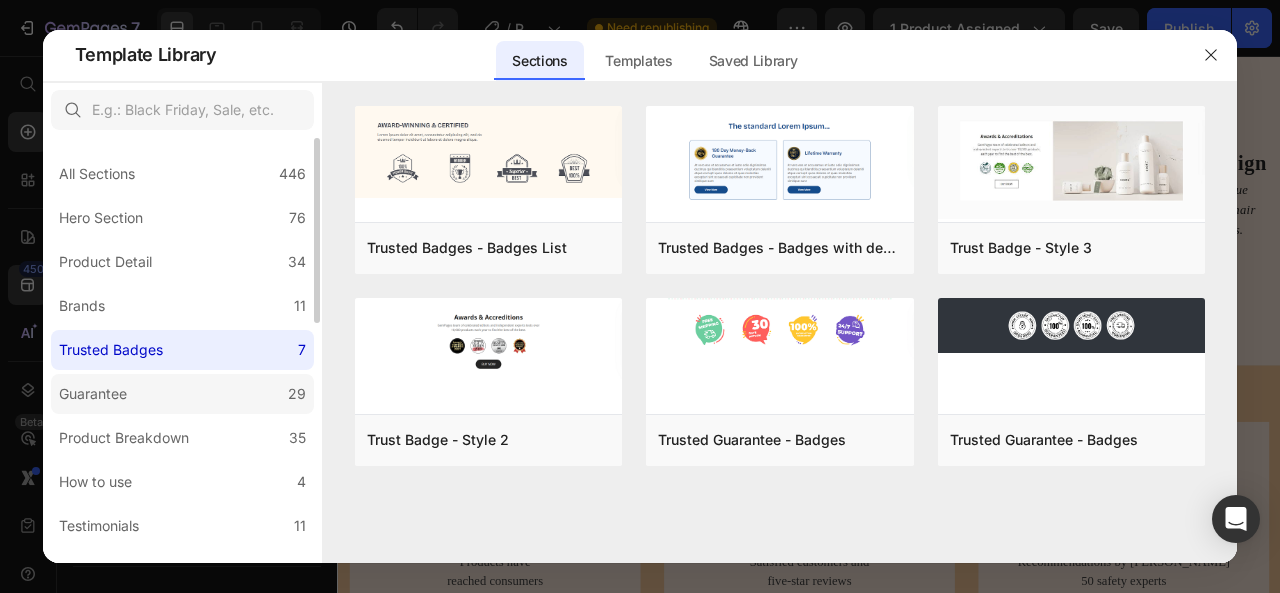 click on "Guarantee 29" 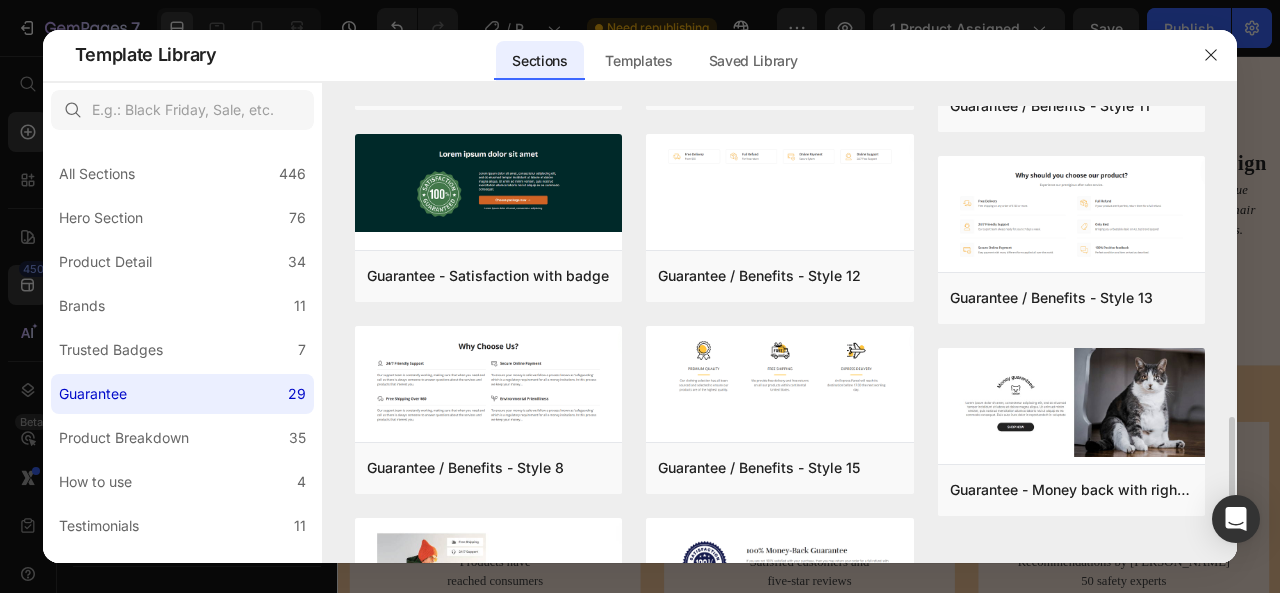 scroll, scrollTop: 1485, scrollLeft: 0, axis: vertical 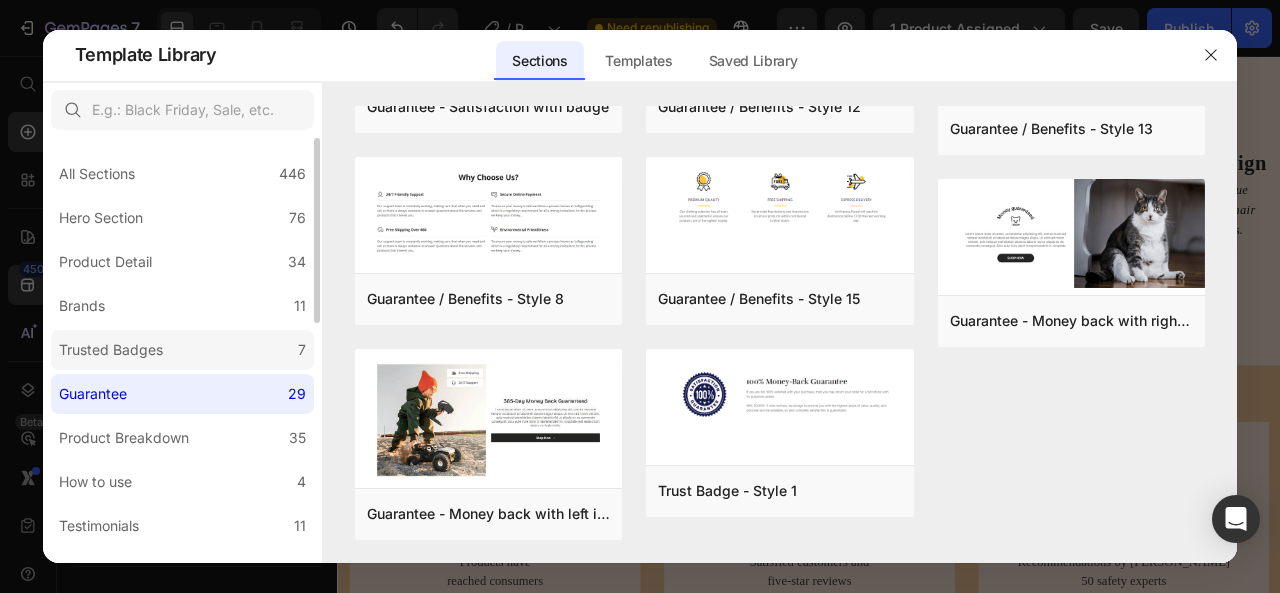 drag, startPoint x: 218, startPoint y: 427, endPoint x: 232, endPoint y: 355, distance: 73.34848 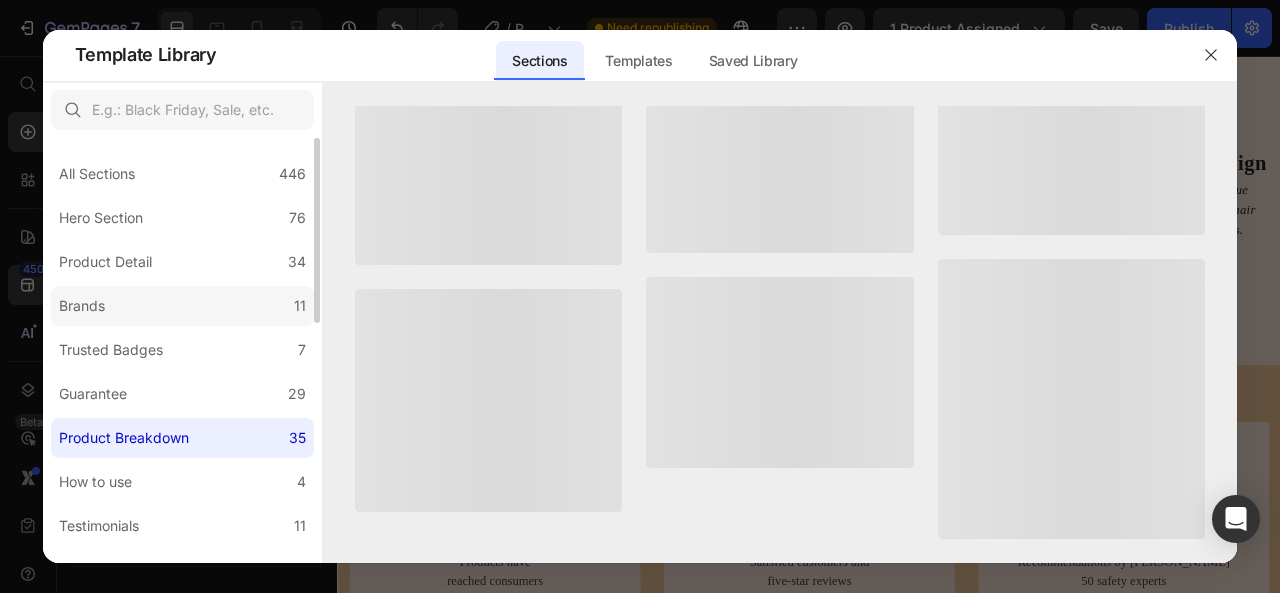 scroll, scrollTop: 0, scrollLeft: 0, axis: both 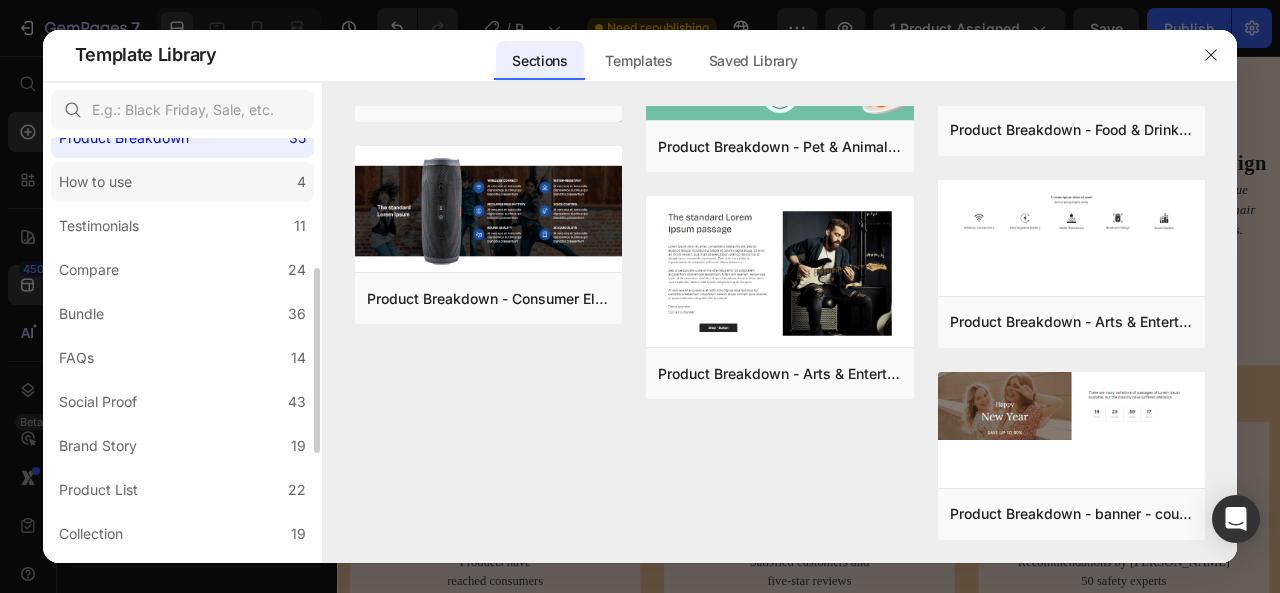 click on "How to use 4" 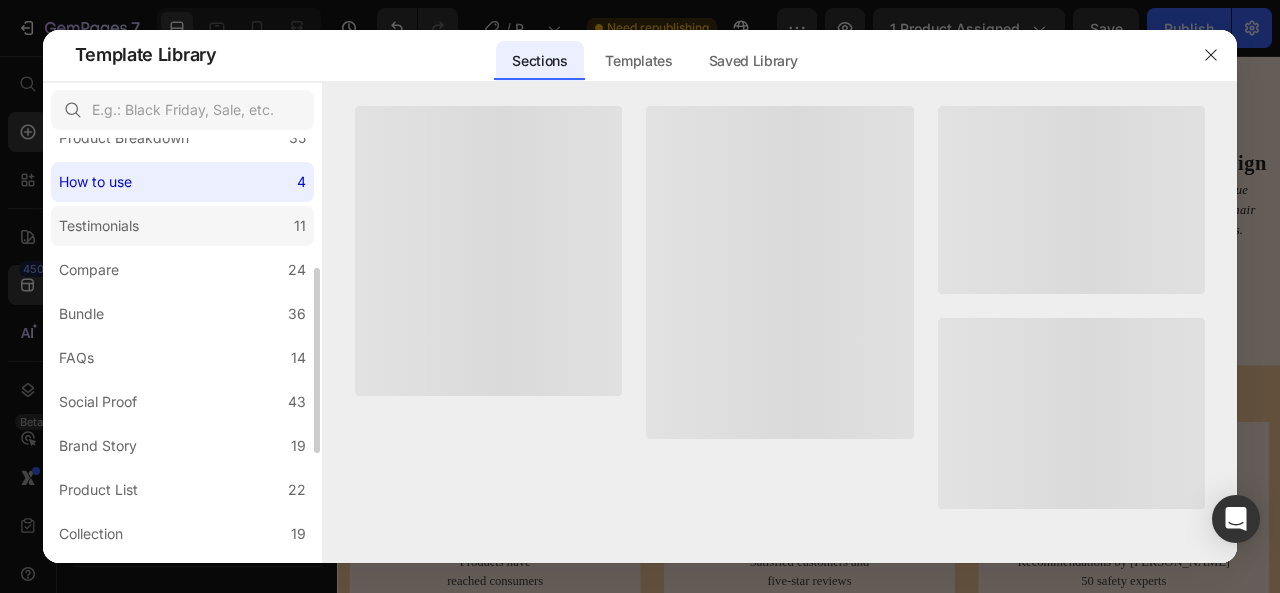 scroll, scrollTop: 0, scrollLeft: 0, axis: both 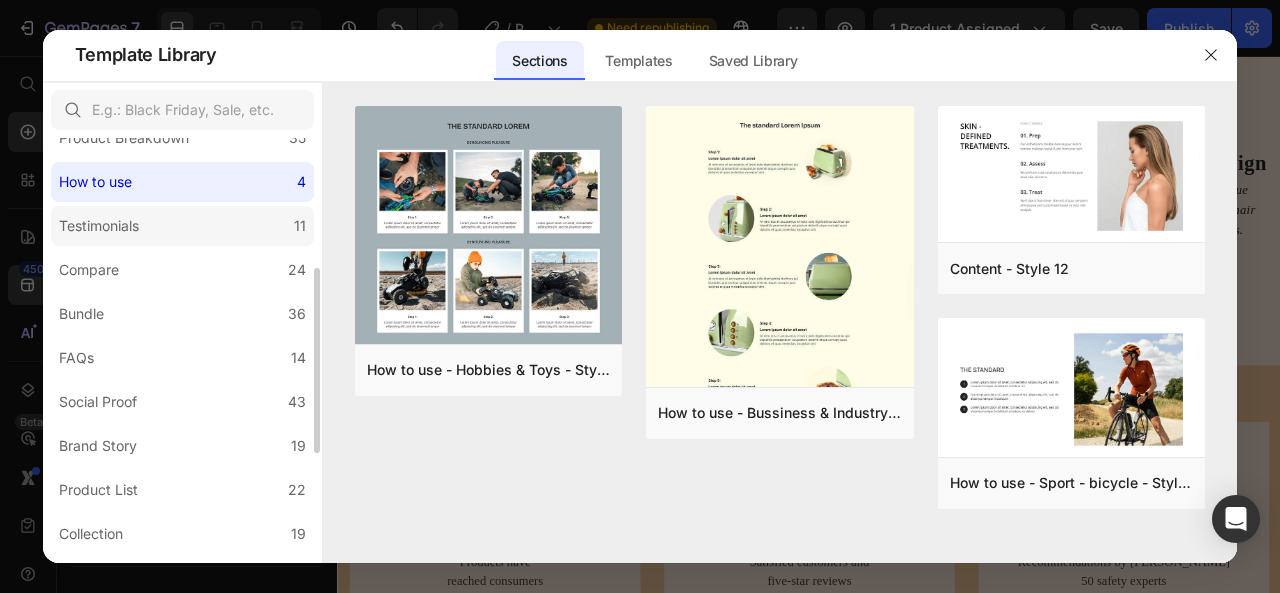 click on "Testimonials 11" 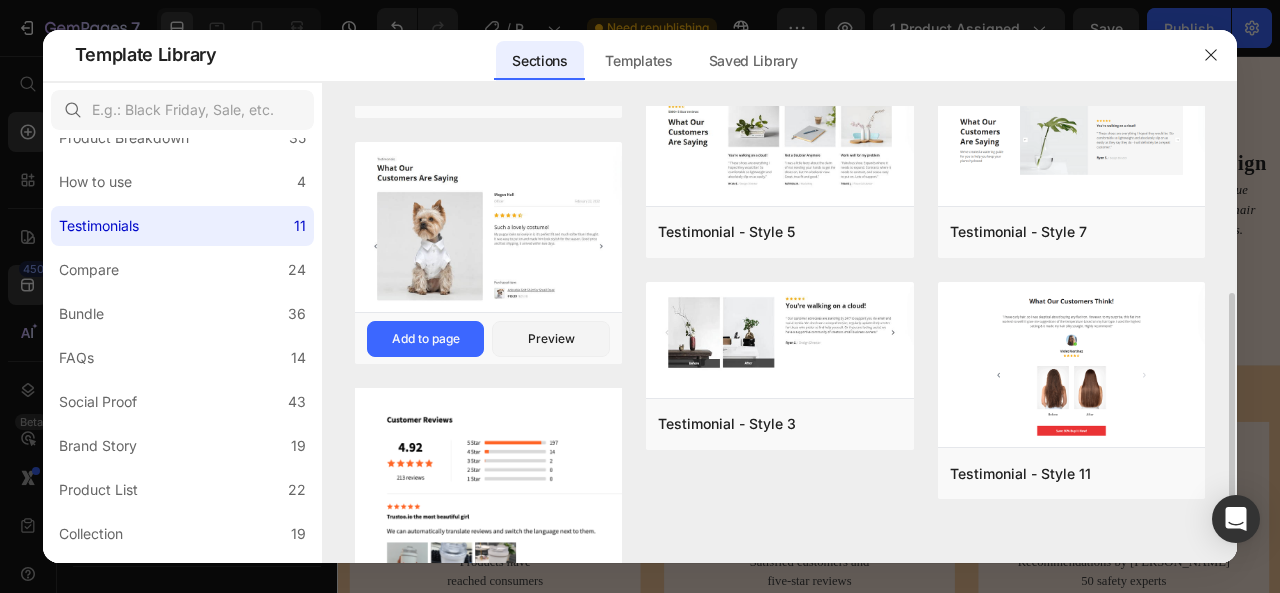 scroll, scrollTop: 523, scrollLeft: 0, axis: vertical 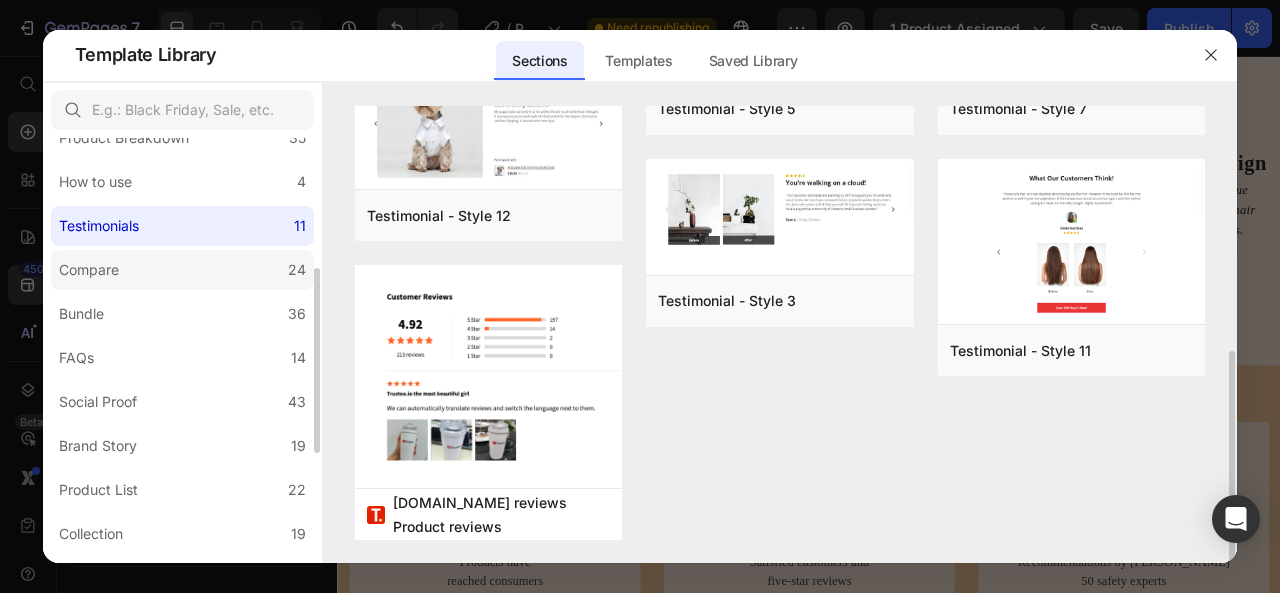 click on "Compare 24" 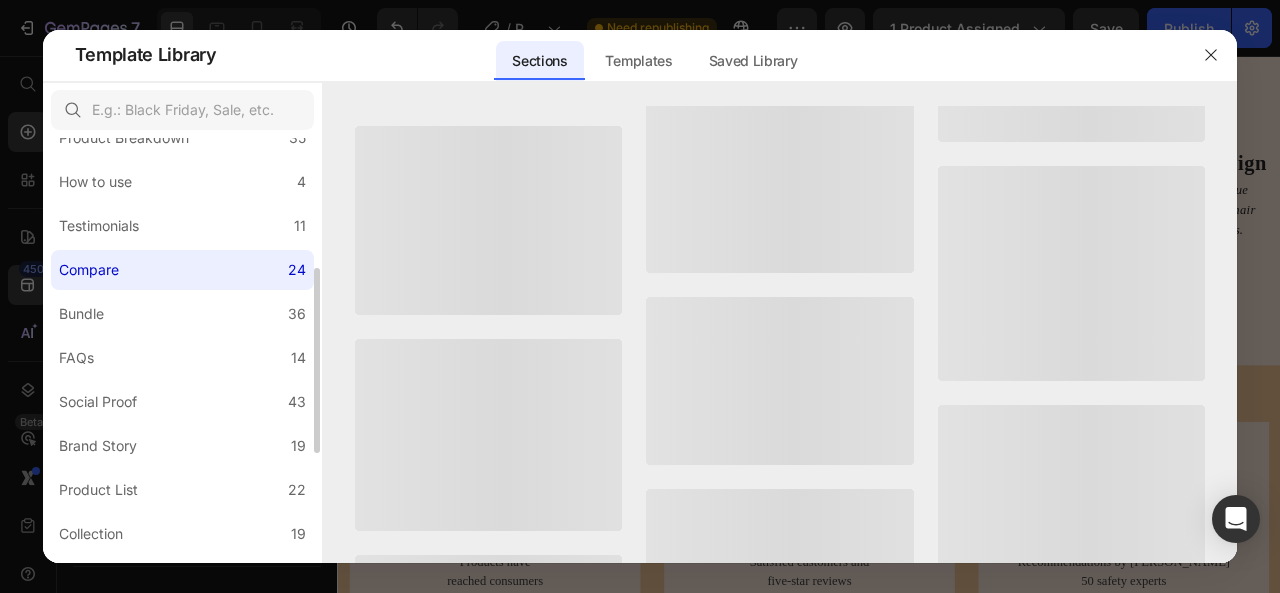 scroll, scrollTop: 0, scrollLeft: 0, axis: both 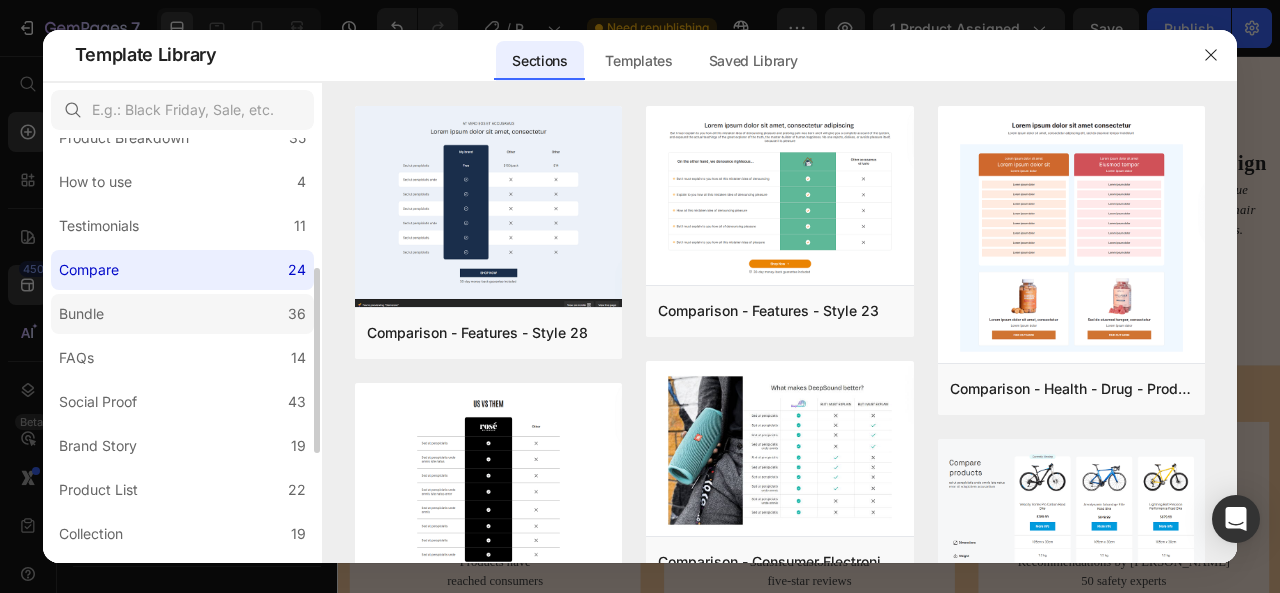 click on "Bundle 36" 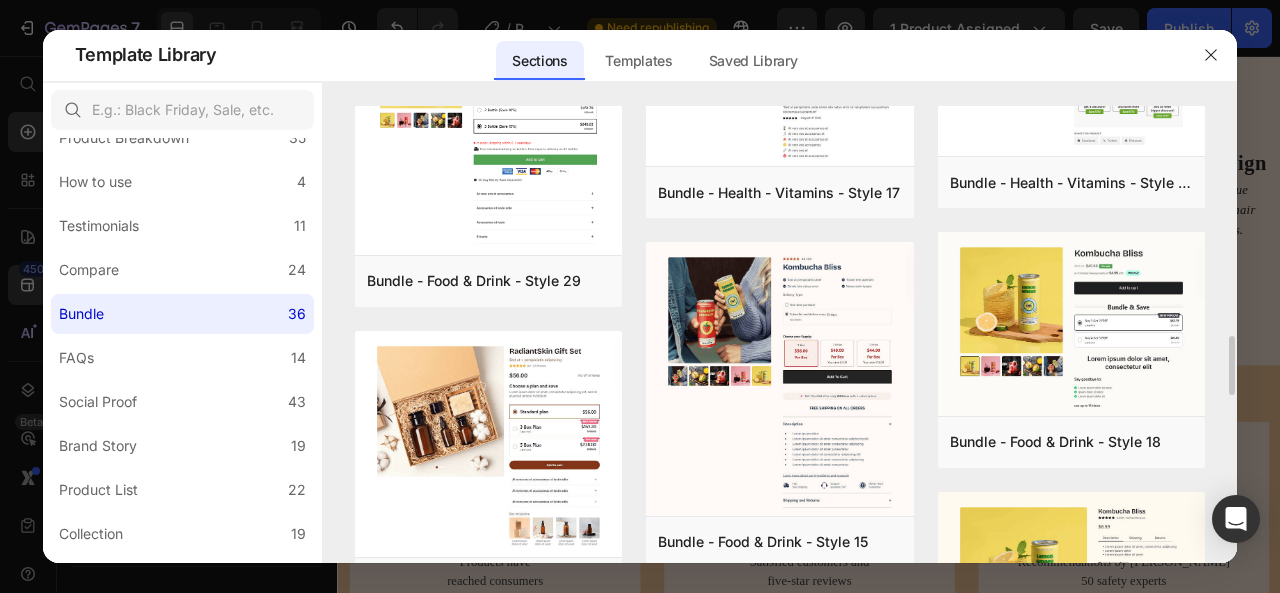 scroll, scrollTop: 1988, scrollLeft: 0, axis: vertical 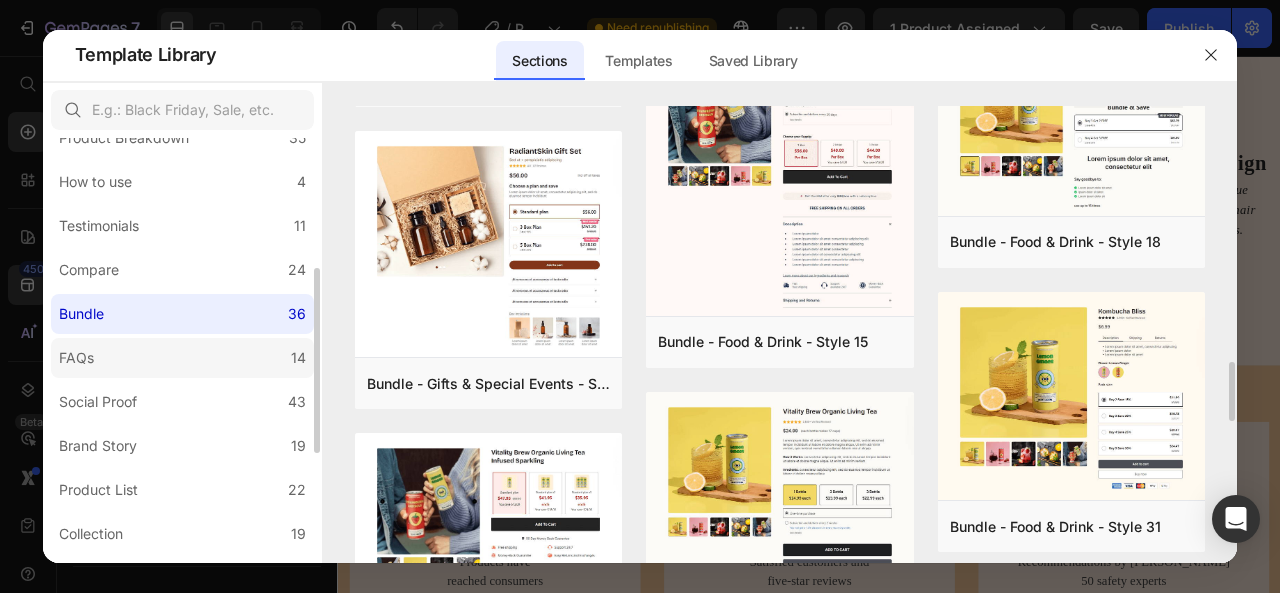 click on "FAQs 14" 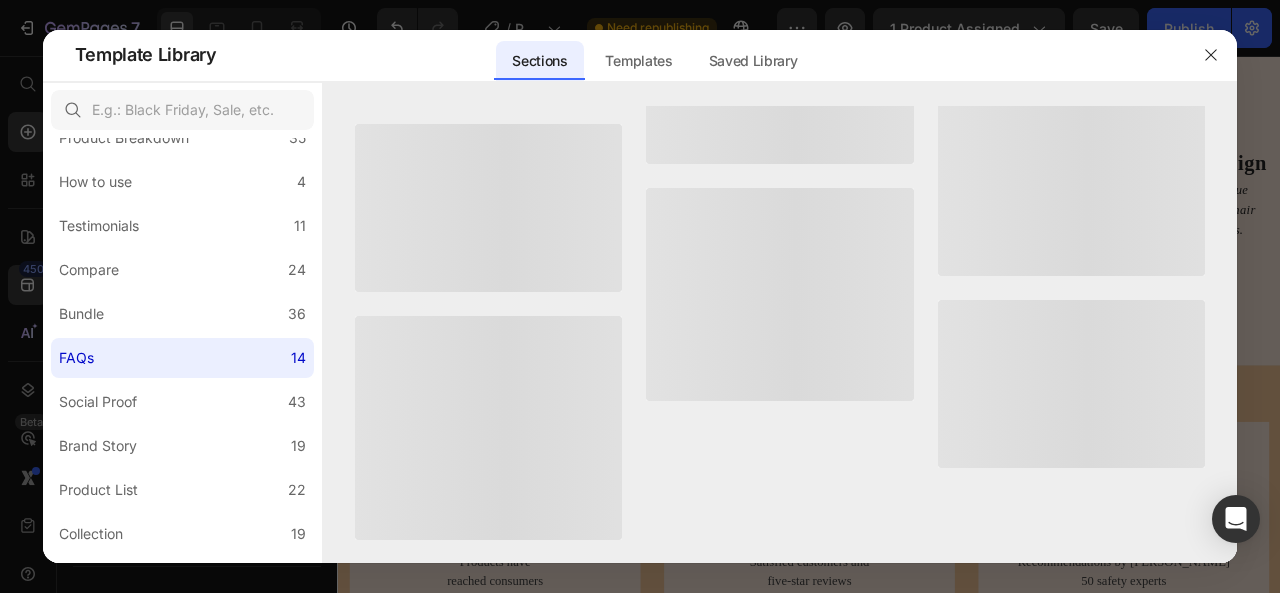 scroll, scrollTop: 0, scrollLeft: 0, axis: both 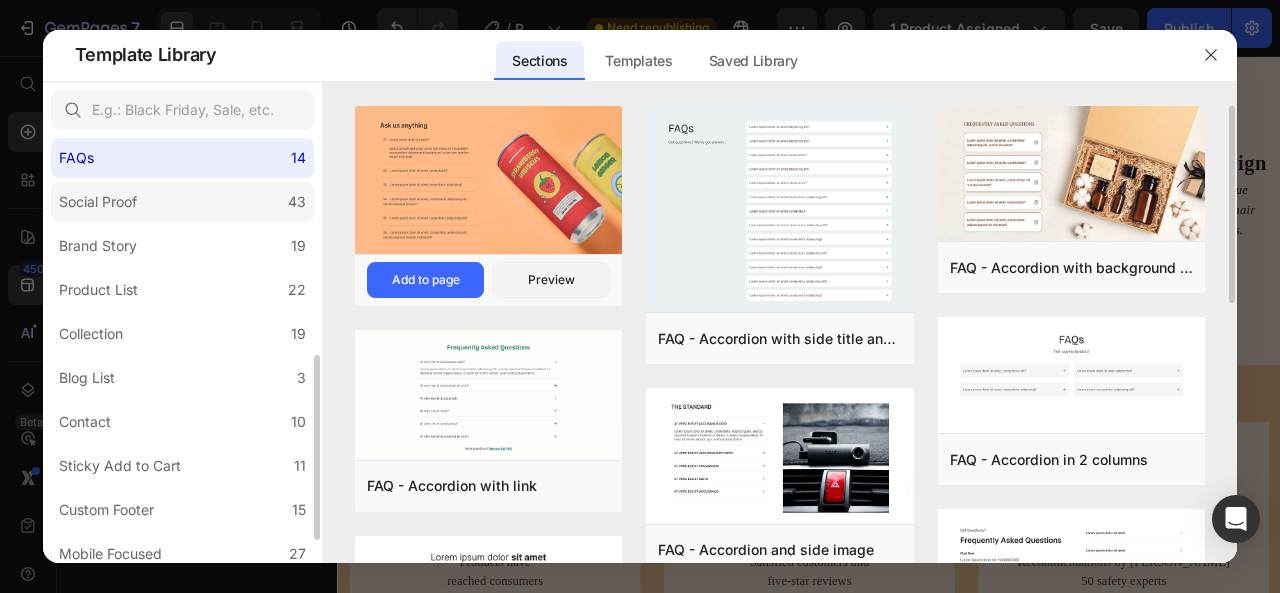 click on "Social Proof 43" 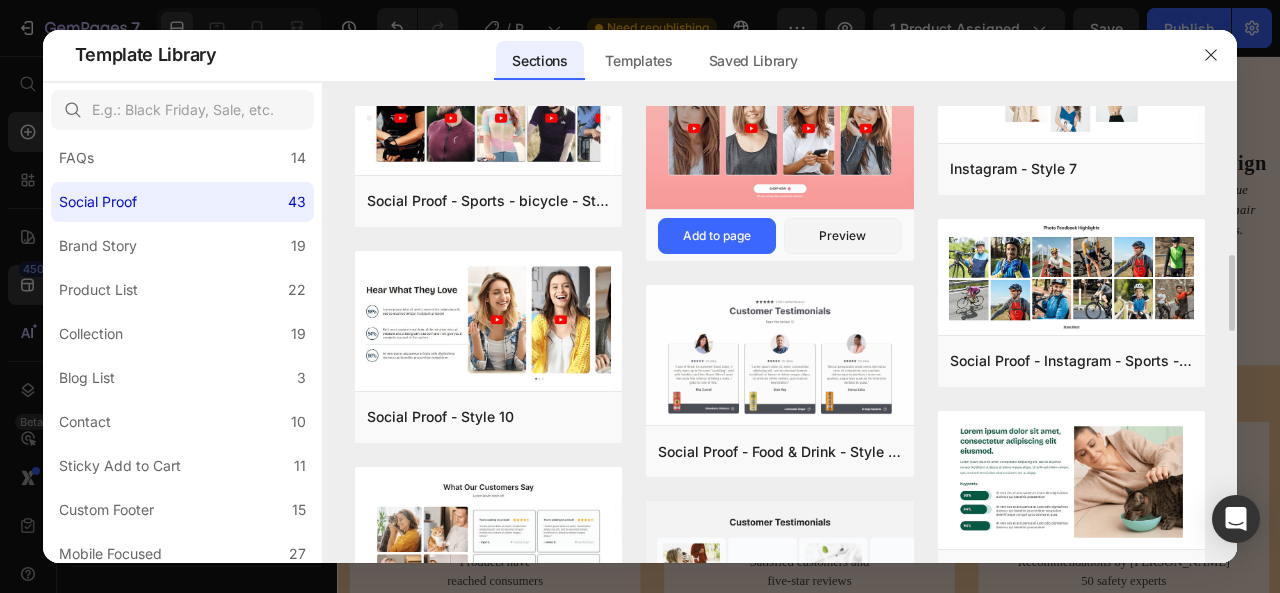 scroll, scrollTop: 800, scrollLeft: 0, axis: vertical 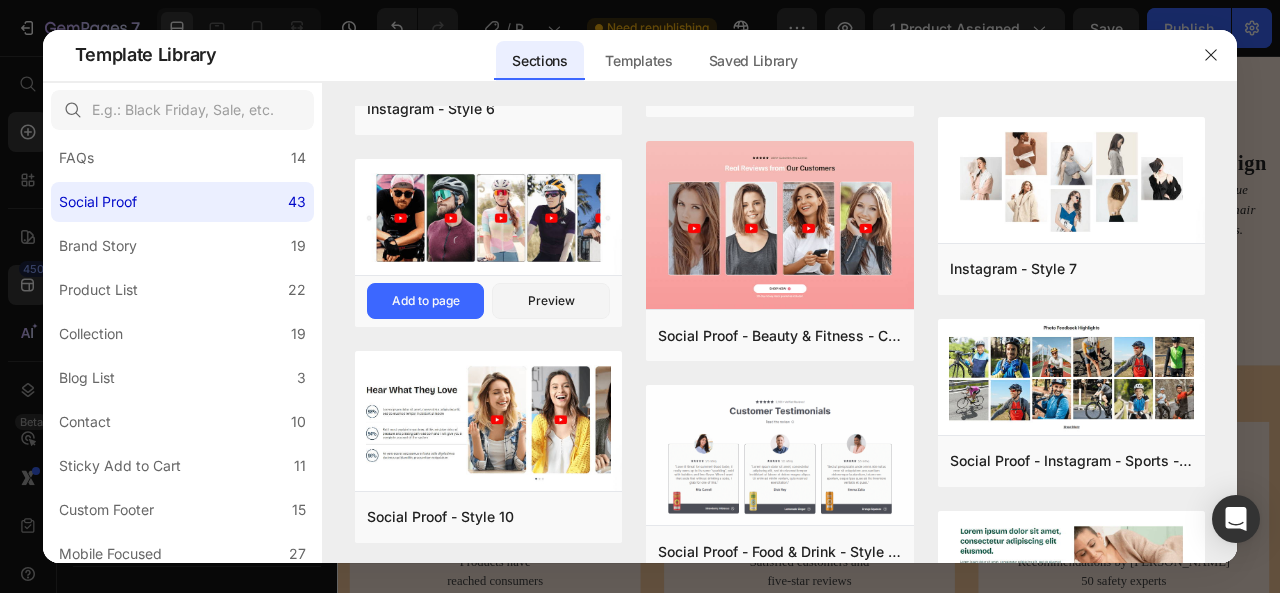 click at bounding box center [489, 218] 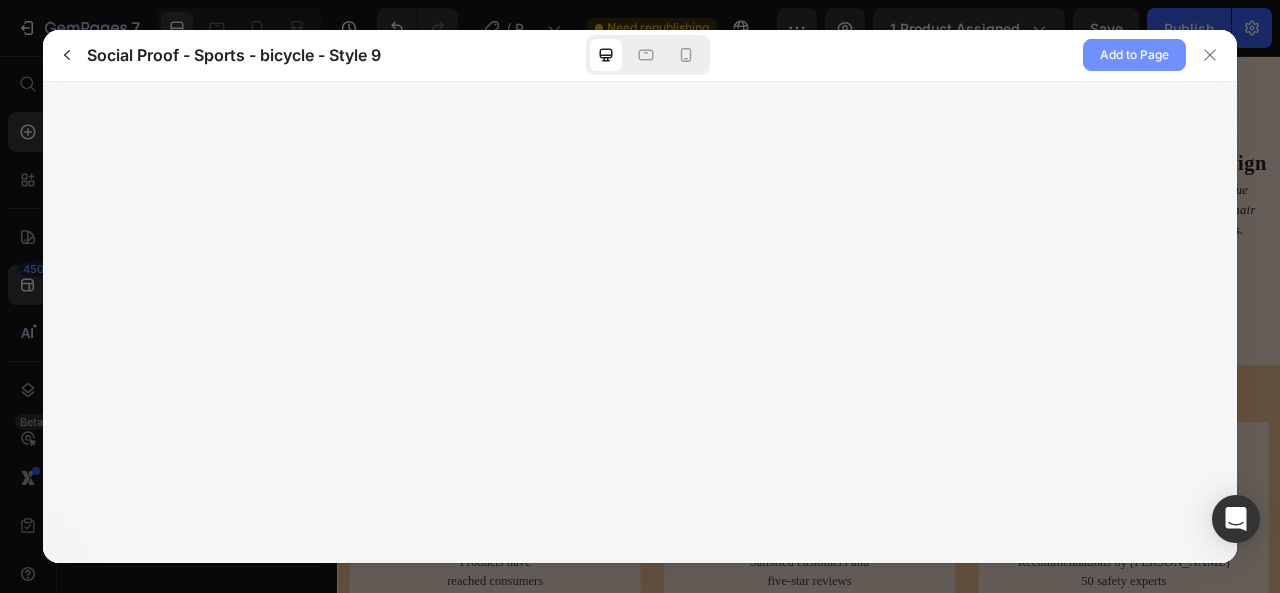click on "Add to Page" at bounding box center (1134, 55) 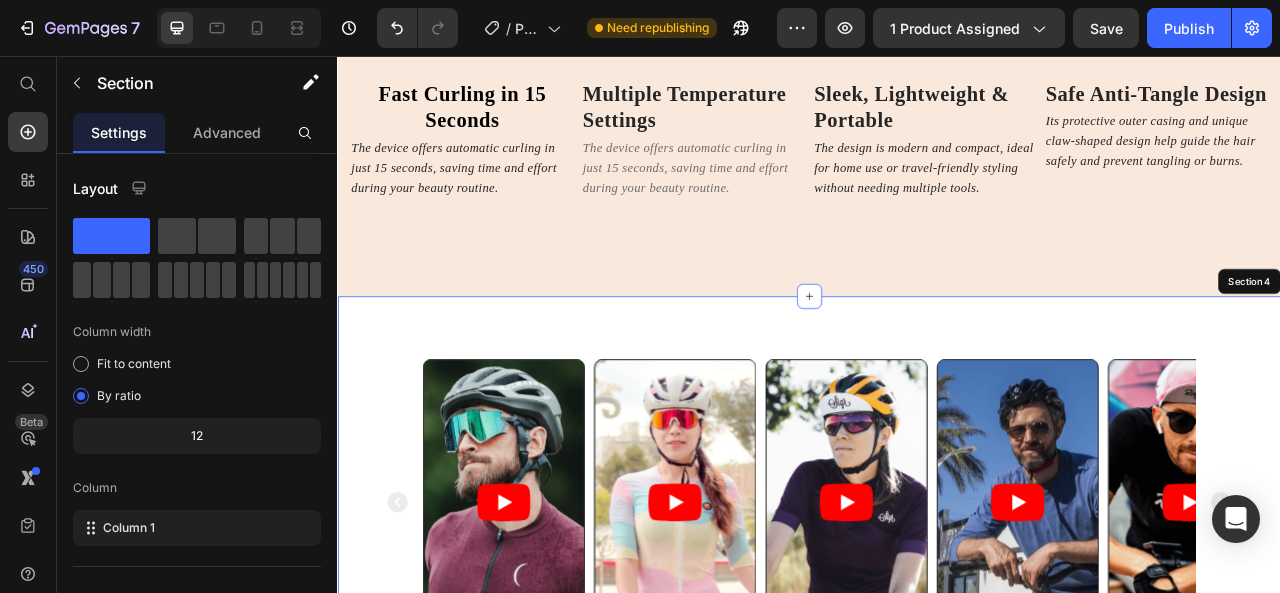 scroll, scrollTop: 1893, scrollLeft: 0, axis: vertical 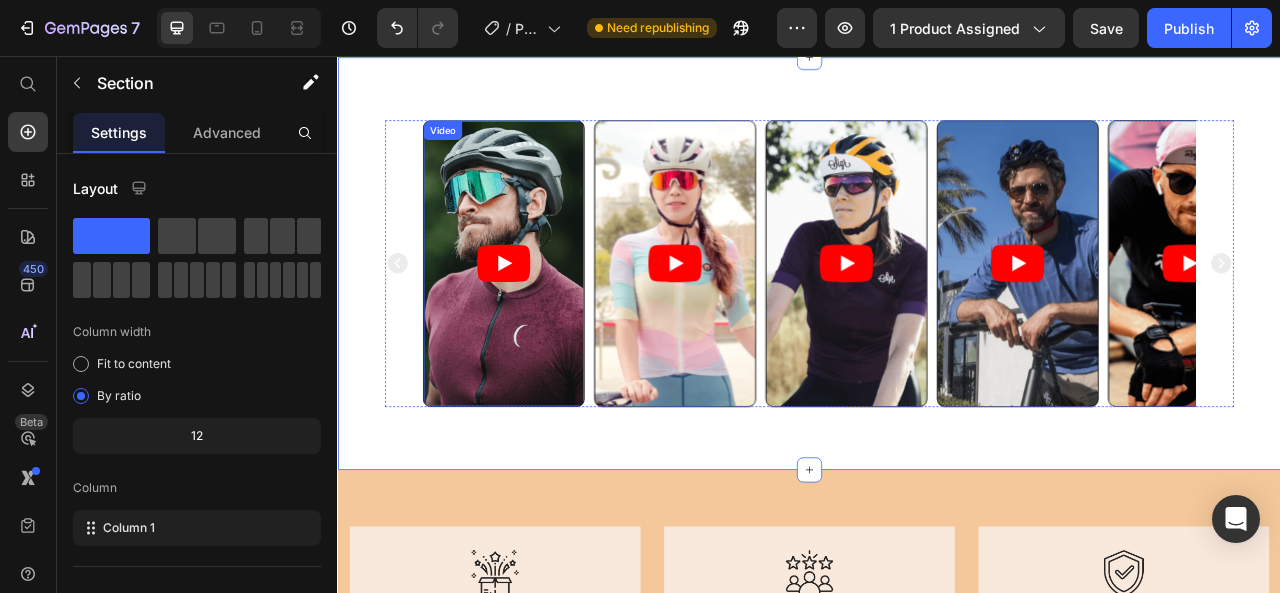 click at bounding box center [548, 319] 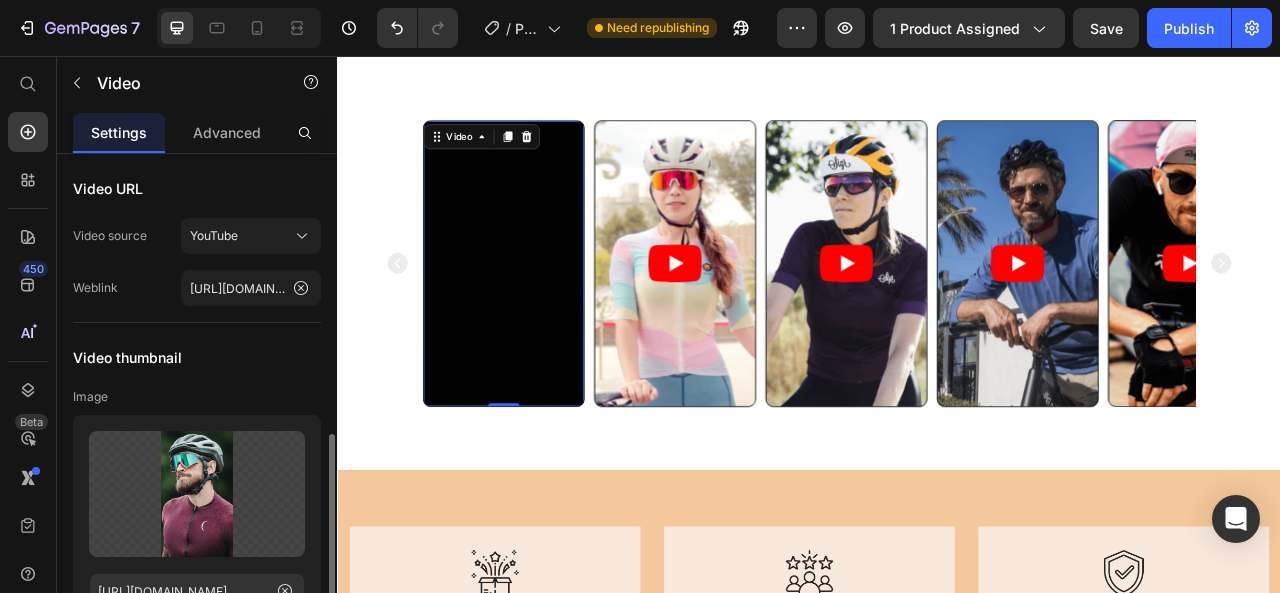 scroll, scrollTop: 200, scrollLeft: 0, axis: vertical 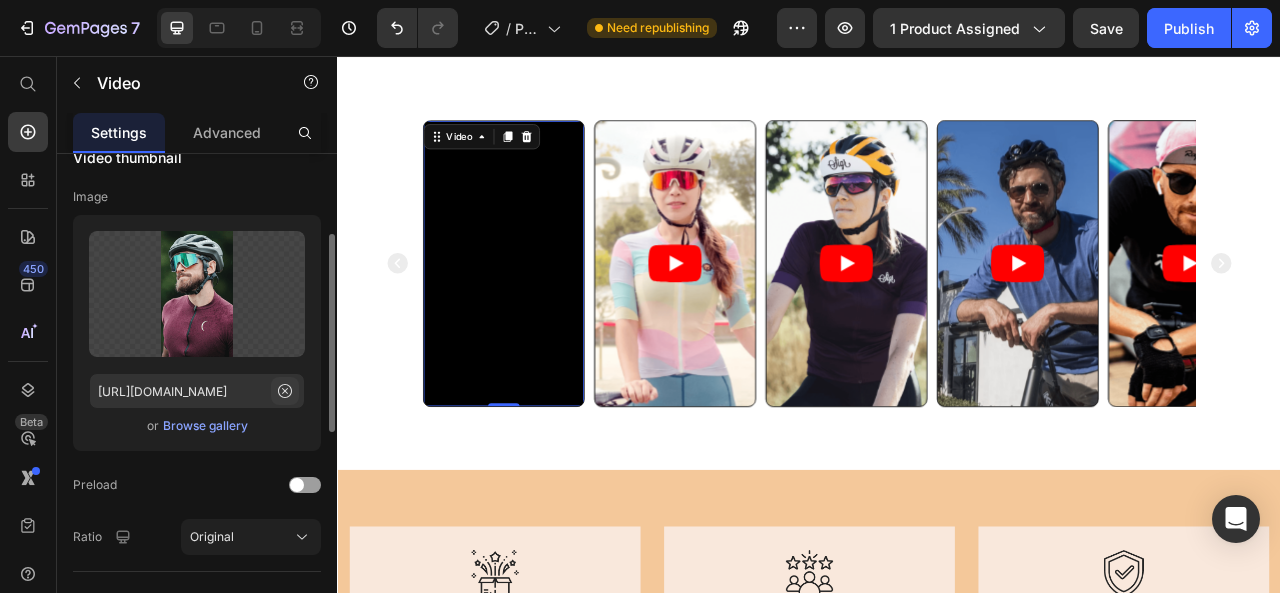 click 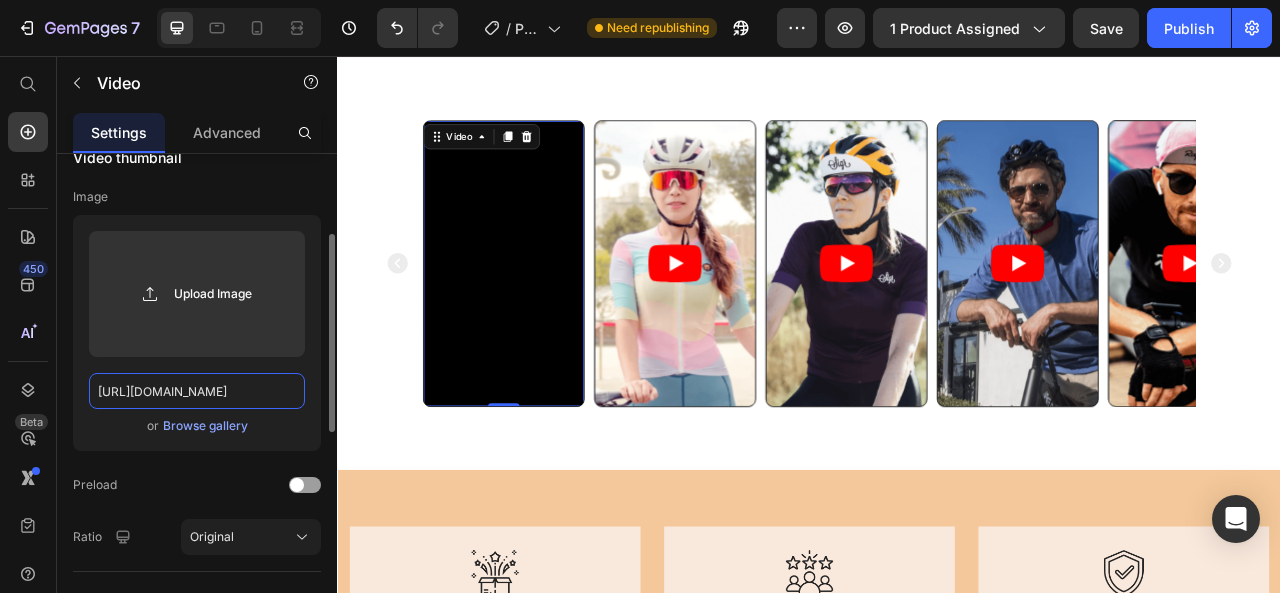 type 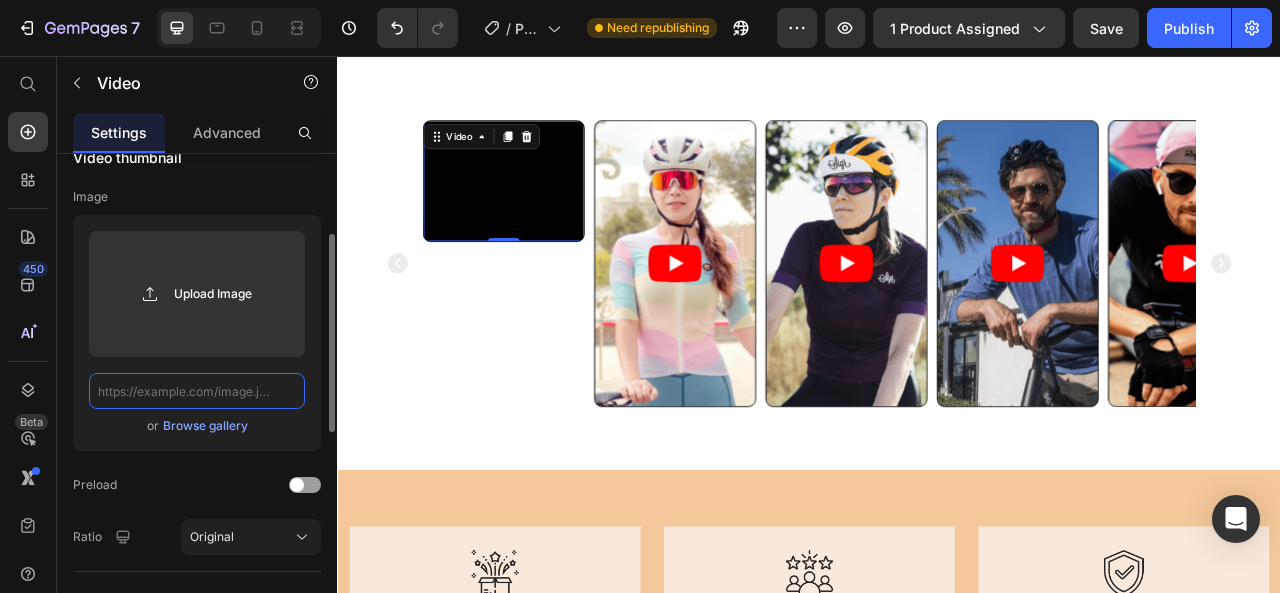 scroll, scrollTop: 0, scrollLeft: 0, axis: both 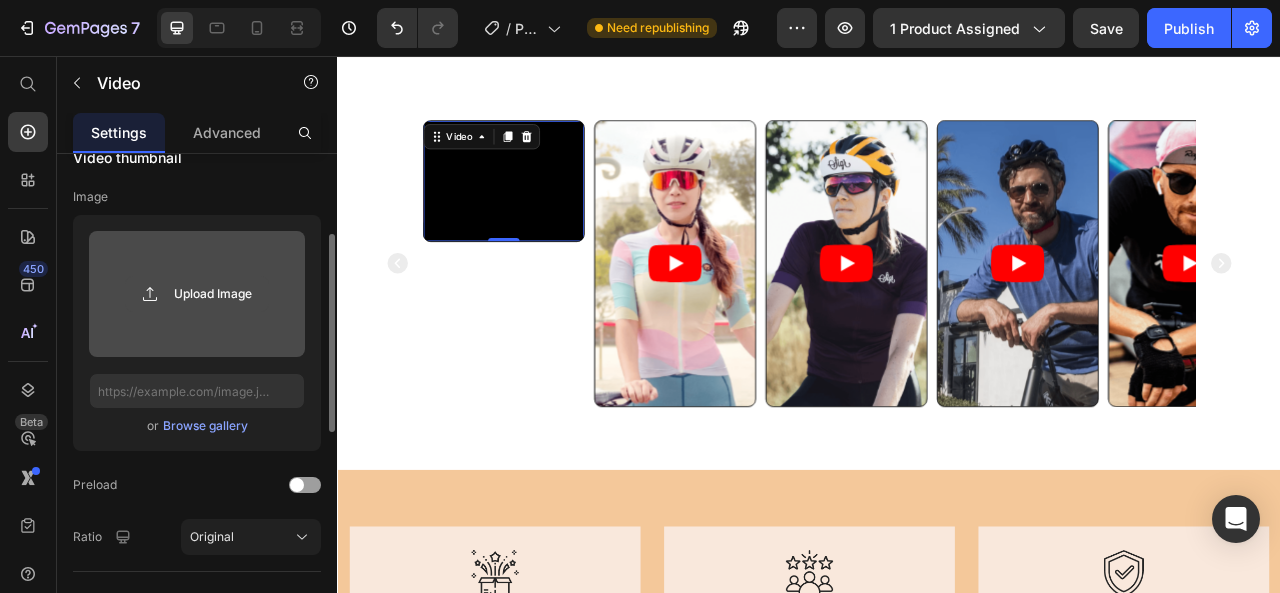 click 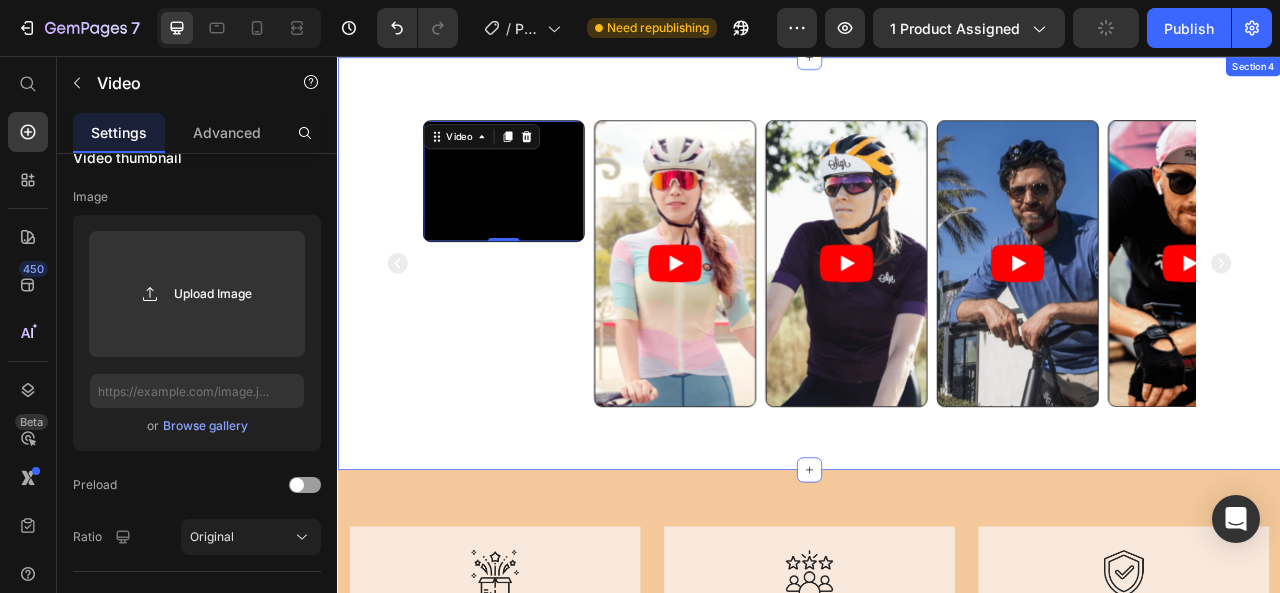 scroll, scrollTop: 0, scrollLeft: 0, axis: both 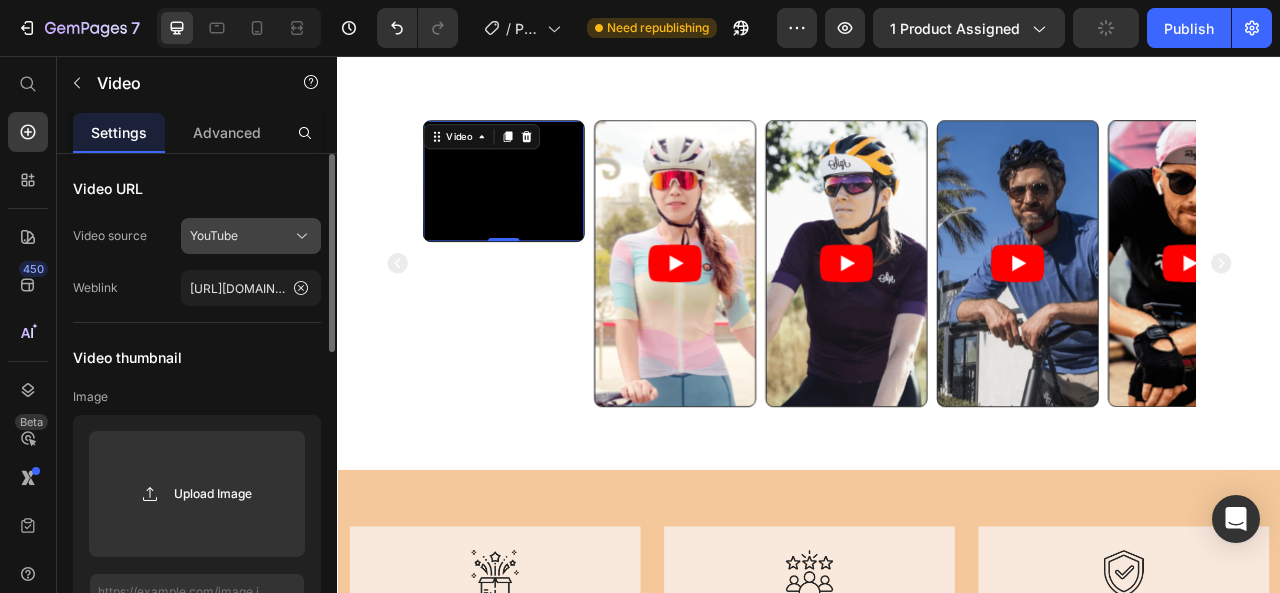 click on "YouTube" at bounding box center (251, 236) 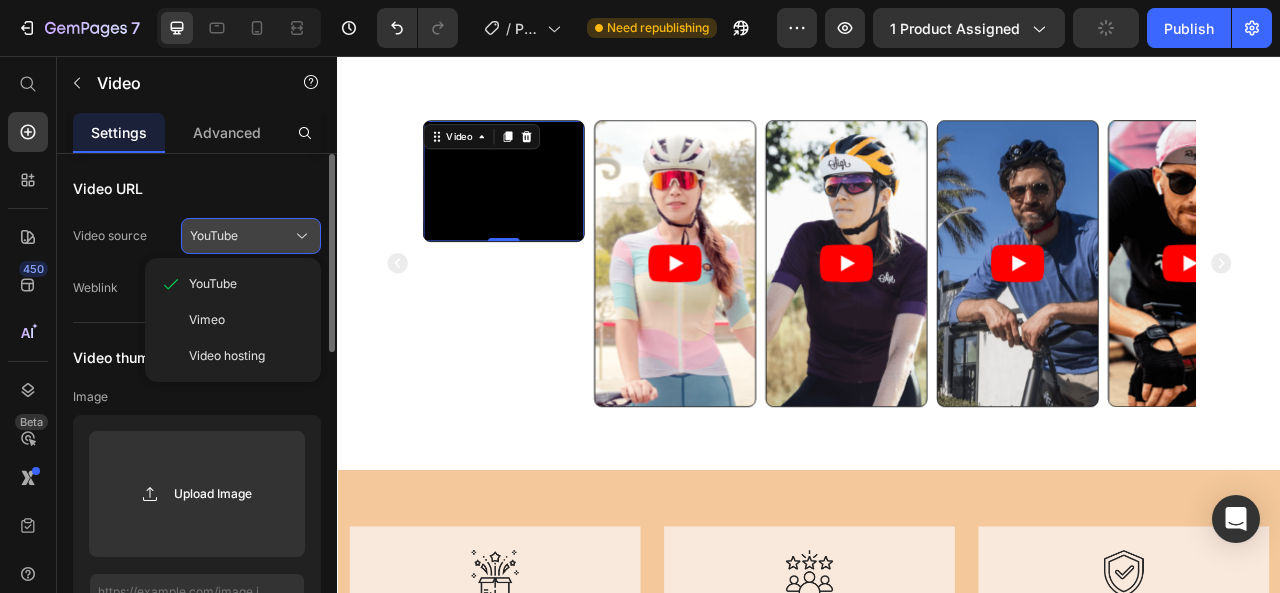 click on "YouTube" at bounding box center (251, 236) 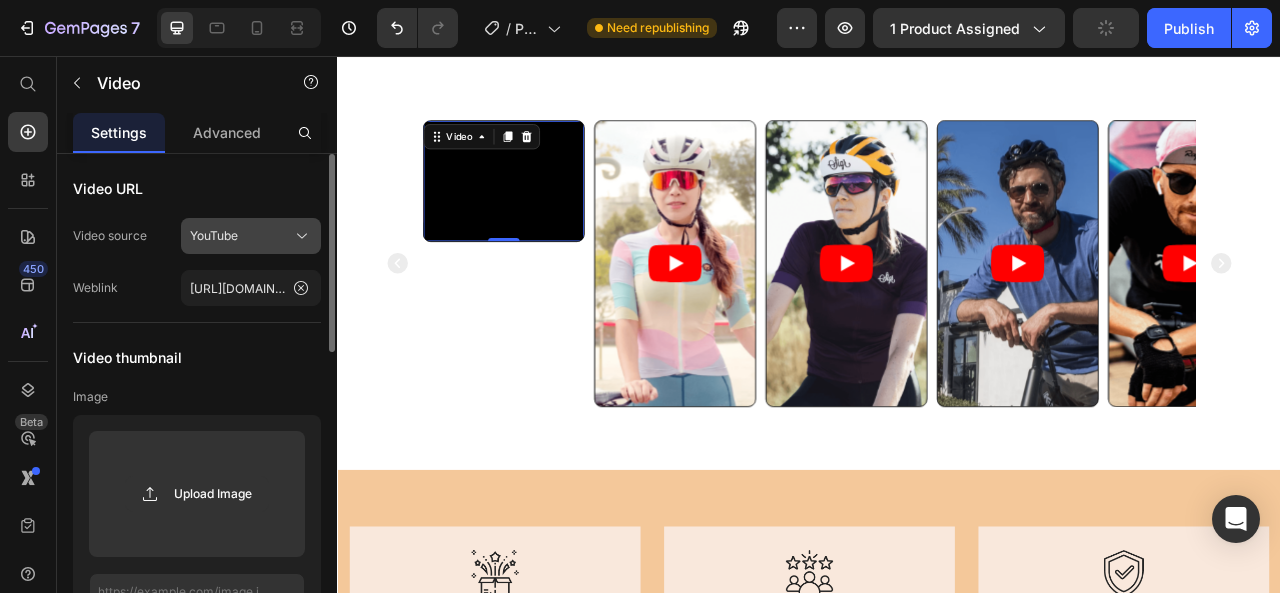 click on "YouTube" at bounding box center [251, 236] 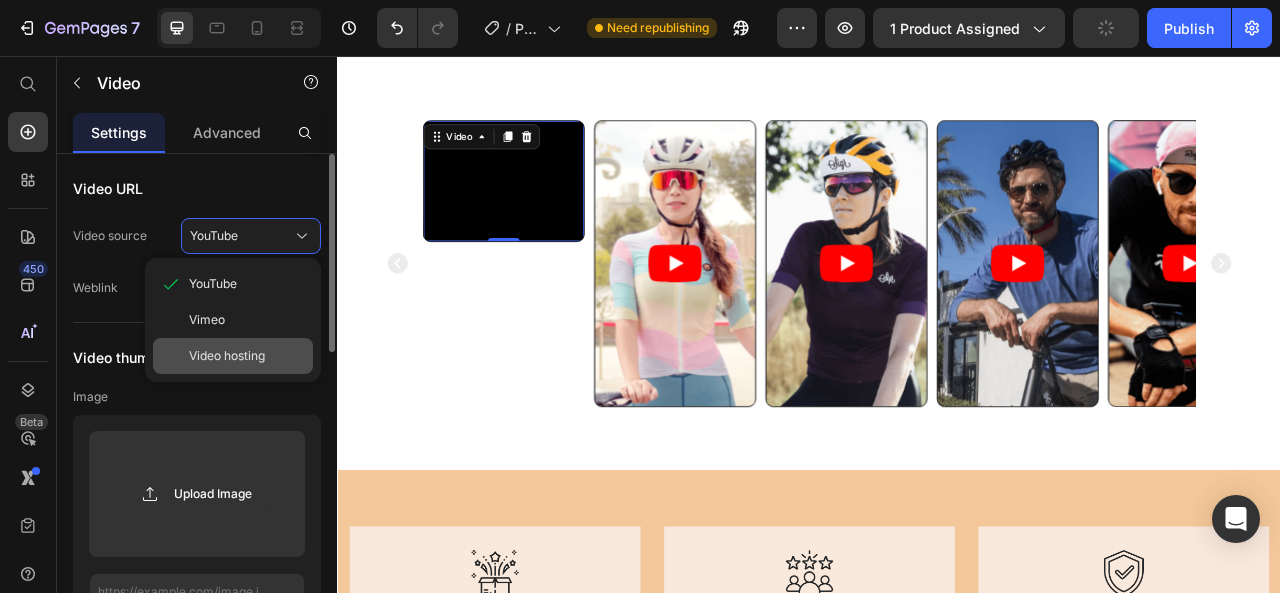 click on "Video hosting" 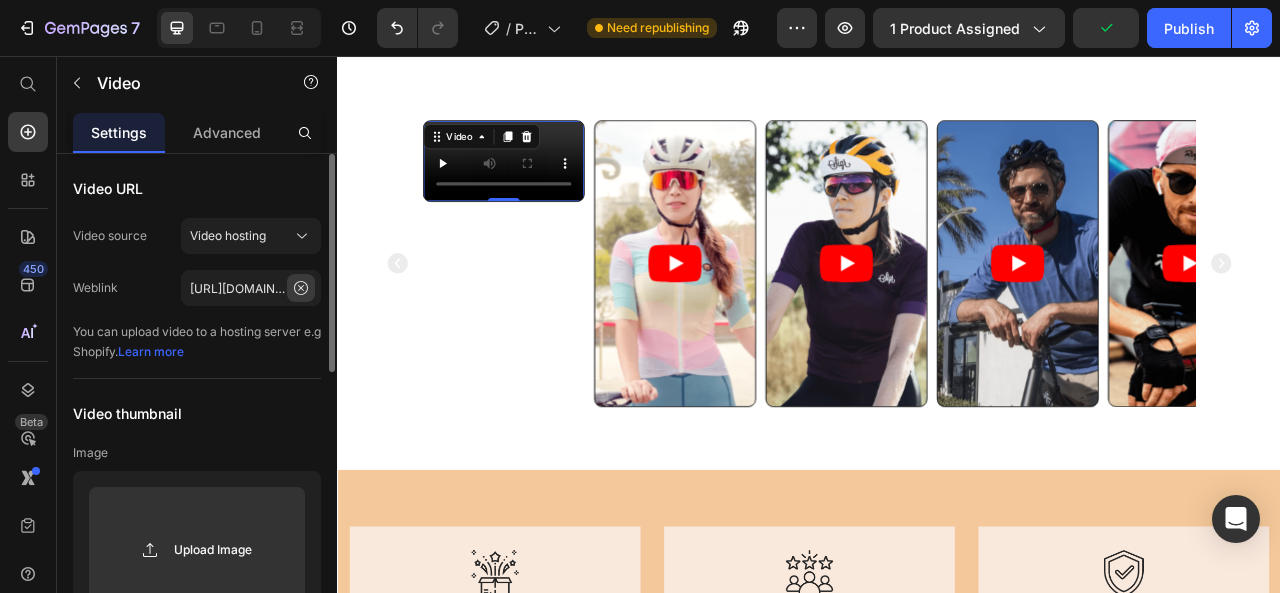 click 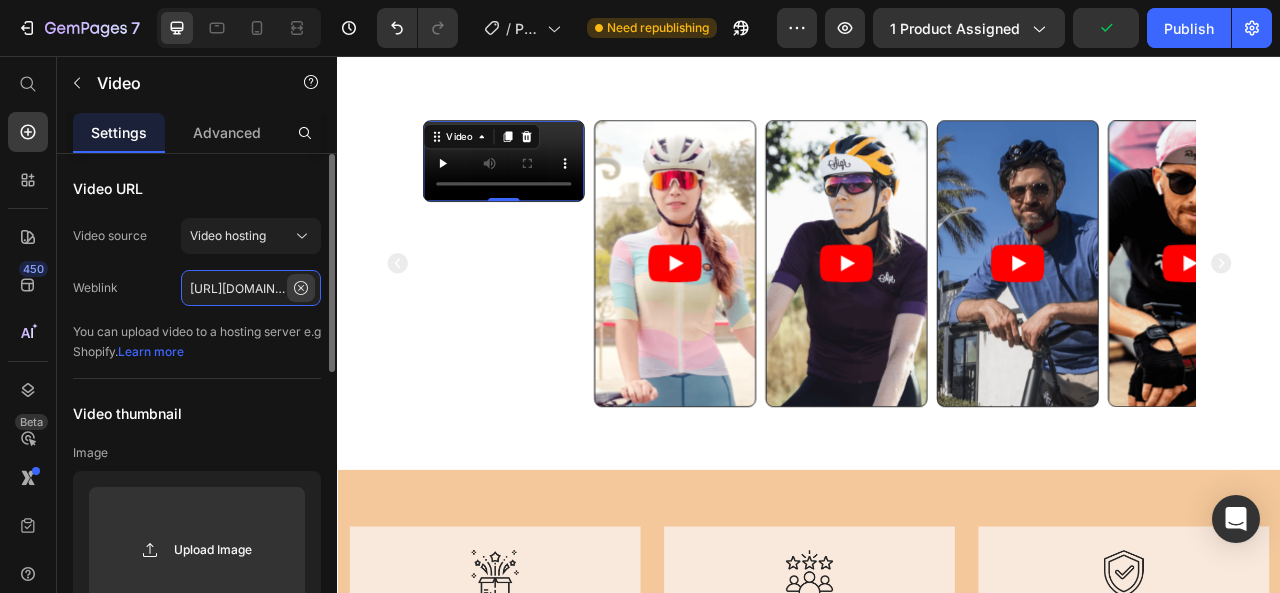 type 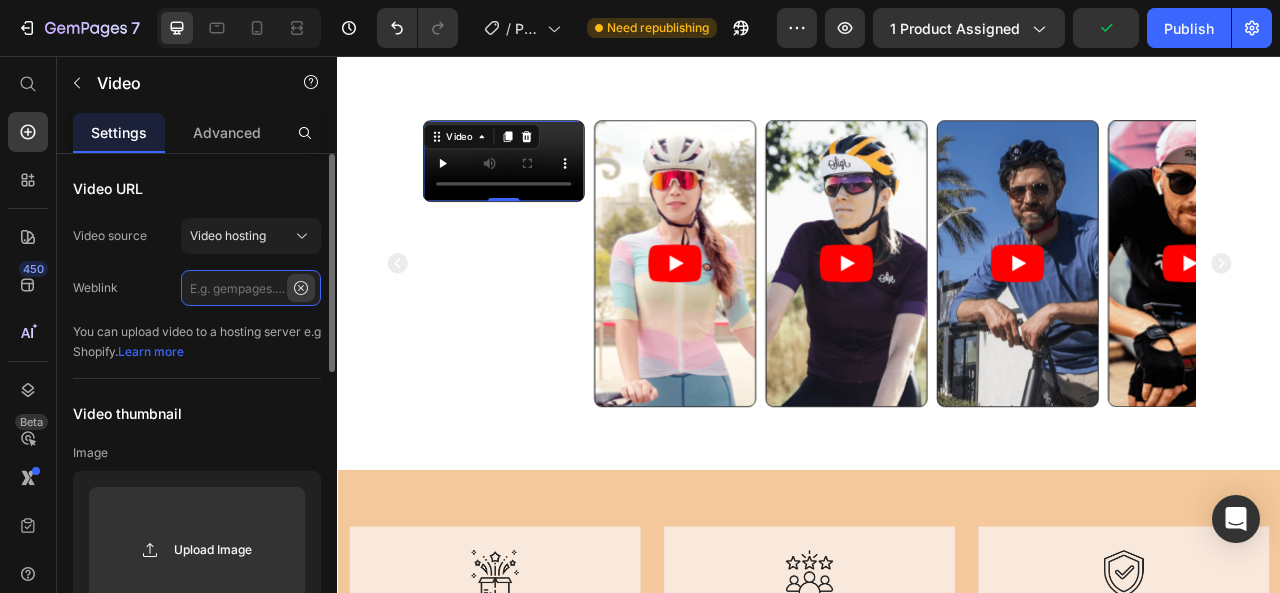scroll, scrollTop: 0, scrollLeft: 0, axis: both 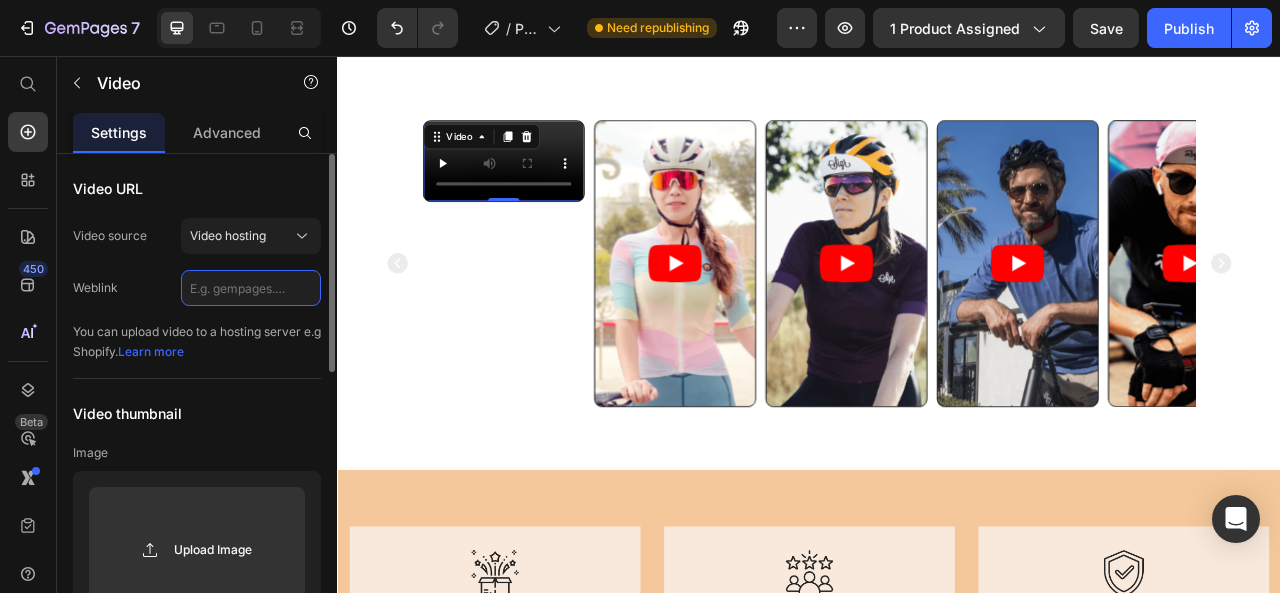 click 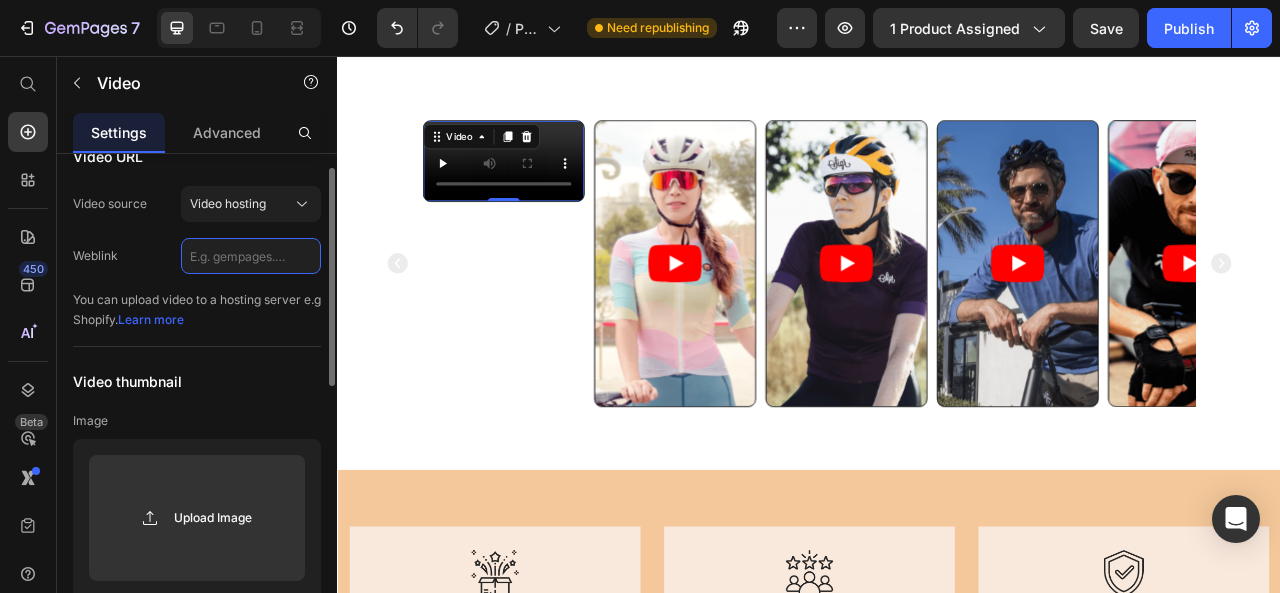 scroll, scrollTop: 0, scrollLeft: 0, axis: both 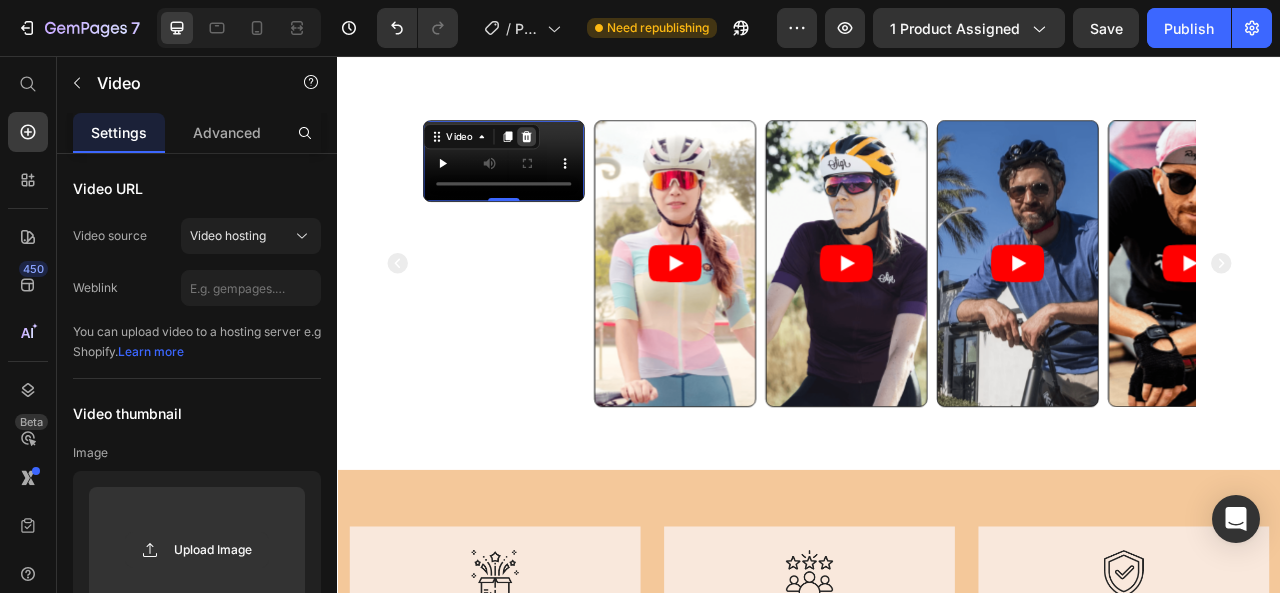 click on "Video   0" at bounding box center [548, 319] 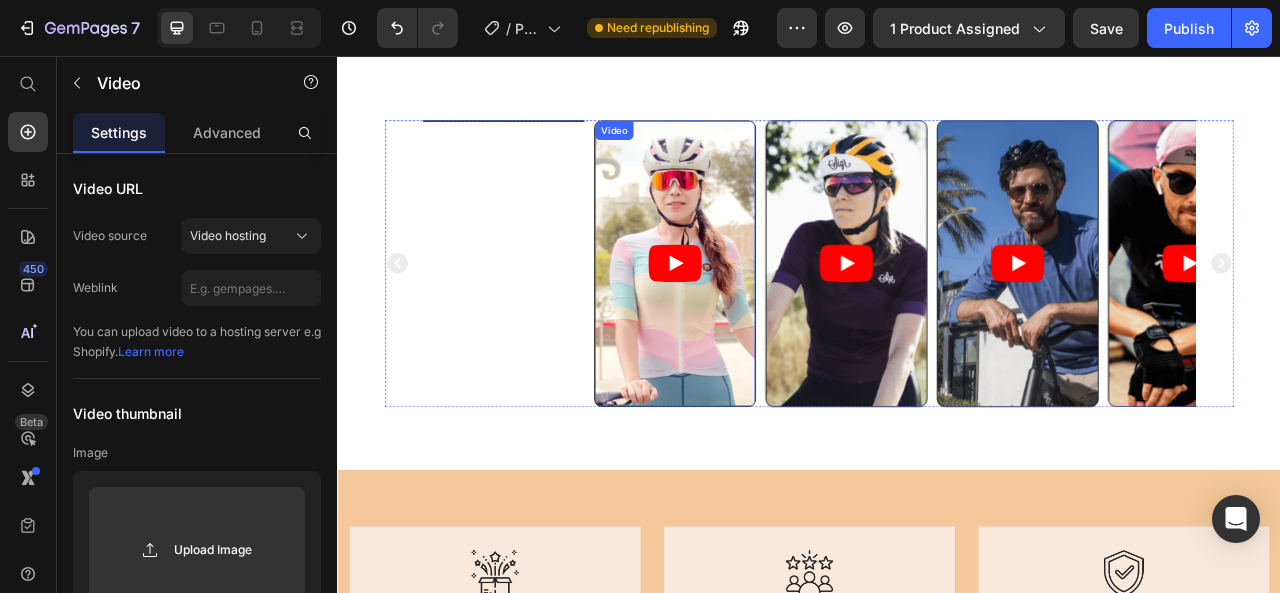 click at bounding box center [766, 319] 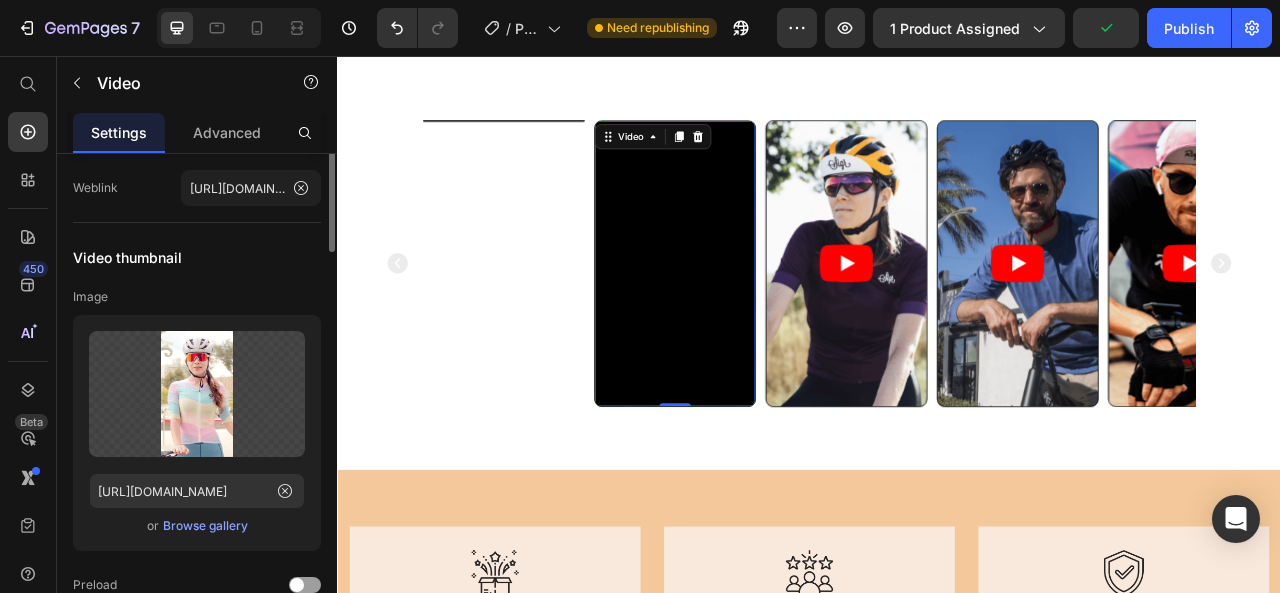 scroll, scrollTop: 0, scrollLeft: 0, axis: both 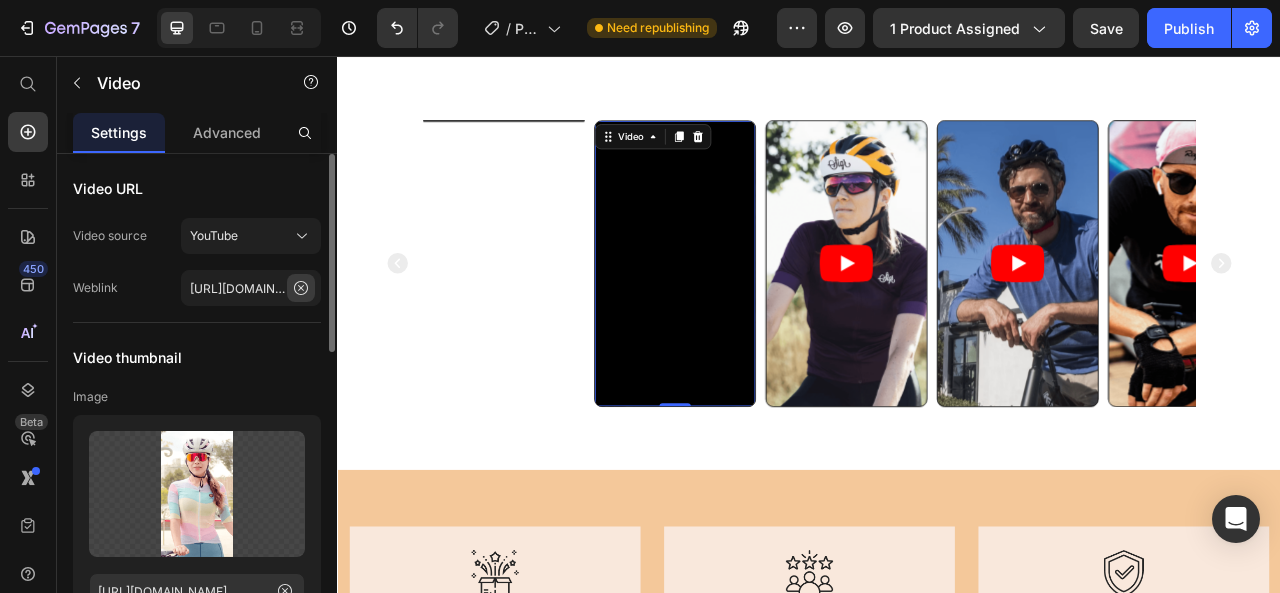 click 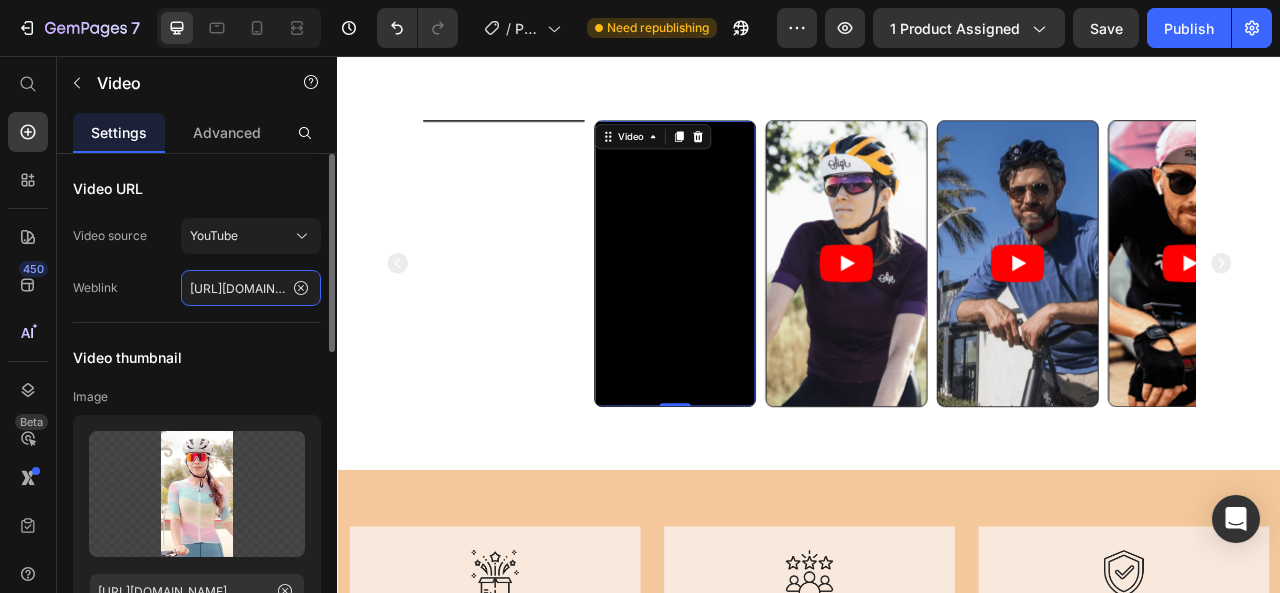 type 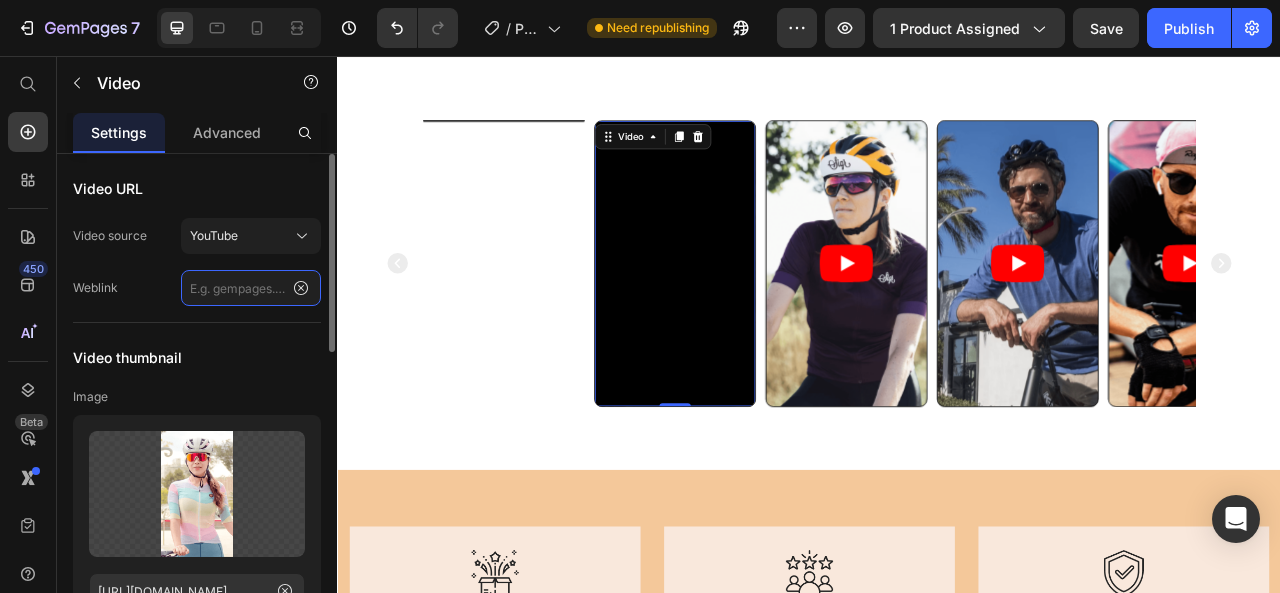 scroll, scrollTop: 0, scrollLeft: 0, axis: both 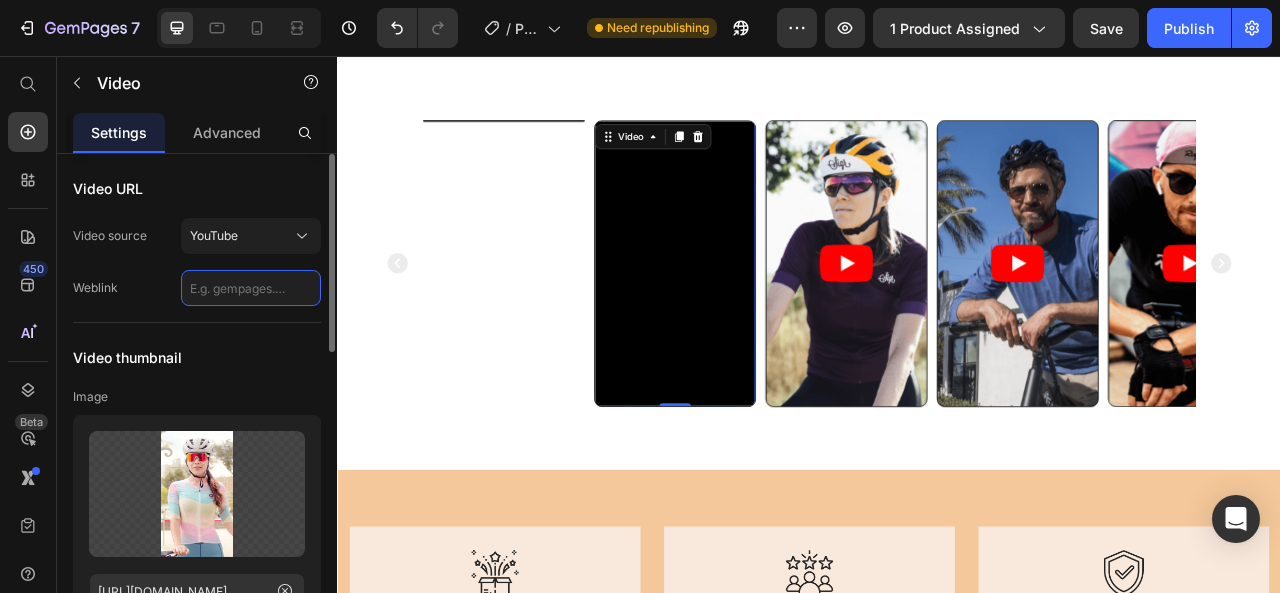 click 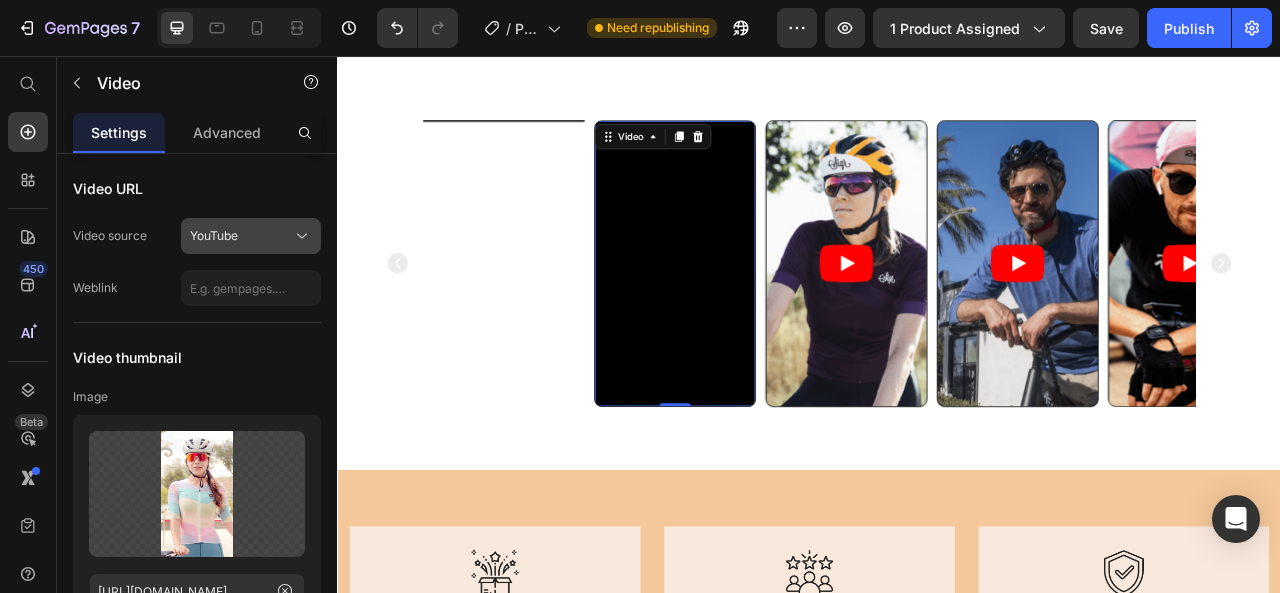 click on "YouTube" at bounding box center (251, 236) 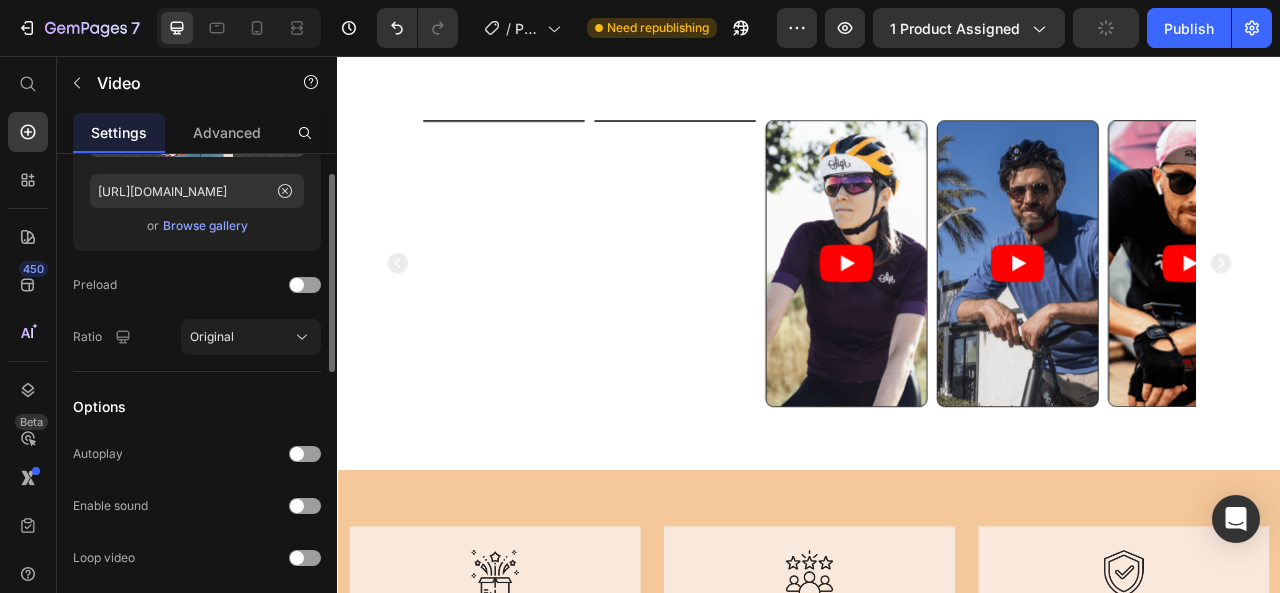 scroll, scrollTop: 200, scrollLeft: 0, axis: vertical 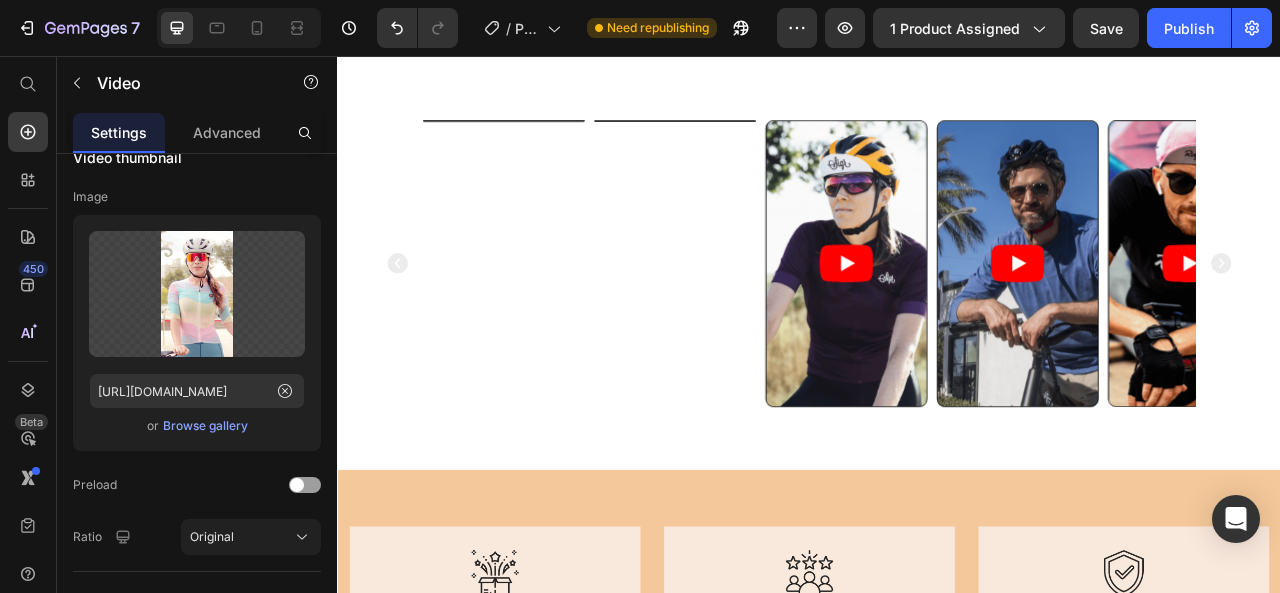 click on "Browse gallery" at bounding box center (205, 426) 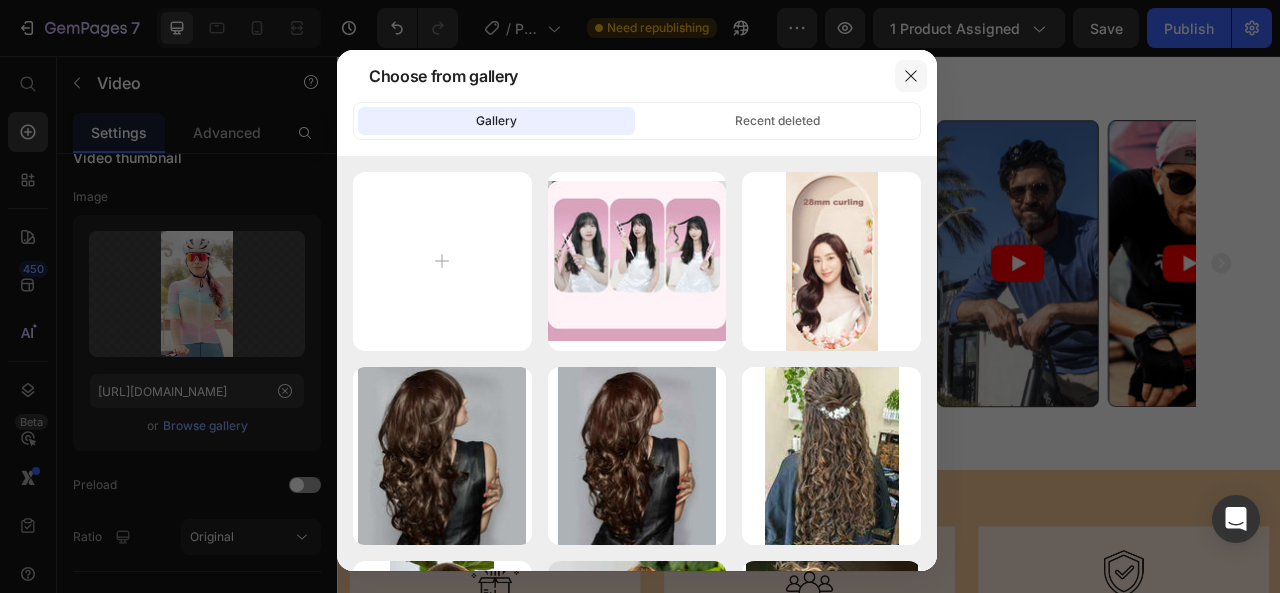click at bounding box center [911, 76] 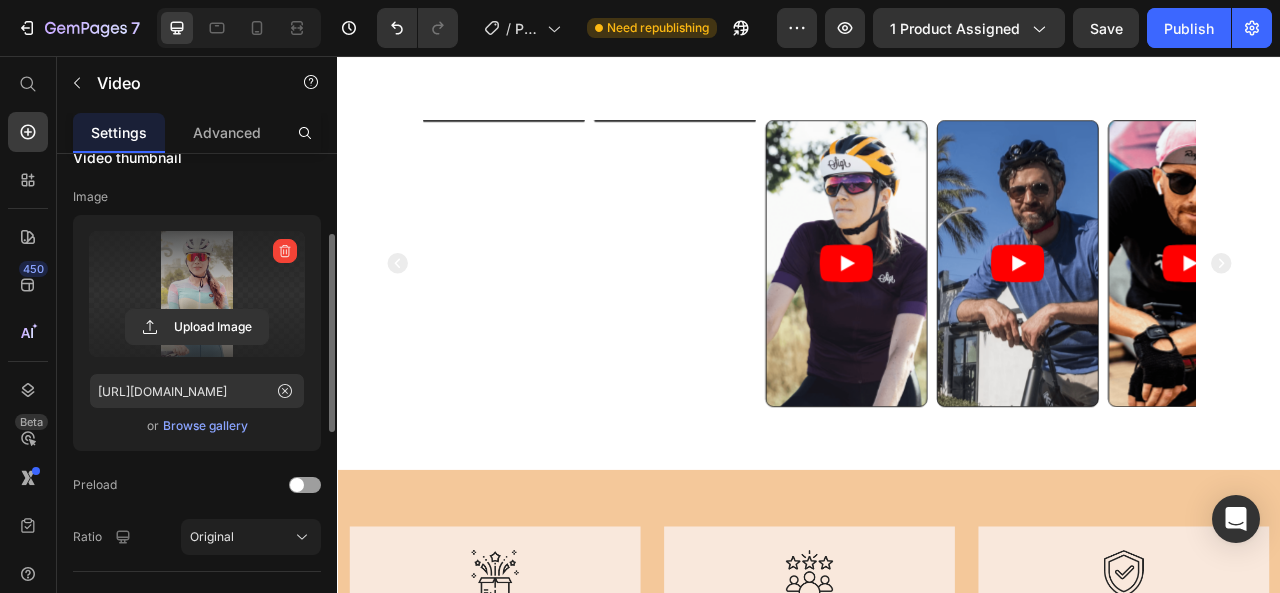 scroll, scrollTop: 0, scrollLeft: 0, axis: both 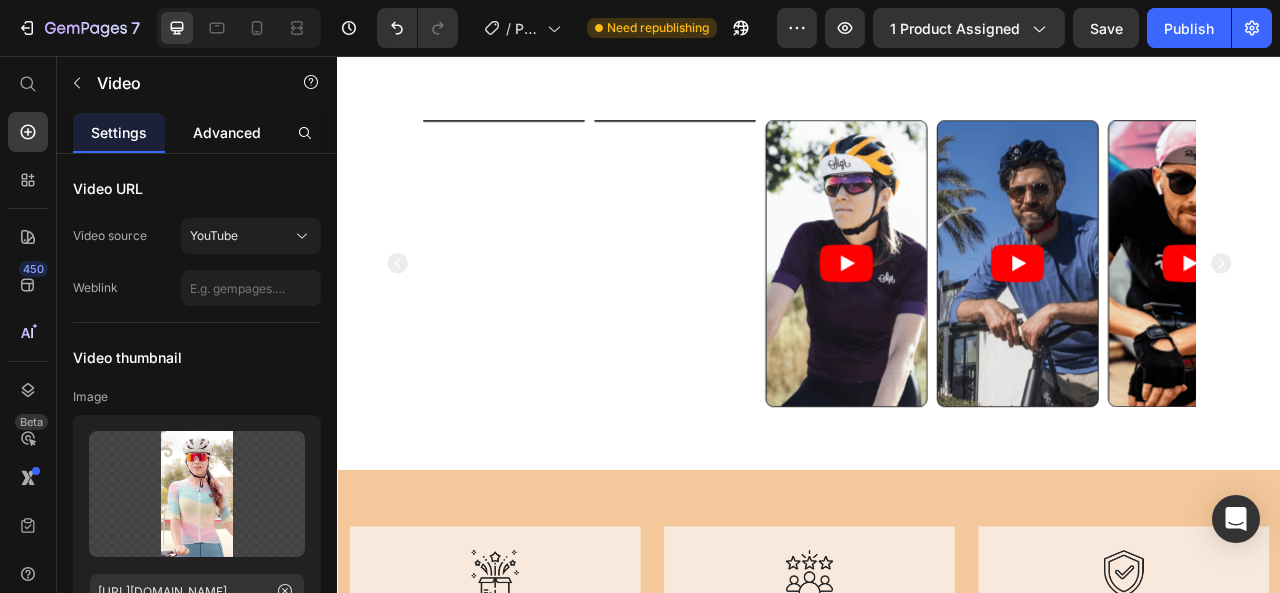 click on "Advanced" at bounding box center (227, 132) 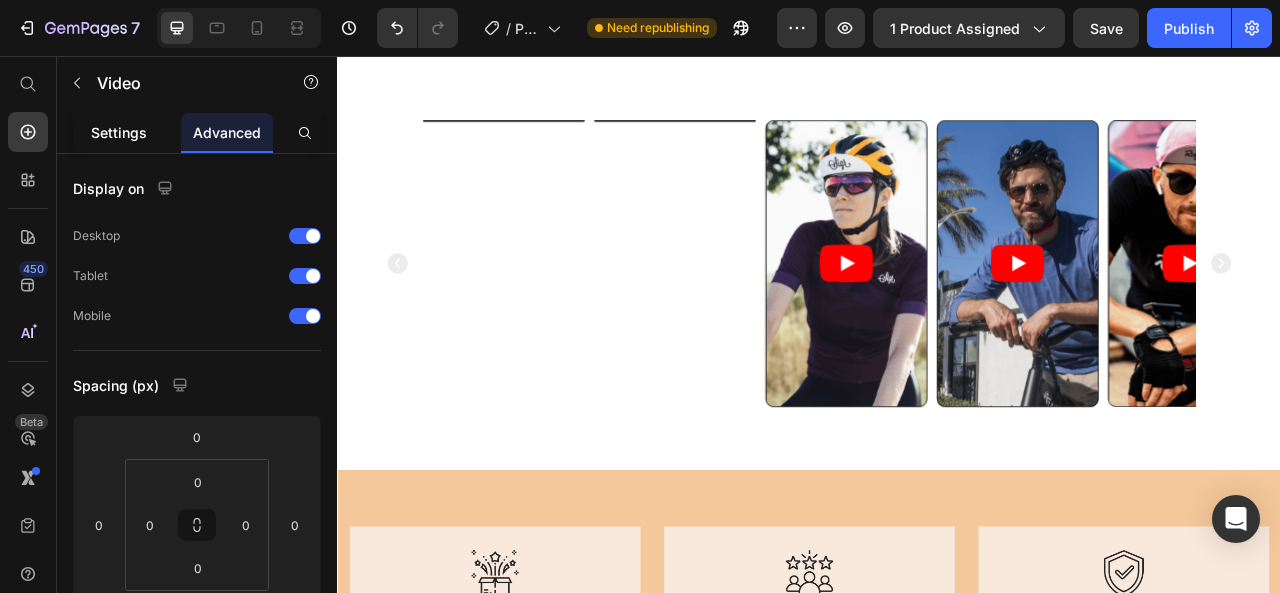 click on "Settings" 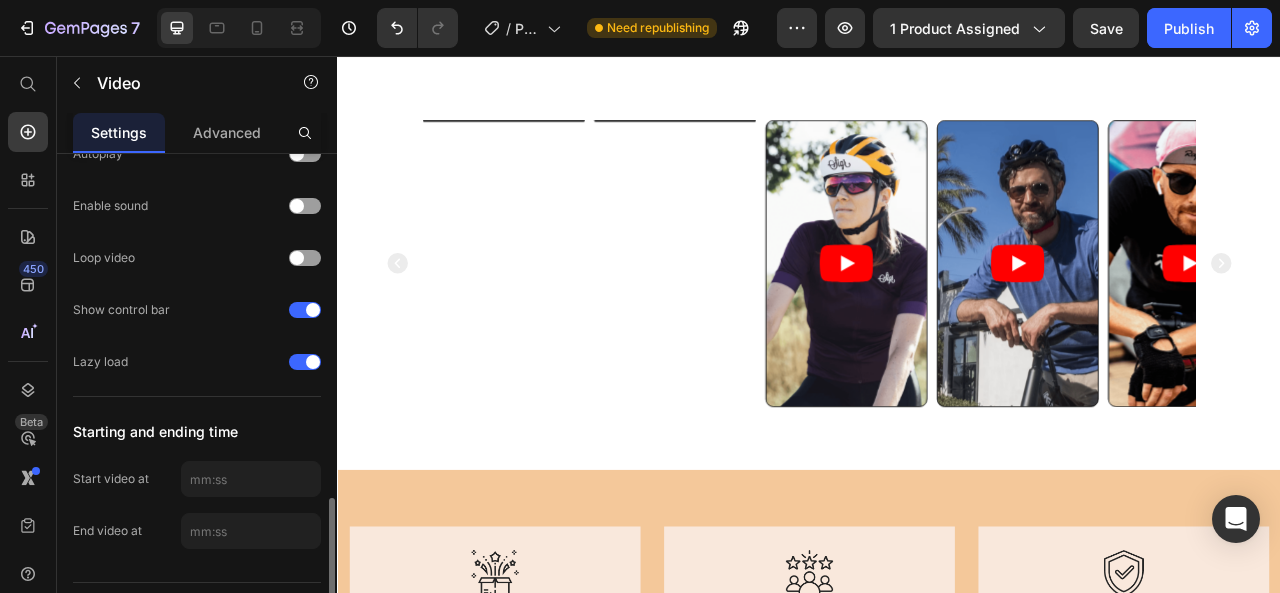 scroll, scrollTop: 745, scrollLeft: 0, axis: vertical 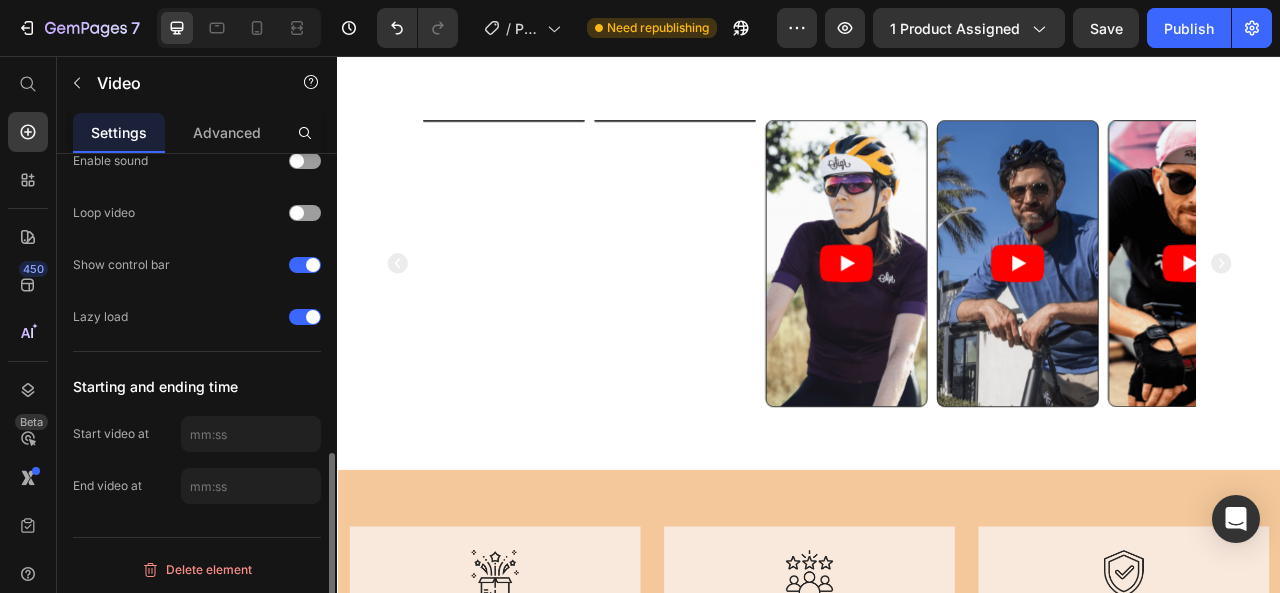 click on "End video at" at bounding box center (107, 486) 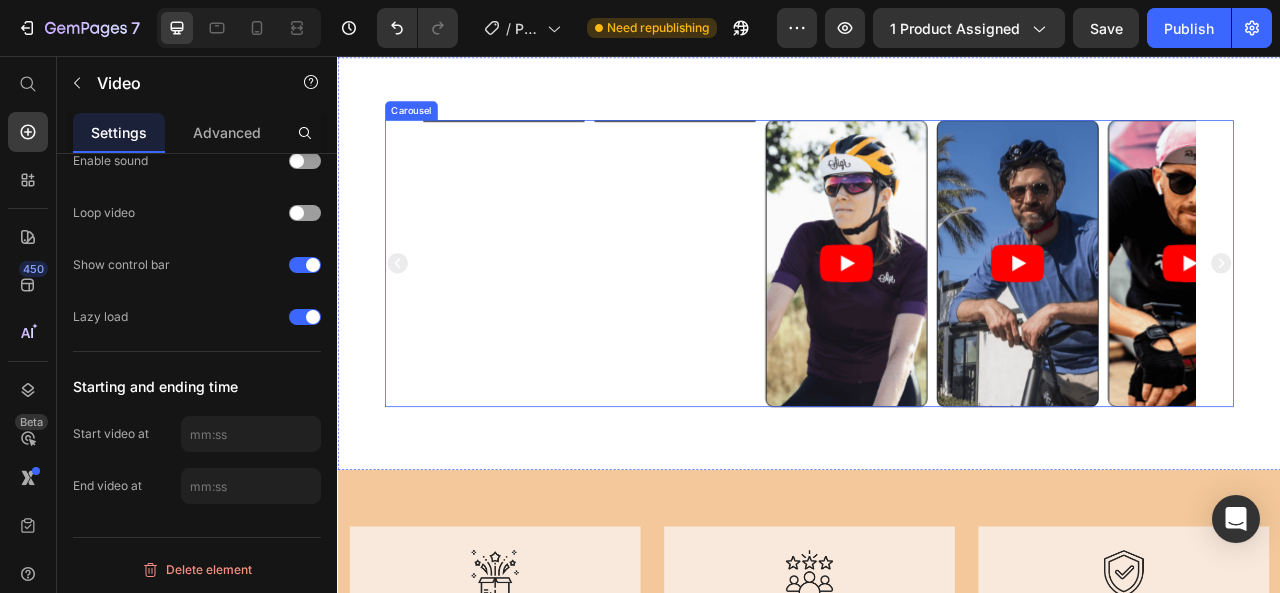 click on "Video" at bounding box center (548, 319) 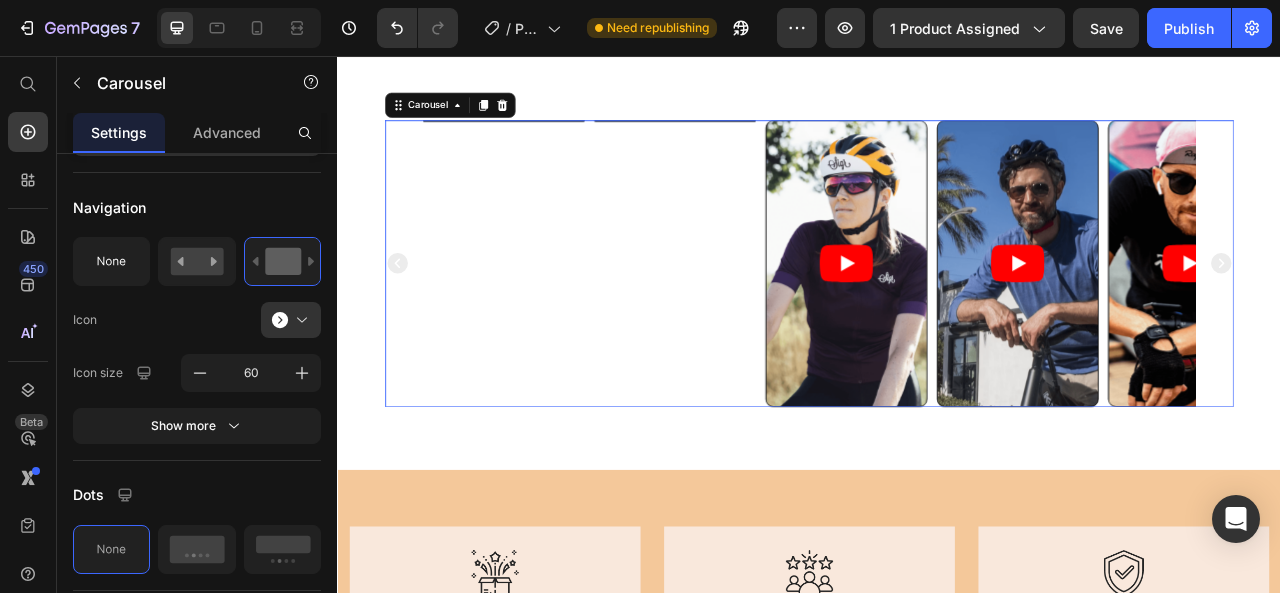scroll, scrollTop: 0, scrollLeft: 0, axis: both 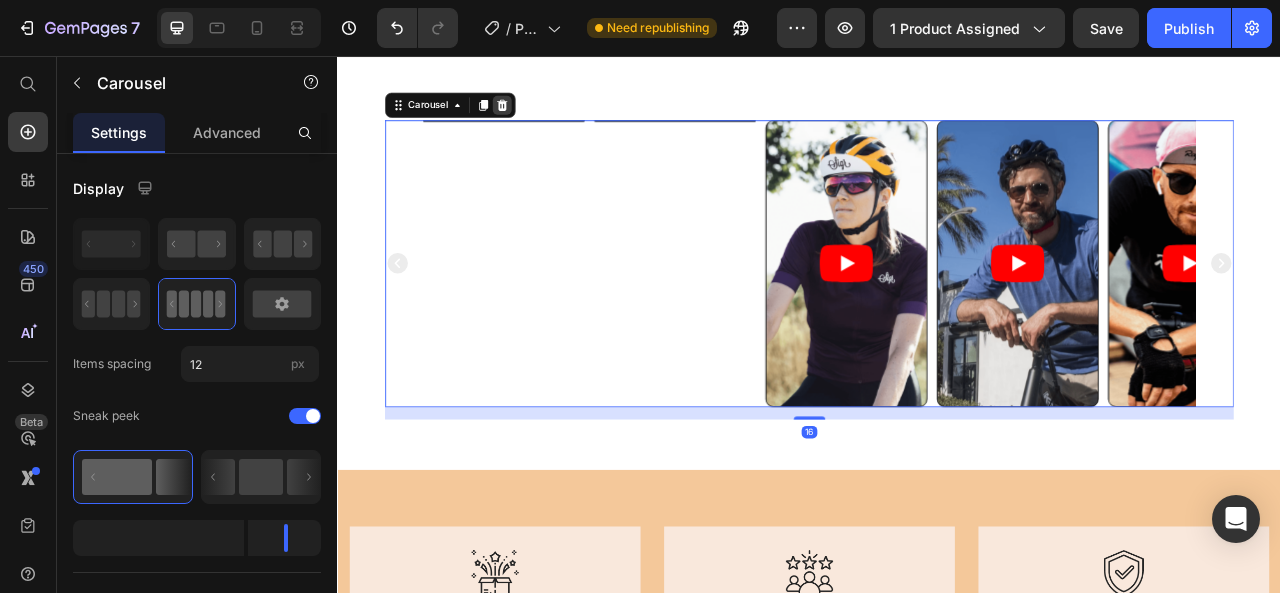 click at bounding box center (546, 118) 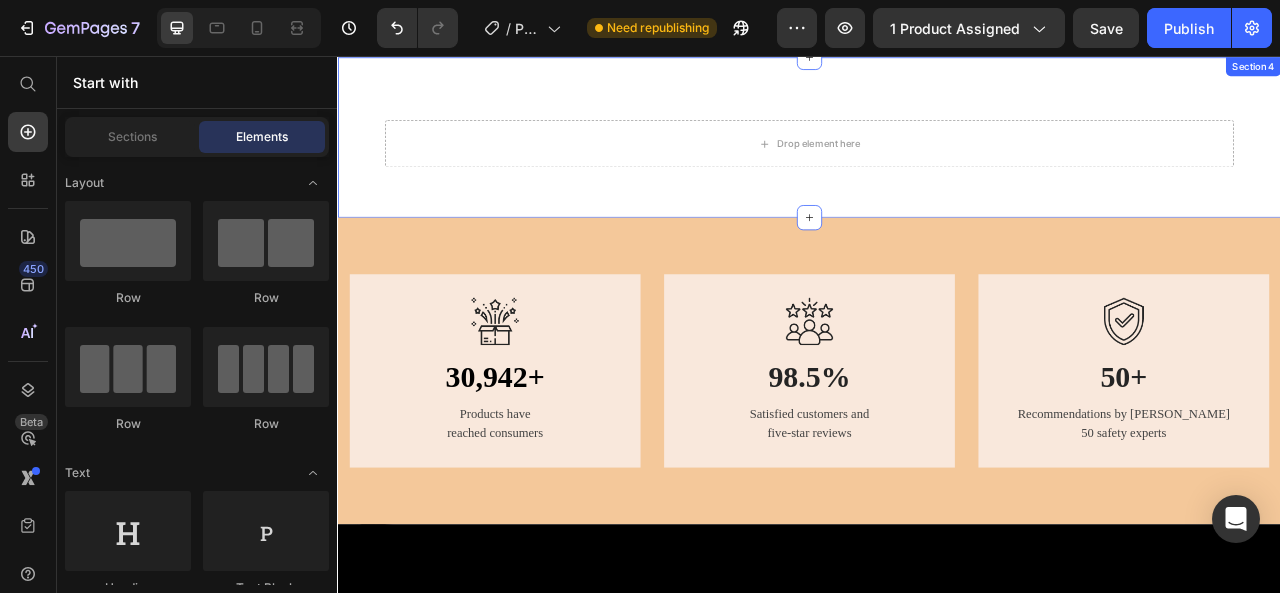 scroll, scrollTop: 1793, scrollLeft: 0, axis: vertical 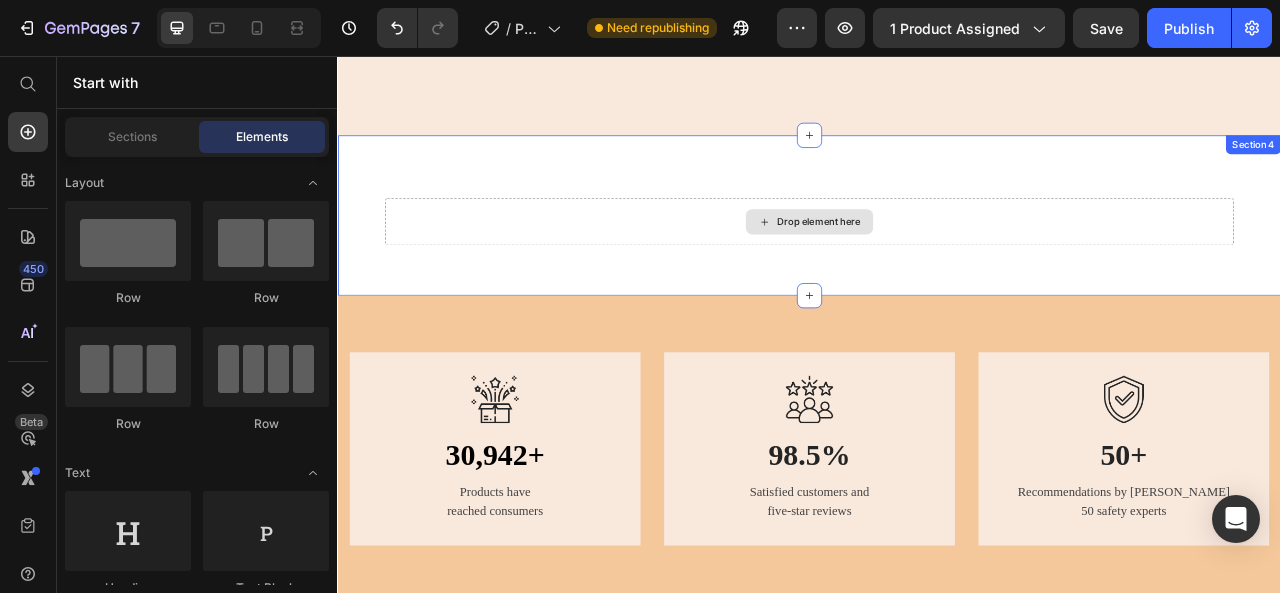 click on "Drop element here" at bounding box center [937, 267] 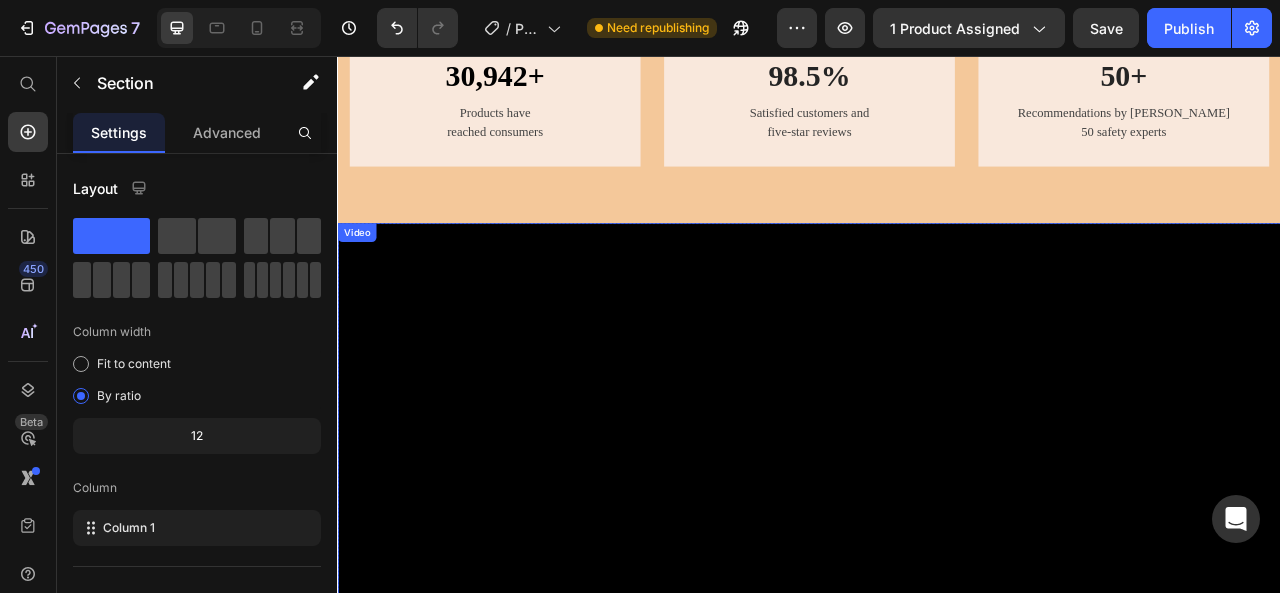 scroll, scrollTop: 2293, scrollLeft: 0, axis: vertical 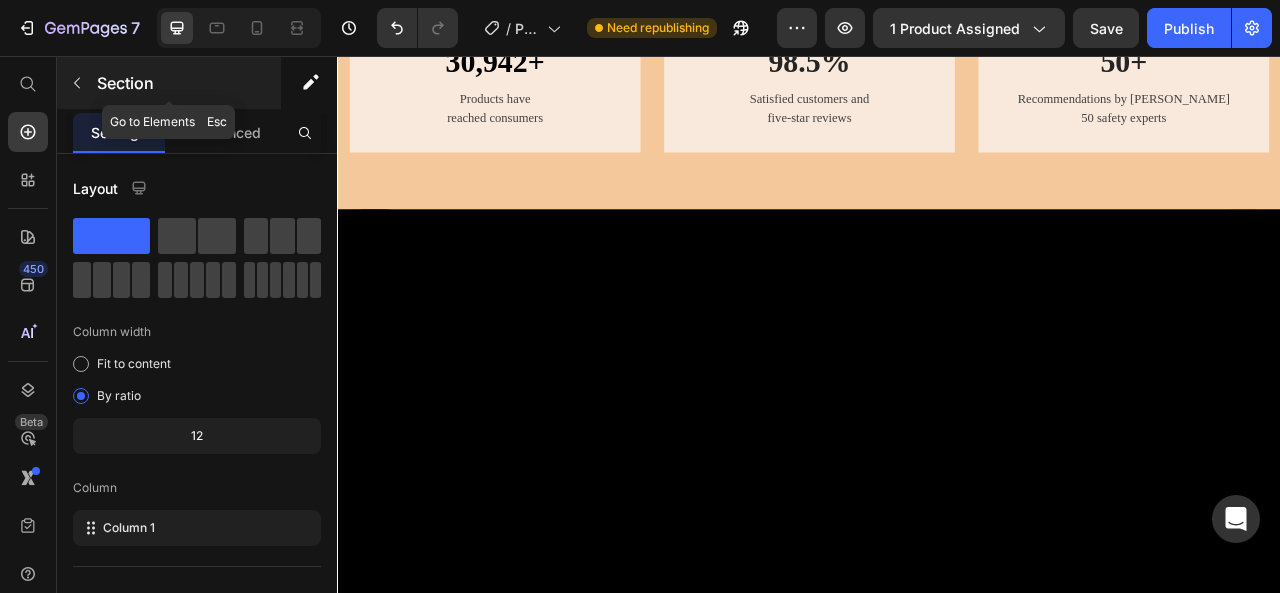 click 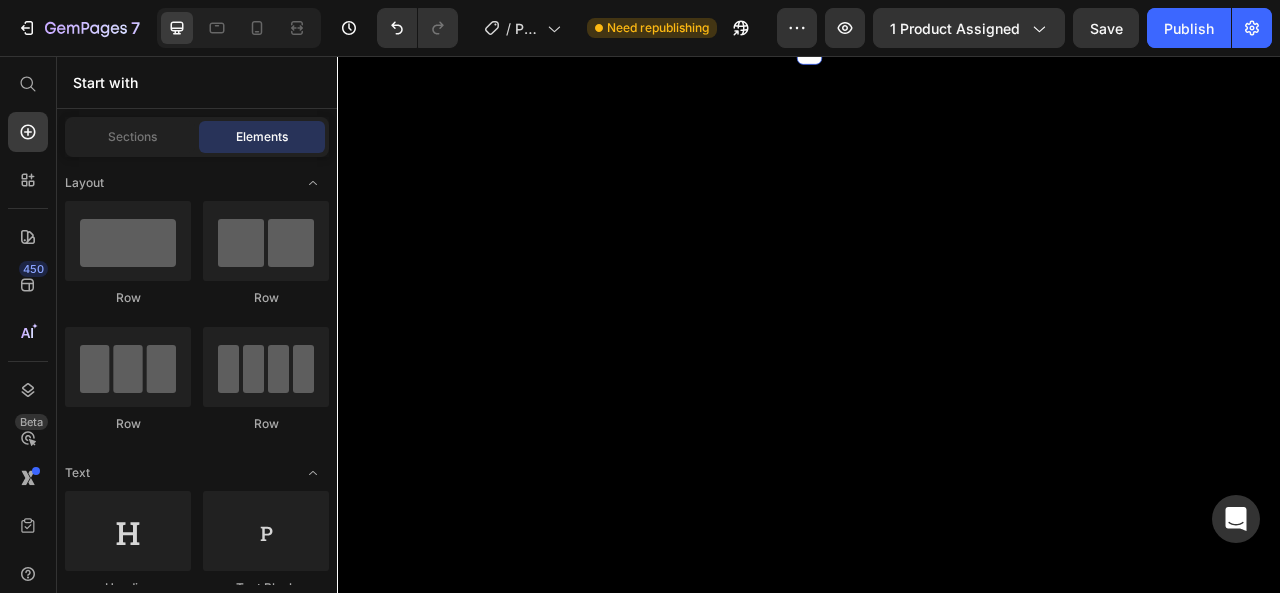 scroll, scrollTop: 2293, scrollLeft: 0, axis: vertical 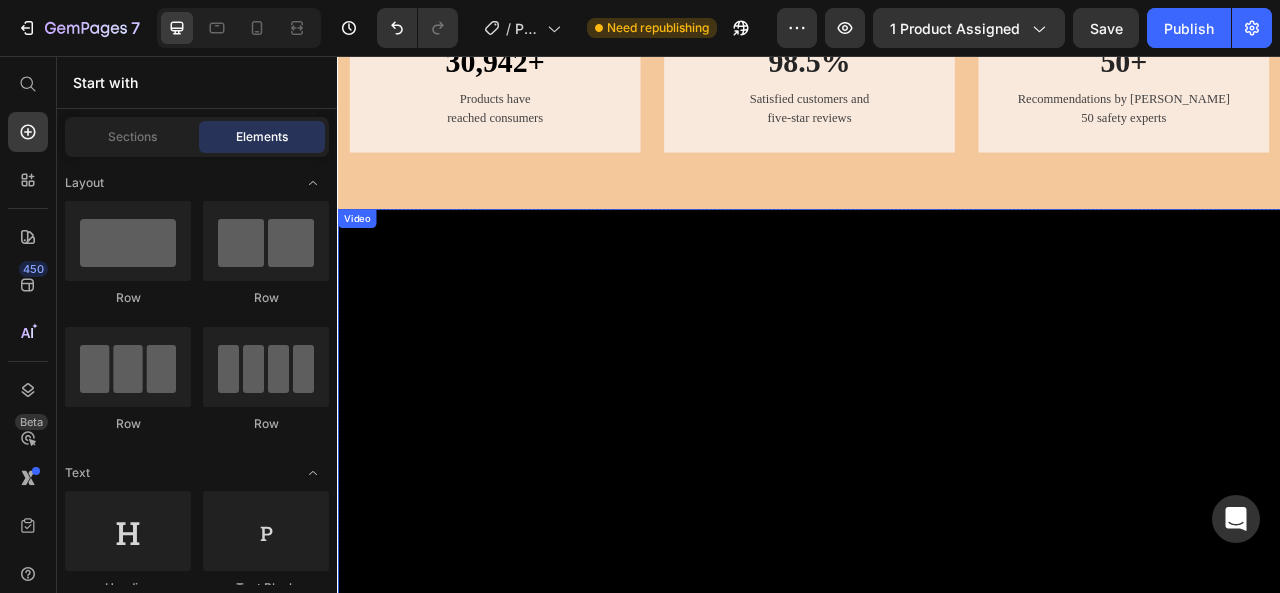 click on "Video" at bounding box center (361, 263) 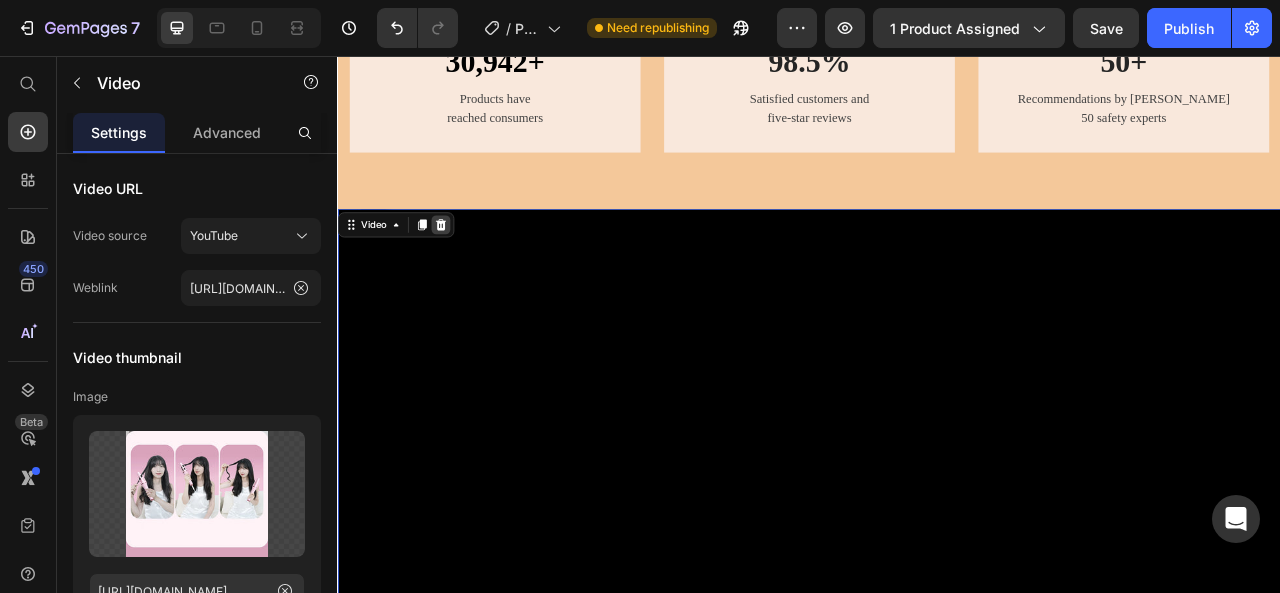 click 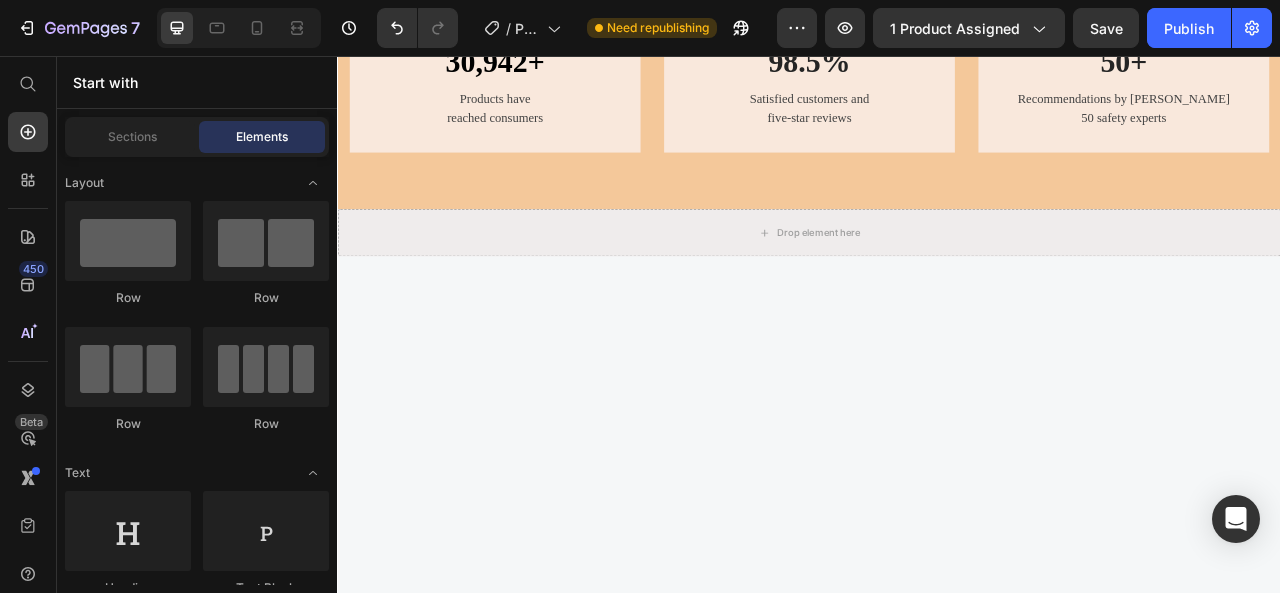 click on "Why choose this product   Heading Fast Curling in 15 Seconds Heading The device offers automatic curling in just 15 seconds, saving time and effort during your beauty routine. Text Block Multiple Temperature Settings Heading The device offers automatic curling in just 15 seconds, saving time and effort during your beauty routine. Text Block Sleek, Lightweight & Portable Heading The design is modern and compact, ideal for home use or travel-friendly styling without needing multiple tools.   Text Block Safe Anti-Tangle Design Heading Its protective outer casing and unique claw-shaped design help guide the hair safely and prevent tangling or burns.   Text Block Row Row Section 3
Drop element here Section 4 Image 30,942+ Heading Products have reached consumers Text block Row Image 98.5% Heading Satisfied customers and five-star reviews Text block Row Image 50+ Heading Recommendations by over 50 safety experts Text block Row Row Section 5
Drop element here Section 6 Root" at bounding box center (937, -121) 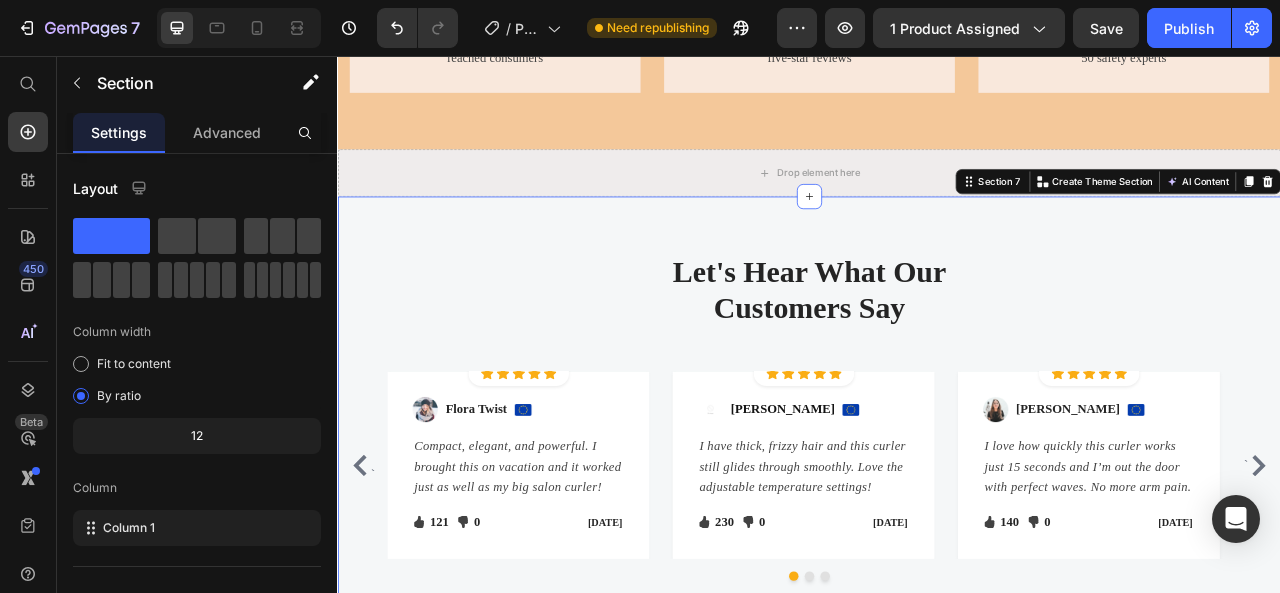 click on "Drop element here" at bounding box center [949, -309] 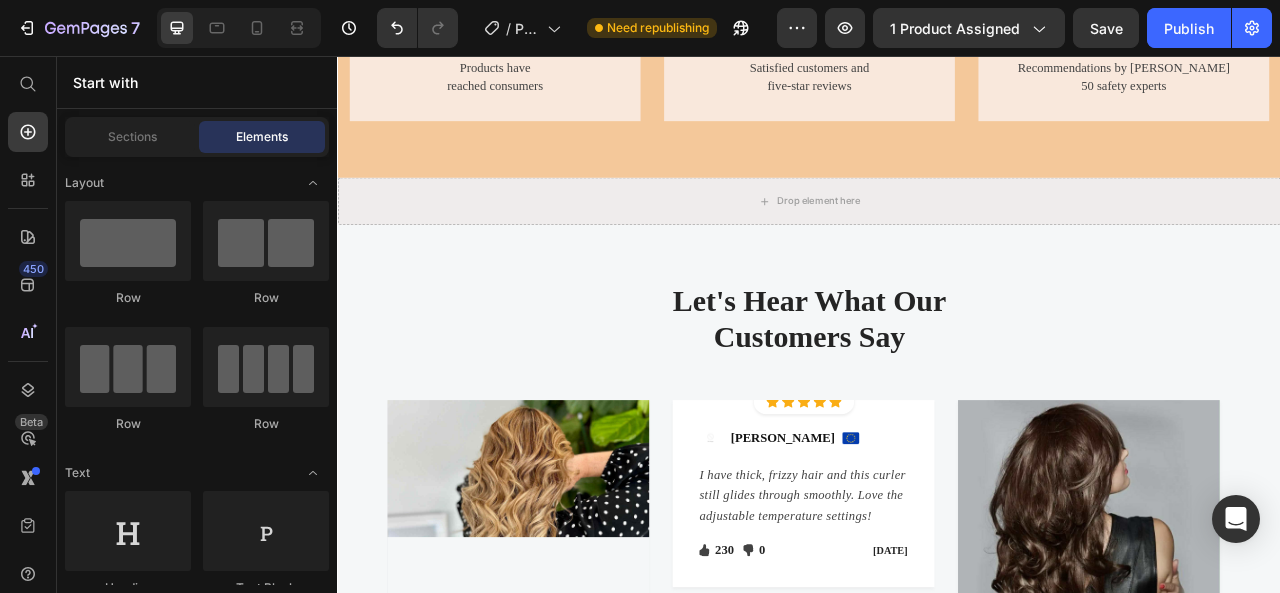 scroll, scrollTop: 1593, scrollLeft: 0, axis: vertical 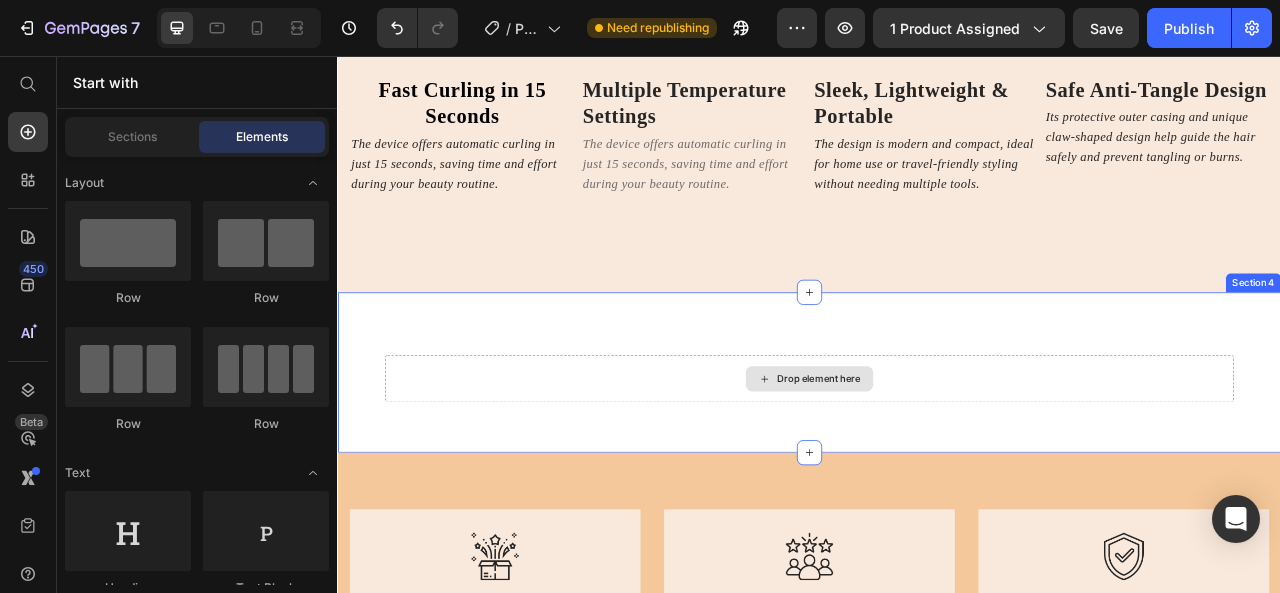 click on "Drop element here" at bounding box center [937, 467] 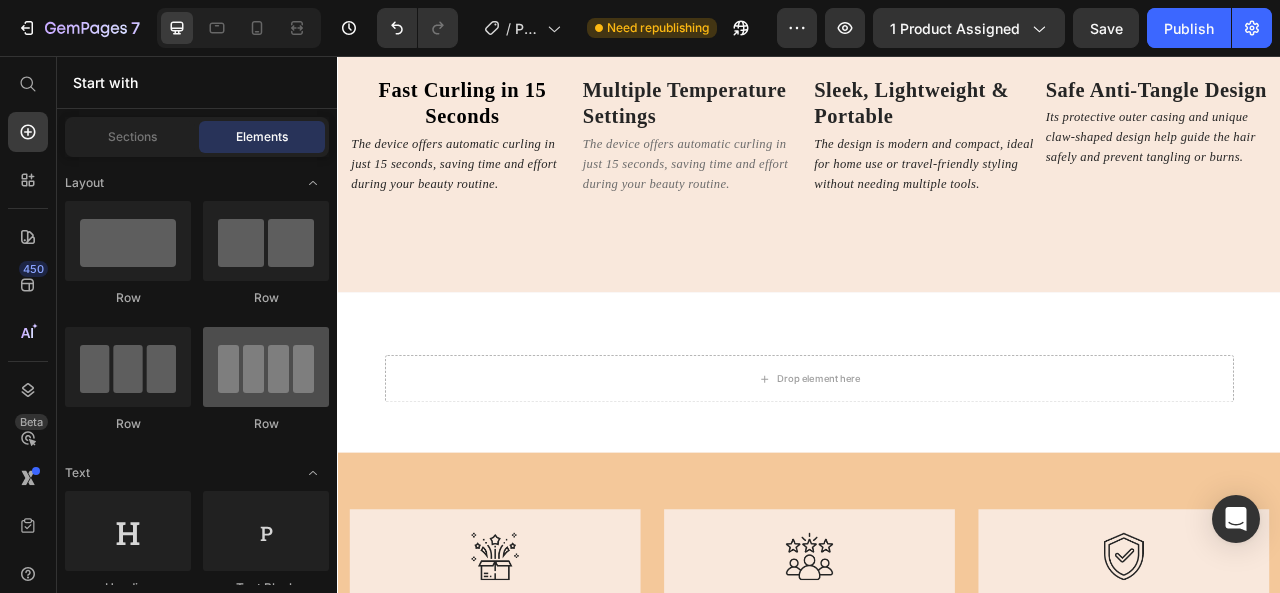 click at bounding box center (266, 367) 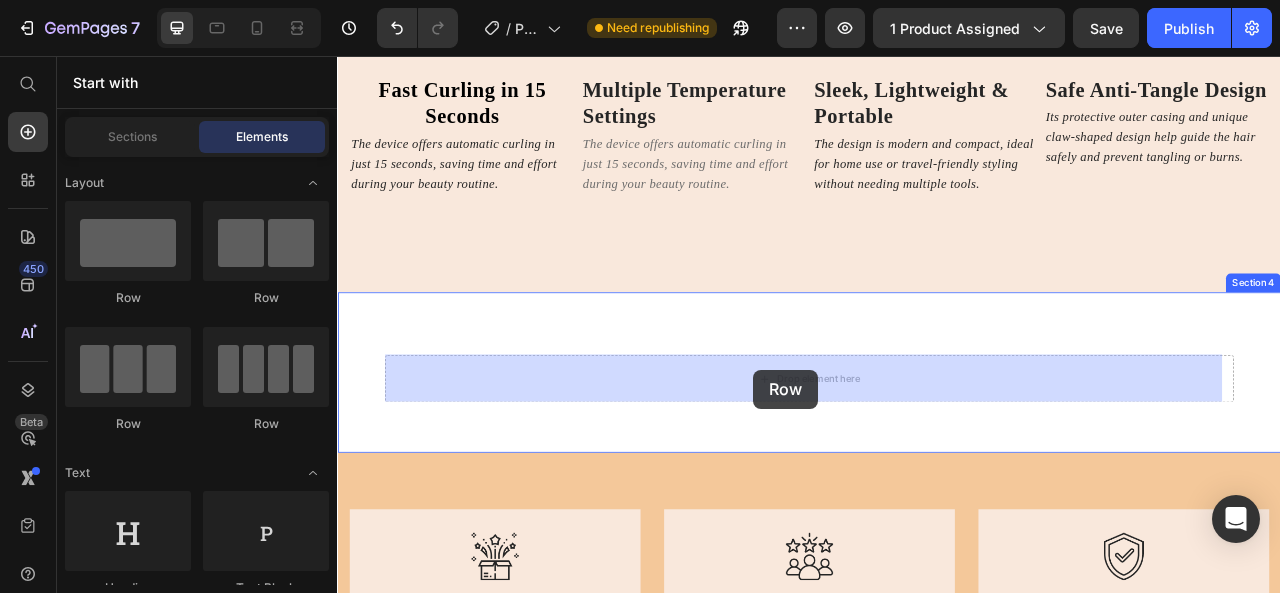 drag, startPoint x: 596, startPoint y: 413, endPoint x: 866, endPoint y: 455, distance: 273.24713 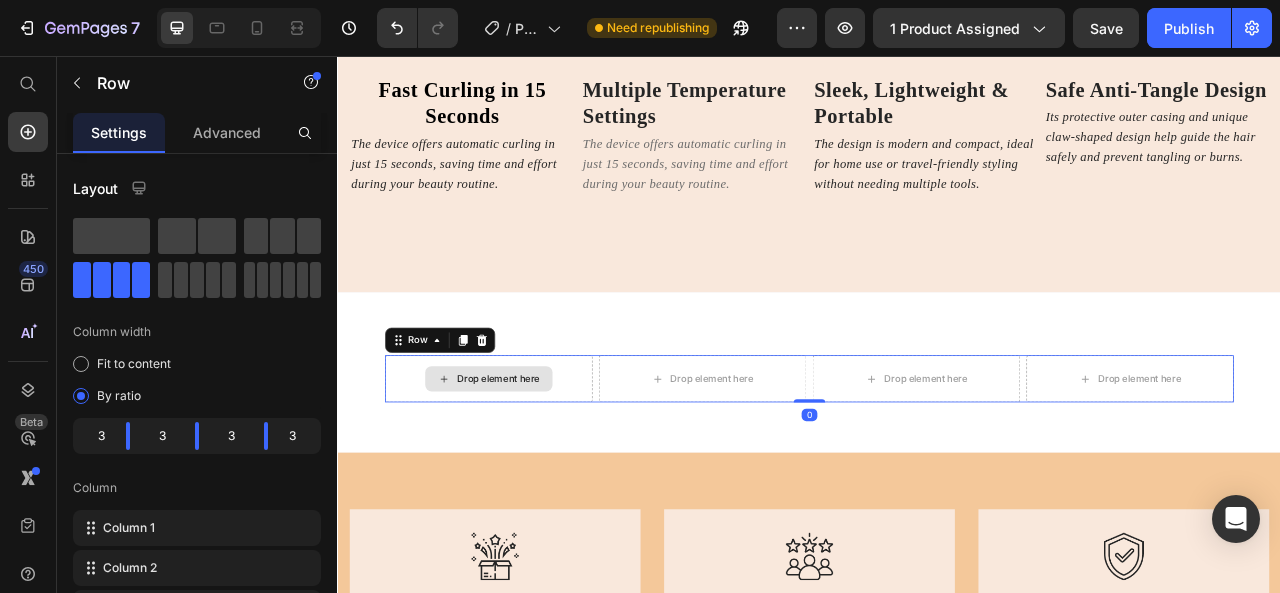 click on "Drop element here" at bounding box center [541, 467] 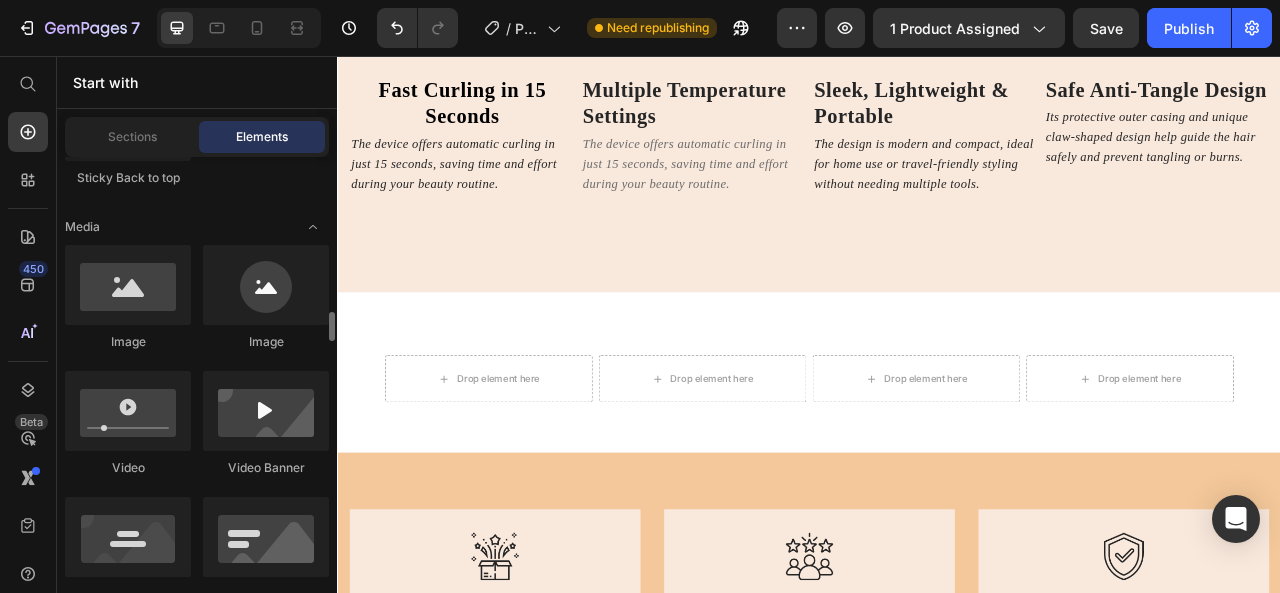 scroll, scrollTop: 800, scrollLeft: 0, axis: vertical 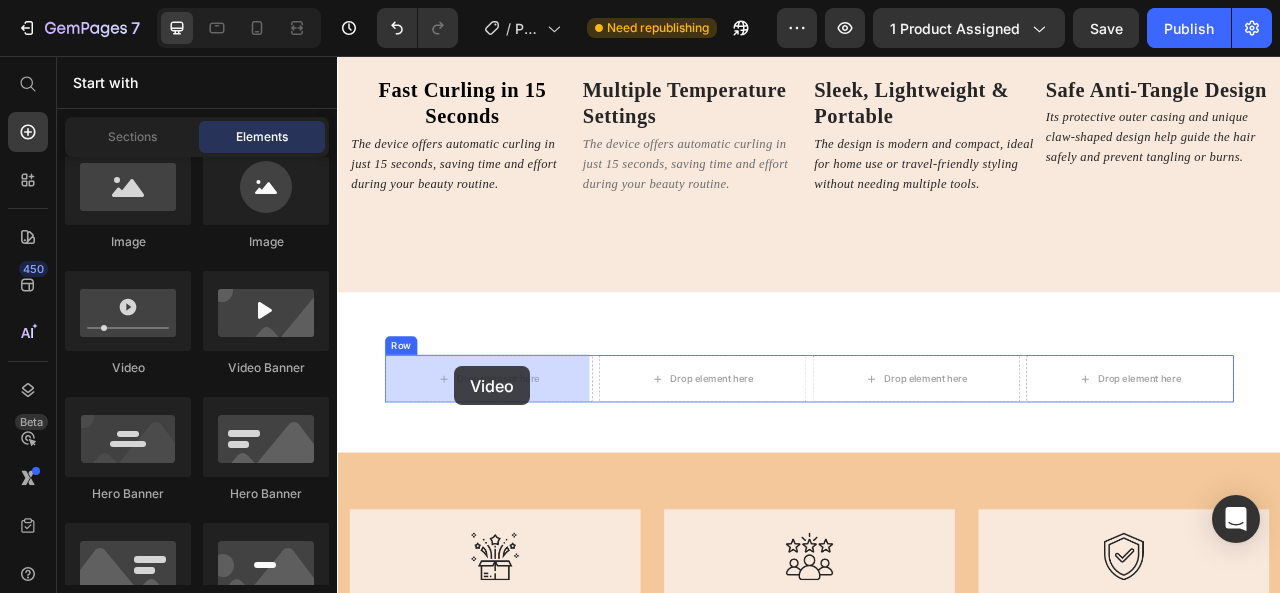 drag, startPoint x: 490, startPoint y: 383, endPoint x: 667, endPoint y: 408, distance: 178.75682 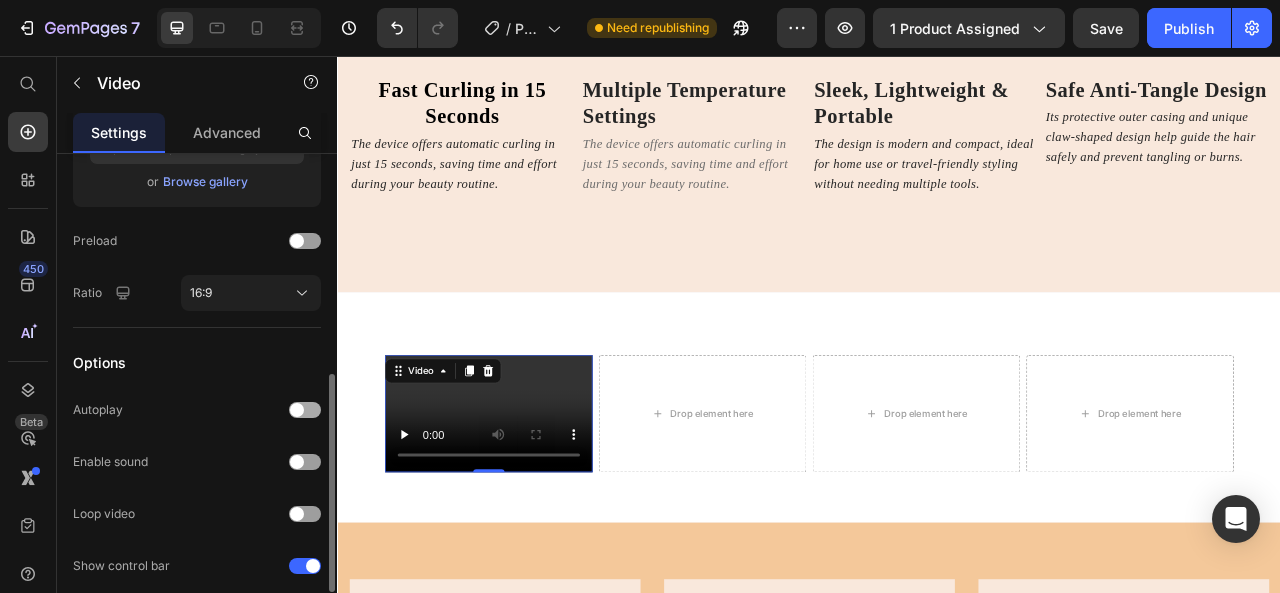 scroll, scrollTop: 632, scrollLeft: 0, axis: vertical 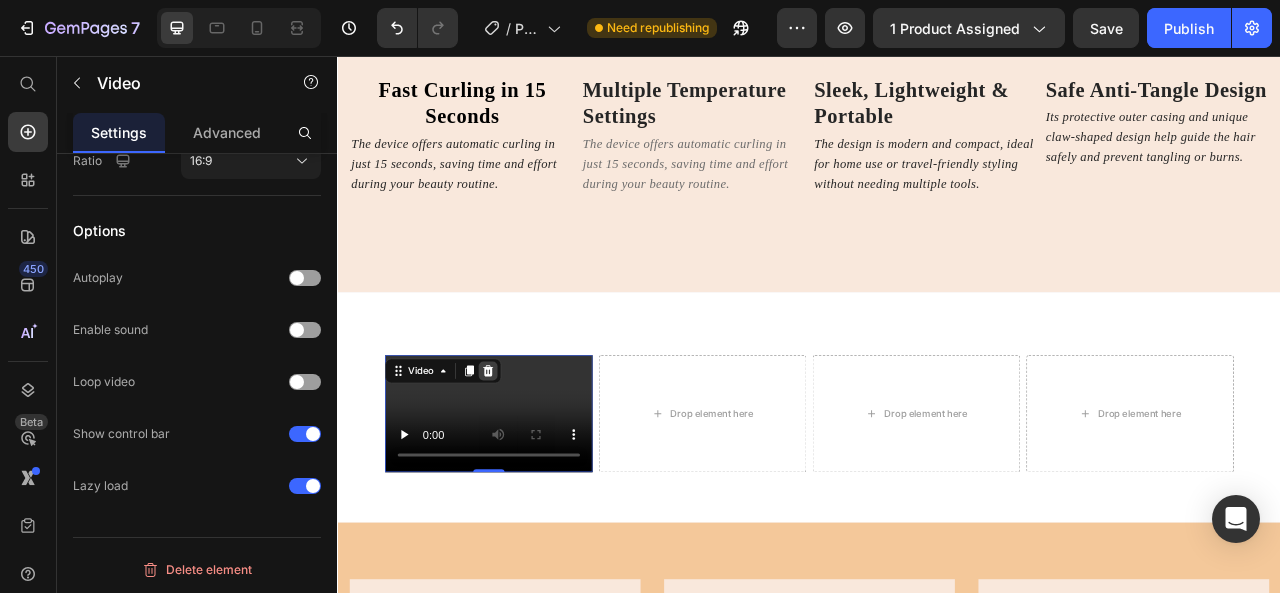 click 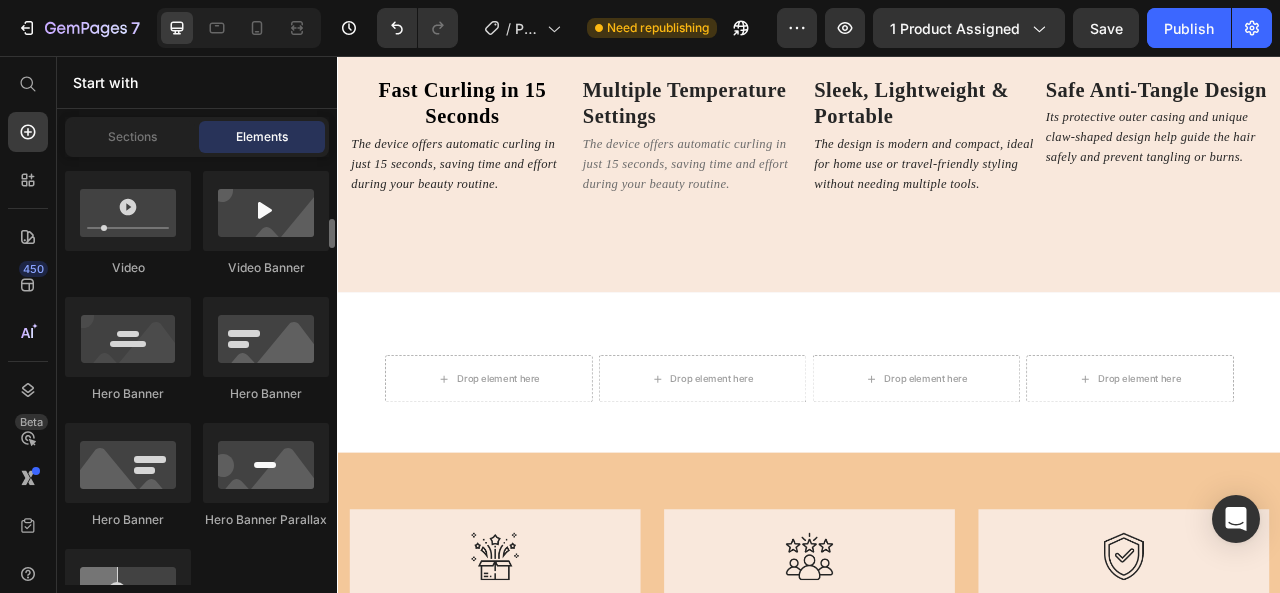 scroll, scrollTop: 800, scrollLeft: 0, axis: vertical 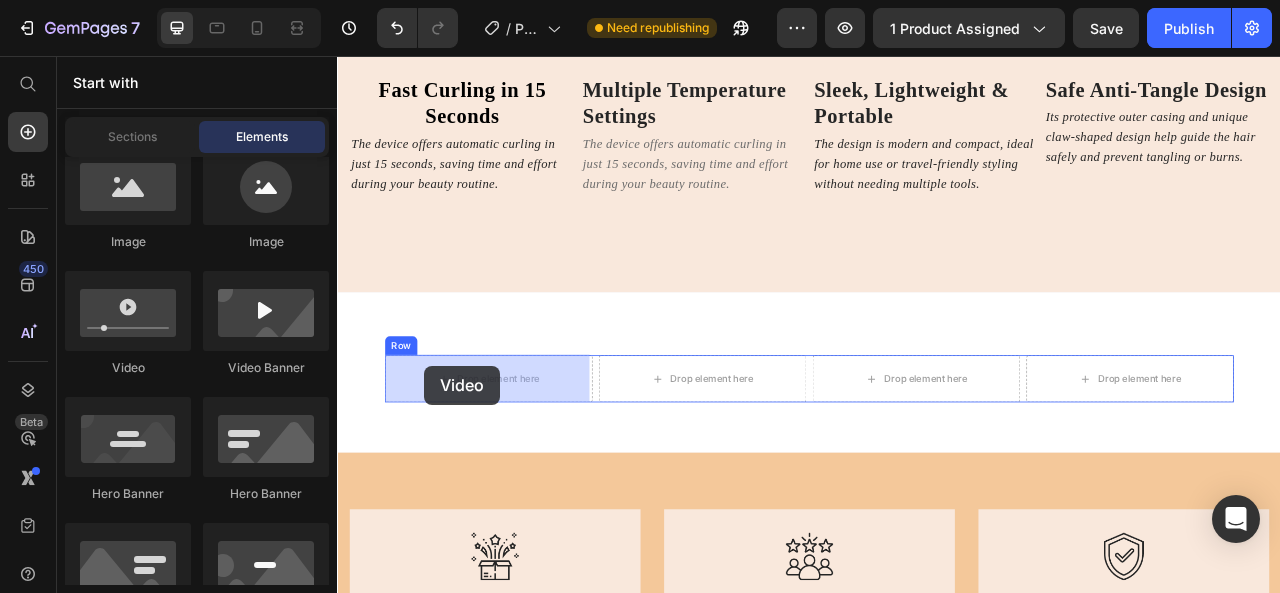 drag, startPoint x: 477, startPoint y: 387, endPoint x: 451, endPoint y: 451, distance: 69.079666 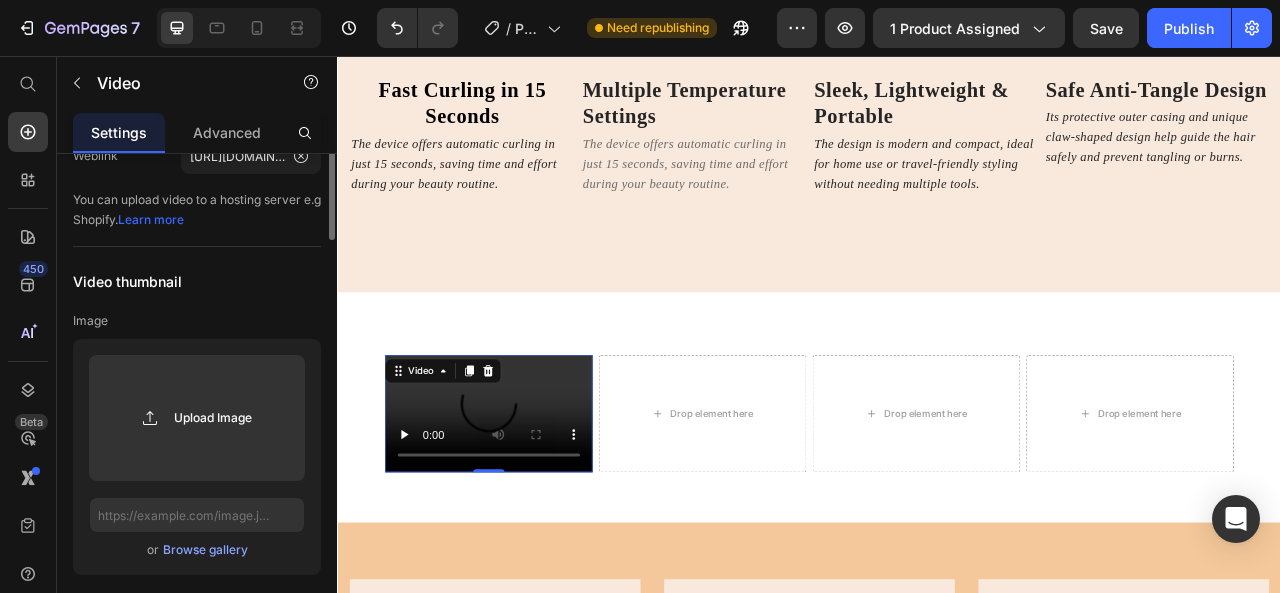 scroll, scrollTop: 0, scrollLeft: 0, axis: both 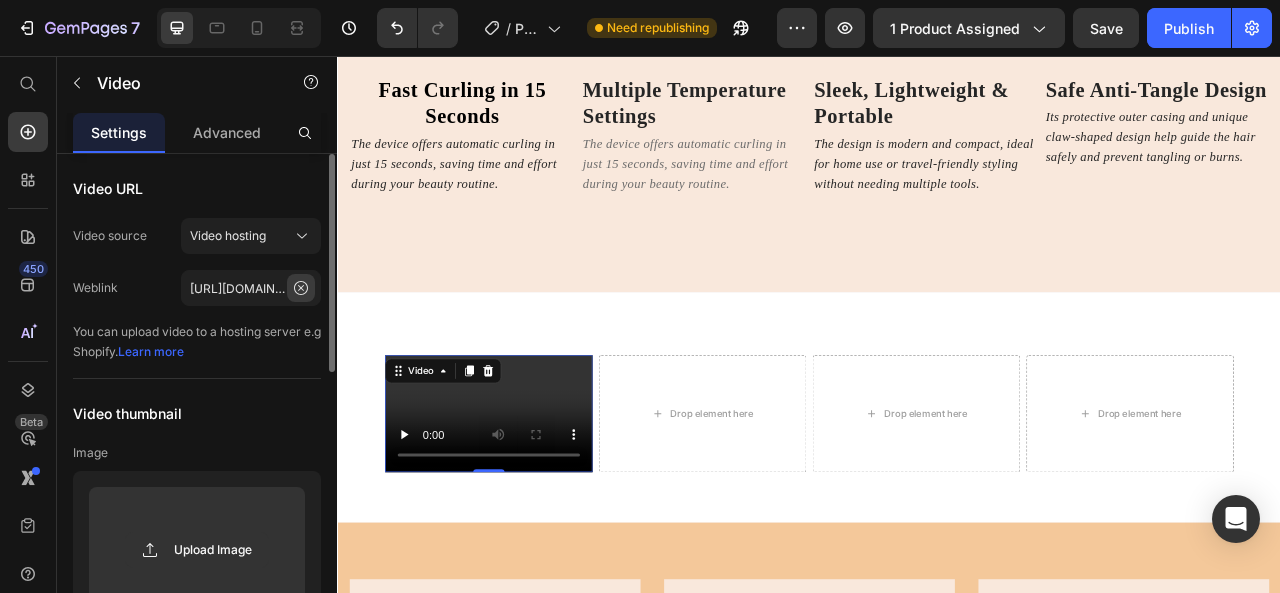 click 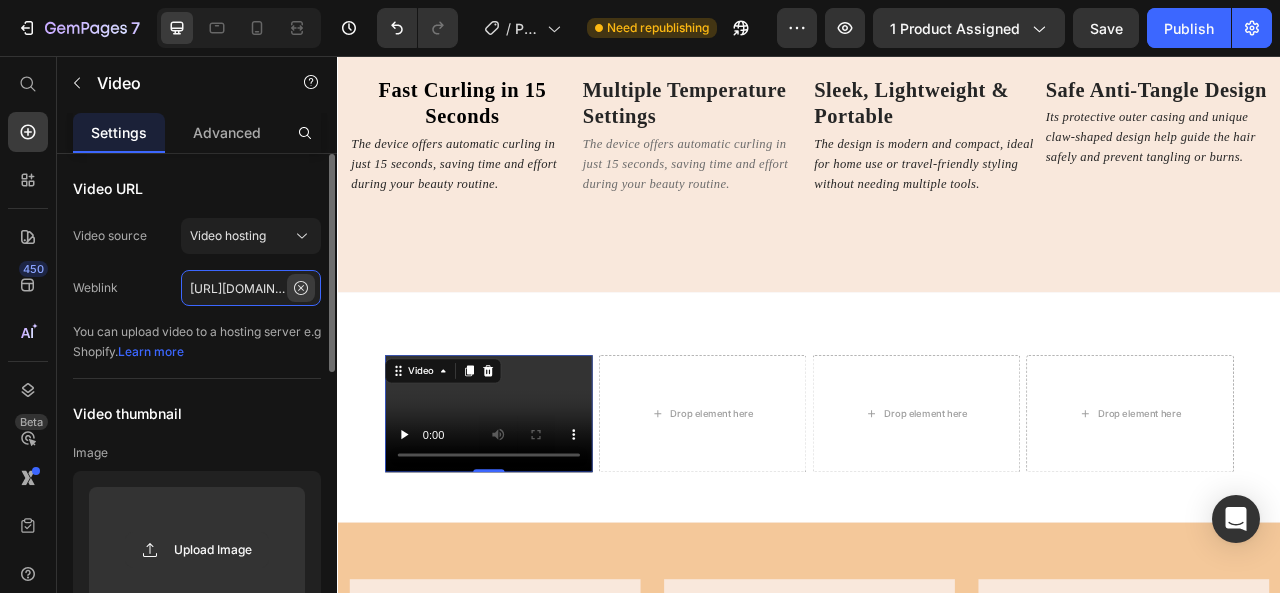type 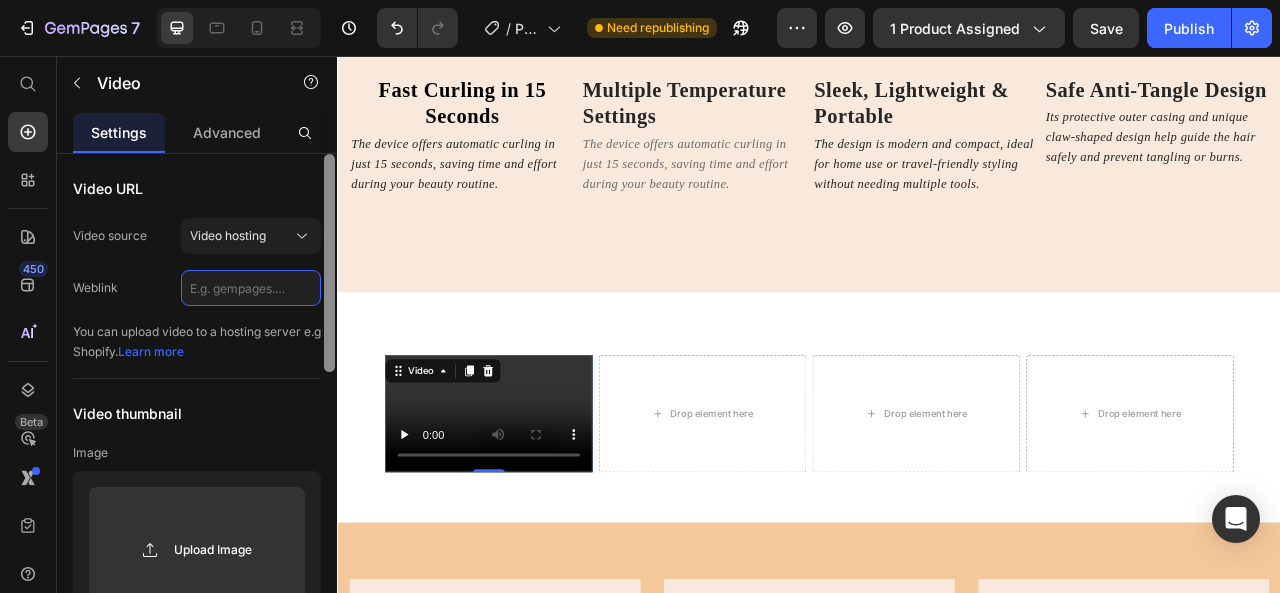 scroll, scrollTop: 0, scrollLeft: 0, axis: both 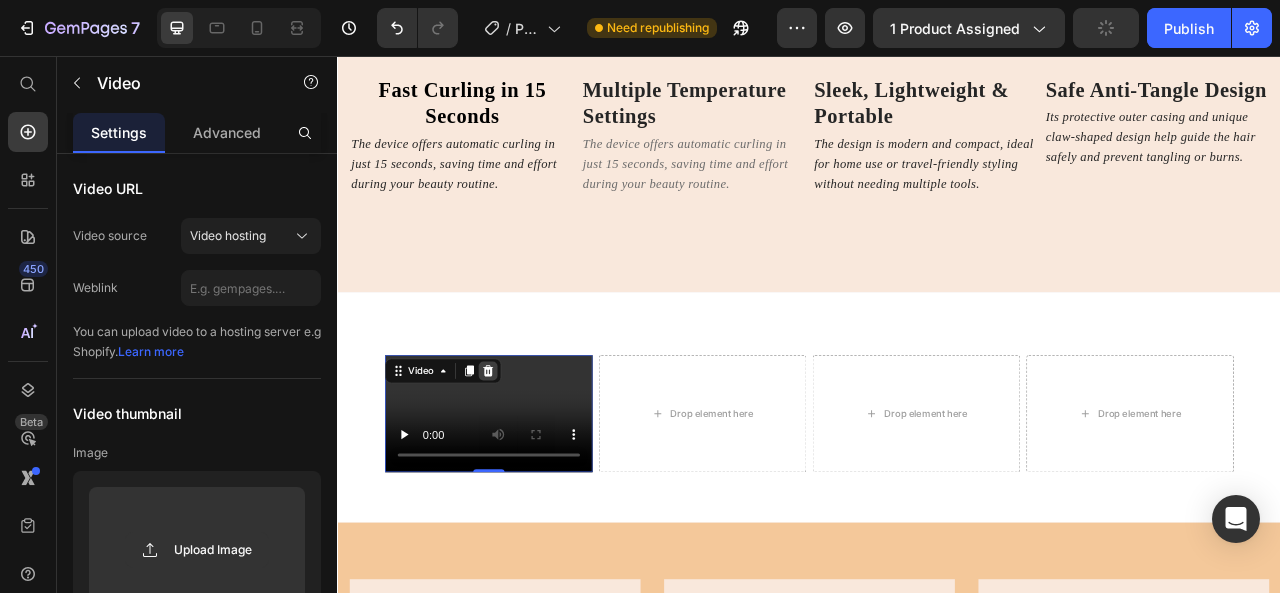 click at bounding box center (528, 457) 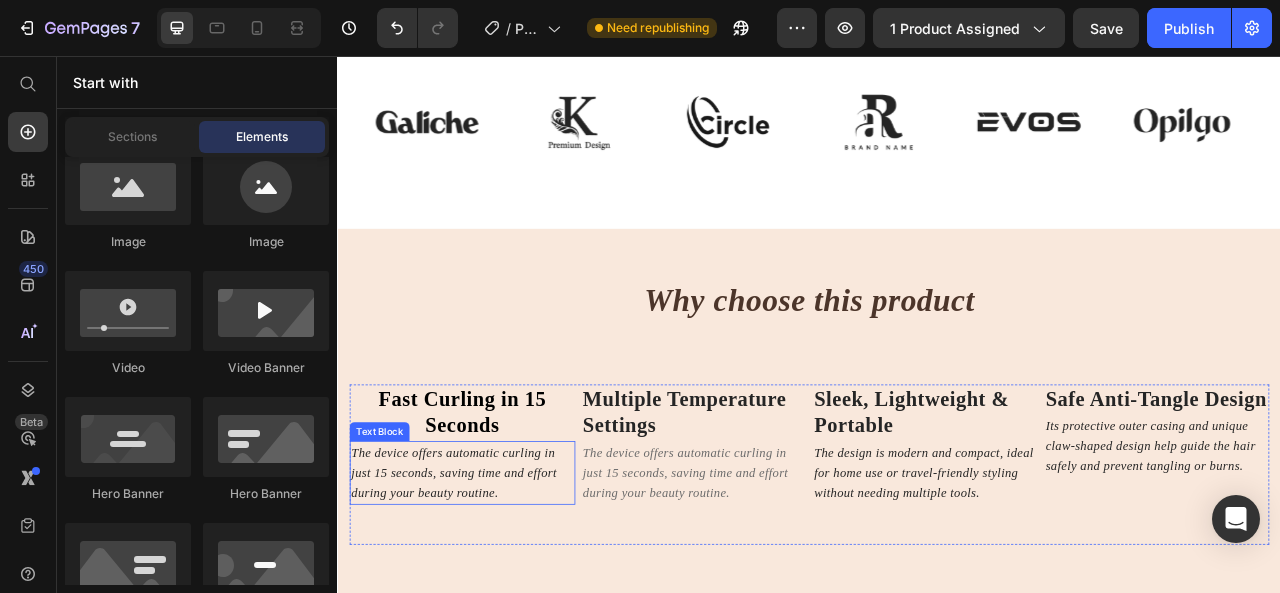 scroll, scrollTop: 1301, scrollLeft: 0, axis: vertical 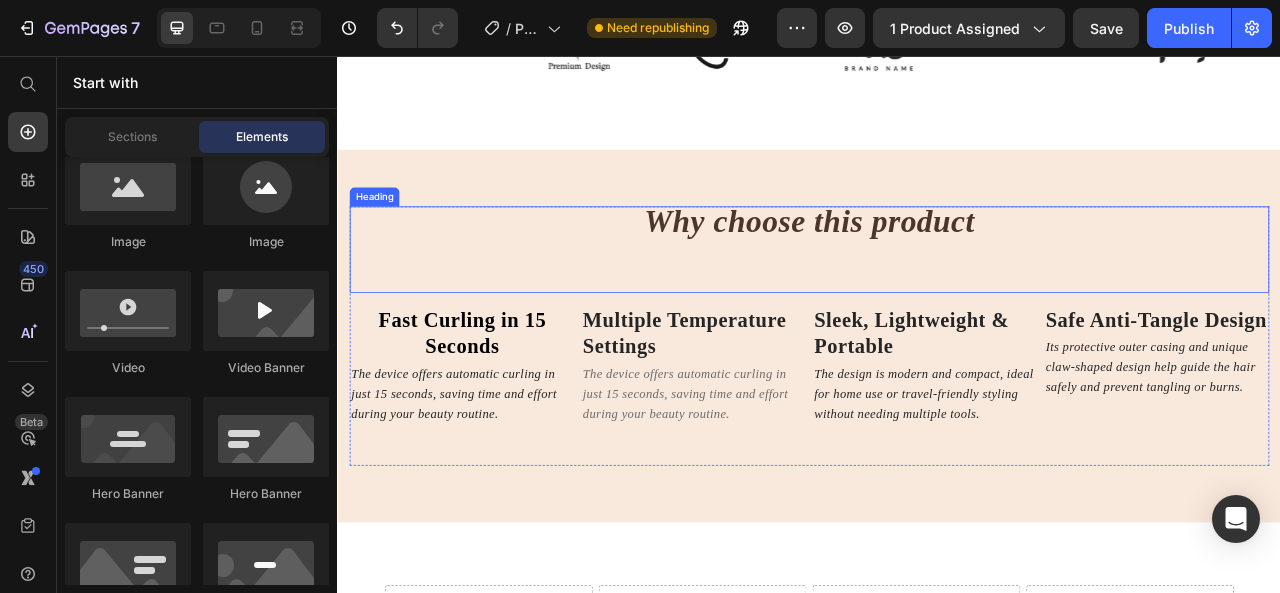 click on "Drop element here
Drop element here
Drop element here
Drop element here Row Section 4" at bounding box center (937, 751) 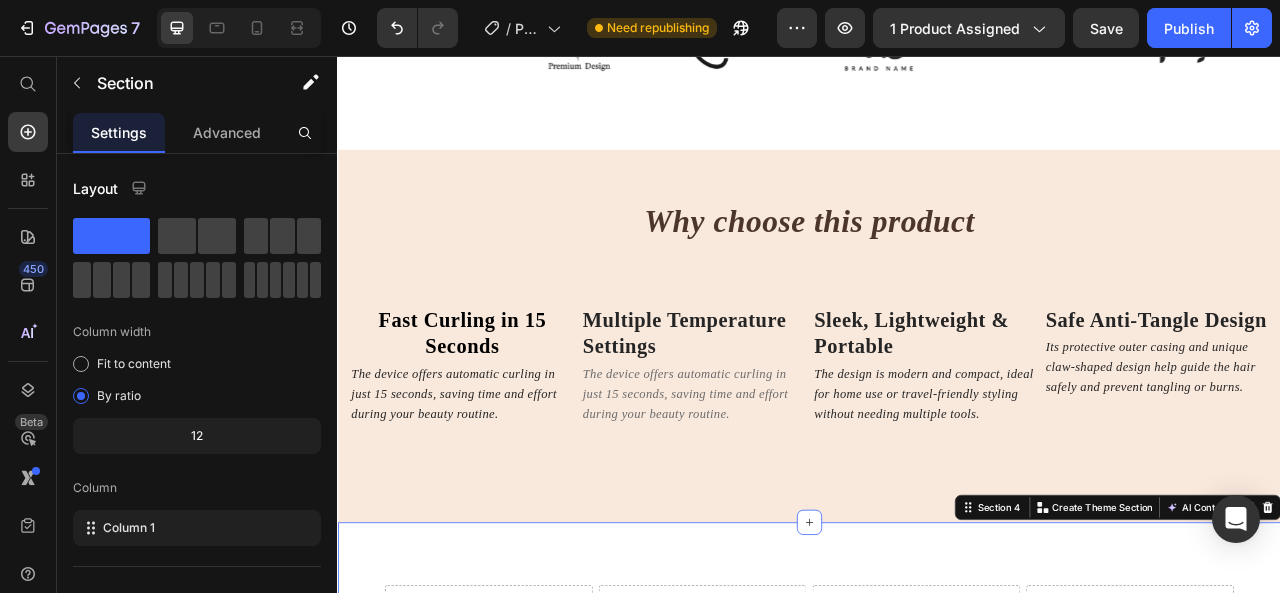scroll, scrollTop: 1600, scrollLeft: 0, axis: vertical 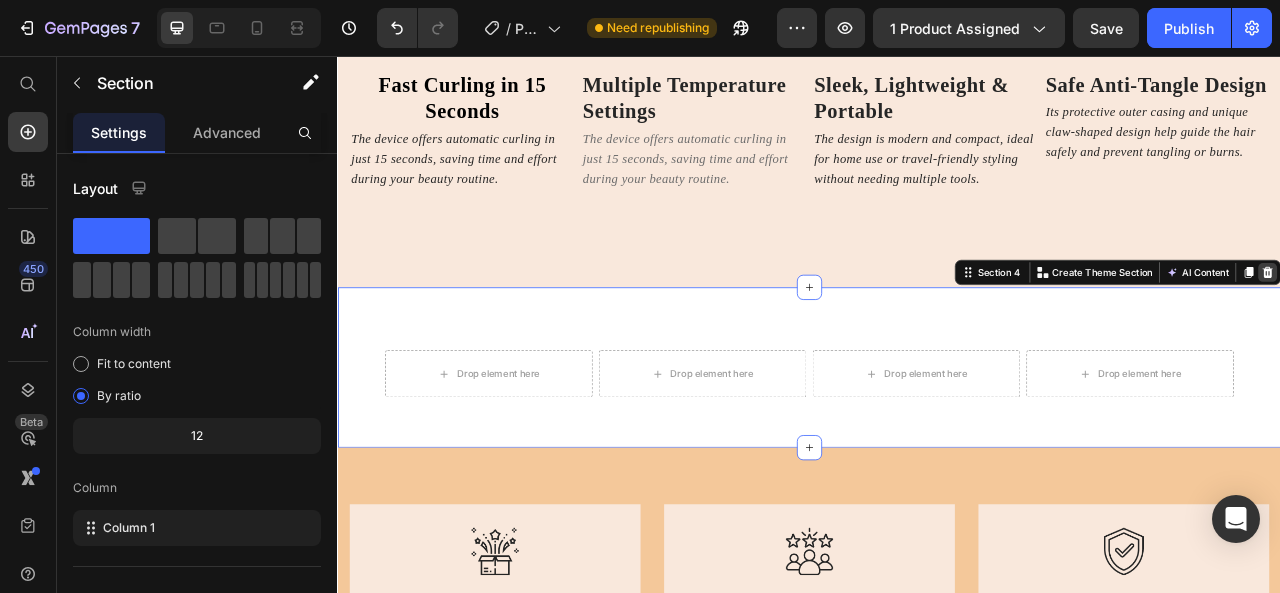 click 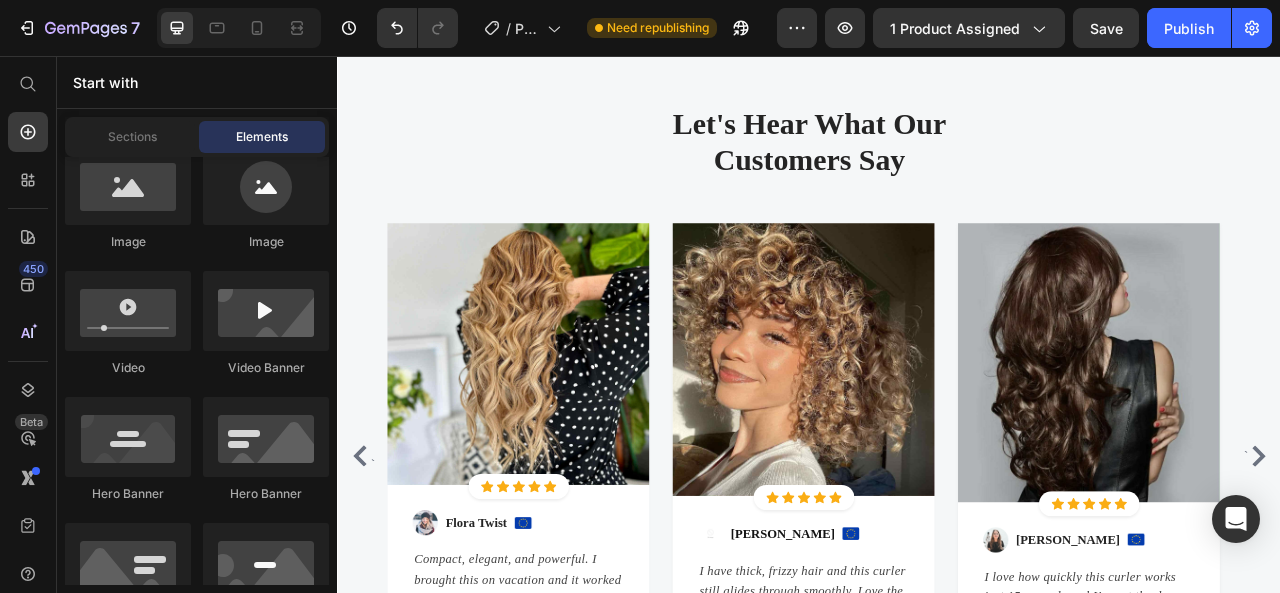 scroll, scrollTop: 2100, scrollLeft: 0, axis: vertical 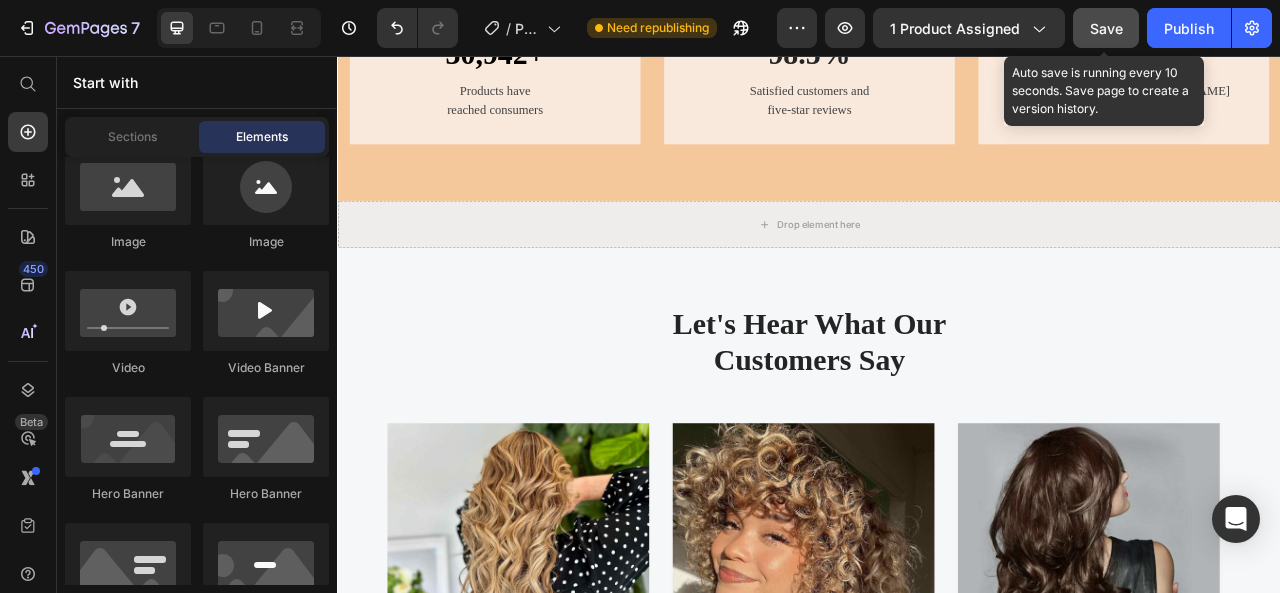 click on "Save" 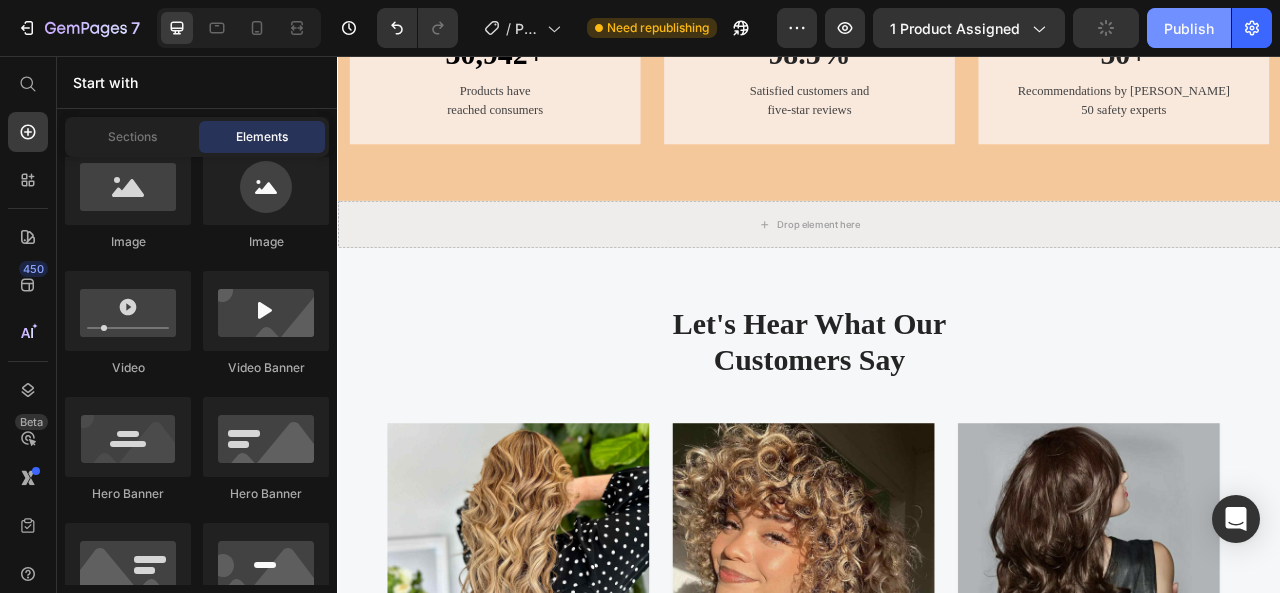 click on "Publish" at bounding box center [1189, 28] 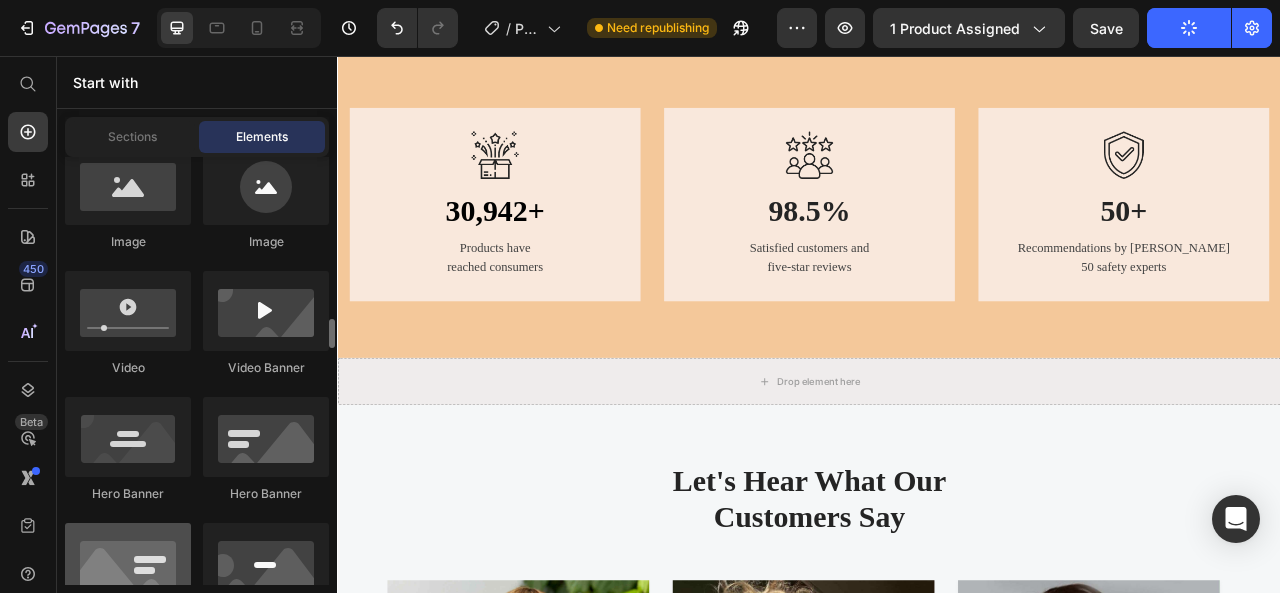 scroll, scrollTop: 2100, scrollLeft: 0, axis: vertical 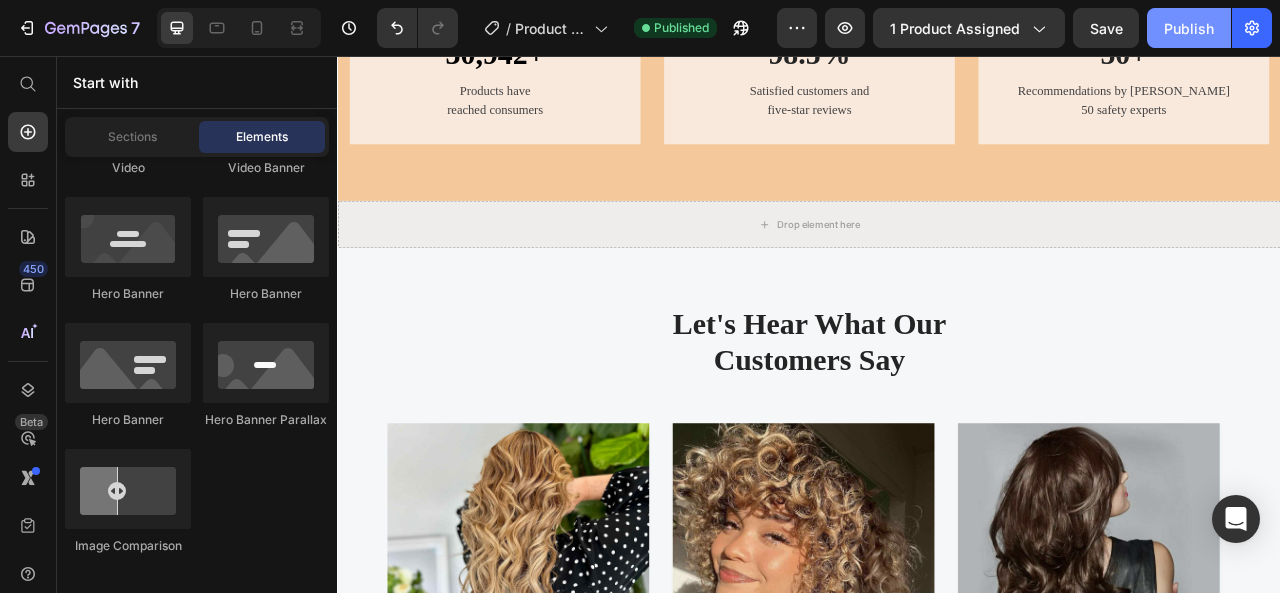 click on "Publish" 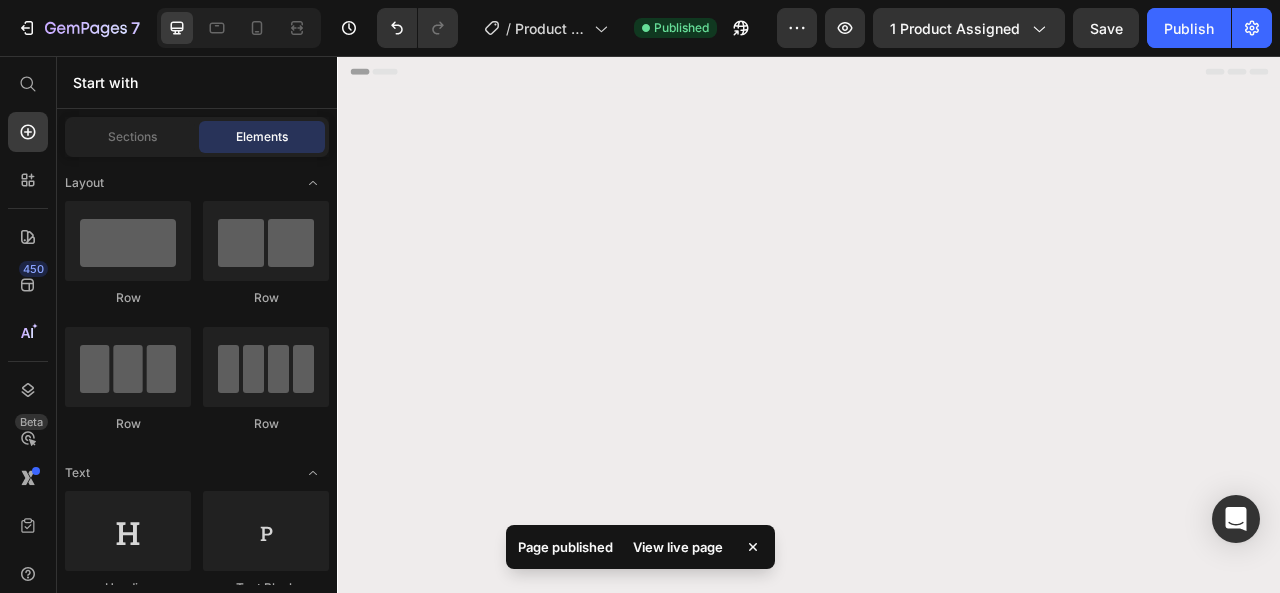 scroll, scrollTop: 0, scrollLeft: 0, axis: both 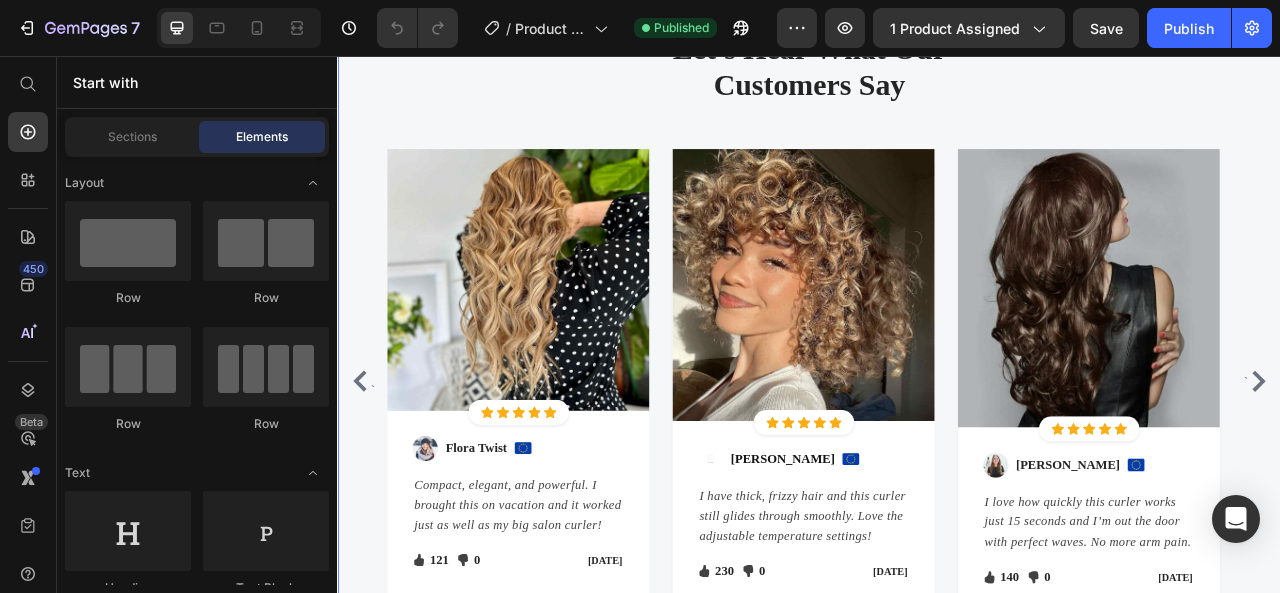 click on "Let's Hear What Our Customers Say Heading" at bounding box center (937, 74) 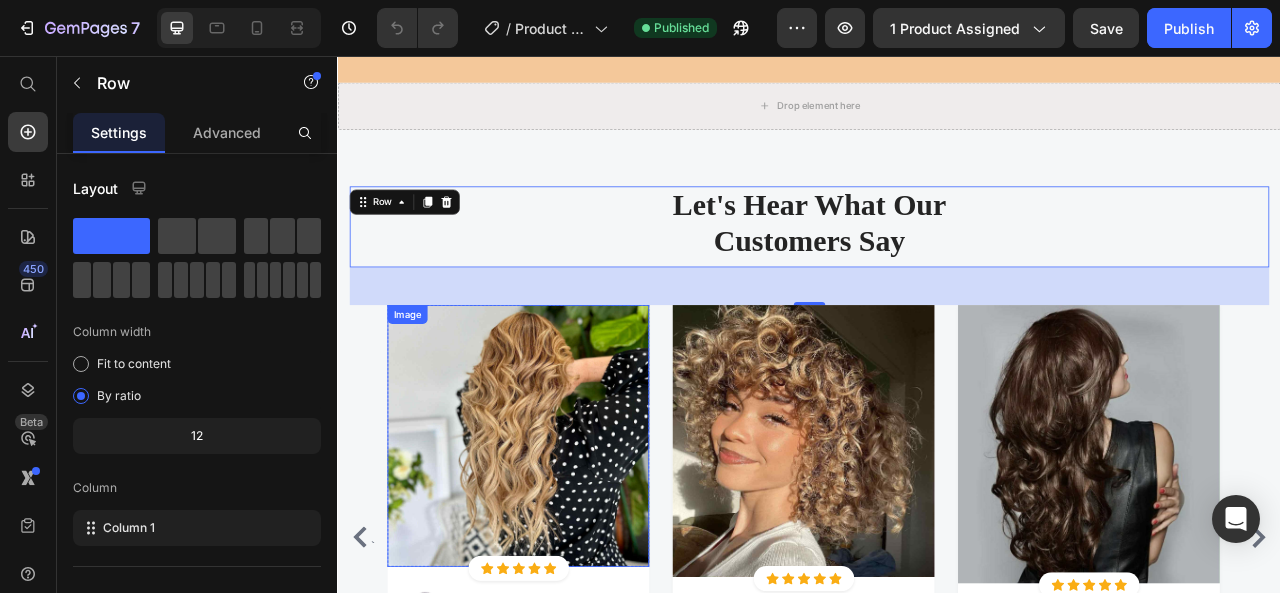scroll, scrollTop: 2289, scrollLeft: 0, axis: vertical 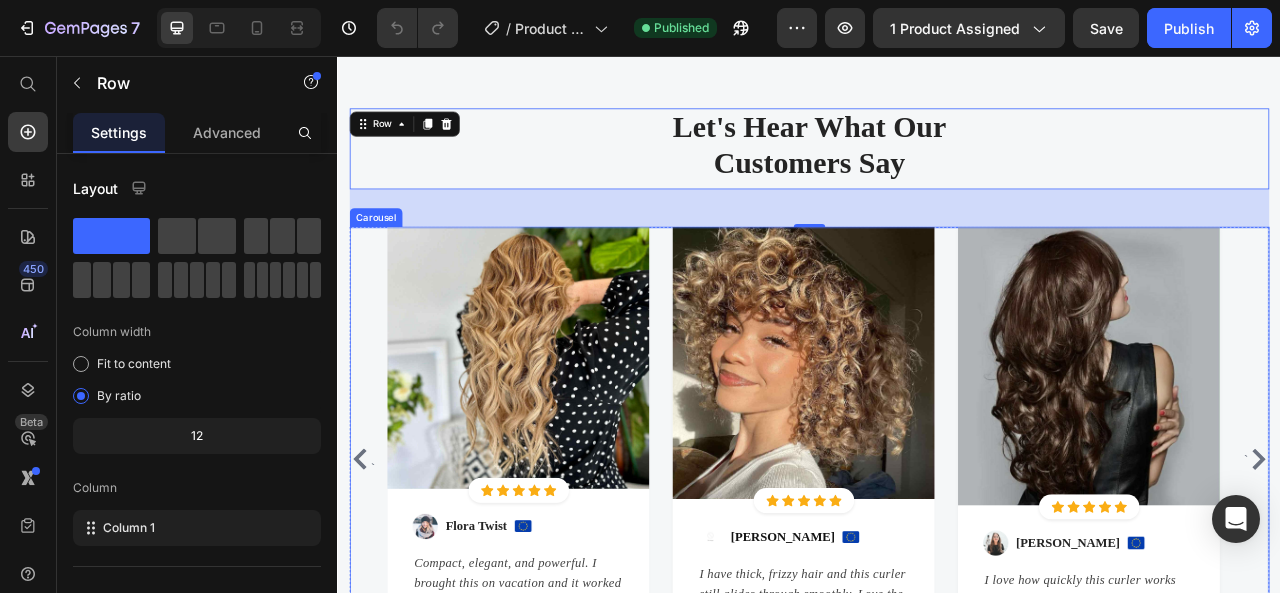 click on "` Image                Icon                Icon                Icon                Icon                Icon Icon List Hoz Row Row Image Flora Twist Text block Image Row Compact, elegant, and powerful. I brought this on vacation and it worked just as well as my big salon curler! Text block
Icon 121 Text block Icon List
Icon 0 Text block Icon List Row Feb 22, 2022 Text block Row Row Row Image                Icon                Icon                Icon                Icon                Icon Icon List Hoz Row Row Image Jane White Text block Image Row I have thick, frizzy hair and this curler still glides through smoothly. Love the adjustable temperature settings! Text block
Icon 230 Text block Icon List
Icon 0 Text block Icon List Row Jan 13, 2022 Text block Row Row Row Image                Icon                Icon                Icon                Icon                Icon Icon List Hoz Row Row Image Sabrina Miller Text block Image Row Text block" at bounding box center [937, 570] 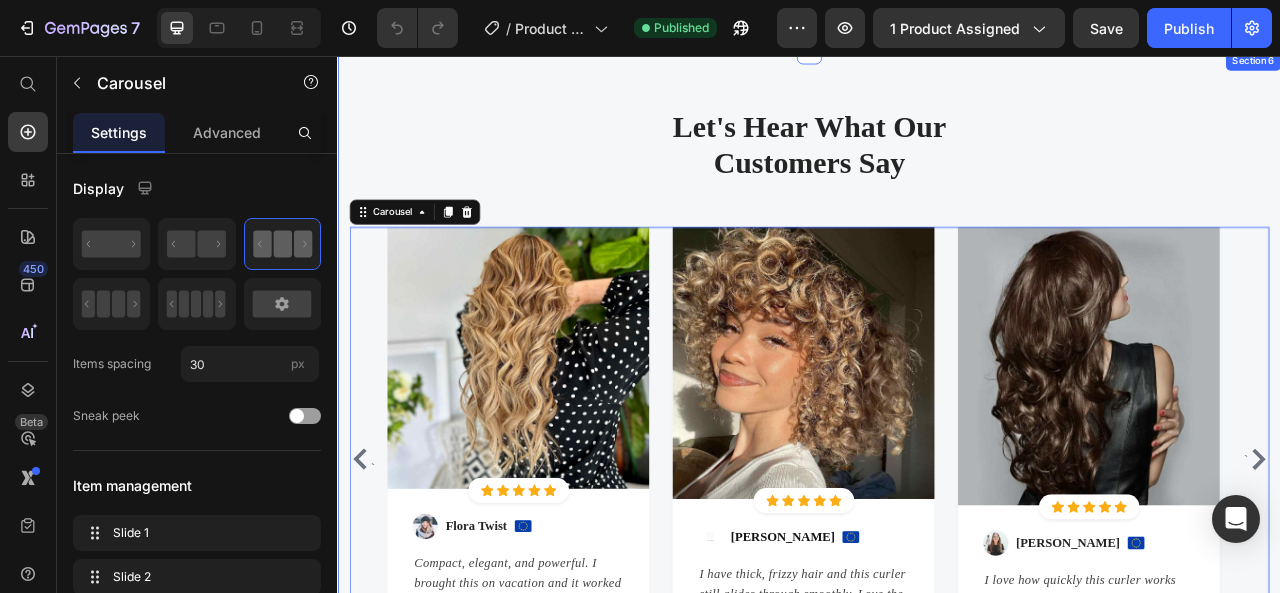 click on "Let's Hear What Our Customers Say Heading Row ` Image                Icon                Icon                Icon                Icon                Icon Icon List Hoz Row Row Image Flora Twist Text block Image Row Compact, elegant, and powerful. I brought this on vacation and it worked just as well as my big salon curler! Text block
Icon 121 Text block Icon List
Icon 0 Text block Icon List Row Feb 22, 2022 Text block Row Row Row Image                Icon                Icon                Icon                Icon                Icon Icon List Hoz Row Row Image Jane White Text block Image Row I have thick, frizzy hair and this curler still glides through smoothly. Love the adjustable temperature settings! Text block
Icon 230 Text block Icon List
Icon 0 Text block Icon List Row Jan 13, 2022 Text block Row Row Row Image                Icon                Icon                Icon                Icon                Icon Icon List Hoz Row Row Image 0" at bounding box center [937, 516] 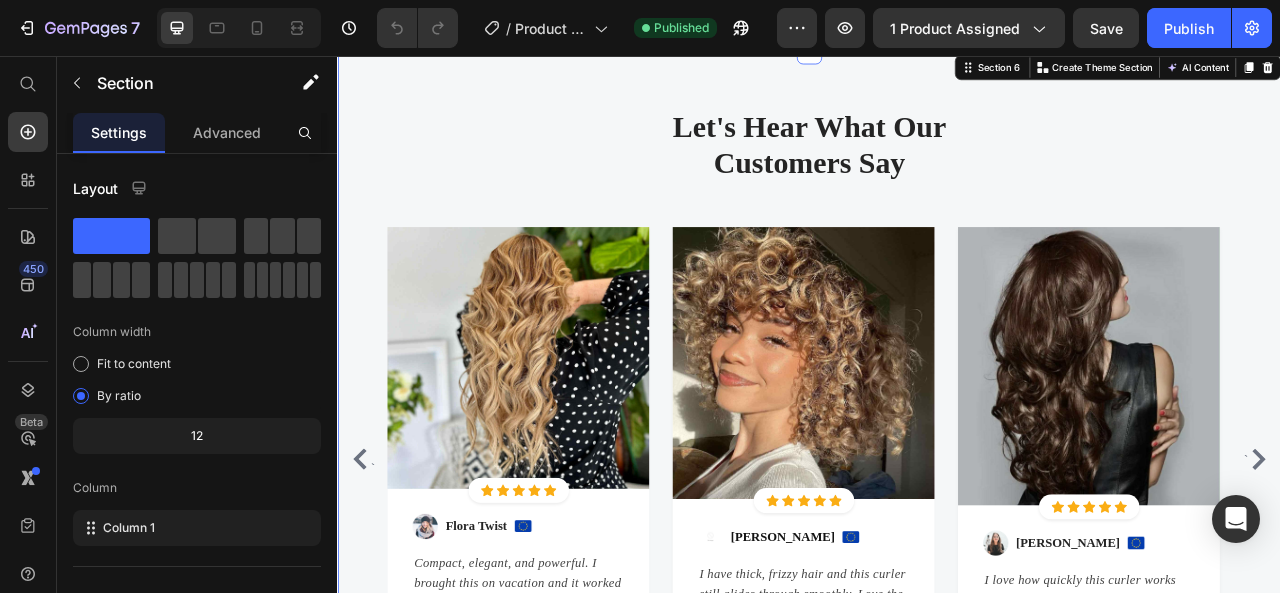 click on "Let's Hear What Our Customers Say Heading Row ` Image                Icon                Icon                Icon                Icon                Icon Icon List Hoz Row Row Image Flora Twist Text block Image Row Compact, elegant, and powerful. I brought this on vacation and it worked just as well as my big salon curler! Text block
Icon 121 Text block Icon List
Icon 0 Text block Icon List Row Feb 22, 2022 Text block Row Row Row Image                Icon                Icon                Icon                Icon                Icon Icon List Hoz Row Row Image Jane White Text block Image Row I have thick, frizzy hair and this curler still glides through smoothly. Love the adjustable temperature settings! Text block
Icon 230 Text block Icon List
Icon 0 Text block Icon List Row Jan 13, 2022 Text block Row Row Row Image                Icon                Icon                Icon                Icon                Icon Icon List Hoz Row Row Image 0" at bounding box center [937, 516] 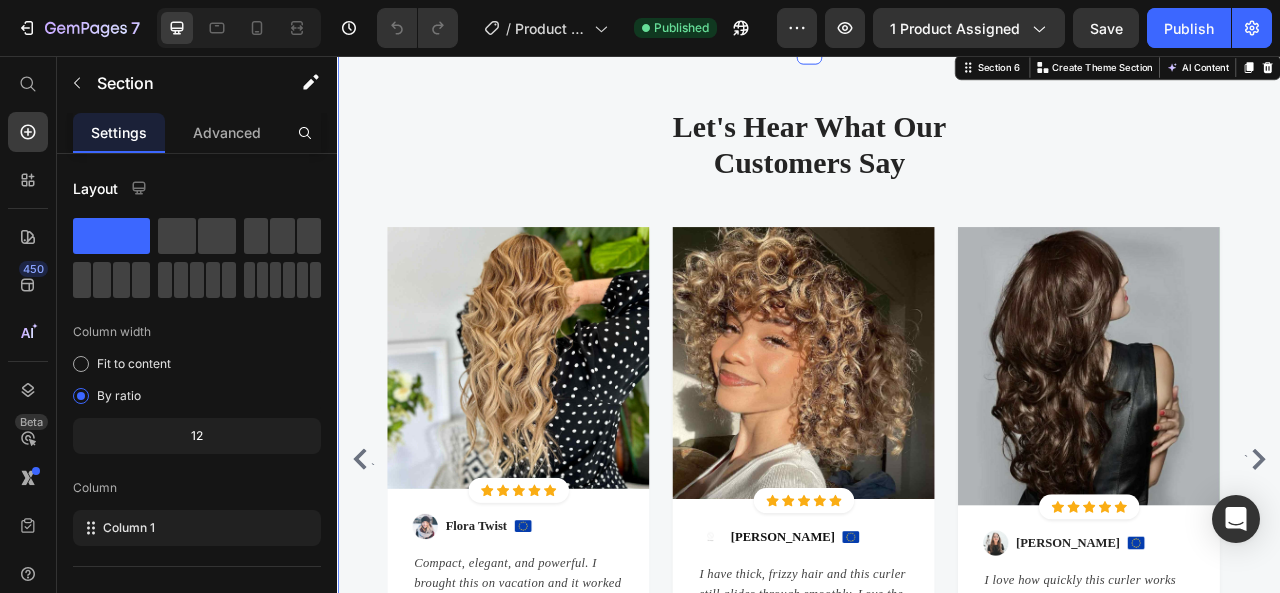 scroll, scrollTop: 2189, scrollLeft: 0, axis: vertical 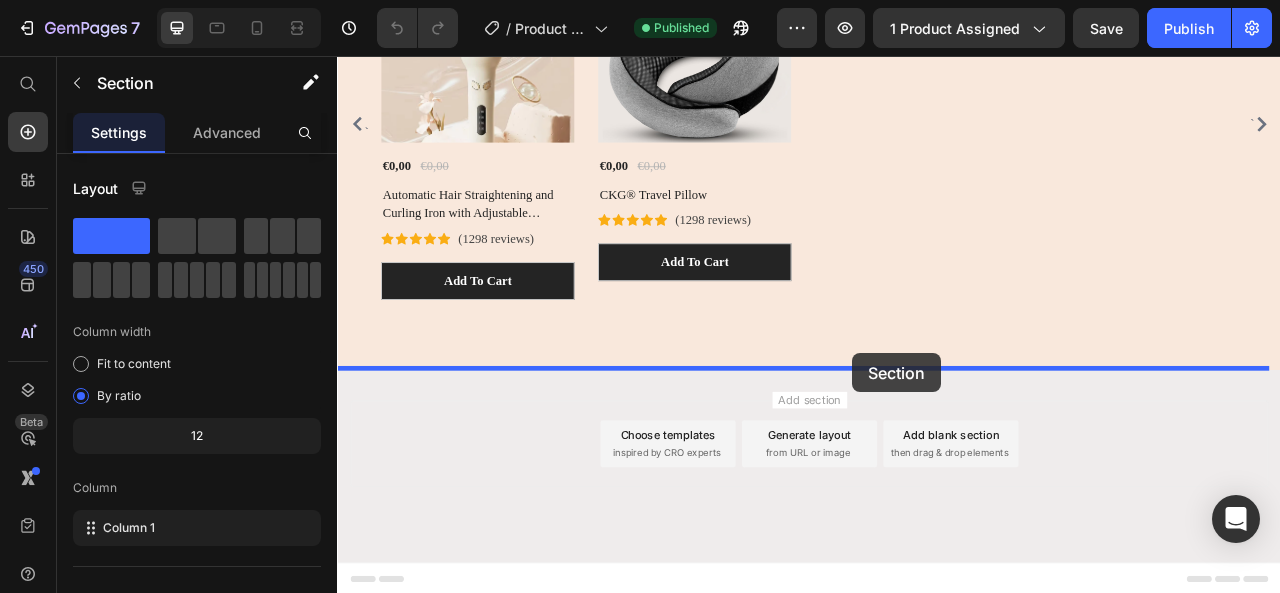 drag, startPoint x: 1125, startPoint y: 230, endPoint x: 992, endPoint y: 434, distance: 243.52618 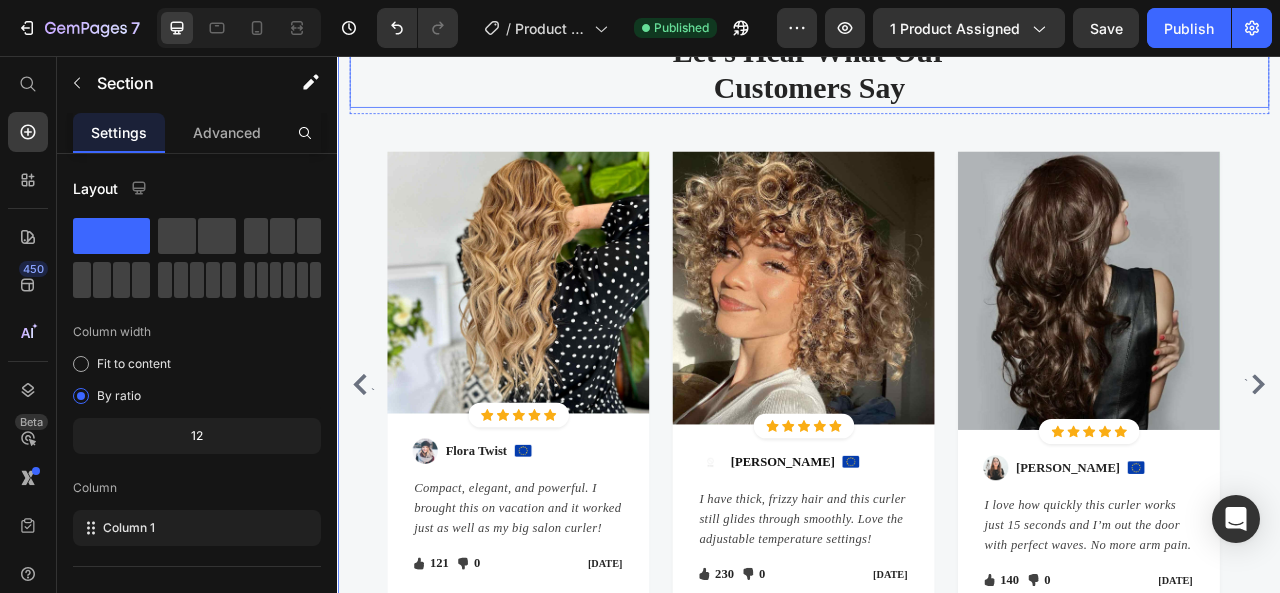 scroll, scrollTop: 3358, scrollLeft: 0, axis: vertical 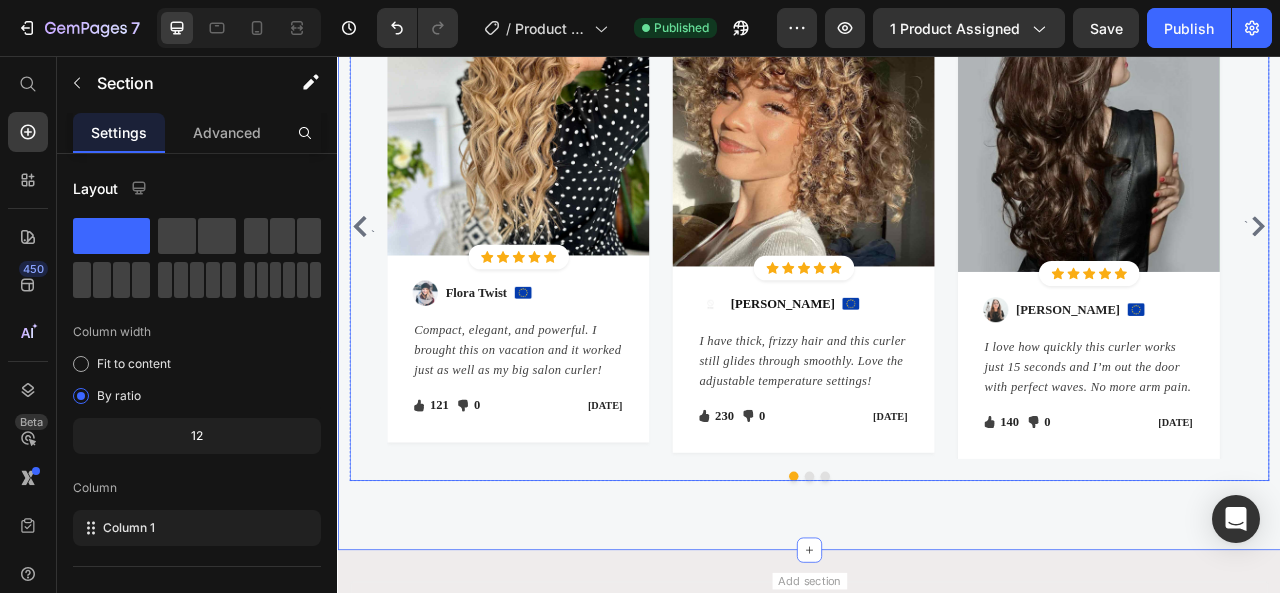 click on "` Image                Icon                Icon                Icon                Icon                Icon Icon List Hoz Row Row Image Flora Twist Text block Image Row Compact, elegant, and powerful. I brought this on vacation and it worked just as well as my big salon curler! Text block
Icon 121 Text block Icon List
Icon 0 Text block Icon List Row Feb 22, 2022 Text block Row Row Row Image                Icon                Icon                Icon                Icon                Icon Icon List Hoz Row Row Image Jane White Text block Image Row I have thick, frizzy hair and this curler still glides through smoothly. Love the adjustable temperature settings! Text block
Icon 230 Text block Icon List
Icon 0 Text block Icon List Row Jan 13, 2022 Text block Row Row Row Image                Icon                Icon                Icon                Icon                Icon Icon List Hoz Row Row Image Sabrina Miller Text block Image Row Text block" at bounding box center [937, 273] 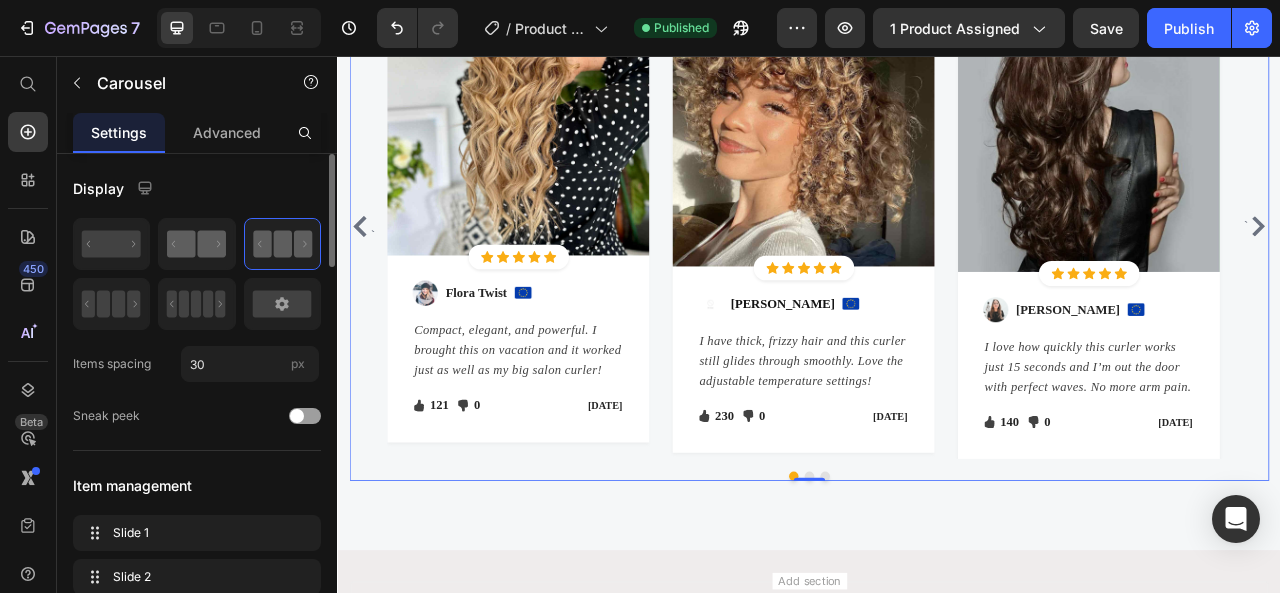 click 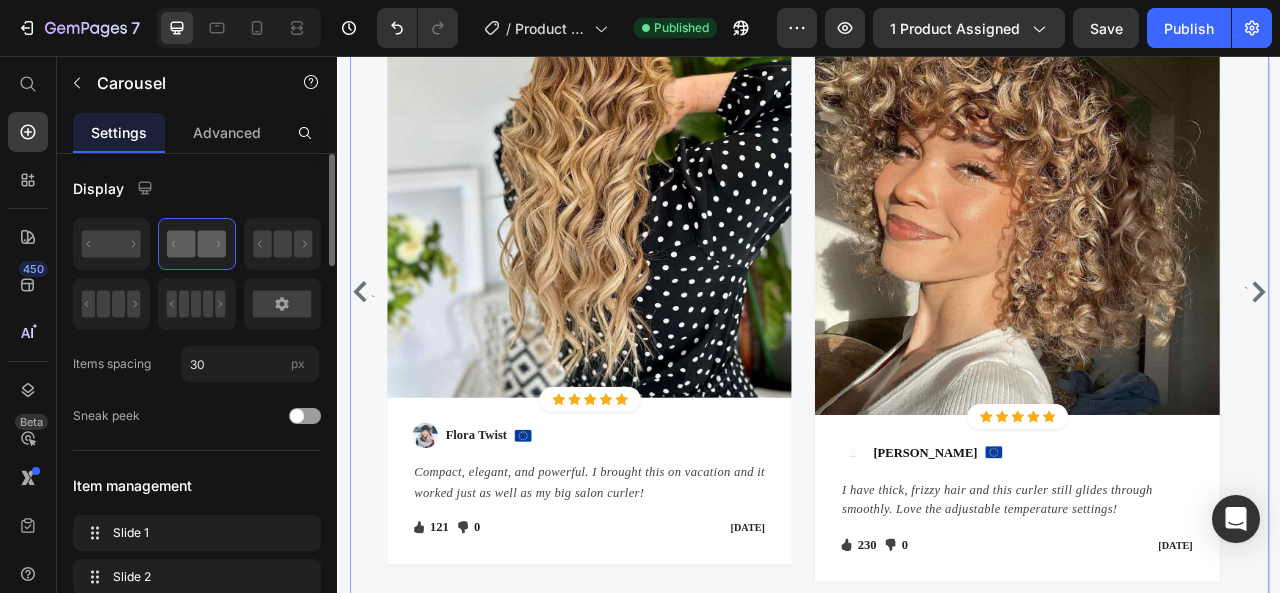 scroll, scrollTop: 3442, scrollLeft: 0, axis: vertical 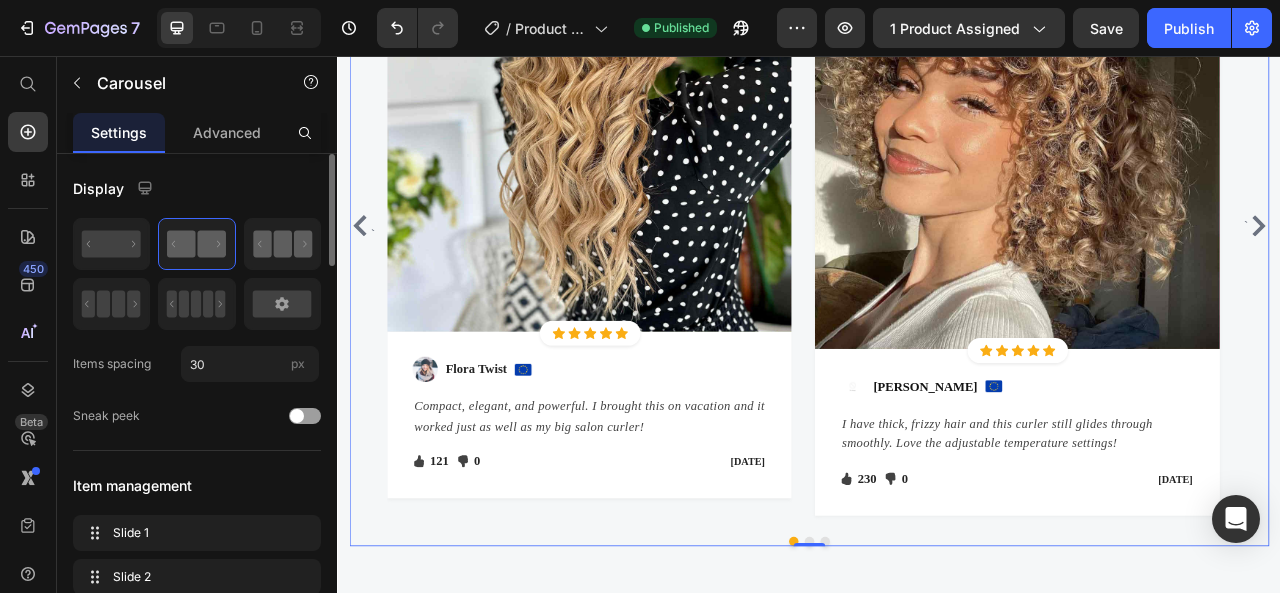 click 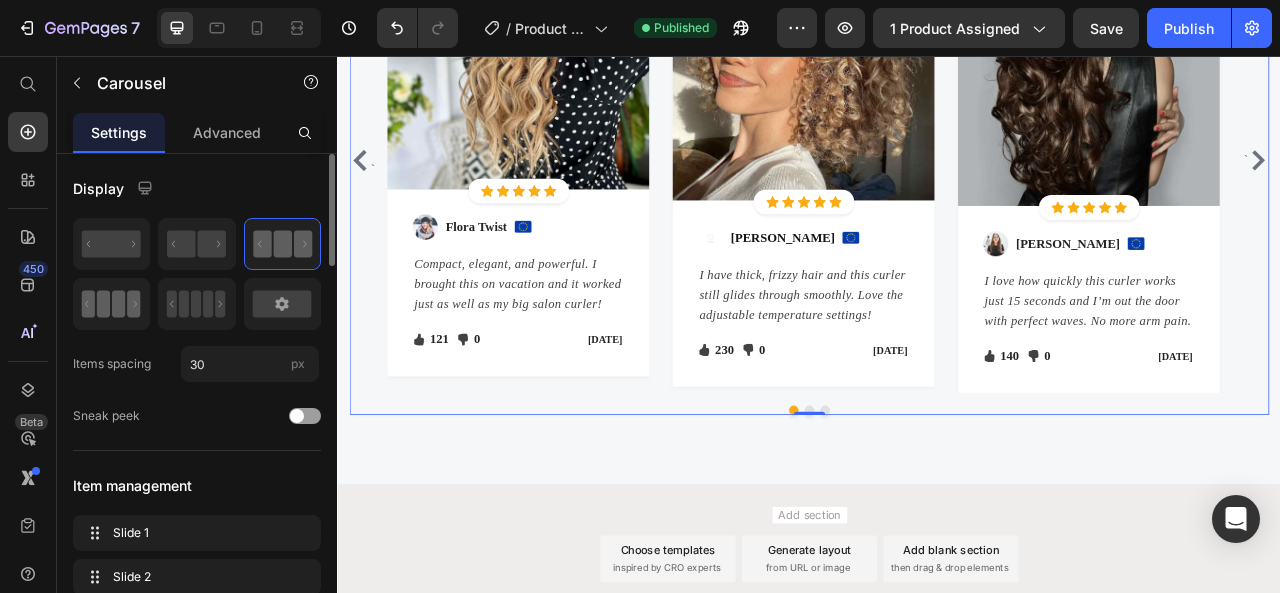 scroll, scrollTop: 3358, scrollLeft: 0, axis: vertical 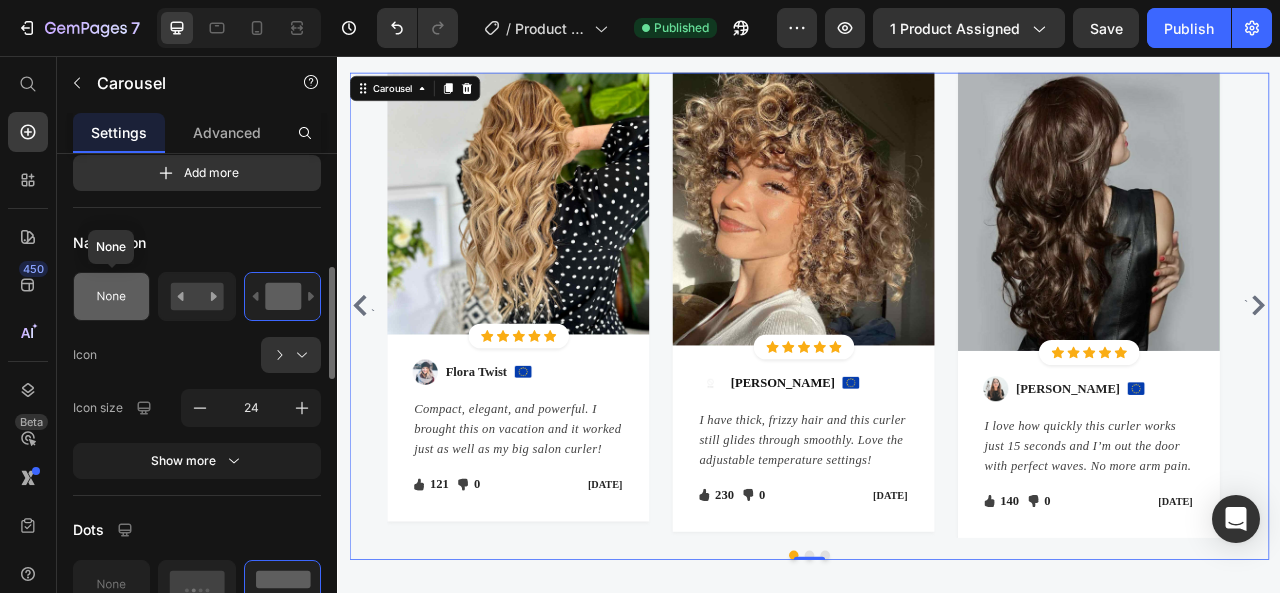 click 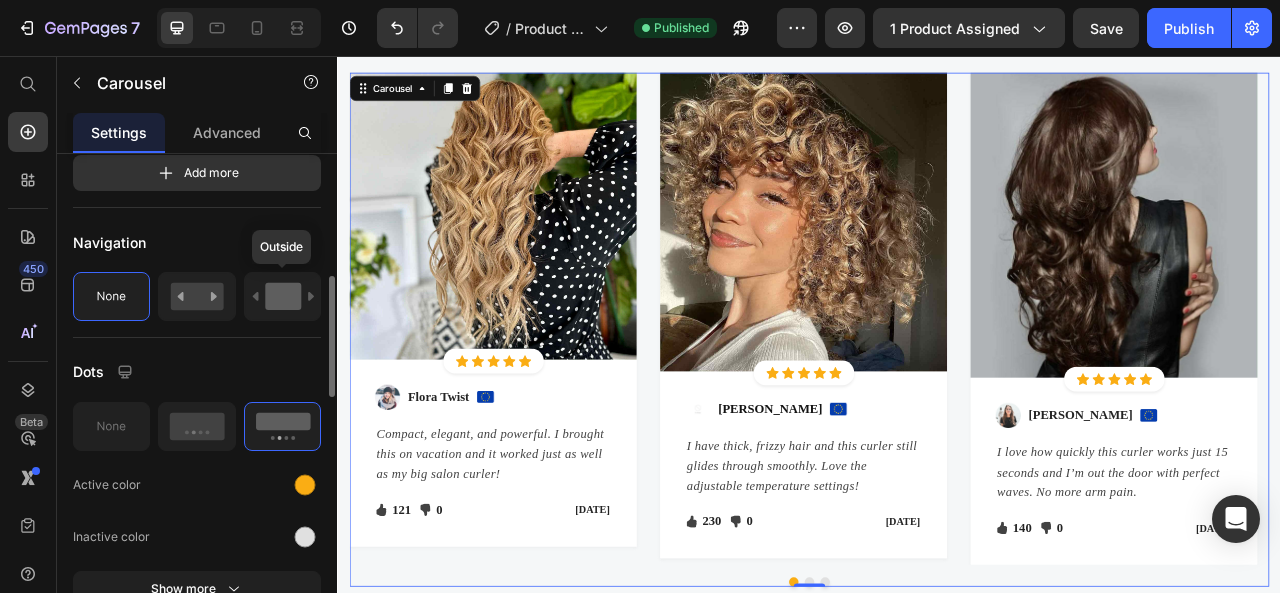 click 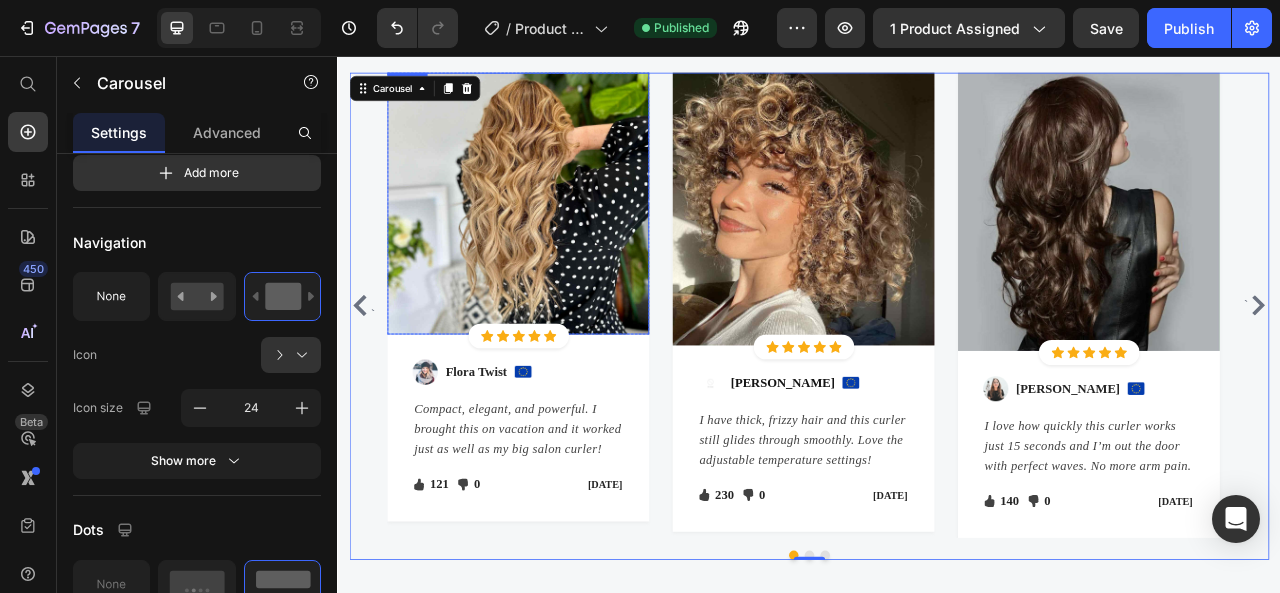 scroll, scrollTop: 2958, scrollLeft: 0, axis: vertical 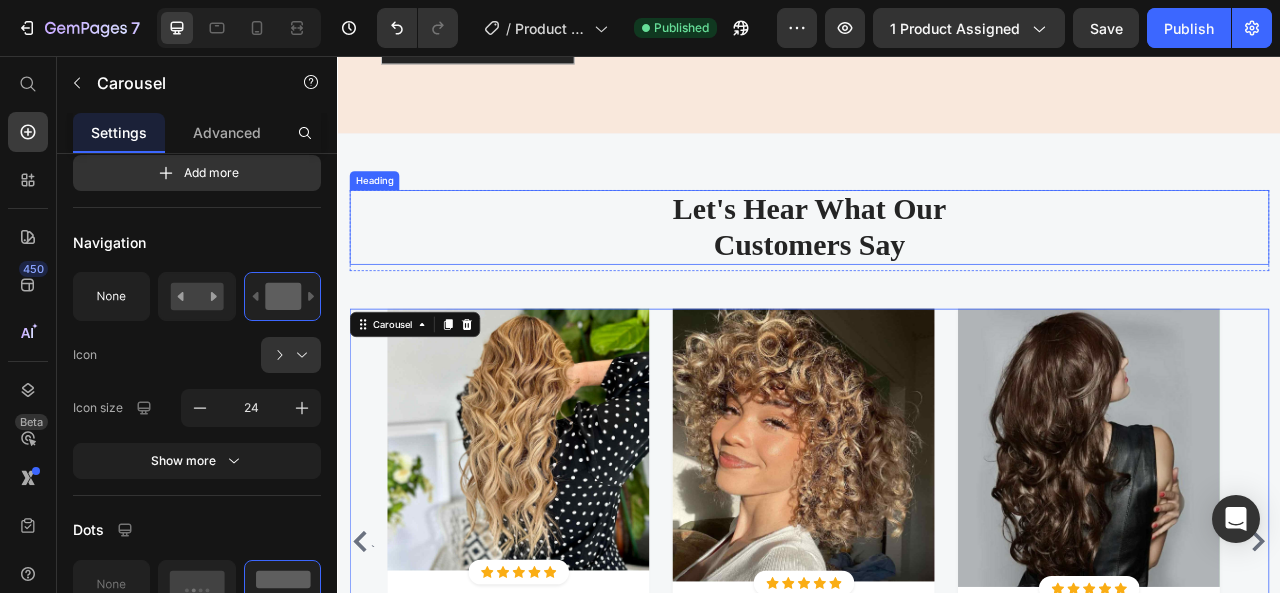 click on "Let's Hear What Our Customers Say" at bounding box center [937, 273] 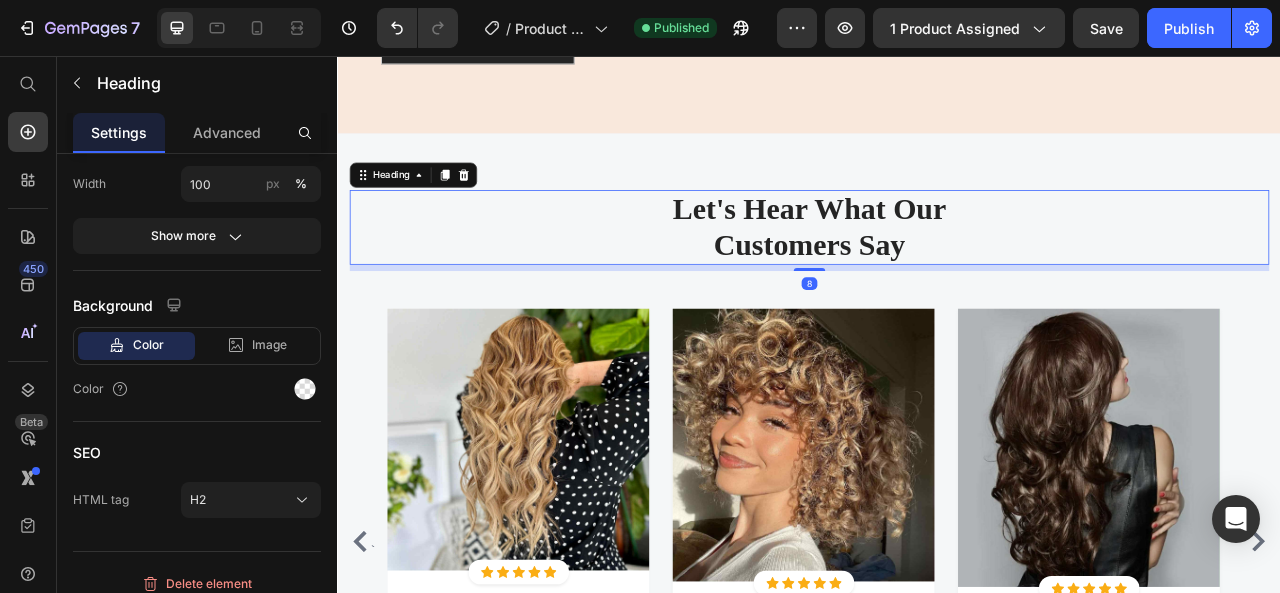 scroll, scrollTop: 0, scrollLeft: 0, axis: both 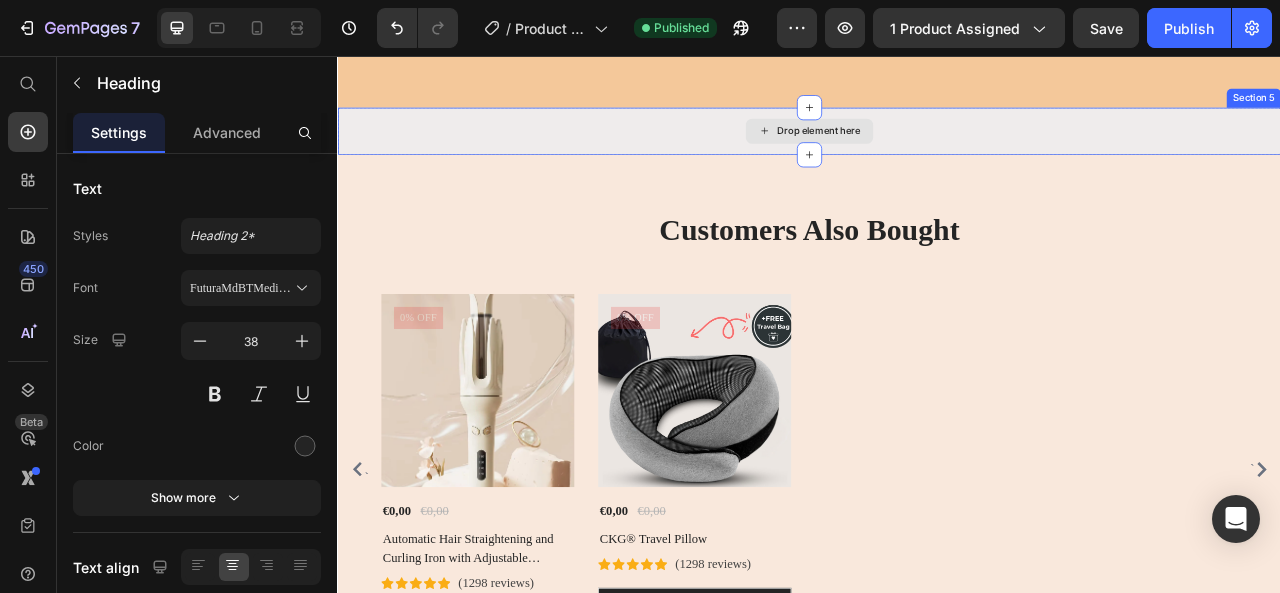 click on "Drop element here" at bounding box center (937, 152) 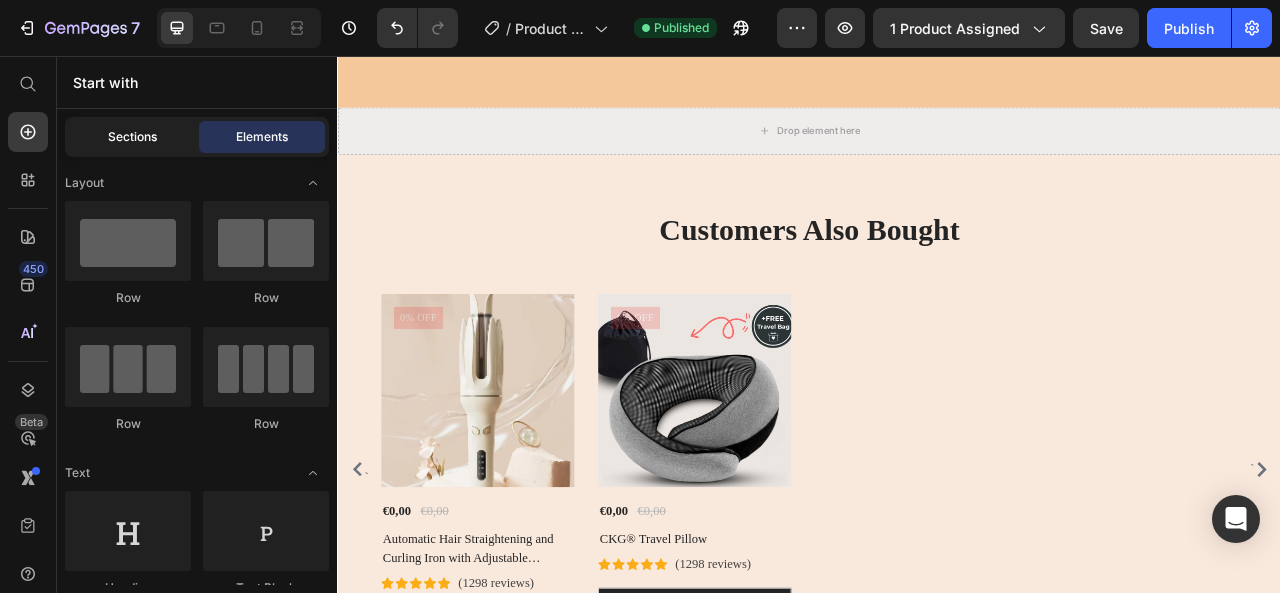 click on "Sections" at bounding box center [132, 137] 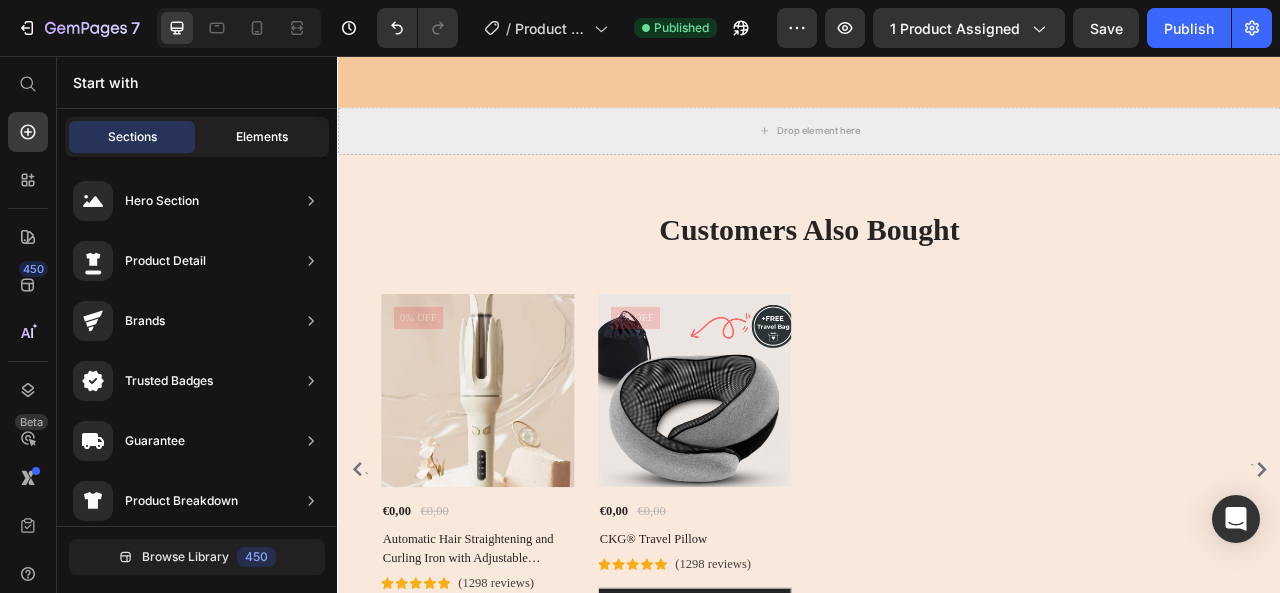 click on "Elements" at bounding box center (262, 137) 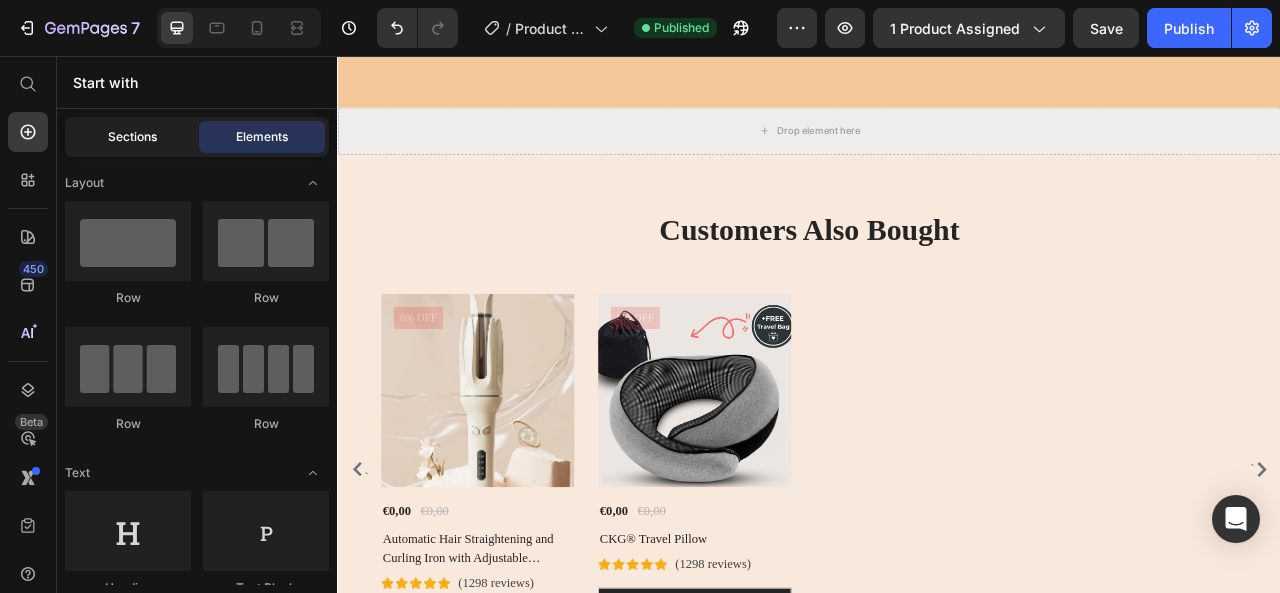 click on "Sections" 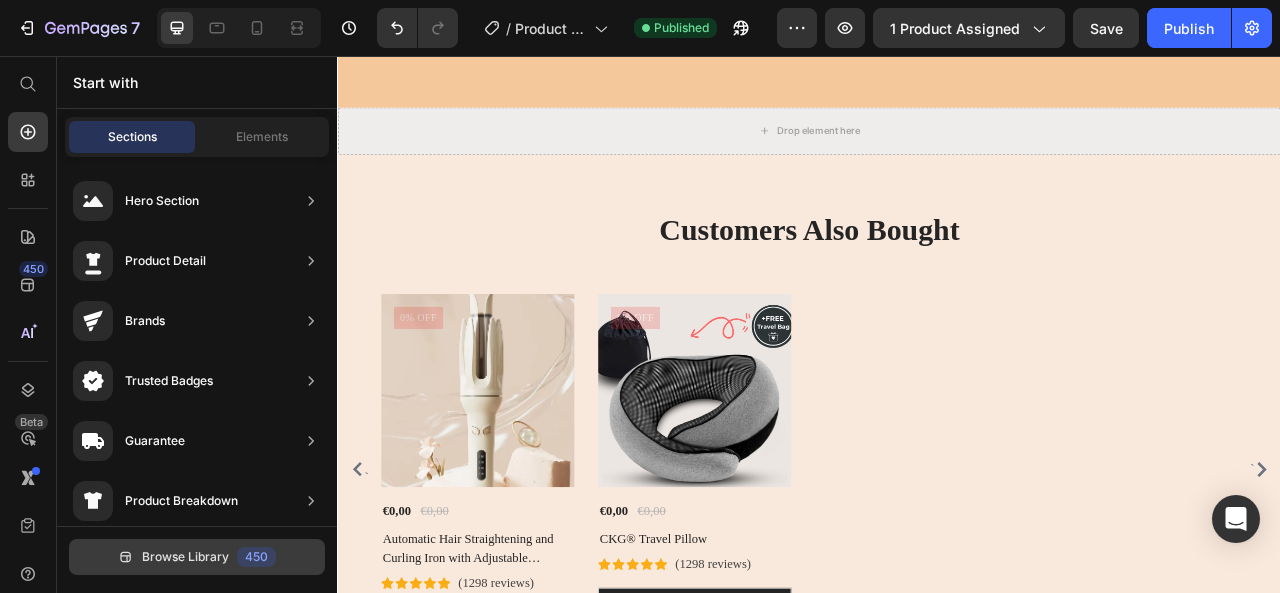 click on "Browse Library 450" at bounding box center [197, 557] 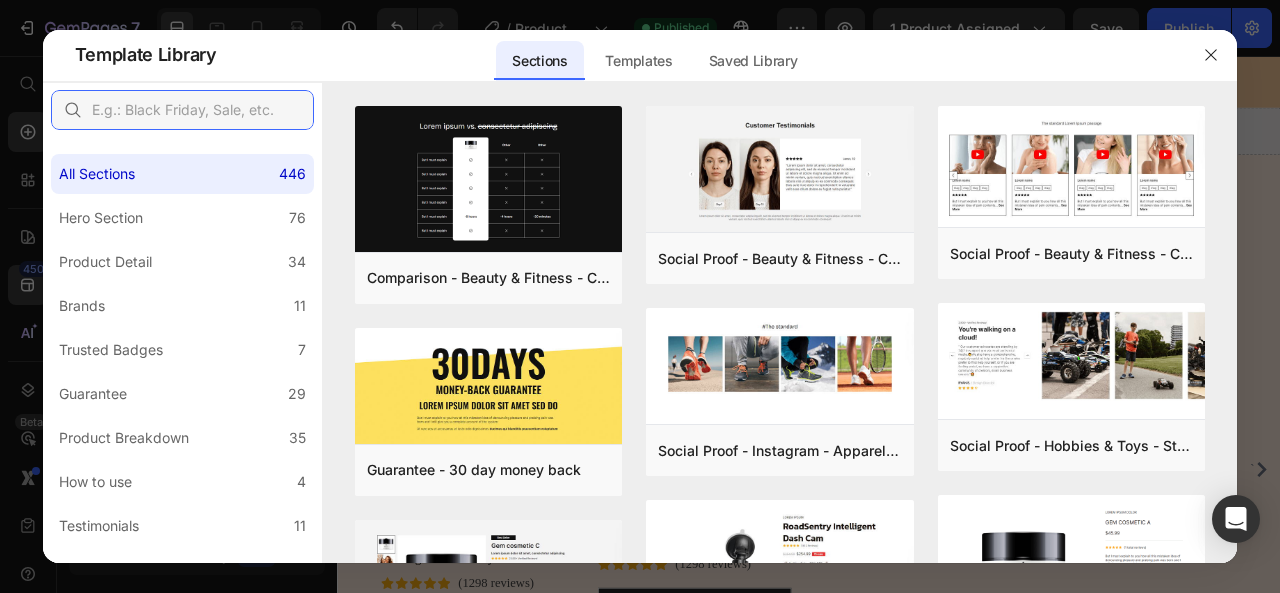 click at bounding box center [182, 110] 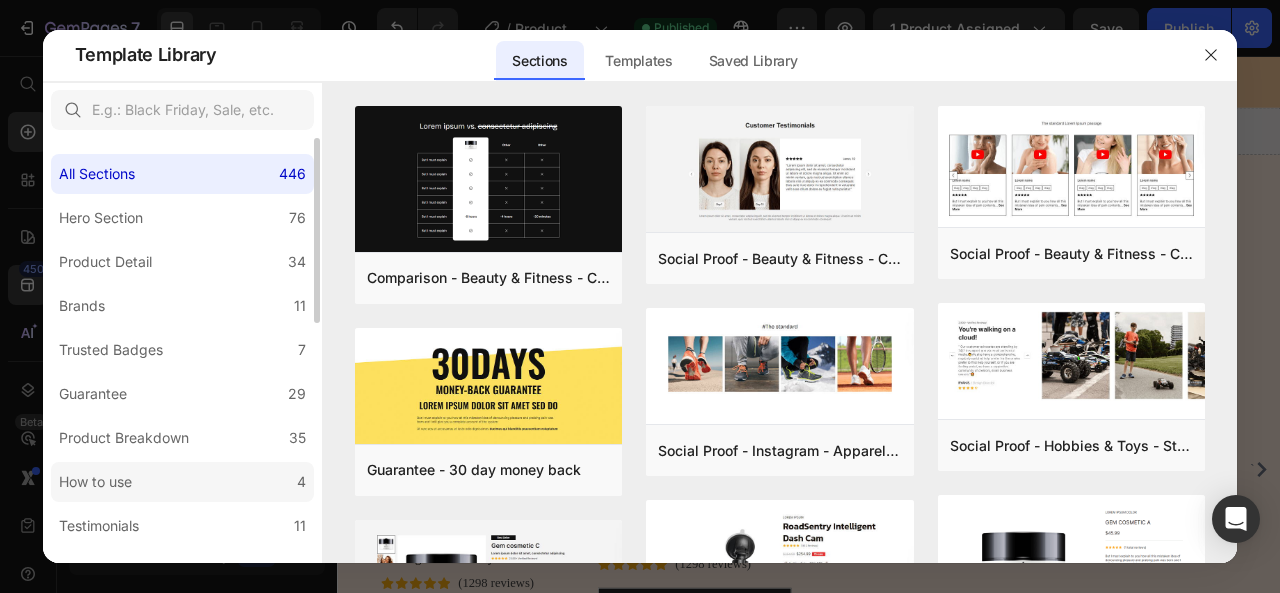 click on "How to use" at bounding box center (95, 482) 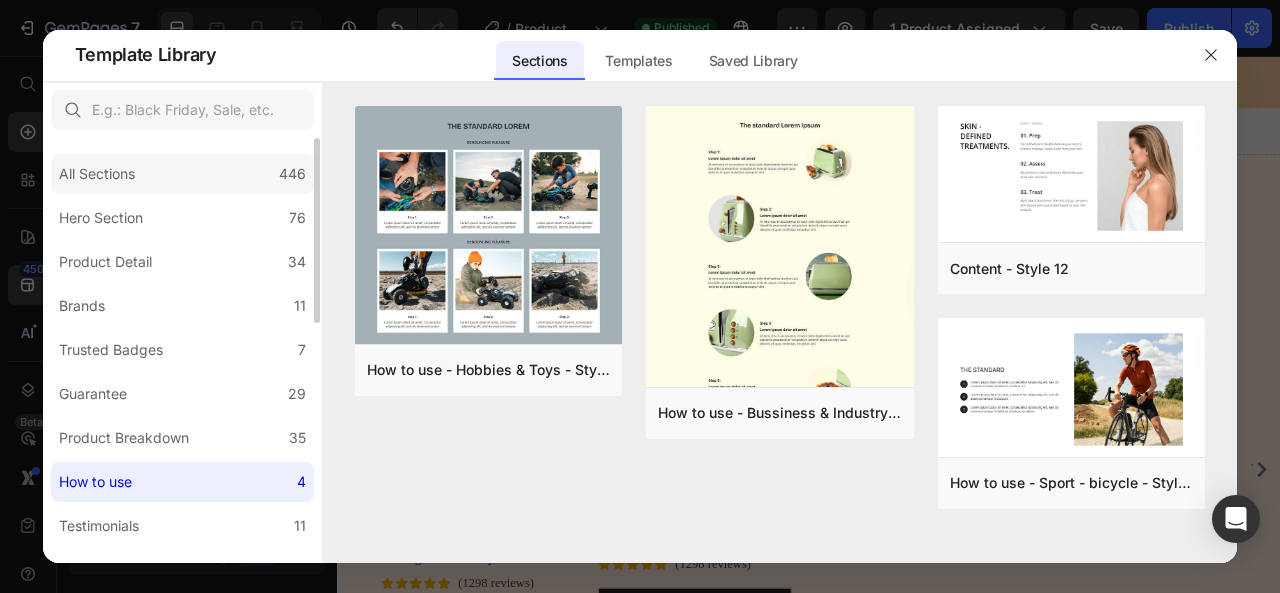 click on "All Sections 446" 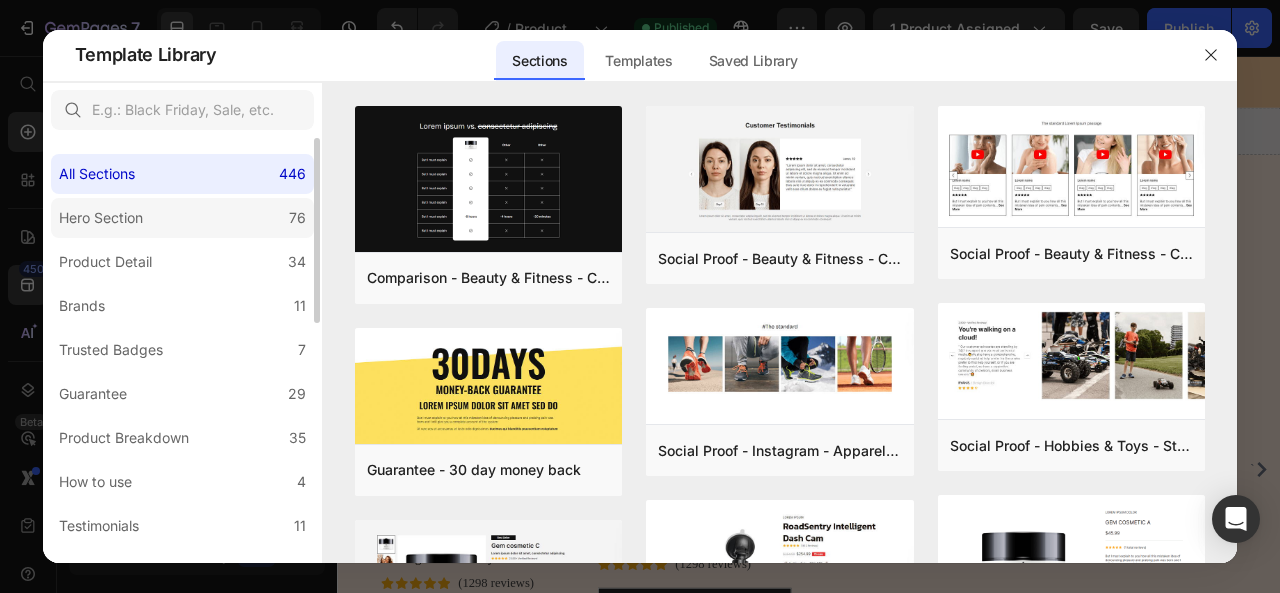 click on "Hero Section 76" 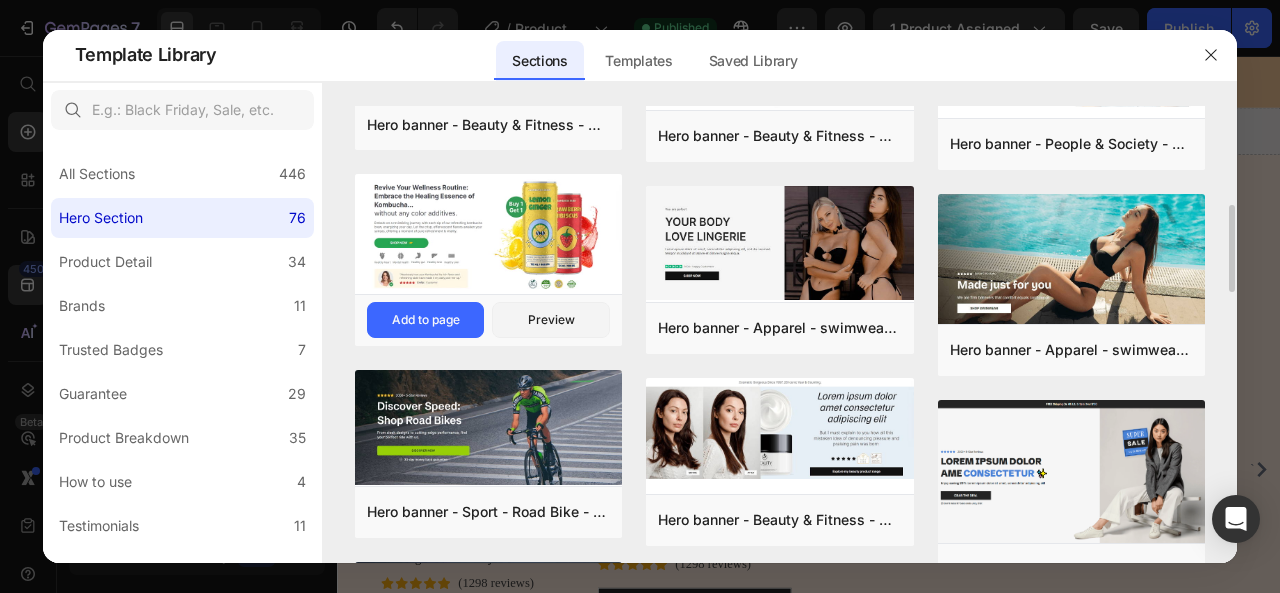 scroll, scrollTop: 721, scrollLeft: 0, axis: vertical 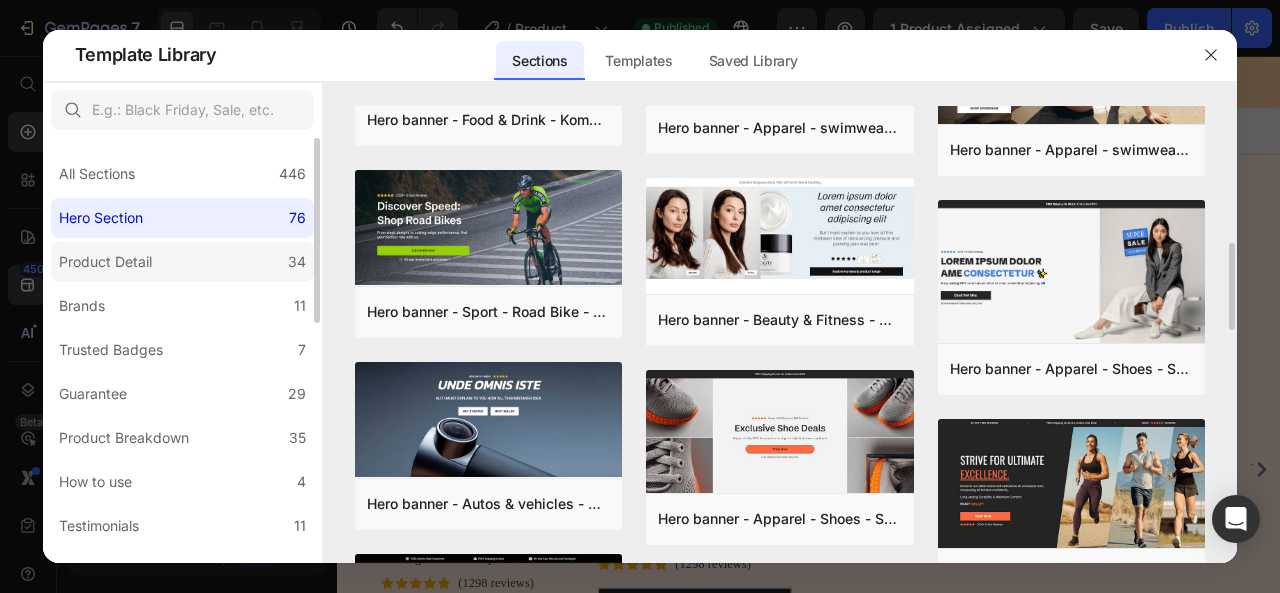 click on "Product Detail" at bounding box center (109, 262) 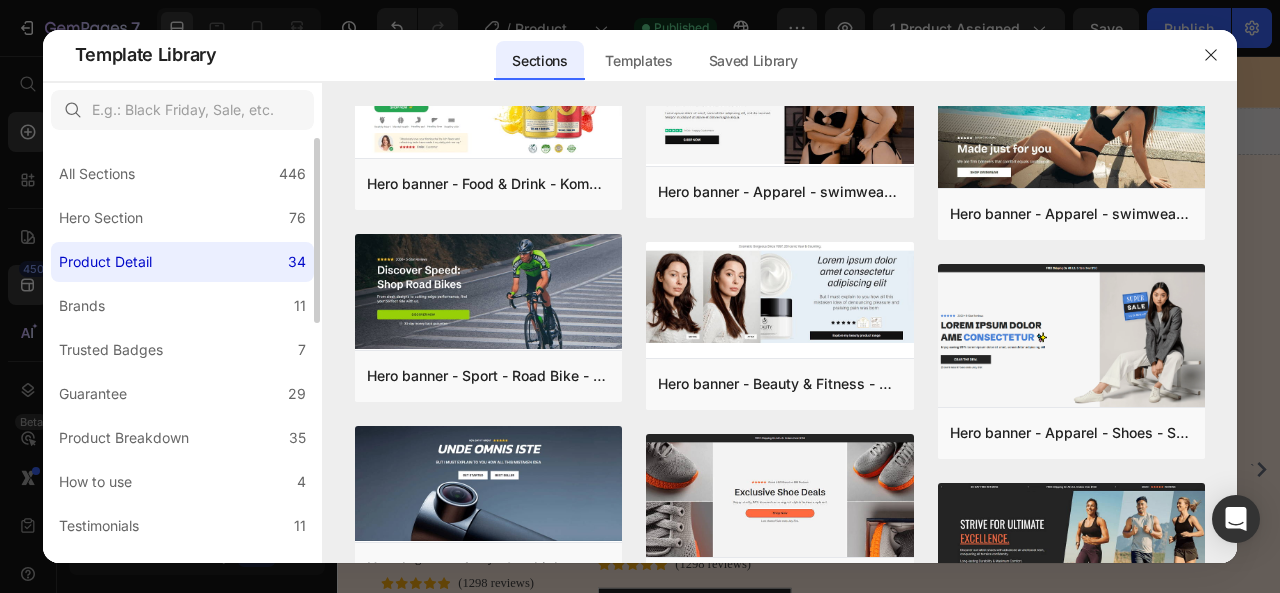 scroll, scrollTop: 0, scrollLeft: 0, axis: both 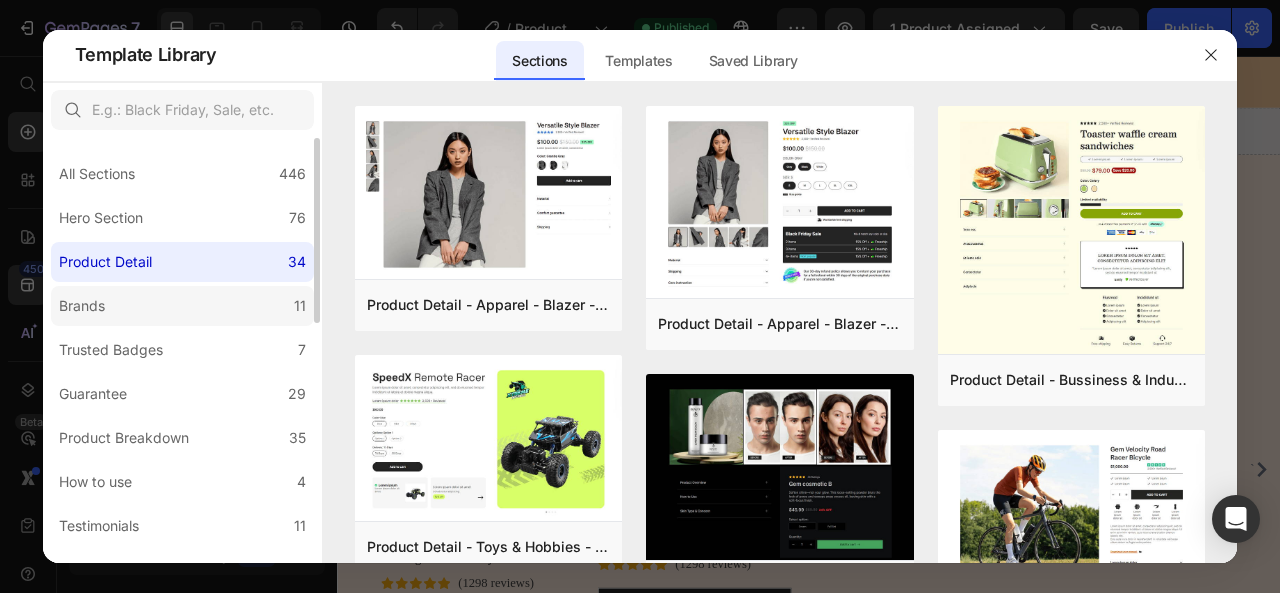 click on "Brands 11" 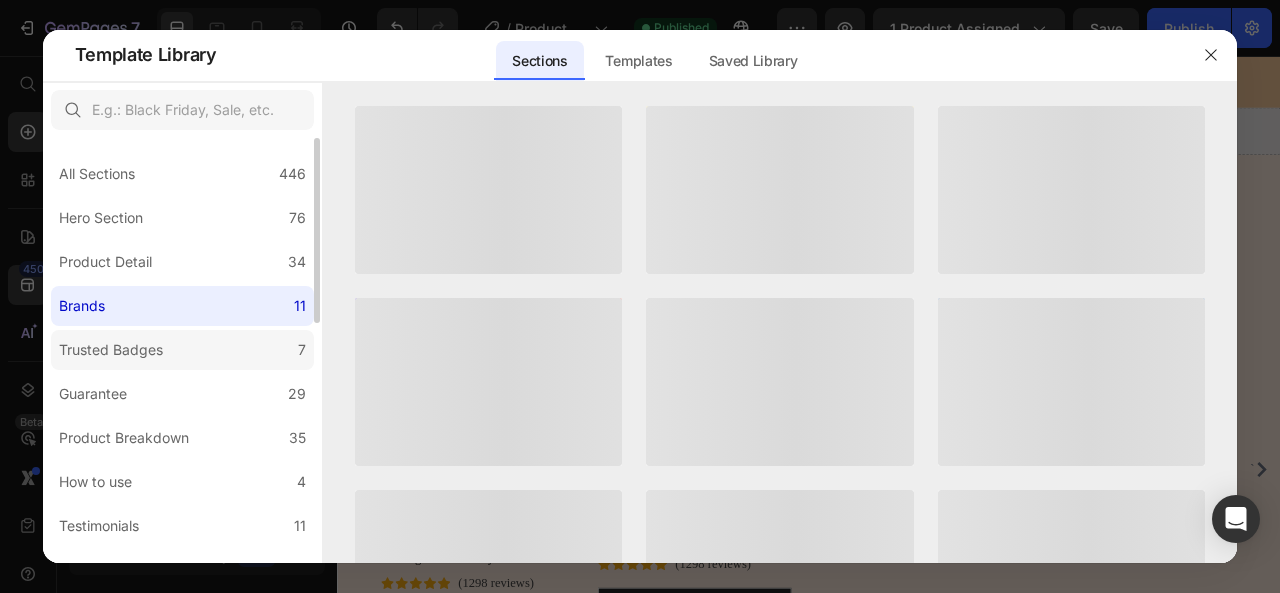 click on "Trusted Badges" at bounding box center [111, 350] 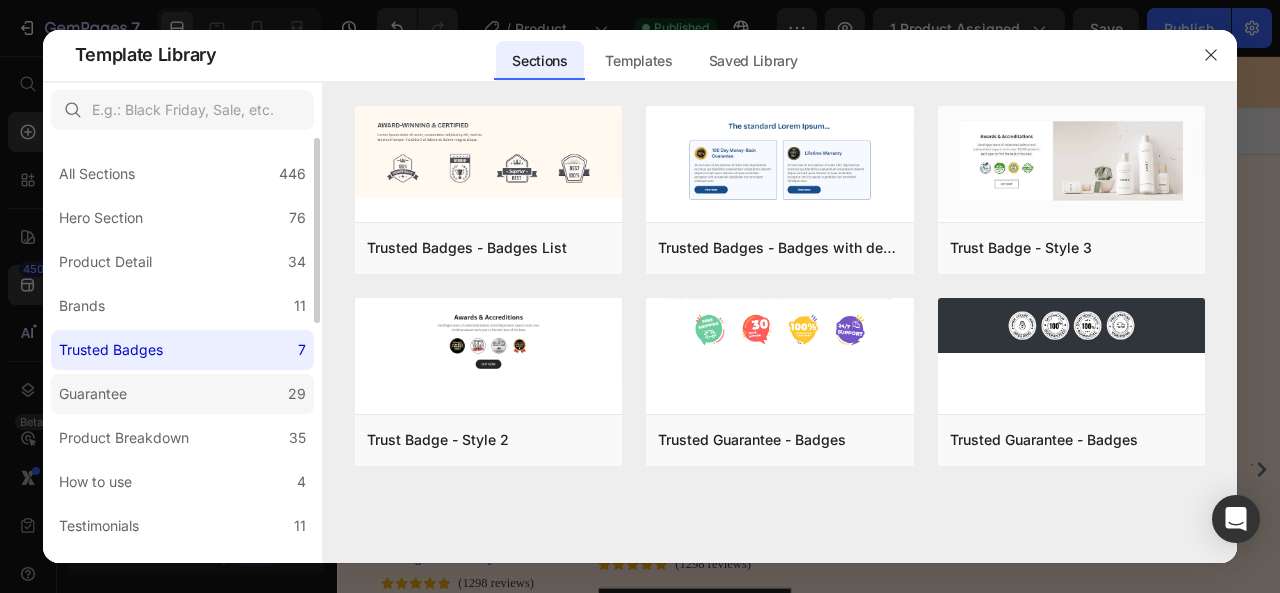 click on "Guarantee 29" 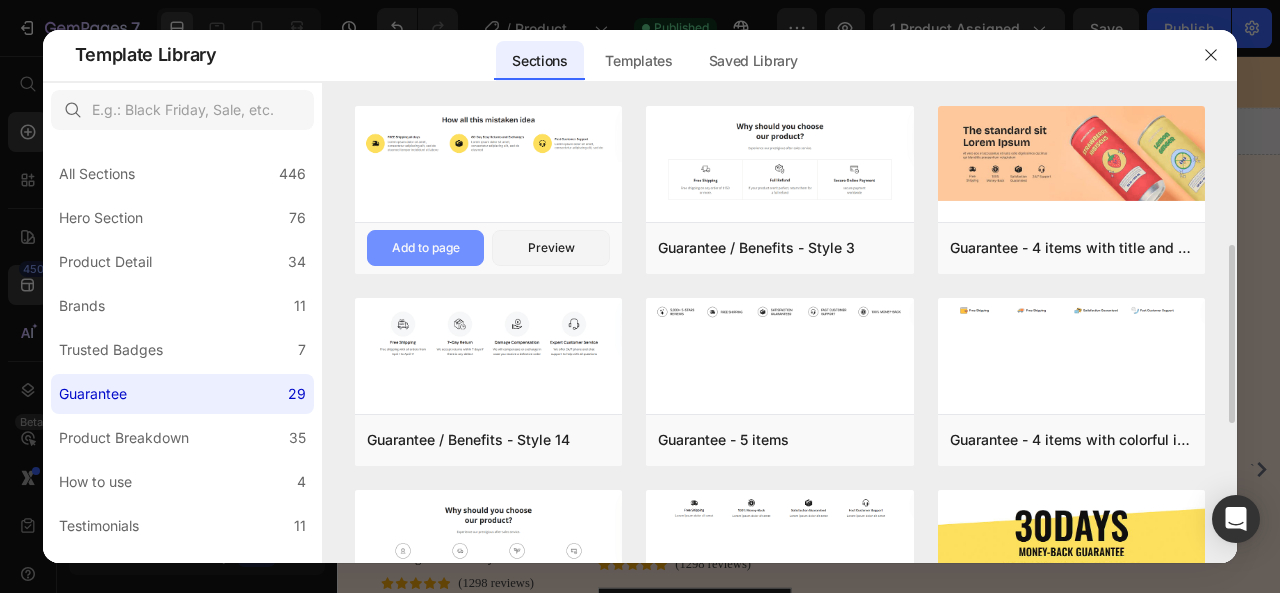 scroll, scrollTop: 100, scrollLeft: 0, axis: vertical 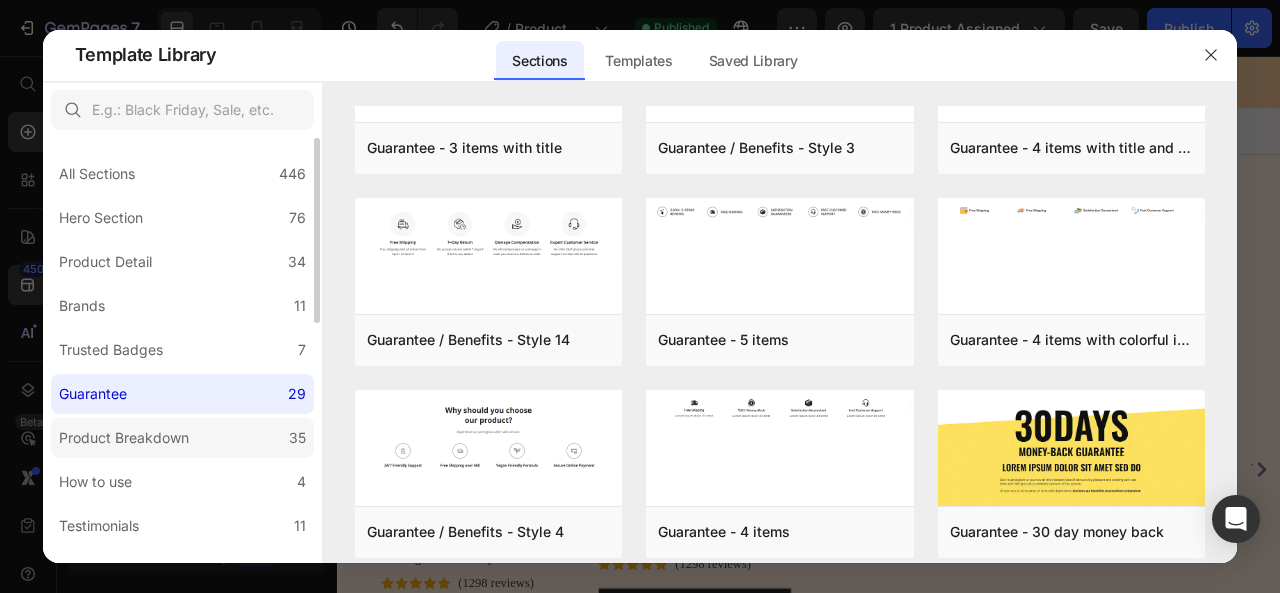 click on "Product Breakdown" at bounding box center [124, 438] 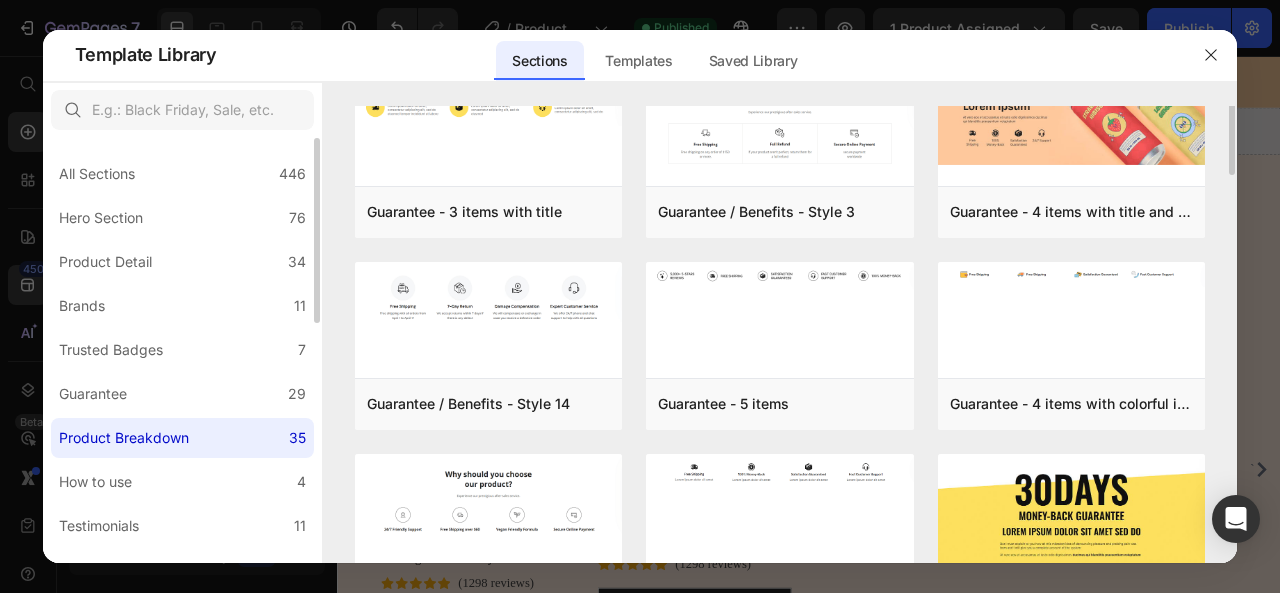 scroll, scrollTop: 0, scrollLeft: 0, axis: both 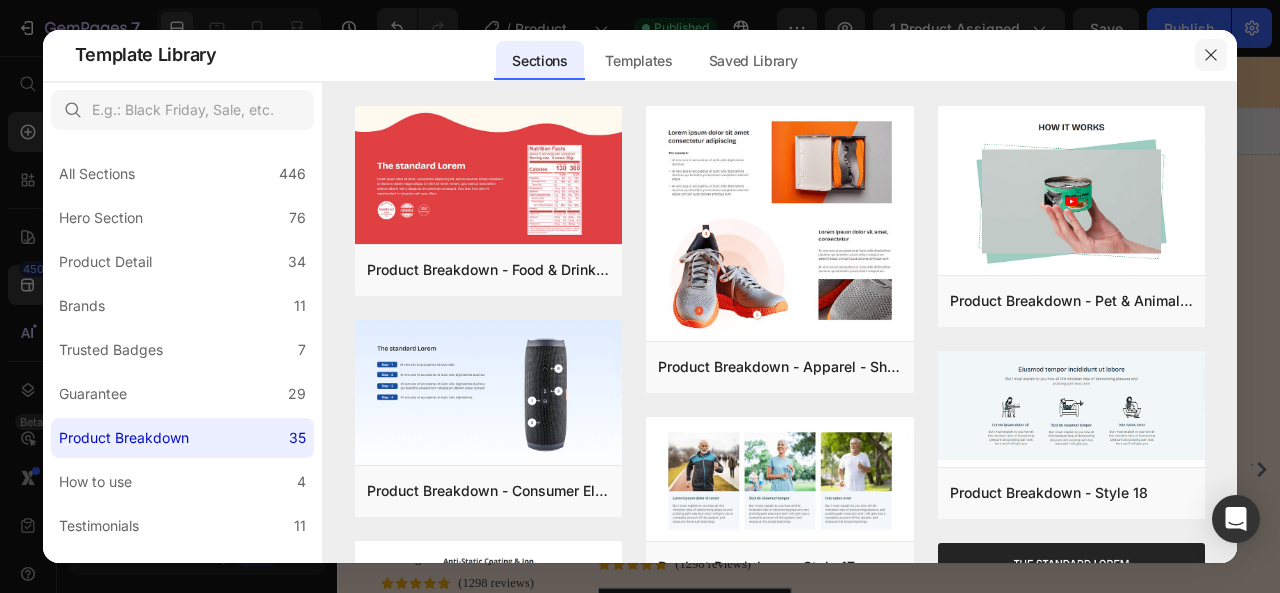 click 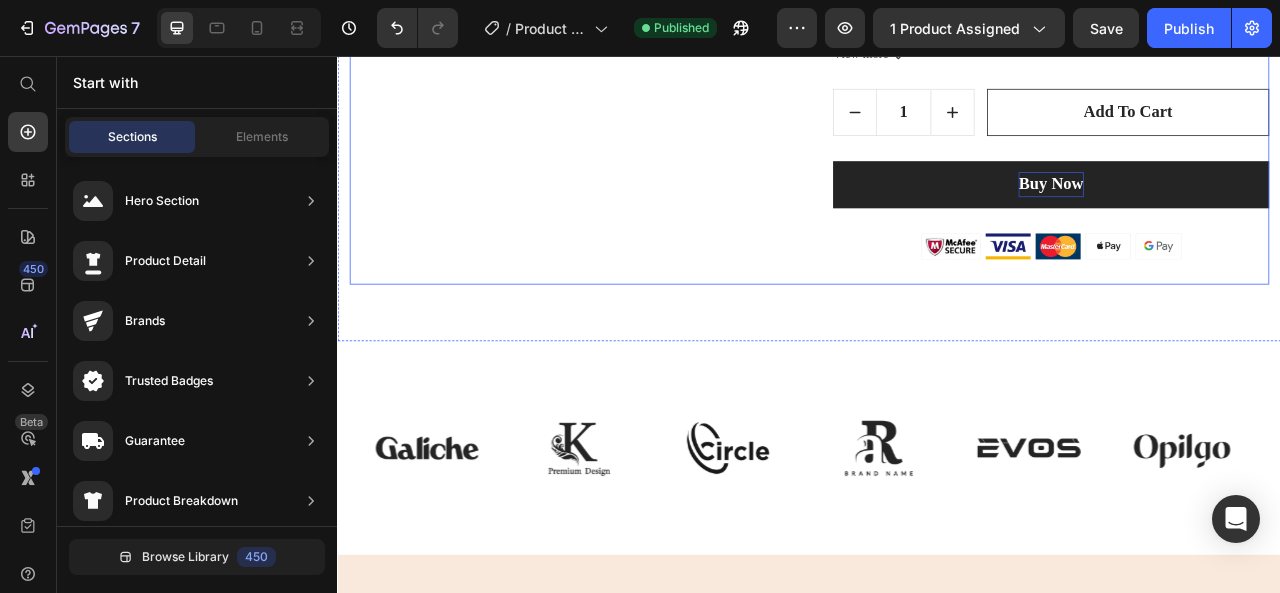 scroll, scrollTop: 700, scrollLeft: 0, axis: vertical 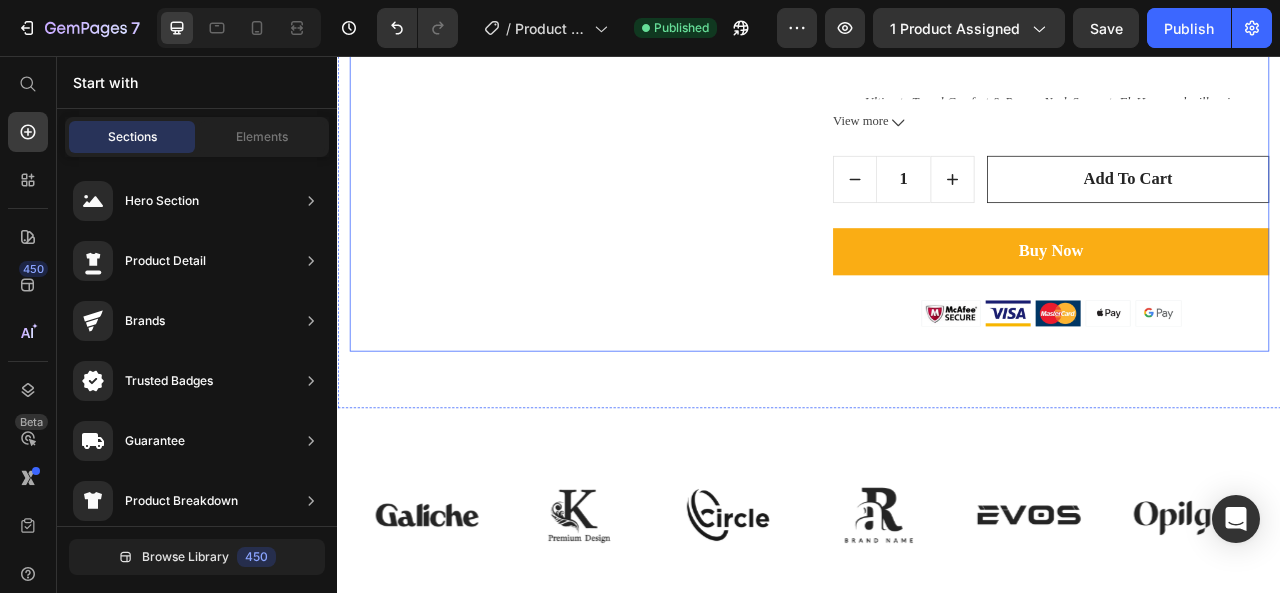 click on "Automatic Hair Straightening and Curling Iron with Adjustable Temperature (P) Title €0,00 (P) Price €0,00 (P) Price                Title Line - 0% off Product Badge Row Row                Icon                Icon                Icon                Icon                Icon Icon List Hoz (1279 reviews) Text block Row This product has only default variant (P) Variants & Swatches
About this item:
Ultimate Travel Comfort & Proven Neck Support- FlyHugz neck pillow is designed with a unique shape to provide top-level comfort and neck support. The internal structure keeps your head and neck upright while you nap, preventing aches, strains, and neck pain. It’s the best travel pillow for long flights, perfect for airplanes, trains, and cars. With soft yet firm chin support, you’ll say goodbye to snoring and mouth-opening moments.
View more (P) Description 1 Product Quantity add to cart (P) Cart Button Row Buy Now (P) Cart Button Image" at bounding box center (1244, -50) 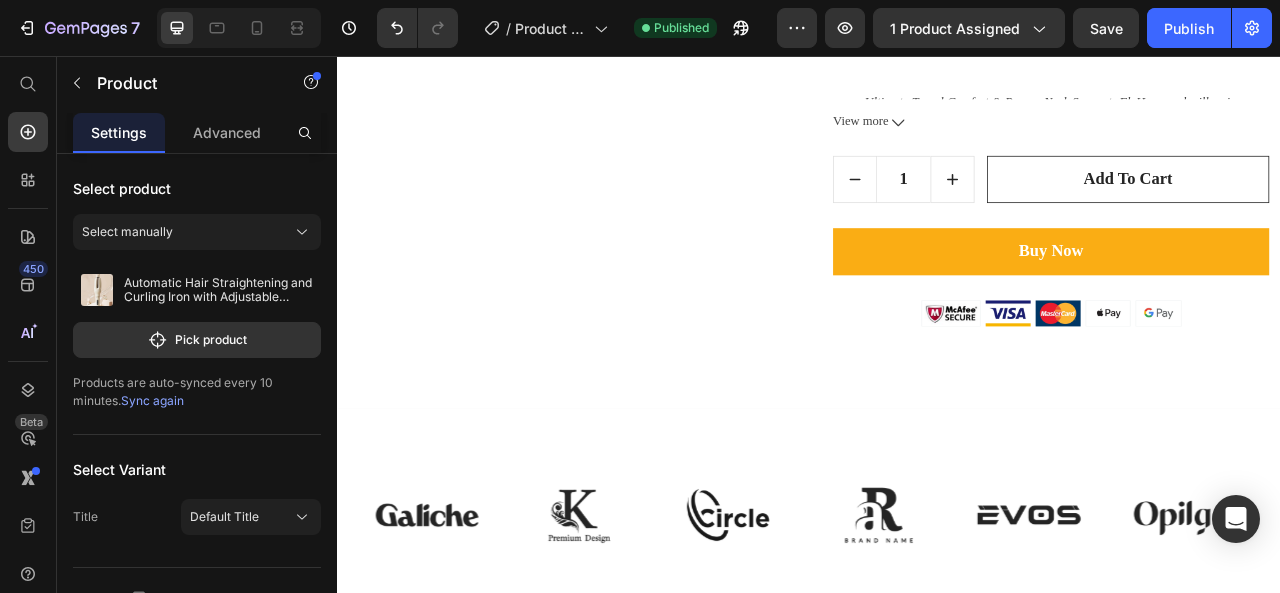 click on "Automatic Hair Straightening and Curling Iron with Adjustable Temperature (P) Title €0,00 (P) Price €0,00 (P) Price                Title Line - 0% off Product Badge Row Row                Icon                Icon                Icon                Icon                Icon Icon List Hoz (1279 reviews) Text block Row This product has only default variant (P) Variants & Swatches
About this item:
Ultimate Travel Comfort & Proven Neck Support- FlyHugz neck pillow is designed with a unique shape to provide top-level comfort and neck support. The internal structure keeps your head and neck upright while you nap, preventing aches, strains, and neck pain. It’s the best travel pillow for long flights, perfect for airplanes, trains, and cars. With soft yet firm chin support, you’ll say goodbye to snoring and mouth-opening moments.
View more (P) Description 1 Product Quantity add to cart (P) Cart Button Row Buy Now (P) Cart Button Image" at bounding box center (1244, -50) 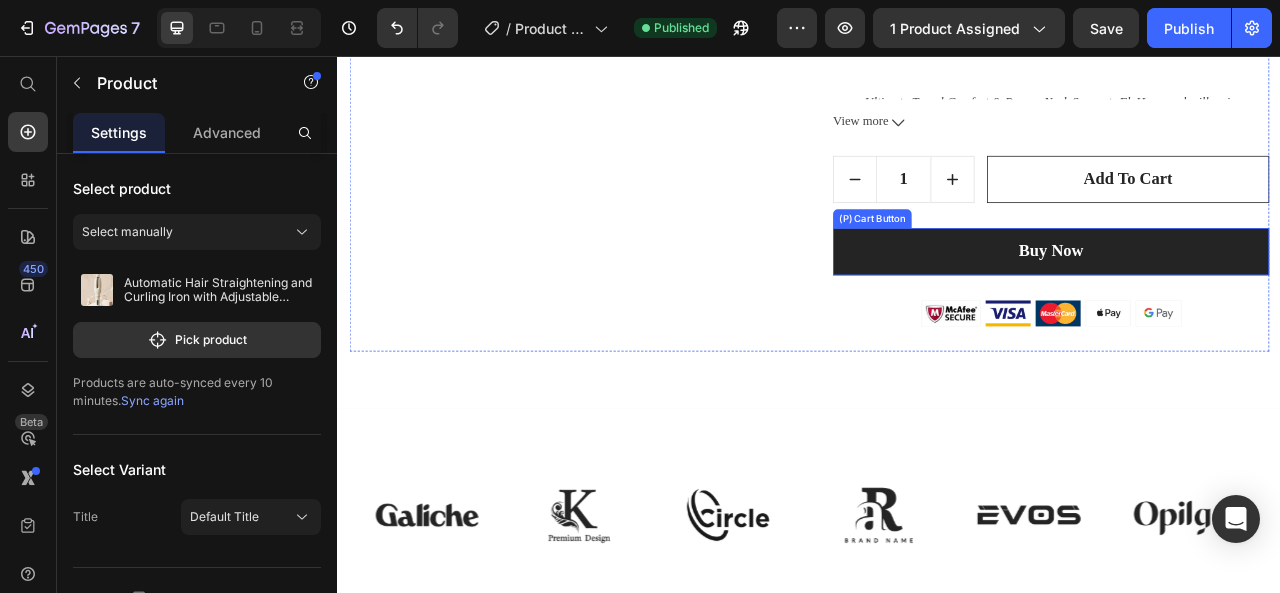 scroll, scrollTop: 600, scrollLeft: 0, axis: vertical 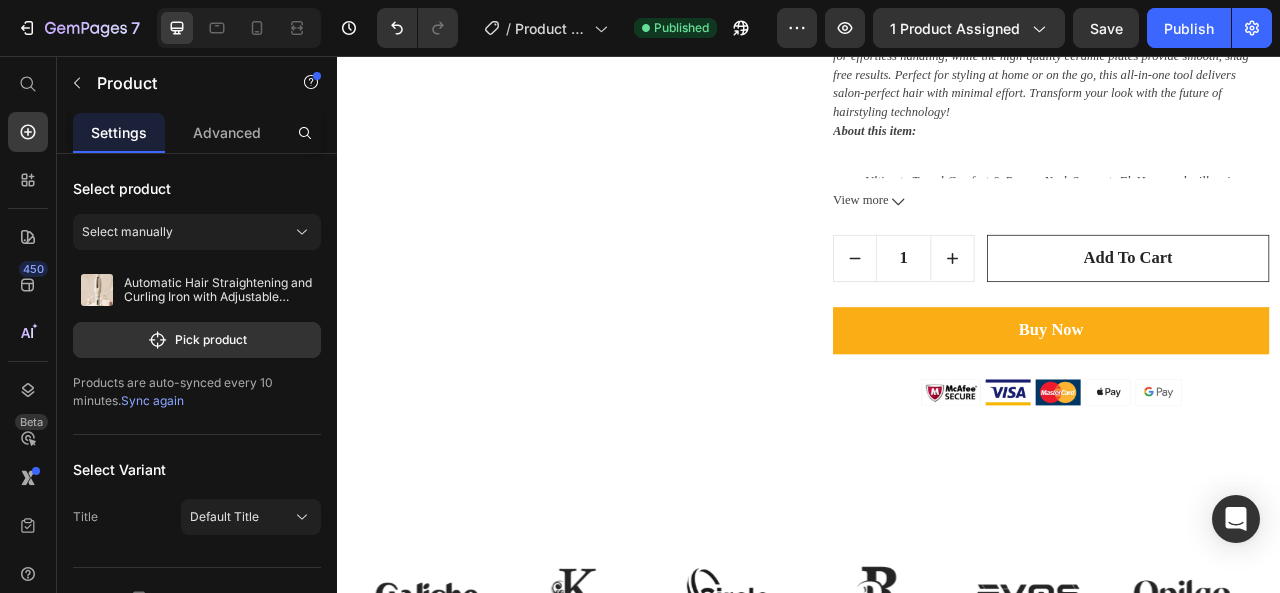 click on "Automatic Hair Straightening and Curling Iron with Adjustable Temperature (P) Title €0,00 (P) Price €0,00 (P) Price                Title Line - 0% off Product Badge Row Row                Icon                Icon                Icon                Icon                Icon Icon List Hoz (1279 reviews) Text block Row This product has only default variant (P) Variants & Swatches
About this item:
Ultimate Travel Comfort & Proven Neck Support- FlyHugz neck pillow is designed with a unique shape to provide top-level comfort and neck support. The internal structure keeps your head and neck upright while you nap, preventing aches, strains, and neck pain. It’s the best travel pillow for long flights, perfect for airplanes, trains, and cars. With soft yet firm chin support, you’ll say goodbye to snoring and mouth-opening moments.
View more (P) Description 1 Product Quantity add to cart (P) Cart Button Row Buy Now (P) Cart Button Image" at bounding box center (1244, 50) 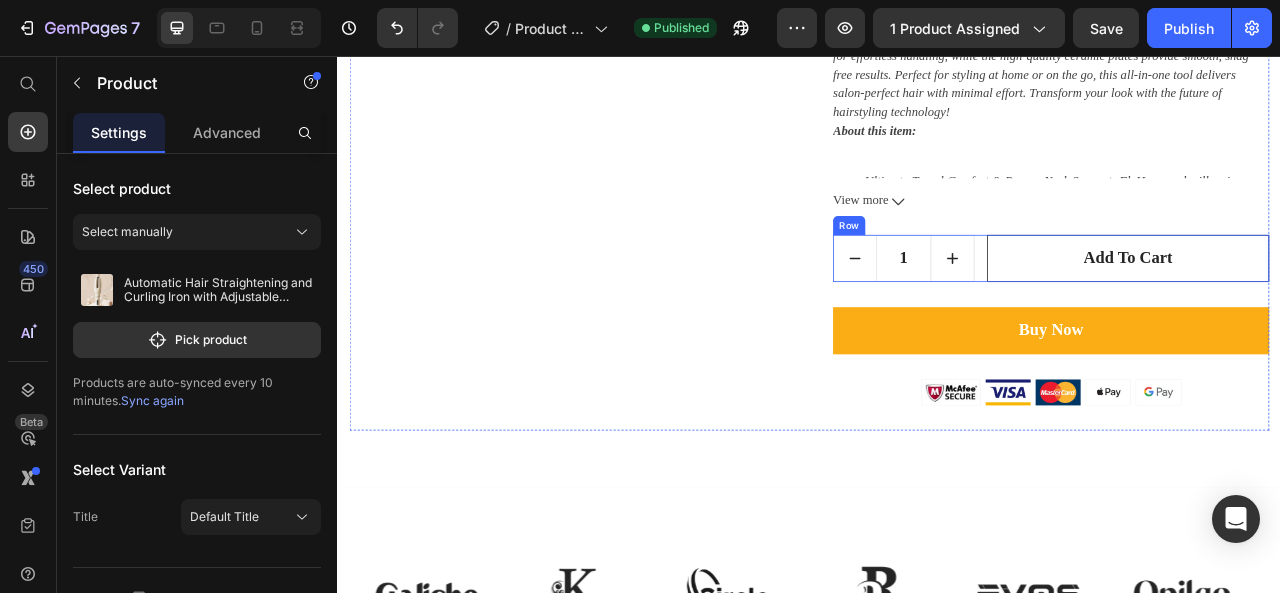 click on "1 Product Quantity add to cart (P) Cart Button Row" at bounding box center [1244, 313] 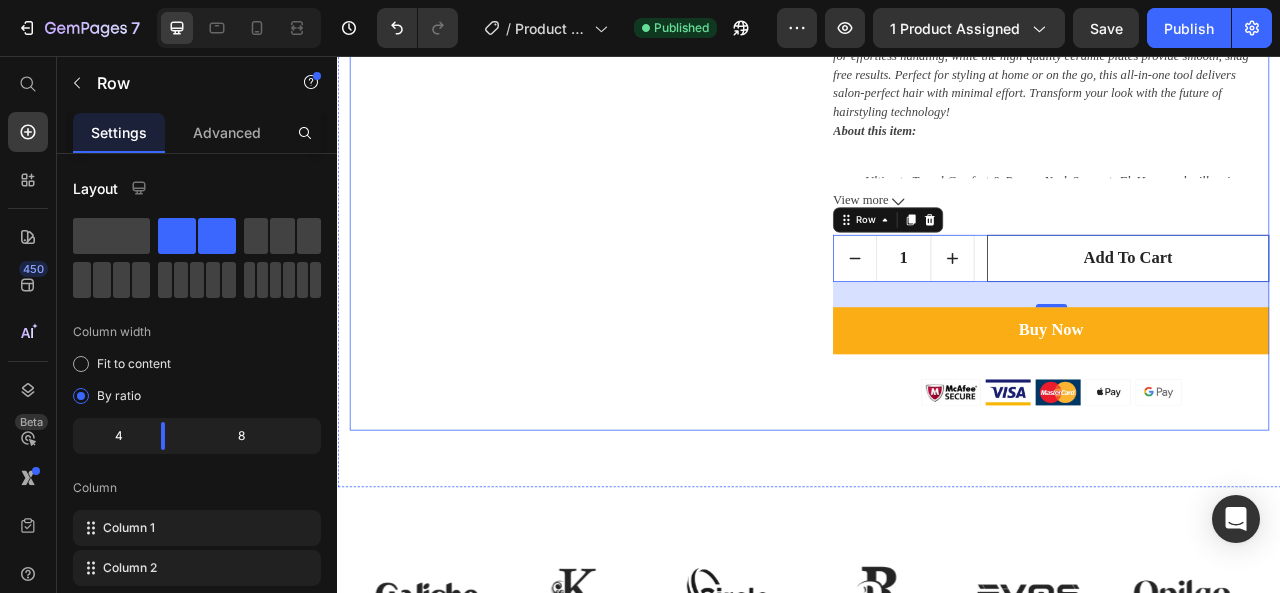 click on "Automatic Hair Straightening and Curling Iron with Adjustable Temperature (P) Title €0,00 (P) Price €0,00 (P) Price                Title Line - 0% off Product Badge Row Row                Icon                Icon                Icon                Icon                Icon Icon List Hoz (1279 reviews) Text block Row This product has only default variant (P) Variants & Swatches
About this item:
Ultimate Travel Comfort & Proven Neck Support- FlyHugz neck pillow is designed with a unique shape to provide top-level comfort and neck support. The internal structure keeps your head and neck upright while you nap, preventing aches, strains, and neck pain. It’s the best travel pillow for long flights, perfect for airplanes, trains, and cars. With soft yet firm chin support, you’ll say goodbye to snoring and mouth-opening moments.
View more (P) Description 1 Product Quantity add to cart (P) Cart Button Row   32 Buy Now (P) Cart Button Image" at bounding box center [1244, 50] 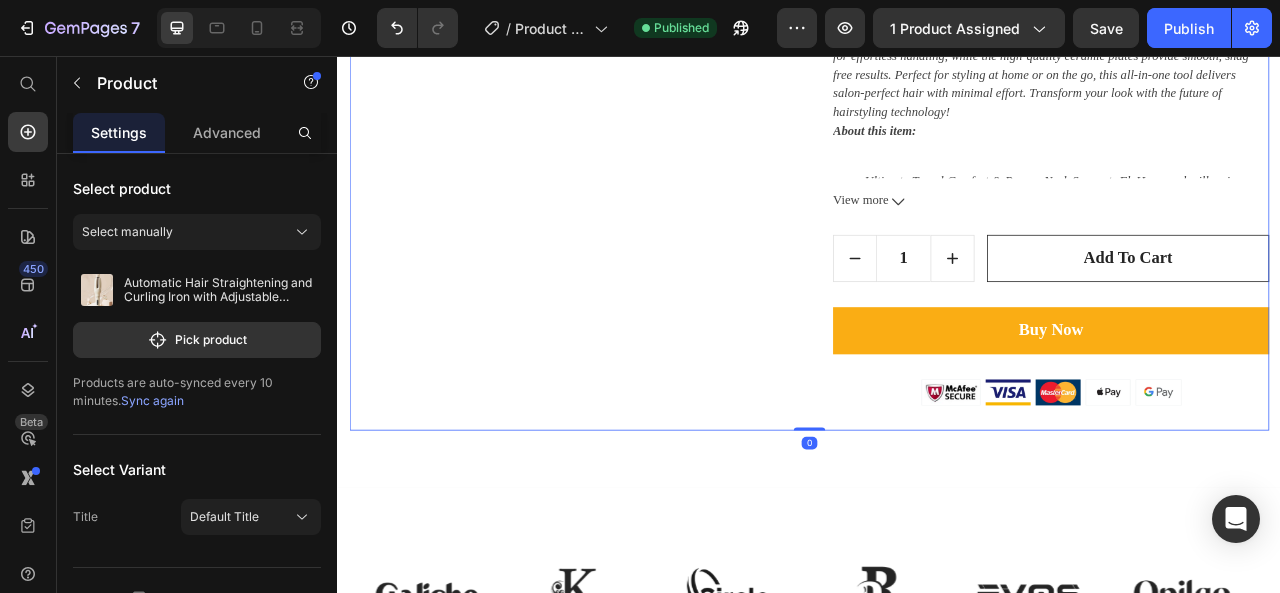click on "Buy Now" at bounding box center (1244, 405) 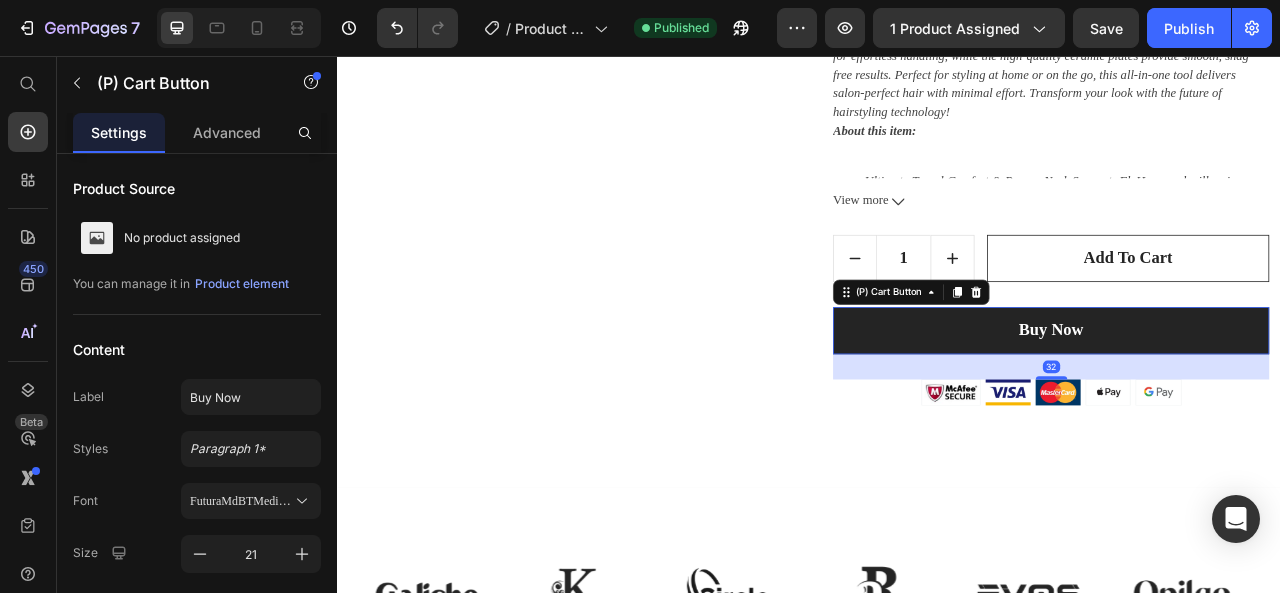 click on "Buy Now" at bounding box center [1244, 405] 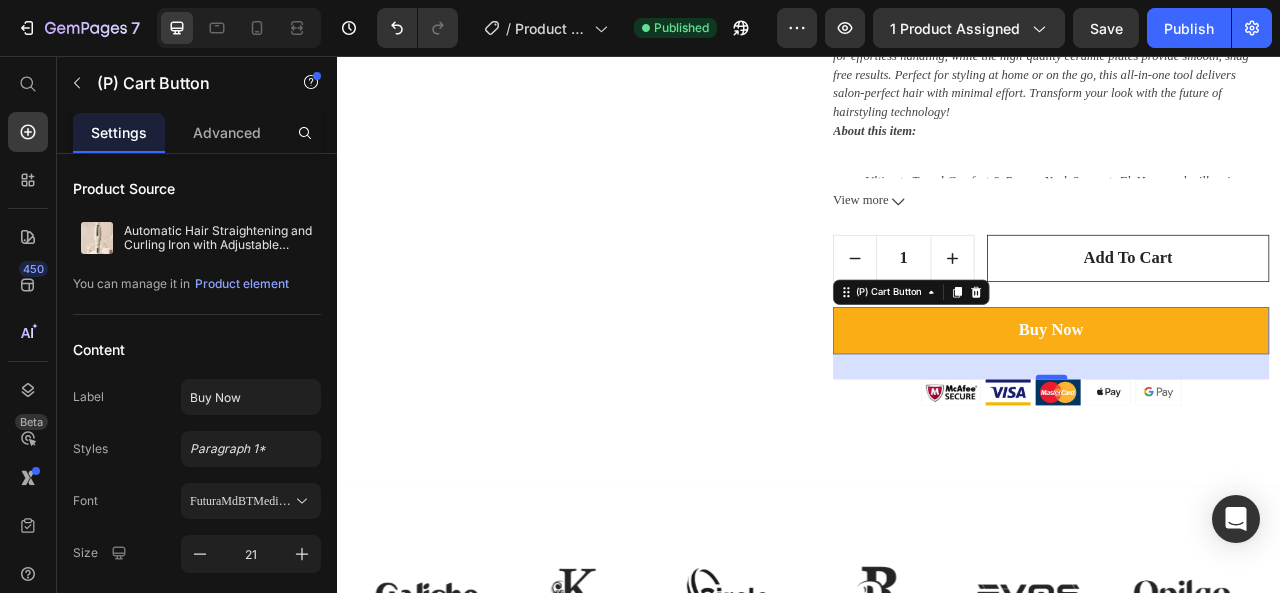 click at bounding box center [1245, 464] 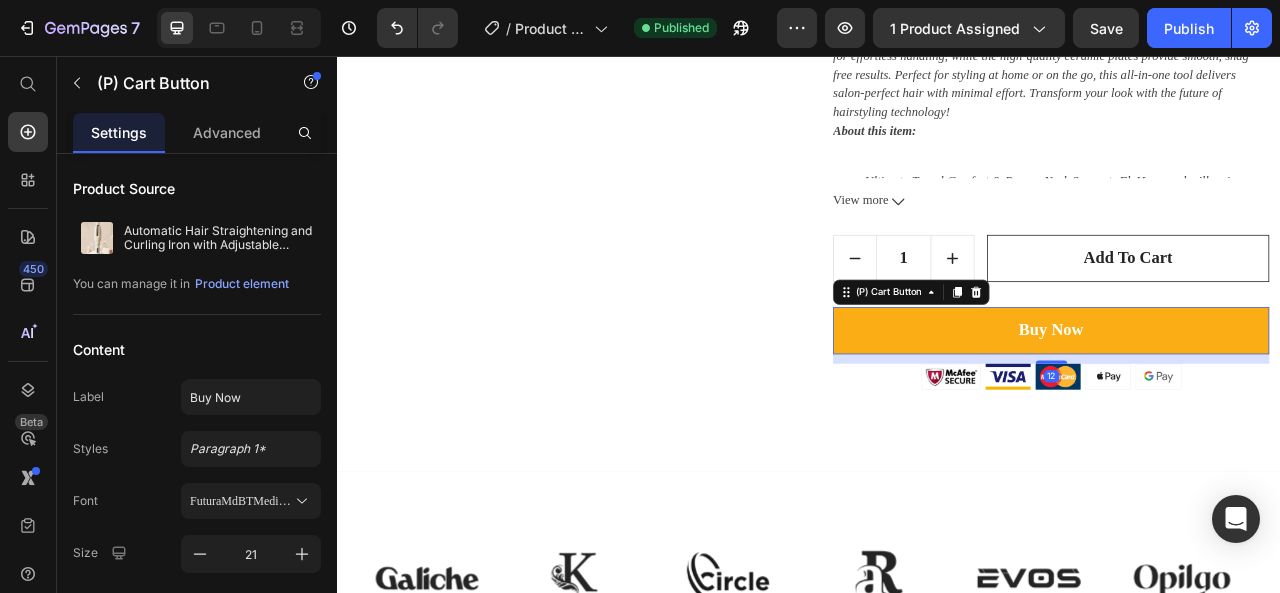 drag, startPoint x: 1234, startPoint y: 465, endPoint x: 1241, endPoint y: 445, distance: 21.189621 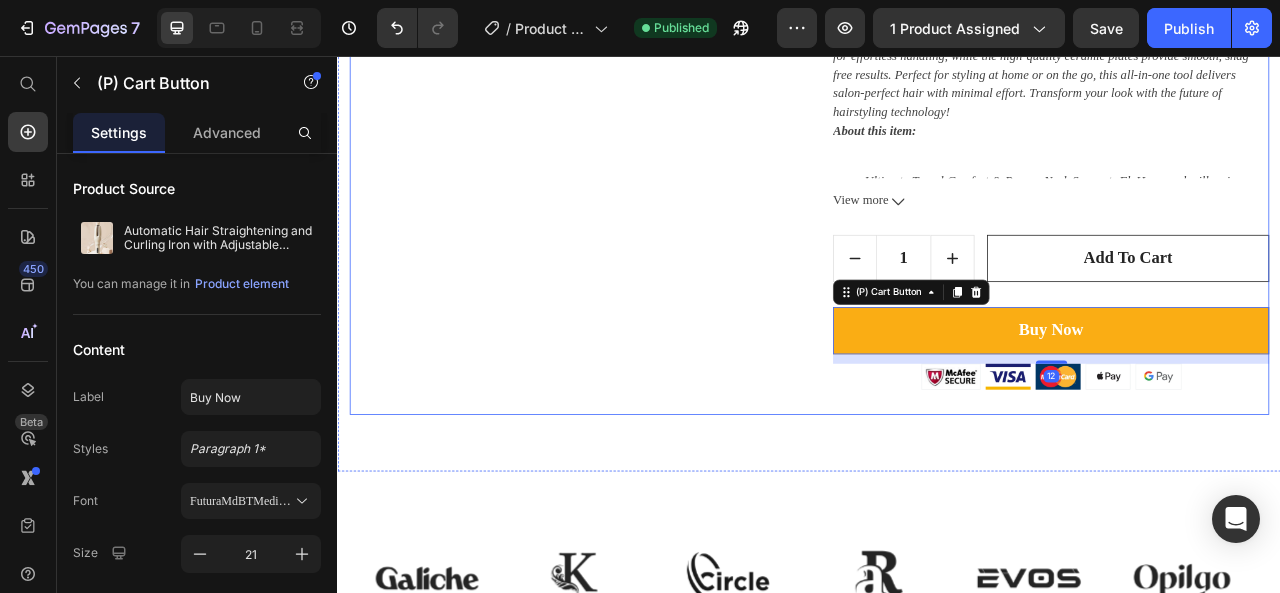 click on "Automatic Hair Straightening and Curling Iron with Adjustable Temperature (P) Title €0,00 (P) Price €0,00 (P) Price                Title Line - 0% off Product Badge Row Row                Icon                Icon                Icon                Icon                Icon Icon List Hoz (1279 reviews) Text block Row This product has only default variant (P) Variants & Swatches
About this item:
Ultimate Travel Comfort & Proven Neck Support- FlyHugz neck pillow is designed with a unique shape to provide top-level comfort and neck support. The internal structure keeps your head and neck upright while you nap, preventing aches, strains, and neck pain. It’s the best travel pillow for long flights, perfect for airplanes, trains, and cars. With soft yet firm chin support, you’ll say goodbye to snoring and mouth-opening moments.
View more (P) Description 1 Product Quantity add to cart (P) Cart Button Row Buy Now (P) Cart Button   12 Image" at bounding box center [1244, 40] 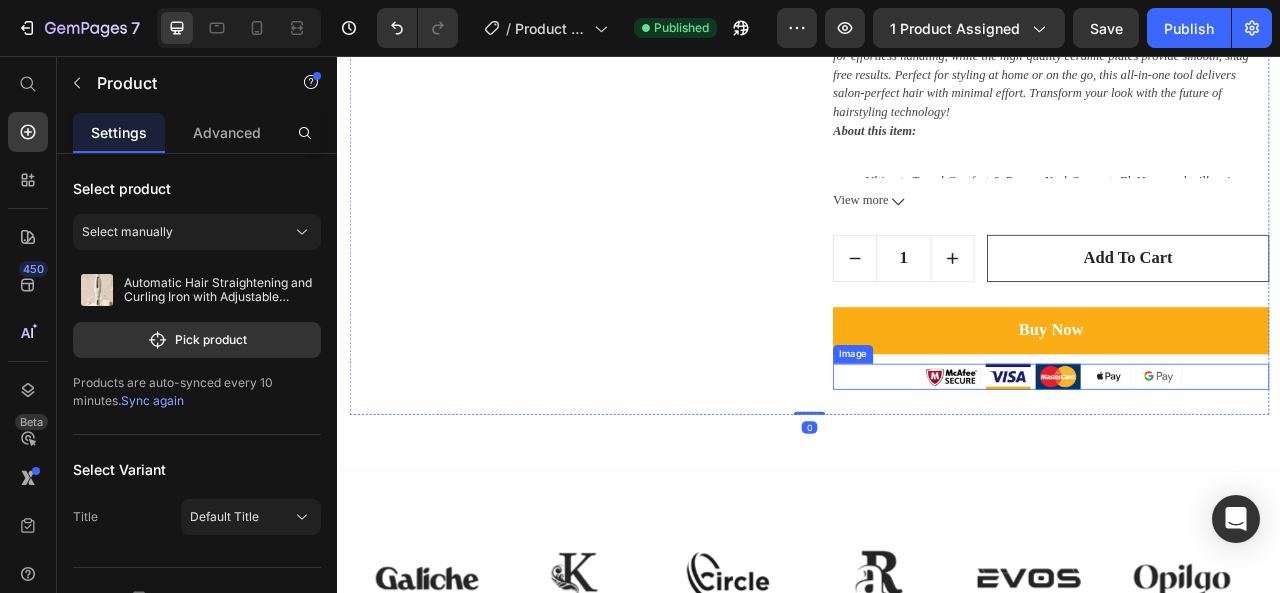 click at bounding box center (1244, 464) 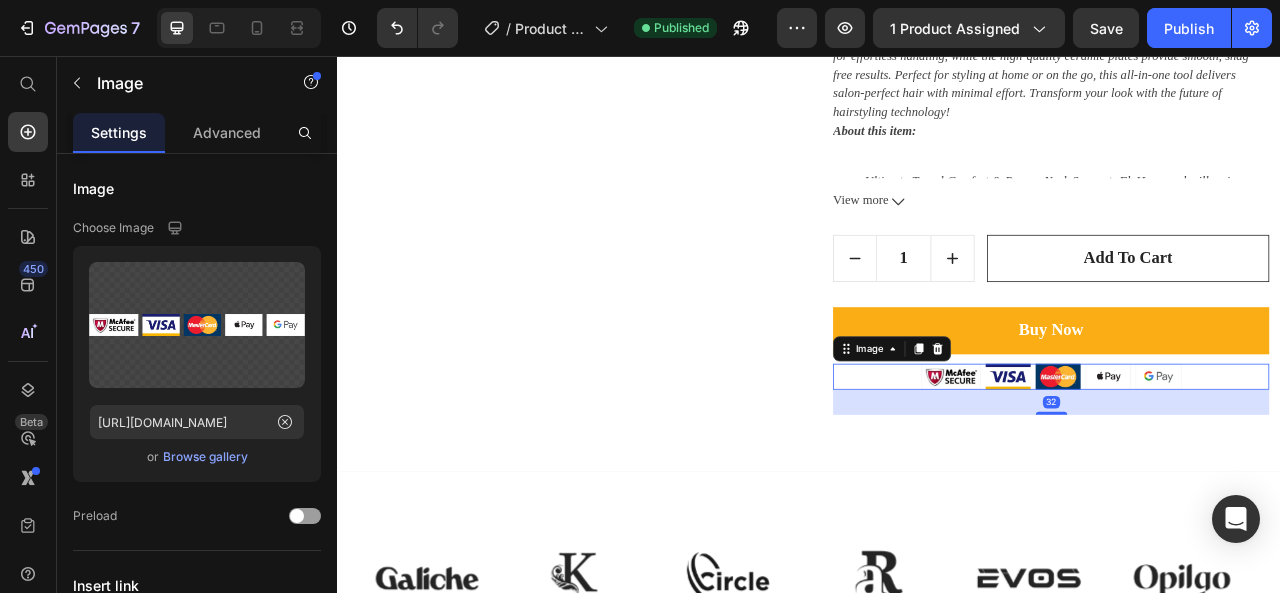 click on "32" at bounding box center (1244, 496) 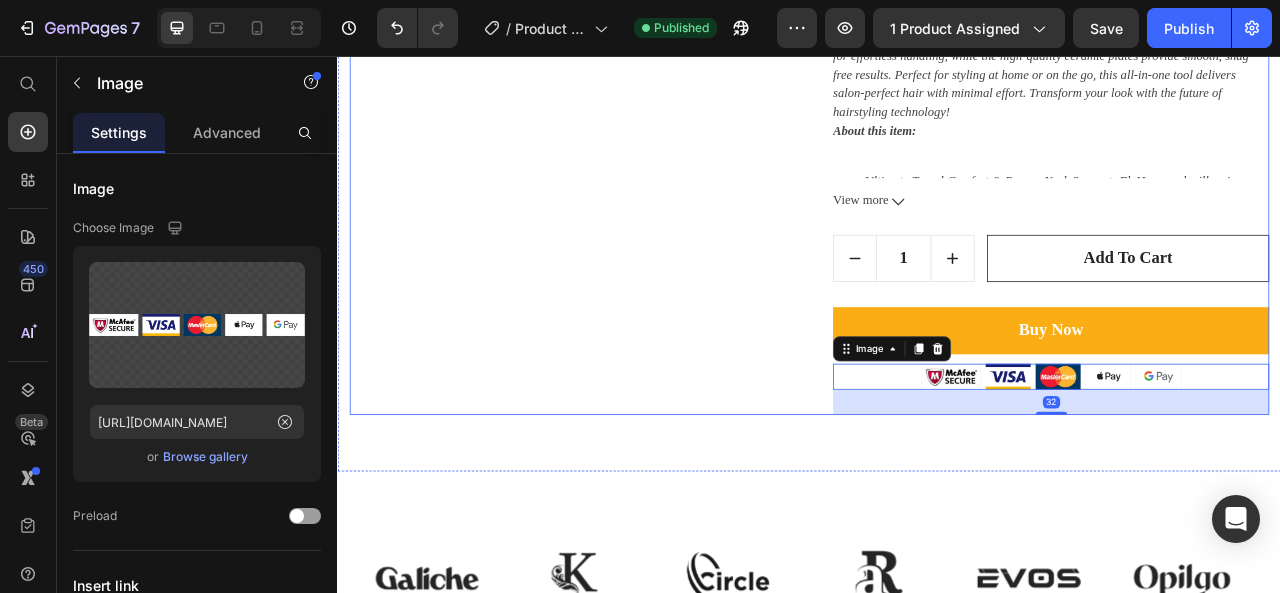 scroll, scrollTop: 400, scrollLeft: 0, axis: vertical 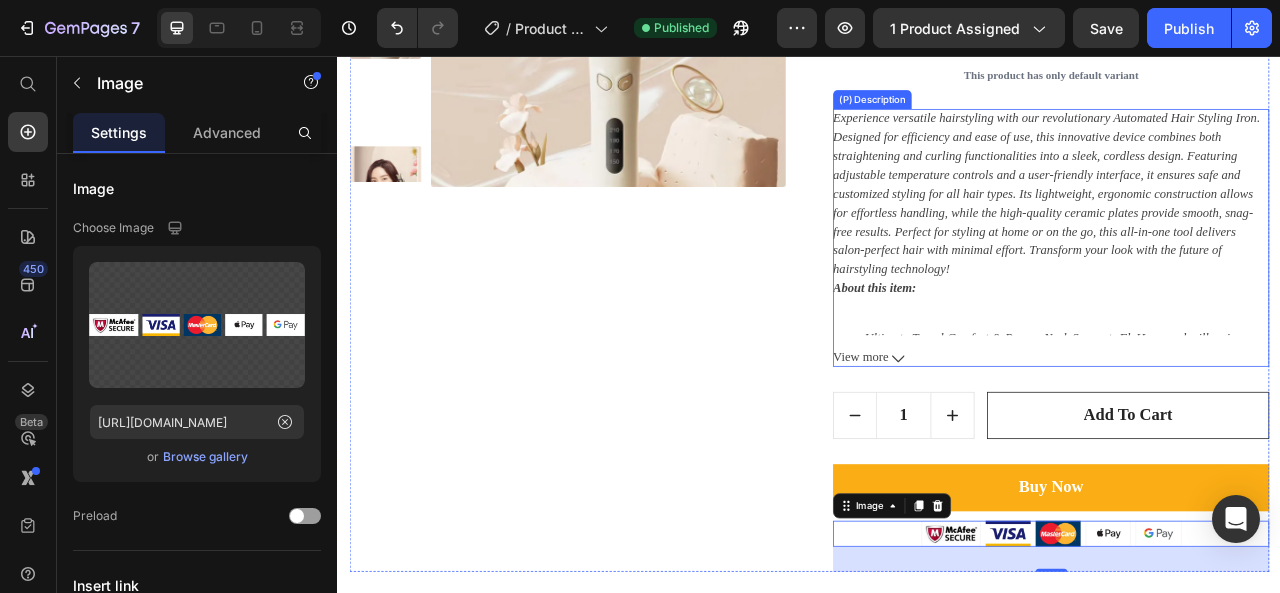 click on "Experience versatile hairstyling with our revolutionary Automated Hair Styling Iron. Designed for efficiency and ease of use, this innovative device combines both straightening and curling functionalities into a sleek, cordless design. Featuring adjustable temperature controls and a user-friendly interface, it ensures safe and customized styling for all hair types. Its lightweight, ergonomic construction allows for effortless handling, while the high-quality ceramic plates provide smooth, snag-free results. Perfect for styling at home or on the go, this all-in-one tool delivers salon-perfect hair with minimal effort. Transform your look with the future of hairstyling technology!
About this item:
Ideal for Fear of Flying- FlyHugz travel neck pillow alleviates travel anxiety by offering maximum comfort and a cozy hugging feeling, distracting you from the fear of flying, stress, and pains. Its effective support creates a serene environment, helping you relax and enjoy your journey." at bounding box center [1244, 287] 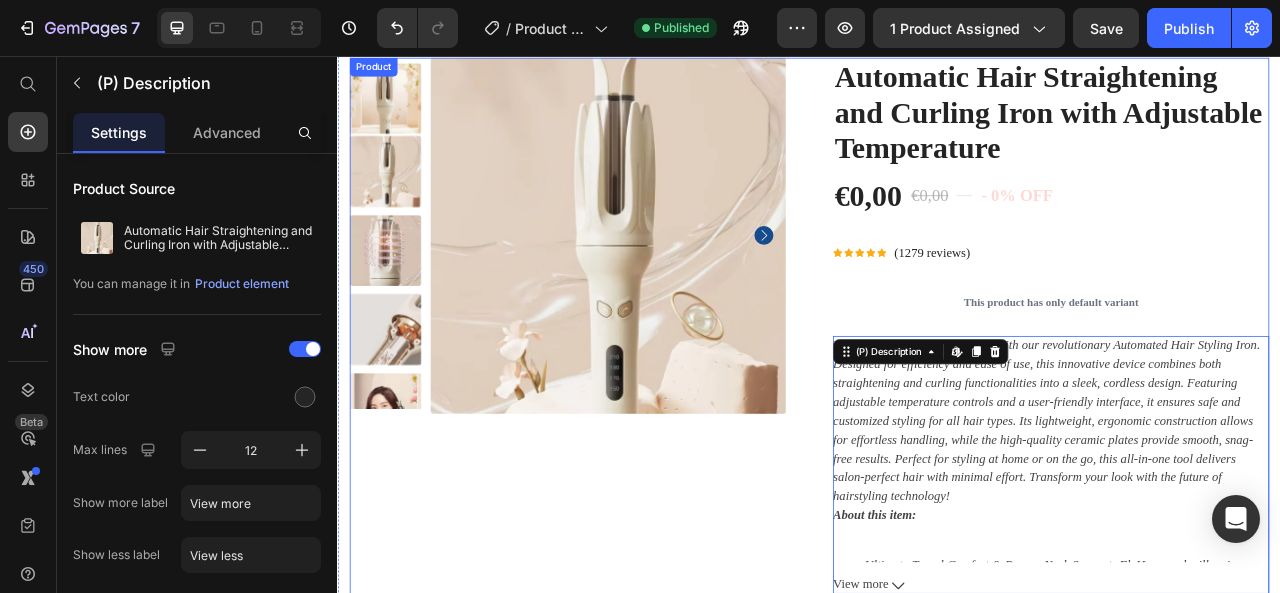 scroll, scrollTop: 100, scrollLeft: 0, axis: vertical 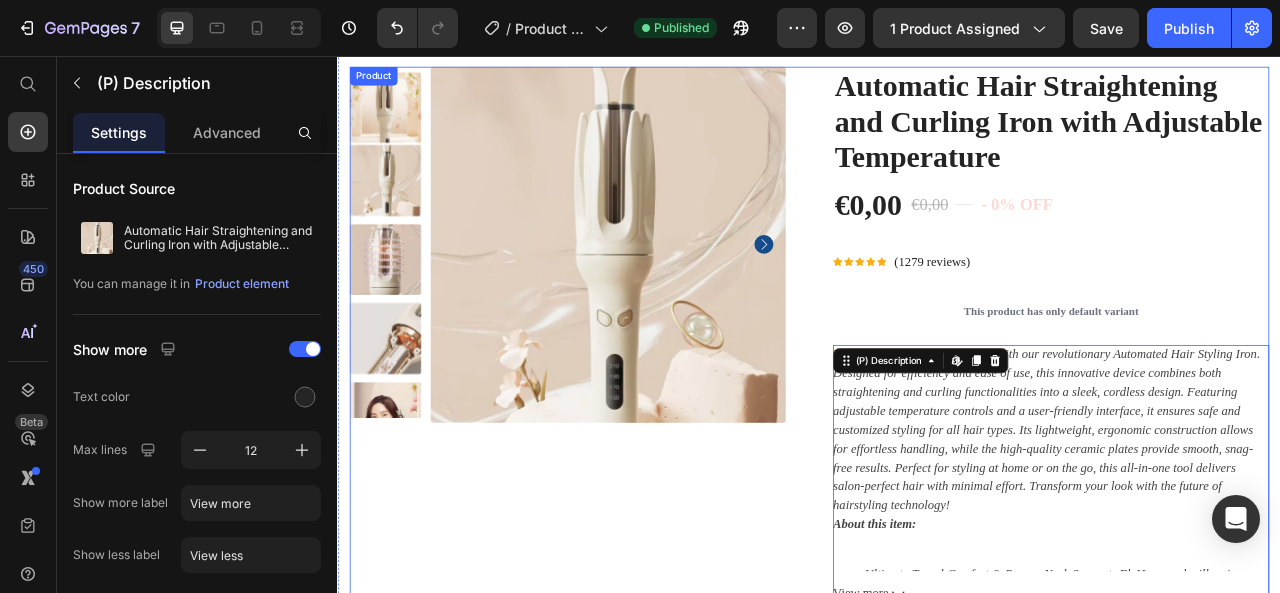 click on "Automatic Hair Straightening and Curling Iron with Adjustable Temperature (P) Title €0,00 (P) Price €0,00 (P) Price                Title Line - 0% off Product Badge Row Row                Icon                Icon                Icon                Icon                Icon Icon List Hoz (1279 reviews) Text block Row This product has only default variant (P) Variants & Swatches
About this item:
Ultimate Travel Comfort & Proven Neck Support- FlyHugz neck pillow is designed with a unique shape to provide top-level comfort and neck support. The internal structure keeps your head and neck upright while you nap, preventing aches, strains, and neck pain. It’s the best travel pillow for long flights, perfect for airplanes, trains, and cars. With soft yet firm chin support, you’ll say goodbye to snoring and mouth-opening moments.
View more (P) Description   Edit content in Shopify 32 1 Product Quantity add to cart (P) Cart Button Row Buy Now (P) Cart Button Image" at bounding box center [1244, 540] 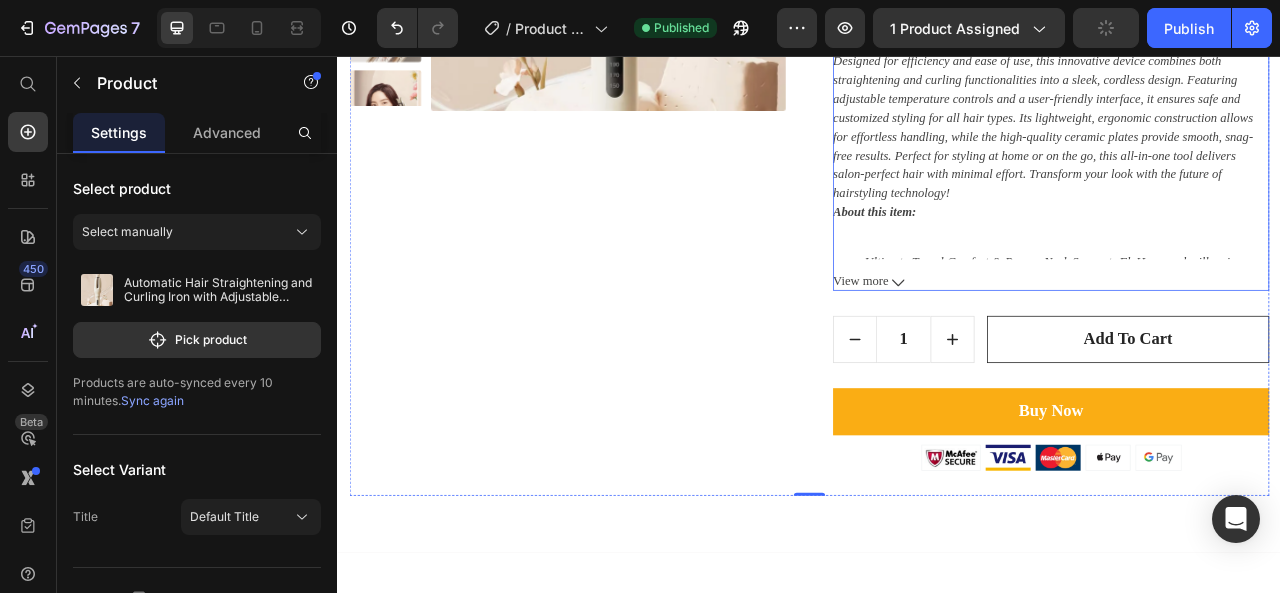 scroll, scrollTop: 500, scrollLeft: 0, axis: vertical 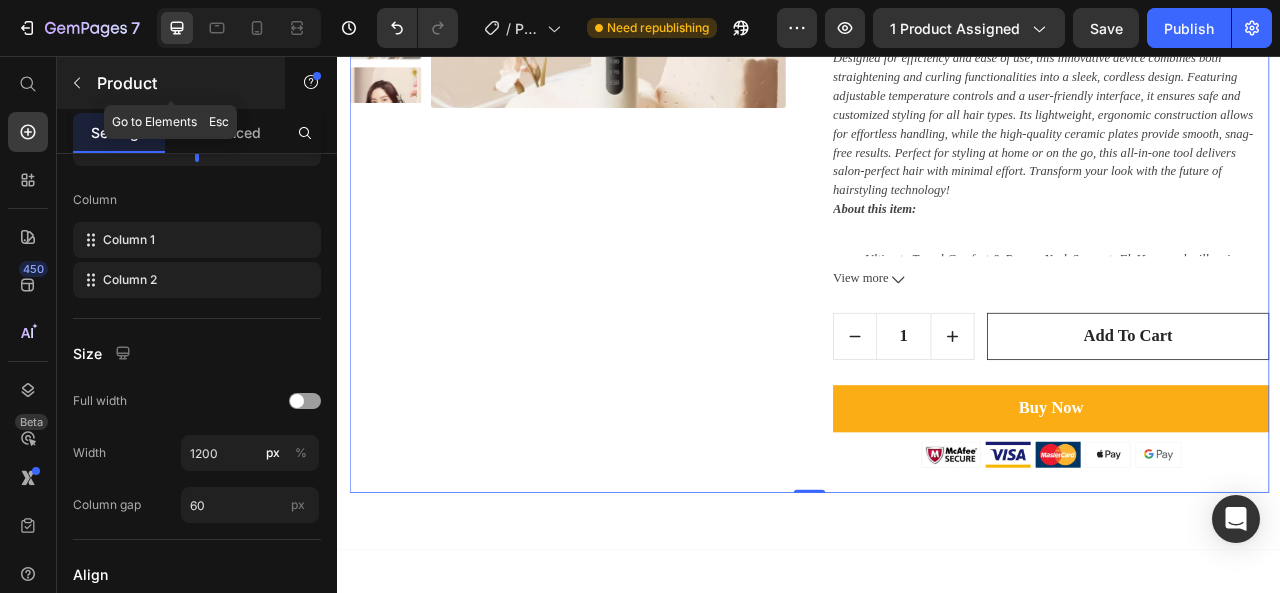 click at bounding box center (77, 83) 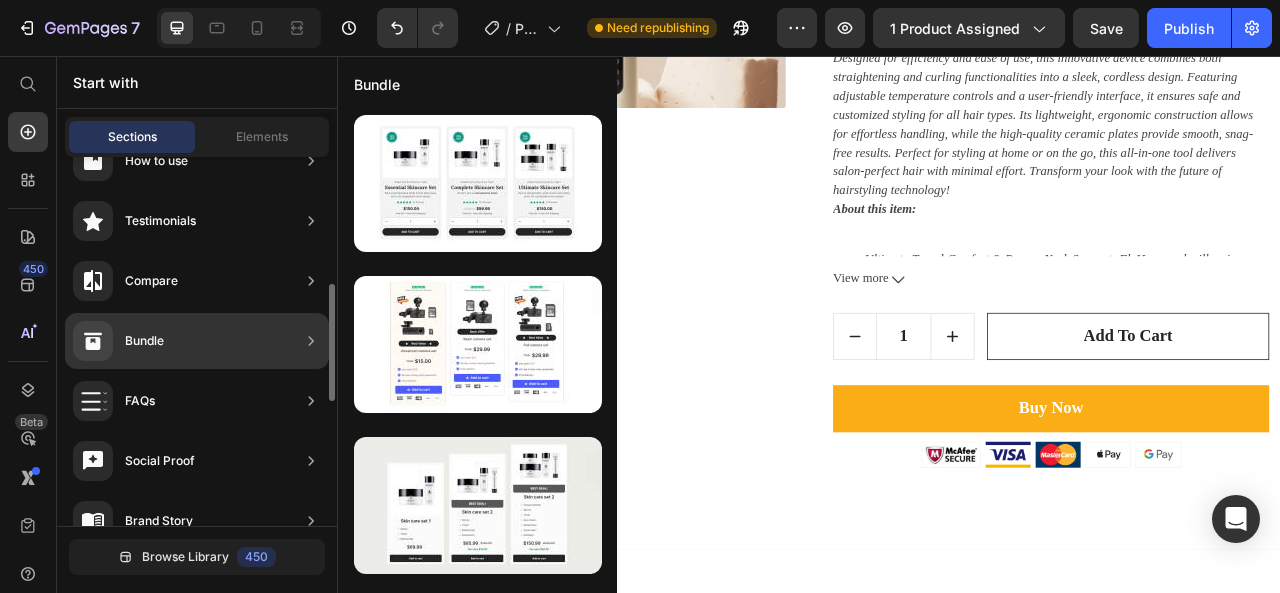 scroll, scrollTop: 0, scrollLeft: 0, axis: both 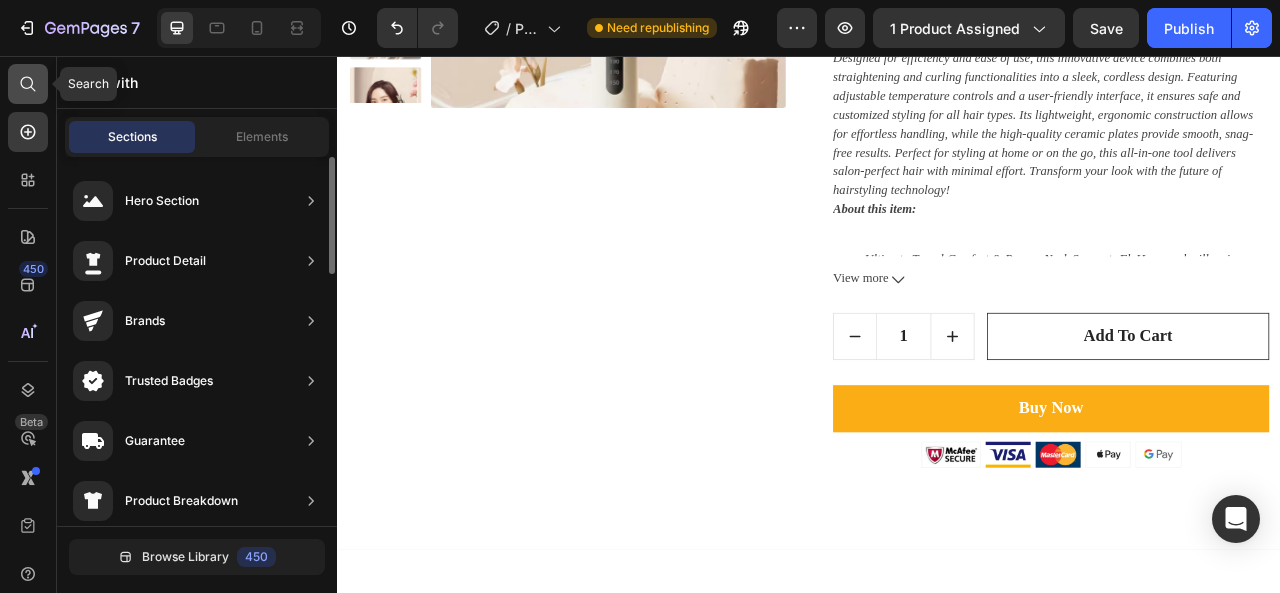 click 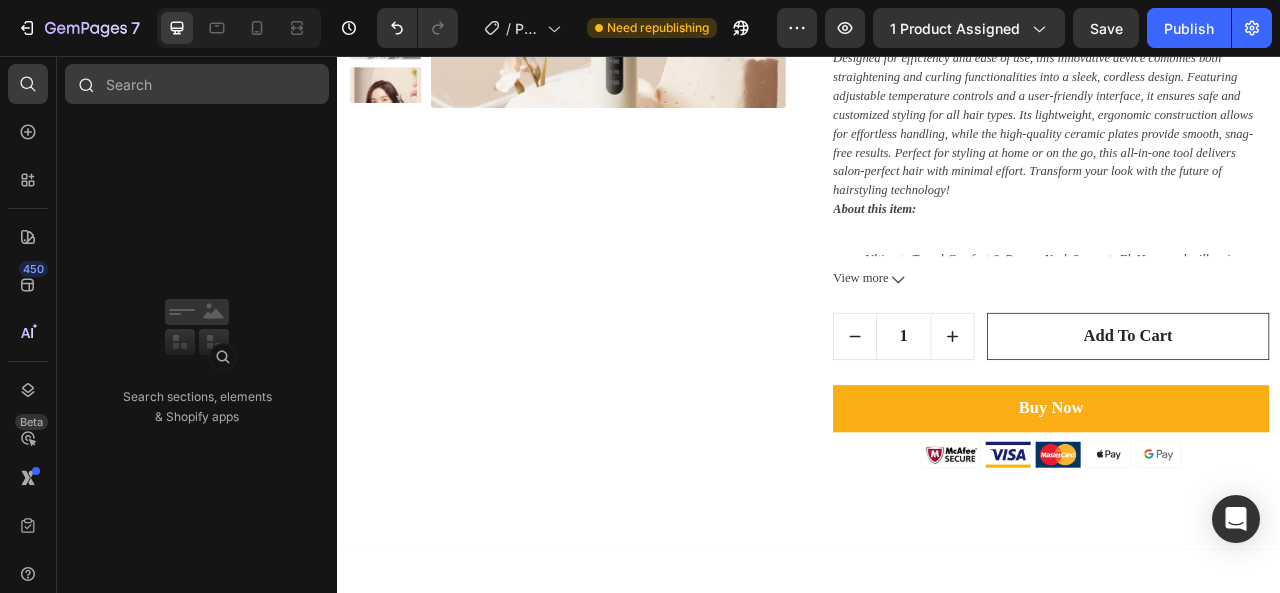 click at bounding box center (197, 84) 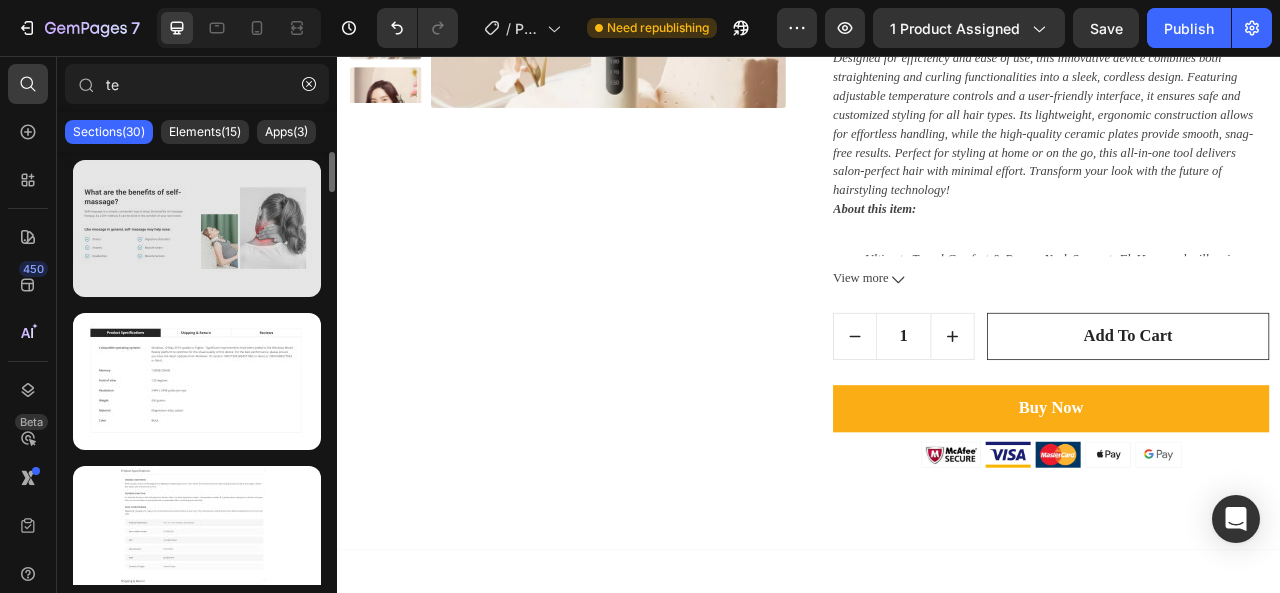 type on "t" 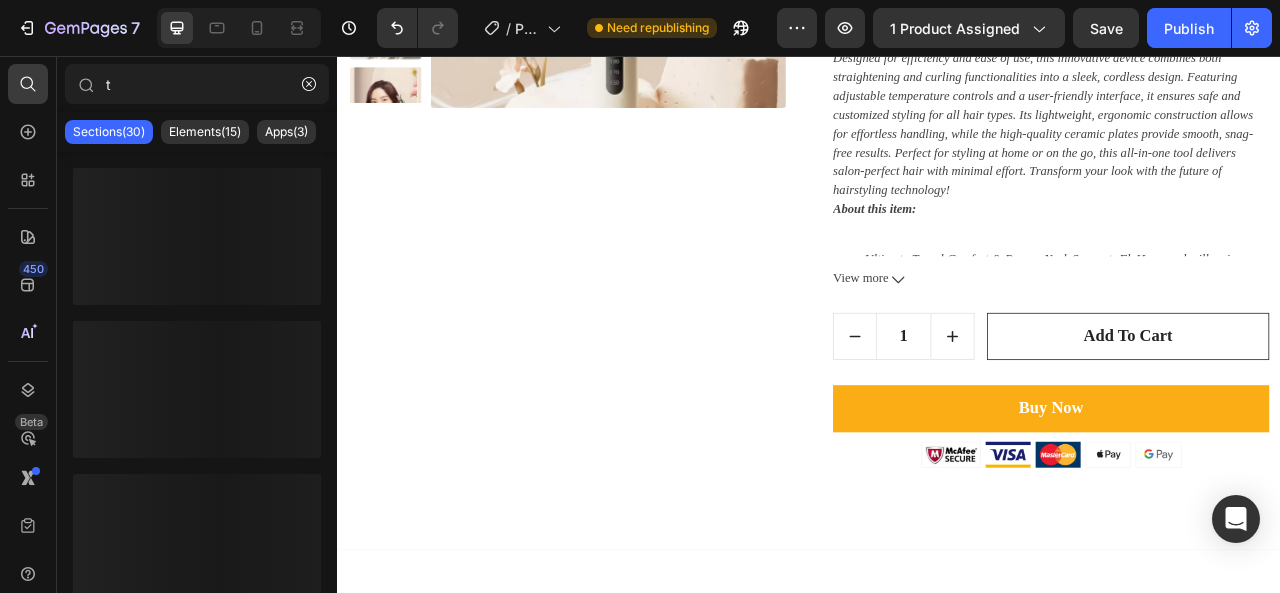 type 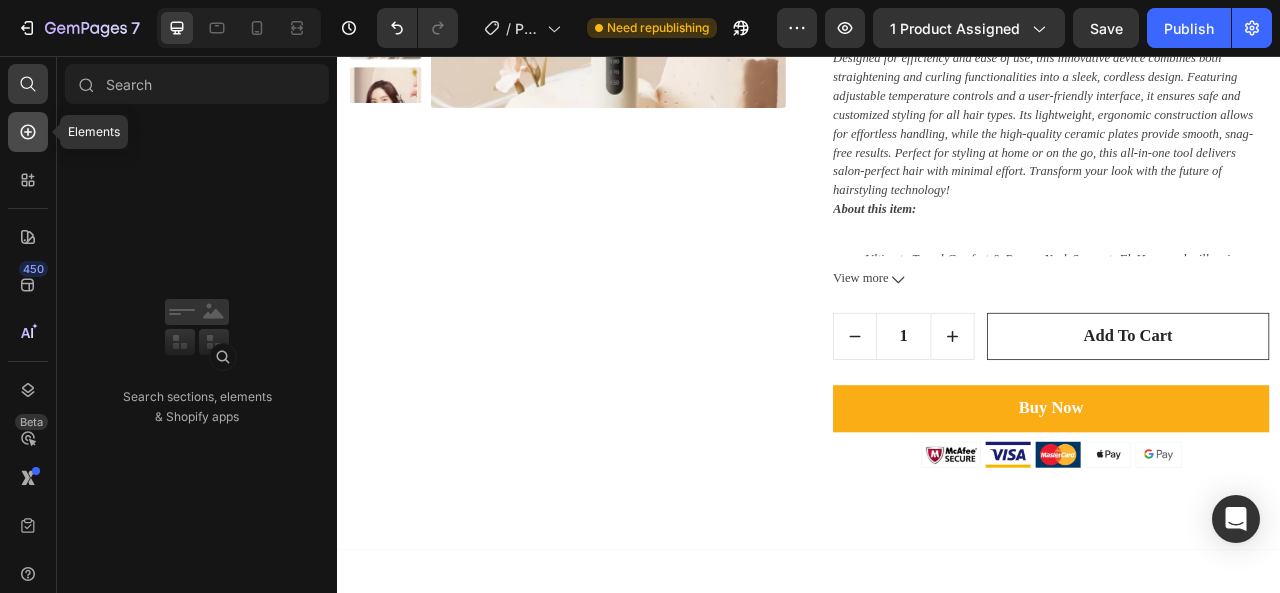 click 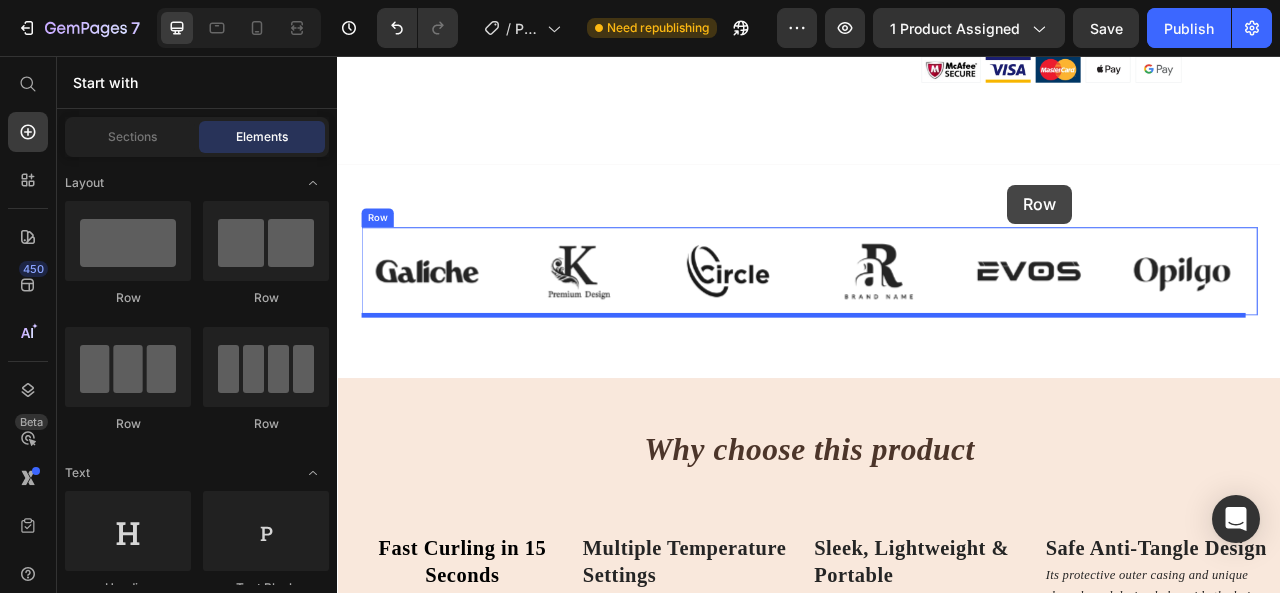 scroll, scrollTop: 908, scrollLeft: 0, axis: vertical 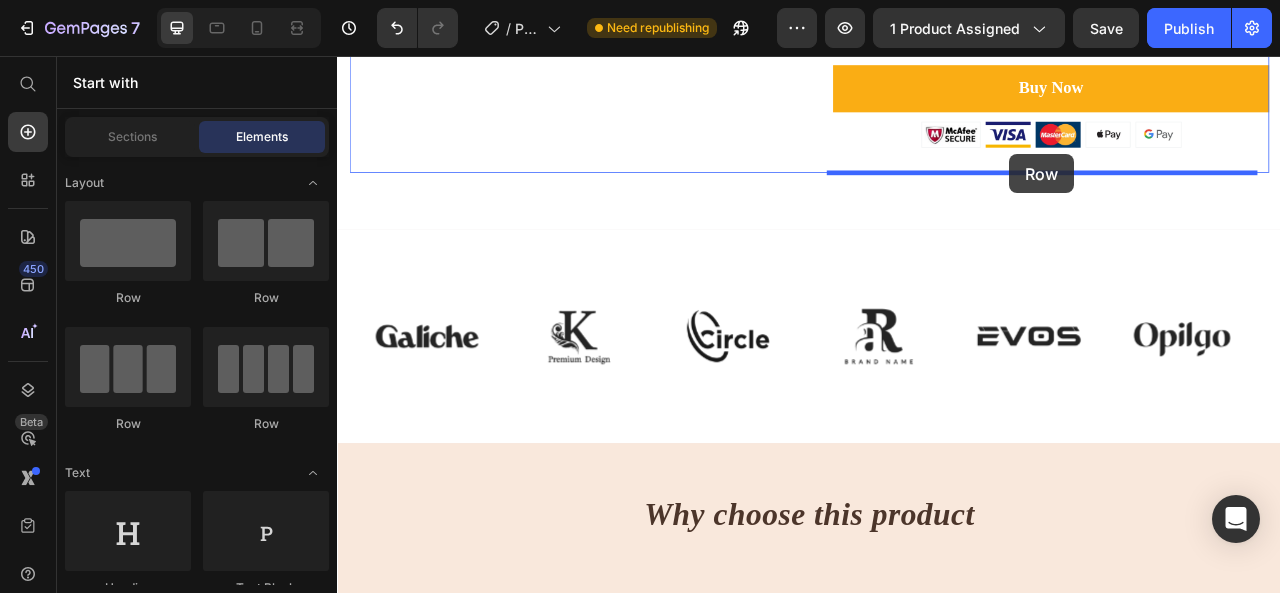 drag, startPoint x: 481, startPoint y: 331, endPoint x: 1192, endPoint y: 181, distance: 726.6505 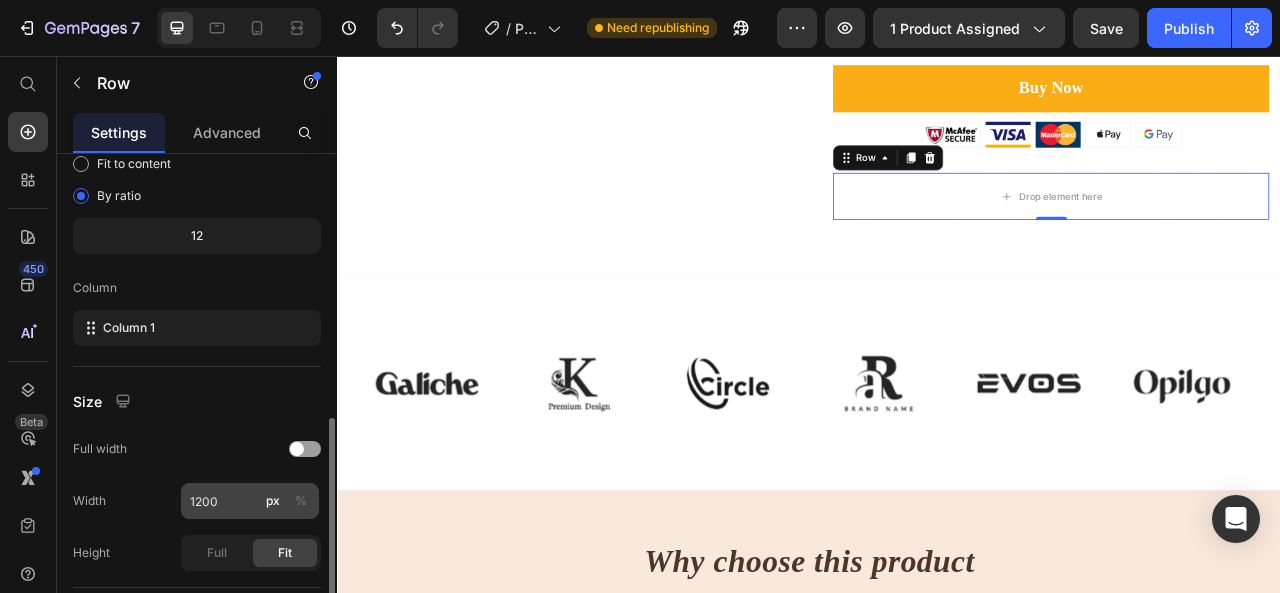 scroll, scrollTop: 300, scrollLeft: 0, axis: vertical 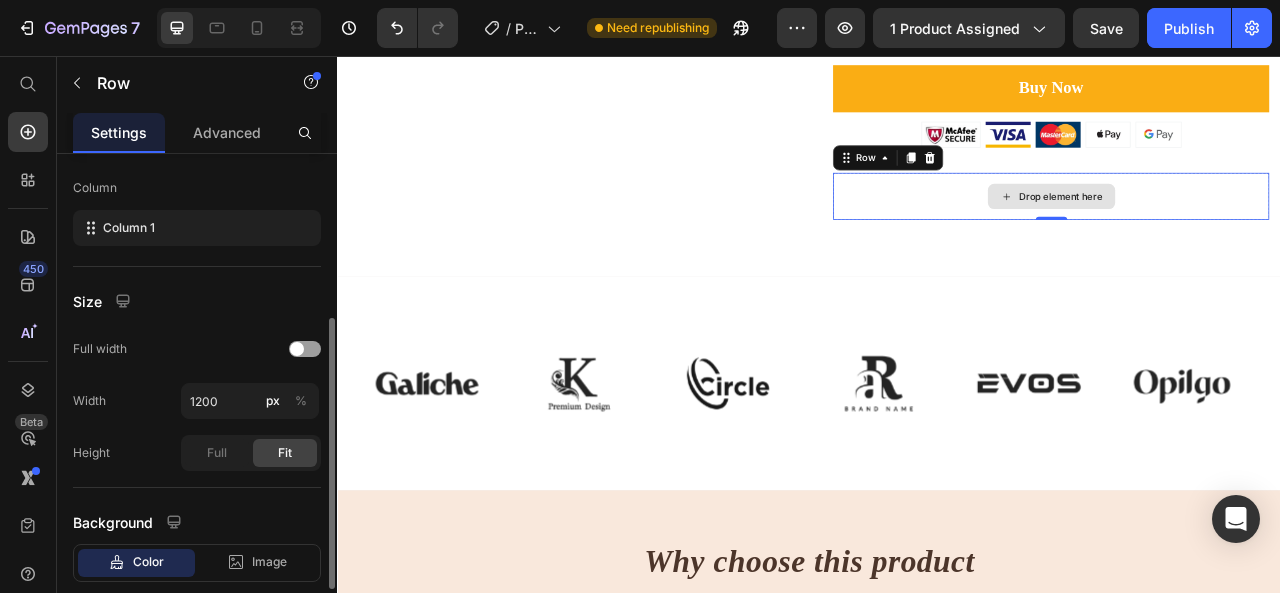 click on "Drop element here" at bounding box center (1245, 234) 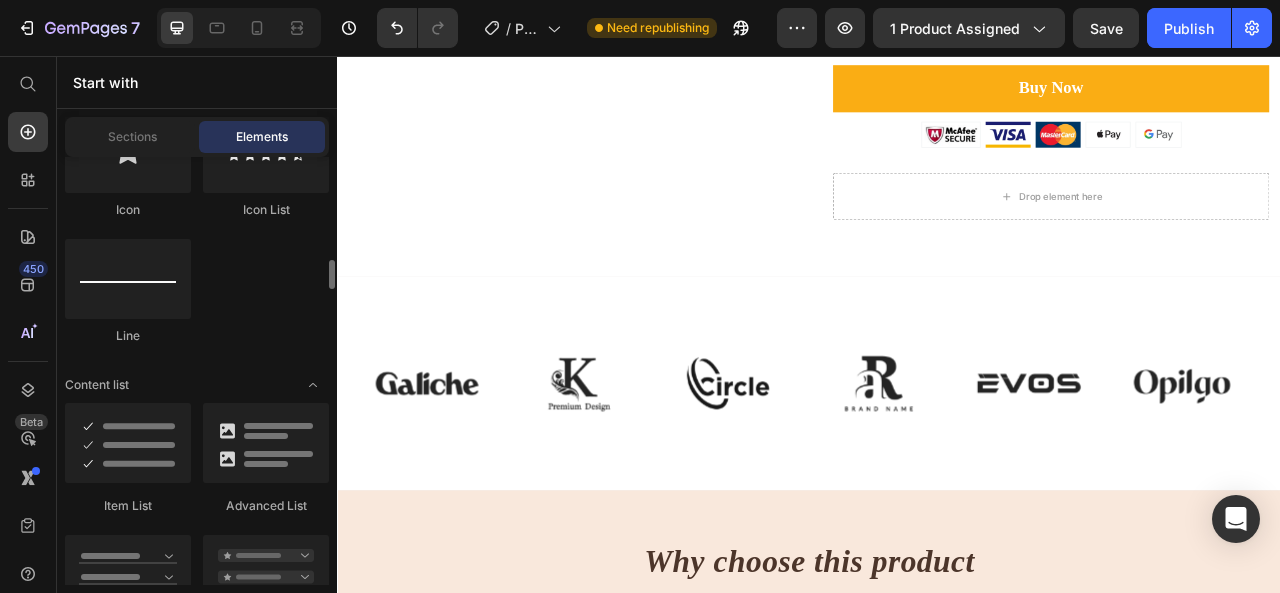 scroll, scrollTop: 1000, scrollLeft: 0, axis: vertical 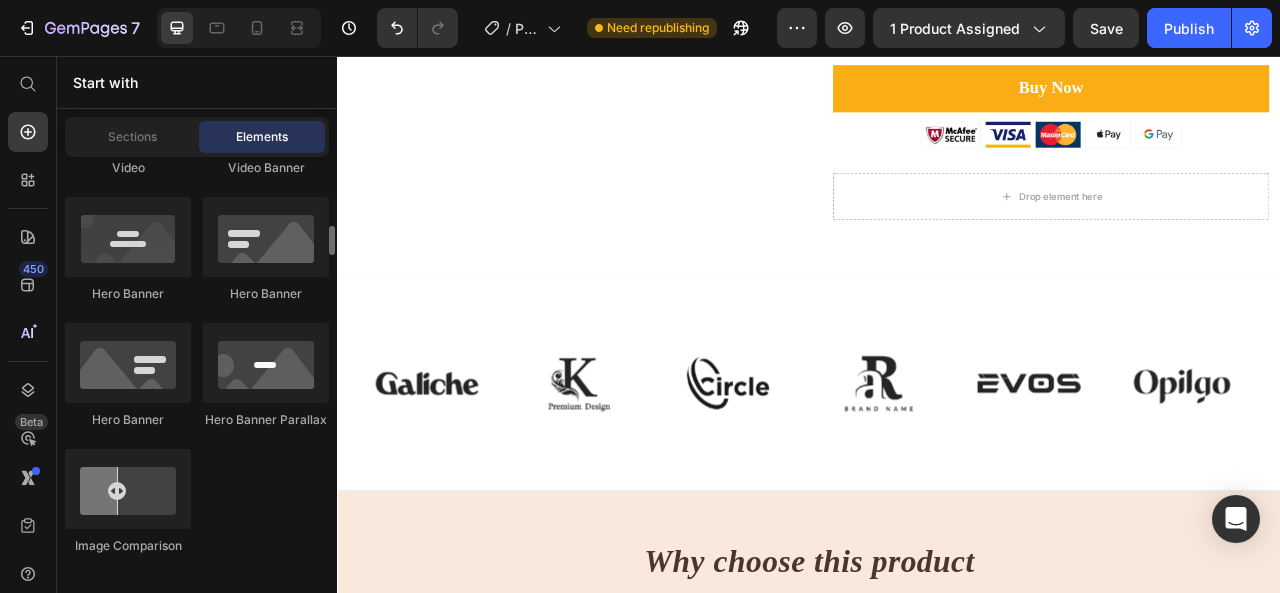 click on "Sections Elements" at bounding box center [197, 137] 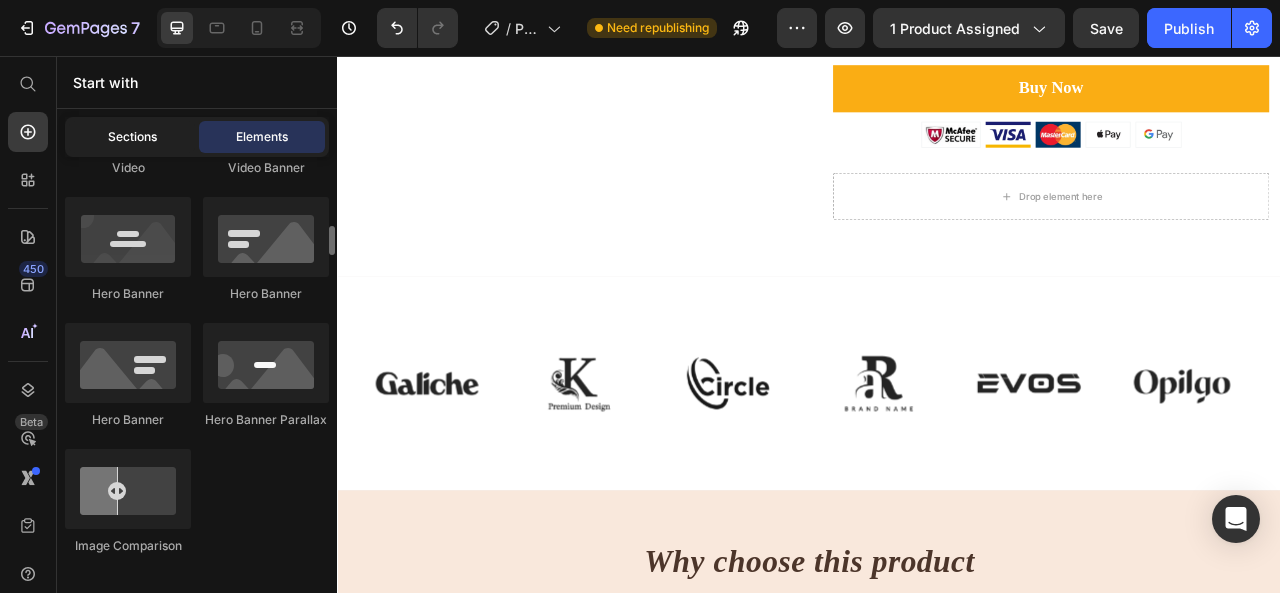 click on "Sections" at bounding box center (132, 137) 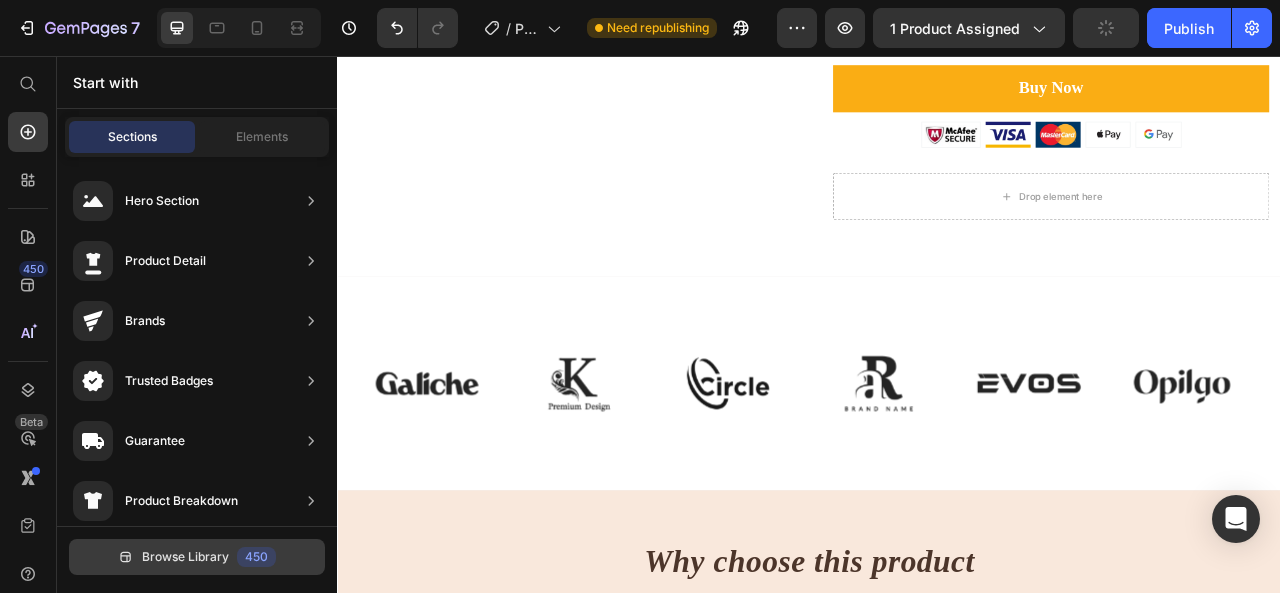 click on "Browse Library 450" at bounding box center (197, 557) 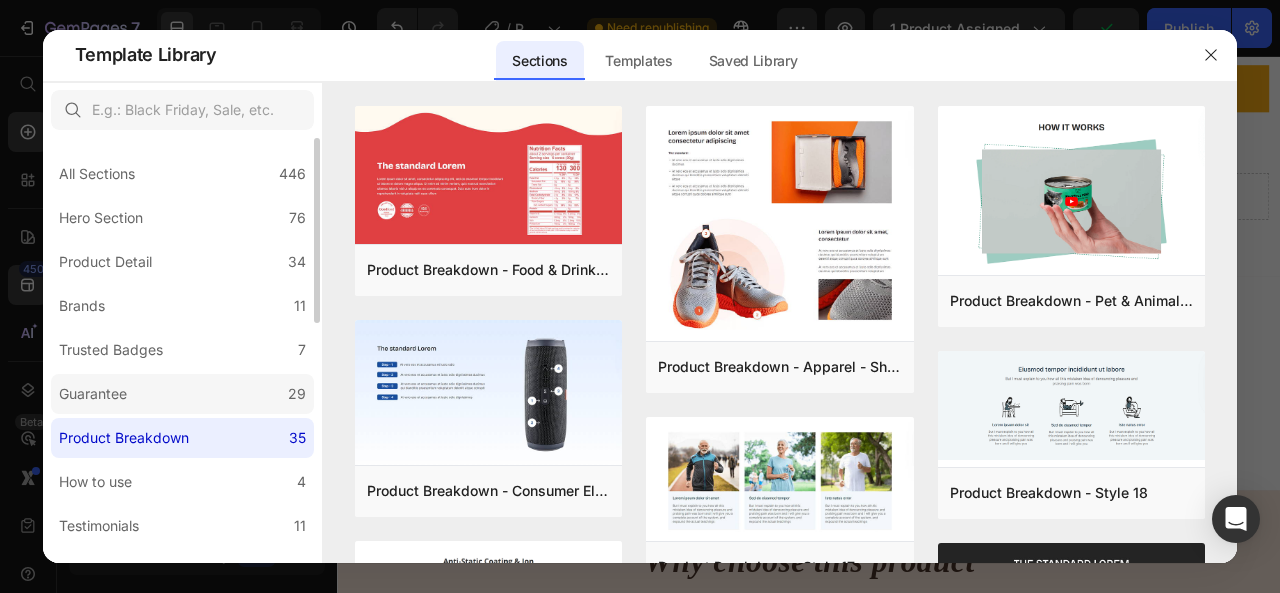 click on "Guarantee 29" 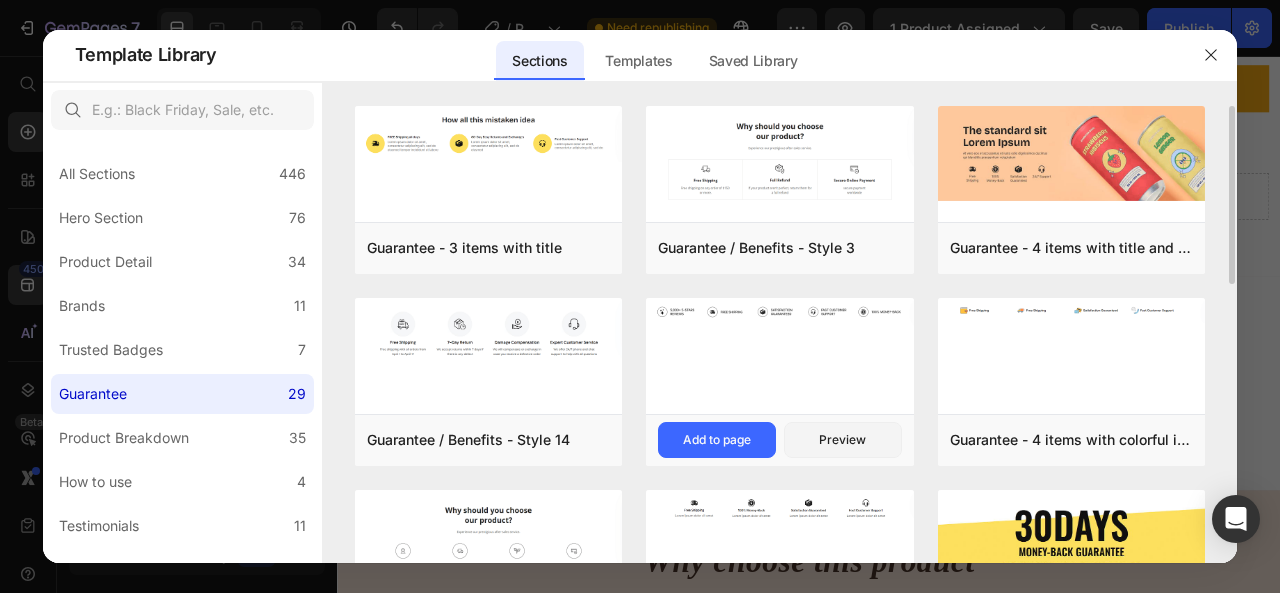 scroll, scrollTop: 100, scrollLeft: 0, axis: vertical 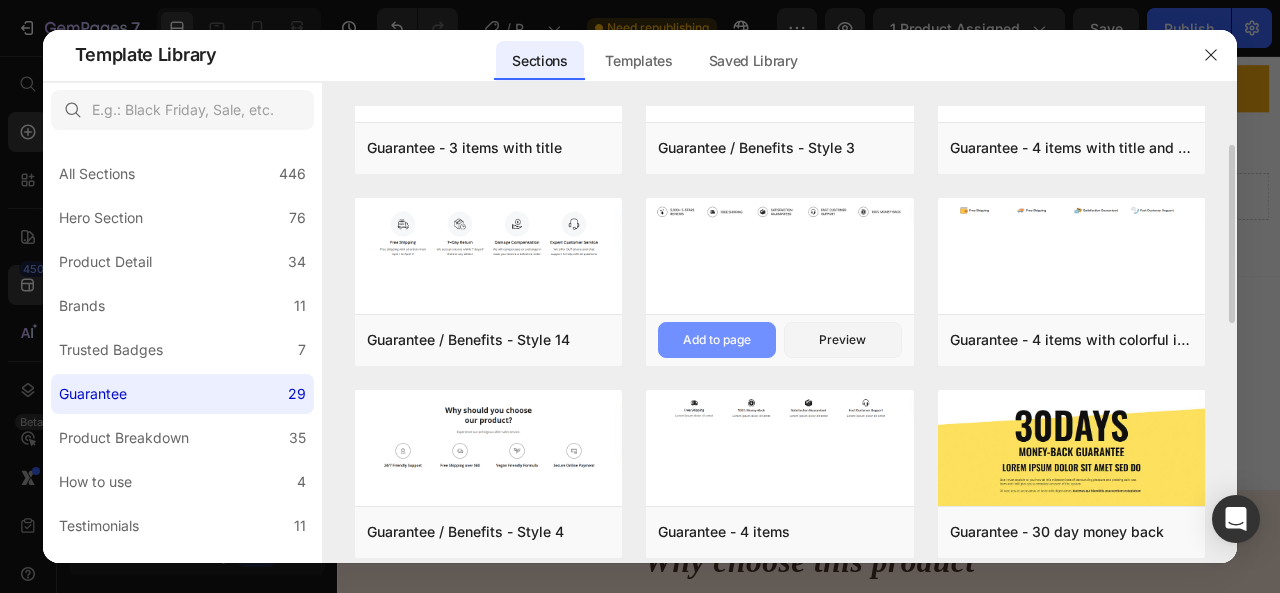click on "Add to page" at bounding box center [717, 340] 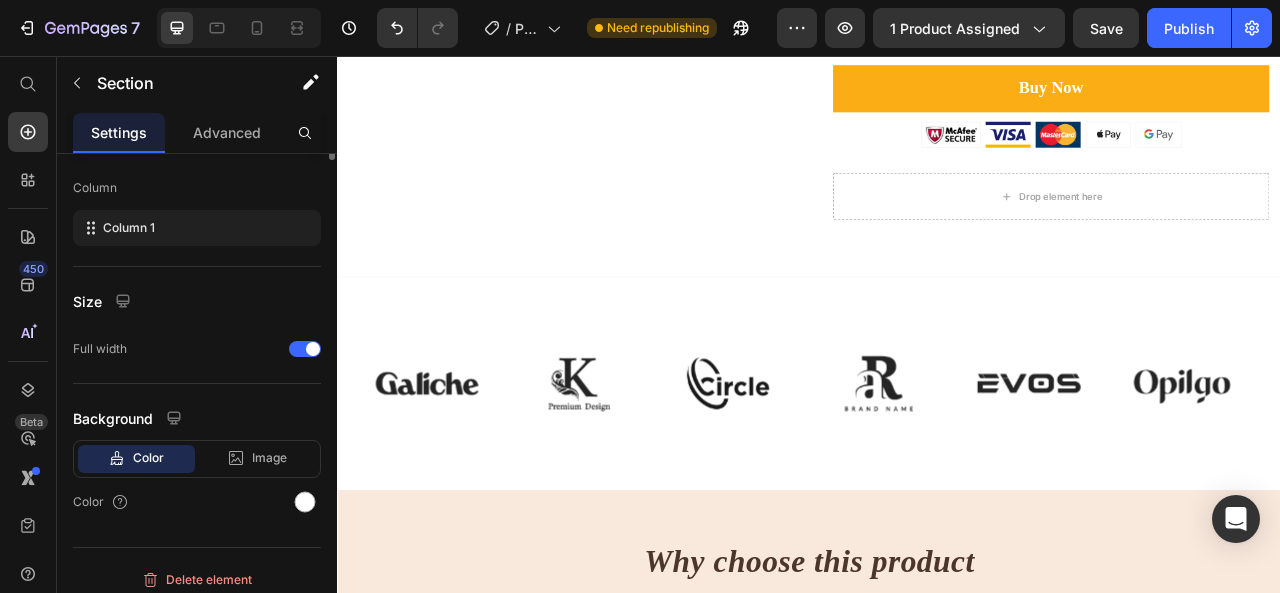 scroll, scrollTop: 0, scrollLeft: 0, axis: both 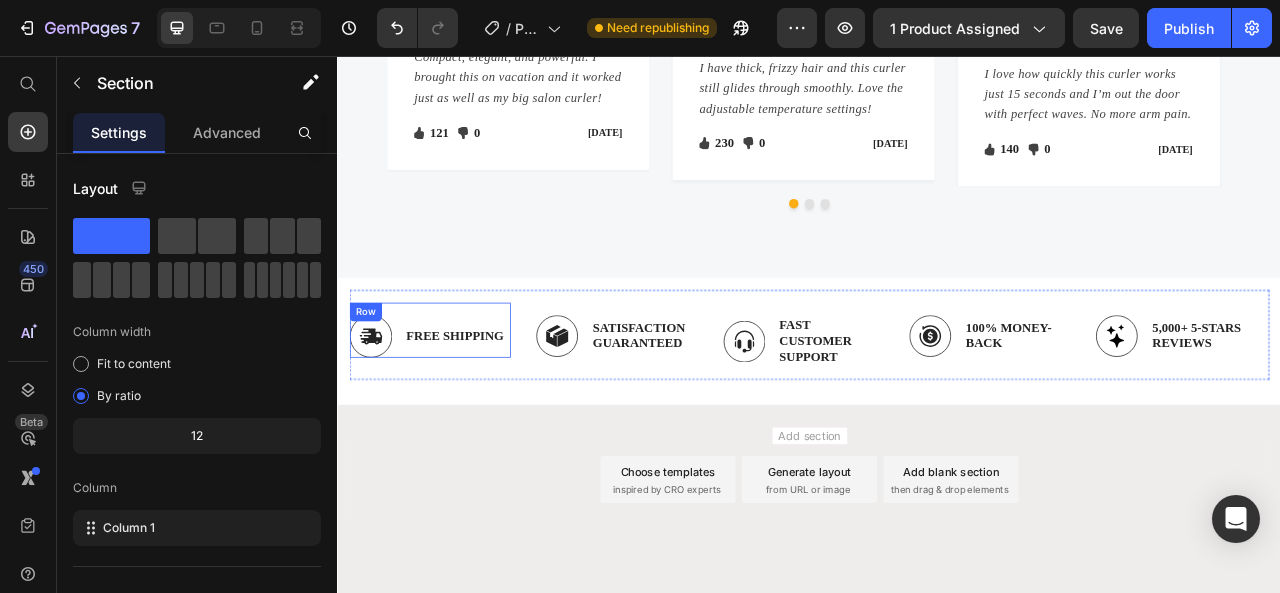 click on "Image Free Shipping Text Block Row" at bounding box center (454, 405) 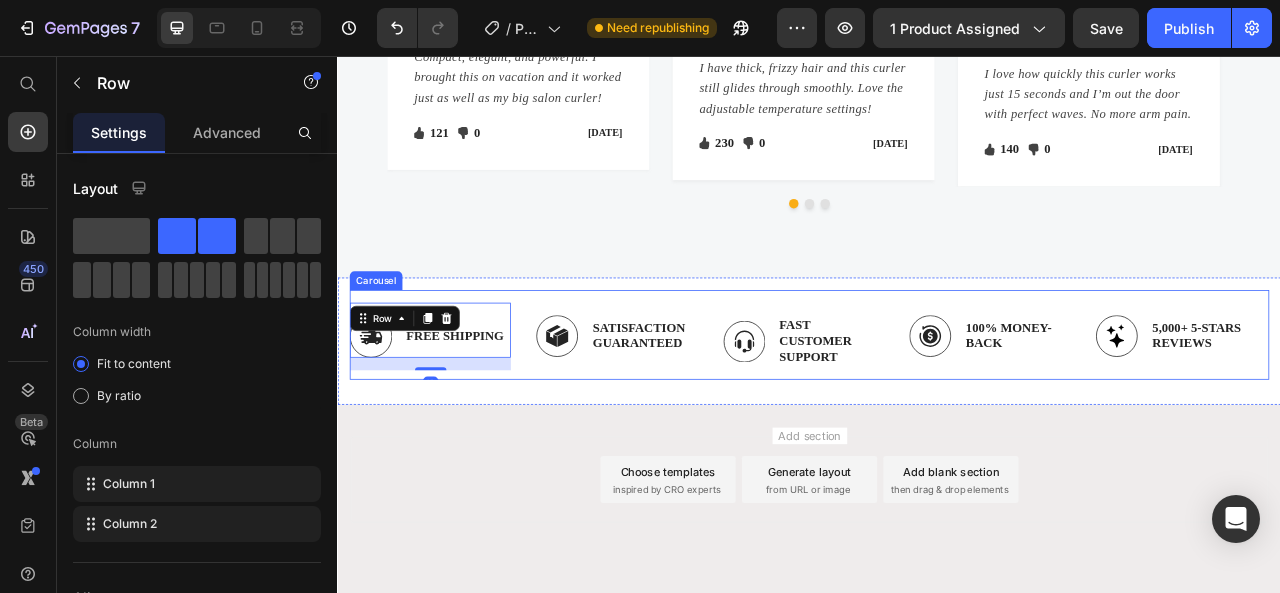 drag, startPoint x: 586, startPoint y: 364, endPoint x: 498, endPoint y: 364, distance: 88 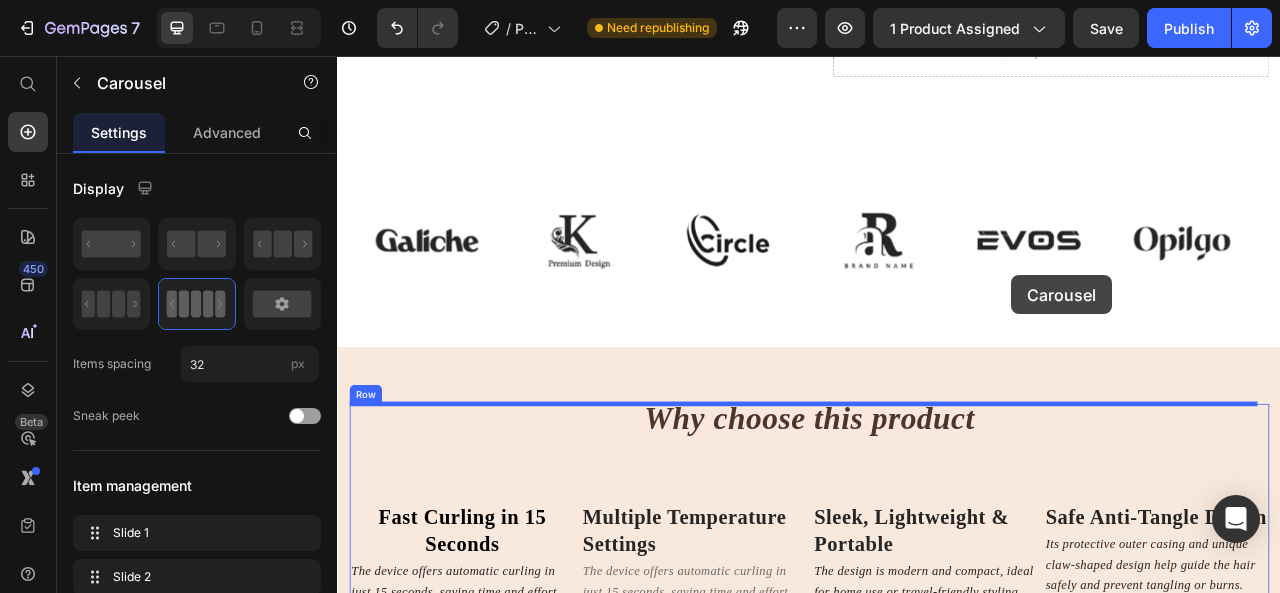 scroll, scrollTop: 890, scrollLeft: 0, axis: vertical 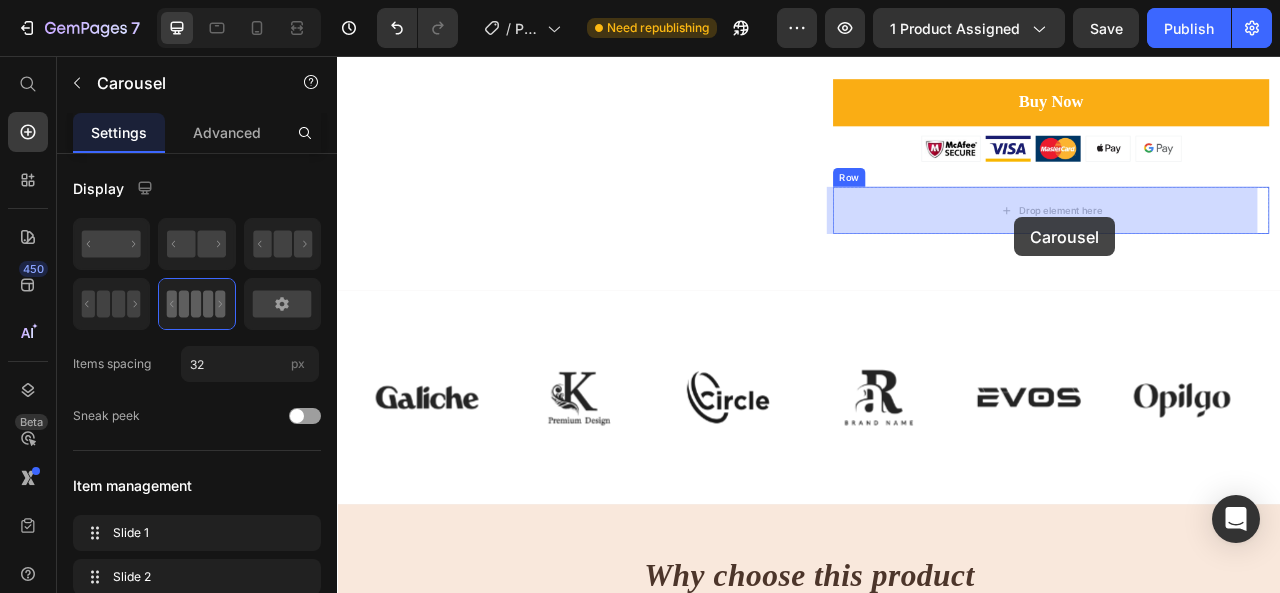 drag, startPoint x: 374, startPoint y: 336, endPoint x: 1199, endPoint y: 261, distance: 828.4021 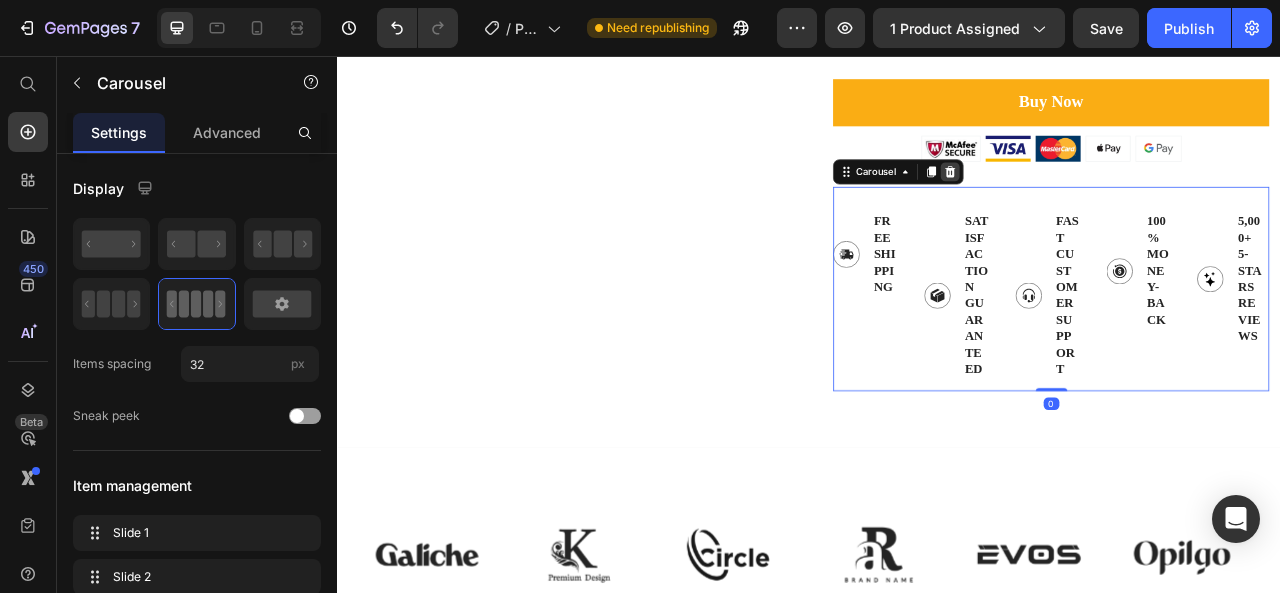click 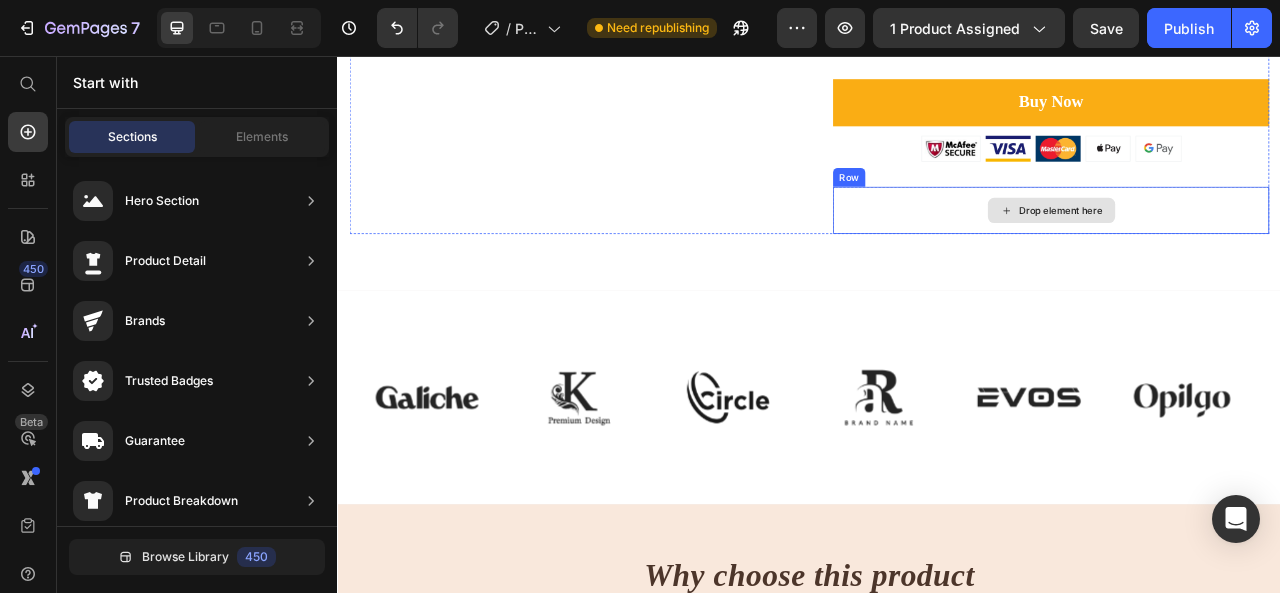 click on "Drop element here" at bounding box center (1245, 252) 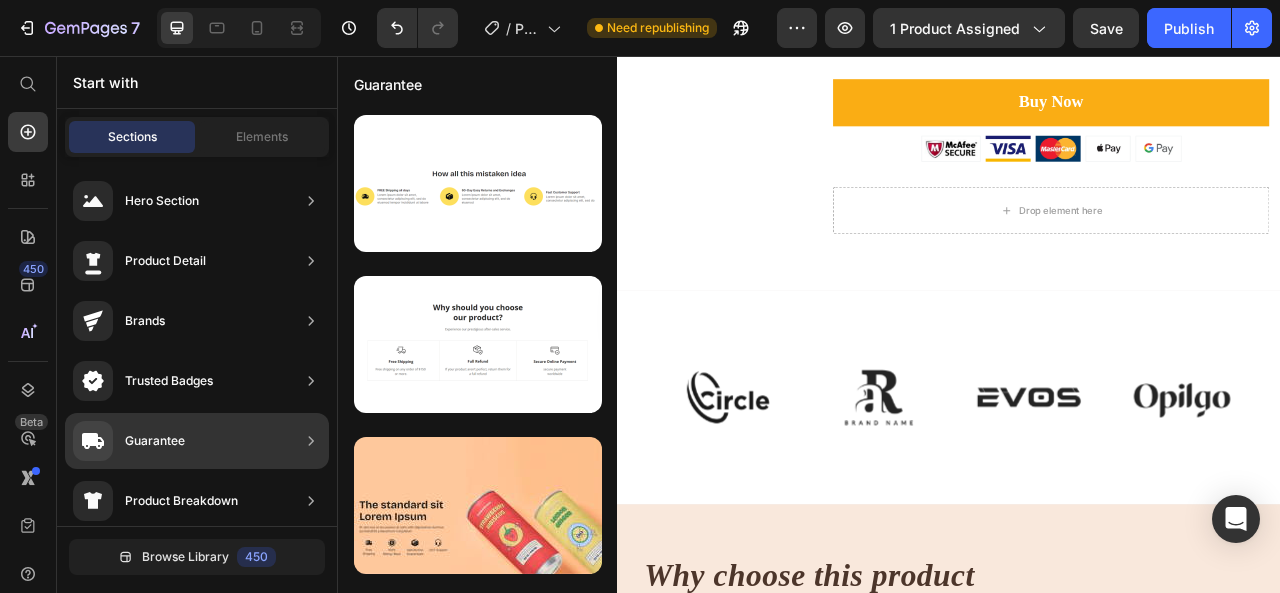 click on "Guarantee" 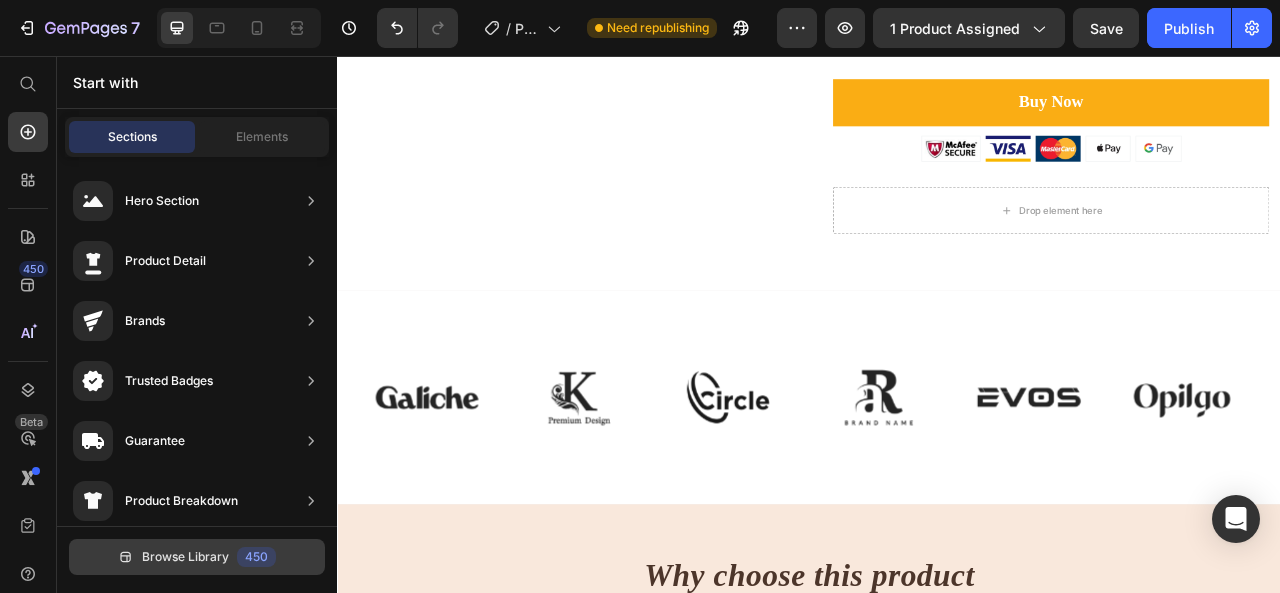 click on "Browse Library" at bounding box center [185, 557] 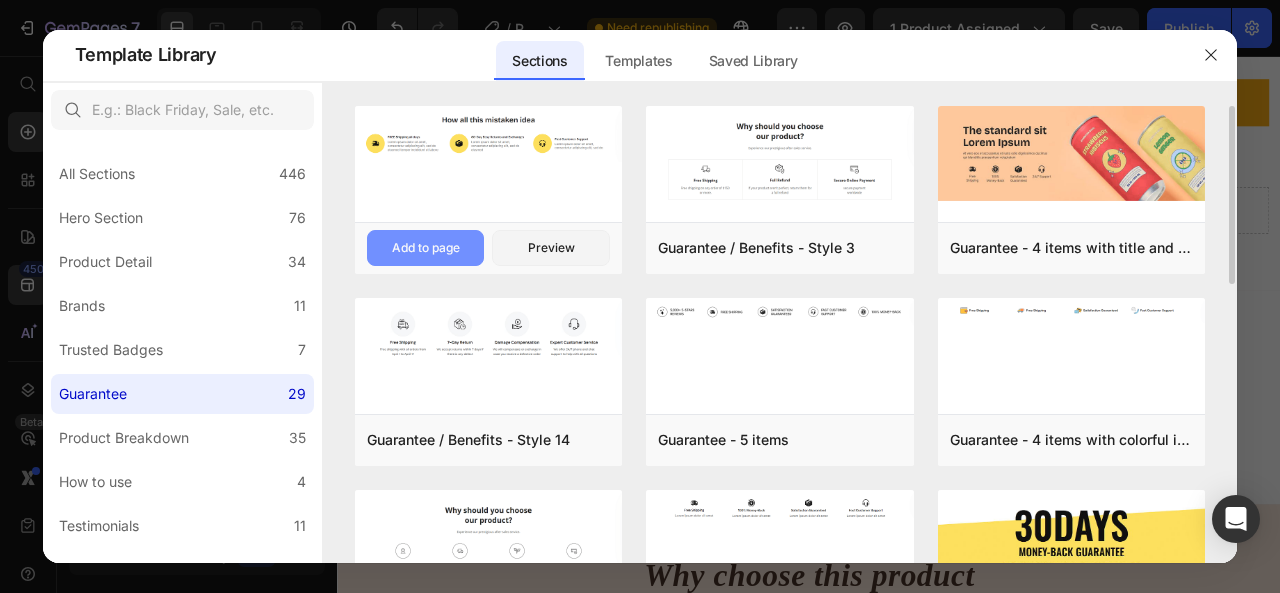 click on "Add to page" at bounding box center [426, 248] 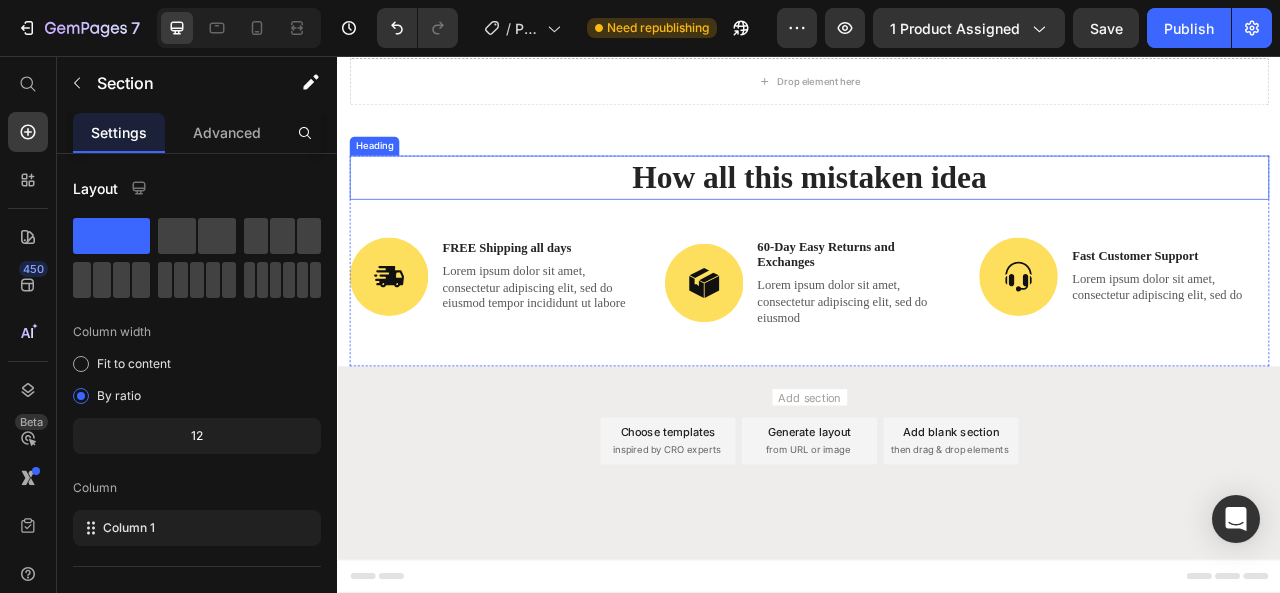 scroll, scrollTop: 3434, scrollLeft: 0, axis: vertical 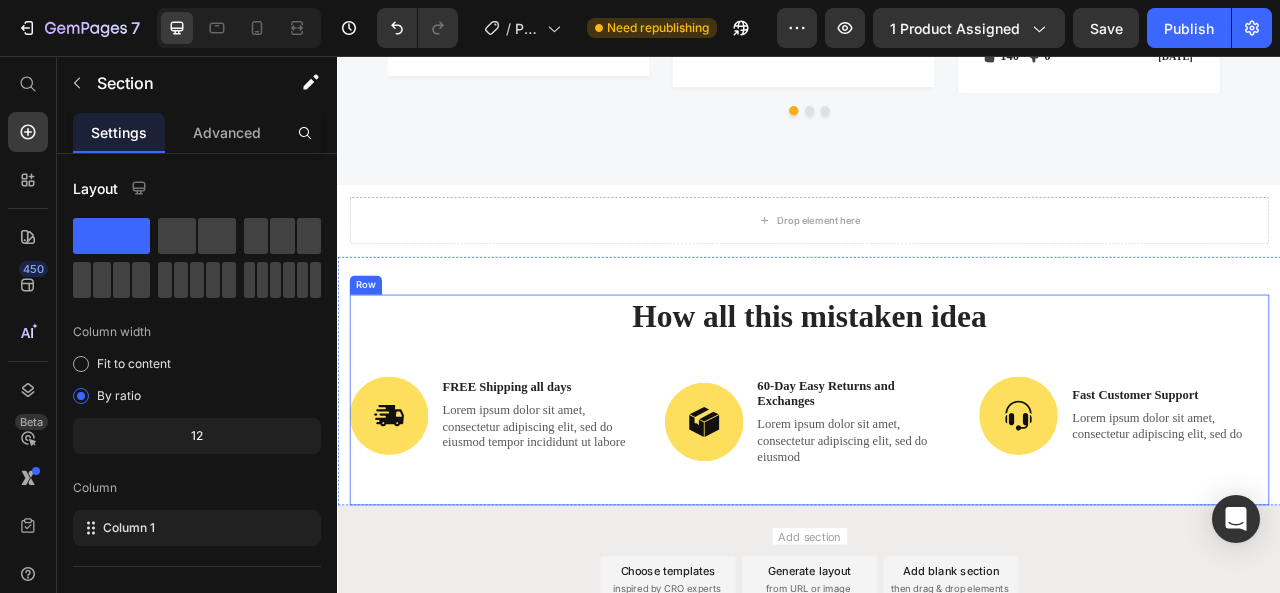 click on "Image FREE Shipping all days Text Block Lorem ipsum dolor sit amet, consectetur adipiscing elit, sed do eiusmod tempor incididunt ut labore Text Block Row Image 60-Day Easy Returns and Exchanges Text Block Lorem ipsum dolor sit amet, consectetur adipiscing elit, sed do eiusmod Text Block Row Image Fast Customer Support Text Block Lorem ipsum dolor sit amet, consectetur adipiscing elit, sed do Text Block Row Row" at bounding box center (937, 537) 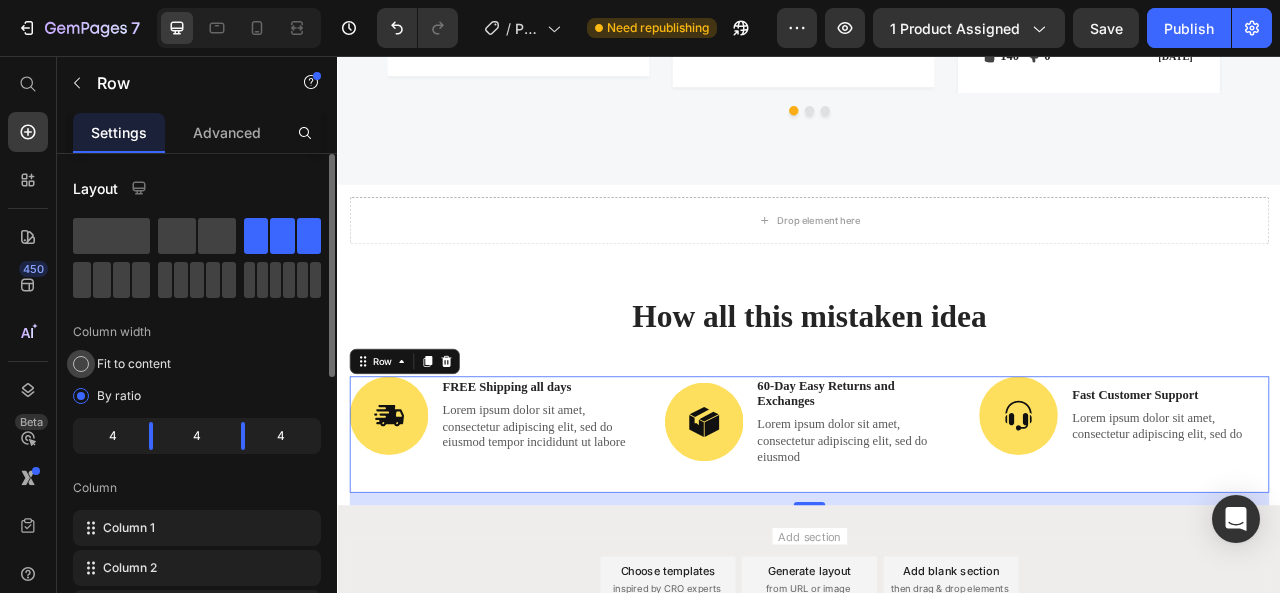 click on "Fit to content" at bounding box center [134, 364] 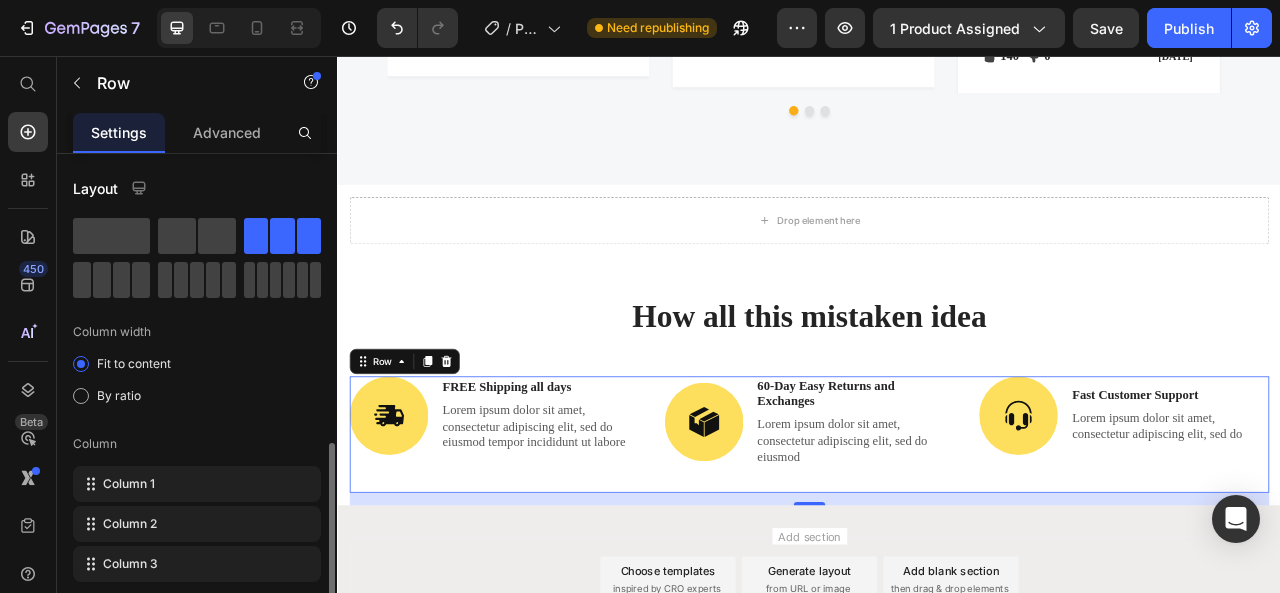 scroll, scrollTop: 200, scrollLeft: 0, axis: vertical 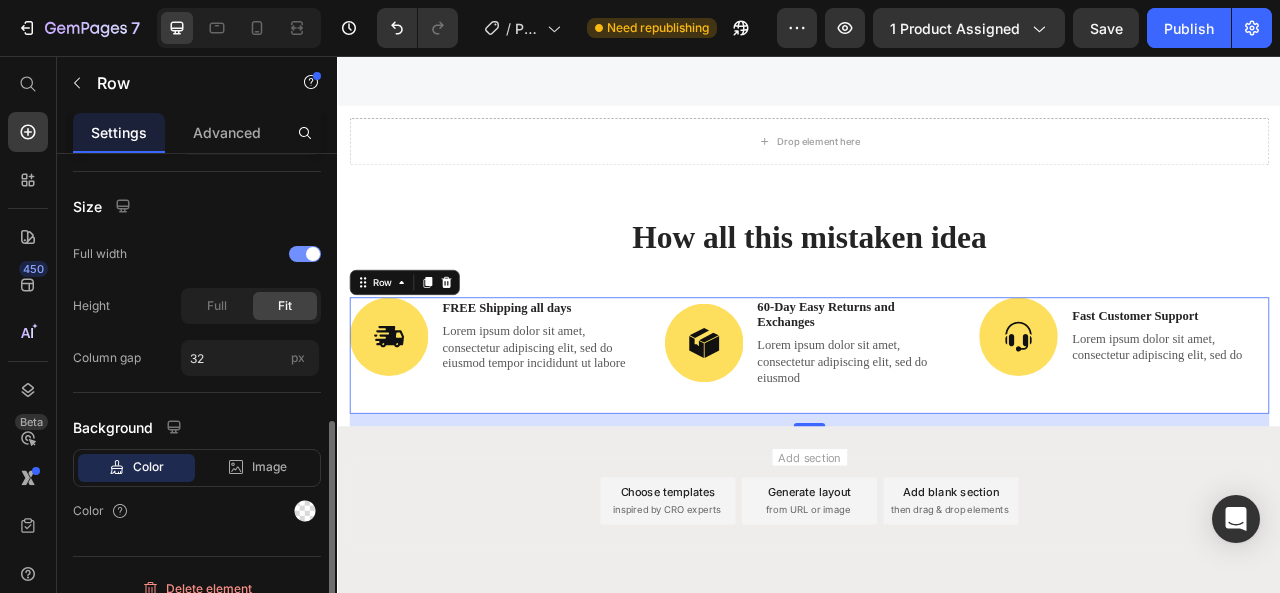 click at bounding box center (305, 254) 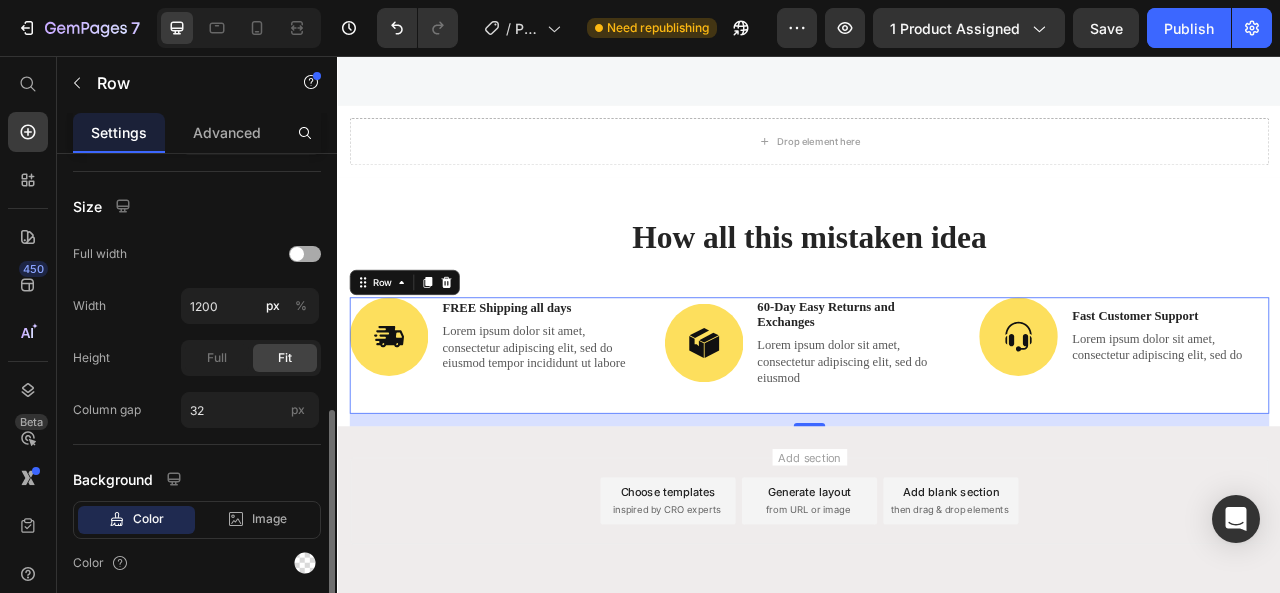click at bounding box center (297, 254) 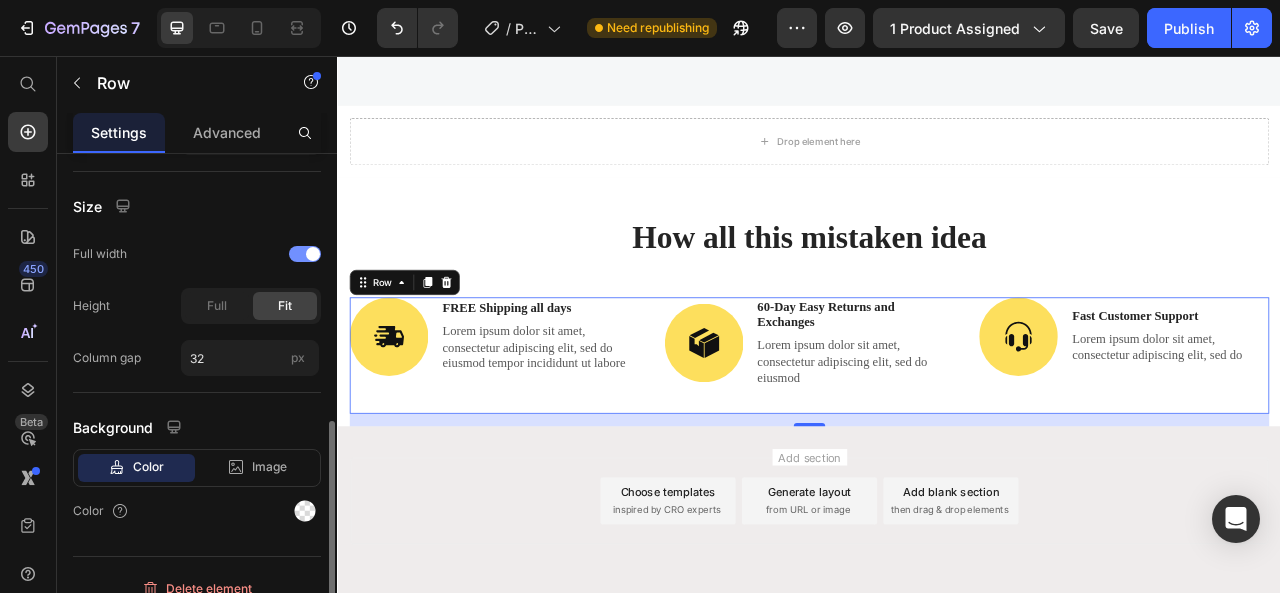 click at bounding box center [305, 254] 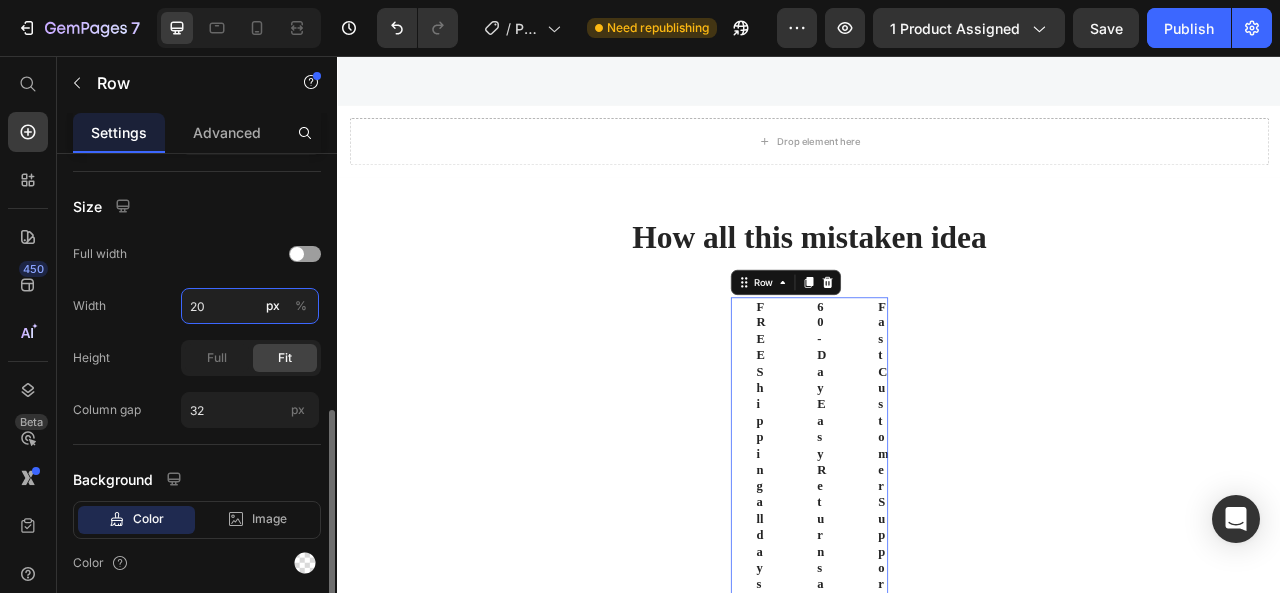 type on "2" 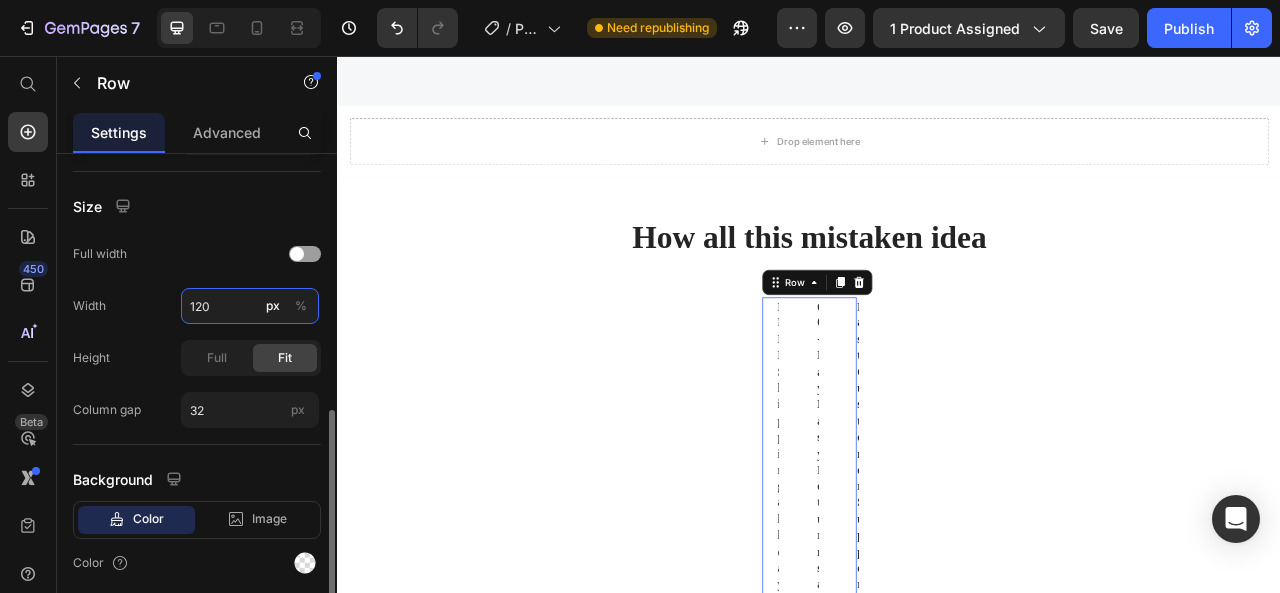 type on "1200" 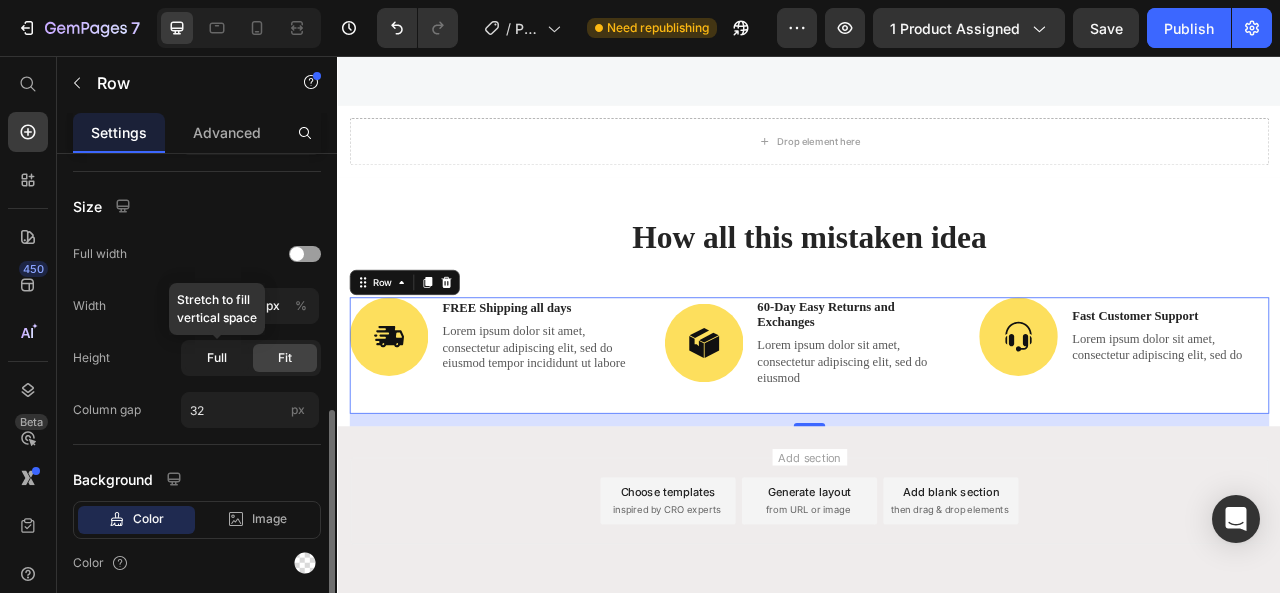 click on "Full" 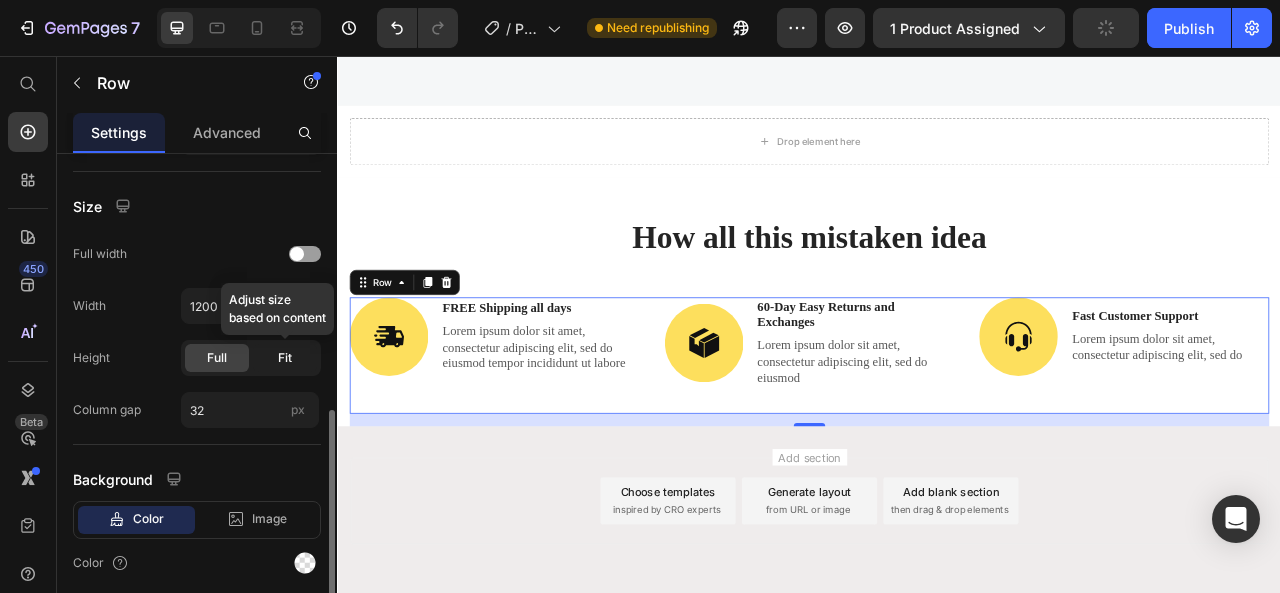 click on "Fit" 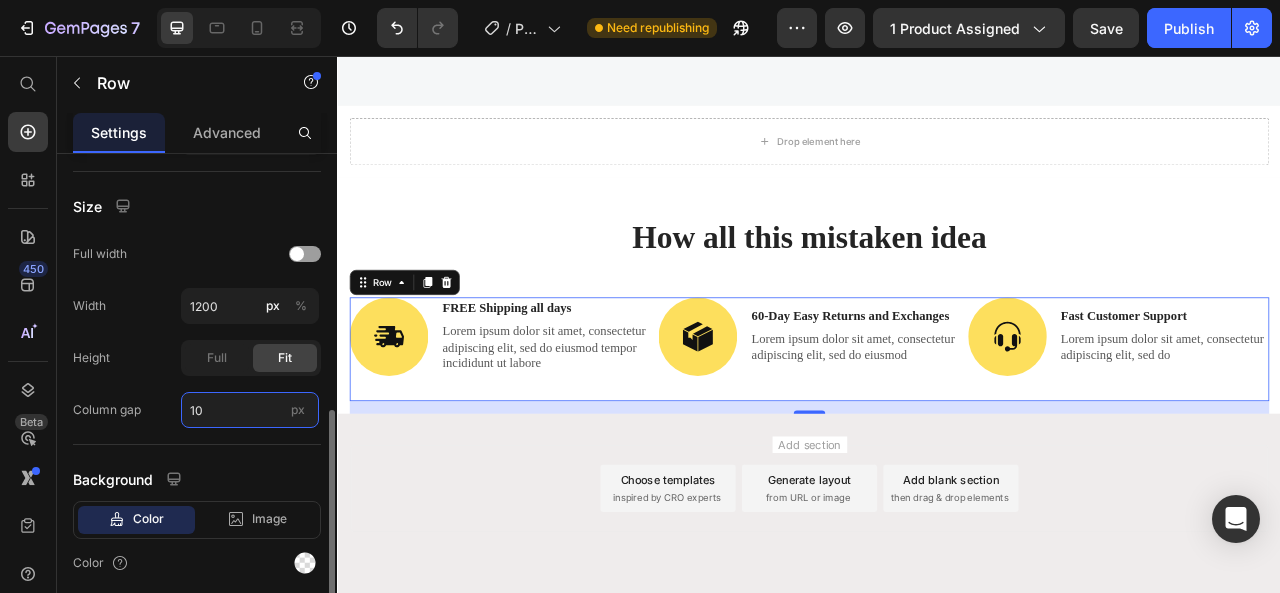 type on "1" 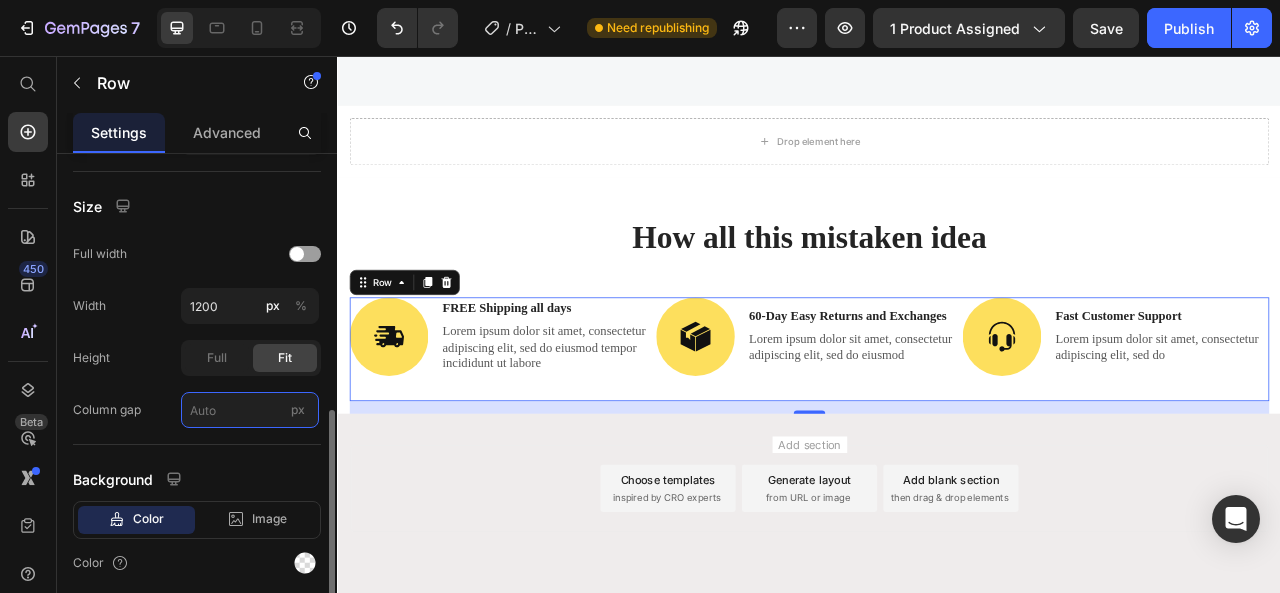 type on "2" 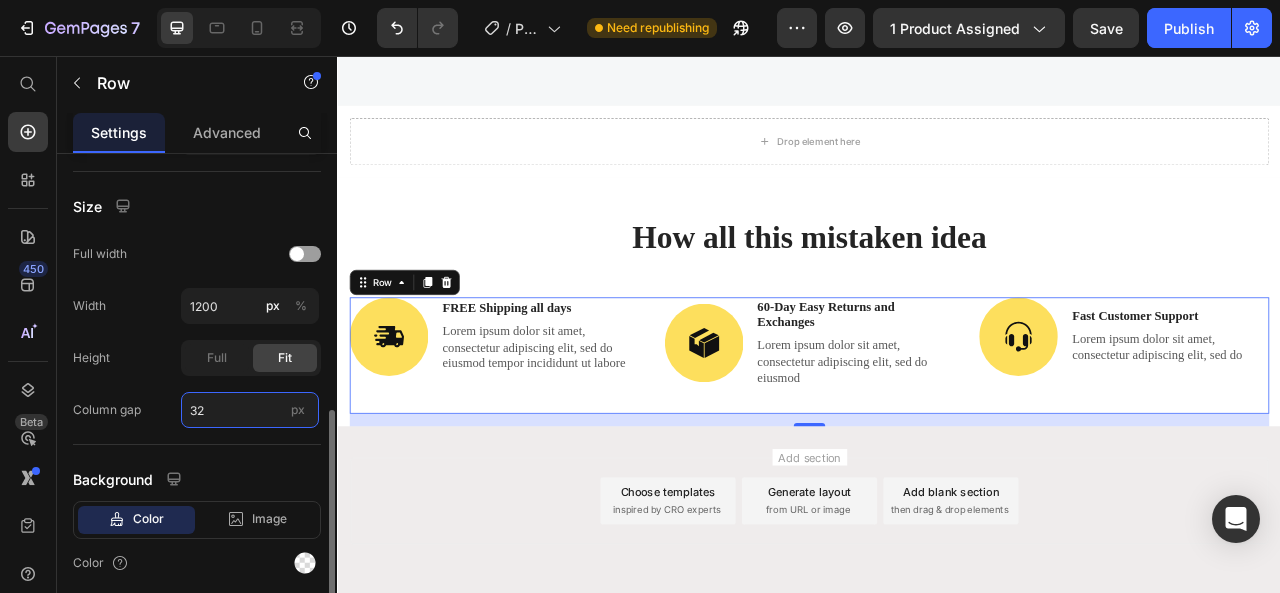 type on "3" 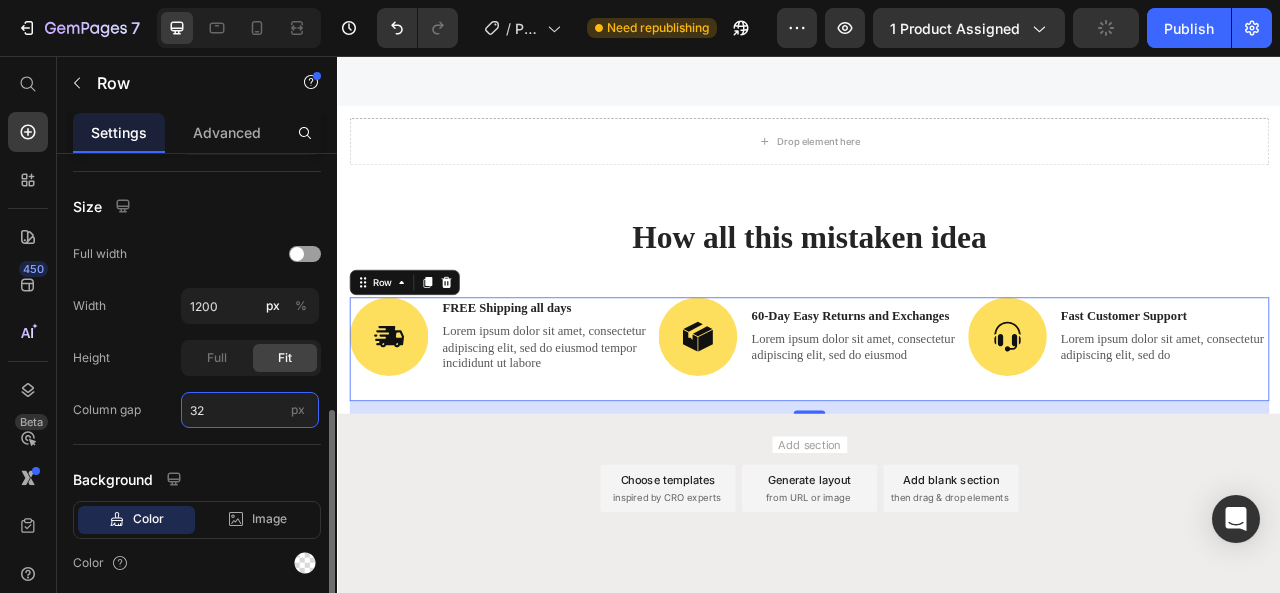 type on "3" 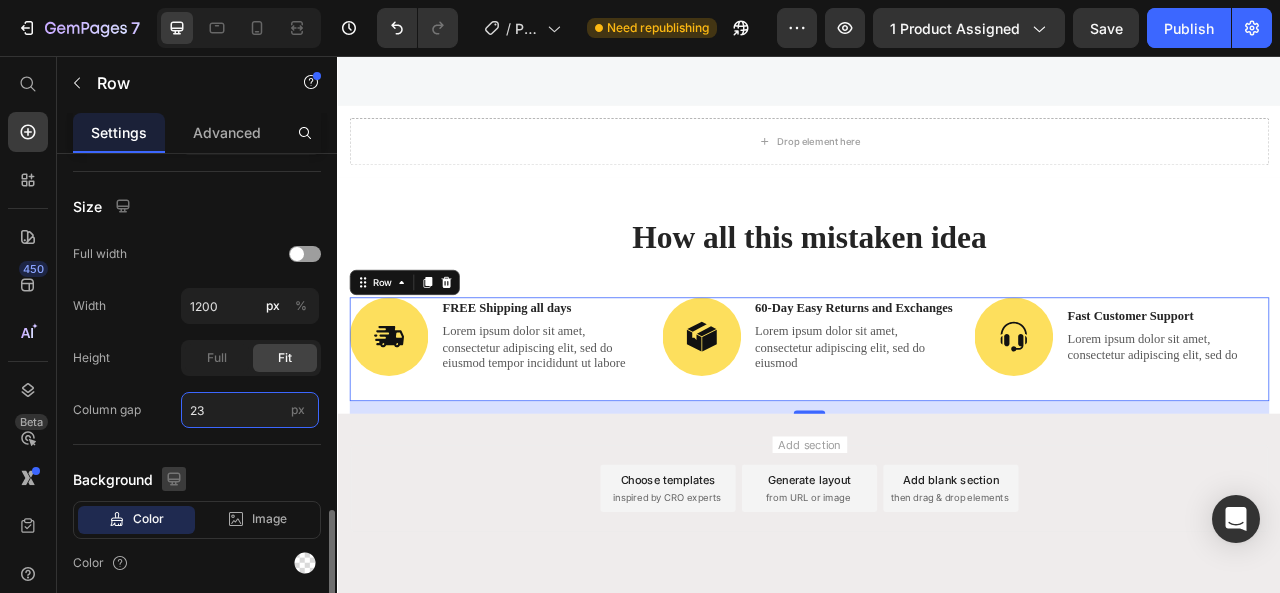 scroll, scrollTop: 670, scrollLeft: 0, axis: vertical 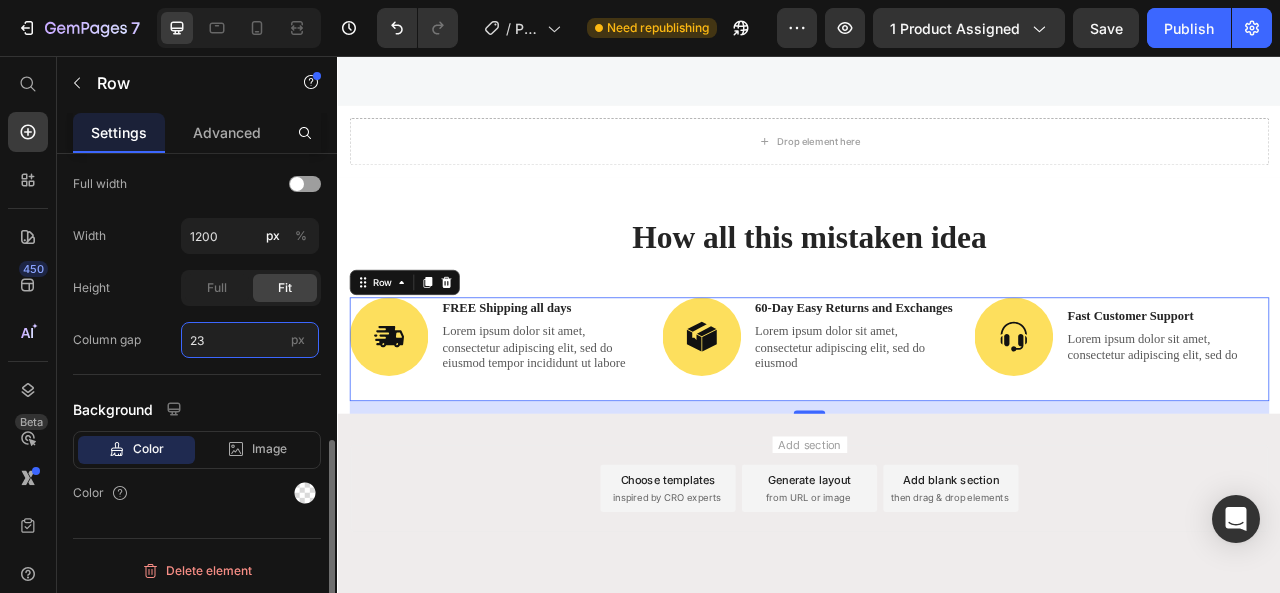 type on "23" 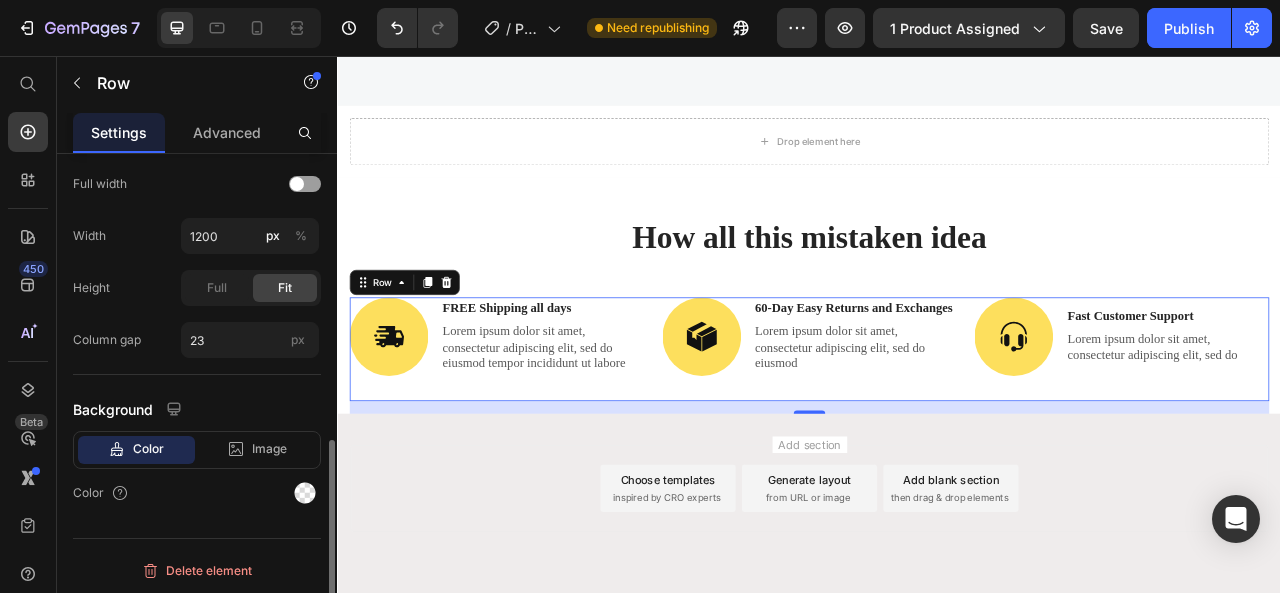 click on "Size Full width Width 1200 px % Height Full Fit Column gap 23 px" 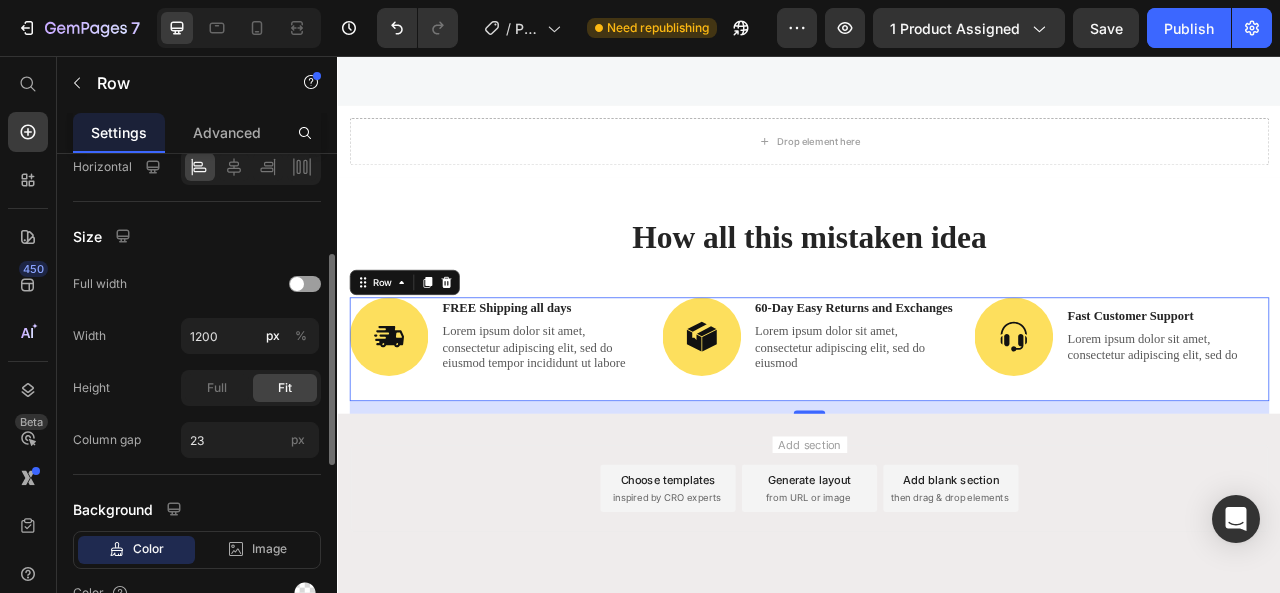 scroll, scrollTop: 470, scrollLeft: 0, axis: vertical 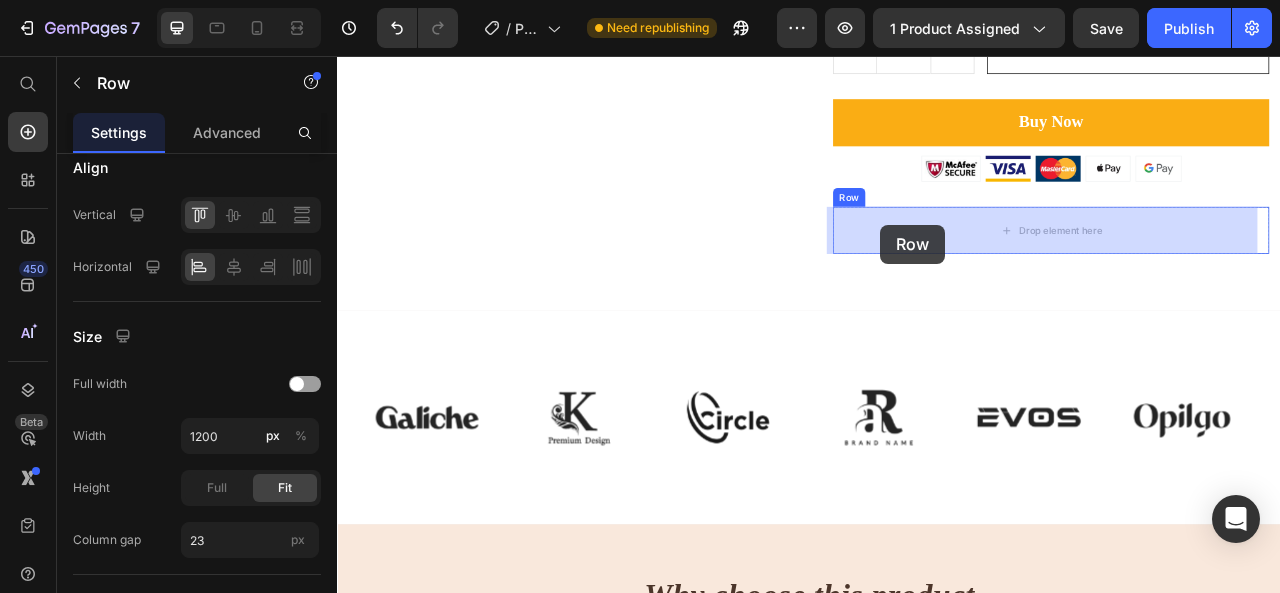drag, startPoint x: 373, startPoint y: 349, endPoint x: 1028, endPoint y: 271, distance: 659.6279 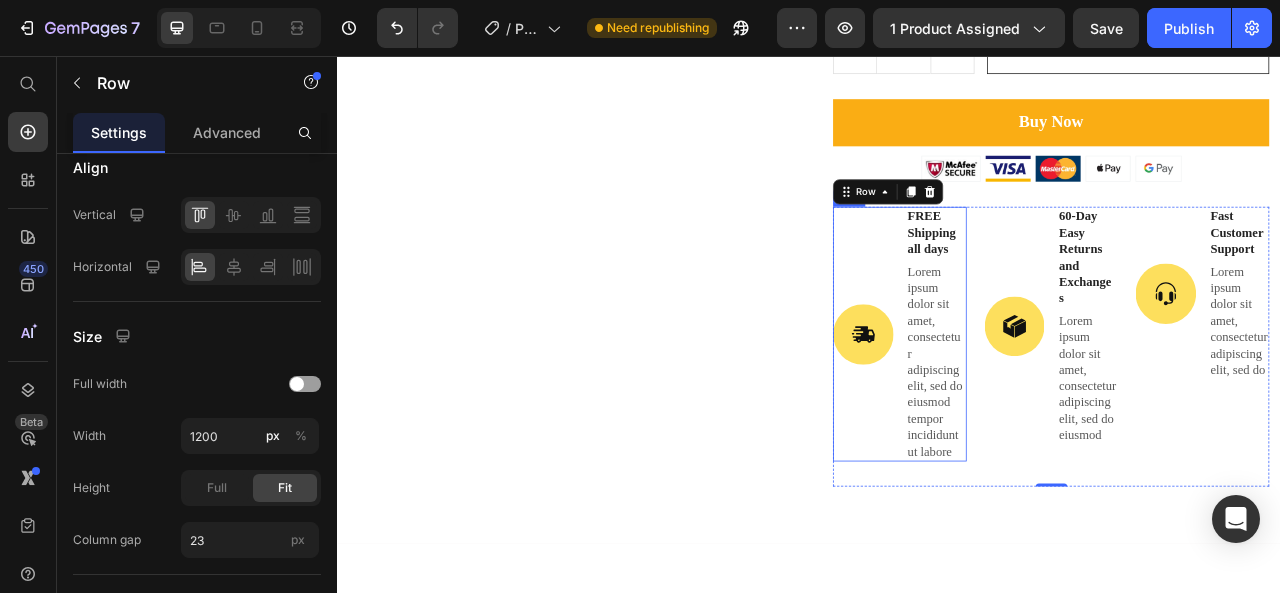 click on "Image" at bounding box center [1005, 410] 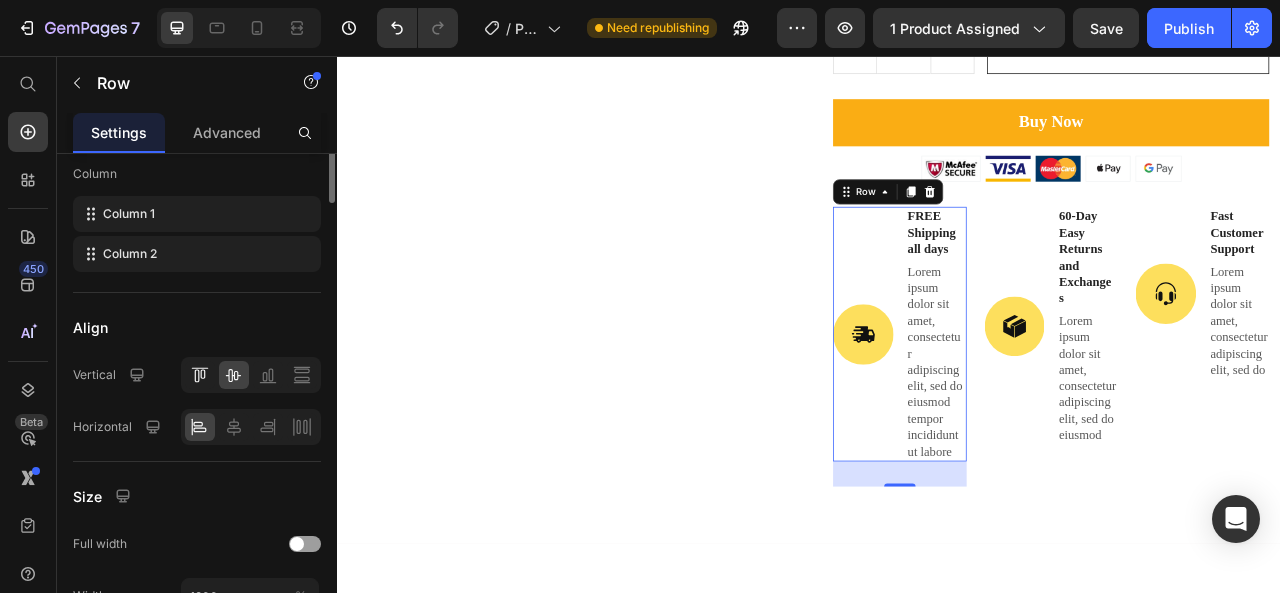 scroll, scrollTop: 0, scrollLeft: 0, axis: both 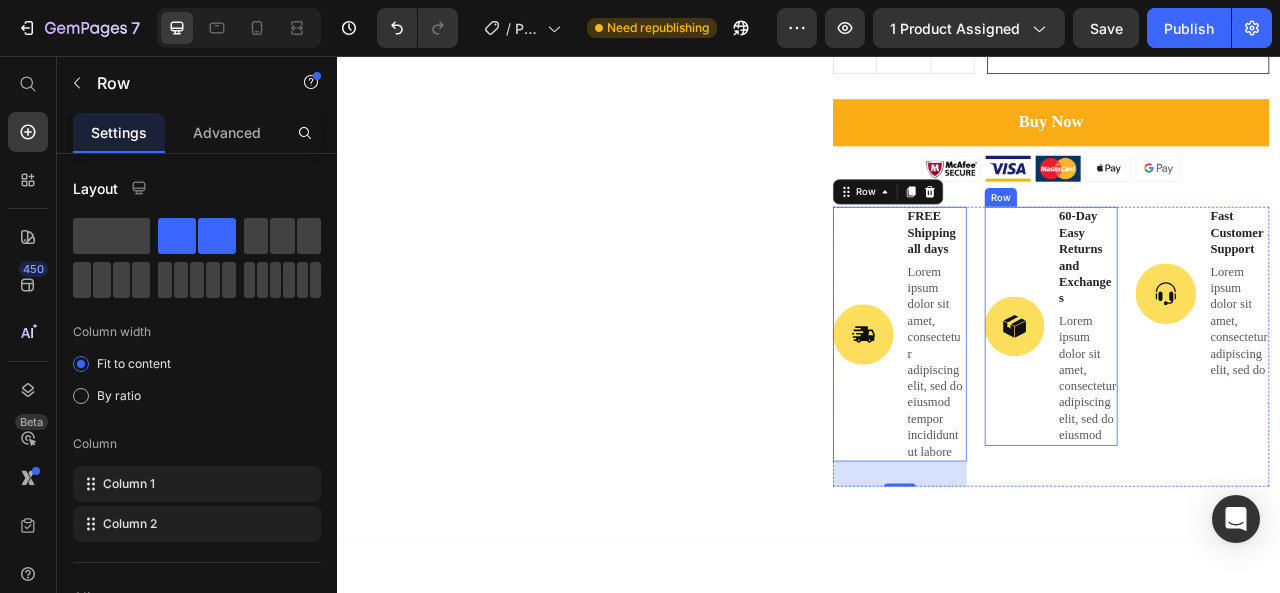 click on "Image" at bounding box center (1198, 399) 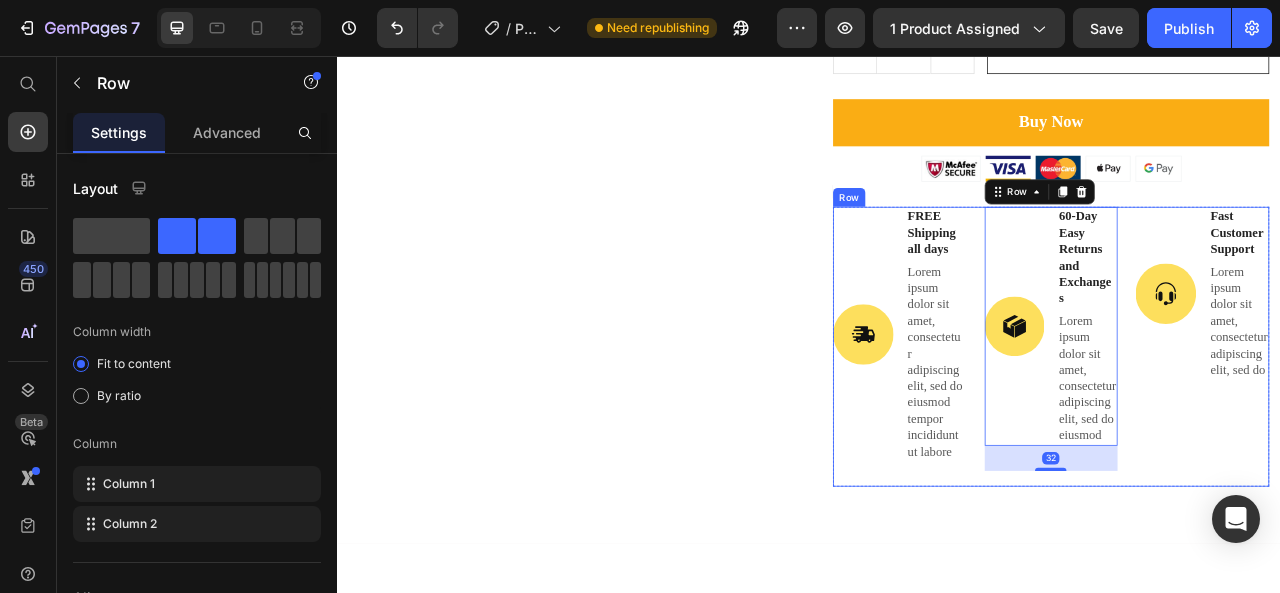 click on "Image FREE Shipping all days Text Block Lorem ipsum dolor sit amet, consectetur adipiscing elit, sed do eiusmod tempor incididunt ut labore Text Block Row Image 60-Day Easy Returns and Exchanges Text Block Lorem ipsum dolor sit amet, consectetur adipiscing elit, sed do eiusmod Text Block Row   32 Image Fast Customer Support Text Block Lorem ipsum dolor sit amet, consectetur adipiscing elit, sed do Text Block Row Row" at bounding box center [1244, 426] 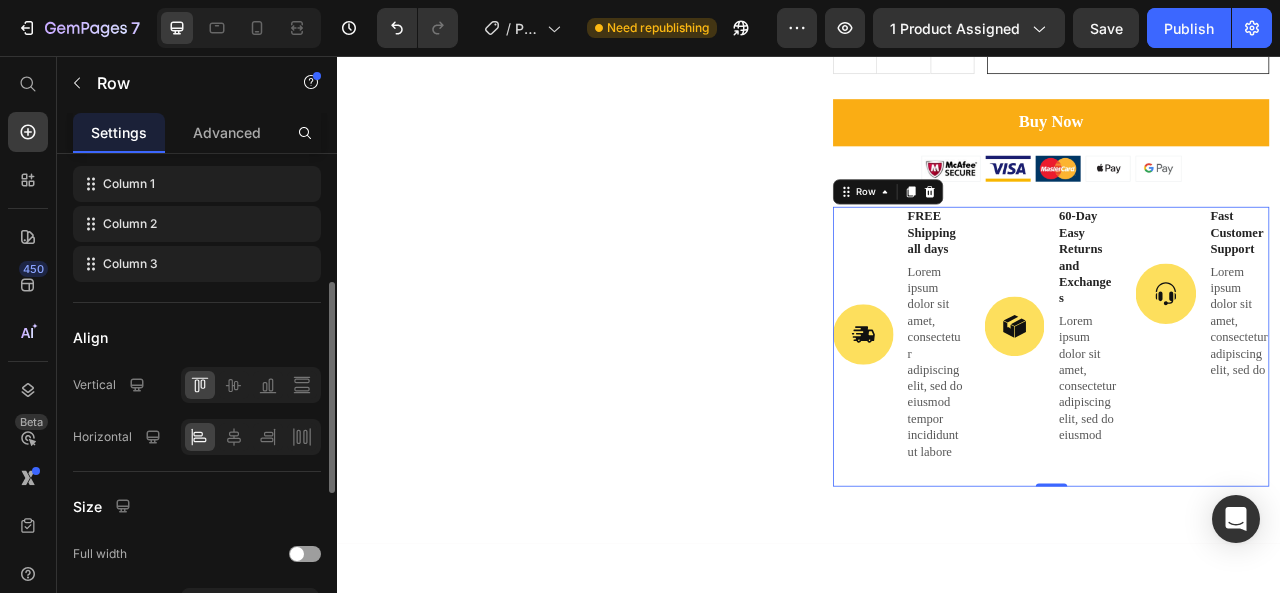 scroll, scrollTop: 400, scrollLeft: 0, axis: vertical 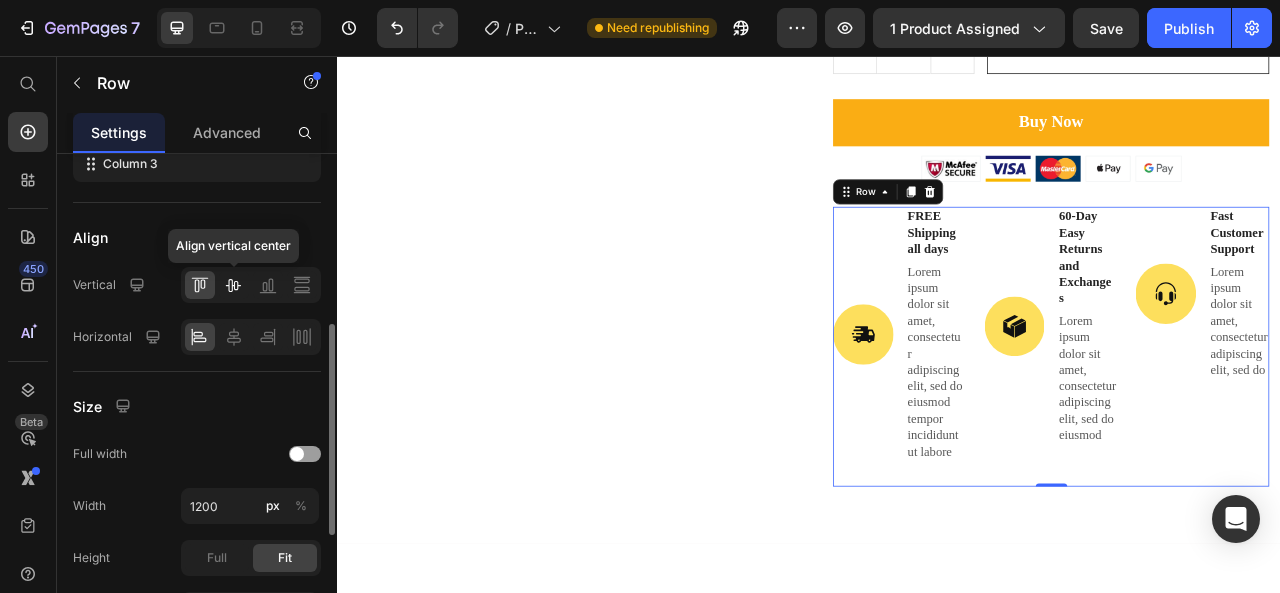click 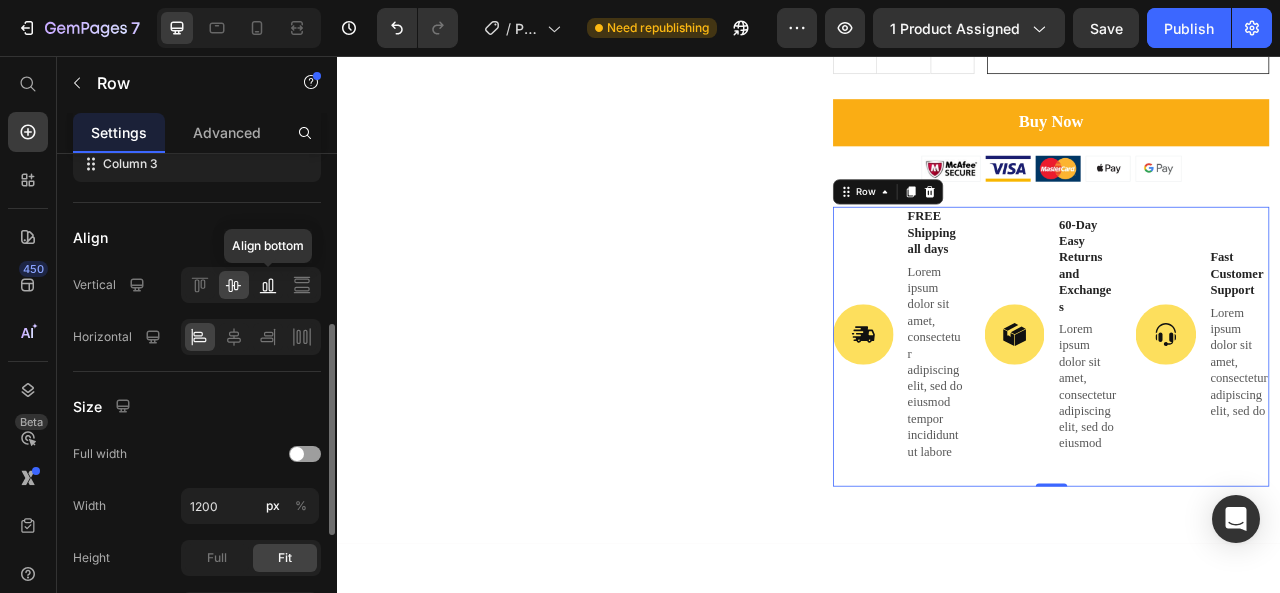 click 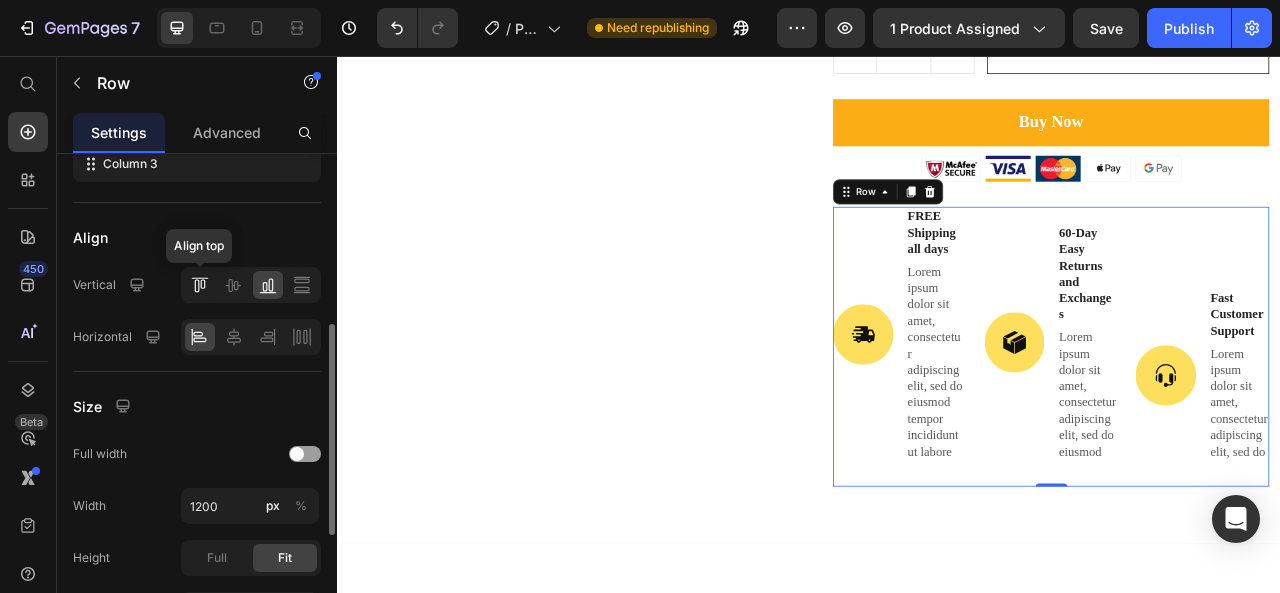 click 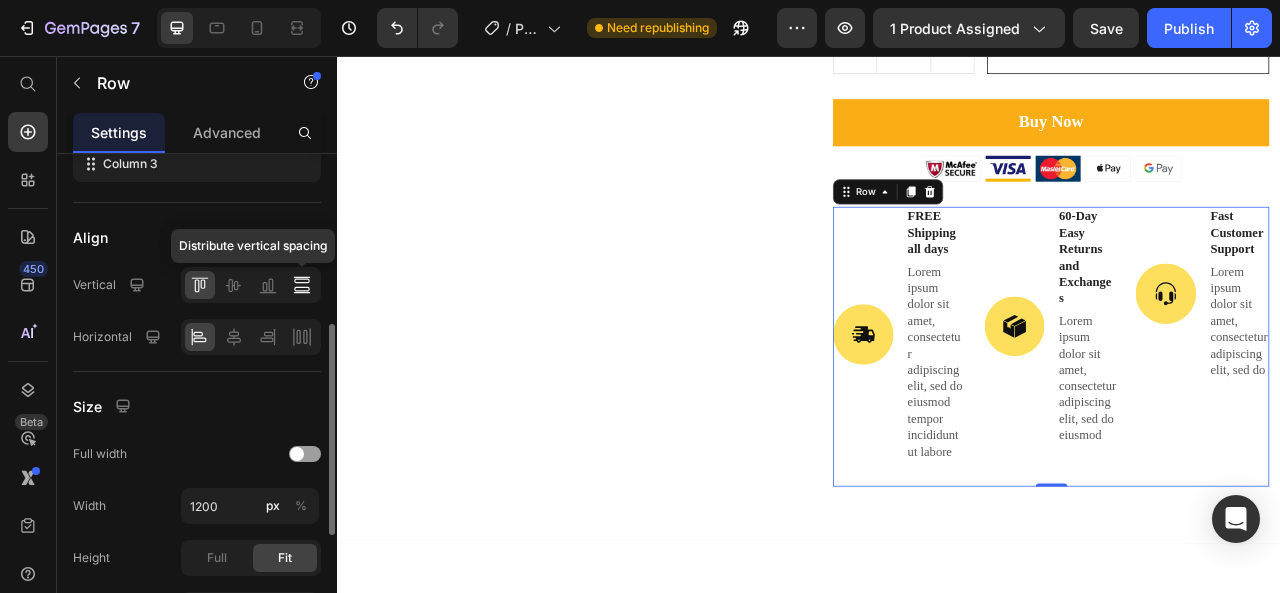 click 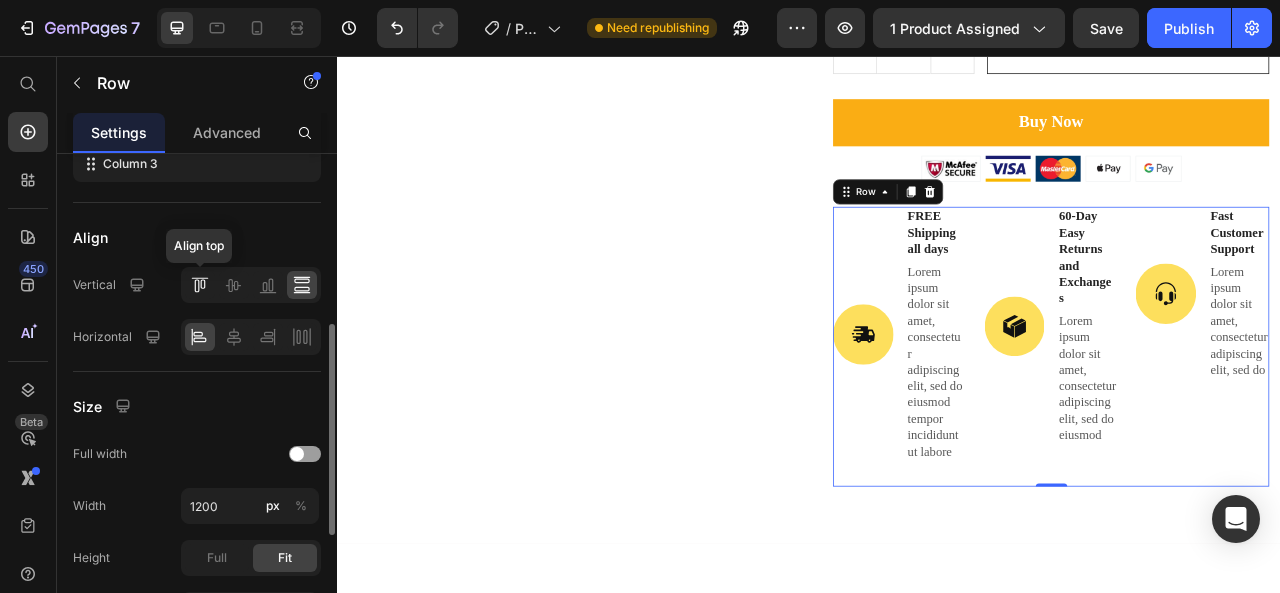 click 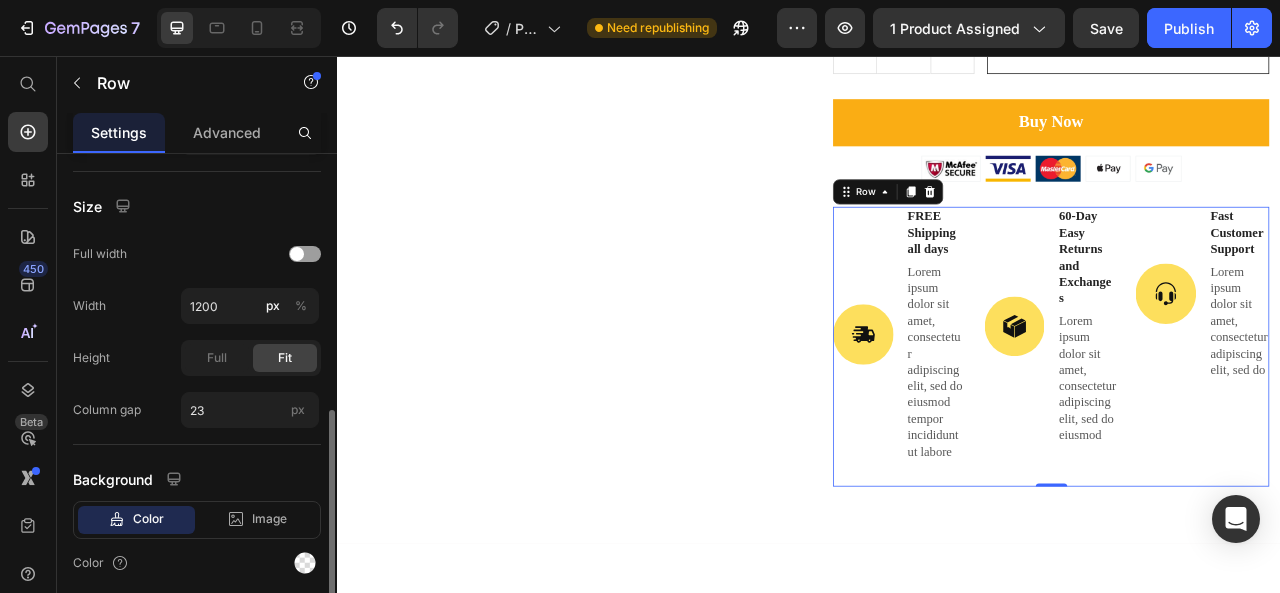 scroll, scrollTop: 500, scrollLeft: 0, axis: vertical 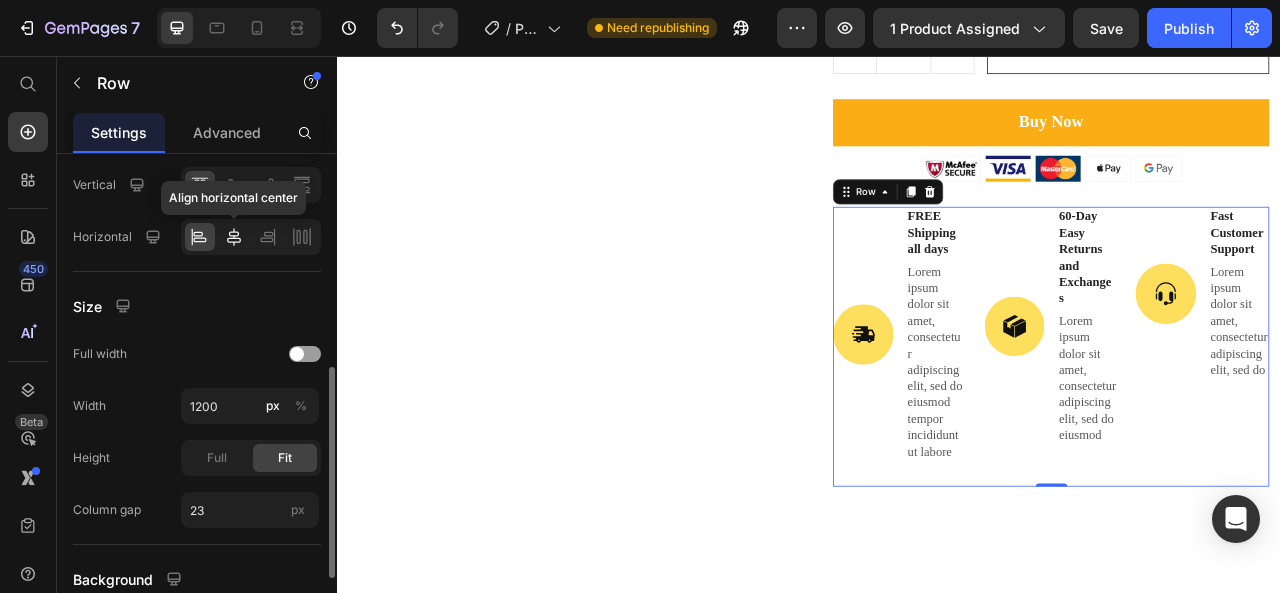click 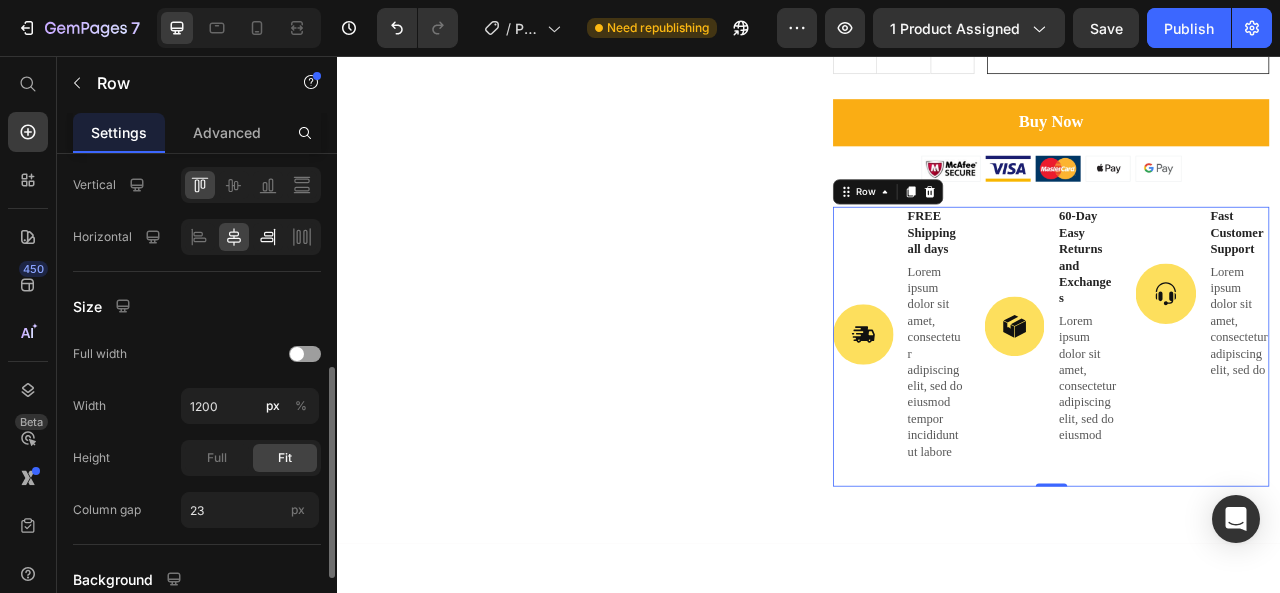 click 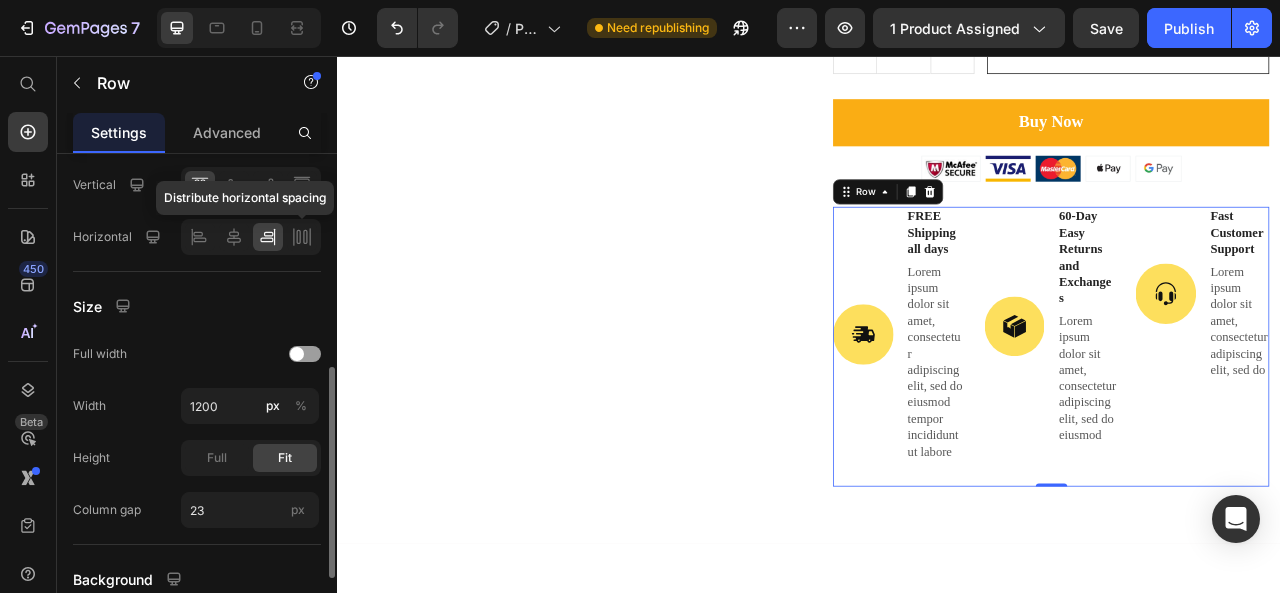 click 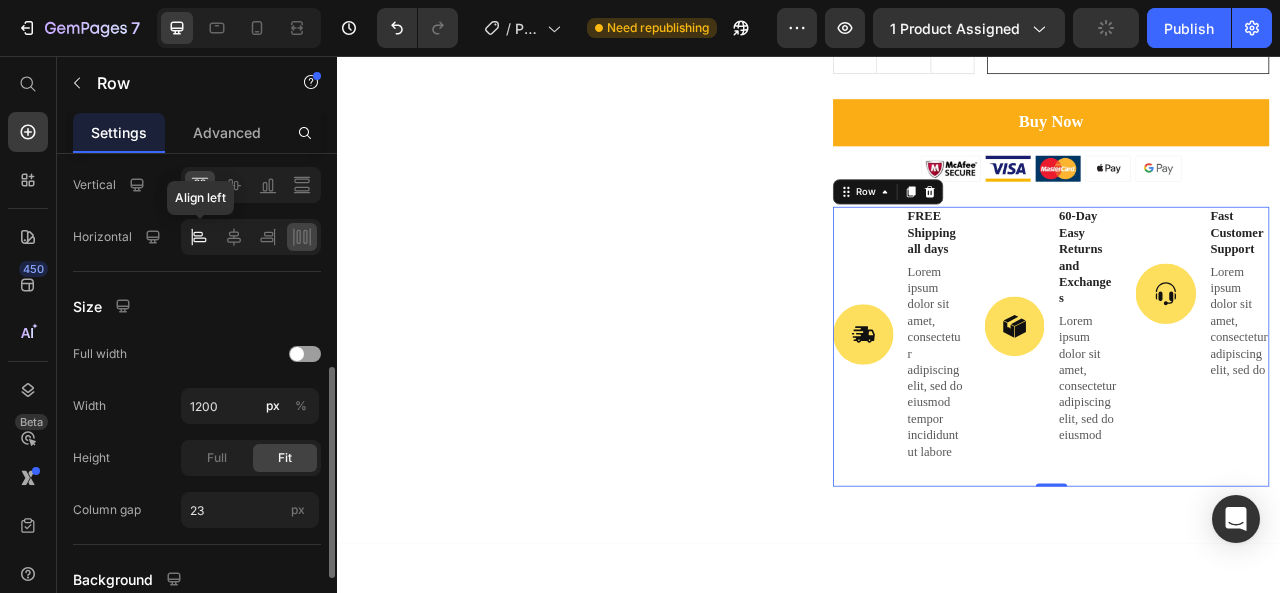 click 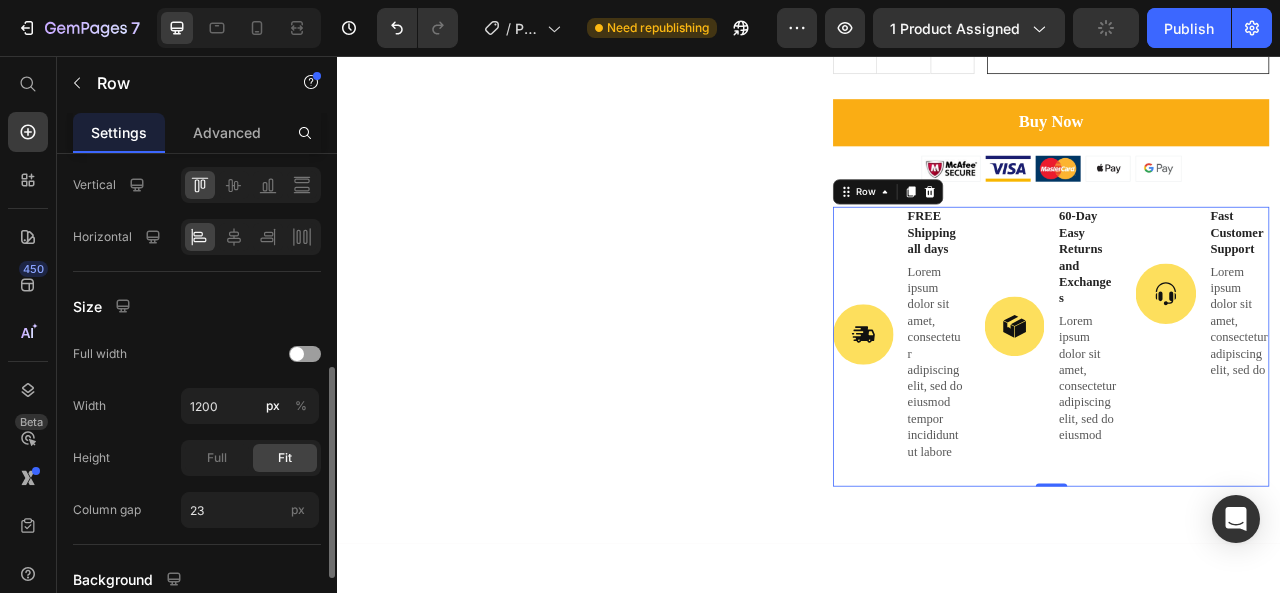 scroll, scrollTop: 600, scrollLeft: 0, axis: vertical 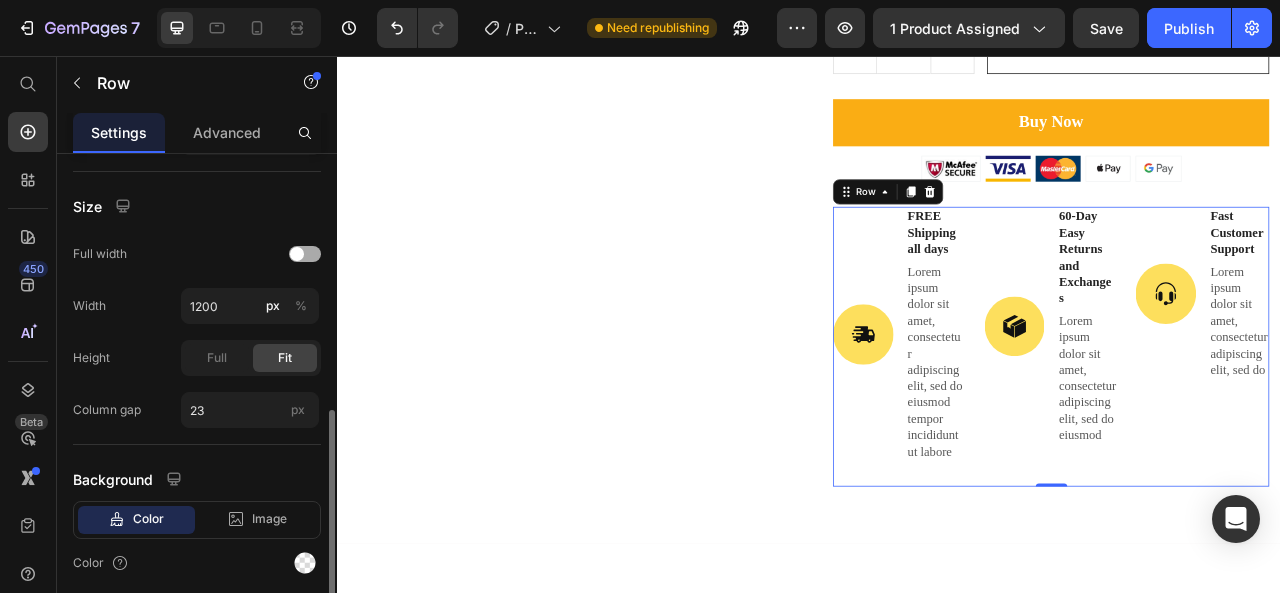 click at bounding box center (297, 254) 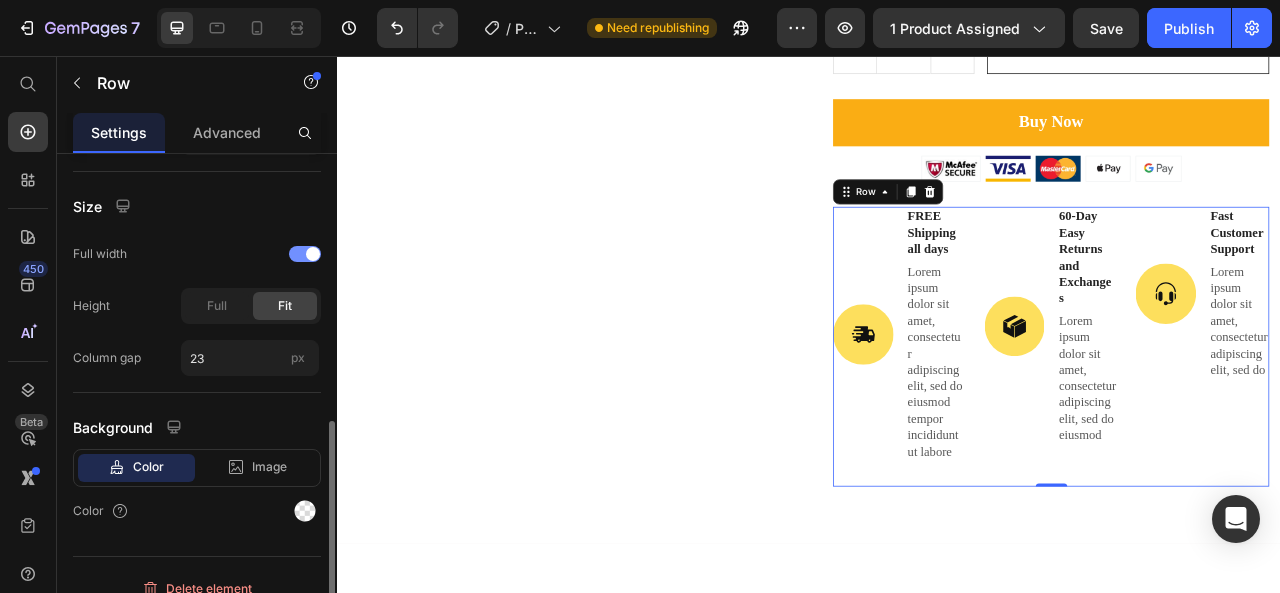 click at bounding box center [305, 254] 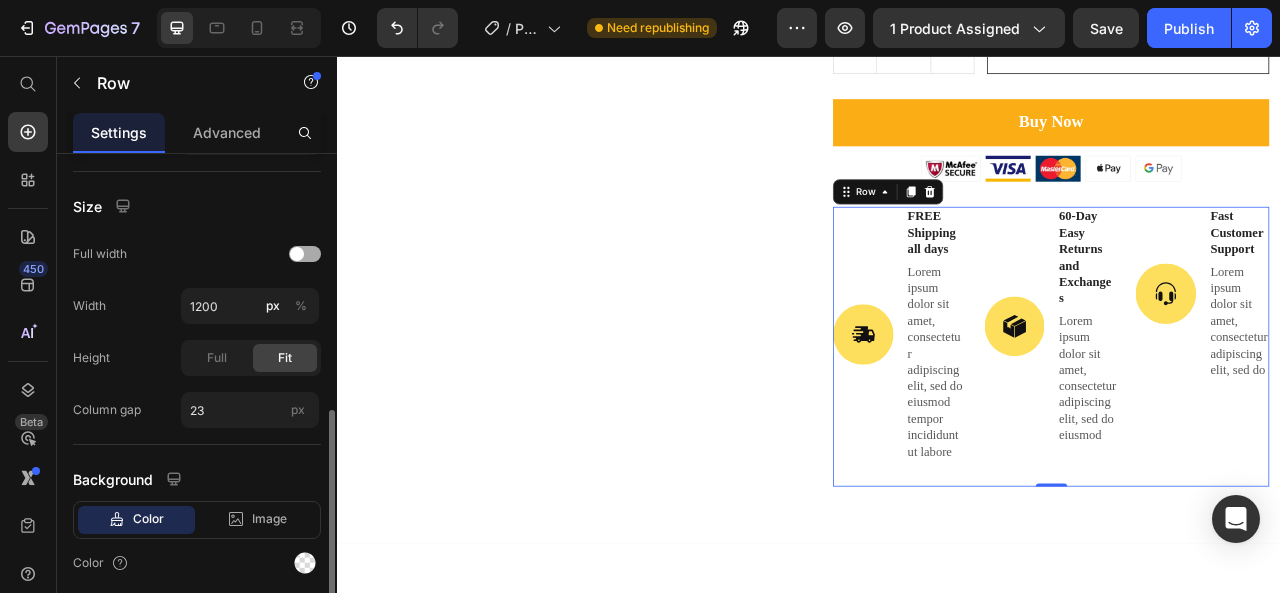 click at bounding box center [305, 254] 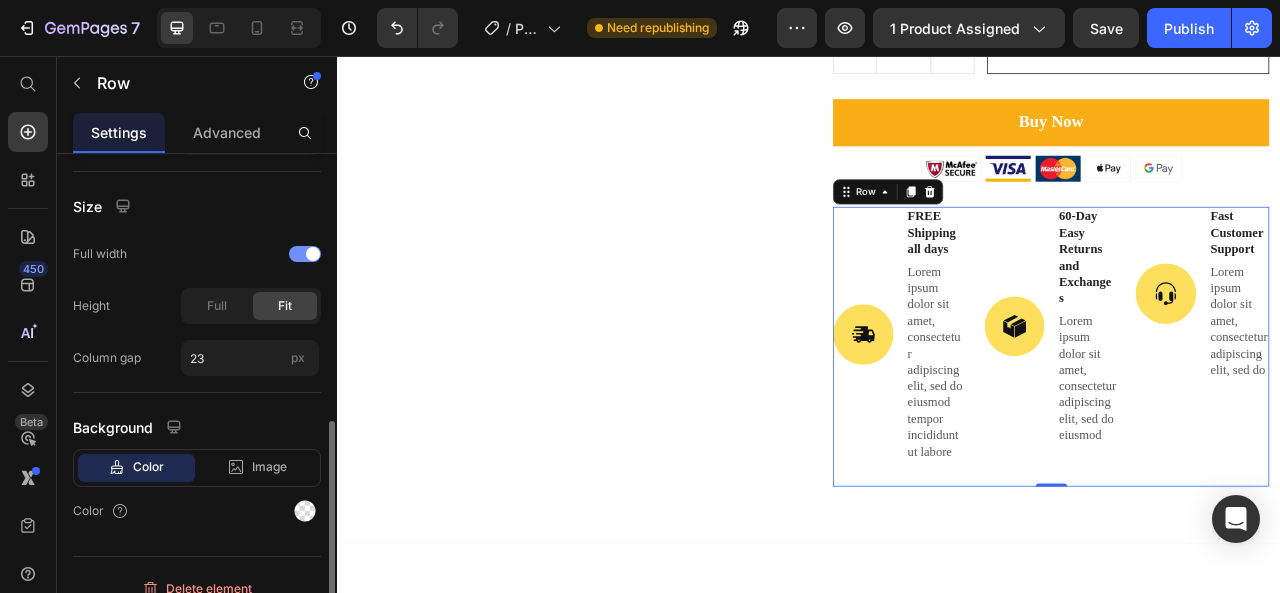 click at bounding box center (305, 254) 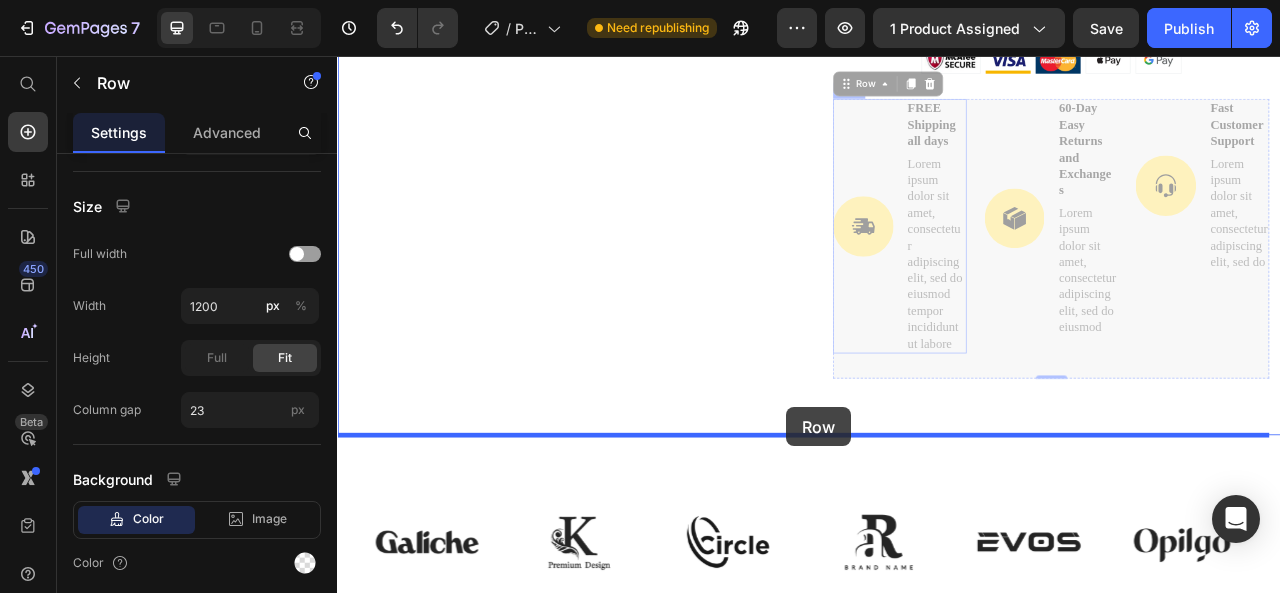 scroll, scrollTop: 1020, scrollLeft: 0, axis: vertical 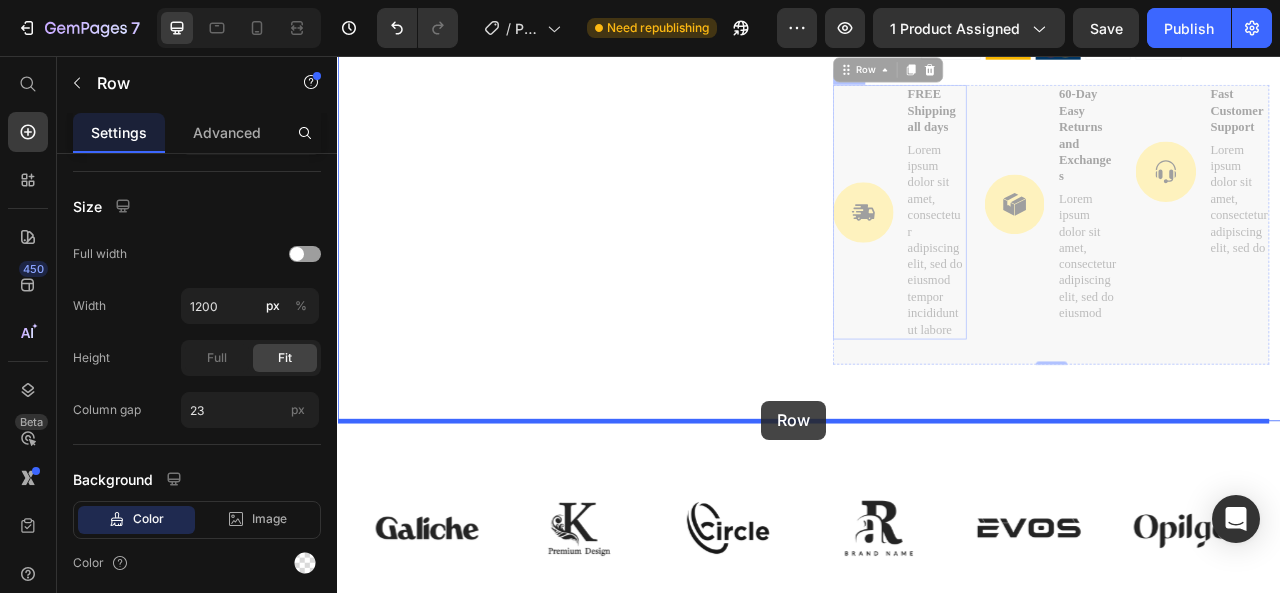 drag, startPoint x: 980, startPoint y: 237, endPoint x: 873, endPoint y: 497, distance: 281.15656 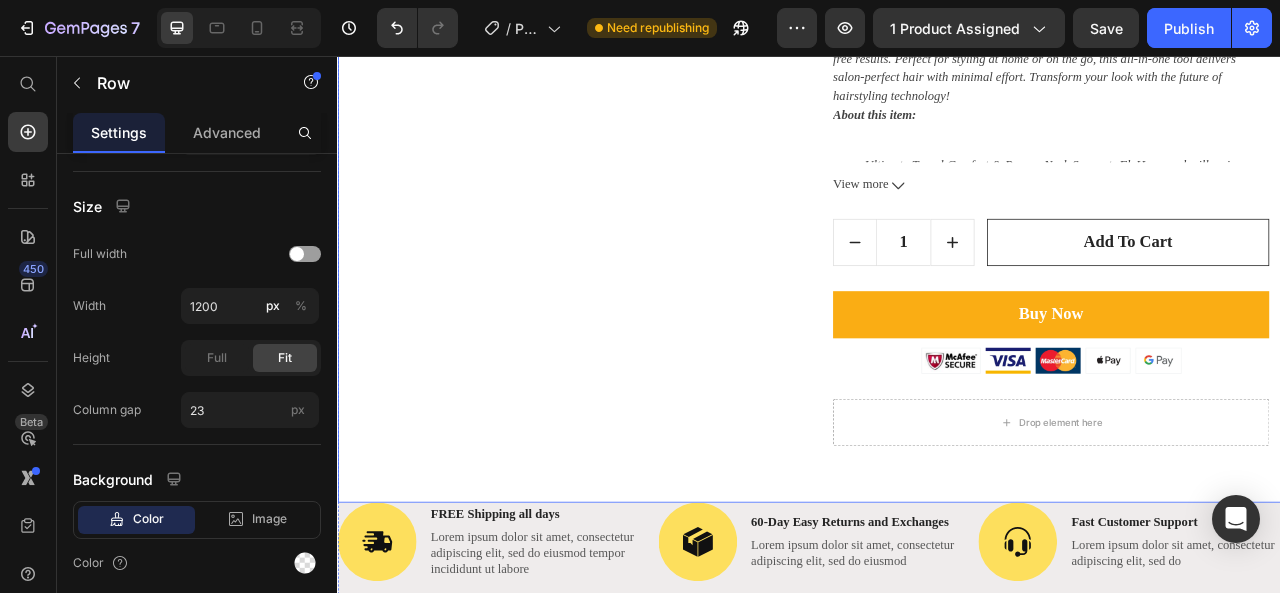 scroll, scrollTop: 720, scrollLeft: 0, axis: vertical 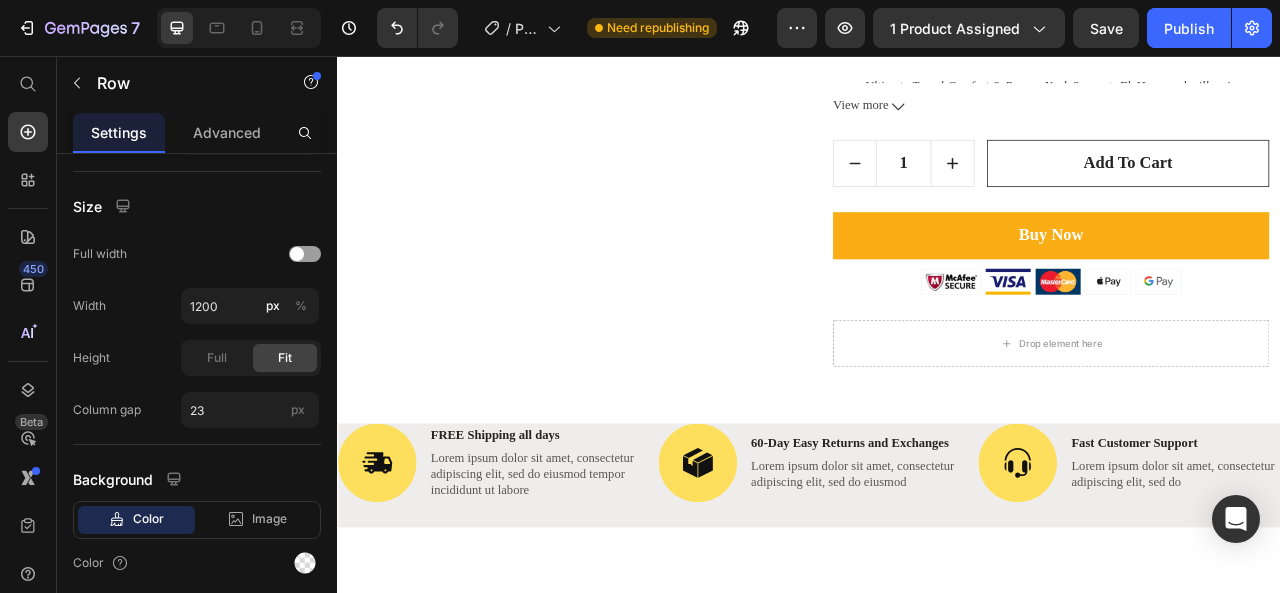 click on "Image FREE Shipping all days Text Block Lorem ipsum dolor sit amet, consectetur adipiscing elit, sed do eiusmod tempor incididunt ut labore Text Block Row Image 60-Day Easy Returns and Exchanges Text Block Lorem ipsum dolor sit amet, consectetur adipiscing elit, sed do eiusmod Text Block Row Image Fast Customer Support Text Block Lorem ipsum dolor sit amet, consectetur adipiscing elit, sed do Text Block Row Row   0" at bounding box center (937, 590) 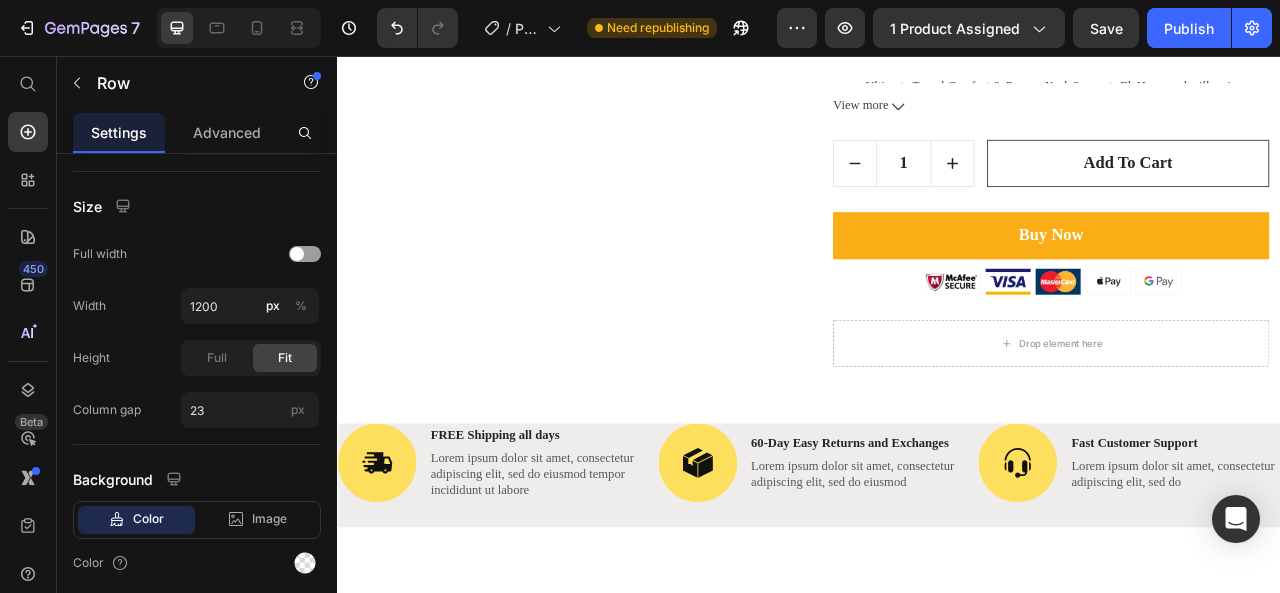 click on "Image FREE Shipping all days Text Block Lorem ipsum dolor sit amet, consectetur adipiscing elit, sed do eiusmod tempor incididunt ut labore Text Block Row" at bounding box center [529, 590] 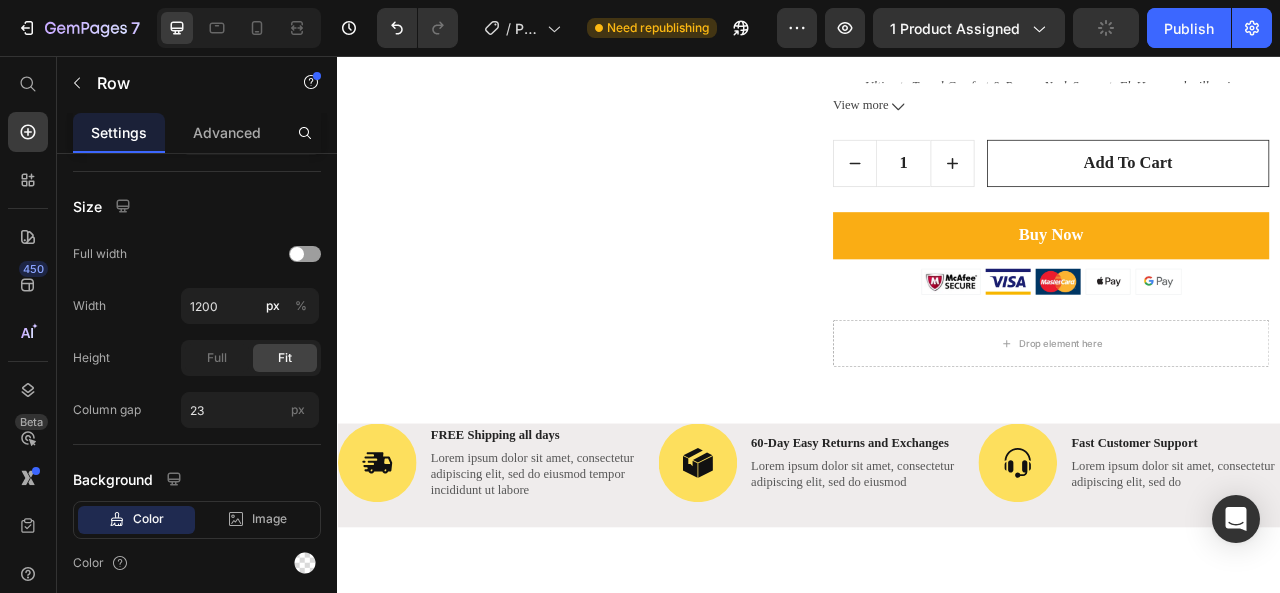 click on "Image FREE Shipping all days Text Block Lorem ipsum dolor sit amet, consectetur adipiscing elit, sed do eiusmod tempor incididunt ut labore Text Block Row" at bounding box center [529, 590] 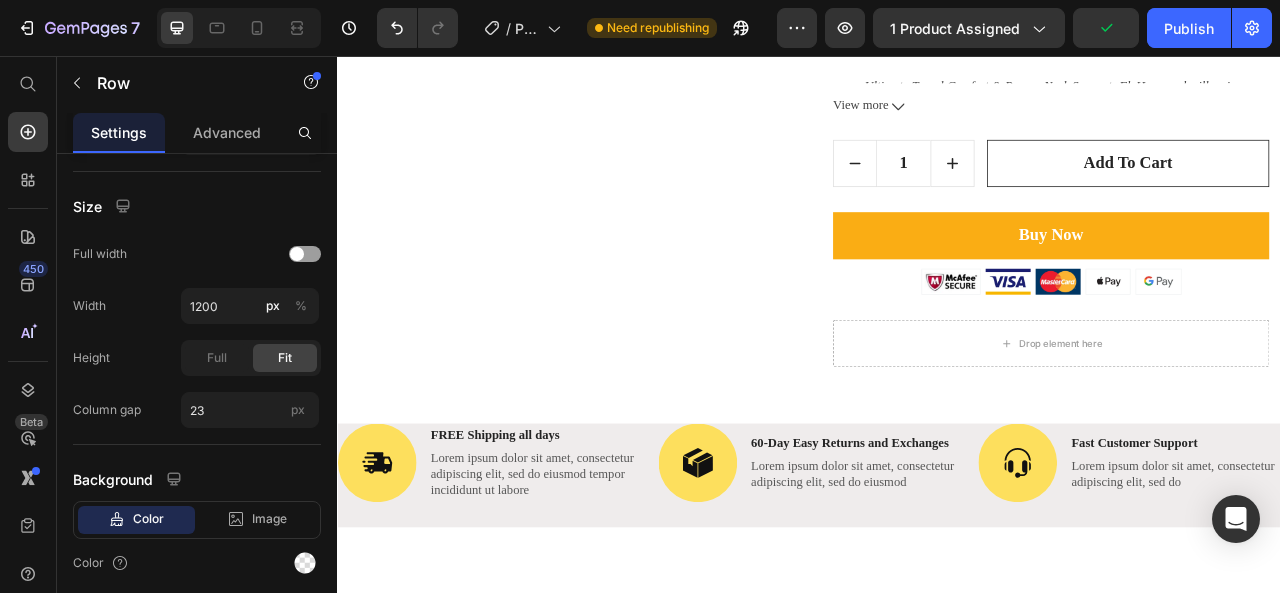 click on "Image FREE Shipping all days Text Block Lorem ipsum dolor sit amet, consectetur adipiscing elit, sed do eiusmod tempor incididunt ut labore Text Block Row Image 60-Day Easy Returns and Exchanges Text Block Lorem ipsum dolor sit amet, consectetur adipiscing elit, sed do eiusmod Text Block Row Image Fast Customer Support Text Block Lorem ipsum dolor sit amet, consectetur adipiscing elit, sed do Text Block Row Row   0" at bounding box center (937, 590) 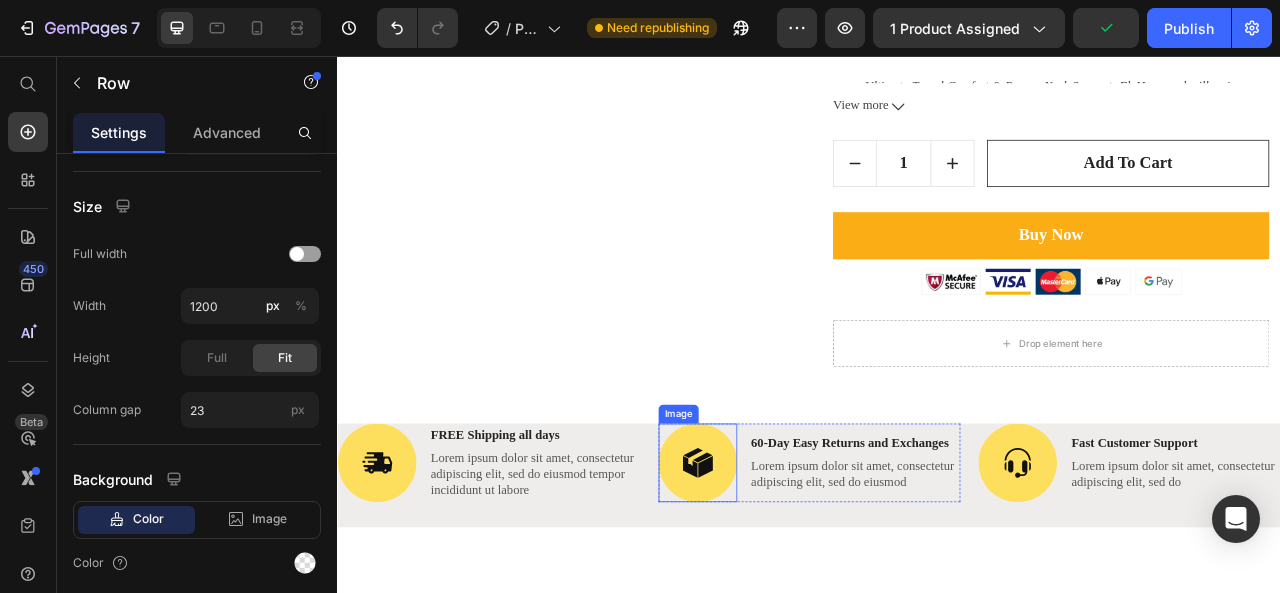 click at bounding box center (795, 574) 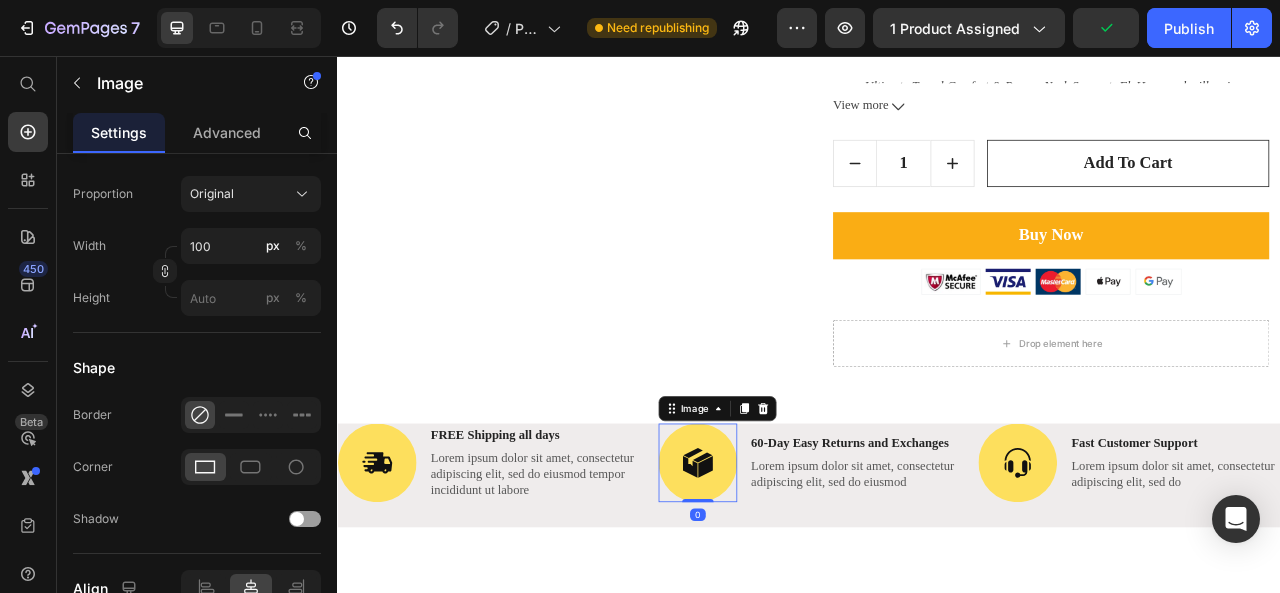 scroll, scrollTop: 0, scrollLeft: 0, axis: both 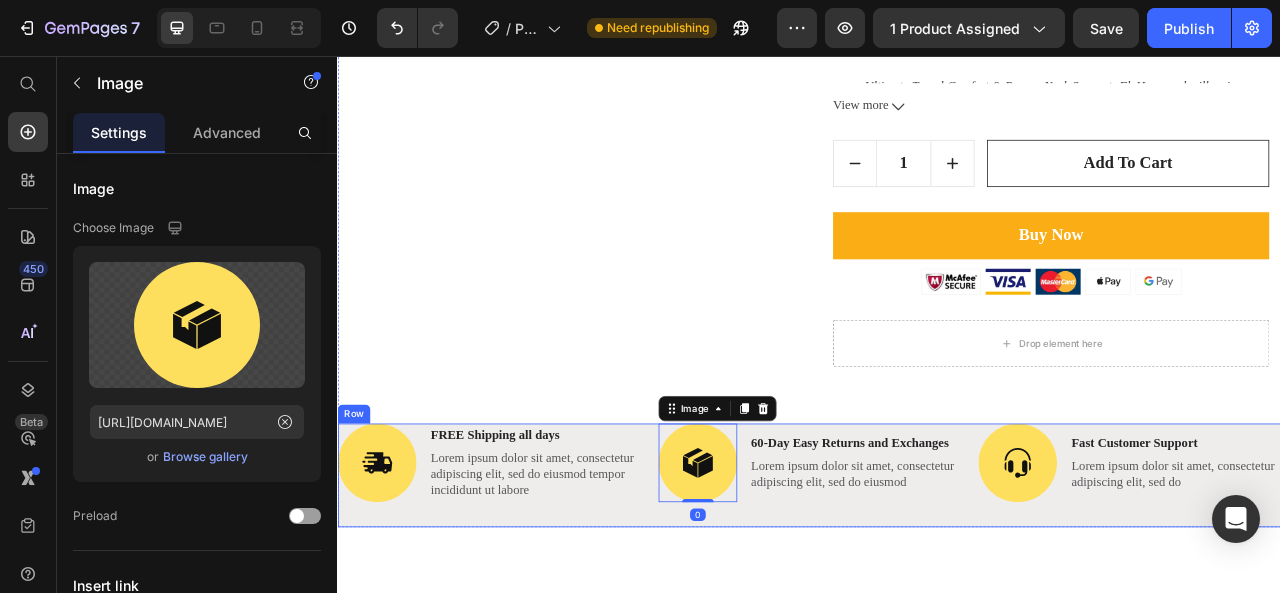 click on "Image FREE Shipping all days Text Block Lorem ipsum dolor sit amet, consectetur adipiscing elit, sed do eiusmod tempor incididunt ut labore Text Block Row Image   0 60-Day Easy Returns and Exchanges Text Block Lorem ipsum dolor sit amet, consectetur adipiscing elit, sed do eiusmod Text Block Row Image Fast Customer Support Text Block Lorem ipsum dolor sit amet, consectetur adipiscing elit, sed do Text Block Row Row" at bounding box center [937, 590] 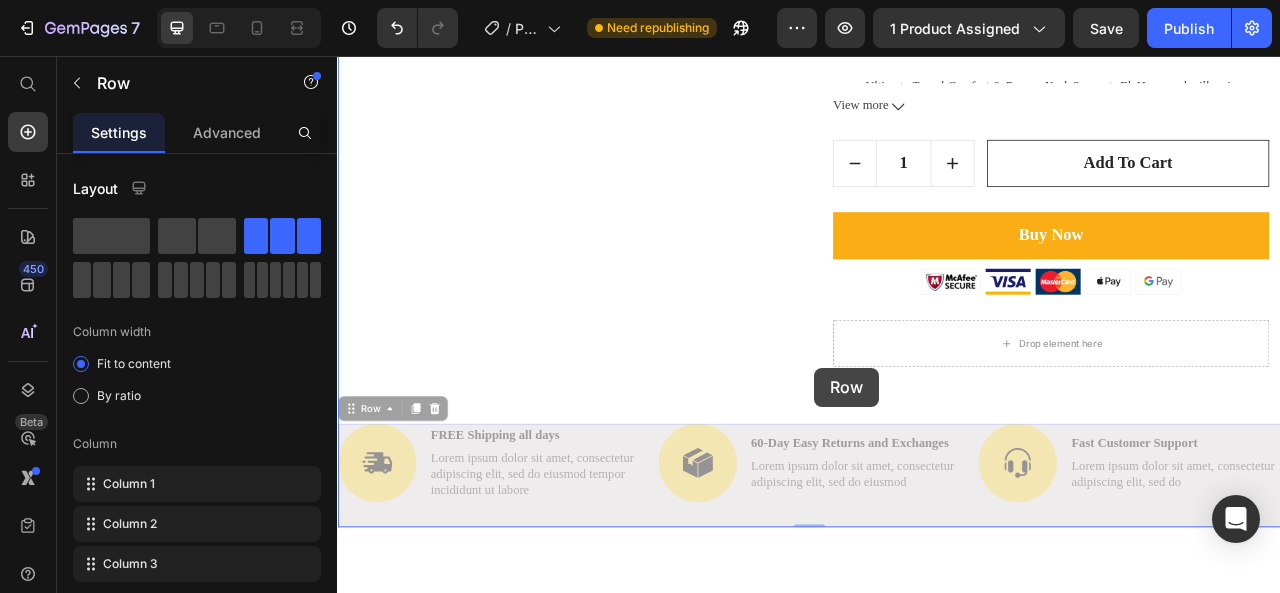 drag, startPoint x: 352, startPoint y: 501, endPoint x: 944, endPoint y: 453, distance: 593.94275 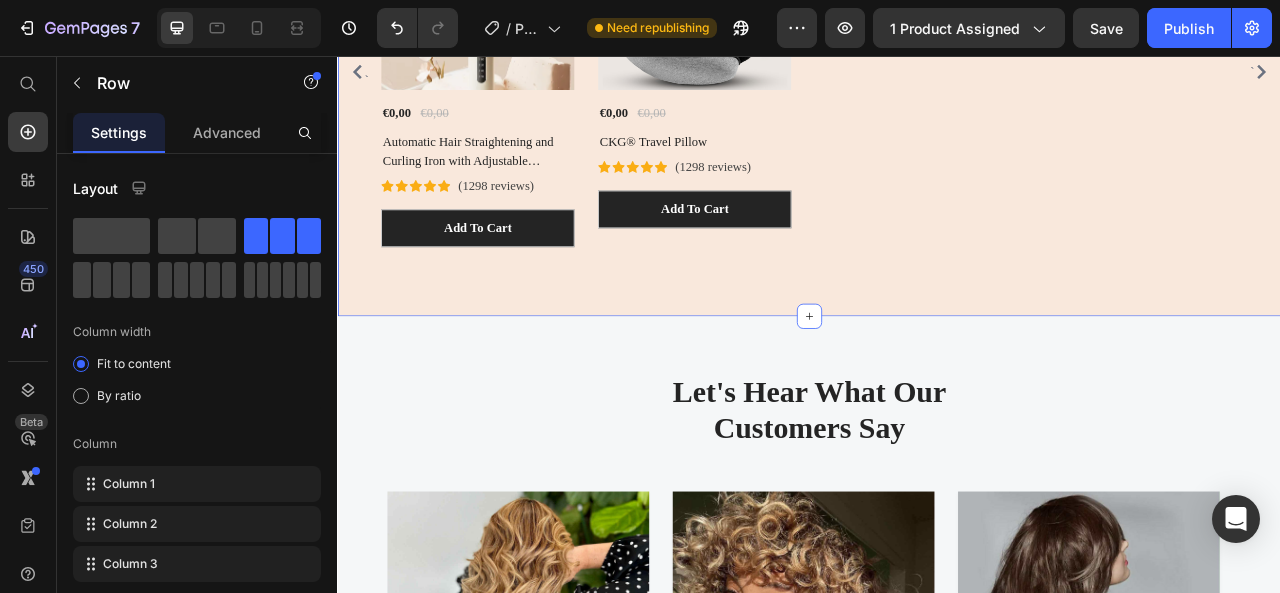 scroll, scrollTop: 2742, scrollLeft: 0, axis: vertical 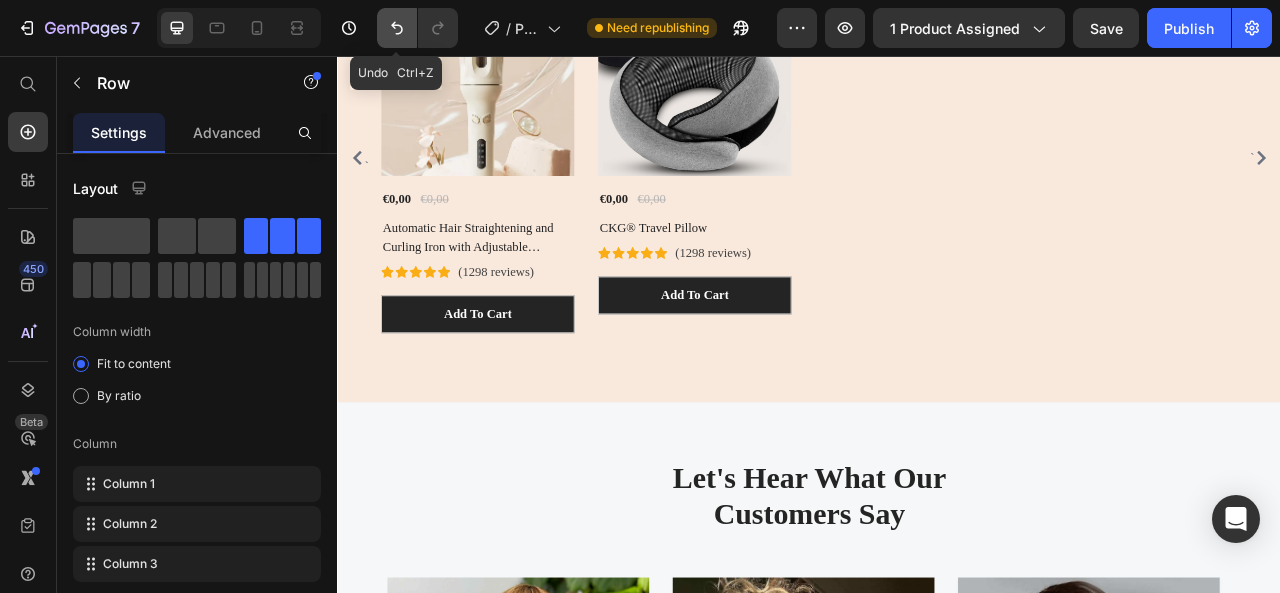 click 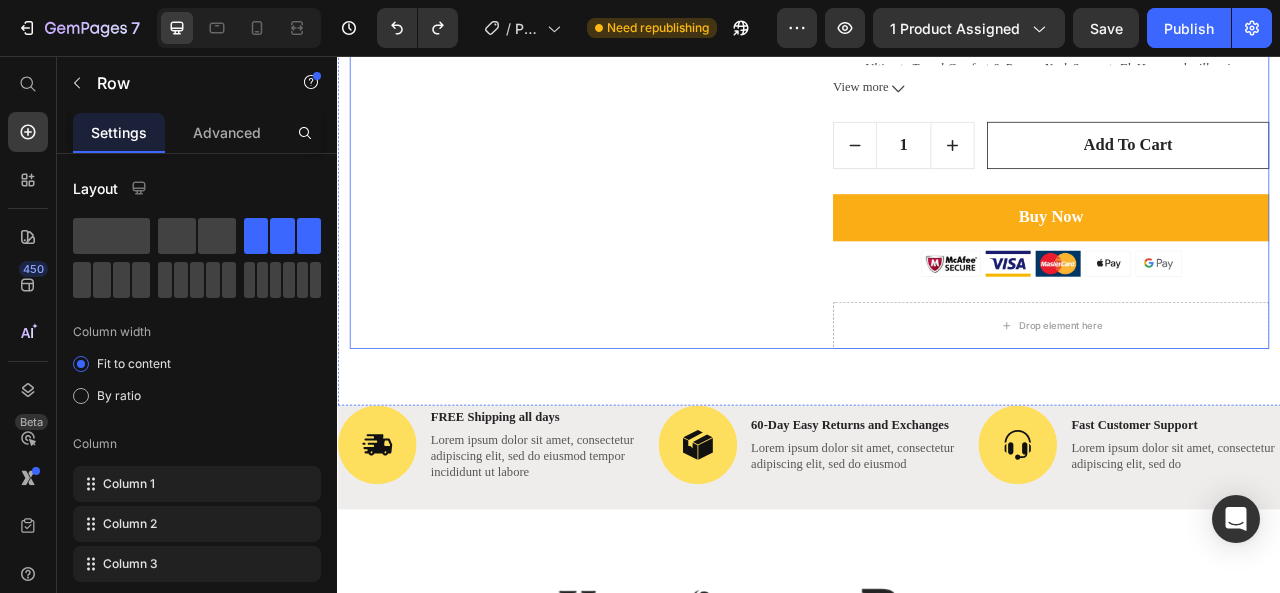 scroll, scrollTop: 726, scrollLeft: 0, axis: vertical 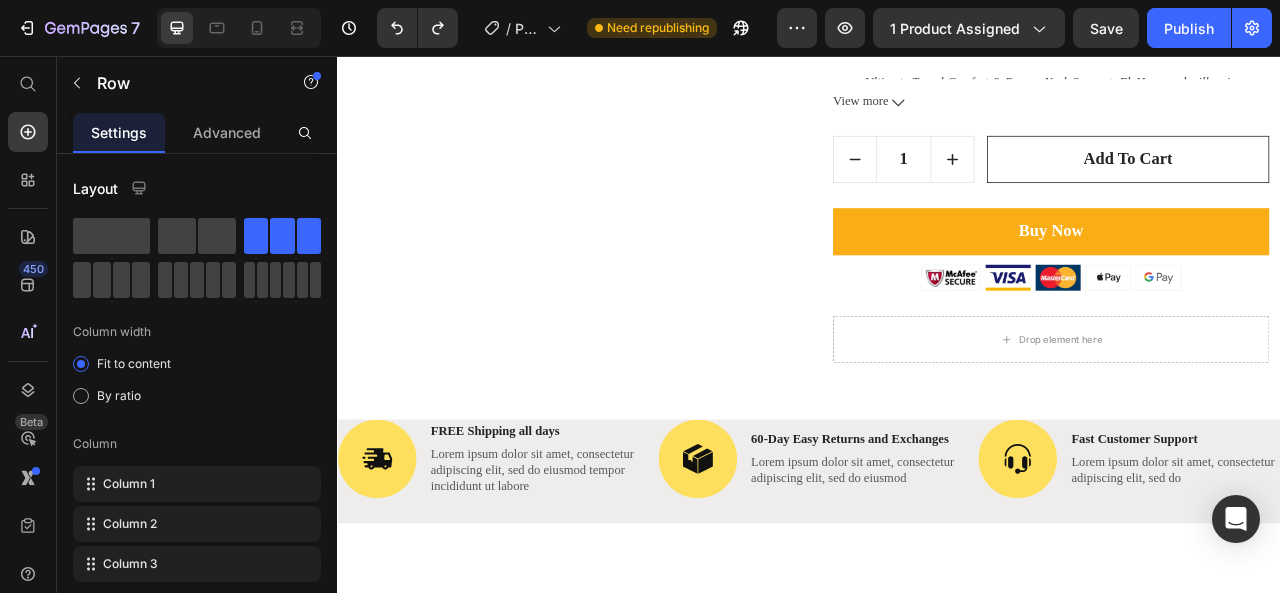 click on "Image FREE Shipping all days Text Block Lorem ipsum dolor sit amet, consectetur adipiscing elit, sed do eiusmod tempor incididunt ut labore Text Block Row" at bounding box center [529, 584] 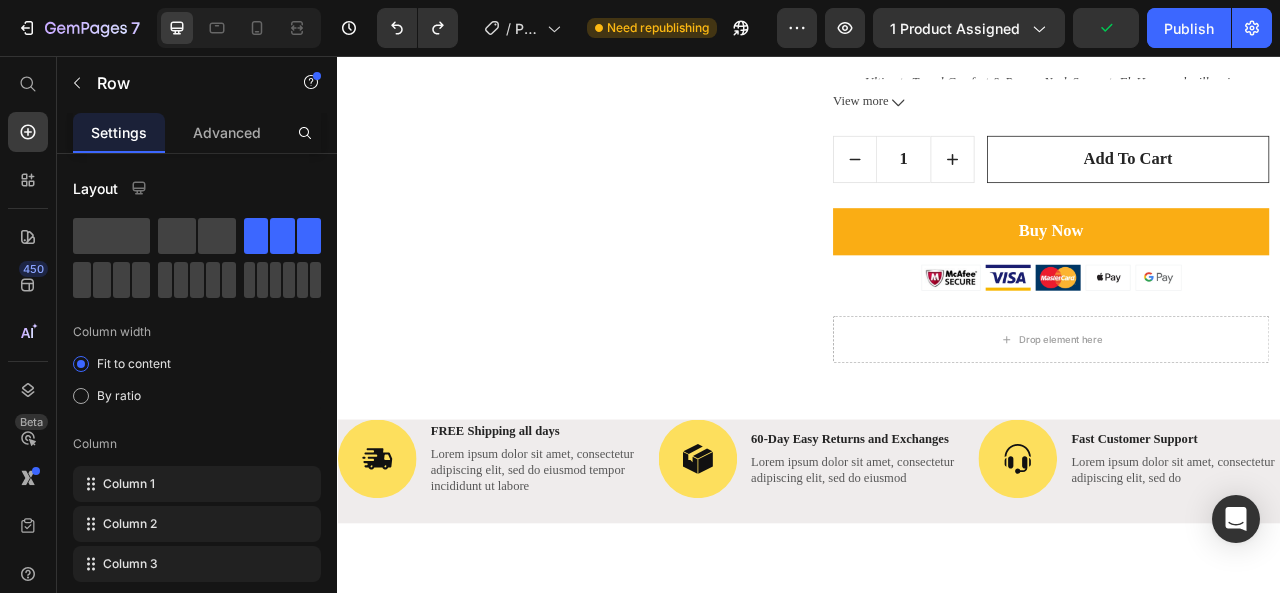 click on "Image FREE Shipping all days Text Block Lorem ipsum dolor sit amet, consectetur adipiscing elit, sed do eiusmod tempor incididunt ut labore Text Block Row Image 60-Day Easy Returns and Exchanges Text Block Lorem ipsum dolor sit amet, consectetur adipiscing elit, sed do eiusmod Text Block Row Image Fast Customer Support Text Block Lorem ipsum dolor sit amet, consectetur adipiscing elit, sed do Text Block Row Row" at bounding box center (937, 584) 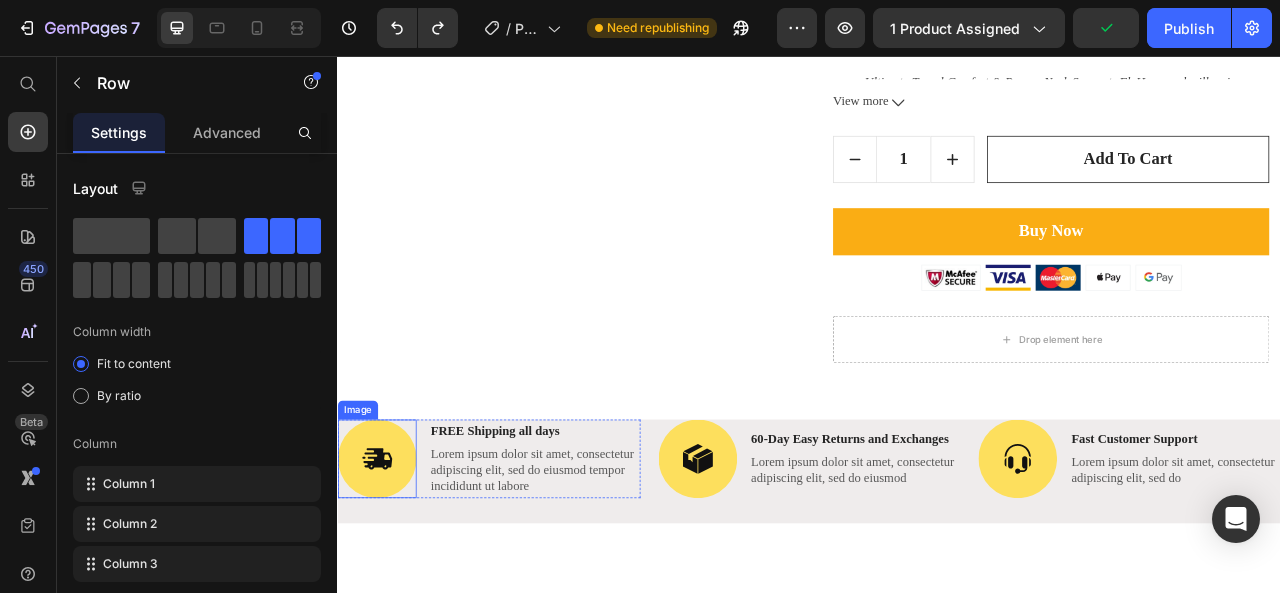drag, startPoint x: 429, startPoint y: 518, endPoint x: 485, endPoint y: 525, distance: 56.435802 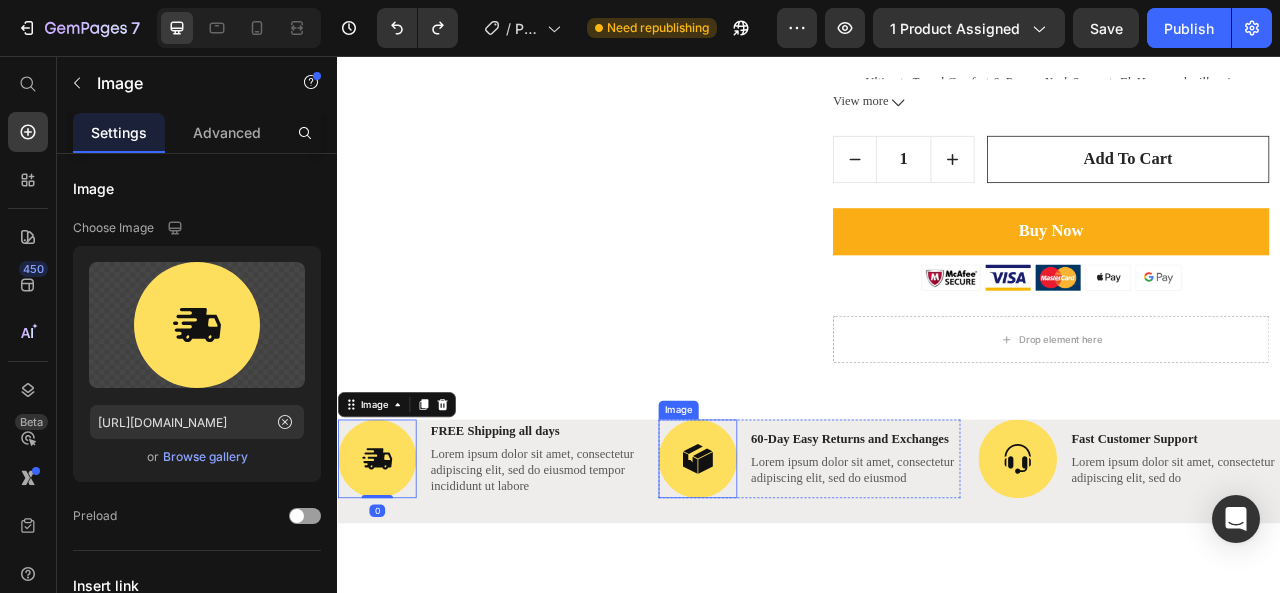 click at bounding box center [795, 568] 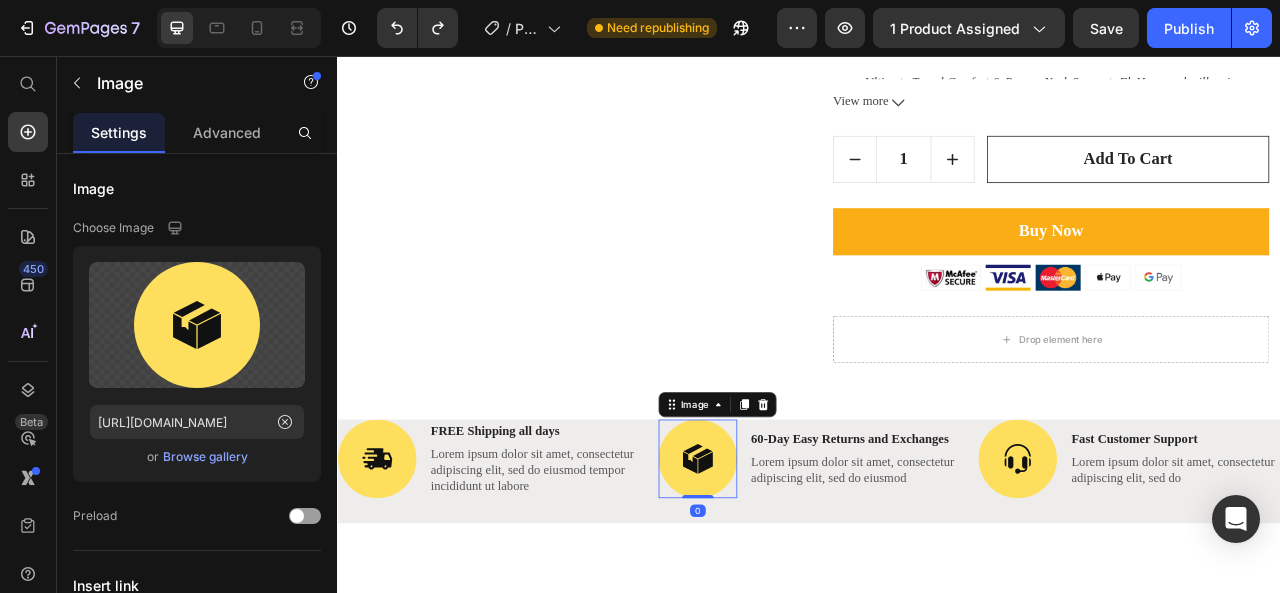 click on "Image FREE Shipping all days Text Block Lorem ipsum dolor sit amet, consectetur adipiscing elit, sed do eiusmod tempor incididunt ut labore Text Block Row Image   0 60-Day Easy Returns and Exchanges Text Block Lorem ipsum dolor sit amet, consectetur adipiscing elit, sed do eiusmod Text Block Row Image Fast Customer Support Text Block Lorem ipsum dolor sit amet, consectetur adipiscing elit, sed do Text Block Row Row" at bounding box center [937, 584] 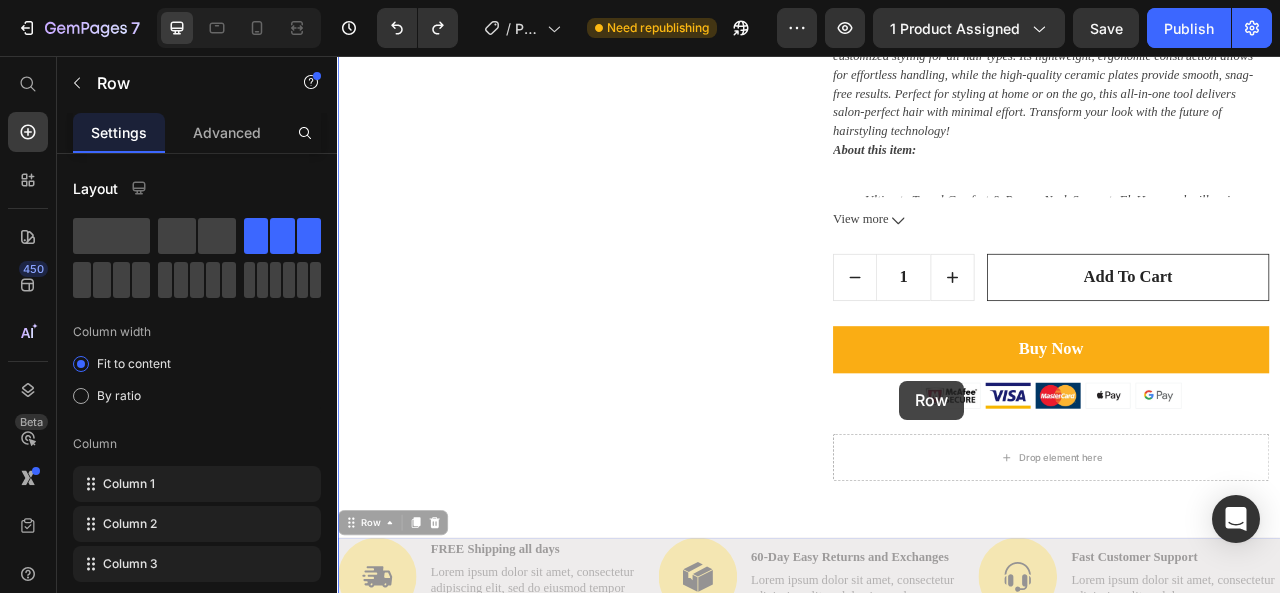 scroll, scrollTop: 675, scrollLeft: 0, axis: vertical 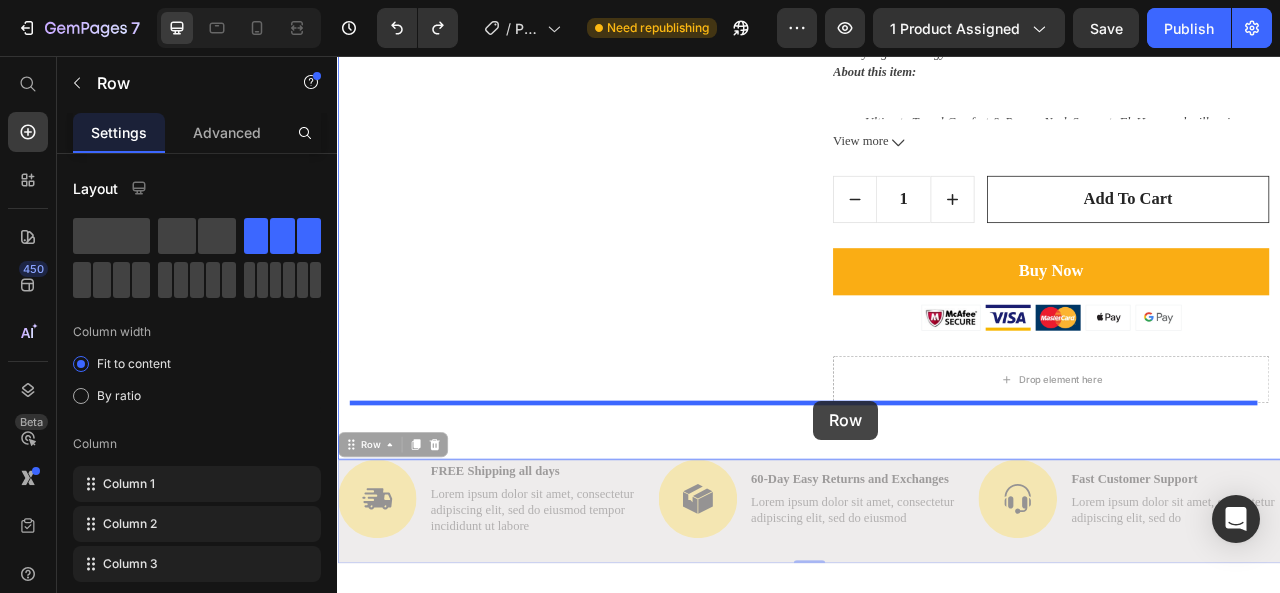 drag, startPoint x: 352, startPoint y: 490, endPoint x: 943, endPoint y: 495, distance: 591.0212 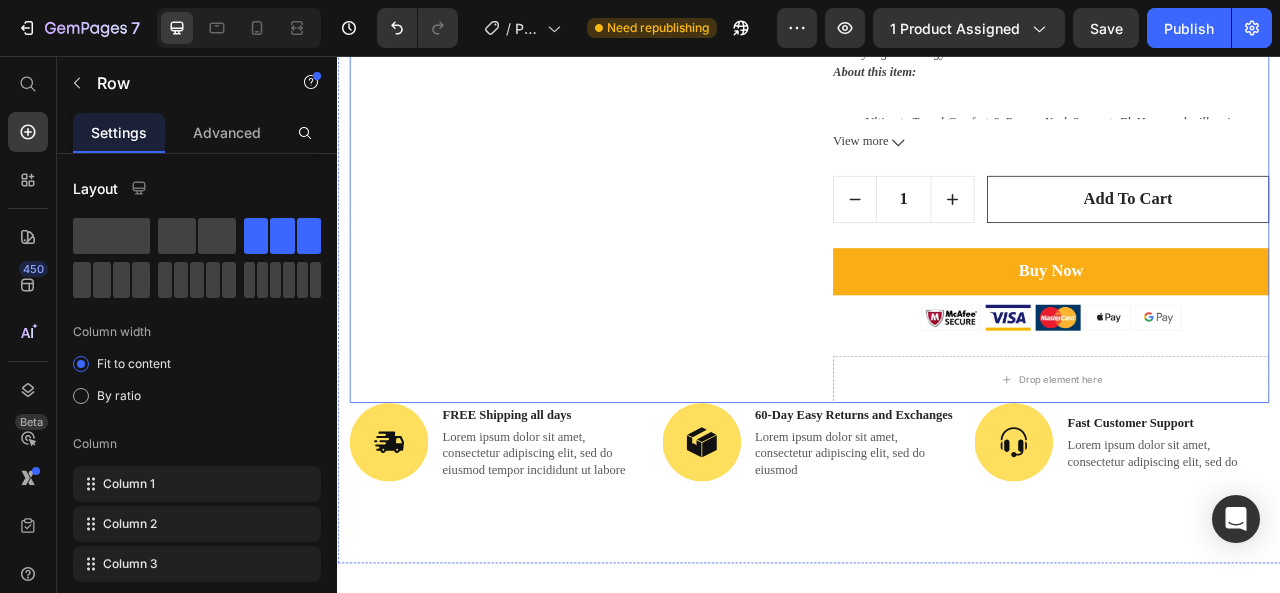 click on "Product Images" at bounding box center [629, -5] 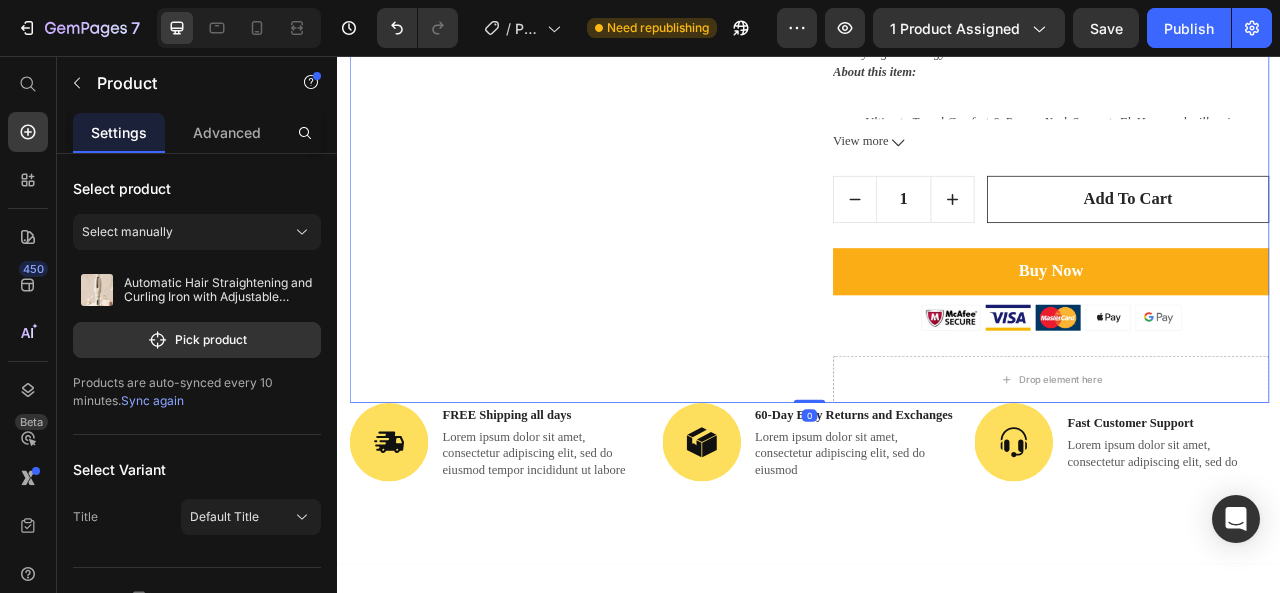 click on "Drop element here" at bounding box center [1244, 467] 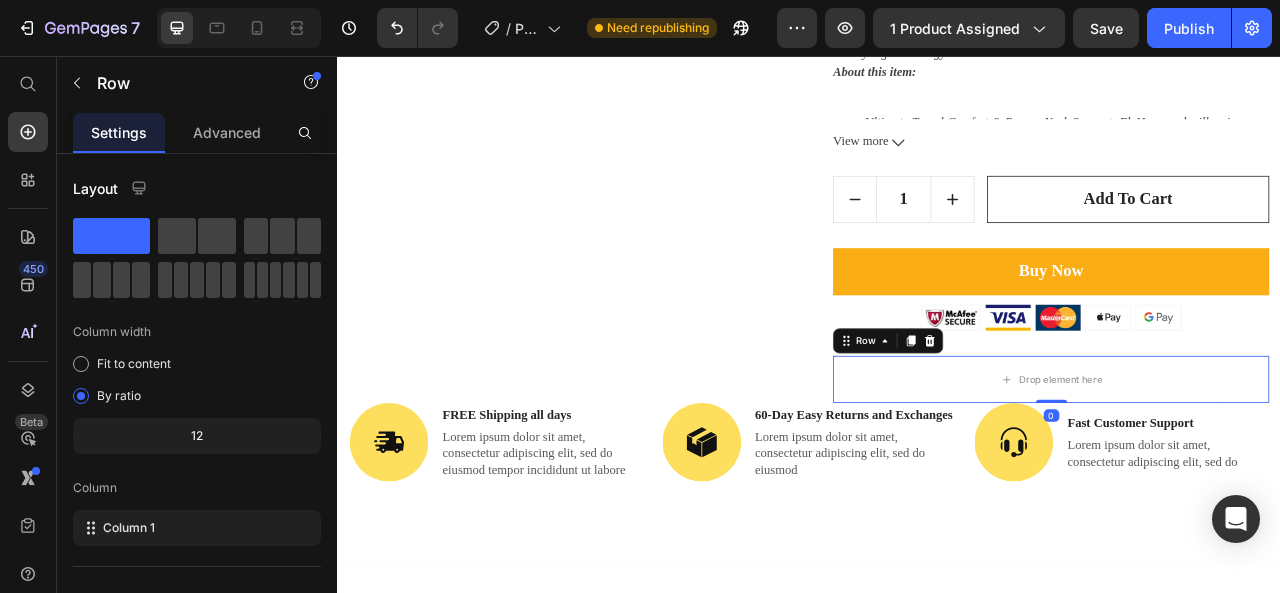 click on "Row" at bounding box center [1037, 418] 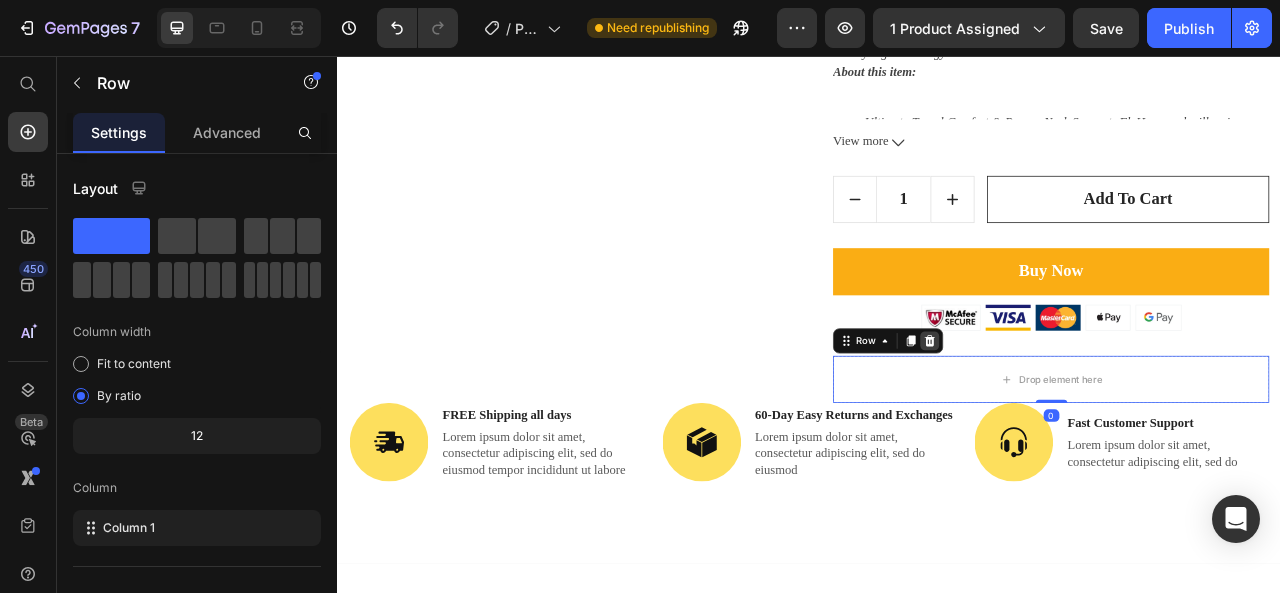 click at bounding box center (1090, 418) 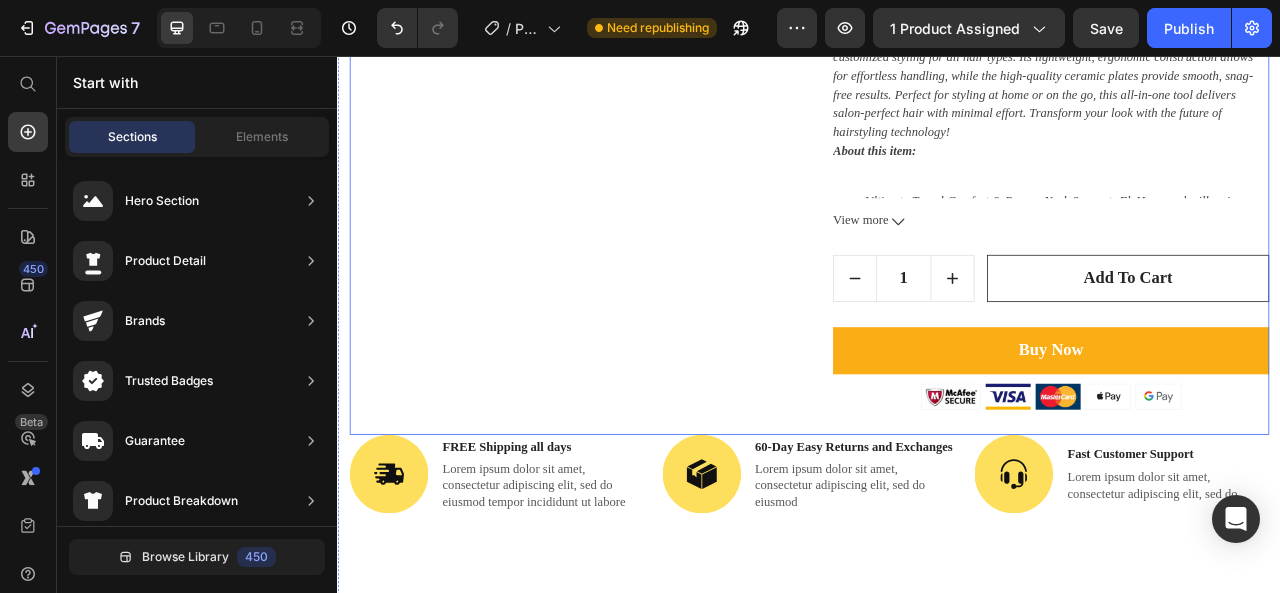 scroll, scrollTop: 575, scrollLeft: 0, axis: vertical 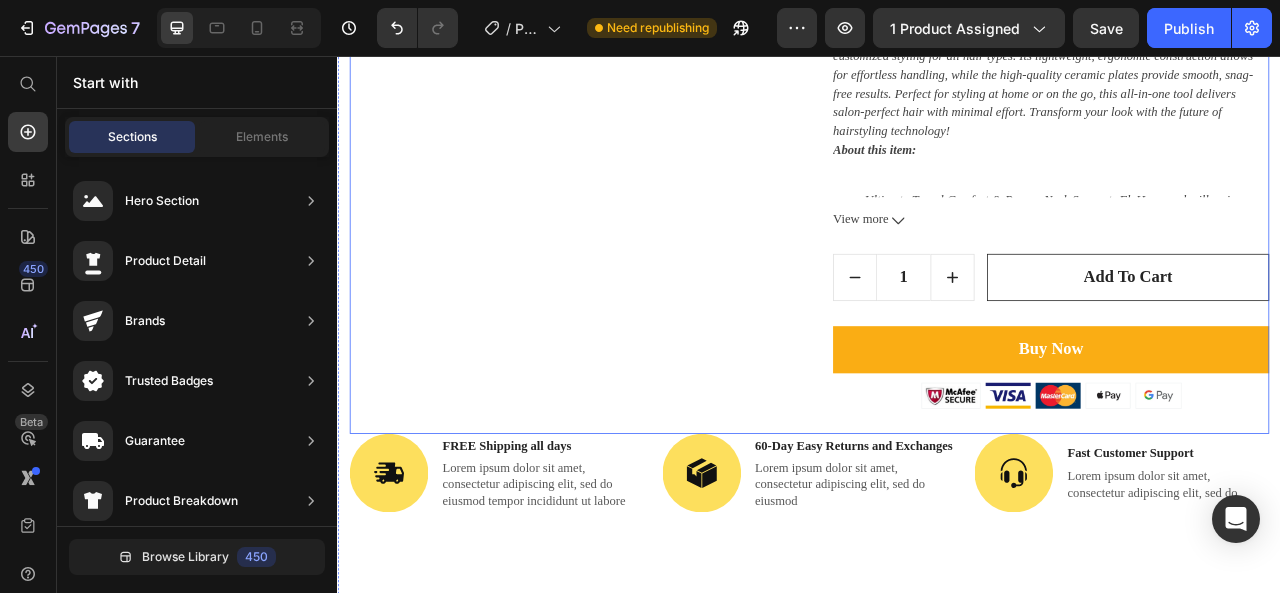 click on "Product Images" at bounding box center (629, 65) 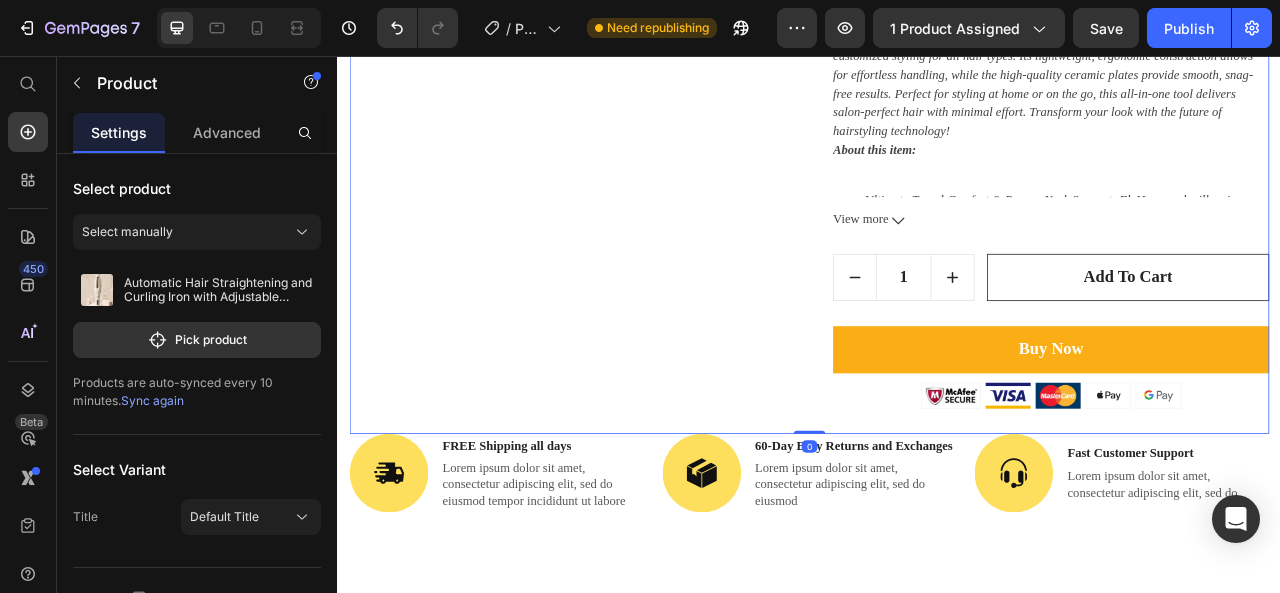 drag, startPoint x: 917, startPoint y: 533, endPoint x: 920, endPoint y: 388, distance: 145.03104 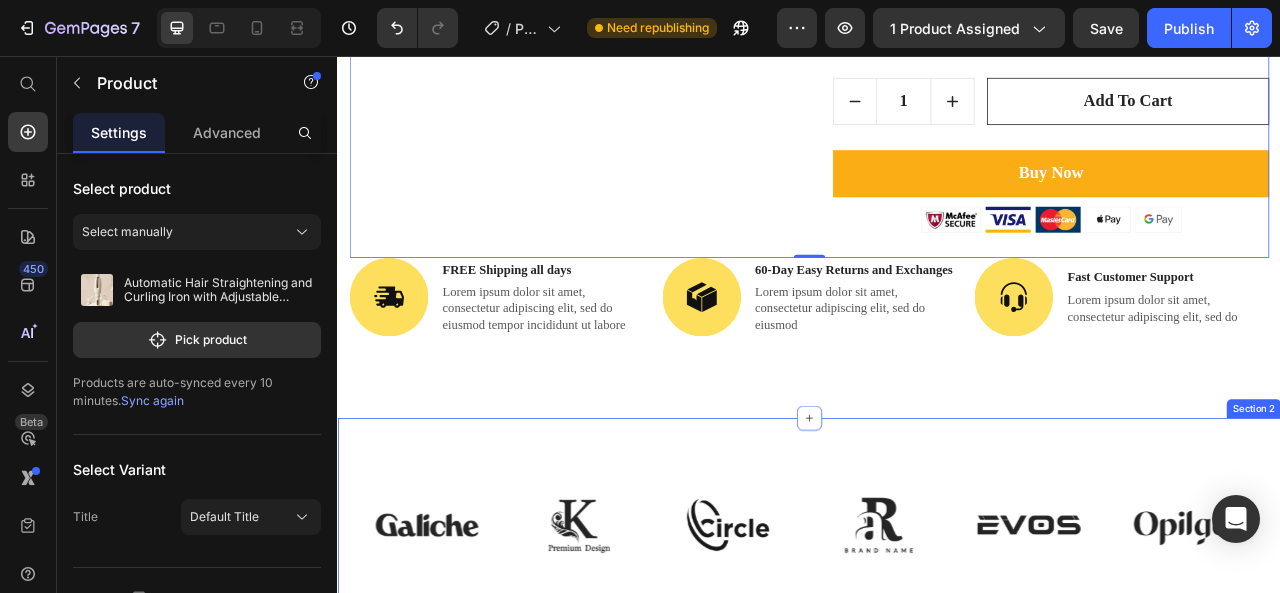 scroll, scrollTop: 1000, scrollLeft: 0, axis: vertical 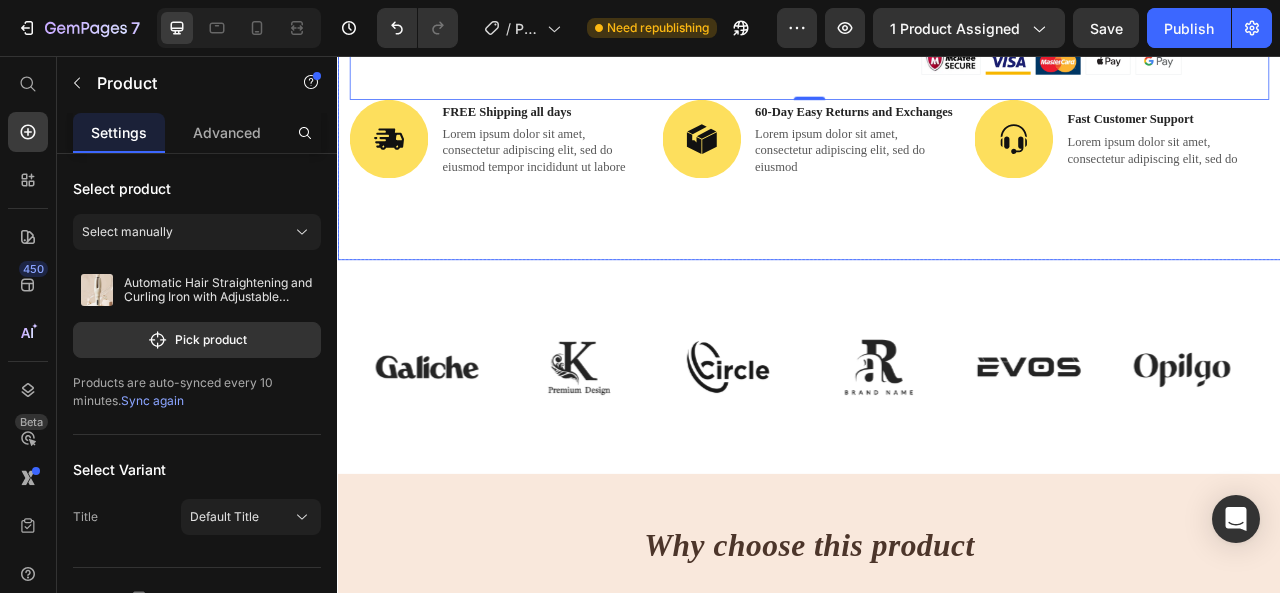 click on "Product Images Automatic Hair Straightening and Curling Iron with Adjustable Temperature (P) Title €0,00 (P) Price €0,00 (P) Price                Title Line - 0% off Product Badge Row Row                Icon                Icon                Icon                Icon                Icon Icon List Hoz (1279 reviews) Text block Row This product has only default variant (P) Variants & Swatches
About this item:
Ultimate Travel Comfort & Proven Neck Support- FlyHugz neck pillow is designed with a unique shape to provide top-level comfort and neck support. The internal structure keeps your head and neck upright while you nap, preventing aches, strains, and [MEDICAL_DATA]. It’s the best travel pillow for long flights, perfect for airplanes, trains, and cars. With soft yet firm chin support, you’ll say goodbye to snoring and mouth-opening moments.
View more (P) Description 1 Product Quantity add to cart (P) Cart Button Row Buy Now (P) Cart Button Image Product" at bounding box center (937, -294) 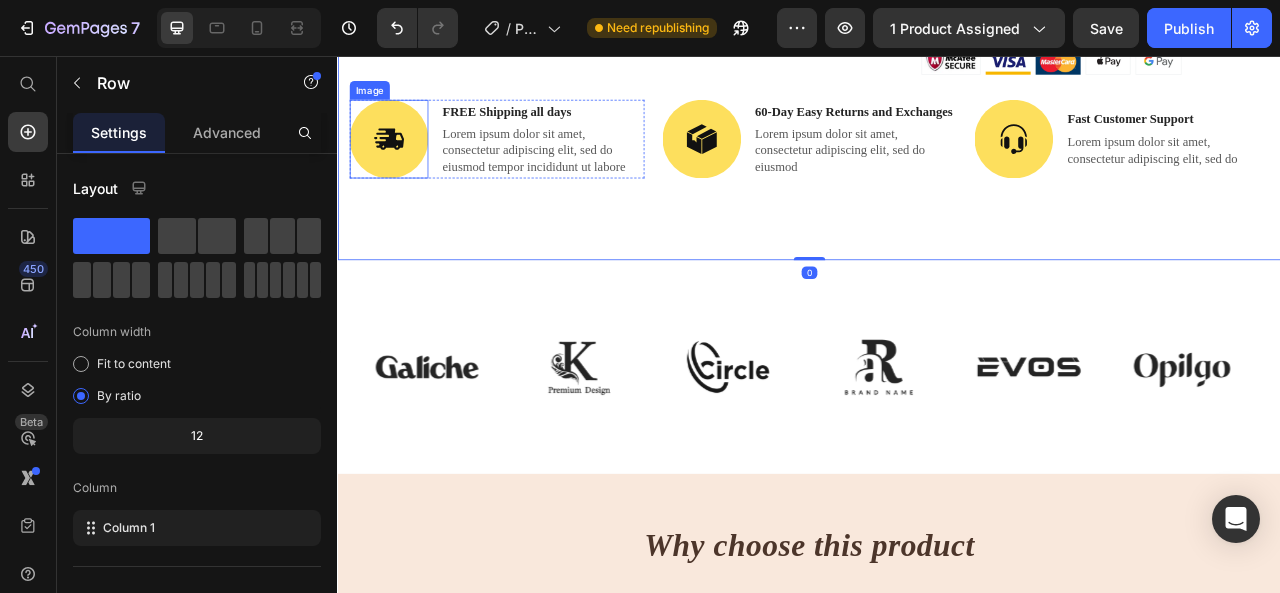 scroll, scrollTop: 900, scrollLeft: 0, axis: vertical 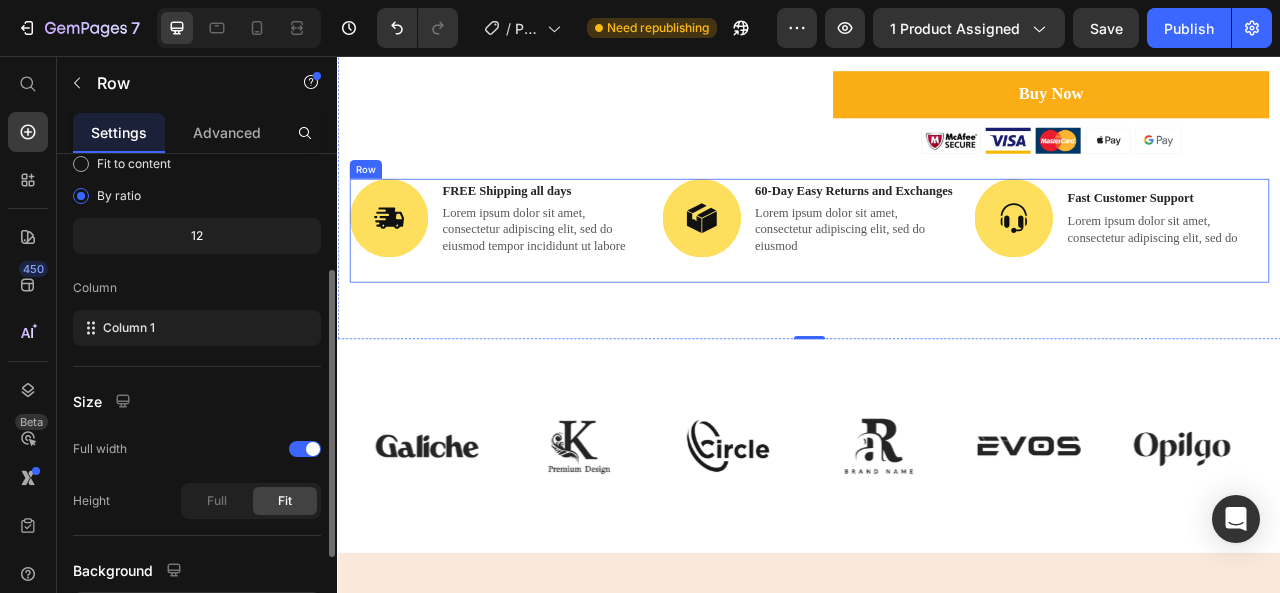 click on "Image FREE Shipping all days Text Block Lorem ipsum dolor sit amet, consectetur adipiscing elit, sed do eiusmod tempor incididunt ut labore Text Block Row Image 60-Day Easy Returns and Exchanges Text Block Lorem ipsum dolor sit amet, consectetur adipiscing elit, sed do eiusmod Text Block Row Image Fast Customer Support Text Block Lorem ipsum dolor sit amet, consectetur adipiscing elit, sed do Text Block Row Row" at bounding box center [937, 278] 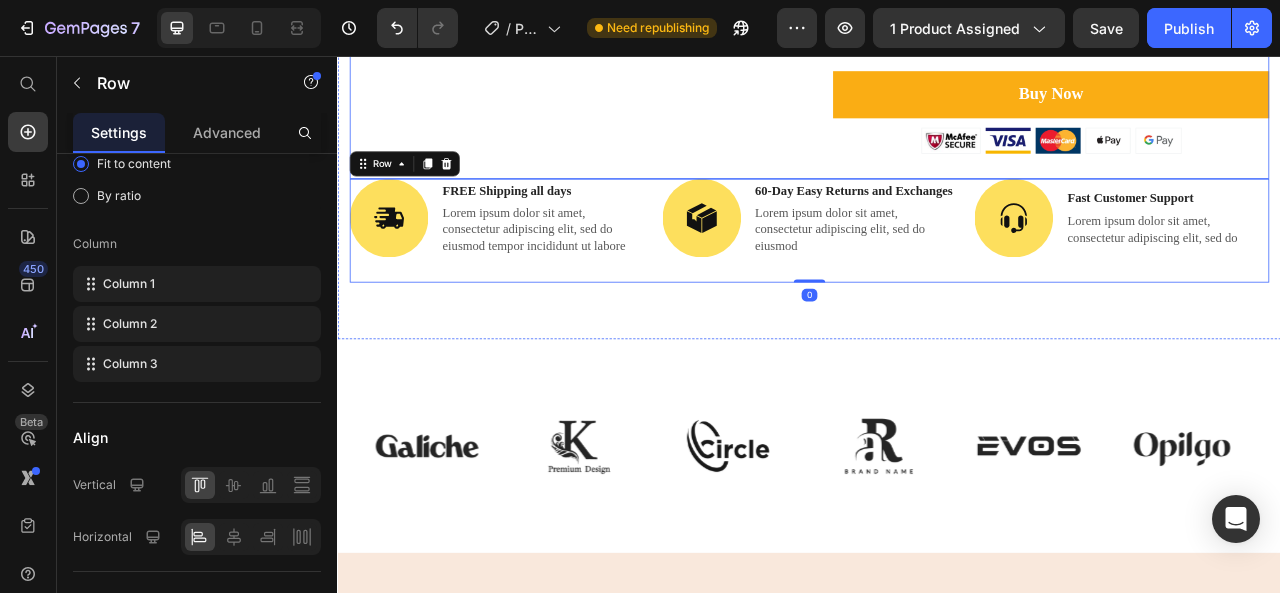 click on "Product Images" at bounding box center (629, -260) 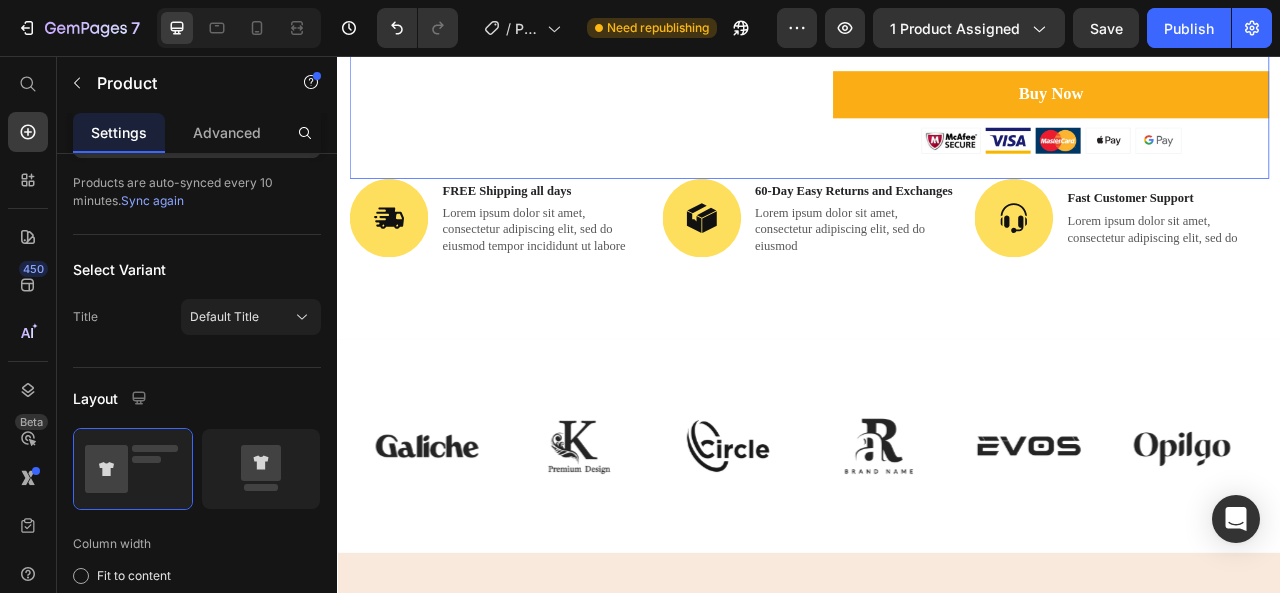 scroll, scrollTop: 0, scrollLeft: 0, axis: both 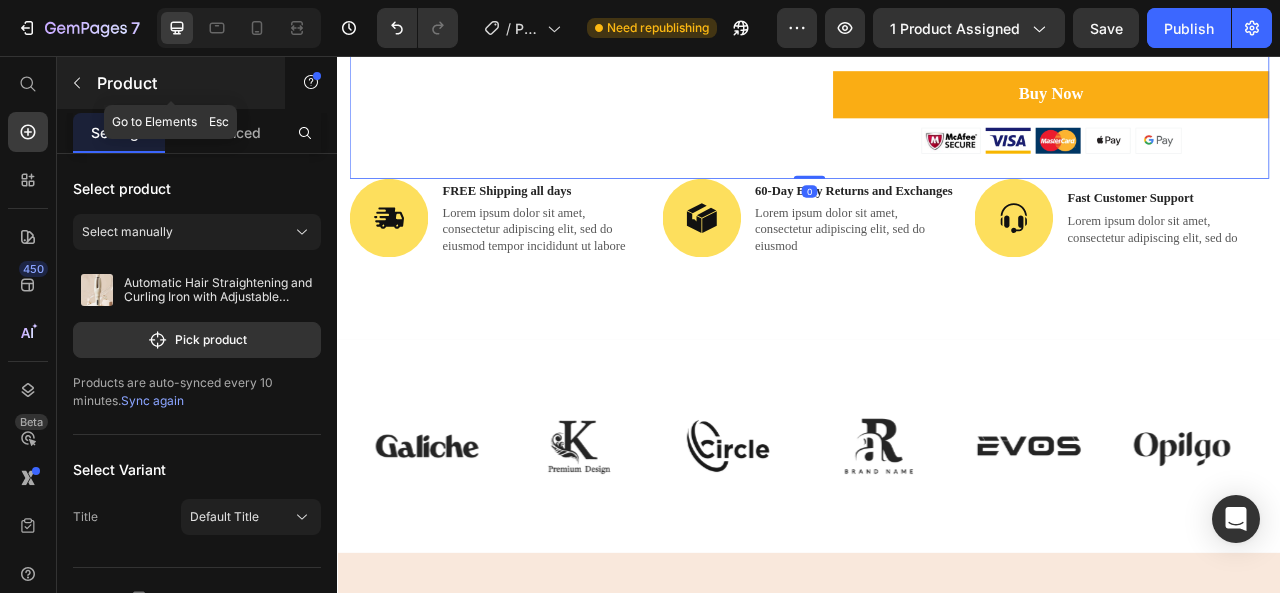 click 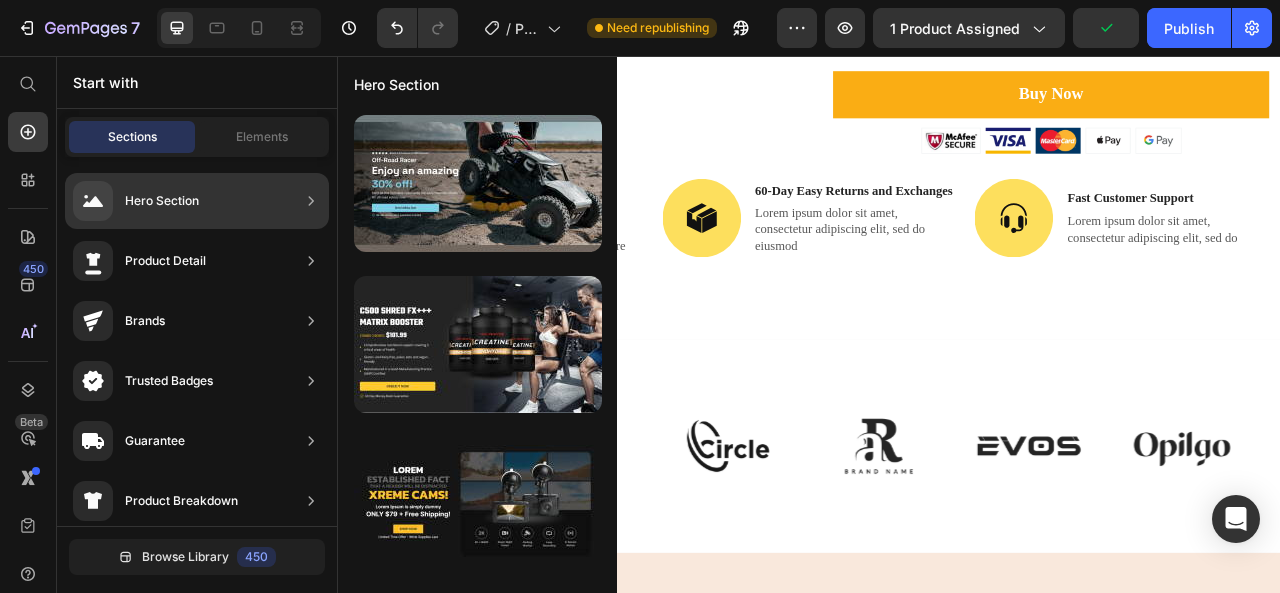 scroll, scrollTop: 300, scrollLeft: 0, axis: vertical 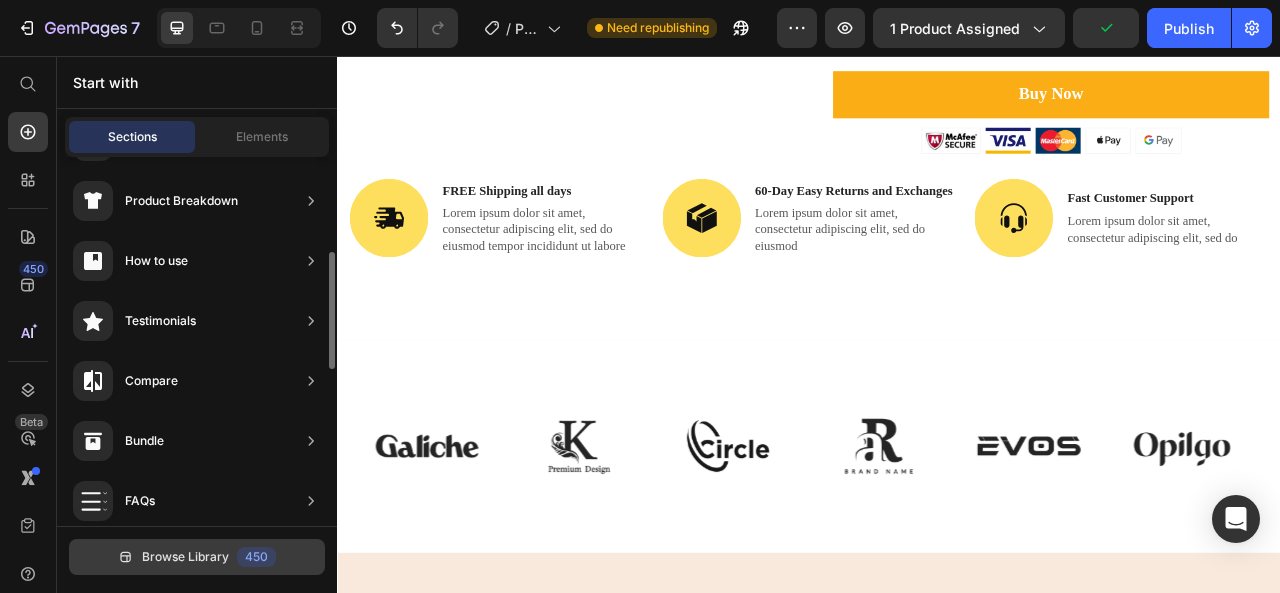 click on "450" at bounding box center (256, 557) 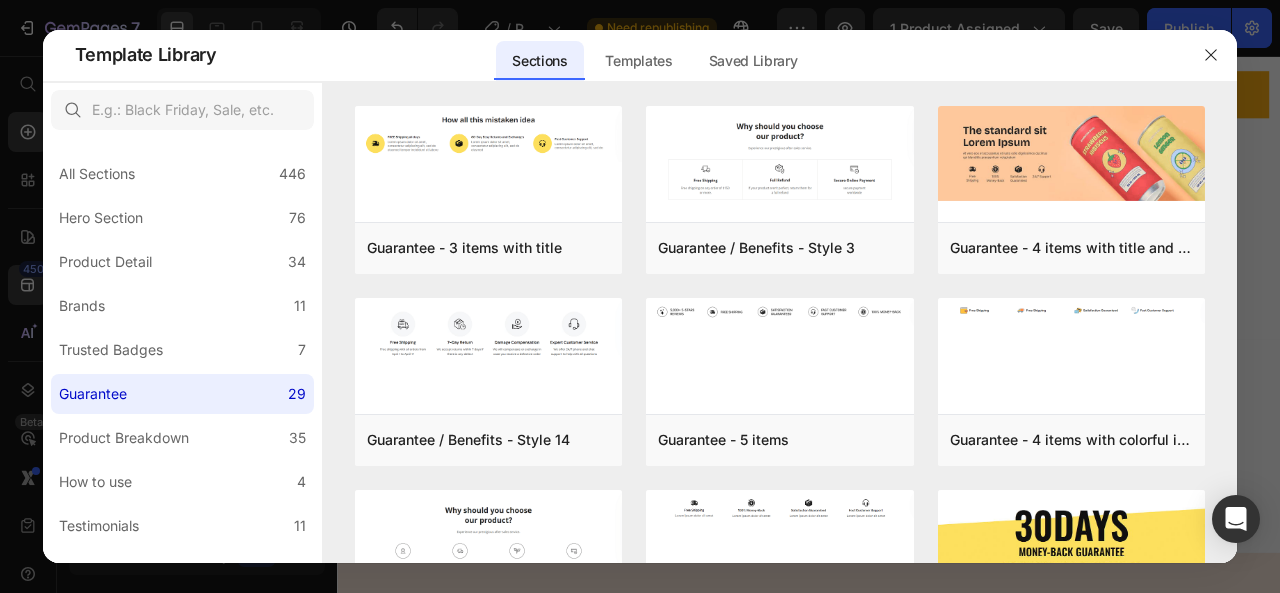 drag, startPoint x: 1006, startPoint y: 39, endPoint x: 998, endPoint y: 59, distance: 21.540659 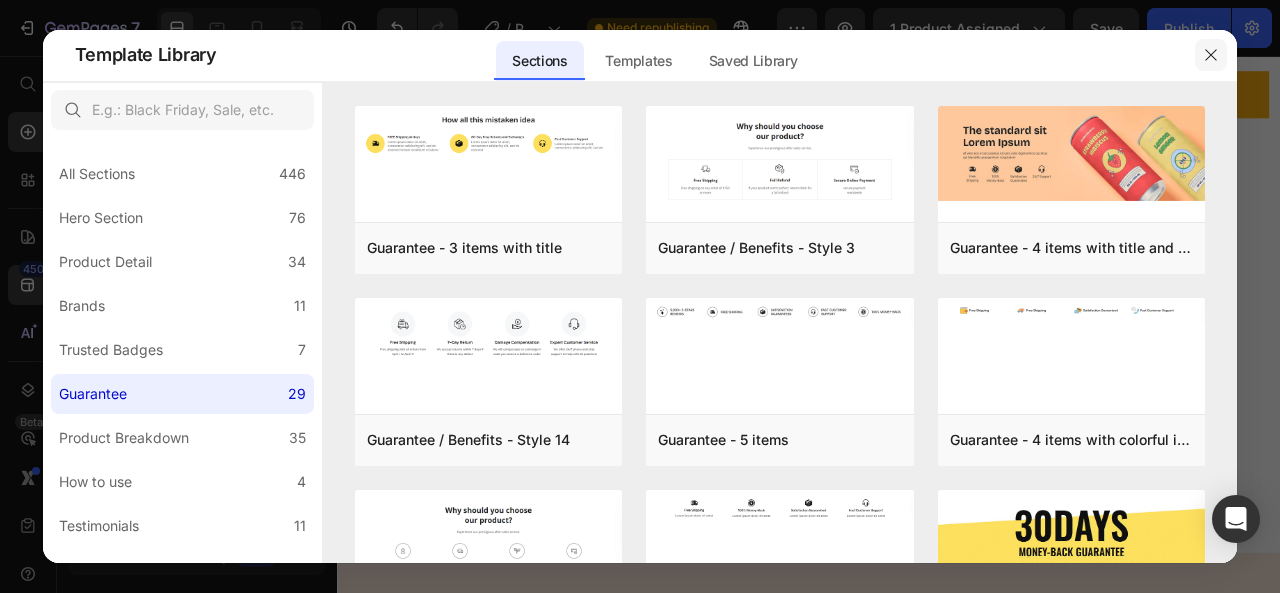 click at bounding box center (1211, 55) 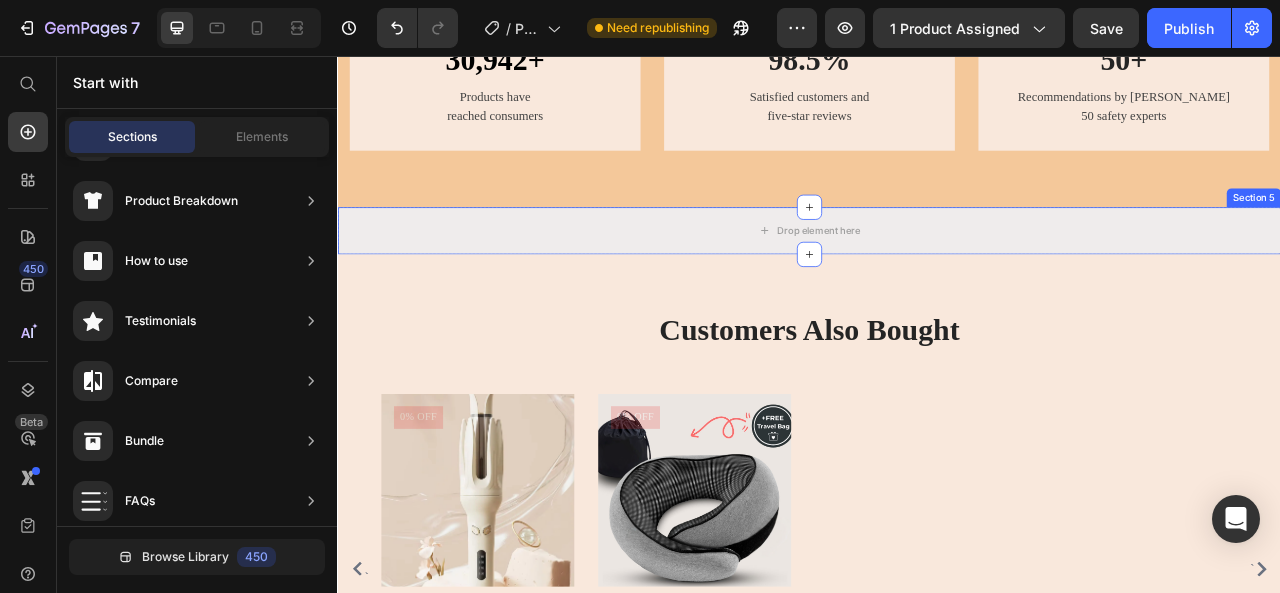 scroll, scrollTop: 2100, scrollLeft: 0, axis: vertical 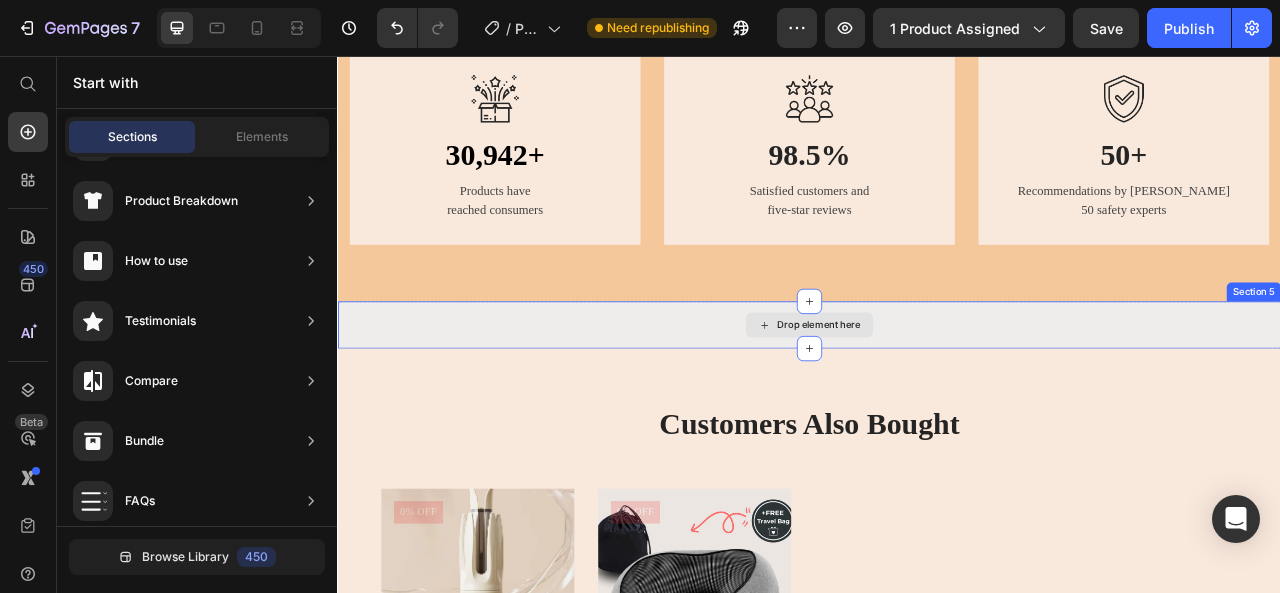 click on "Drop element here" at bounding box center (937, 398) 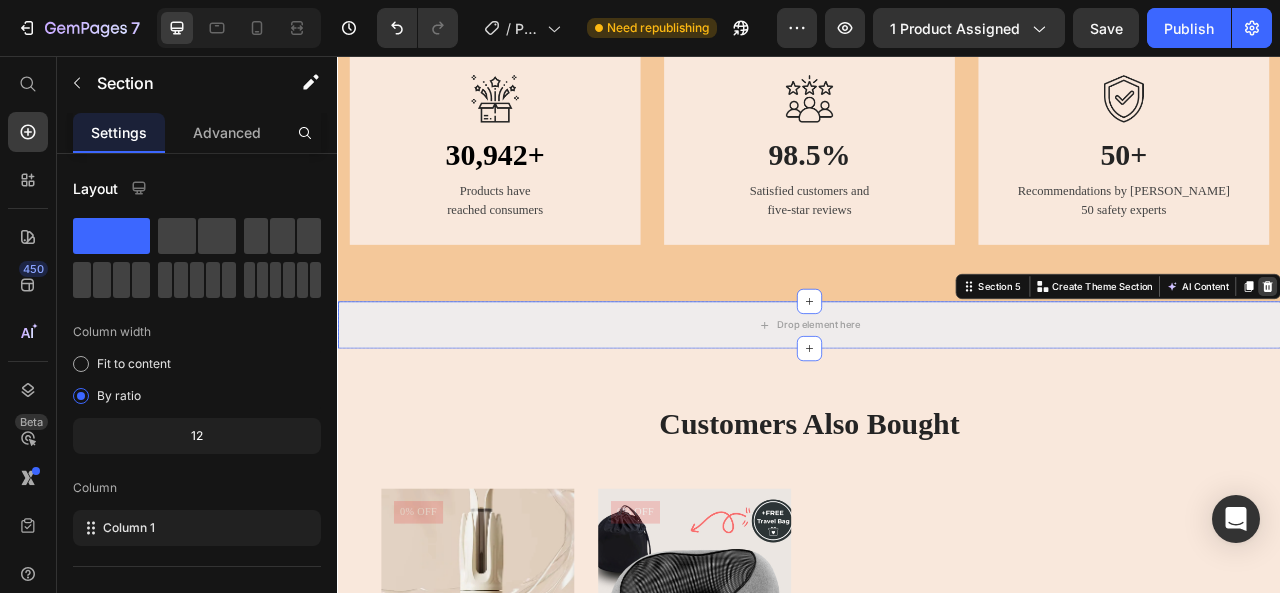 click 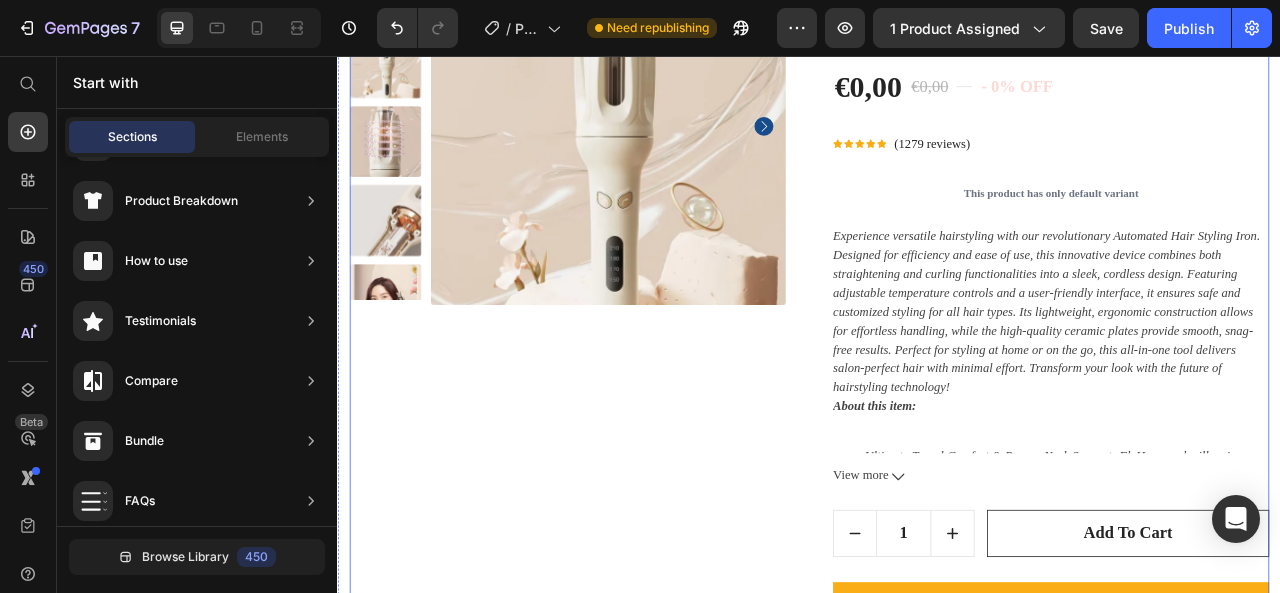 scroll, scrollTop: 200, scrollLeft: 0, axis: vertical 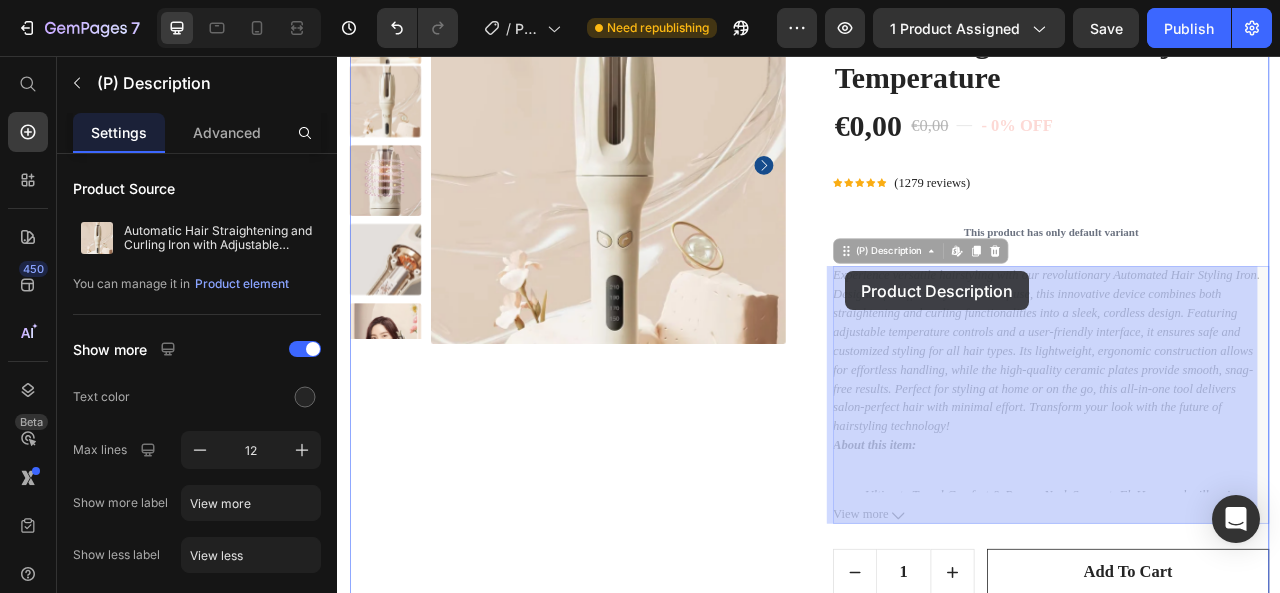 drag, startPoint x: 989, startPoint y: 310, endPoint x: 983, endPoint y: 330, distance: 20.880613 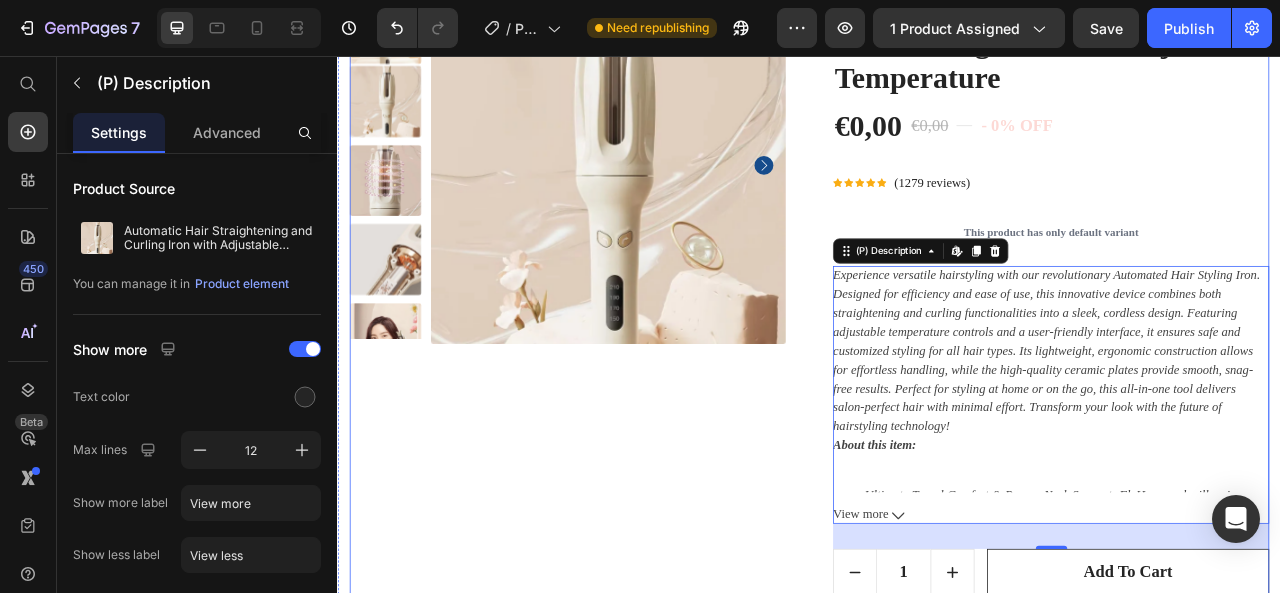 click on "Product Images" at bounding box center [629, 440] 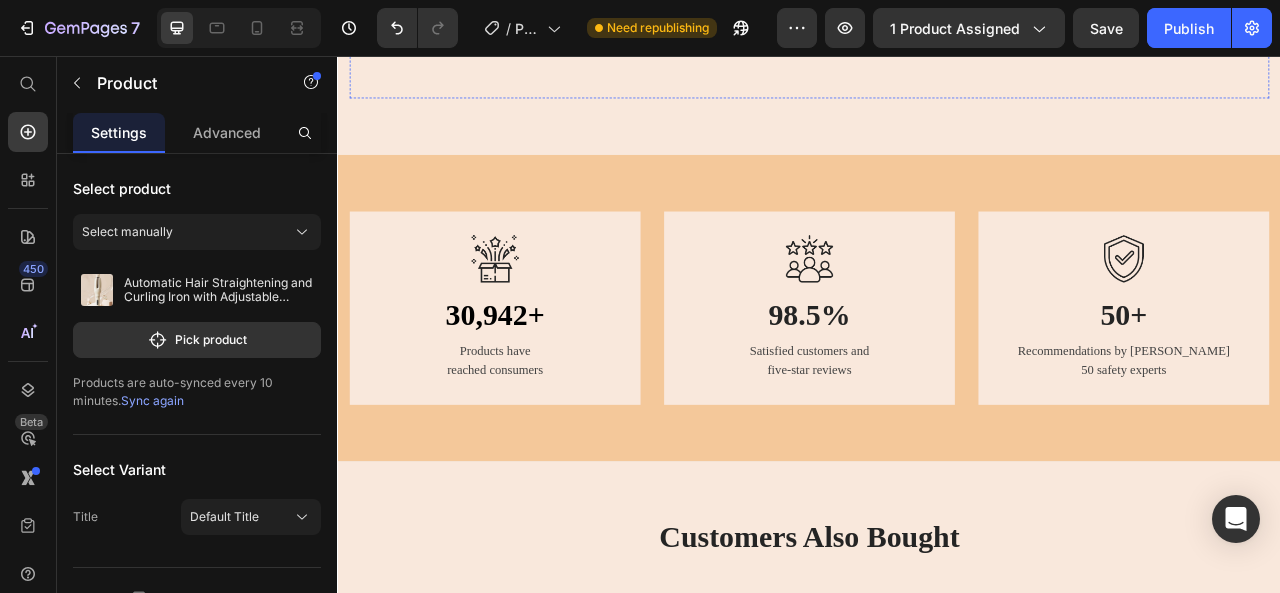 scroll, scrollTop: 1900, scrollLeft: 0, axis: vertical 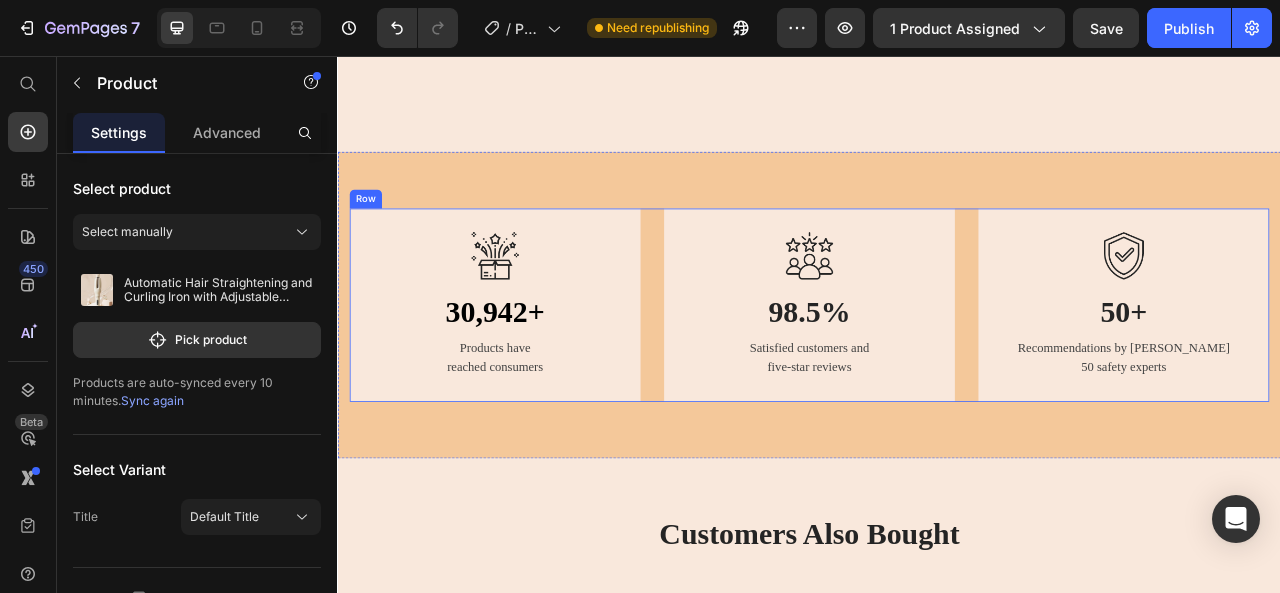 click on "Image 30,942+ Heading Products have reached consumers Text block Row Image 98.5% Heading Satisfied customers and five-star reviews Text block Row Image 50+ Heading Recommendations by over 50 safety experts Text block Row Row Section 4" at bounding box center (937, 373) 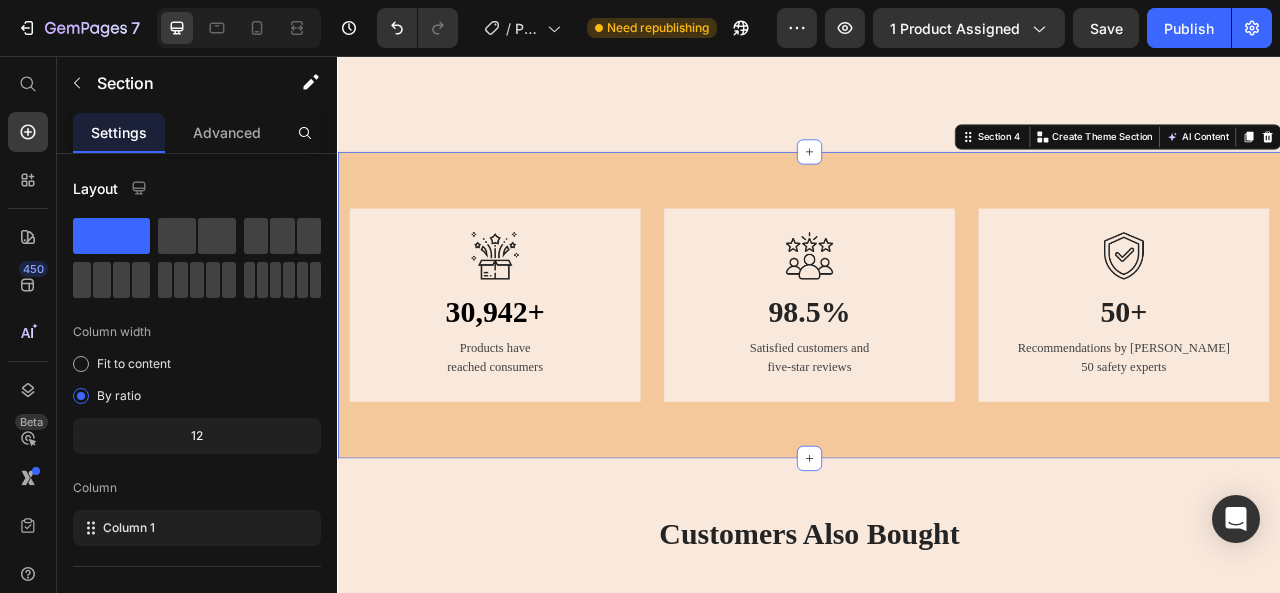 click on "Image 30,942+ Heading Products have reached consumers Text block Row Image 98.5% Heading Satisfied customers and five-star reviews Text block Row Image 50+ Heading Recommendations by over 50 safety experts Text block Row Row Section 4   You can create reusable sections Create Theme Section AI Content Write with GemAI What would you like to describe here? Tone and Voice Persuasive Product Automatic Hair Straightening and Curling Iron with Adjustable Temperature Show more Generate" at bounding box center [937, 373] 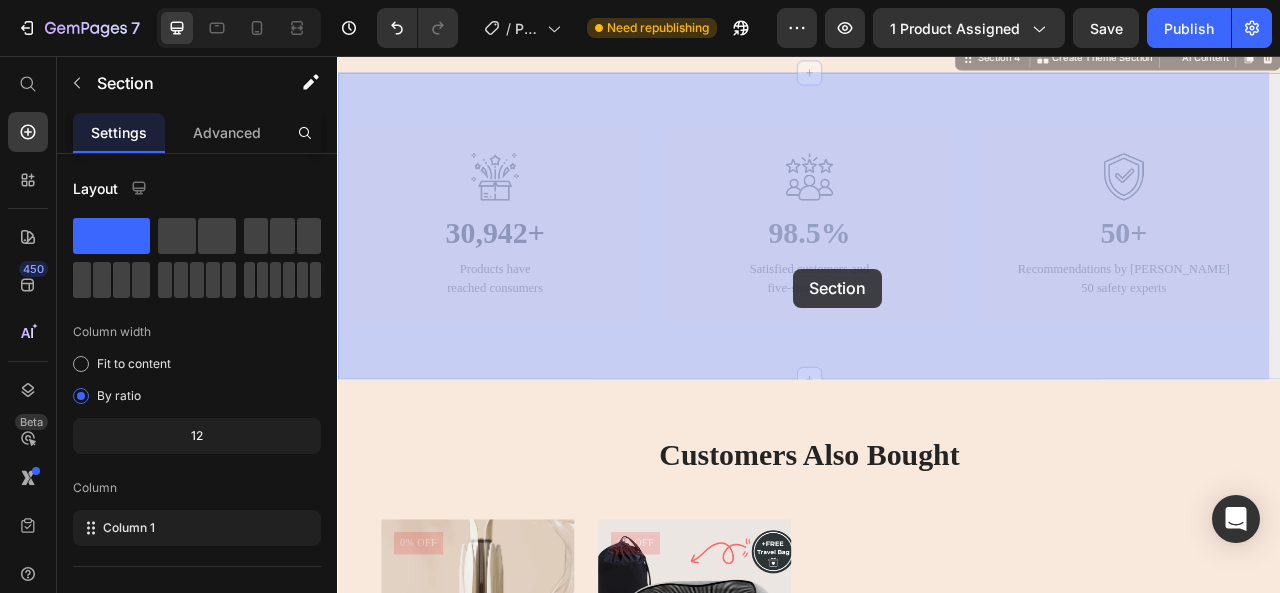 scroll, scrollTop: 2101, scrollLeft: 0, axis: vertical 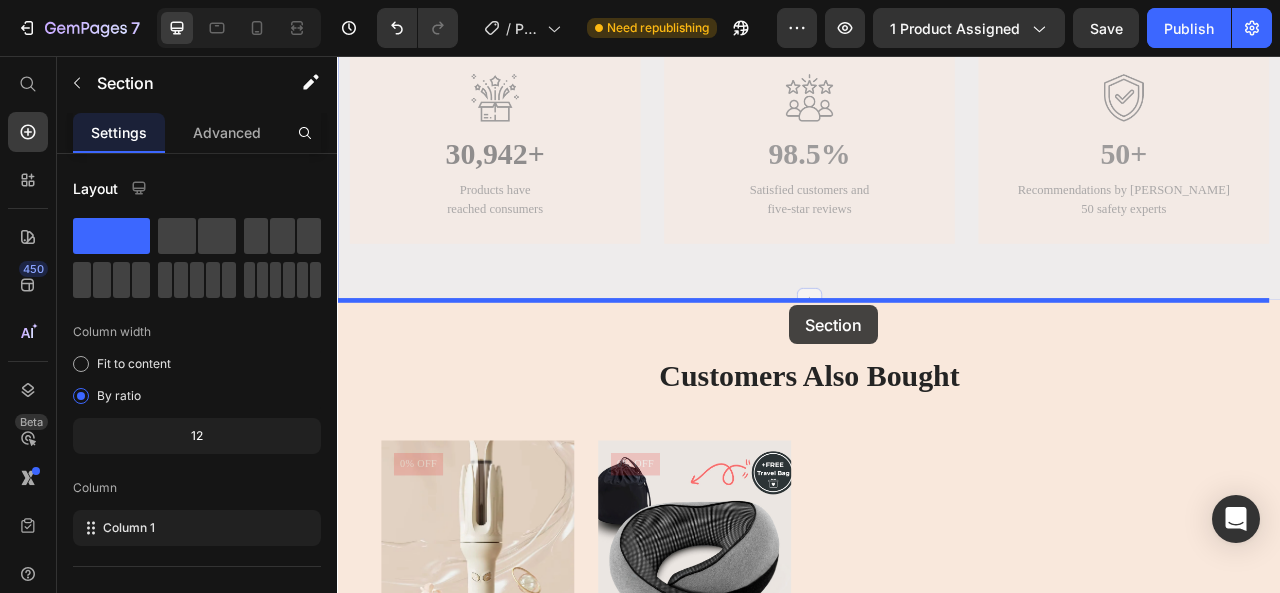 drag, startPoint x: 1124, startPoint y: 159, endPoint x: 912, endPoint y: 373, distance: 301.2308 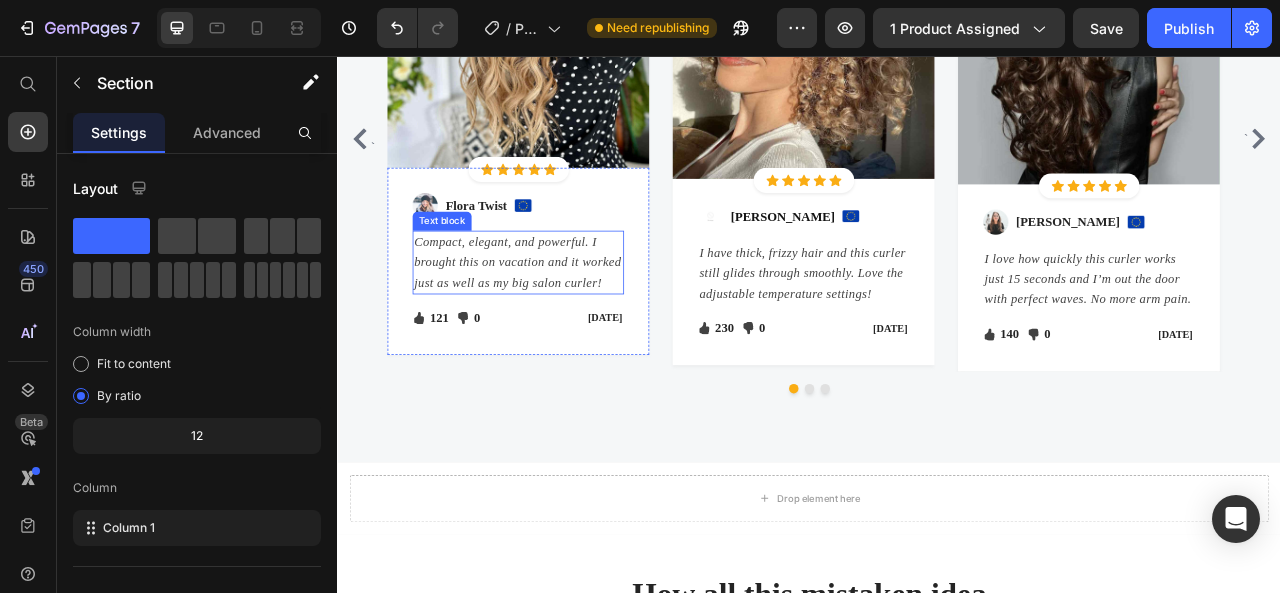 scroll, scrollTop: 3701, scrollLeft: 0, axis: vertical 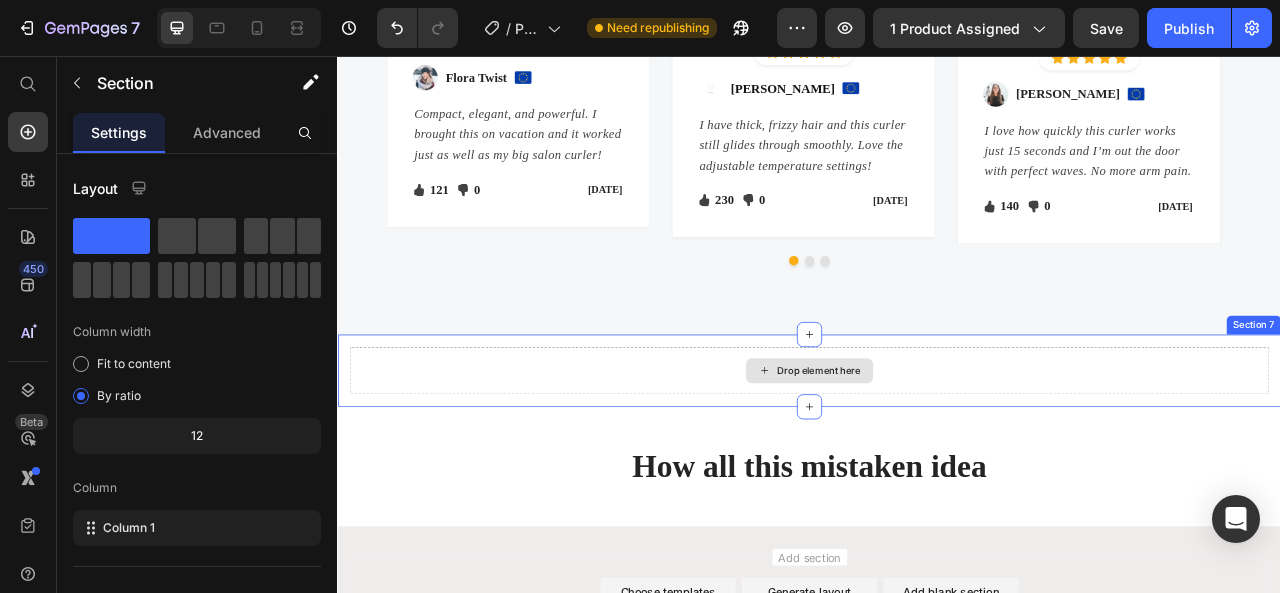 click on "Drop element here" at bounding box center (937, 456) 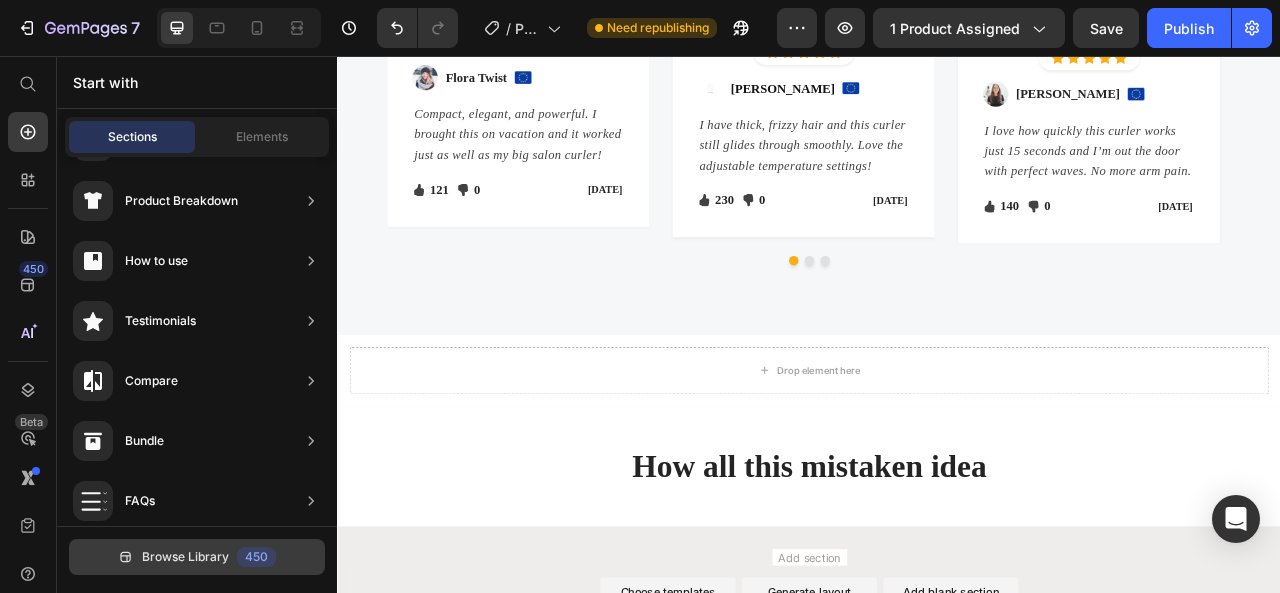 click on "Browse Library" at bounding box center (185, 557) 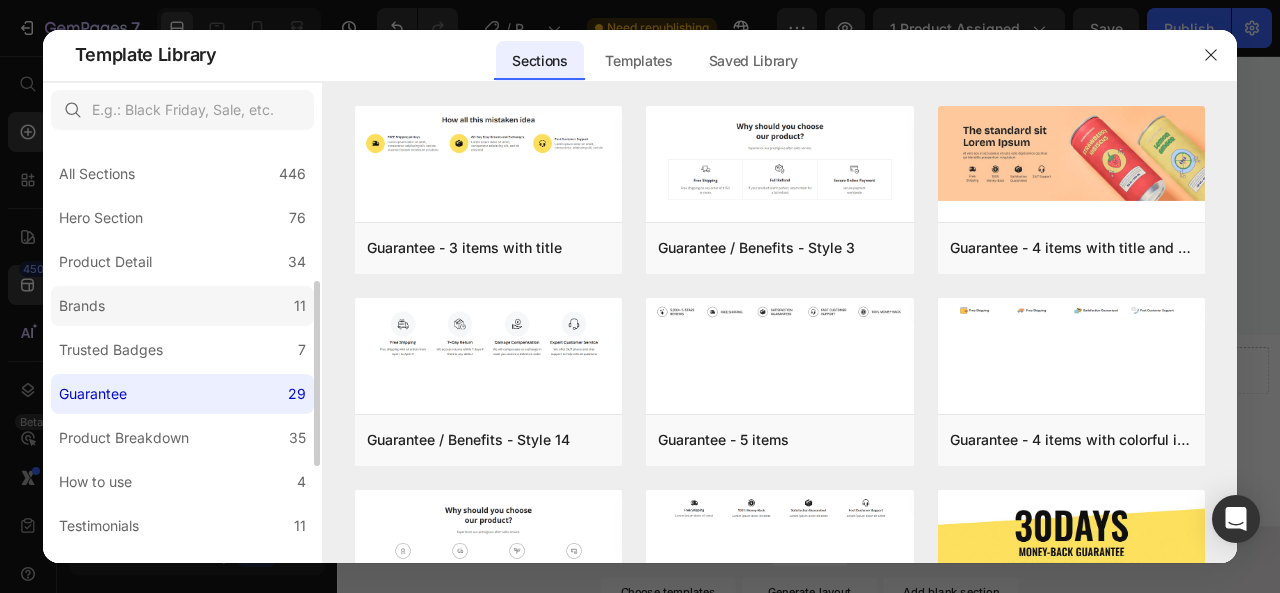 scroll, scrollTop: 100, scrollLeft: 0, axis: vertical 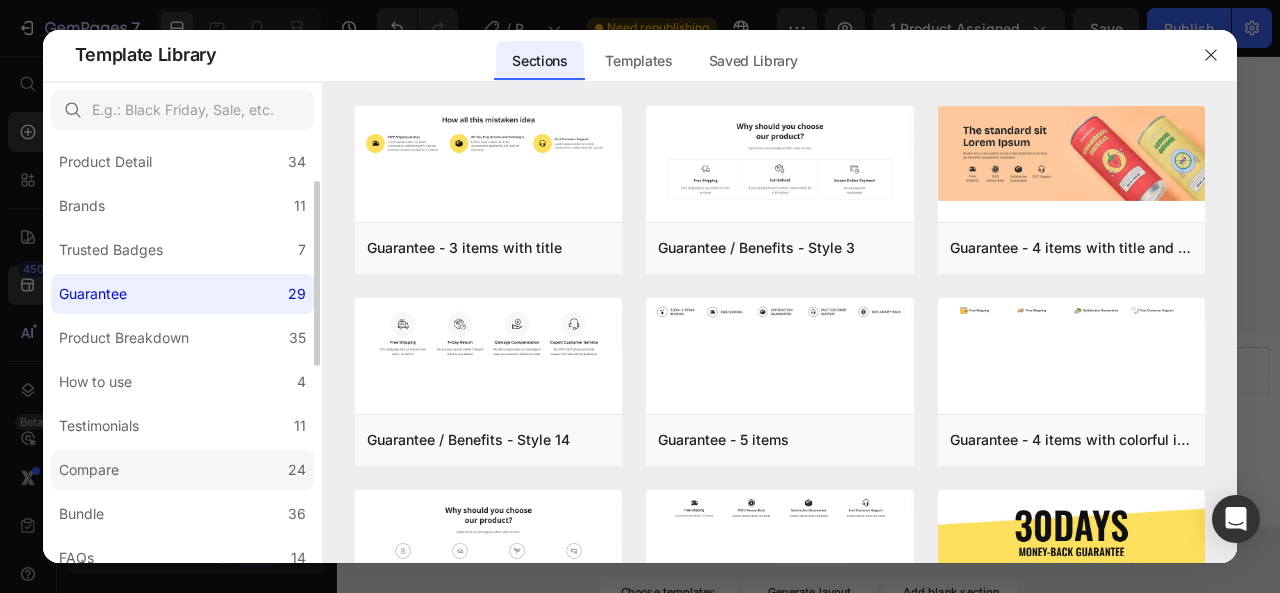 click on "Compare 24" 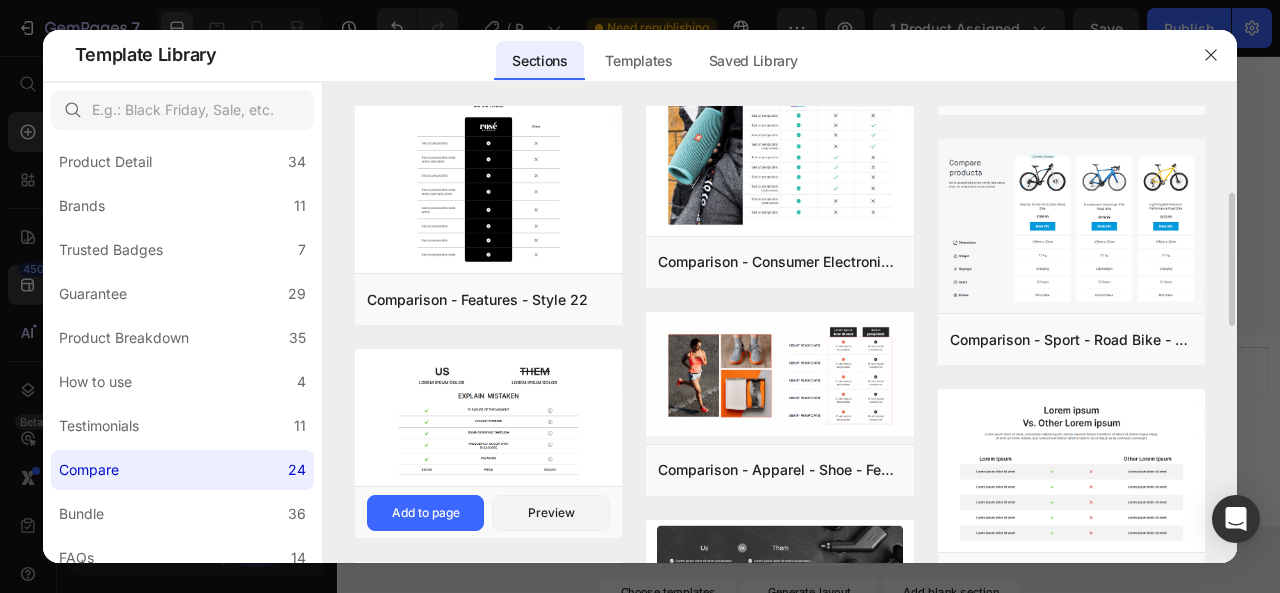 scroll, scrollTop: 400, scrollLeft: 0, axis: vertical 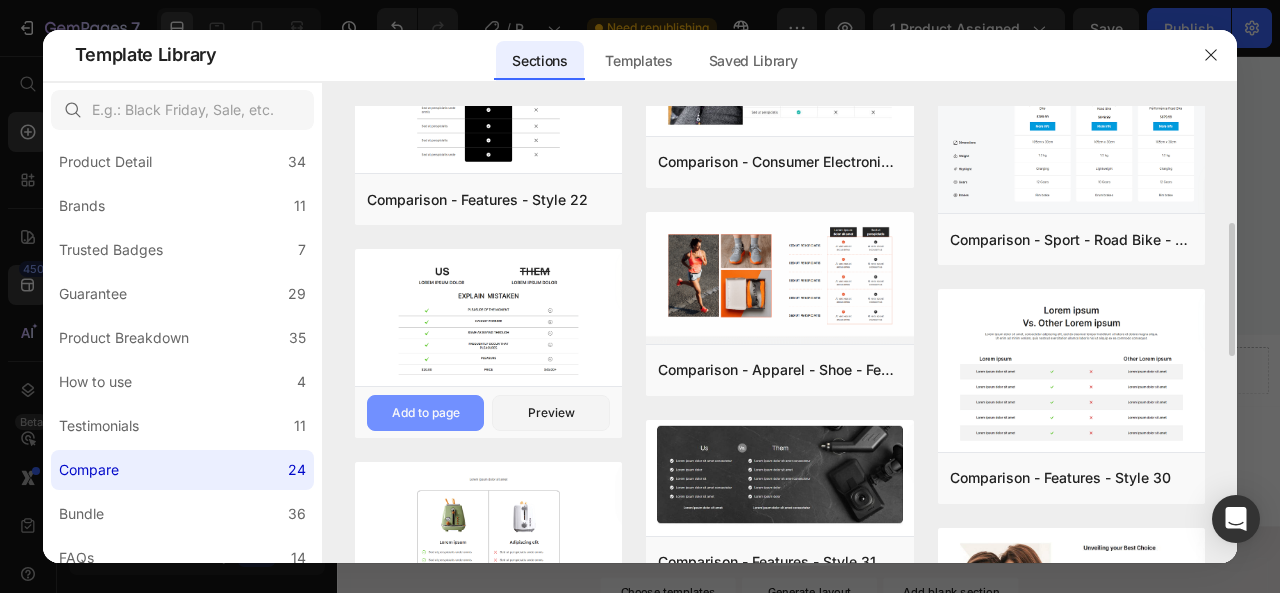 click on "Add to page" at bounding box center (426, 413) 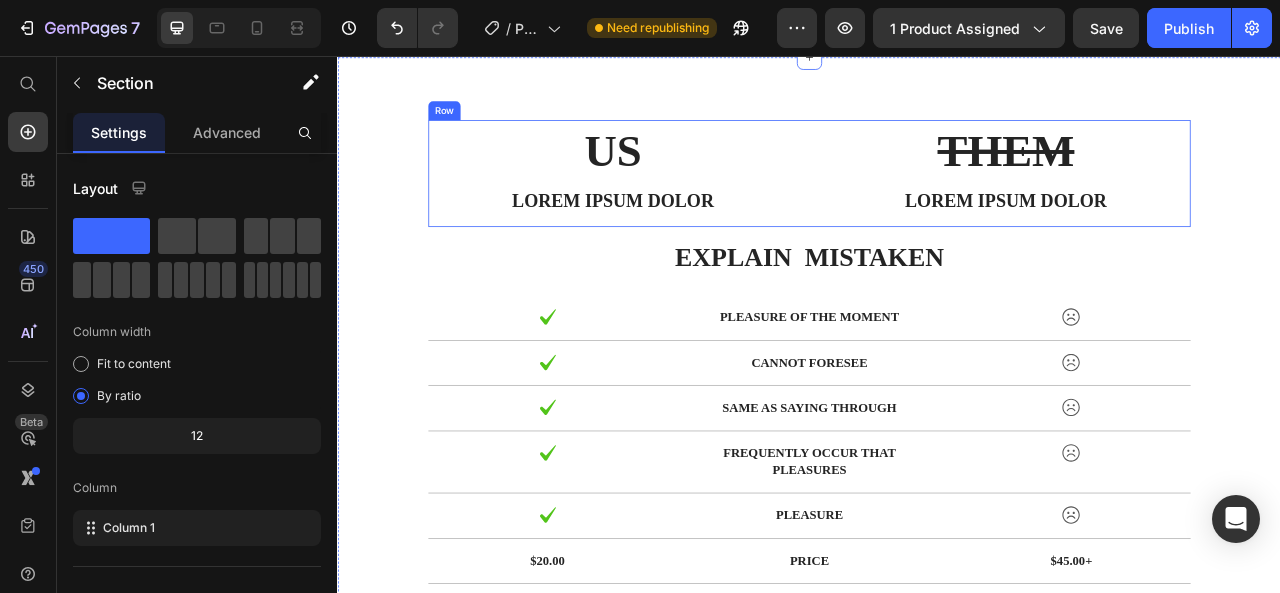 scroll, scrollTop: 4198, scrollLeft: 0, axis: vertical 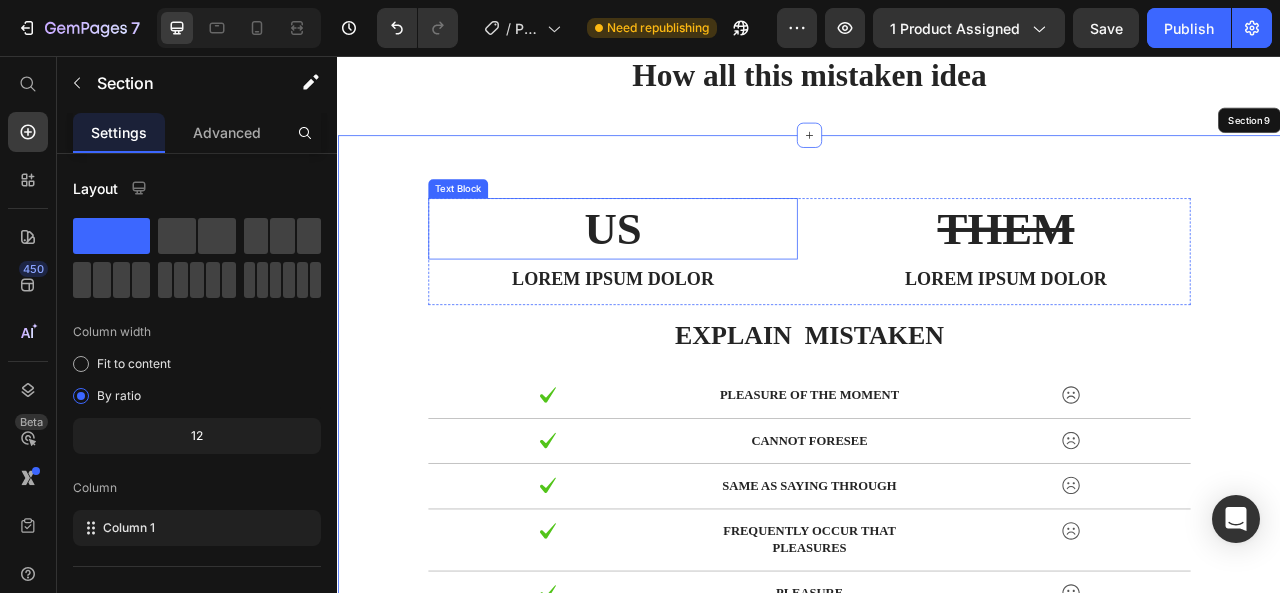 click on "US" at bounding box center (687, 276) 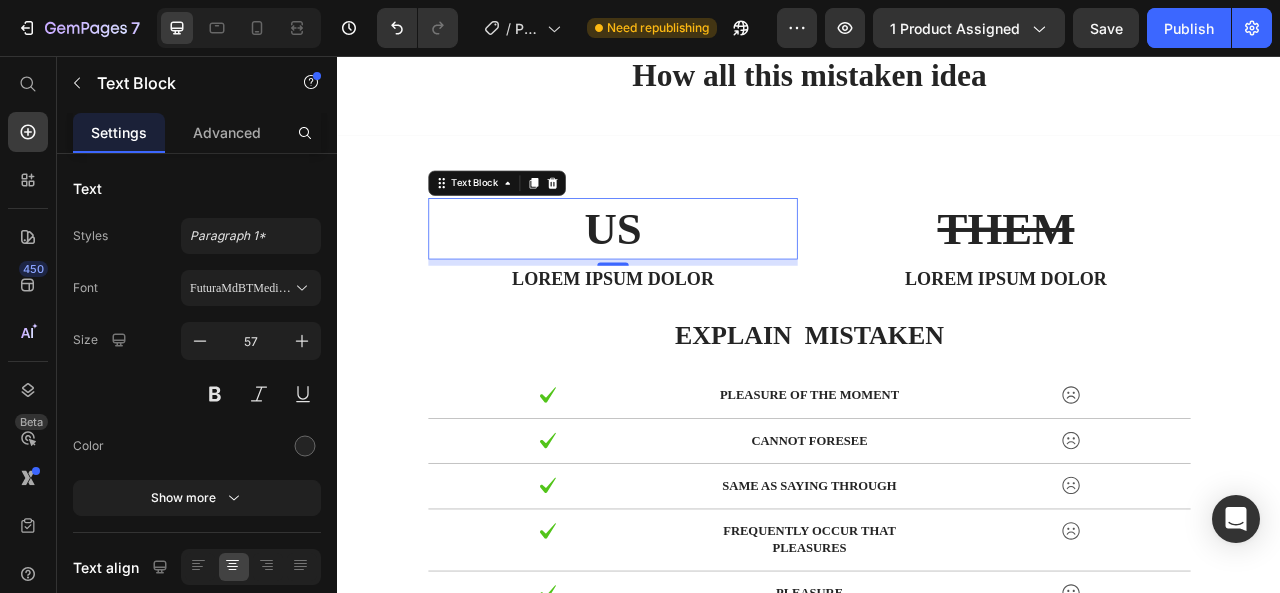 click on "US" at bounding box center [687, 276] 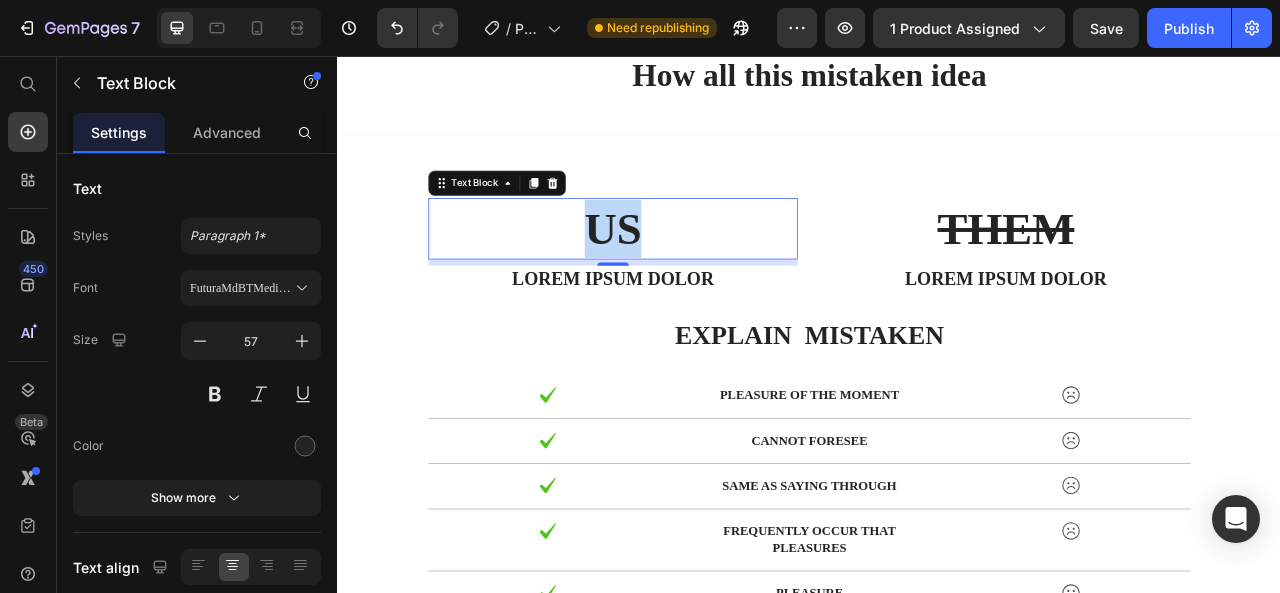 click on "US" at bounding box center [687, 276] 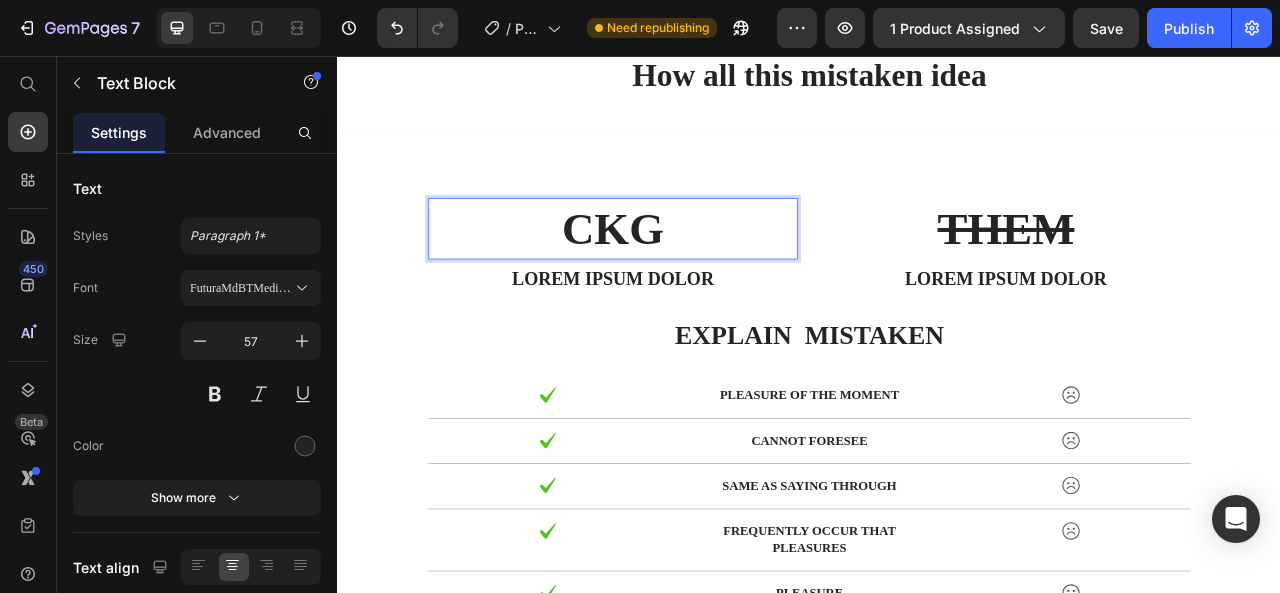 drag, startPoint x: 756, startPoint y: 254, endPoint x: 715, endPoint y: 240, distance: 43.32436 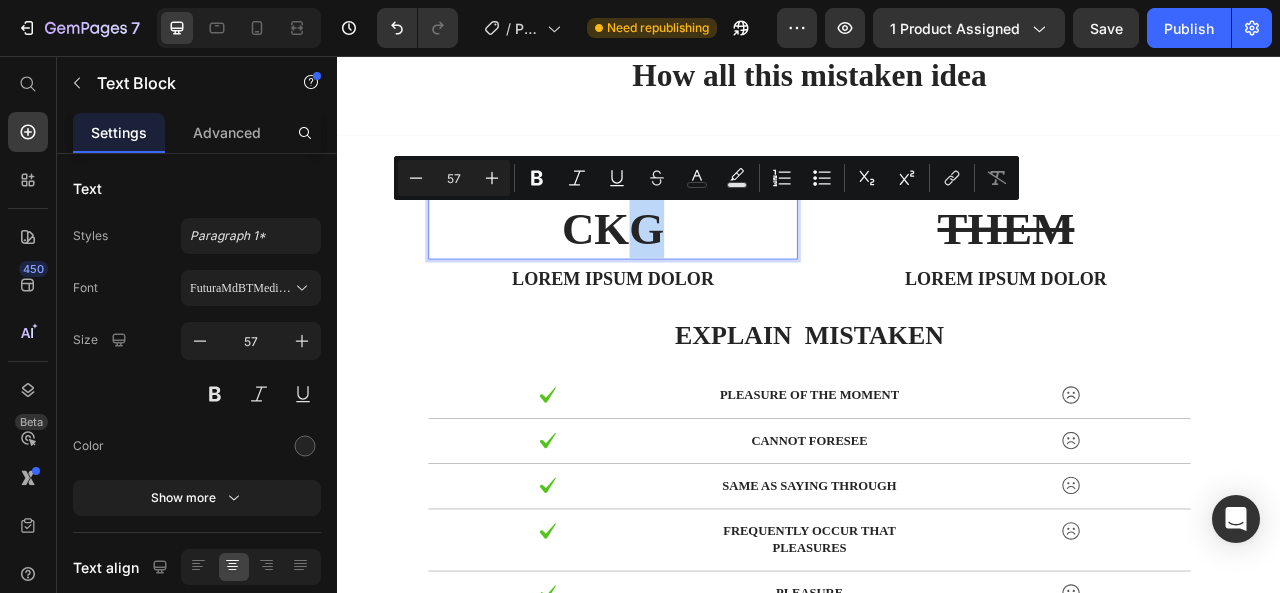 click on "CKG" at bounding box center [687, 276] 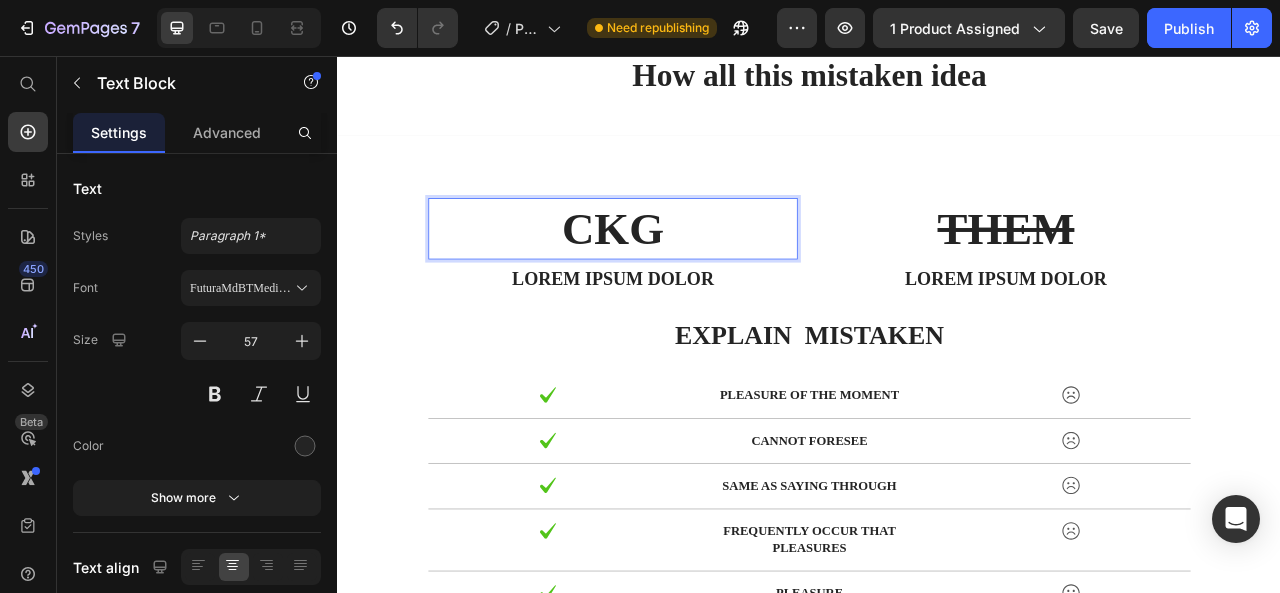 click on "CKG" at bounding box center (687, 276) 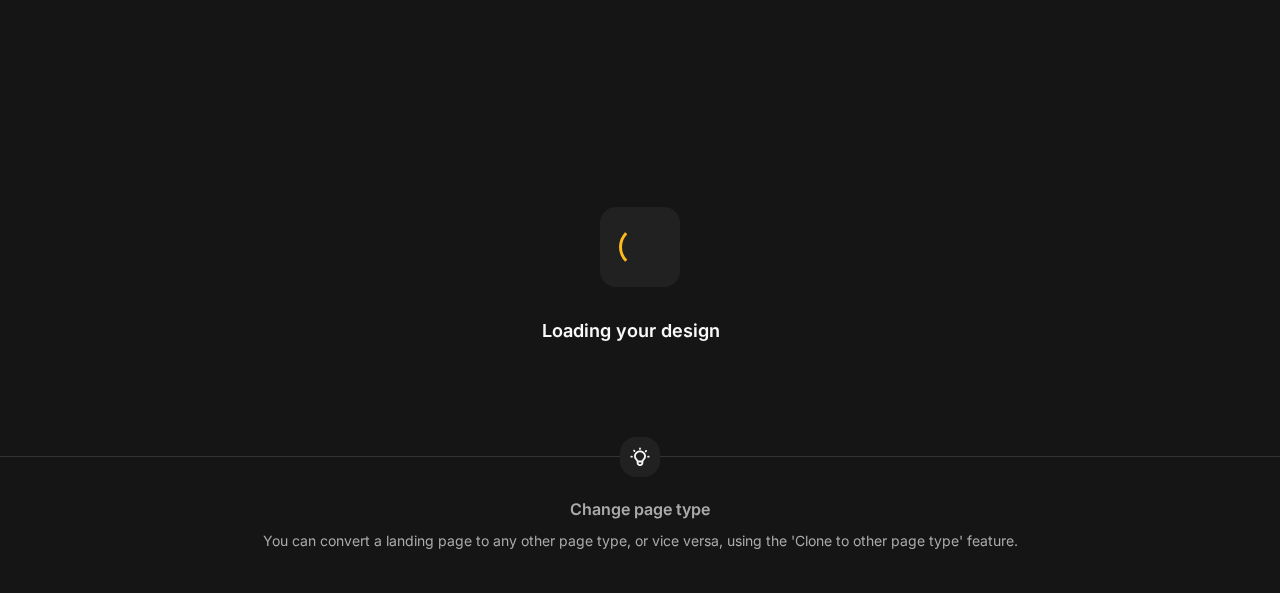 scroll, scrollTop: 0, scrollLeft: 0, axis: both 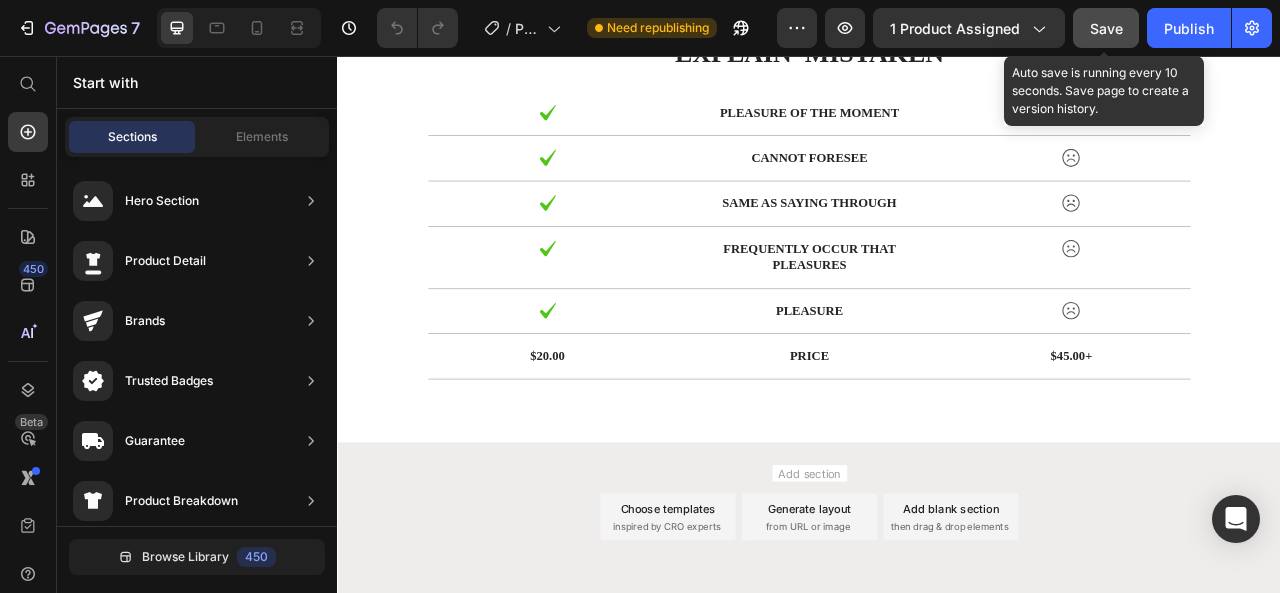 click on "Save" at bounding box center [1106, 28] 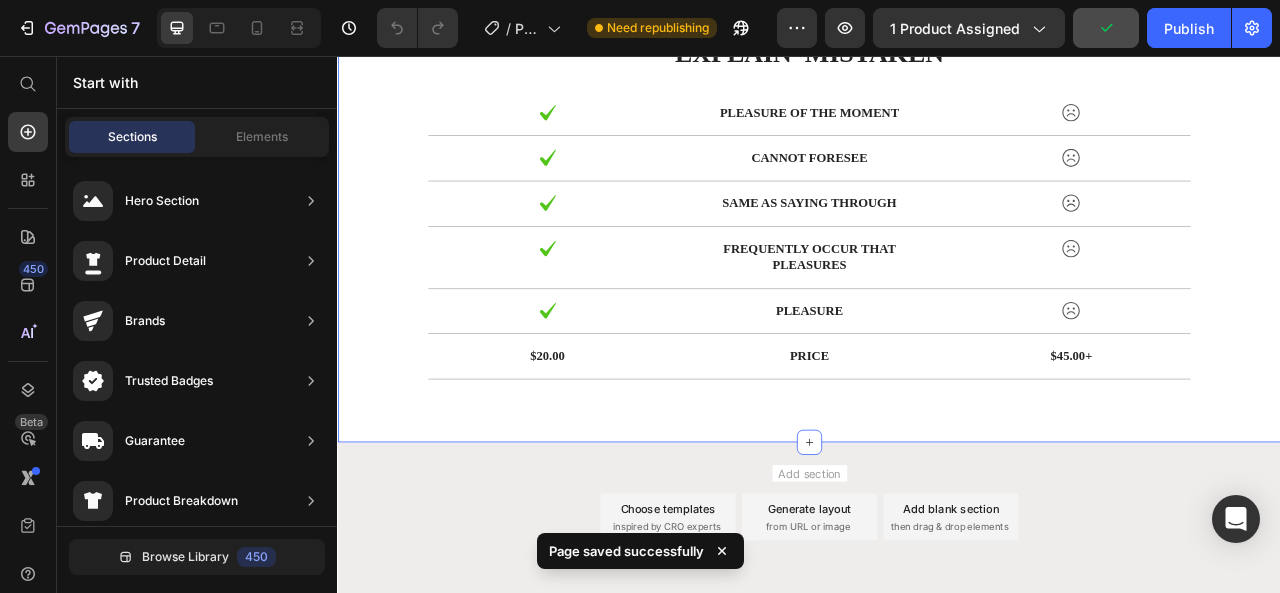 click on "CKG" at bounding box center (687, -84) 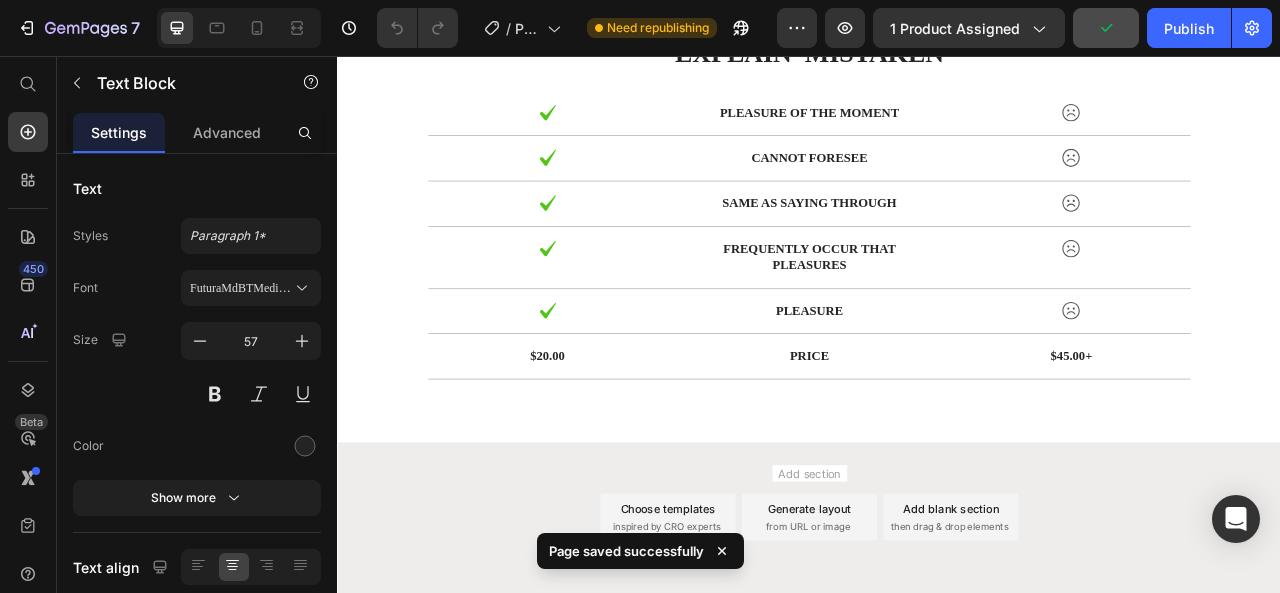 click on "CKG" at bounding box center [687, -84] 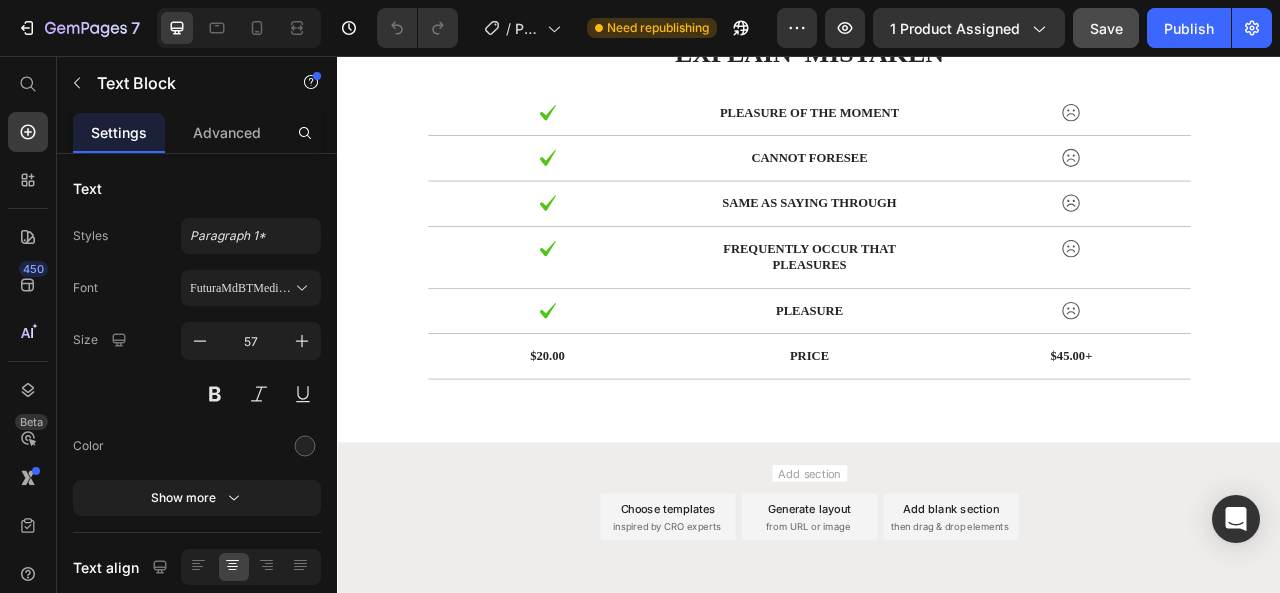 click on "CKG" at bounding box center (687, -84) 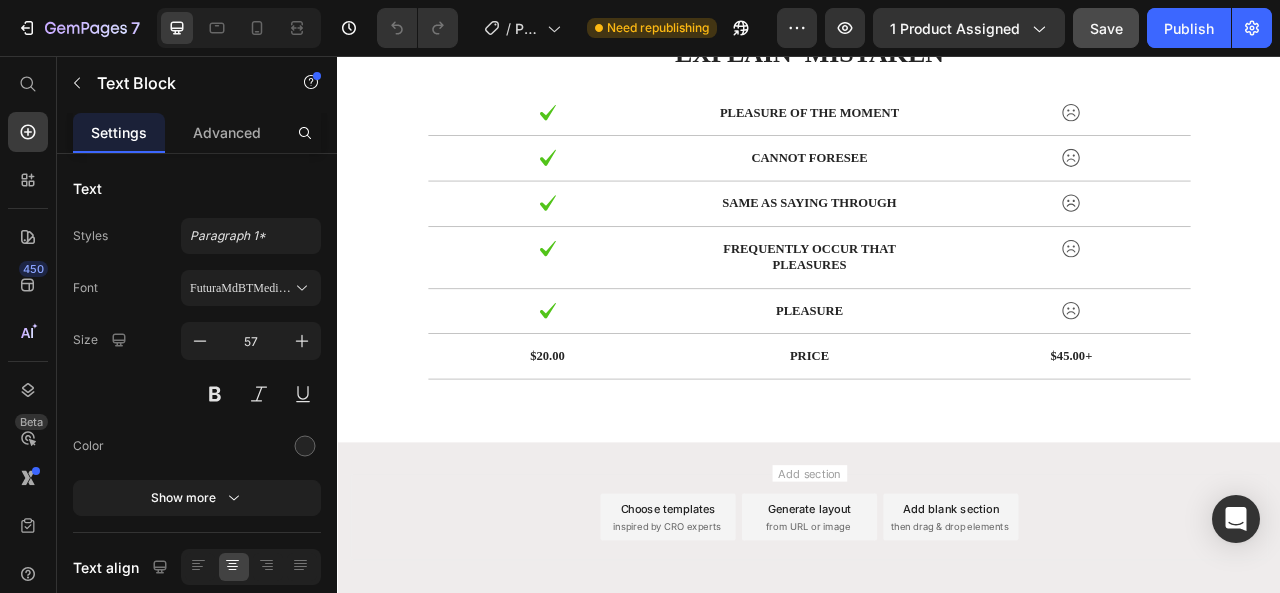click on "CKG" at bounding box center [687, -84] 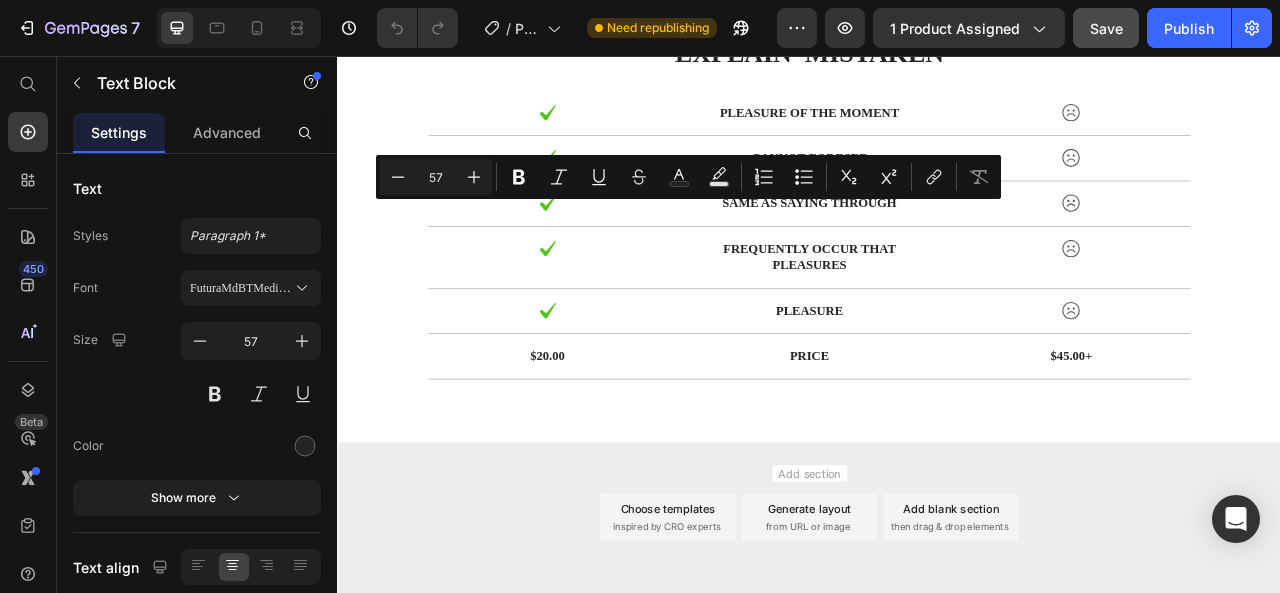 click on "CKG" at bounding box center [687, -84] 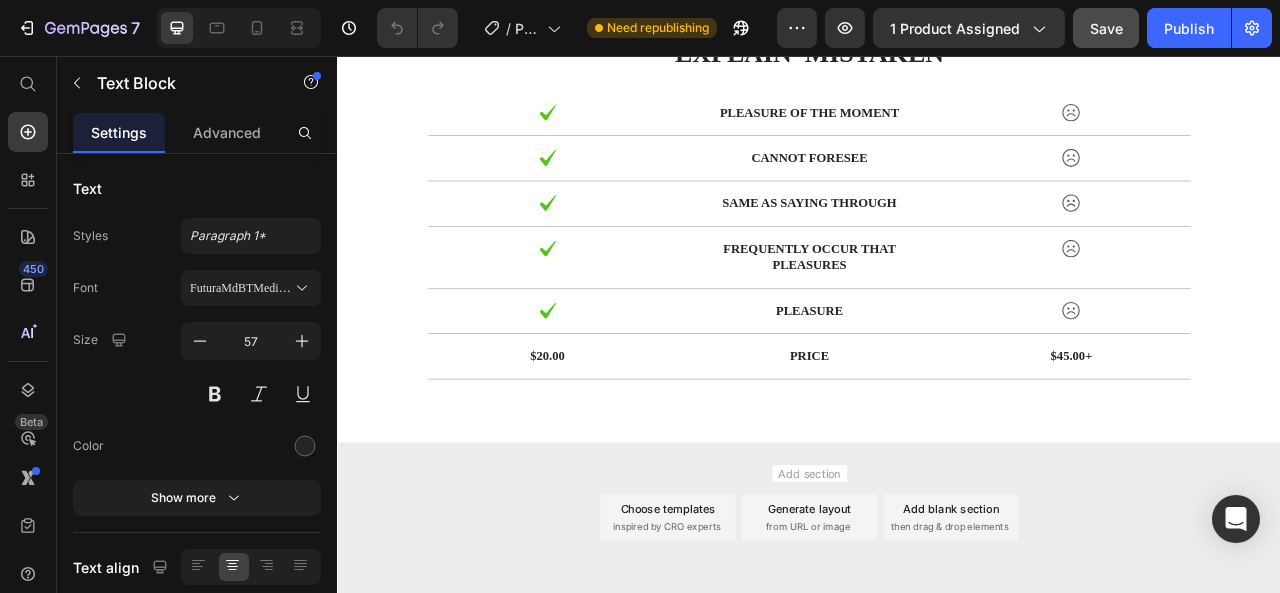click on "CKG" at bounding box center [687, -84] 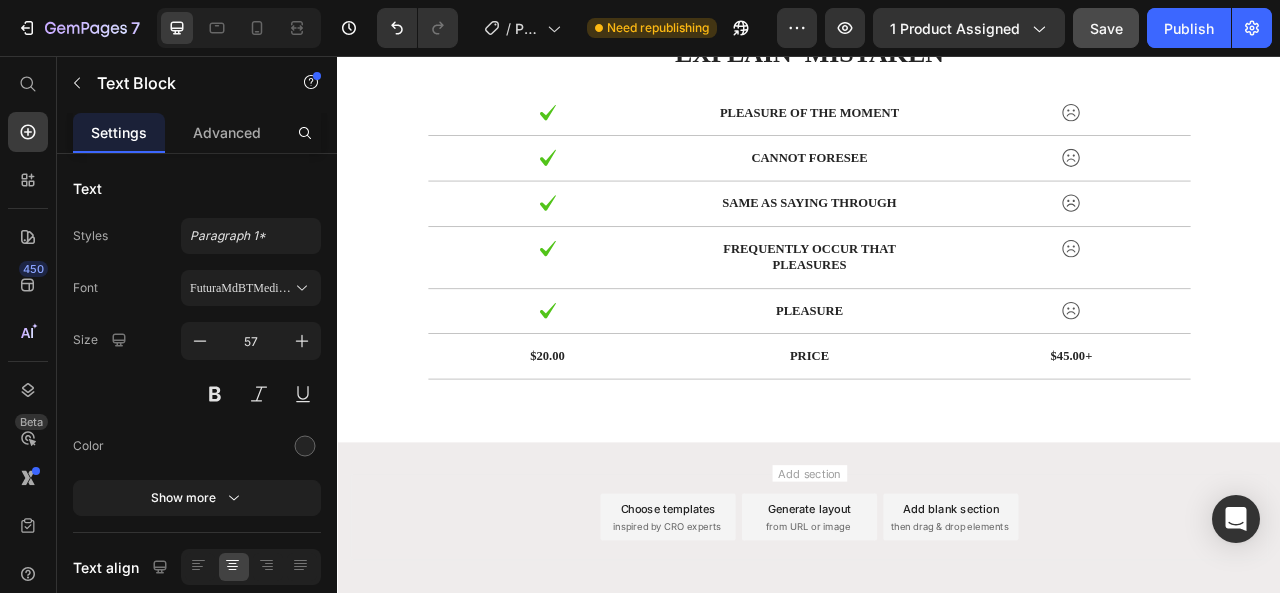 click on "CKG®" at bounding box center [687, -84] 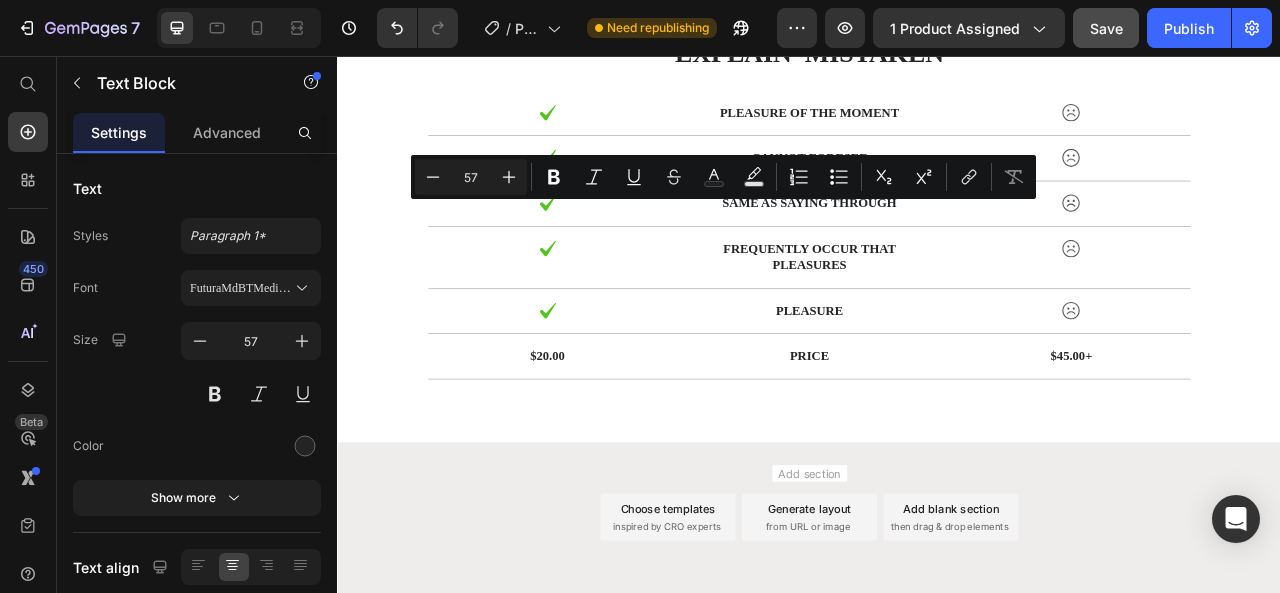 drag, startPoint x: 745, startPoint y: 272, endPoint x: 735, endPoint y: 255, distance: 19.723083 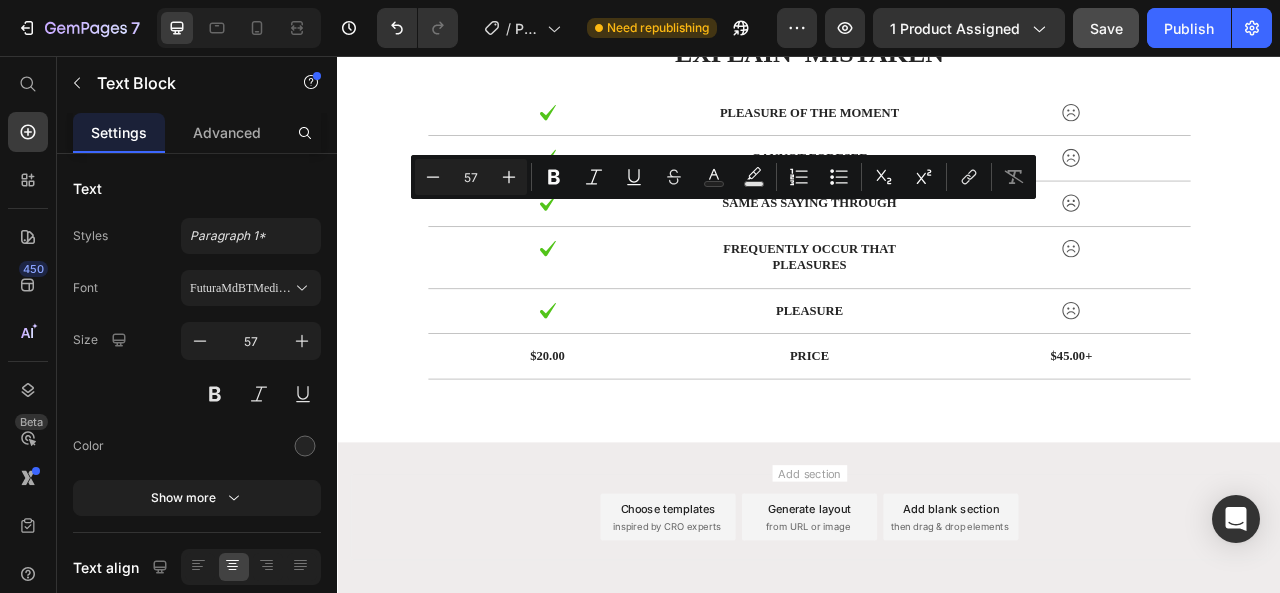 drag, startPoint x: 754, startPoint y: 255, endPoint x: 735, endPoint y: 250, distance: 19.646883 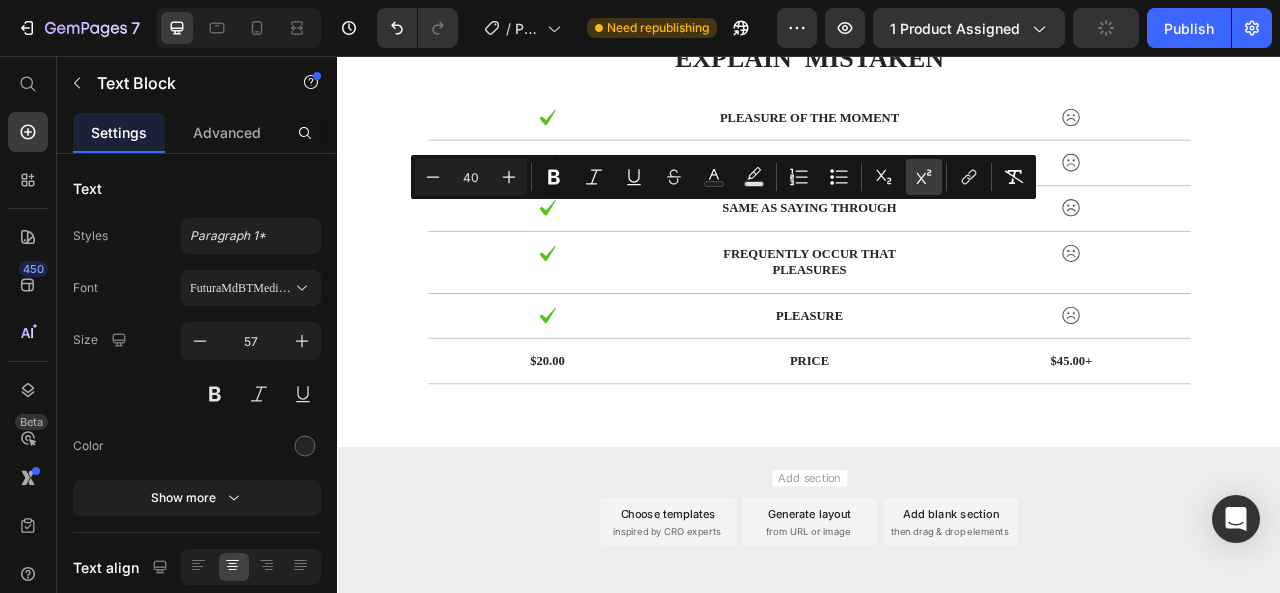click on "Superscript" at bounding box center [924, 177] 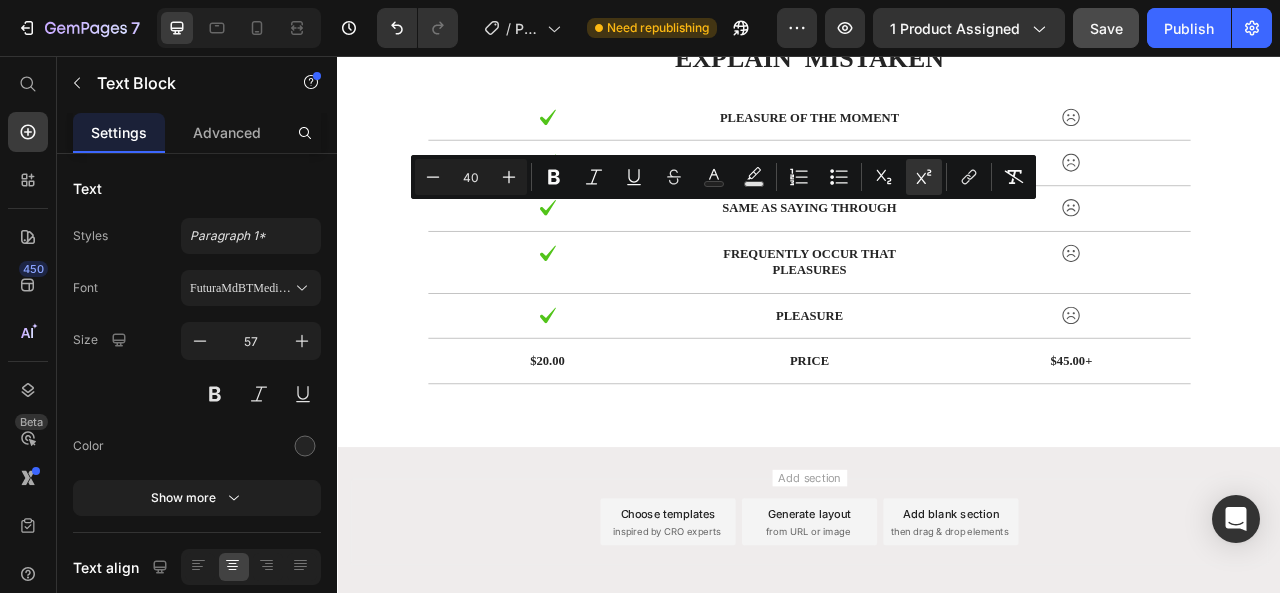 click on "40" at bounding box center [471, 177] 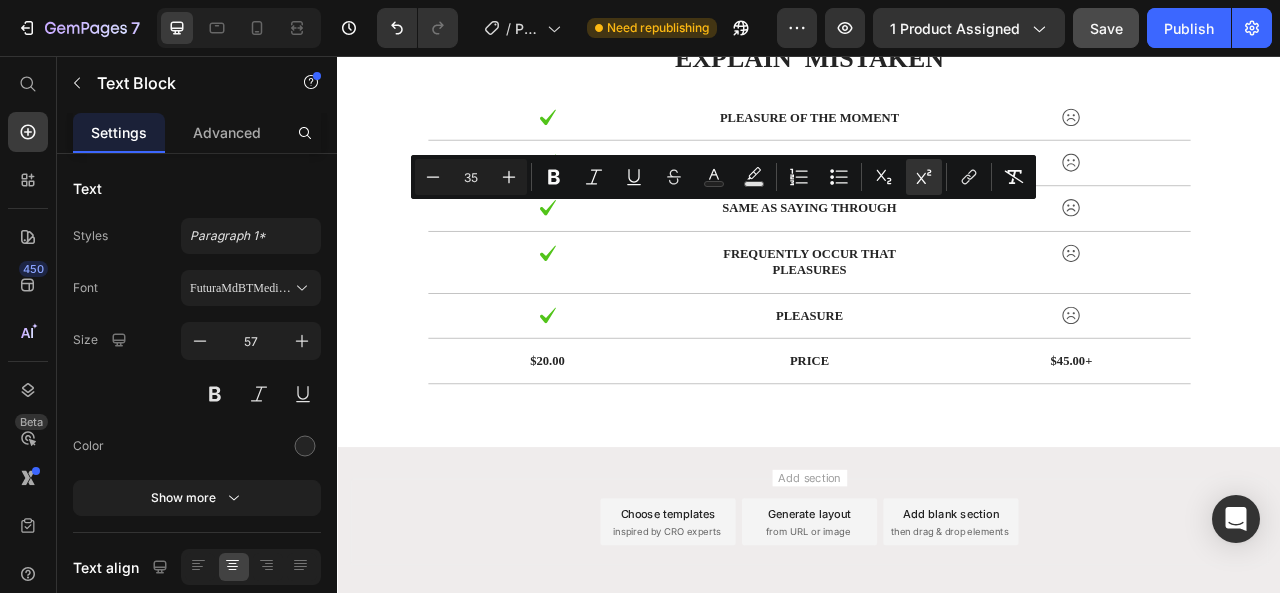 type on "35" 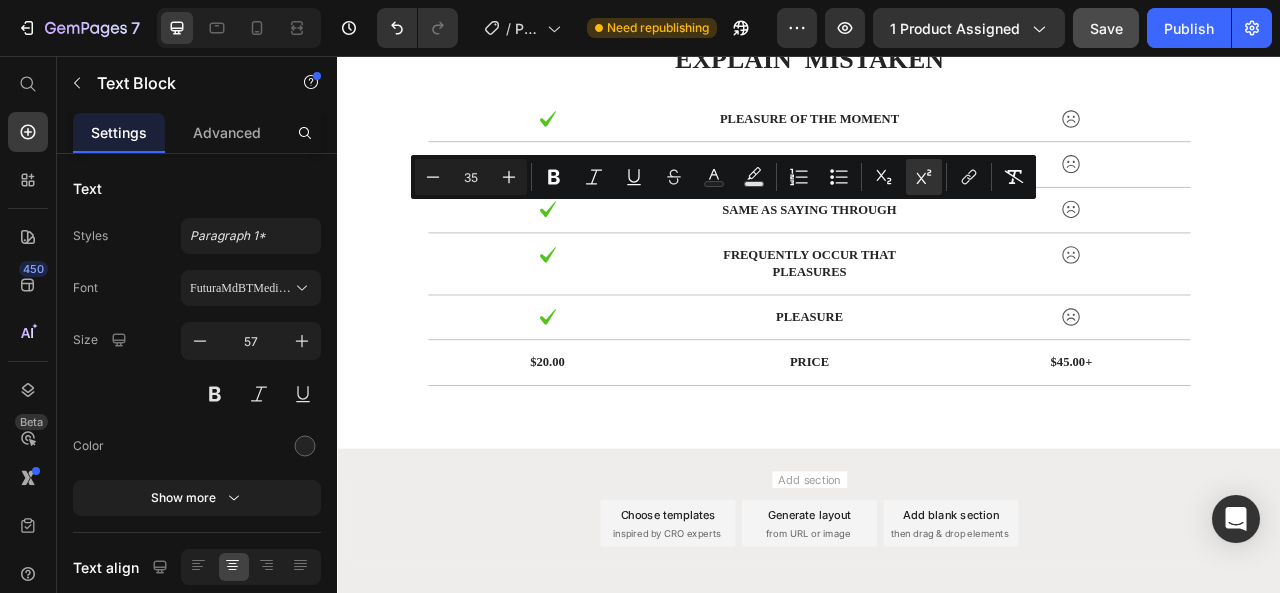 click on "How all this mistaken idea Heading" at bounding box center (937, -255) 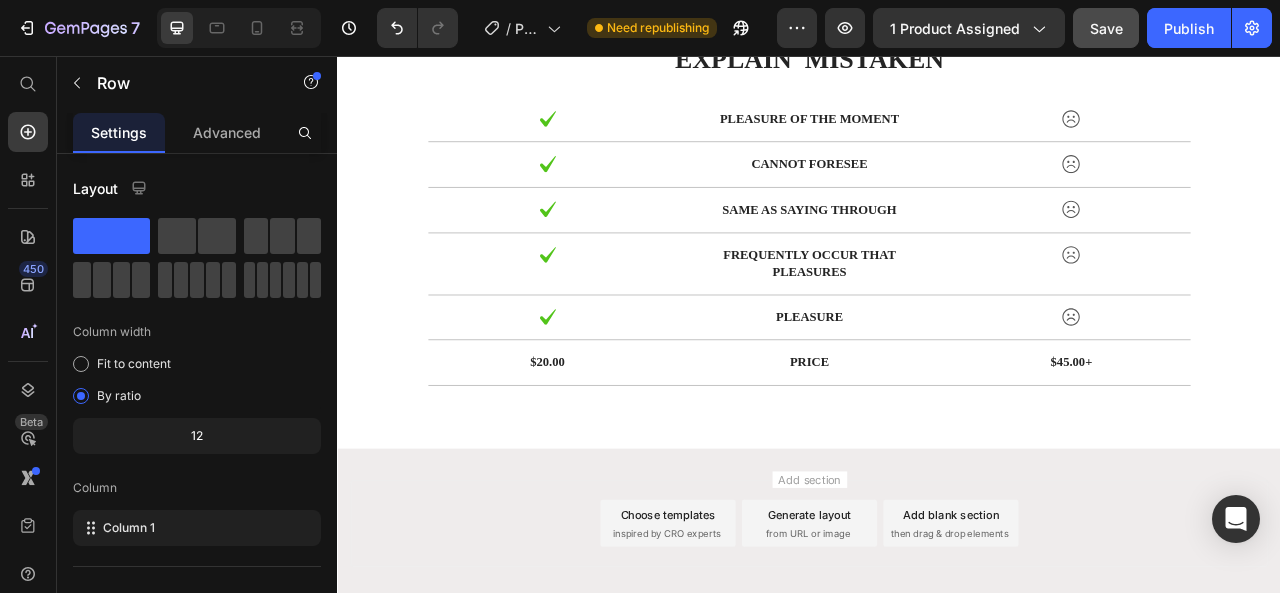 click on "CKG ®" at bounding box center [687, -80] 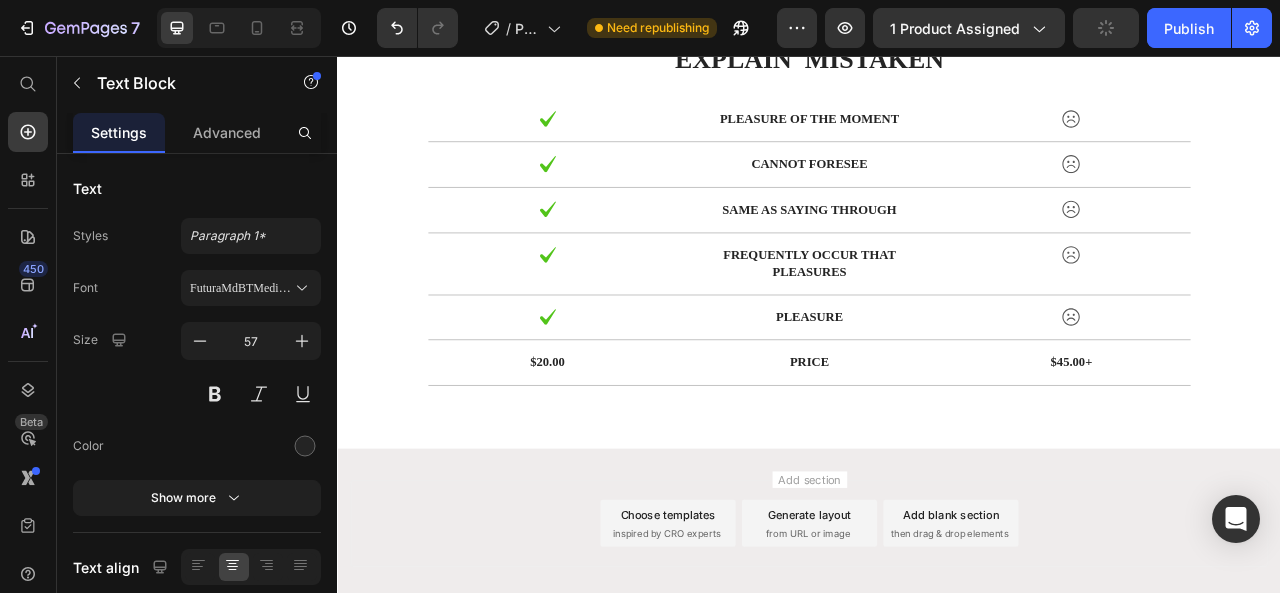 click on "CKG ®" at bounding box center [524, -80] 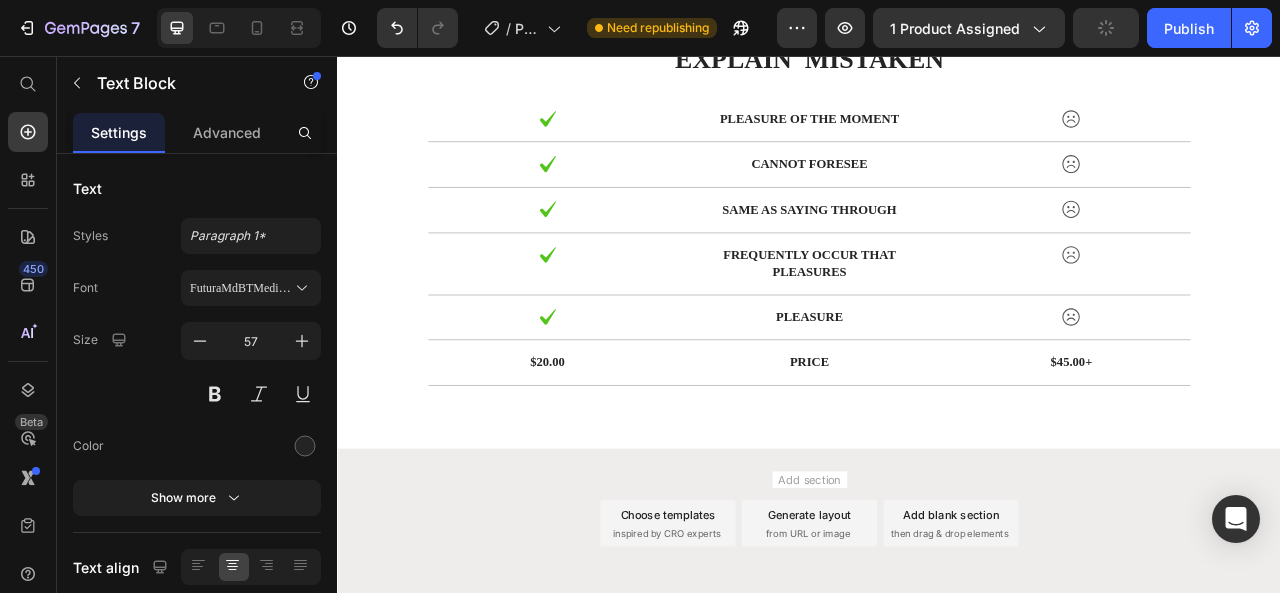 drag, startPoint x: 619, startPoint y: 256, endPoint x: 445, endPoint y: 250, distance: 174.10342 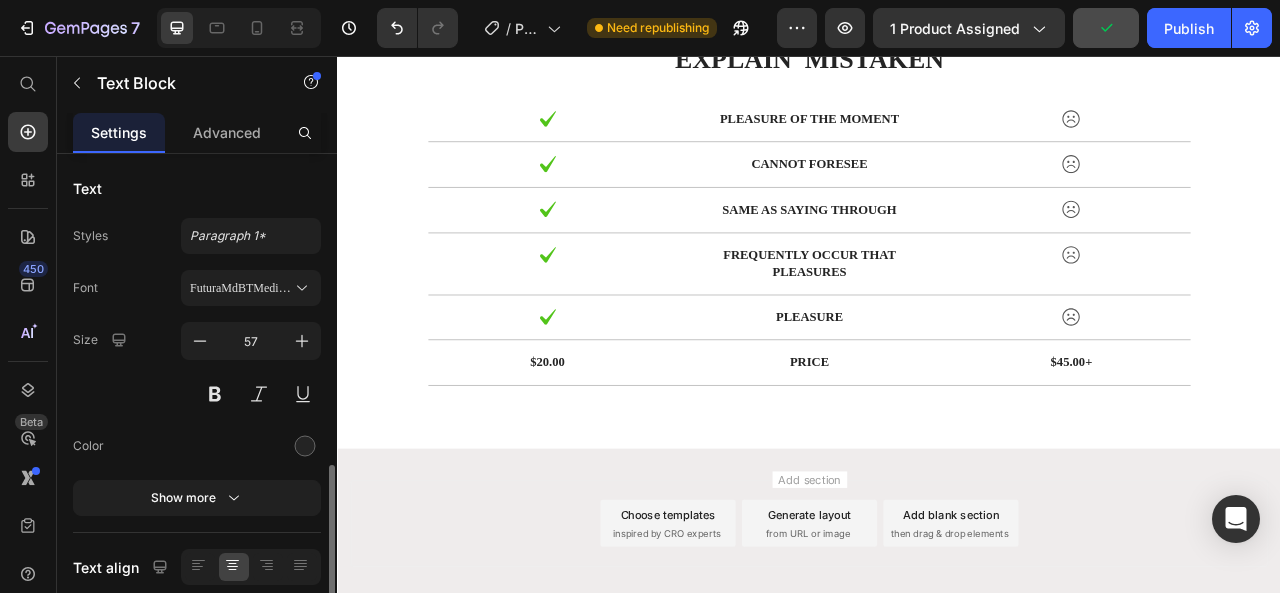 scroll, scrollTop: 200, scrollLeft: 0, axis: vertical 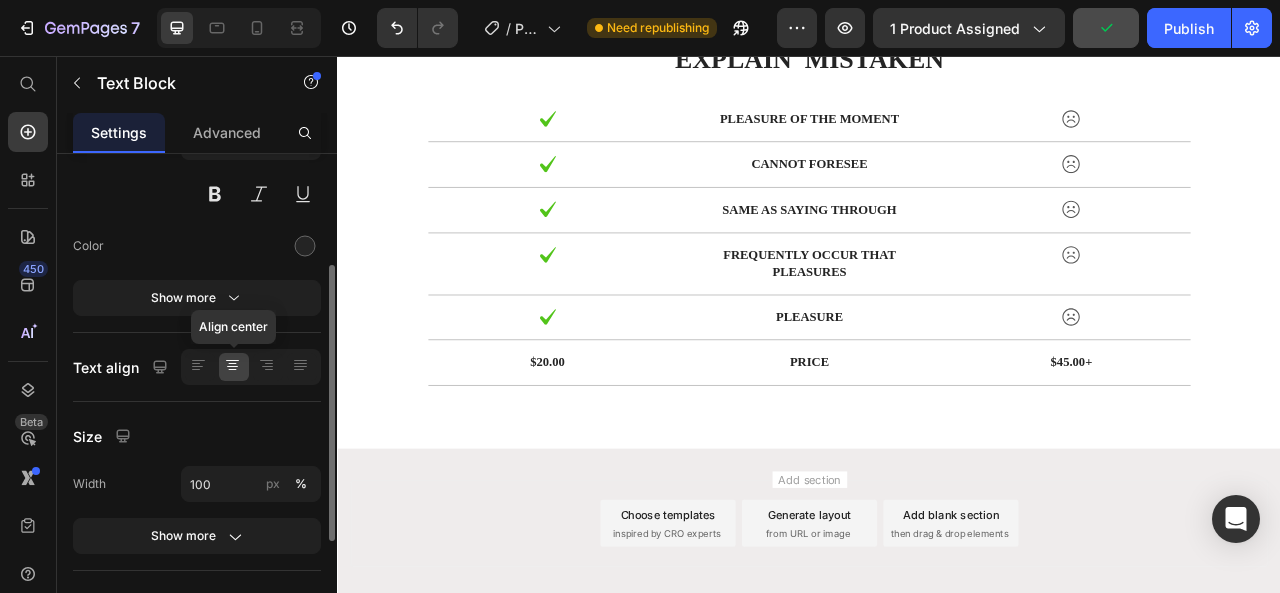 click 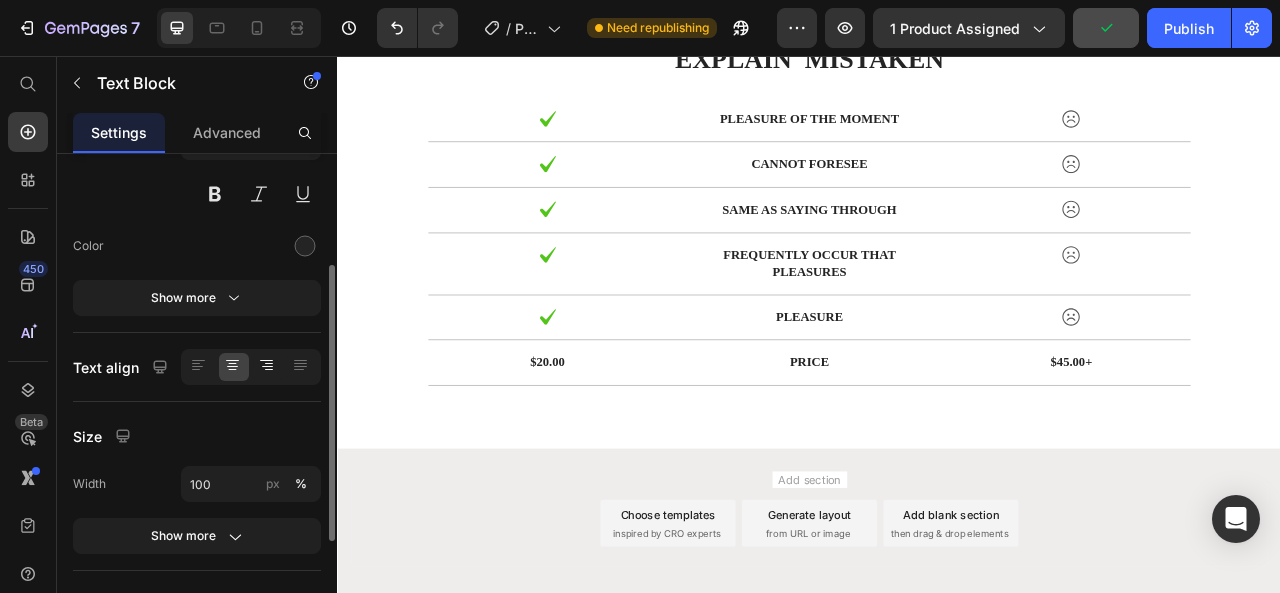 click 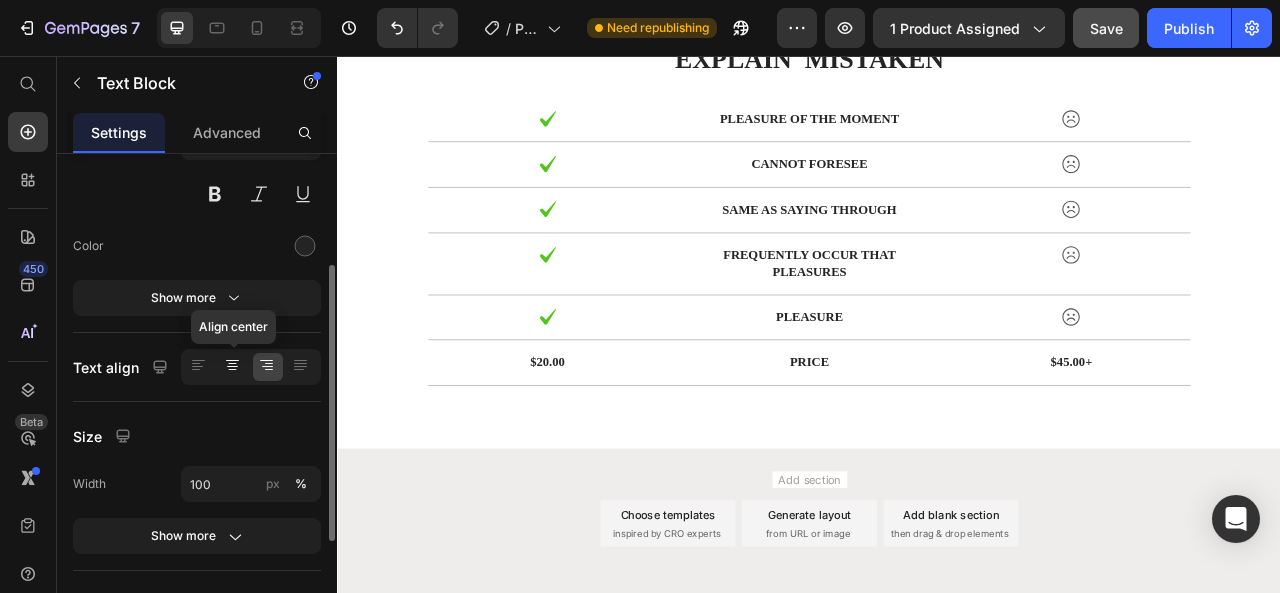 click 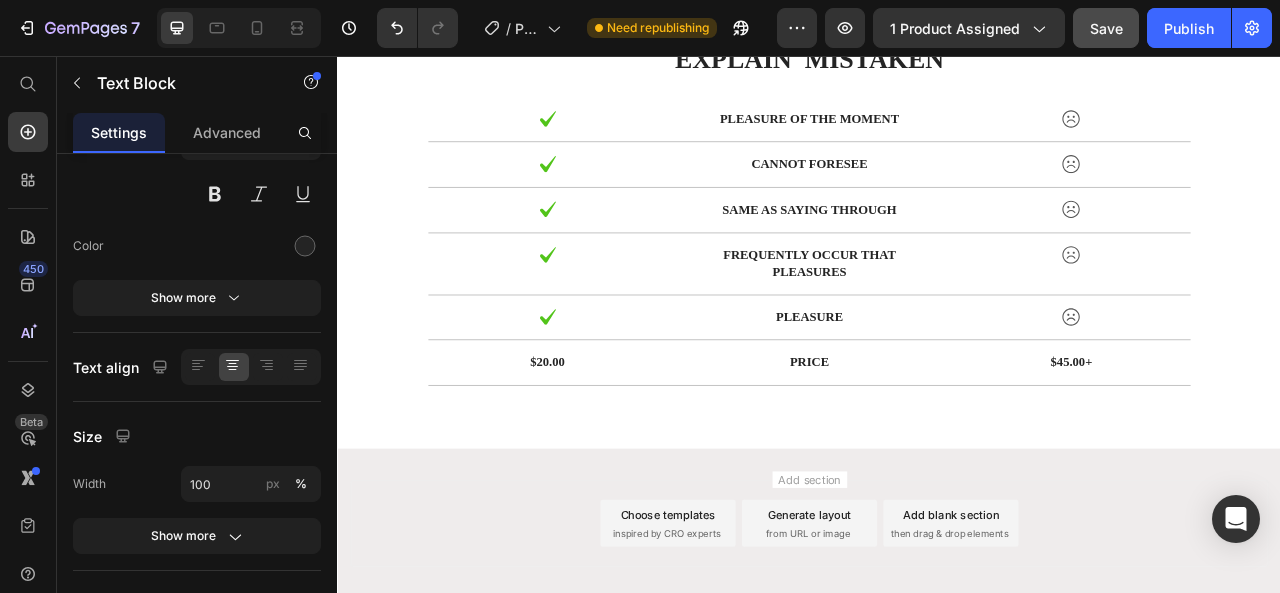 drag, startPoint x: 595, startPoint y: 277, endPoint x: 459, endPoint y: 264, distance: 136.6199 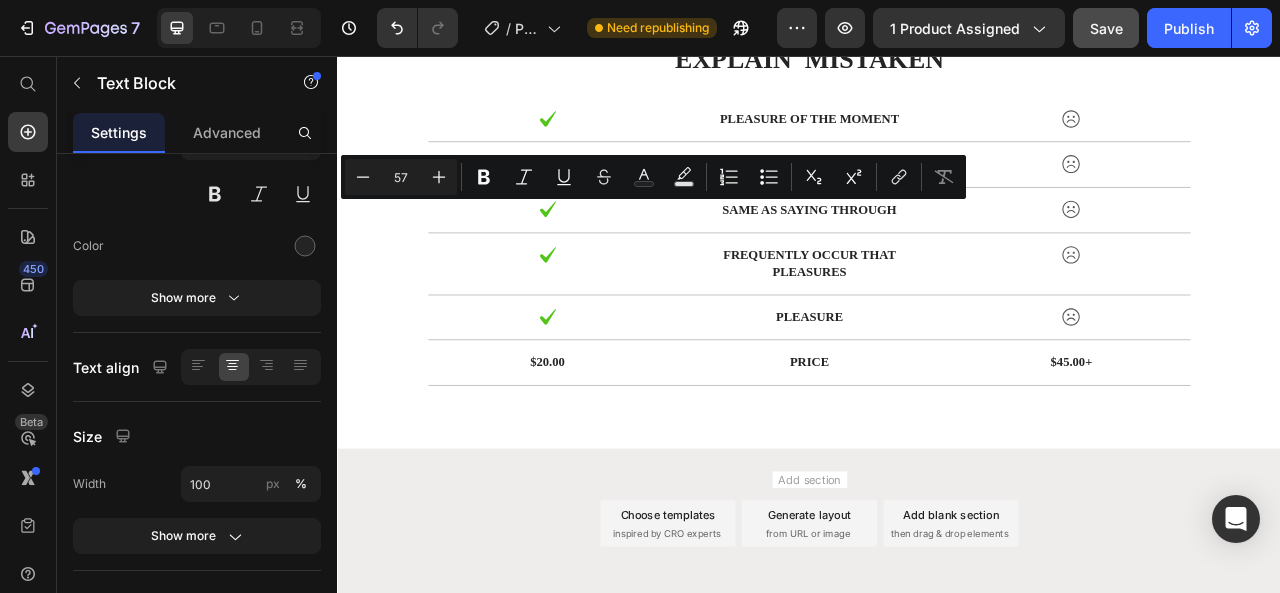click on "CKG ®" at bounding box center [687, -80] 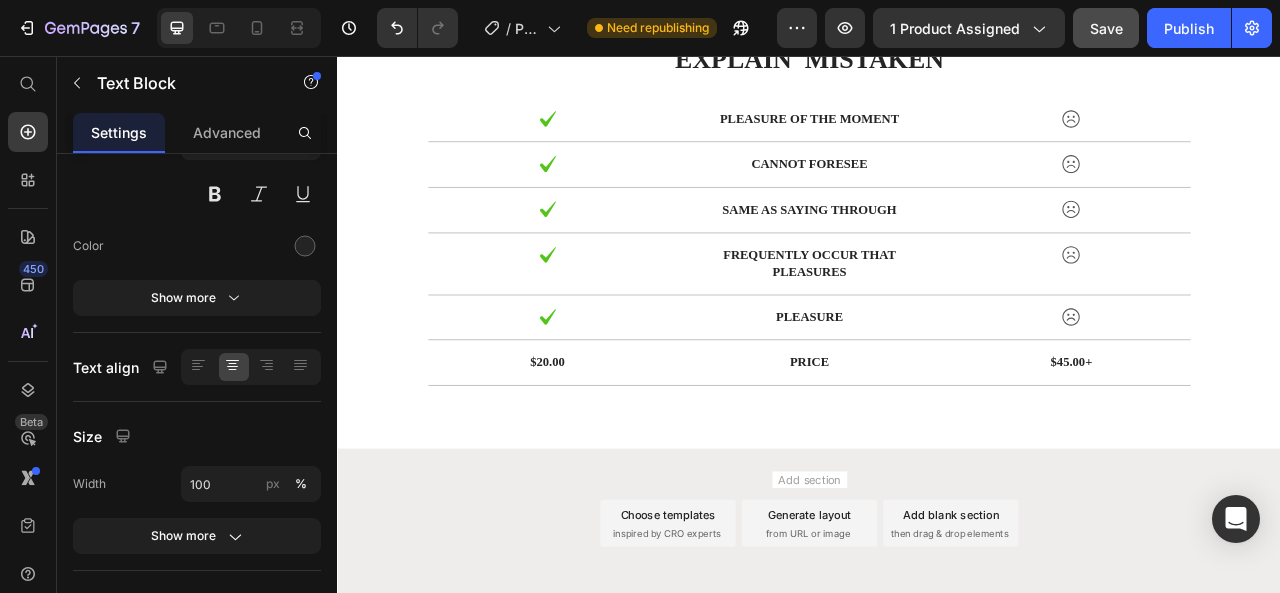 drag, startPoint x: 589, startPoint y: 265, endPoint x: 559, endPoint y: 266, distance: 30.016663 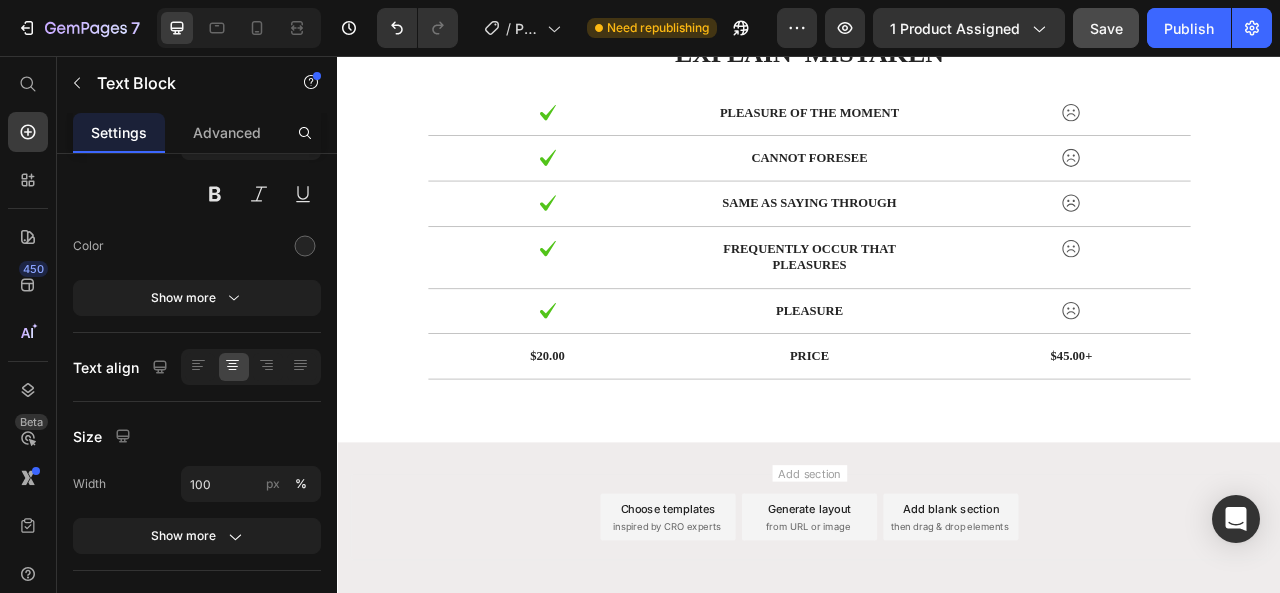 click on "CKG" at bounding box center [687, -84] 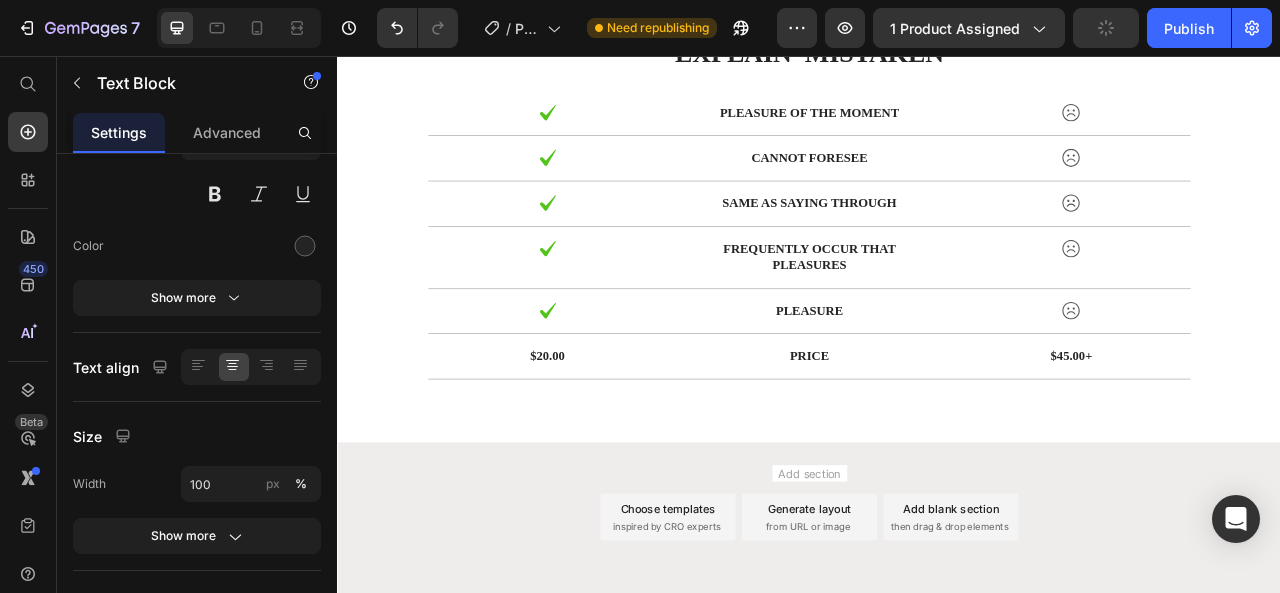 click on "CKG" at bounding box center [687, -84] 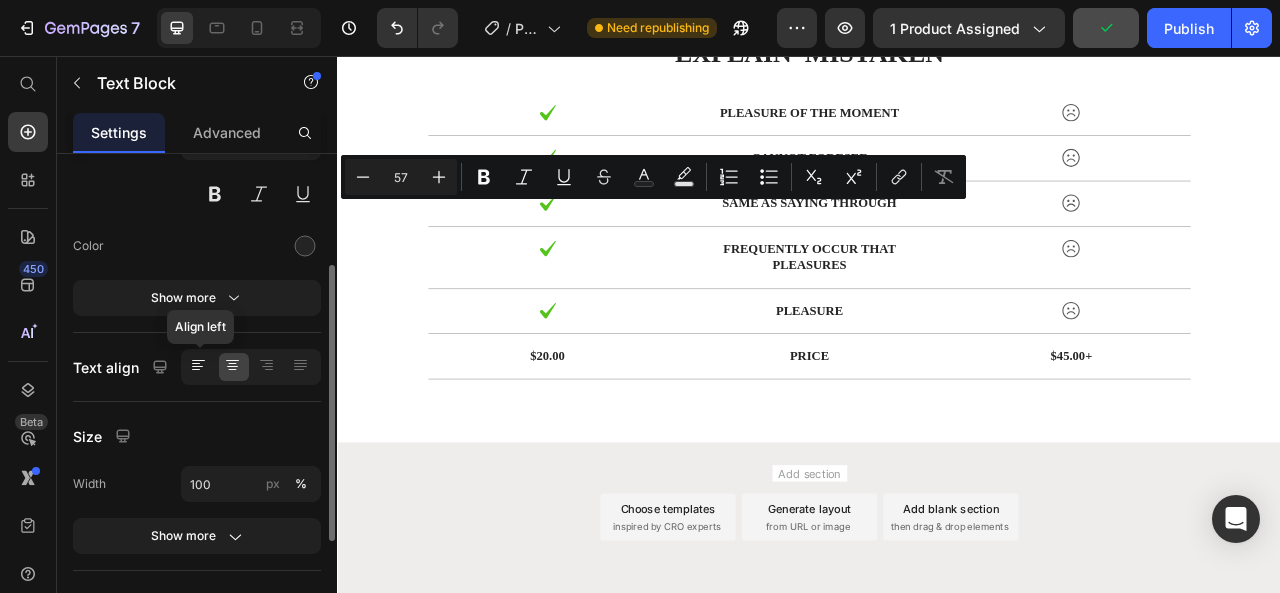 click 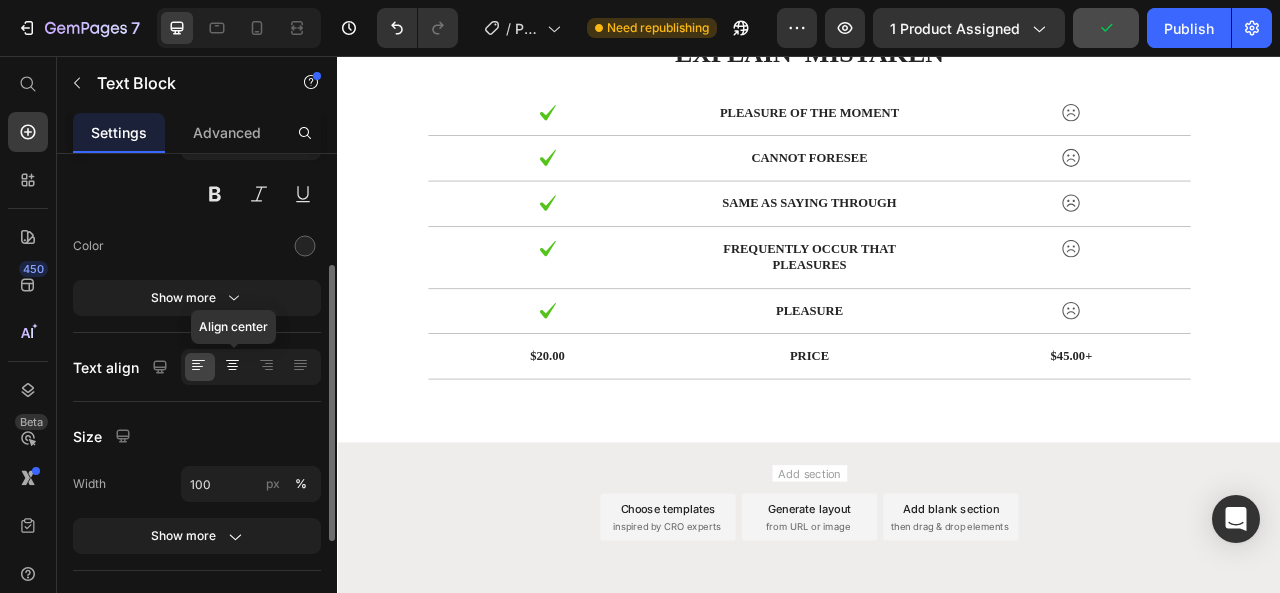 click 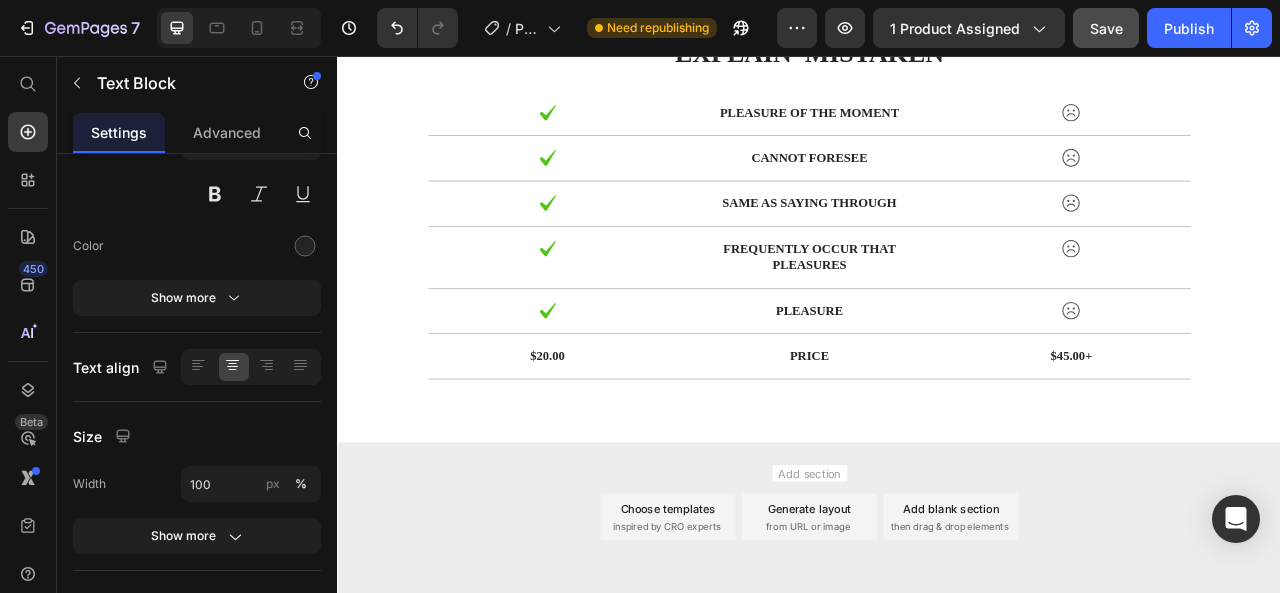 drag, startPoint x: 513, startPoint y: 276, endPoint x: 635, endPoint y: 281, distance: 122.10242 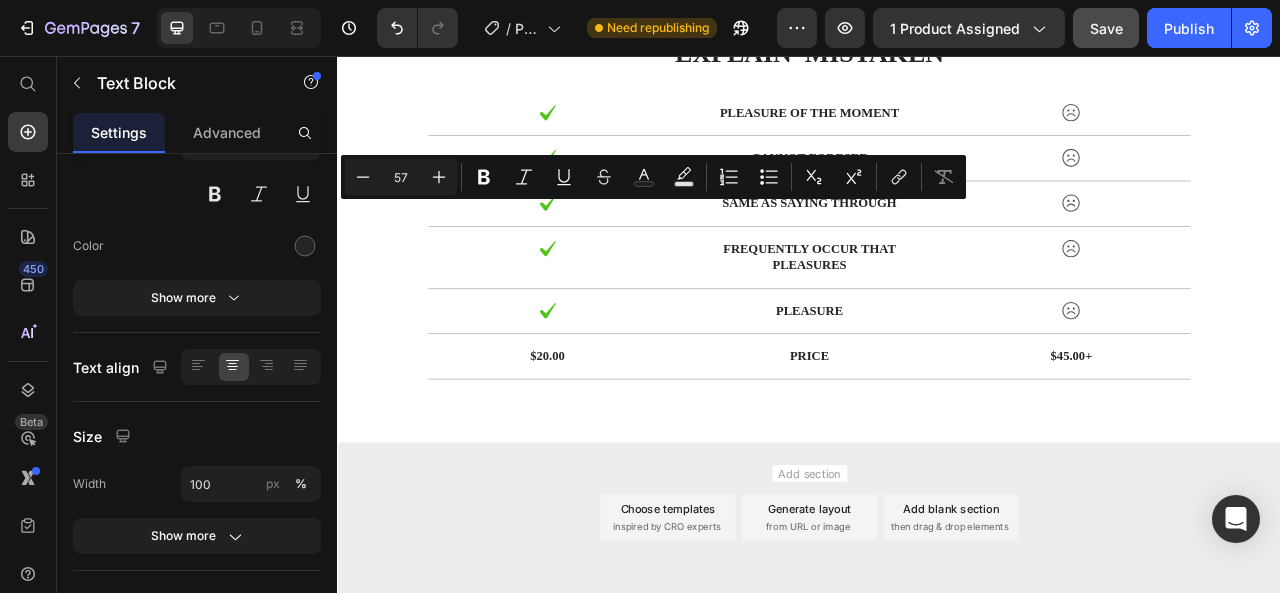 click on "CKG" at bounding box center [687, -84] 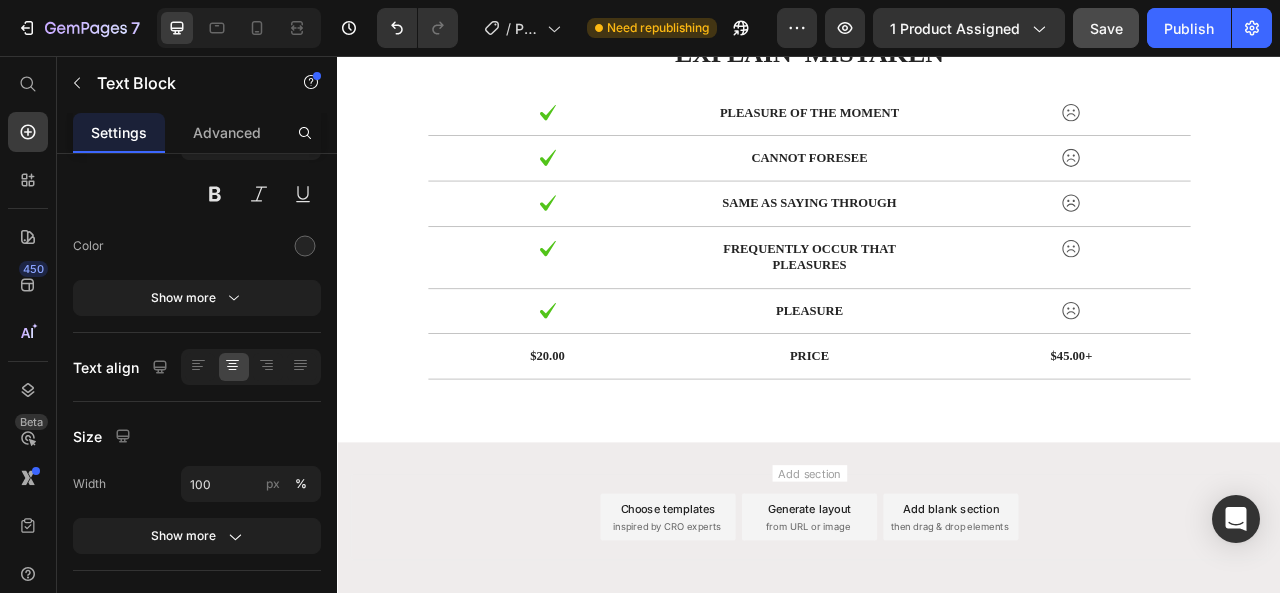 drag, startPoint x: 526, startPoint y: 279, endPoint x: 466, endPoint y: 280, distance: 60.00833 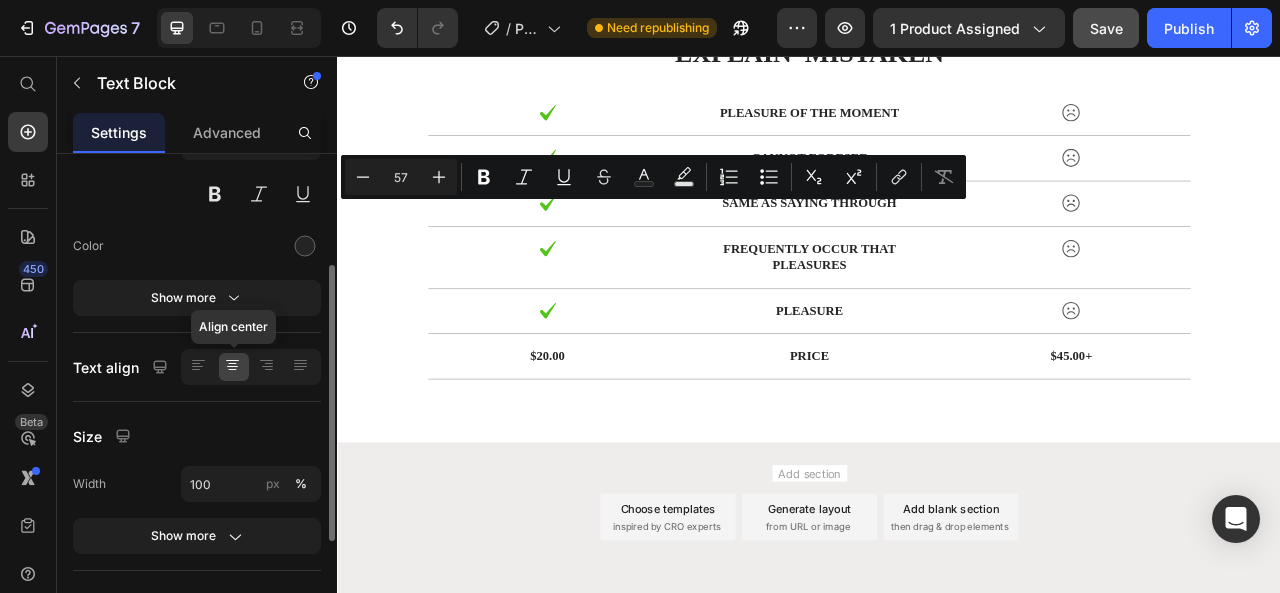 click 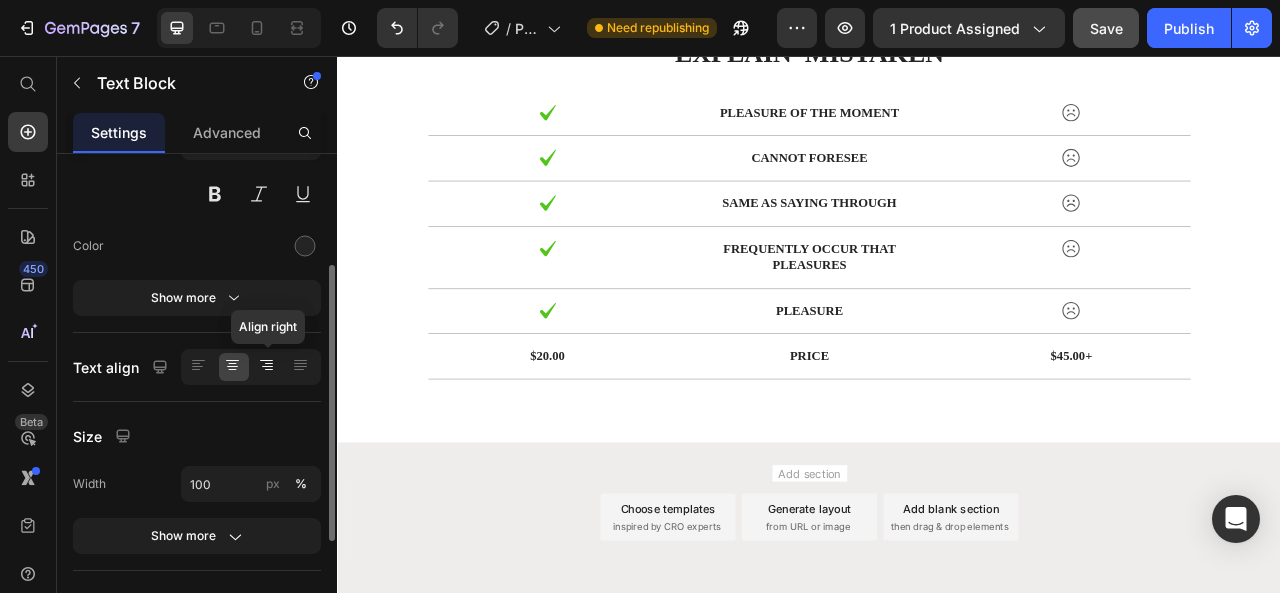click 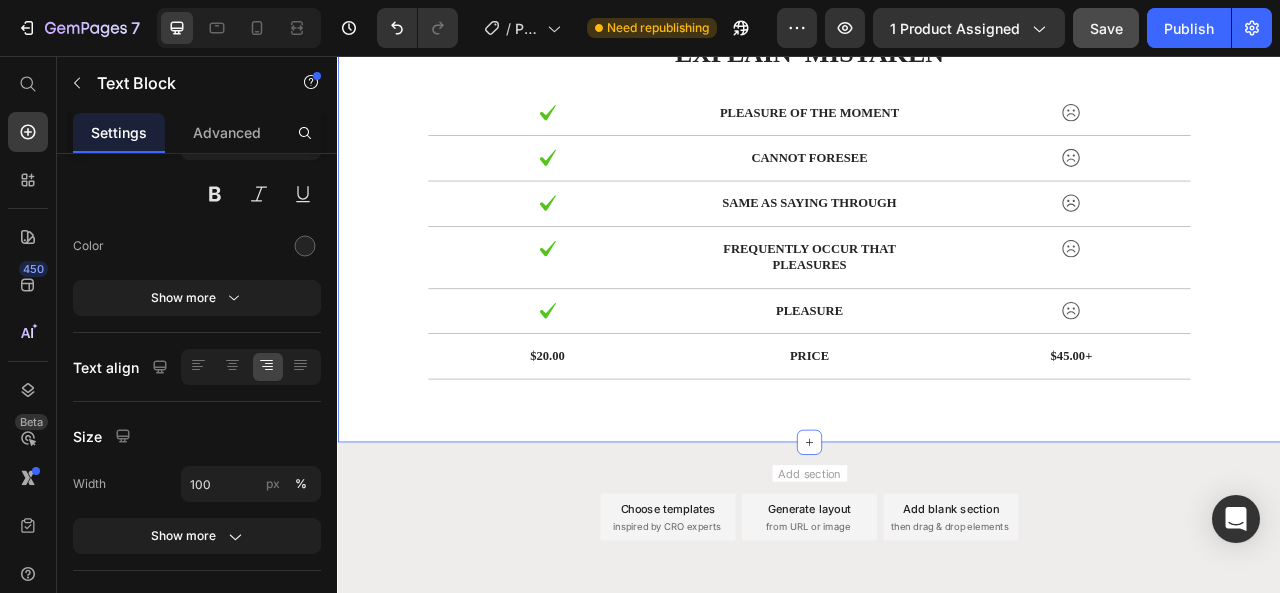 click on "CKG Text Block   8 Lorem ipsum dolor  Text Block THEM Text Block Lorem ipsum dolor  Text Block Row explain  mistaken Text Block Row Image pleasure of the moment Text Block Image Row Image cannot foresee Text Block Image Row Image same as saying through Text Block Image Row Image frequently occur that pleasures Text Block Image Row Image pleasure Text Block Image Row $20.00 Text Block Price Text Block $45.00+ Text Block Row Section 9" at bounding box center [937, 172] 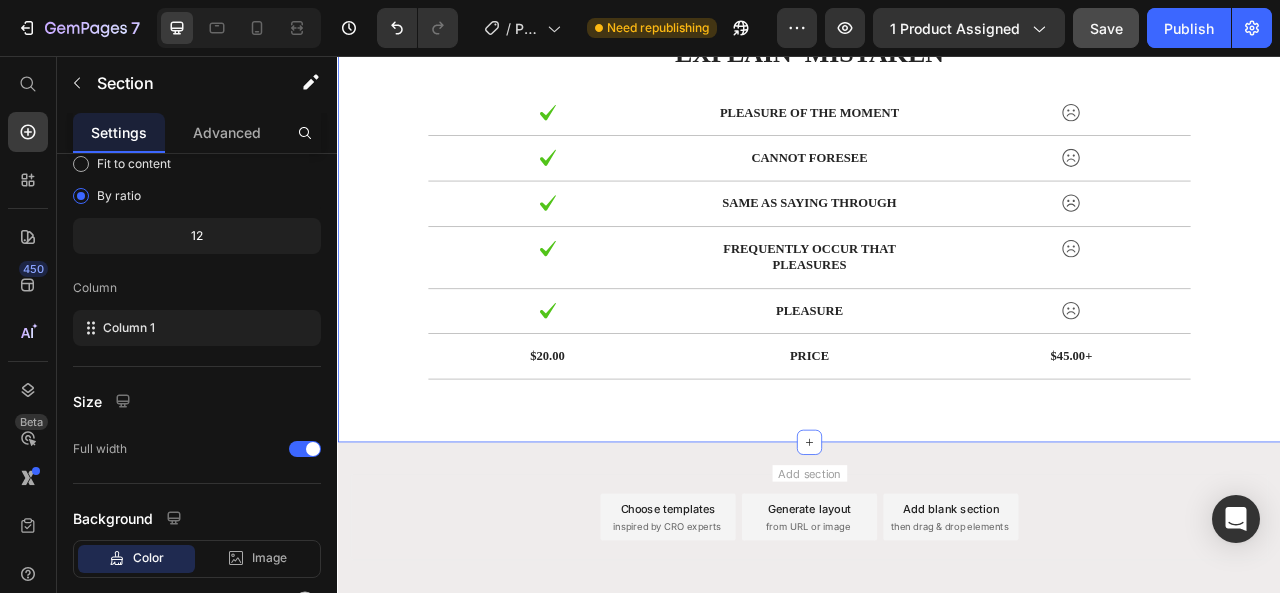 scroll, scrollTop: 0, scrollLeft: 0, axis: both 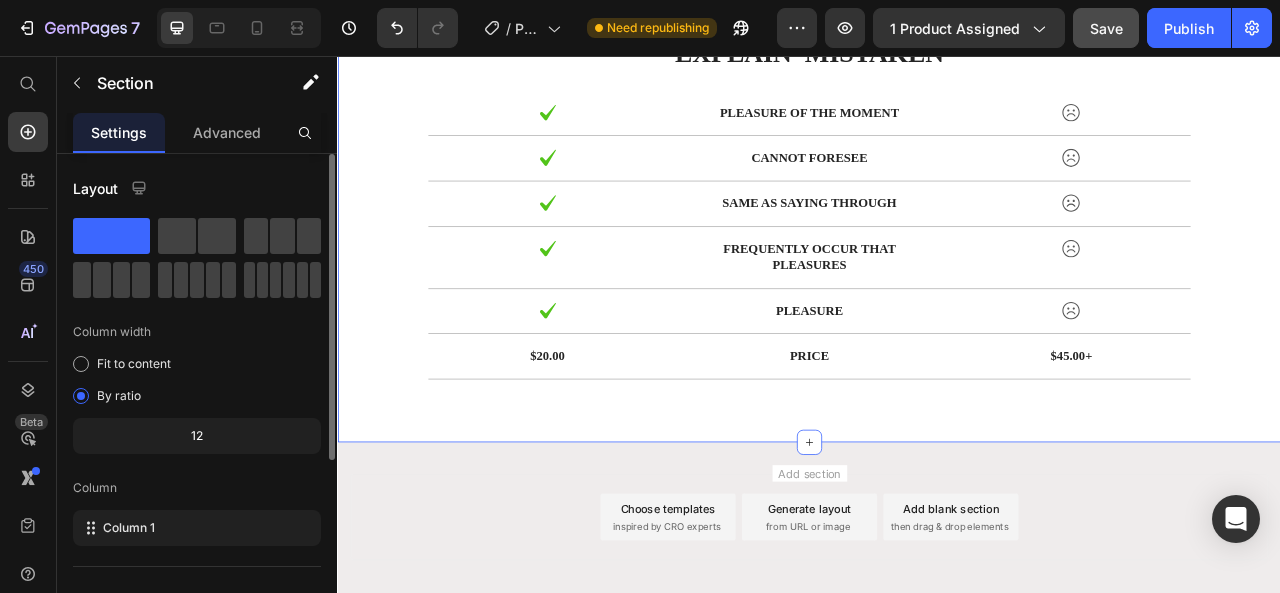 click on "CKG" at bounding box center (687, -84) 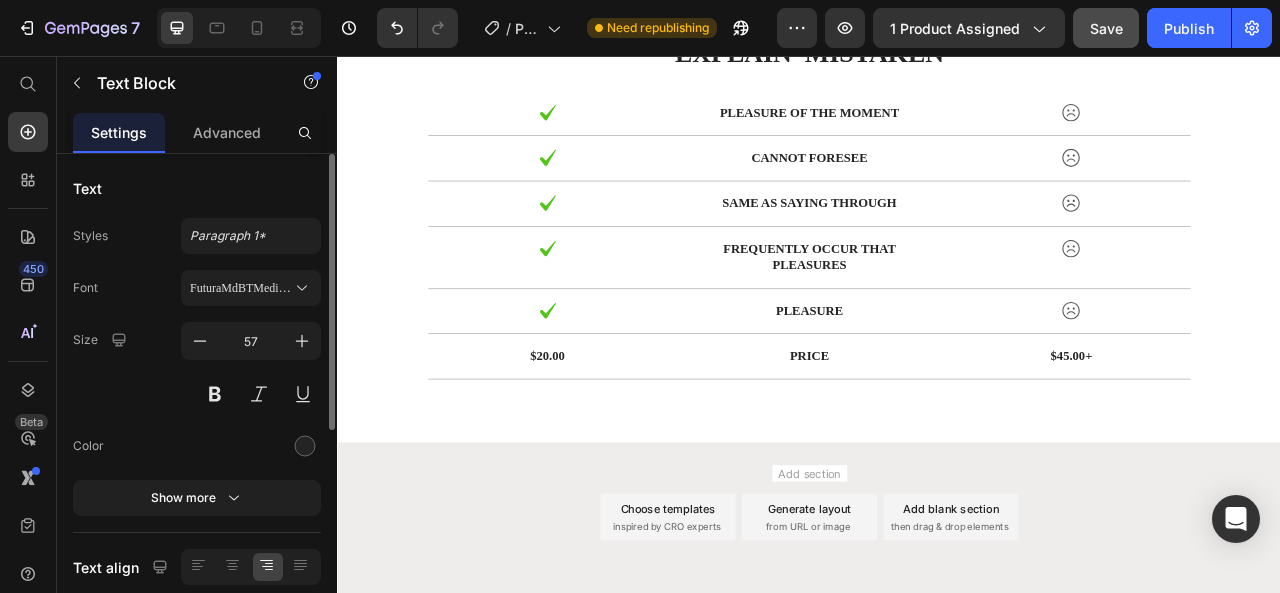 click on "CKG" at bounding box center (687, -84) 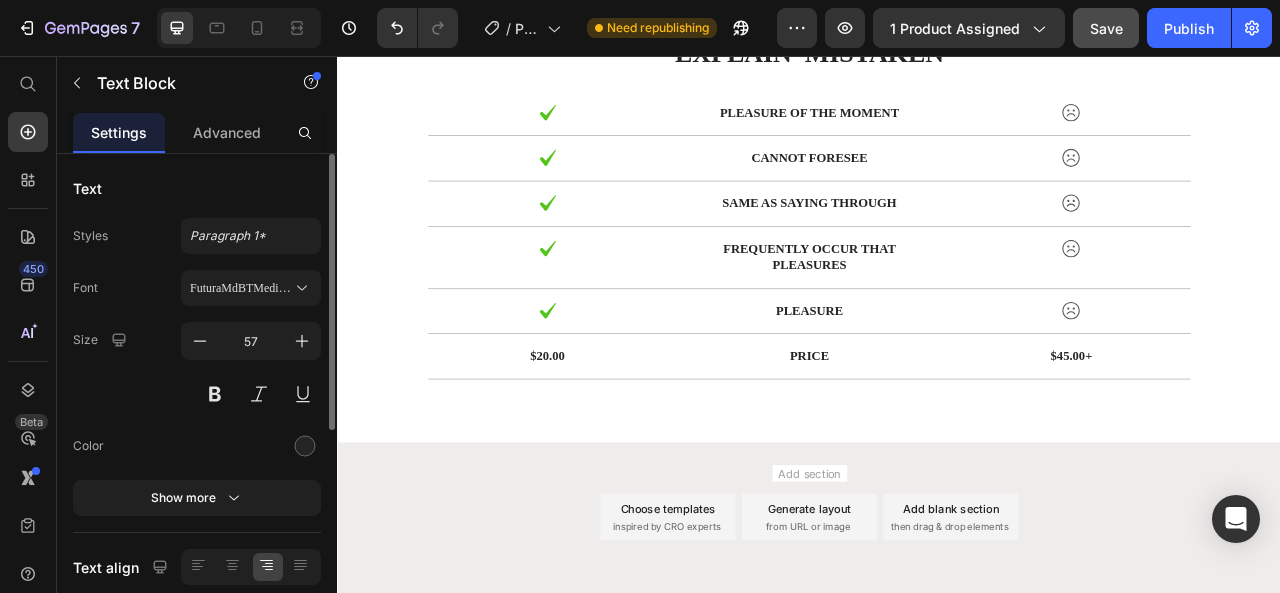 click on "CKG" at bounding box center (687, -84) 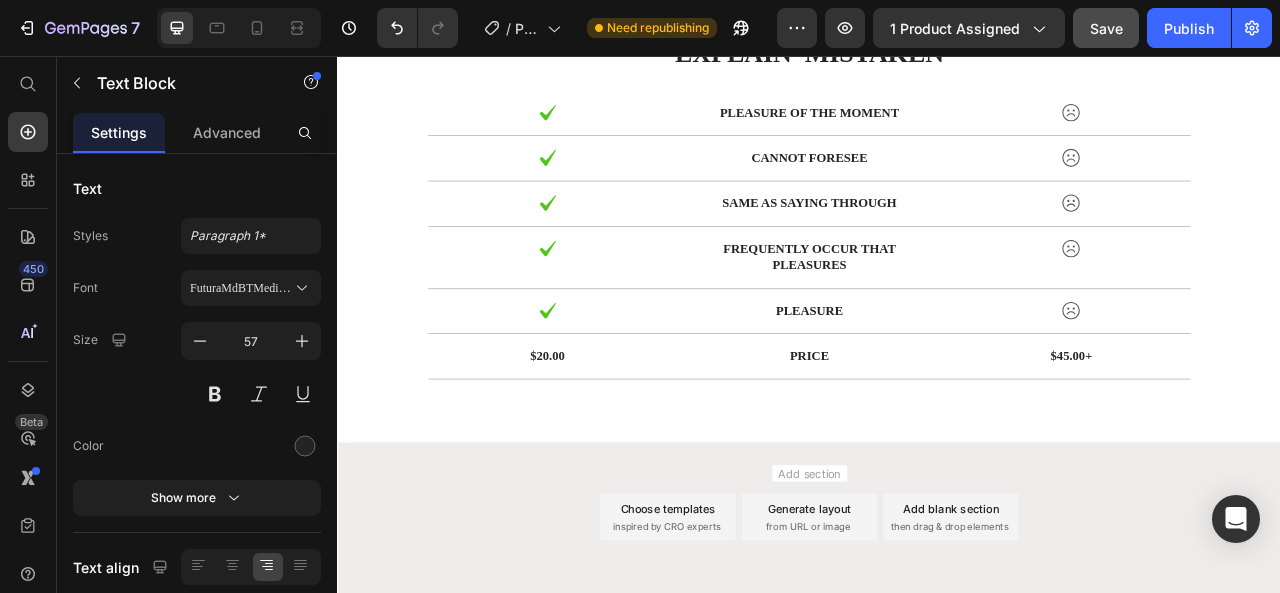 drag, startPoint x: 596, startPoint y: 269, endPoint x: 582, endPoint y: 269, distance: 14 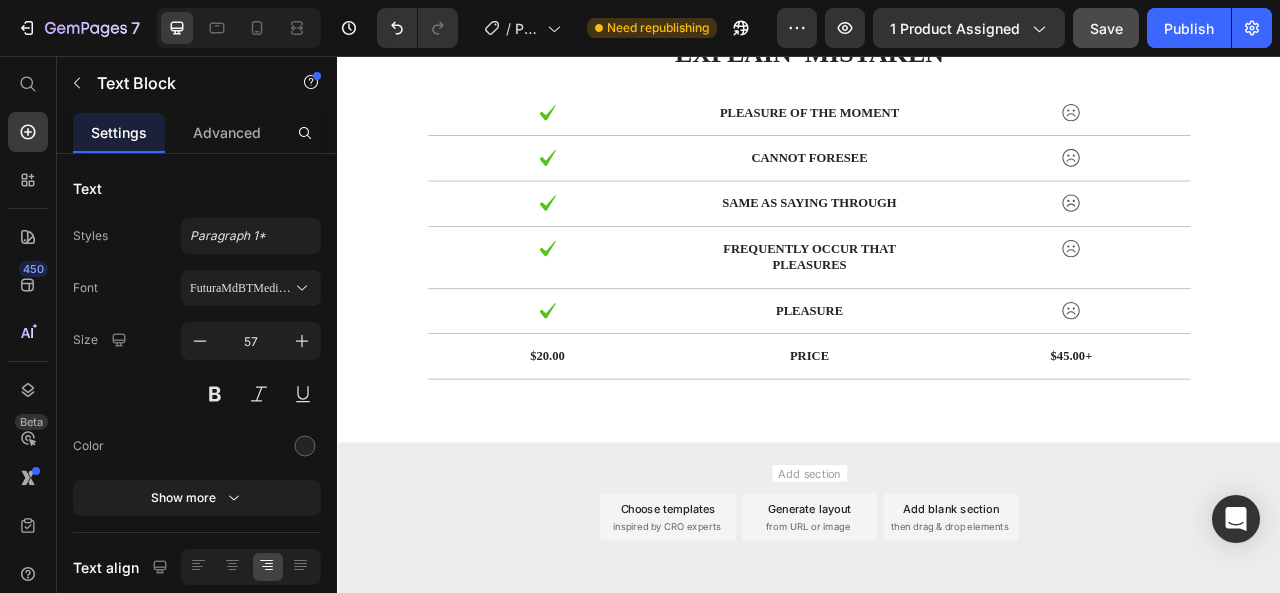click on "CKG" at bounding box center [687, -84] 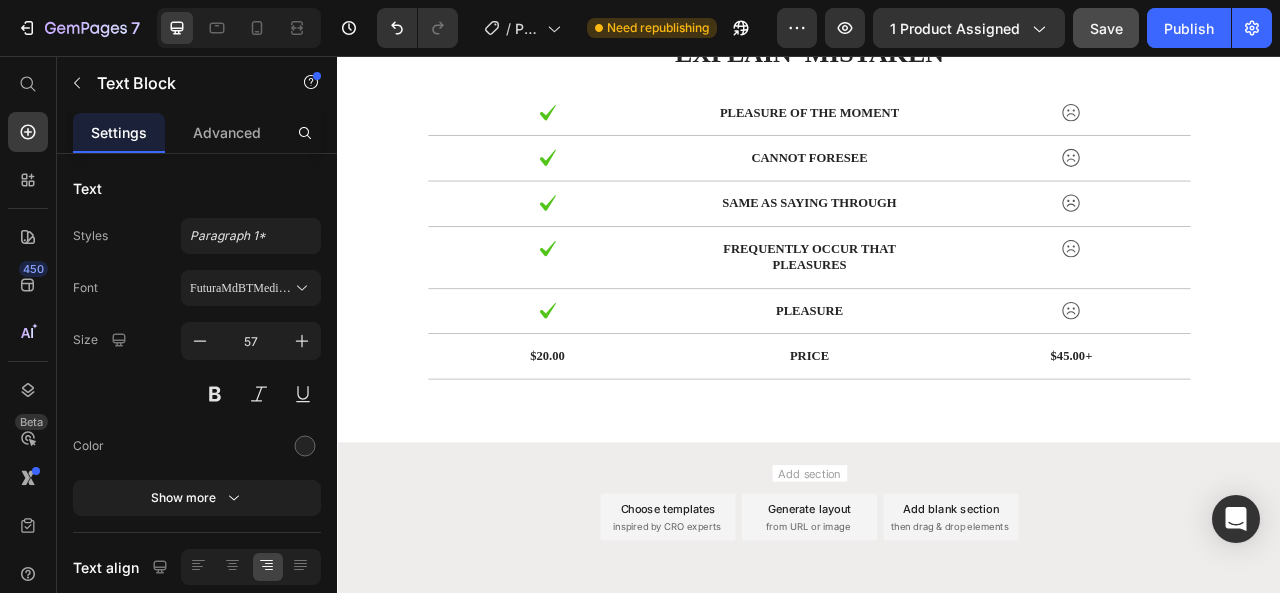 click on "CKG" at bounding box center [514, -84] 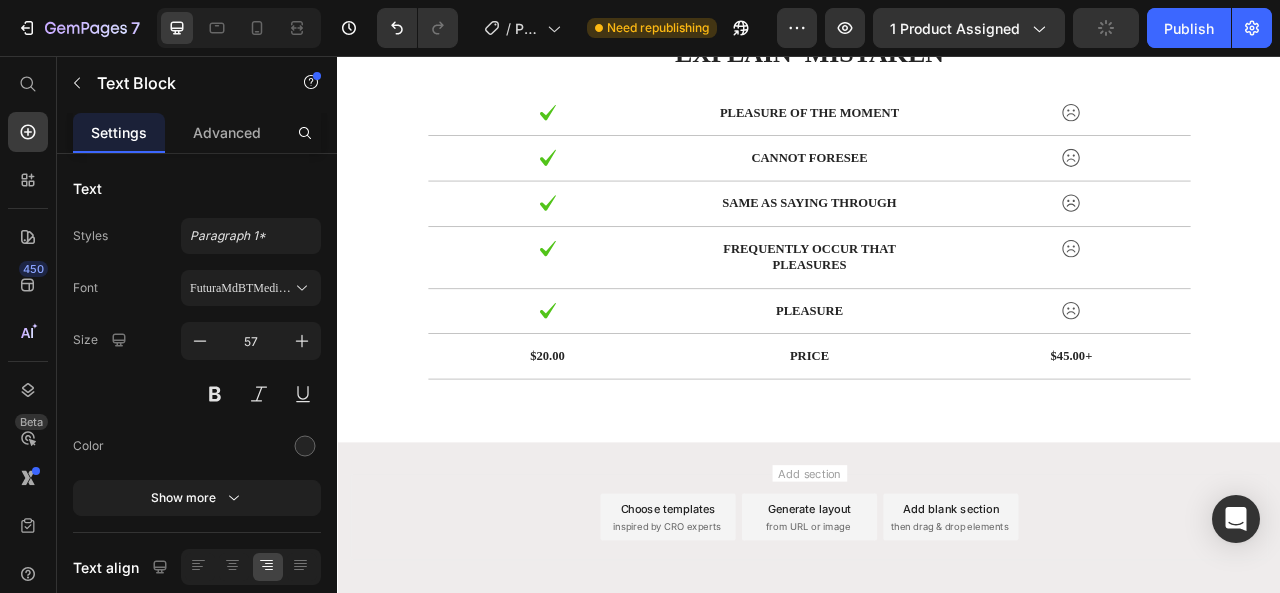 click on "CKG" at bounding box center (514, -84) 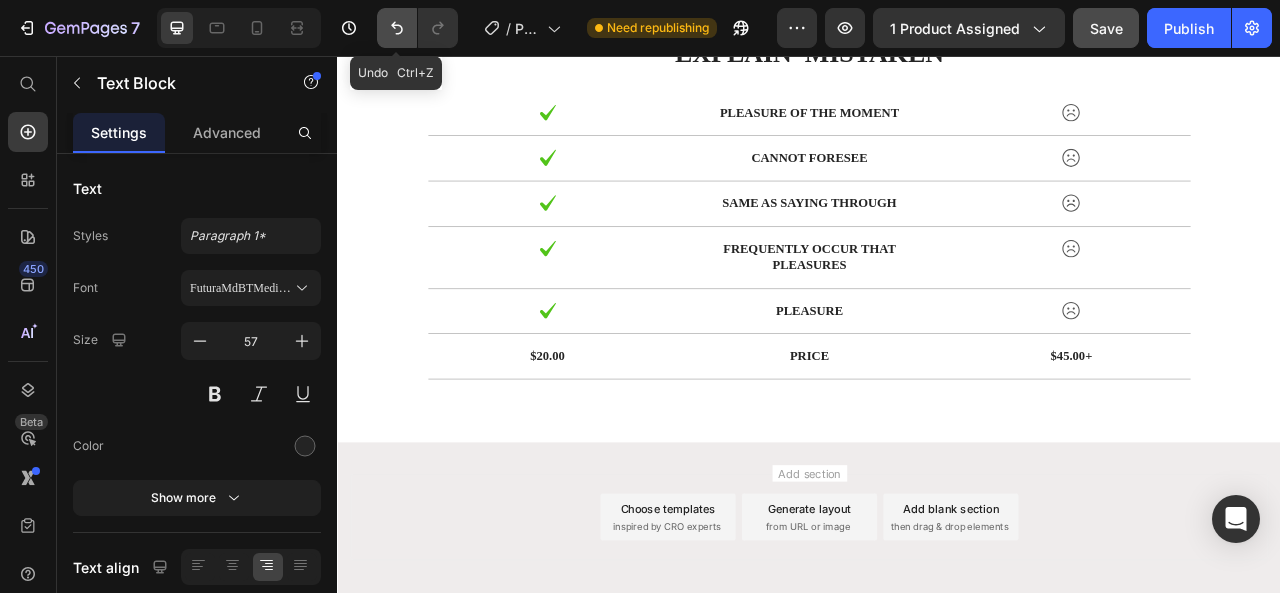click 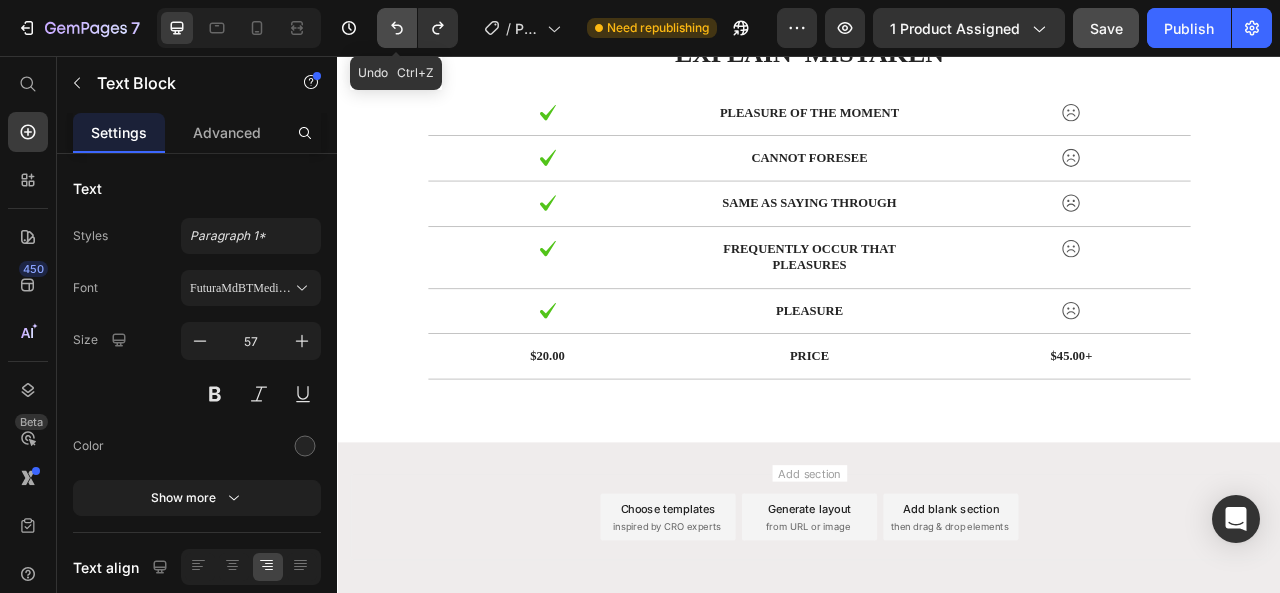 click 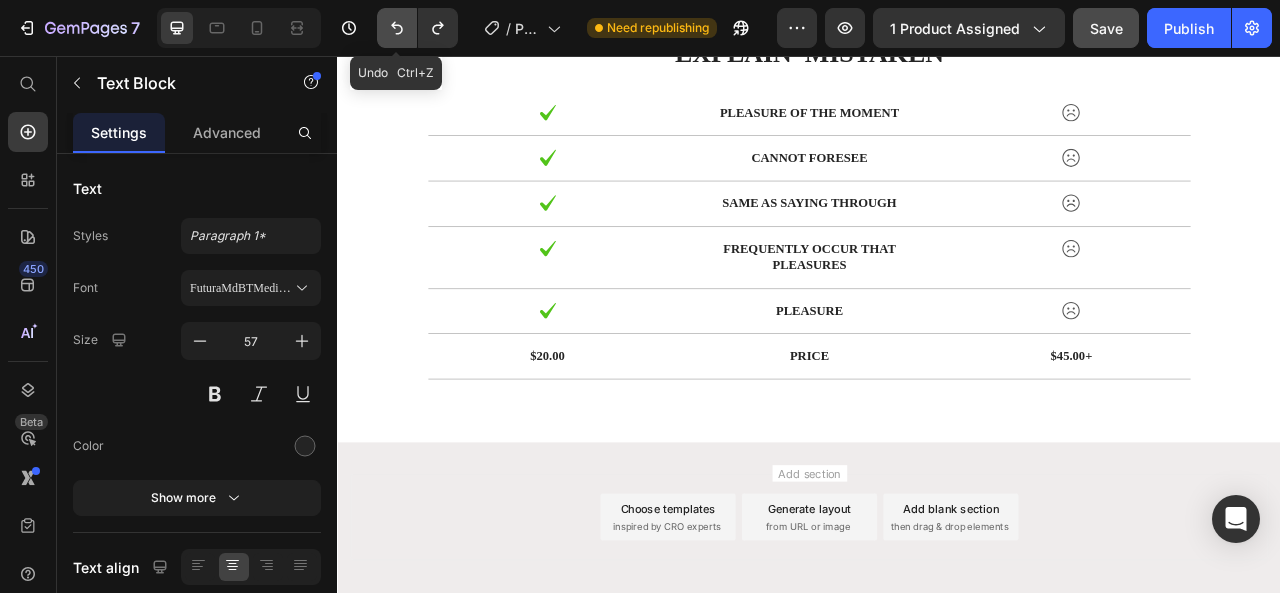 click 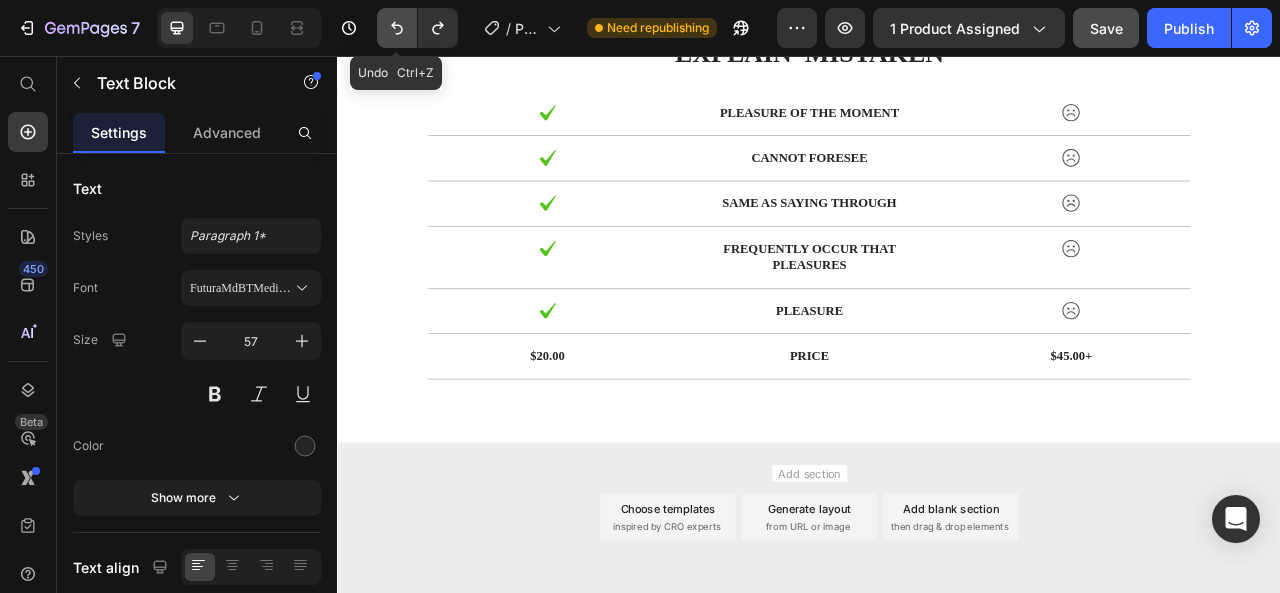 click 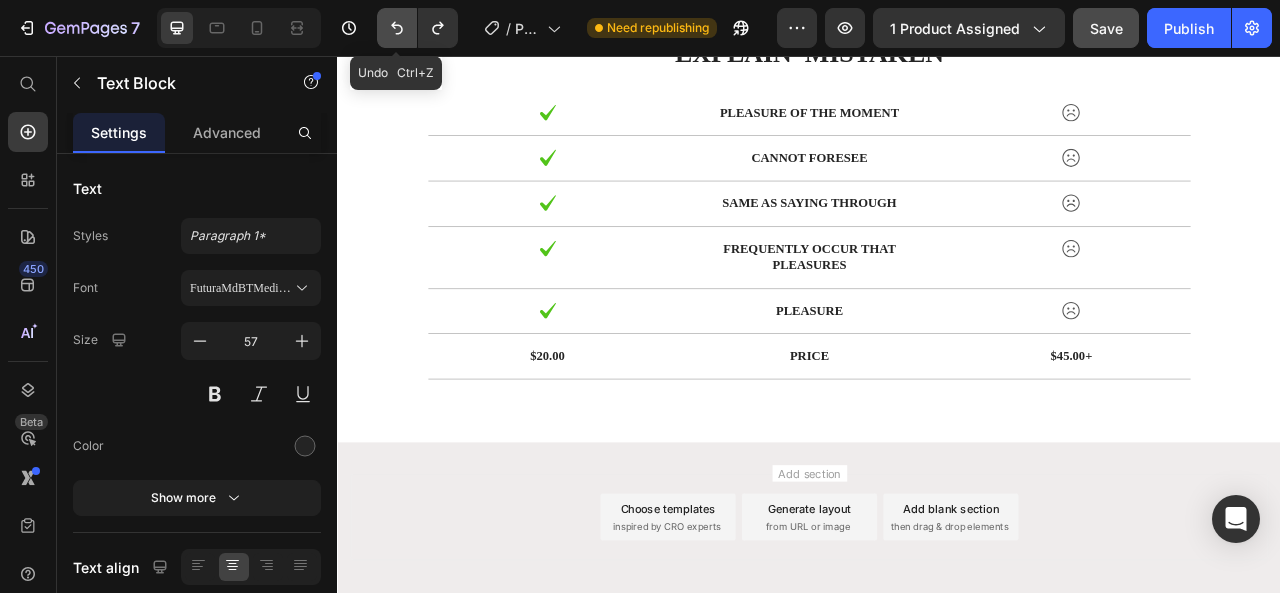 click 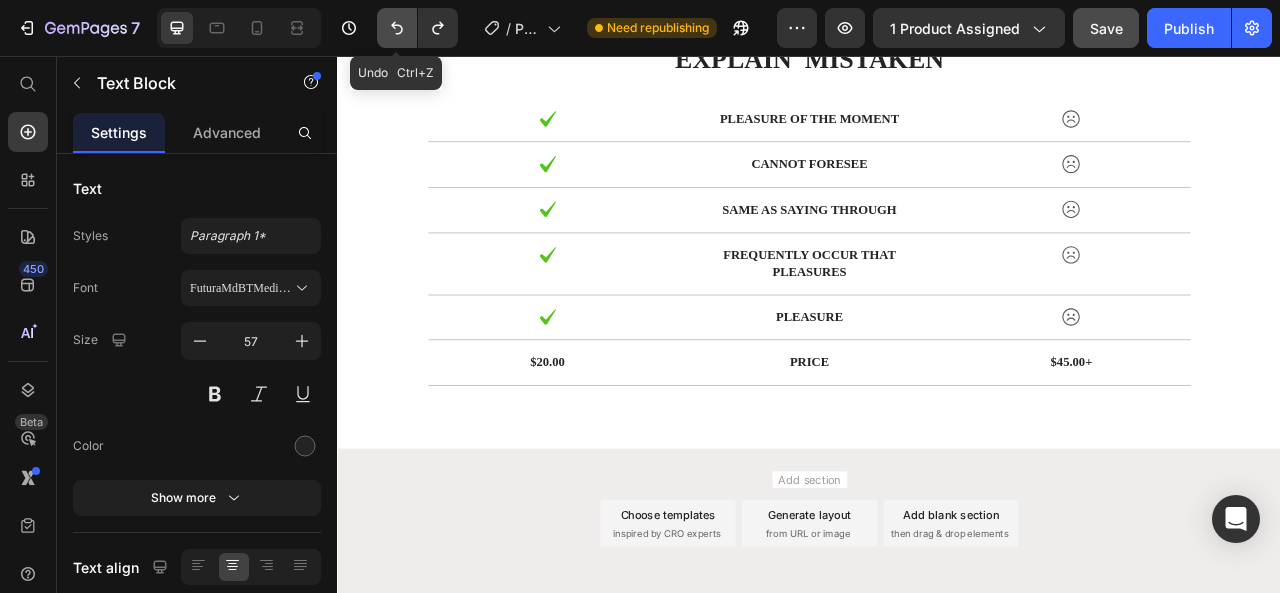 click 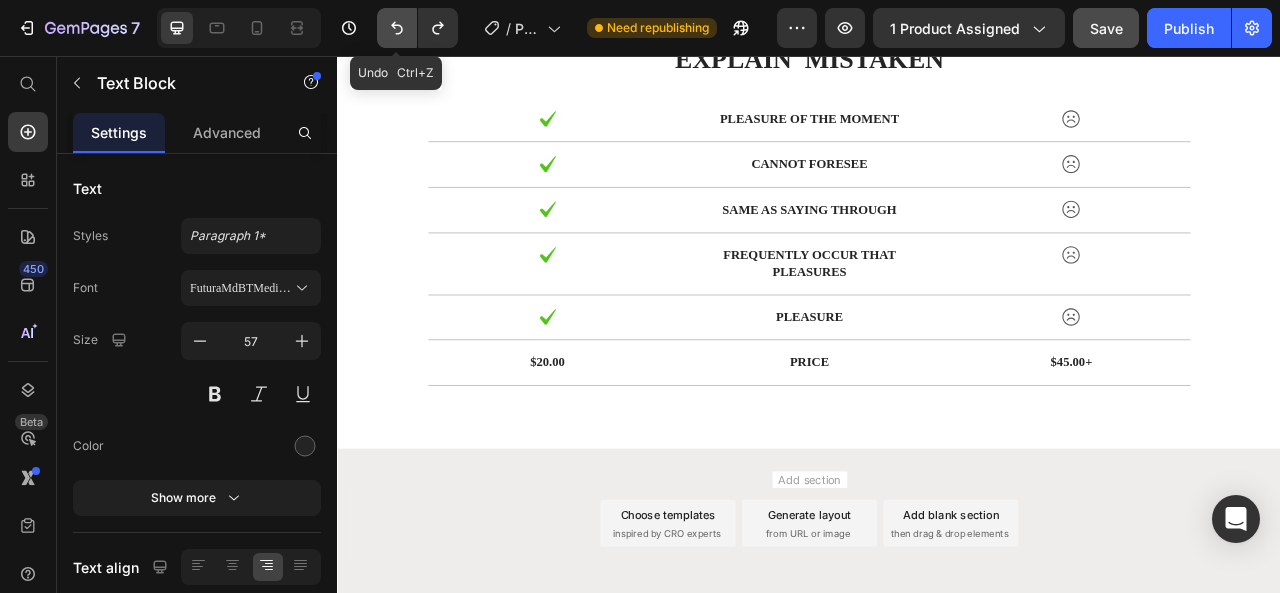 click 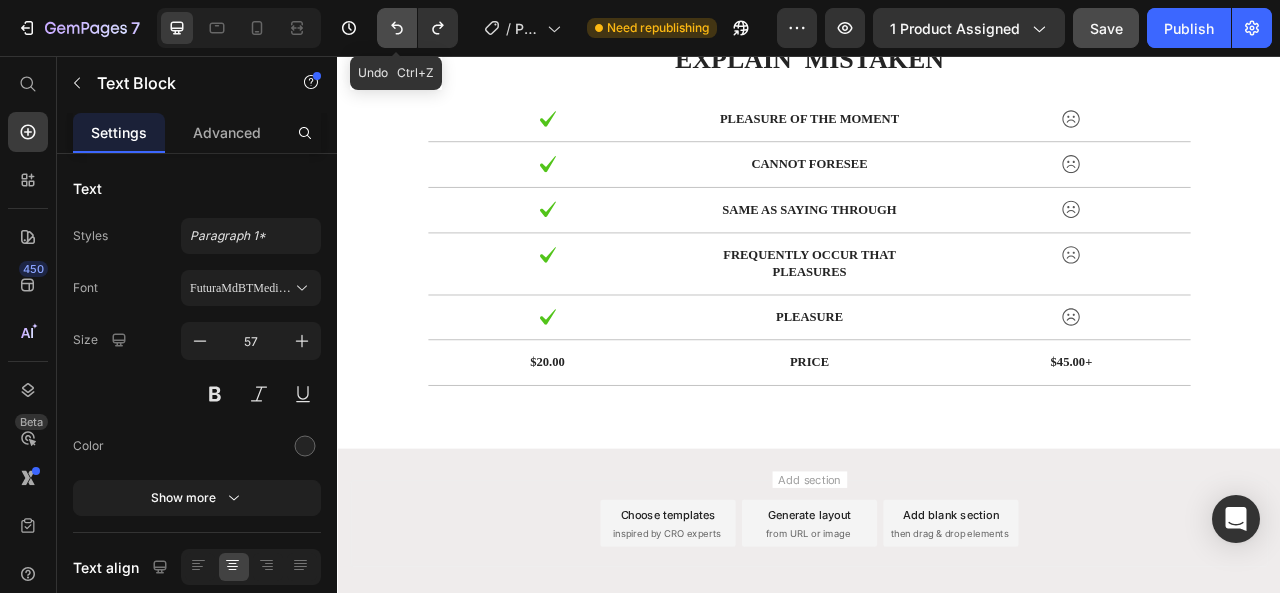 click 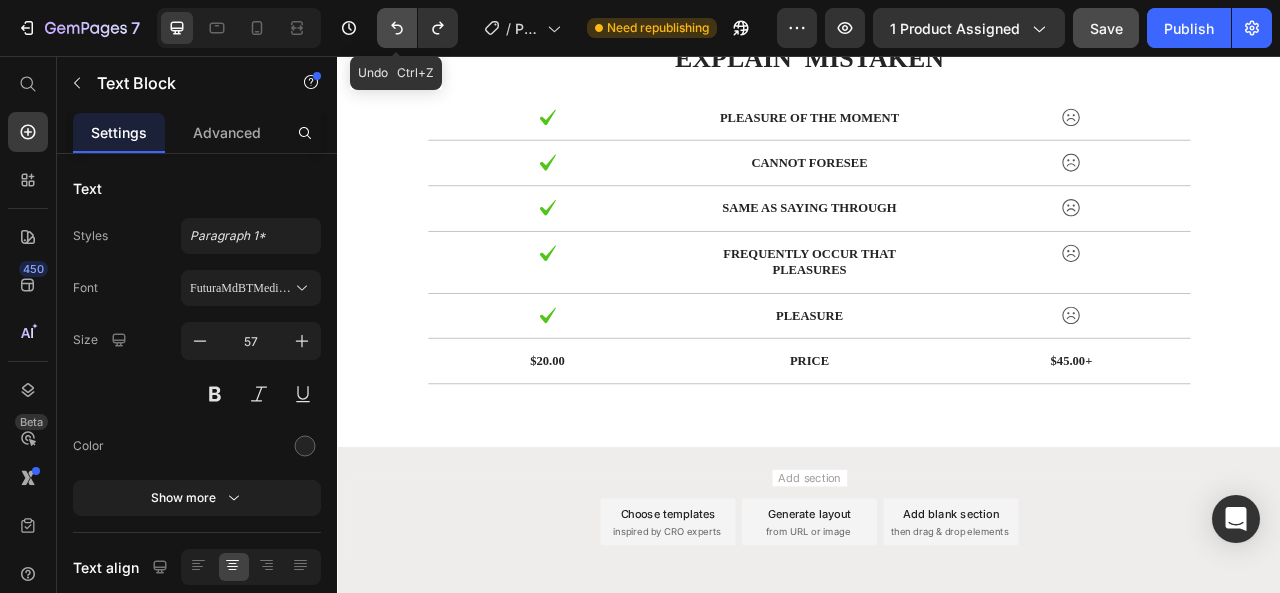 click 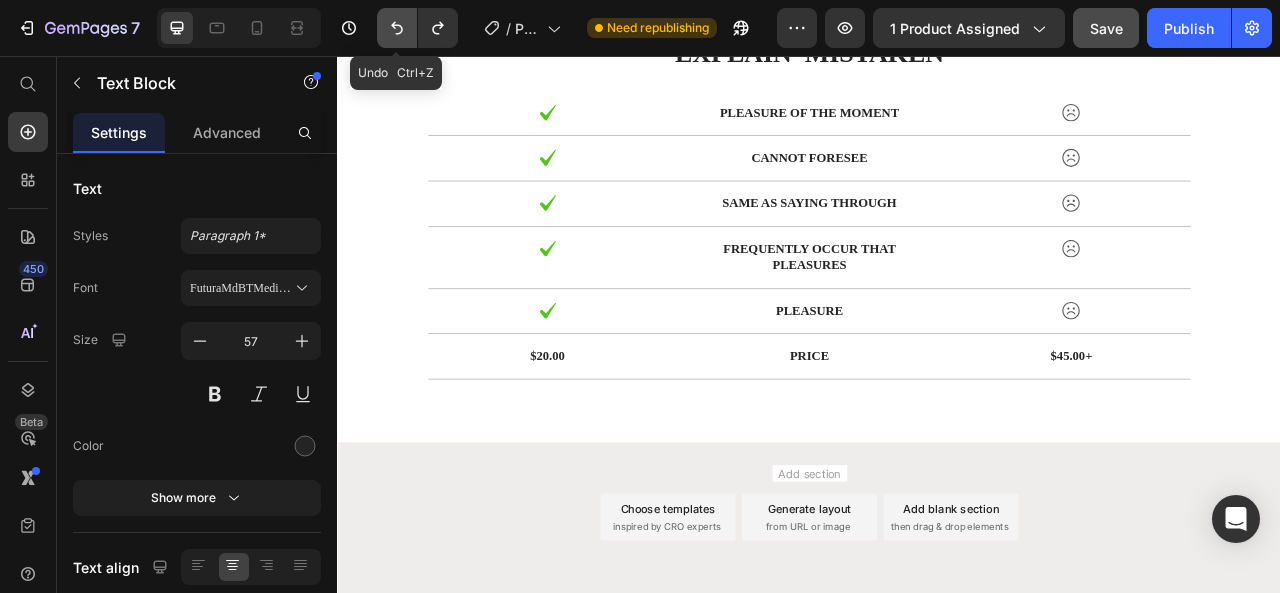 click 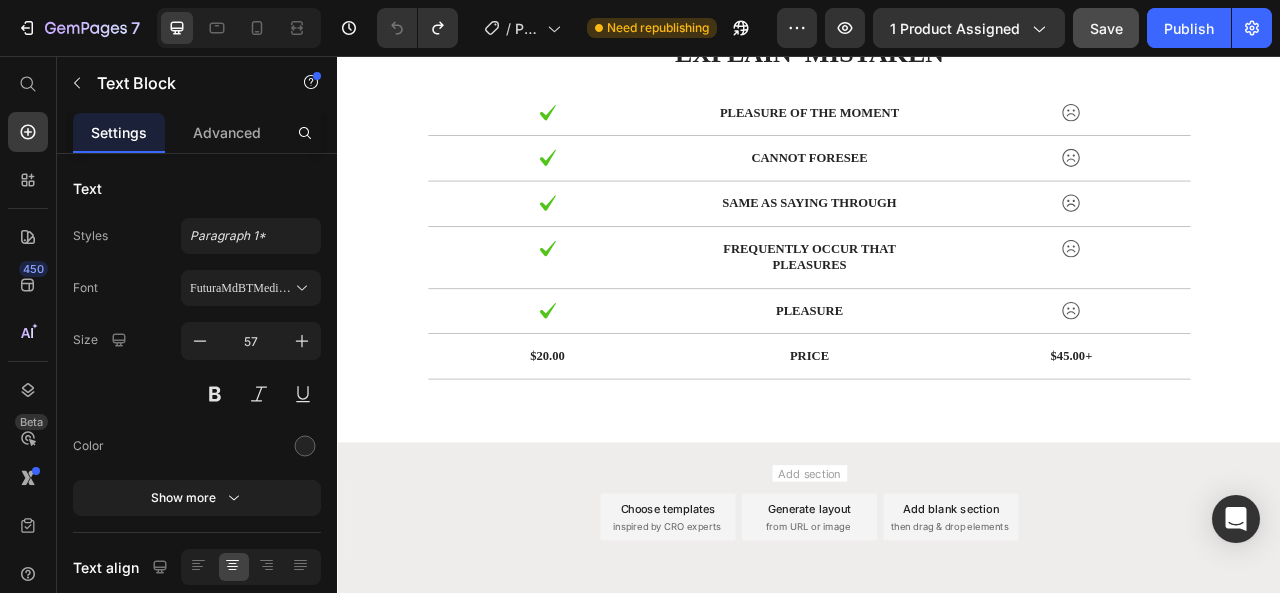 drag, startPoint x: 643, startPoint y: 277, endPoint x: 596, endPoint y: 285, distance: 47.67599 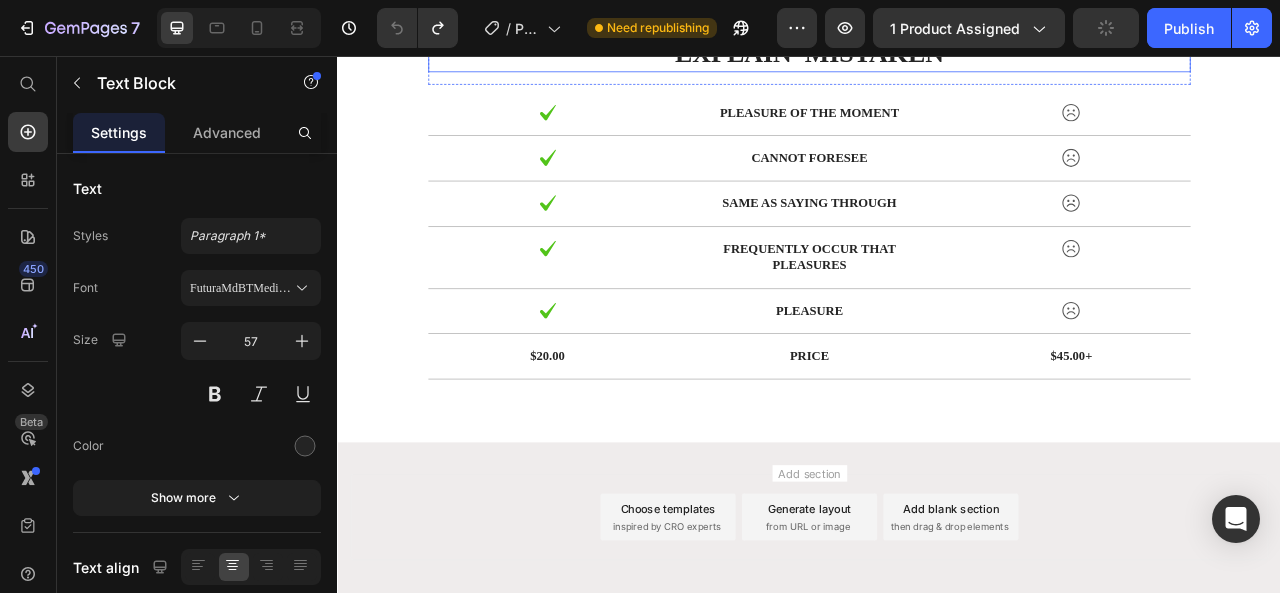 scroll, scrollTop: 4300, scrollLeft: 0, axis: vertical 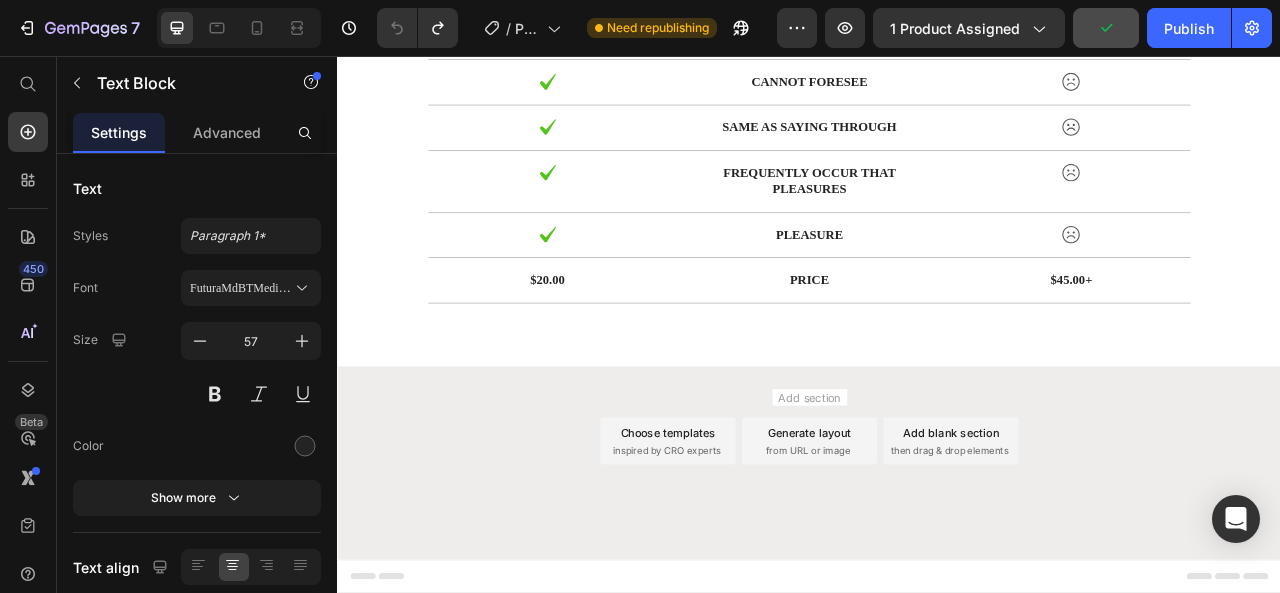 click on "CKG" at bounding box center (687, -180) 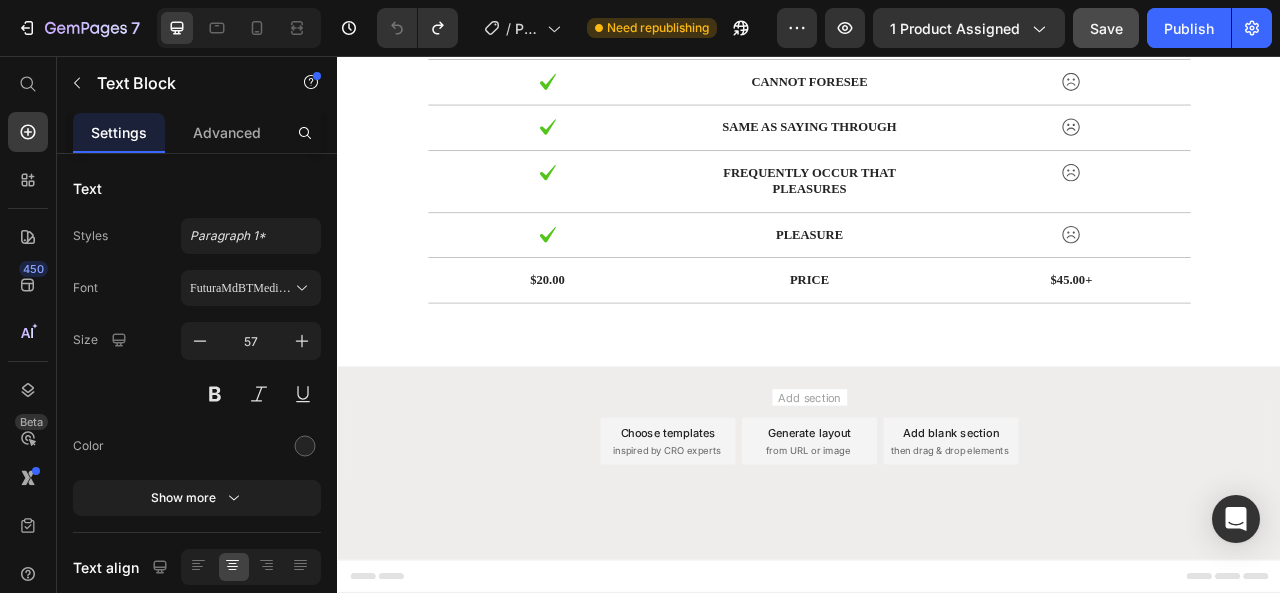 click on "Lorem ipsum dolor" at bounding box center [687, -116] 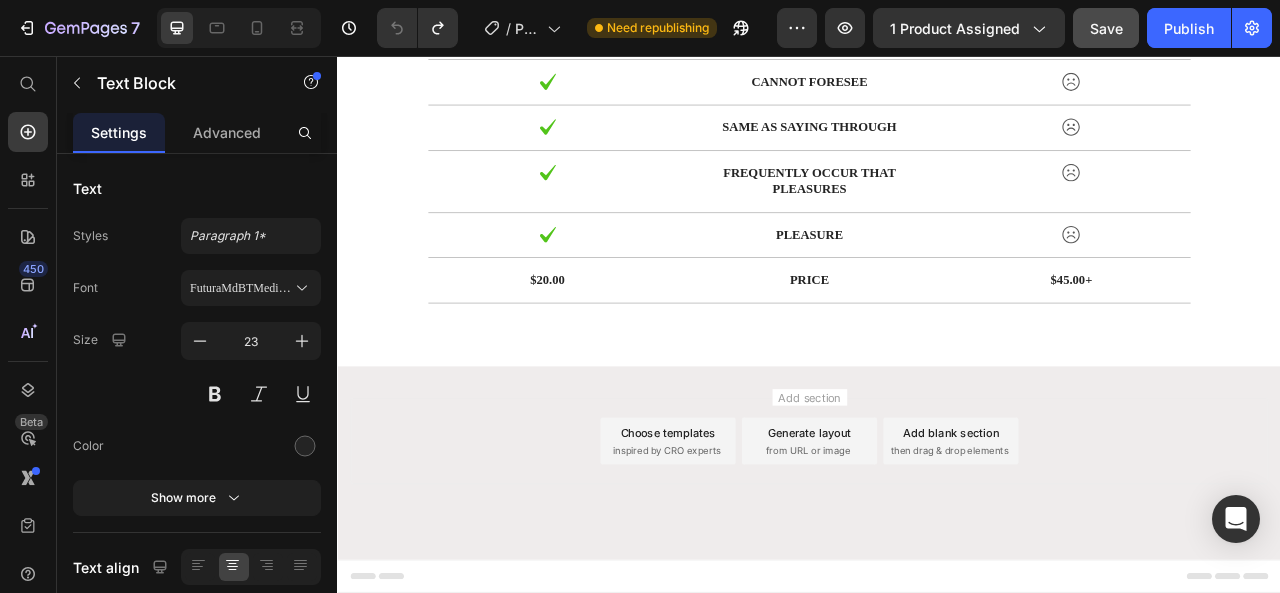 drag, startPoint x: 600, startPoint y: 260, endPoint x: 597, endPoint y: 245, distance: 15.297058 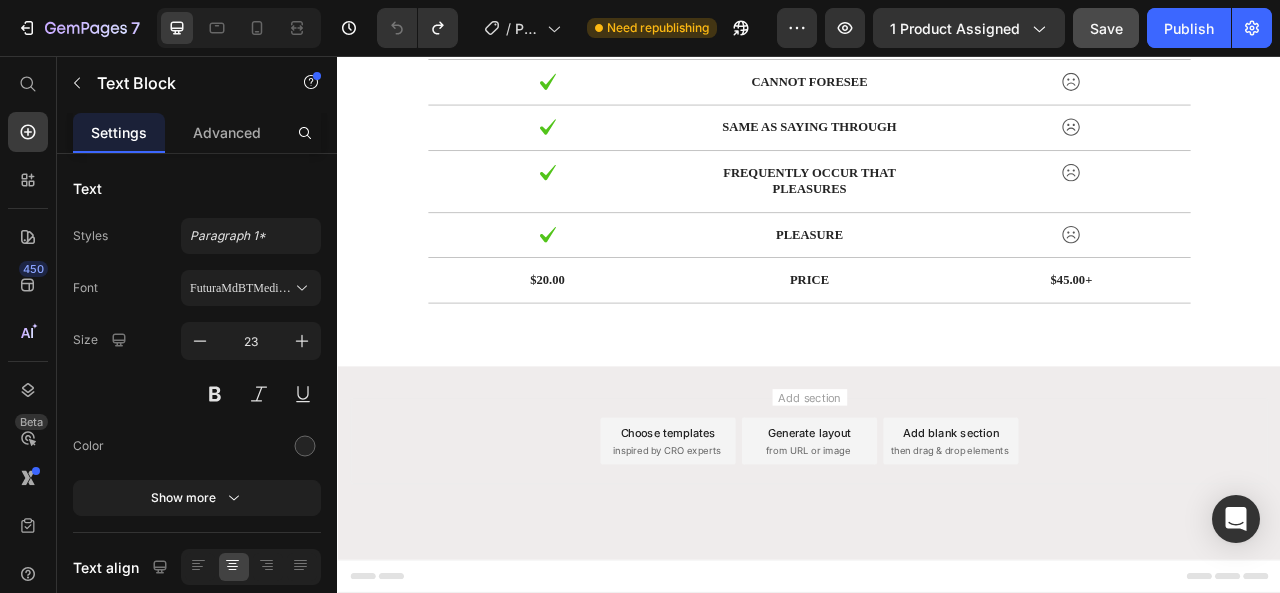 click on "Lorem ipsum dolor" at bounding box center (687, -116) 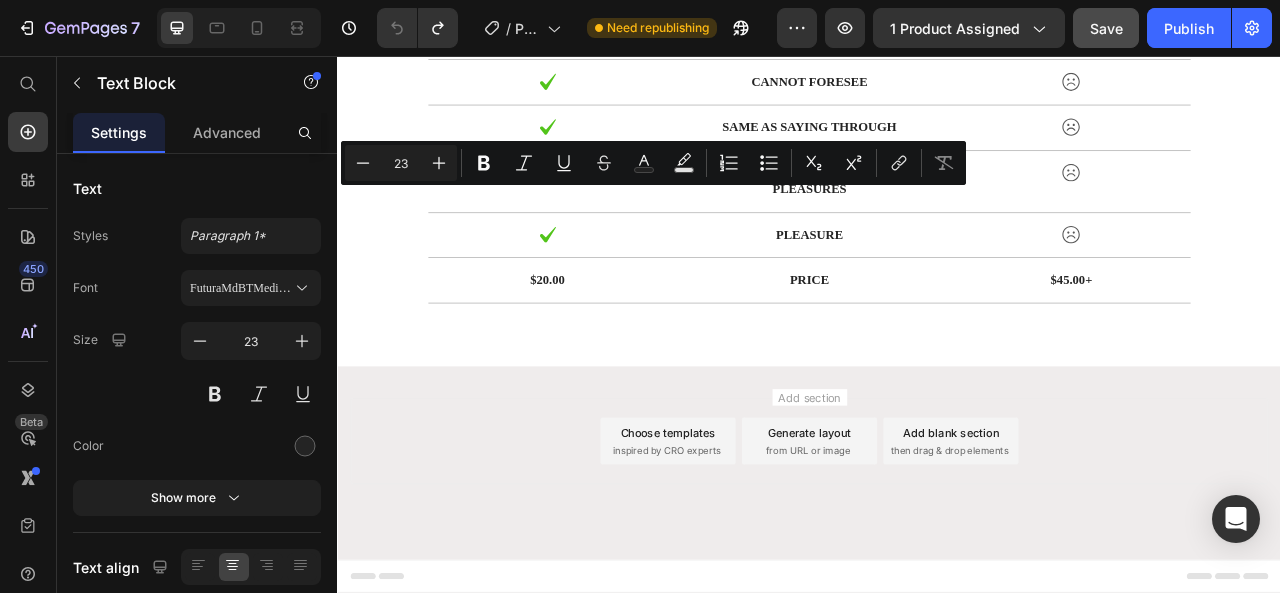 click on "Lorem ipsum dolor" at bounding box center [687, -116] 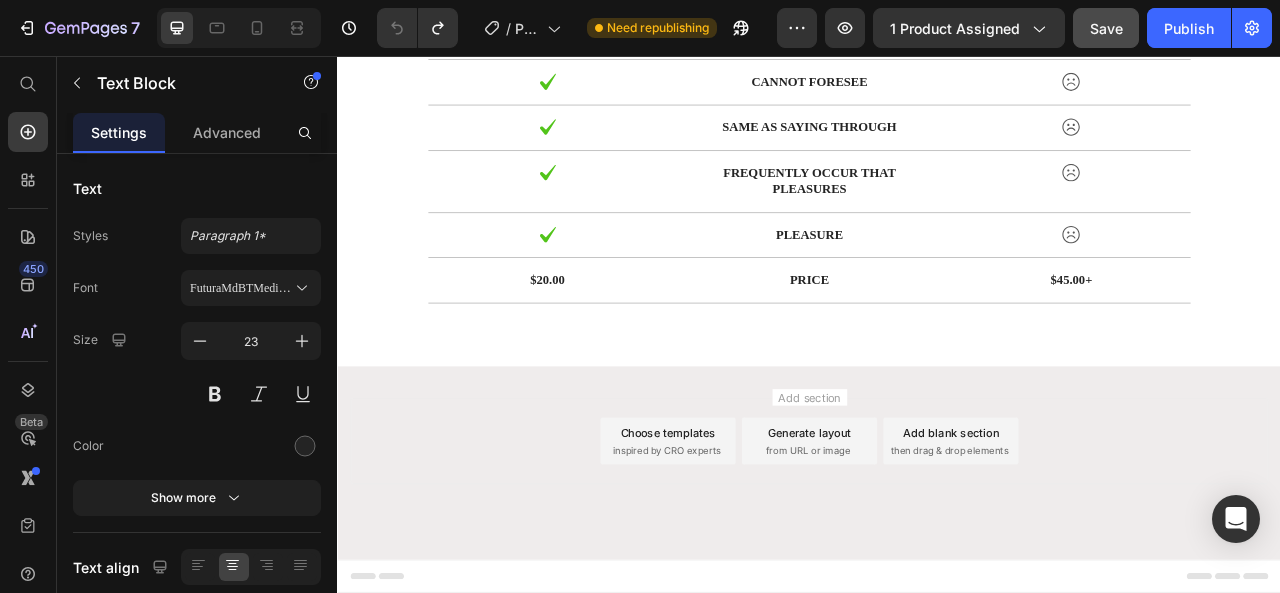 click on "Lorem ipsum dolor" at bounding box center [687, -116] 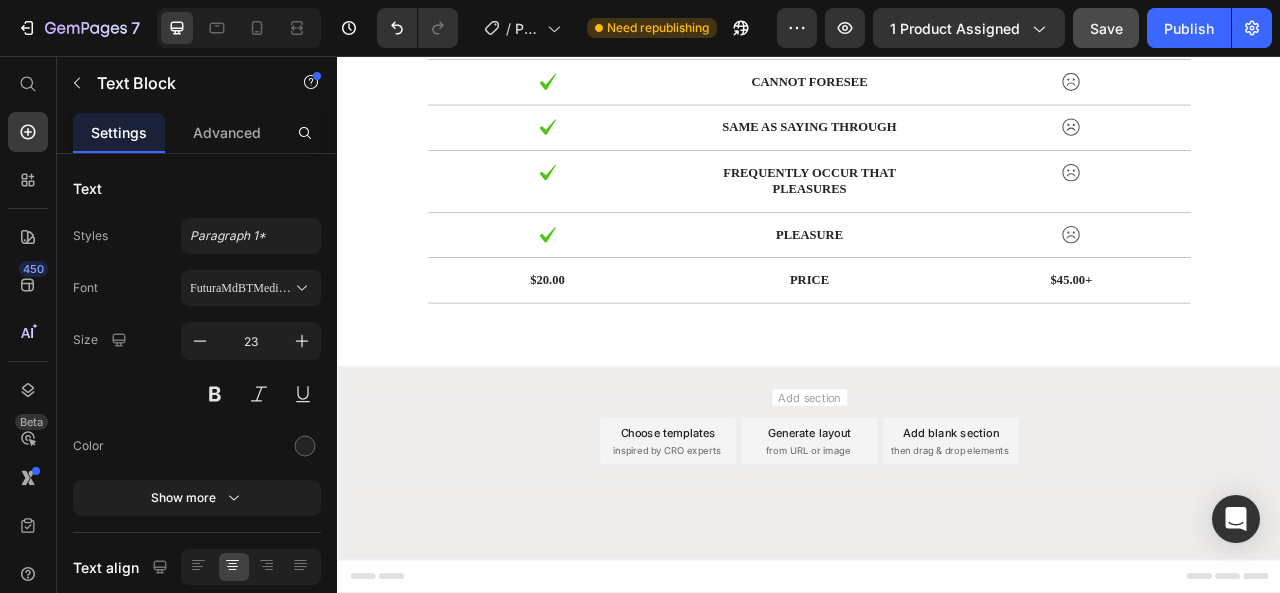 click on "Lorem ipsum dolor" at bounding box center [1187, -116] 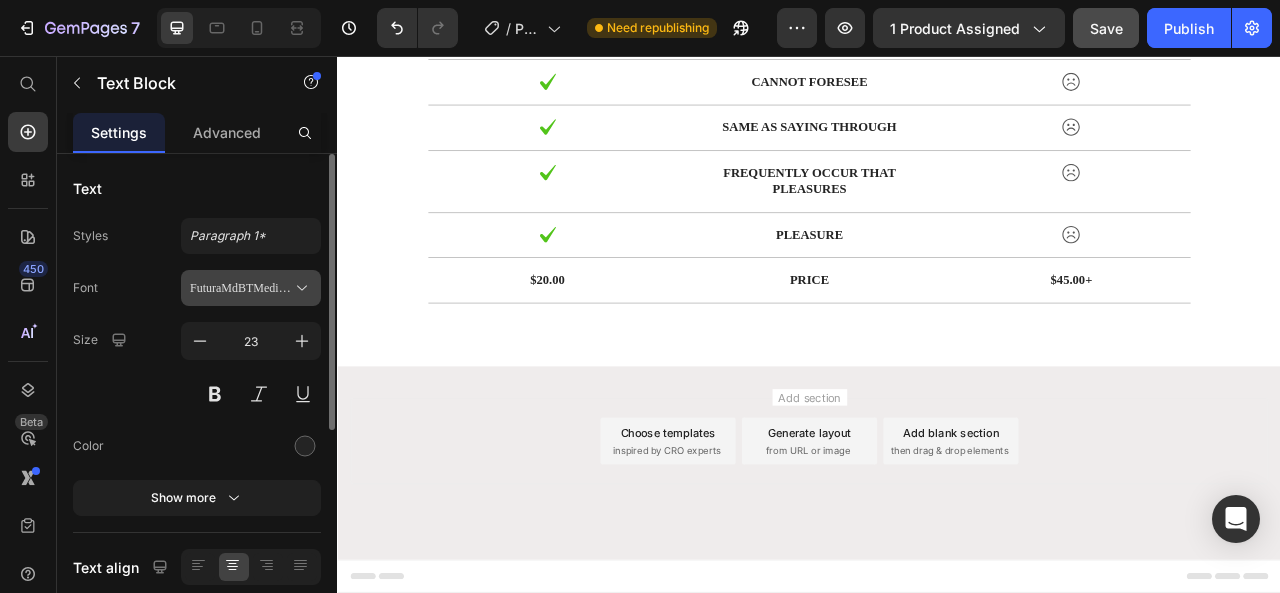 click on "FuturaMdBTMedium" at bounding box center (241, 288) 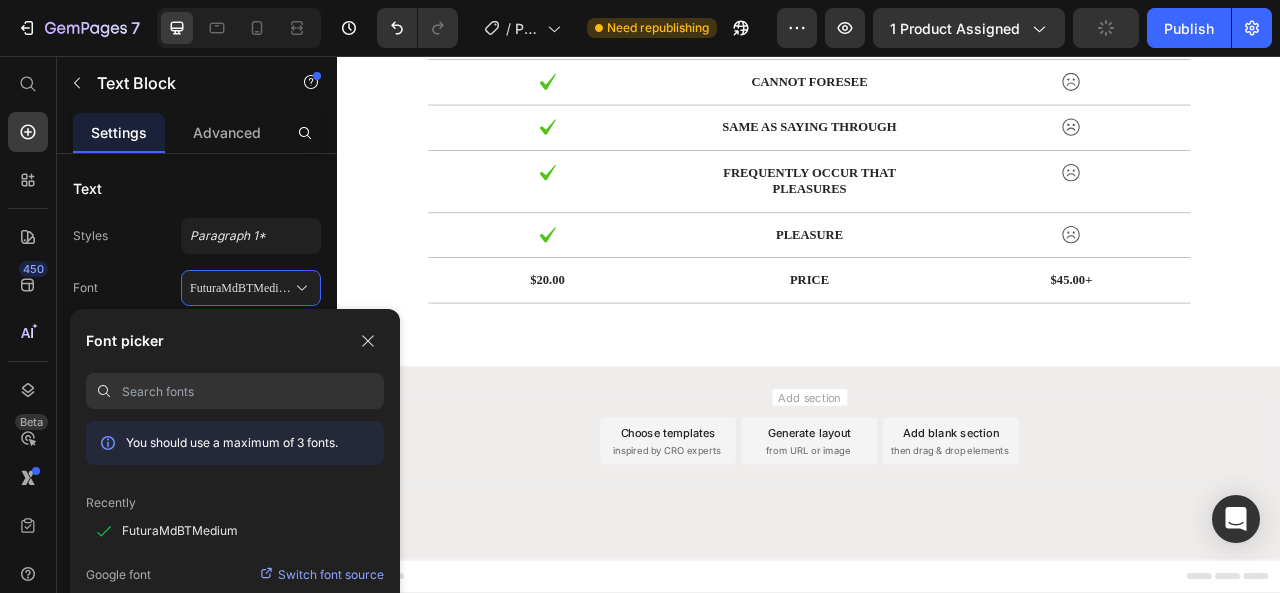 click at bounding box center (253, 391) 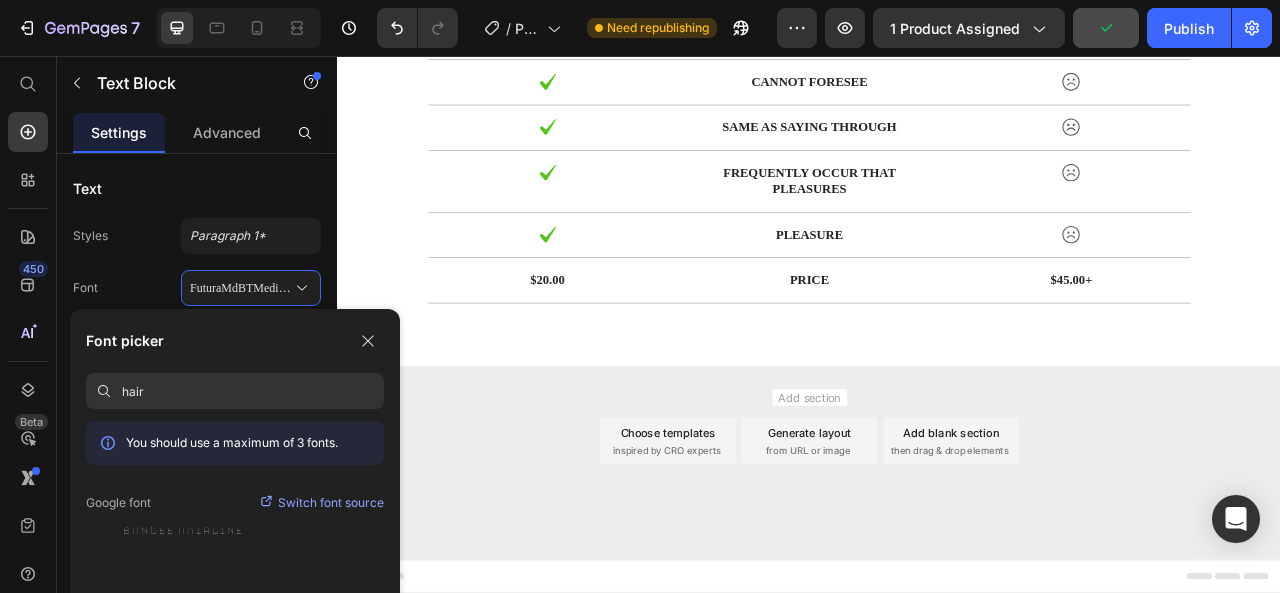 type on "hair" 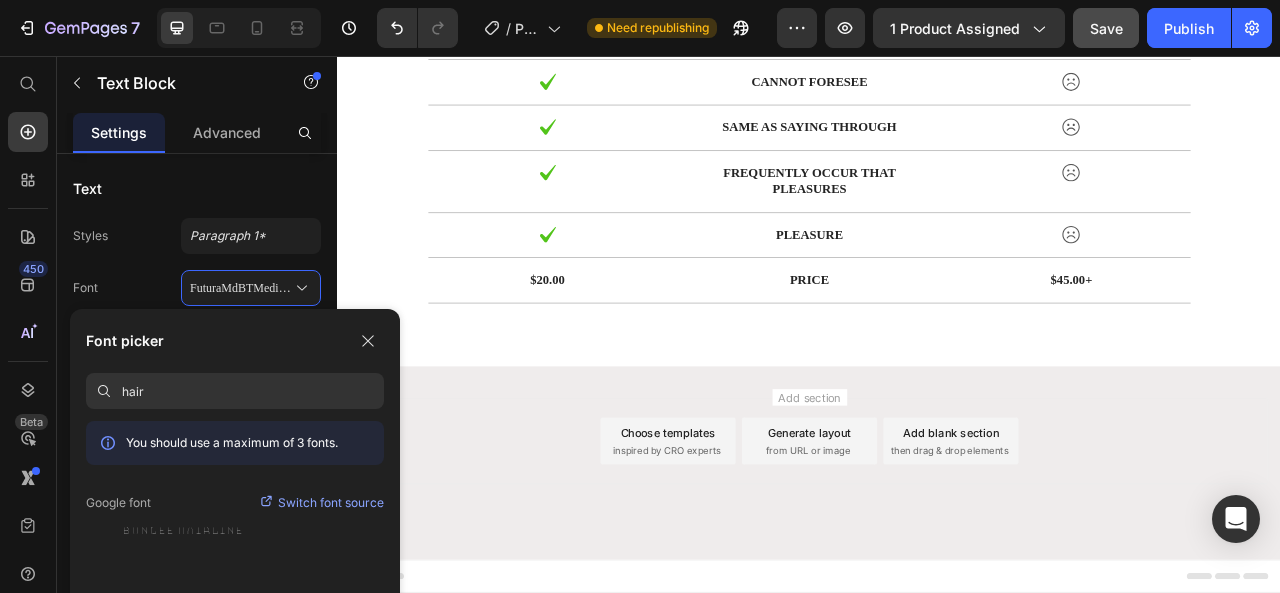 click on "Her curler" at bounding box center [687, -116] 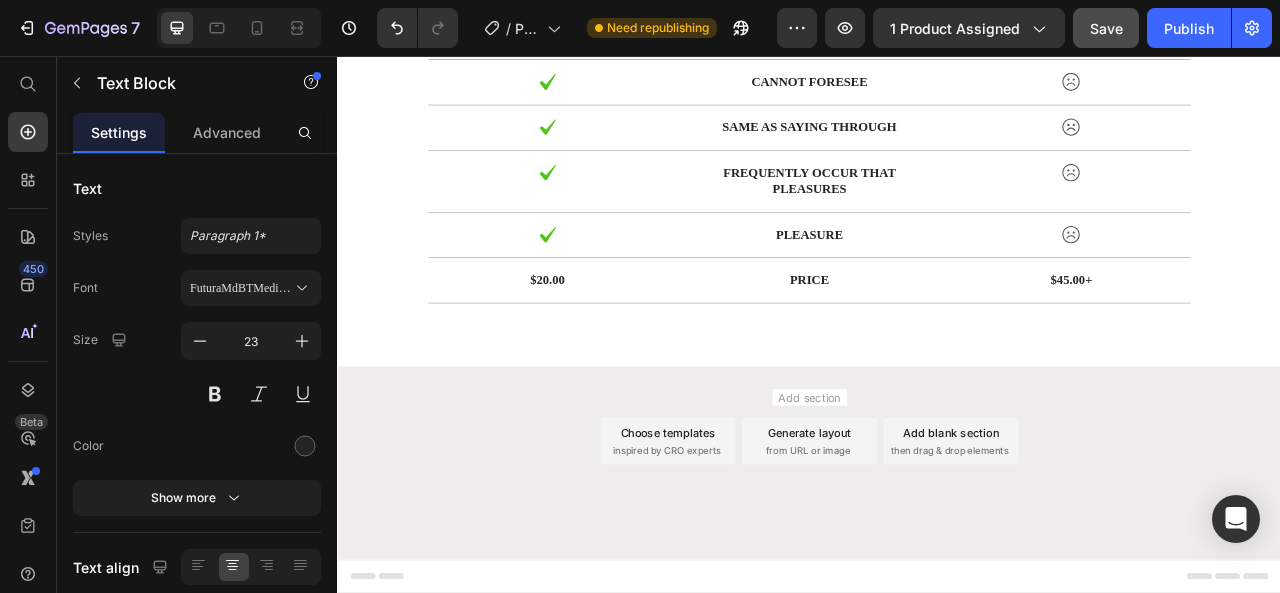 click on "Her curler" at bounding box center (687, -116) 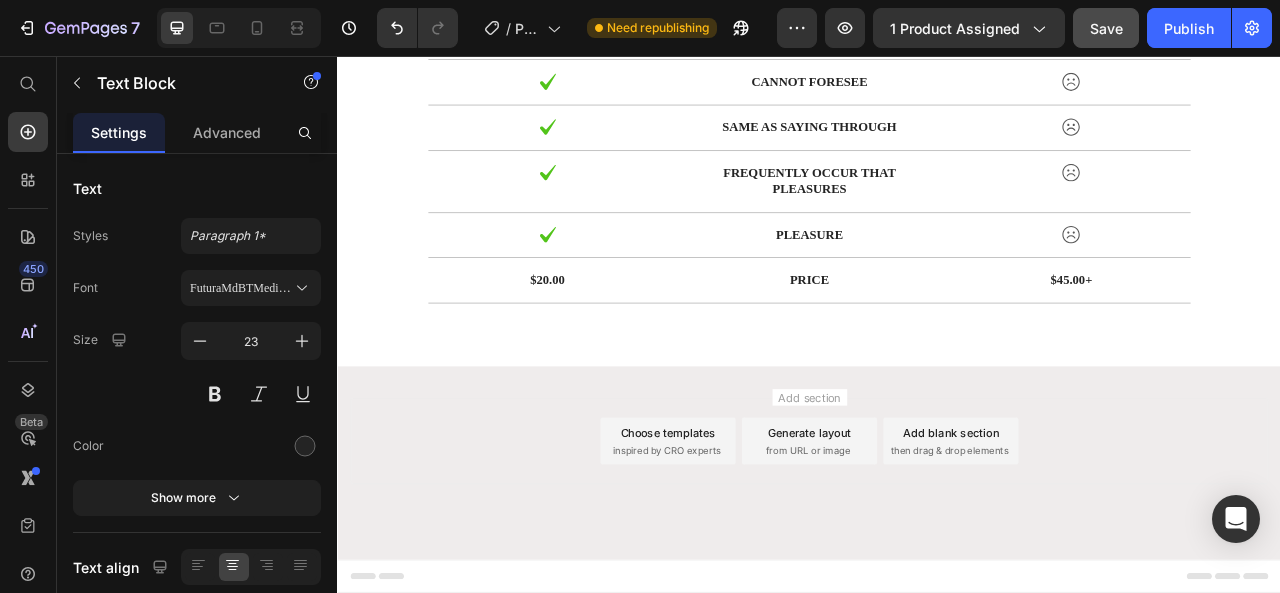 click on "Lorem ipsum dolor" at bounding box center (1187, -116) 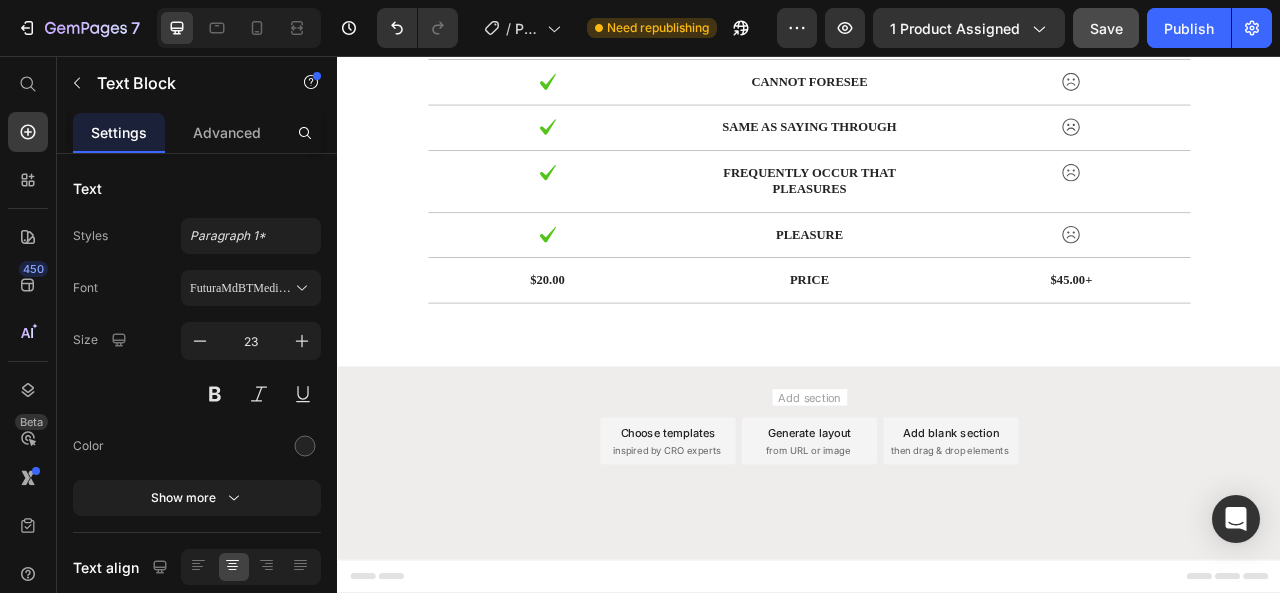 click on "Lorem ipsum dolor" at bounding box center [1187, -116] 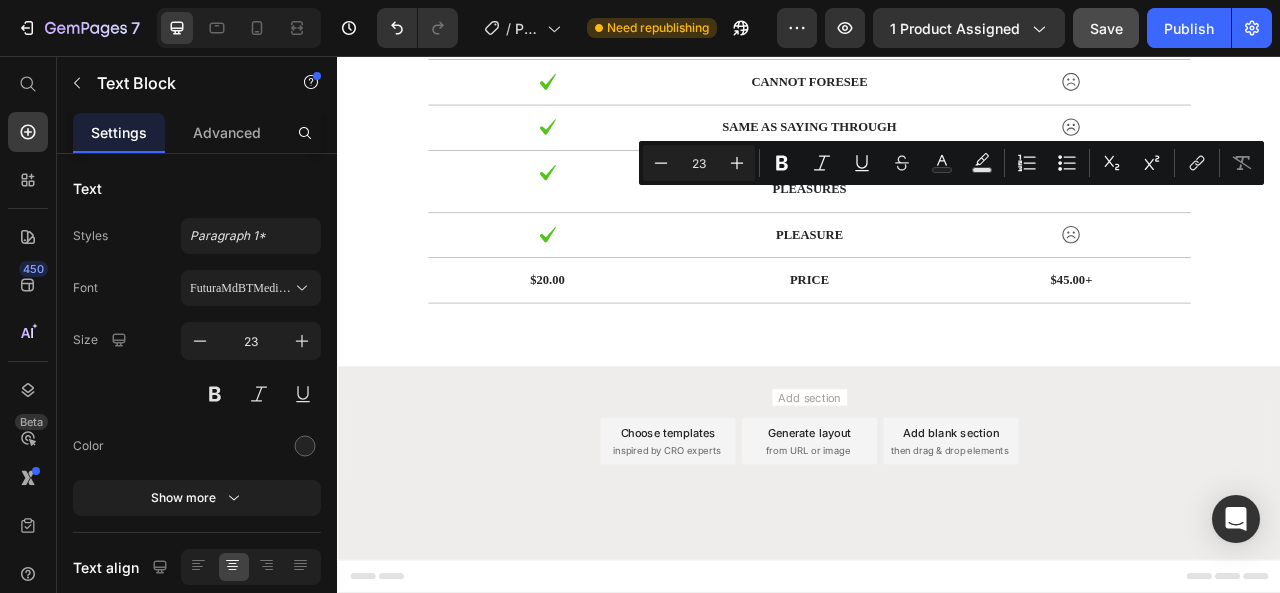 click on "Lorem ipsum dolor" at bounding box center [1187, -116] 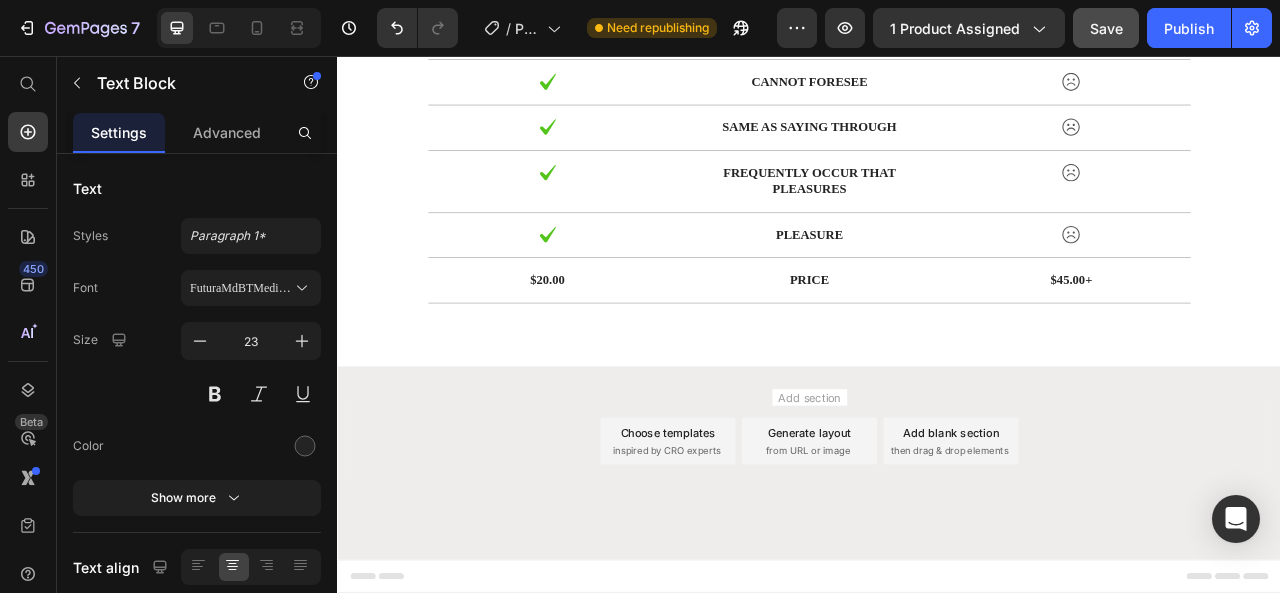 click on "Lorem ipsum dolor" at bounding box center [1187, -116] 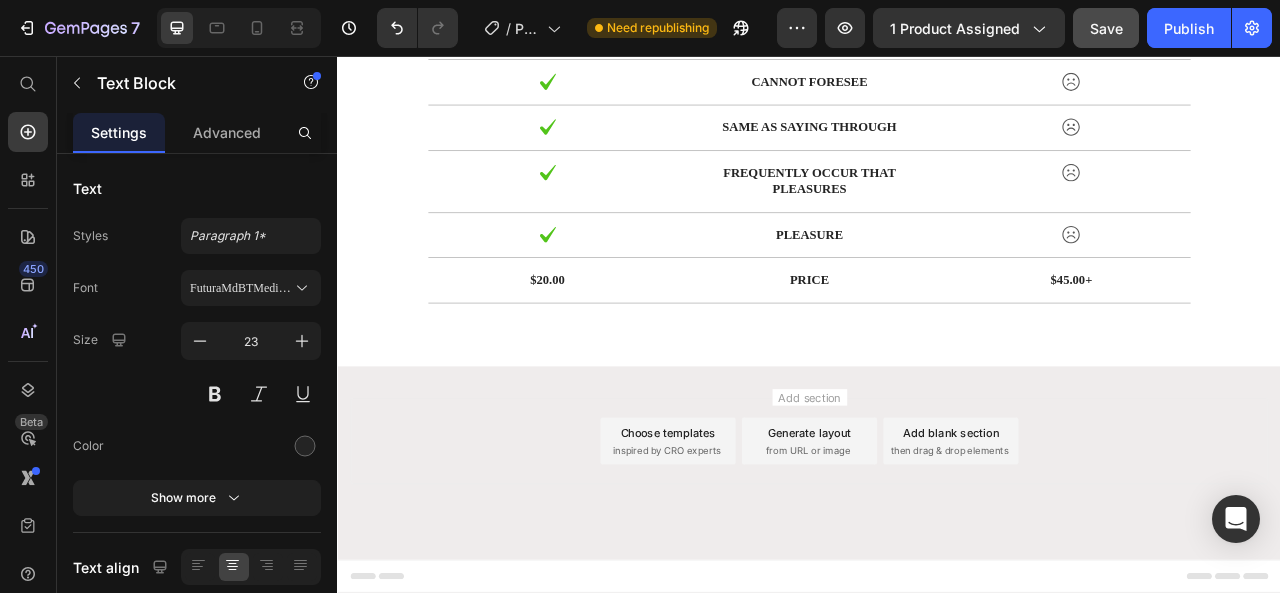 scroll, scrollTop: 4100, scrollLeft: 0, axis: vertical 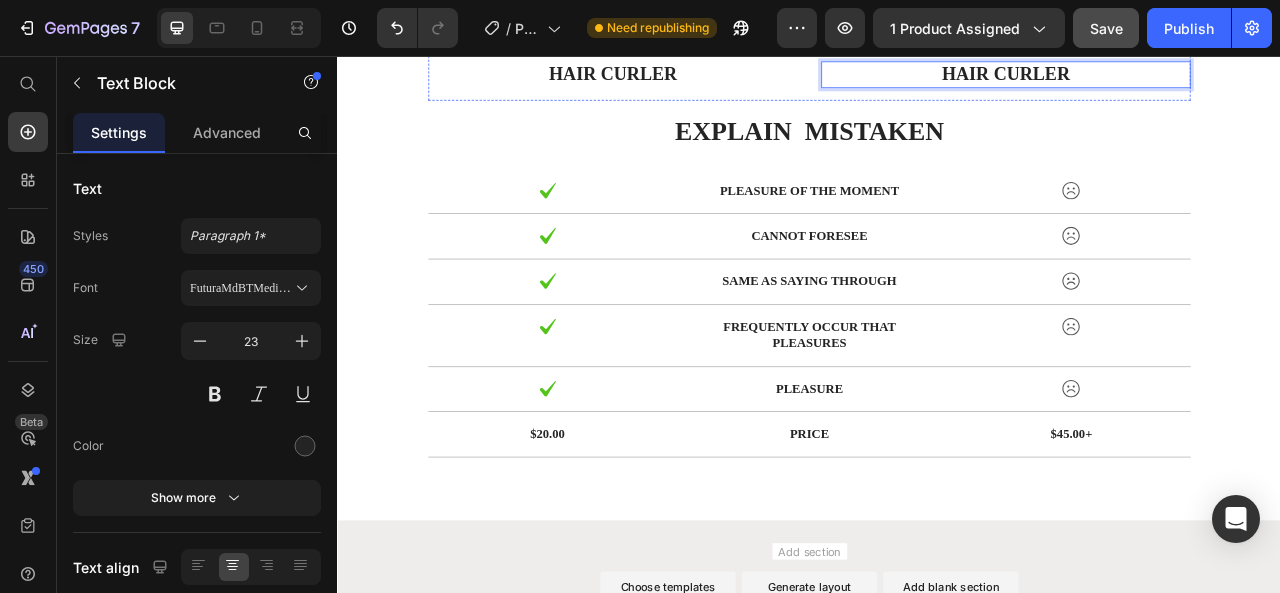 click on "CKG" at bounding box center [514, 16] 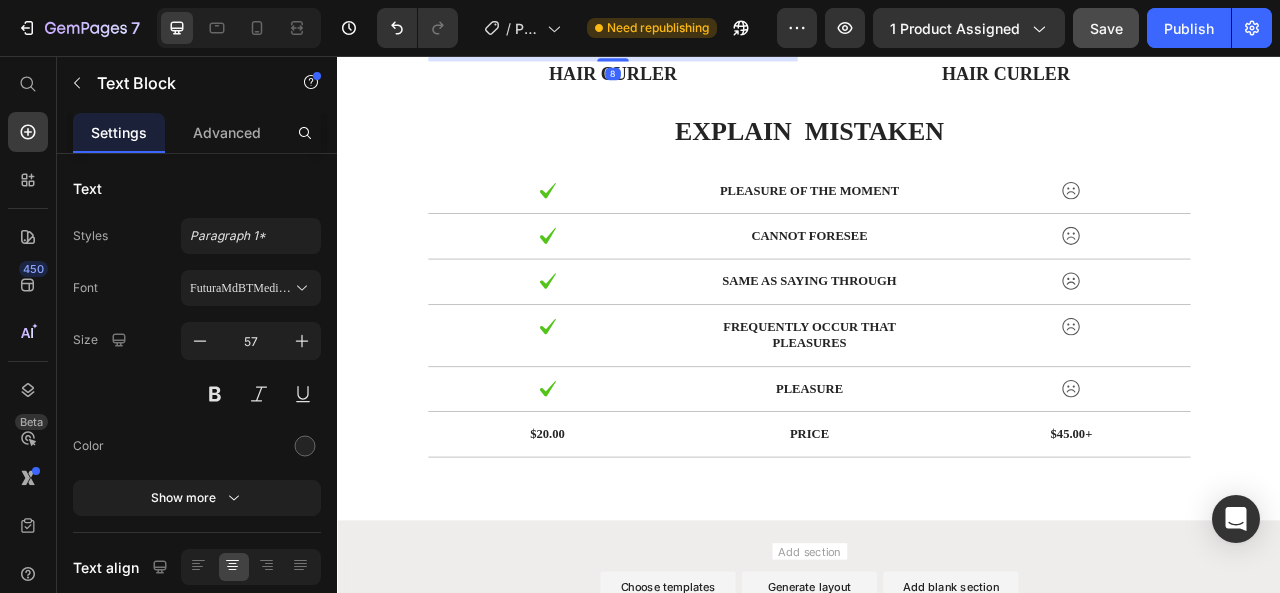 click on "CKG" at bounding box center (514, 16) 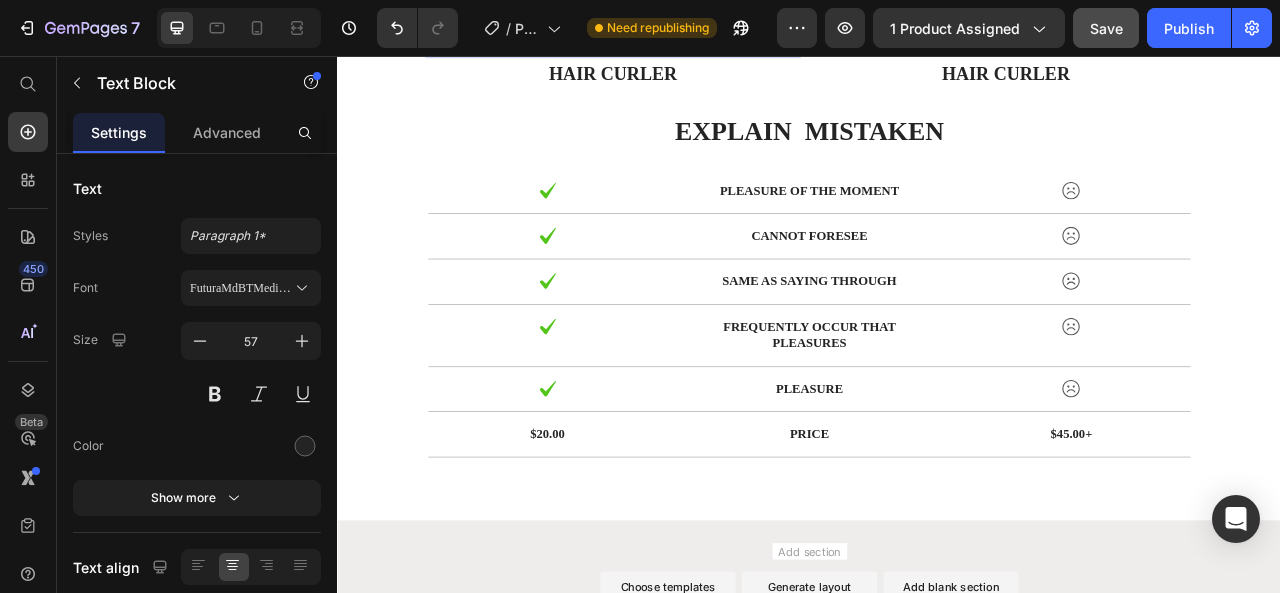 click on "CKG" at bounding box center [514, 16] 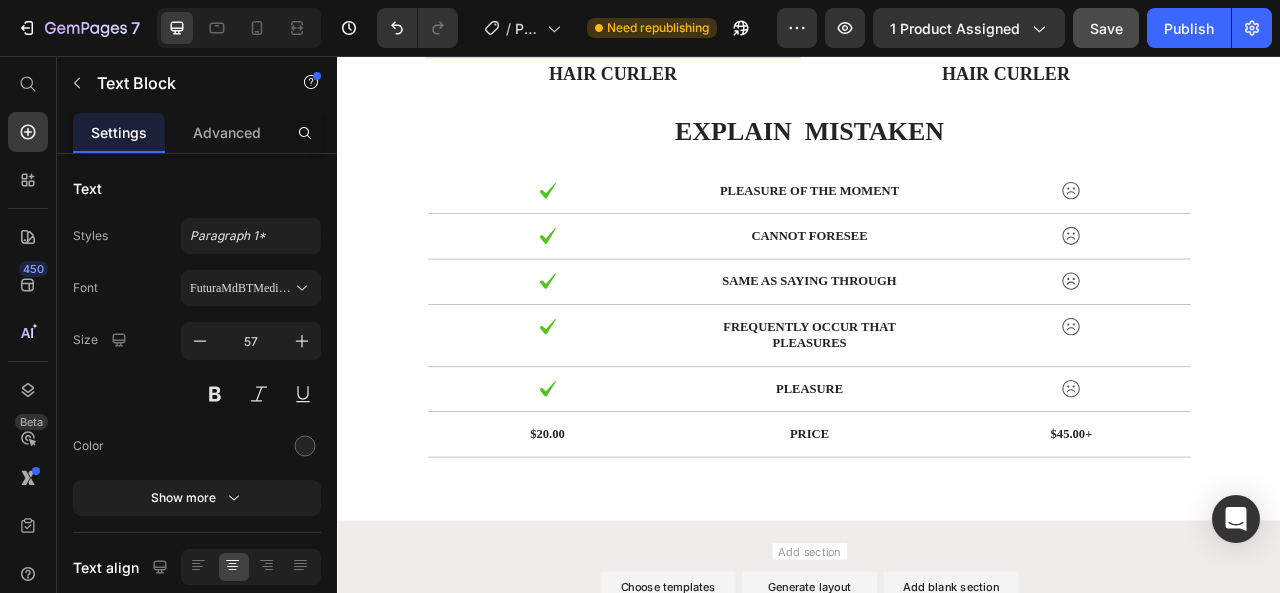 click on "CKG" at bounding box center [514, 16] 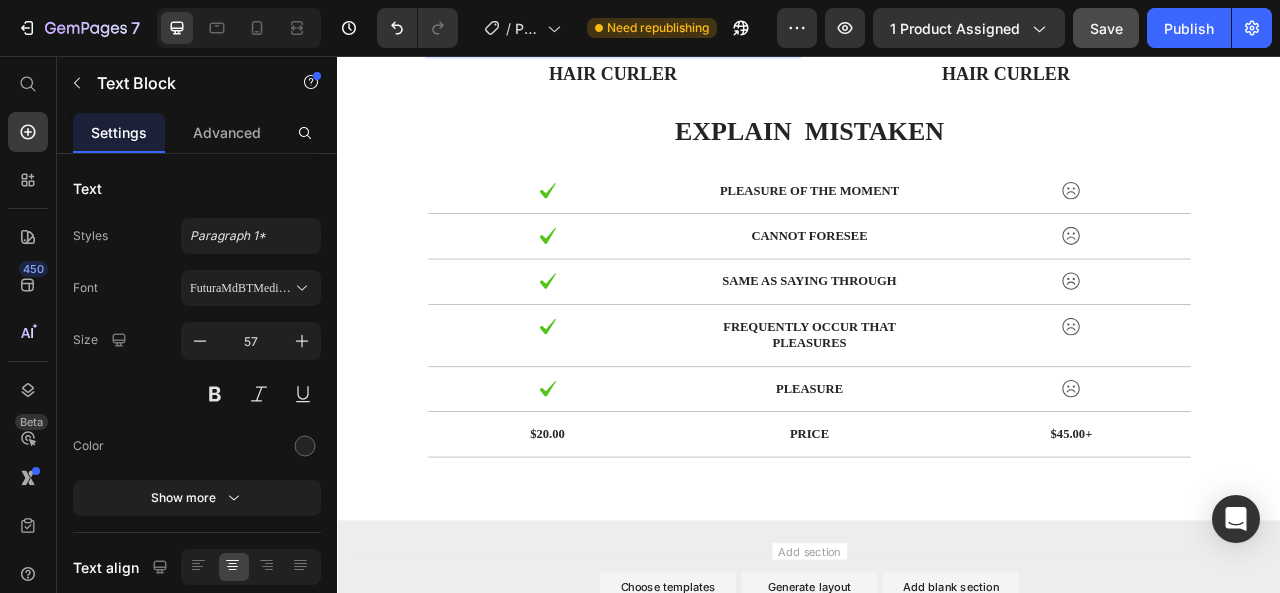 click on "CKG" at bounding box center (687, 16) 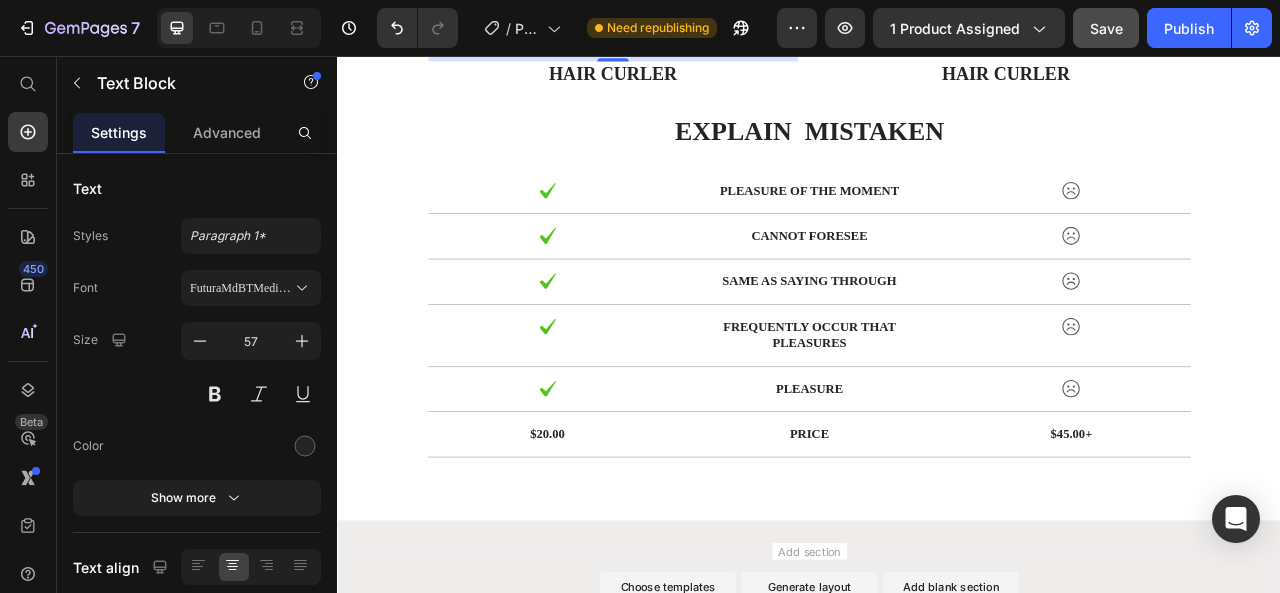 click on "CKG" at bounding box center (514, 16) 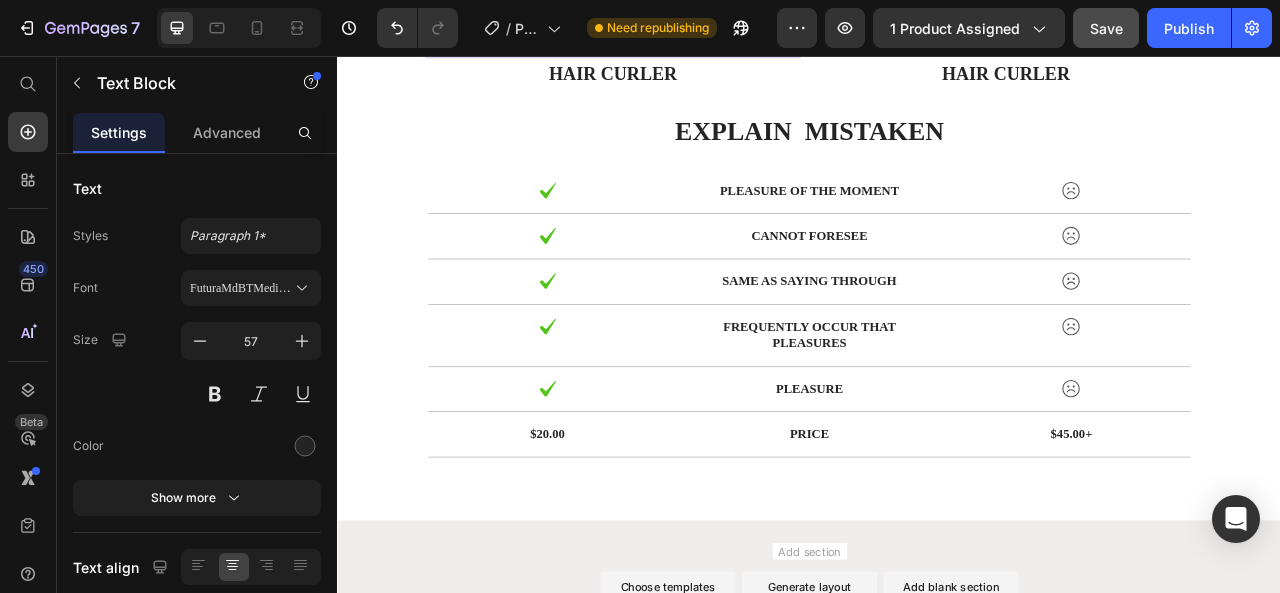 click on "CKG®" at bounding box center (536, 16) 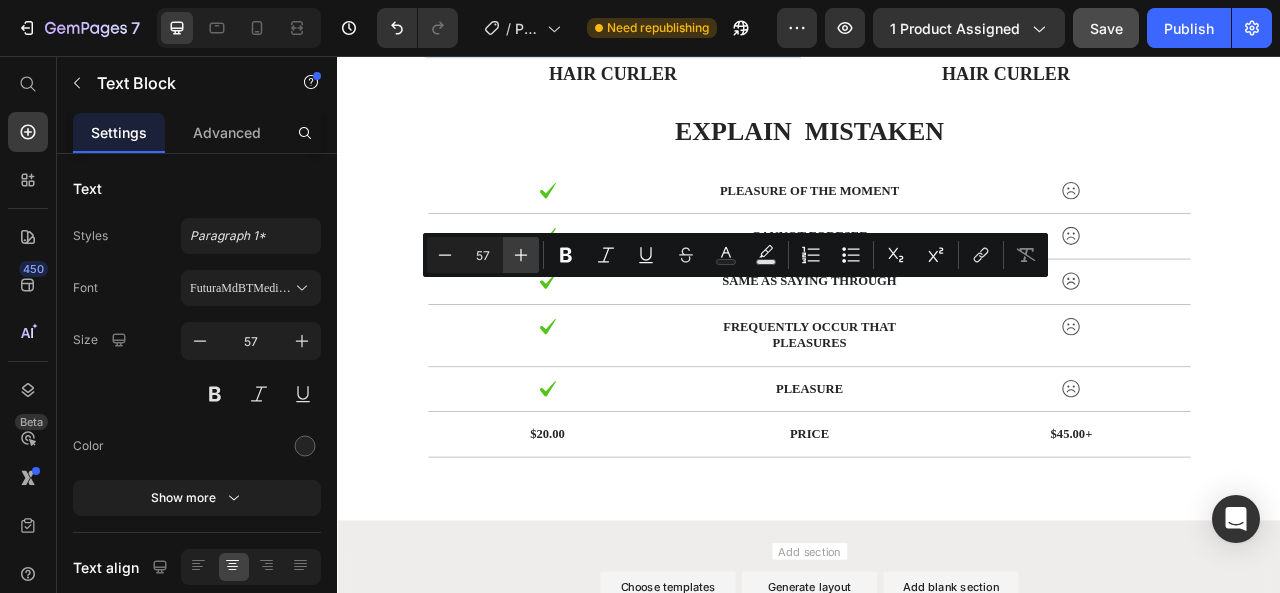 drag, startPoint x: 474, startPoint y: 256, endPoint x: 502, endPoint y: 256, distance: 28 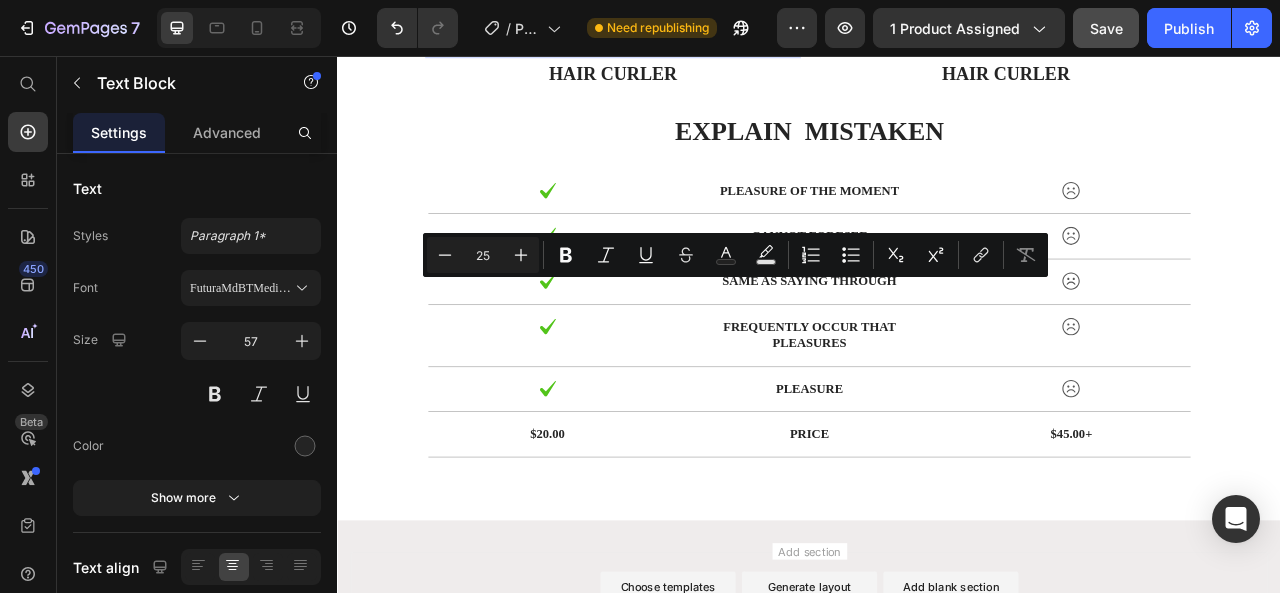 type on "25" 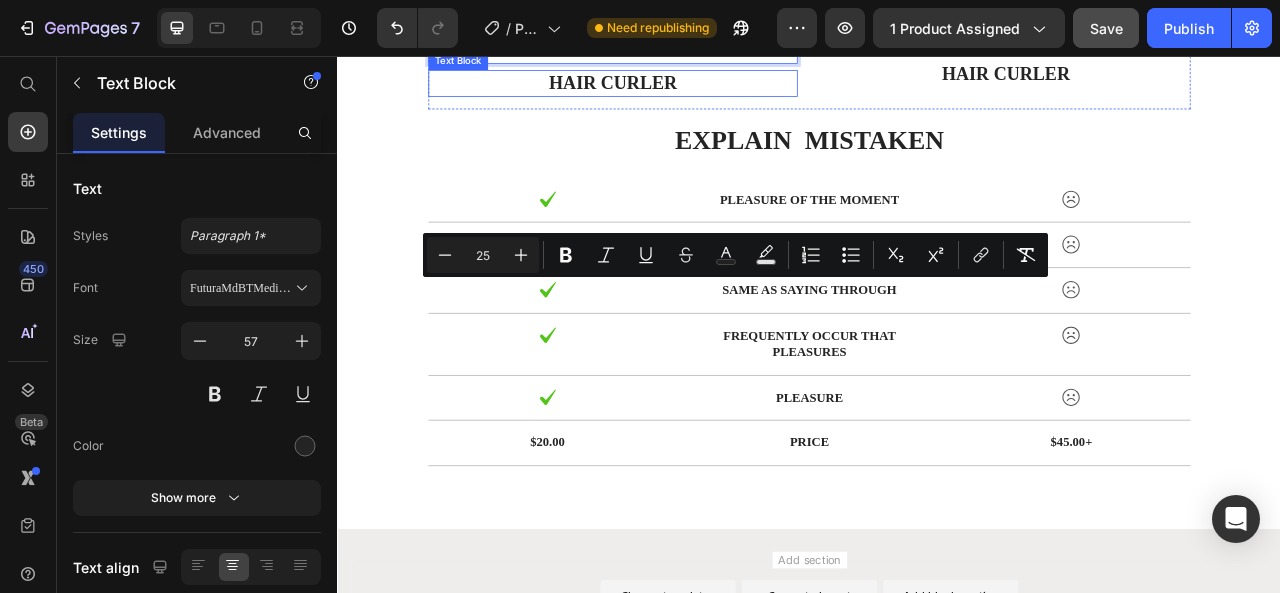 click on "hair curler" at bounding box center (687, 91) 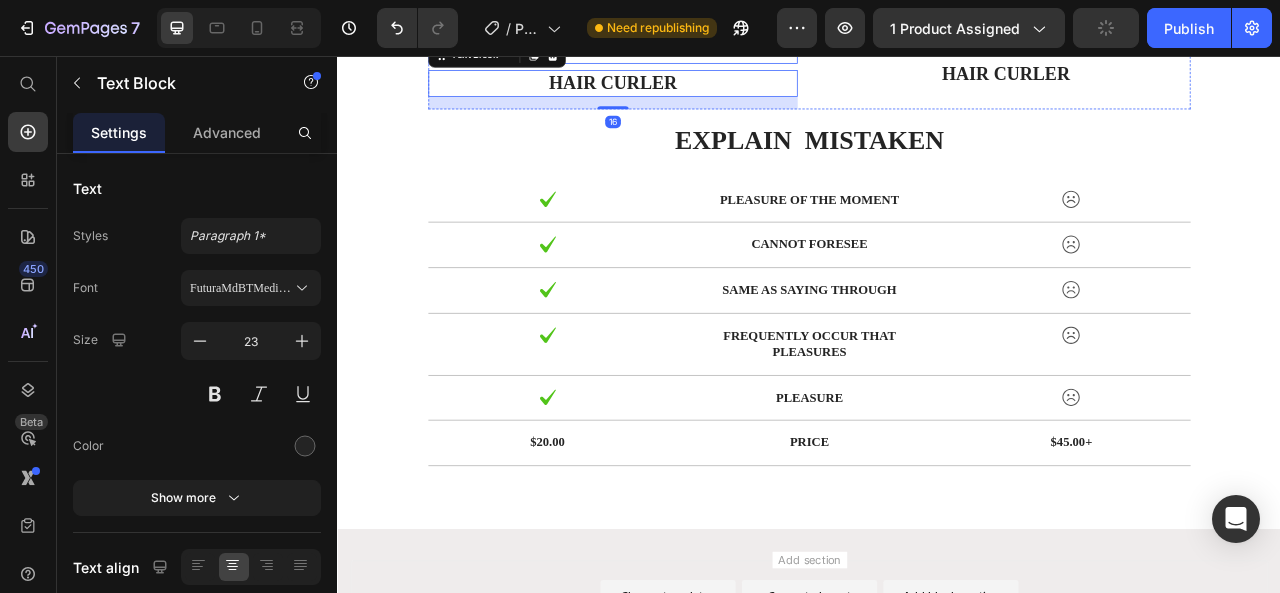 drag, startPoint x: 738, startPoint y: 386, endPoint x: 749, endPoint y: 380, distance: 12.529964 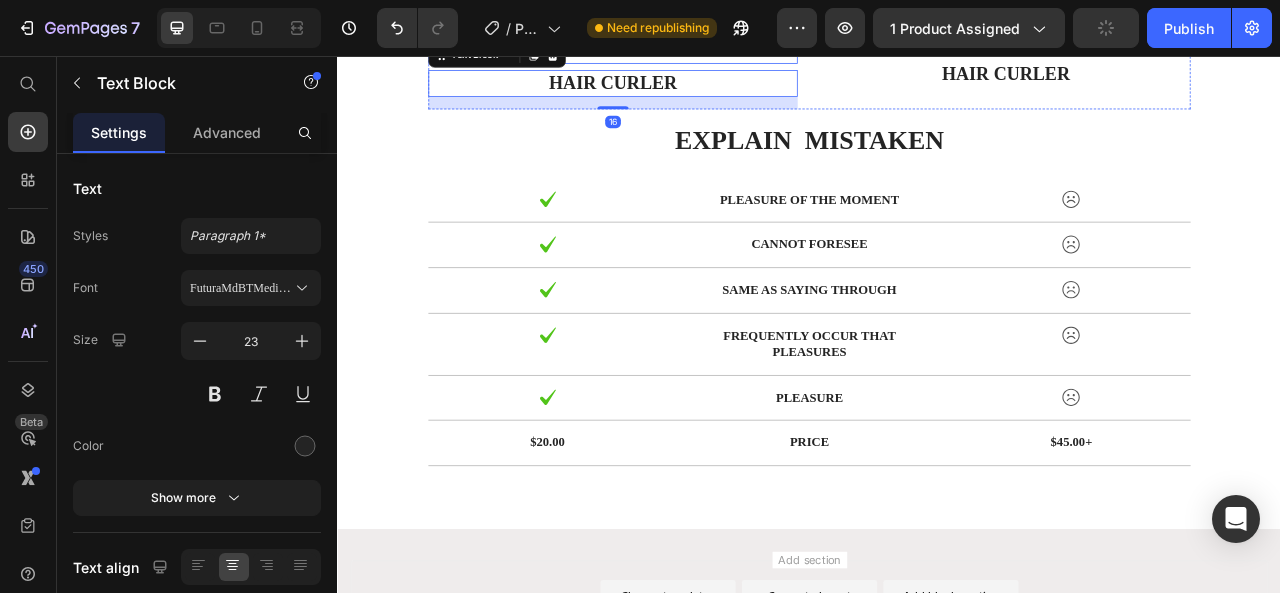 click on "®" at bounding box center (583, 26) 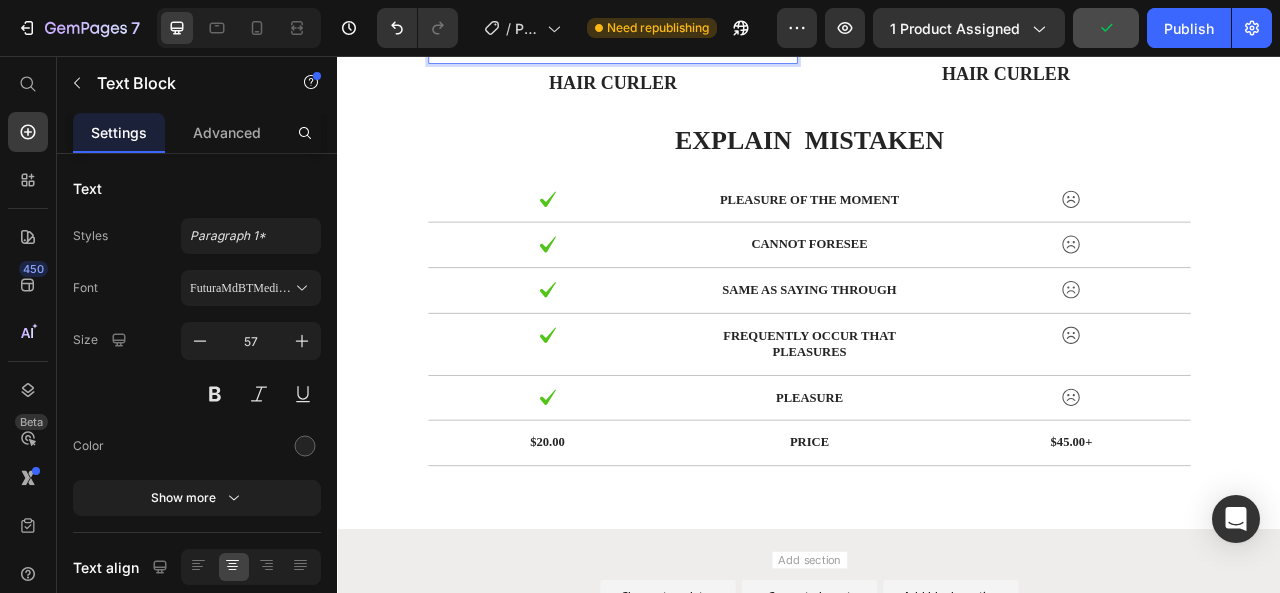 click on "®" at bounding box center [583, 26] 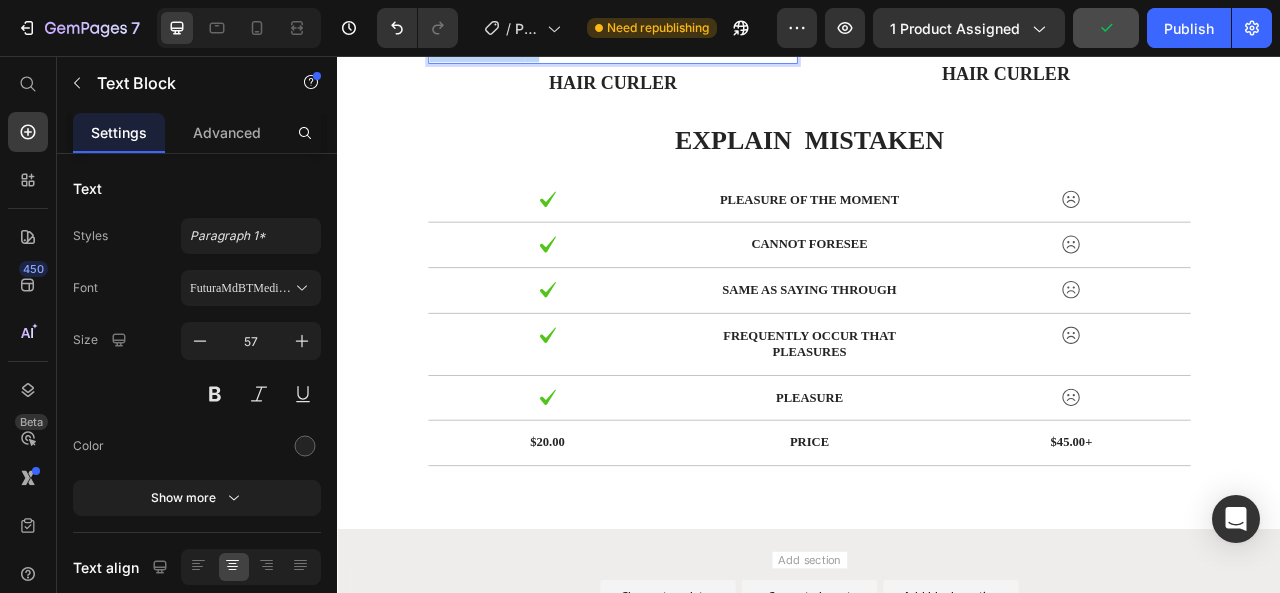 click on "®" at bounding box center [583, 26] 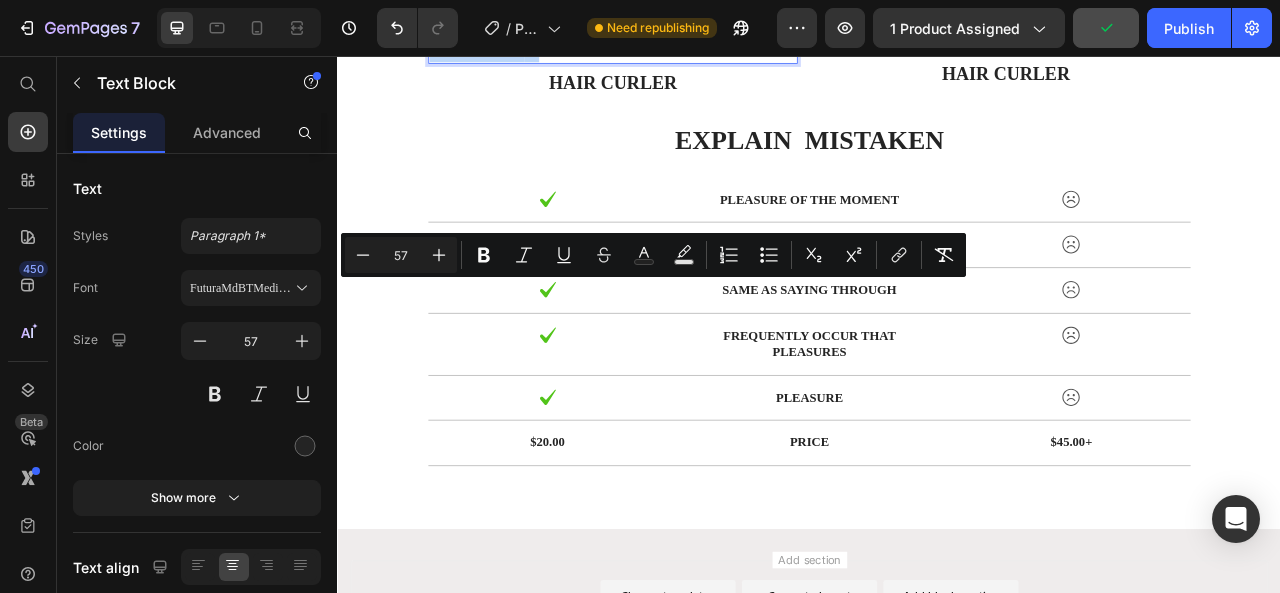 click on "®" at bounding box center [583, 26] 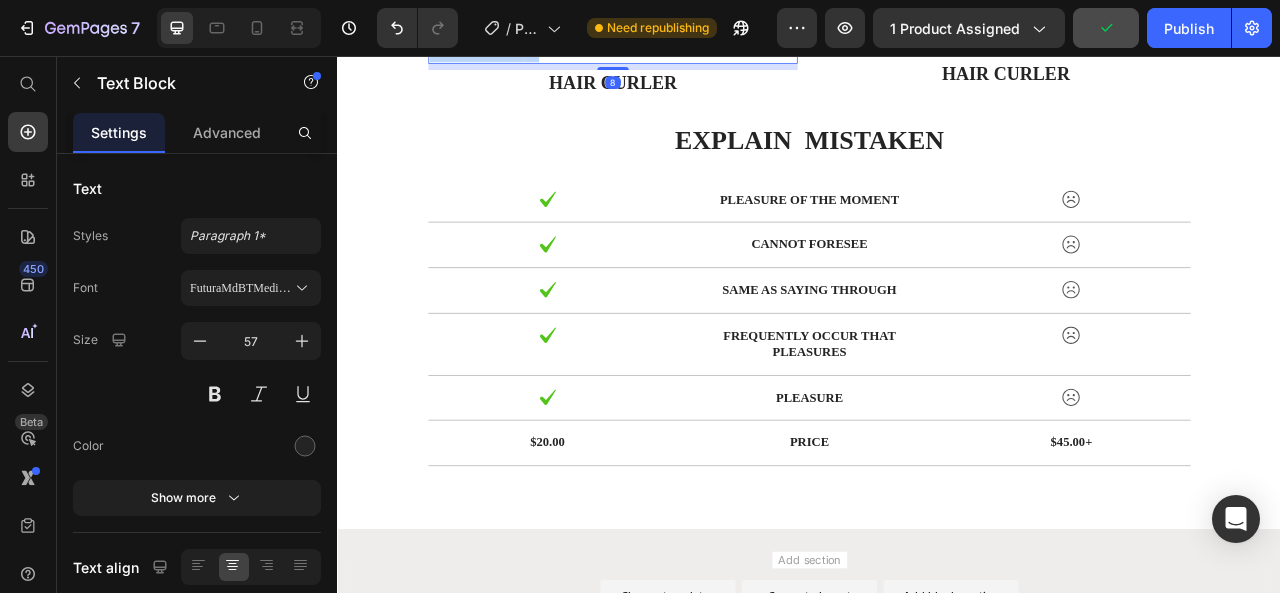click on "®" at bounding box center [583, 26] 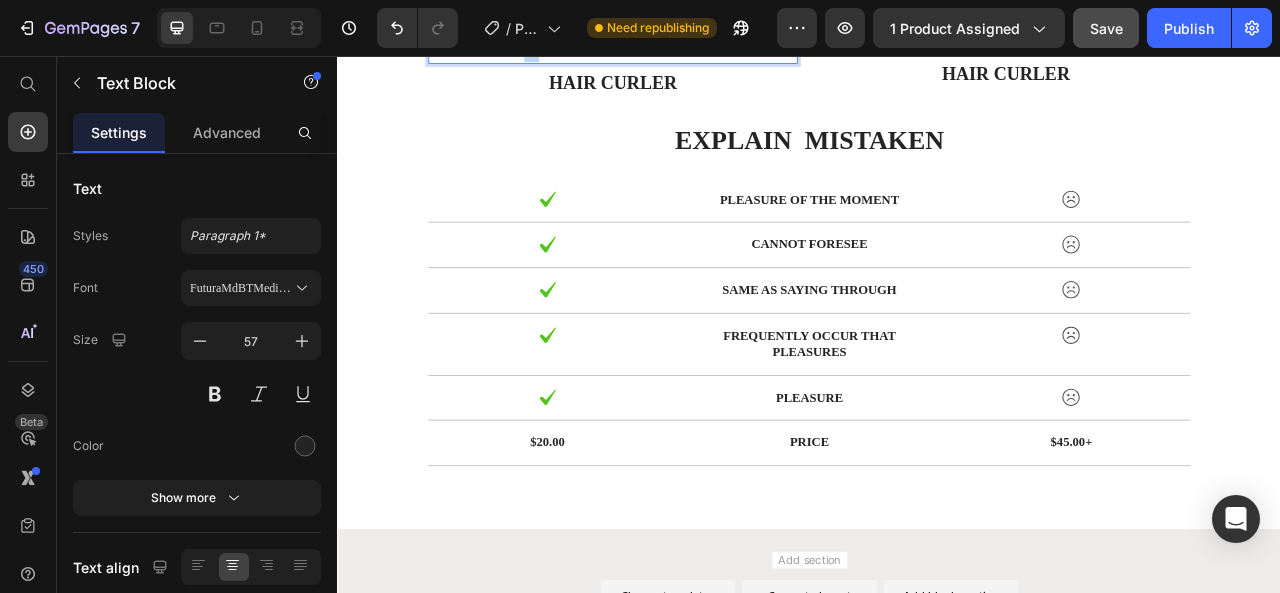 click on "®" at bounding box center (583, 26) 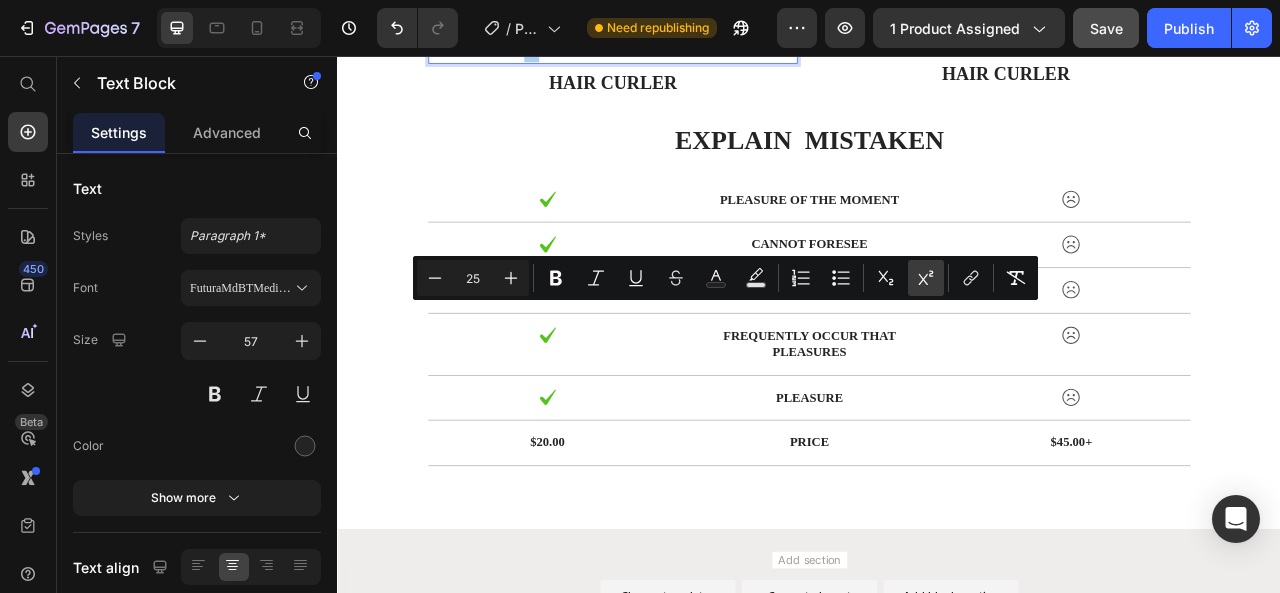 click 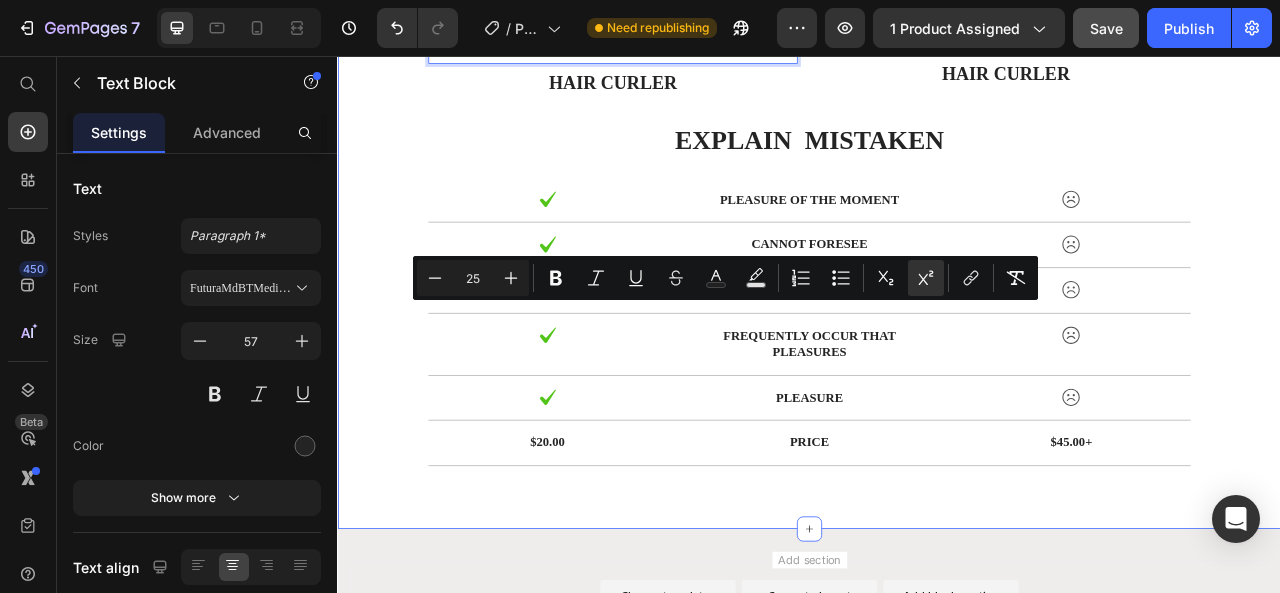 click on "How all this mistaken idea Heading" at bounding box center [937, -155] 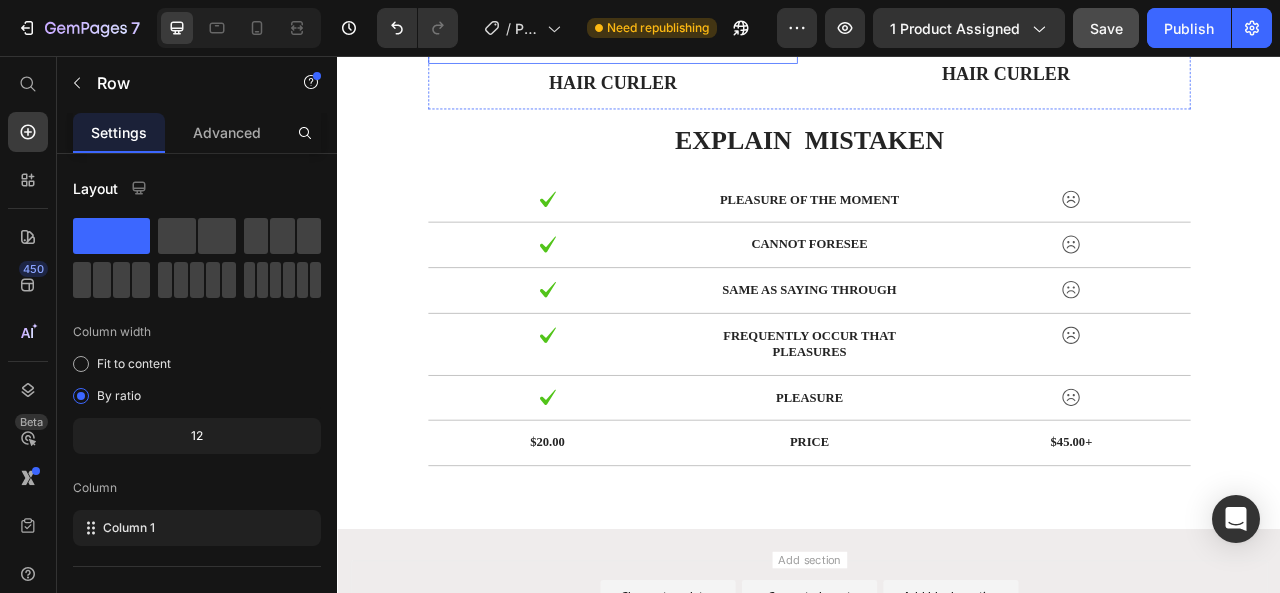 click on "CKG ®" at bounding box center (521, 21) 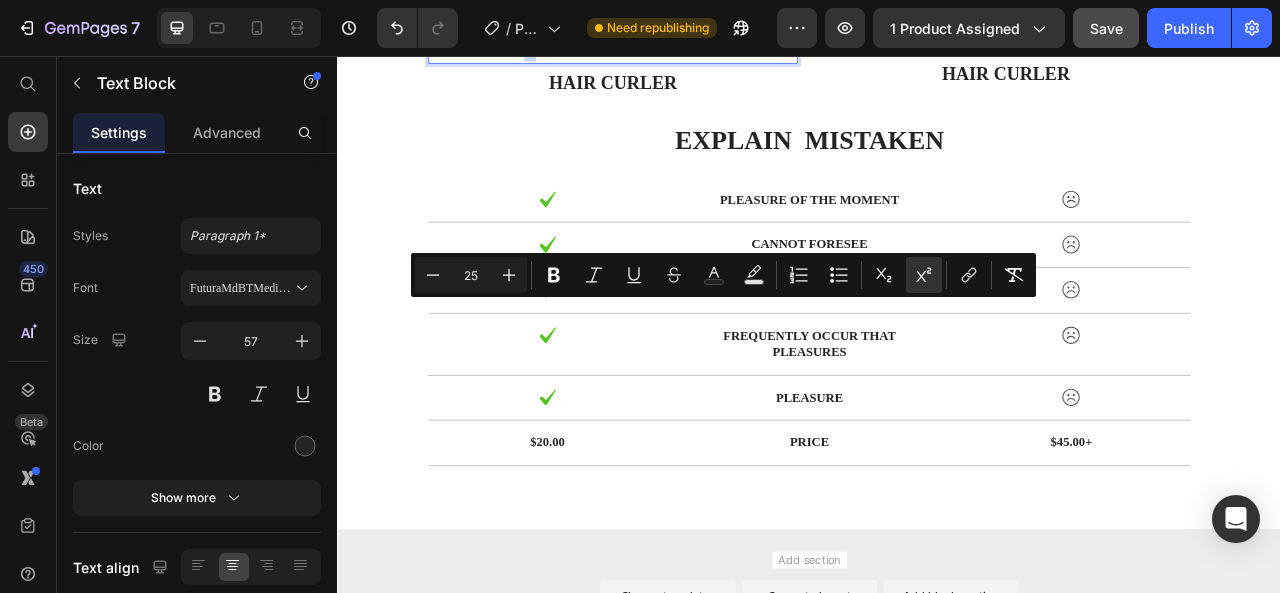 click on "®" at bounding box center [581, 18] 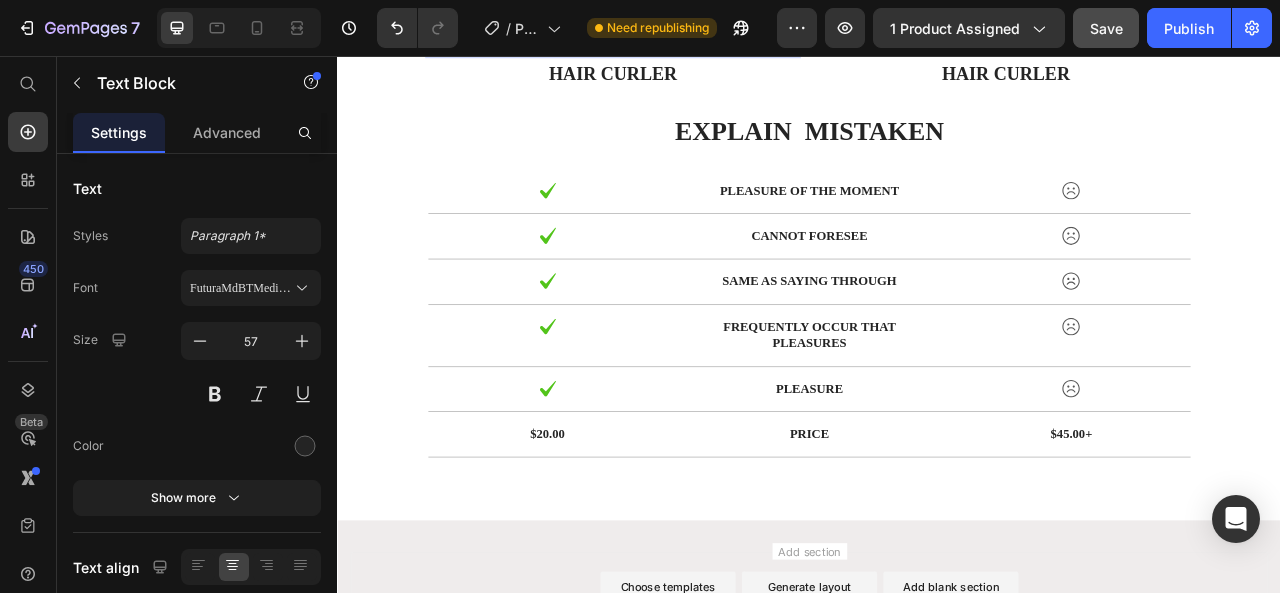 scroll, scrollTop: 4300, scrollLeft: 0, axis: vertical 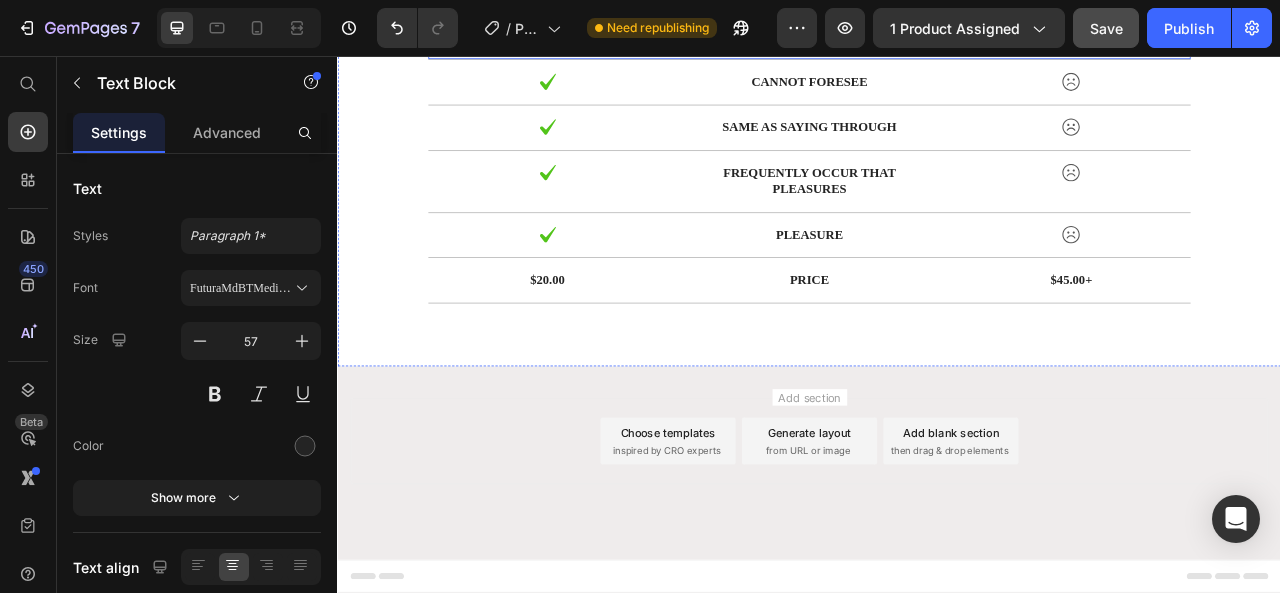 click on "explain  mistaken" at bounding box center (937, -44) 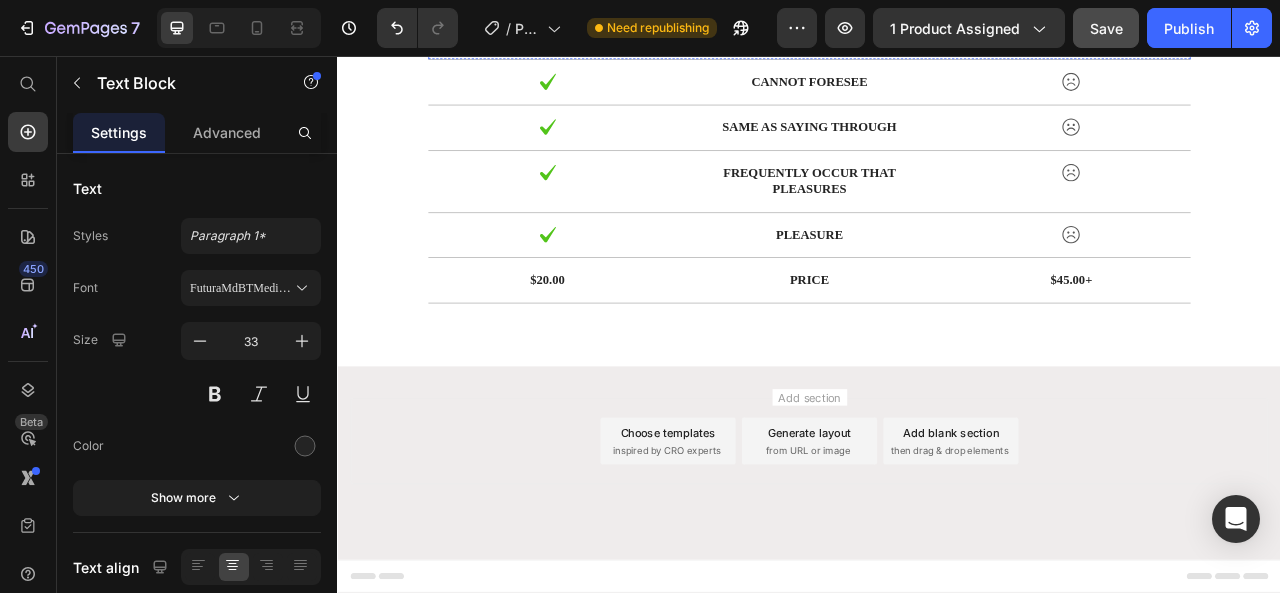 click on "pleasure of the moment" at bounding box center (936, 32) 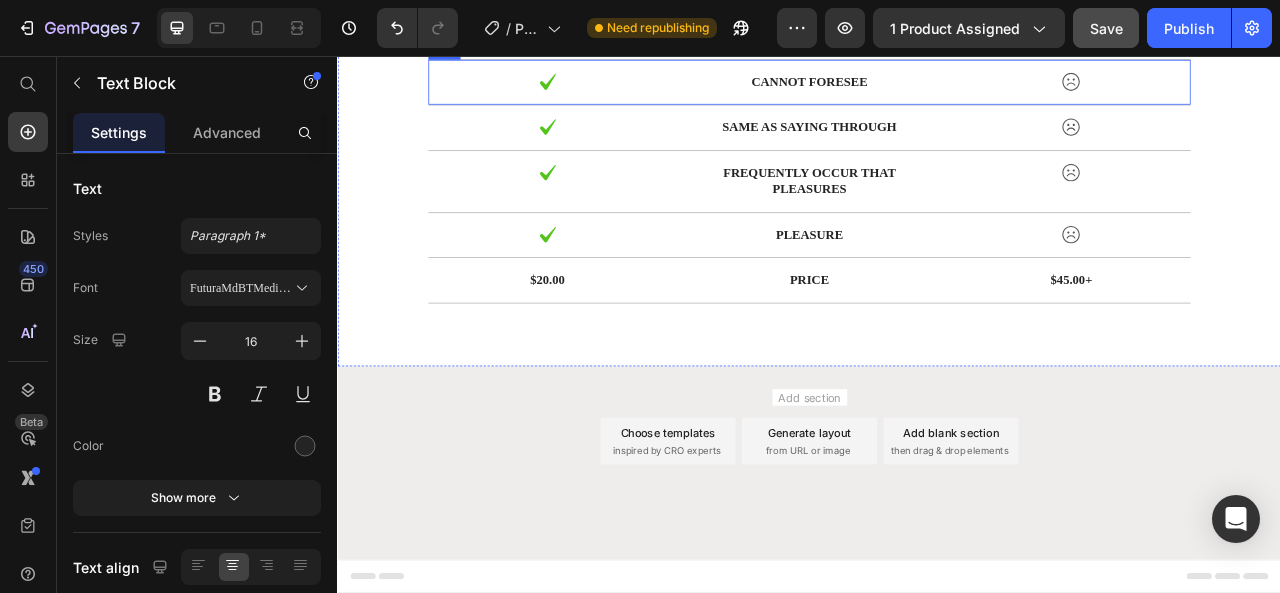 scroll, scrollTop: 4400, scrollLeft: 0, axis: vertical 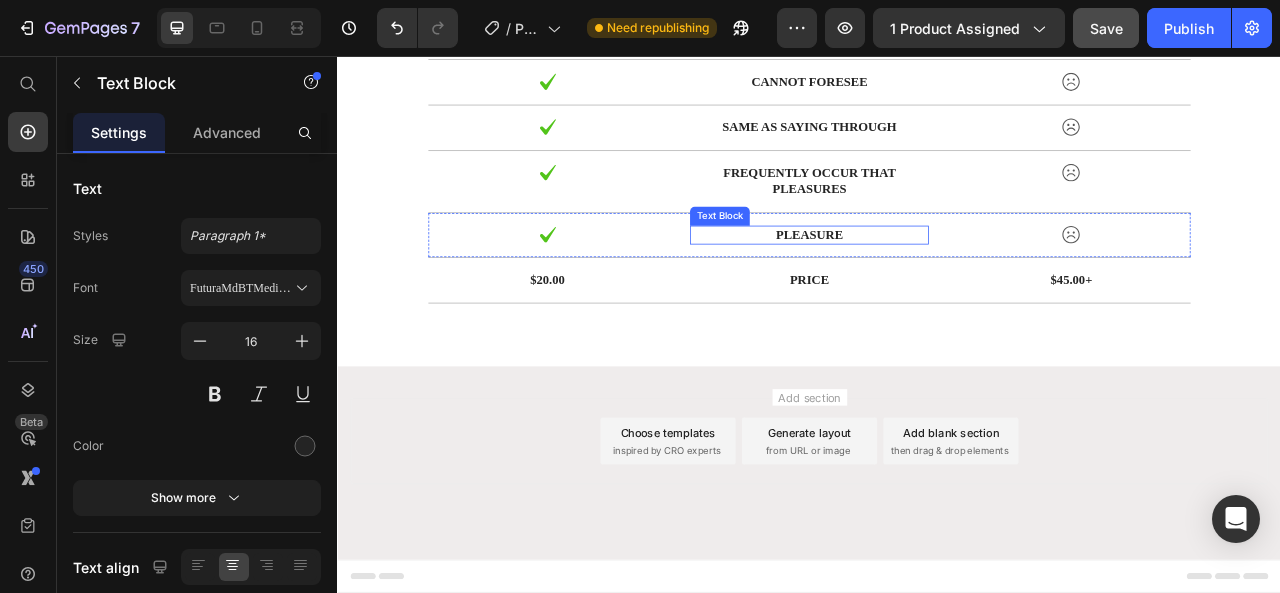 click on "pleasure" at bounding box center [936, 284] 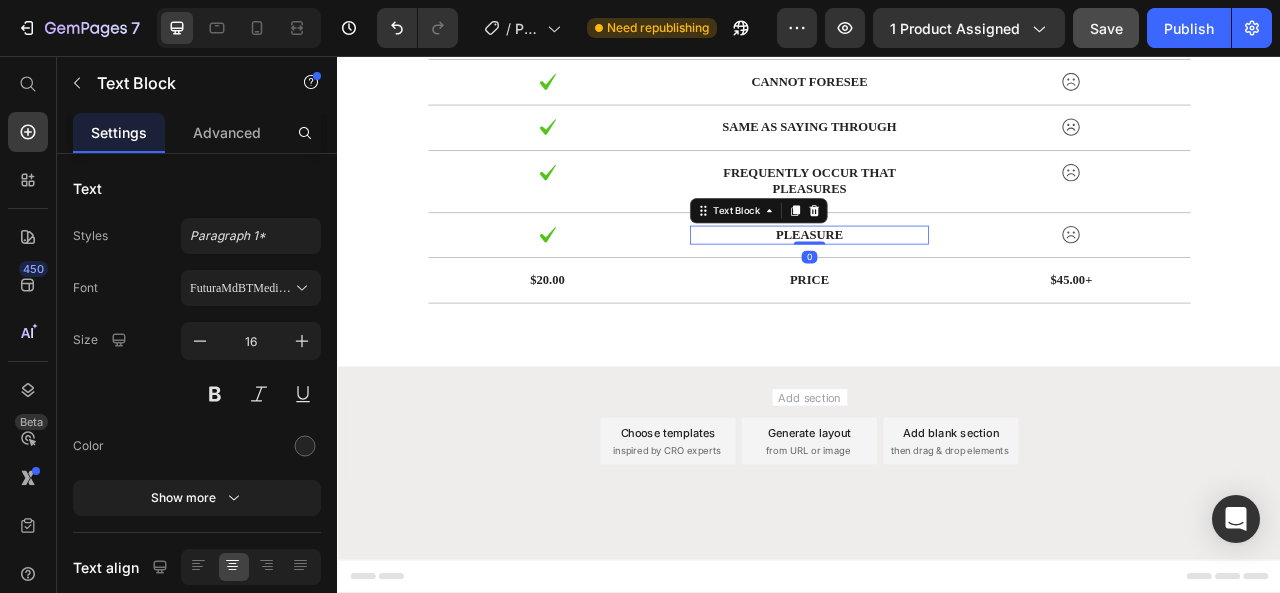 click on "pleasure" at bounding box center [936, 284] 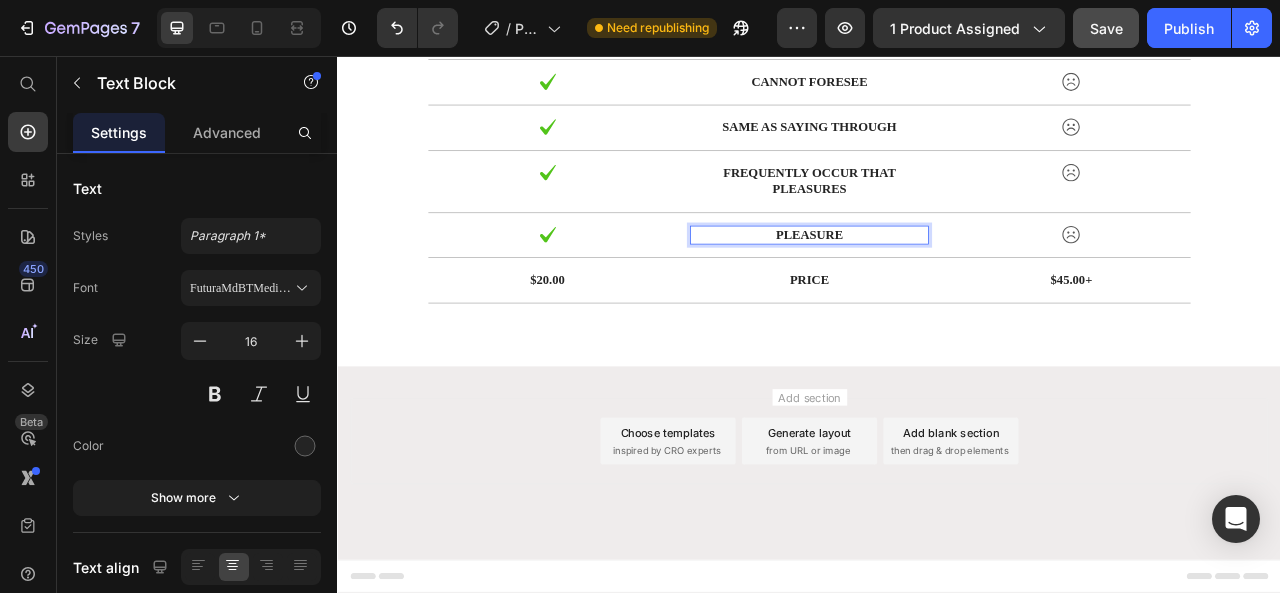 click on "pleasure" at bounding box center (936, 284) 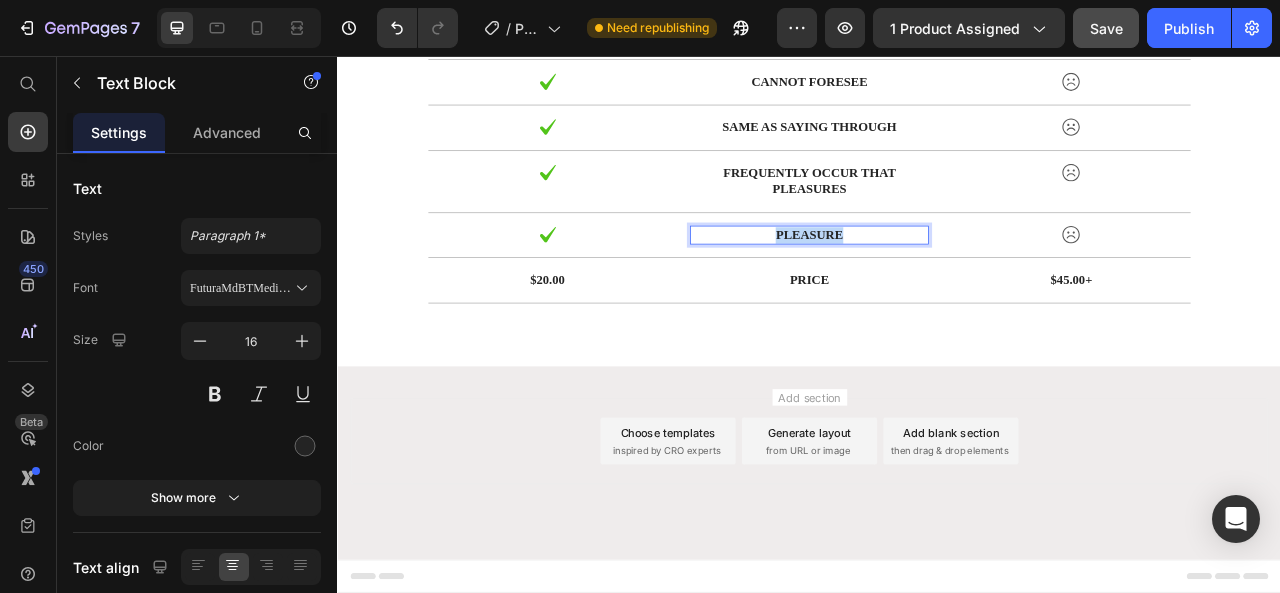 click on "pleasure" at bounding box center [936, 284] 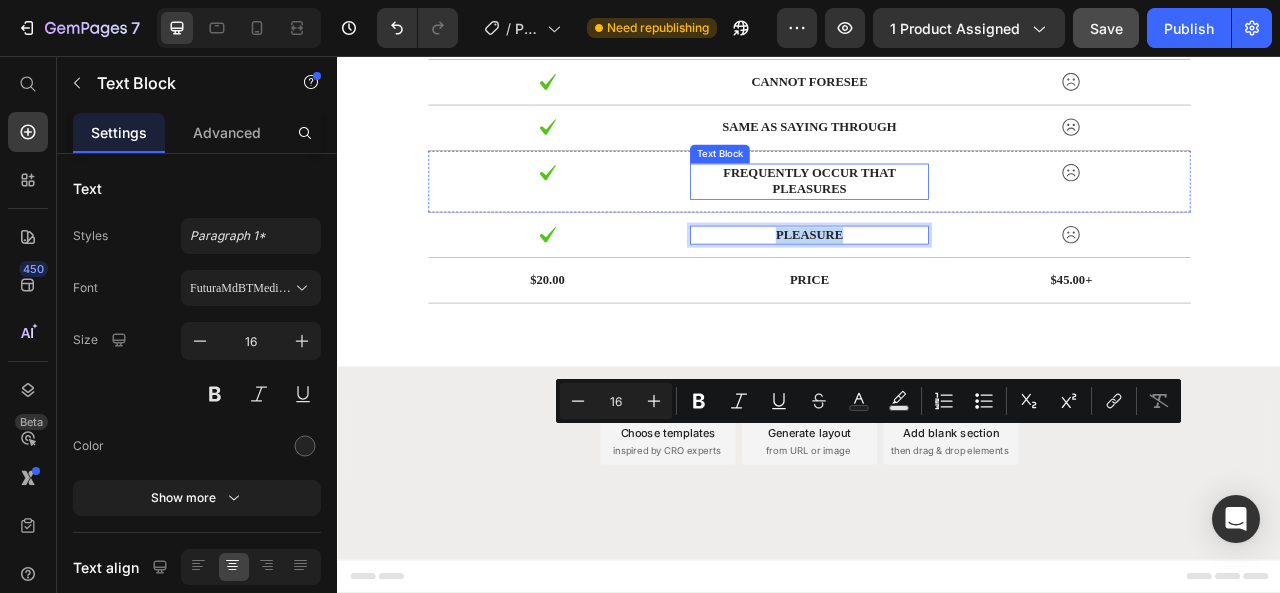 click on "frequently occur that pleasures" at bounding box center [936, 216] 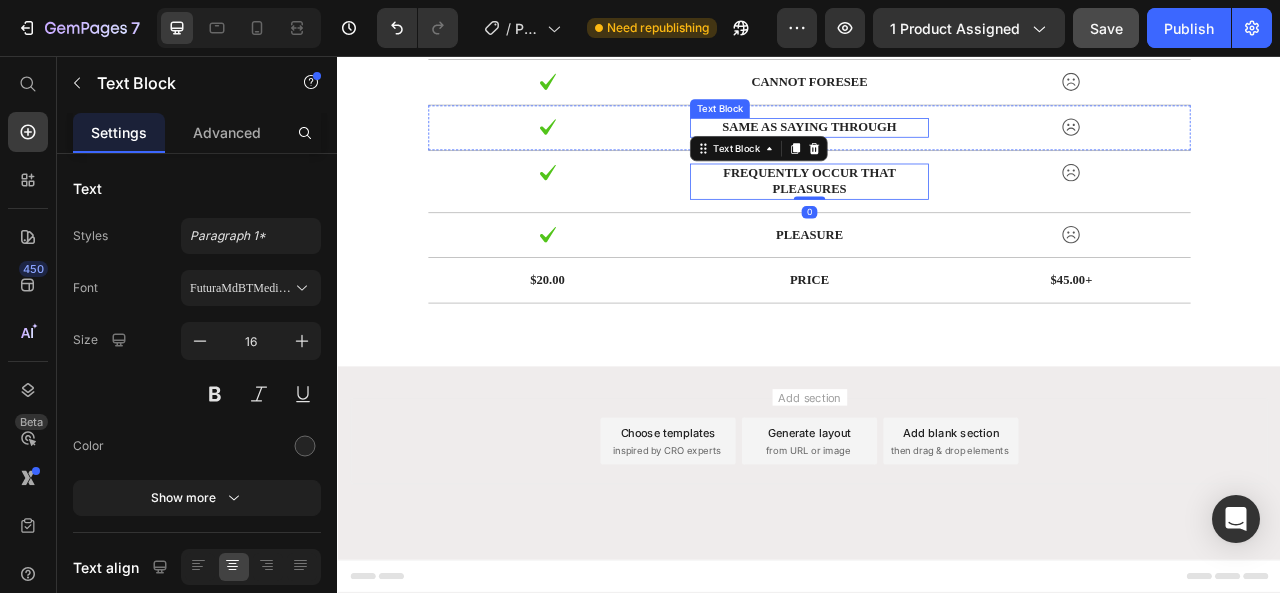 click on "same as saying through" at bounding box center (936, 147) 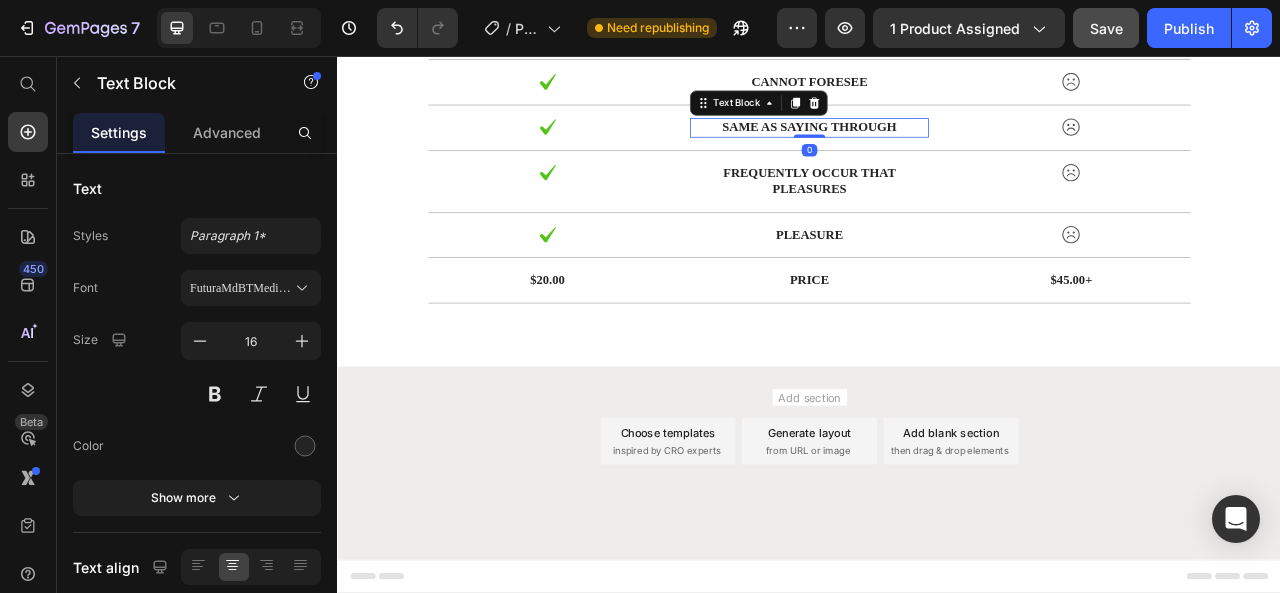 click on "same as saying through" at bounding box center [936, 147] 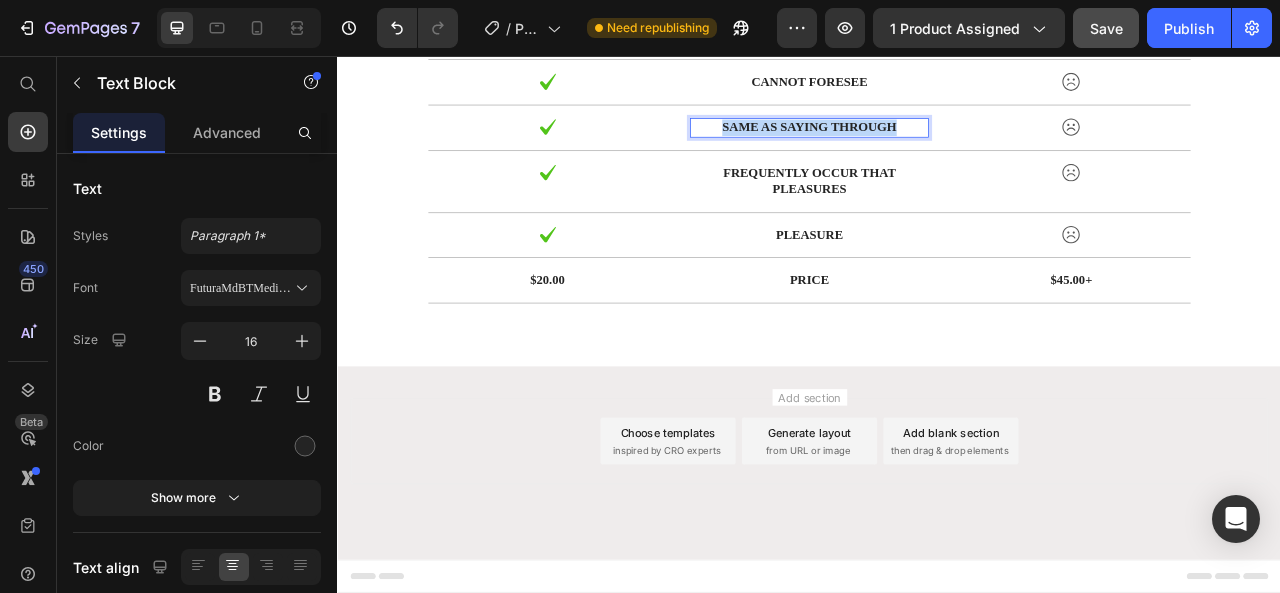 click on "same as saying through" at bounding box center (936, 147) 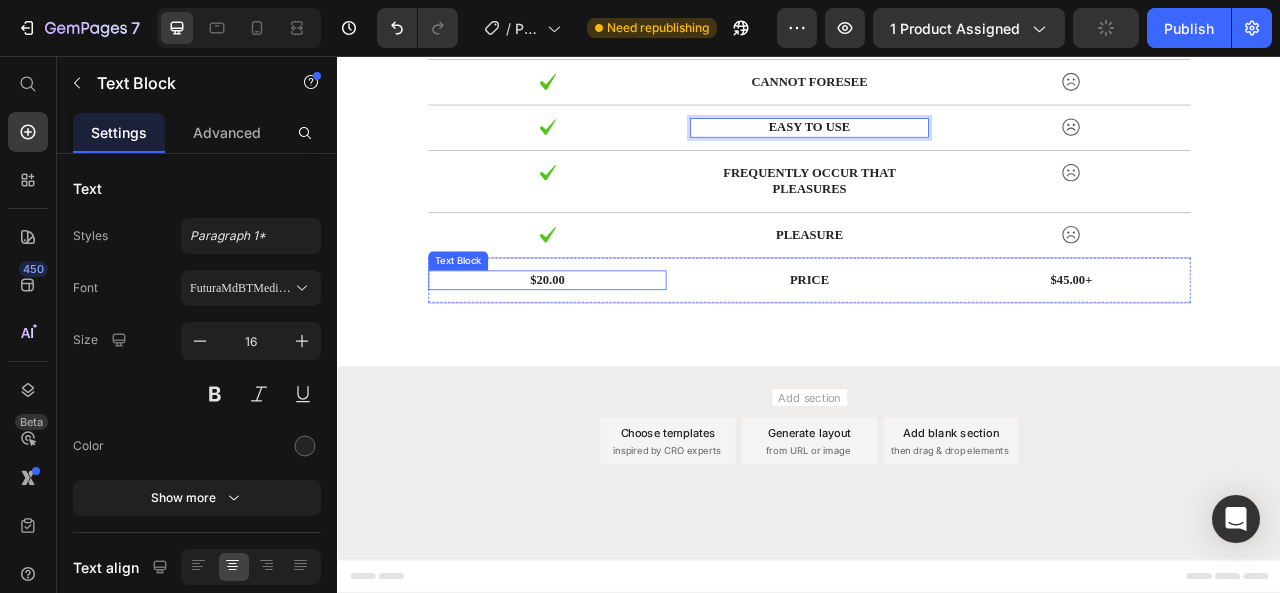 drag, startPoint x: 573, startPoint y: 589, endPoint x: 586, endPoint y: 591, distance: 13.152946 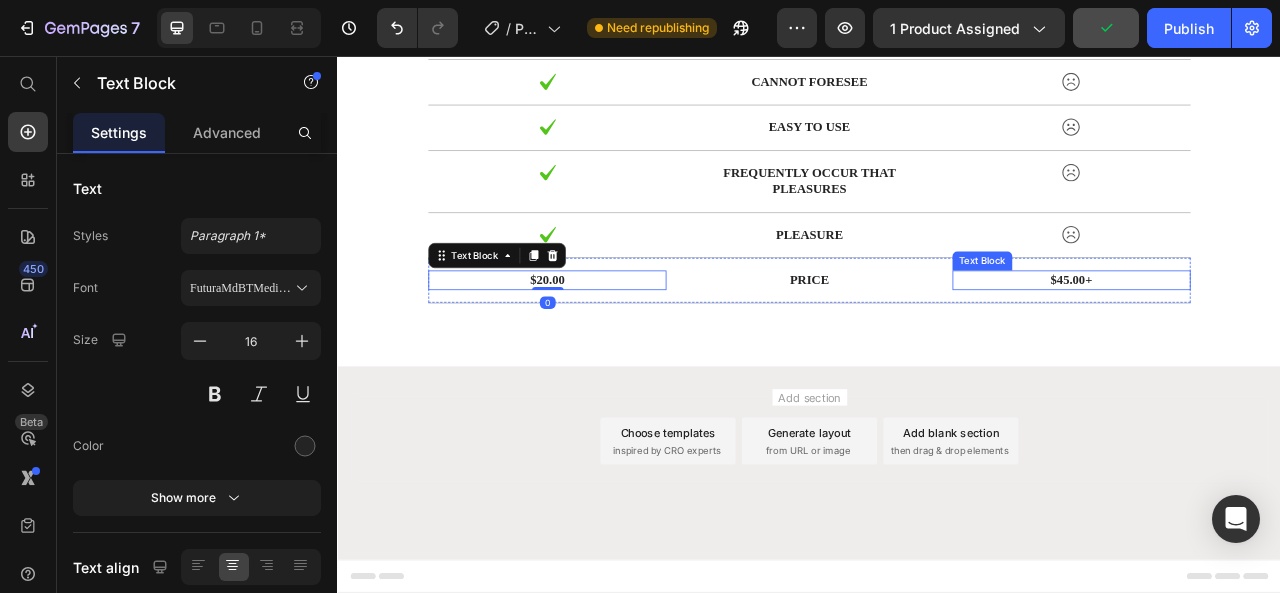 click on "$45.00+" at bounding box center [1270, 341] 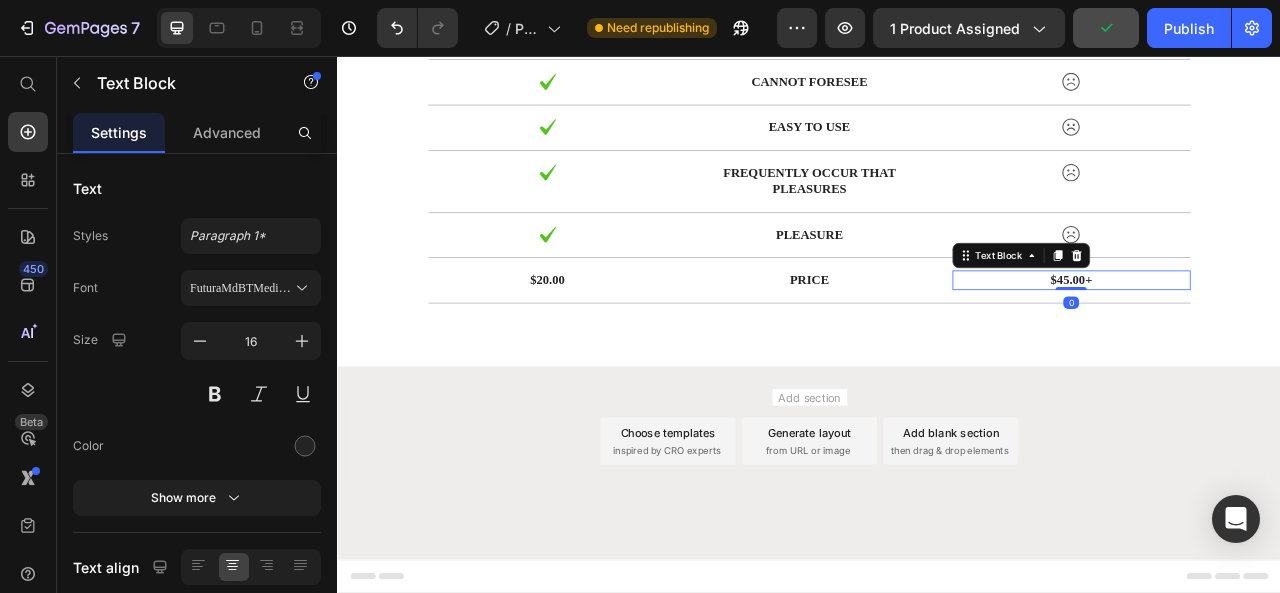 click on "$45.00+" at bounding box center (1270, 341) 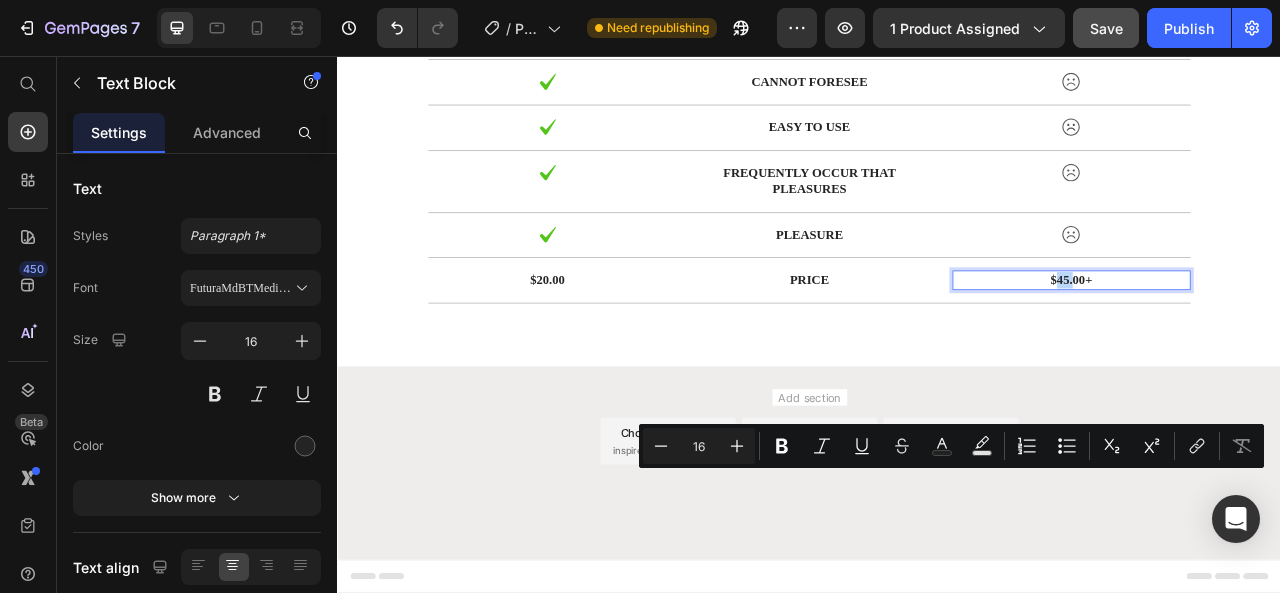 drag, startPoint x: 1245, startPoint y: 590, endPoint x: 1263, endPoint y: 590, distance: 18 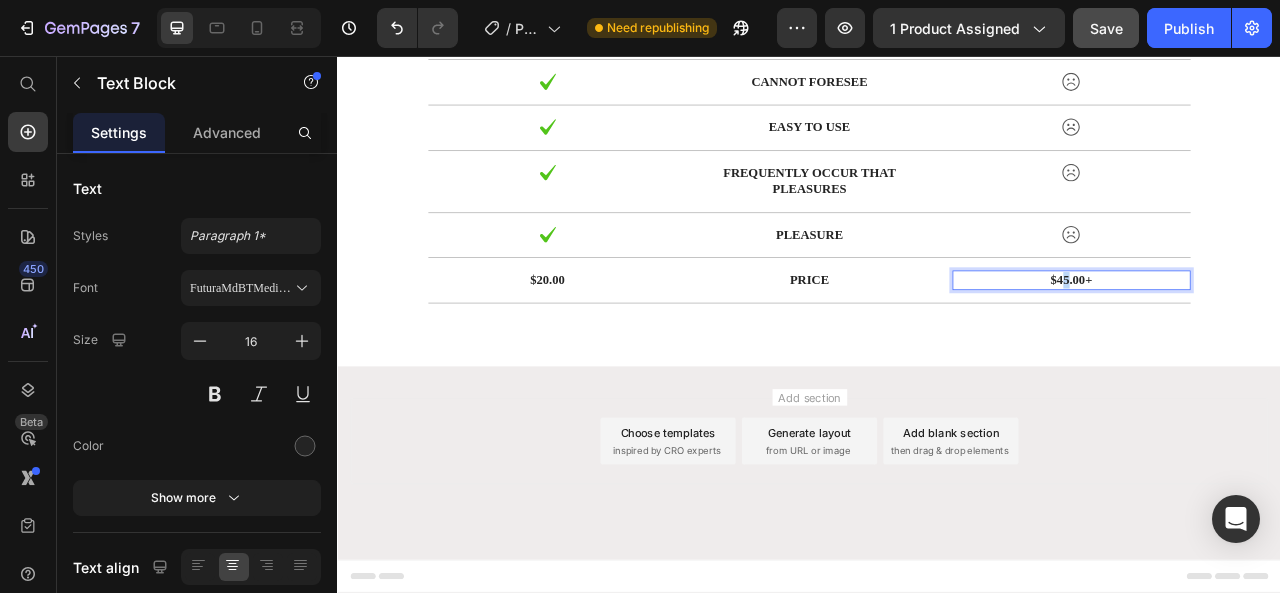 click on "$45.00+" at bounding box center [1270, 341] 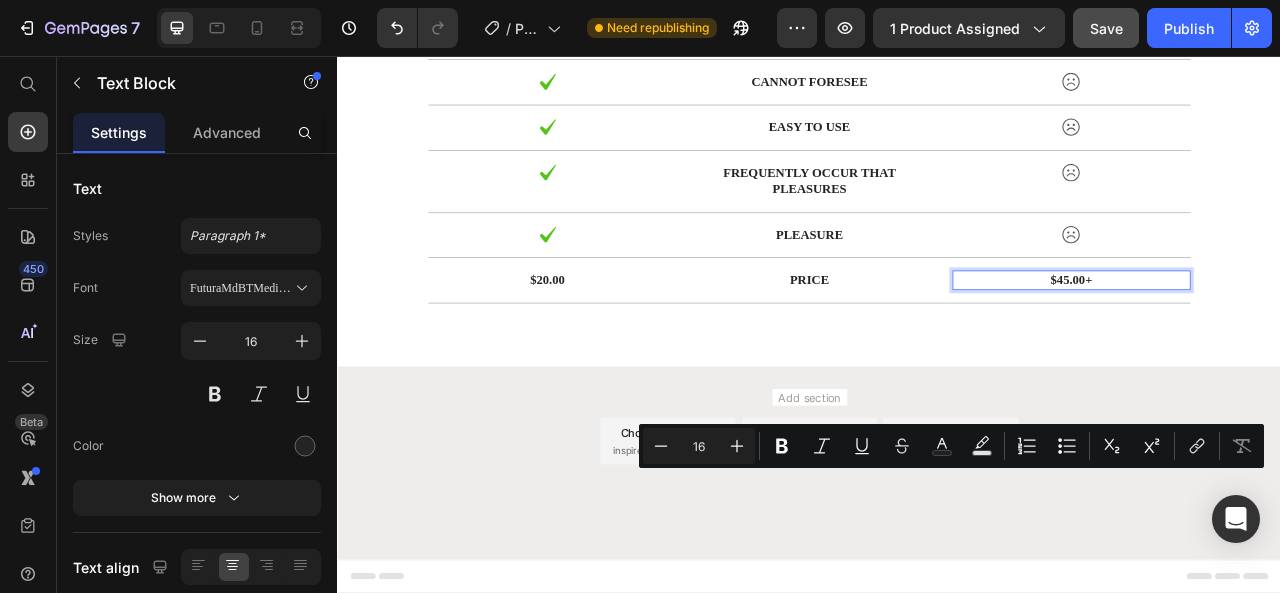 click on "$45.00+" at bounding box center (1270, 341) 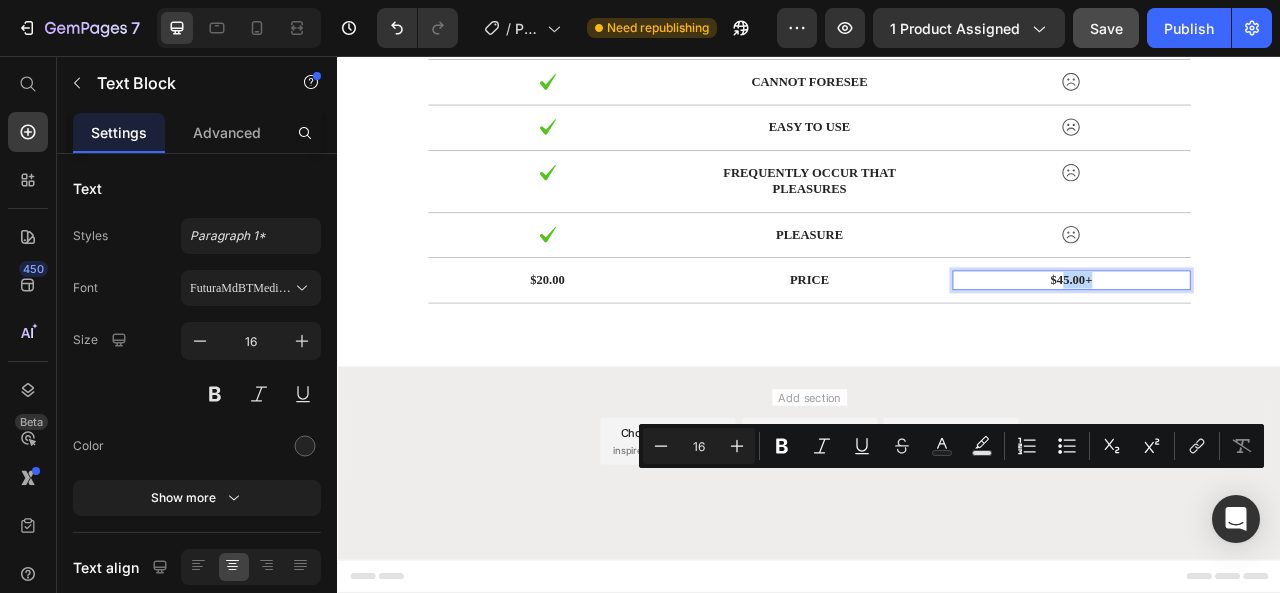 drag, startPoint x: 1287, startPoint y: 591, endPoint x: 1250, endPoint y: 596, distance: 37.336308 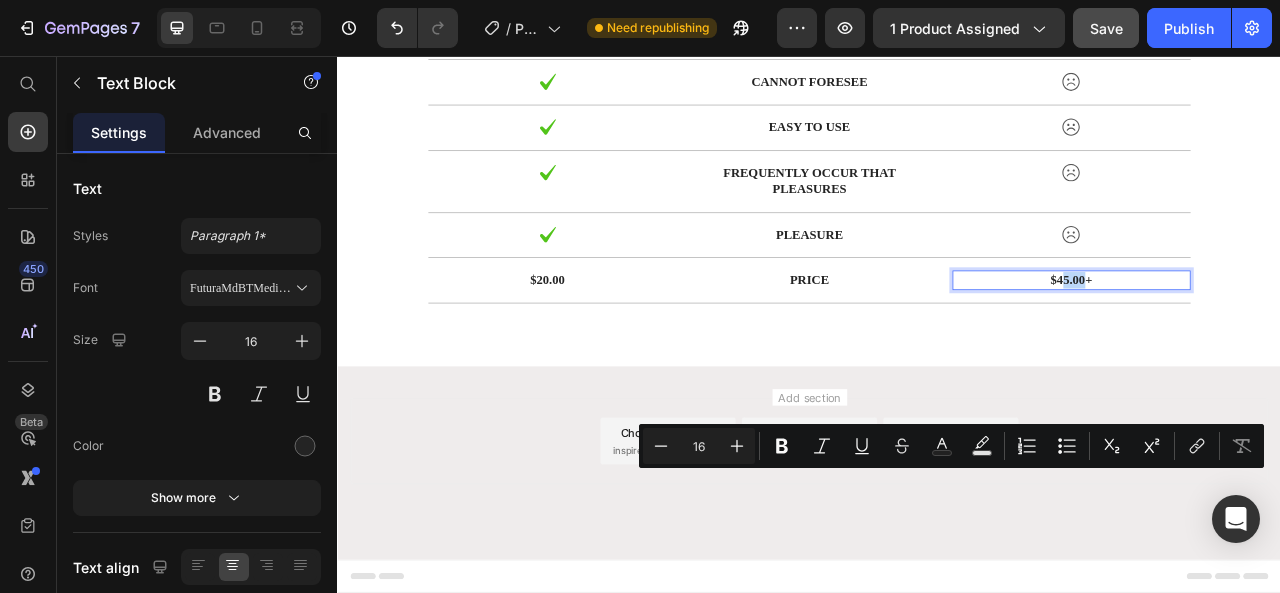 drag, startPoint x: 1277, startPoint y: 590, endPoint x: 1250, endPoint y: 590, distance: 27 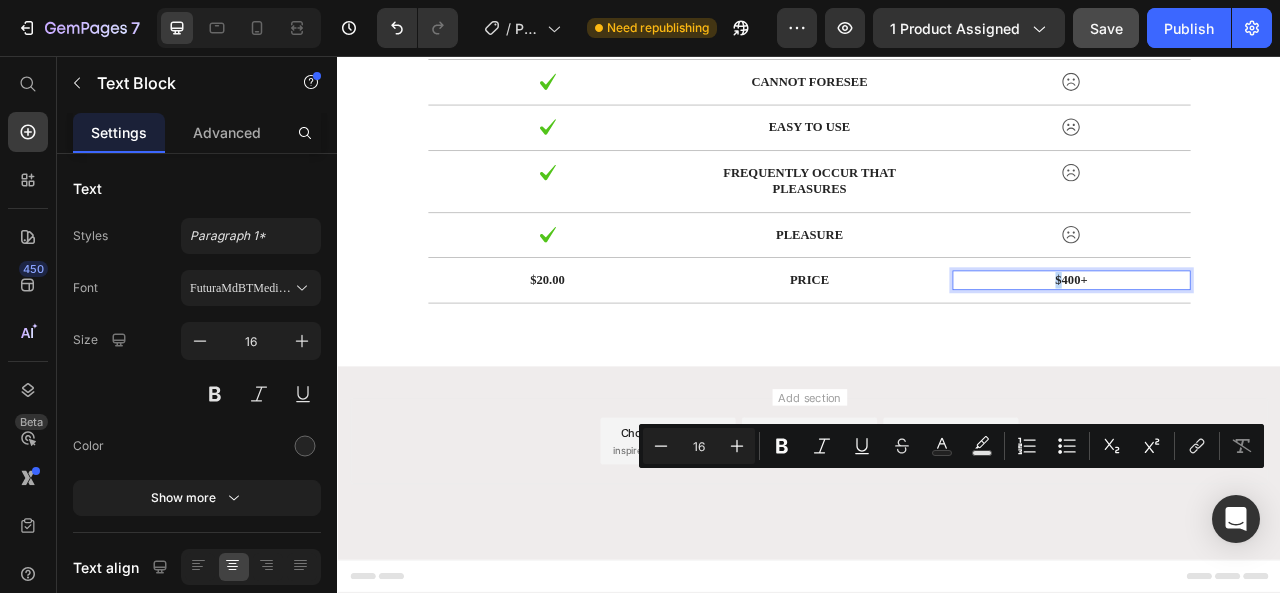 click on "$400+" at bounding box center (1270, 341) 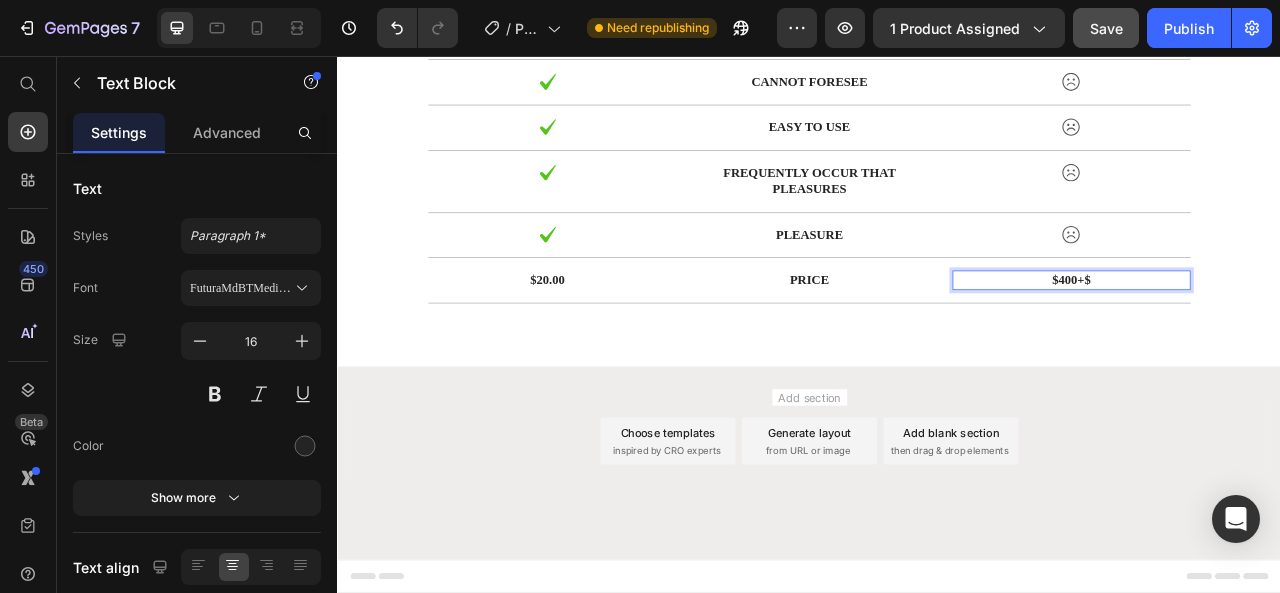 scroll, scrollTop: 57, scrollLeft: 0, axis: vertical 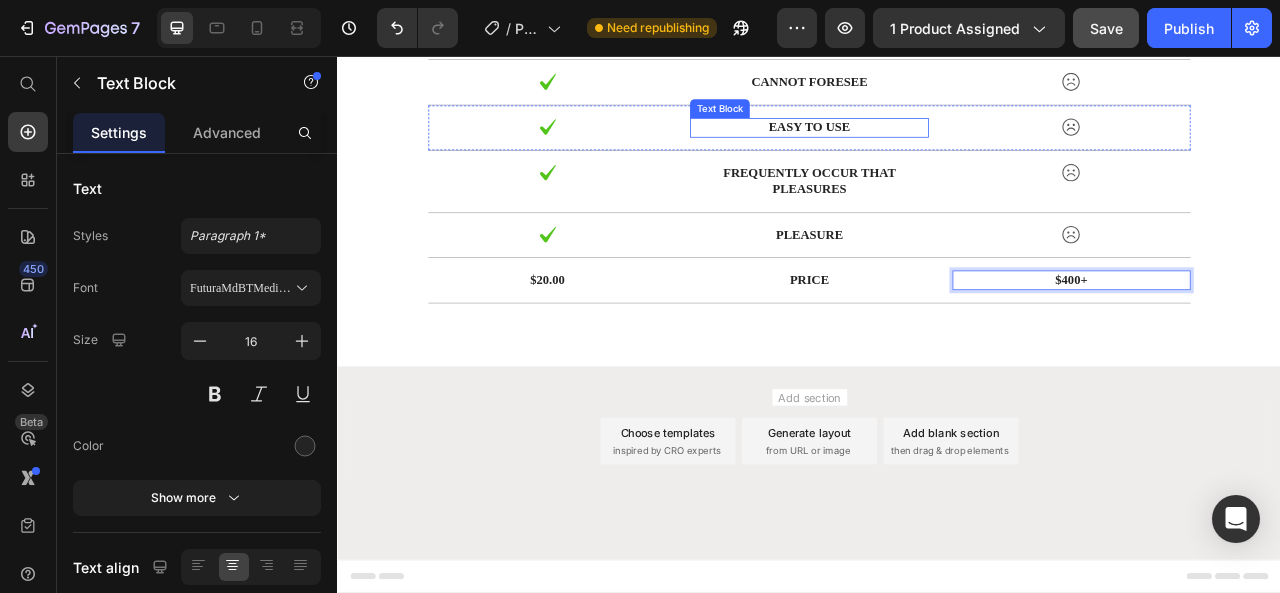 click on "EASY TO USE" at bounding box center (936, 147) 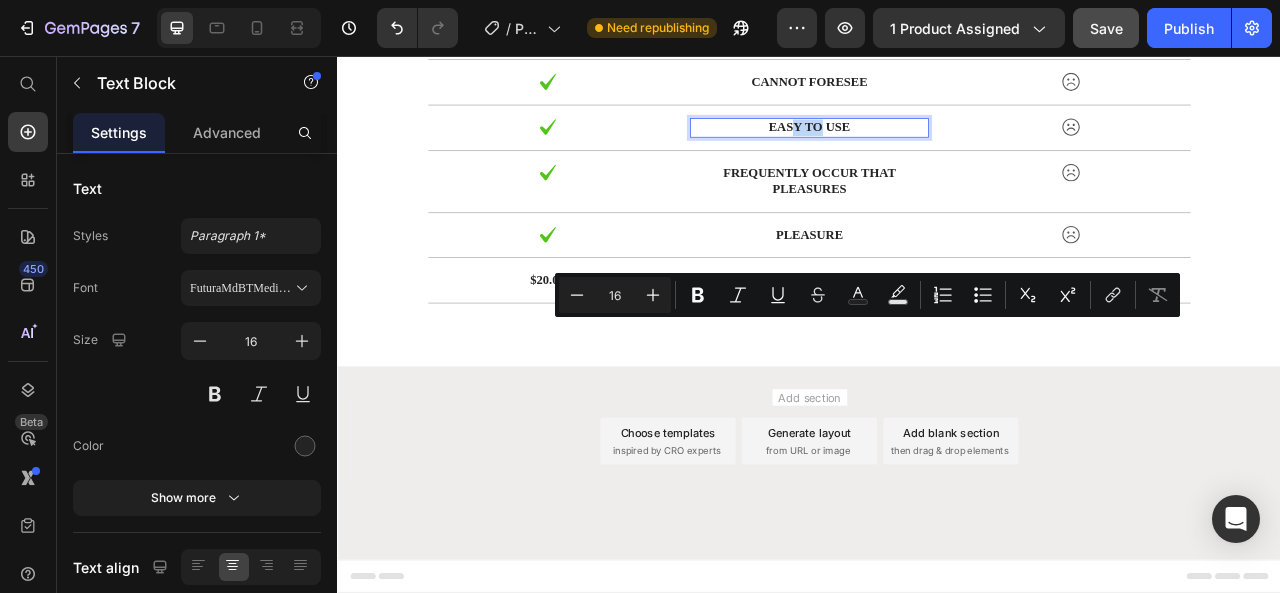 drag, startPoint x: 908, startPoint y: 399, endPoint x: 943, endPoint y: 395, distance: 35.22783 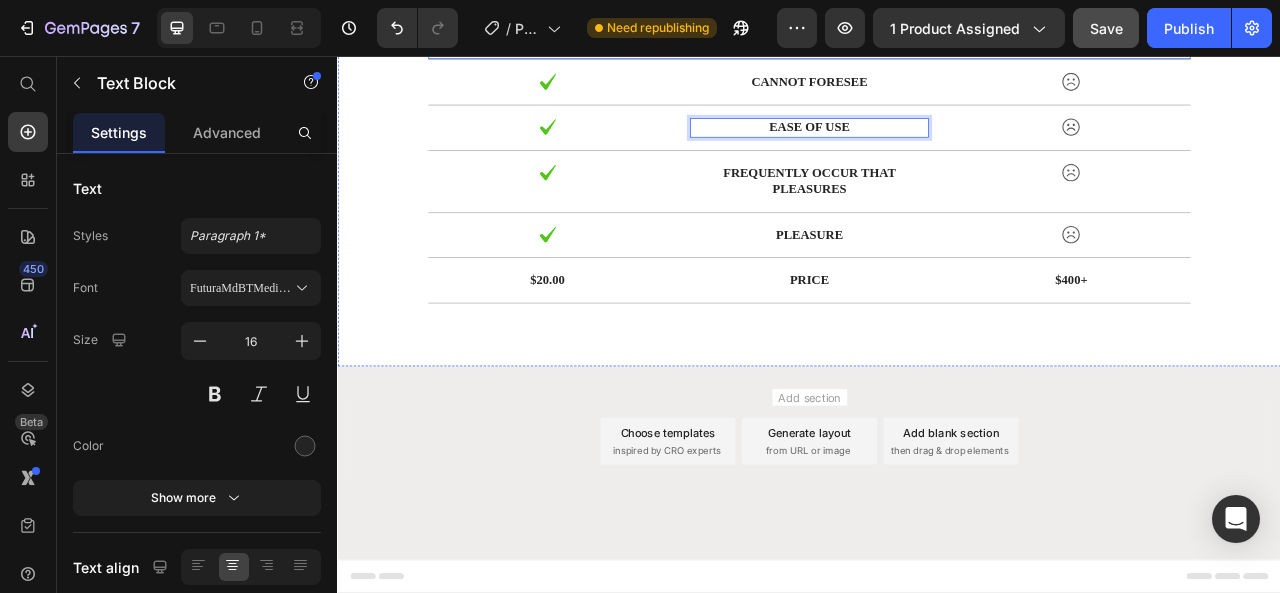 drag, startPoint x: 878, startPoint y: 299, endPoint x: 880, endPoint y: 288, distance: 11.18034 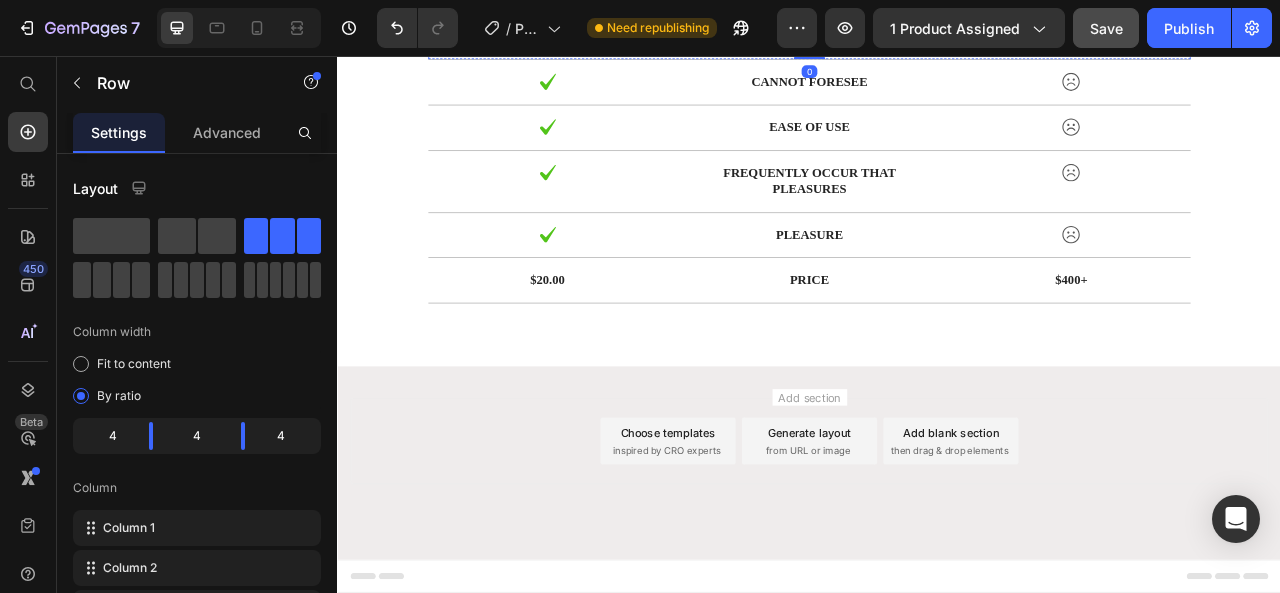 click on "pleasure of the moment" at bounding box center [936, 32] 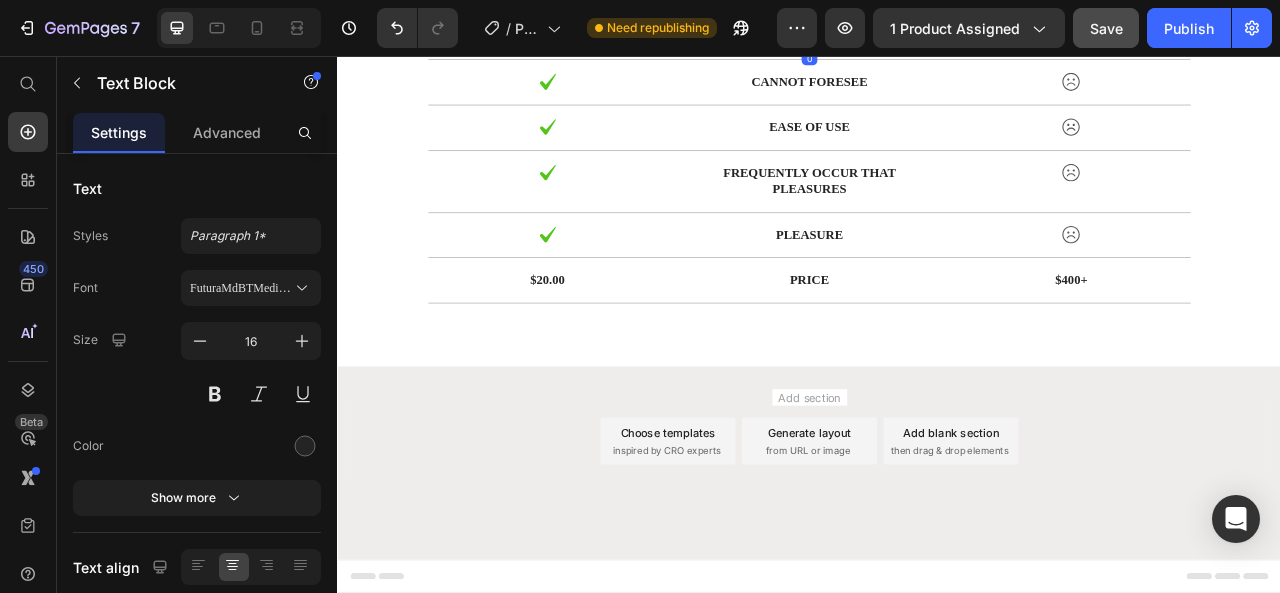 click on "pleasure of the moment" at bounding box center (936, 32) 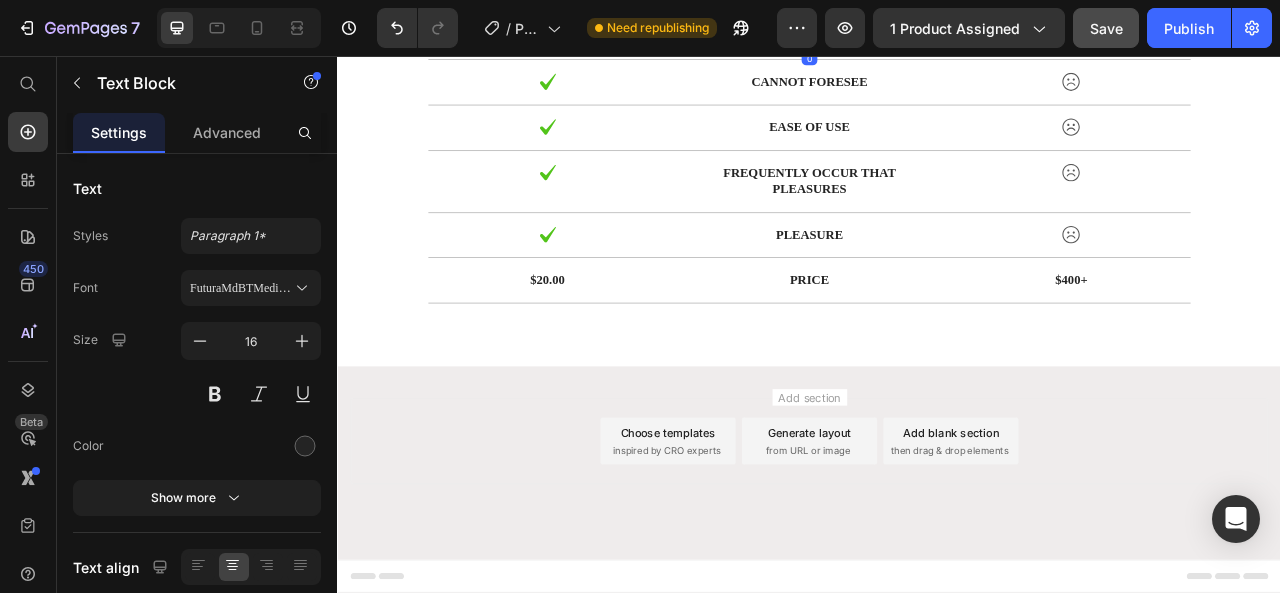 click on "pleasure of the moment" at bounding box center [936, 32] 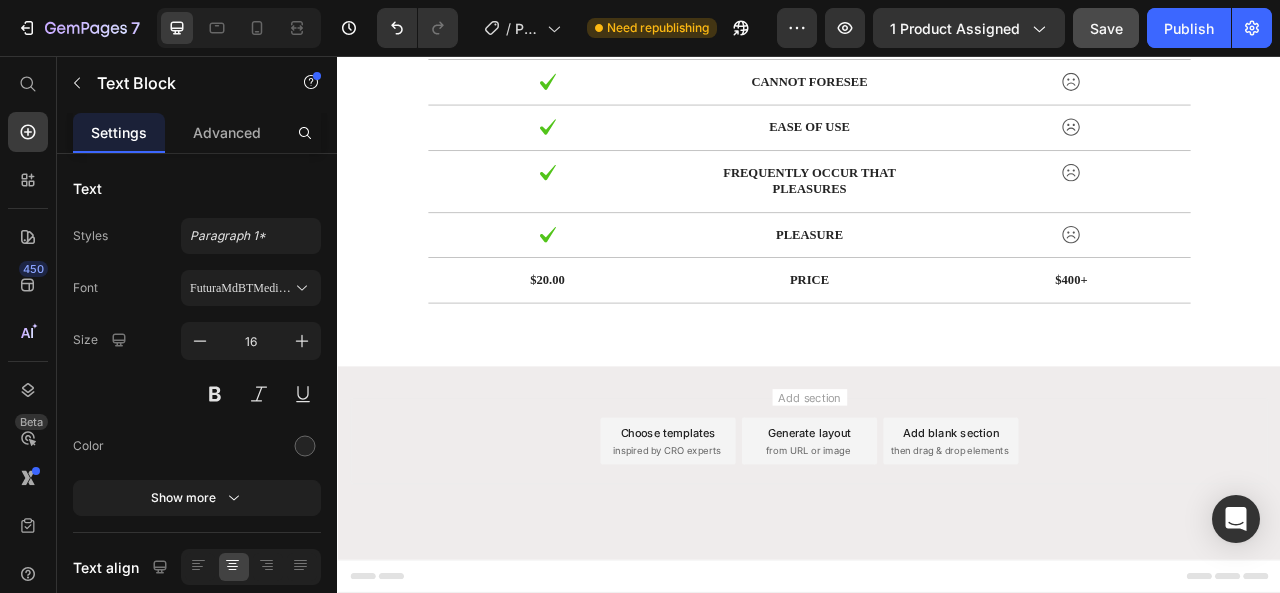 click on "pleasure of the moment" at bounding box center (936, 32) 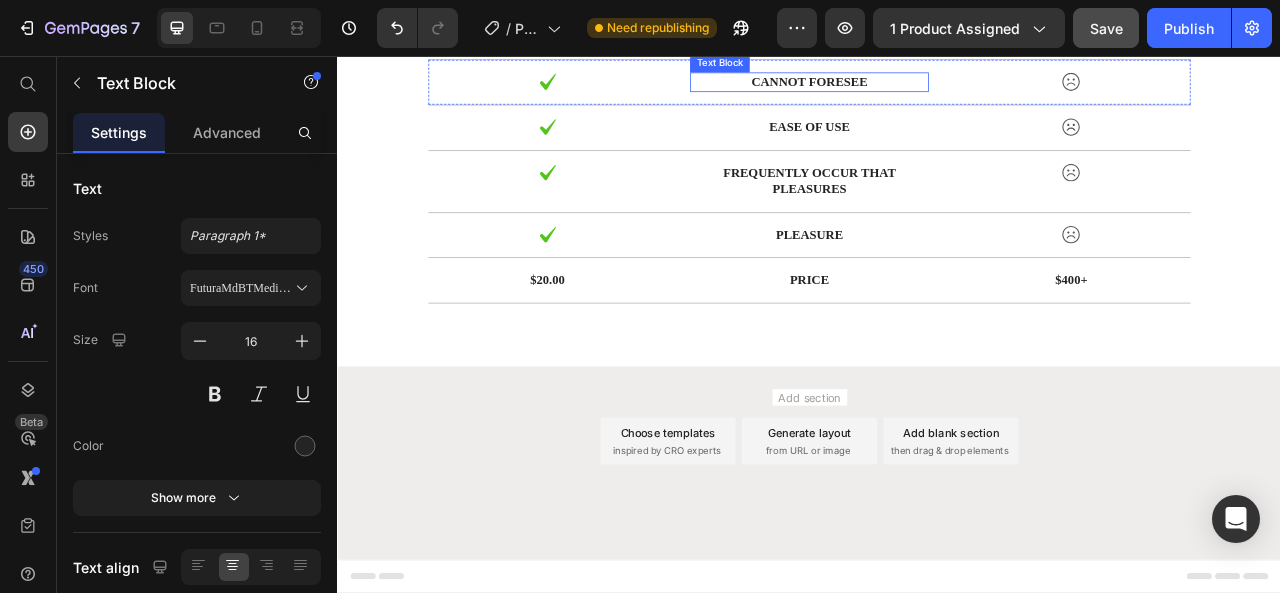 click on "cannot foresee" at bounding box center [936, 89] 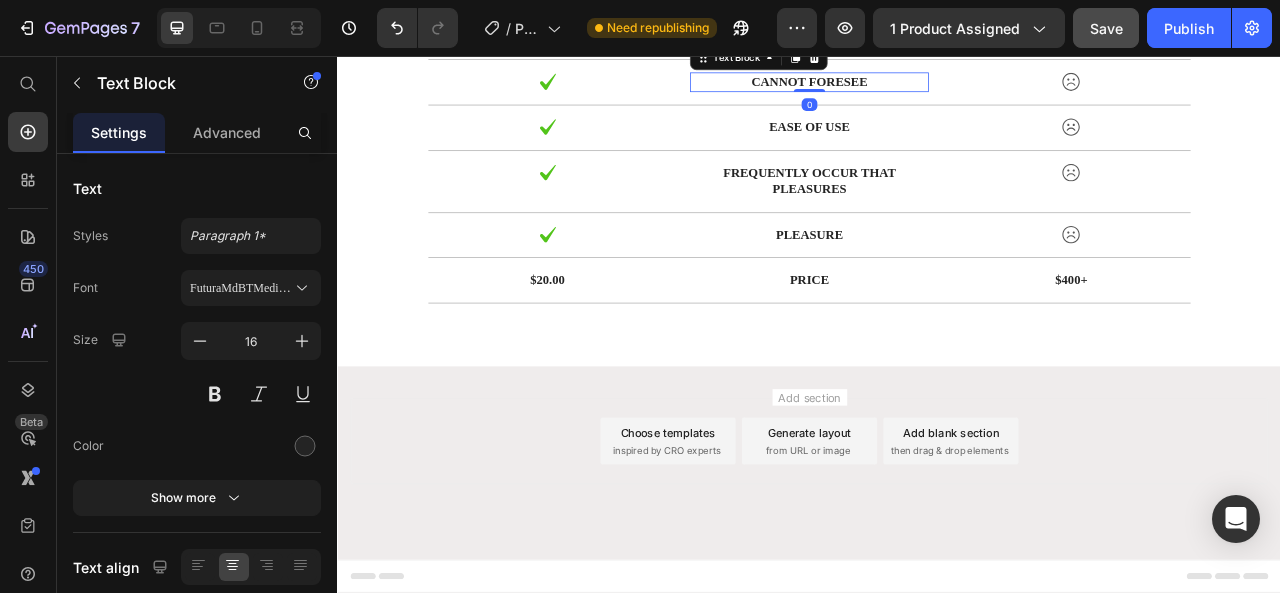 click on "cannot foresee" at bounding box center (936, 89) 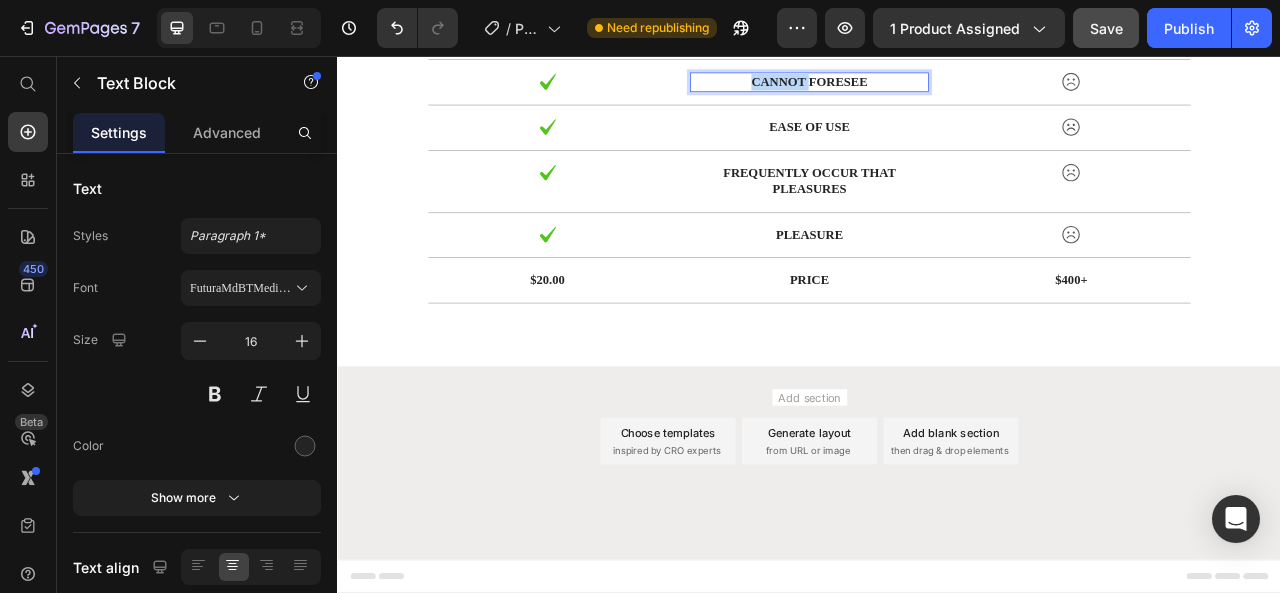 click on "cannot foresee" at bounding box center (936, 89) 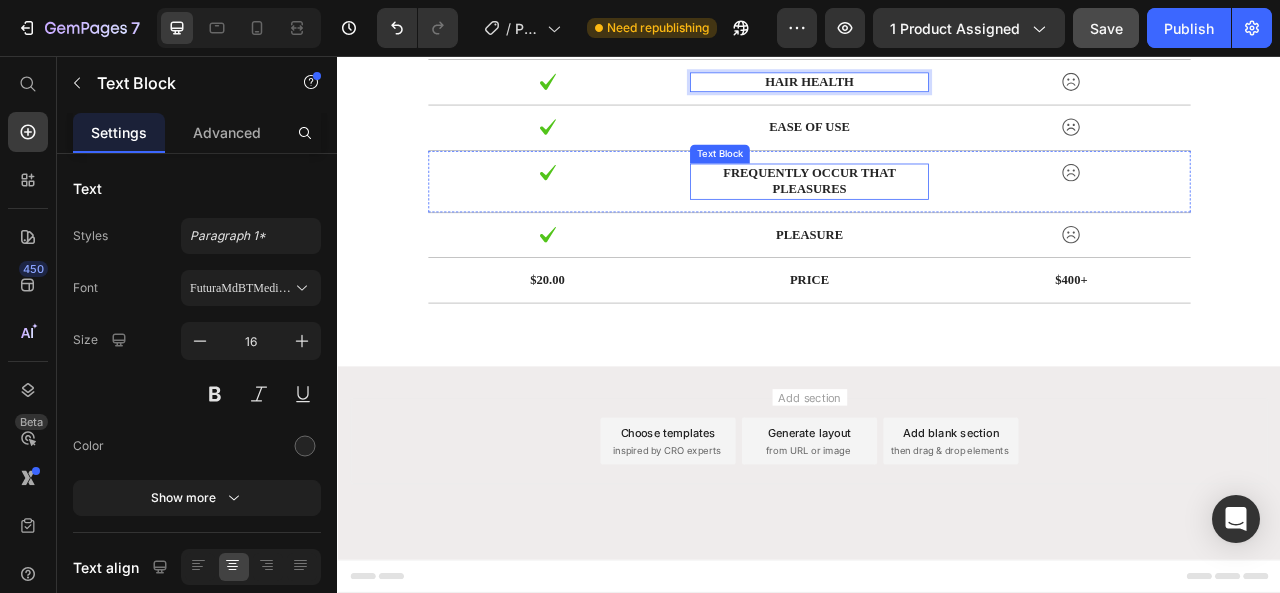click on "frequently occur that pleasures" at bounding box center [936, 216] 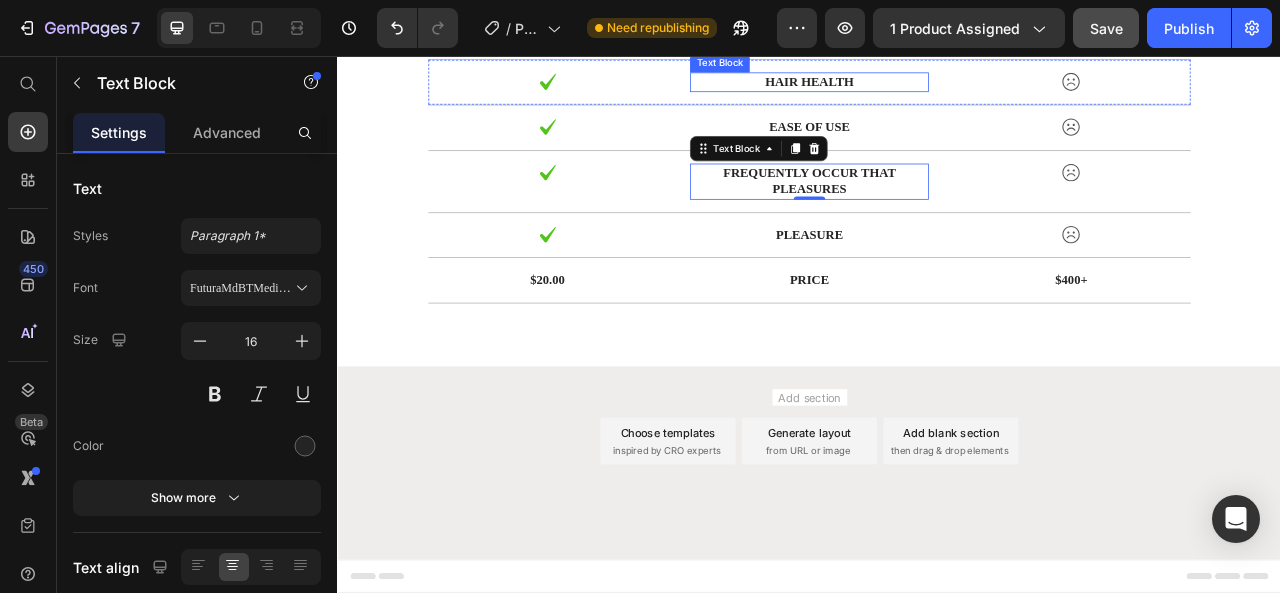 click on "HAIR HEALTH" at bounding box center [936, 89] 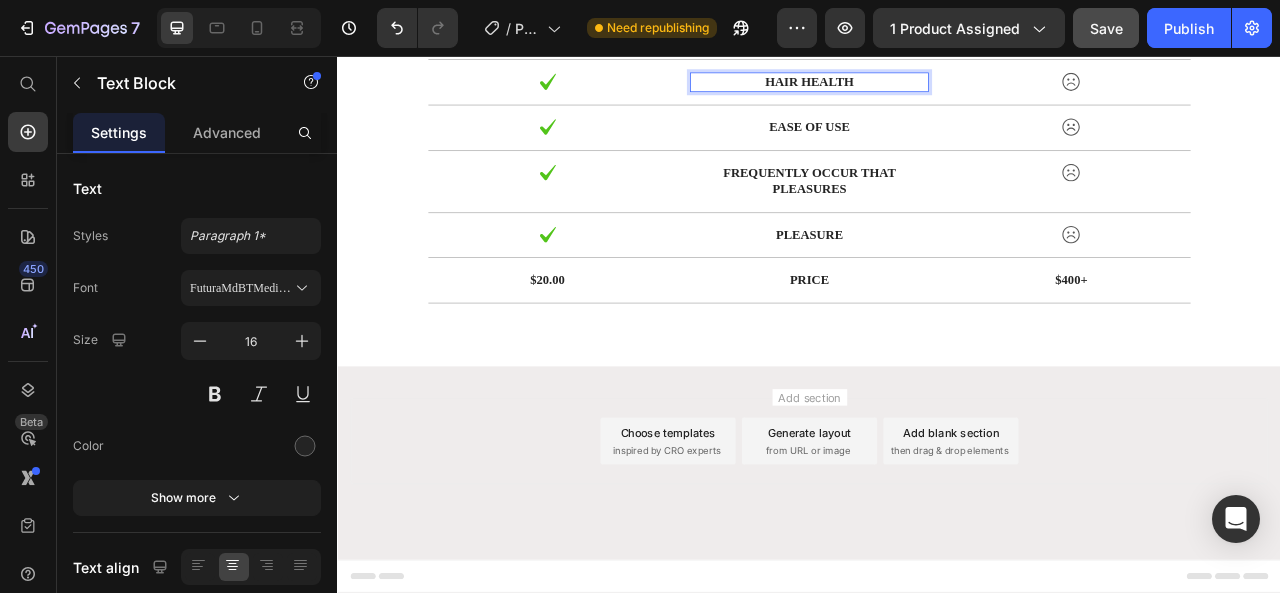 click on "HAIR HEALTH" at bounding box center (936, 89) 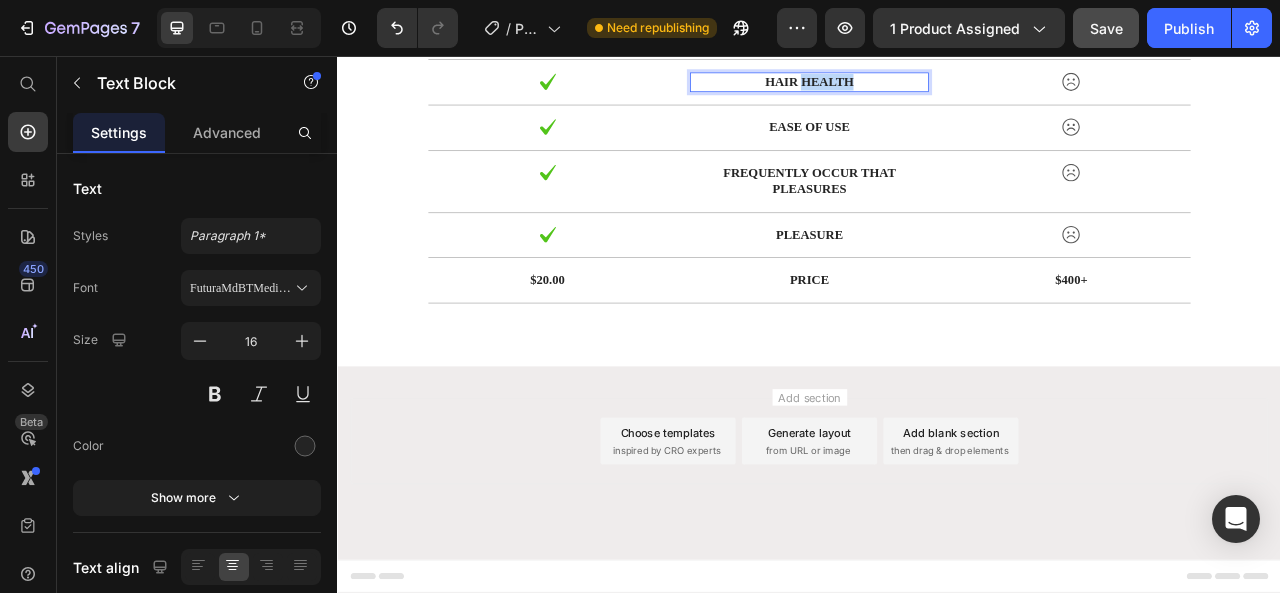 click on "HAIR HEALTH" at bounding box center [936, 89] 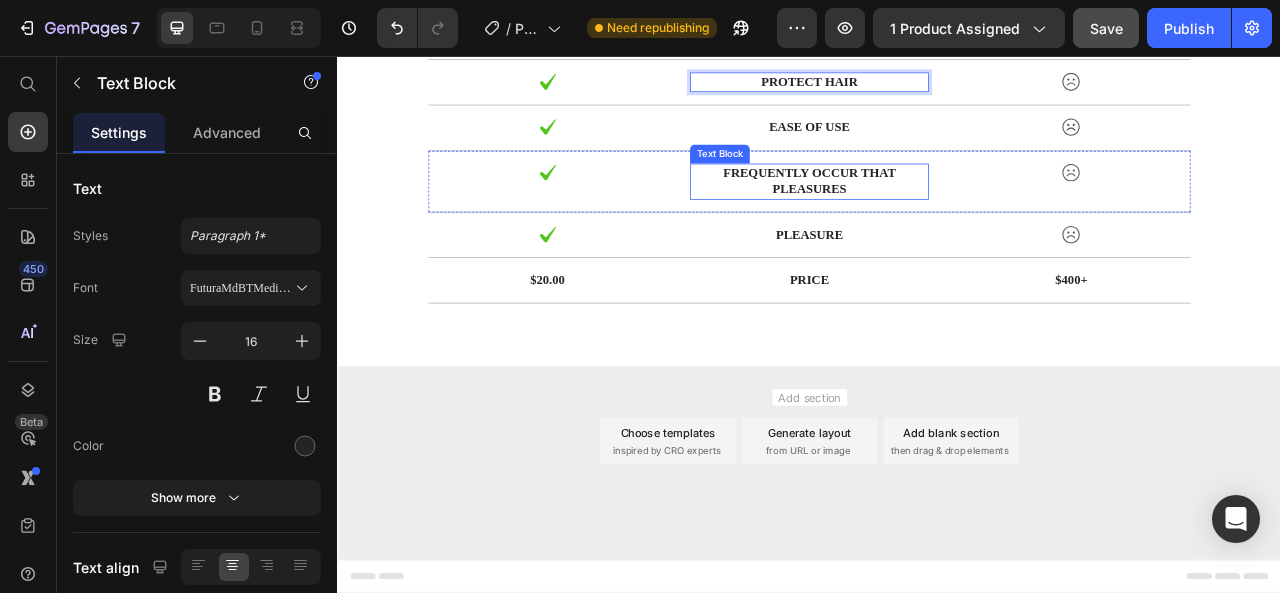 click on "frequently occur that pleasures" at bounding box center (936, 216) 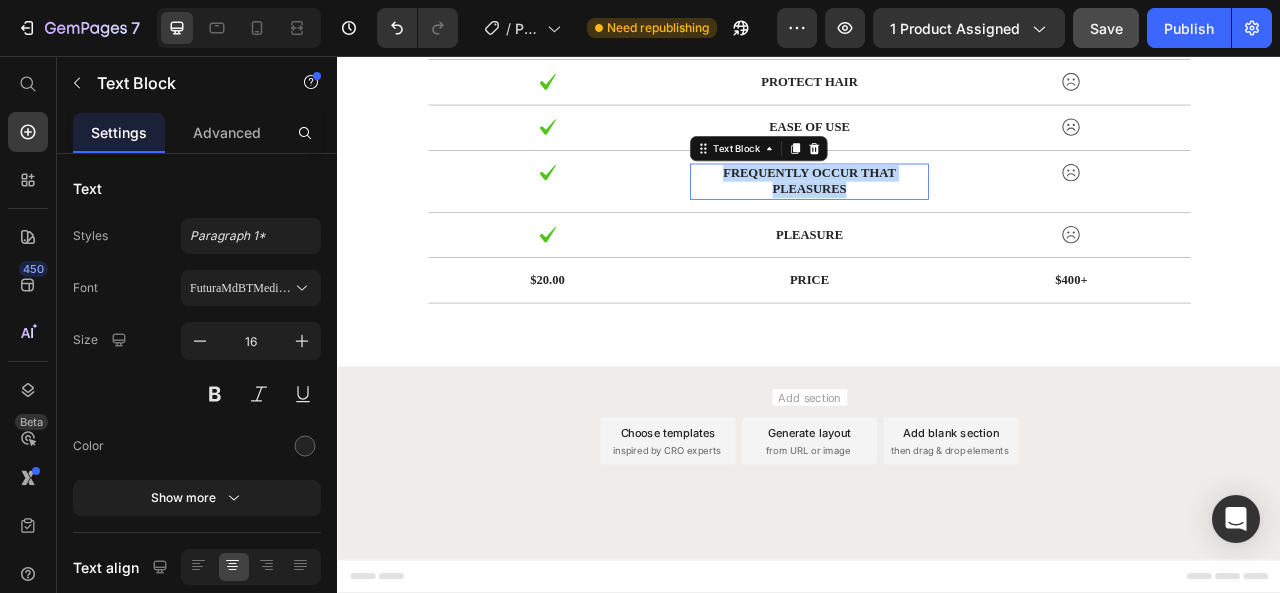 click on "frequently occur that pleasures" at bounding box center (936, 216) 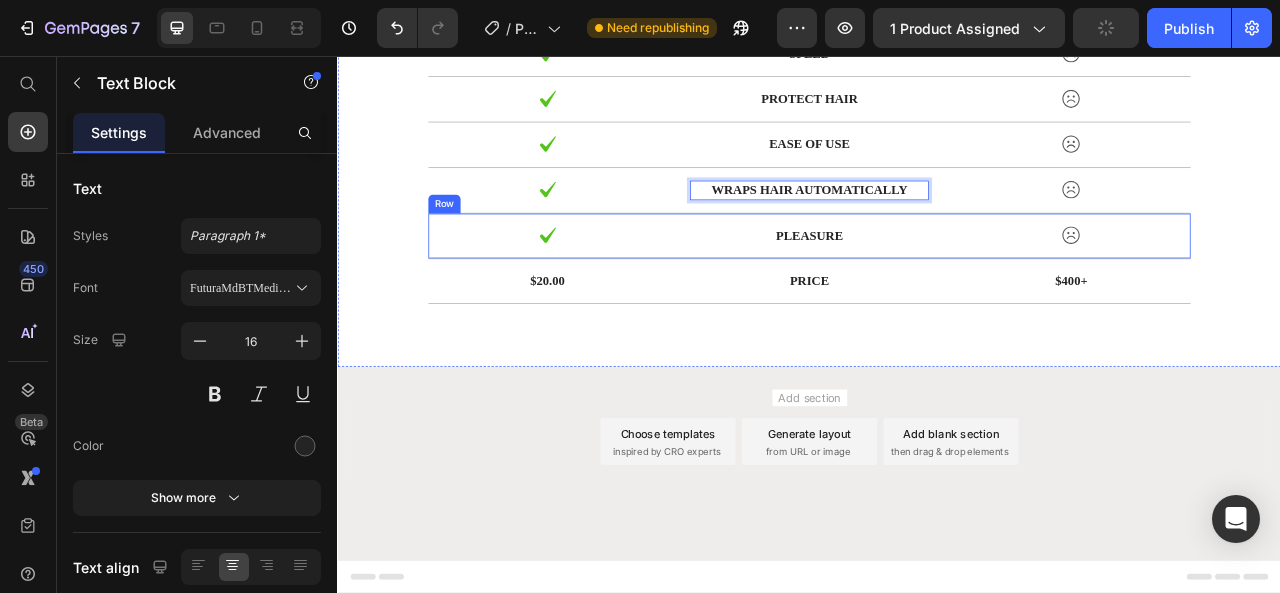 click on "pleasure" at bounding box center [936, 284] 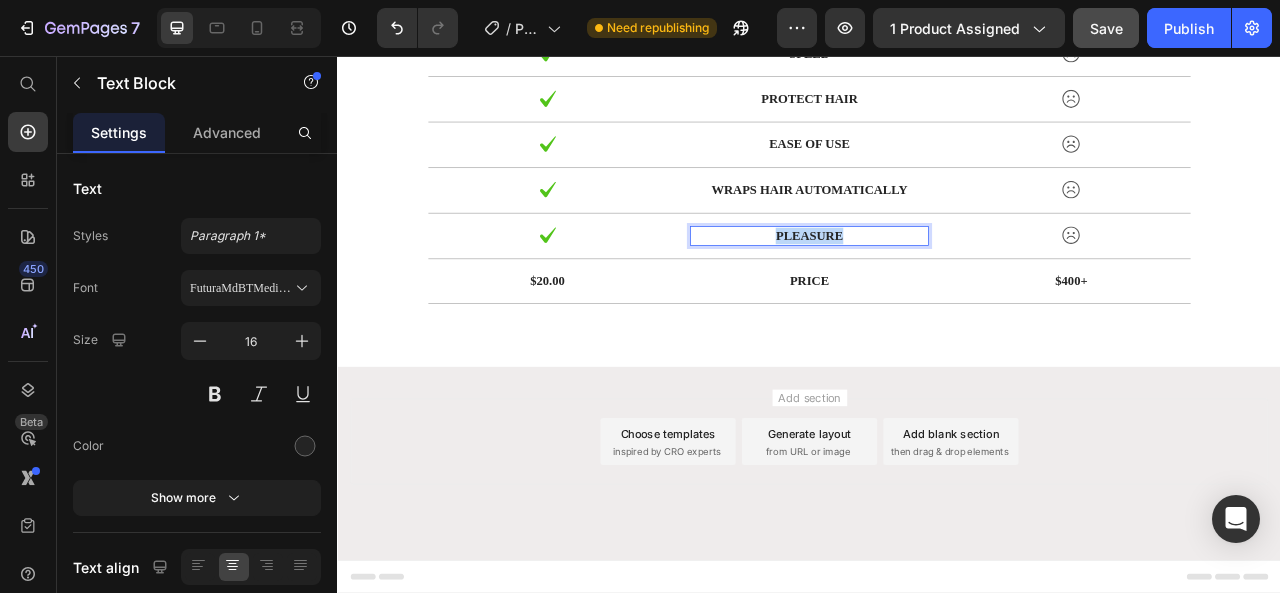 click on "pleasure" at bounding box center [936, 284] 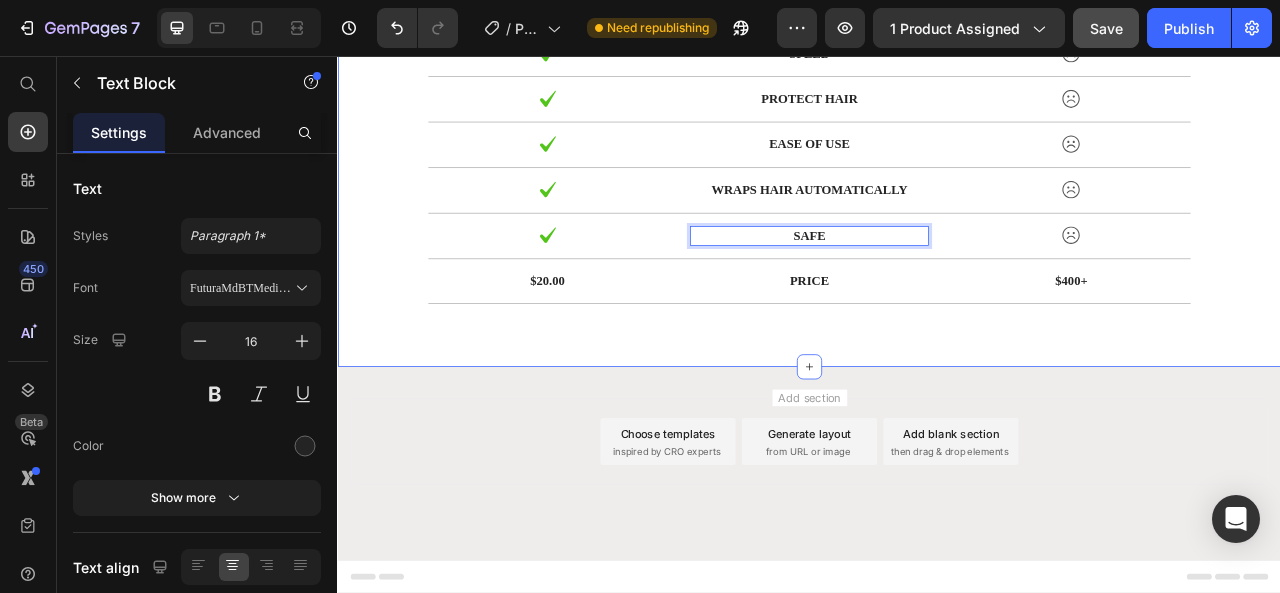 scroll, scrollTop: 4500, scrollLeft: 0, axis: vertical 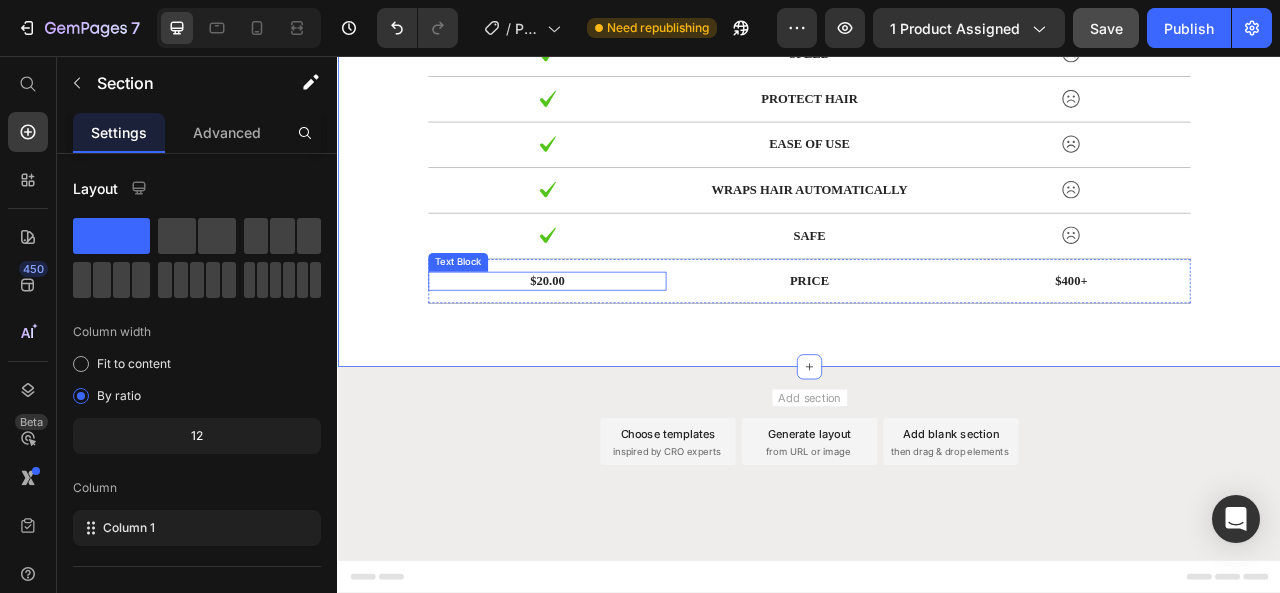 click on "$20.00" at bounding box center (603, 342) 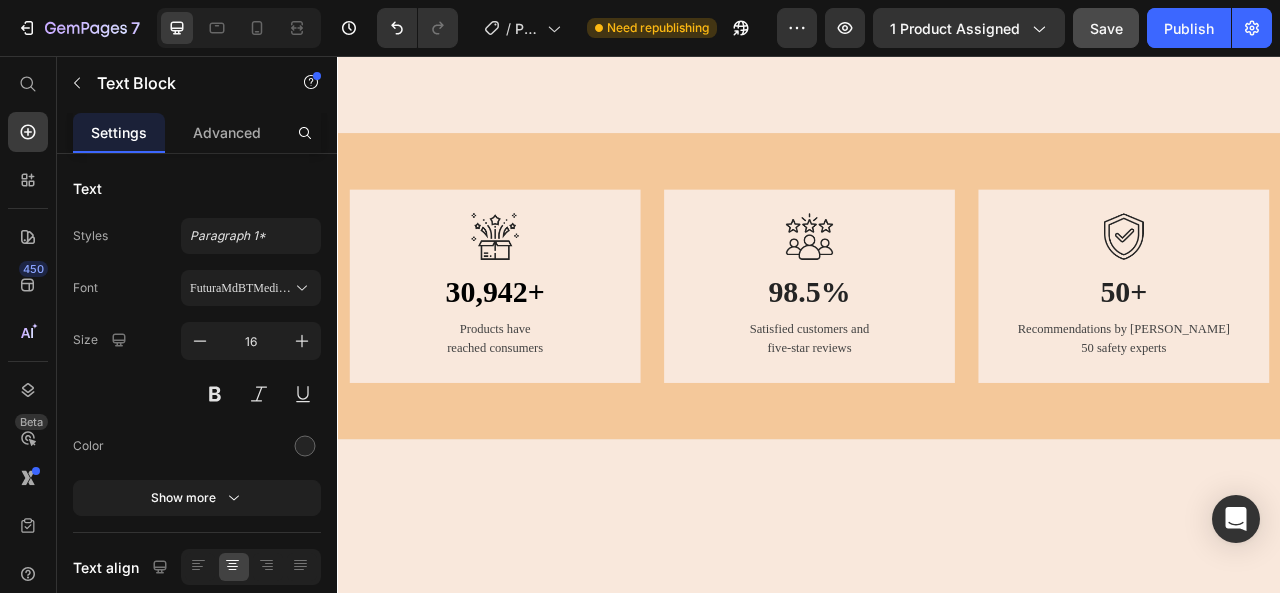 scroll, scrollTop: 828, scrollLeft: 0, axis: vertical 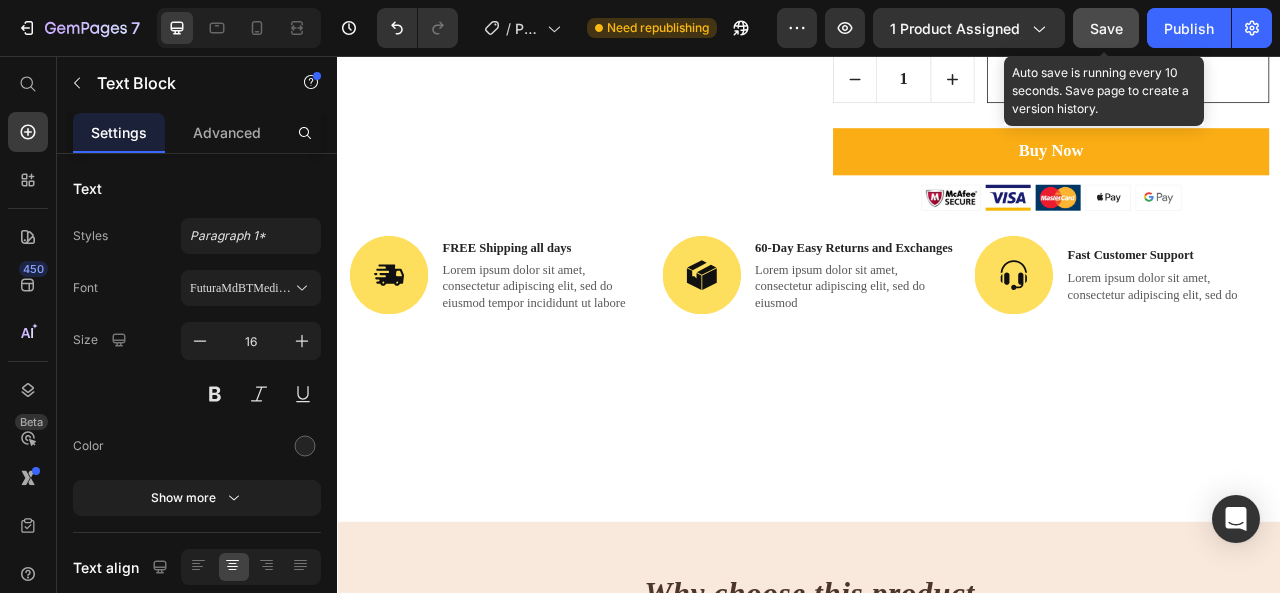 click on "Save" 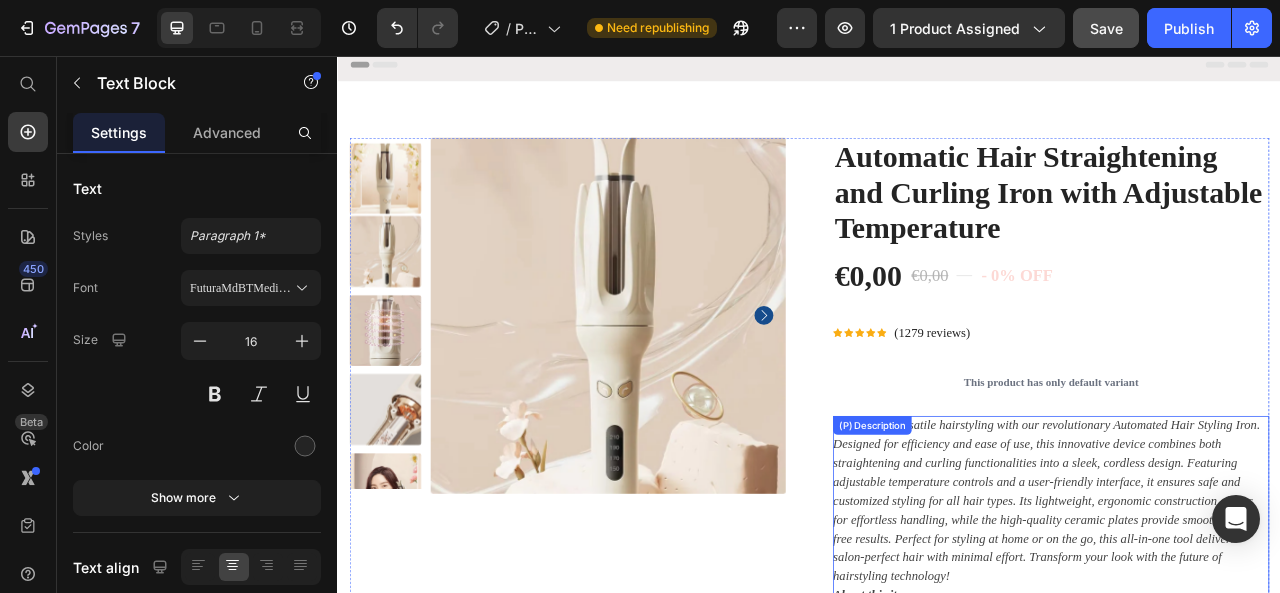 scroll, scrollTop: 0, scrollLeft: 0, axis: both 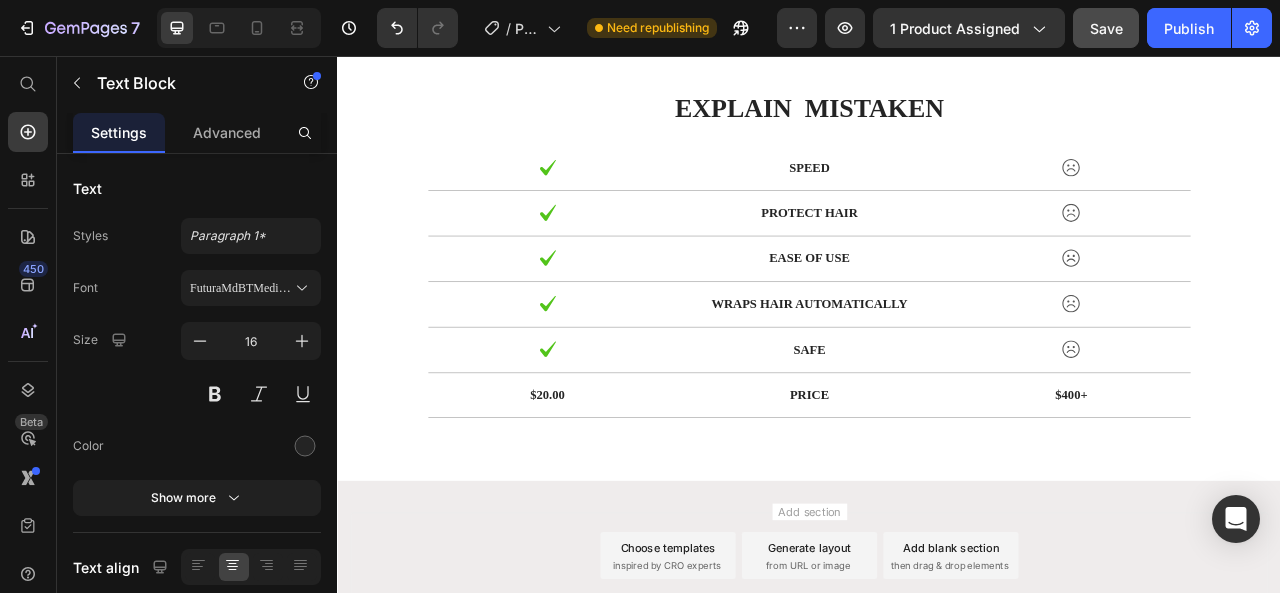 click on "How all this mistaken idea" at bounding box center [937, -208] 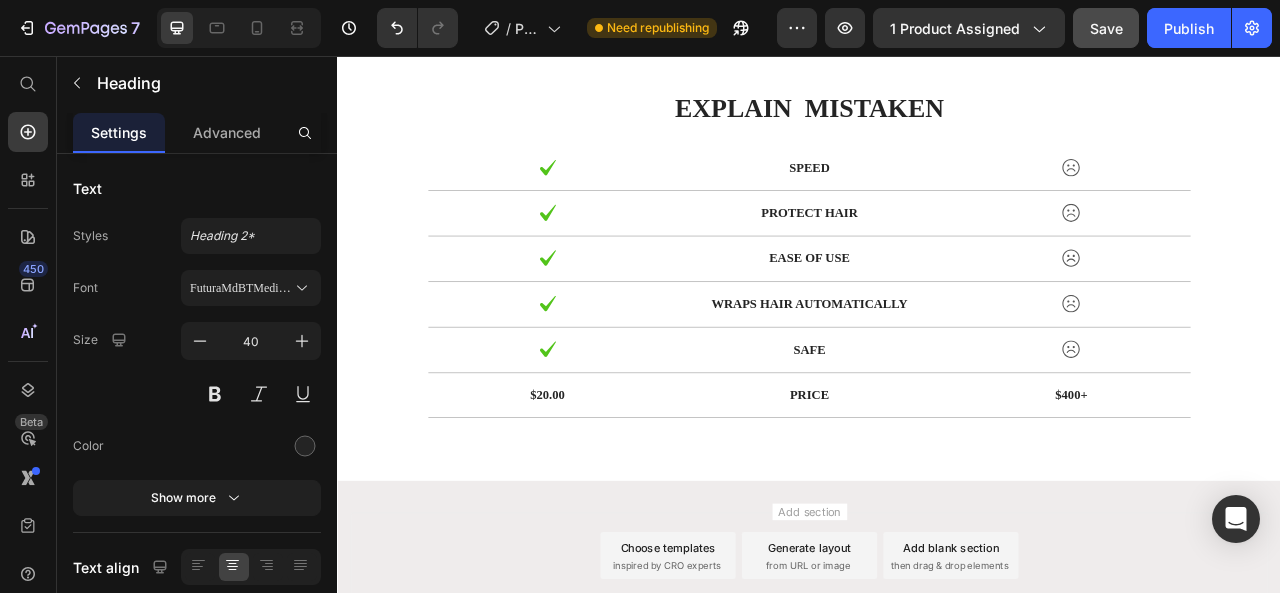 click on "How all this mistaken idea" at bounding box center (937, -208) 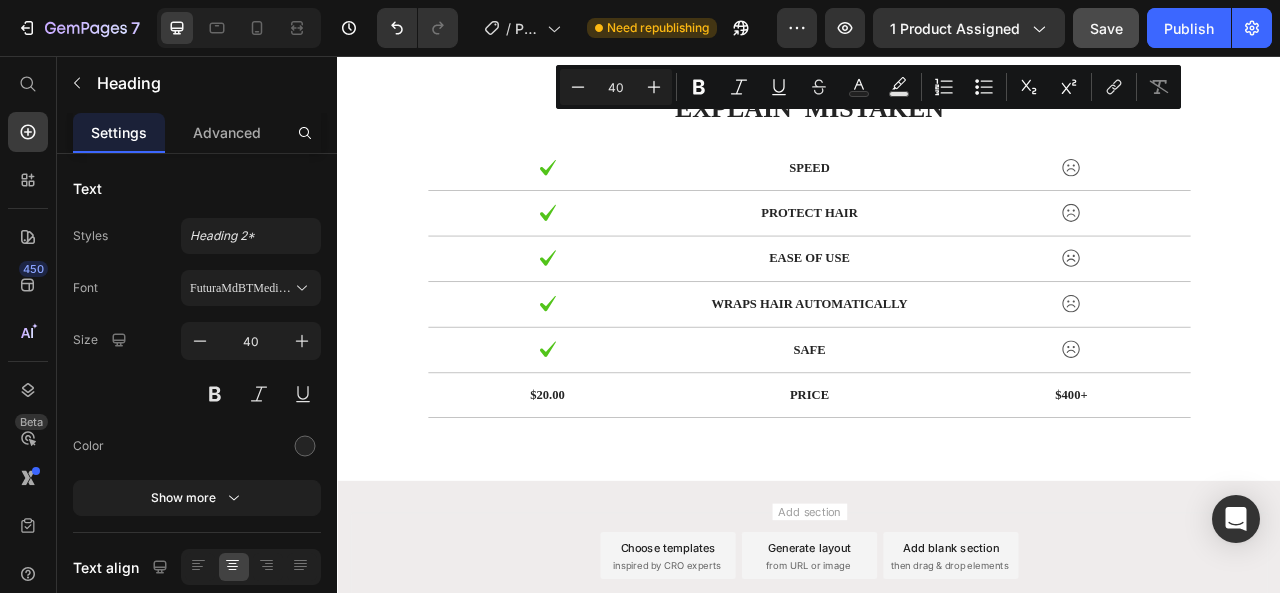 copy on "How all this mistaken idea" 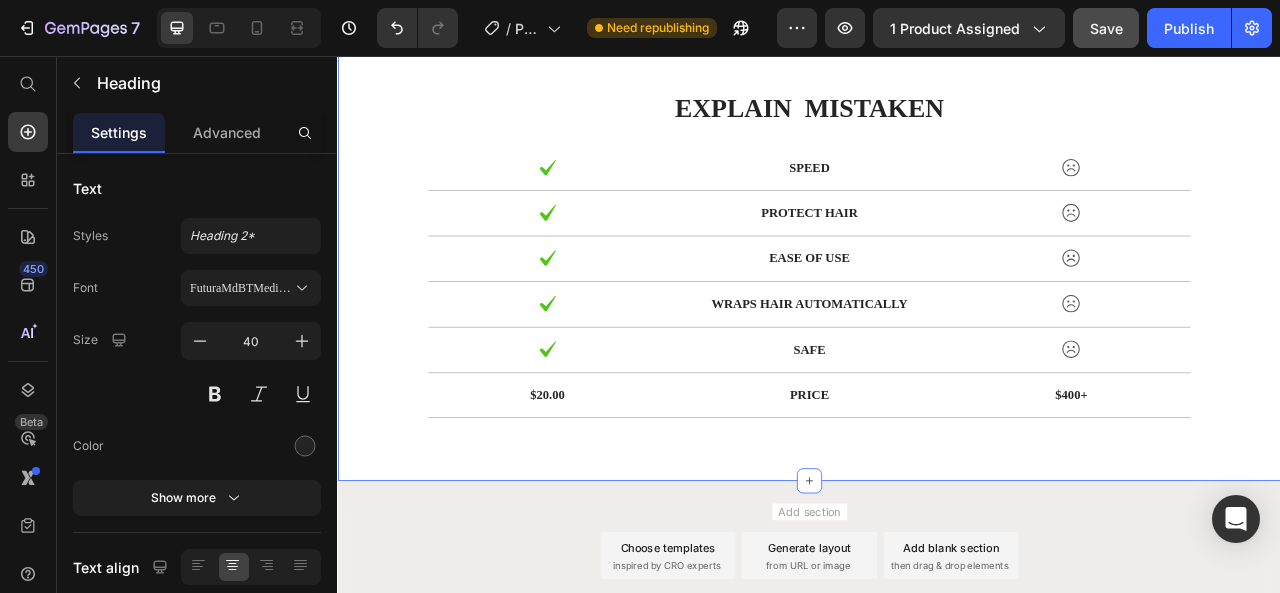 click on "CKG Text Block hair curler Text Block THEM Text Block hair curler Text Block Row explain  mistaken Text Block Row Image SPEED Text Block Image Row Image PROTECT HAIR Text Block Image Row Image EASE OF USE Text Block Image Row Image WRAPS HAIR AUTOMATICALLY Text Block Image Row Image SAFE Text Block Image Row $20.00 Text Block Price Text Block $400+ Text Block Row Section 9" at bounding box center (937, 233) 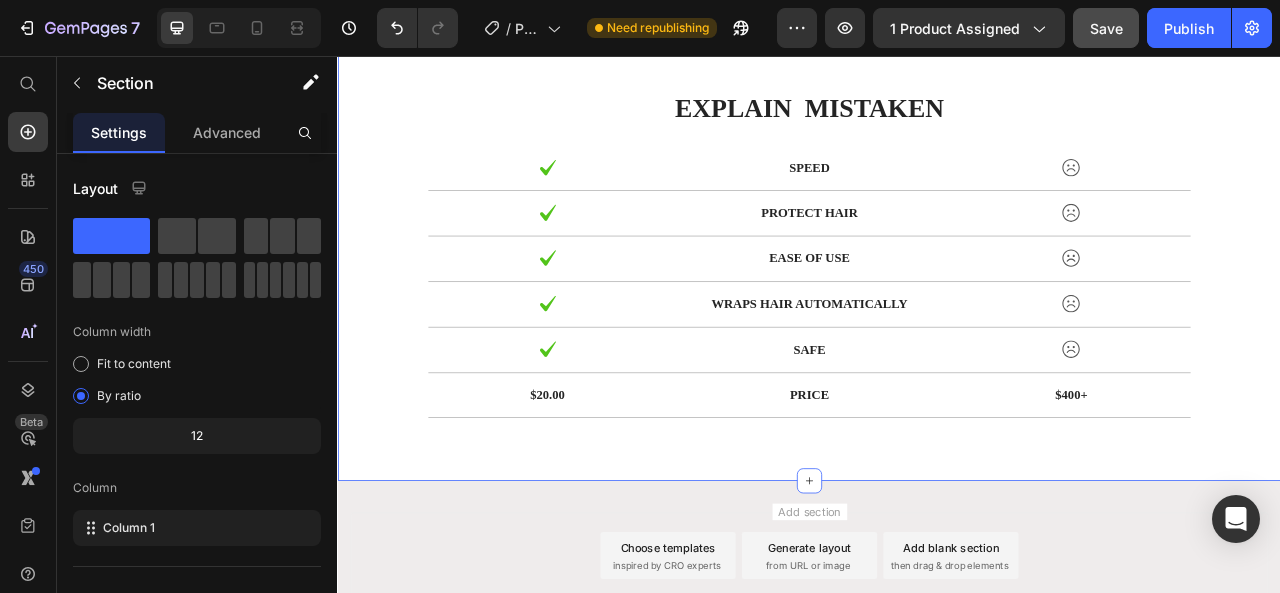 click on "Heading" at bounding box center (937, -184) 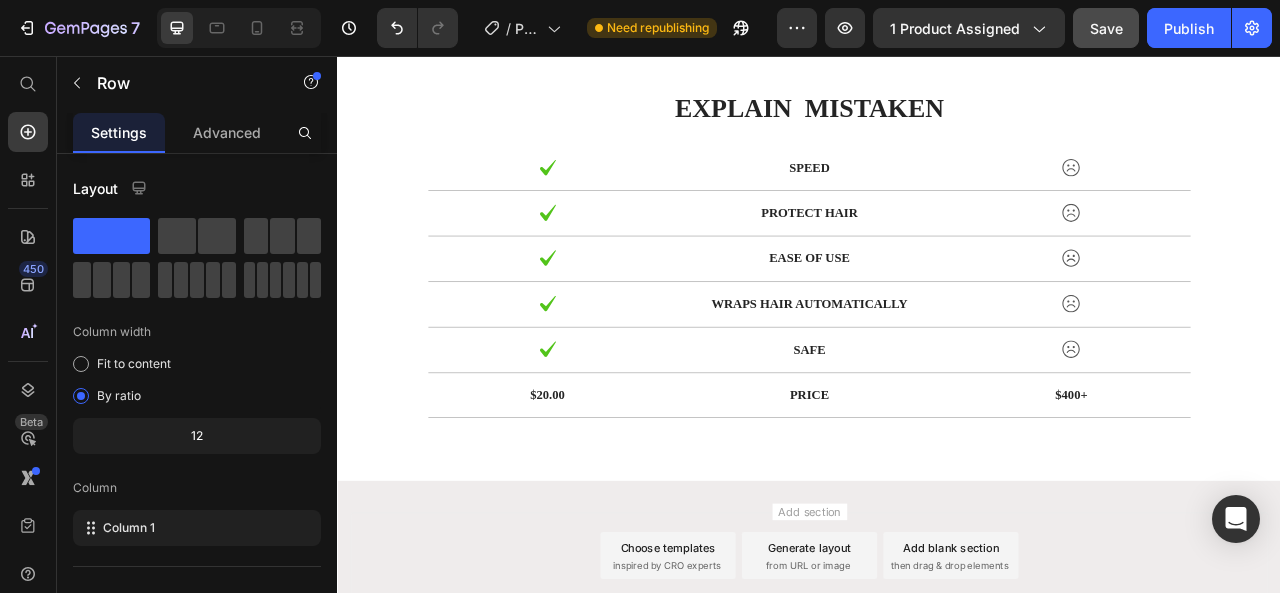 click 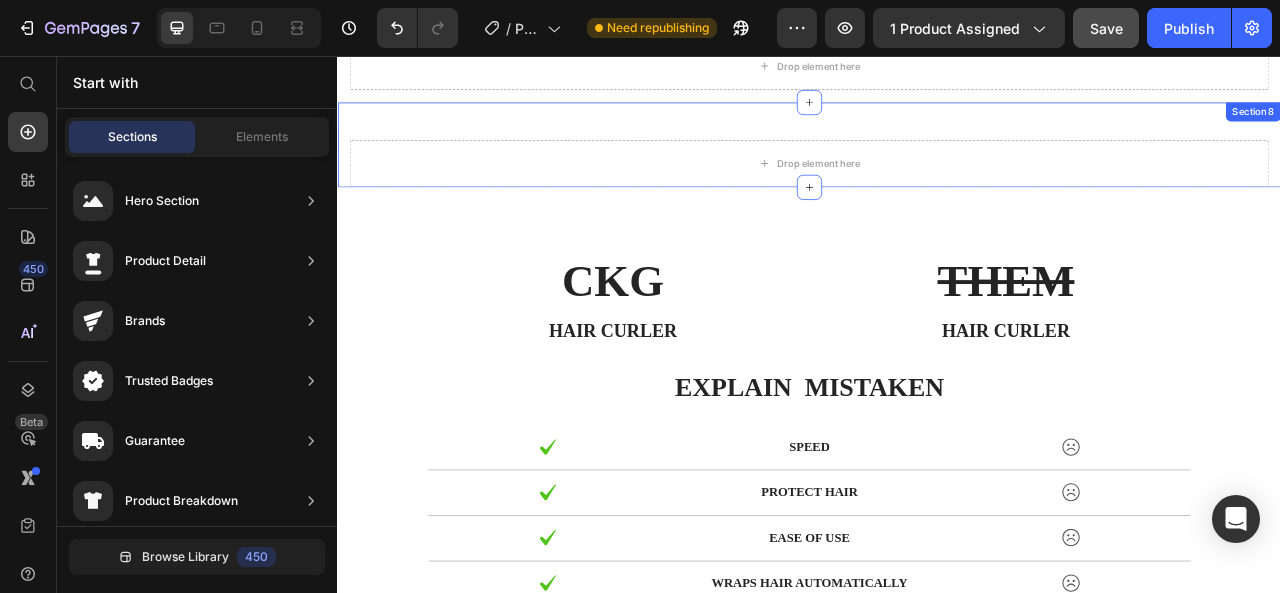 scroll, scrollTop: 3729, scrollLeft: 0, axis: vertical 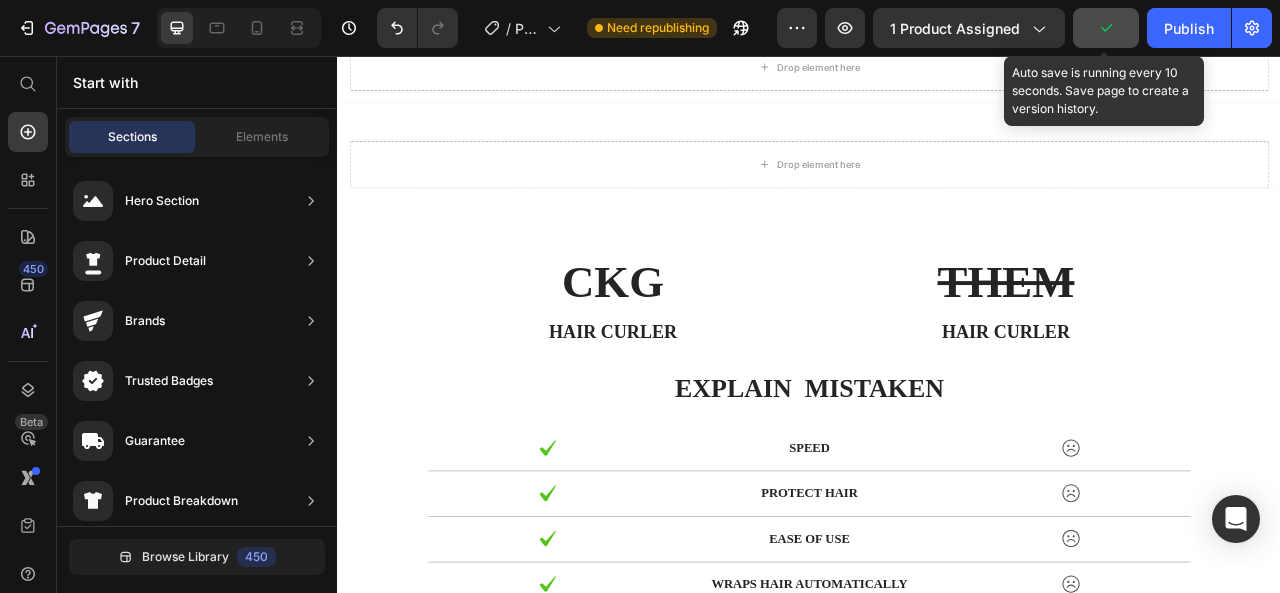 click 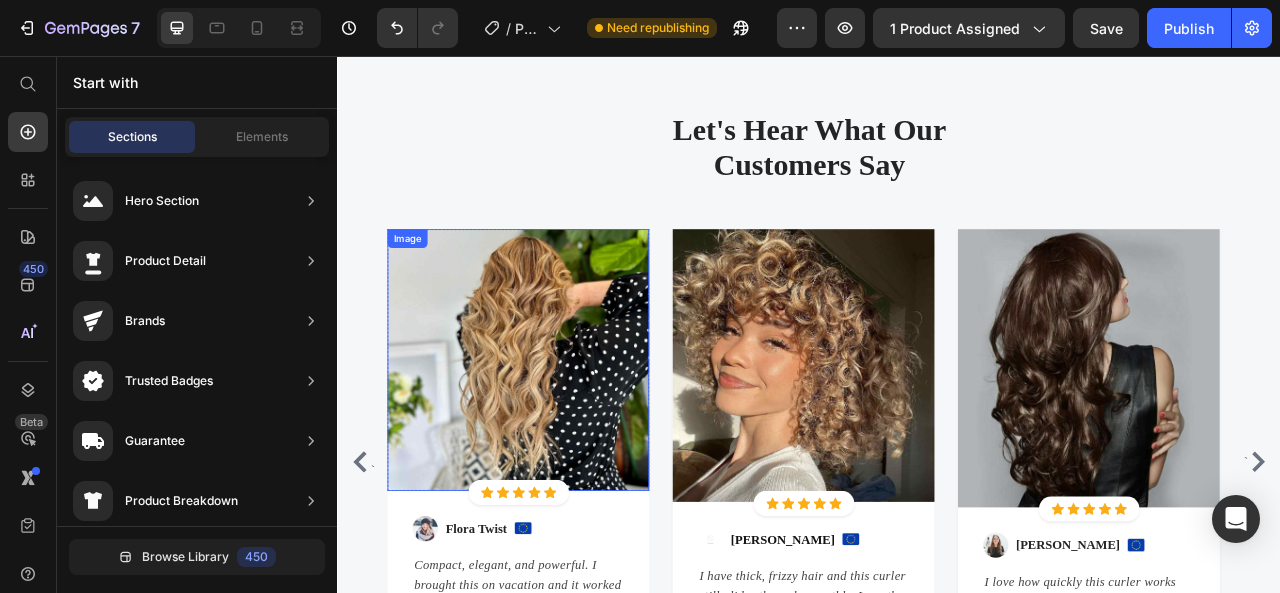 scroll, scrollTop: 3074, scrollLeft: 0, axis: vertical 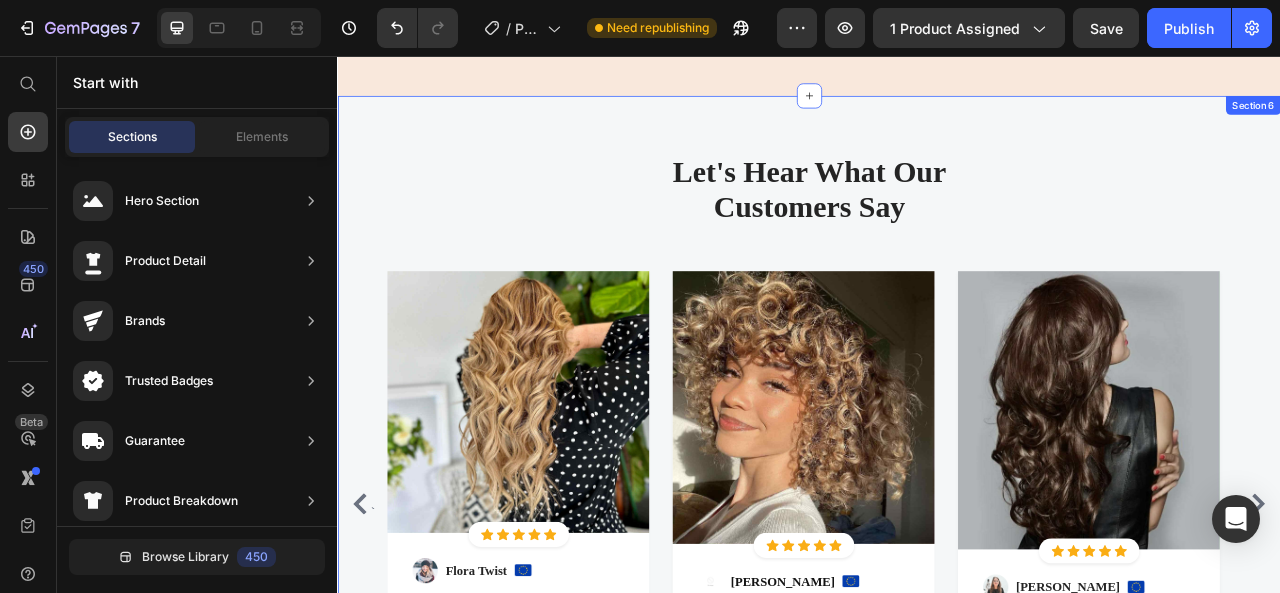 click on "Let's Hear What Our Customers Say Heading Row ` Image                Icon                Icon                Icon                Icon                Icon Icon List Hoz Row Row Image Flora Twist Text block Image Row Compact, elegant, and powerful. I brought this on vacation and it worked just as well as my big salon curler! Text block
Icon 121 Text block Icon List
Icon 0 Text block Icon List Row Feb 22, 2022 Text block Row Row Row Image                Icon                Icon                Icon                Icon                Icon Icon List Hoz Row Row Image Jane White Text block Image Row I have thick, frizzy hair and this curler still glides through smoothly. Love the adjustable temperature settings! Text block
Icon 230 Text block Icon List
Icon 0 Text block Icon List Row Jan 13, 2022 Text block Row Row Row Image                Icon                Icon                Icon                Icon                Icon Icon List Hoz Row Row Image 0" at bounding box center (937, 571) 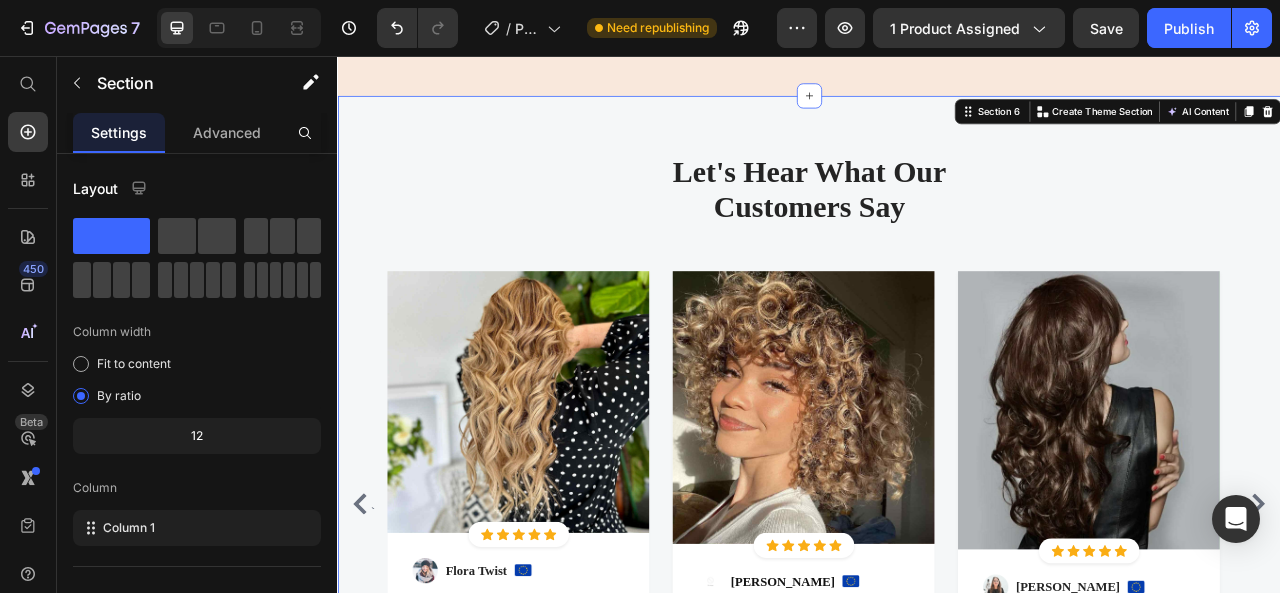 click on "Let's Hear What Our Customers Say Heading Row ` Image                Icon                Icon                Icon                Icon                Icon Icon List Hoz Row Row Image Flora Twist Text block Image Row Compact, elegant, and powerful. I brought this on vacation and it worked just as well as my big salon curler! Text block
Icon 121 Text block Icon List
Icon 0 Text block Icon List Row Feb 22, 2022 Text block Row Row Row Image                Icon                Icon                Icon                Icon                Icon Icon List Hoz Row Row Image Jane White Text block Image Row I have thick, frizzy hair and this curler still glides through smoothly. Love the adjustable temperature settings! Text block
Icon 230 Text block Icon List
Icon 0 Text block Icon List Row Jan 13, 2022 Text block Row Row Row Image                Icon                Icon                Icon                Icon                Icon Icon List Hoz Row Row Image 0" at bounding box center (937, 571) 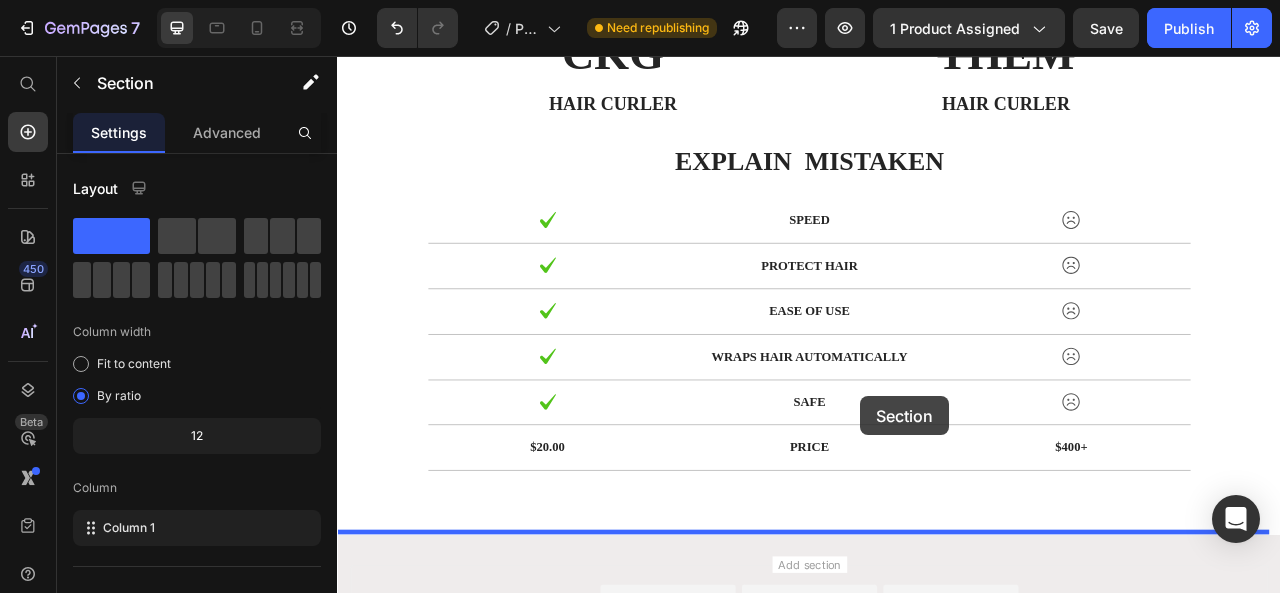 scroll, scrollTop: 4585, scrollLeft: 0, axis: vertical 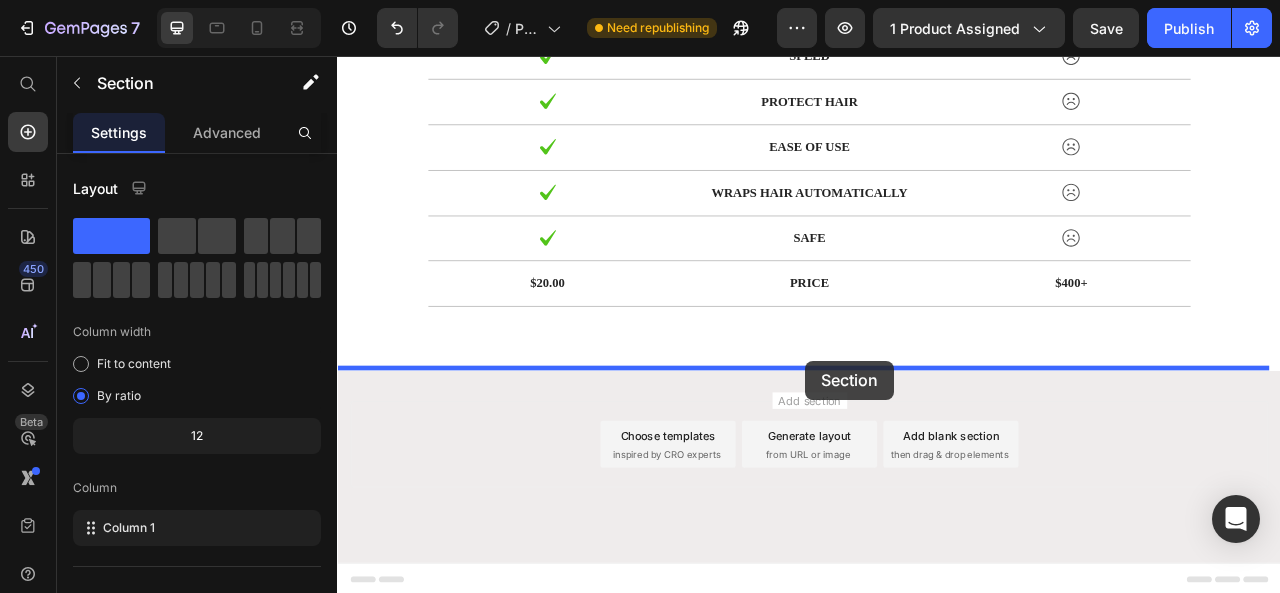 drag, startPoint x: 1128, startPoint y: 126, endPoint x: 932, endPoint y: 444, distance: 373.55054 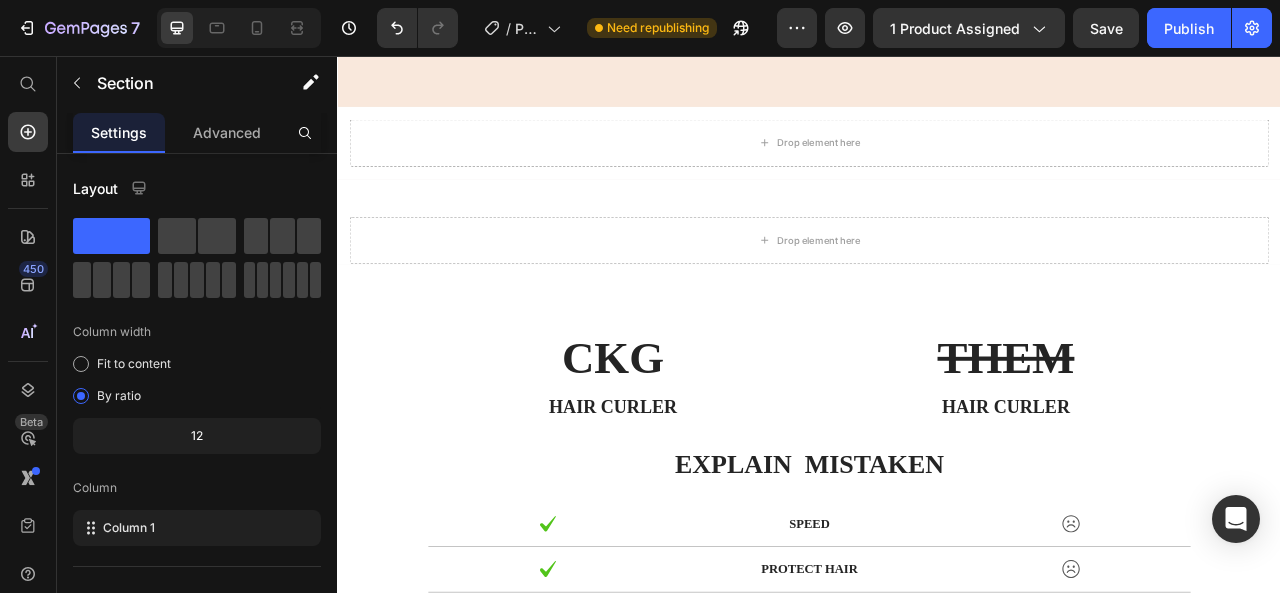 scroll, scrollTop: 2900, scrollLeft: 0, axis: vertical 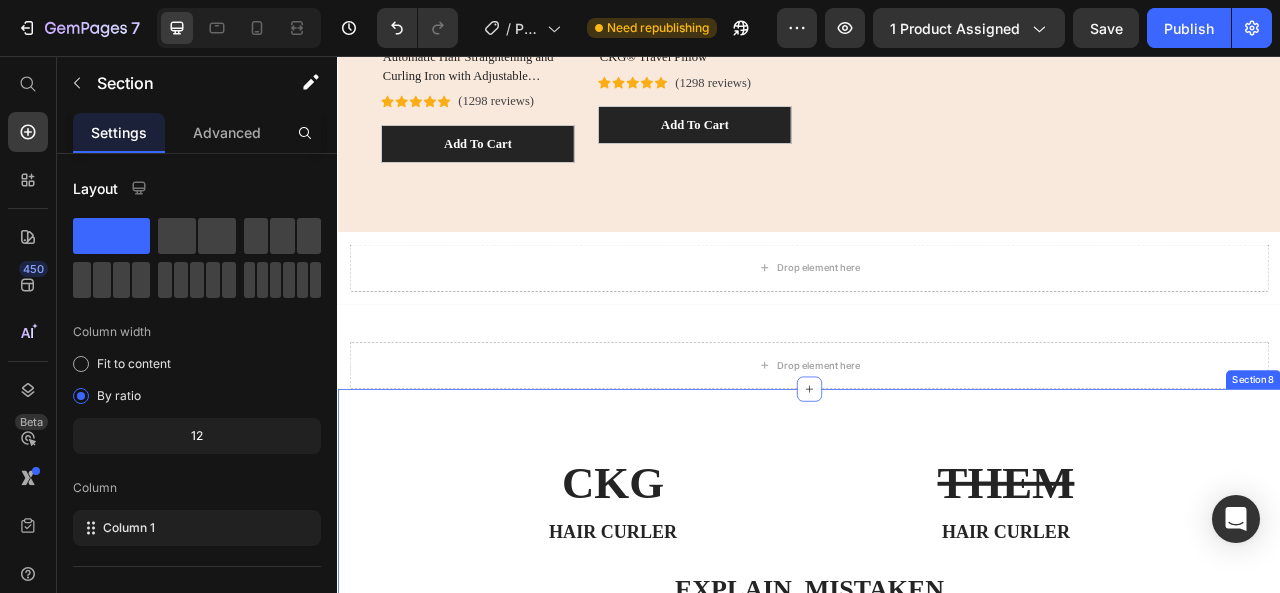 click on "CKG Text Block hair curler Text Block THEM Text Block hair curler Text Block Row explain  mistaken Text Block Row Image SPEED Text Block Image Row Image PROTECT HAIR Text Block Image Row Image EASE OF USE Text Block Image Row Image WRAPS HAIR AUTOMATICALLY Text Block Image Row Image SAFE Text Block Image Row $20.00 Text Block Price Text Block $400+ Text Block Row Section 8" at bounding box center (937, 845) 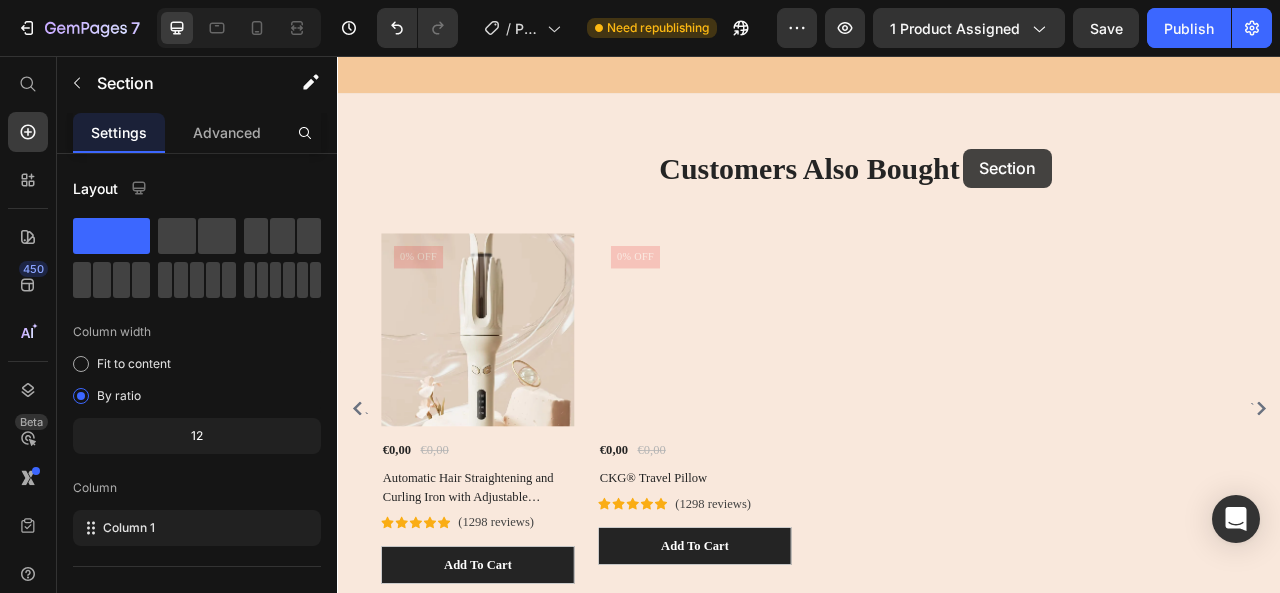 scroll, scrollTop: 2316, scrollLeft: 0, axis: vertical 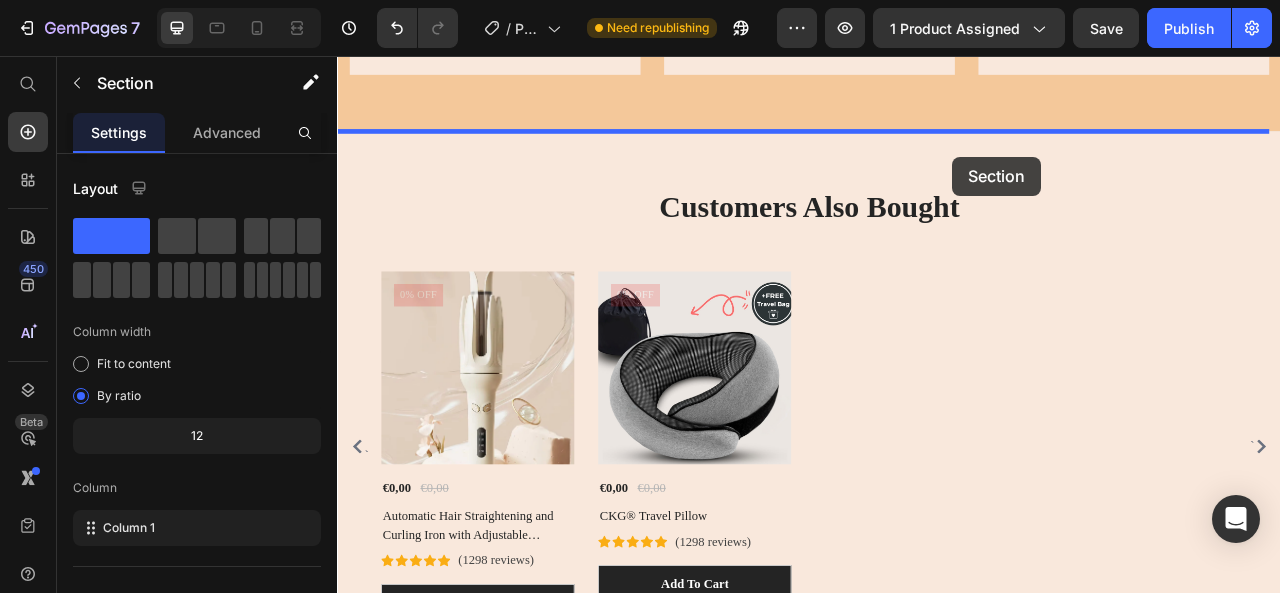 drag, startPoint x: 1133, startPoint y: 466, endPoint x: 1120, endPoint y: 184, distance: 282.2995 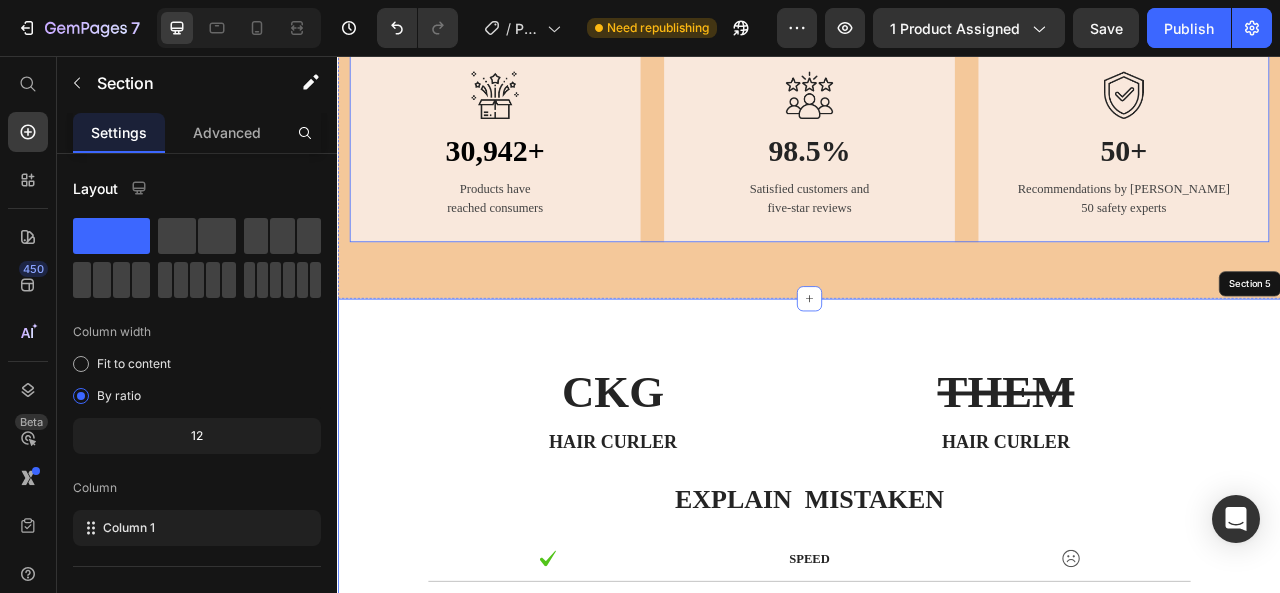 scroll, scrollTop: 1876, scrollLeft: 0, axis: vertical 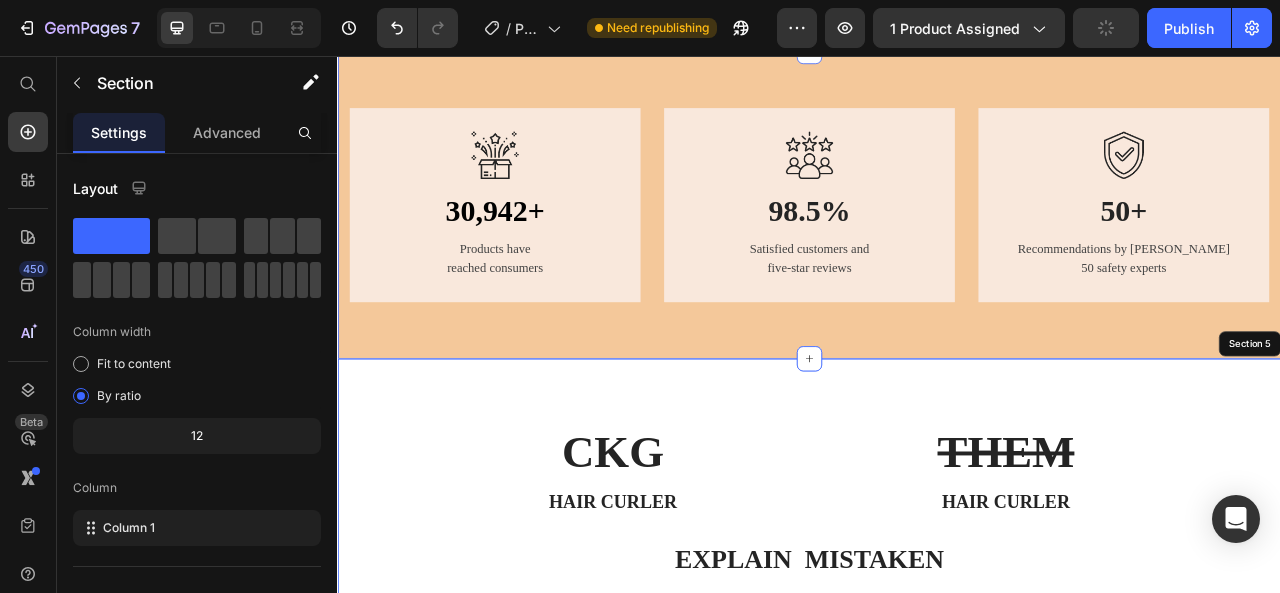 click on "Image 30,942+ Heading Products have reached consumers Text block Row Image 98.5% Heading Satisfied customers and five-star reviews Text block Row Image 50+ Heading Recommendations by over 50 safety experts Text block Row Row Section 4" at bounding box center (937, 245) 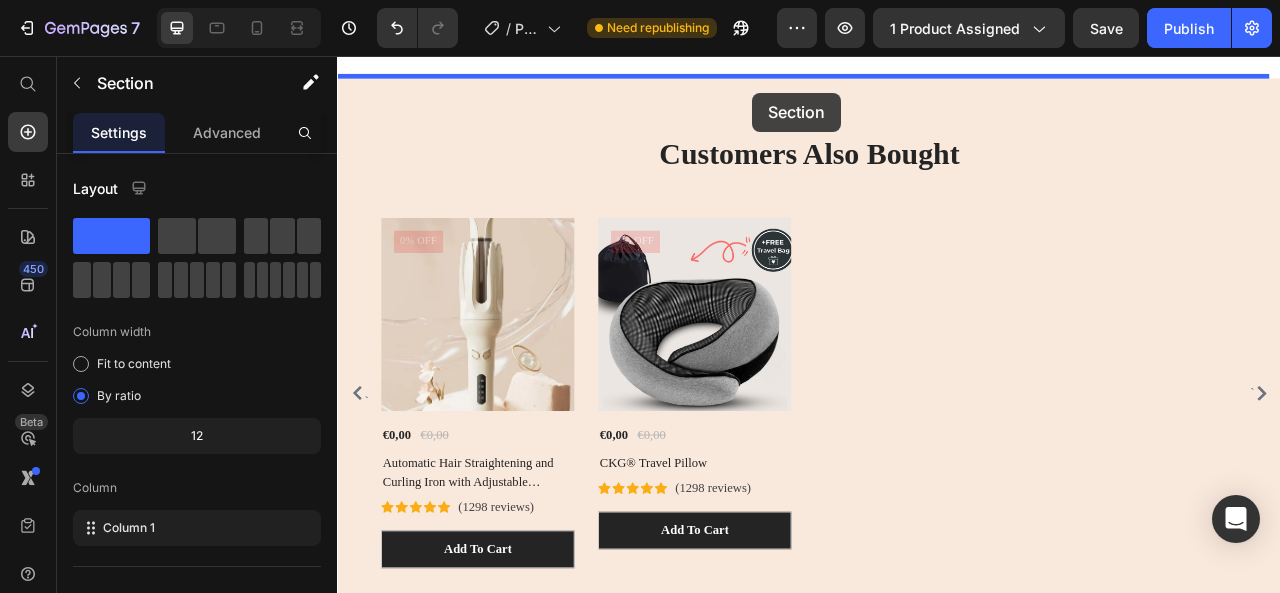 scroll, scrollTop: 3032, scrollLeft: 0, axis: vertical 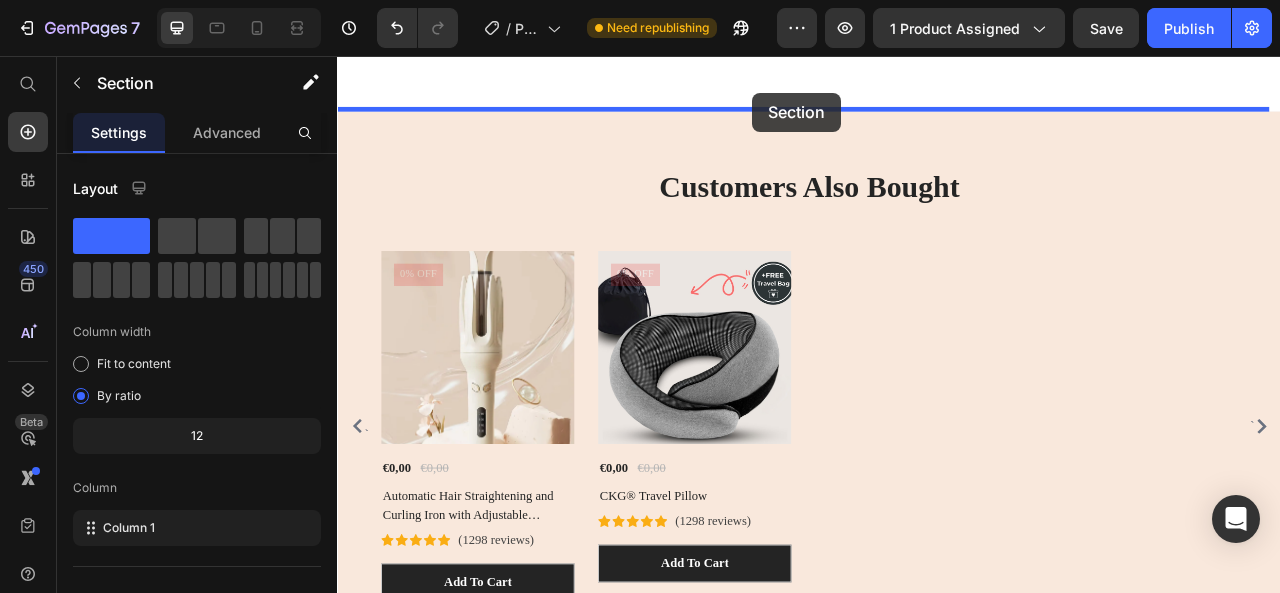drag, startPoint x: 1135, startPoint y: 145, endPoint x: 889, endPoint y: 261, distance: 271.97794 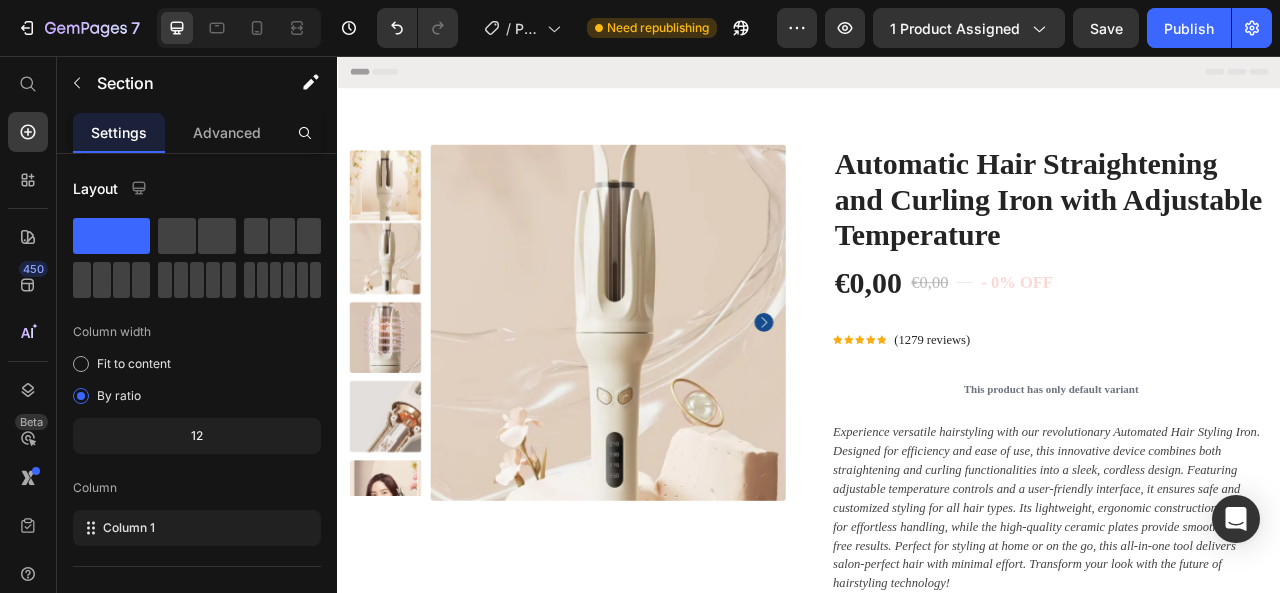 scroll, scrollTop: 900, scrollLeft: 0, axis: vertical 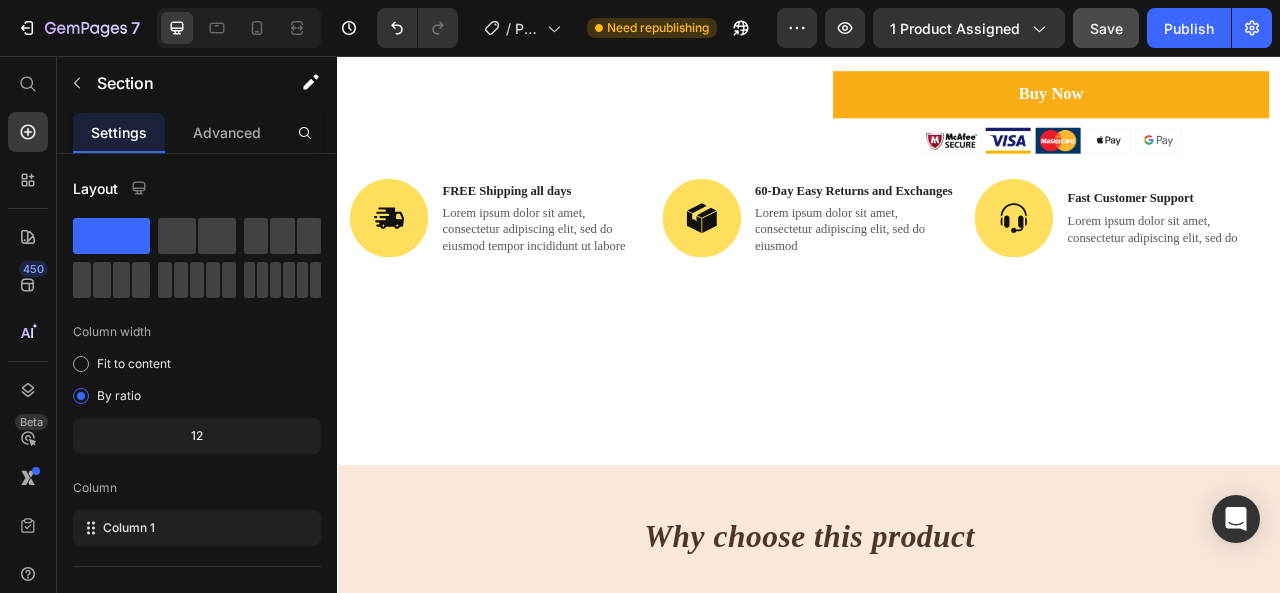 click on "Save" 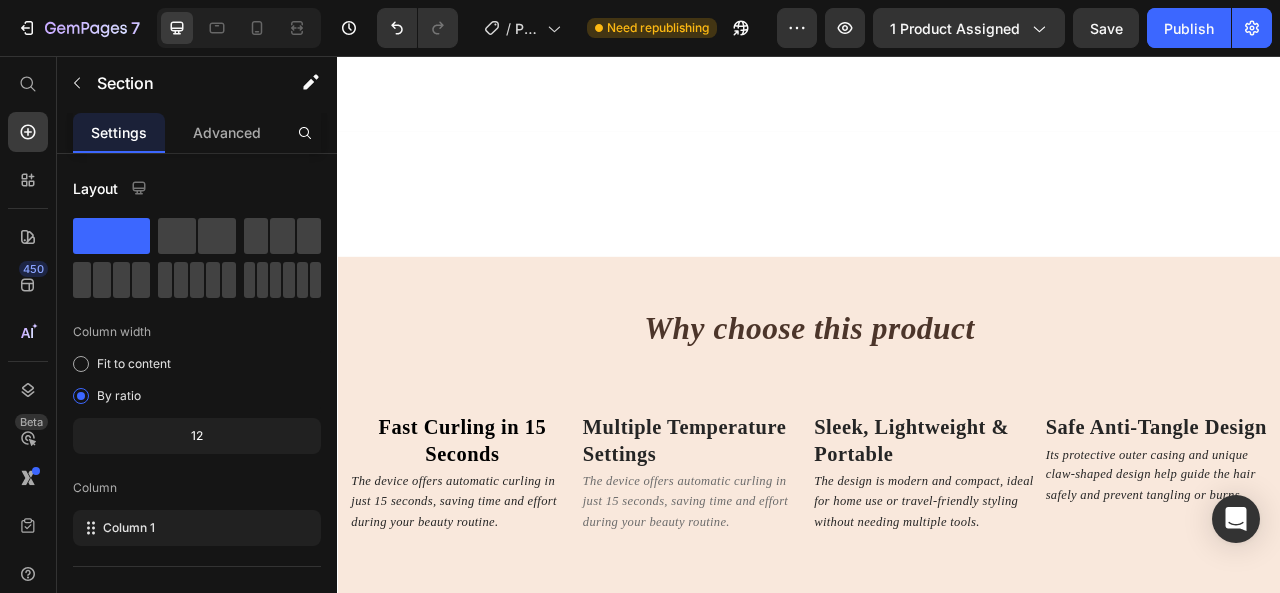 scroll, scrollTop: 1064, scrollLeft: 0, axis: vertical 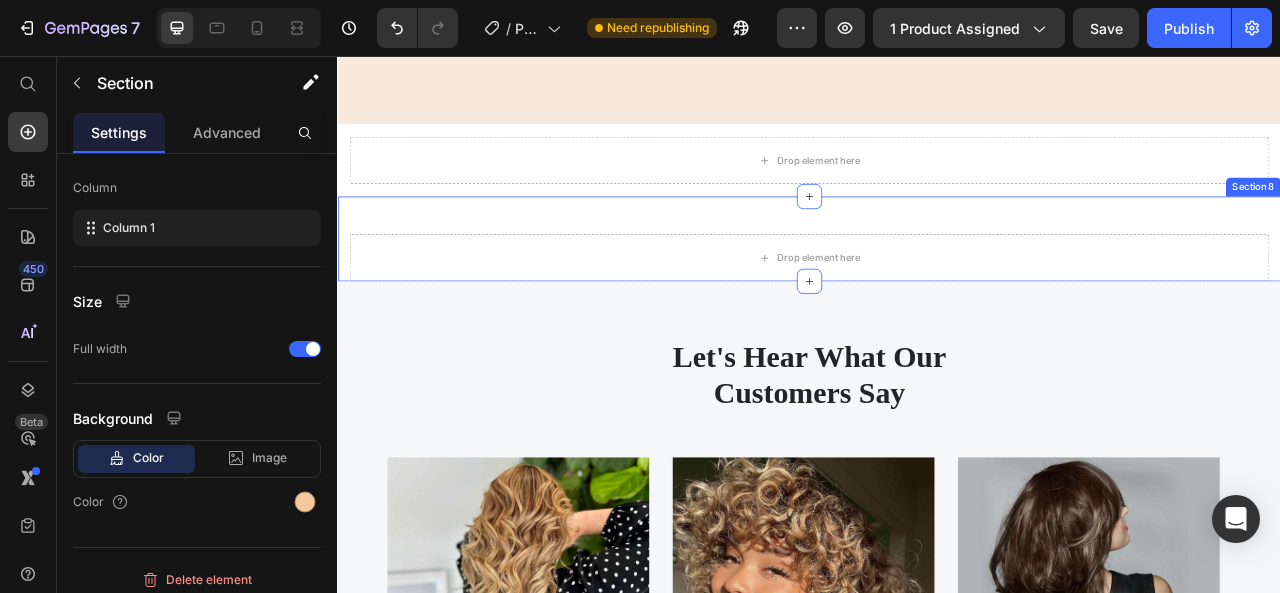 click on "Drop element here Section 7" at bounding box center (937, 189) 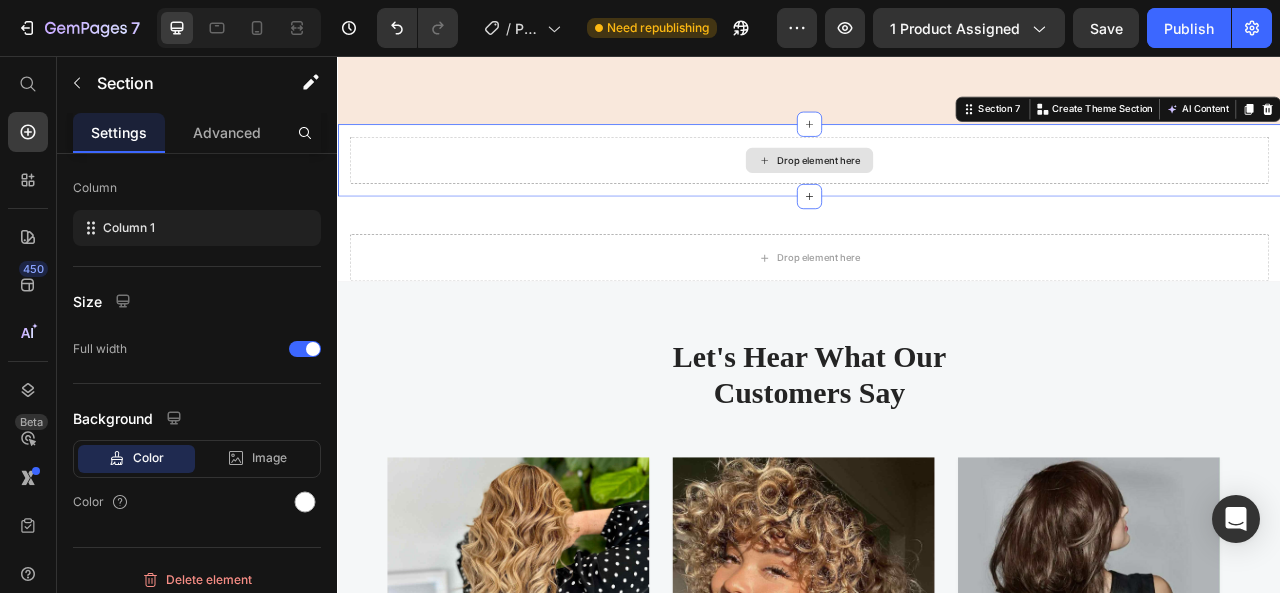 click on "Drop element here" at bounding box center [937, 189] 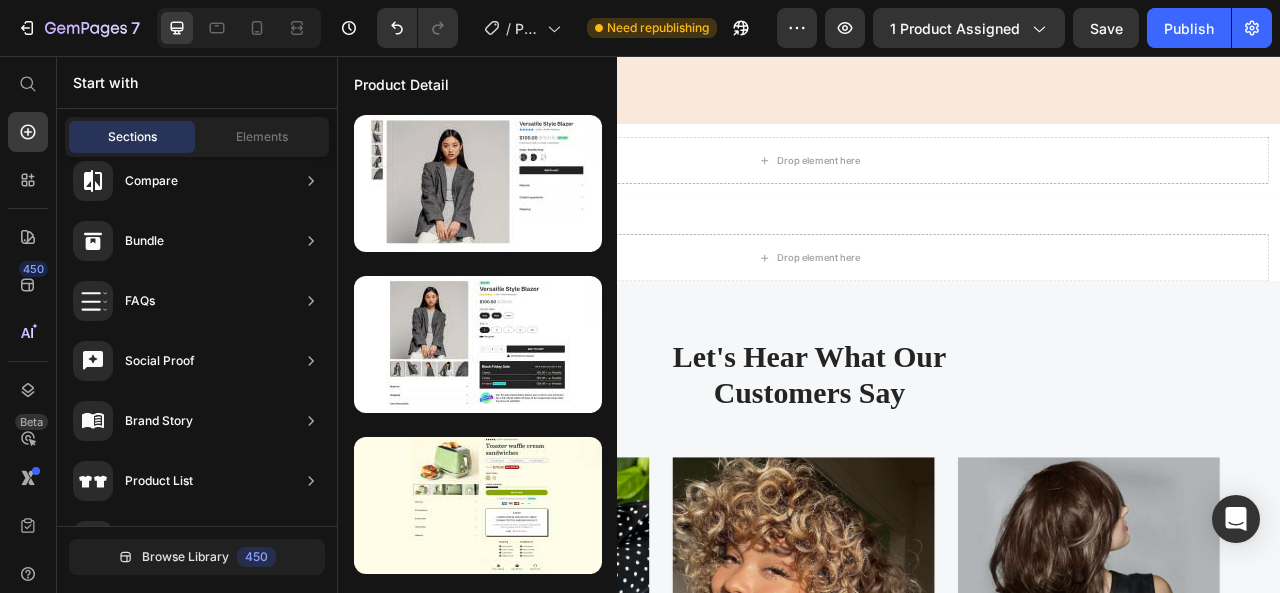 scroll, scrollTop: 790, scrollLeft: 0, axis: vertical 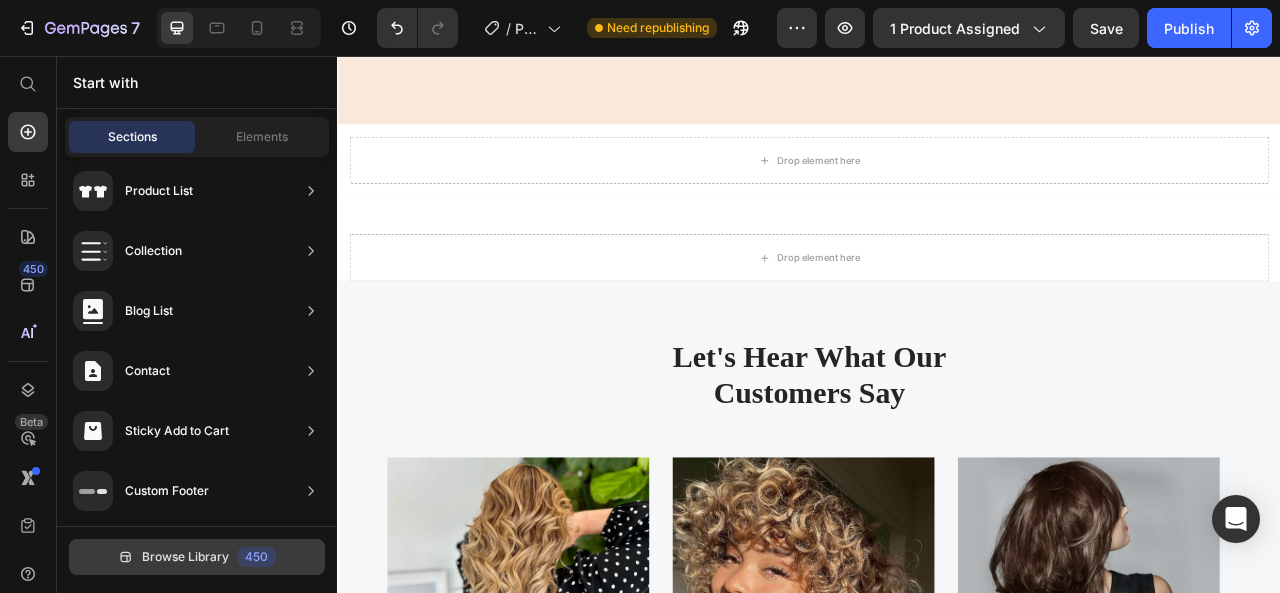click on "Browse Library 450" at bounding box center (197, 557) 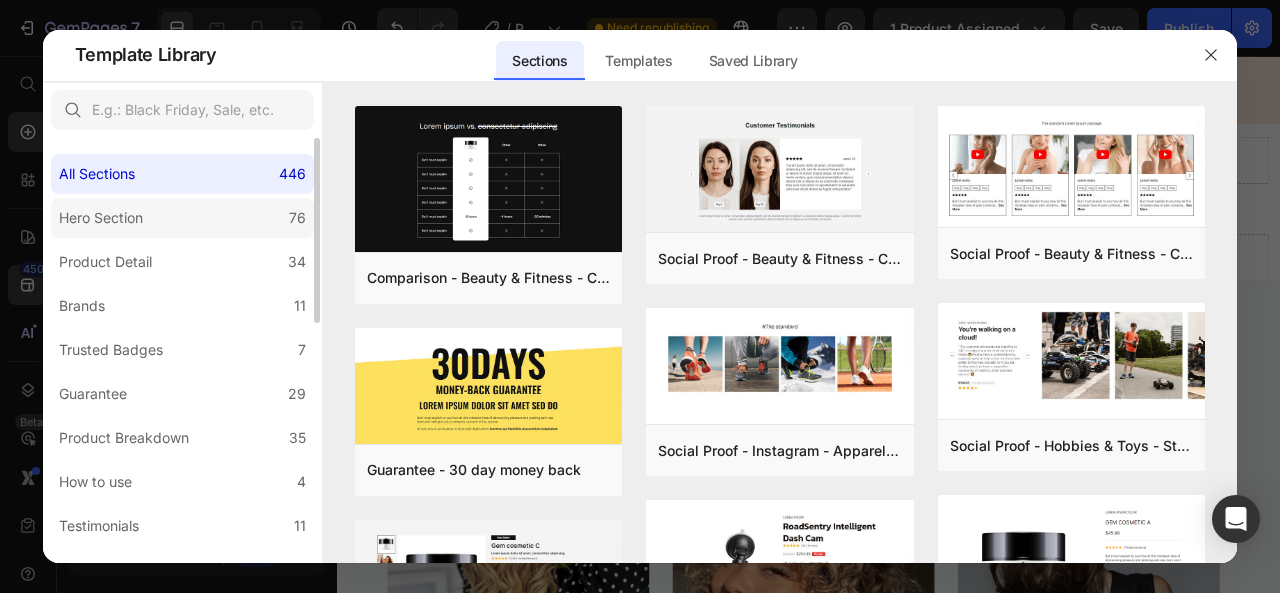 click on "Hero Section 76" 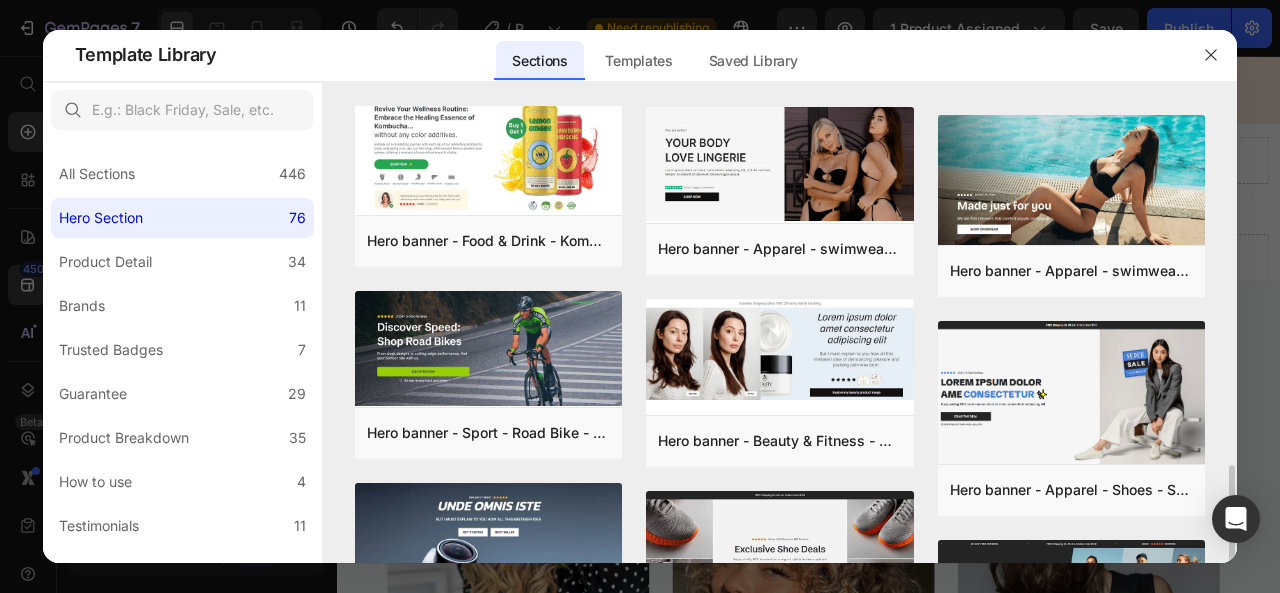 scroll, scrollTop: 700, scrollLeft: 0, axis: vertical 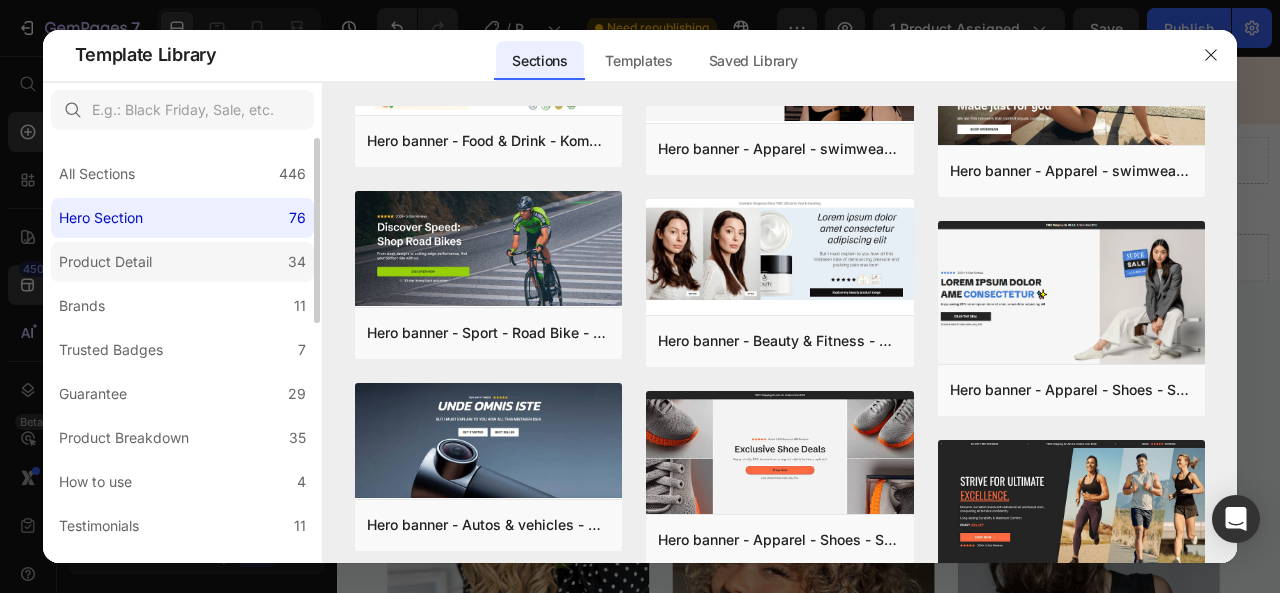 click on "Product Detail 34" 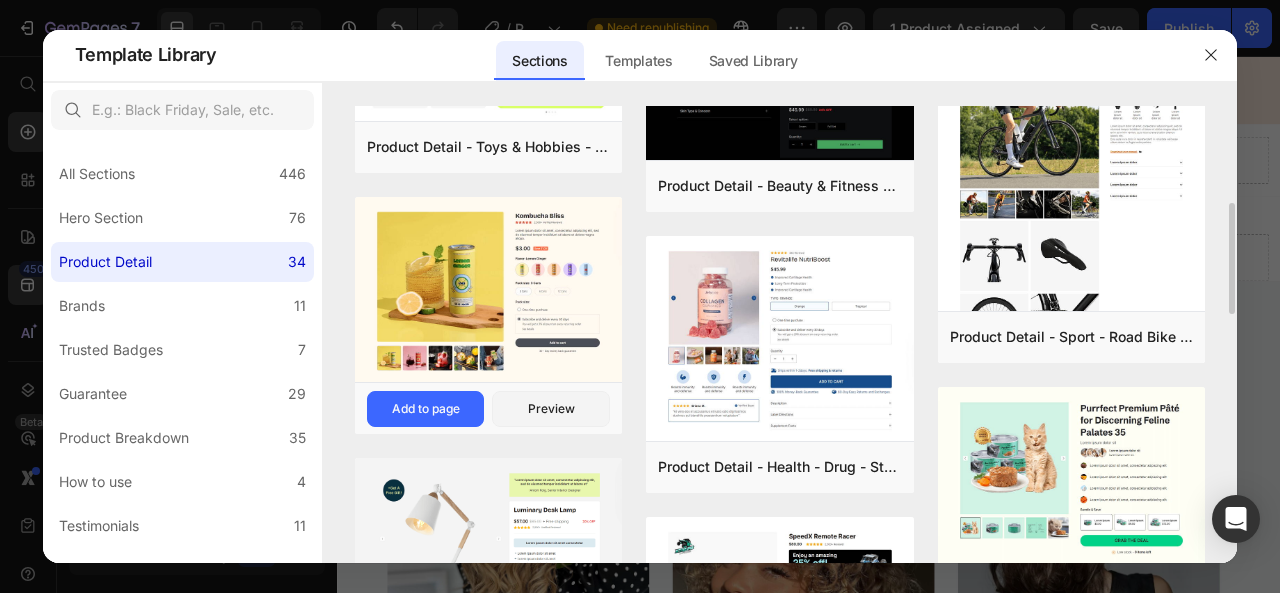 scroll, scrollTop: 700, scrollLeft: 0, axis: vertical 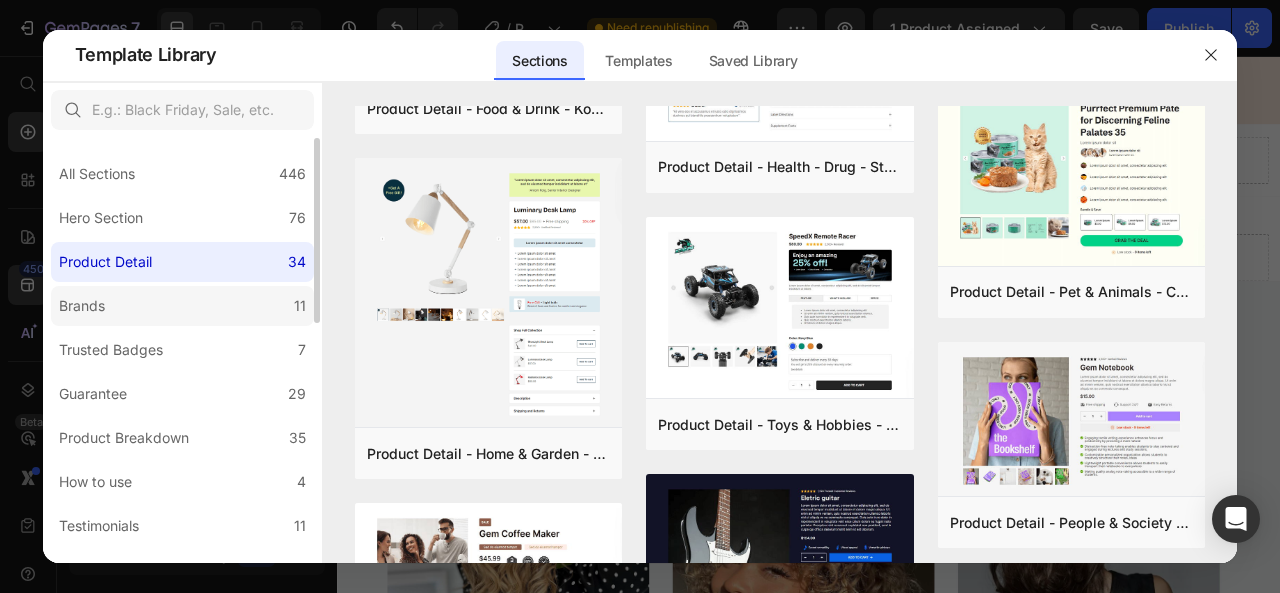 click on "Brands 11" 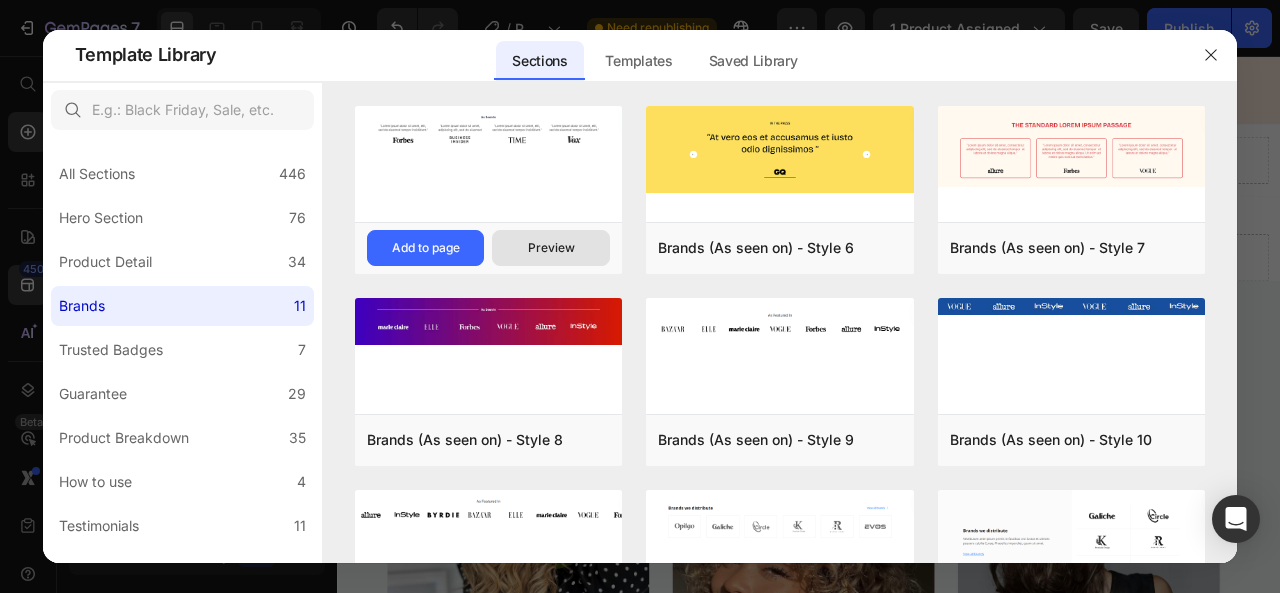 scroll, scrollTop: 300, scrollLeft: 0, axis: vertical 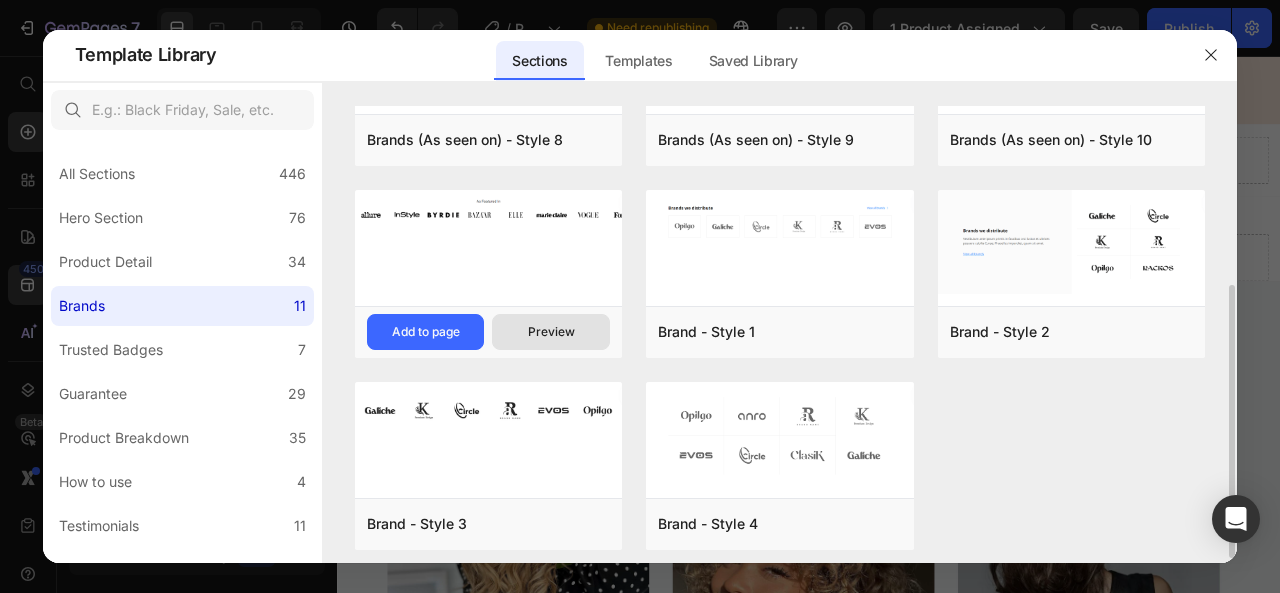 click on "Preview" at bounding box center [551, 332] 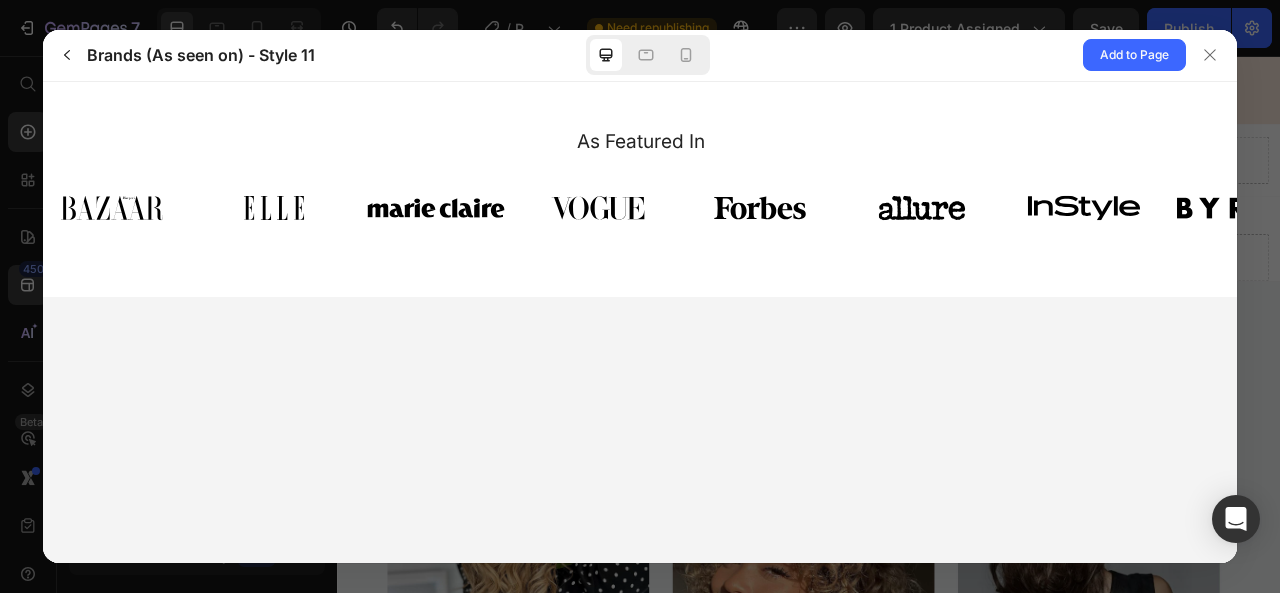 scroll, scrollTop: 0, scrollLeft: 0, axis: both 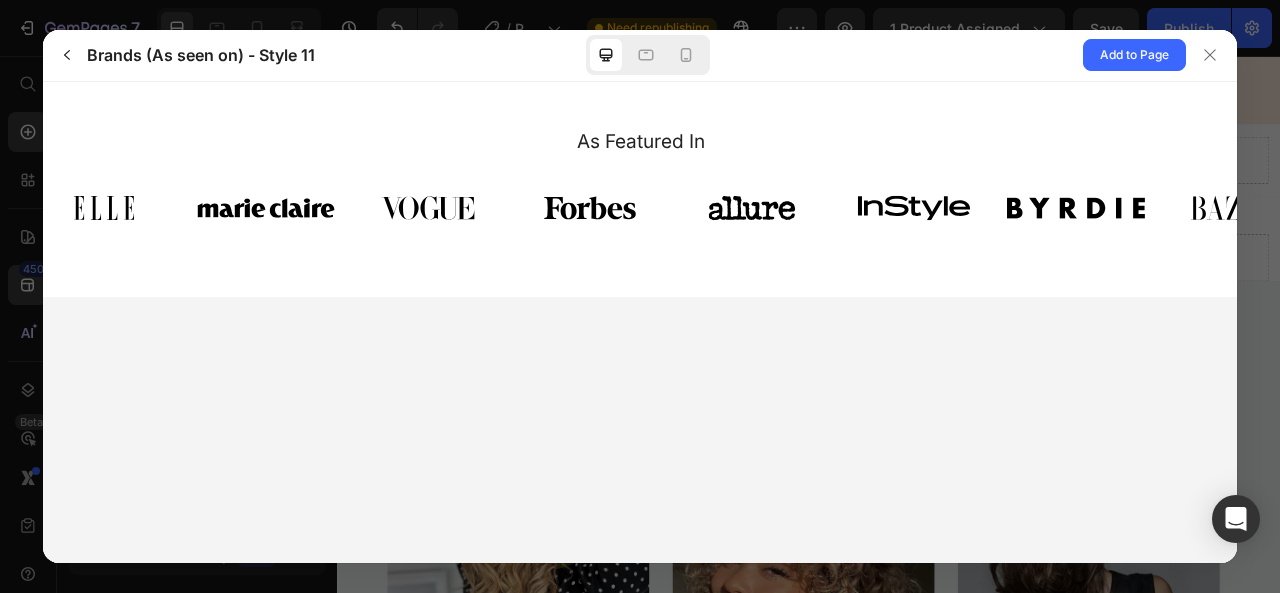 drag, startPoint x: 757, startPoint y: 221, endPoint x: 568, endPoint y: 187, distance: 192.03384 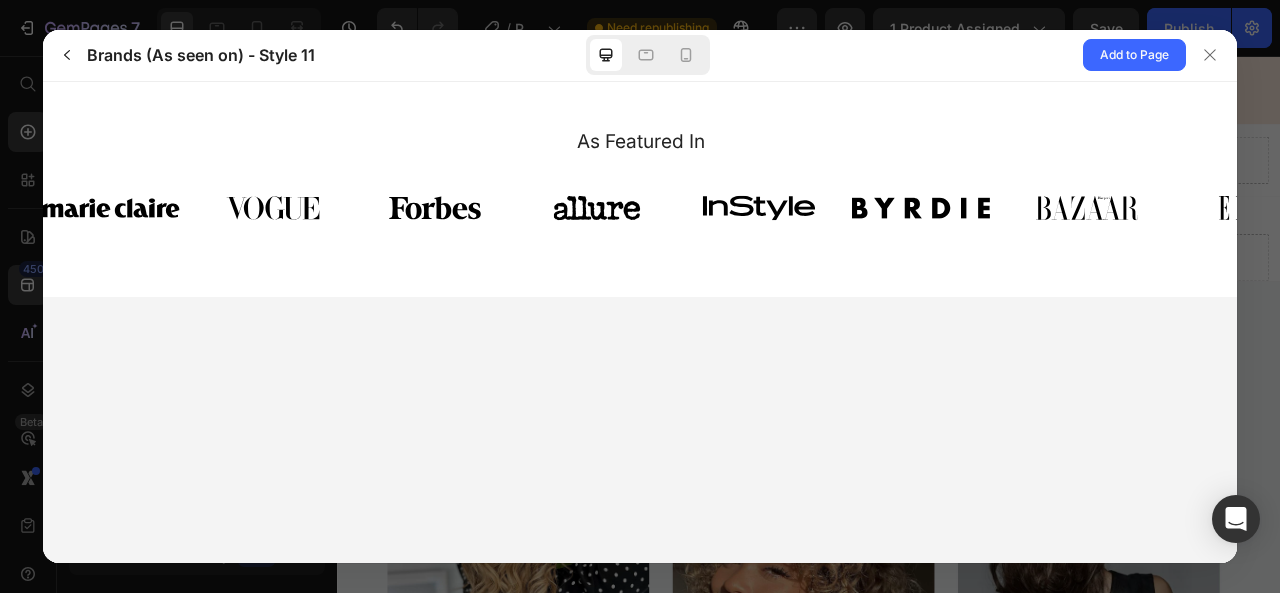 click at bounding box center (639, 207) 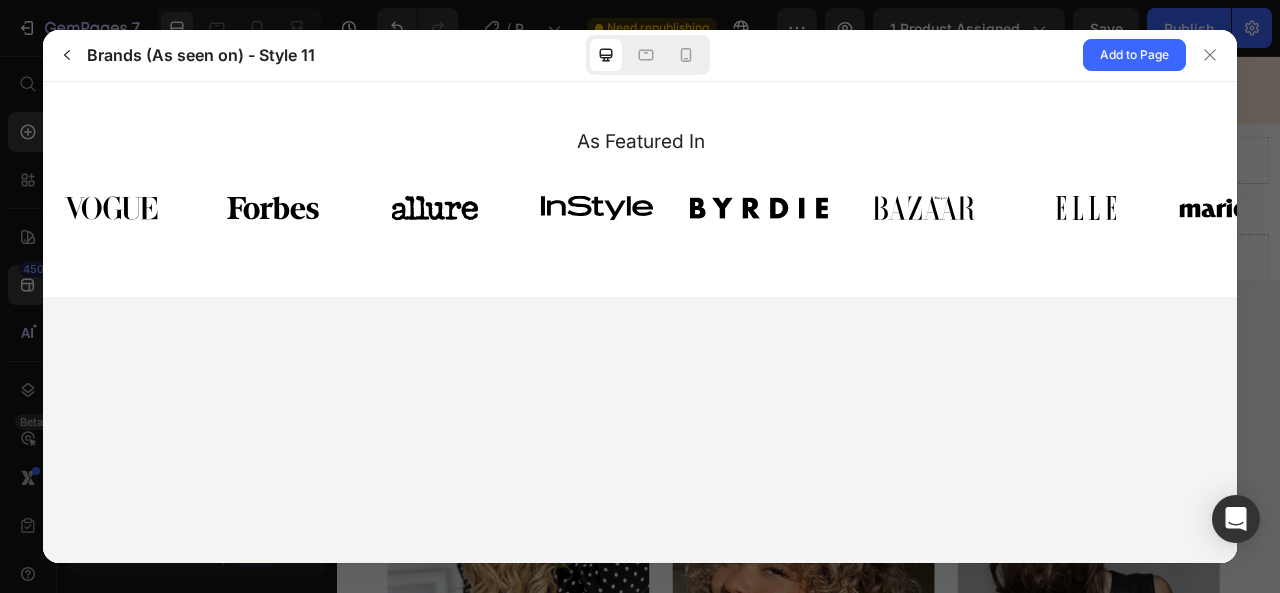 click at bounding box center (758, 207) 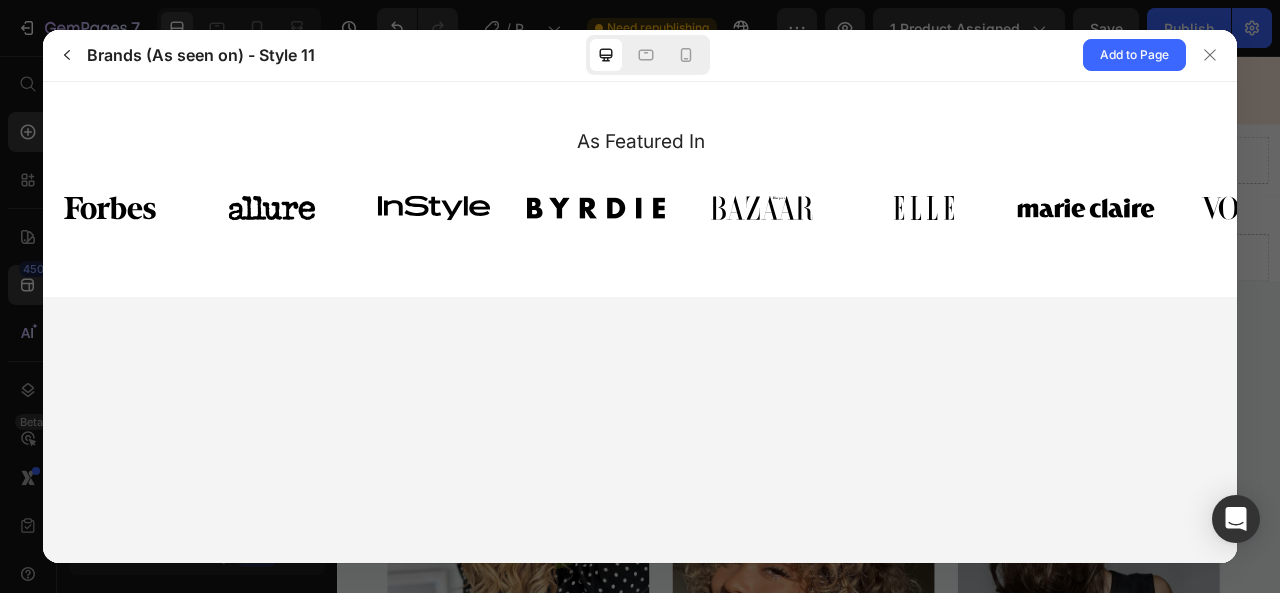 click at bounding box center [1210, 55] 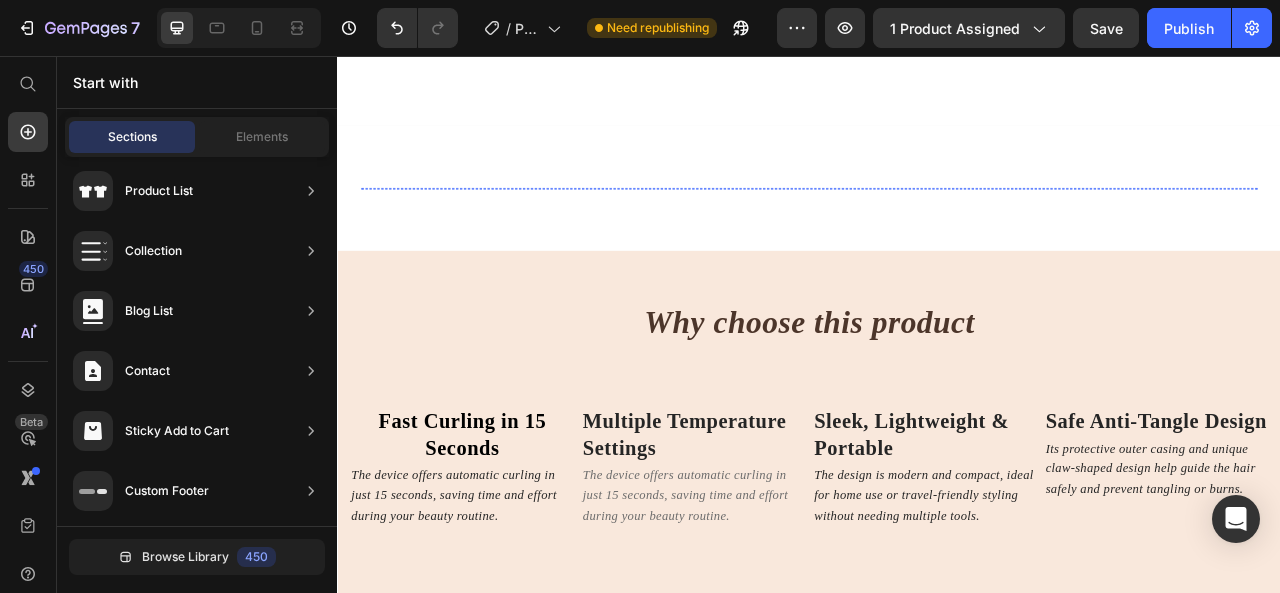 scroll, scrollTop: 1064, scrollLeft: 0, axis: vertical 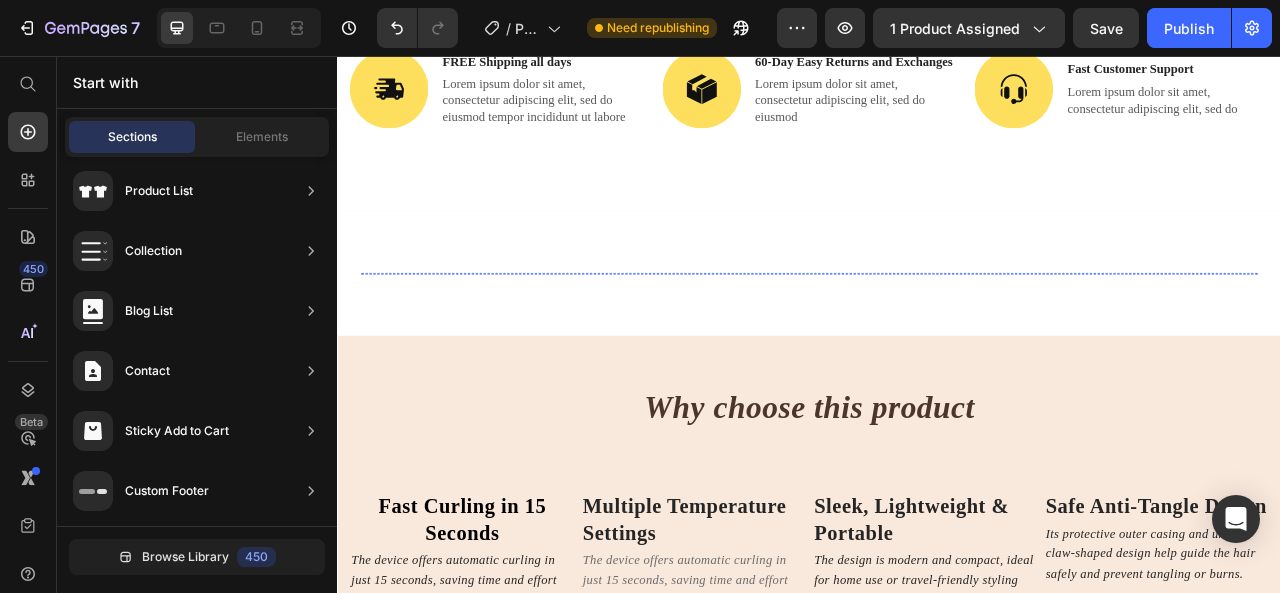click on "Image Image Image Image Image Image Image Image Image Image Image Image" at bounding box center (937, 332) 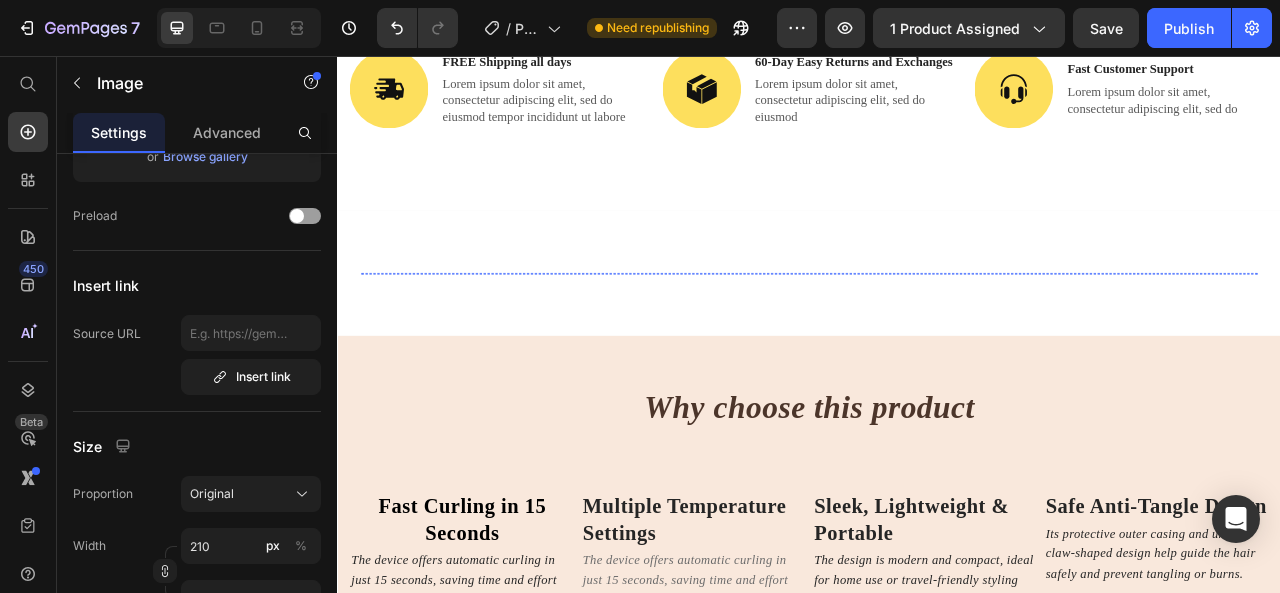 scroll, scrollTop: 0, scrollLeft: 0, axis: both 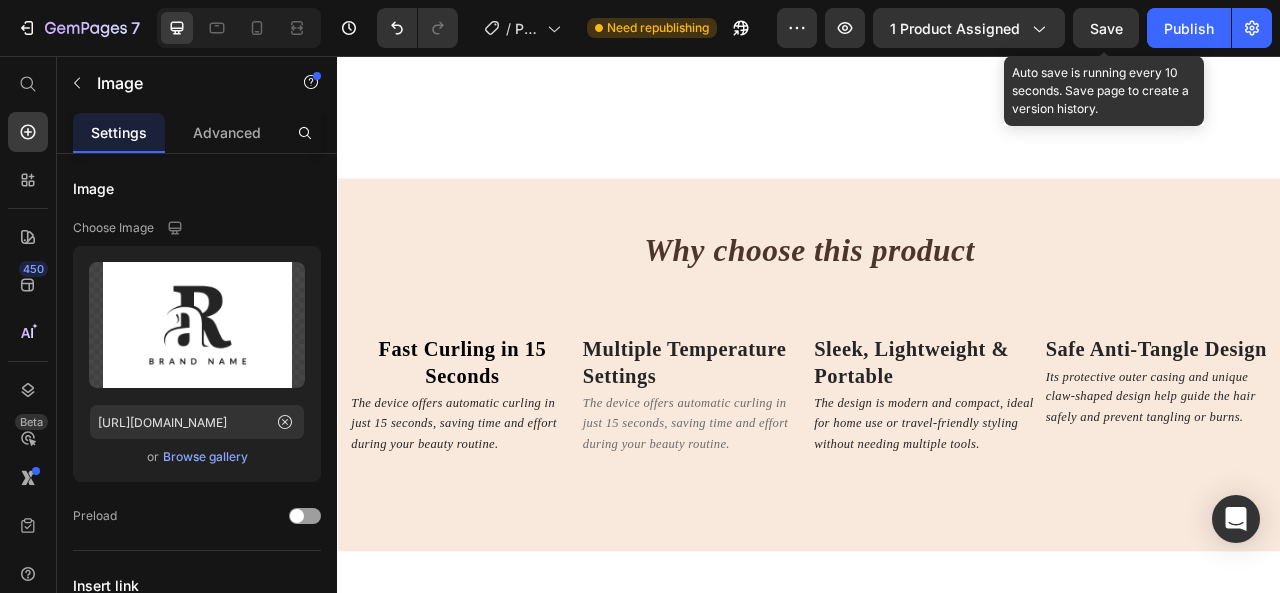 click on "Save" at bounding box center (1106, 28) 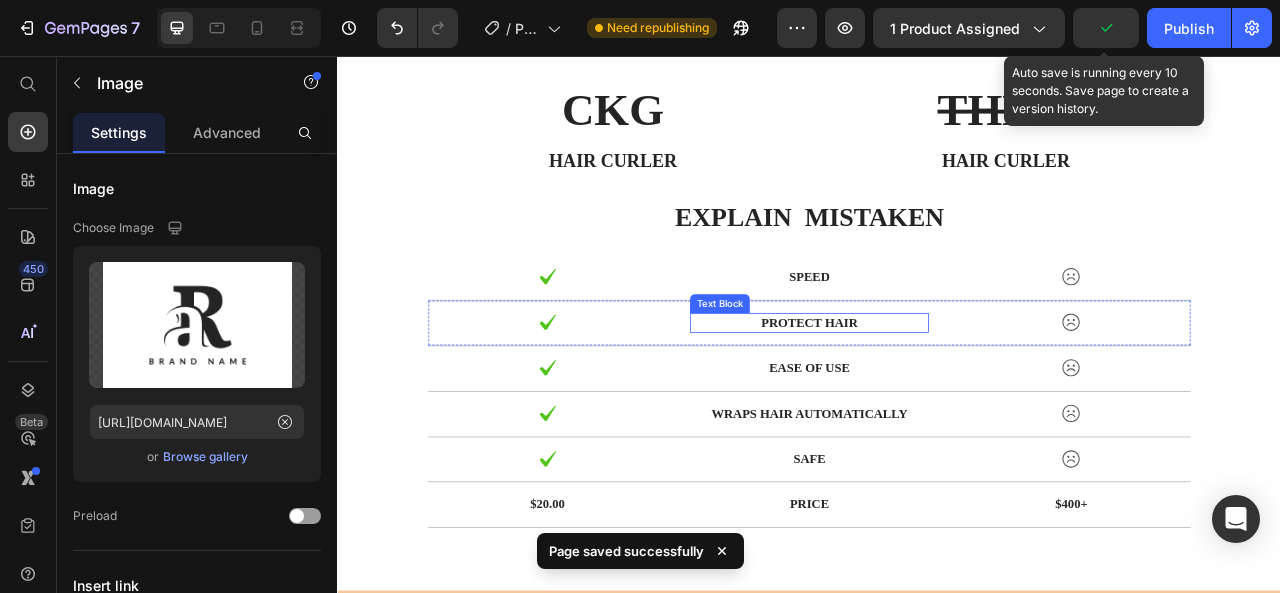 scroll, scrollTop: 2764, scrollLeft: 0, axis: vertical 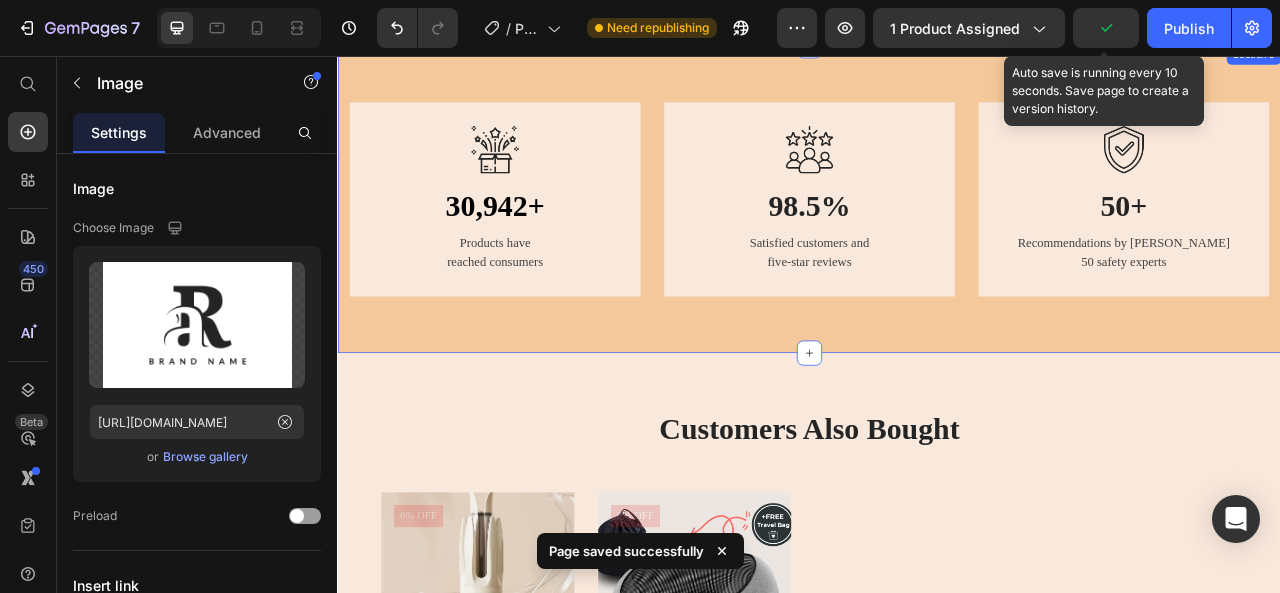 click on "Image 30,942+ Heading Products have reached consumers Text block Row Image 98.5% Heading Satisfied customers and five-star reviews Text block Row Image 50+ Heading Recommendations by over 50 safety experts Text block Row Row Section 5" at bounding box center [937, 238] 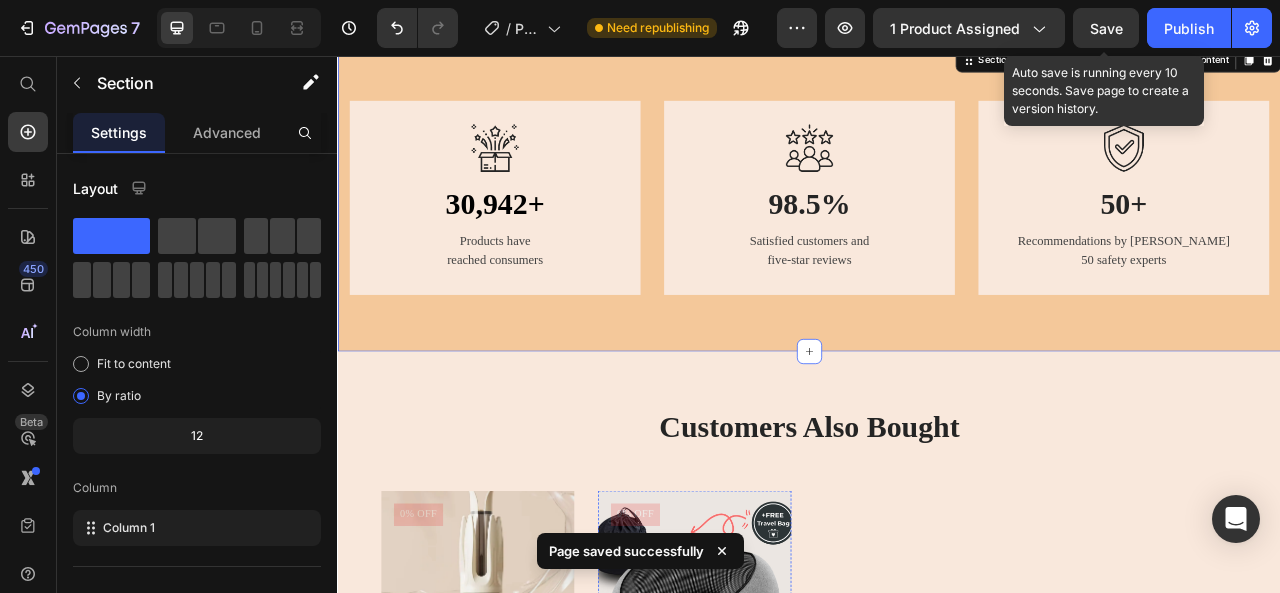 scroll, scrollTop: 3664, scrollLeft: 0, axis: vertical 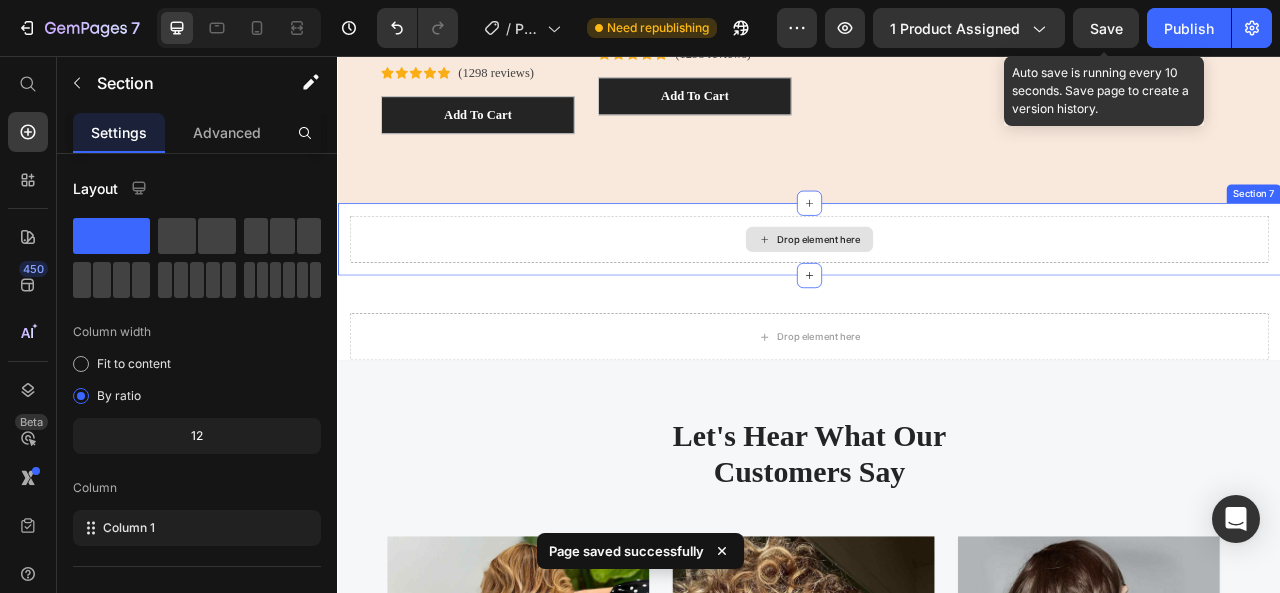click on "Drop element here" at bounding box center [949, 289] 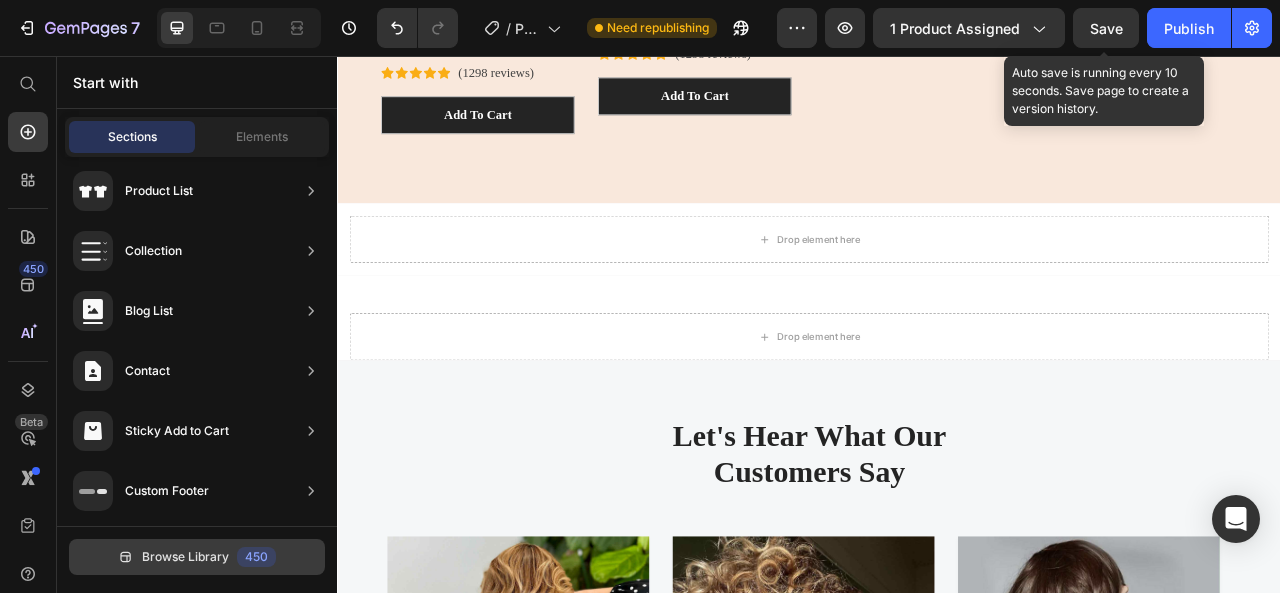 click on "Browse Library" at bounding box center [185, 557] 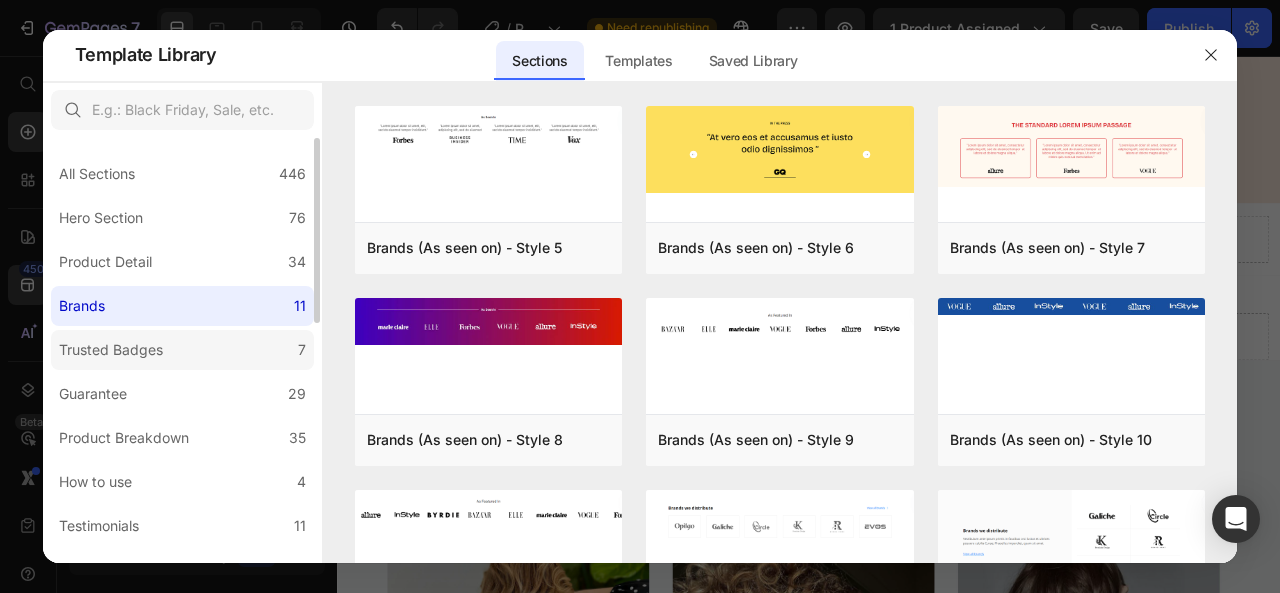click on "Trusted Badges 7" 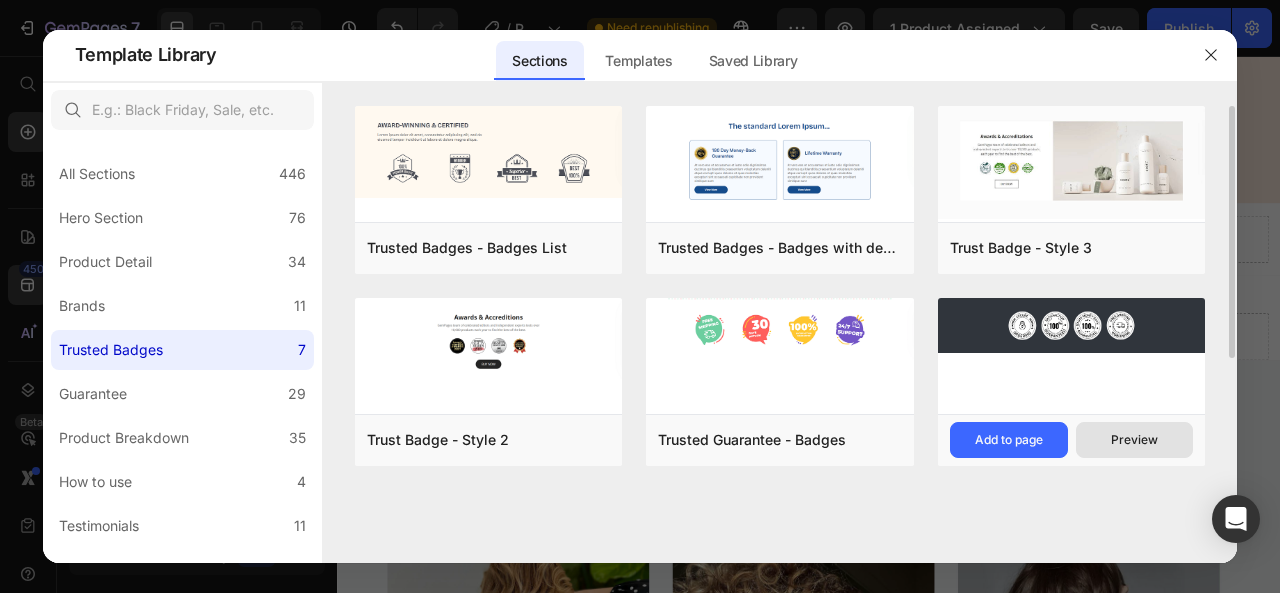 click on "Preview" at bounding box center [1135, 440] 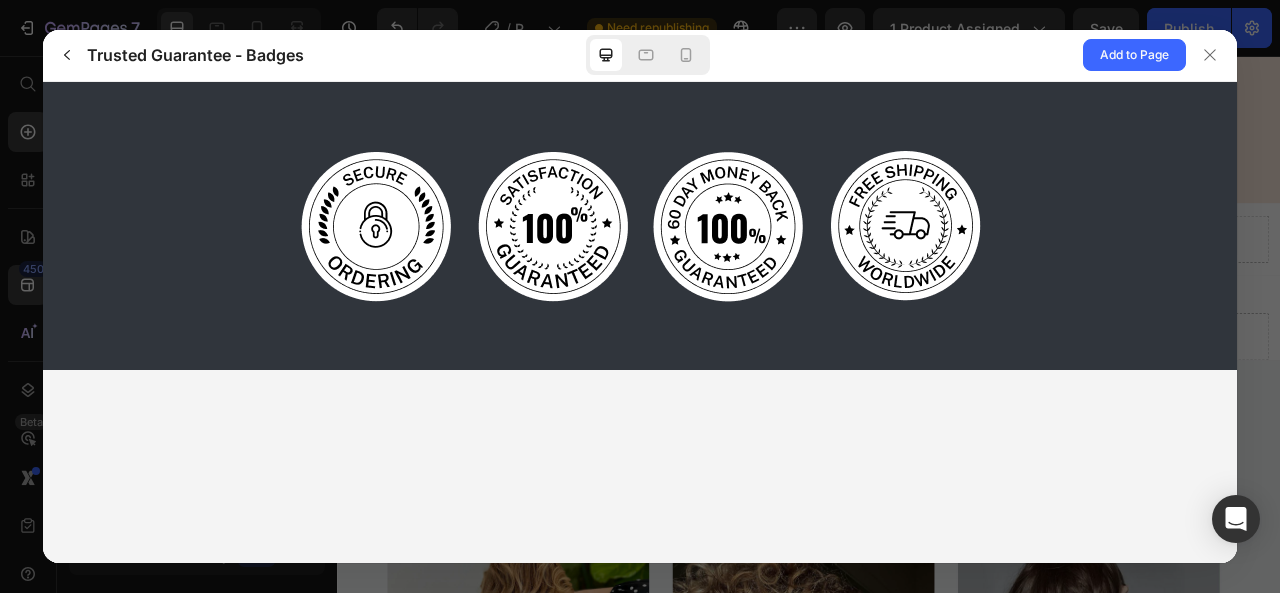 scroll, scrollTop: 0, scrollLeft: 0, axis: both 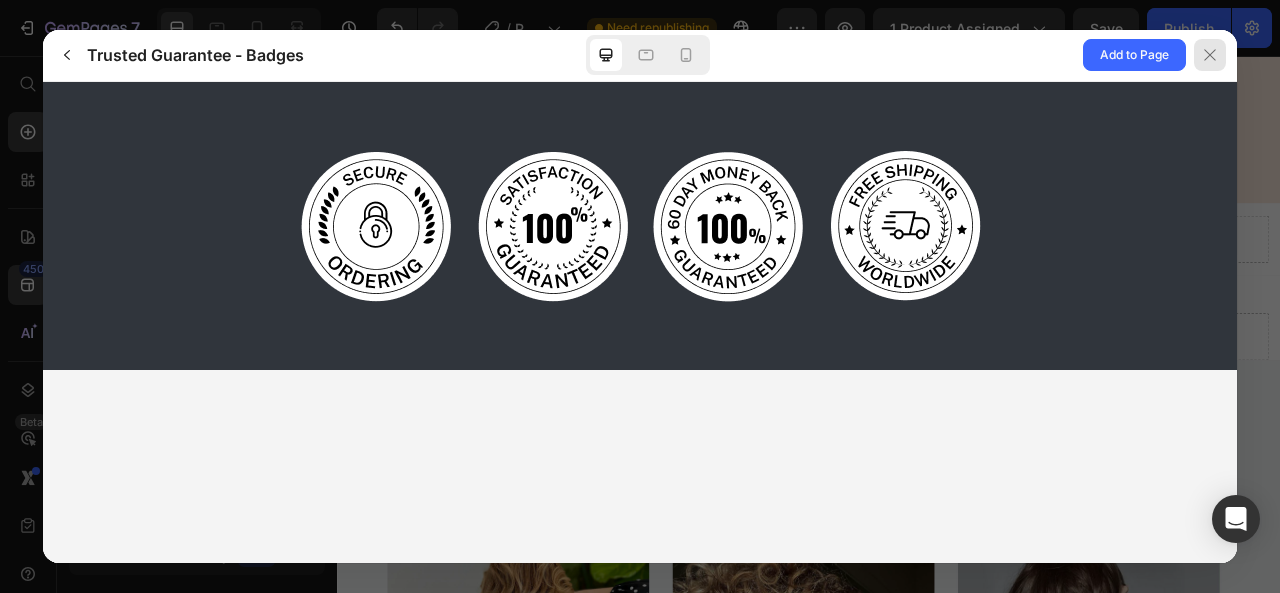 click at bounding box center [1210, 55] 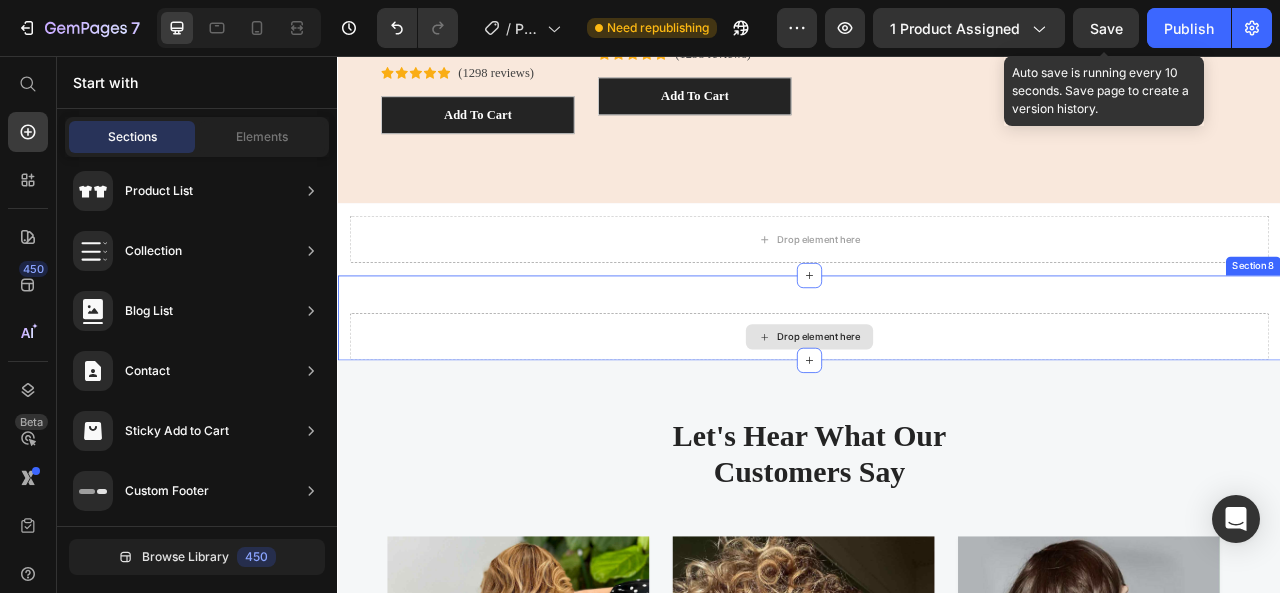 click on "Drop element here" at bounding box center (937, 413) 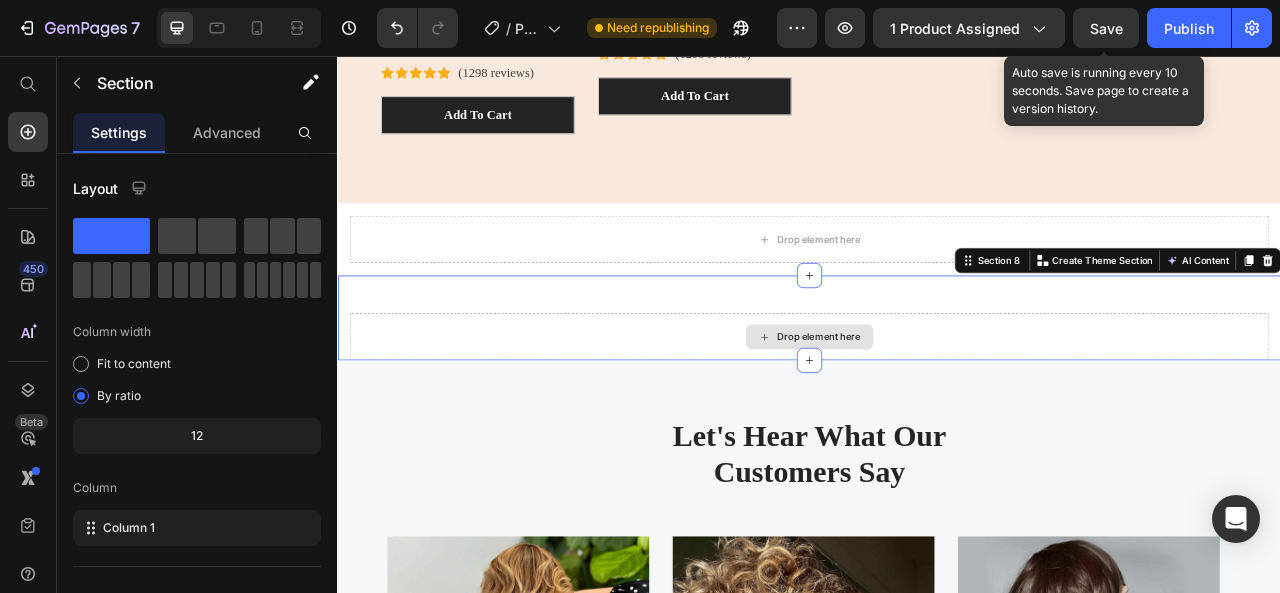 click on "Drop element here" at bounding box center [937, 413] 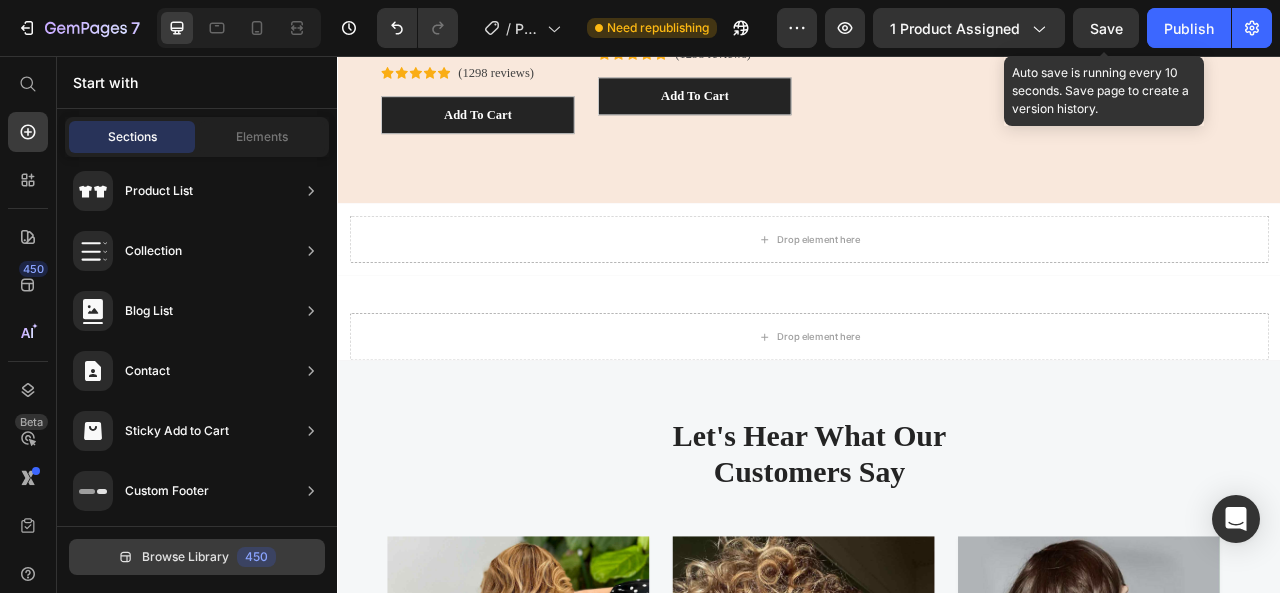 click on "Browse Library" at bounding box center (185, 557) 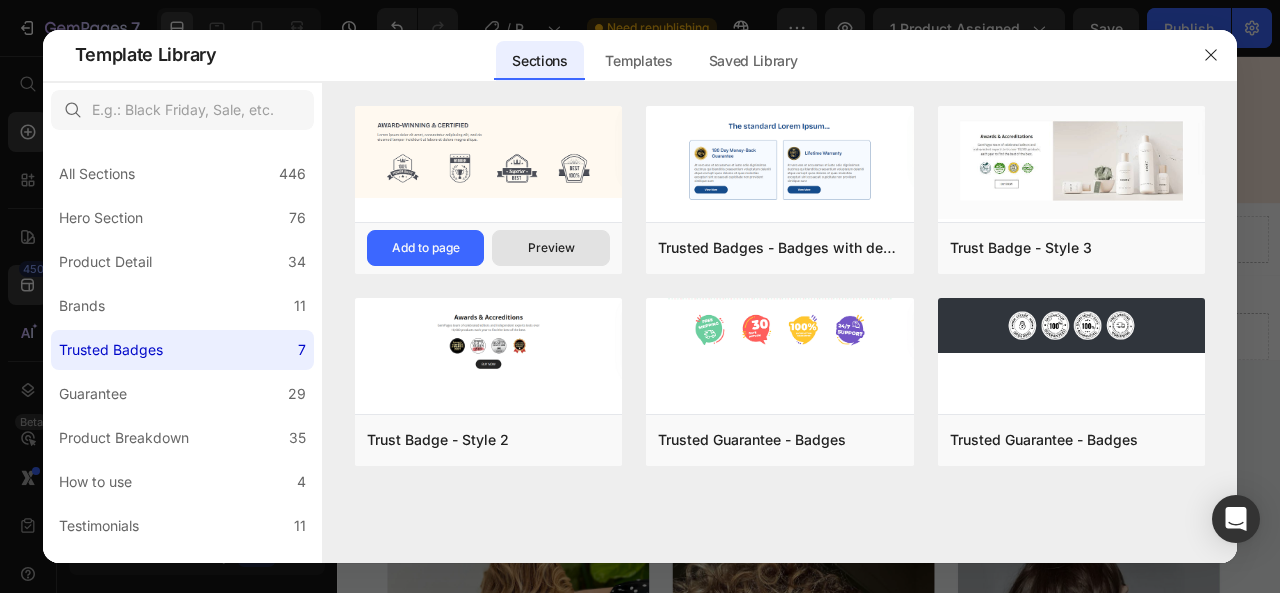 click on "Preview" at bounding box center [551, 248] 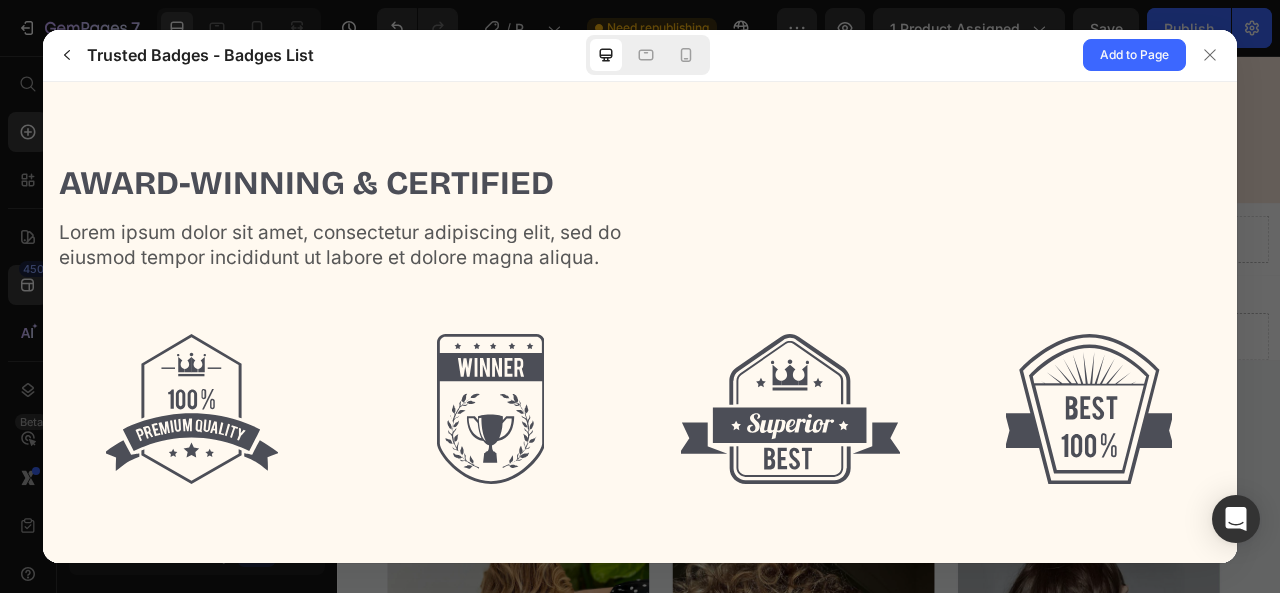 scroll, scrollTop: 0, scrollLeft: 0, axis: both 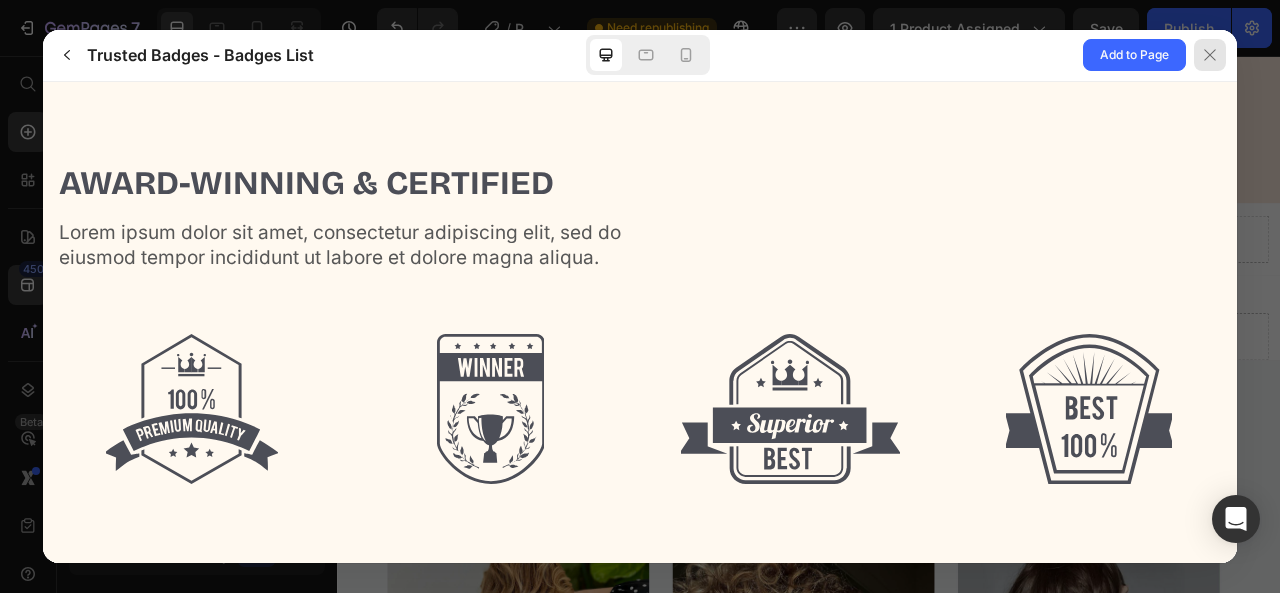 click at bounding box center [1210, 55] 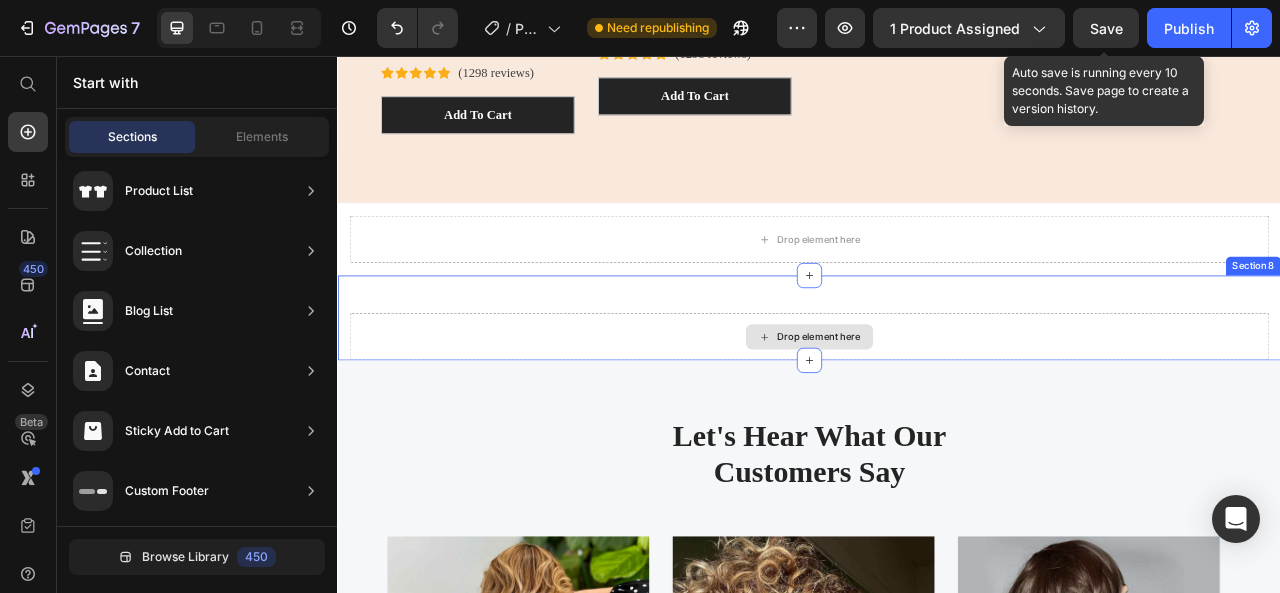 click on "Drop element here" at bounding box center [937, 413] 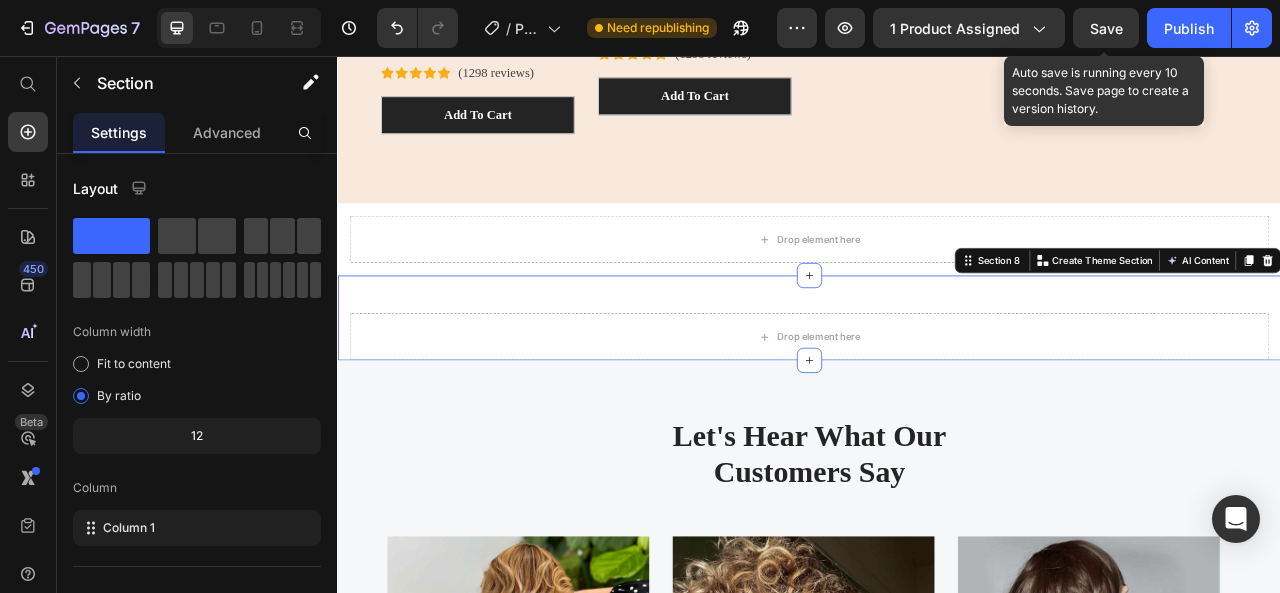 scroll, scrollTop: 300, scrollLeft: 0, axis: vertical 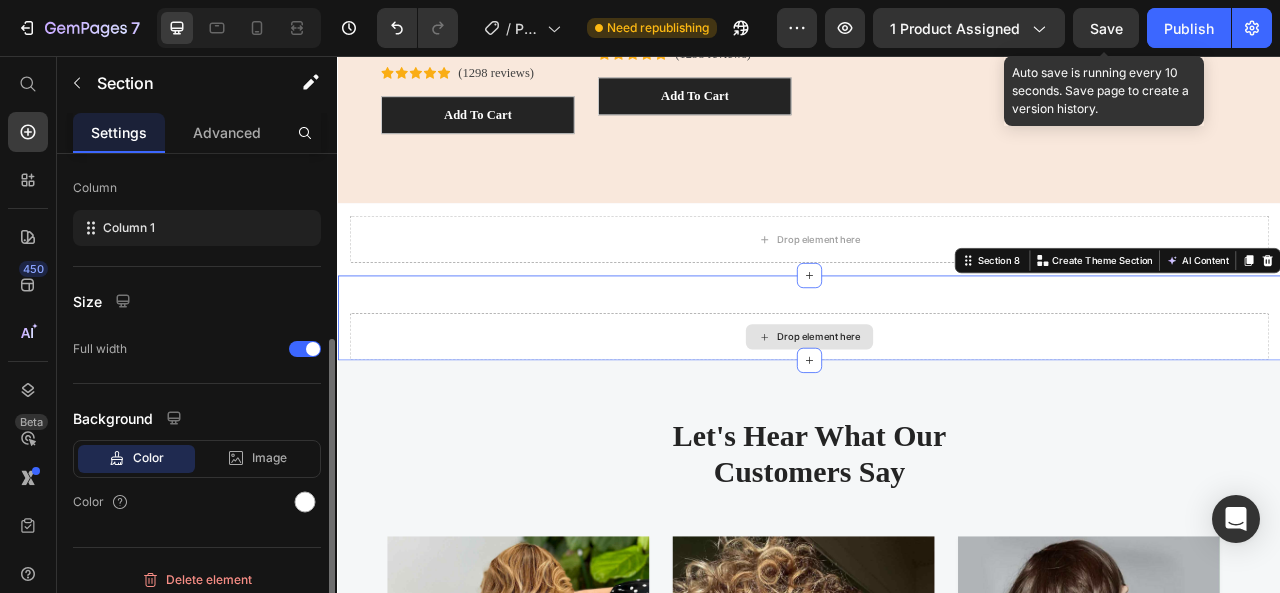 click on "Drop element here" at bounding box center [937, 413] 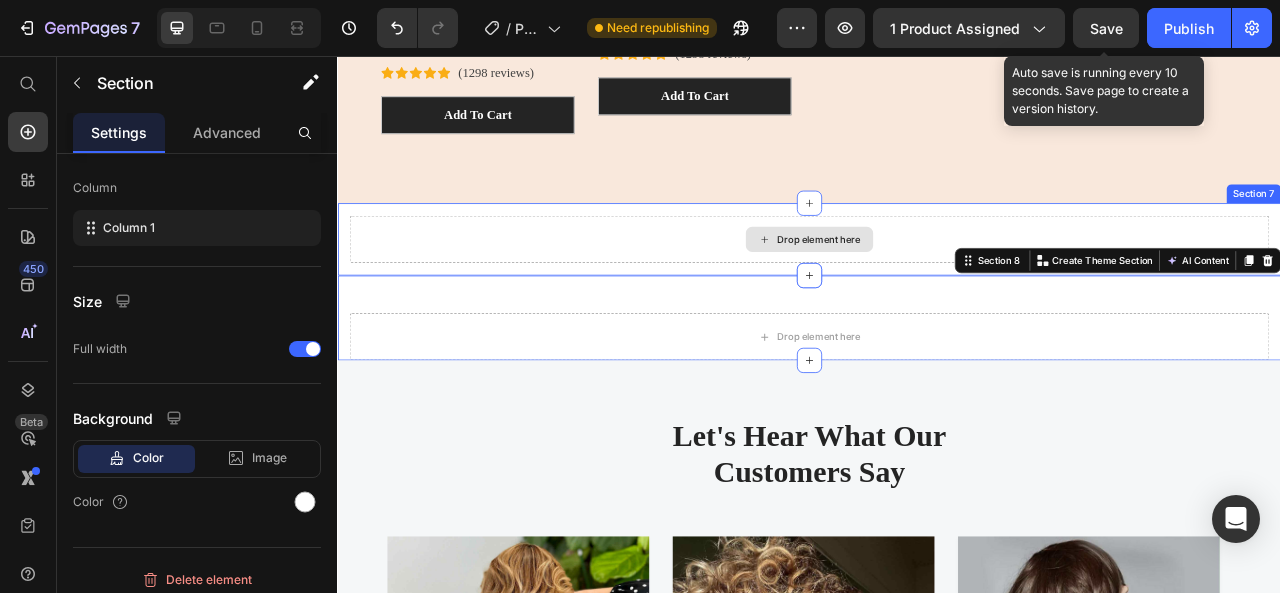 click on "Drop element here" at bounding box center [937, 289] 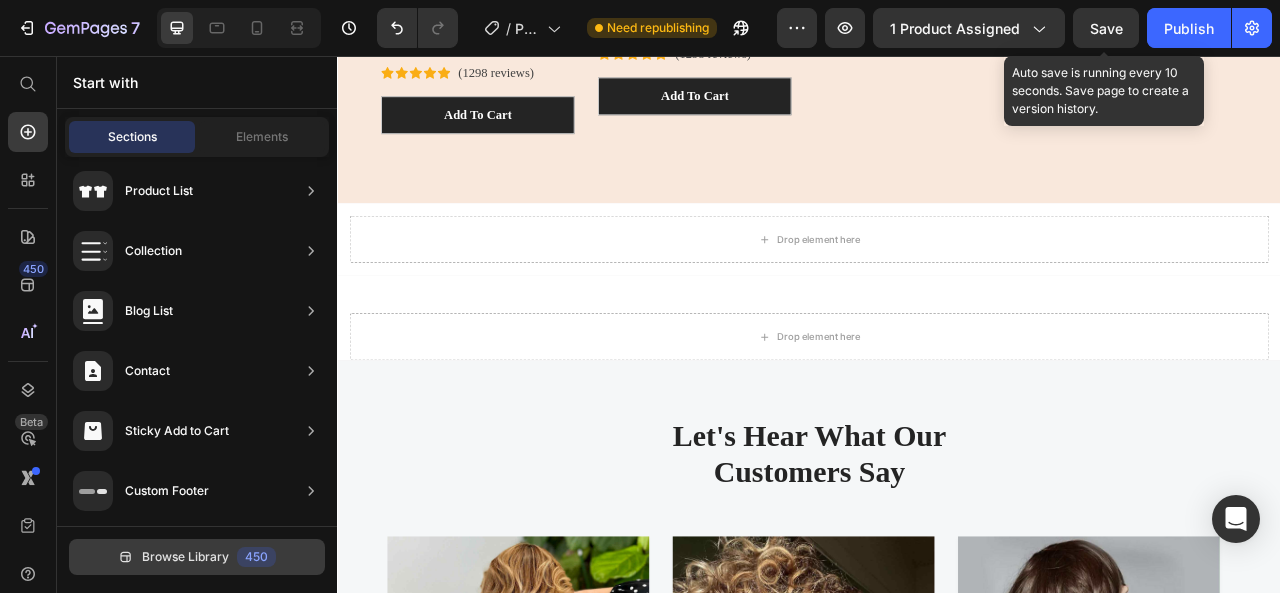 click on "Browse Library" at bounding box center (185, 557) 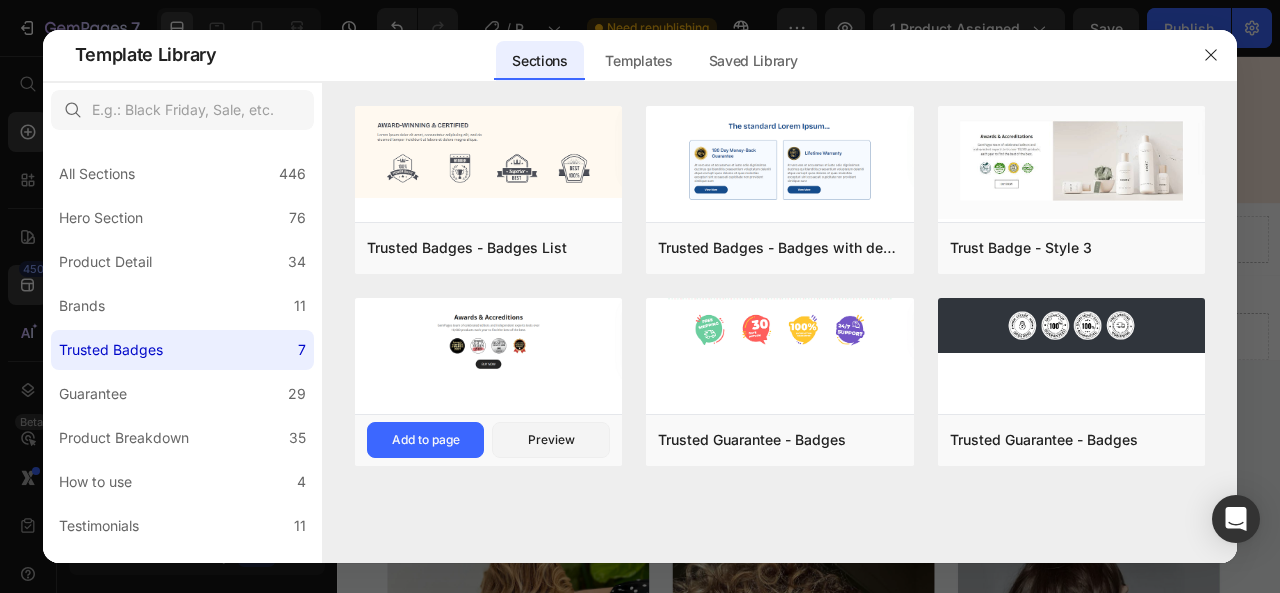 click at bounding box center [489, 341] 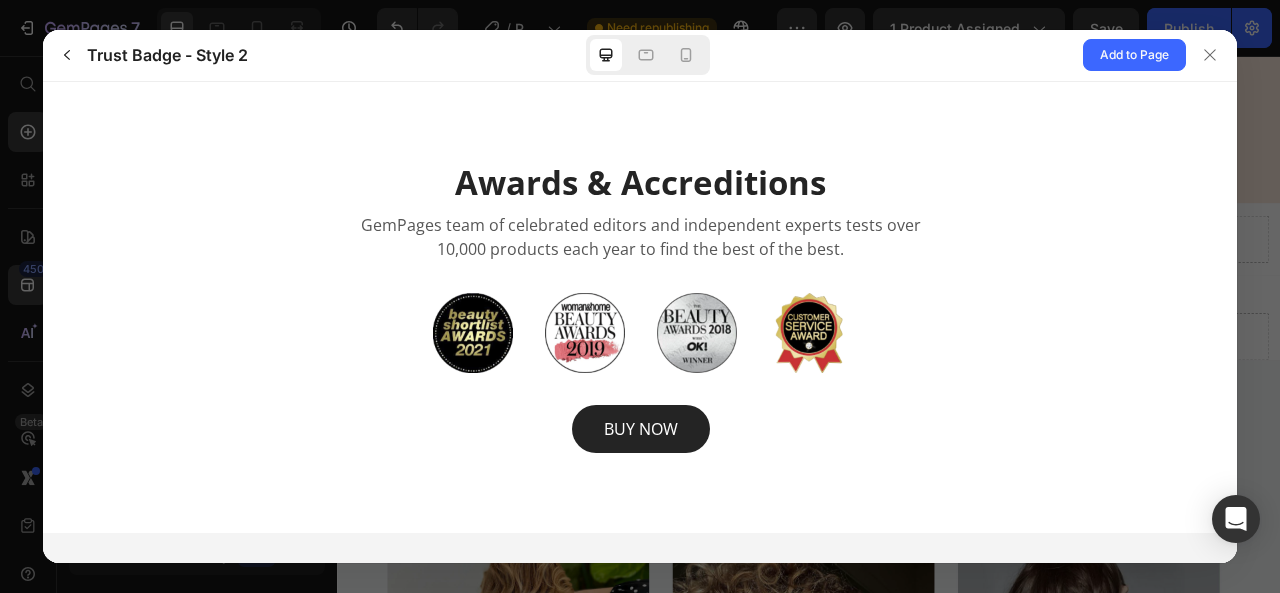 scroll, scrollTop: 0, scrollLeft: 0, axis: both 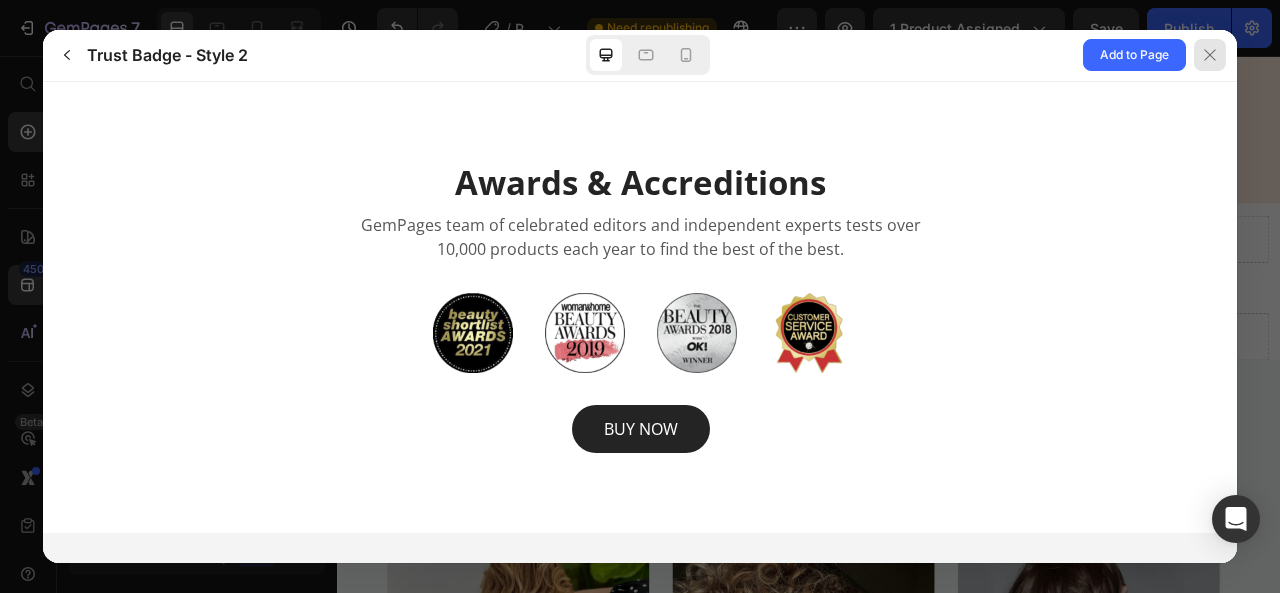 click 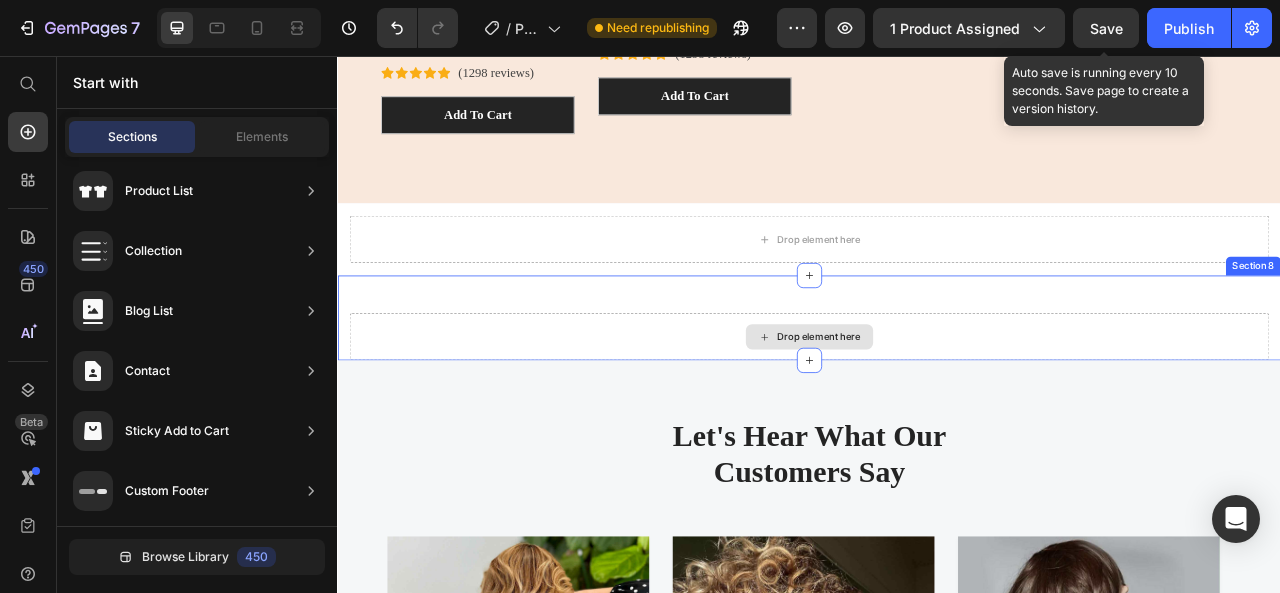 click on "Drop element here" at bounding box center [937, 413] 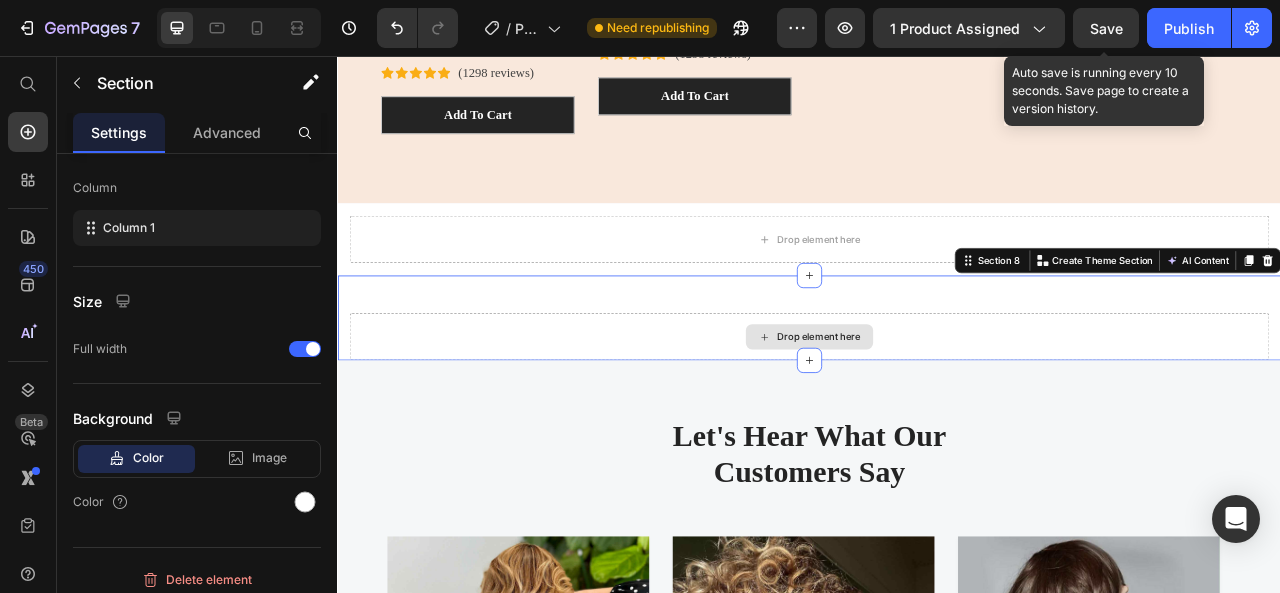 click on "Drop element here" at bounding box center [937, 413] 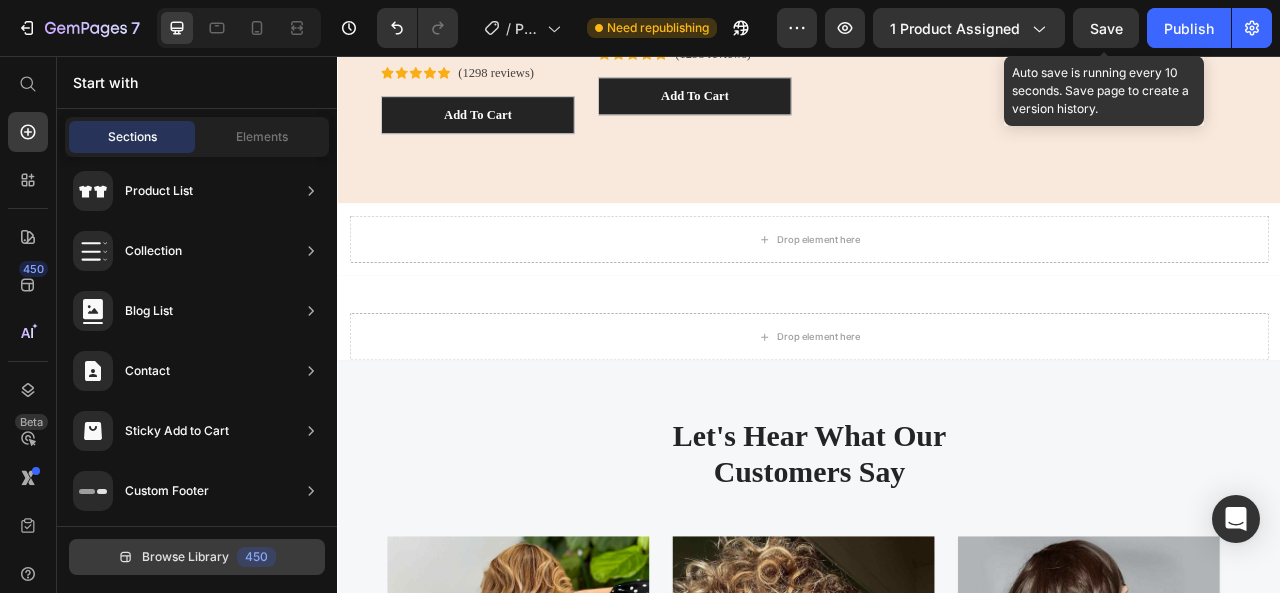 click on "Browse Library 450" at bounding box center [197, 557] 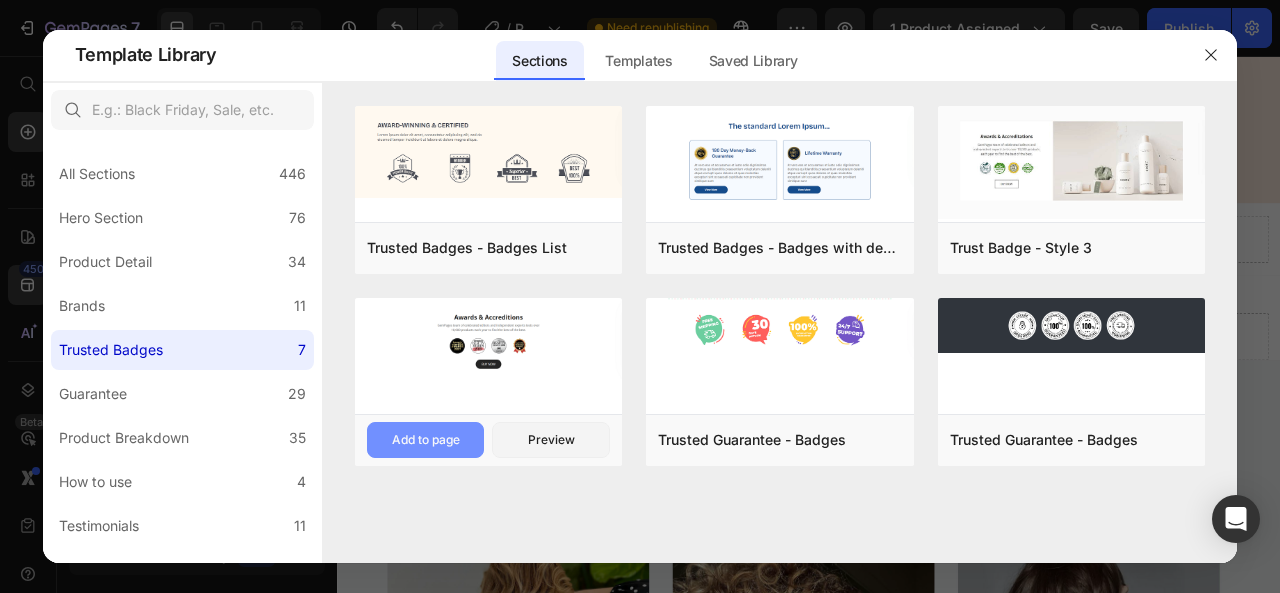 click on "Add to page" at bounding box center [426, 440] 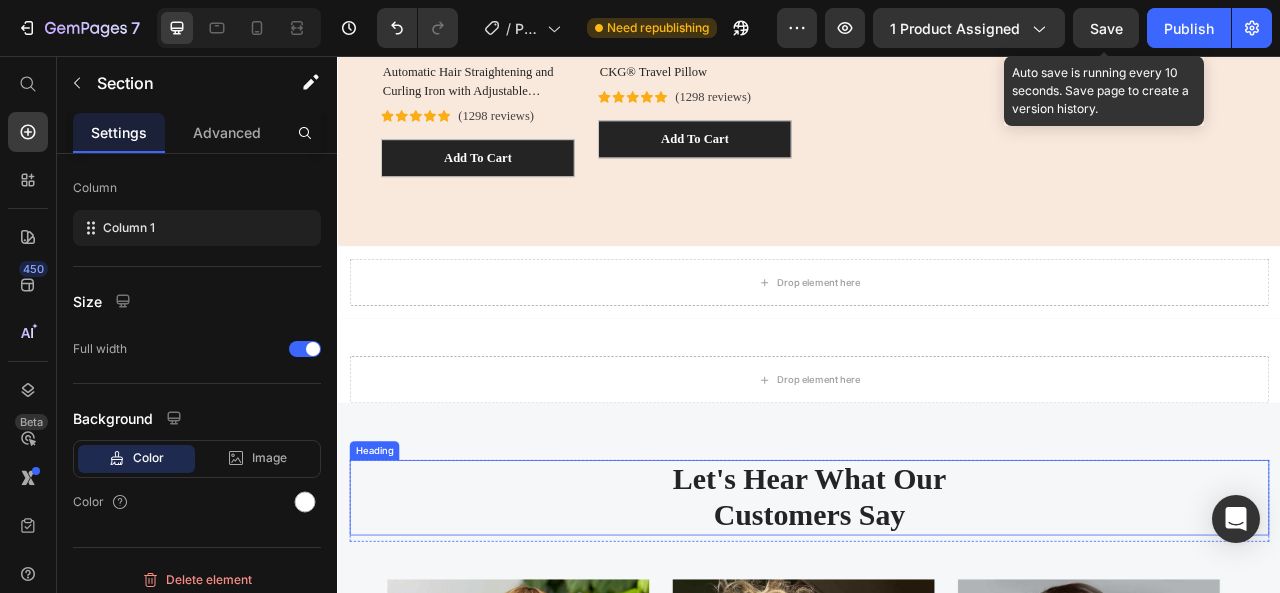 scroll, scrollTop: 3650, scrollLeft: 0, axis: vertical 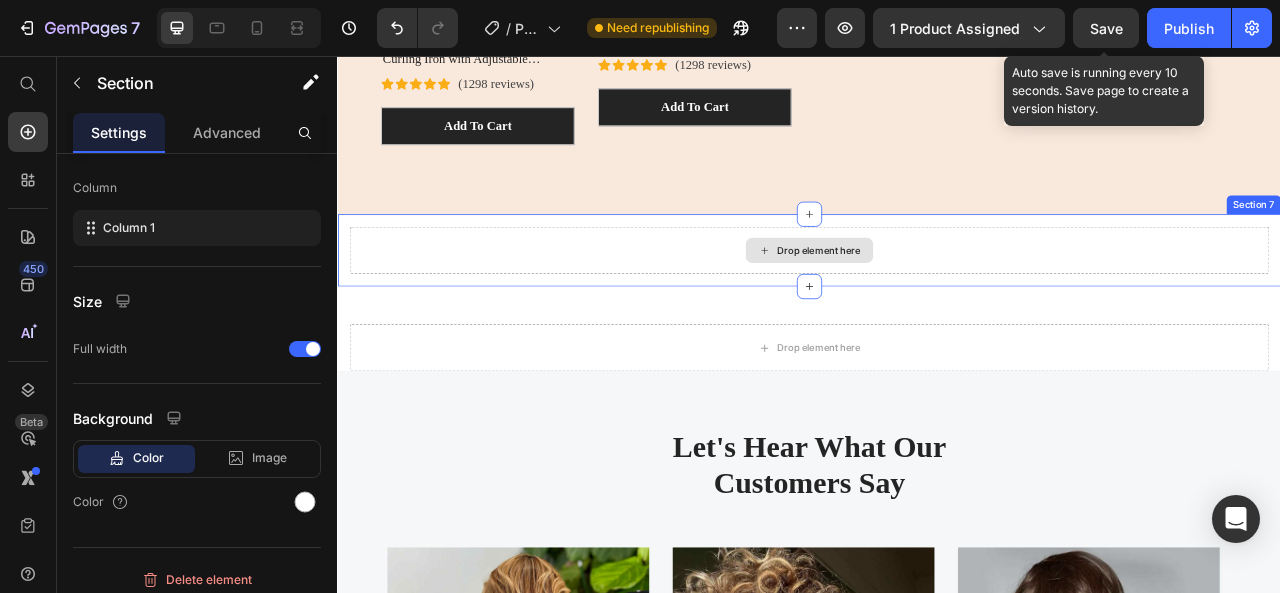 click on "Drop element here" at bounding box center (949, 303) 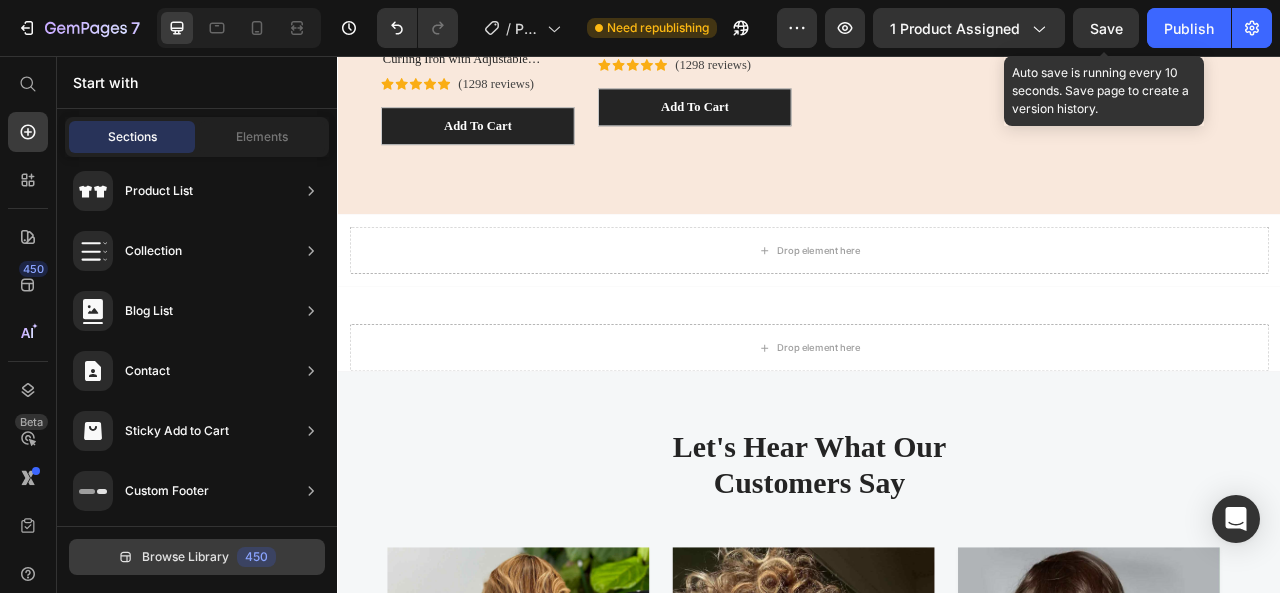 click on "Browse Library" at bounding box center (185, 557) 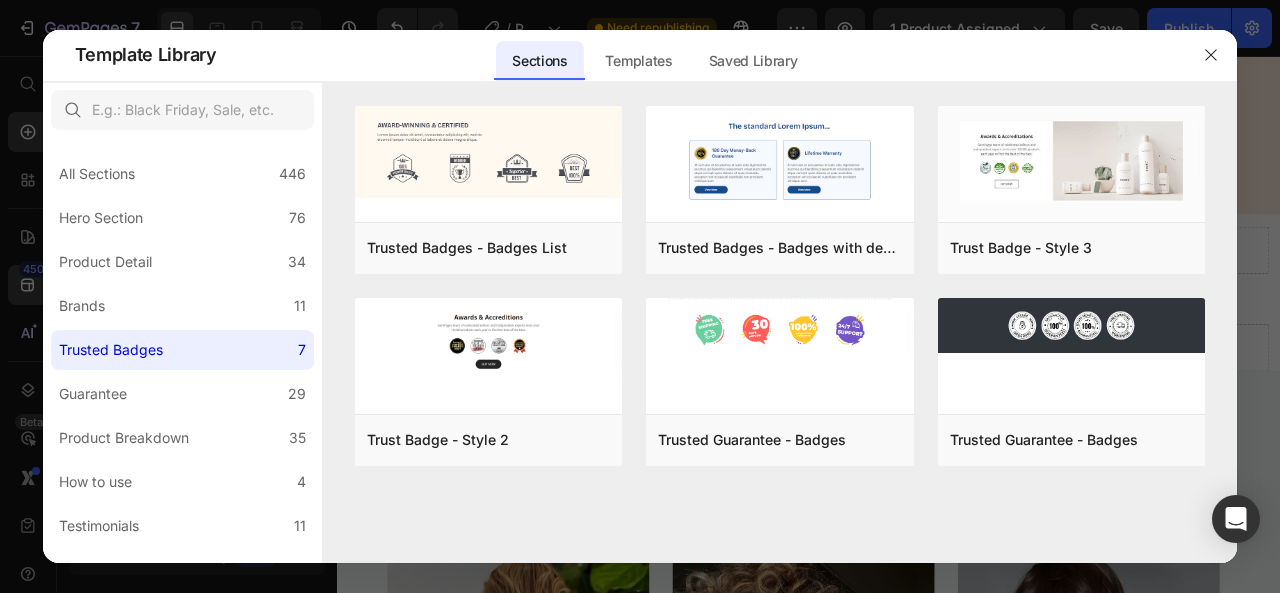 drag, startPoint x: 179, startPoint y: 552, endPoint x: 216, endPoint y: 50, distance: 503.3617 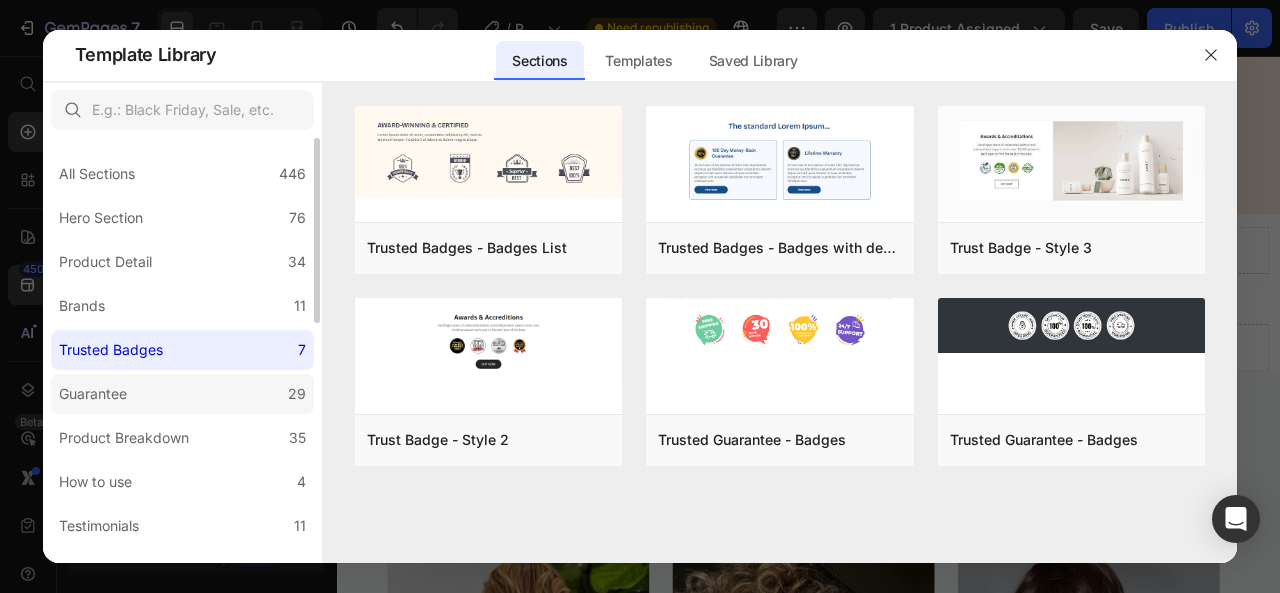 click on "Guarantee 29" 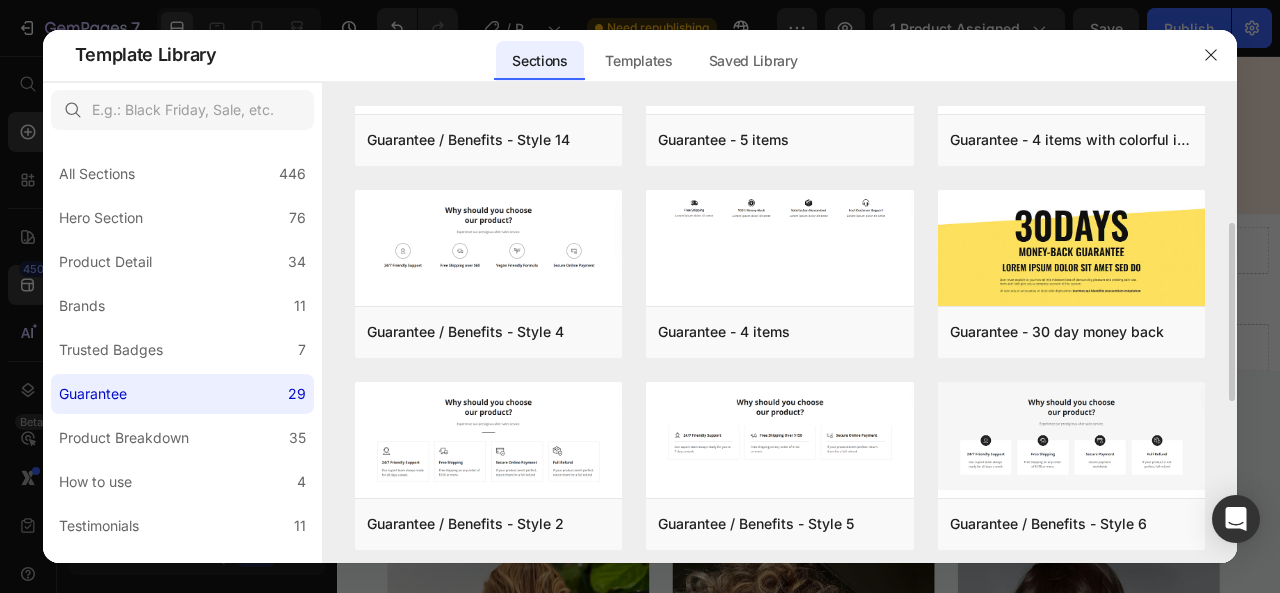 scroll, scrollTop: 500, scrollLeft: 0, axis: vertical 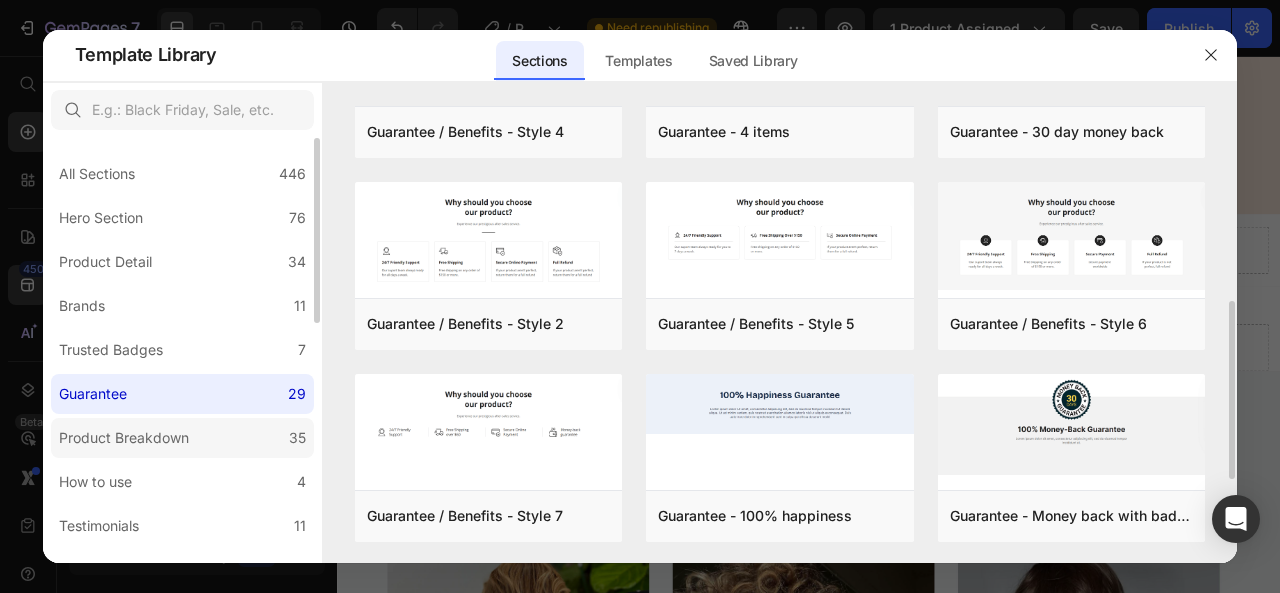 click on "Product Breakdown" at bounding box center (124, 438) 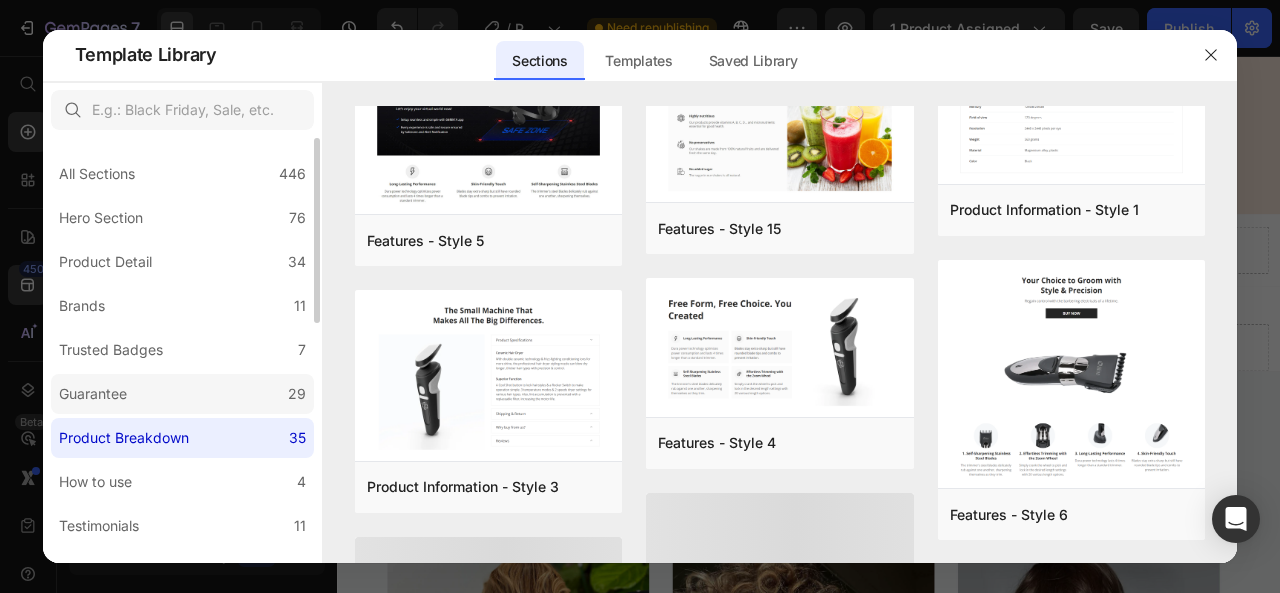 scroll, scrollTop: 609, scrollLeft: 0, axis: vertical 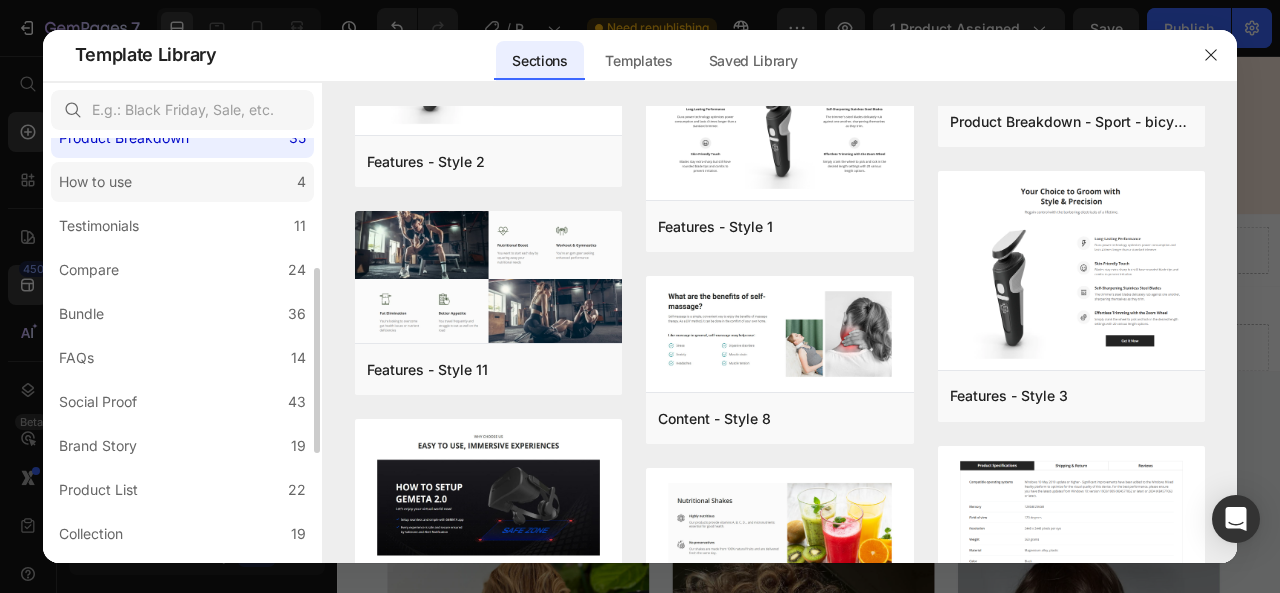 click on "How to use 4" 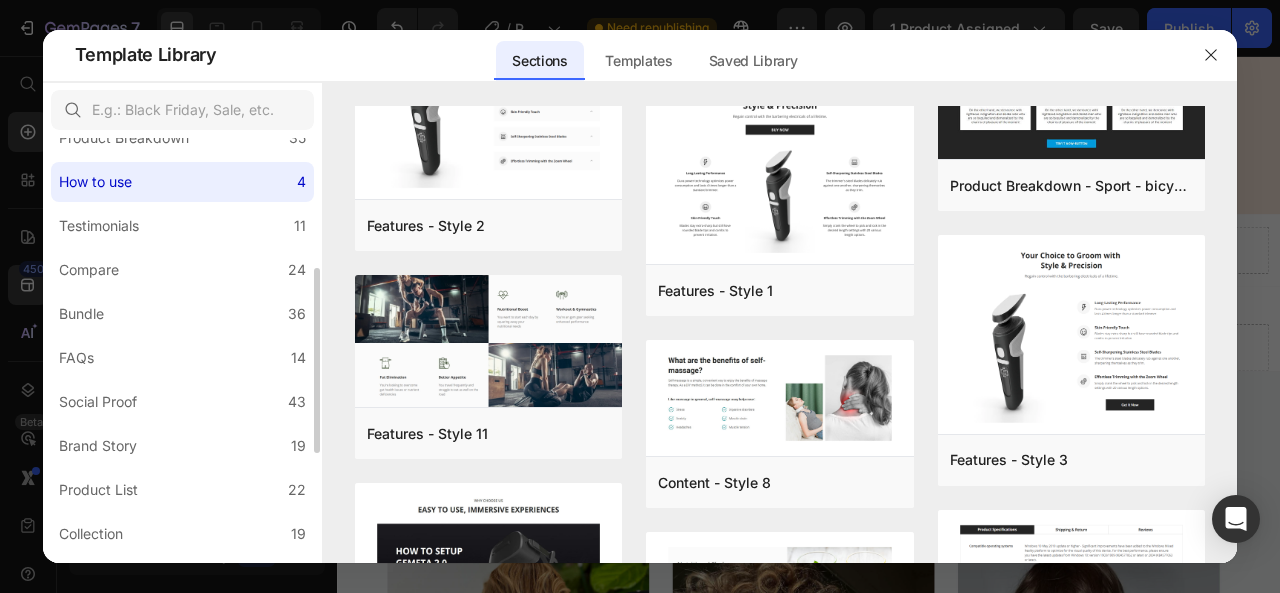scroll, scrollTop: 0, scrollLeft: 0, axis: both 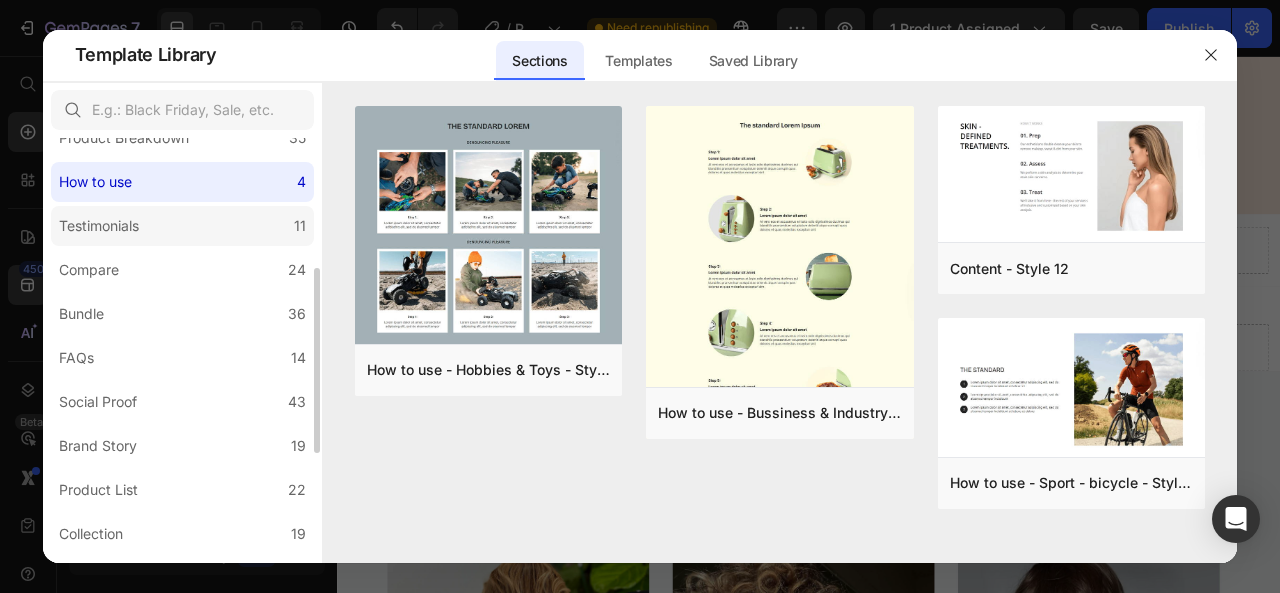 click on "Testimonials 11" 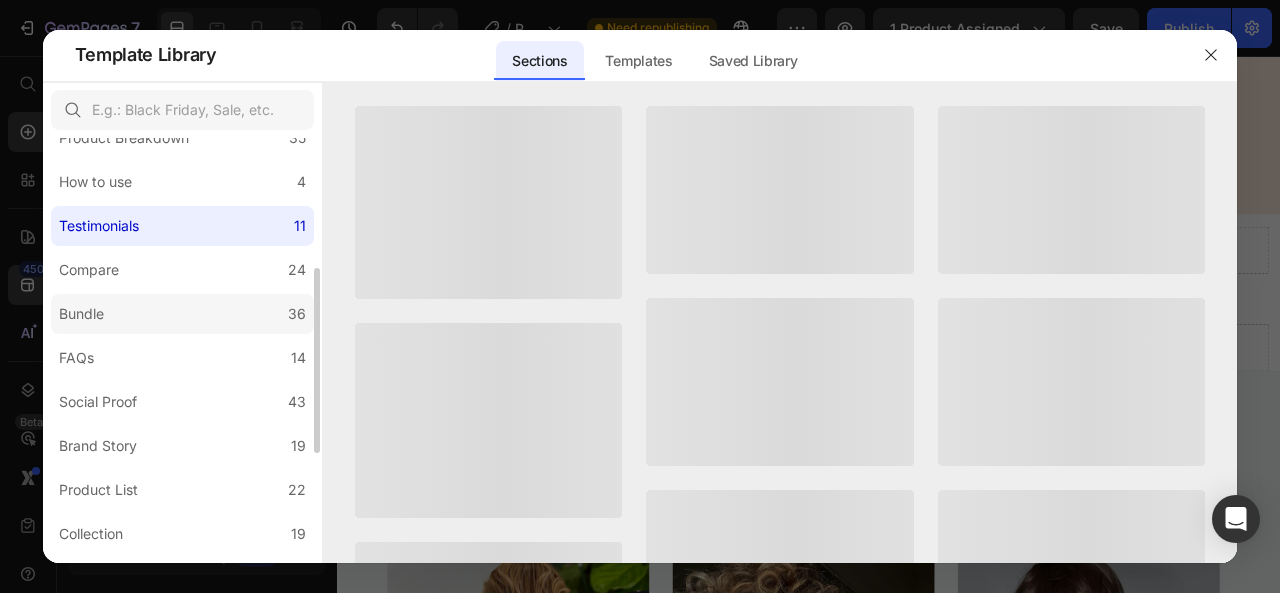 click on "Bundle 36" 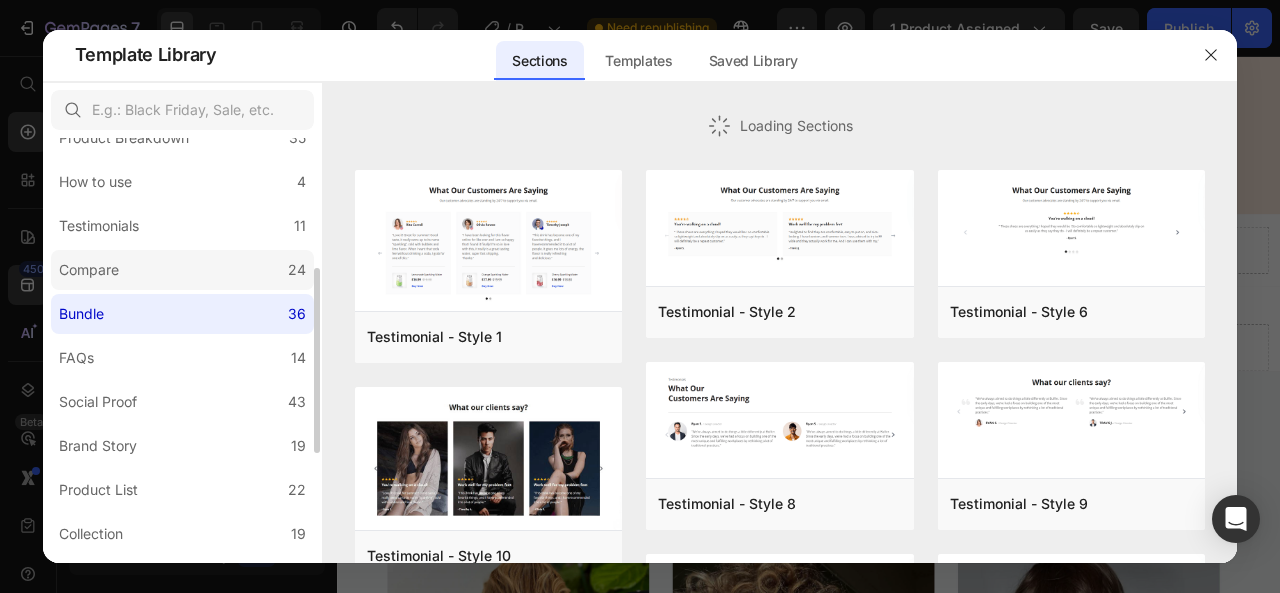 click on "Compare 24" 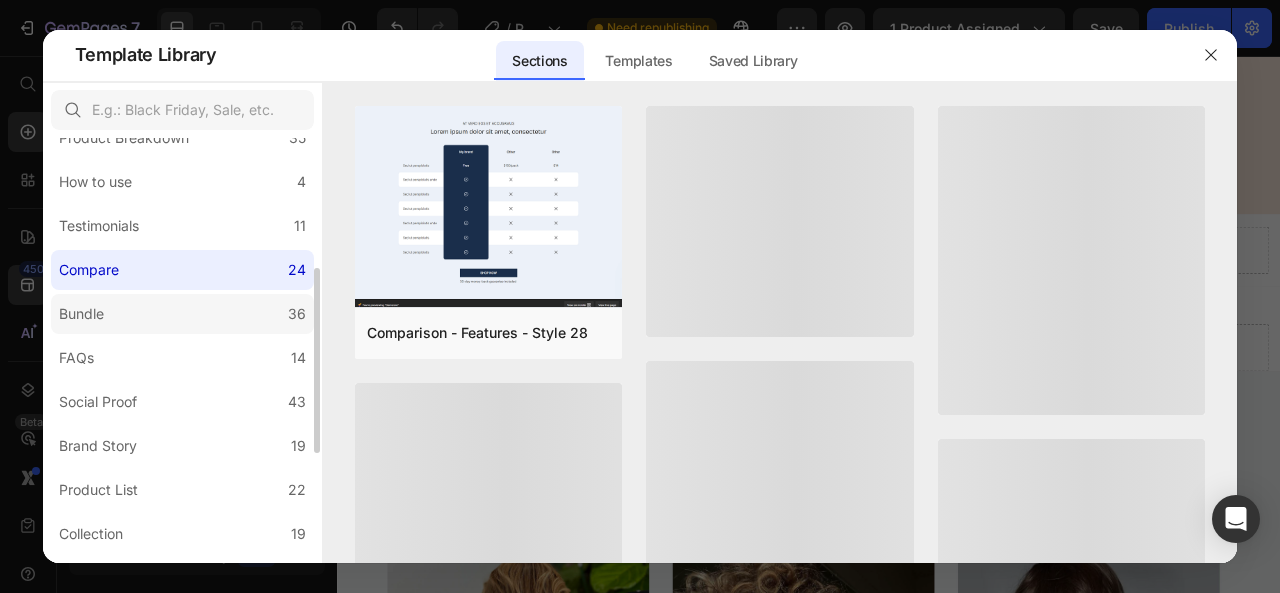 click on "Bundle 36" 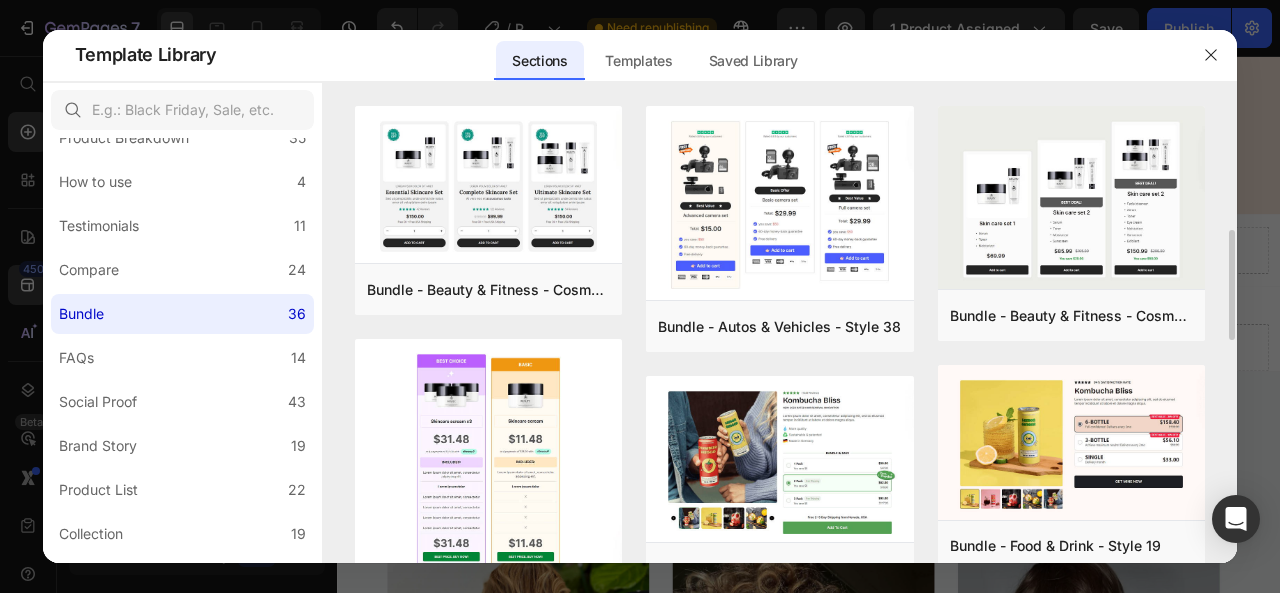 scroll, scrollTop: 100, scrollLeft: 0, axis: vertical 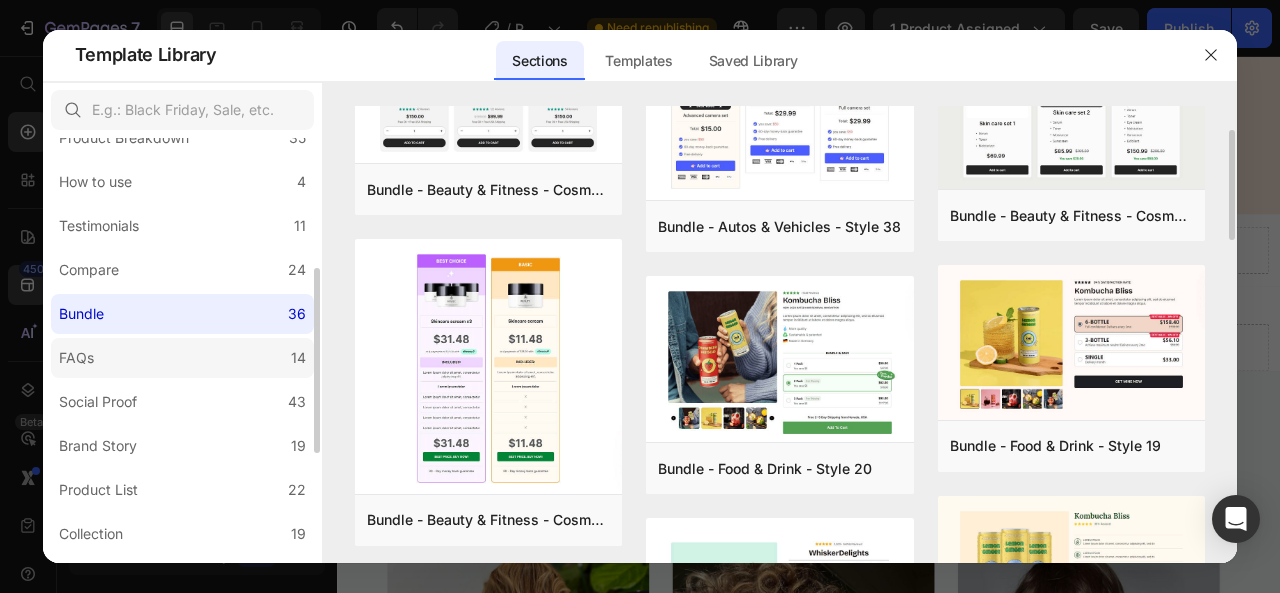 click on "FAQs 14" 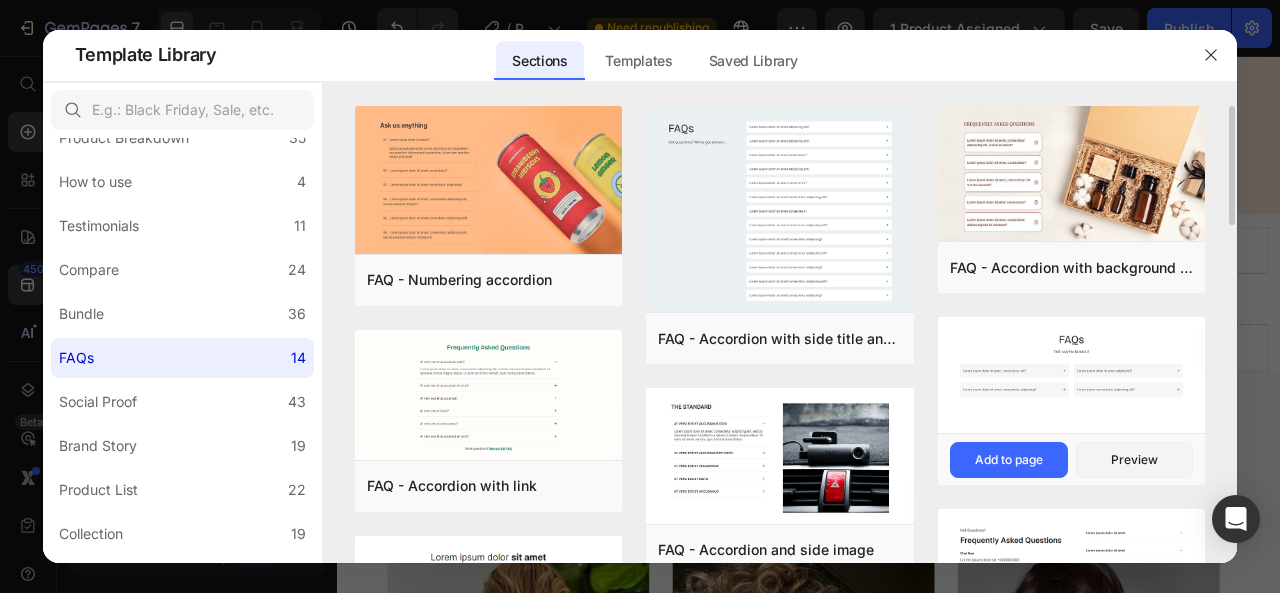 scroll, scrollTop: 100, scrollLeft: 0, axis: vertical 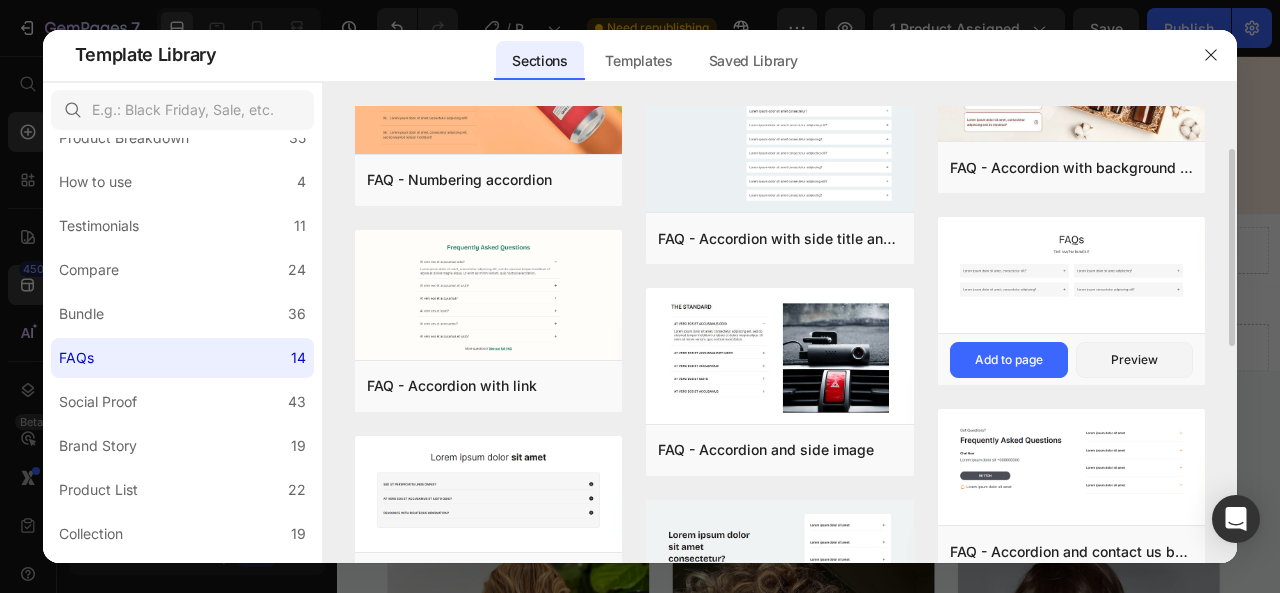click at bounding box center [1072, 264] 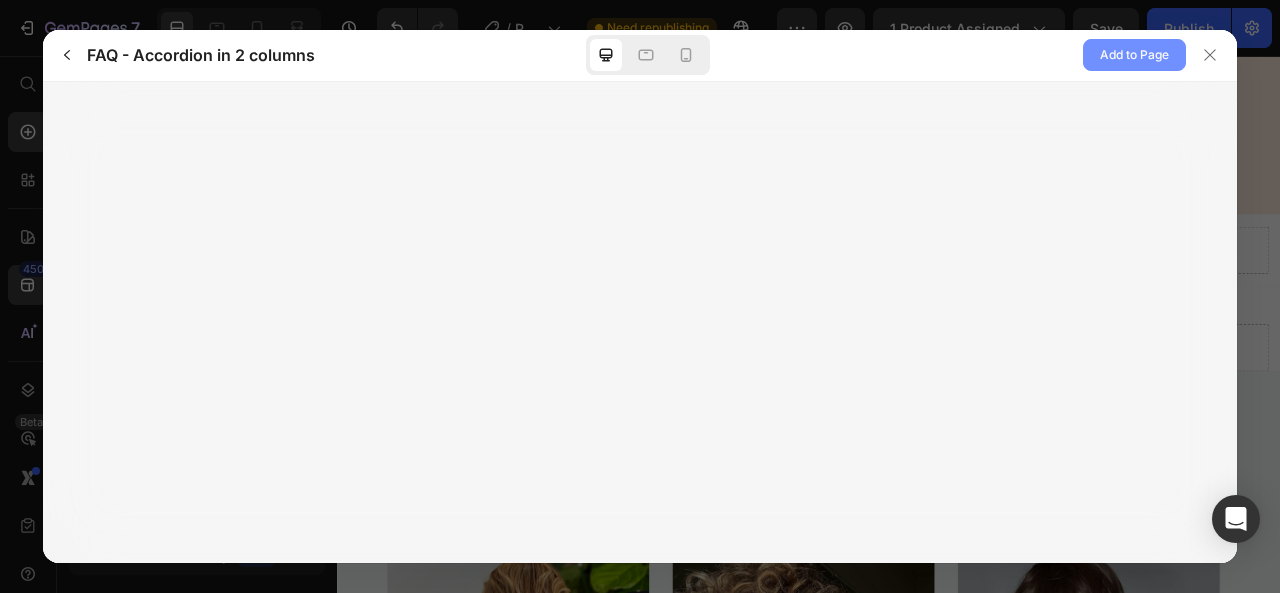 click on "Add to Page" 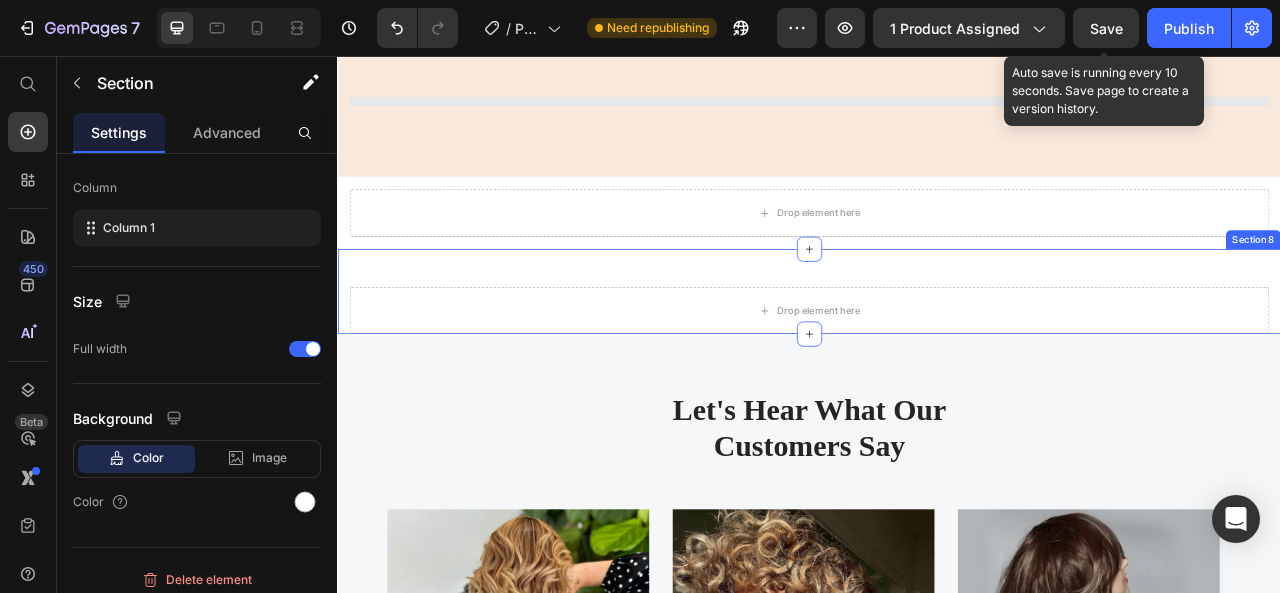 scroll, scrollTop: 3216, scrollLeft: 0, axis: vertical 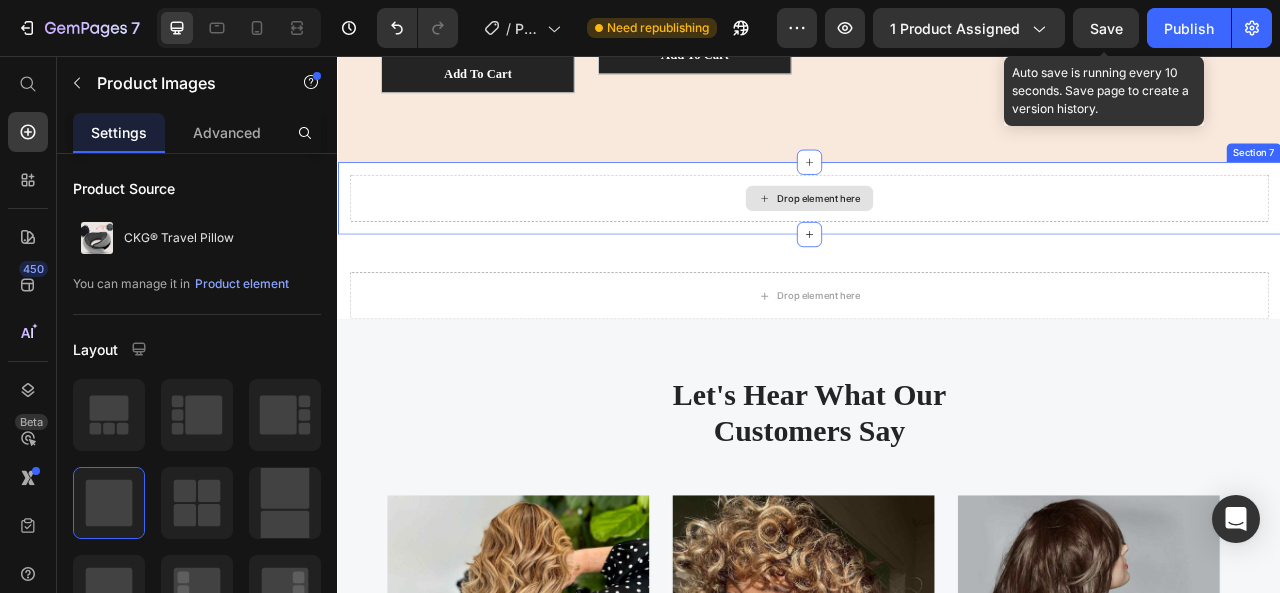 click on "Drop element here" at bounding box center (949, 237) 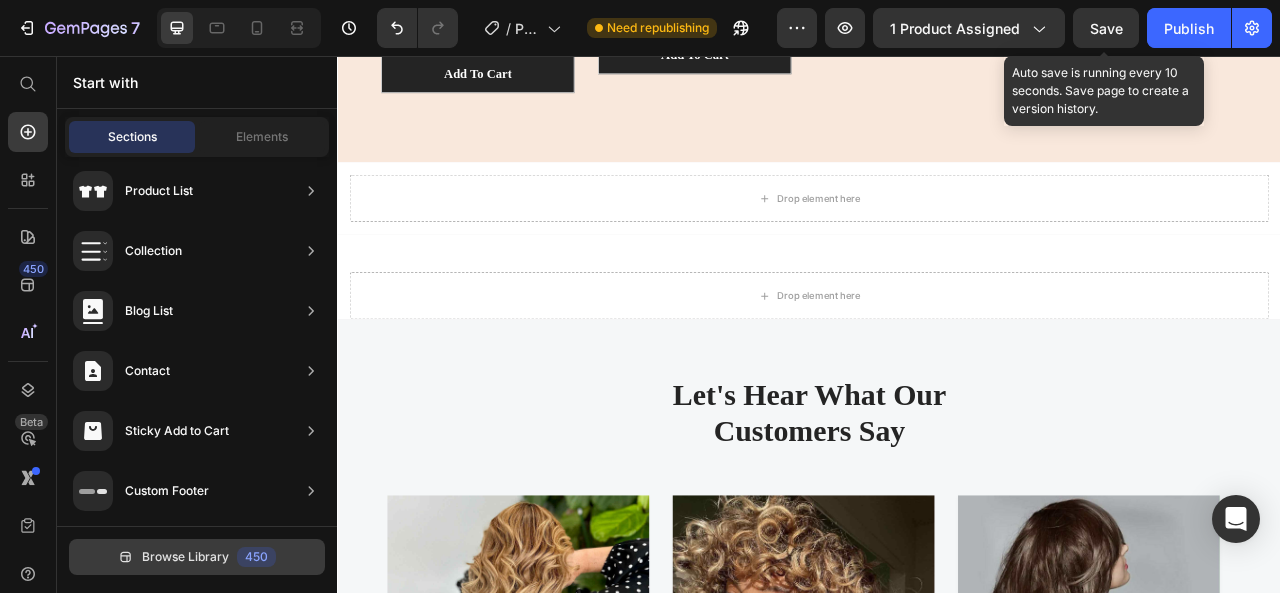 click on "450" at bounding box center [256, 557] 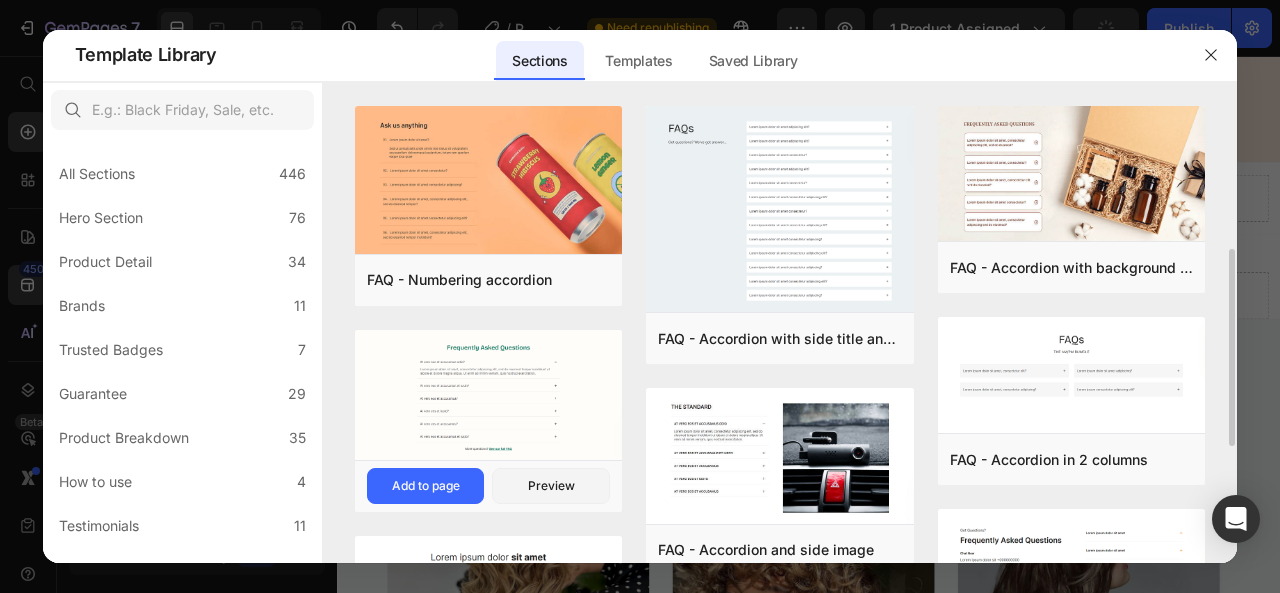 scroll, scrollTop: 100, scrollLeft: 0, axis: vertical 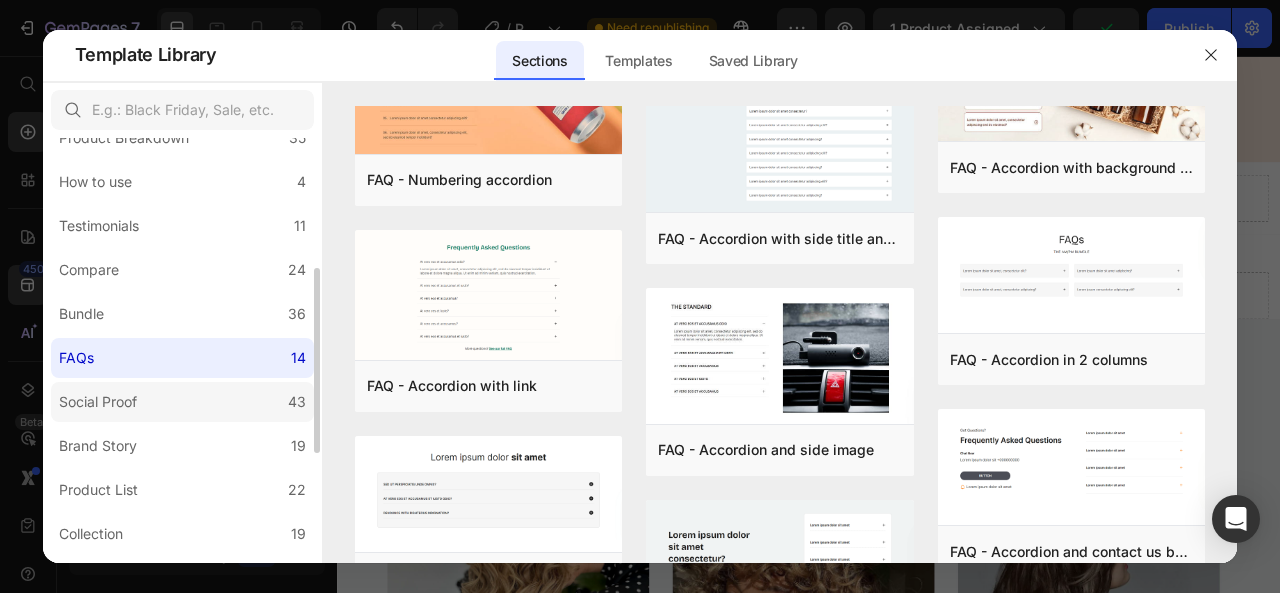 click on "Social Proof" at bounding box center [102, 402] 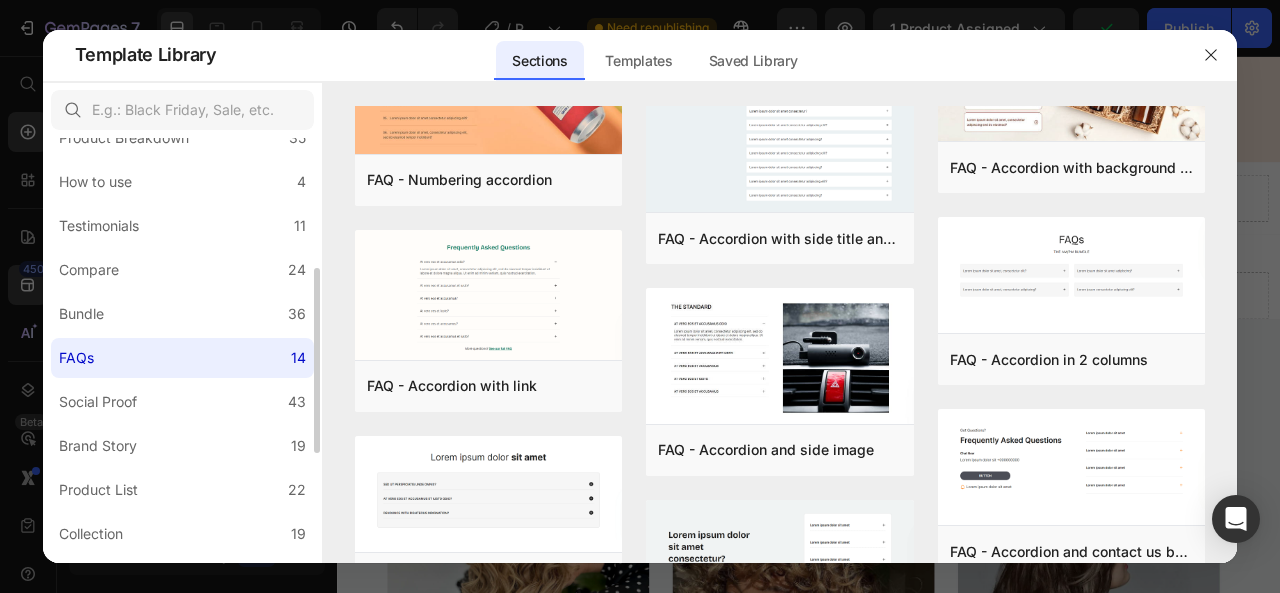 scroll, scrollTop: 0, scrollLeft: 0, axis: both 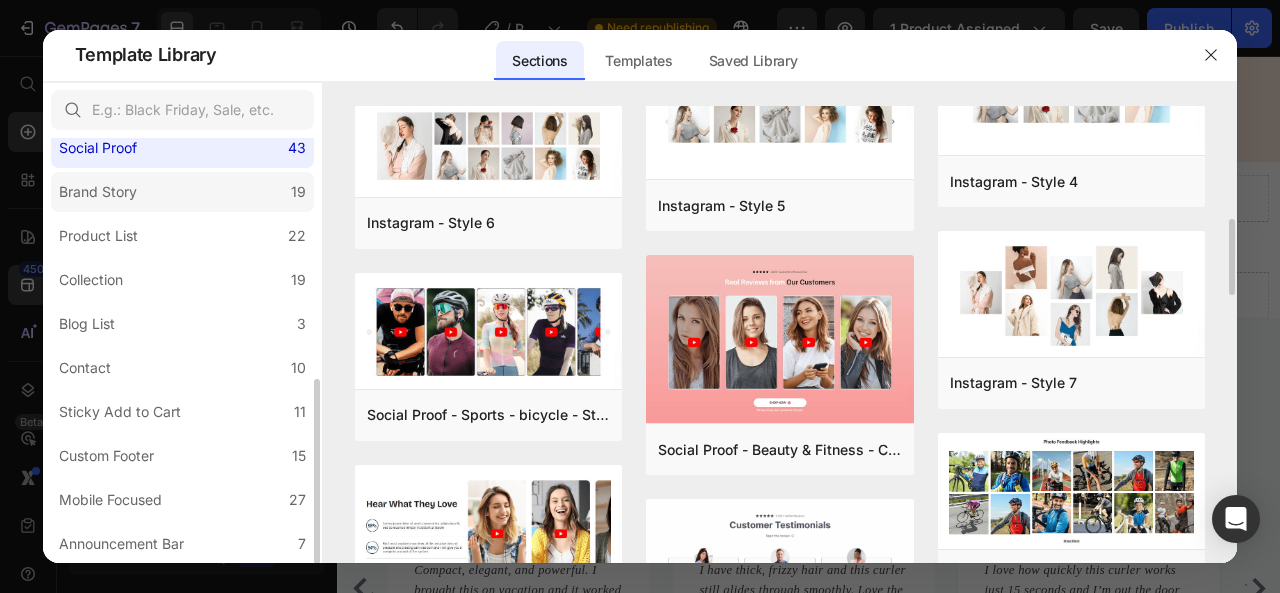 click on "Brand Story 19" 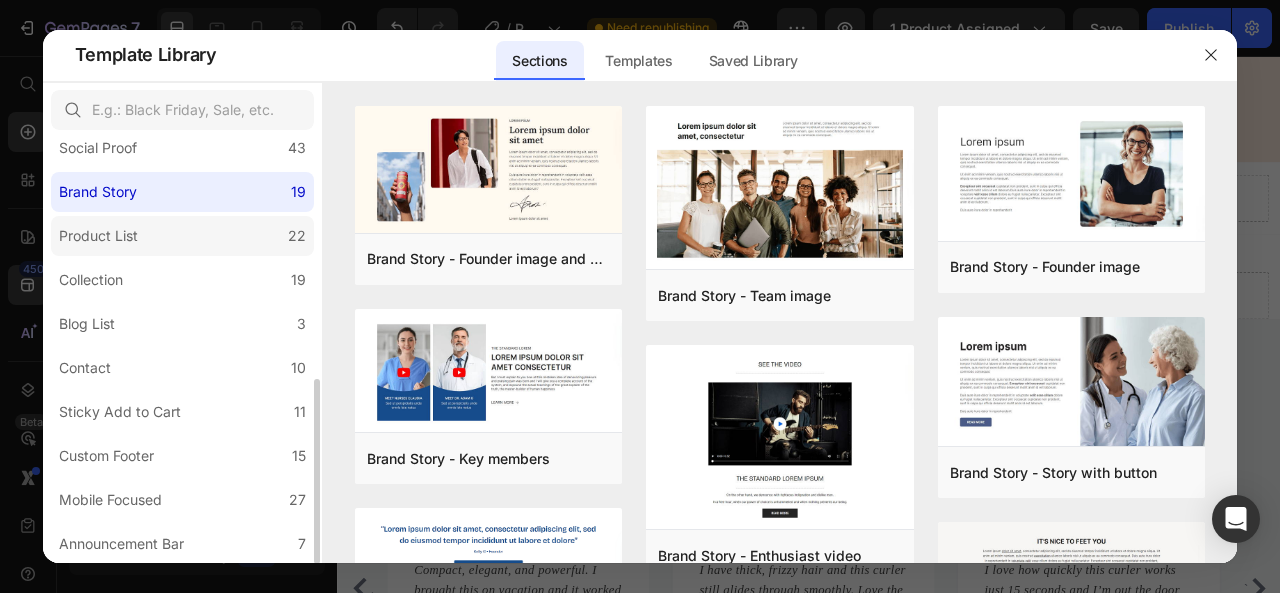click on "Product List 22" 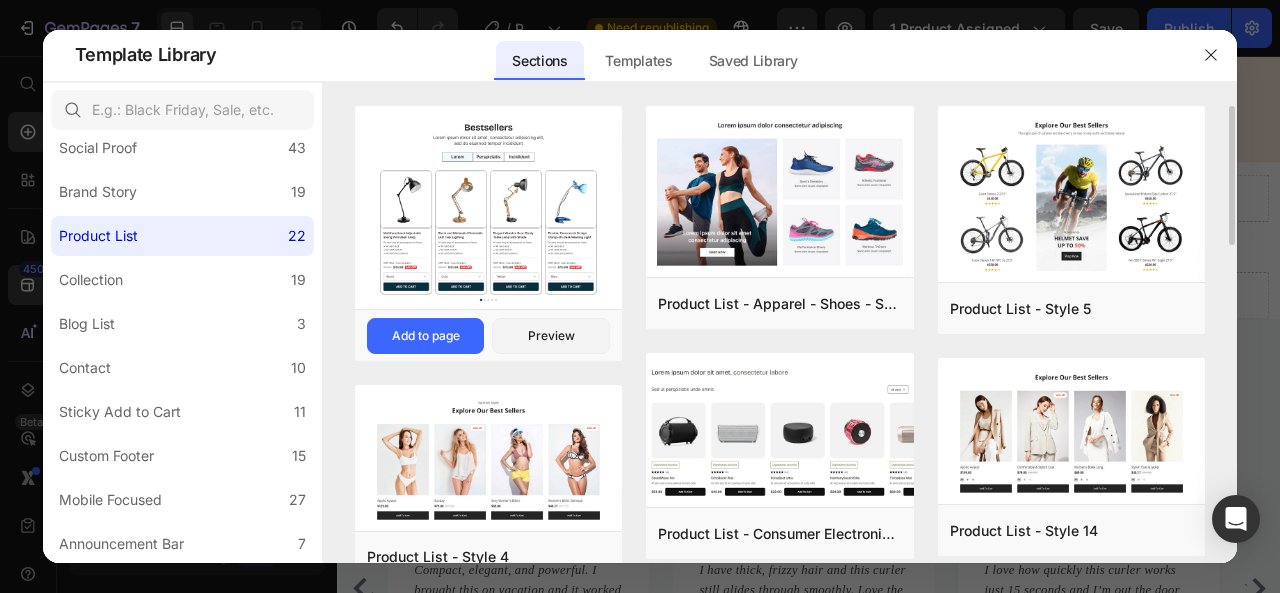 scroll, scrollTop: 200, scrollLeft: 0, axis: vertical 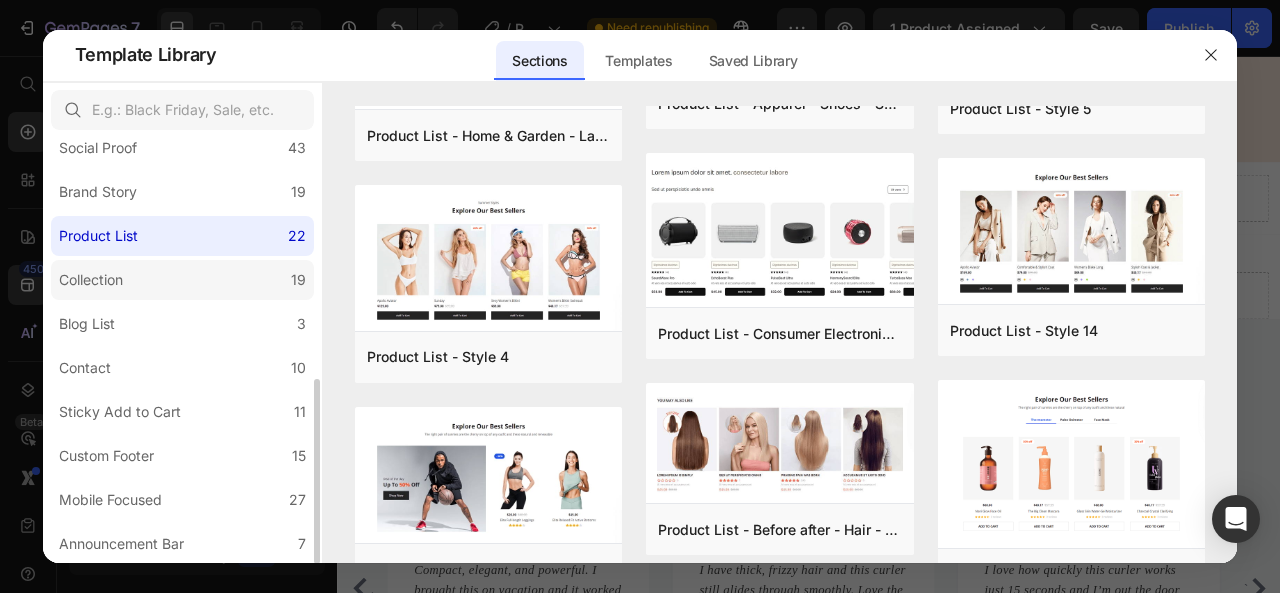 click on "Collection 19" 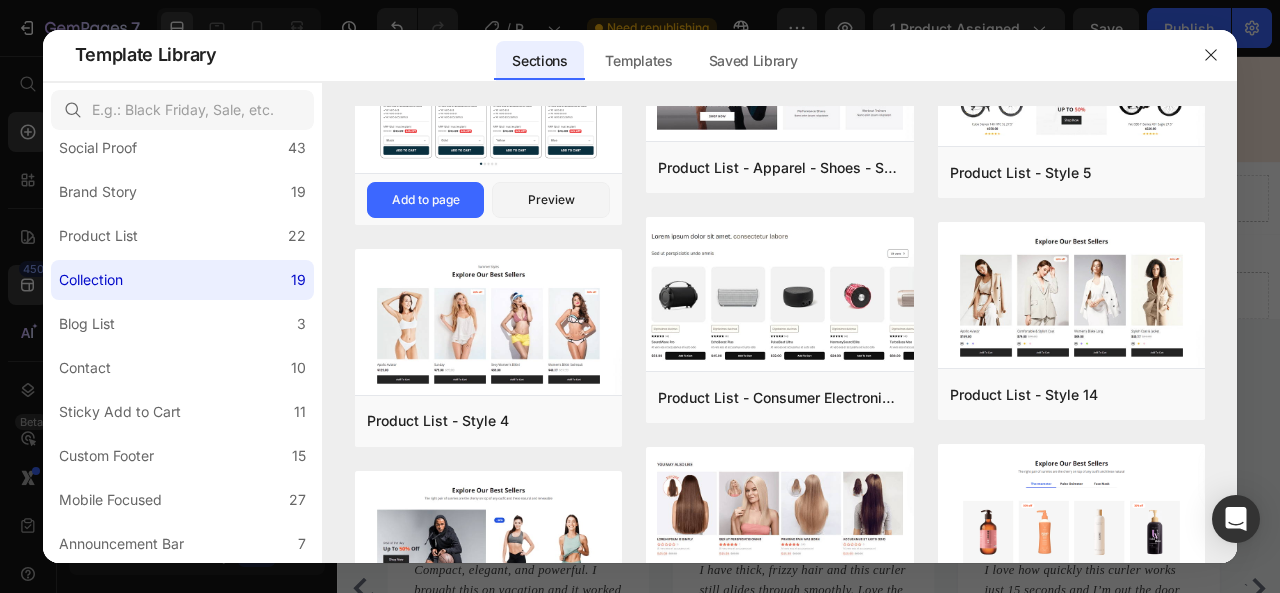 scroll, scrollTop: 0, scrollLeft: 0, axis: both 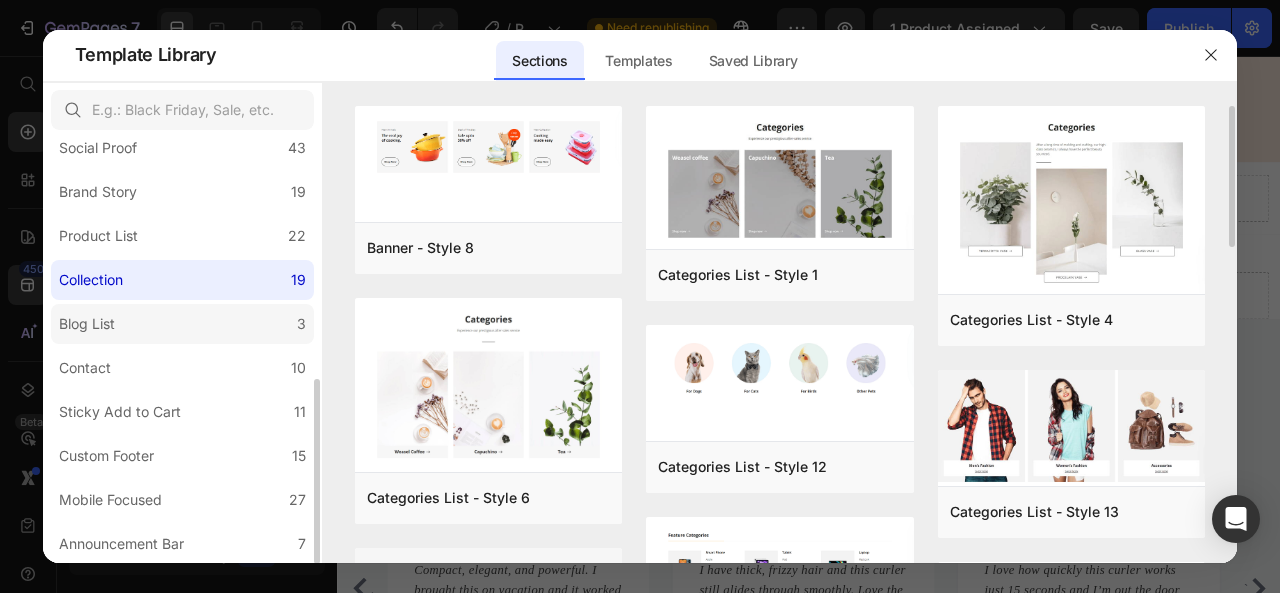 click on "Blog List 3" 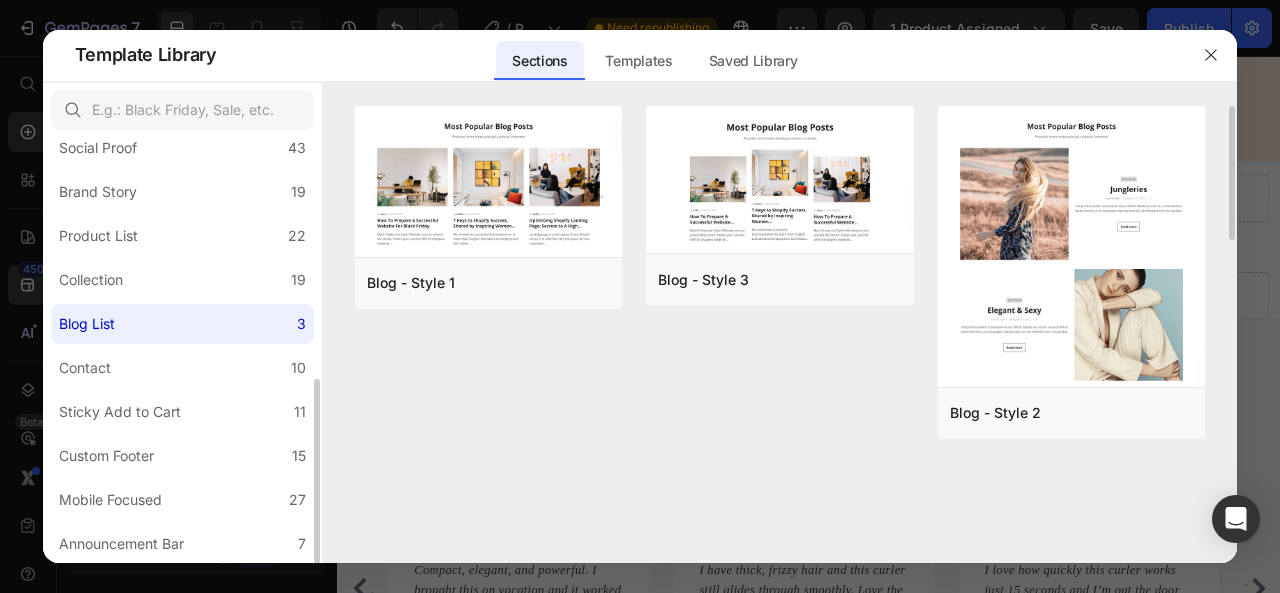 click on "Blog List 3" 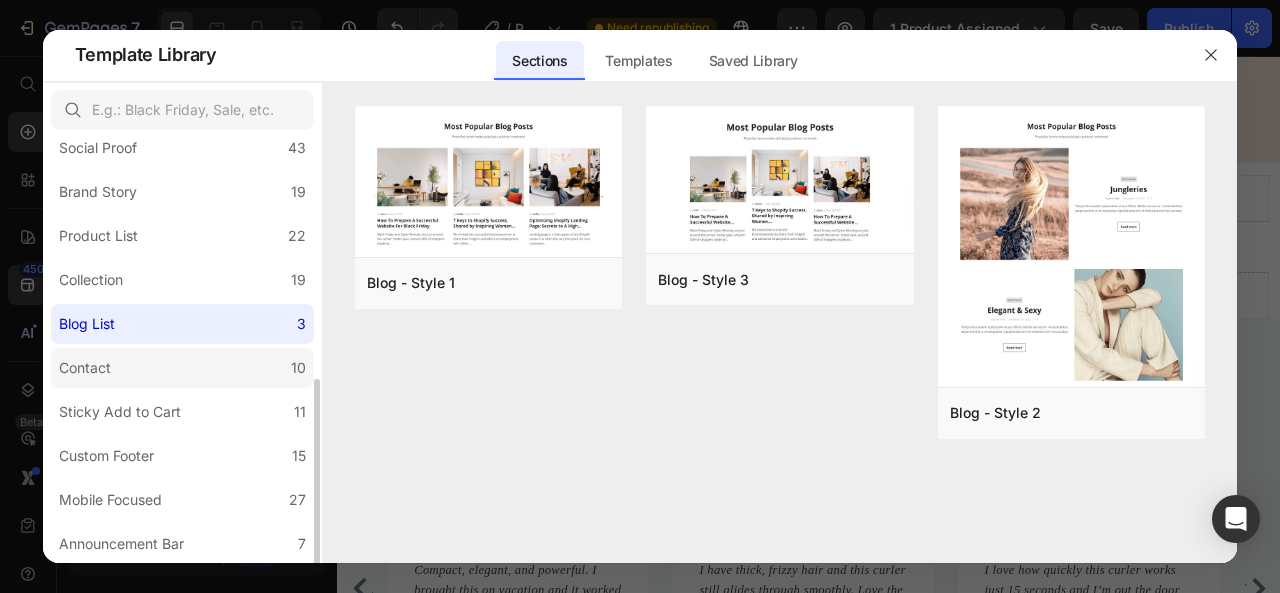 click on "Contact 10" 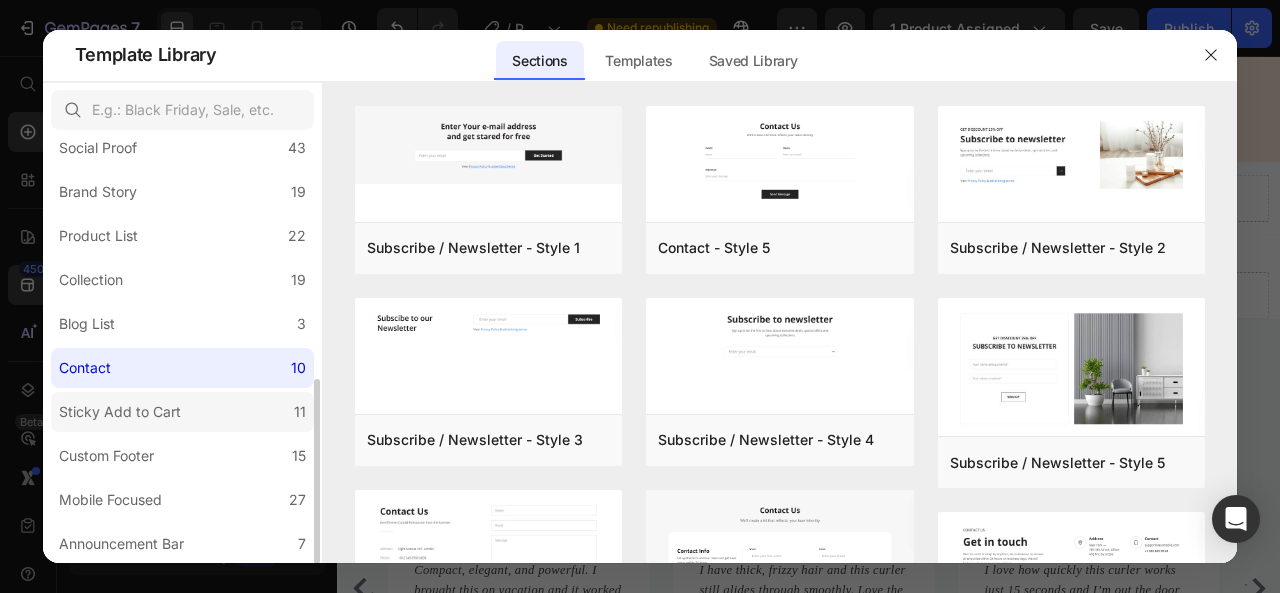 click on "Sticky Add to Cart 11" 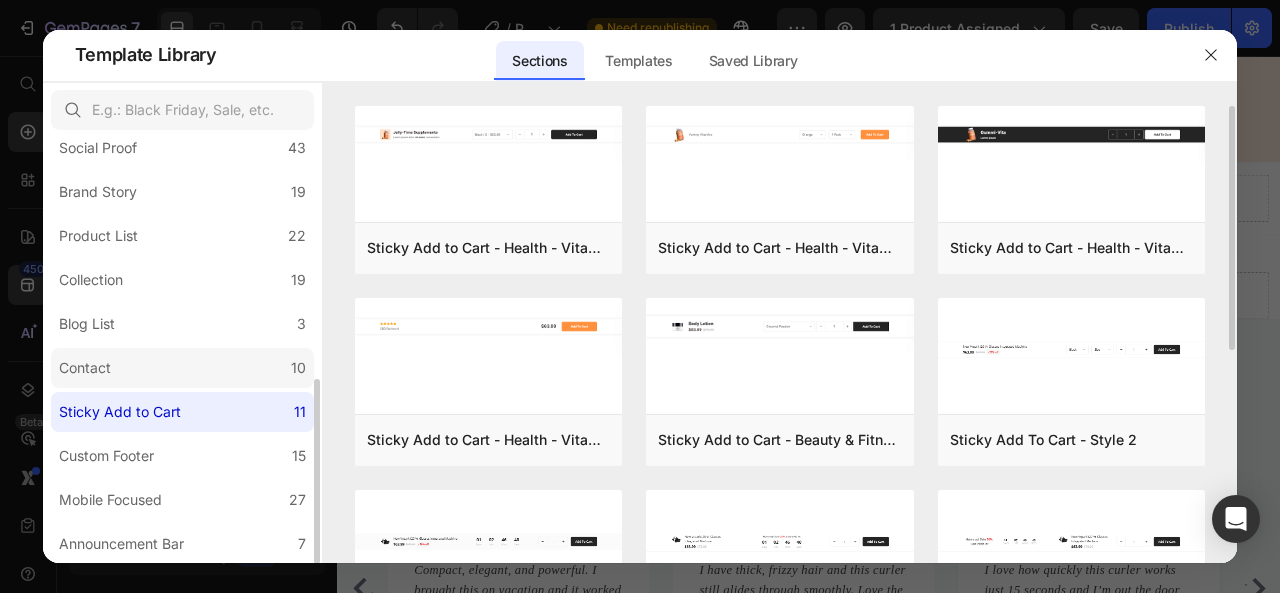click on "Contact 10" 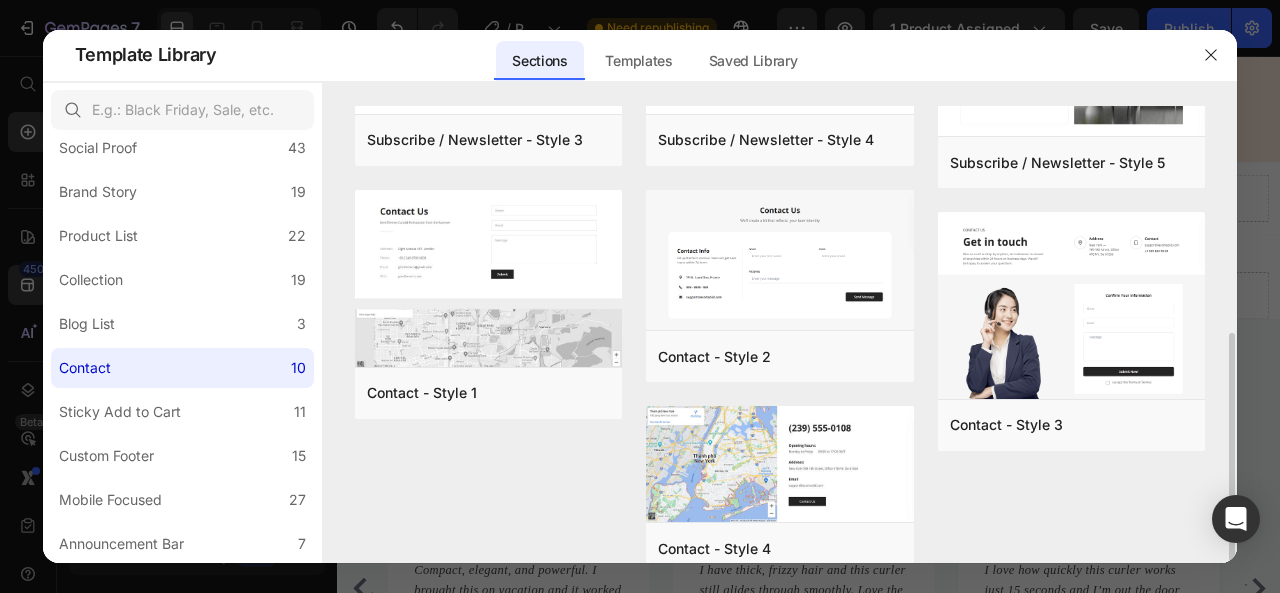 scroll, scrollTop: 334, scrollLeft: 0, axis: vertical 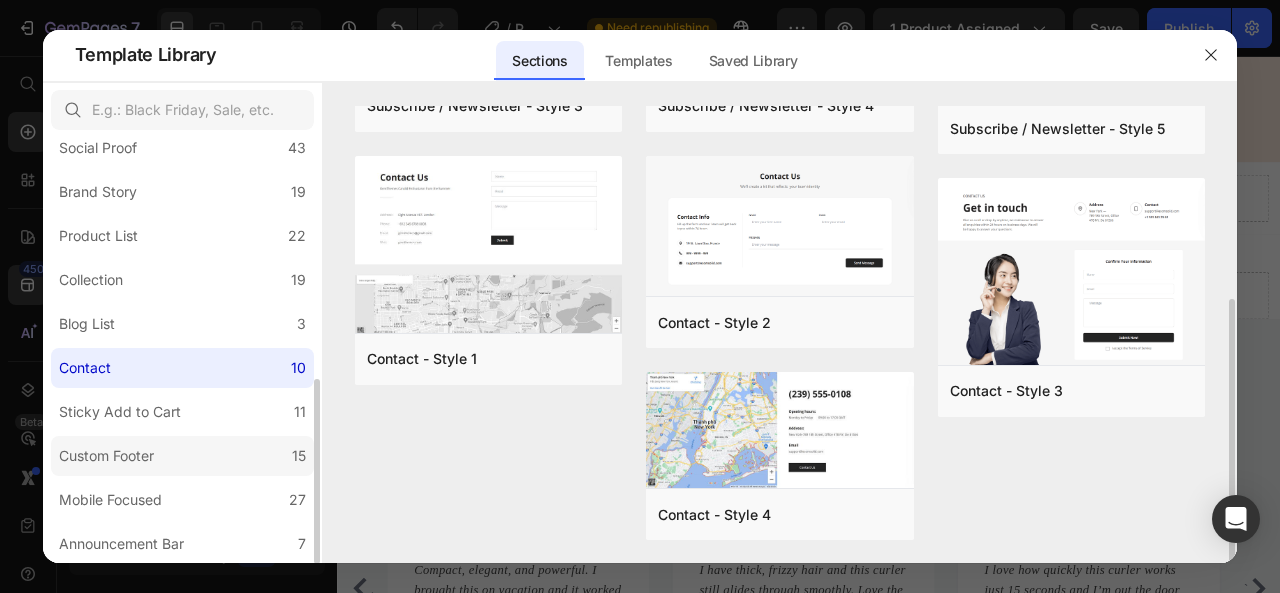 click on "Custom Footer 15" 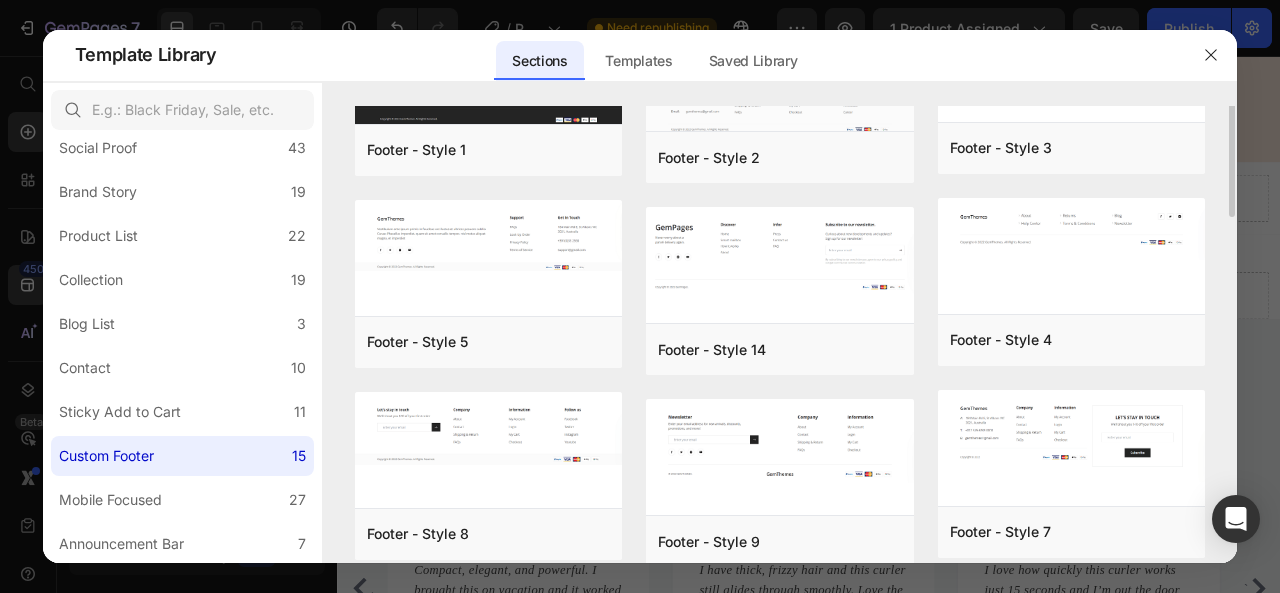 scroll, scrollTop: 0, scrollLeft: 0, axis: both 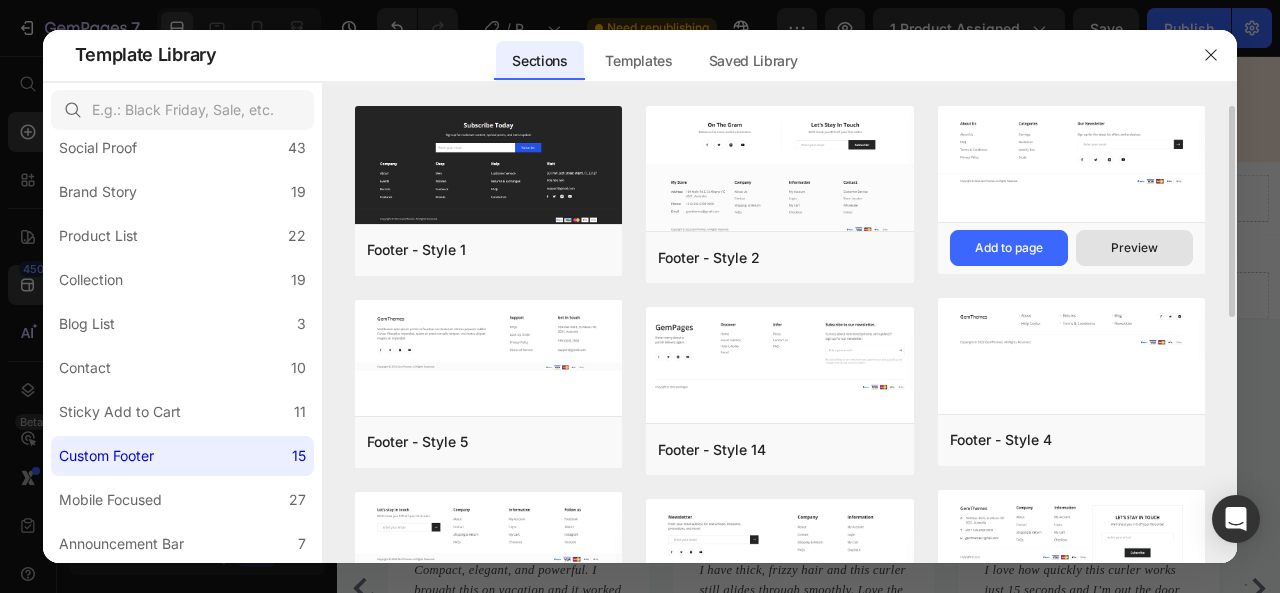 click on "Preview" at bounding box center (1134, 248) 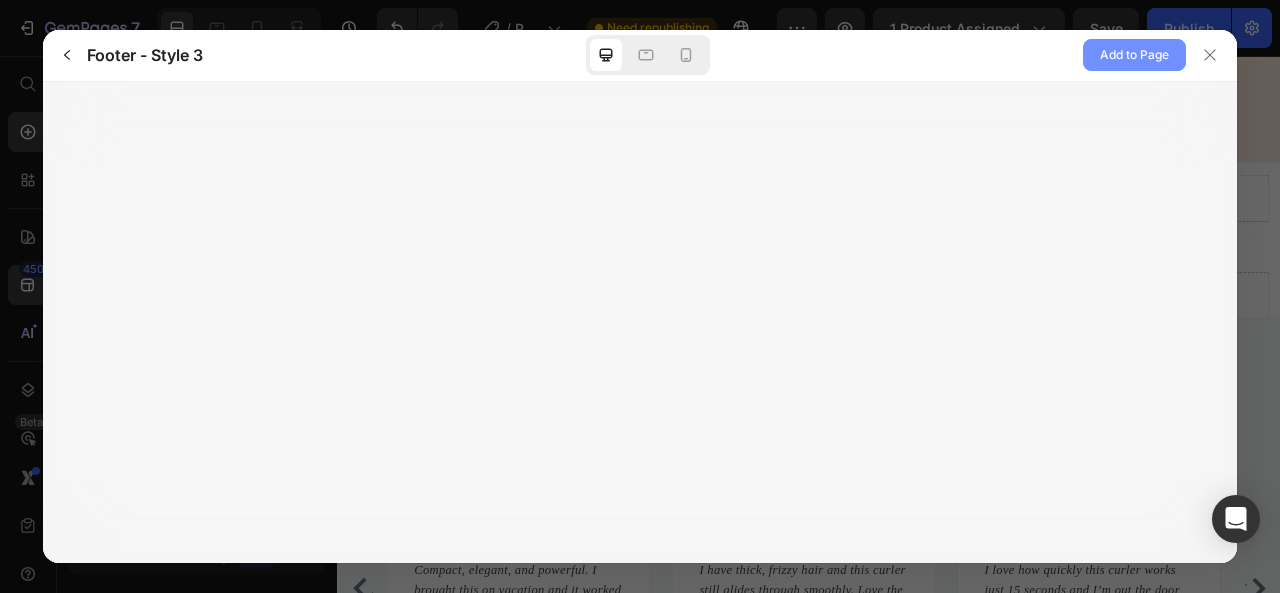 click on "Add to Page" 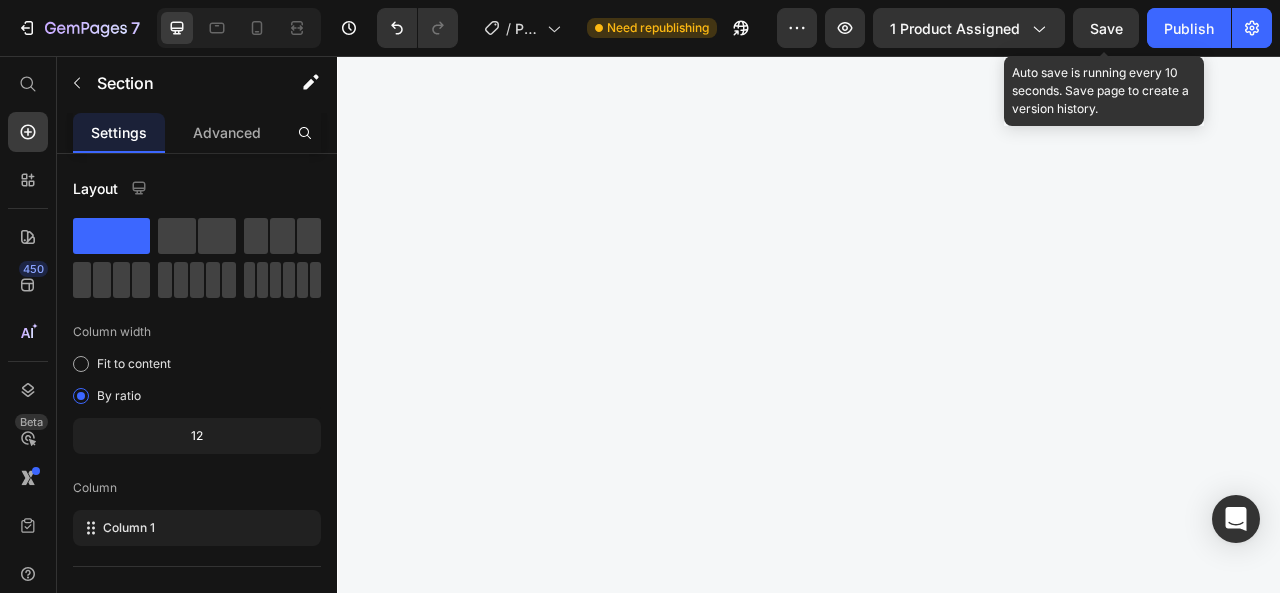 scroll, scrollTop: 5948, scrollLeft: 0, axis: vertical 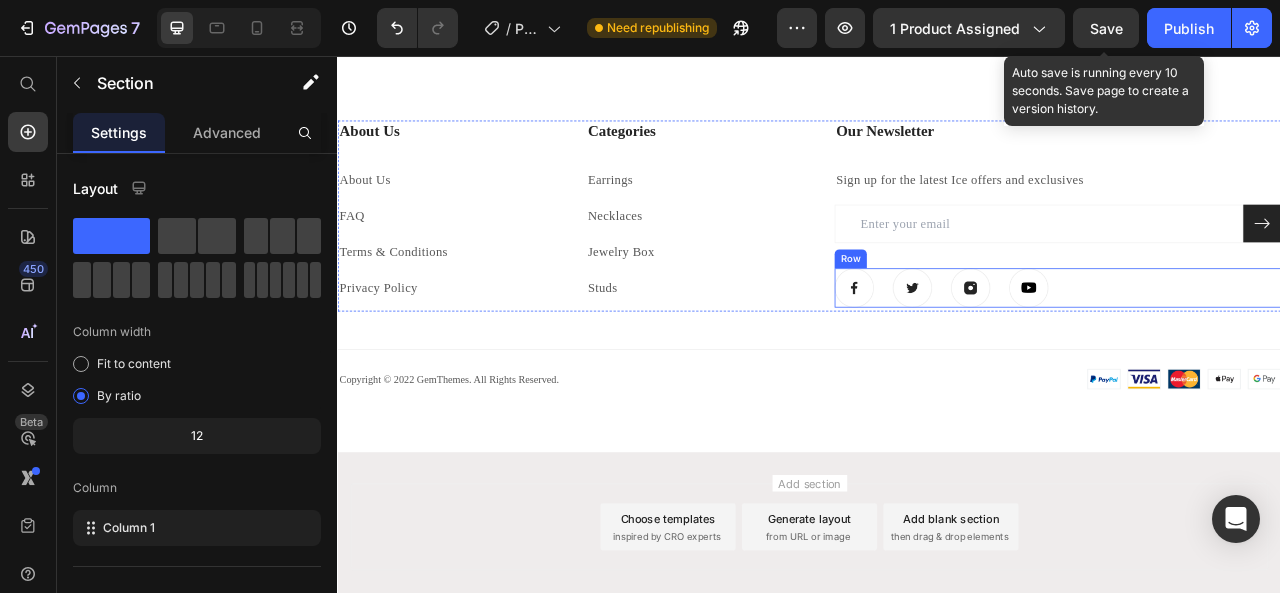 click on "Image Image Image Image Row" at bounding box center [1253, 351] 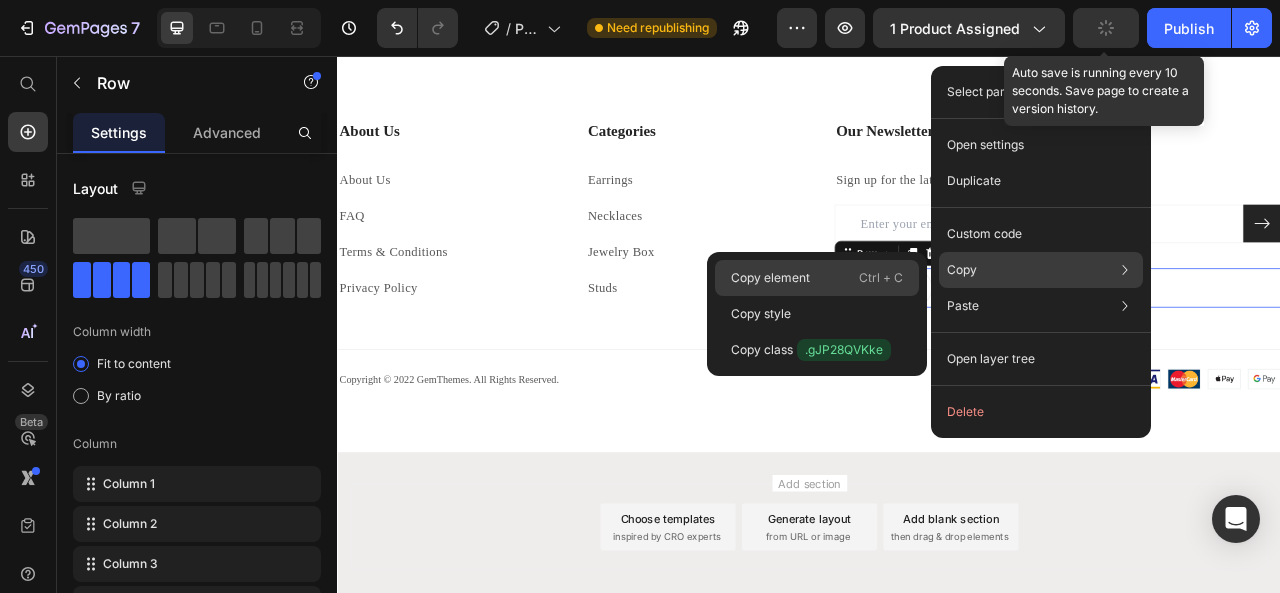 click on "Ctrl + C" at bounding box center (881, 278) 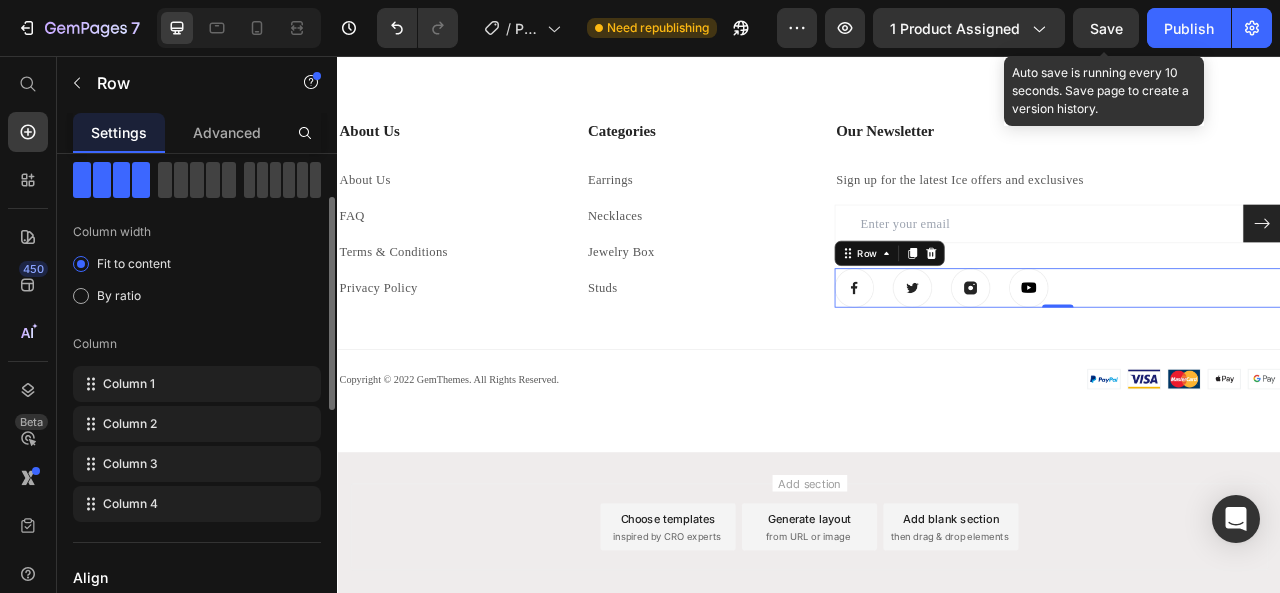 scroll, scrollTop: 0, scrollLeft: 0, axis: both 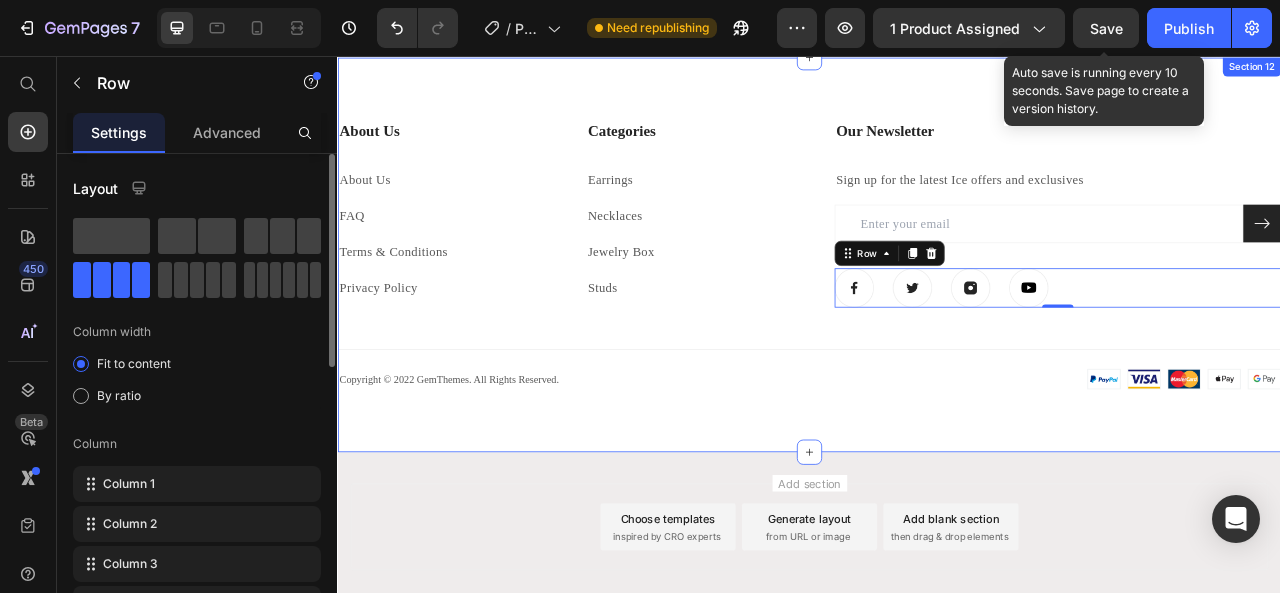 click on "About Us  Heading About Us Text block FAQ Text block Terms & Conditions Text block Privacy Policy Text block Categories Heading Earrings Text block Necklaces Text block Jewelry Box Text block Studs Text block Our Newsletter Heading Sign up for the latest Ice offers and exclusives Text block Email Field
Submit Button Row Newsletter Image Image Image Image Row   0 Row                Title Line Image Copyright © 2022 GemThemes. All Rights Reserved. Text block Row Copyright © 2022 GemThemes. All Rights Reserved. Text block Image Row" at bounding box center [937, 309] 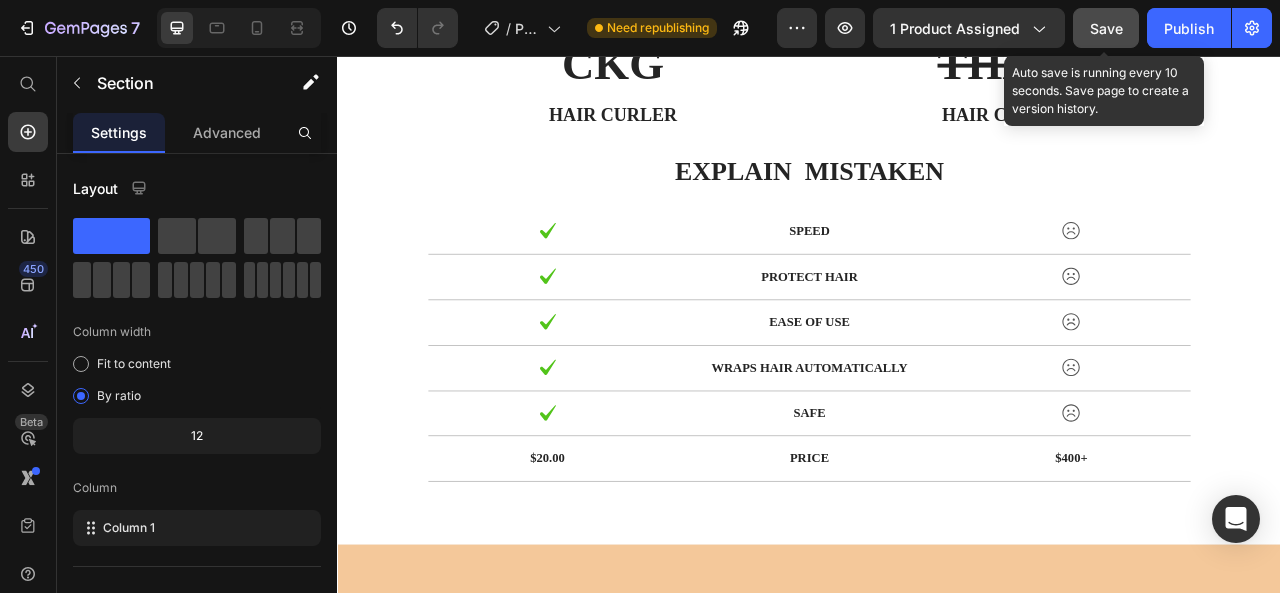 scroll, scrollTop: 1818, scrollLeft: 0, axis: vertical 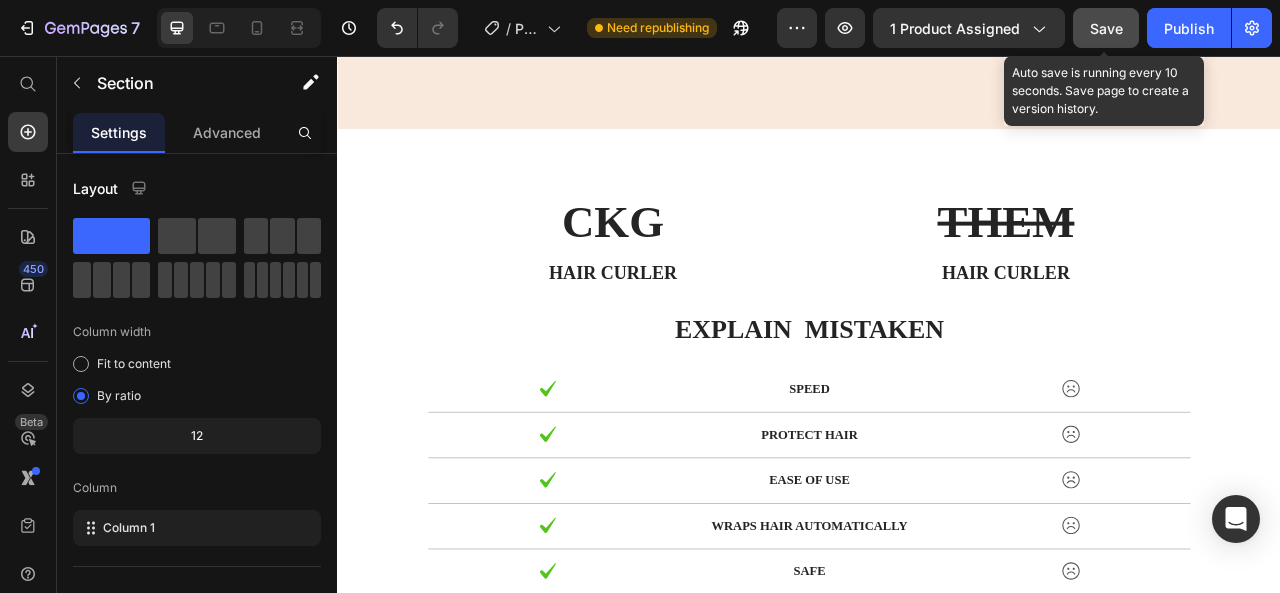 click on "Save" 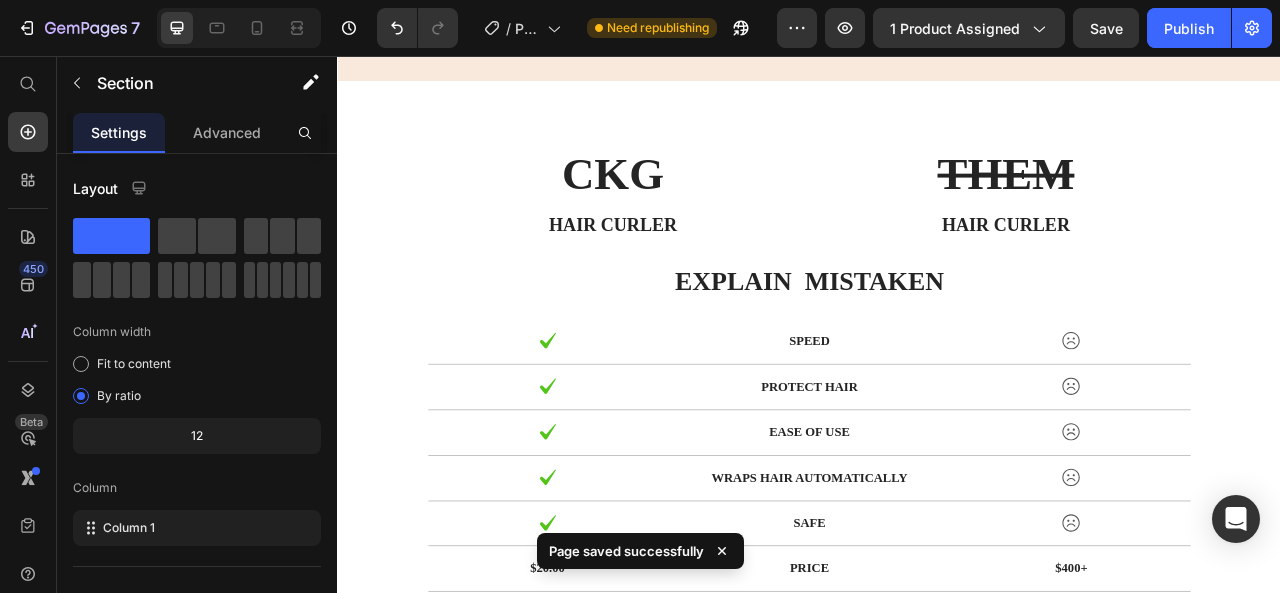 scroll, scrollTop: 1978, scrollLeft: 0, axis: vertical 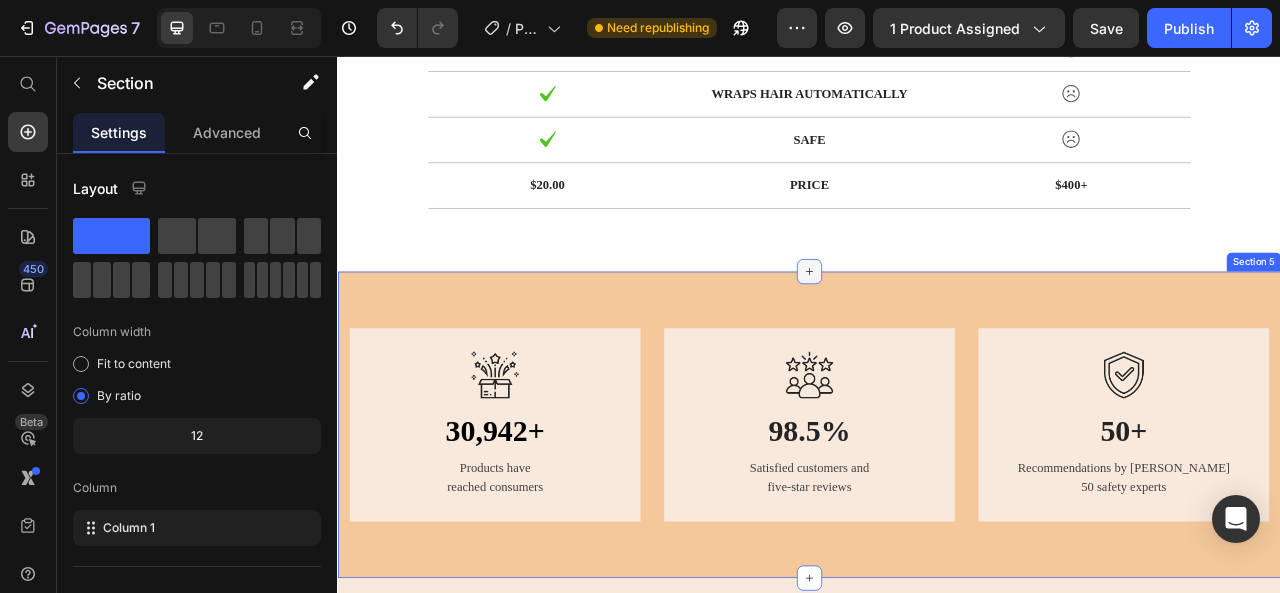 click at bounding box center (937, 330) 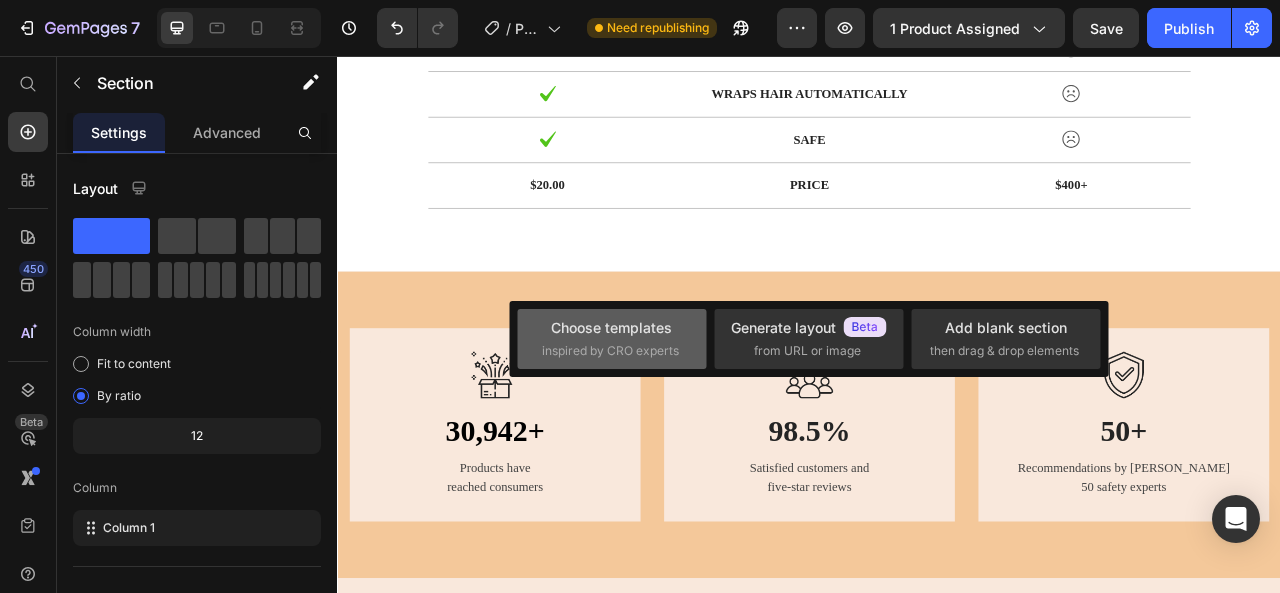 click on "Choose templates" at bounding box center (611, 327) 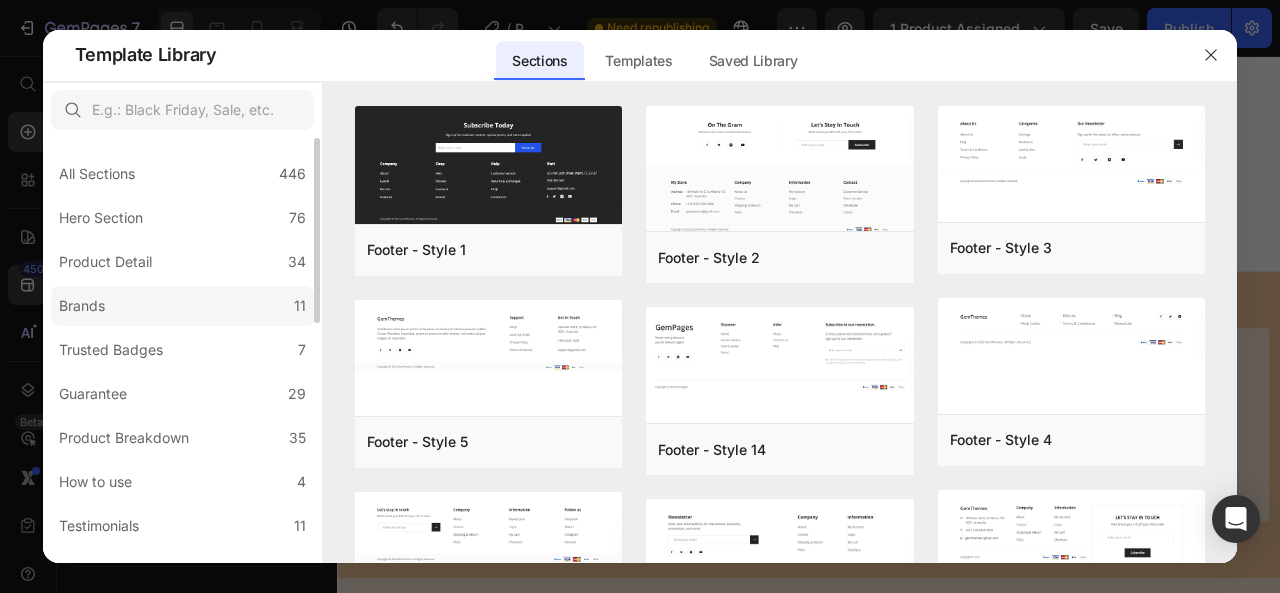 scroll, scrollTop: 100, scrollLeft: 0, axis: vertical 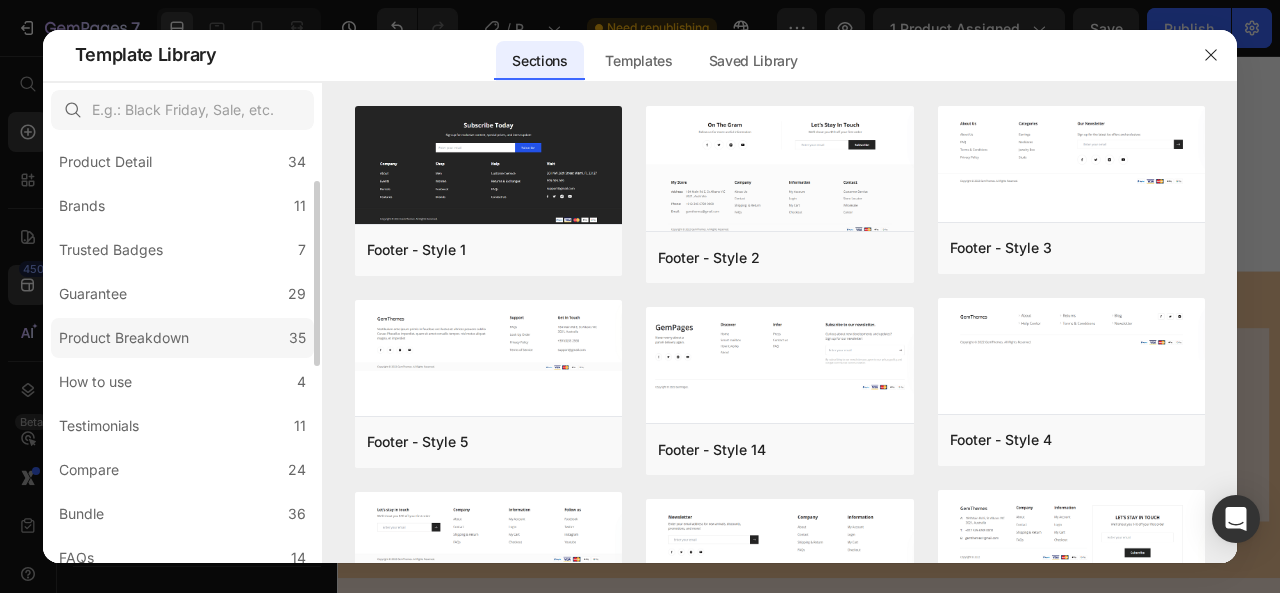 click on "Product Breakdown" at bounding box center (124, 338) 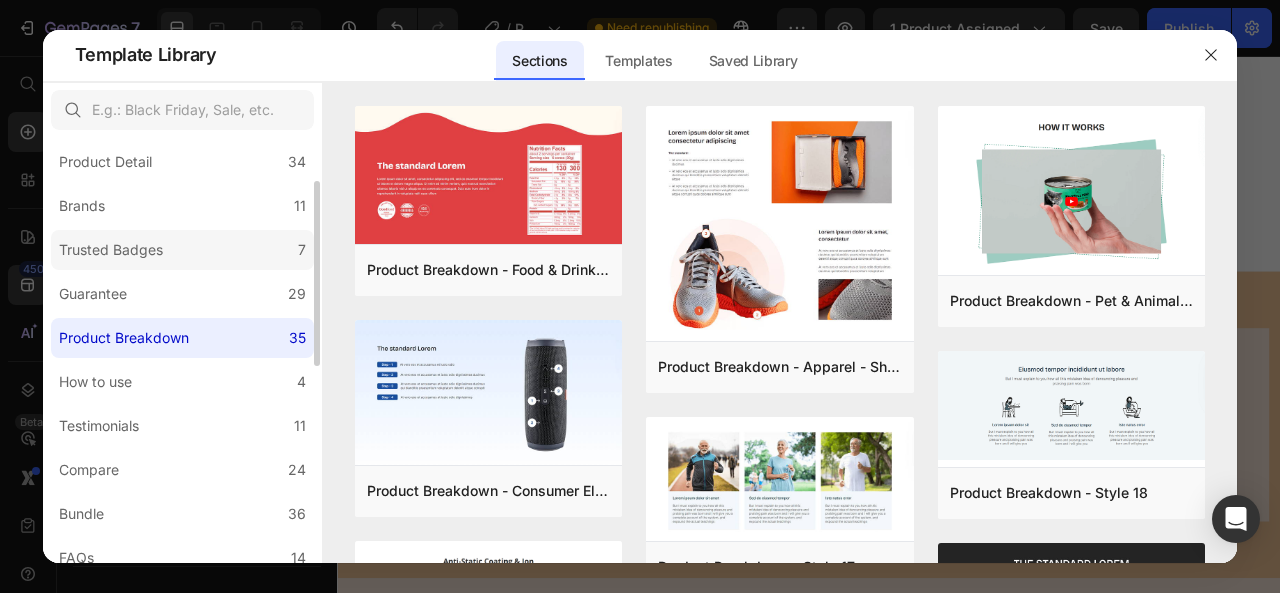 scroll, scrollTop: 0, scrollLeft: 0, axis: both 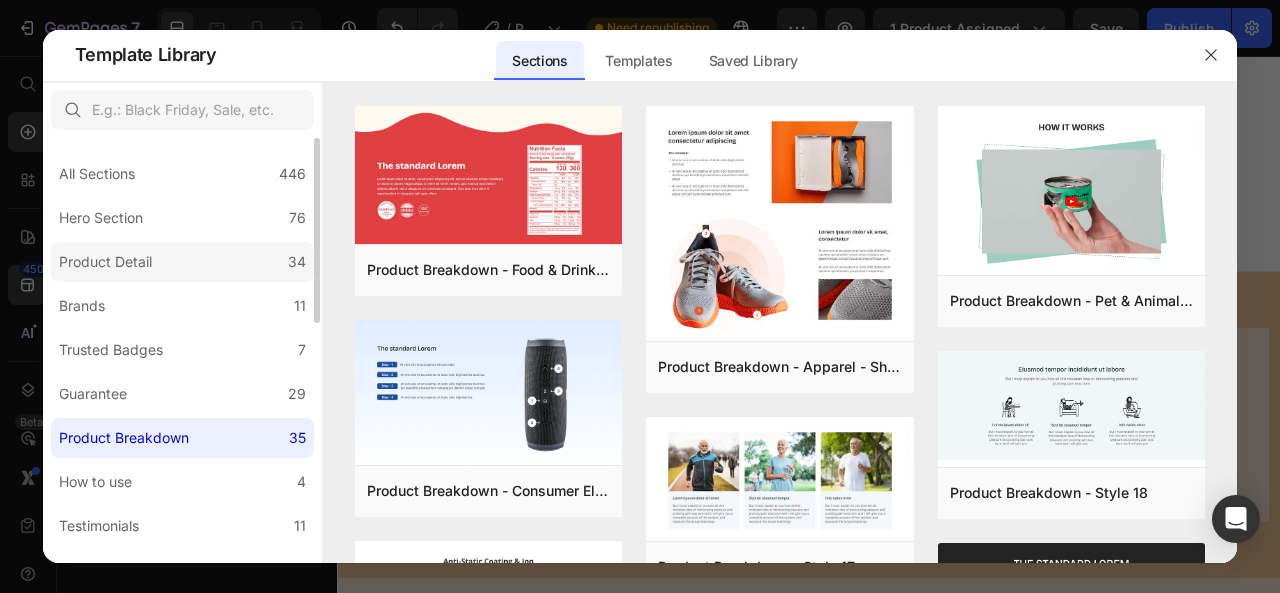 click on "All Sections 446 Hero Section 76 Product Detail 34 Brands 11 Trusted Badges 7 Guarantee 29 Product Breakdown 35 How to use 4 Testimonials 11 Compare 24 Bundle 36 FAQs 14 Social Proof 43 Brand Story 19 Product List 22 Collection 19 Blog List 3 Contact 10 Sticky Add to Cart 11 Custom Footer 15 Mobile Focused 27 Announcement Bar 7" at bounding box center (182, 628) 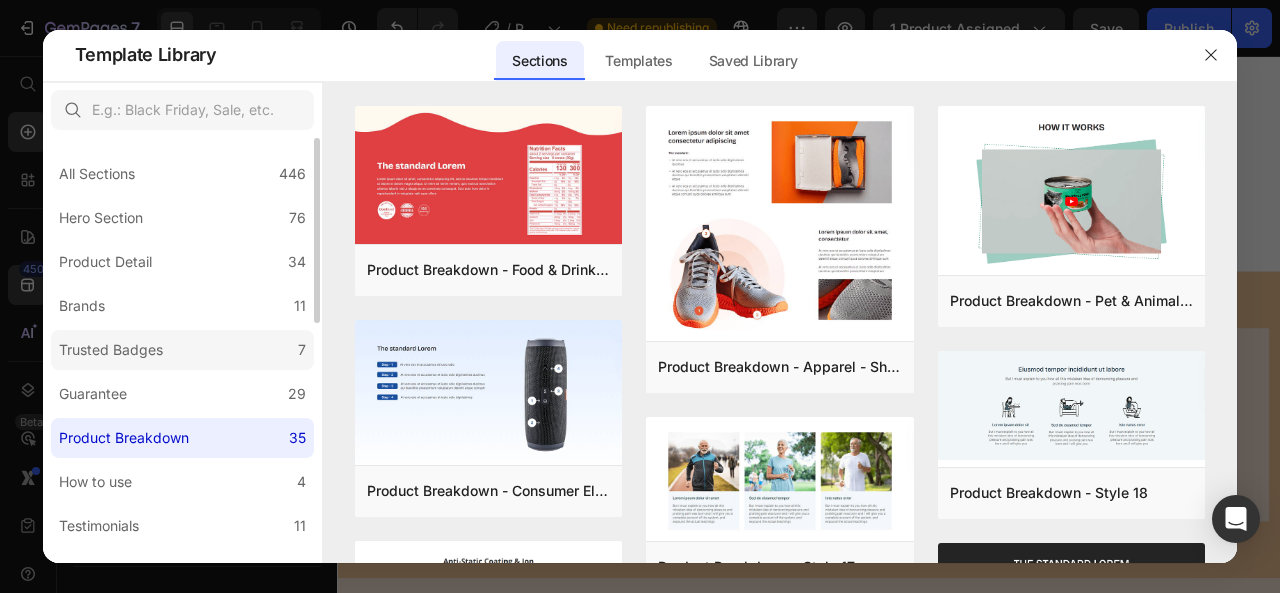 click on "Trusted Badges" at bounding box center [111, 350] 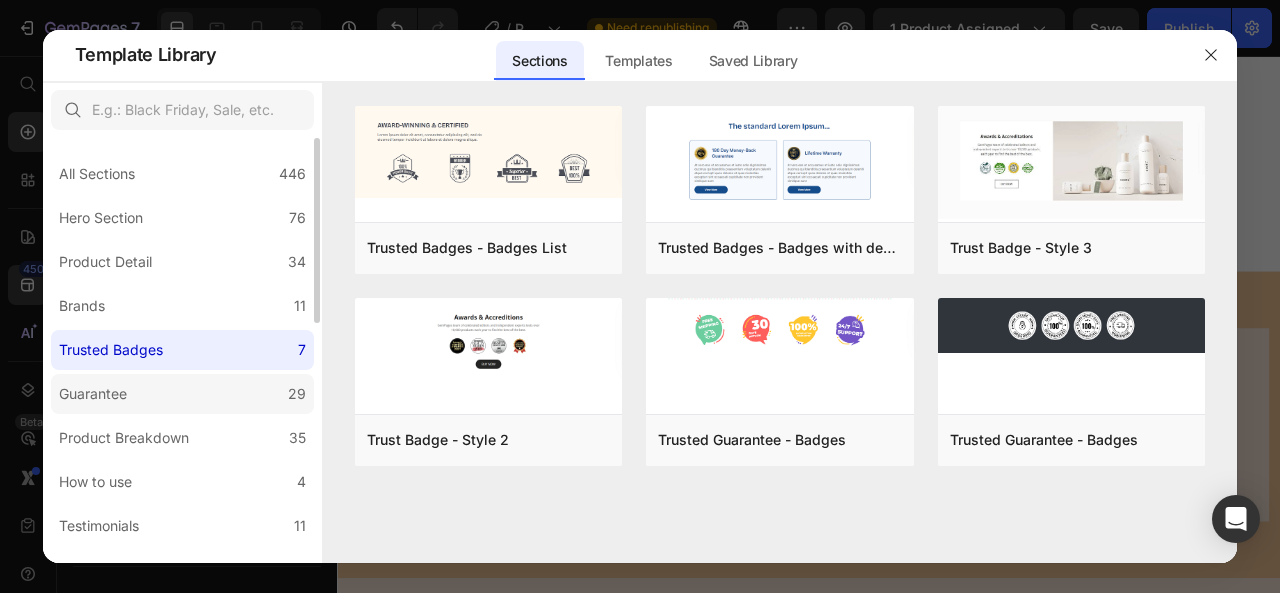 click on "Guarantee 29" 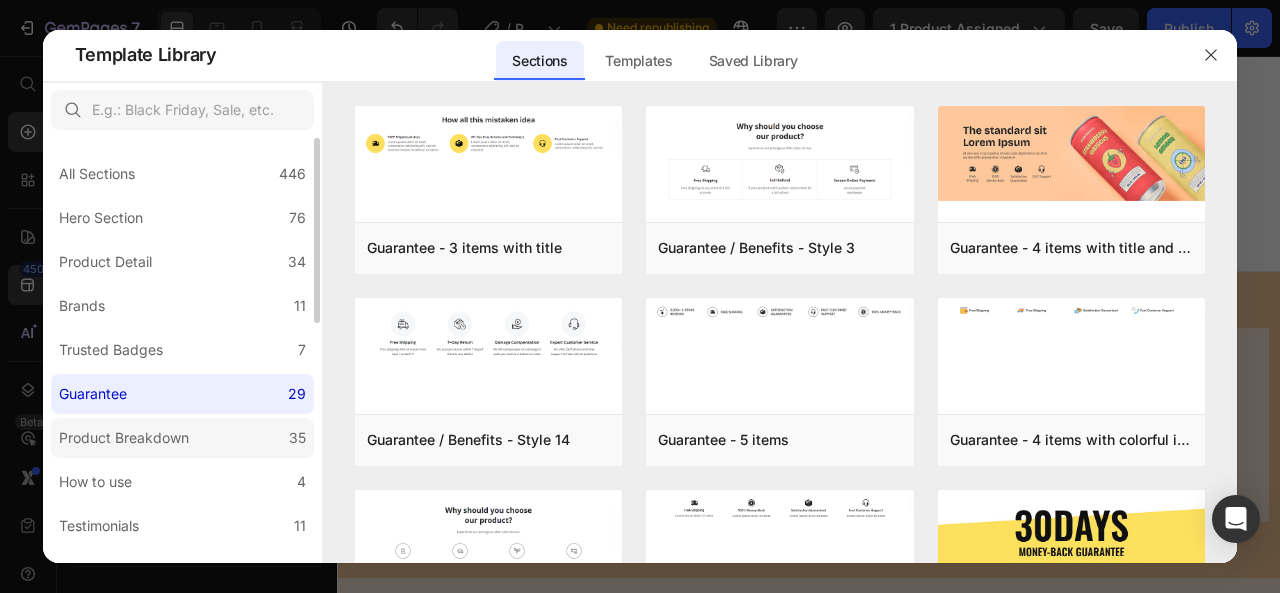 click on "Product Breakdown" at bounding box center [124, 438] 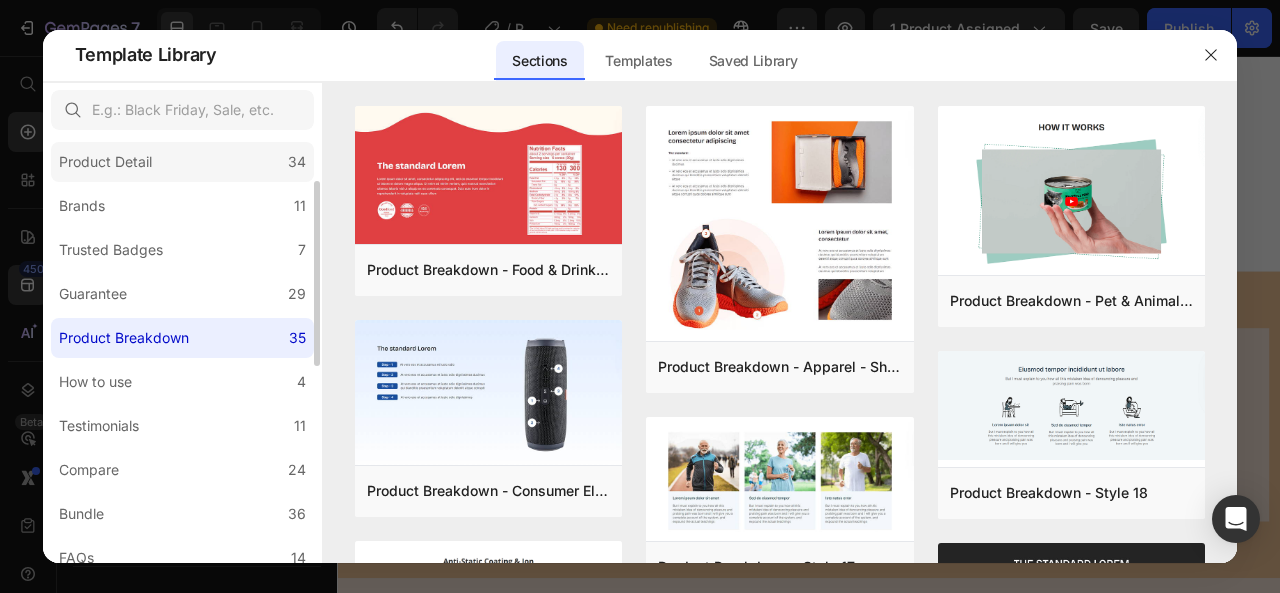 scroll, scrollTop: 300, scrollLeft: 0, axis: vertical 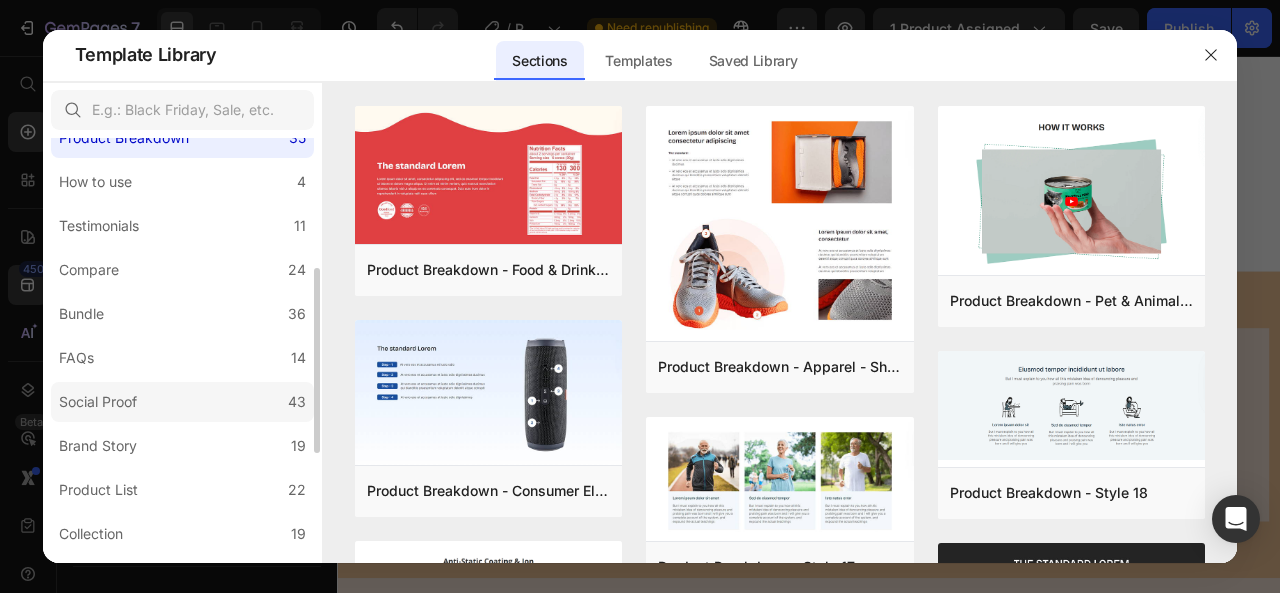 click on "Social Proof" at bounding box center [102, 402] 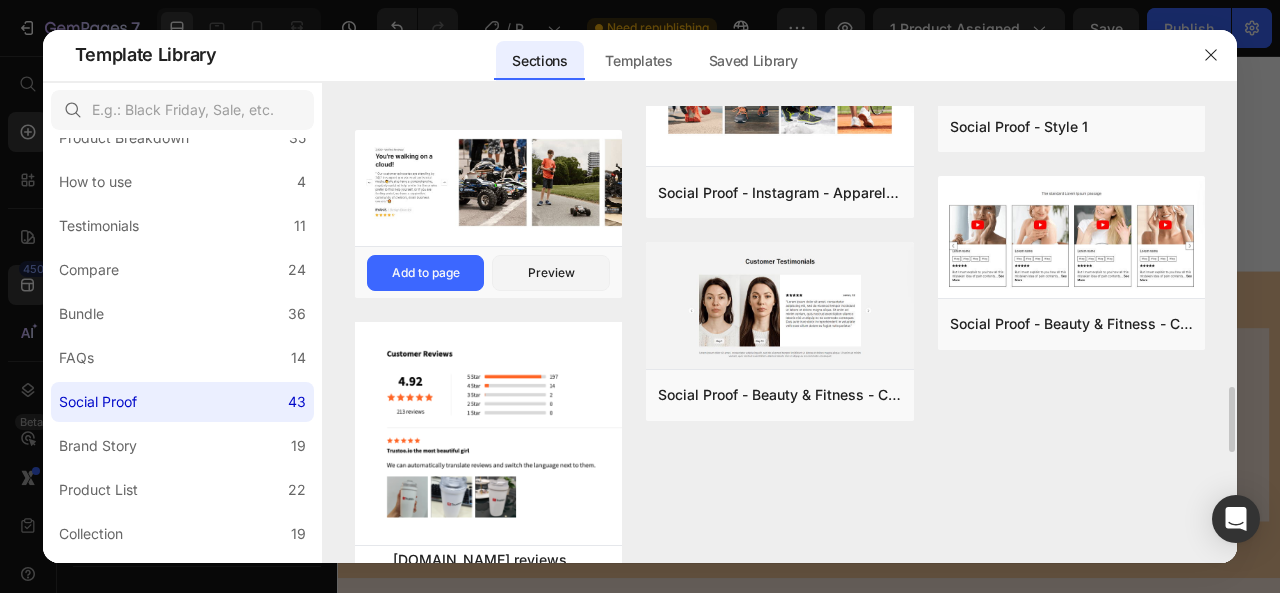 scroll, scrollTop: 2728, scrollLeft: 0, axis: vertical 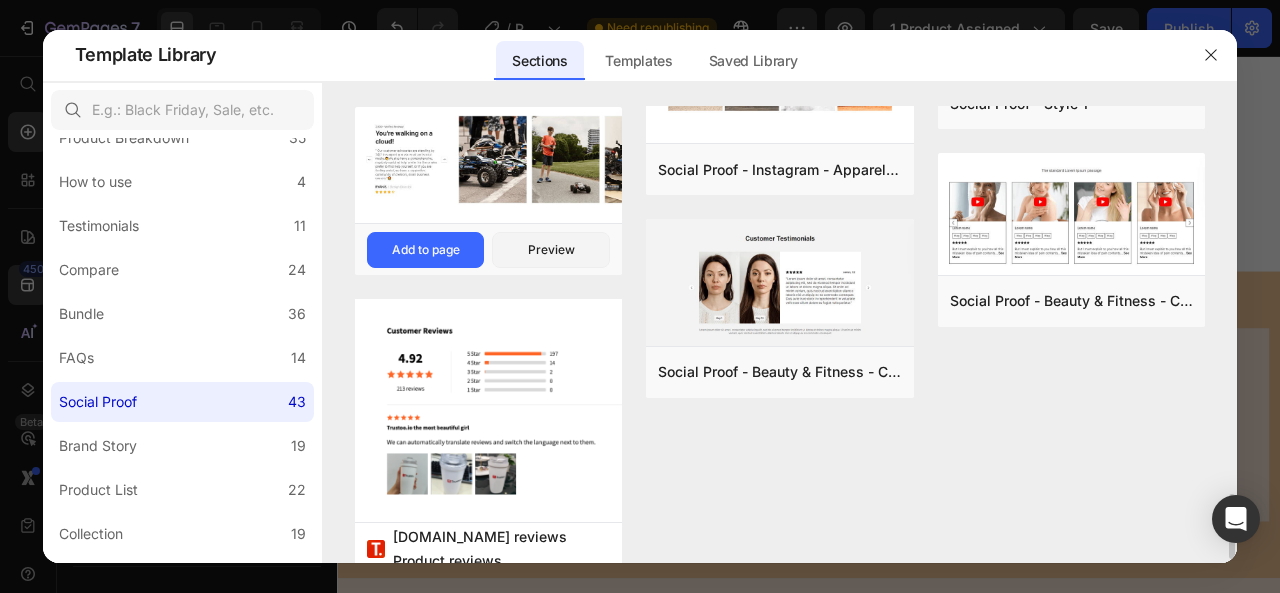 click at bounding box center (489, 159) 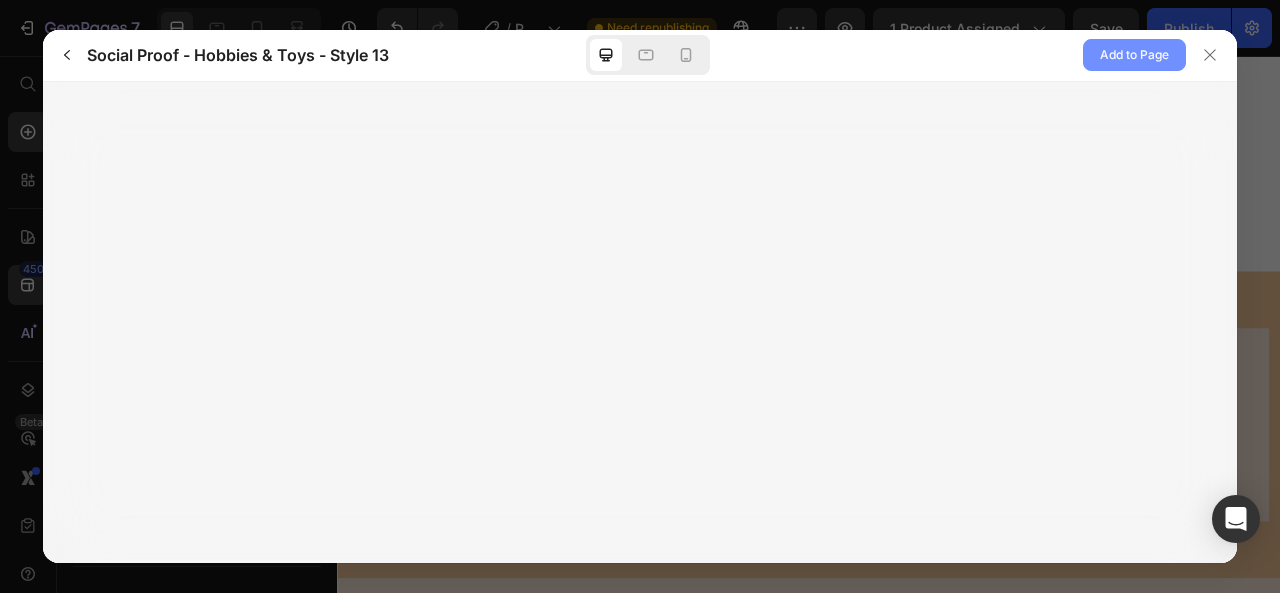 click on "Add to Page" 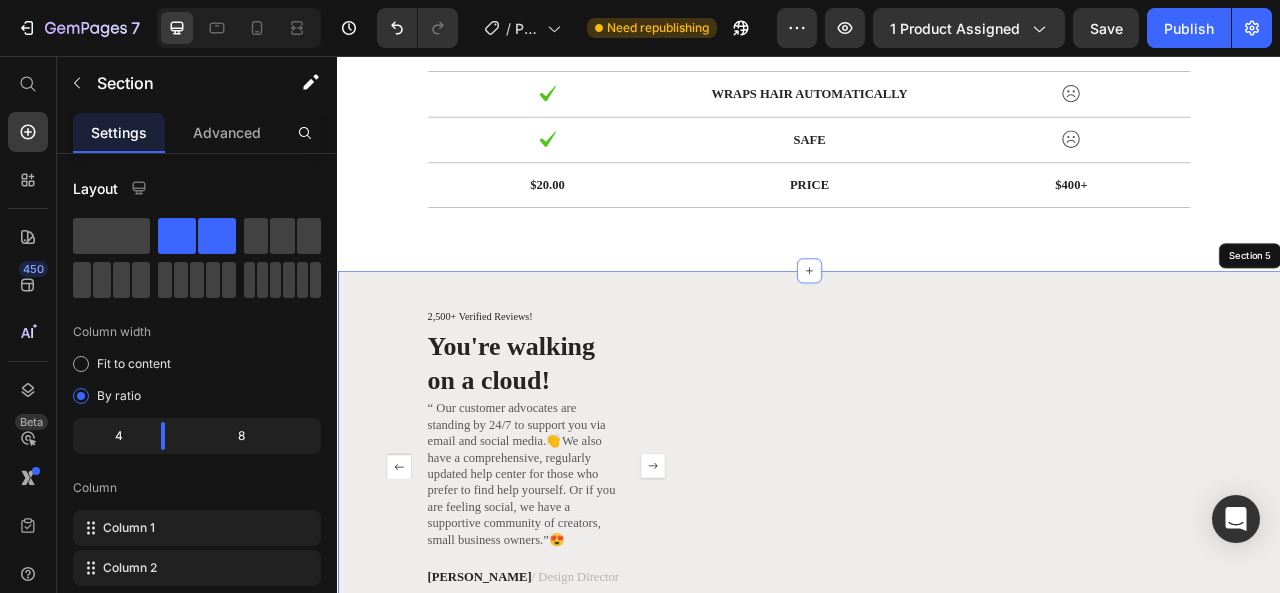 scroll, scrollTop: 2749, scrollLeft: 0, axis: vertical 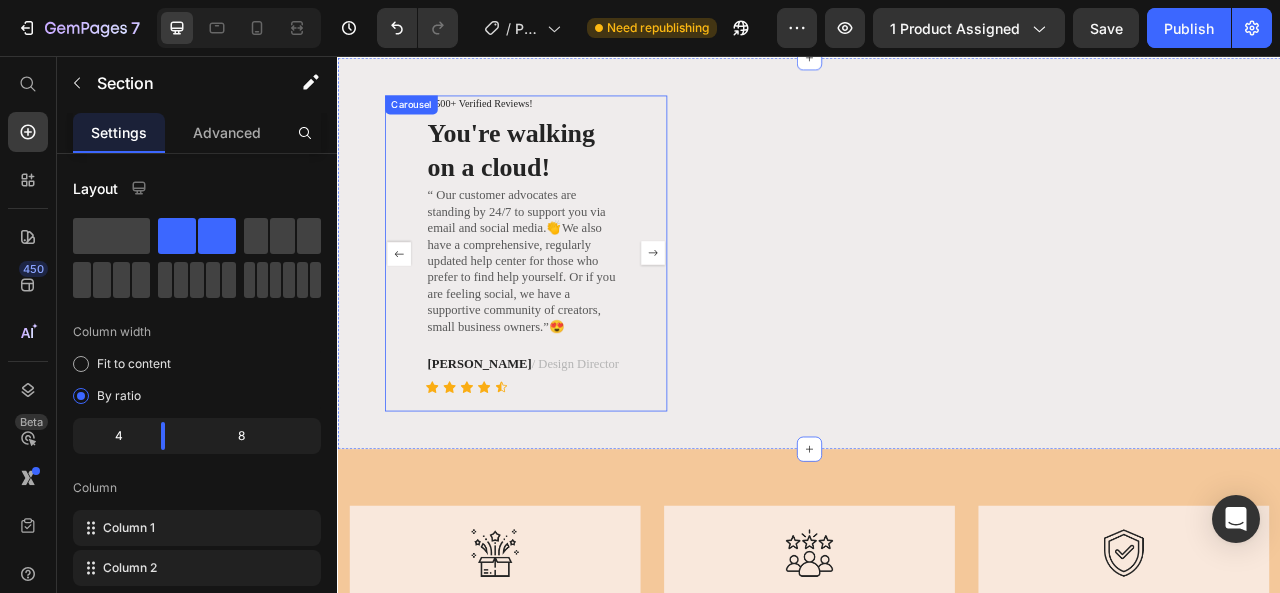 click 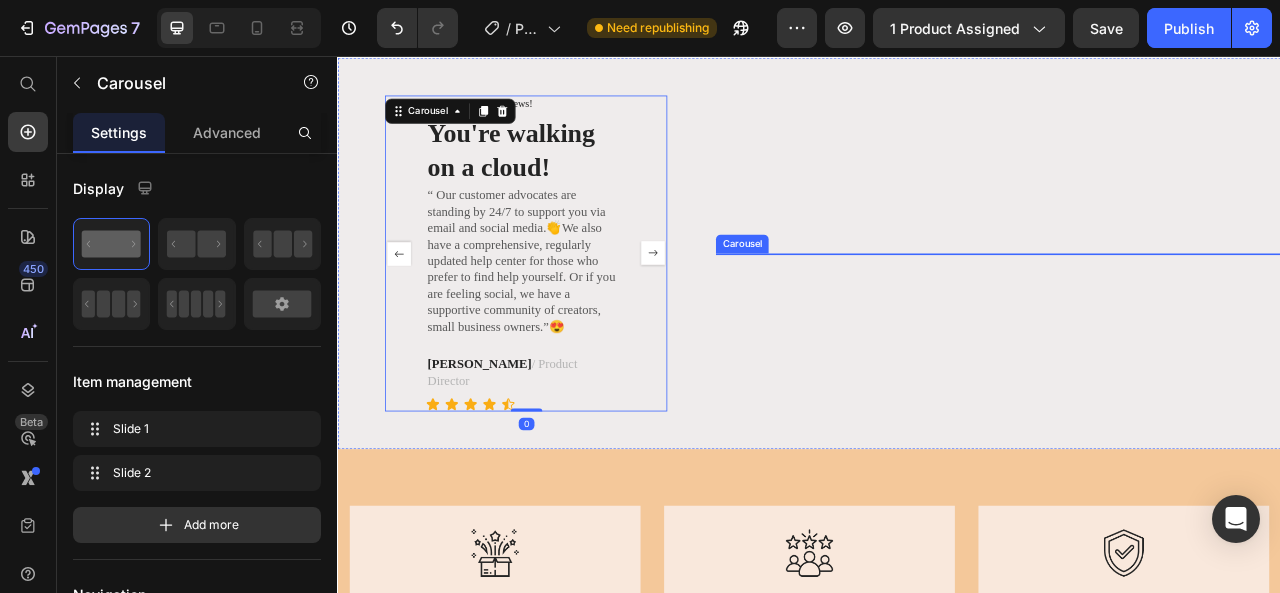 click on "Image Image Image" at bounding box center (1177, 307) 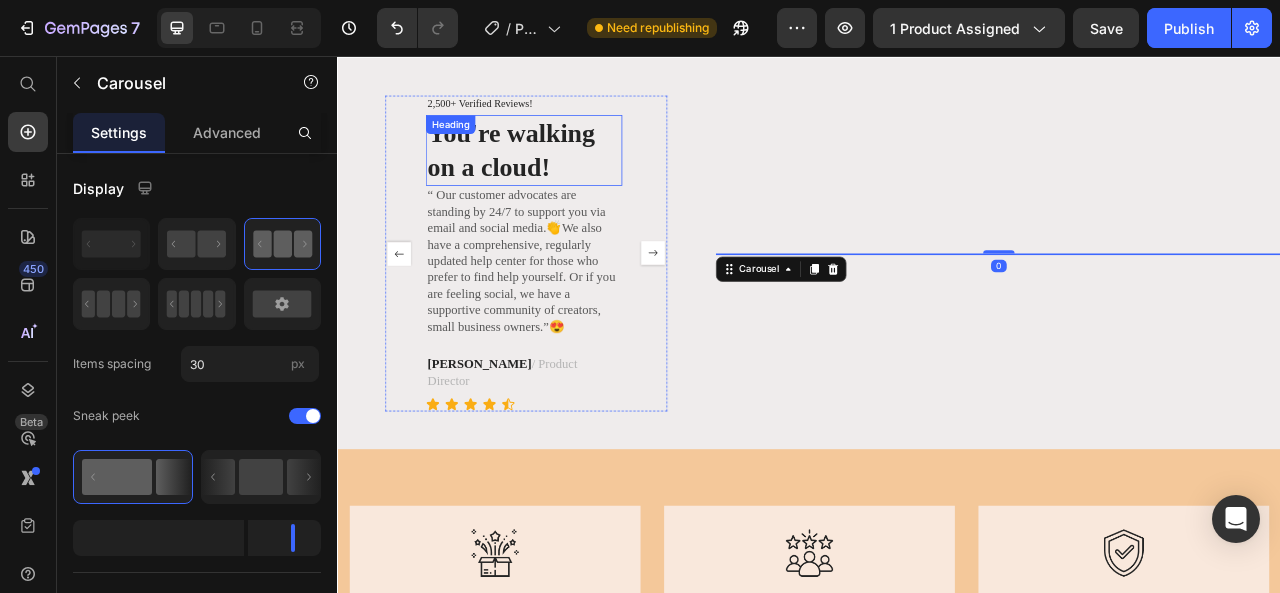 click on "You're walking on a cloud!" at bounding box center (574, 176) 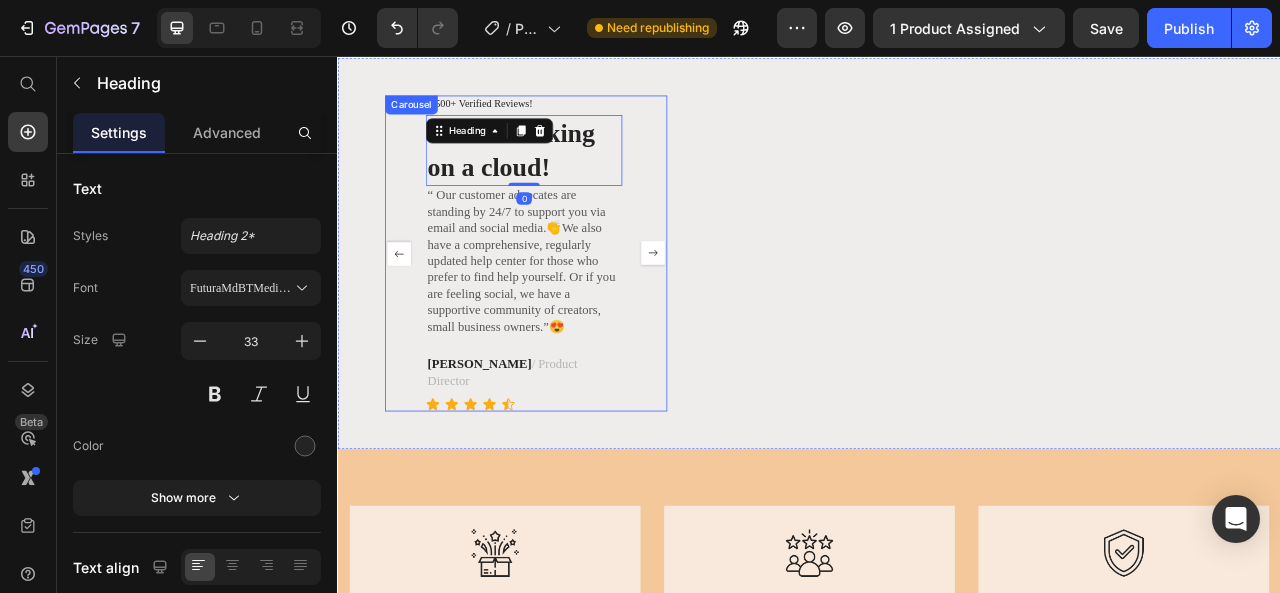click on "2,500+ Verified Reviews! Text Block You're walking on a cloud! Heading “ Our customer advocates are standing by 24/7 to support you via email and social media.👏We also have a comprehensive, regularly updated help center for those who prefer to find help yourself. Or if you are feeling social, we have a supportive community of creators, small business owners.”😍 Text Block [PERSON_NAME]  / Design Director Text Block Icon Icon Icon Icon
Icon Icon List 2,500+ Verified Reviews! Text Block You're walking on a cloud! Heading   0 “ Our customer advocates are standing by 24/7 to support you via email and social media.👏We also have a comprehensive, regularly updated help center for those who prefer to find help yourself. Or if you are feeling social, we have a supportive community of creators, small business owners.”😍 Text Block [PERSON_NAME]  / Product Director Text Block
Icon
Icon
Icon
Icon Icon" at bounding box center (576, 306) 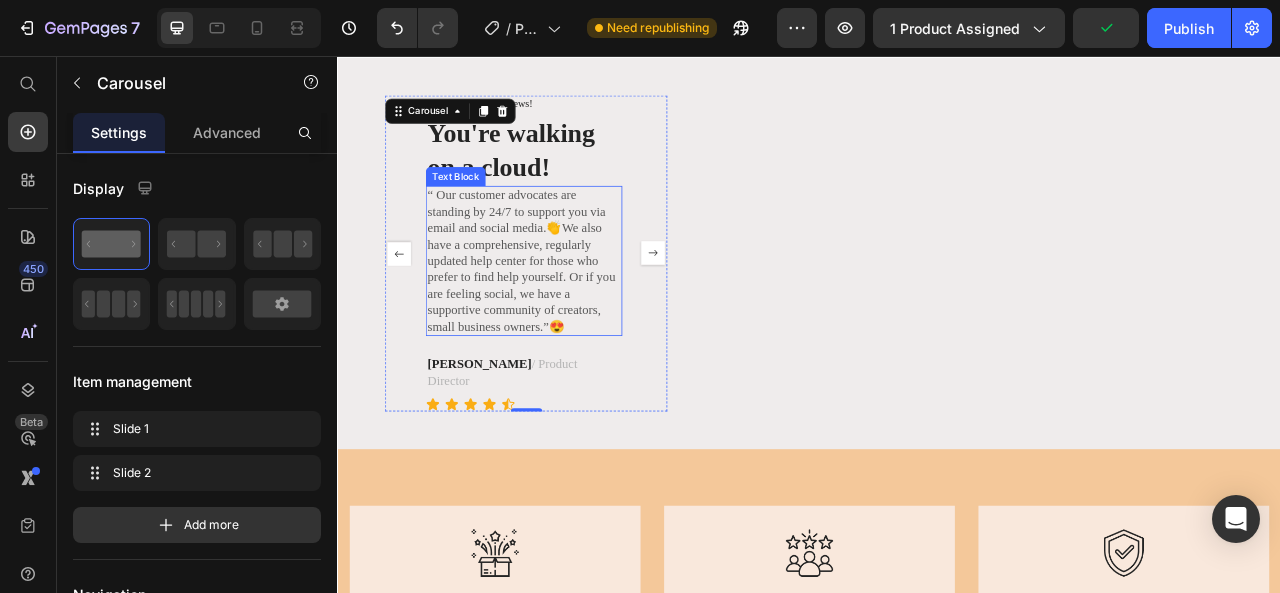 click on "“ Our customer advocates are standing by 24/7 to support you via email and social media.👏We also have a comprehensive, regularly updated help center for those who prefer to find help yourself. Or if you are feeling social, we have a supportive community of creators, small business owners.”😍" at bounding box center [574, 316] 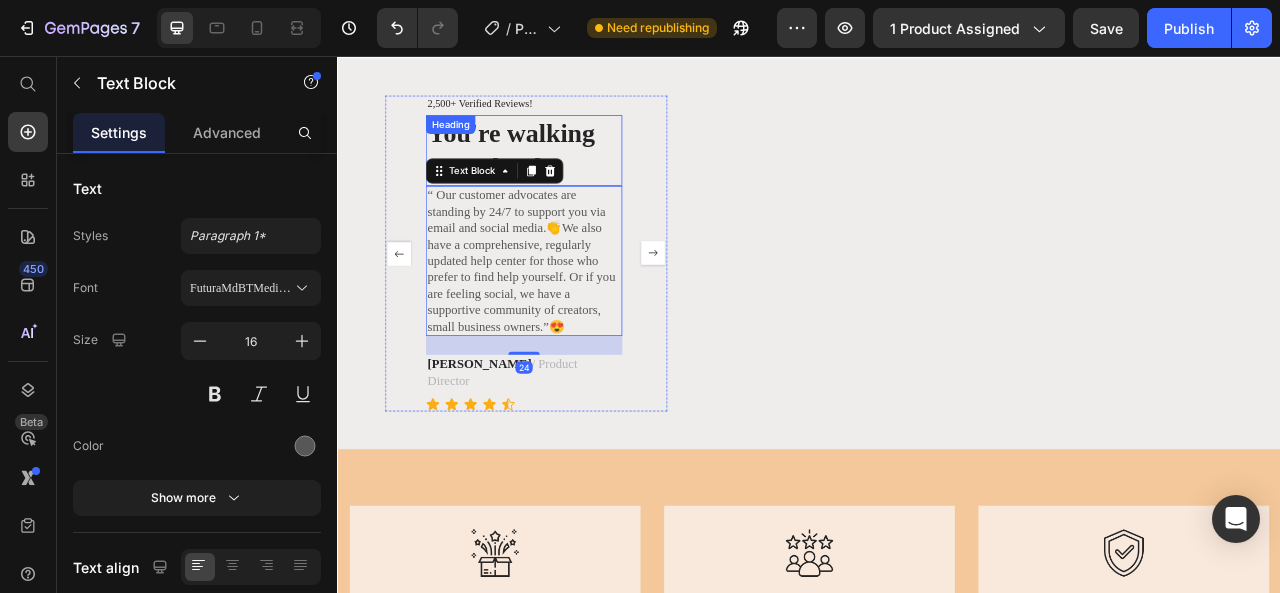 click on "You're walking on a cloud!" at bounding box center [574, 176] 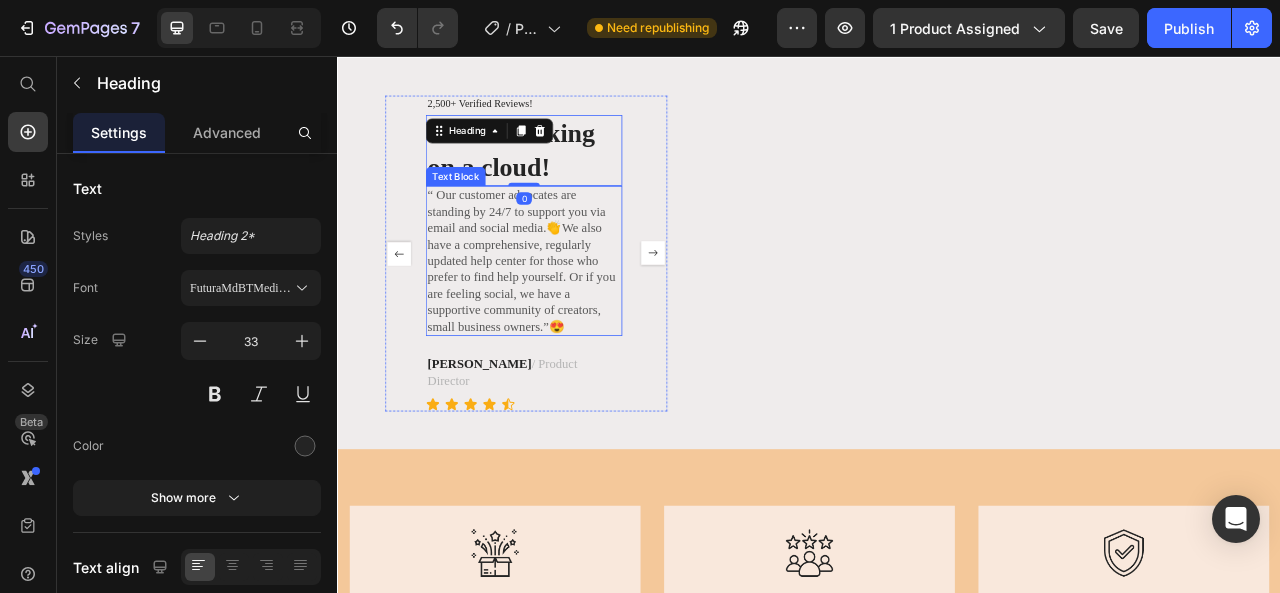click on "“ Our customer advocates are standing by 24/7 to support you via email and social media.👏We also have a comprehensive, regularly updated help center for those who prefer to find help yourself. Or if you are feeling social, we have a supportive community of creators, small business owners.”😍" at bounding box center (574, 316) 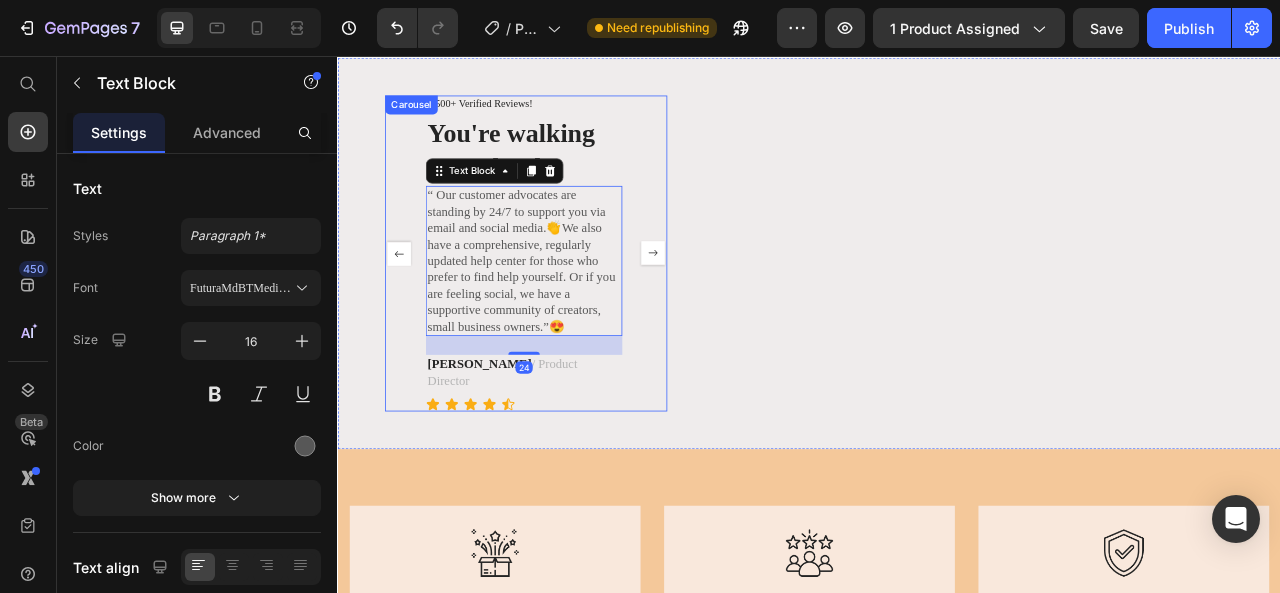 click on "2,500+ Verified Reviews! Text Block You're walking on a cloud! Heading “ Our customer advocates are standing by 24/7 to support you via email and social media.👏We also have a comprehensive, regularly updated help center for those who prefer to find help yourself. Or if you are feeling social, we have a supportive community of creators, small business owners.”😍 Text Block [PERSON_NAME]  / Design Director Text Block Icon Icon Icon Icon
Icon Icon List 2,500+ Verified Reviews! Text Block You're walking on a cloud! Heading “ Our customer advocates are standing by 24/7 to support you via email and social media.👏We also have a comprehensive, regularly updated help center for those who prefer to find help yourself. Or if you are feeling social, we have a supportive community of creators, small business owners.”😍 Text Block   24 [PERSON_NAME]  / Product Director Text Block
Icon
Icon
Icon
Icon Icon" at bounding box center (576, 306) 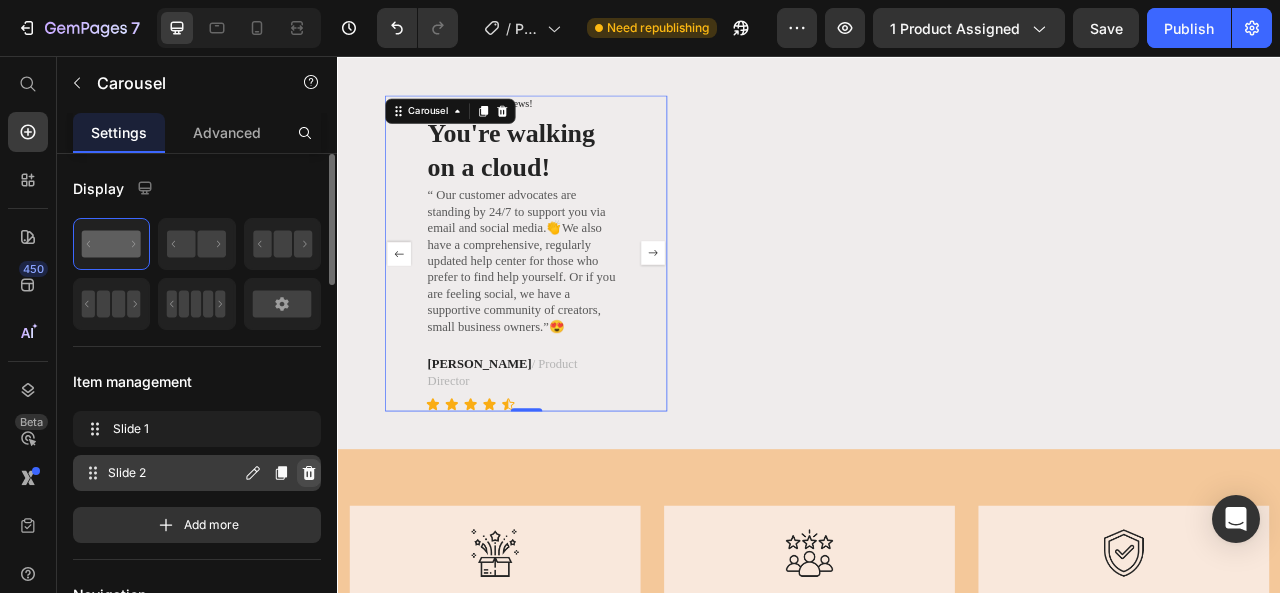 click 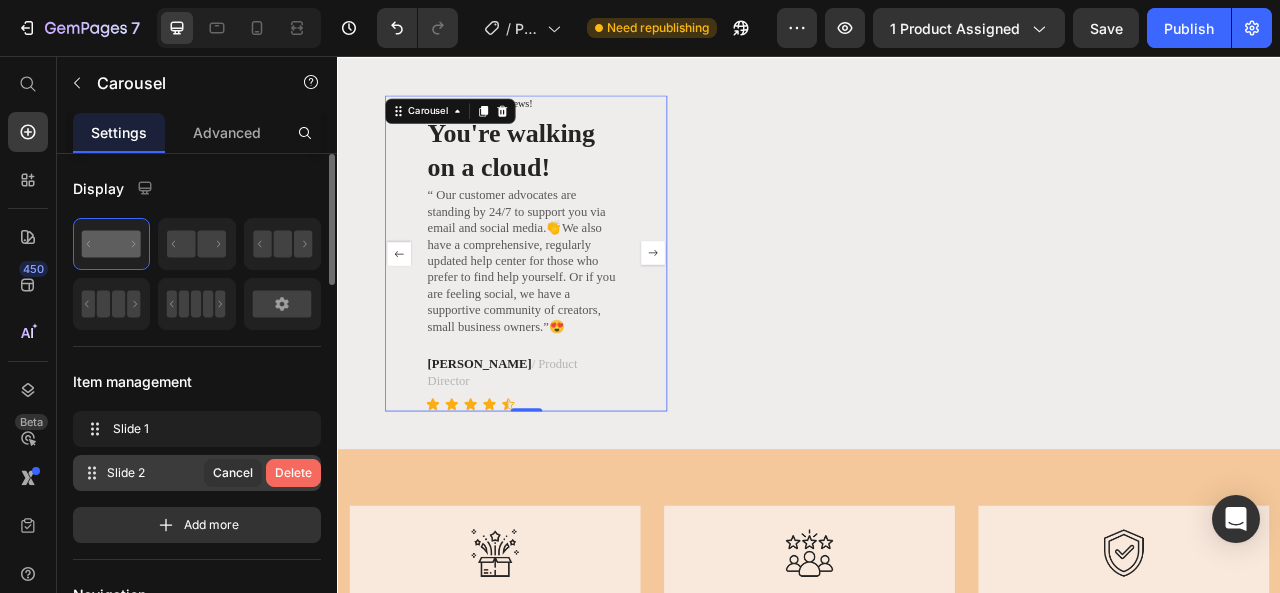 click on "Delete" at bounding box center [293, 473] 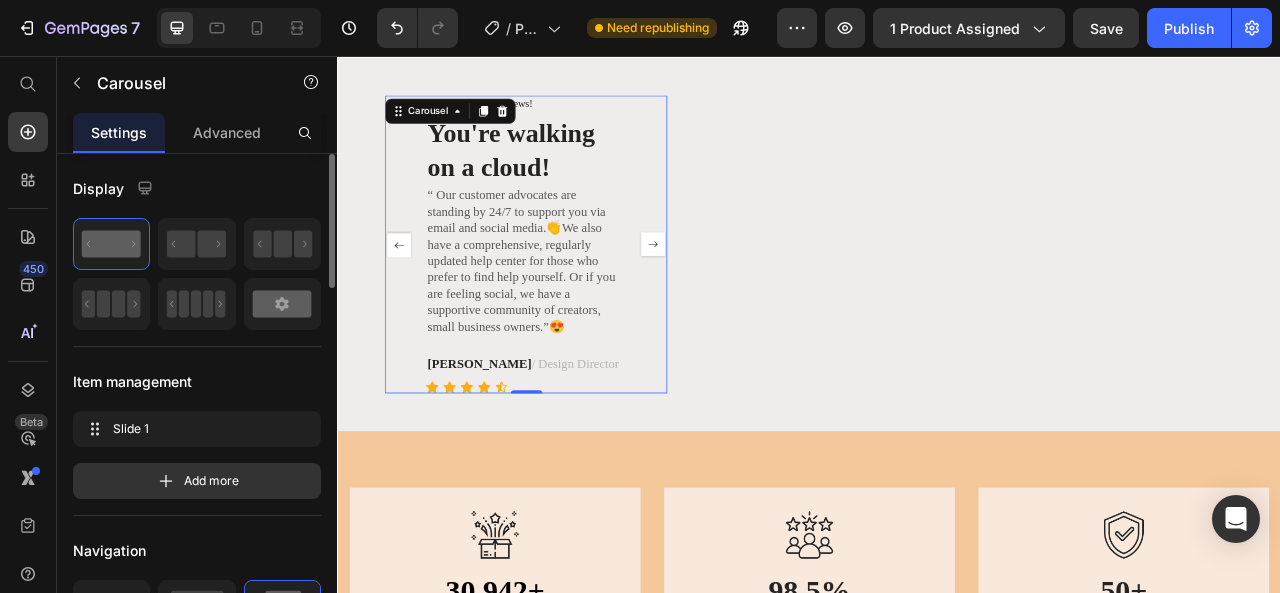 click 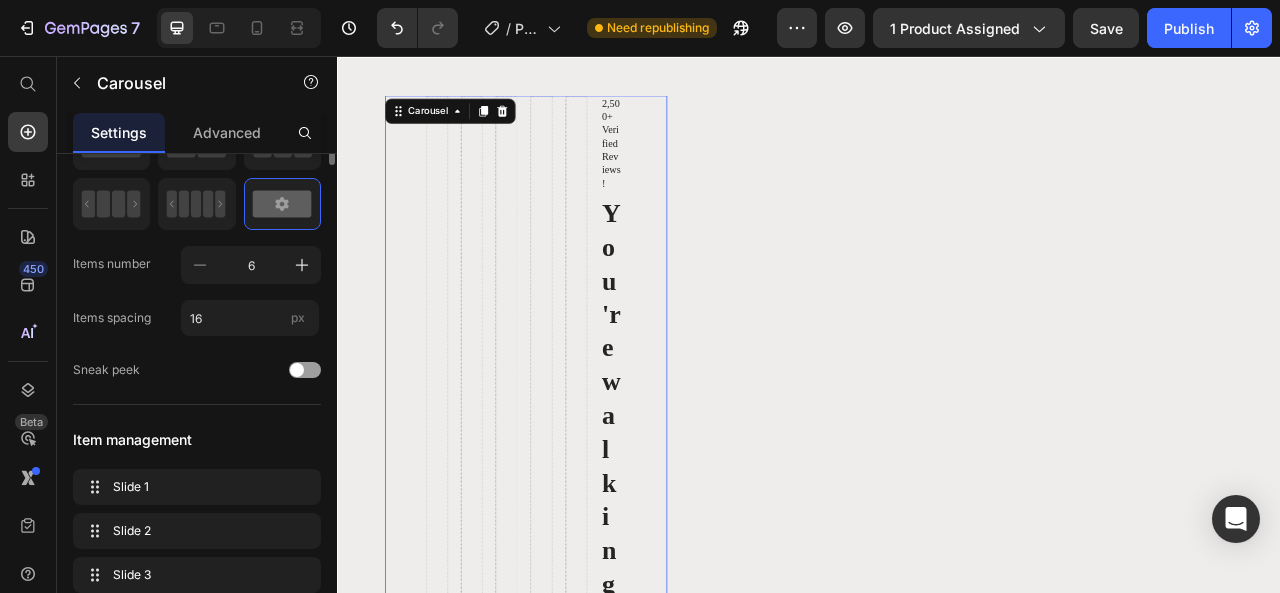 scroll, scrollTop: 0, scrollLeft: 0, axis: both 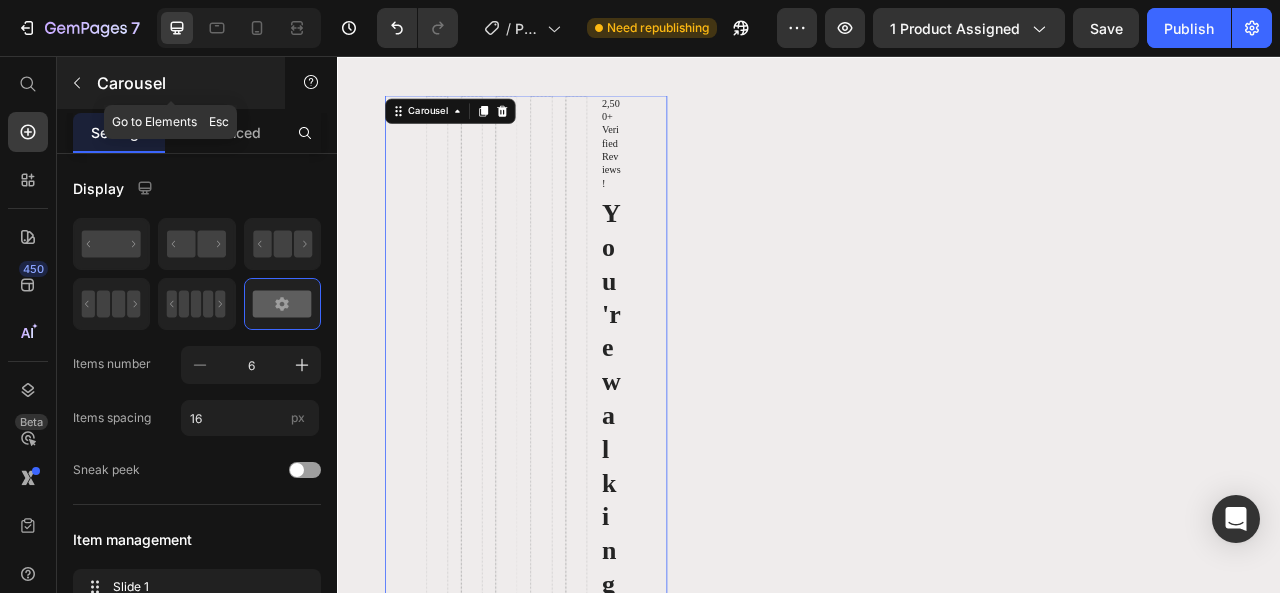 click at bounding box center (77, 83) 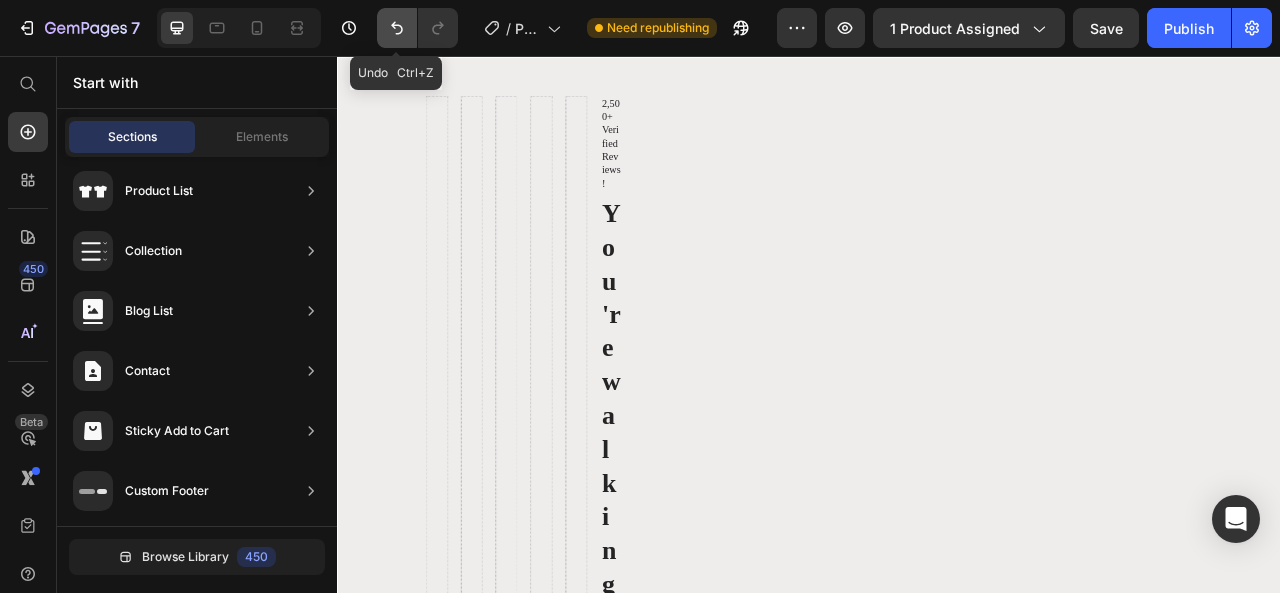 click 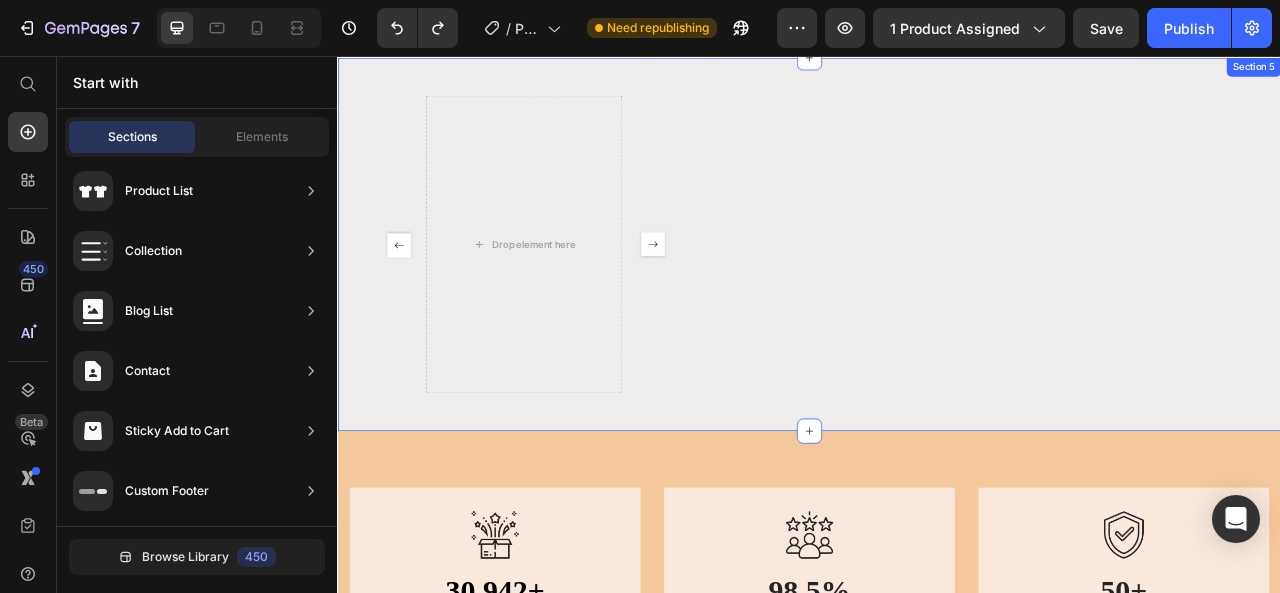 click on "2,500+ Verified Reviews! Text Block You're walking on a cloud! Heading “ Our customer advocates are standing by 24/7 to support you via email and social media.👏We also have a comprehensive, regularly updated help center for those who prefer to find help yourself. Or if you are feeling social, we have a supportive community of creators, small business owners.”😍 Text Block [PERSON_NAME]  / Design Director Text Block Icon Icon Icon Icon
Icon Icon List
Drop element here
Drop element here
Drop element here
Drop element here
Drop element here
Carousel Image Image Image Carousel Section 5" at bounding box center [937, 295] 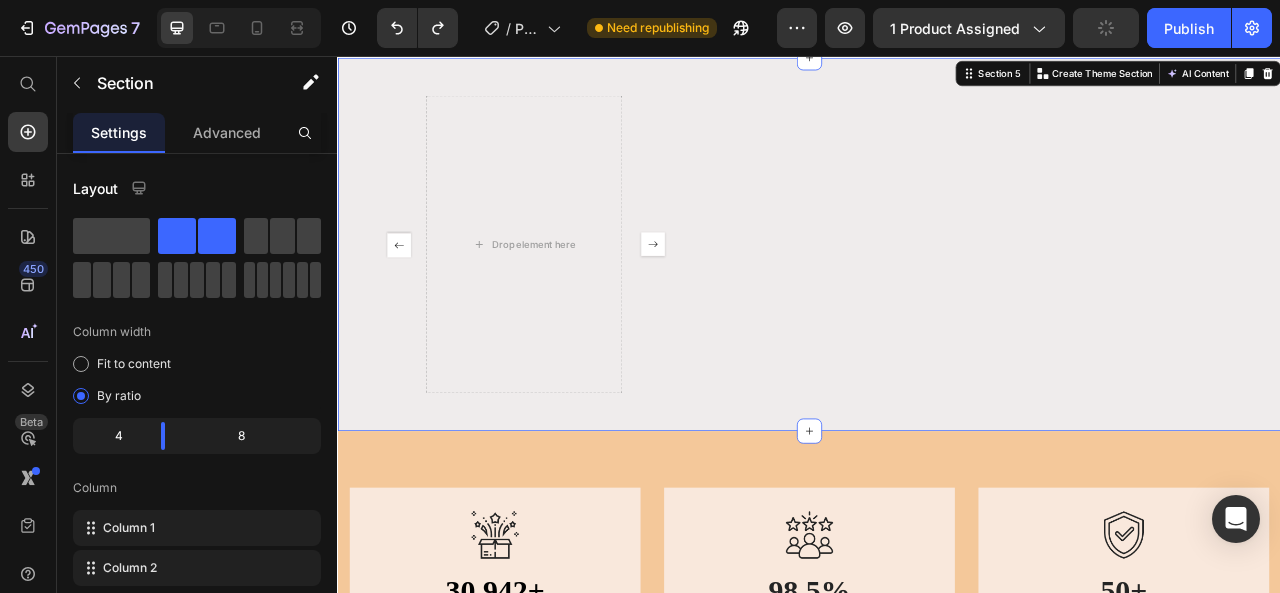 click on "2,500+ Verified Reviews! Text Block You're walking on a cloud! Heading “ Our customer advocates are standing by 24/7 to support you via email and social media.👏We also have a comprehensive, regularly updated help center for those who prefer to find help yourself. Or if you are feeling social, we have a supportive community of creators, small business owners.”😍 Text Block [PERSON_NAME]  / Design Director Text Block Icon Icon Icon Icon
Icon Icon List
Drop element here
Drop element here
Drop element here
Drop element here
Drop element here
Carousel Image Image Image Carousel Section 5   You can create reusable sections Create Theme Section AI Content Write with GemAI What would you like to describe here? Tone and Voice Persuasive Product Automatic Hair Straightening and Curling Iron with Adjustable Temperature Show more Generate" at bounding box center (937, 295) 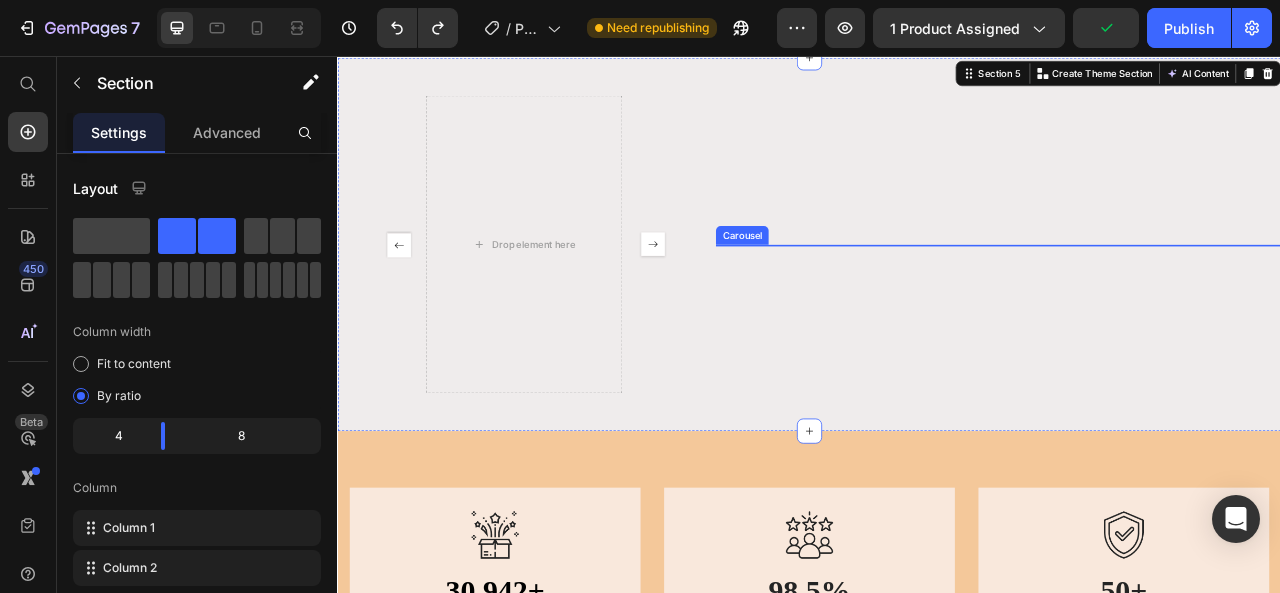 click on "Image Image Image" at bounding box center [1177, 296] 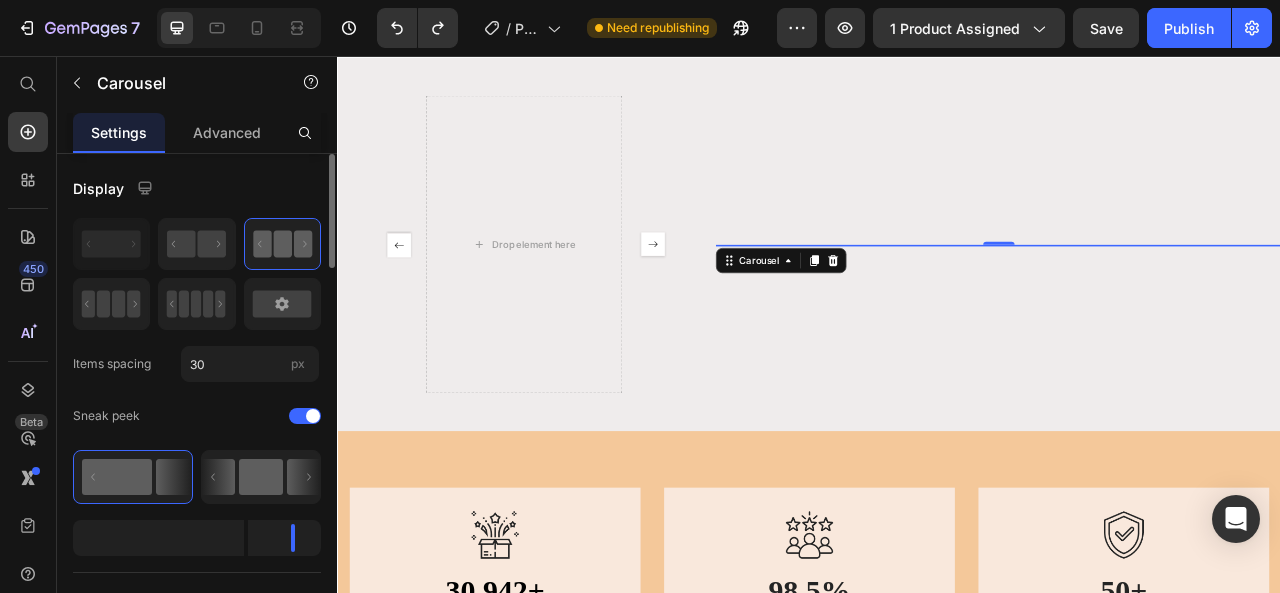 click 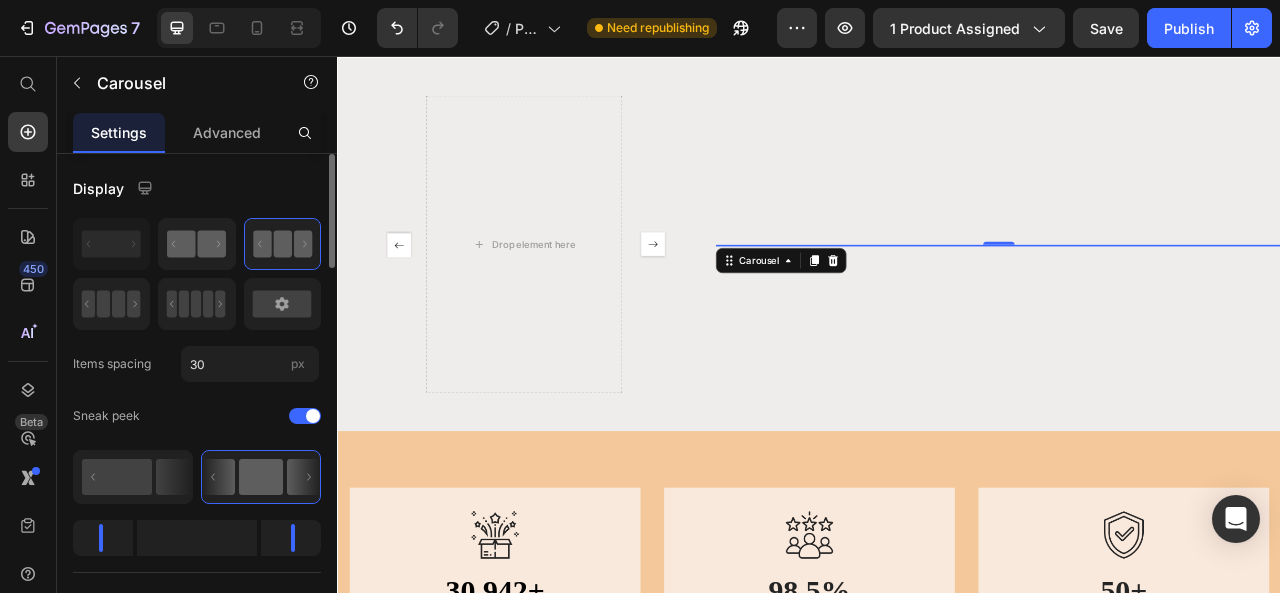 click 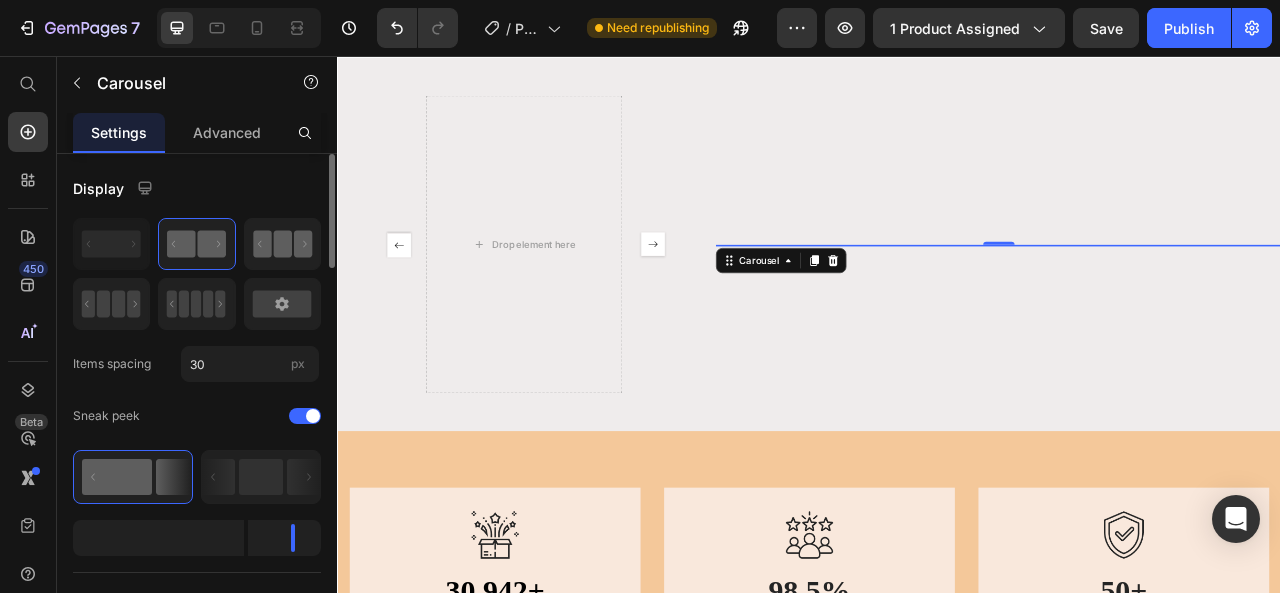 click 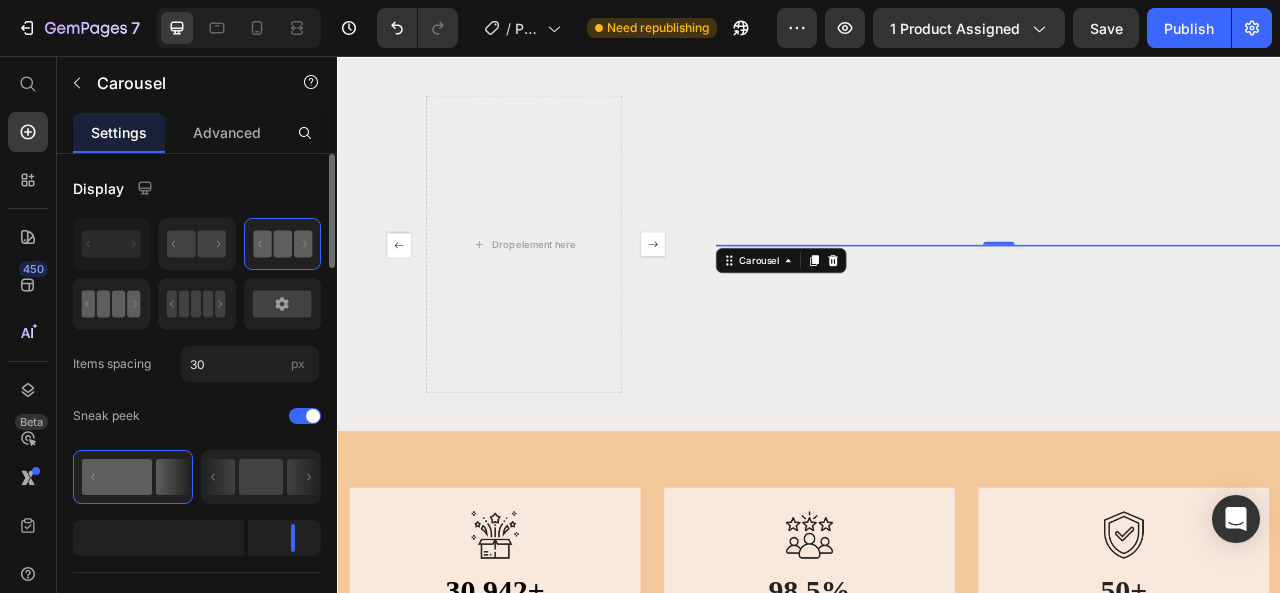 click 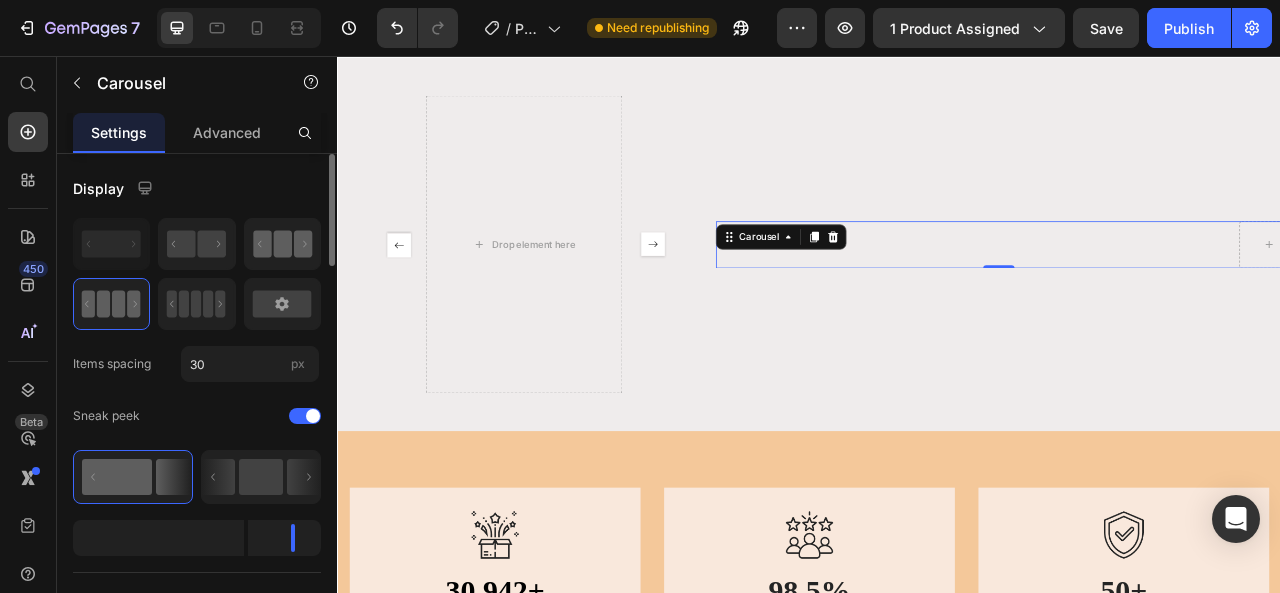 click 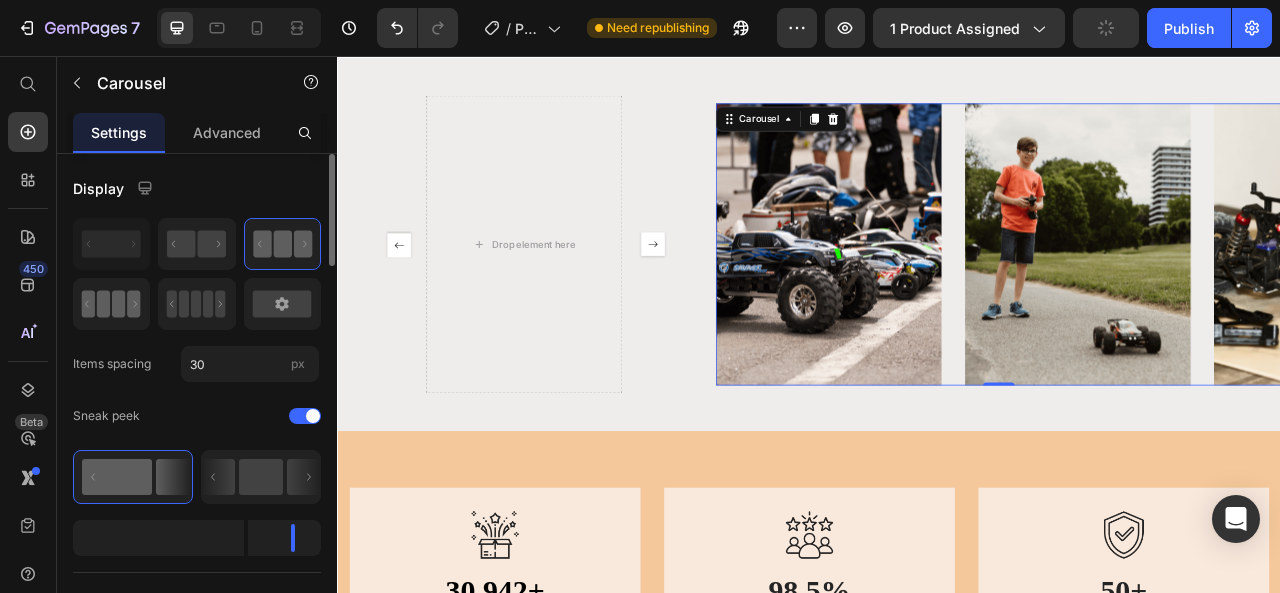 click 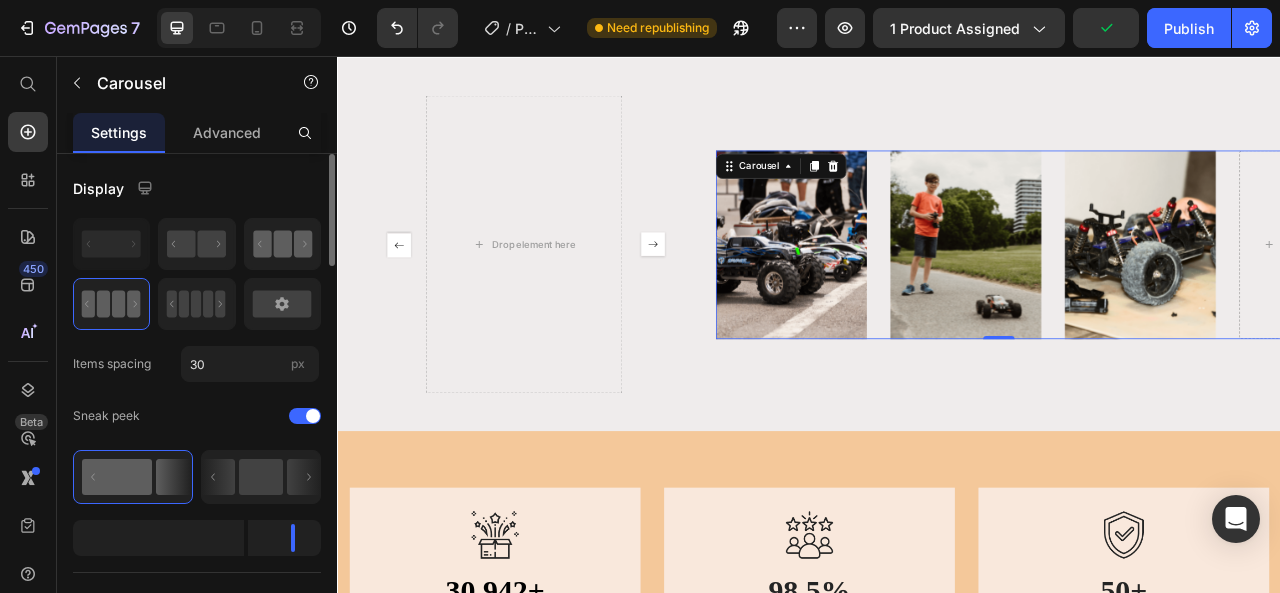 click 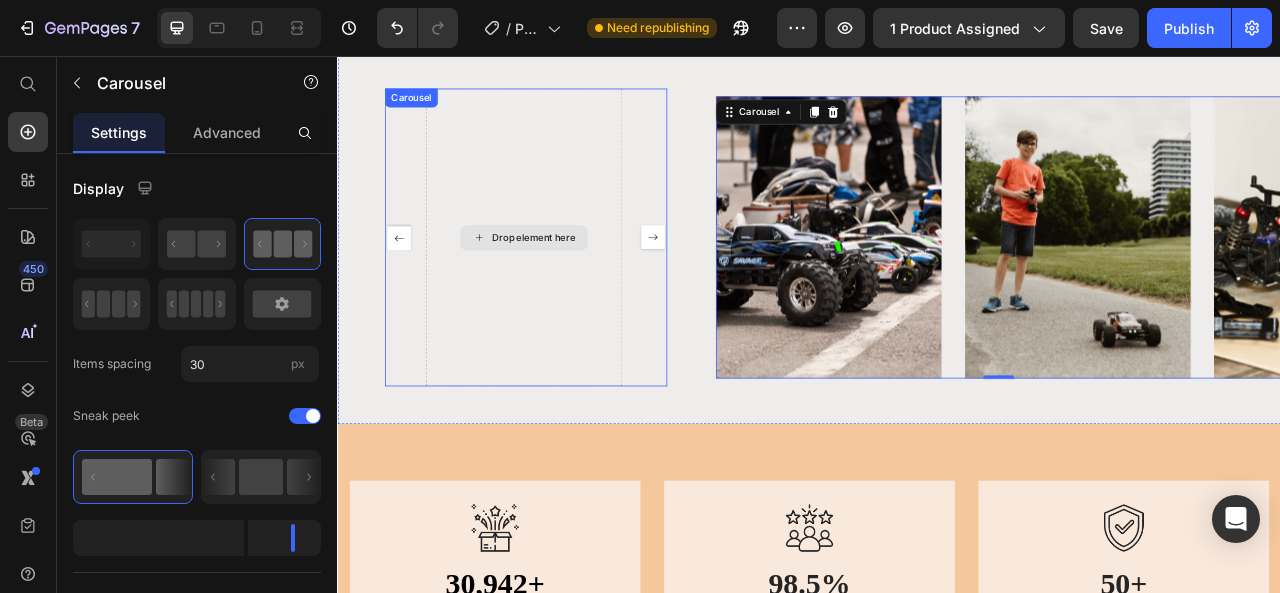 scroll, scrollTop: 2749, scrollLeft: 0, axis: vertical 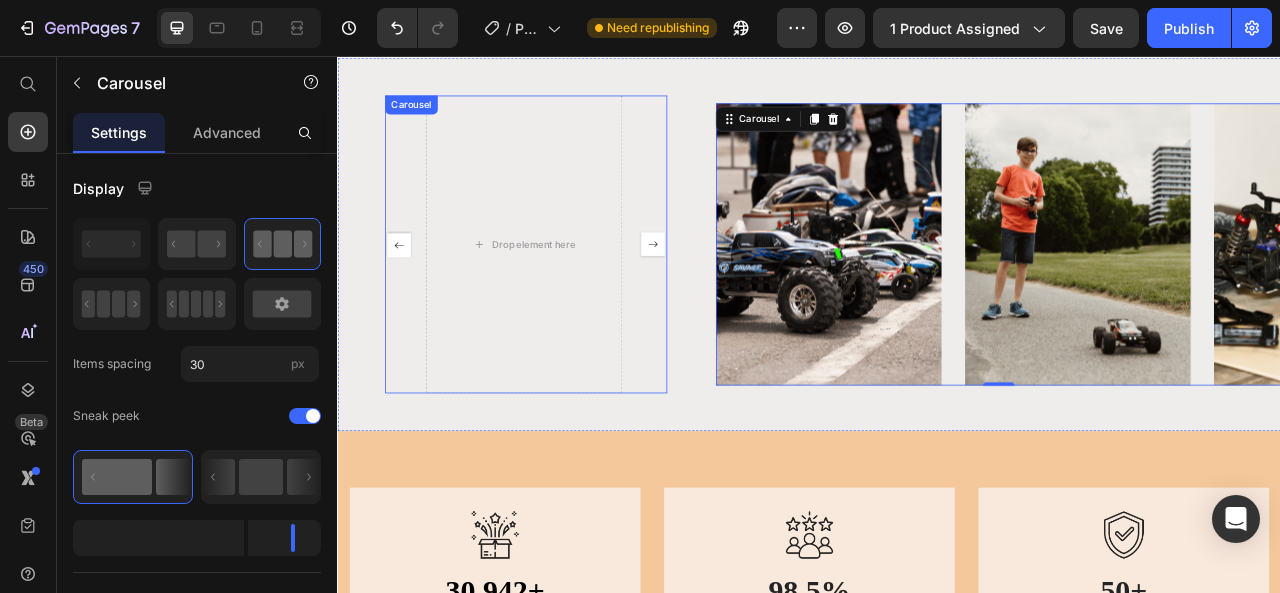 click on "2,500+ Verified Reviews! Text Block You're walking on a cloud! Heading “ Our customer advocates are standing by 24/7 to support you via email and social media.👏We also have a comprehensive, regularly updated help center for those who prefer to find help yourself. Or if you are feeling social, we have a supportive community of creators, small business owners.”😍 Text Block [PERSON_NAME]  / Design Director Text Block Icon Icon Icon Icon
Icon Icon List
Drop element here
Drop element here
Drop element here
Drop element here
Drop element here" at bounding box center [576, 295] 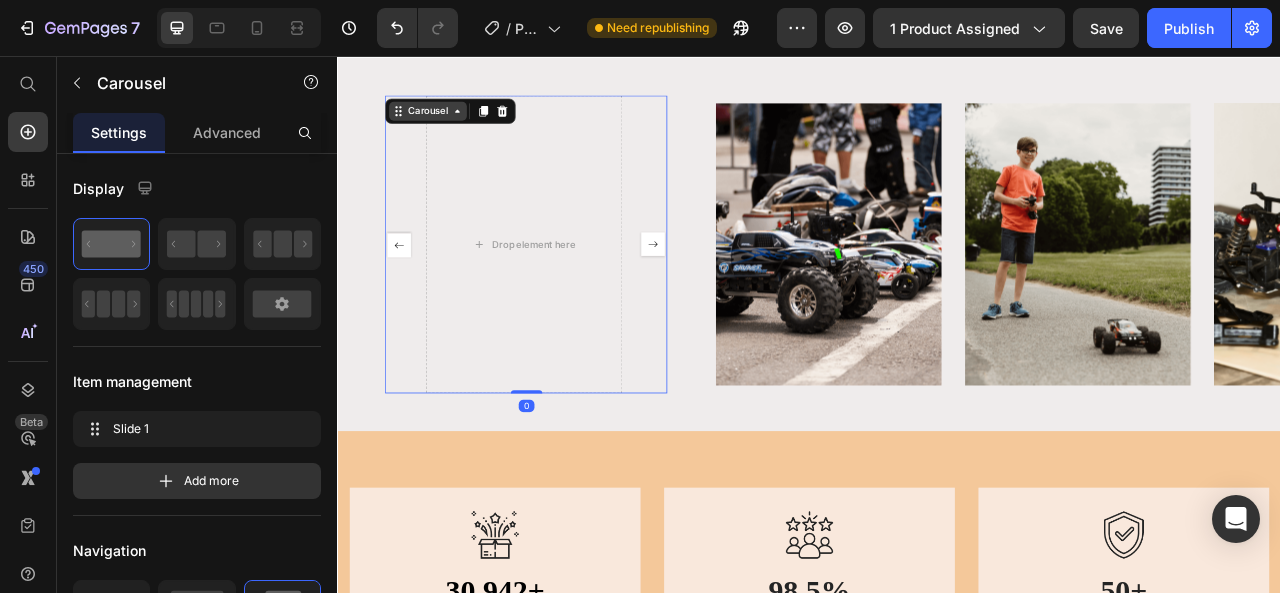 click 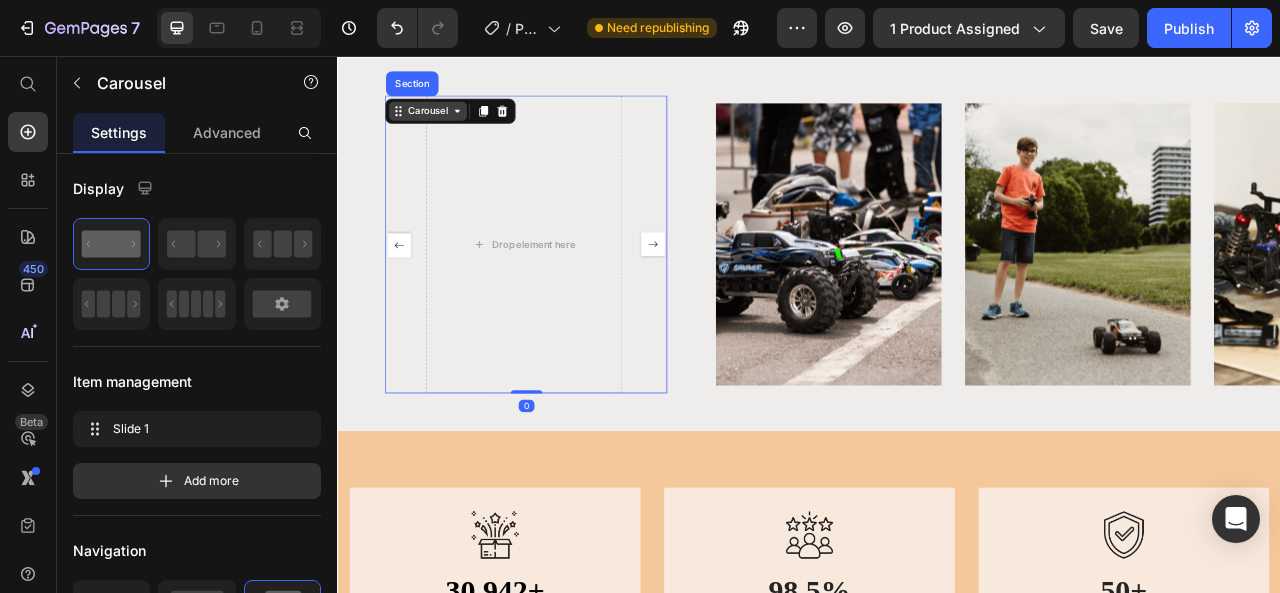 click 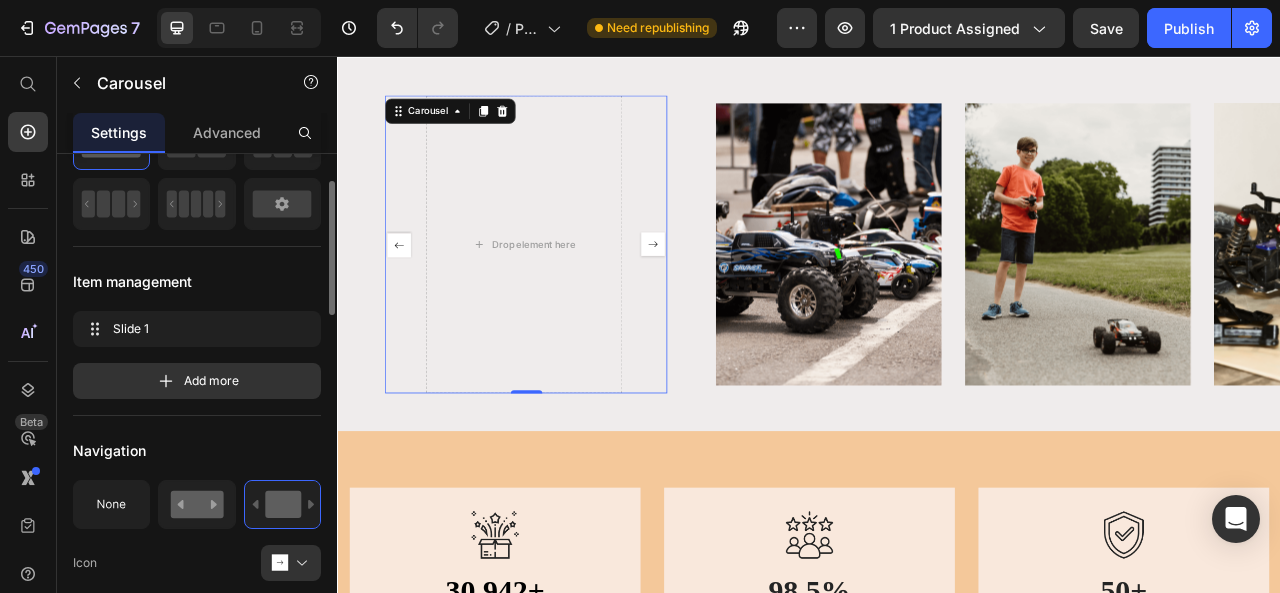 scroll, scrollTop: 200, scrollLeft: 0, axis: vertical 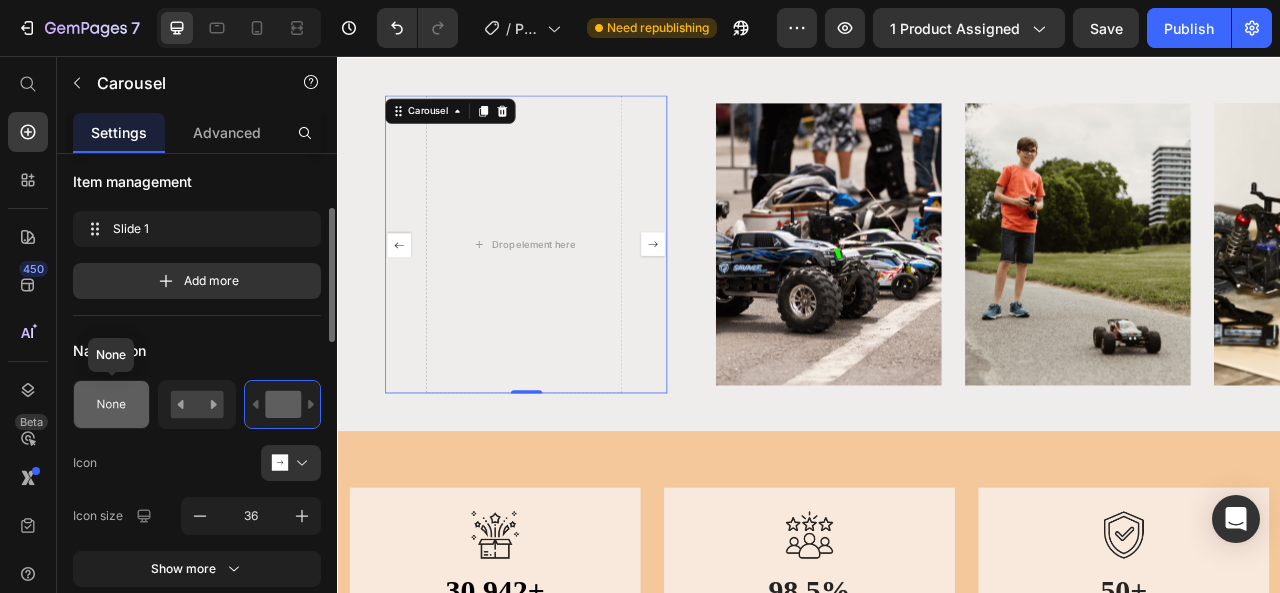 click 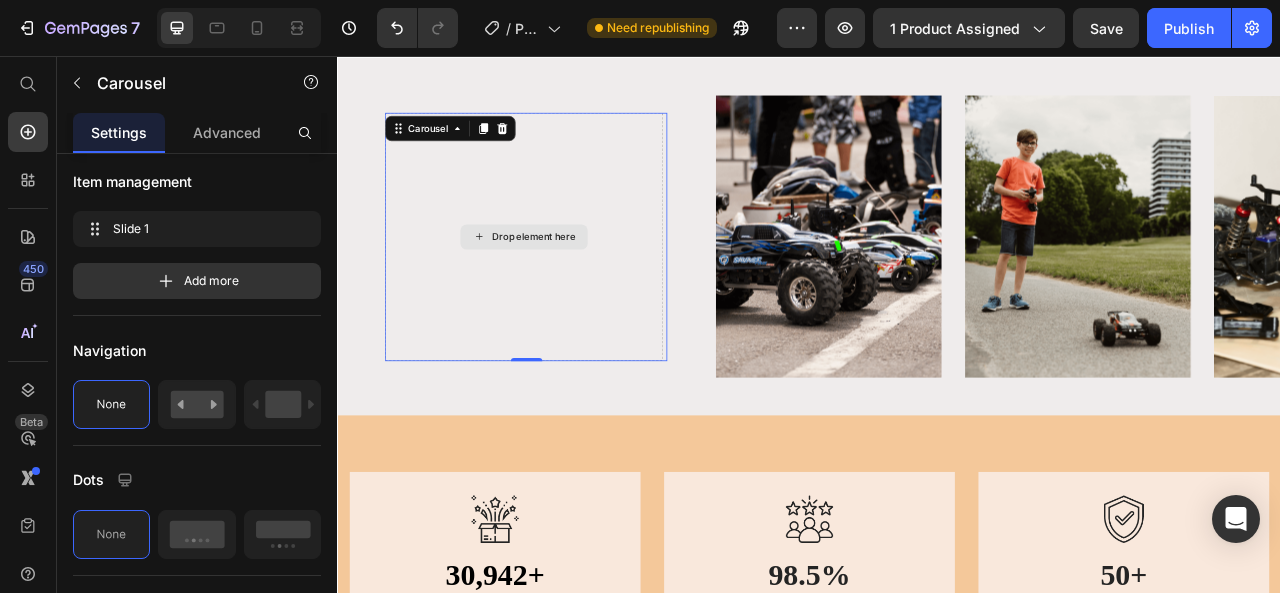 scroll, scrollTop: 2649, scrollLeft: 0, axis: vertical 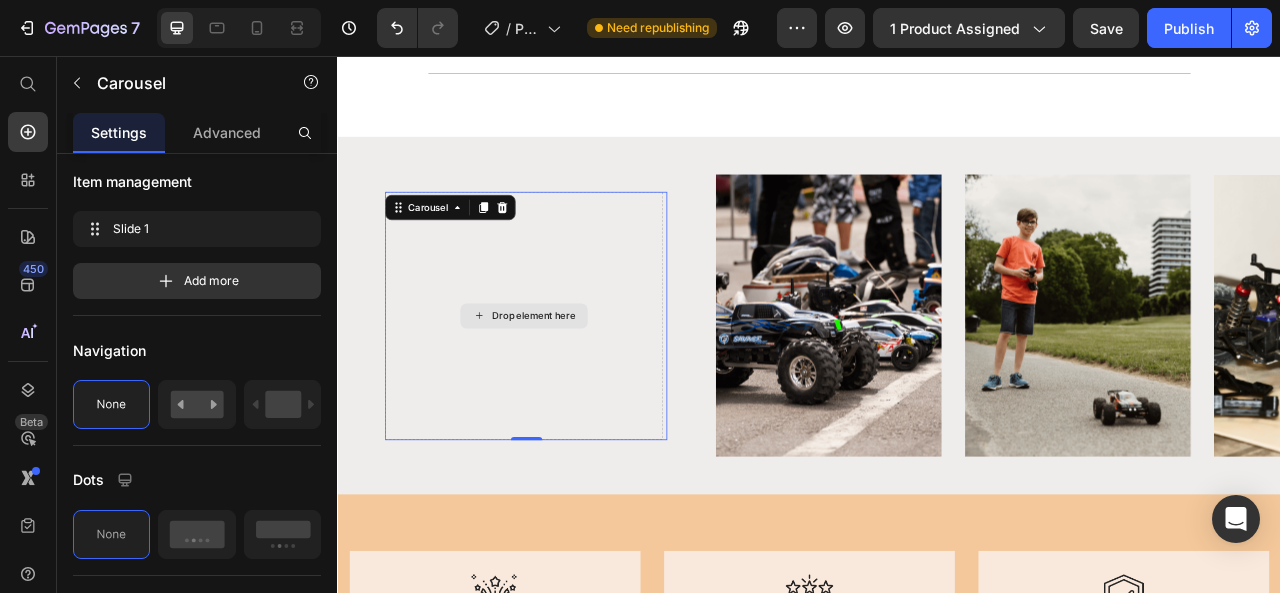 click on "Drop element here" at bounding box center [574, 386] 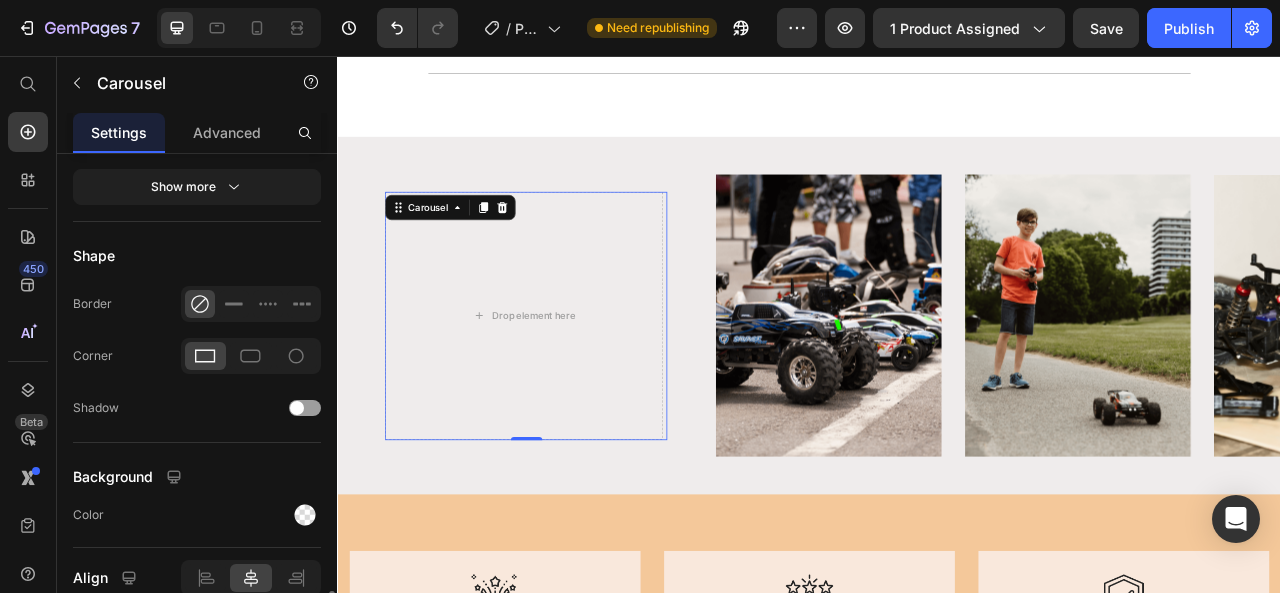 scroll, scrollTop: 1186, scrollLeft: 0, axis: vertical 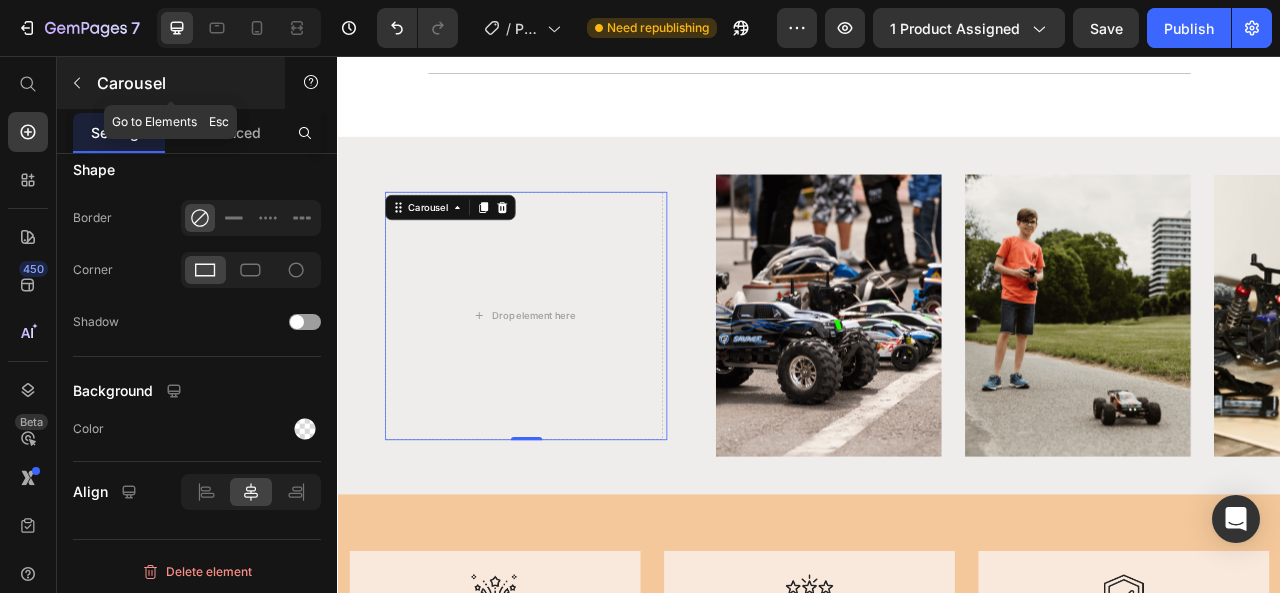 click at bounding box center [77, 83] 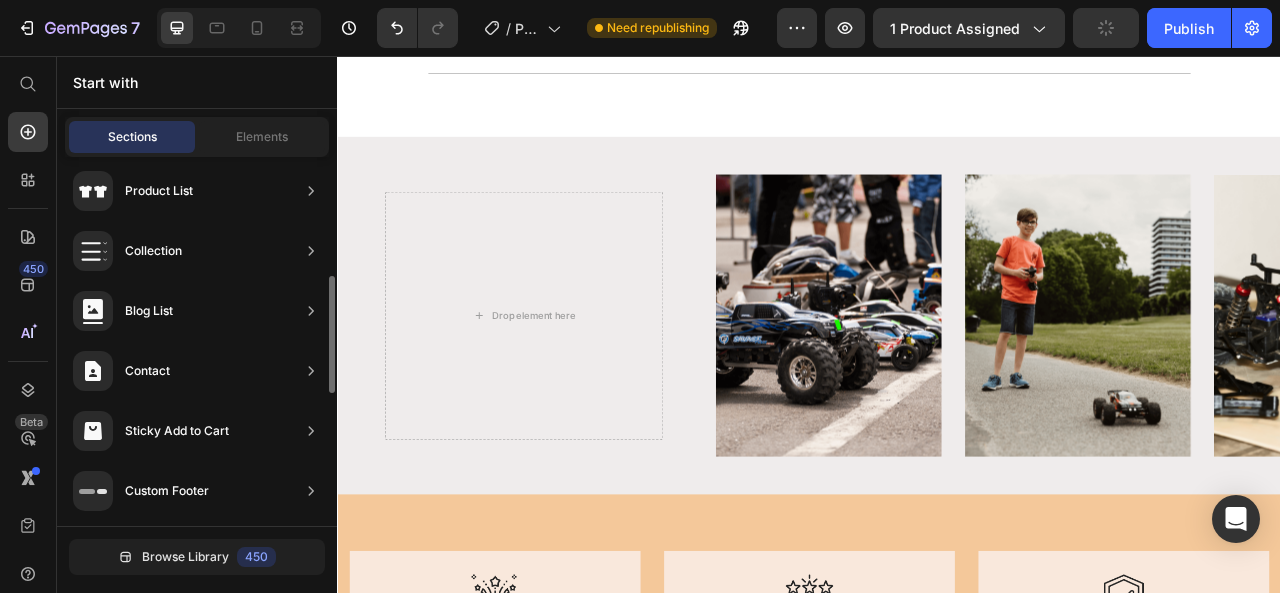 scroll, scrollTop: 690, scrollLeft: 0, axis: vertical 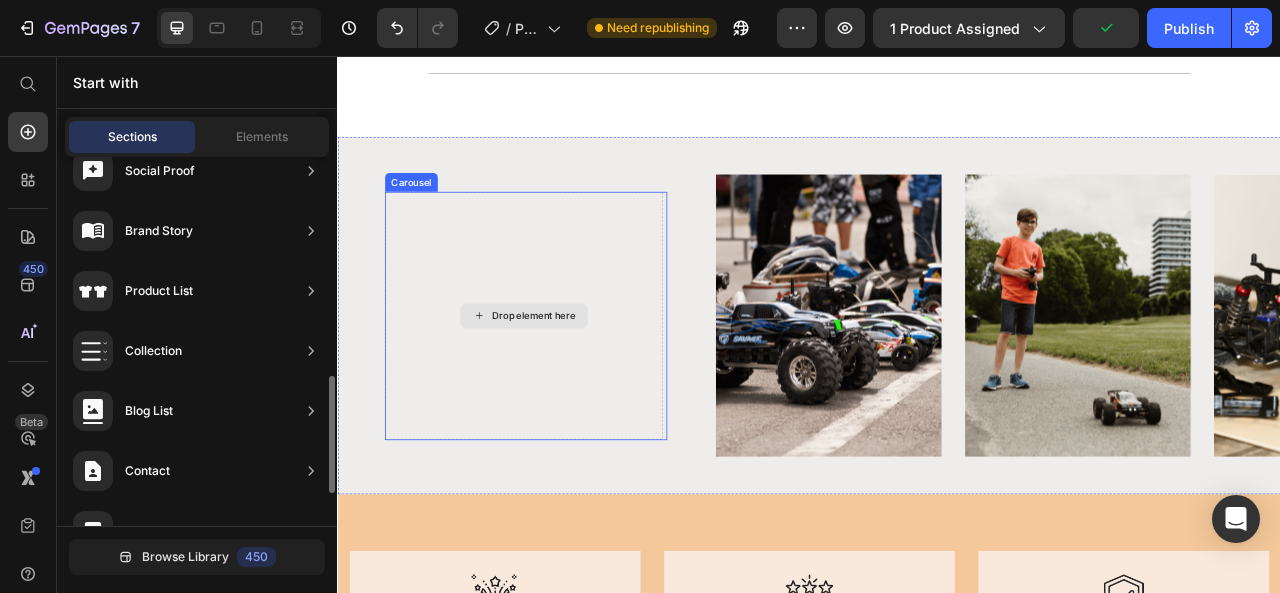 click on "Drop element here" at bounding box center [586, 386] 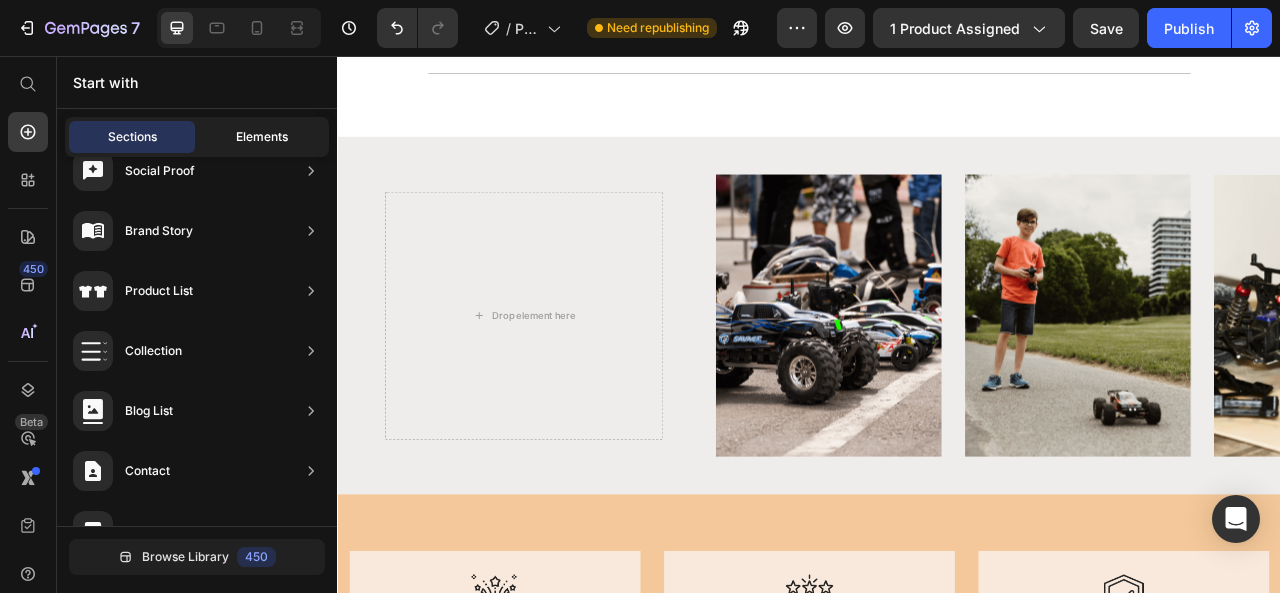 click on "Elements" at bounding box center [262, 137] 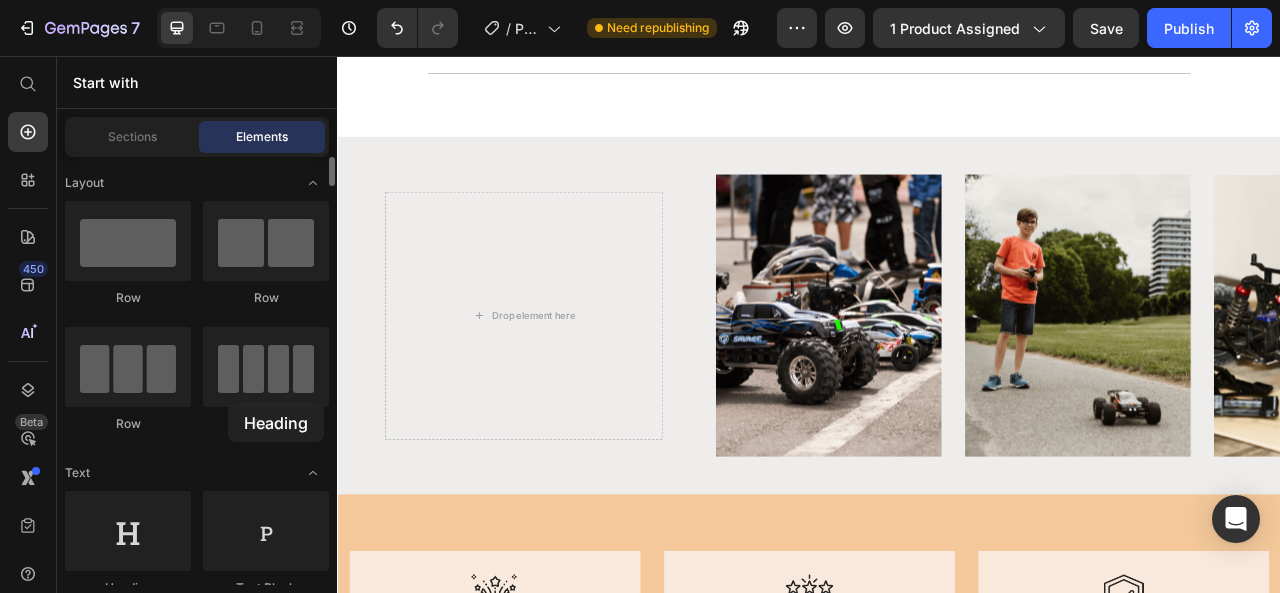 drag, startPoint x: 158, startPoint y: 513, endPoint x: 138, endPoint y: 441, distance: 74.726166 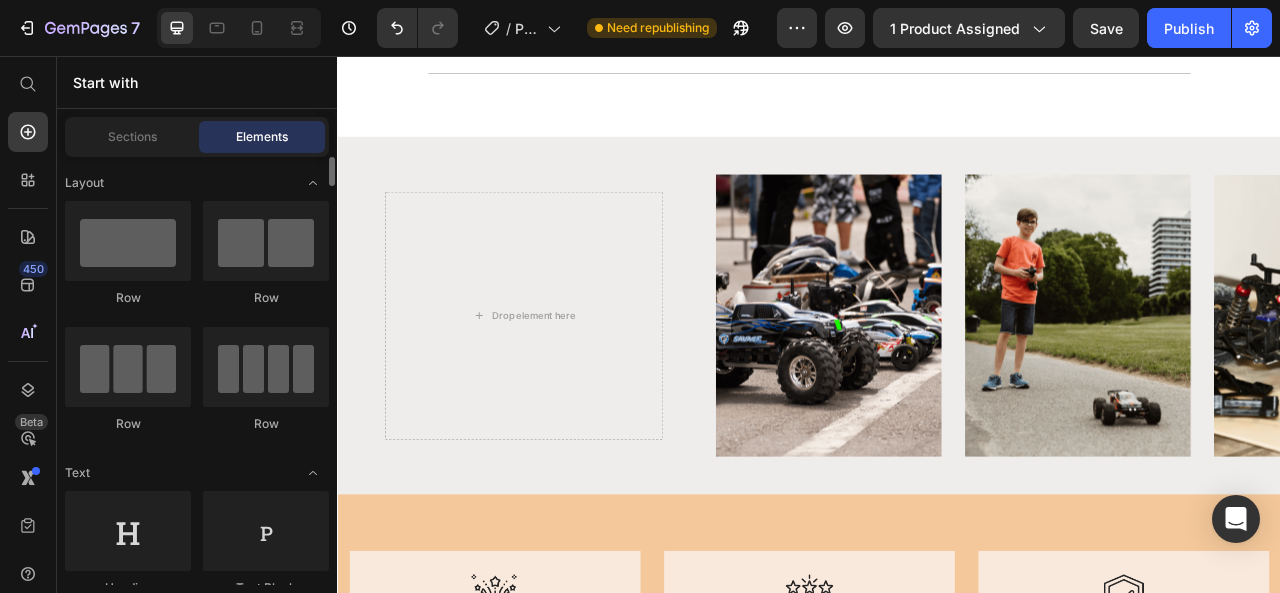 scroll, scrollTop: 2676, scrollLeft: 0, axis: vertical 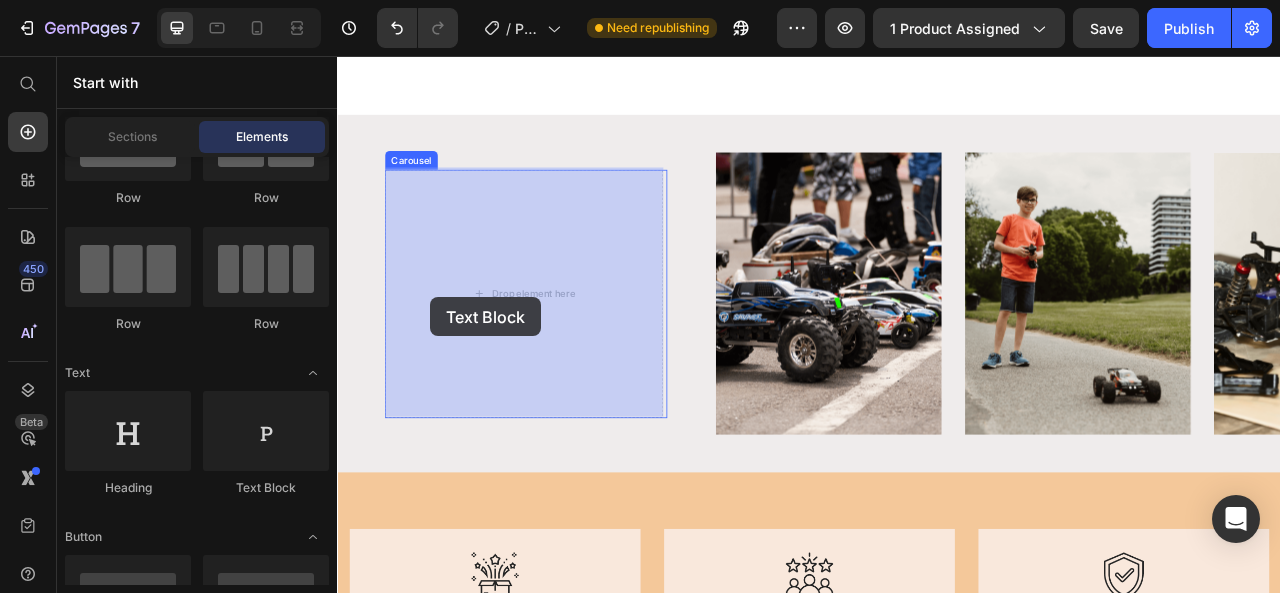 drag, startPoint x: 583, startPoint y: 488, endPoint x: 455, endPoint y: 363, distance: 178.9106 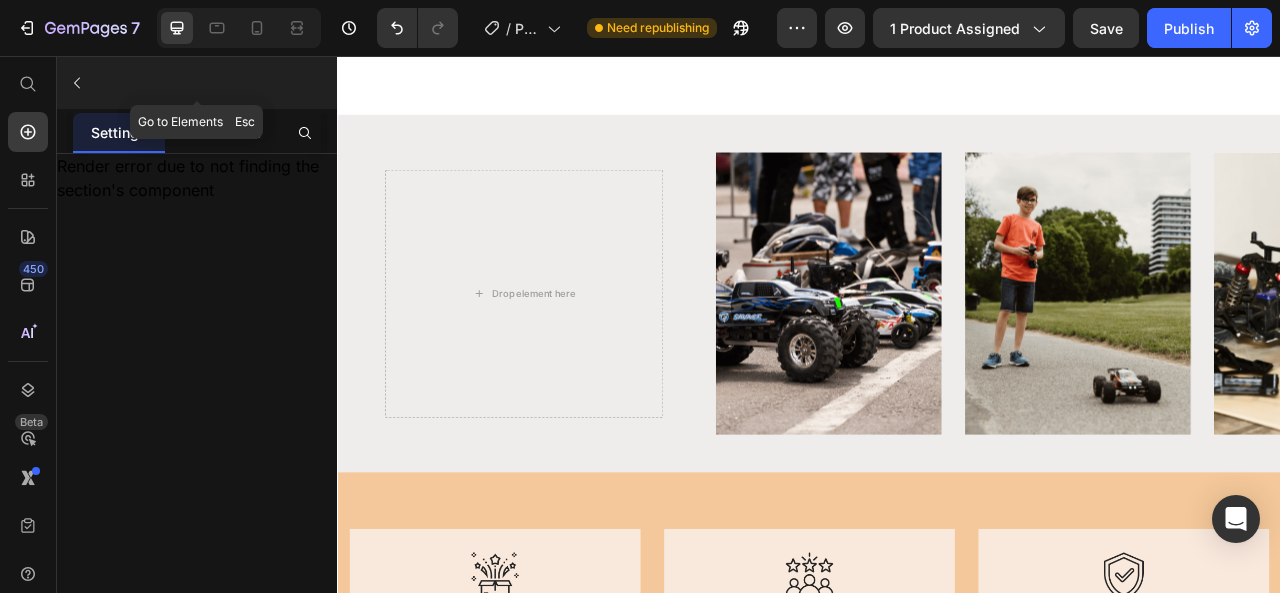 click at bounding box center [77, 83] 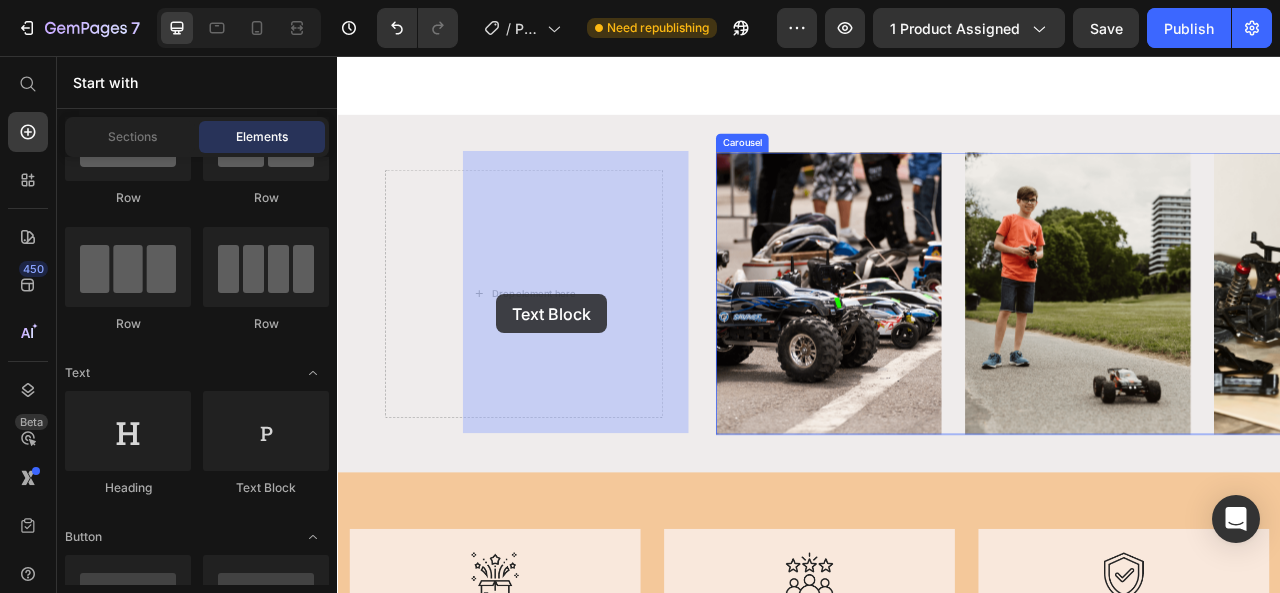 drag, startPoint x: 615, startPoint y: 487, endPoint x: 539, endPoint y: 359, distance: 148.86235 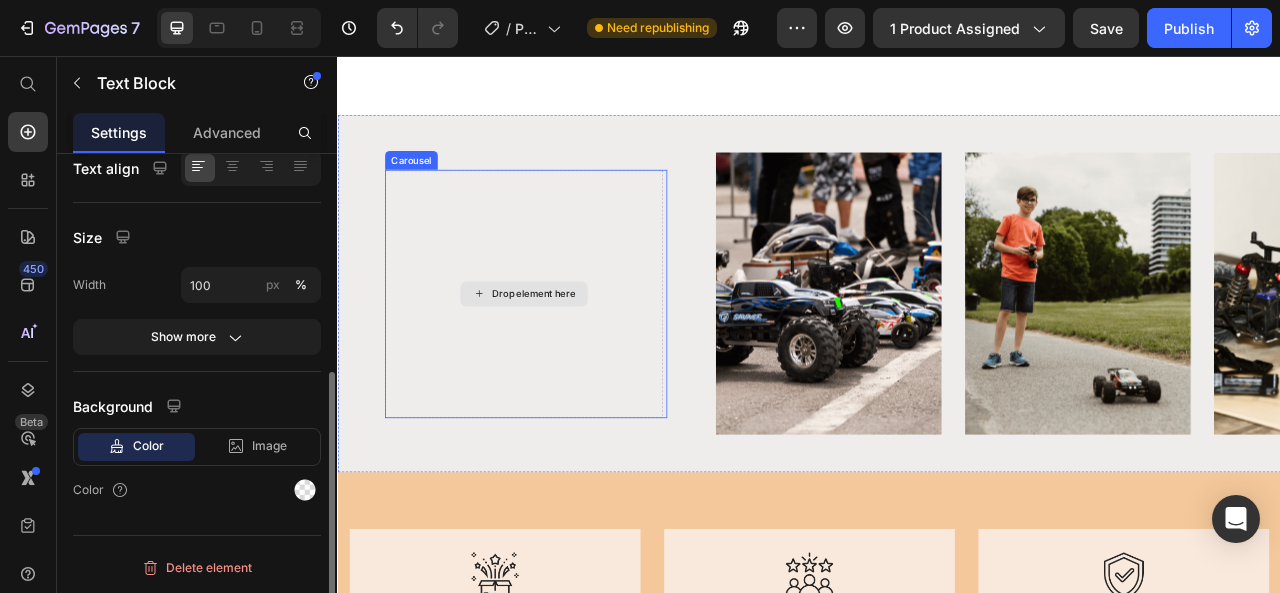 scroll, scrollTop: 0, scrollLeft: 0, axis: both 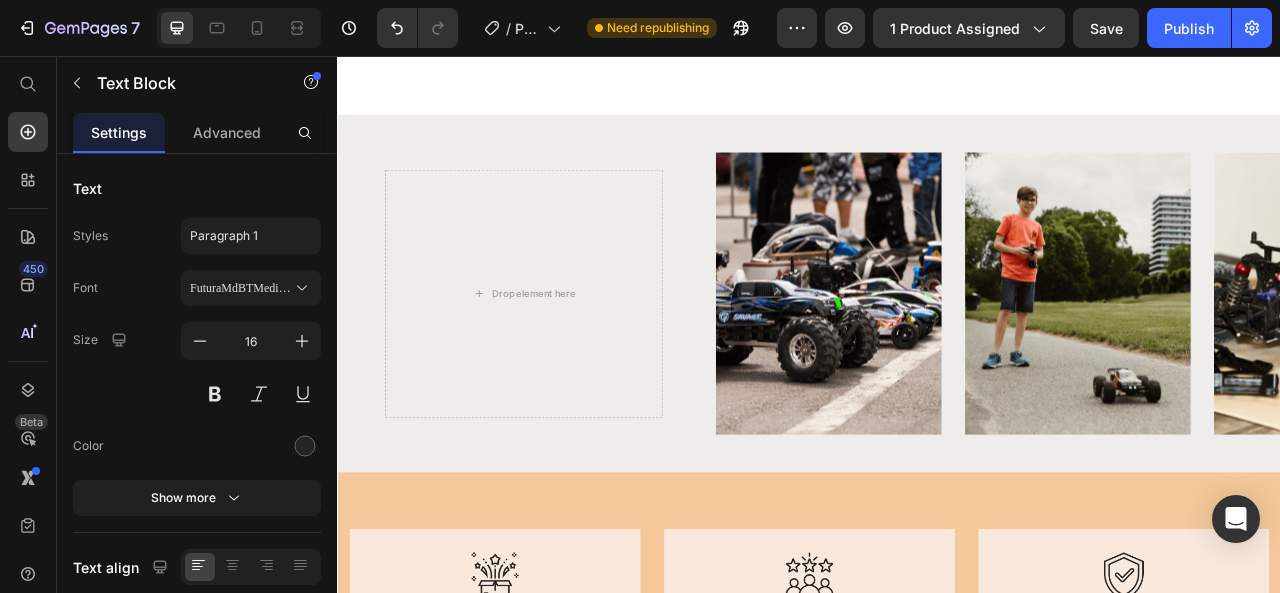 click on "Drop element here" at bounding box center (574, 359) 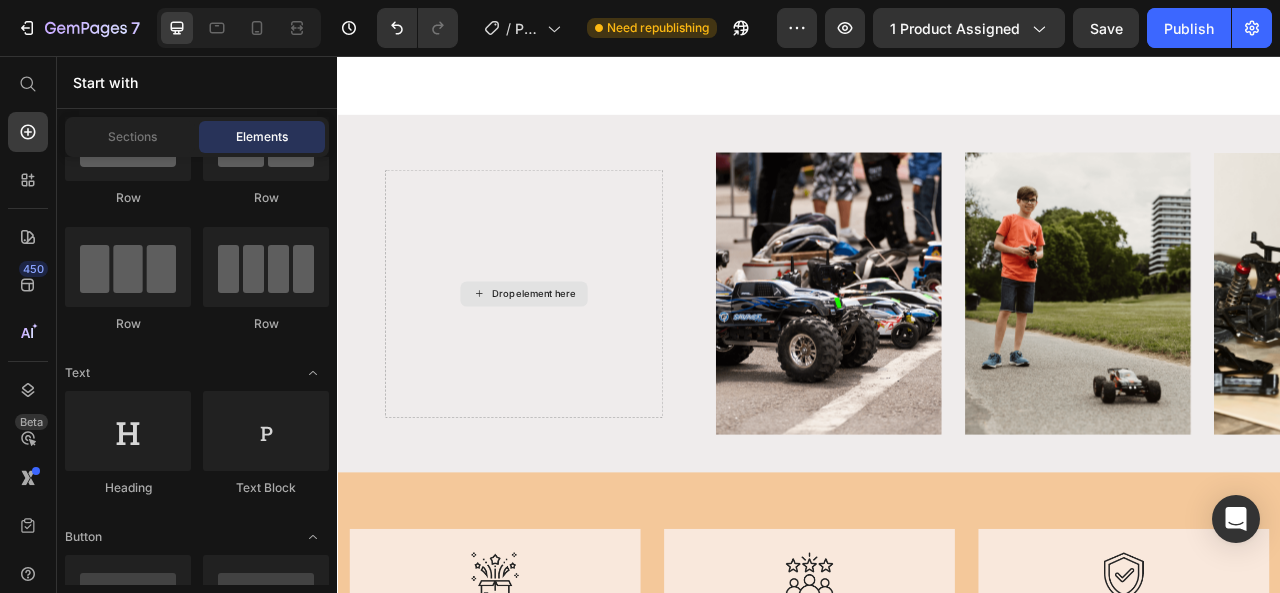 click on "Drop element here" at bounding box center (586, 359) 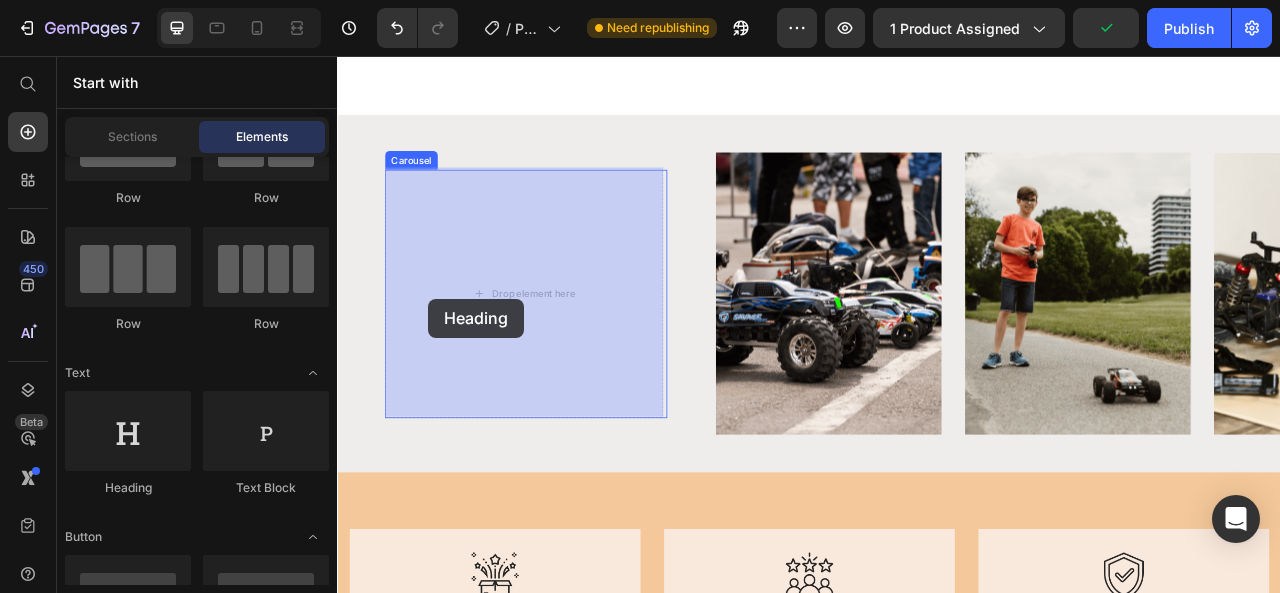 drag, startPoint x: 432, startPoint y: 425, endPoint x: 453, endPoint y: 365, distance: 63.56886 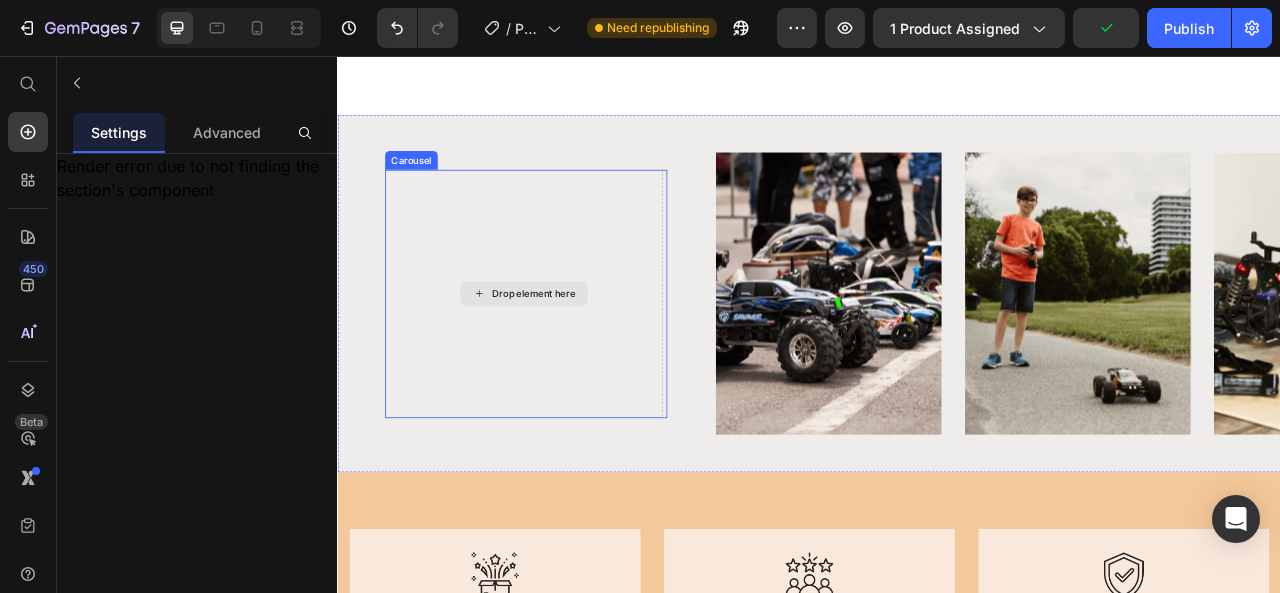 click on "Drop element here" at bounding box center (586, 359) 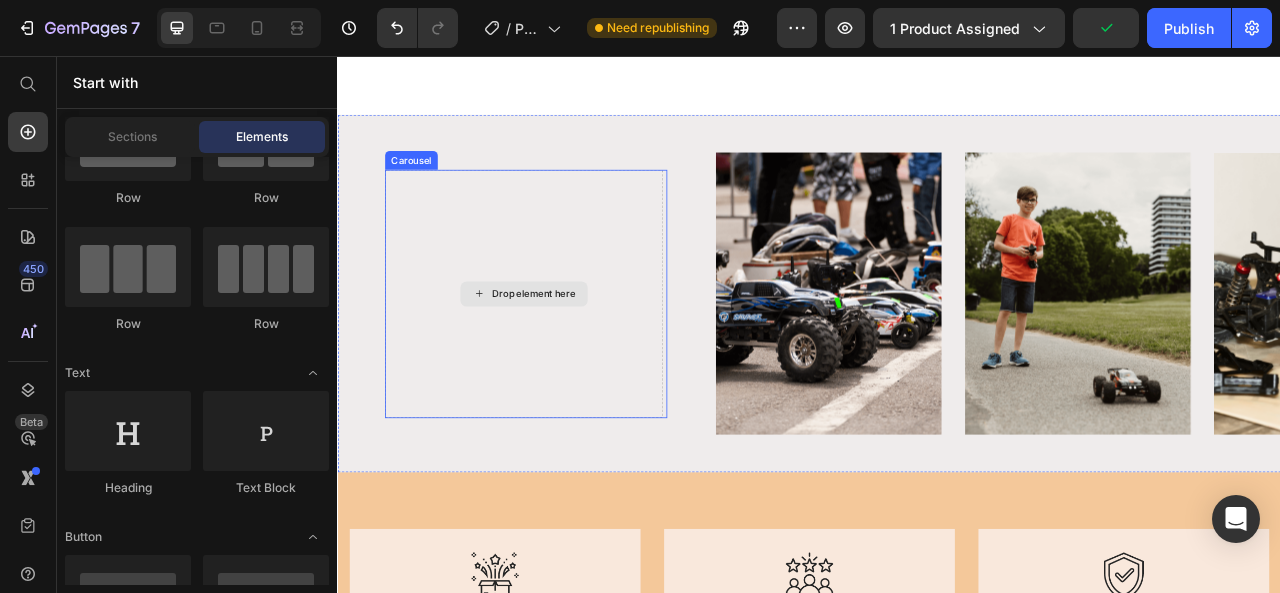click on "Drop element here" at bounding box center [586, 359] 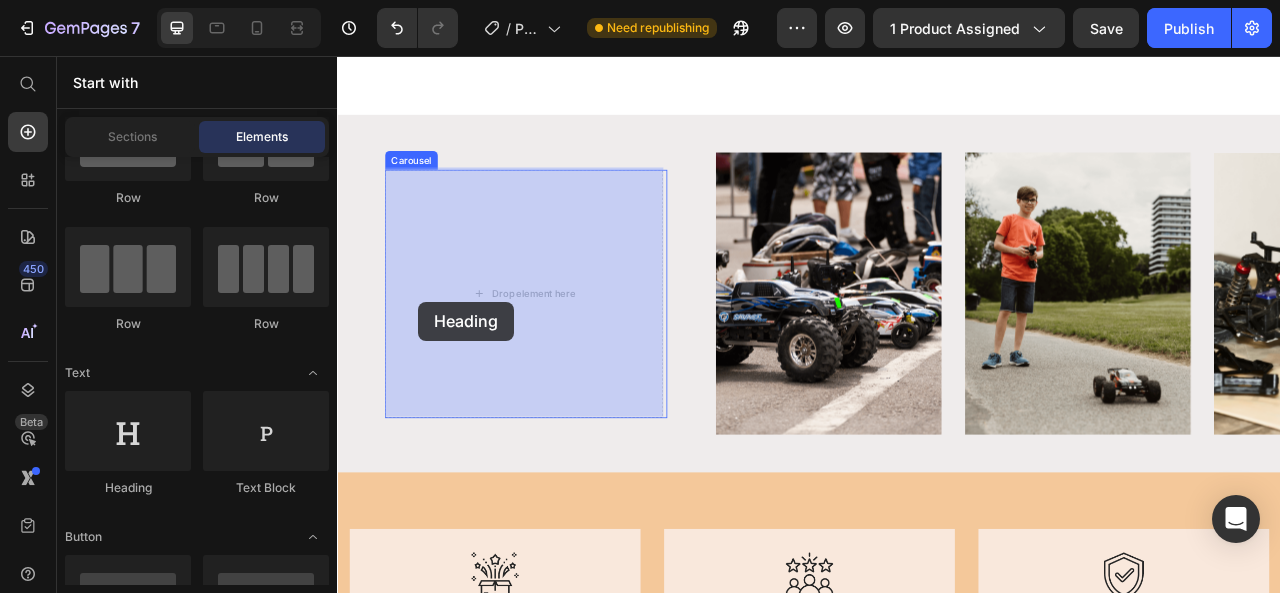 drag, startPoint x: 498, startPoint y: 477, endPoint x: 440, endPoint y: 369, distance: 122.588745 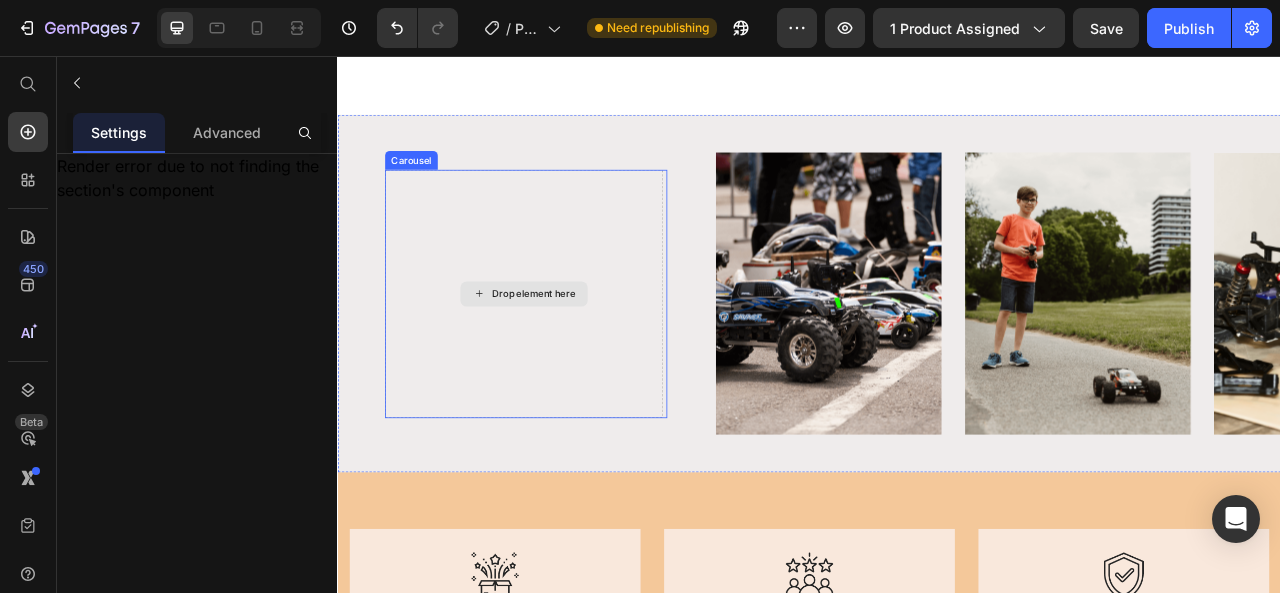 click on "Drop element here" at bounding box center (574, 359) 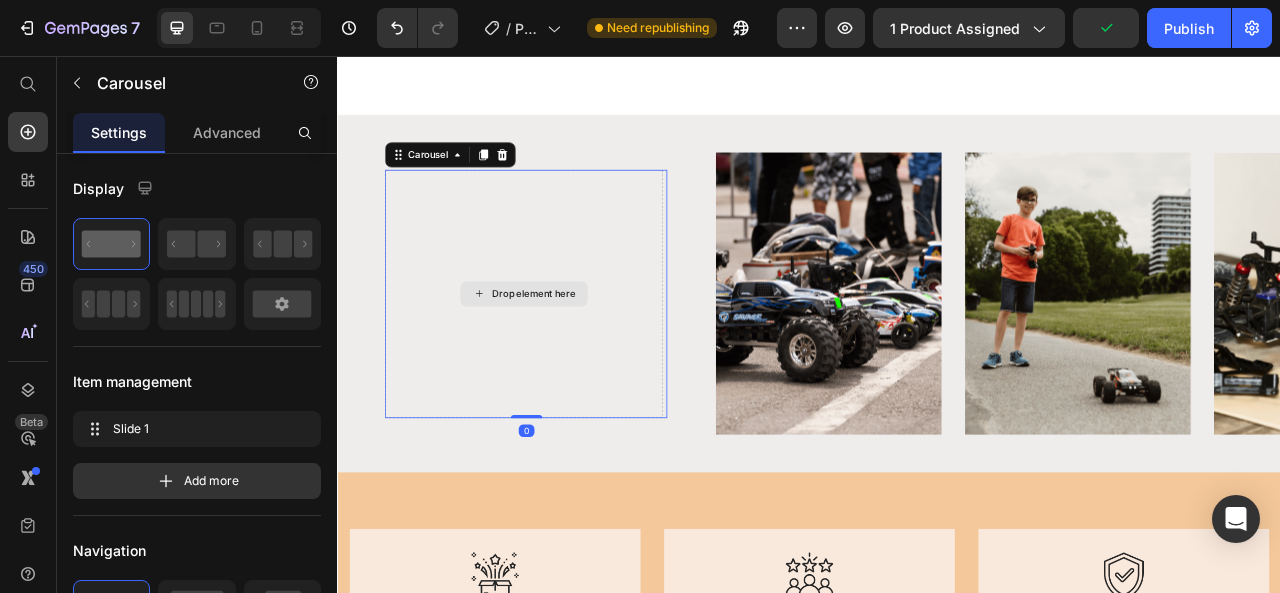 click on "Drop element here" at bounding box center [574, 359] 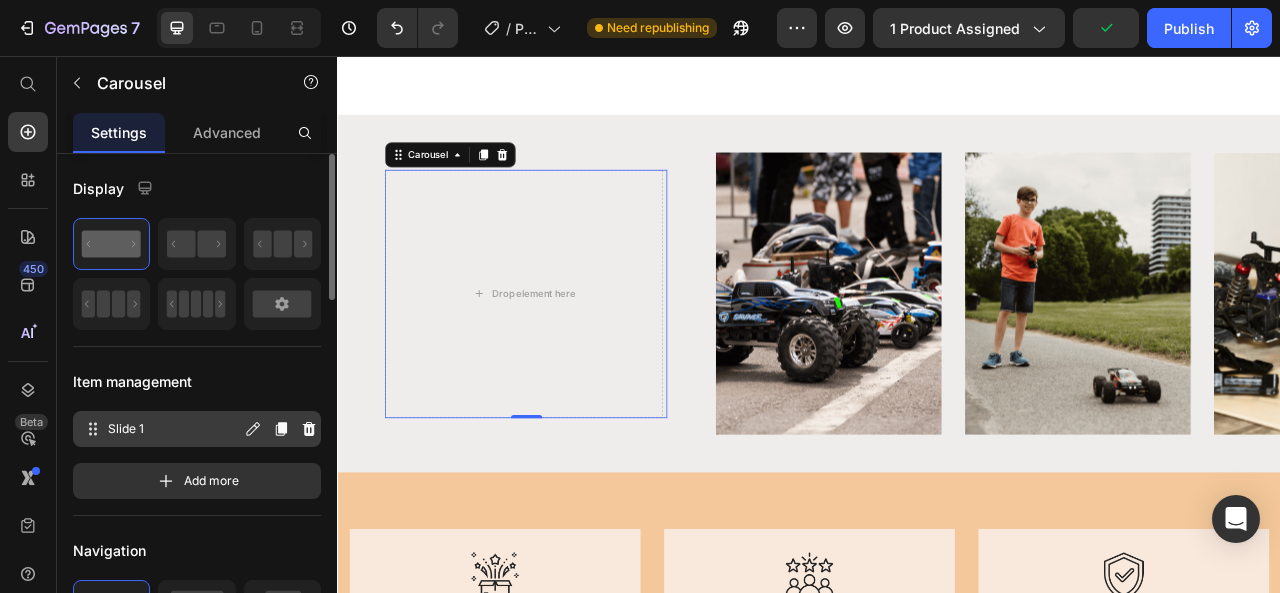 click on "Slide 1" at bounding box center [174, 429] 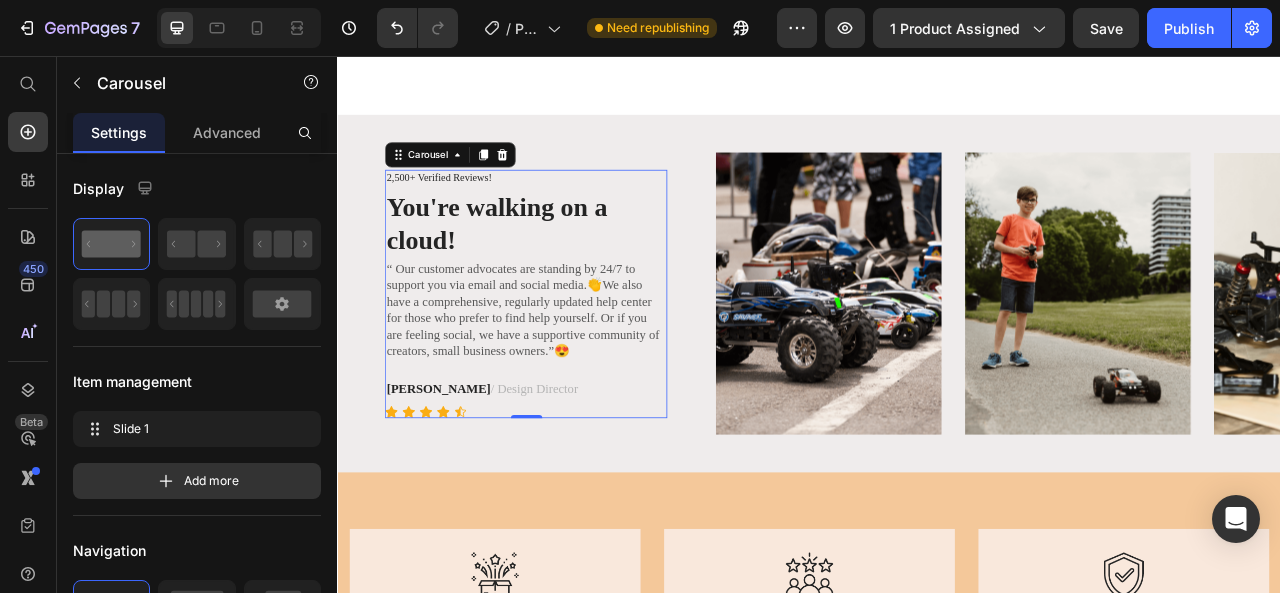 click on "2,500+ Verified Reviews! Text Block You're walking on a cloud! Heading “ Our customer advocates are standing by 24/7 to support you via email and social media.👏We also have a comprehensive, regularly updated help center for those who prefer to find help yourself. Or if you are feeling social, we have a supportive community of creators, small business owners.”😍 Text Block [PERSON_NAME]  / Design Director Text Block Icon Icon Icon Icon
Icon Icon List" at bounding box center (574, 359) 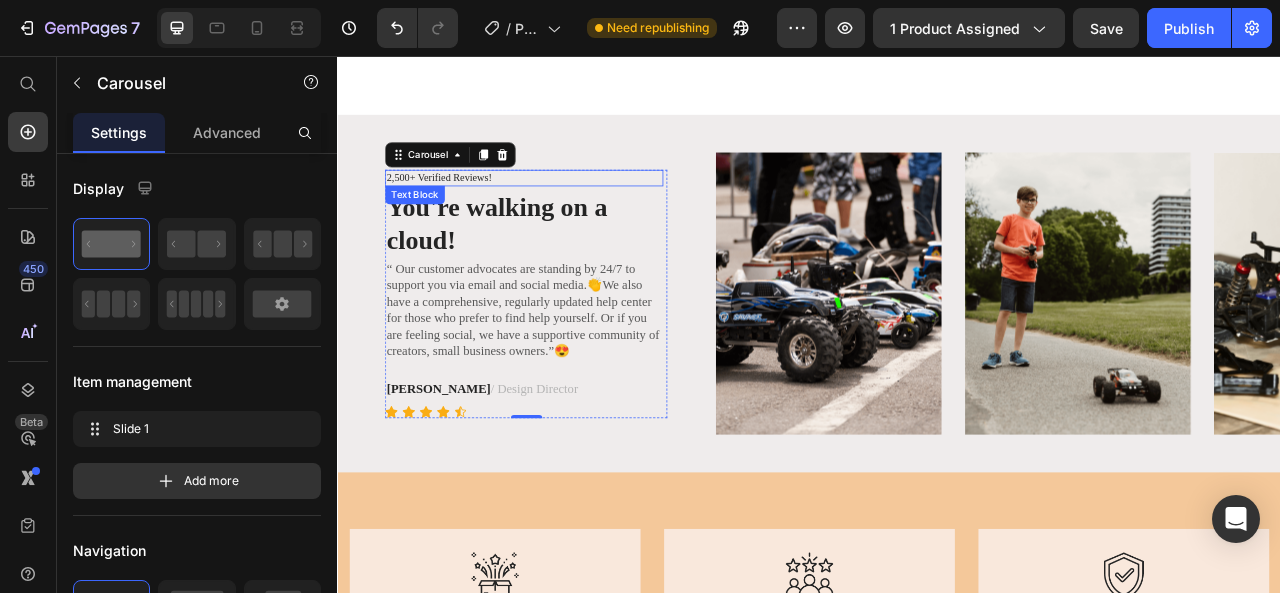 click on "2,500+ Verified Reviews!" at bounding box center [574, 211] 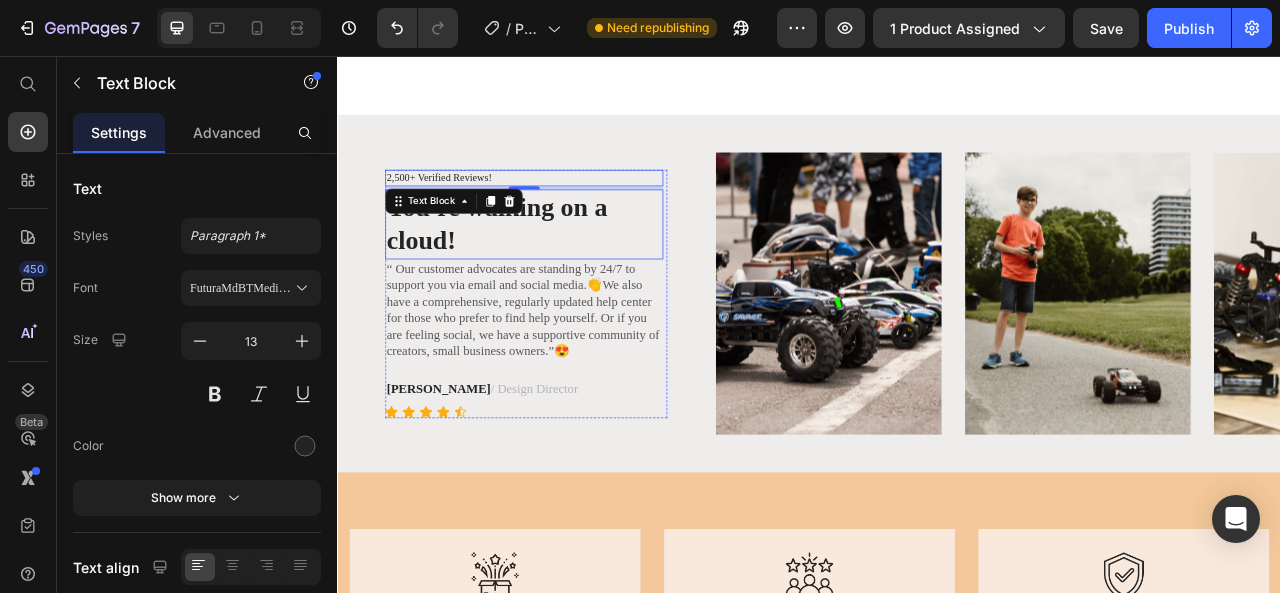 click on "You're walking on a cloud!" at bounding box center (574, 271) 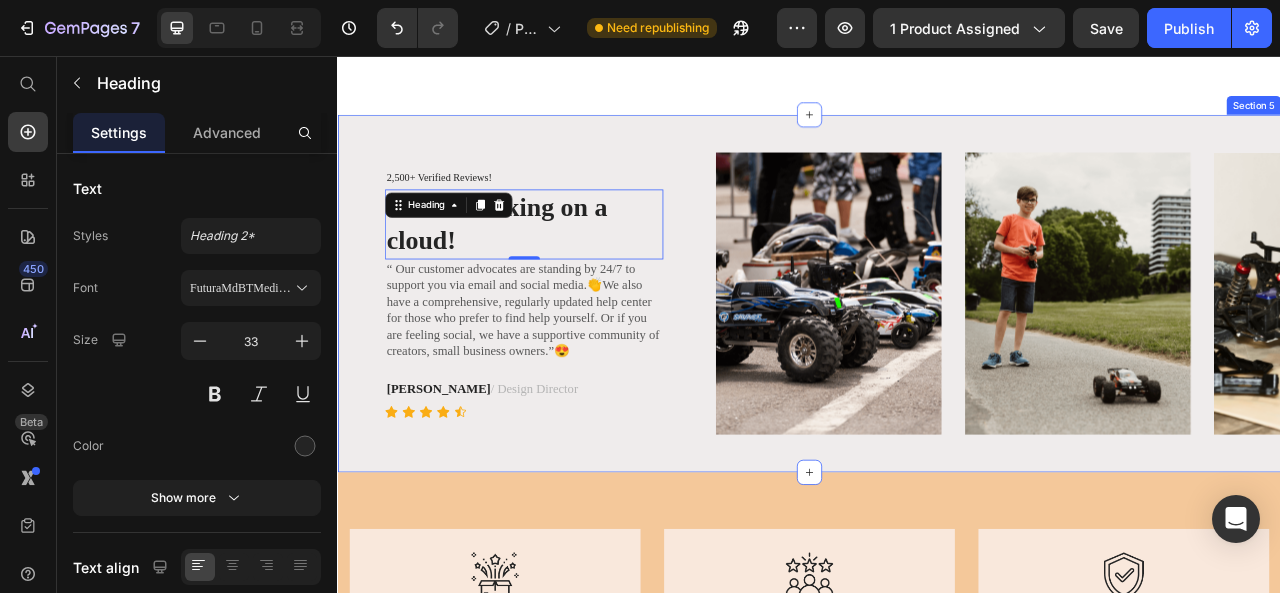 click on "2,500+ Verified Reviews! Text Block You're walking on a cloud! Heading   0 “ Our customer advocates are standing by 24/7 to support you via email and social media.👏We also have a comprehensive, regularly updated help center for those who prefer to find help yourself. Or if you are feeling social, we have a supportive community of creators, small business owners.”😍 Text Block [PERSON_NAME]  / Design Director Text Block Icon Icon Icon Icon
Icon Icon List
Drop element here
Drop element here
Drop element here
Drop element here
Drop element here Carousel Image Image Image Lorem ipsum dolor sit amet, consectetur adipiscing elit, sed do eiusmod tempor incididunt ut labore et dolore magna aliqua. Ut enim ad minim veniam, quis nostrud exercitation ullamco laboris nisi ut aliquip ex ea commodo consequat. Text Block Carousel Section 5" at bounding box center [937, 358] 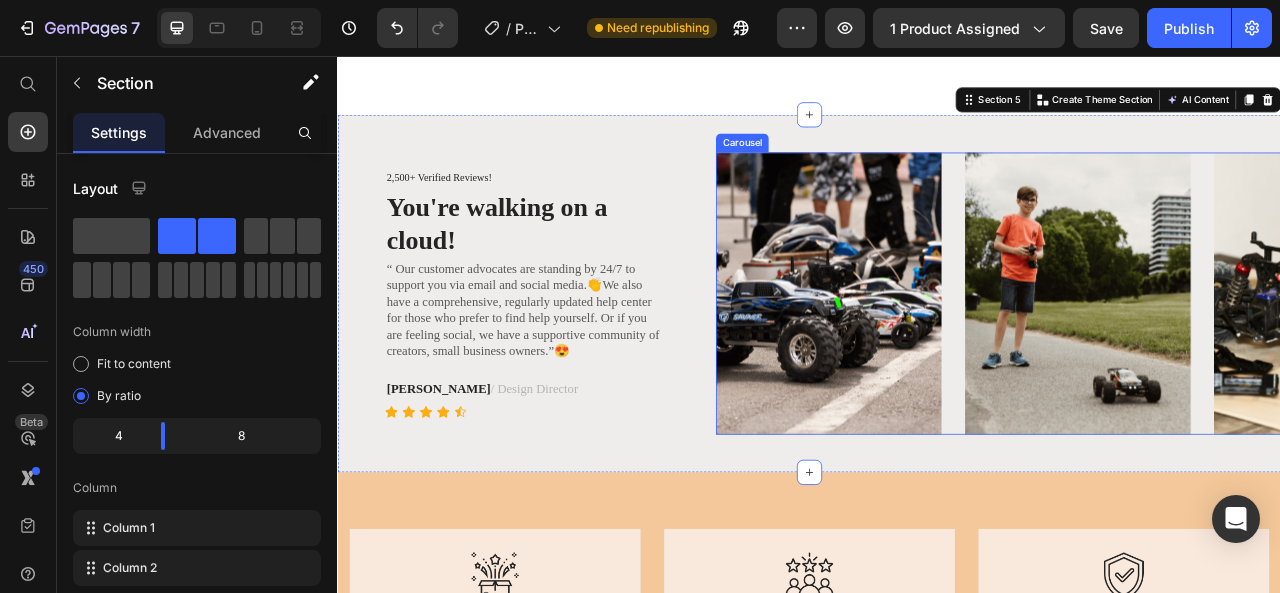 click on "Image Image Image Lorem ipsum dolor sit amet, consectetur adipiscing elit, sed do eiusmod tempor incididunt ut labore et dolore magna aliqua. Ut enim ad minim veniam, quis nostrud exercitation ullamco laboris nisi ut aliquip ex ea commodo consequat. Text Block" at bounding box center [1177, 358] 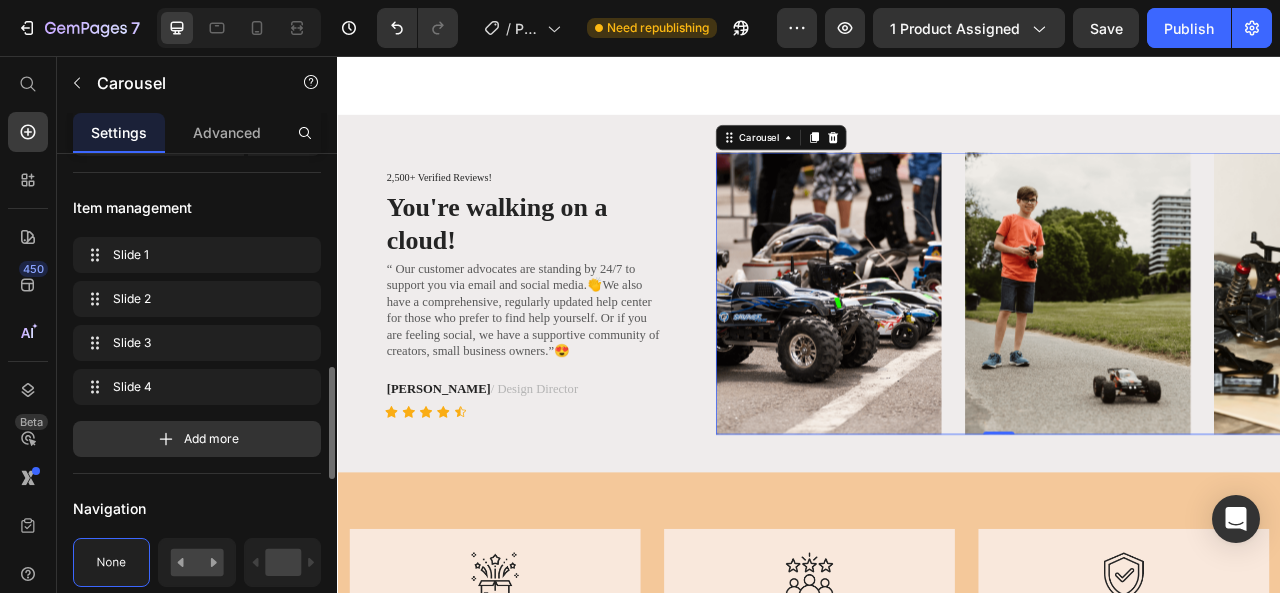scroll, scrollTop: 600, scrollLeft: 0, axis: vertical 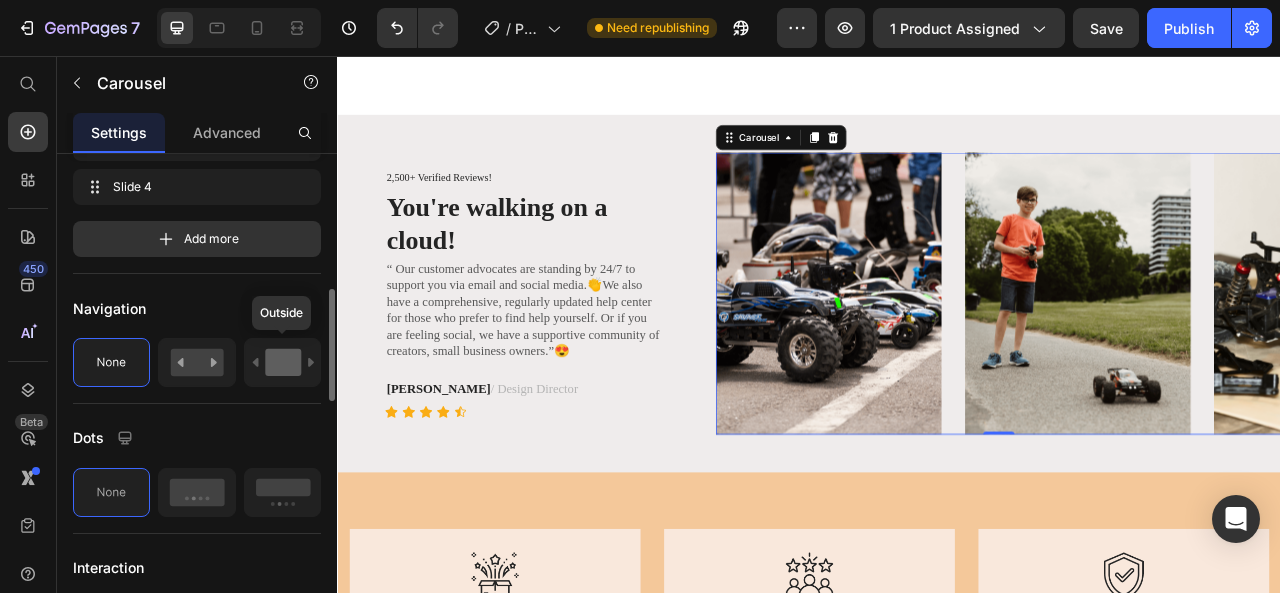 click 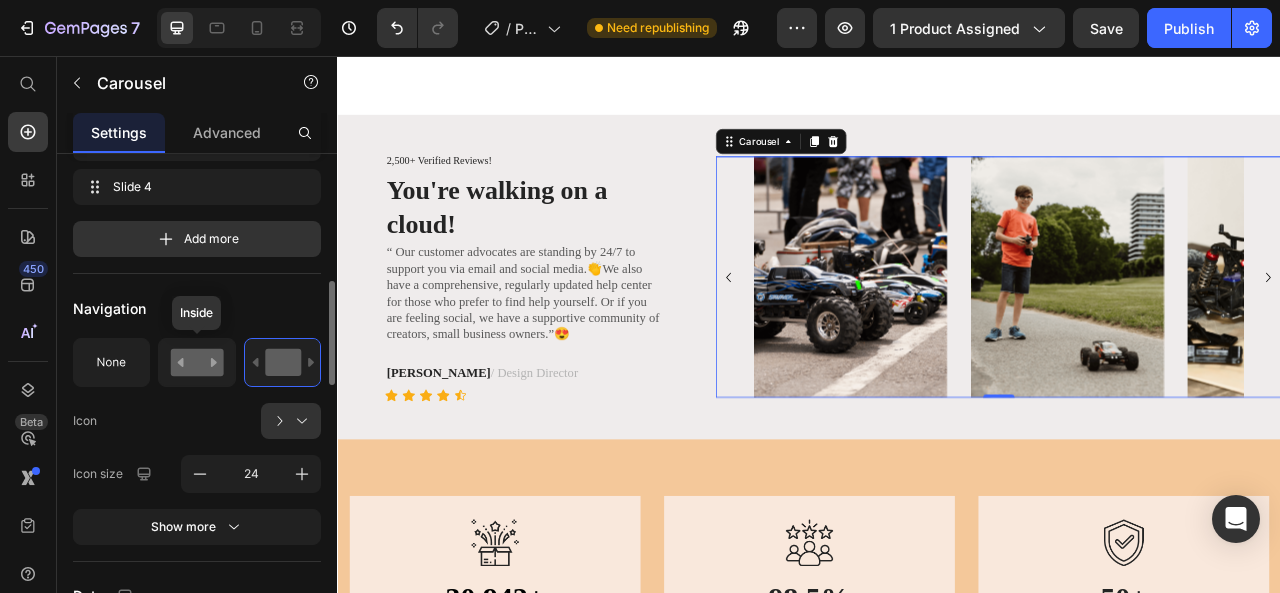 click 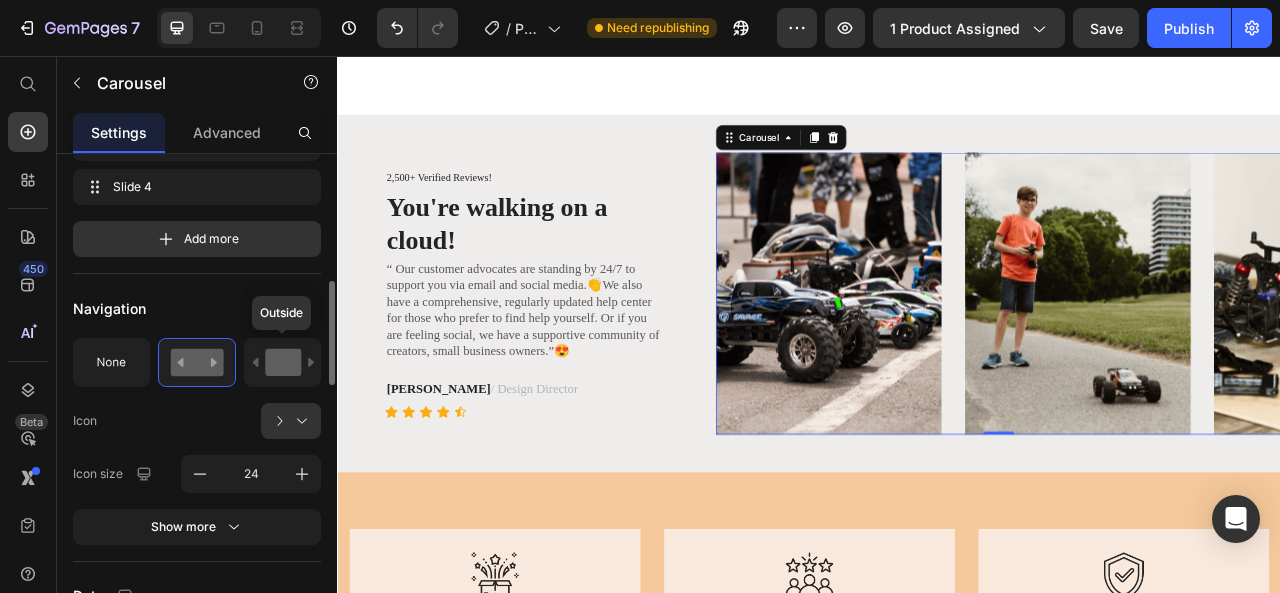 click 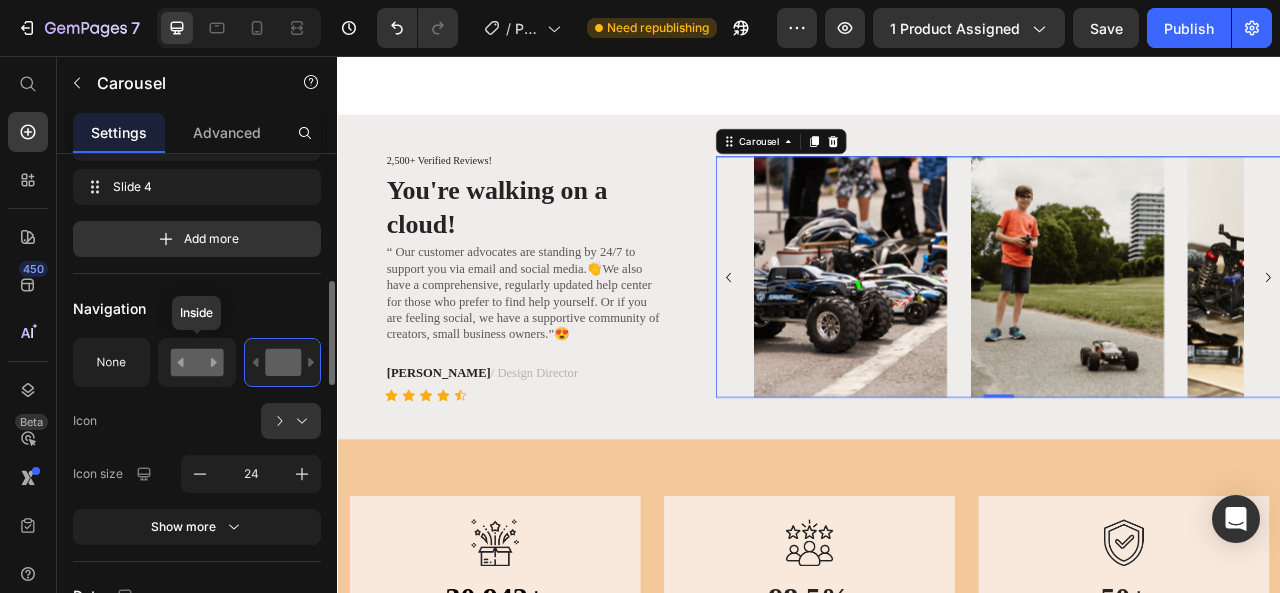 click 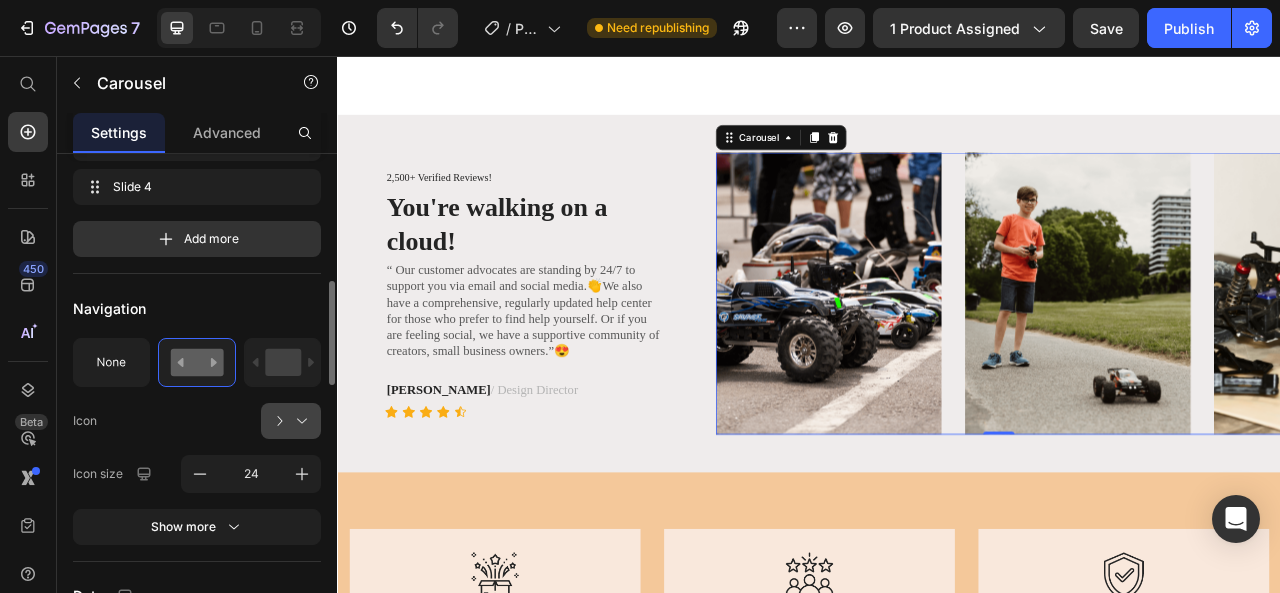 click at bounding box center [299, 421] 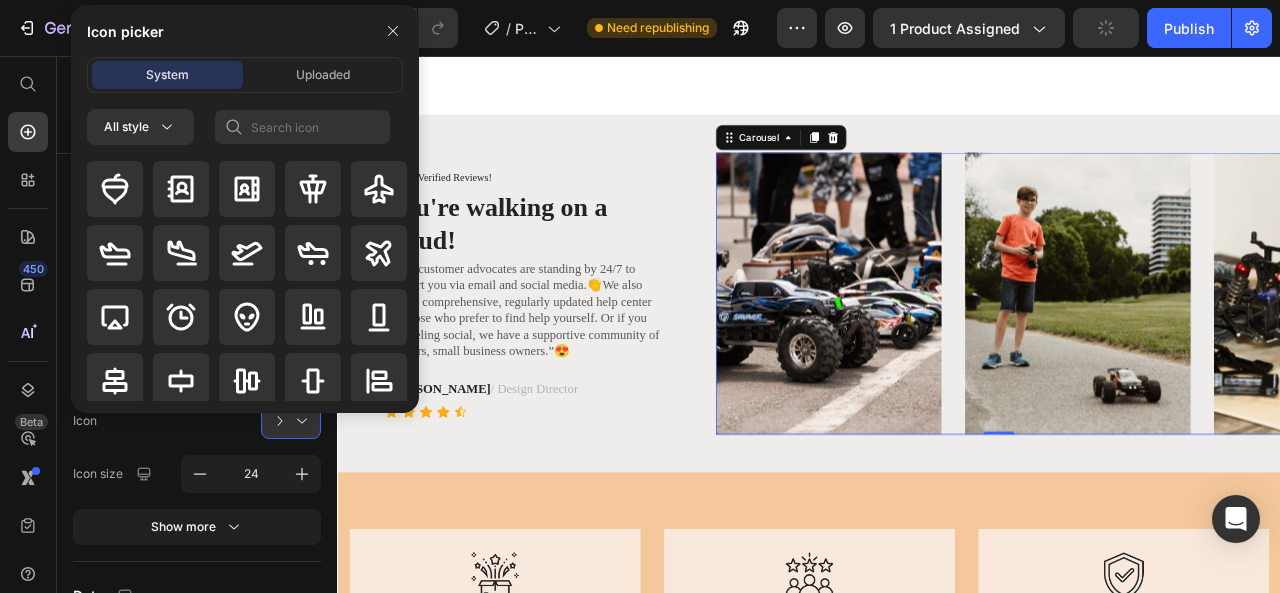 click on "Icon picker System Uploaded All style" at bounding box center (237, 209) 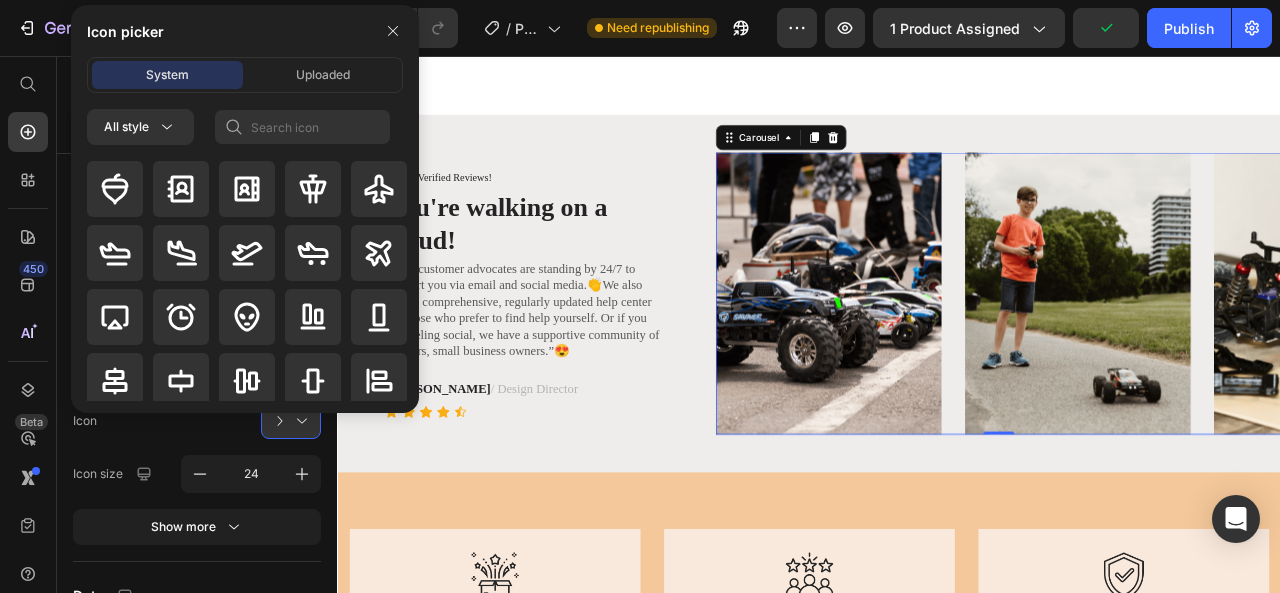 click on "Navigation Icon
Icon size 24 Show more" 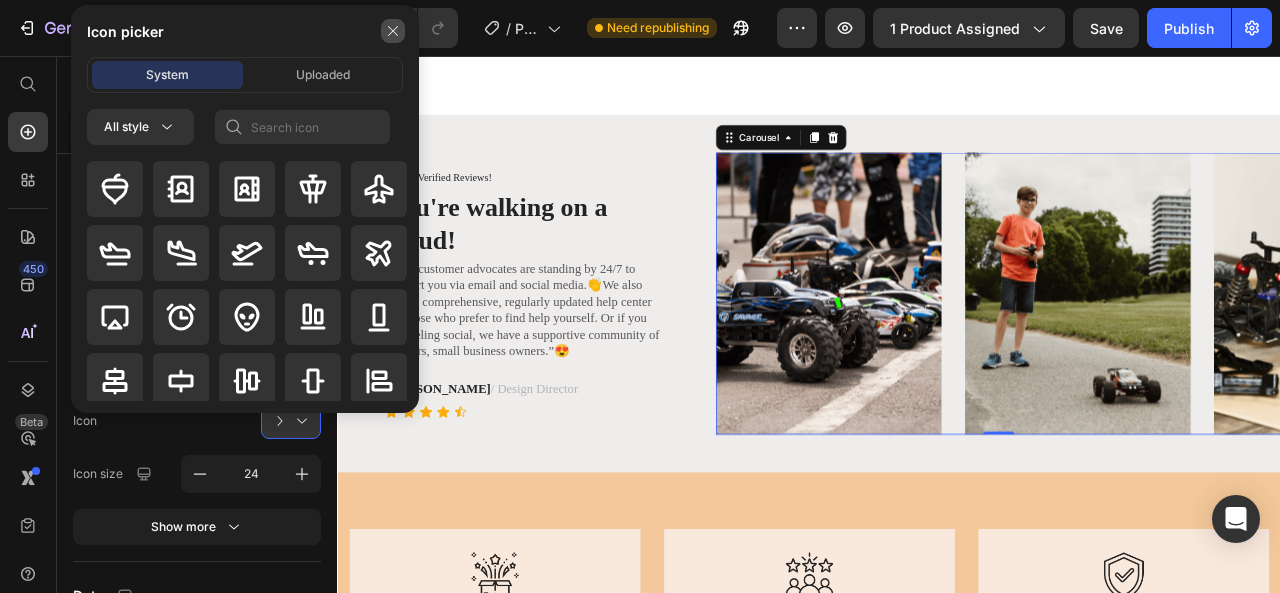 click at bounding box center [393, 31] 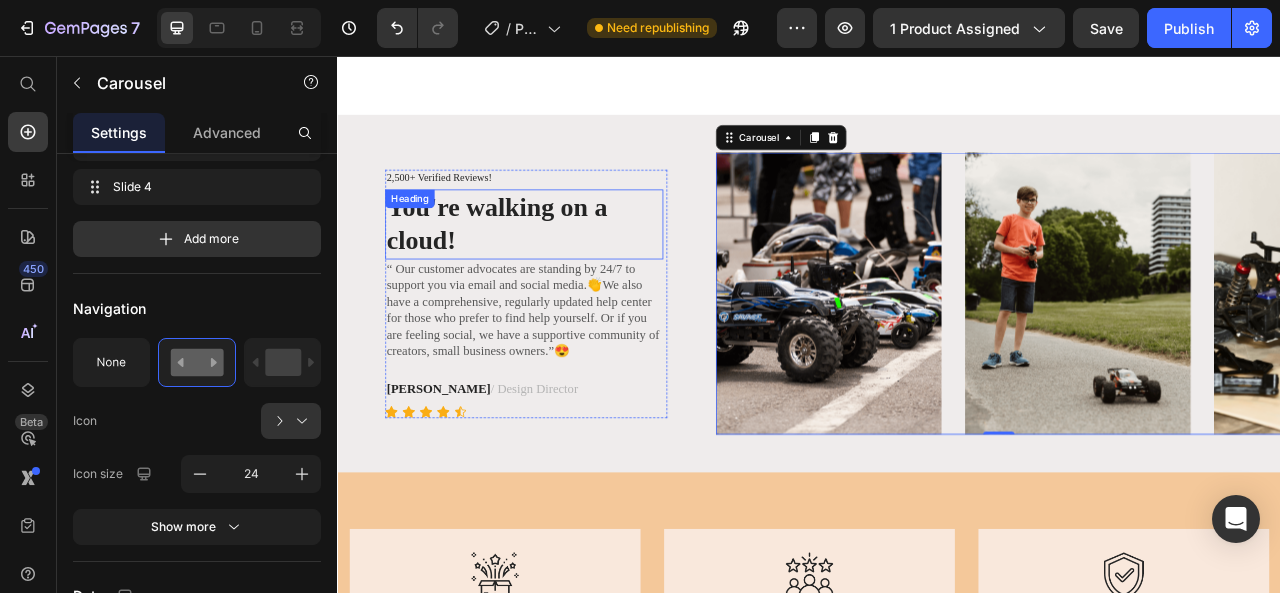 click on "You're walking on a cloud!" at bounding box center [574, 271] 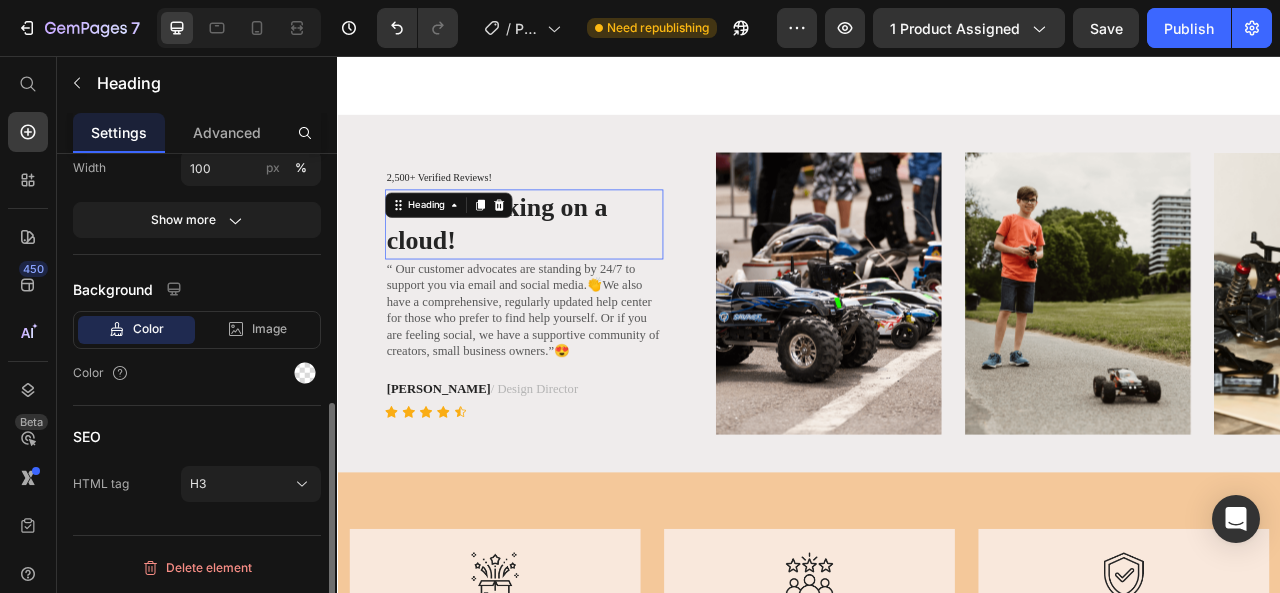 scroll, scrollTop: 0, scrollLeft: 0, axis: both 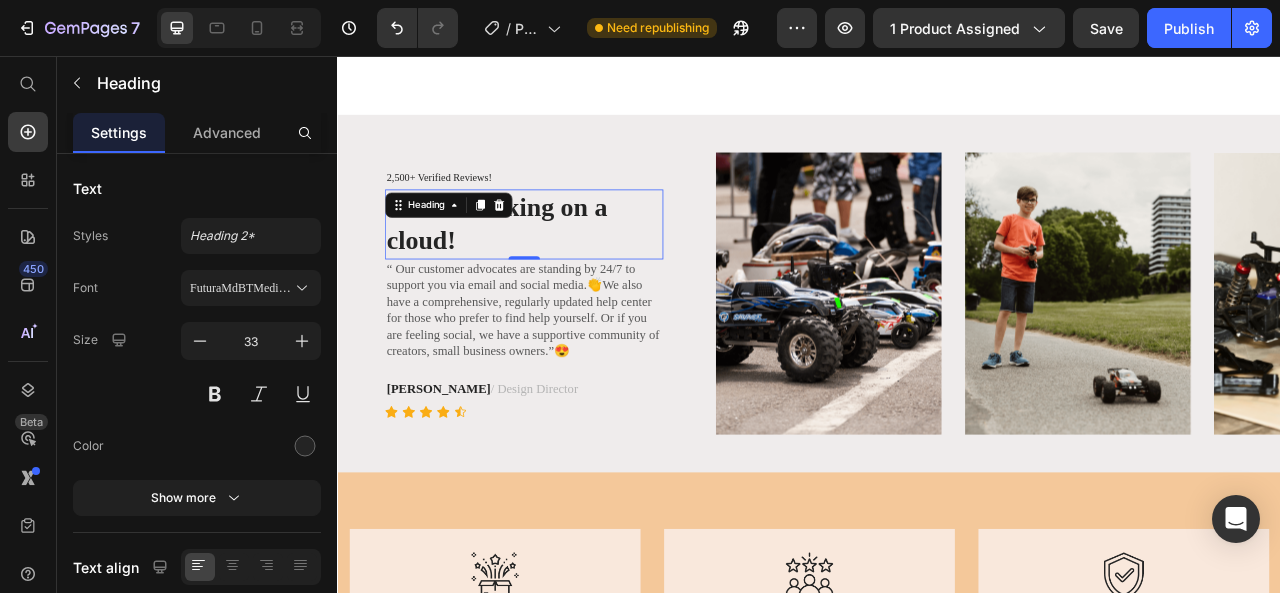 click on "You're walking on a cloud!" at bounding box center (574, 271) 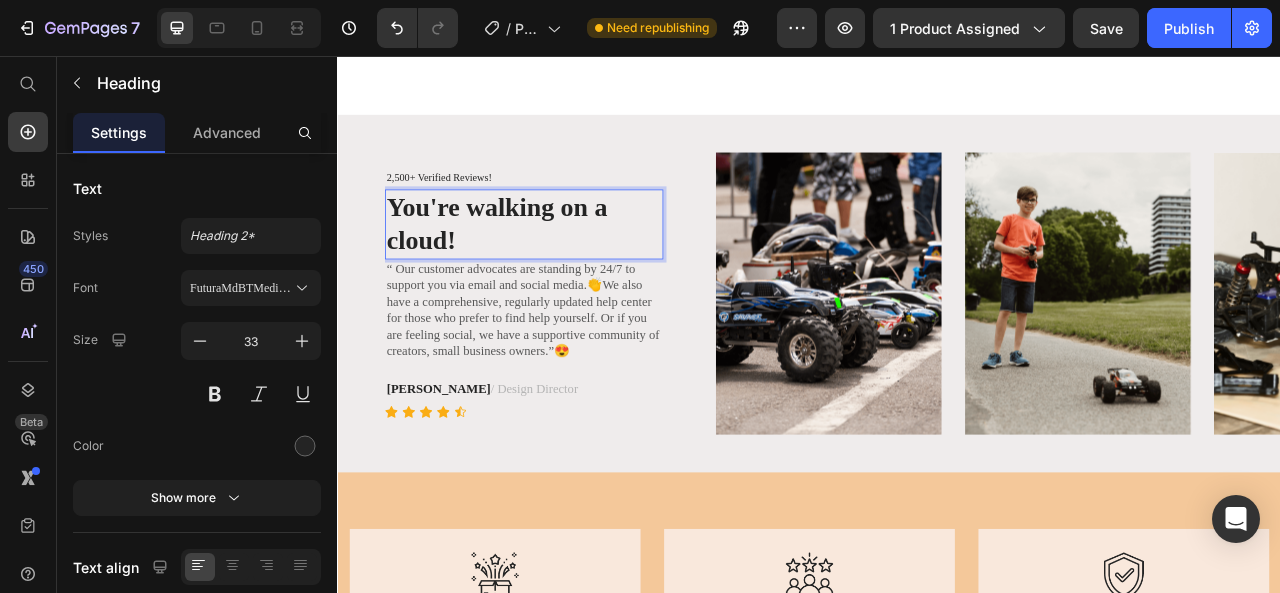 click on "You're walking on a cloud!" at bounding box center [574, 271] 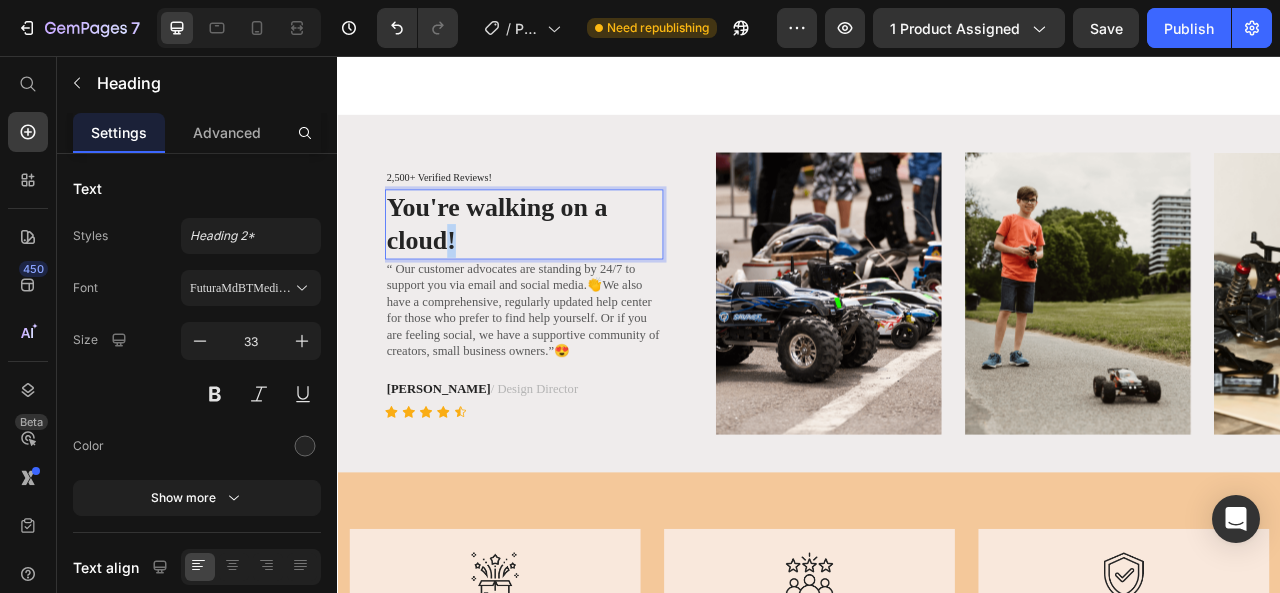 click on "You're walking on a cloud!" at bounding box center [574, 271] 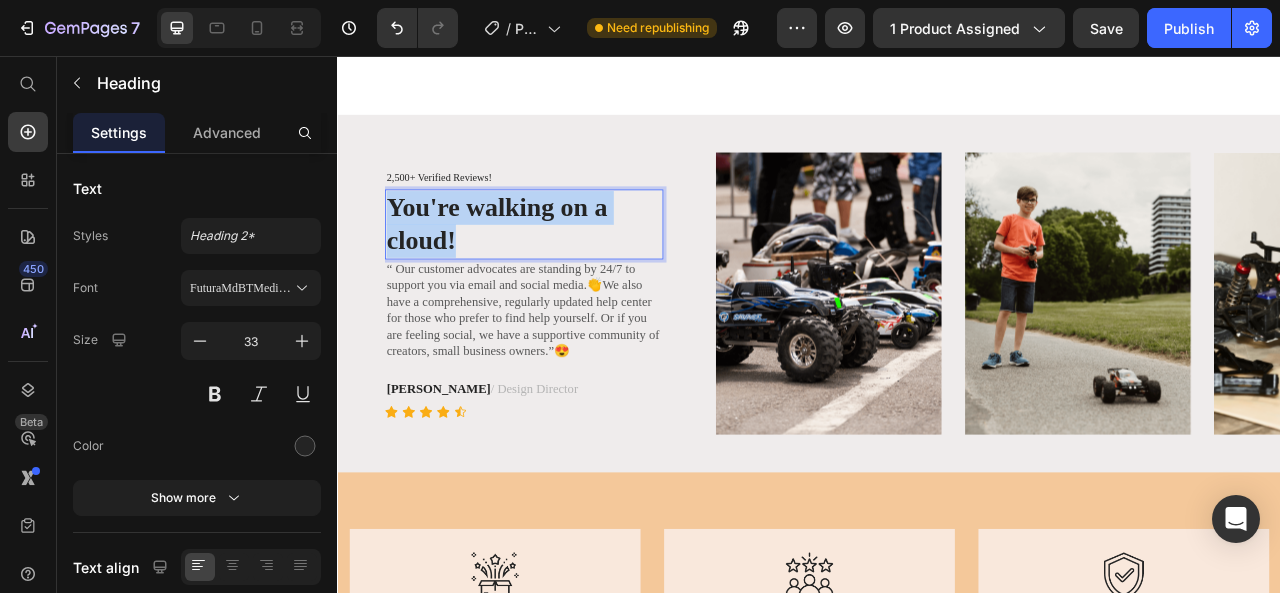 click on "You're walking on a cloud!" at bounding box center (574, 271) 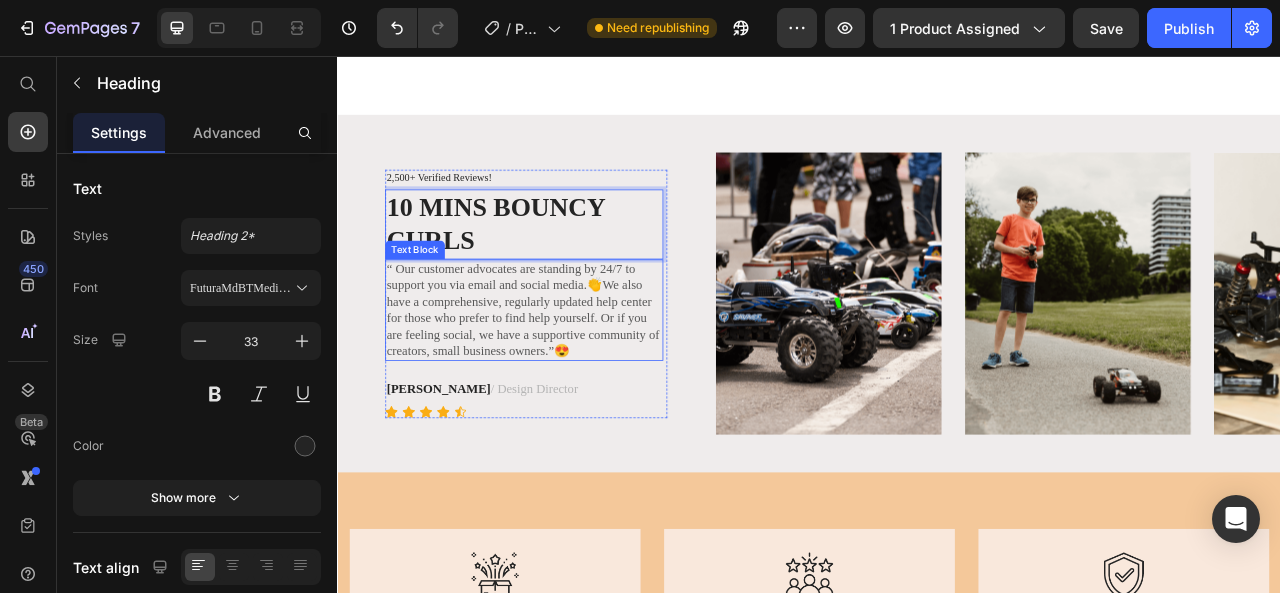 click on "“ Our customer advocates are standing by 24/7 to support you via email and social media.👏We also have a comprehensive, regularly updated help center for those who prefer to find help yourself. Or if you are feeling social, we have a supportive community of creators, small business owners.”😍" at bounding box center [574, 379] 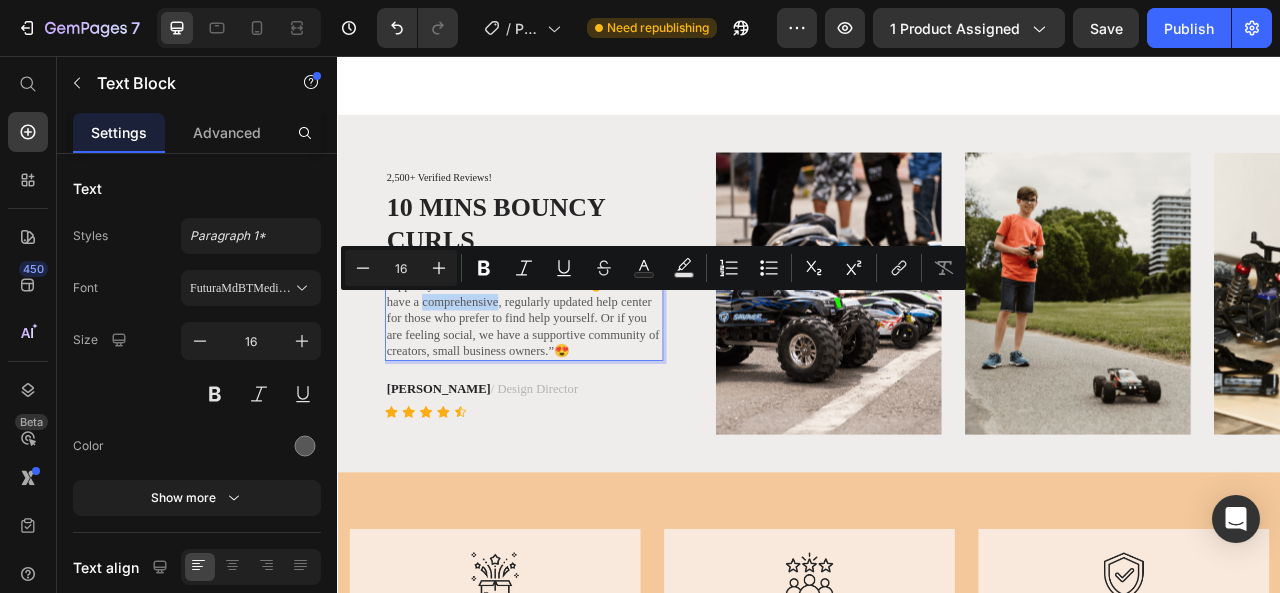 click on "“ Our customer advocates are standing by 24/7 to support you via email and social media.👏We also have a comprehensive, regularly updated help center for those who prefer to find help yourself. Or if you are feeling social, we have a supportive community of creators, small business owners.”😍" at bounding box center (574, 379) 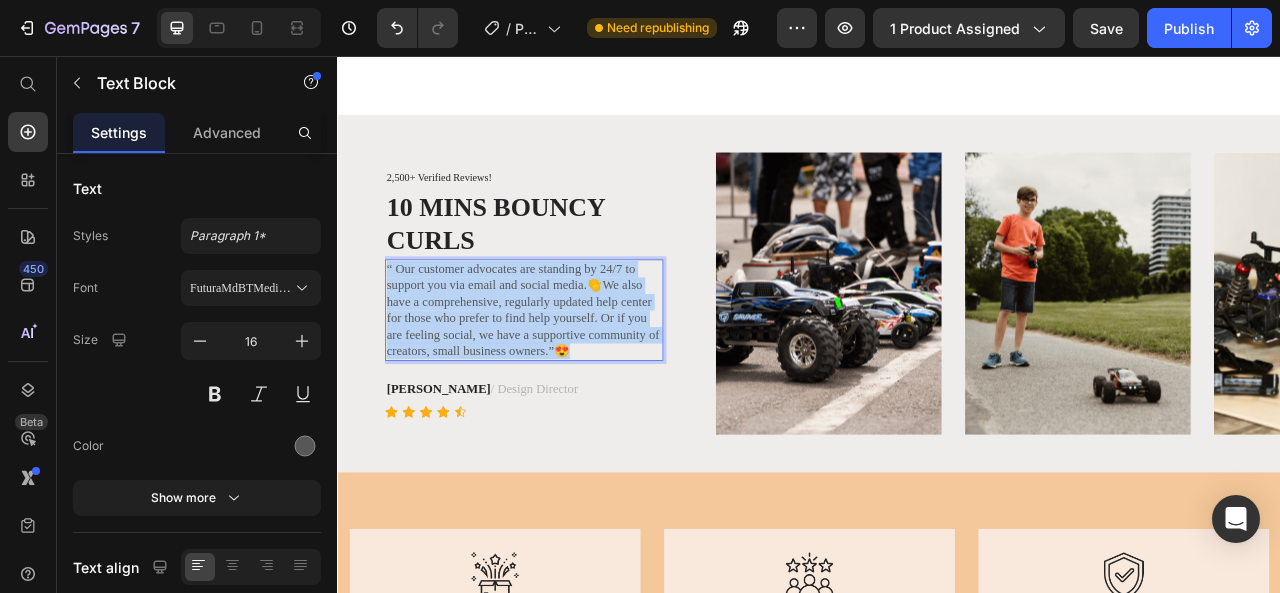 click on "“ Our customer advocates are standing by 24/7 to support you via email and social media.👏We also have a comprehensive, regularly updated help center for those who prefer to find help yourself. Or if you are feeling social, we have a supportive community of creators, small business owners.”😍" at bounding box center (574, 379) 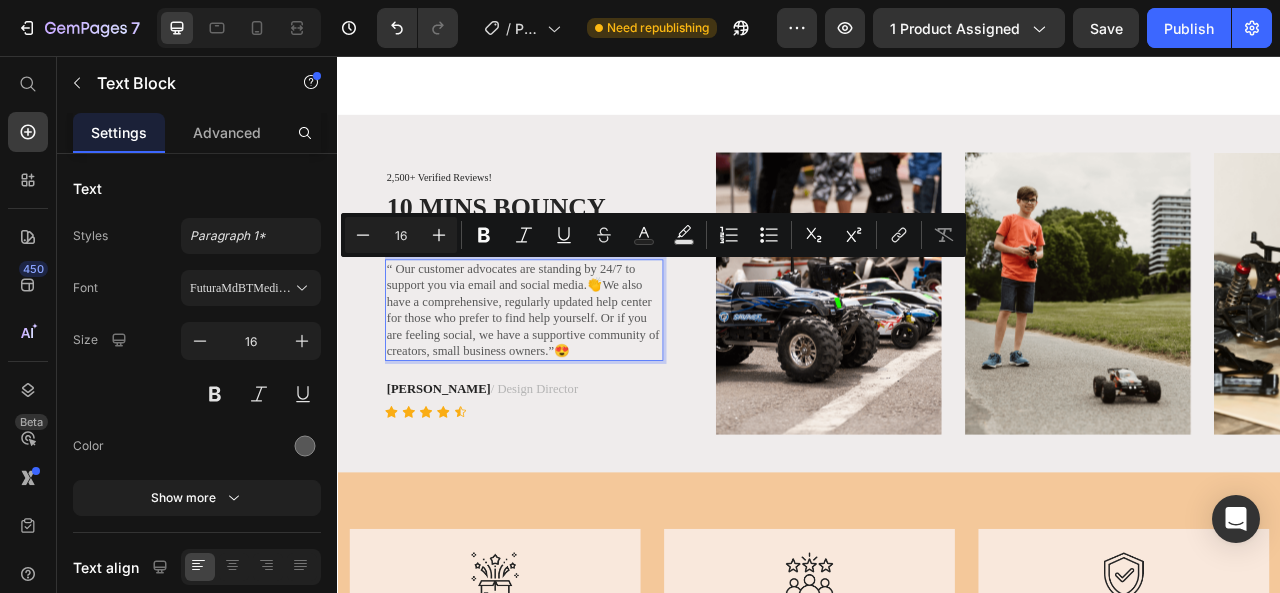 scroll, scrollTop: 2728, scrollLeft: 0, axis: vertical 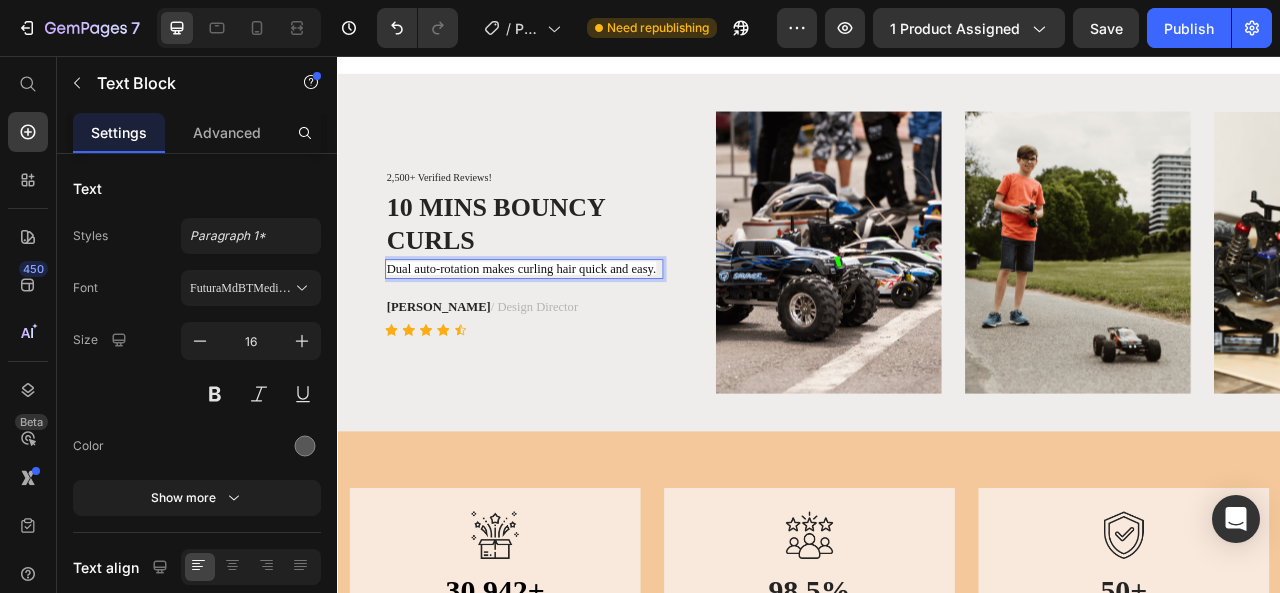 click on "Dual auto-rotation makes curling hair quick and easy." at bounding box center [570, 326] 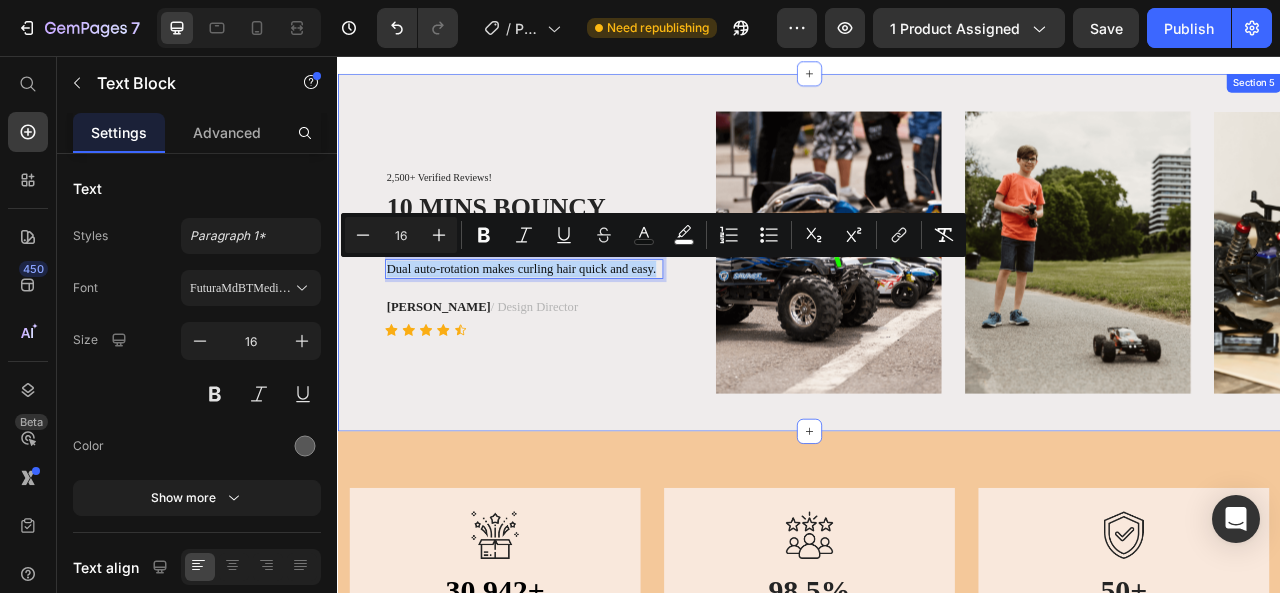 drag, startPoint x: 742, startPoint y: 318, endPoint x: 395, endPoint y: 321, distance: 347.01297 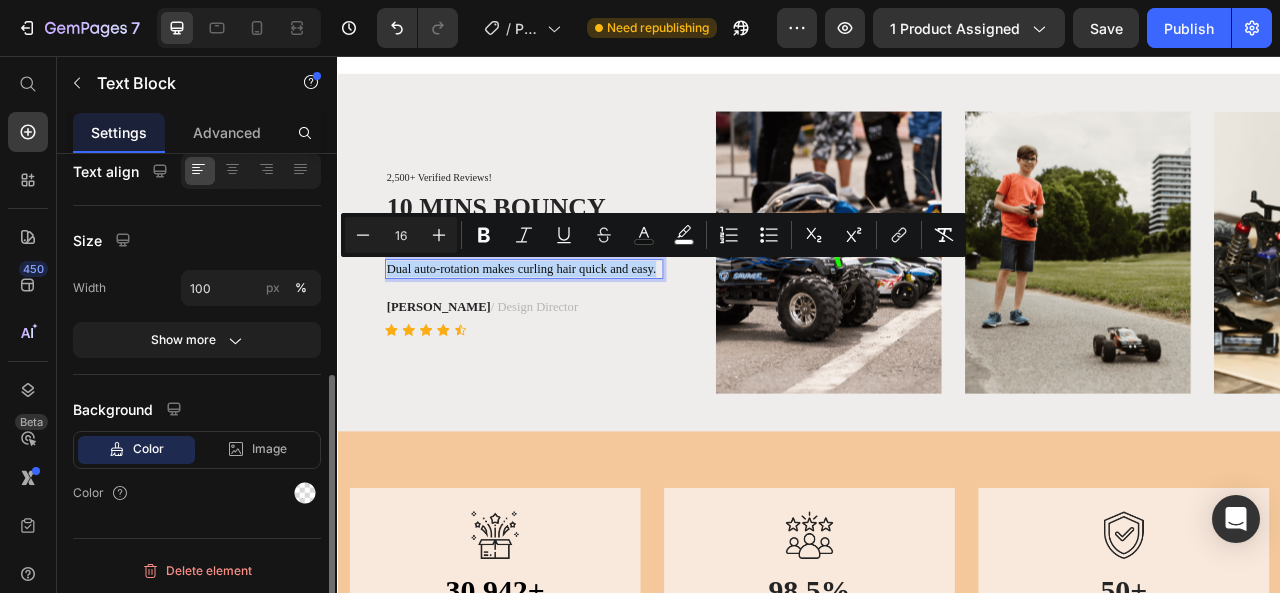 scroll, scrollTop: 396, scrollLeft: 0, axis: vertical 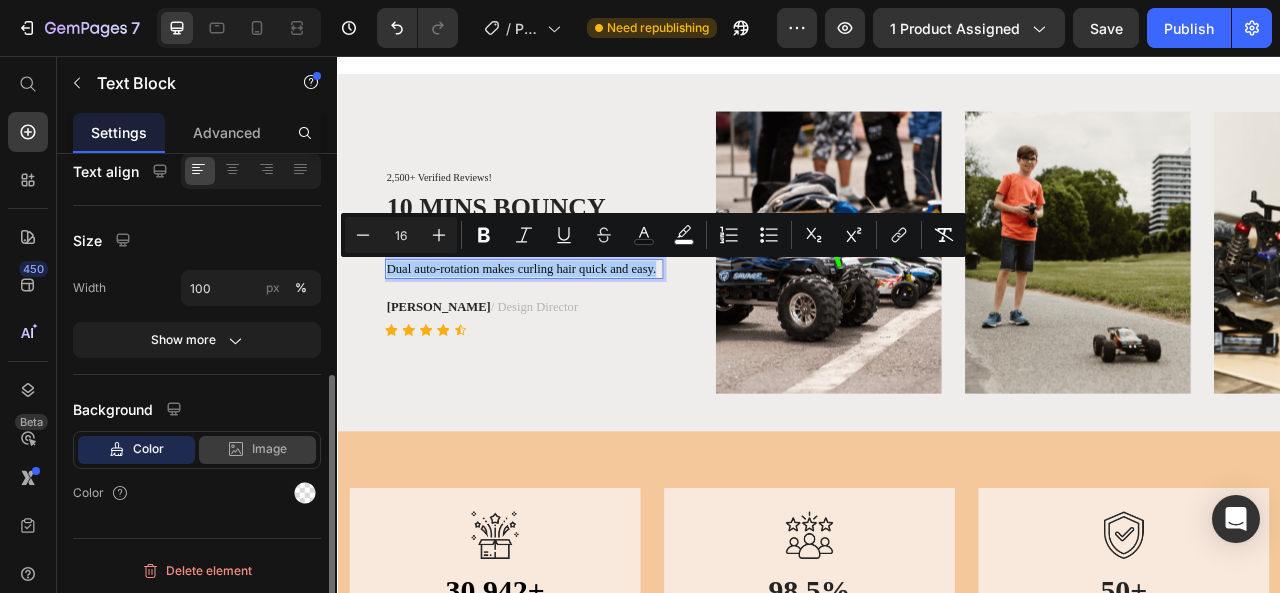 click 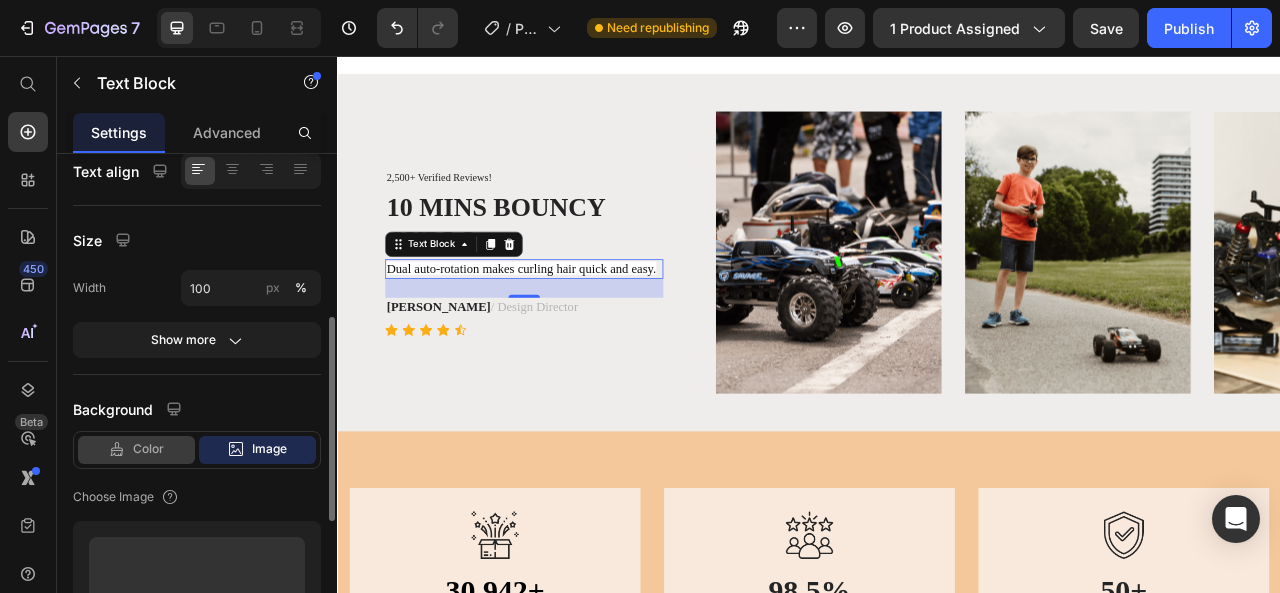 click on "Color" at bounding box center (148, 449) 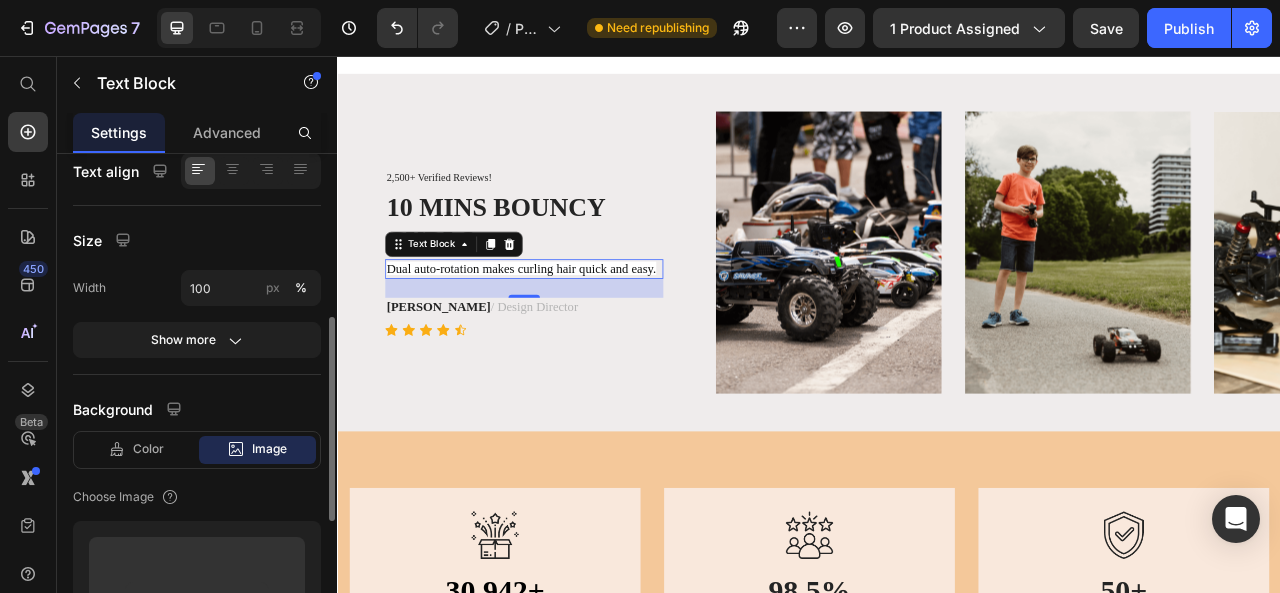 scroll, scrollTop: 396, scrollLeft: 0, axis: vertical 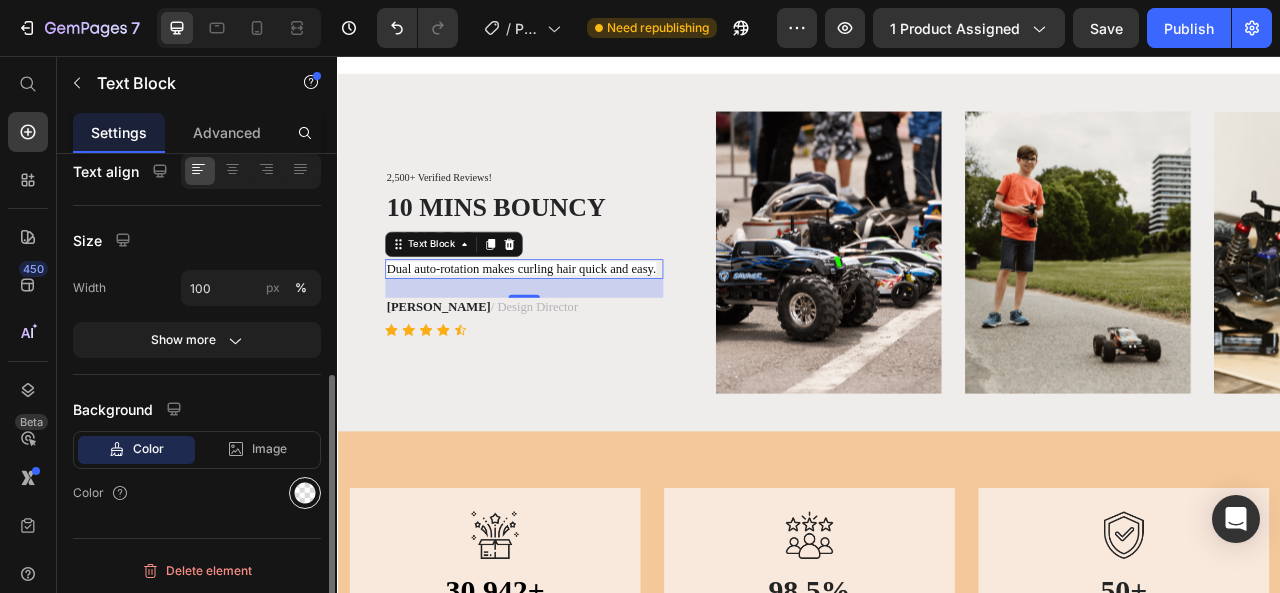 click at bounding box center (305, 493) 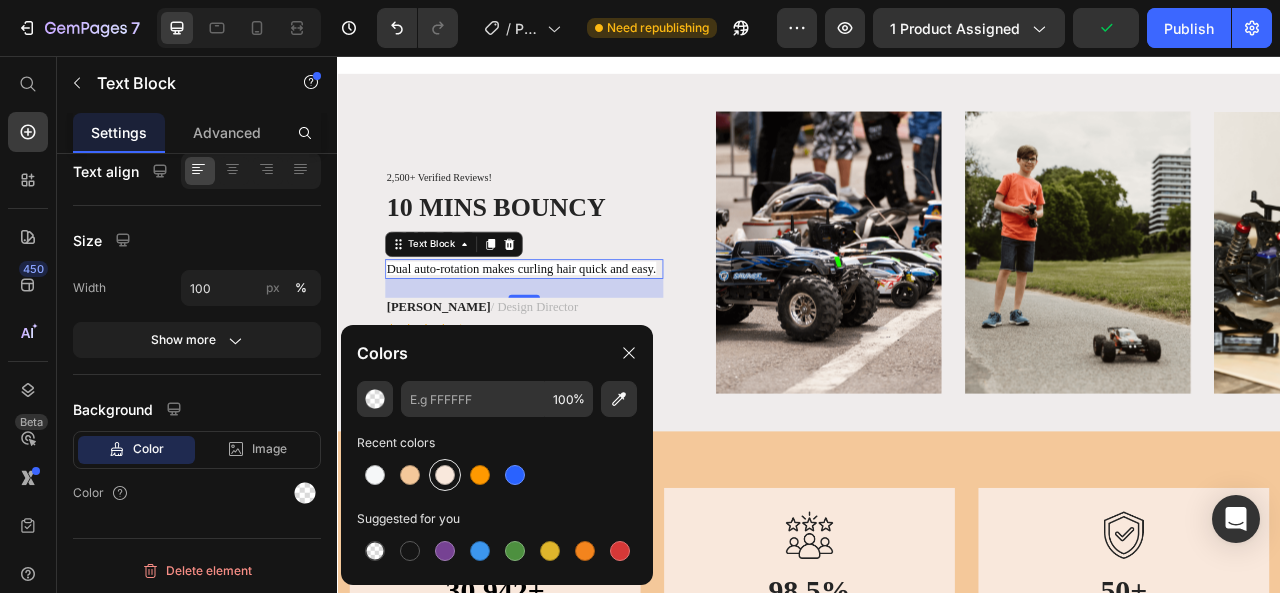 click at bounding box center (445, 475) 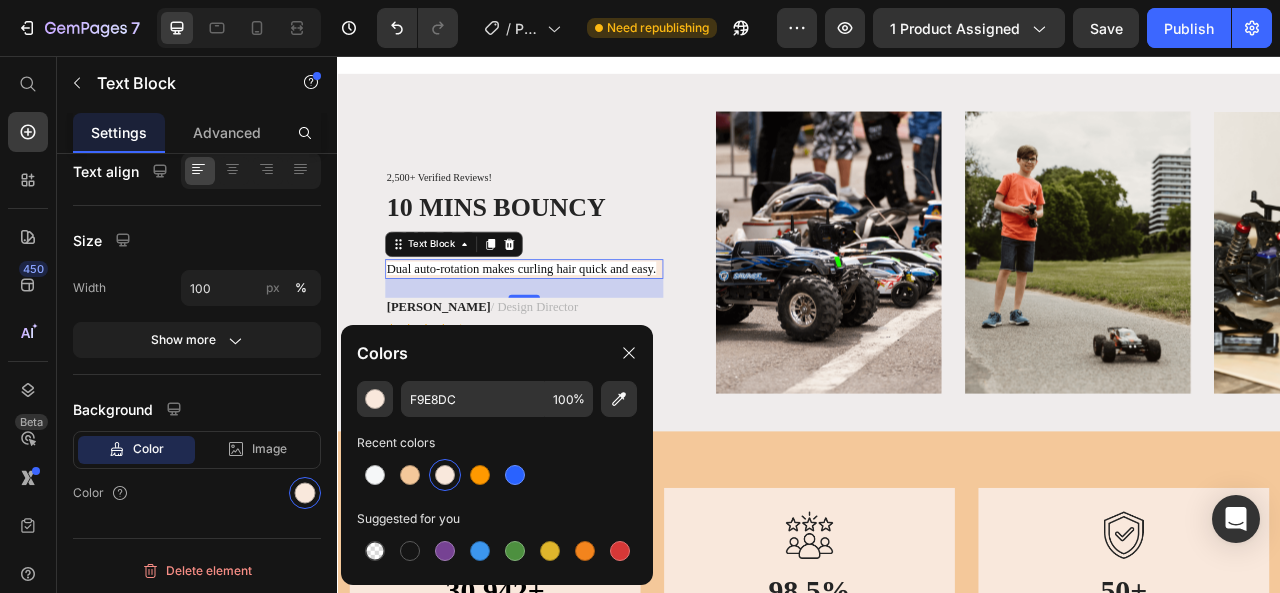 click at bounding box center (445, 475) 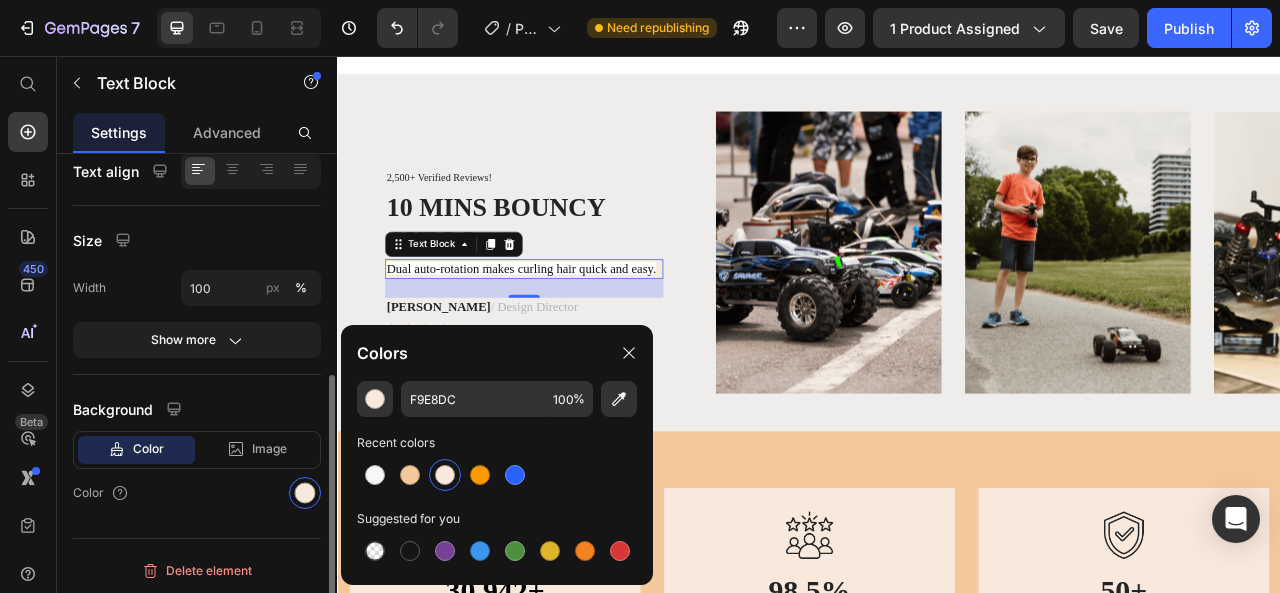click on "Background" at bounding box center (197, 409) 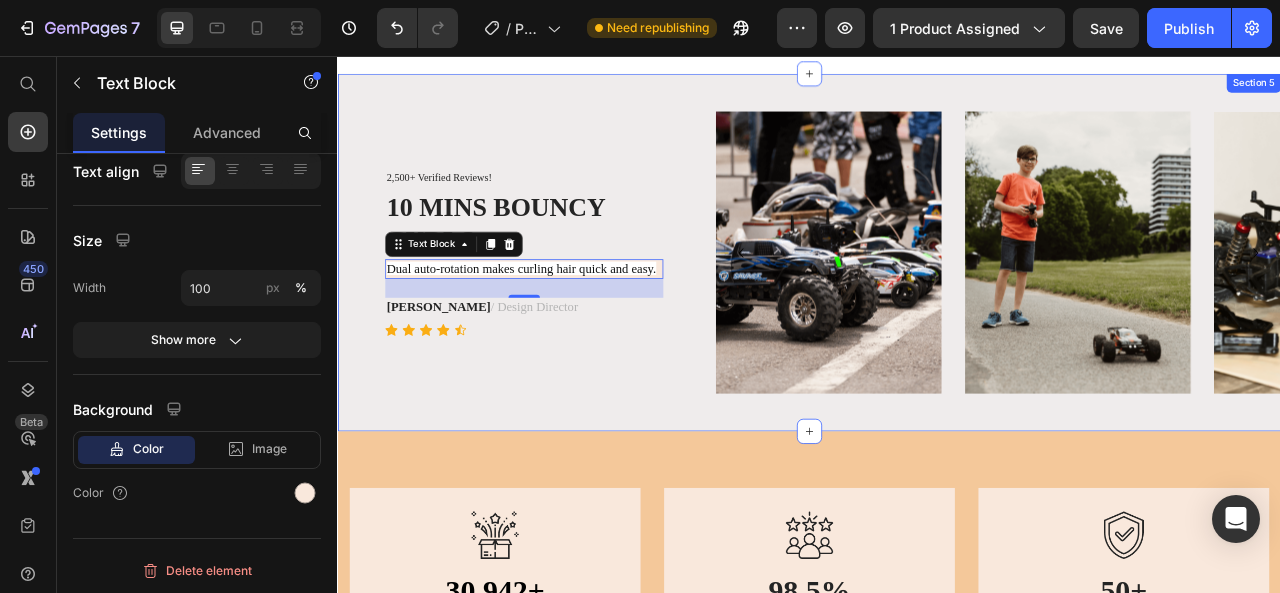 click on "2,500+ Verified Reviews! Text Block 10 MINS BOUNCY CURLS Heading Dual auto-rotation makes curling hair quick and easy. Text Block   24 RYAN S.  / Design Director Text Block Icon Icon Icon Icon
Icon Icon List
Drop element here
Drop element here
Drop element here
Drop element here
Drop element here Carousel" at bounding box center (576, 306) 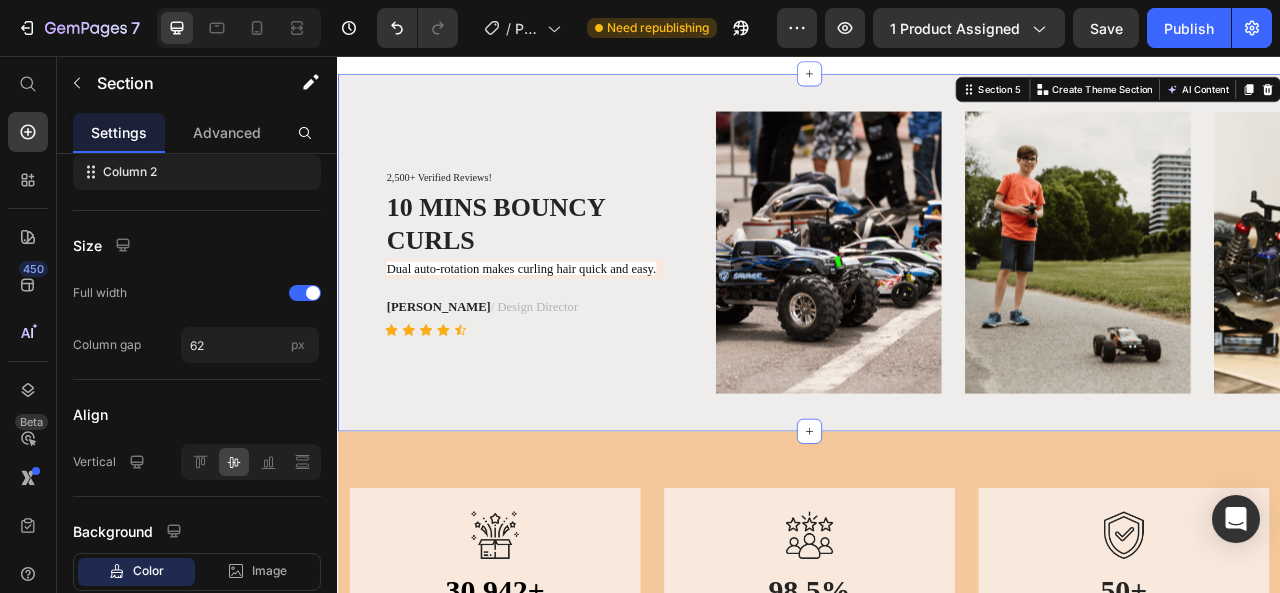 scroll, scrollTop: 0, scrollLeft: 0, axis: both 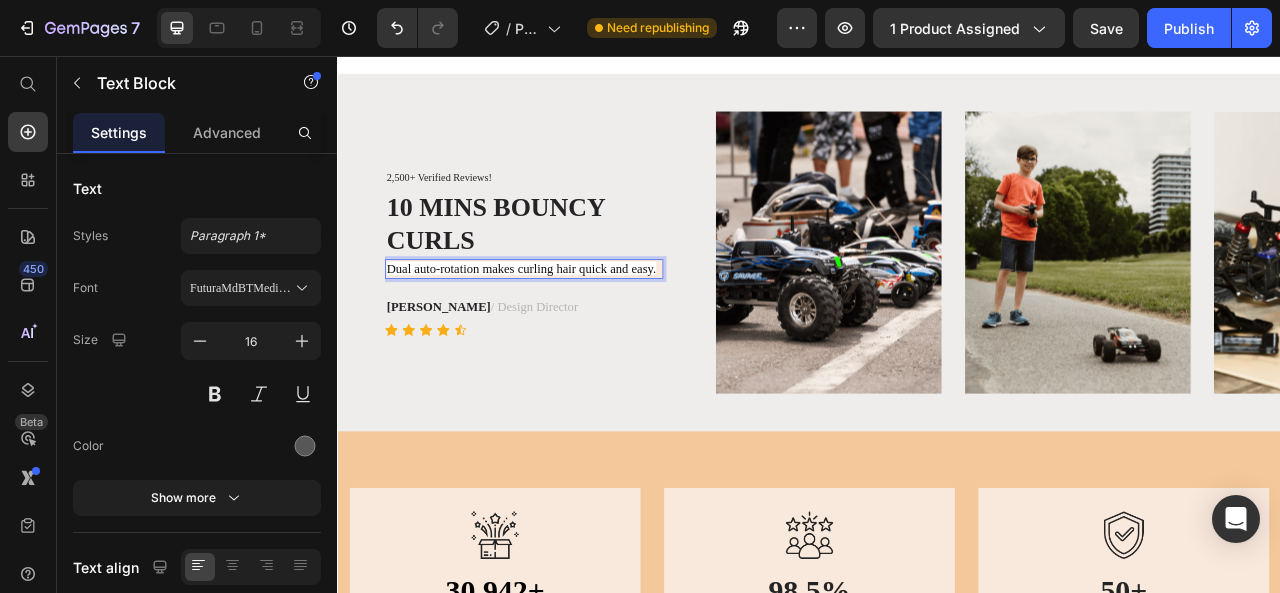 click on "Dual auto-rotation makes curling hair quick and easy." at bounding box center [570, 326] 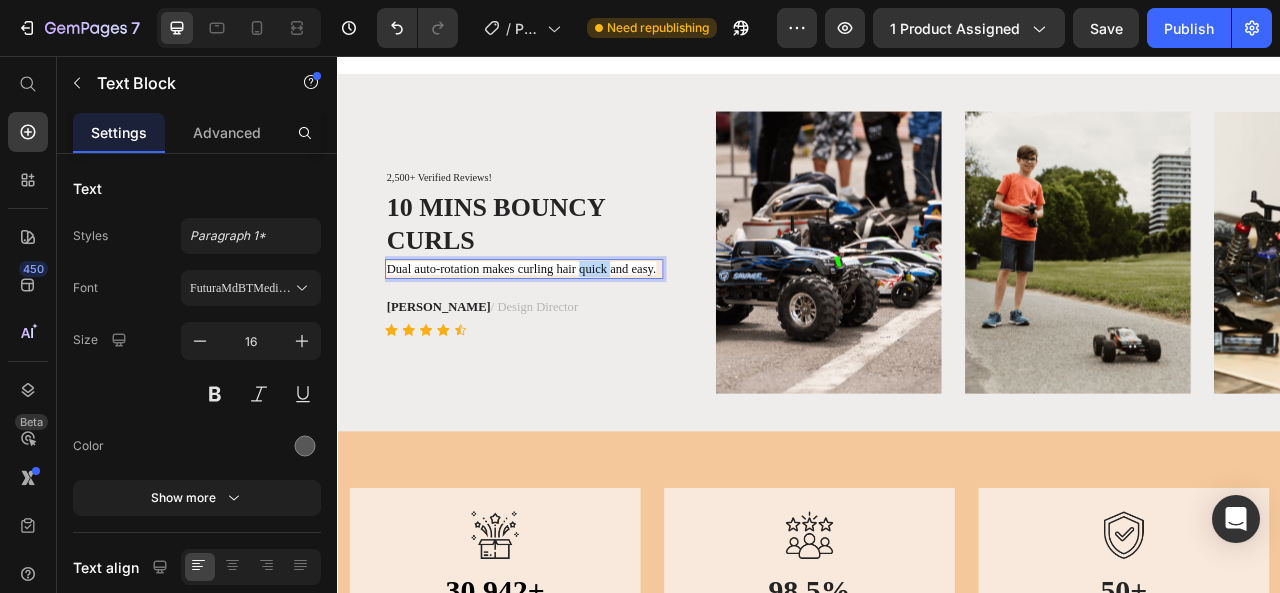 click on "Dual auto-rotation makes curling hair quick and easy." at bounding box center (570, 326) 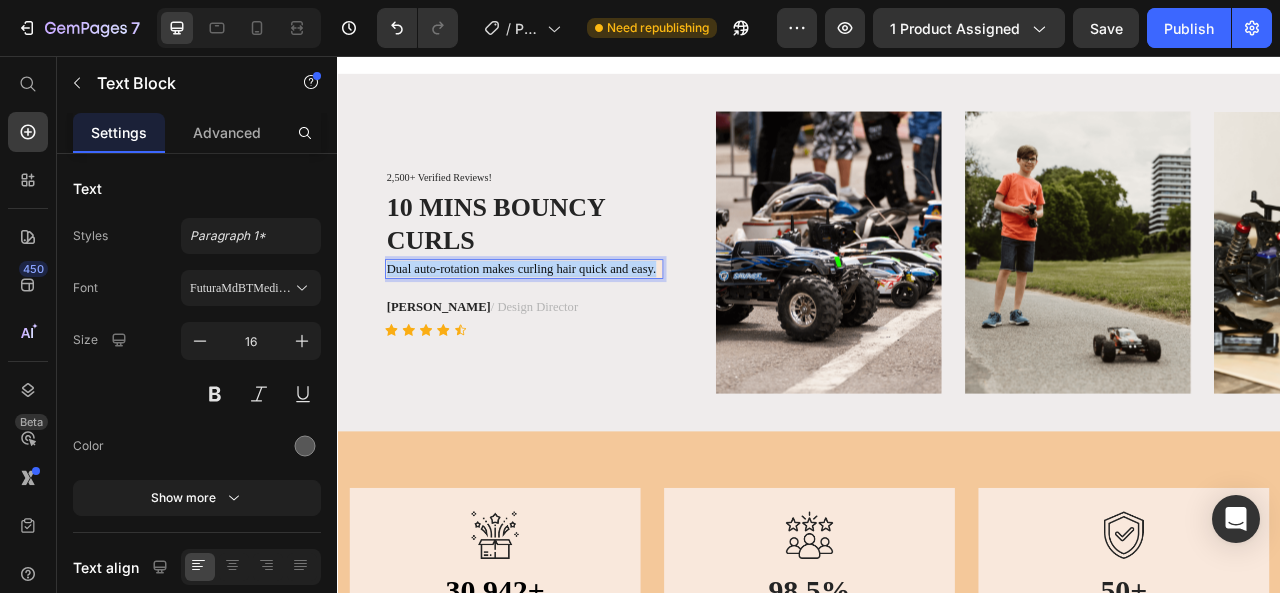 click on "Dual auto-rotation makes curling hair quick and easy." at bounding box center (570, 326) 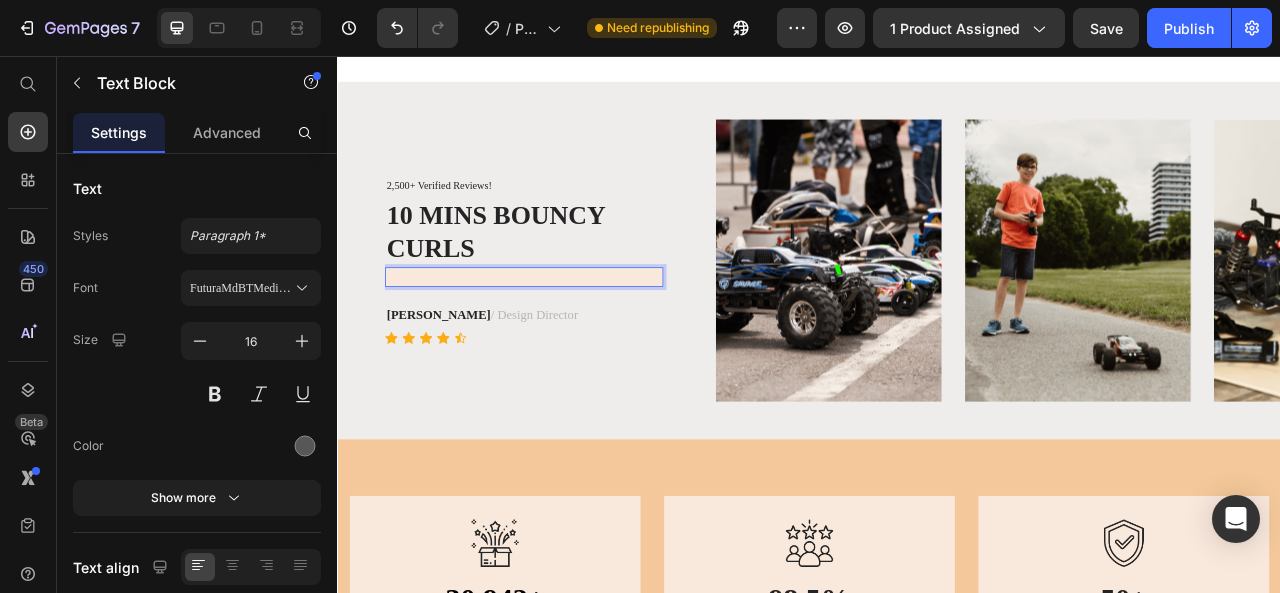 scroll, scrollTop: 2708, scrollLeft: 0, axis: vertical 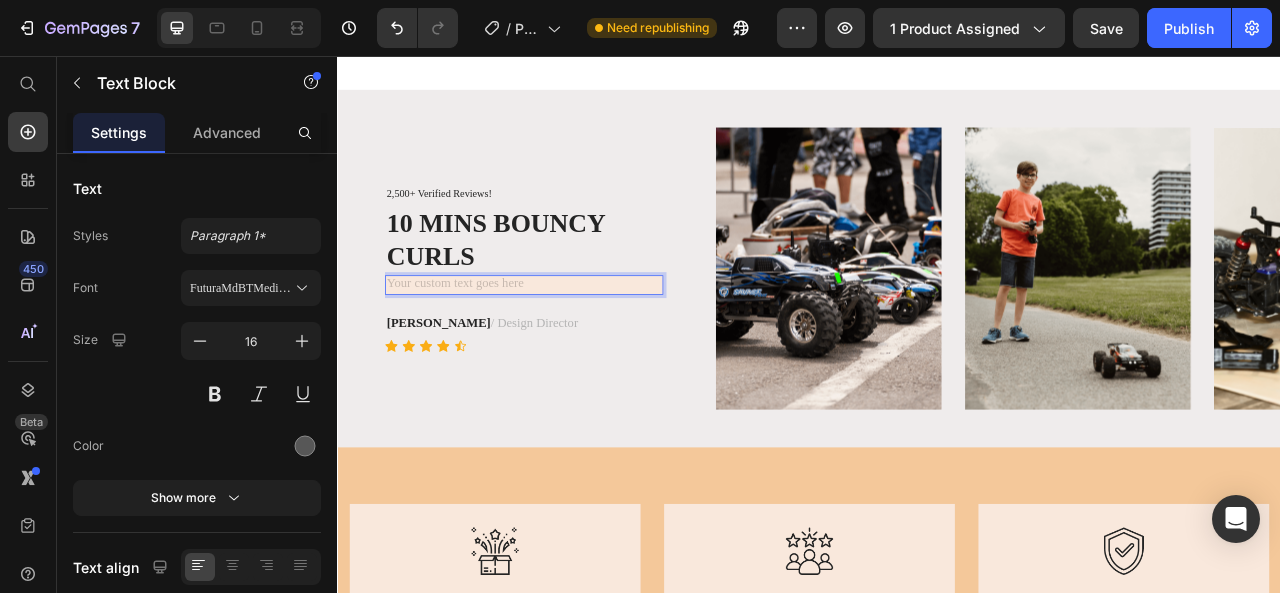 click on "10 MINS BOUNCY CURLS" at bounding box center [574, 291] 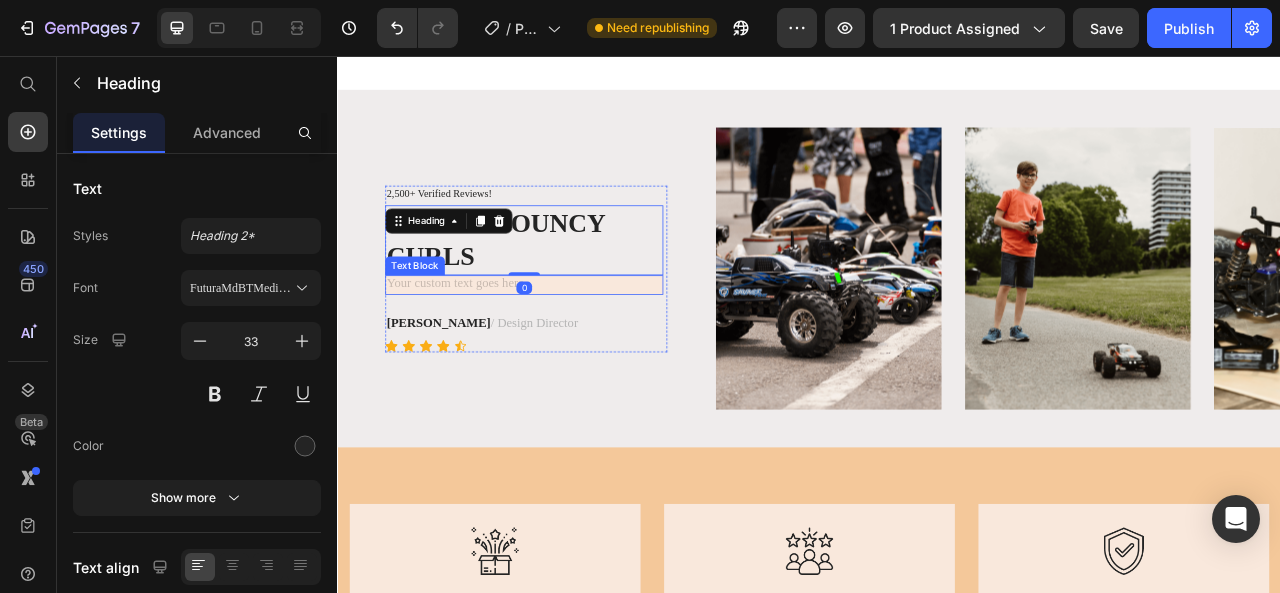 click at bounding box center [574, 347] 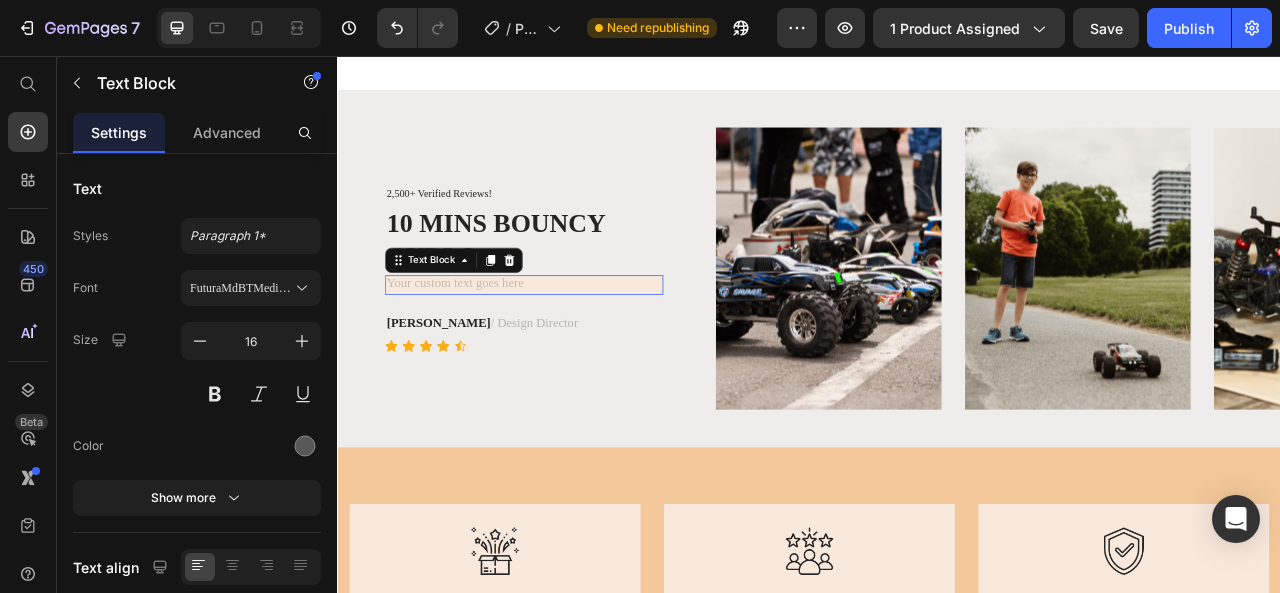 click at bounding box center (574, 347) 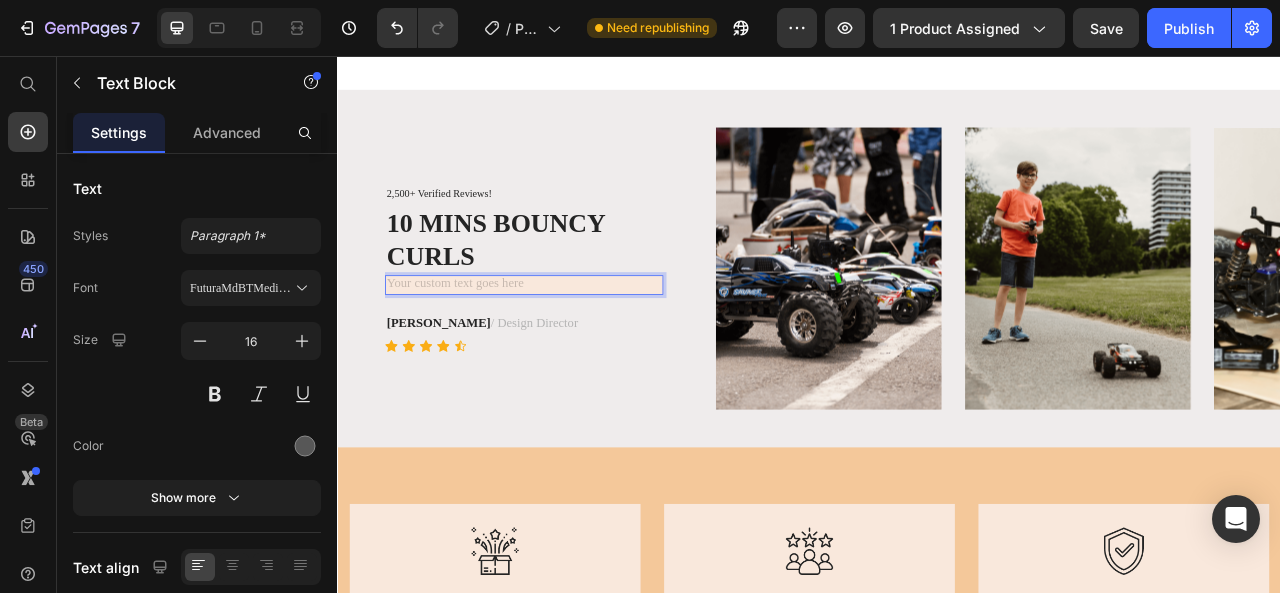click at bounding box center (574, 347) 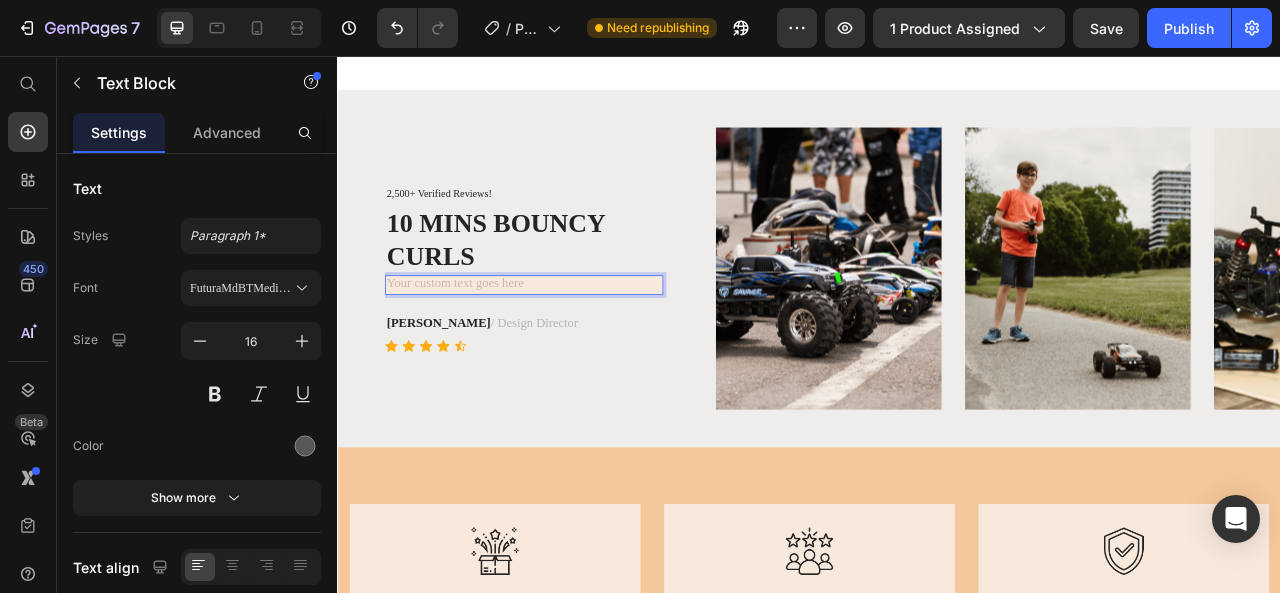 click at bounding box center (574, 347) 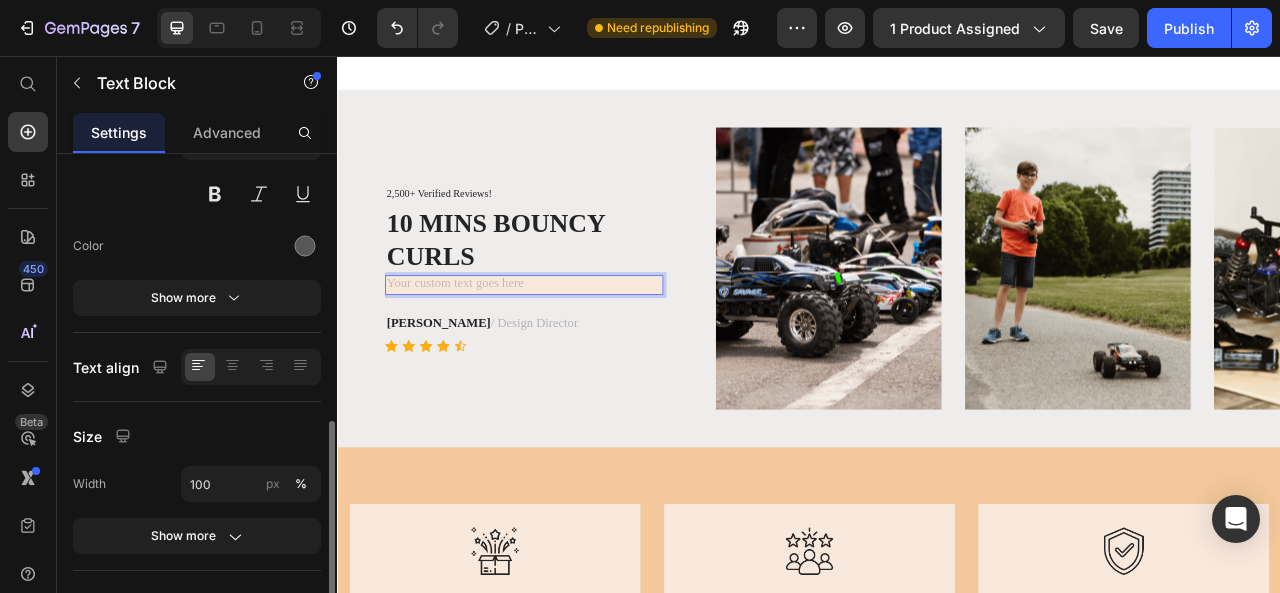 scroll, scrollTop: 396, scrollLeft: 0, axis: vertical 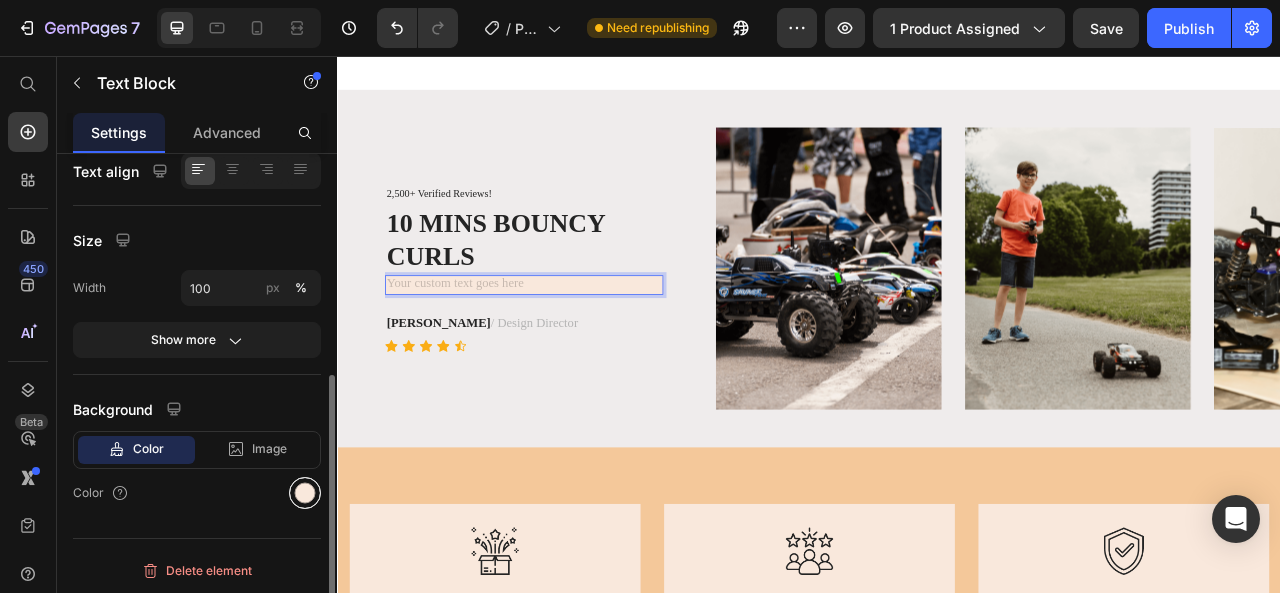 click at bounding box center [305, 493] 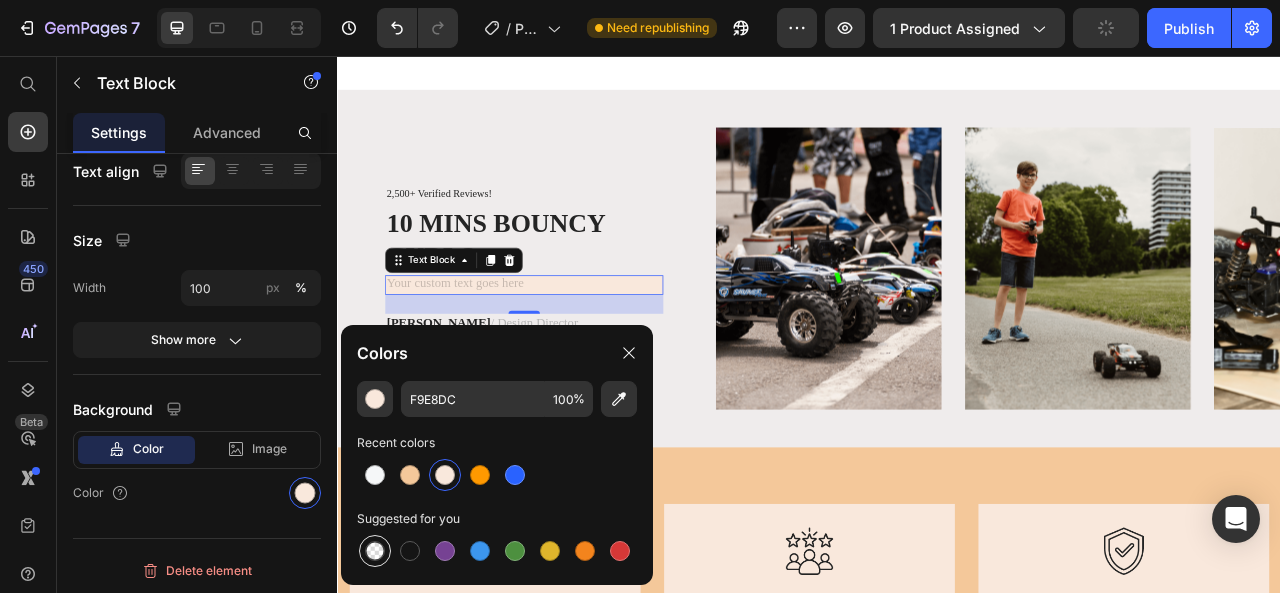 click at bounding box center (375, 551) 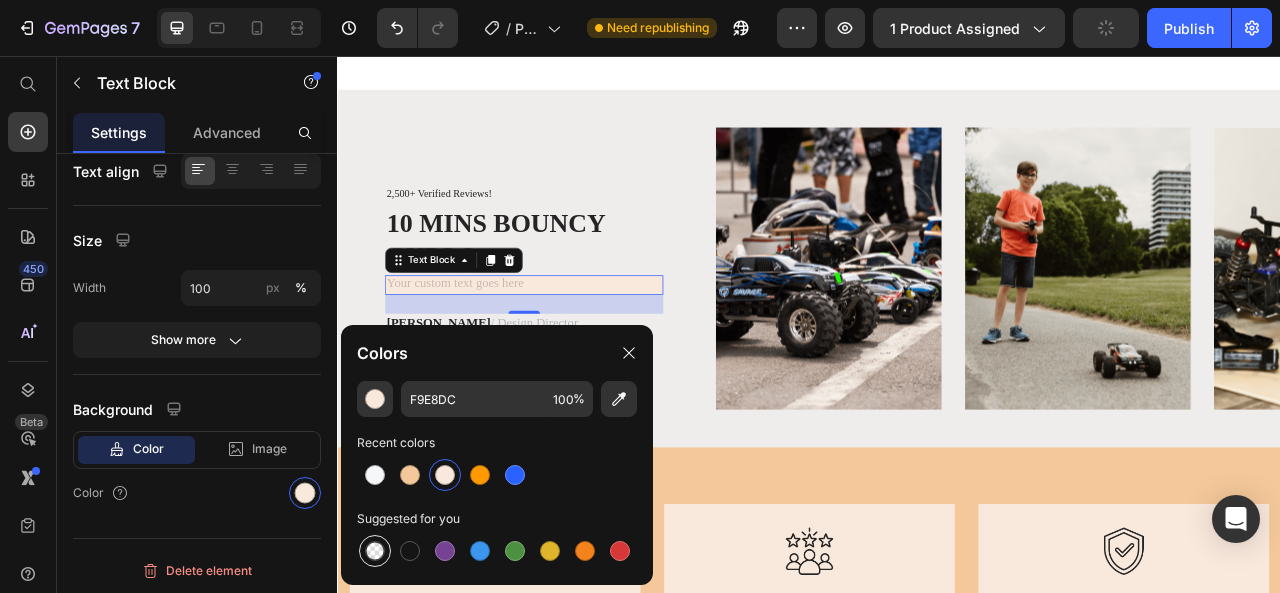 type on "000000" 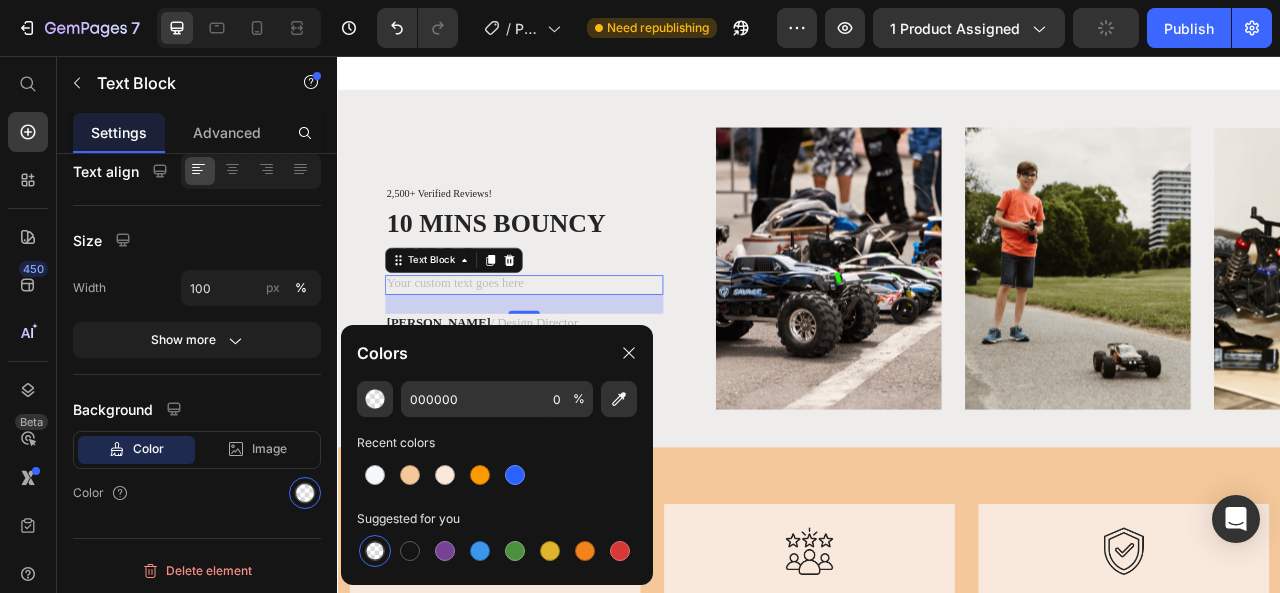scroll, scrollTop: 396, scrollLeft: 0, axis: vertical 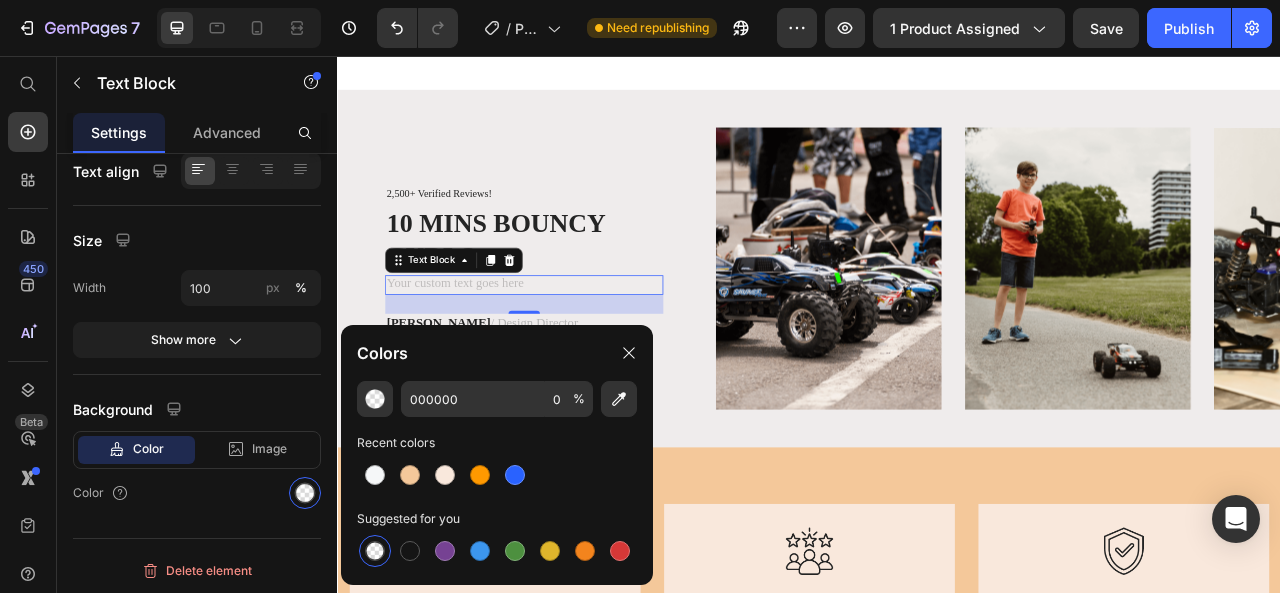 click at bounding box center [574, 347] 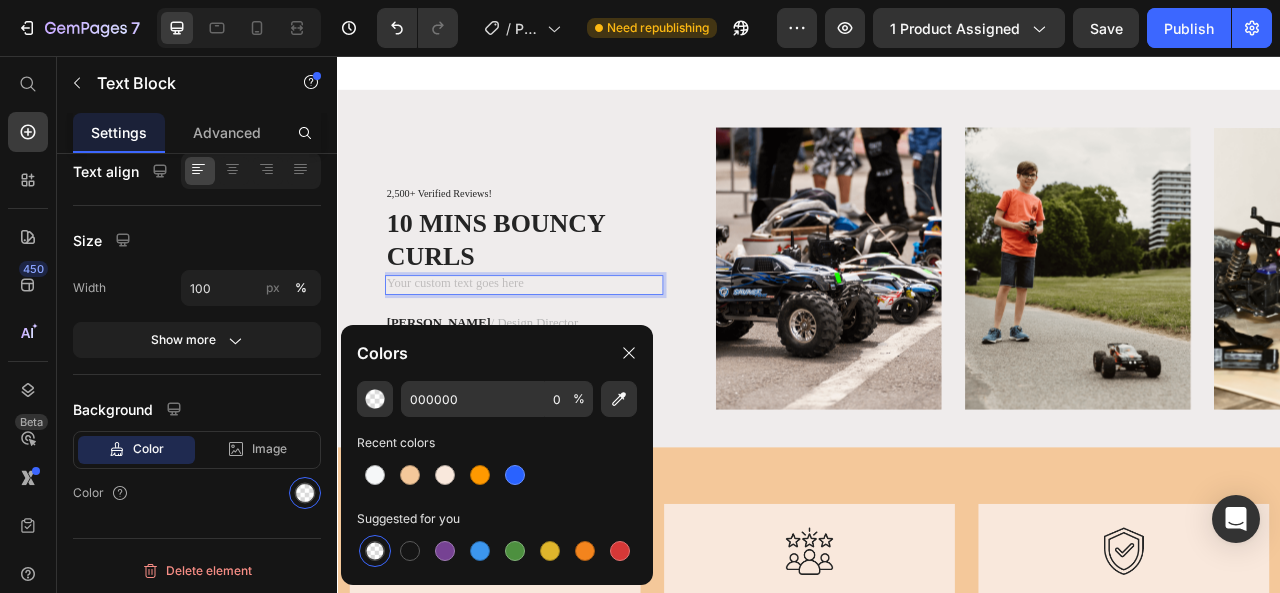 scroll, scrollTop: 2698, scrollLeft: 0, axis: vertical 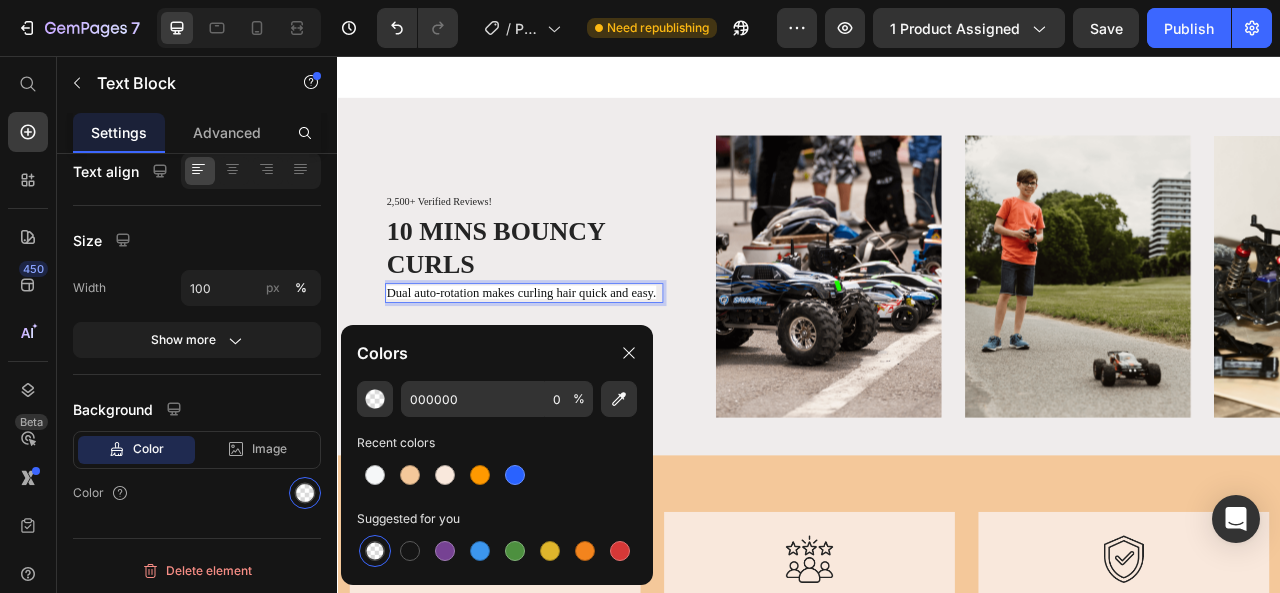click on "Dual auto-rotation makes curling hair quick and easy." at bounding box center (570, 356) 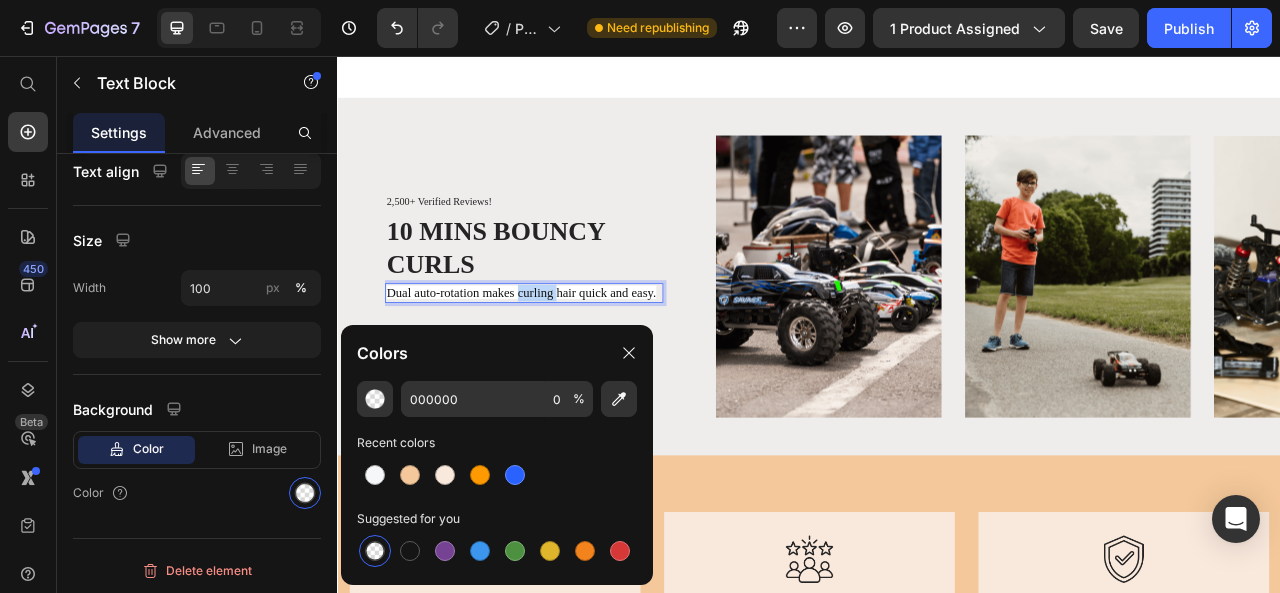 click on "Dual auto-rotation makes curling hair quick and easy." at bounding box center [570, 356] 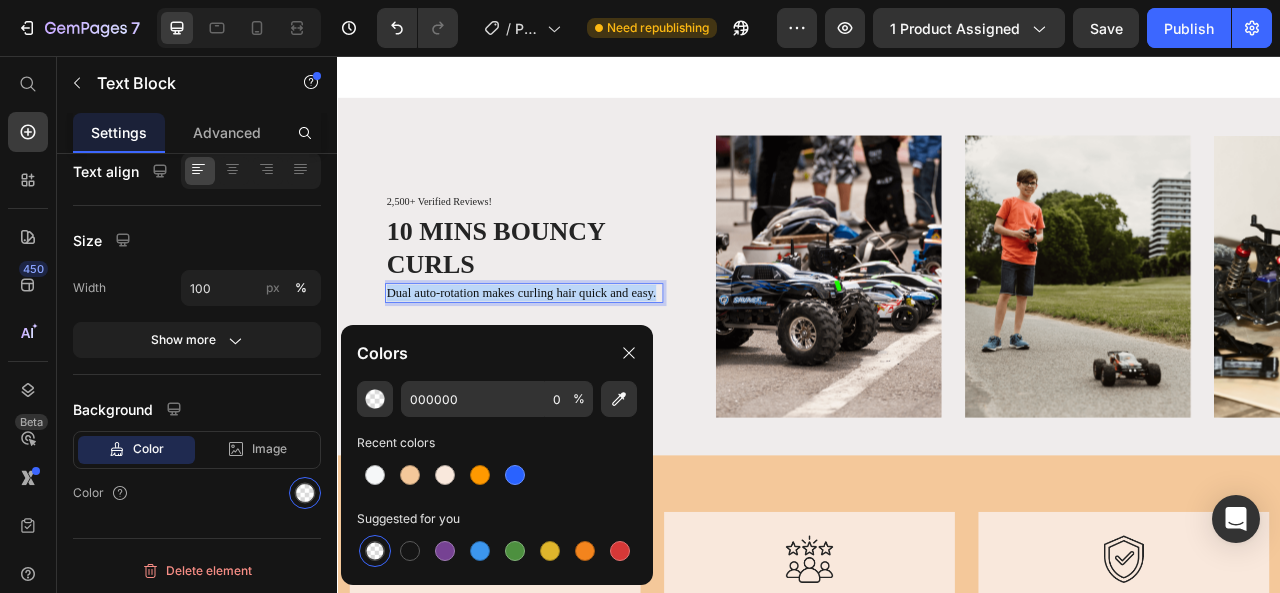 click on "Dual auto-rotation makes curling hair quick and easy." at bounding box center [574, 357] 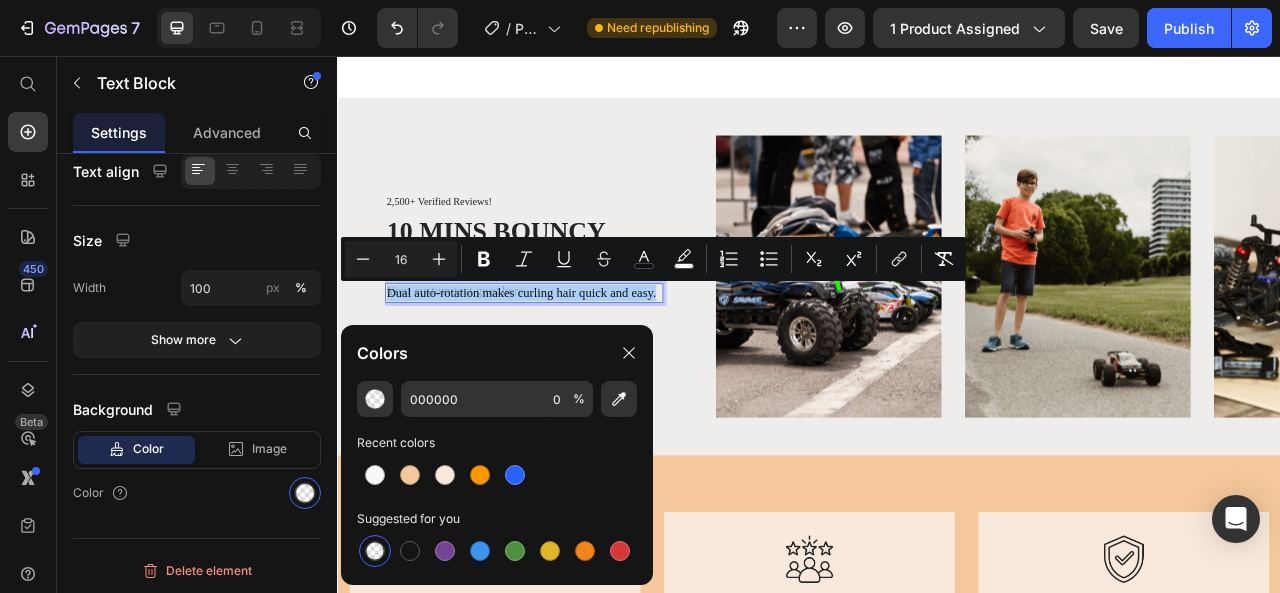 click at bounding box center [375, 551] 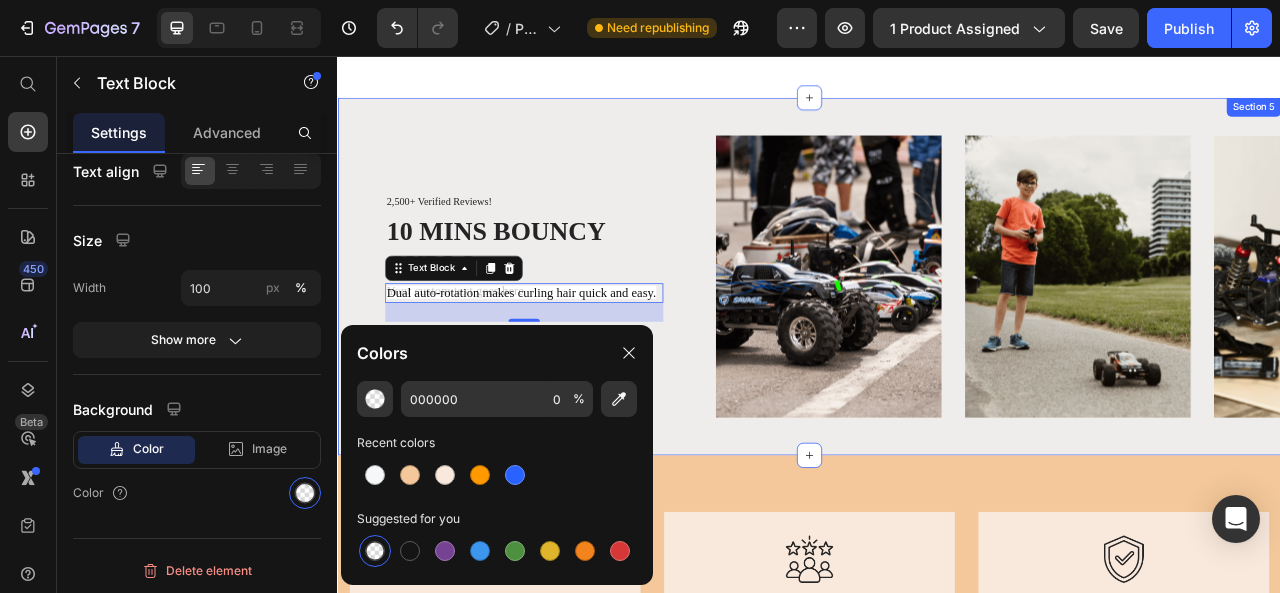 click on "2,500+ Verified Reviews! Text Block 10 MINS BOUNCY CURLS Heading Dual auto-rotation makes curling hair quick and easy. Text Block   24 RYAN S.  / Design Director Text Block Icon Icon Icon Icon
Icon Icon List
Drop element here
Drop element here
Drop element here
Drop element here
Drop element here Carousel" at bounding box center (576, 336) 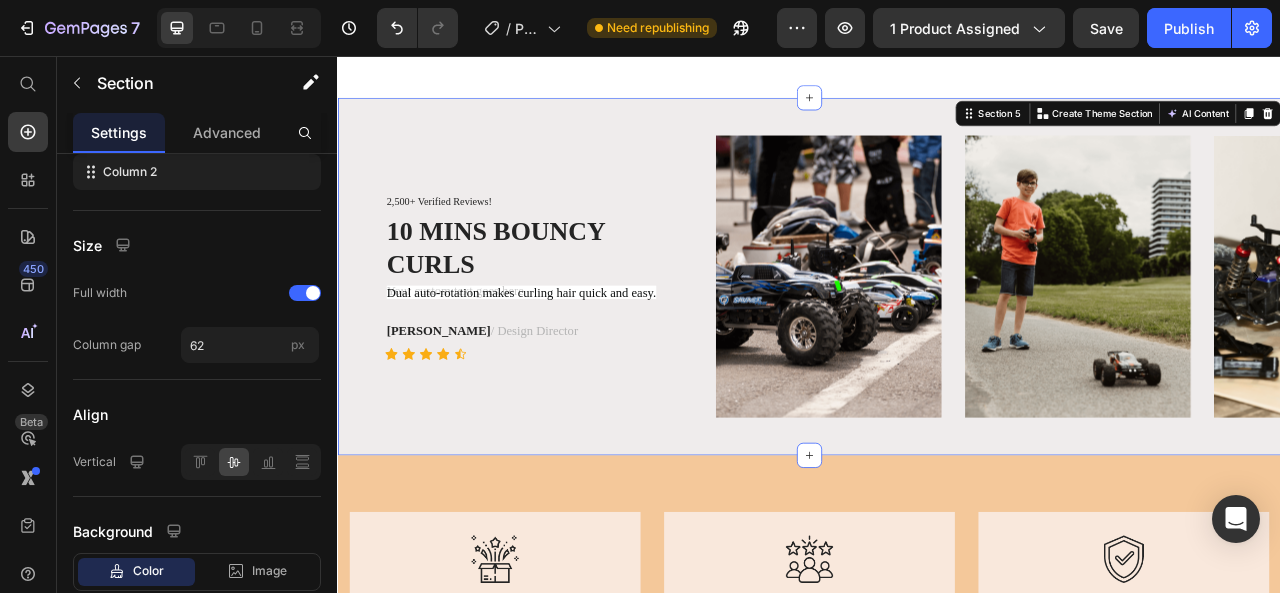 scroll, scrollTop: 0, scrollLeft: 0, axis: both 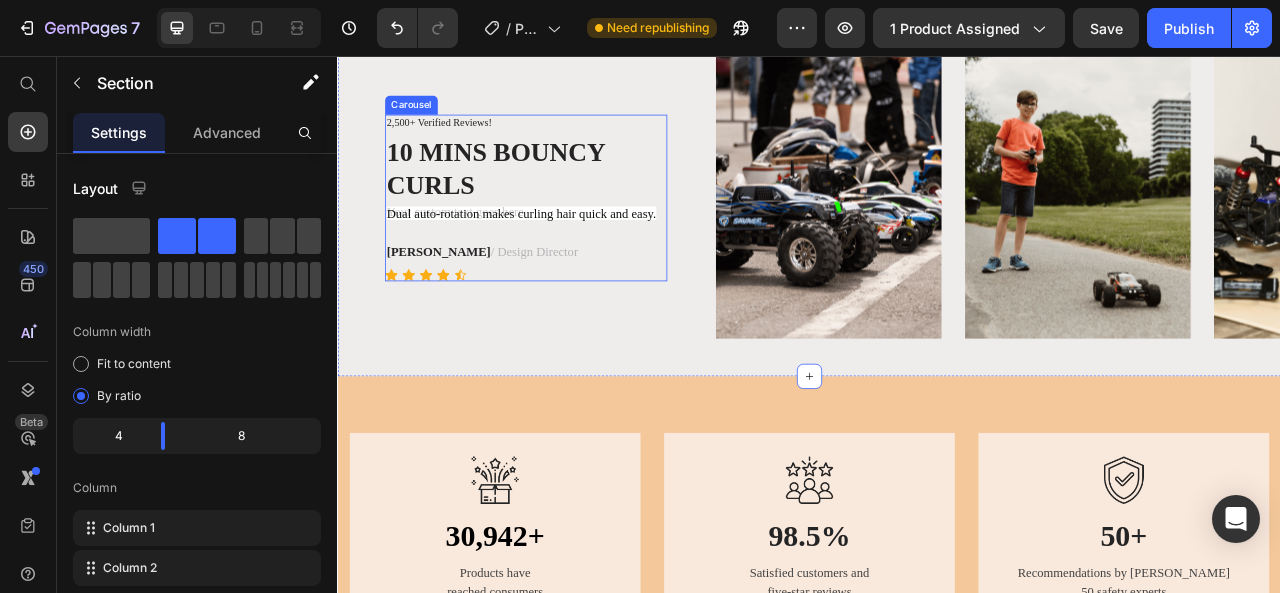 click on "Dual auto-rotation makes curling hair quick and easy." at bounding box center (574, 257) 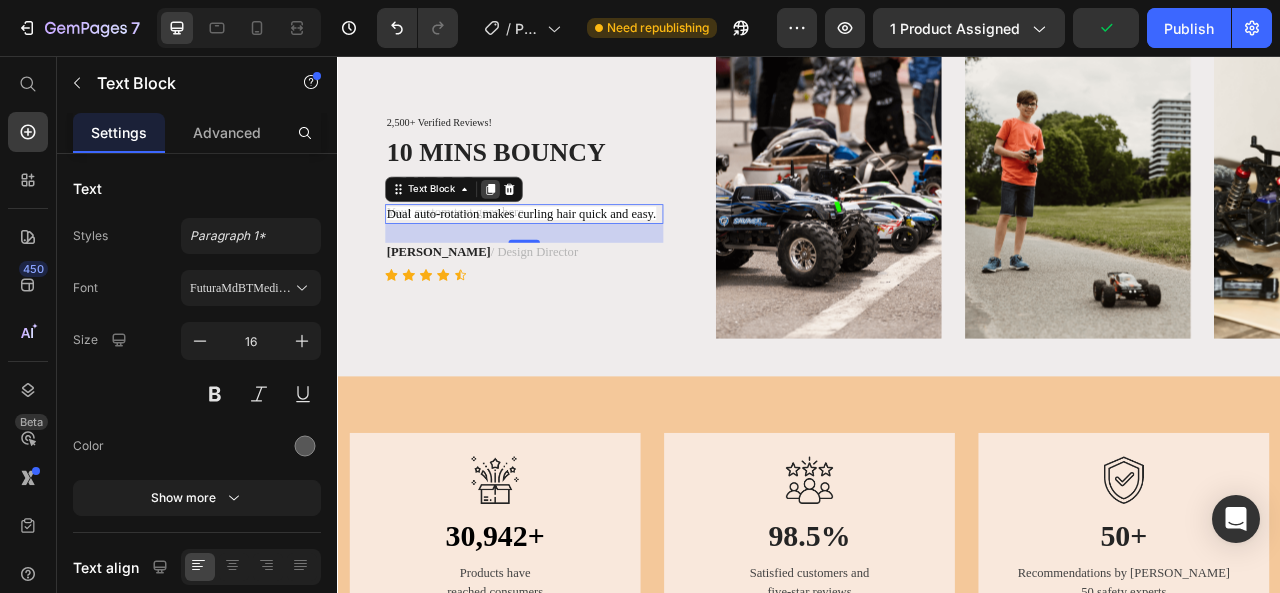 click 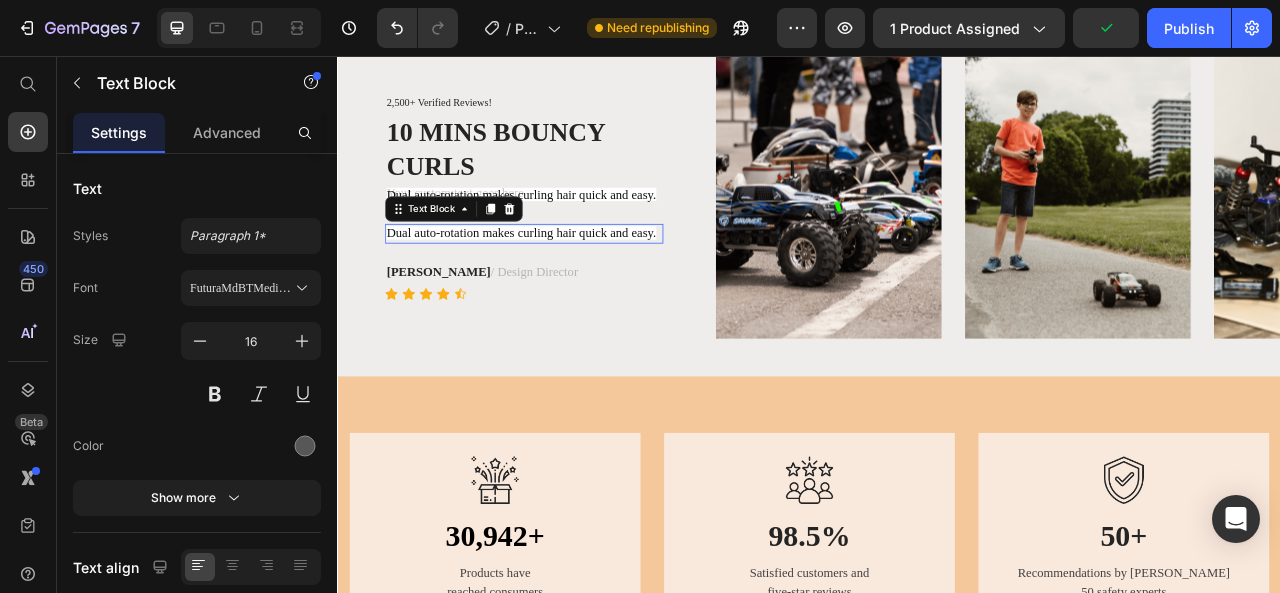scroll, scrollTop: 2774, scrollLeft: 0, axis: vertical 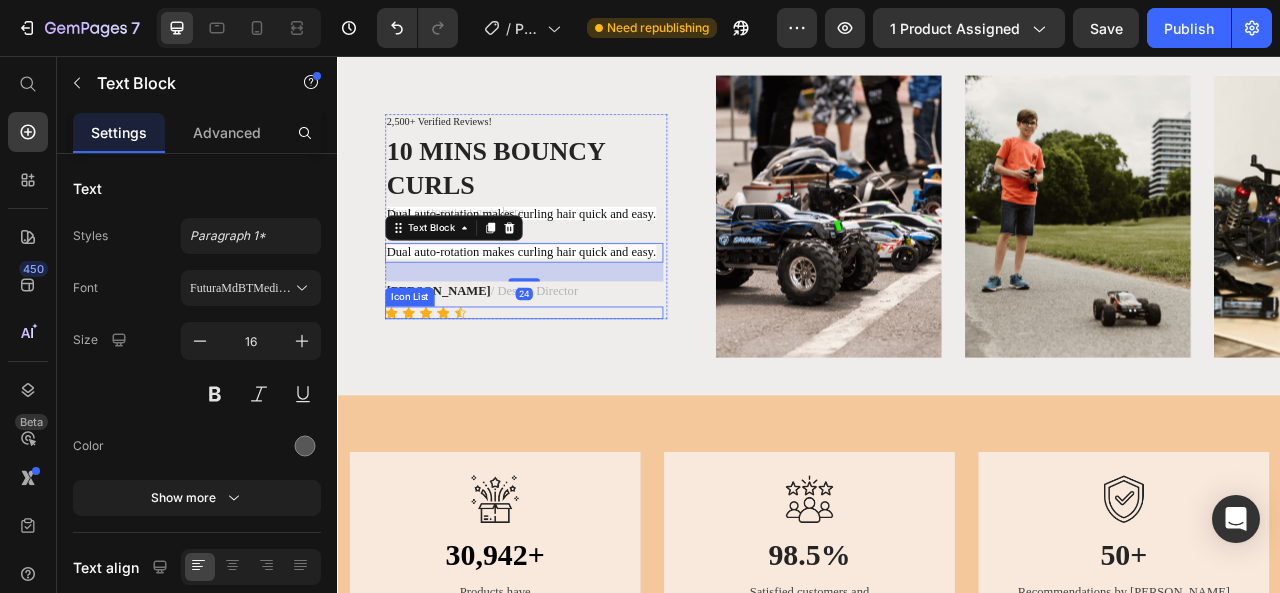 click on "2,500+ Verified Reviews! Text Block 10 MINS BOUNCY CURLS Heading Dual auto-rotation makes curling hair quick and easy. Text Block Dual auto-rotation makes curling hair quick and easy. Text Block   24 RYAN S.  / Design Director Text Block Icon Icon Icon Icon
Icon Icon List
Drop element here
Drop element here
Drop element here
Drop element here
Drop element here Carousel" at bounding box center (576, 260) 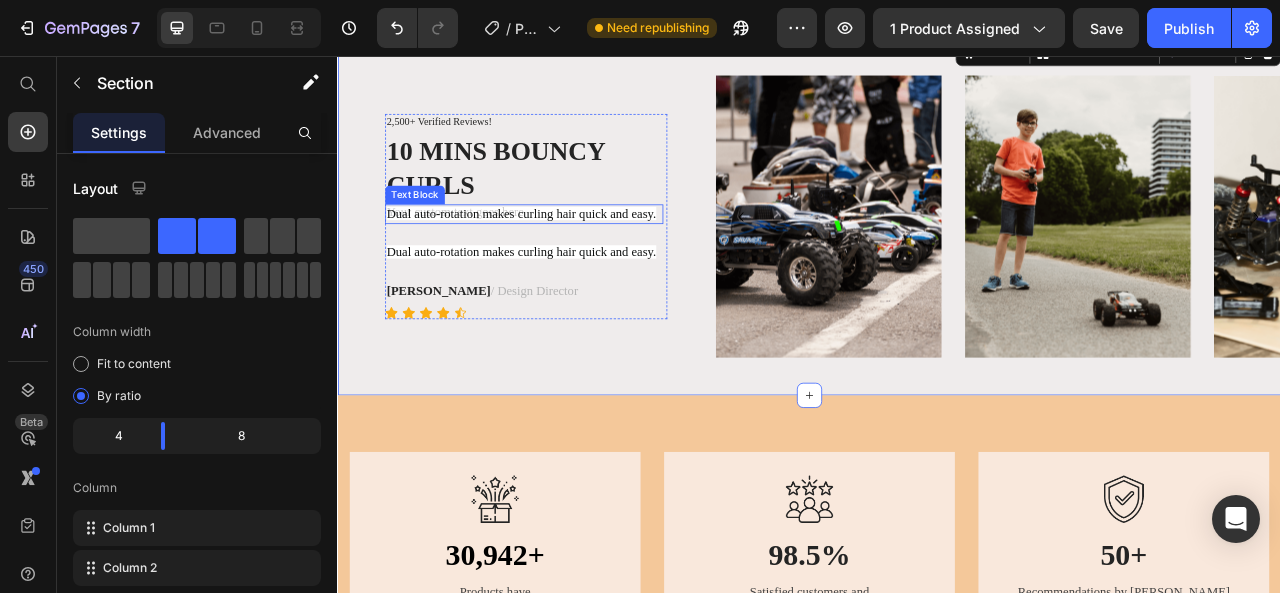 click on "Dual auto-rotation makes curling hair quick and easy." at bounding box center [574, 257] 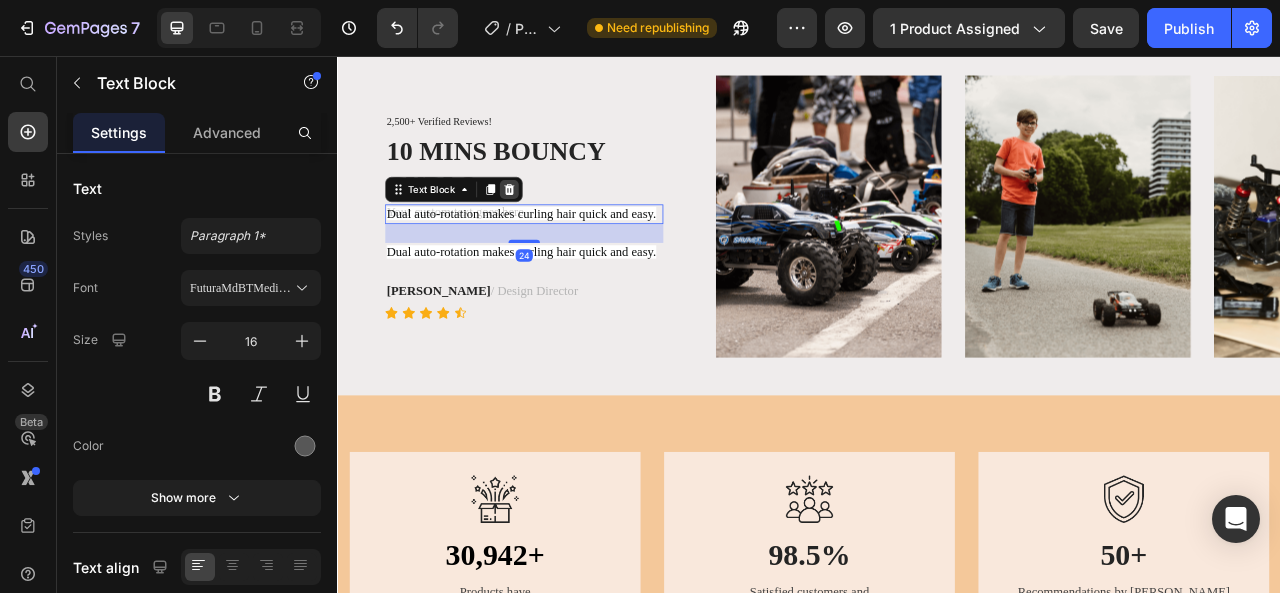click 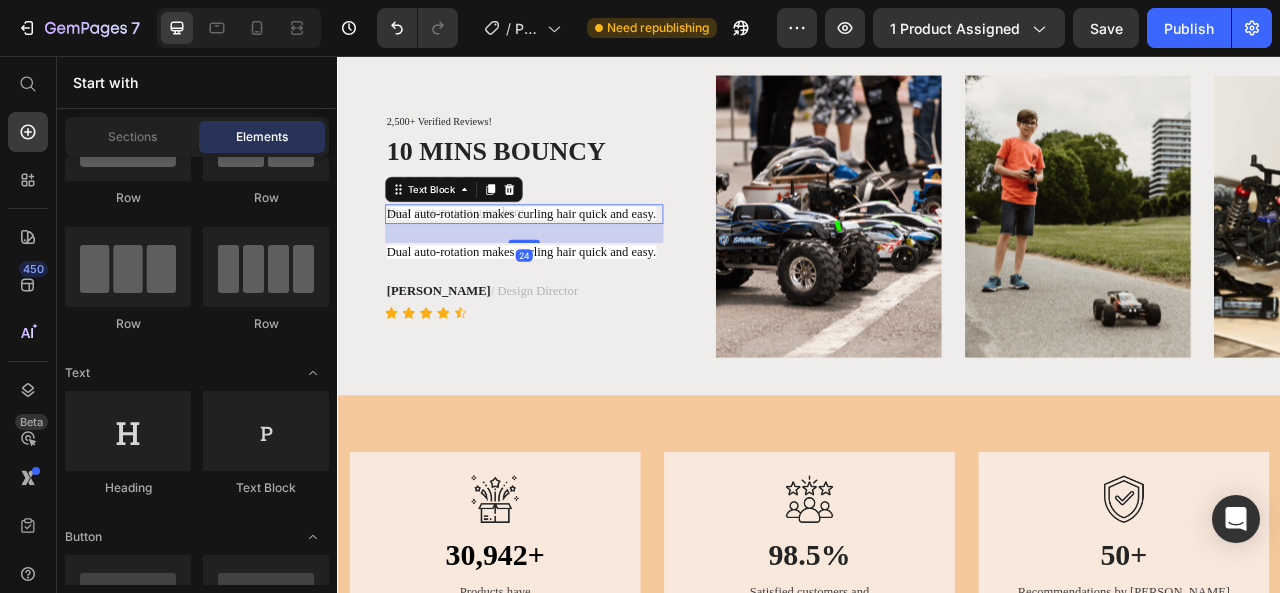 scroll, scrollTop: 2798, scrollLeft: 0, axis: vertical 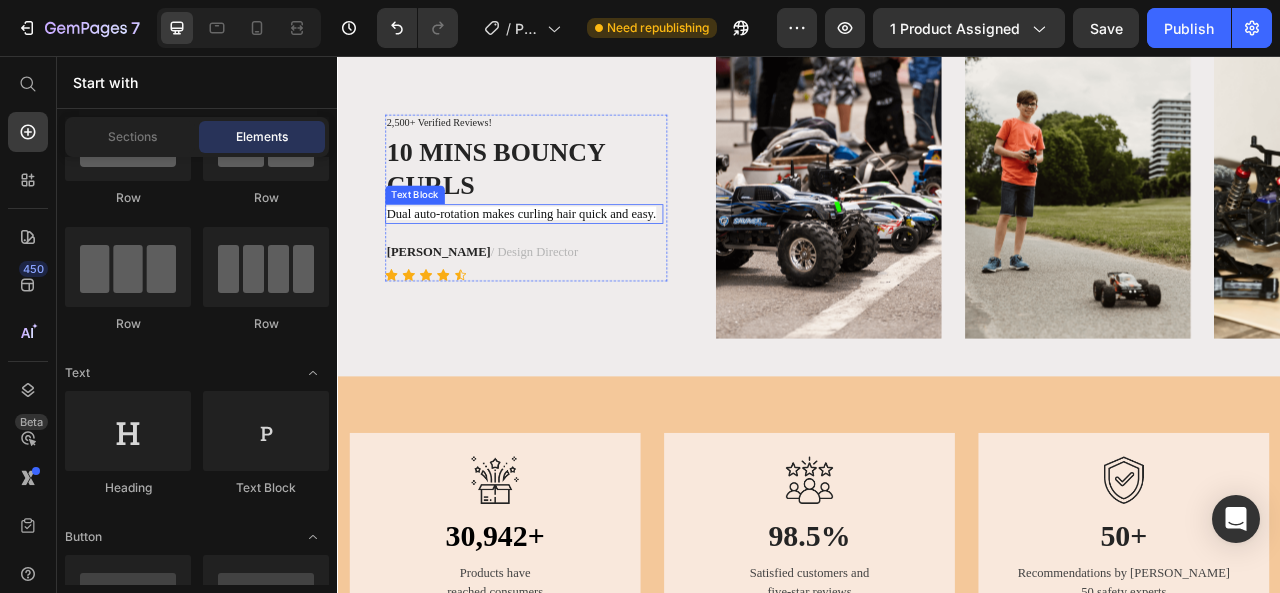 click on "Dual auto-rotation makes curling hair quick and easy." at bounding box center [570, 256] 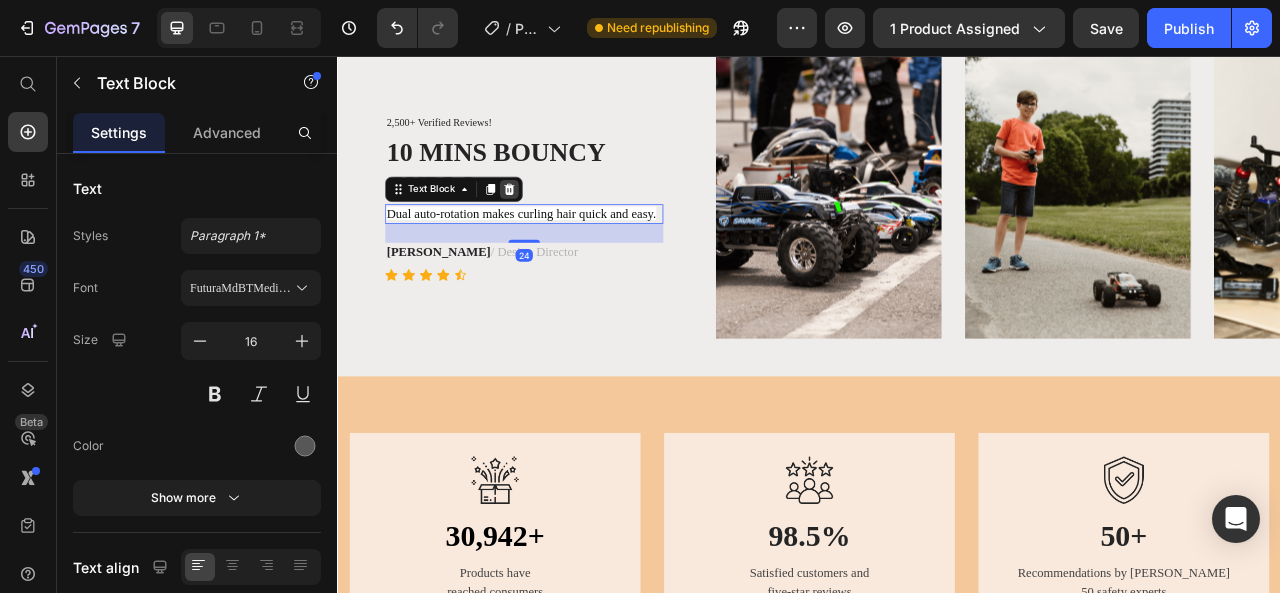 click 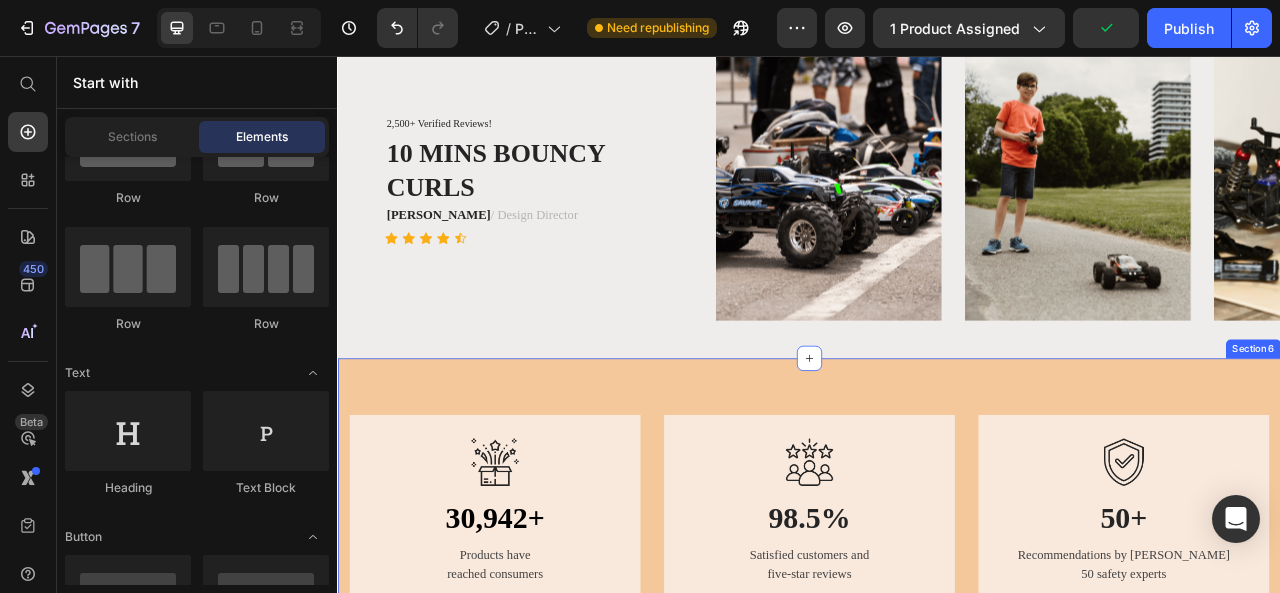 scroll, scrollTop: 2722, scrollLeft: 0, axis: vertical 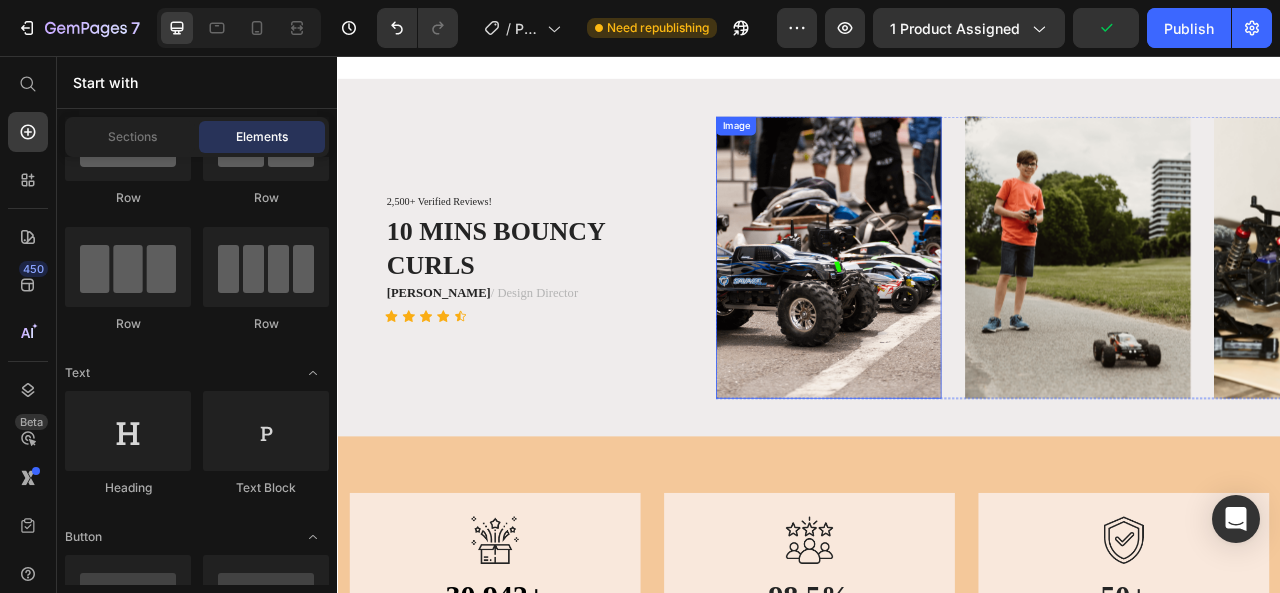 click at bounding box center (961, 312) 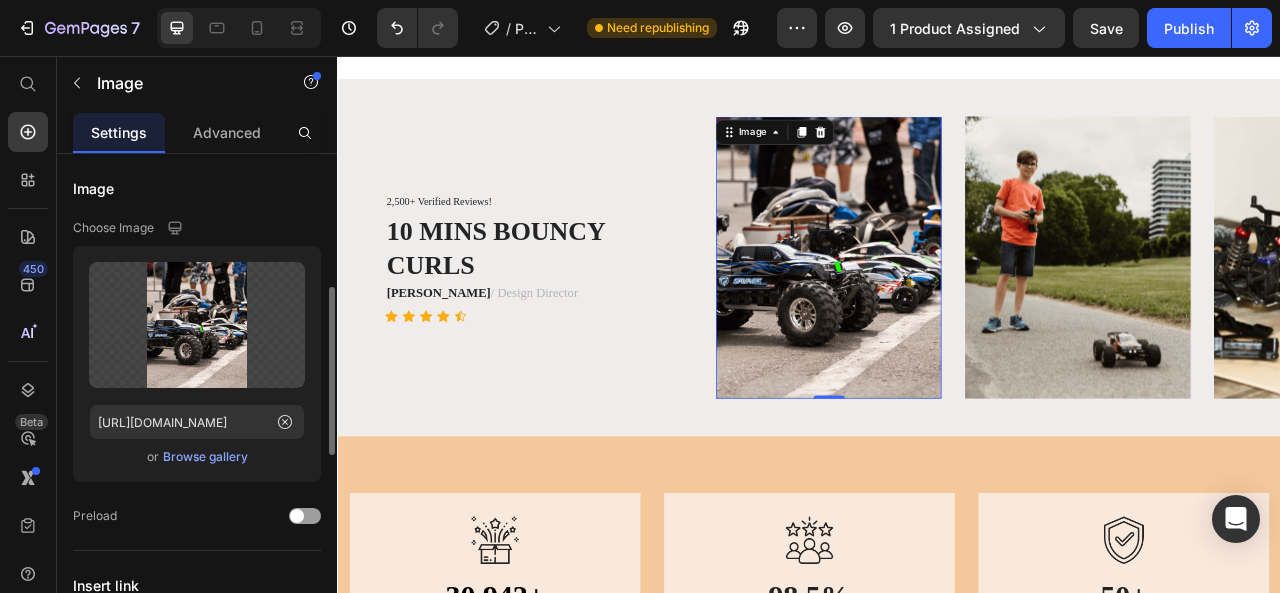 scroll, scrollTop: 100, scrollLeft: 0, axis: vertical 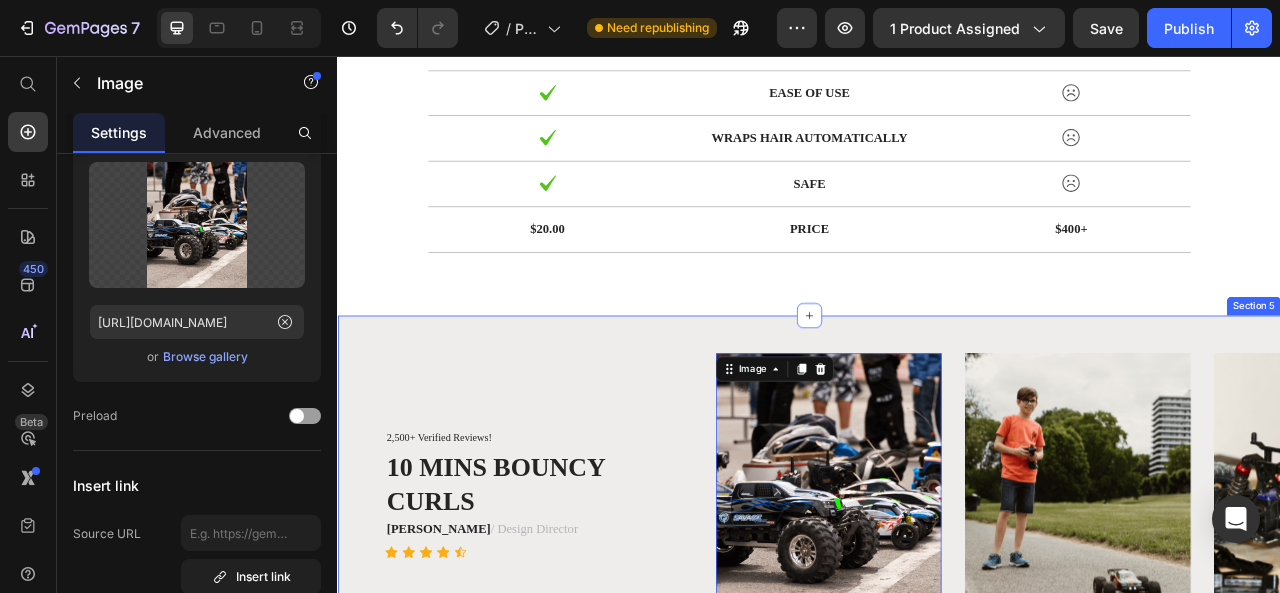 click on "CKG Text Block hair curler Text Block THEM Text Block hair curler Text Block Row explain  mistaken Text Block Row Image SPEED Text Block Image Row Image PROTECT HAIR Text Block Image Row Image EASE OF USE Text Block Image Row Image WRAPS HAIR AUTOMATICALLY Text Block Image Row Image SAFE Text Block Image Row $20.00 Text Block Price Text Block $400+ Text Block Row Section 4" at bounding box center (937, 21) 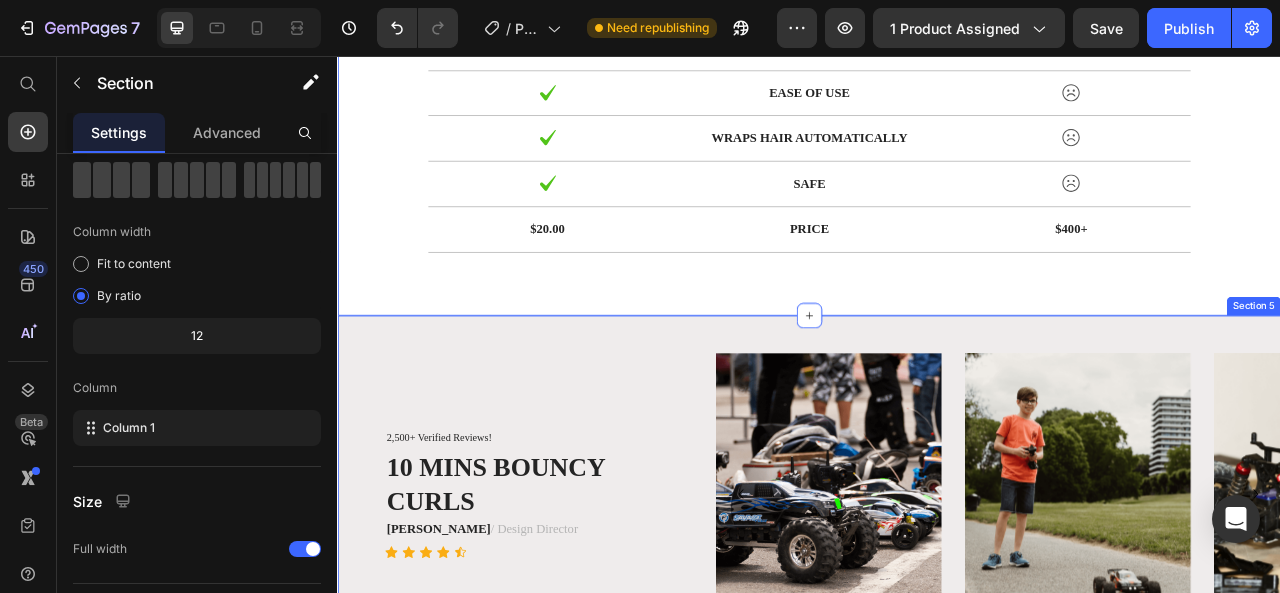 scroll, scrollTop: 0, scrollLeft: 0, axis: both 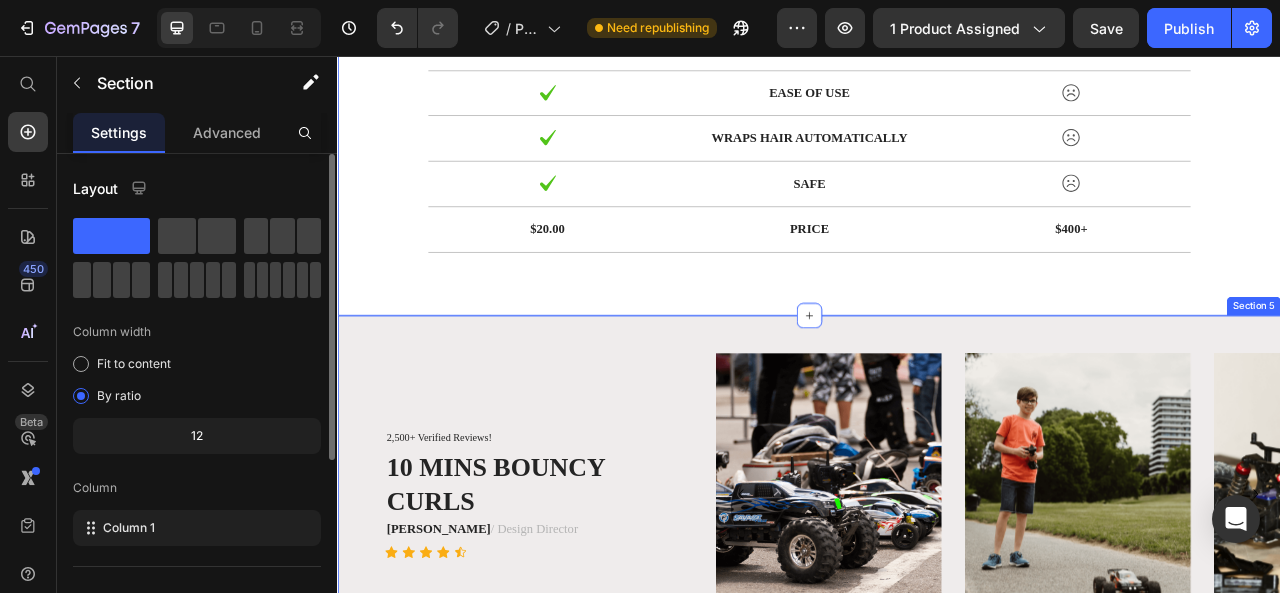 click on "2,500+ Verified Reviews! Text Block 10 MINS BOUNCY CURLS Heading RYAN S.  / Design Director Text Block Icon Icon Icon Icon
Icon Icon List
Drop element here
Drop element here
Drop element here
Drop element here
Drop element here Carousel
Image Image Image Lorem ipsum dolor sit amet, consectetur adipiscing elit, sed do eiusmod tempor incididunt ut labore et dolore magna aliqua. Ut enim ad minim veniam, quis nostrud exercitation ullamco laboris nisi ut aliquip ex ea commodo consequat. Text Block
Carousel Section 5" at bounding box center [937, 613] 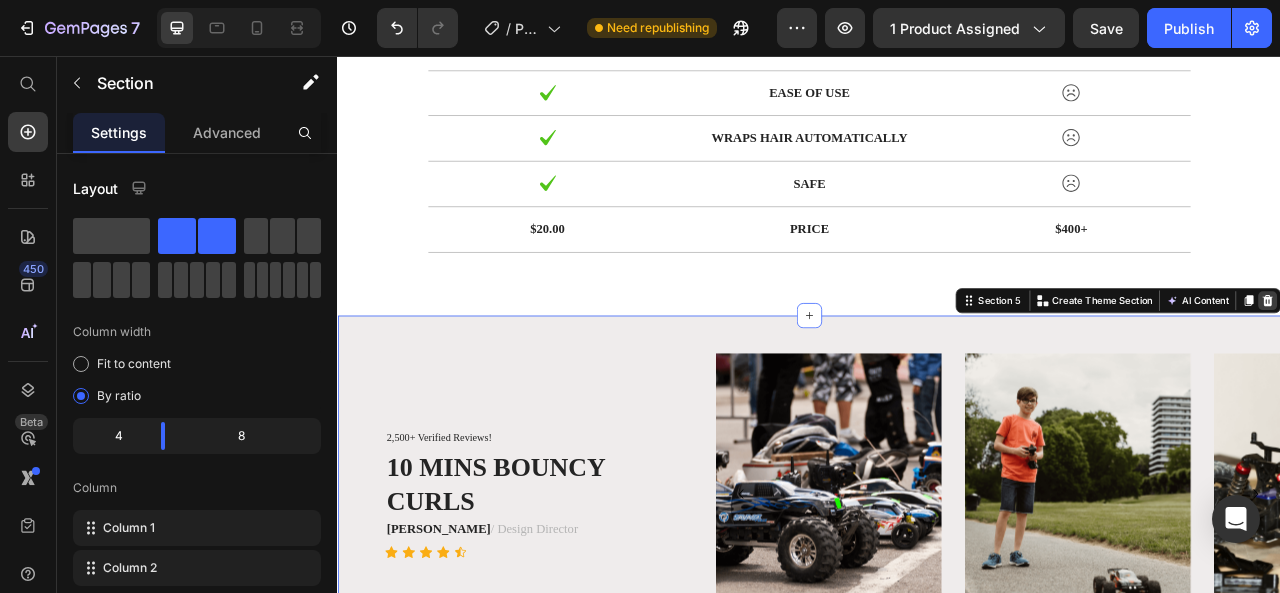 click 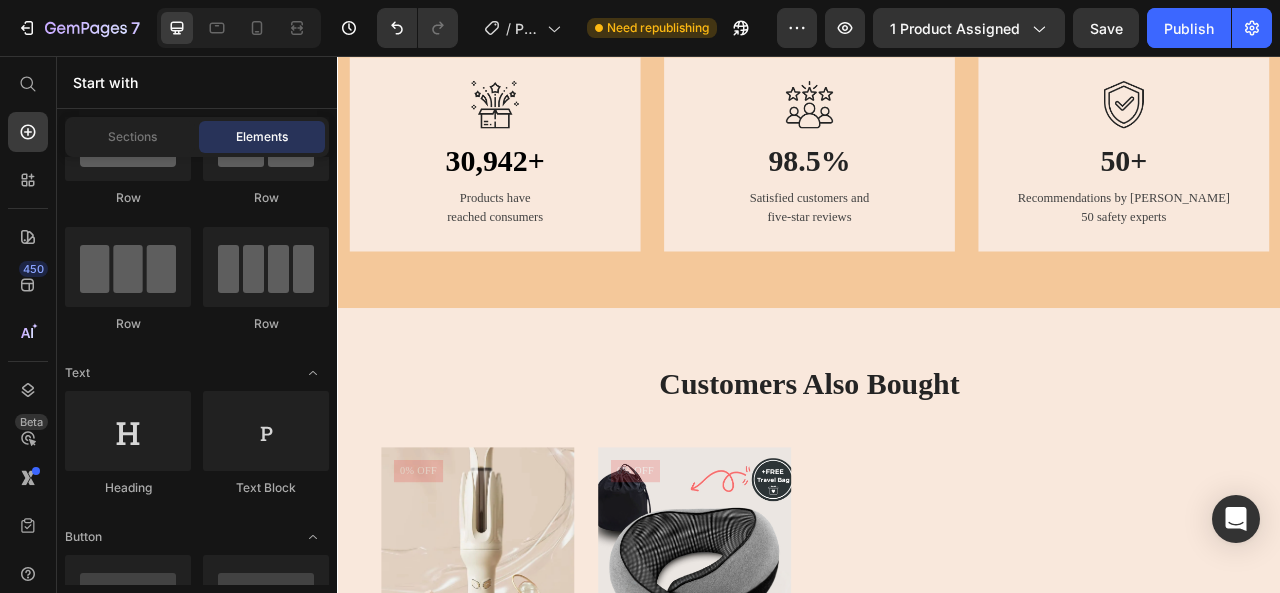 scroll, scrollTop: 3322, scrollLeft: 0, axis: vertical 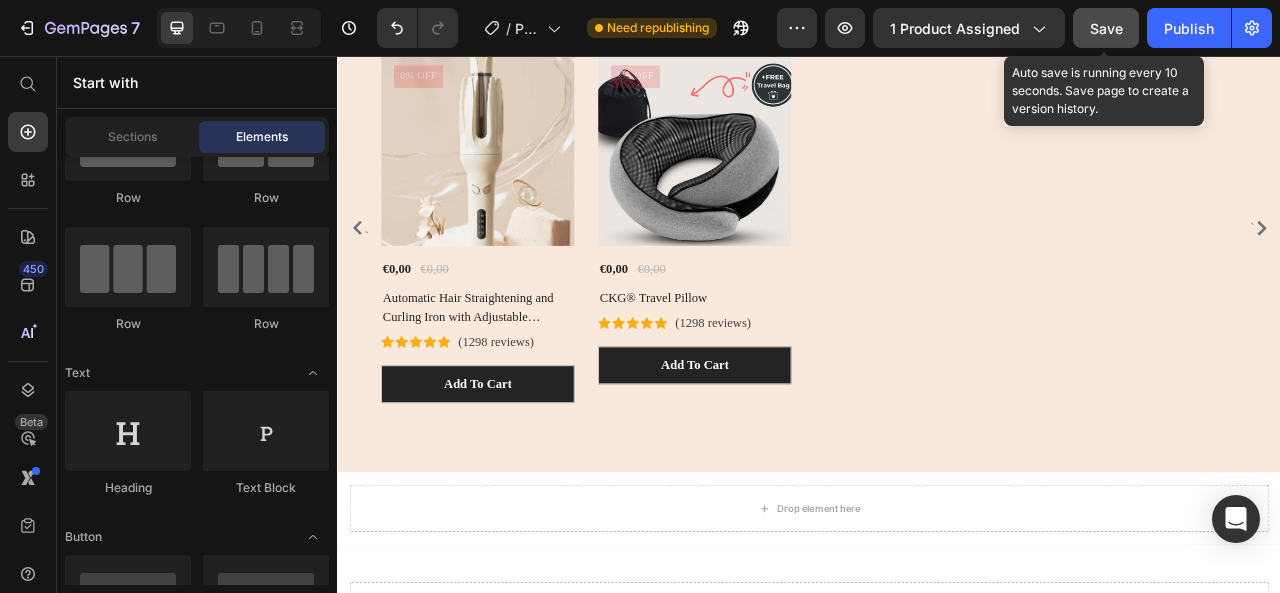 drag, startPoint x: 1122, startPoint y: 24, endPoint x: 864, endPoint y: 64, distance: 261.08237 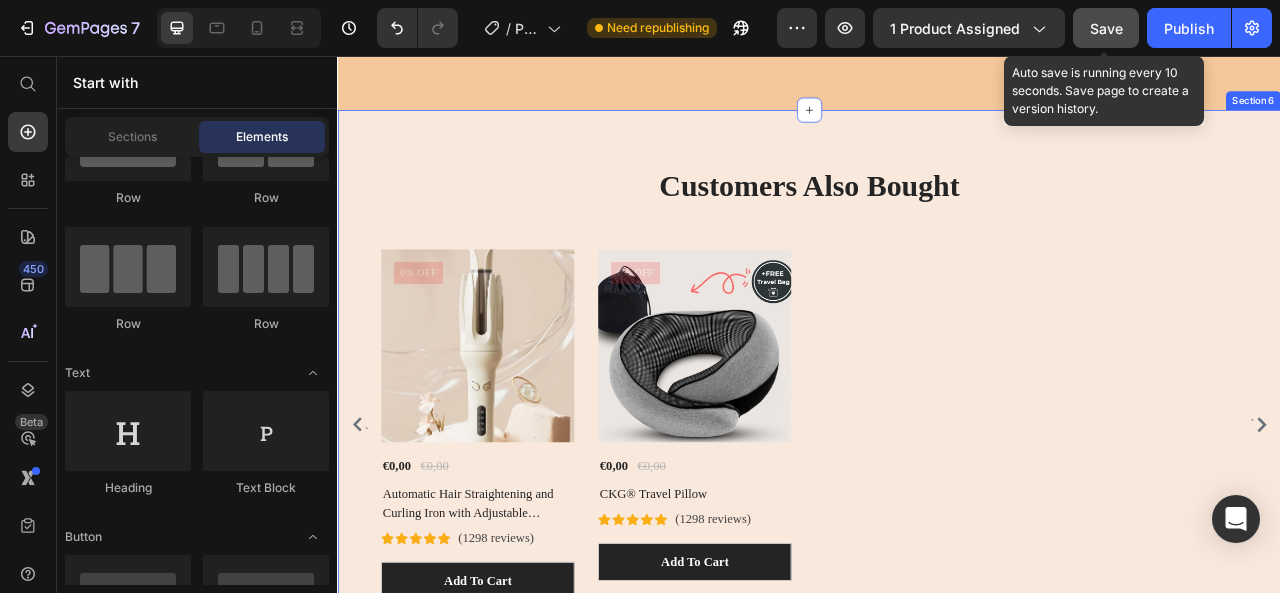 scroll, scrollTop: 3100, scrollLeft: 0, axis: vertical 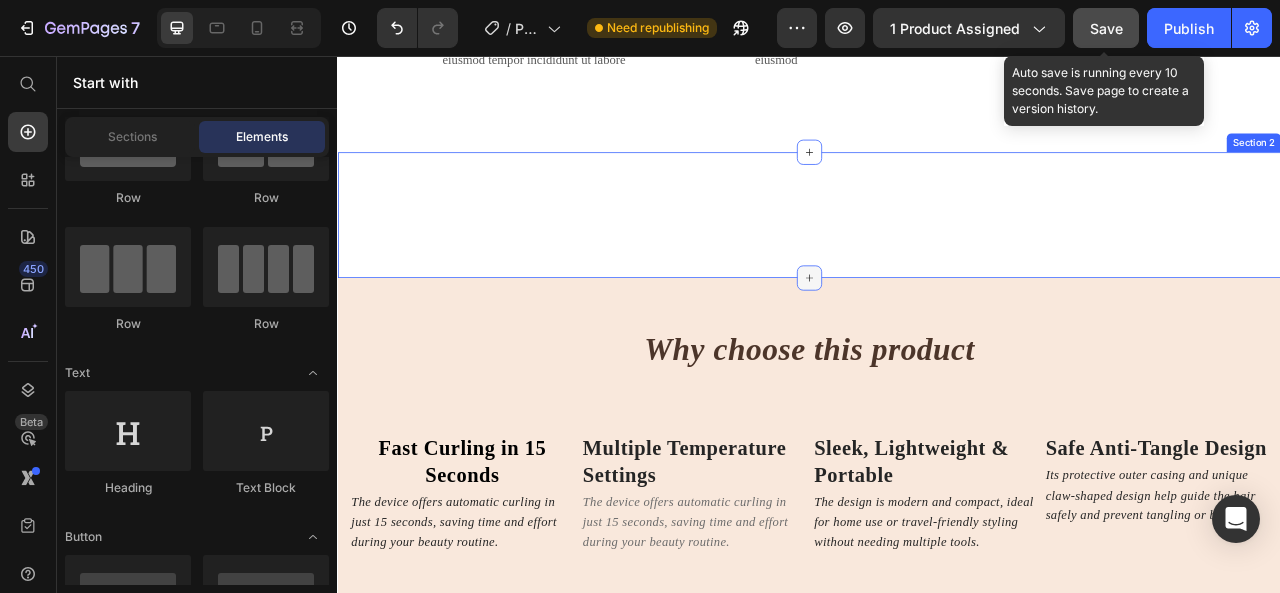 click 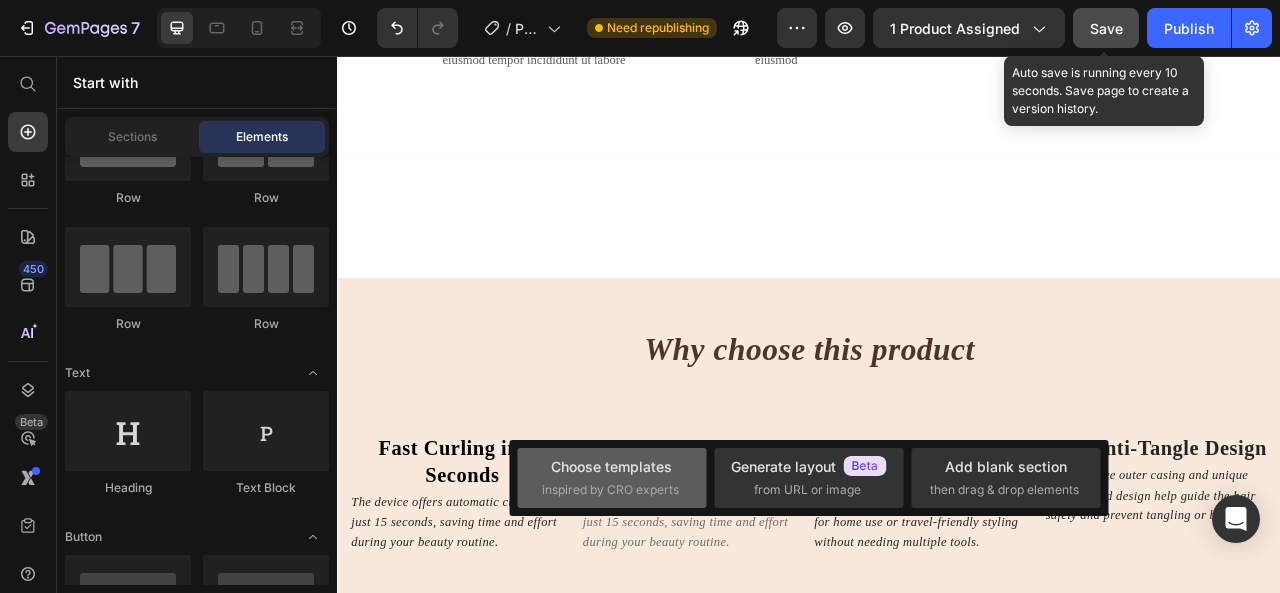 click on "Choose templates  inspired by CRO experts" 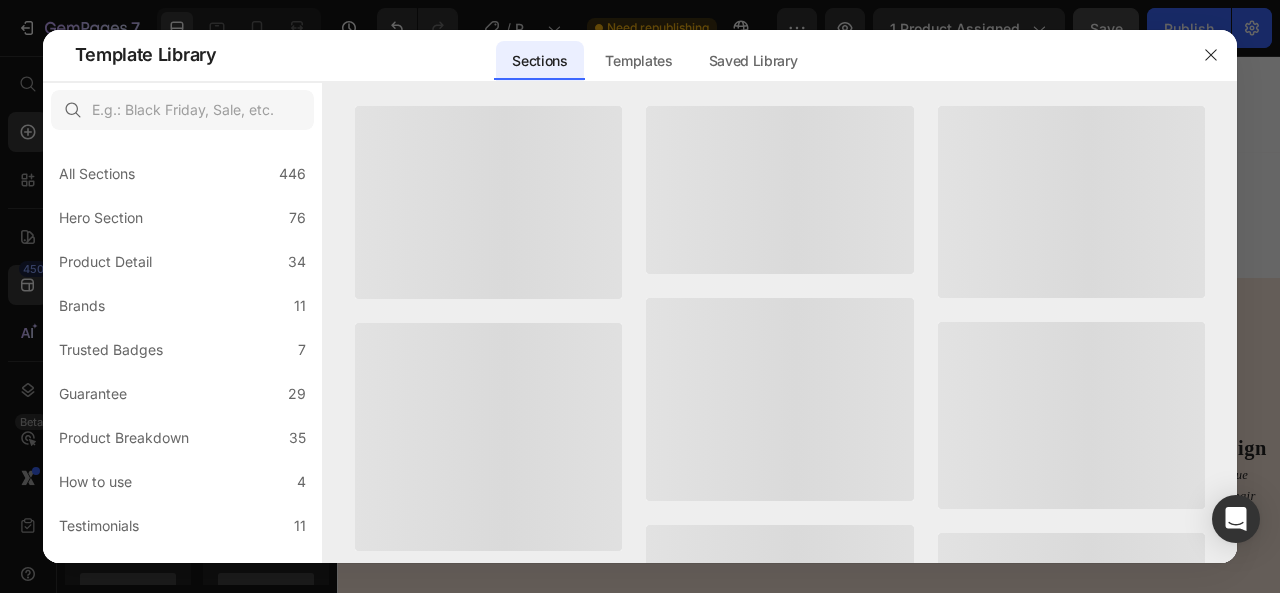 click at bounding box center (489, 437) 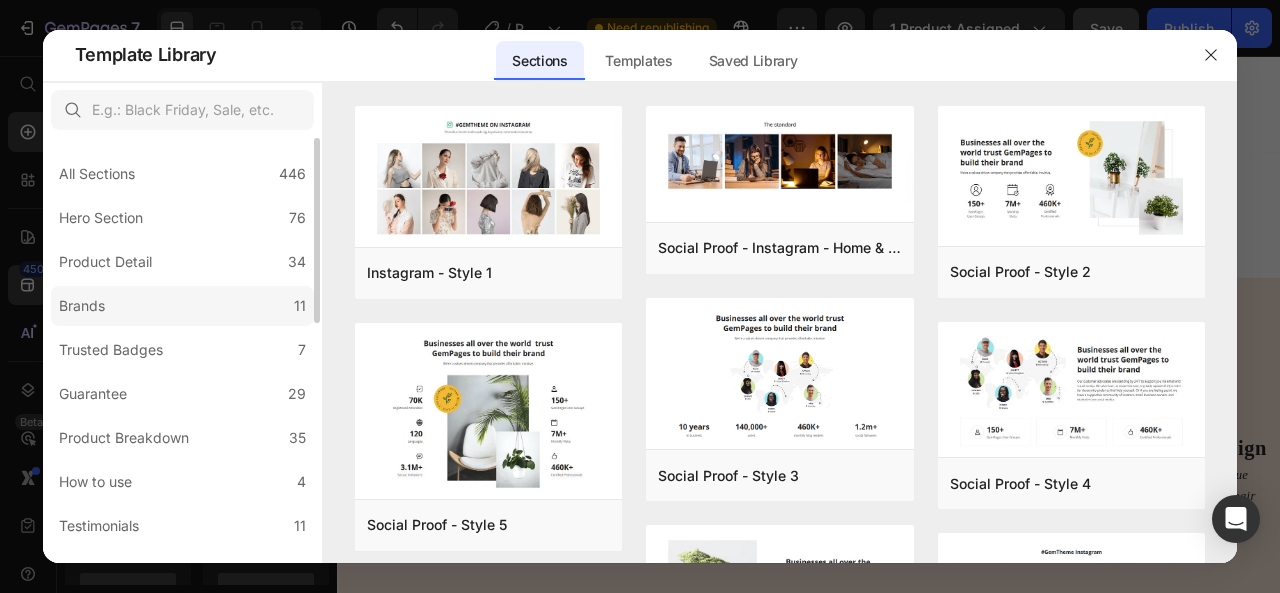 click on "Brands 11" 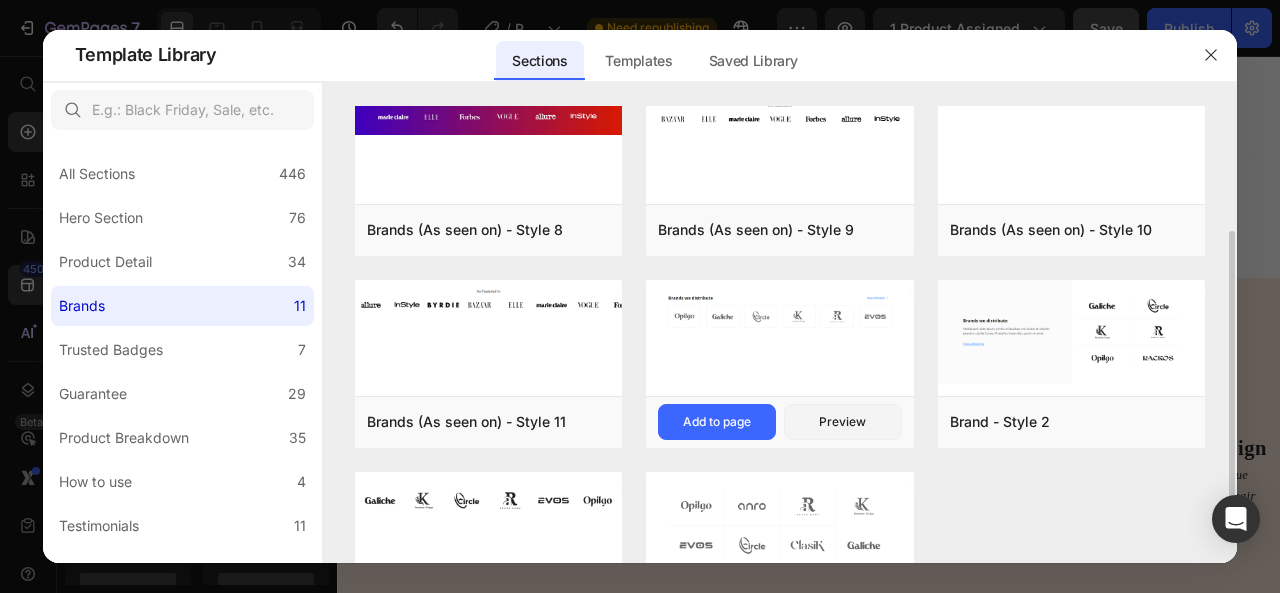 scroll, scrollTop: 10, scrollLeft: 0, axis: vertical 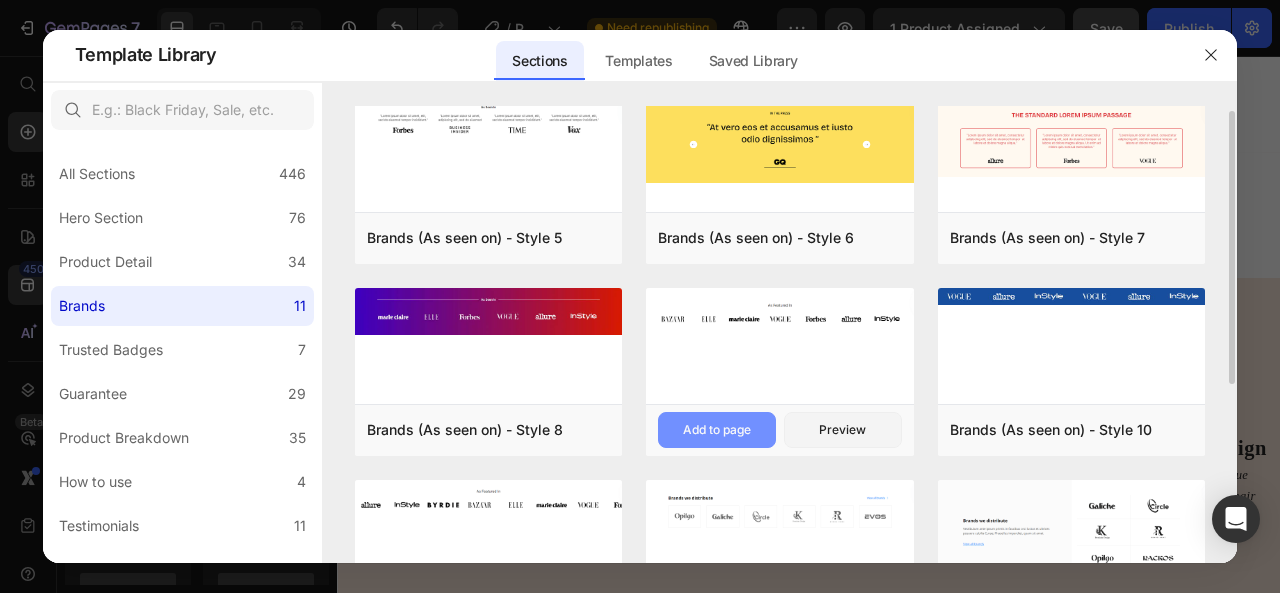 click on "Add to page" at bounding box center (717, 430) 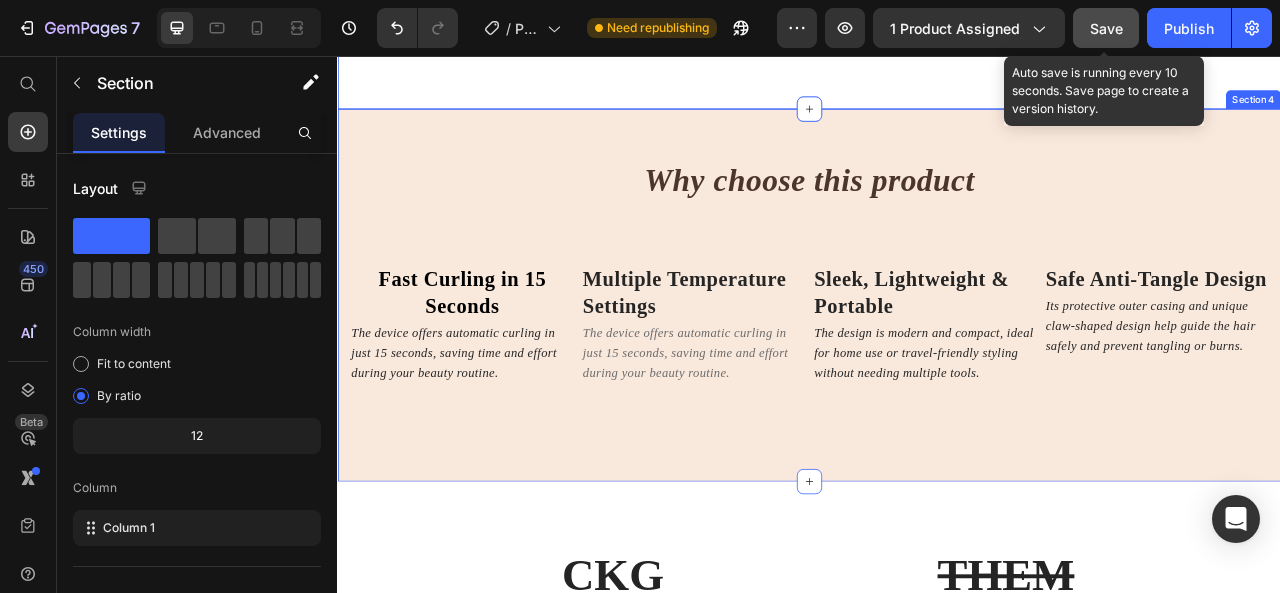 scroll, scrollTop: 1348, scrollLeft: 0, axis: vertical 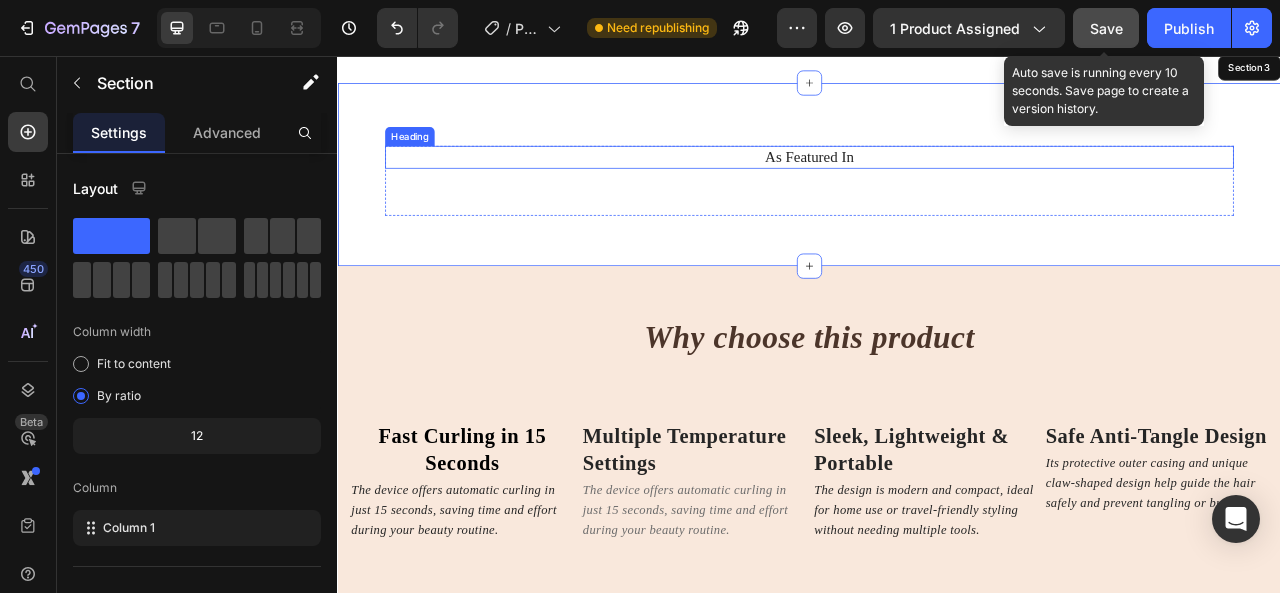 click on "As Featured In" at bounding box center [937, 184] 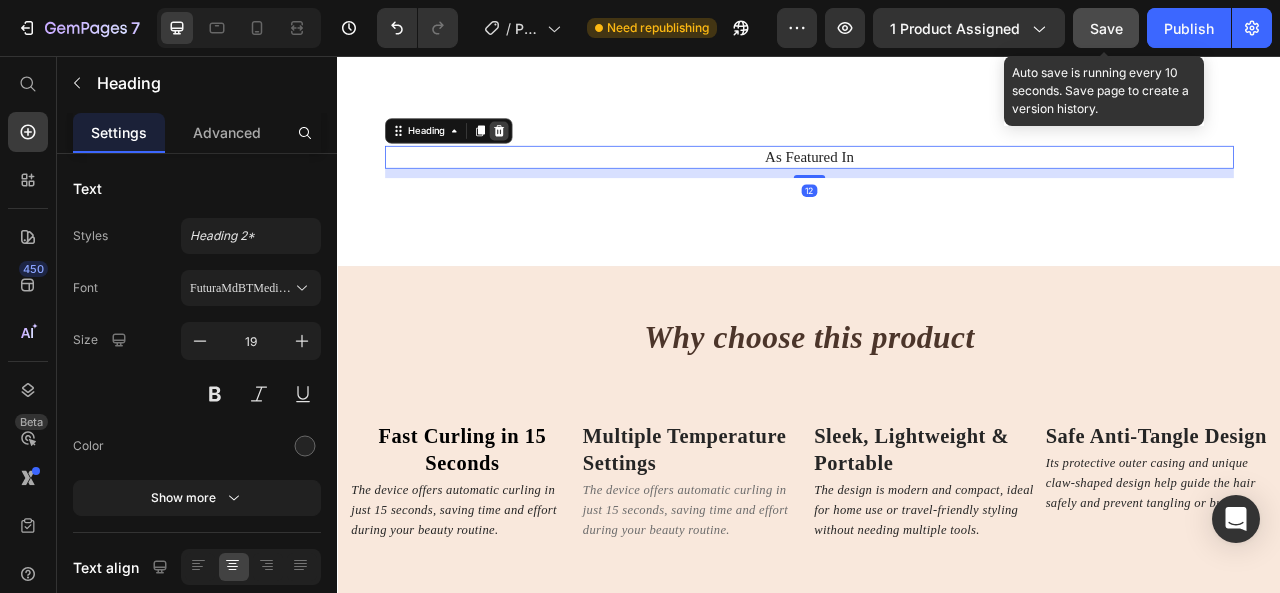 click 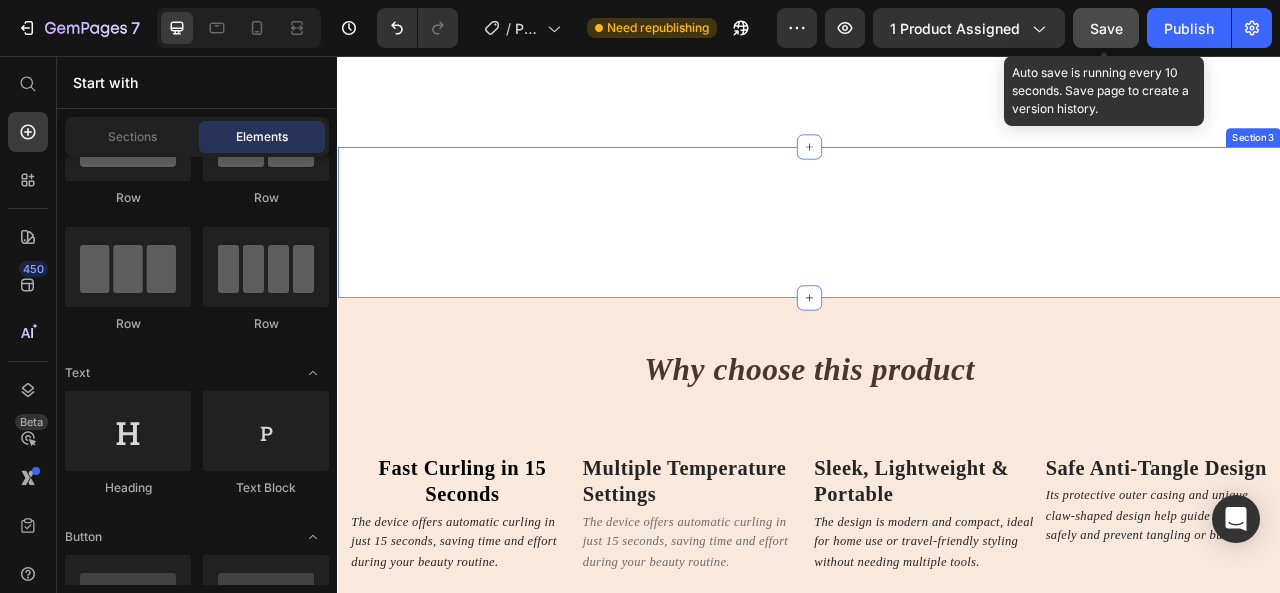 scroll, scrollTop: 1248, scrollLeft: 0, axis: vertical 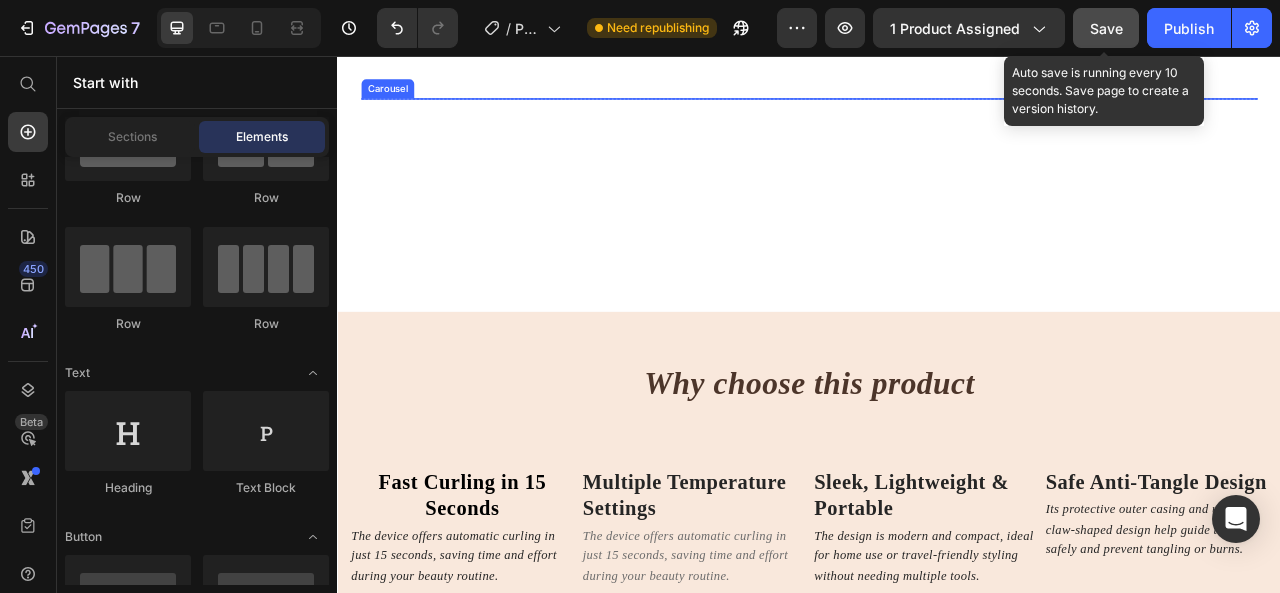click on "Image Image Image Image Image Image Image Image Image Image Image Image Carousel Row Section 2" at bounding box center (937, 110) 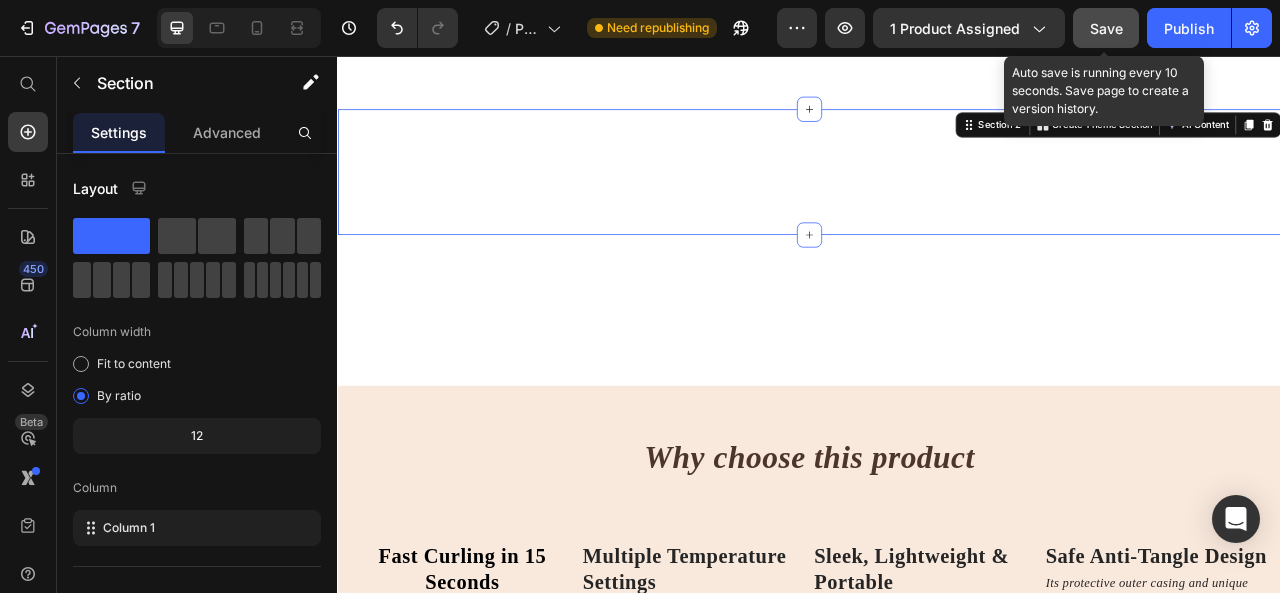 scroll, scrollTop: 1148, scrollLeft: 0, axis: vertical 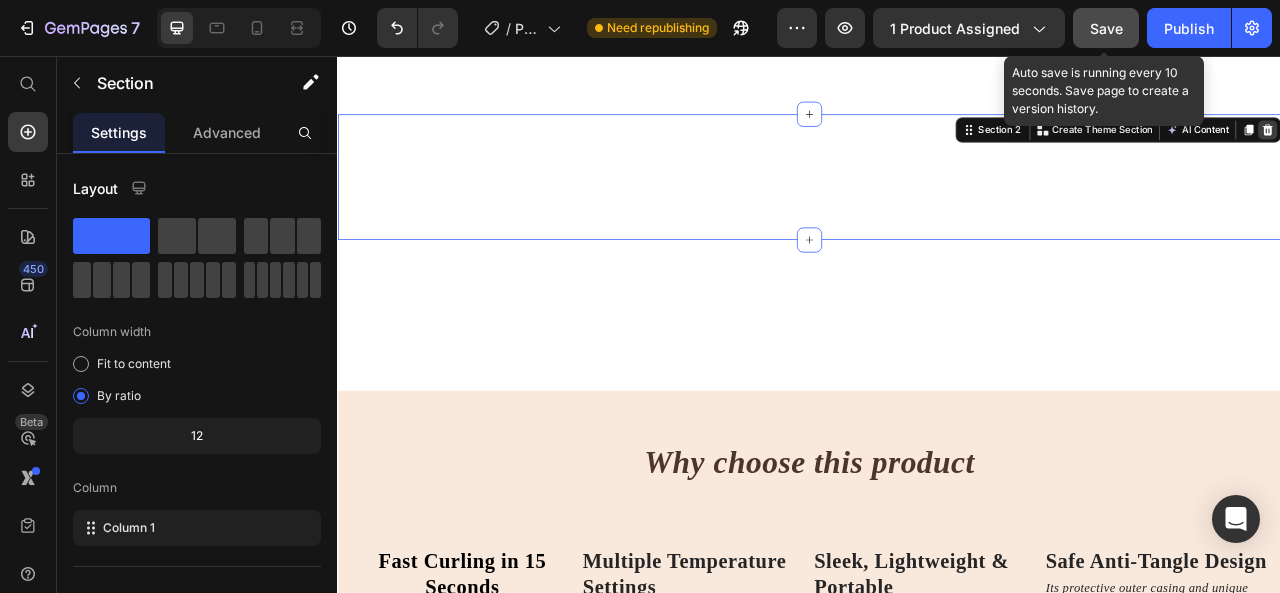click 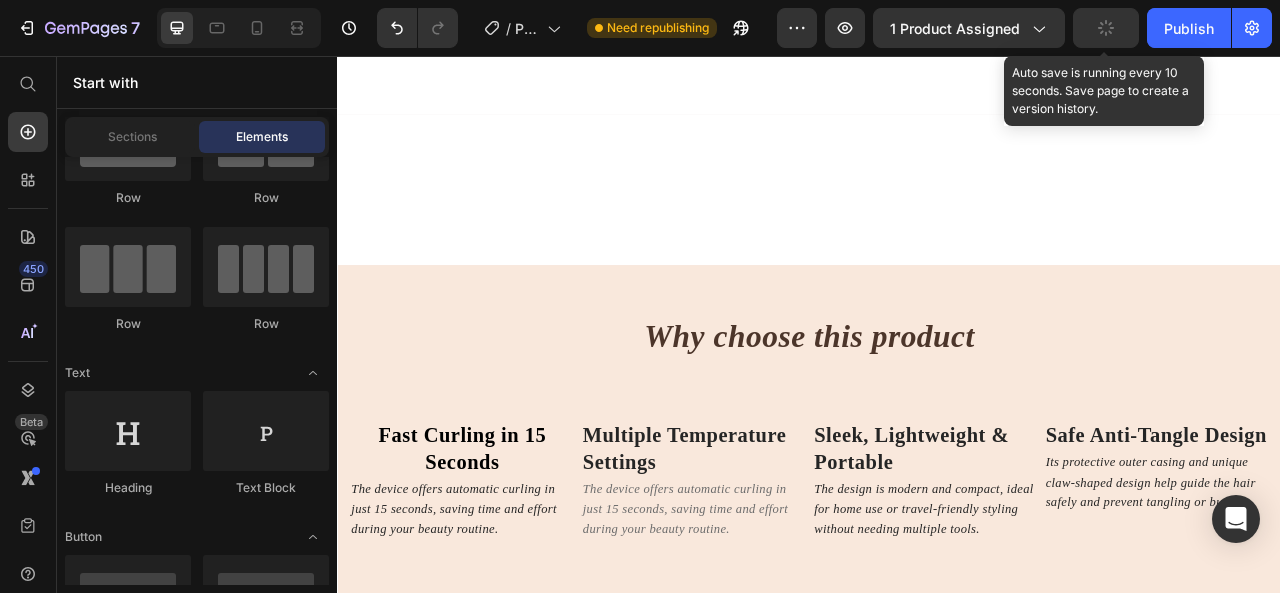 click 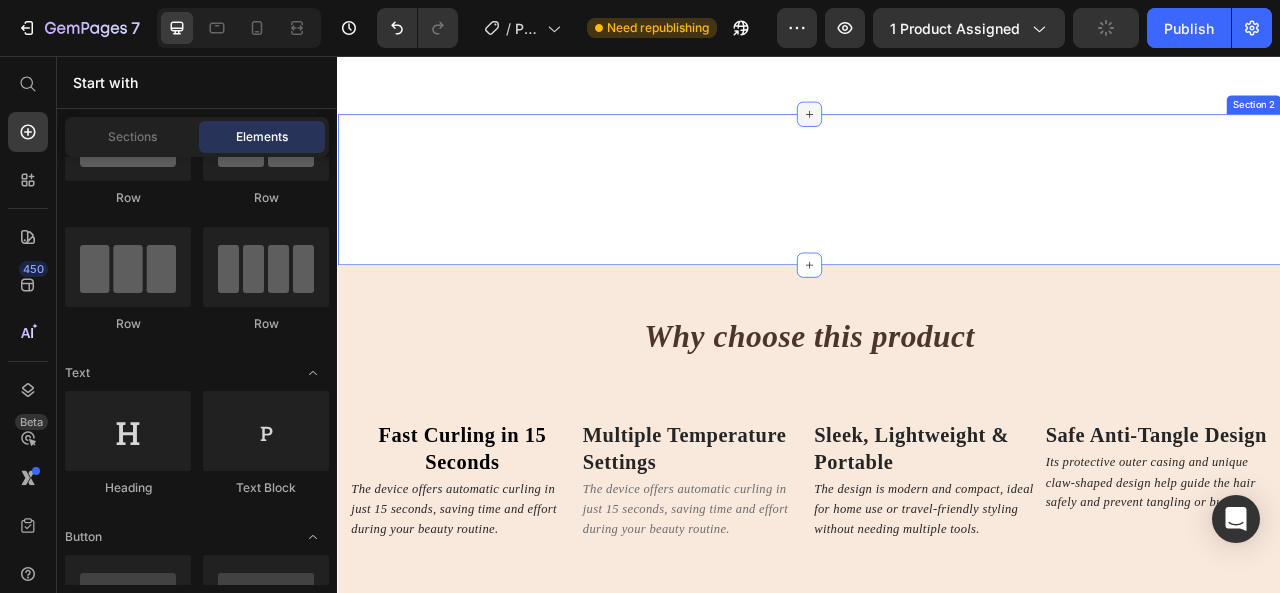click at bounding box center [937, 130] 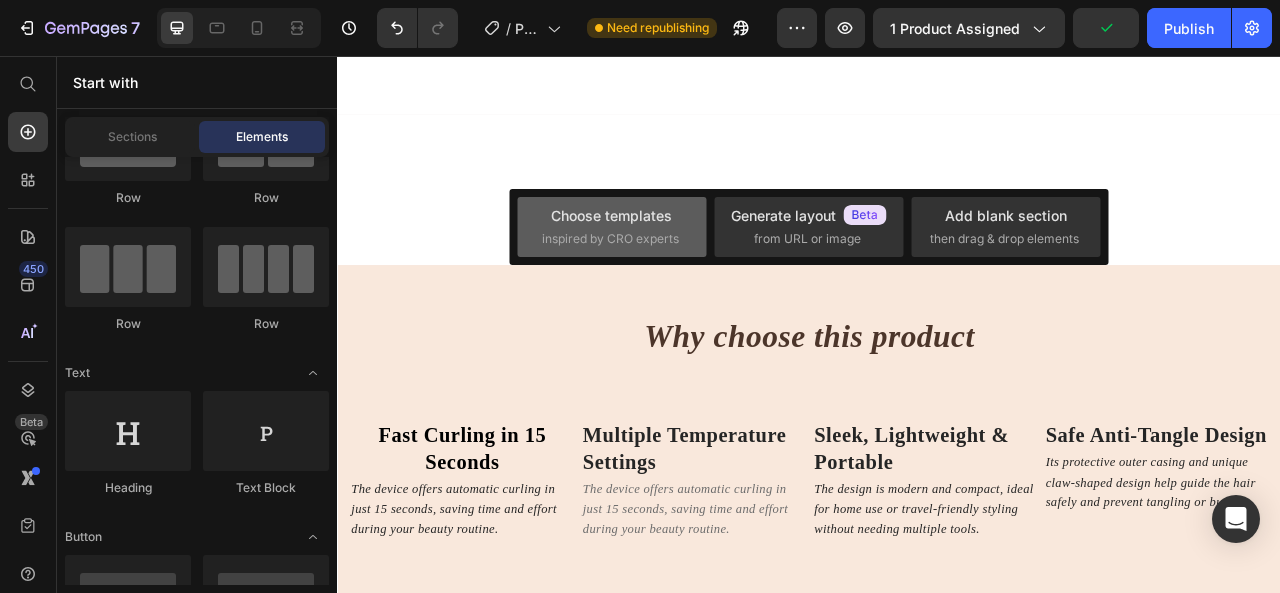 click on "inspired by CRO experts" at bounding box center [610, 239] 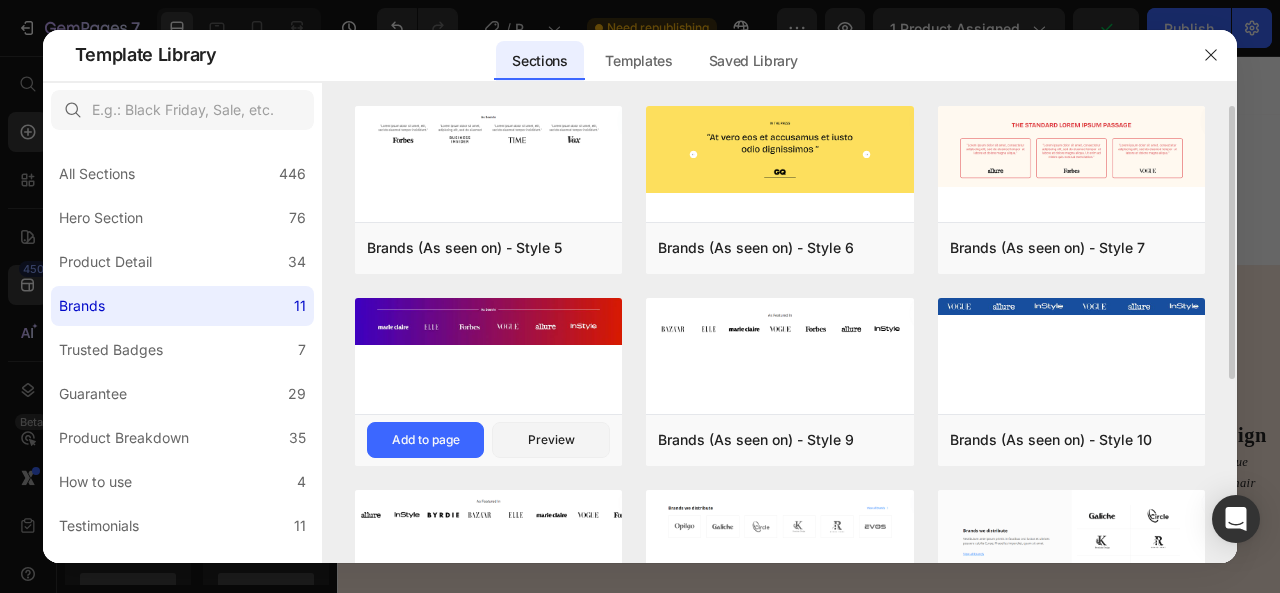 click at bounding box center (489, 321) 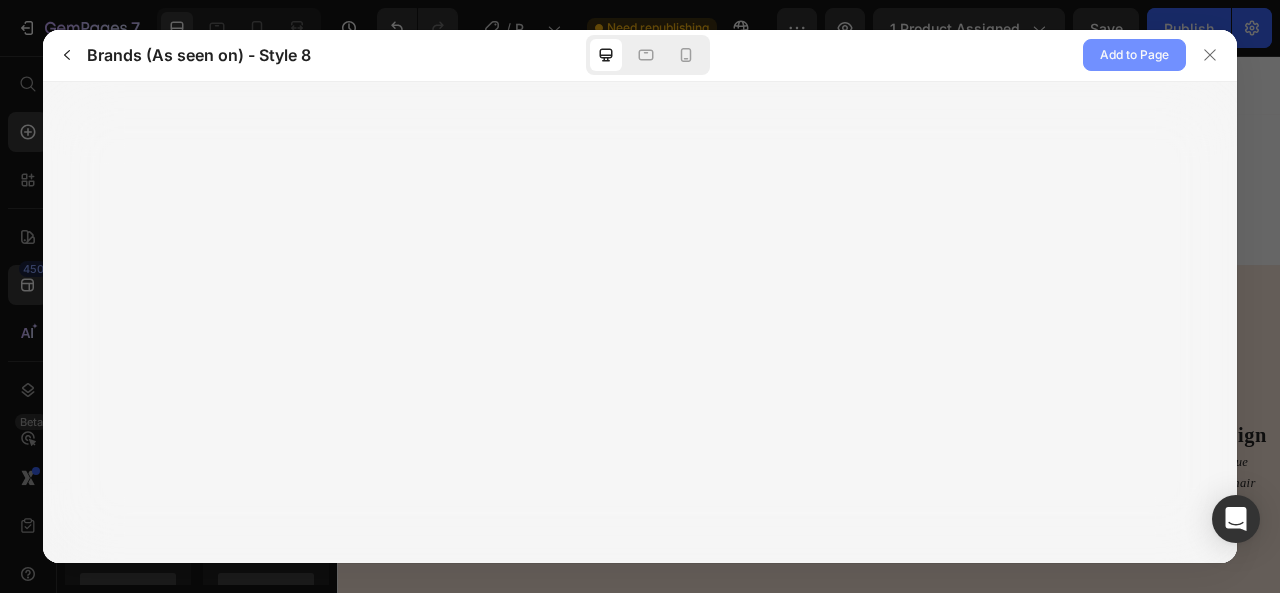 click on "Add to Page" 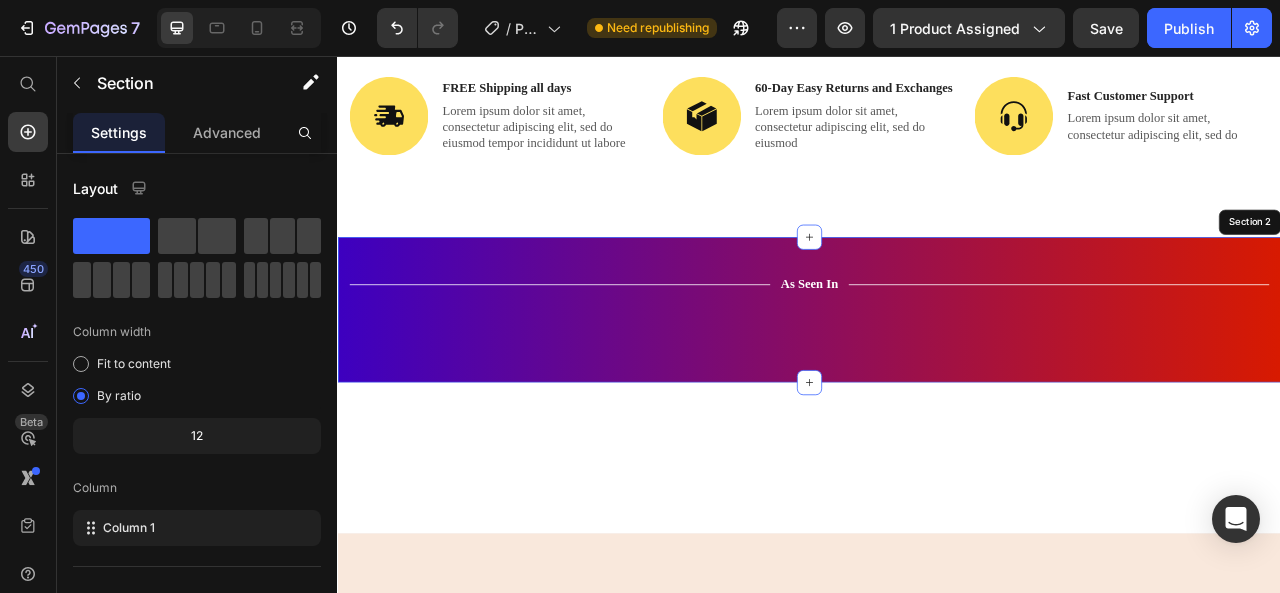 scroll, scrollTop: 1076, scrollLeft: 0, axis: vertical 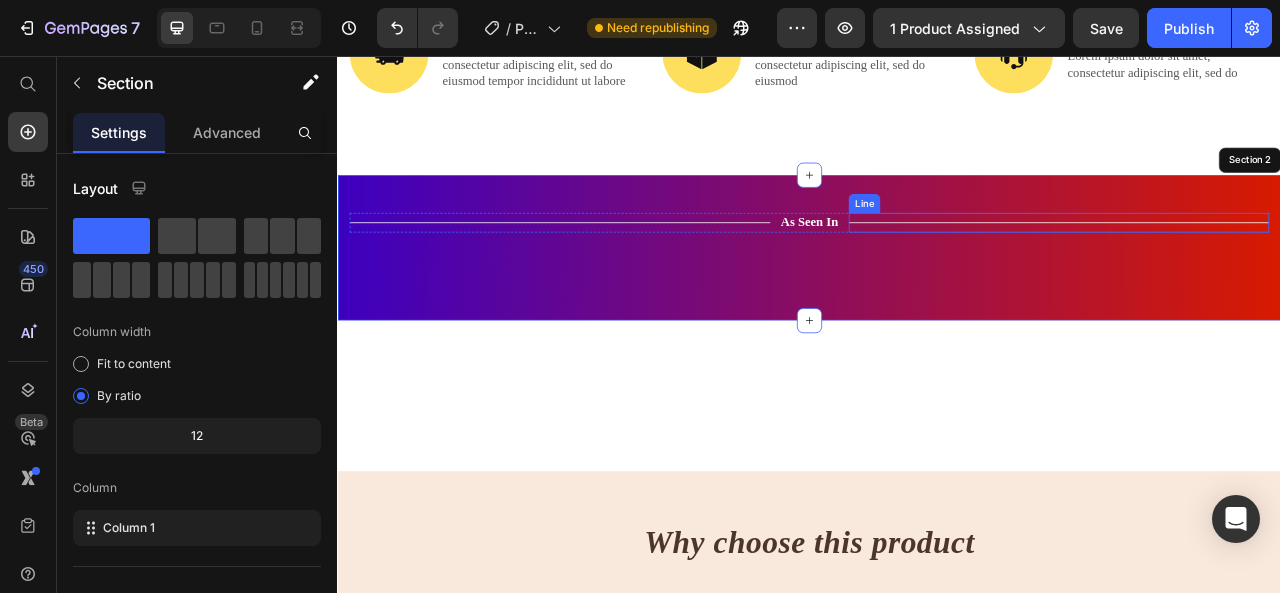 click on "Title Line" at bounding box center (1254, 267) 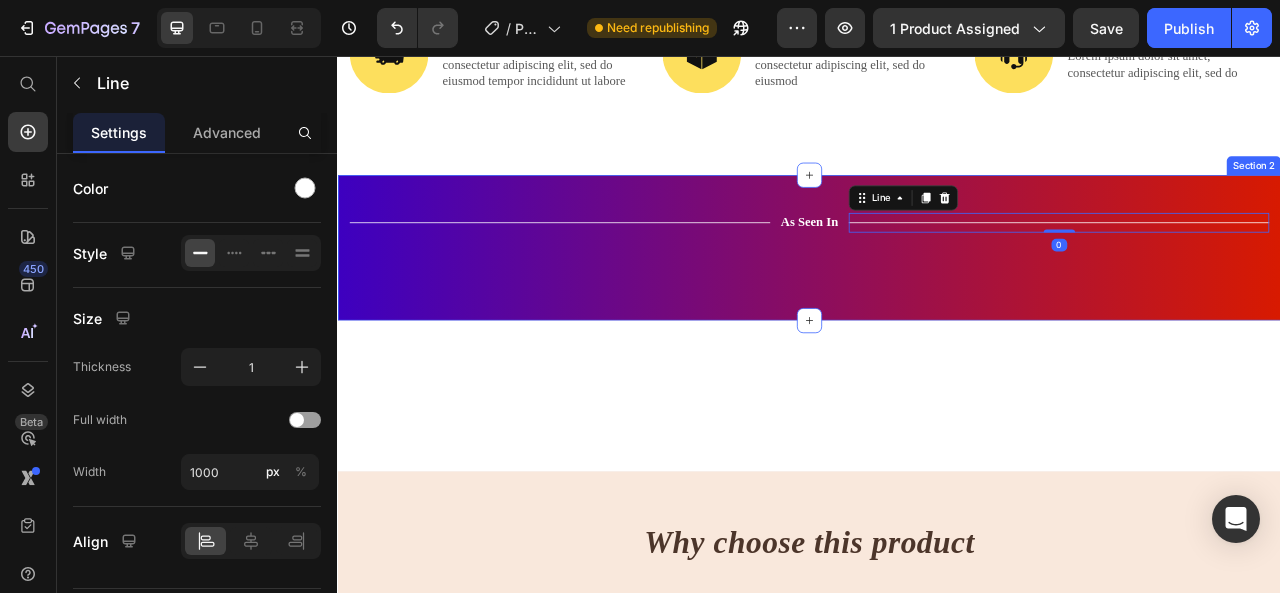 click on "Title Line As Seen In Text Block                Title Line   0 Row Image Image Image Image Image Image Carousel Row Section 2" at bounding box center (937, 299) 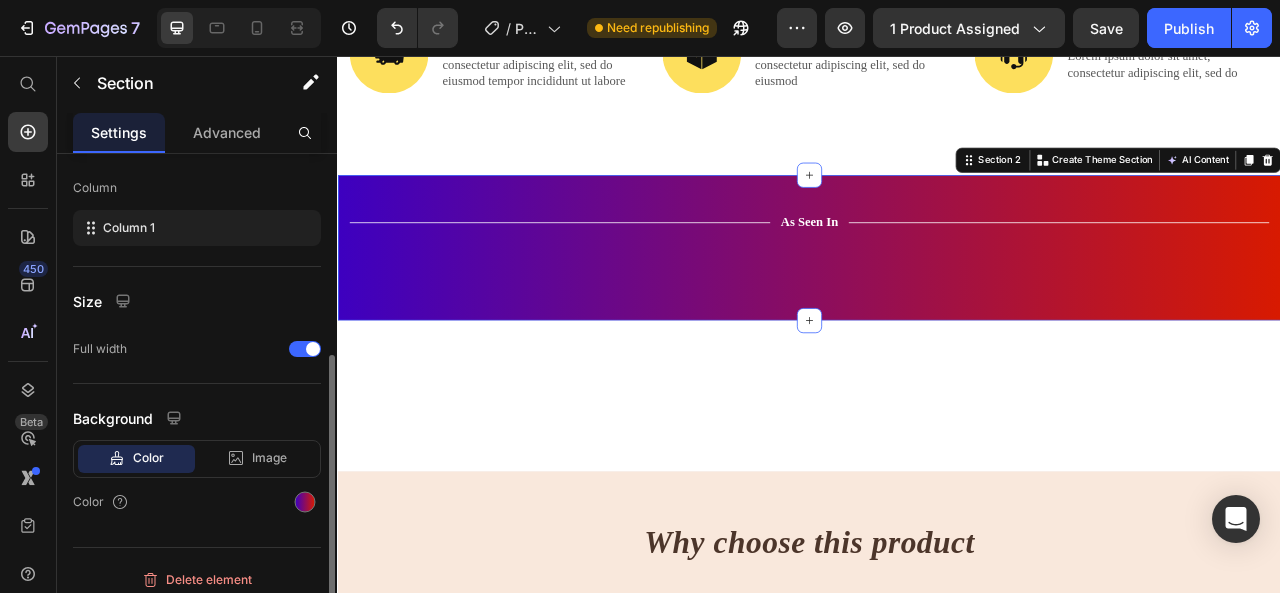 scroll, scrollTop: 310, scrollLeft: 0, axis: vertical 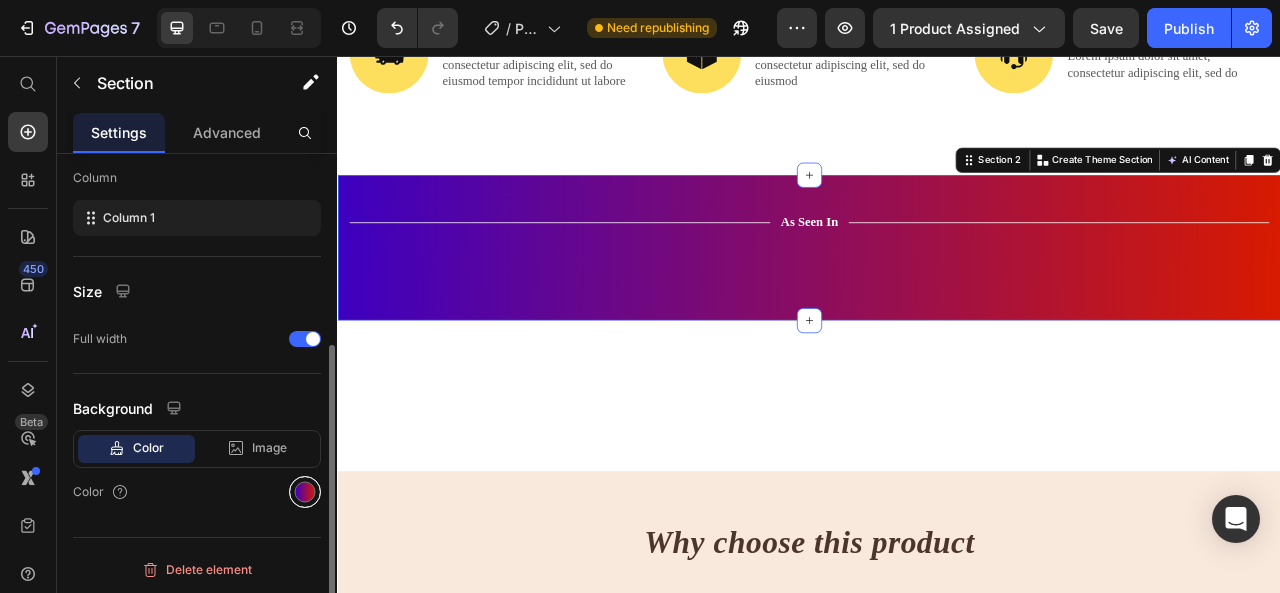 click at bounding box center [305, 492] 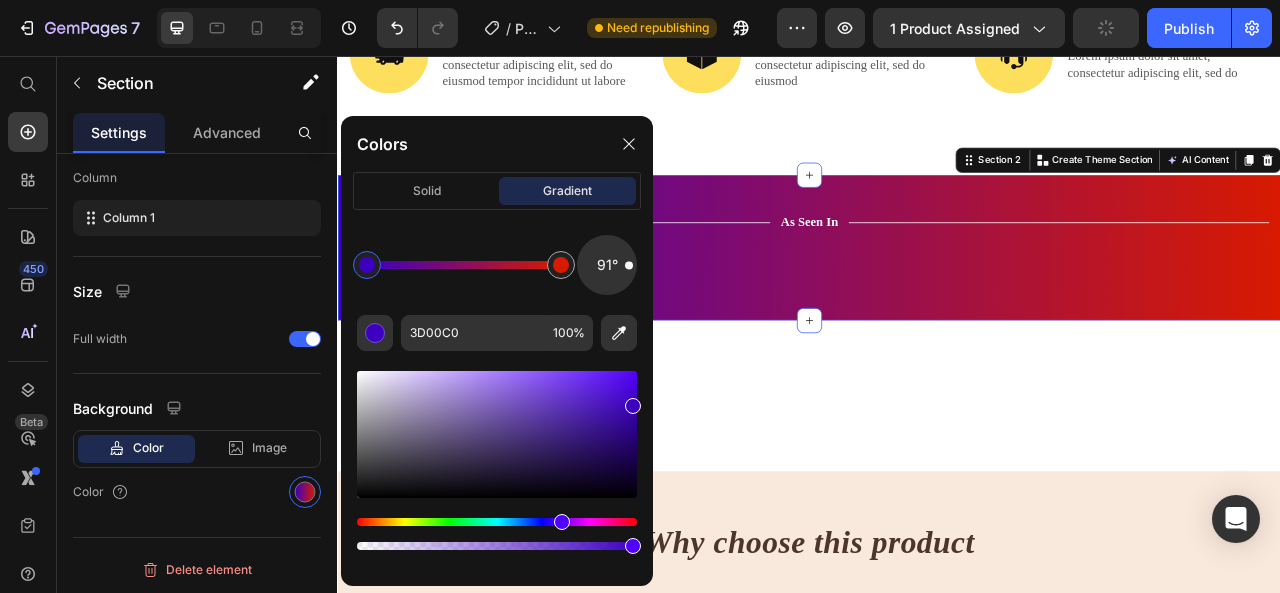 click on "Colors solid gradient 91° 3D00C0 100 %" 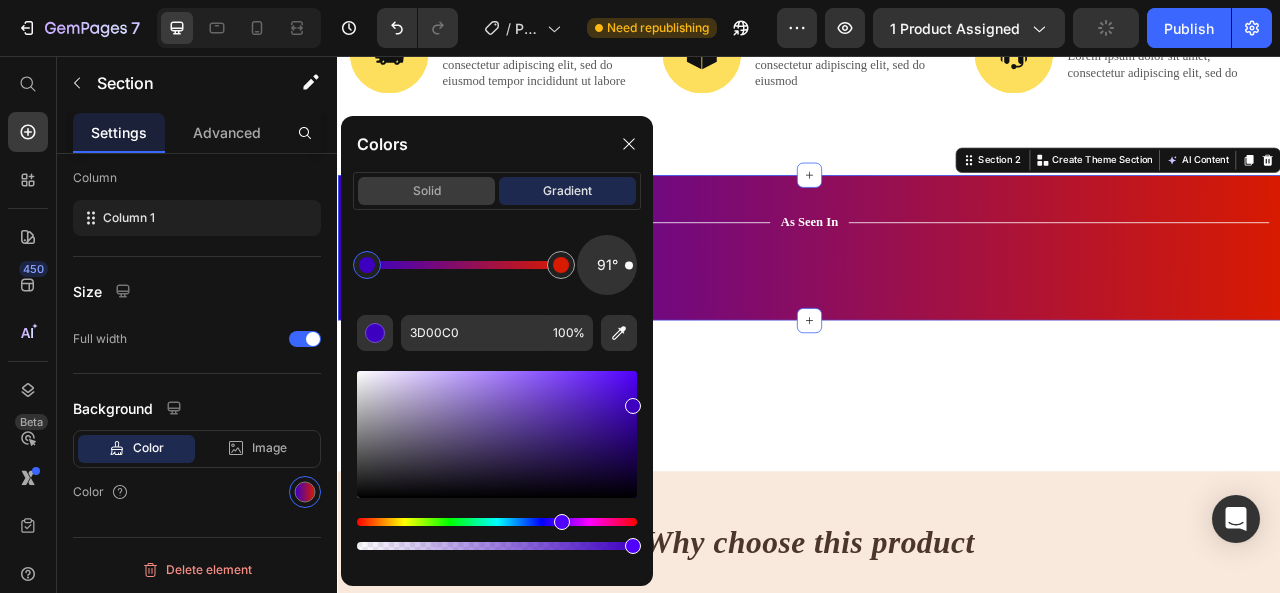 click on "solid" 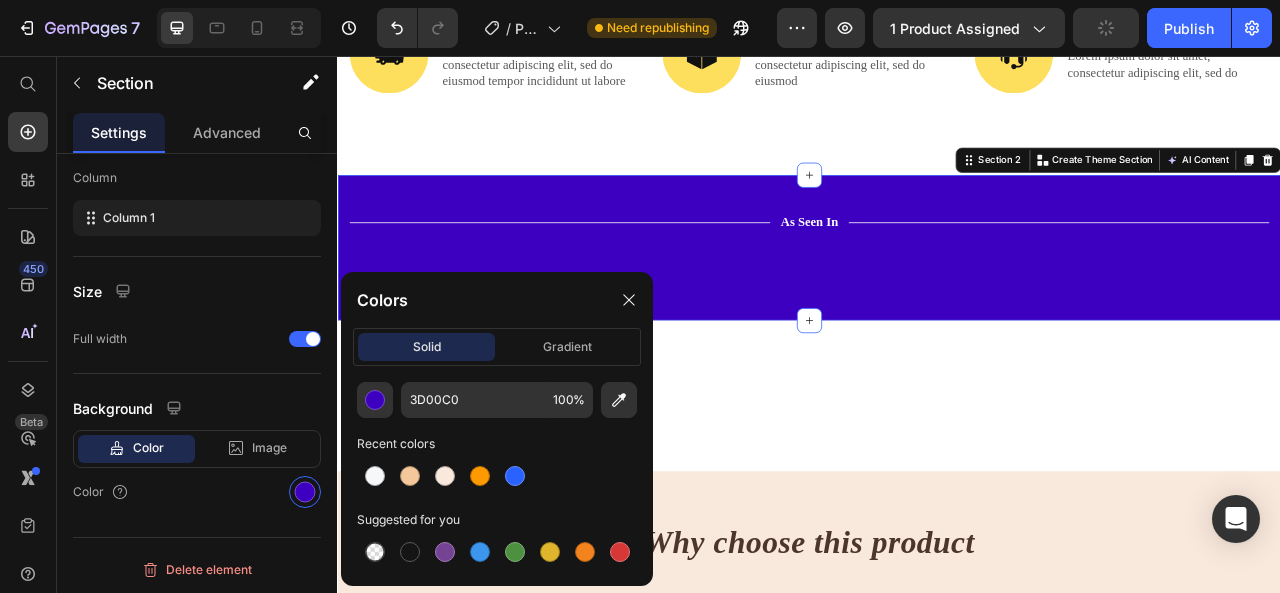 click on "solid gradient" 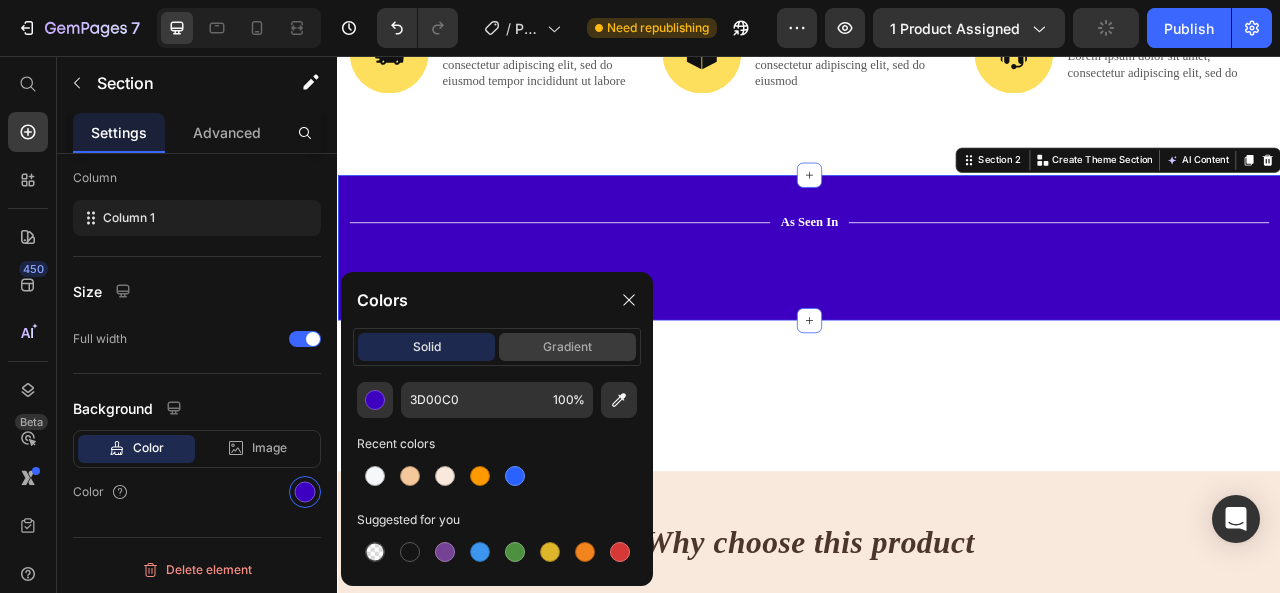 click on "gradient" 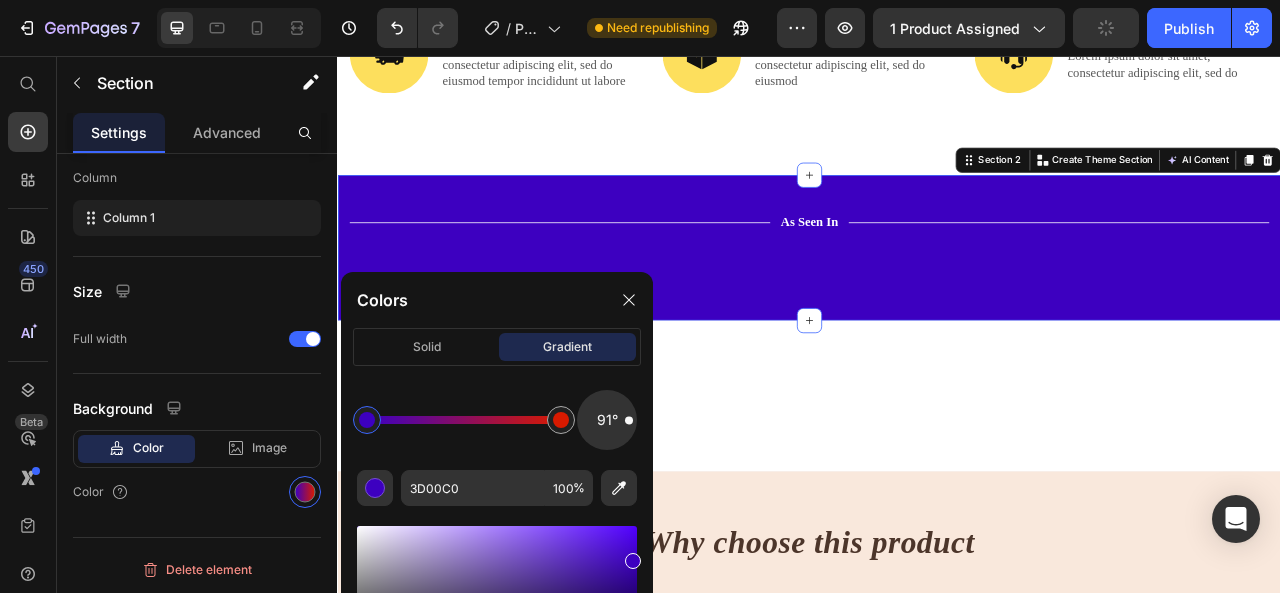 click on "Colors solid gradient 91° 3D00C0 100 %" 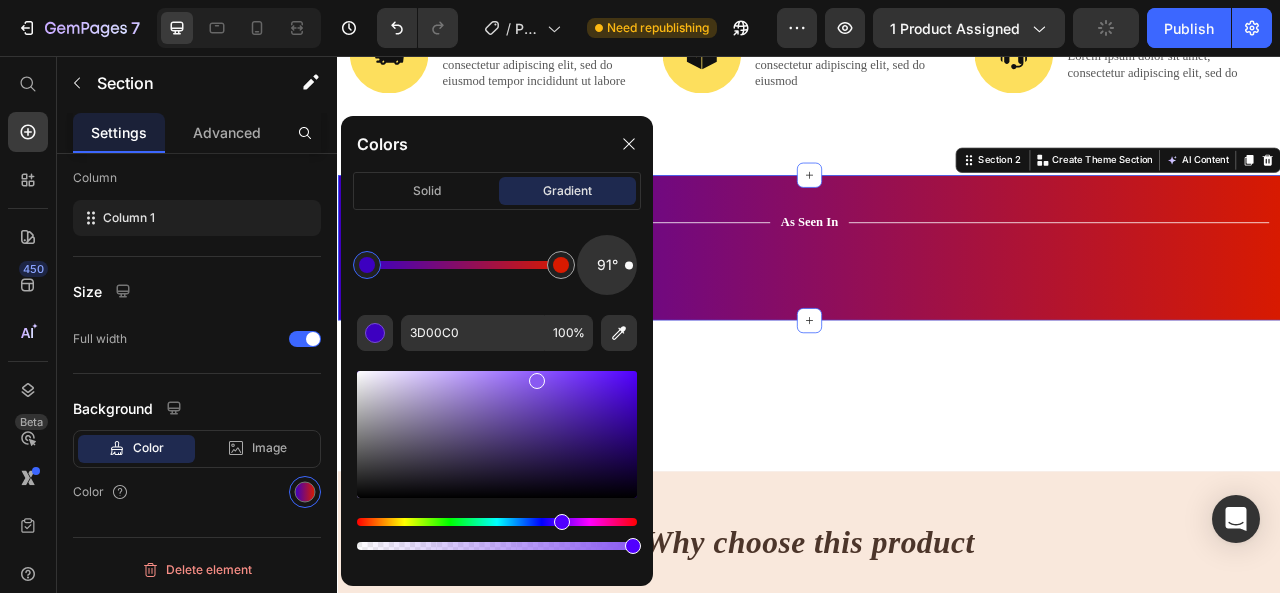drag, startPoint x: 628, startPoint y: 407, endPoint x: 535, endPoint y: 376, distance: 98.03061 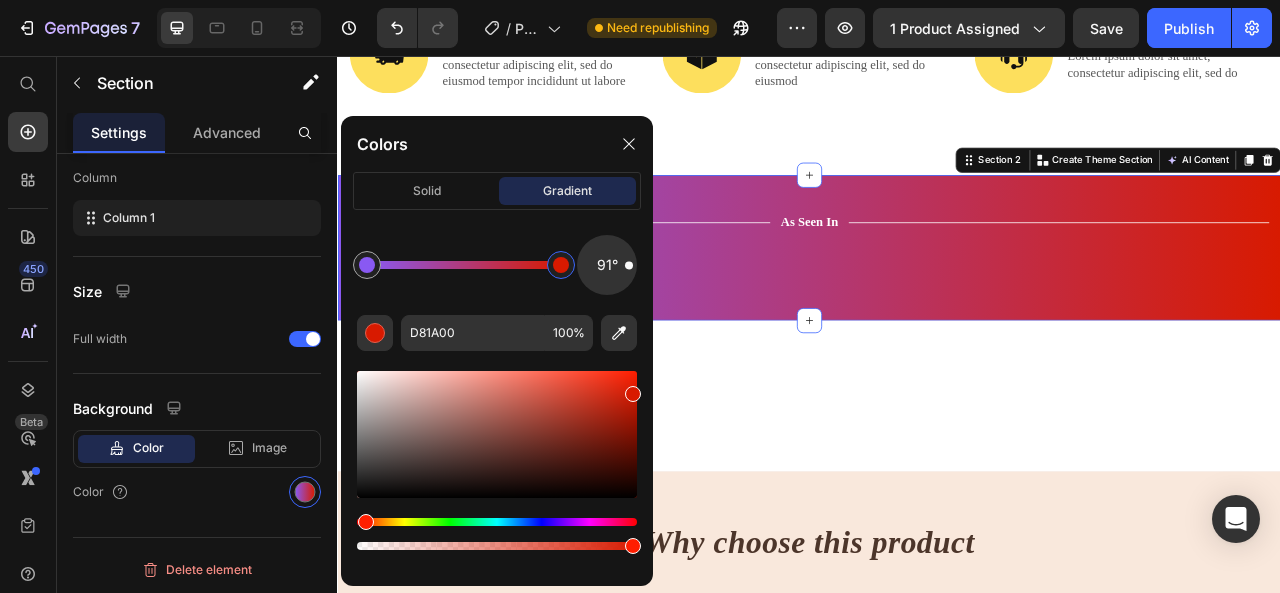 click at bounding box center (561, 265) 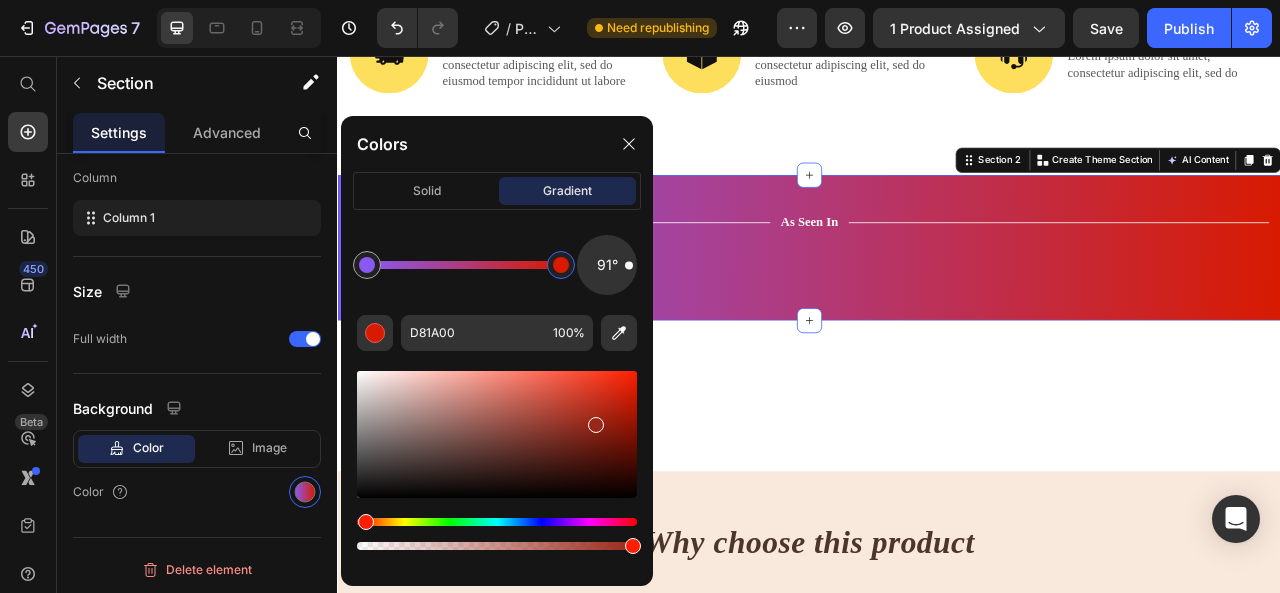 drag, startPoint x: 628, startPoint y: 392, endPoint x: 592, endPoint y: 423, distance: 47.507893 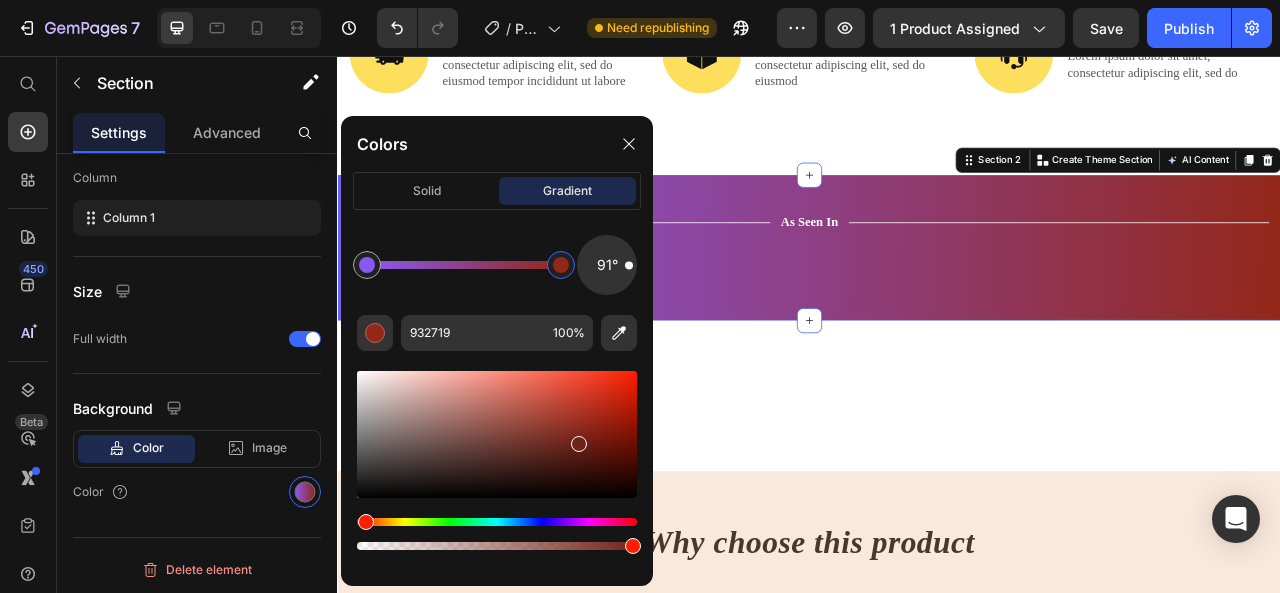 drag, startPoint x: 594, startPoint y: 426, endPoint x: 574, endPoint y: 437, distance: 22.825424 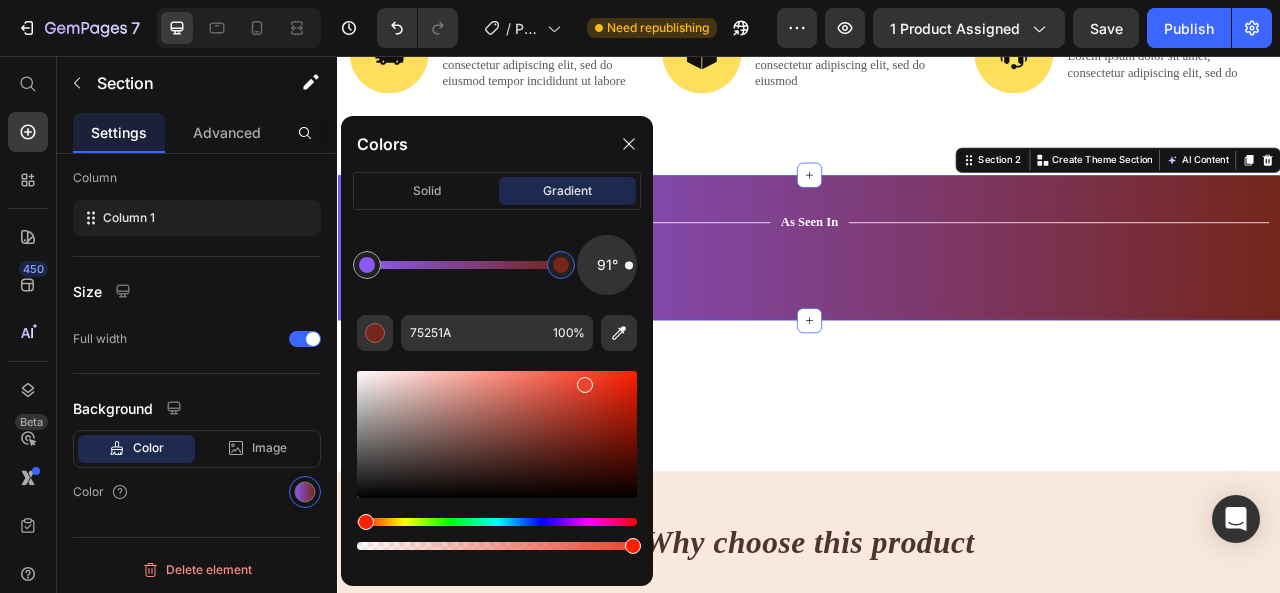 drag, startPoint x: 574, startPoint y: 437, endPoint x: 578, endPoint y: 373, distance: 64.12488 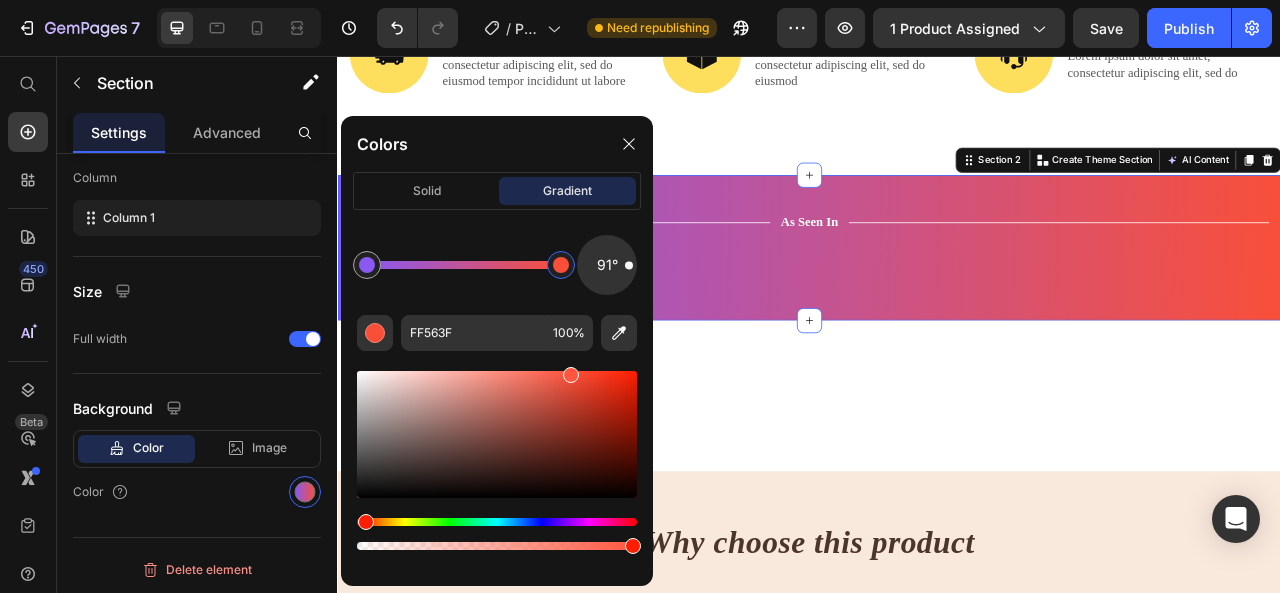 drag, startPoint x: 578, startPoint y: 373, endPoint x: 567, endPoint y: 367, distance: 12.529964 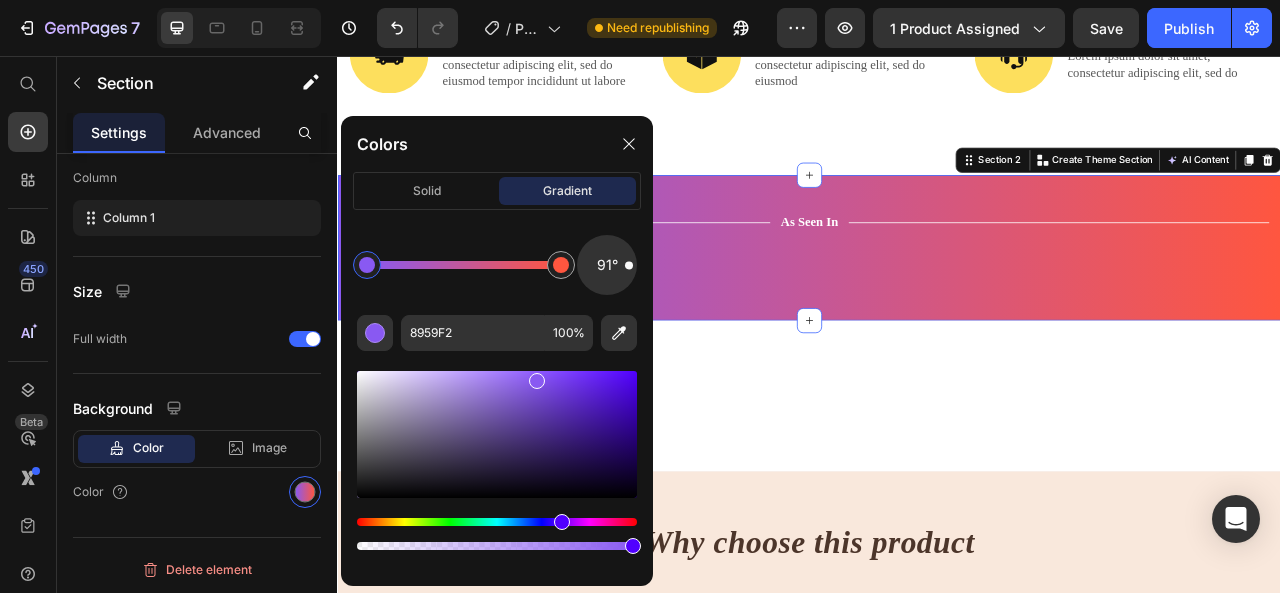 click at bounding box center [367, 265] 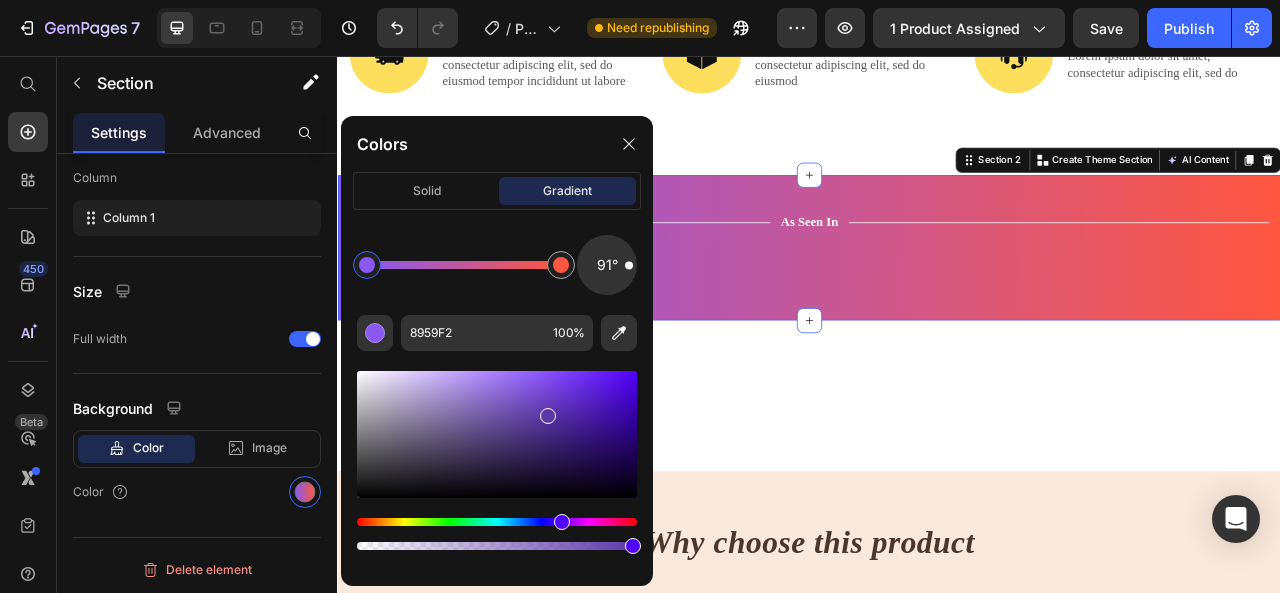 drag, startPoint x: 536, startPoint y: 386, endPoint x: 546, endPoint y: 412, distance: 27.856777 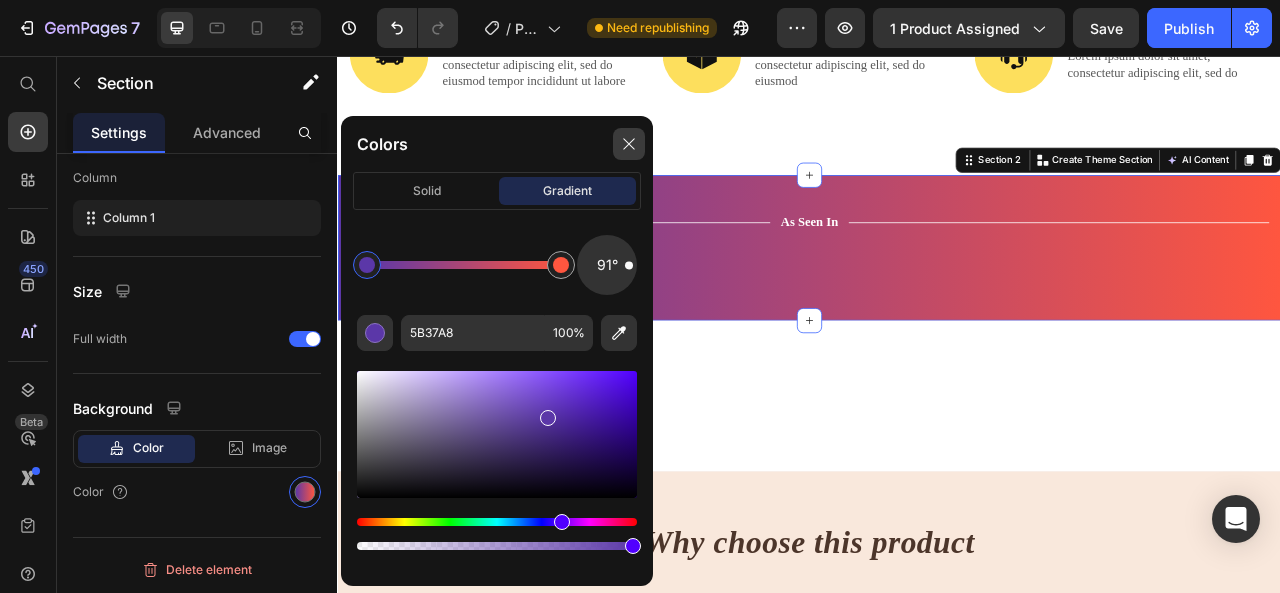 click at bounding box center [629, 144] 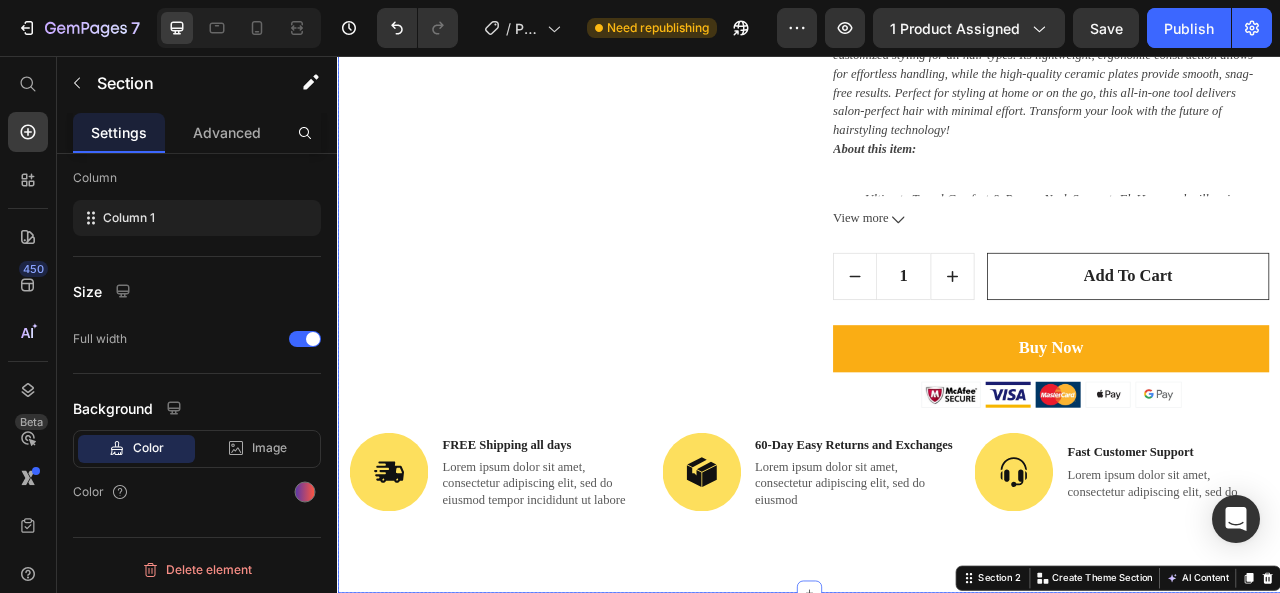 scroll, scrollTop: 876, scrollLeft: 0, axis: vertical 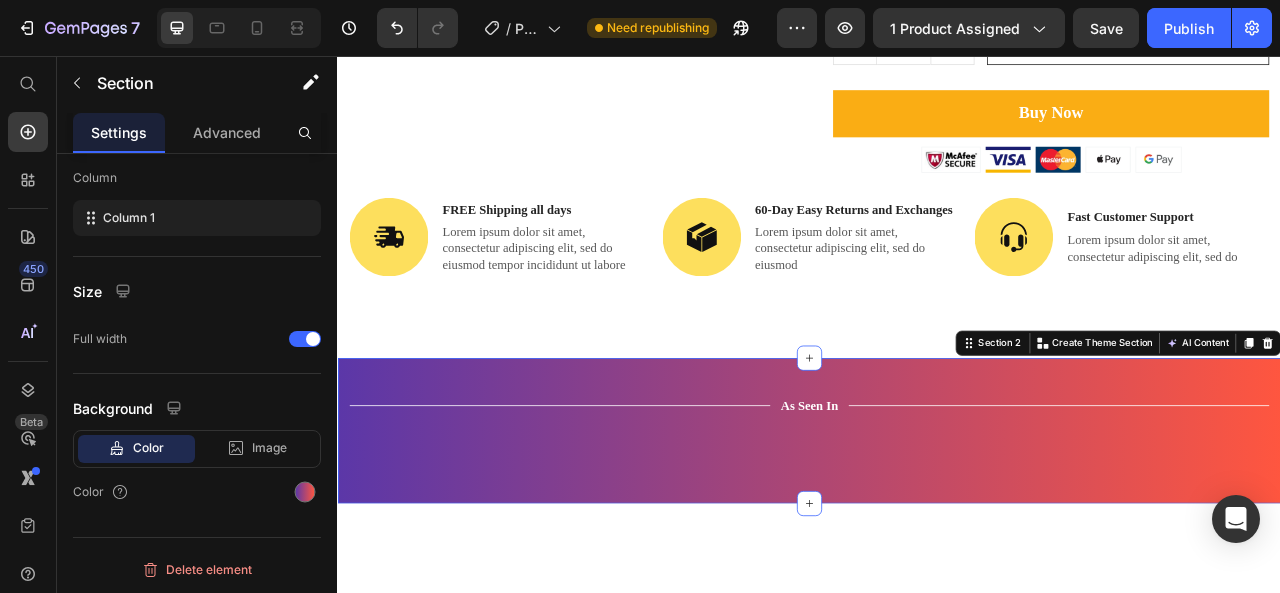 click on "Title Line As Seen In Text Block                Title Line Row Image Image Image Image Image Image Carousel Row Section 2   You can create reusable sections Create Theme Section AI Content Write with GemAI What would you like to describe here? Tone and Voice Persuasive Product Automatic Hair Straightening and Curling Iron with Adjustable Temperature Show more Generate" at bounding box center [937, 532] 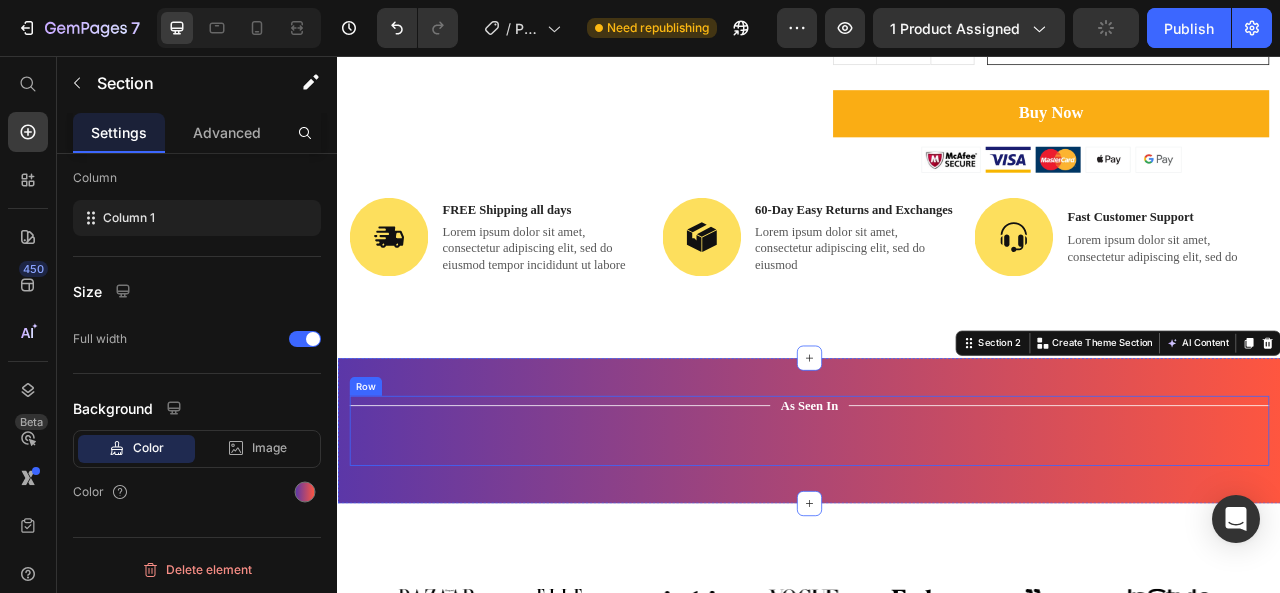 click on "Title Line" at bounding box center (1254, 500) 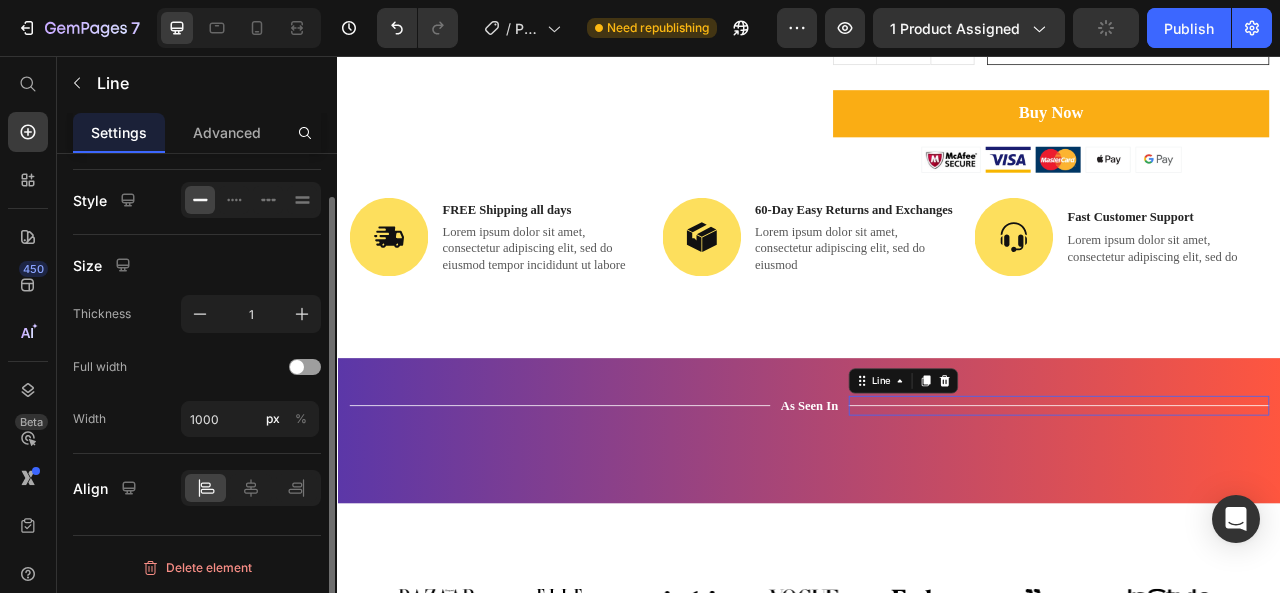 scroll, scrollTop: 0, scrollLeft: 0, axis: both 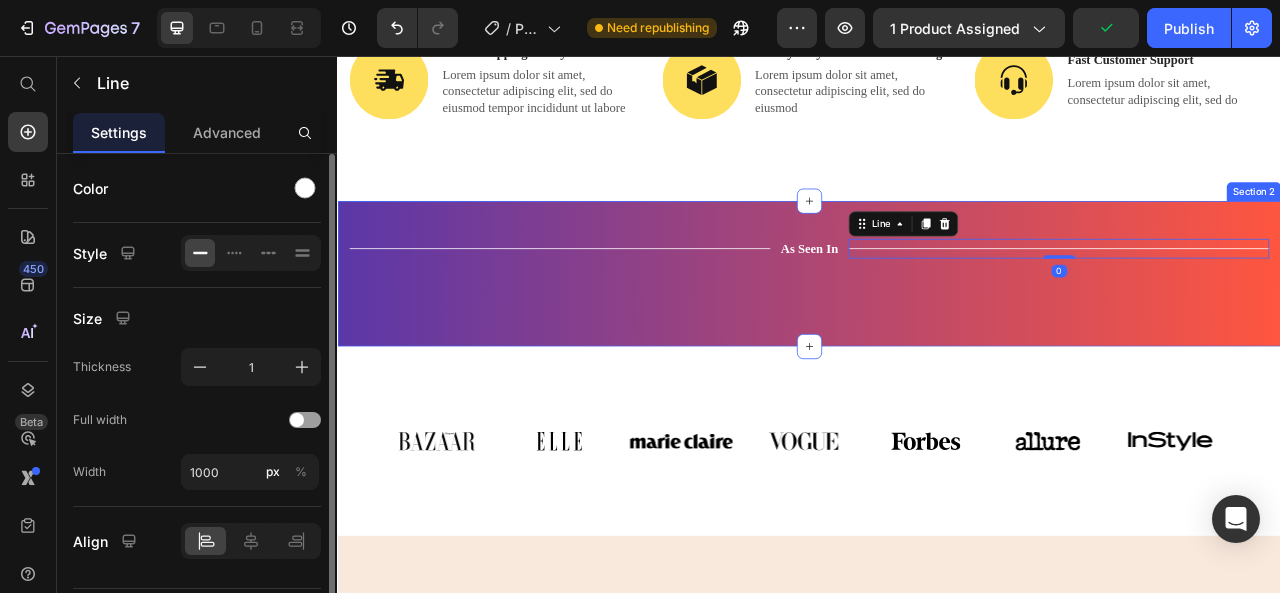click on "Title Line As Seen In Text Block                Title Line   0 Row Image Image Image Image Image Image Carousel Row Section 2" at bounding box center [937, 332] 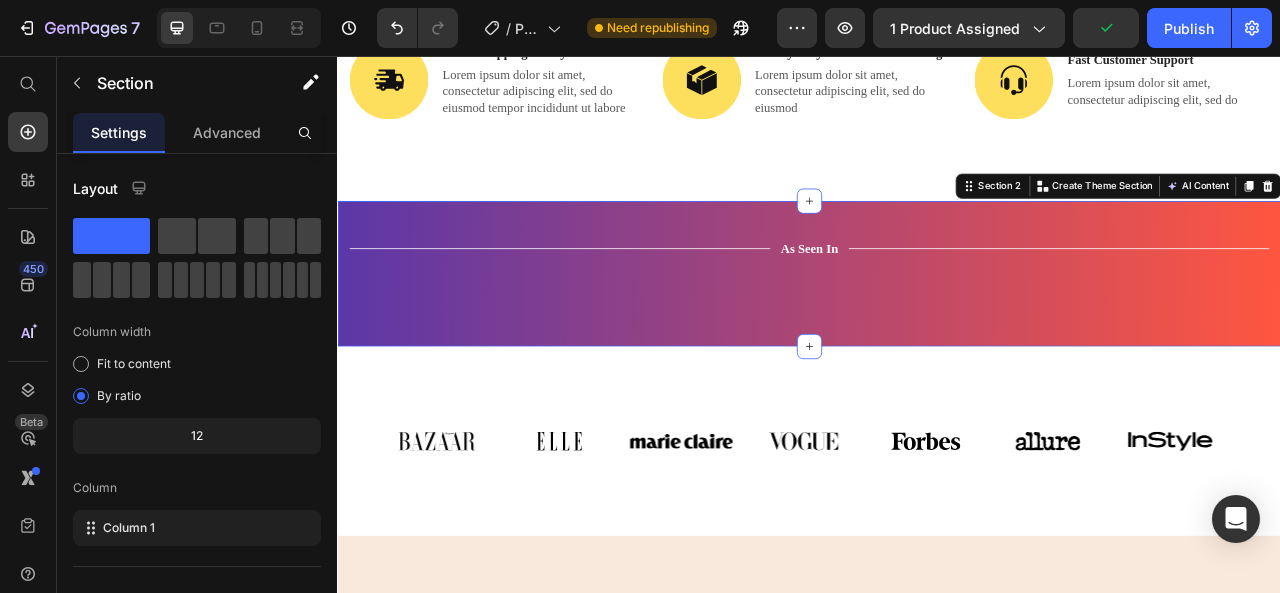 click on "Title Line As Seen In Text Block                Title Line Row Image Image Image Image Image Image Carousel Row Section 2   You can create reusable sections Create Theme Section AI Content Write with GemAI What would you like to describe here? Tone and Voice Persuasive Product Automatic Hair Straightening and Curling Iron with Adjustable Temperature Show more Generate" at bounding box center [937, 332] 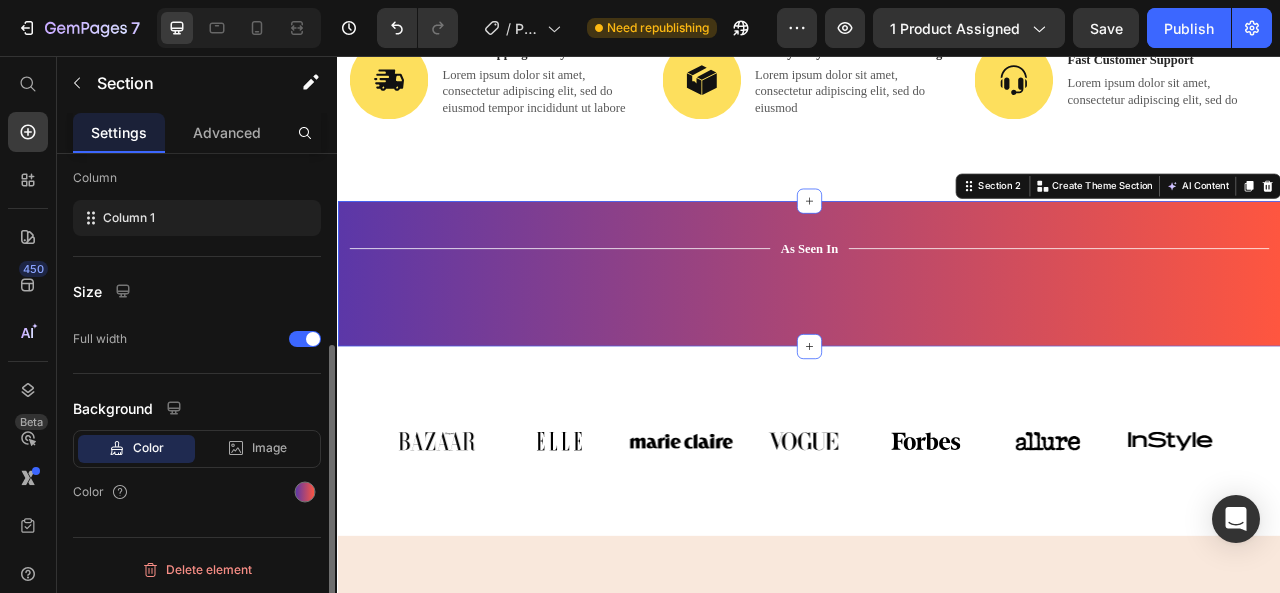 scroll, scrollTop: 310, scrollLeft: 0, axis: vertical 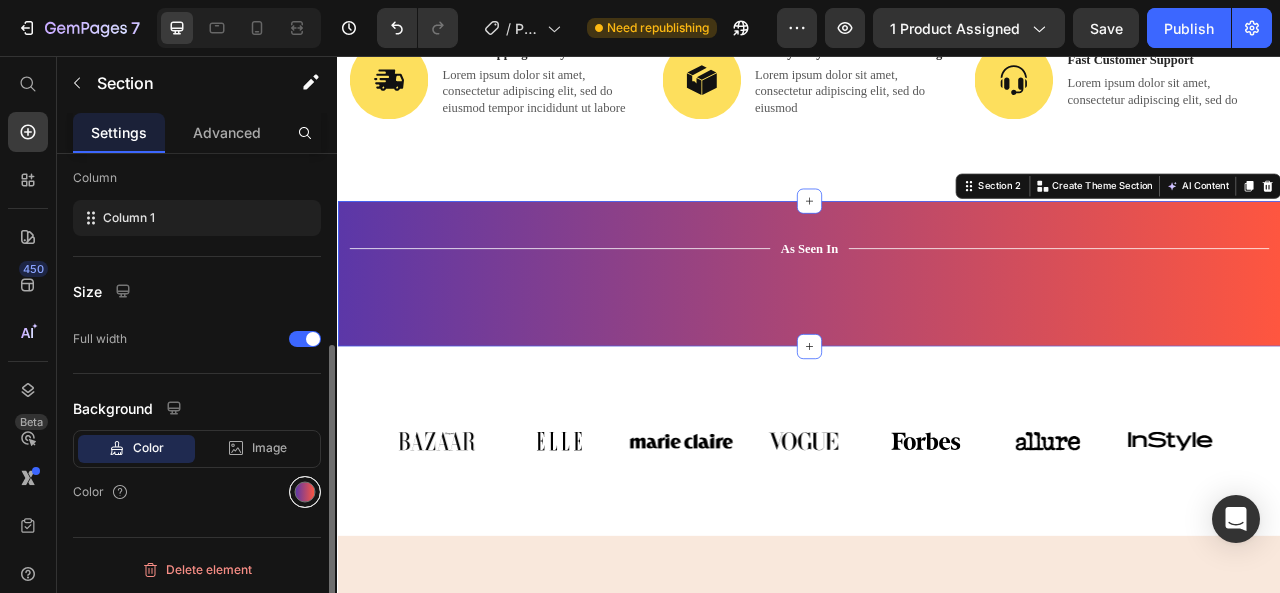 click at bounding box center (305, 492) 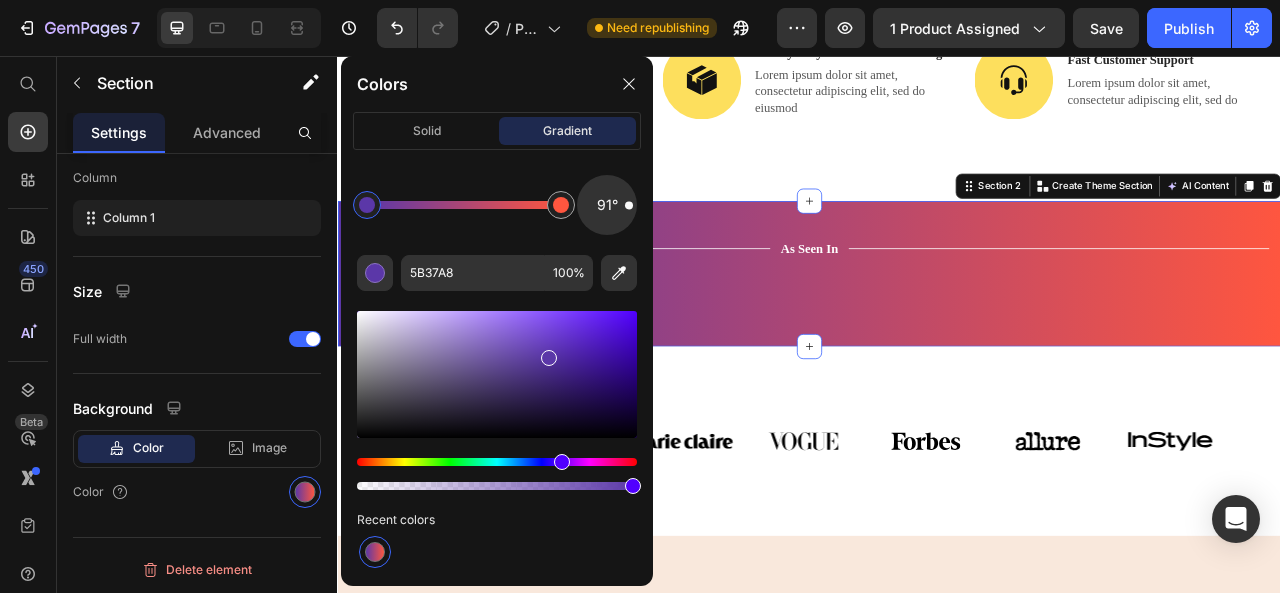 click at bounding box center (497, 474) 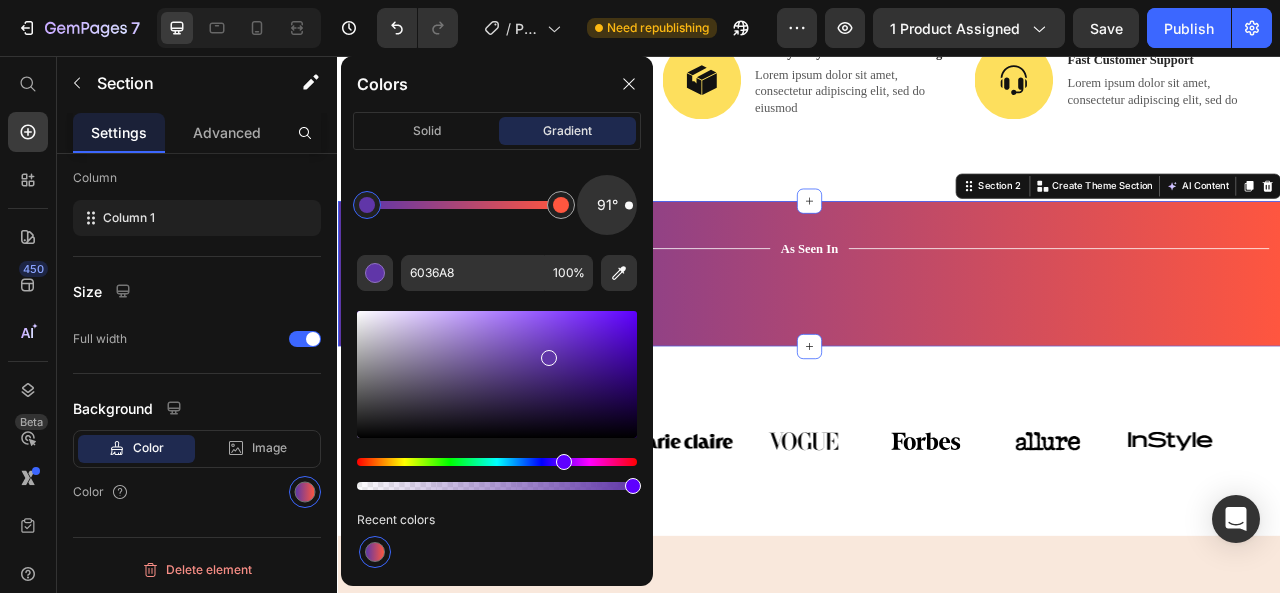 click at bounding box center [564, 462] 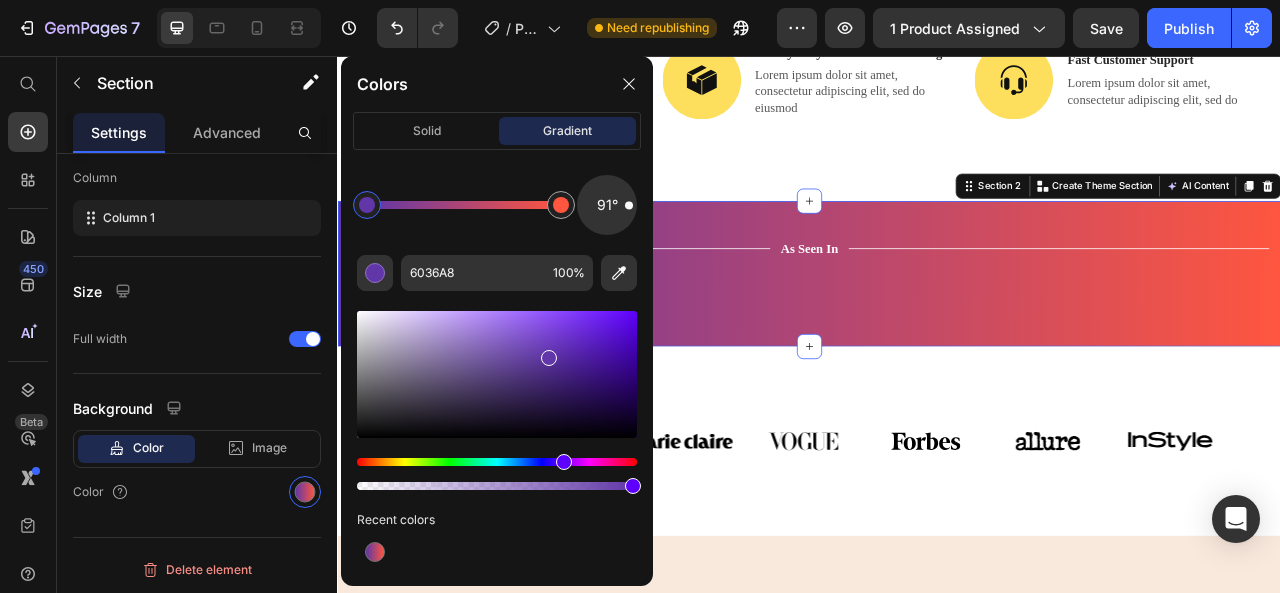 scroll, scrollTop: 310, scrollLeft: 0, axis: vertical 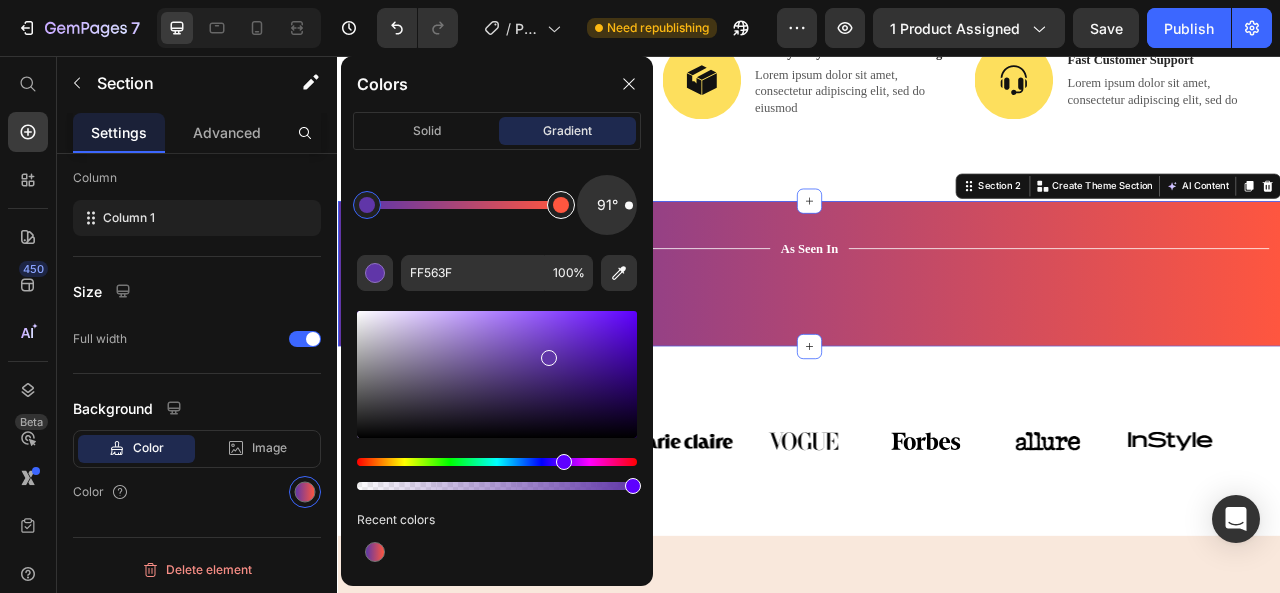 click at bounding box center [561, 205] 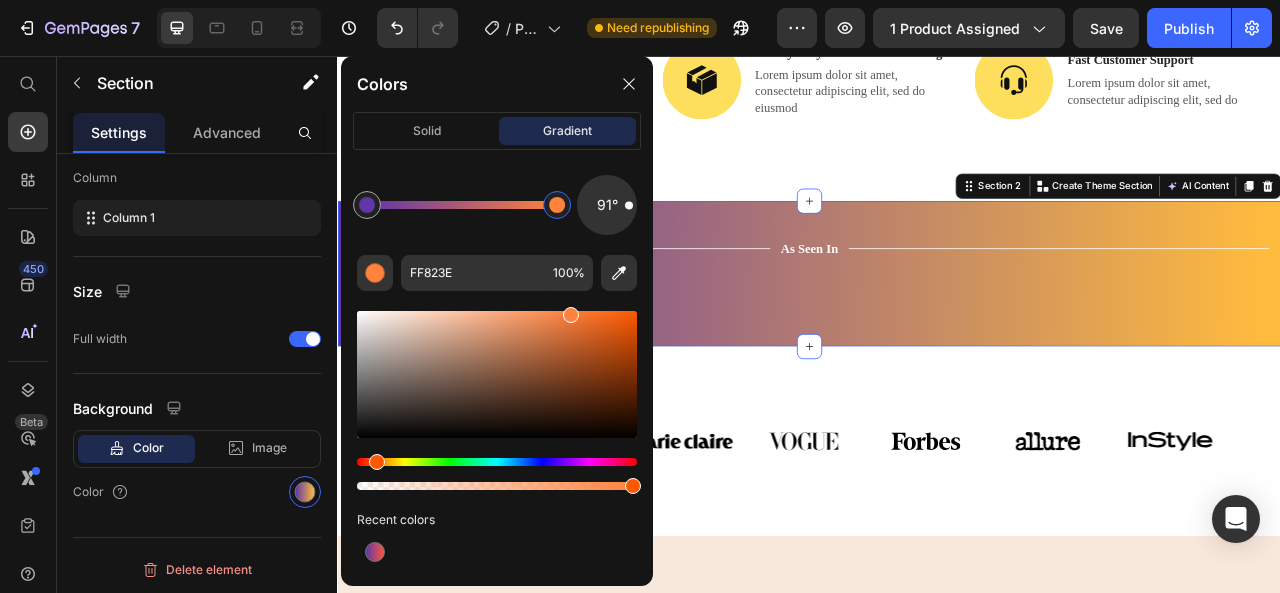 click at bounding box center (377, 462) 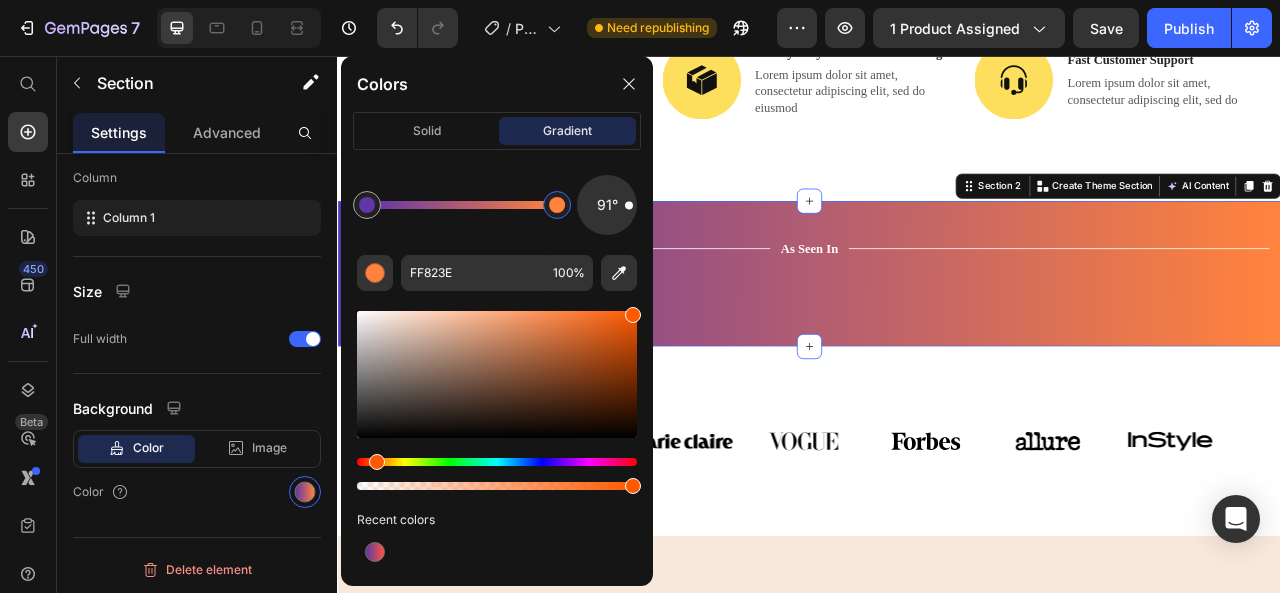 drag, startPoint x: 582, startPoint y: 311, endPoint x: 642, endPoint y: 305, distance: 60.299255 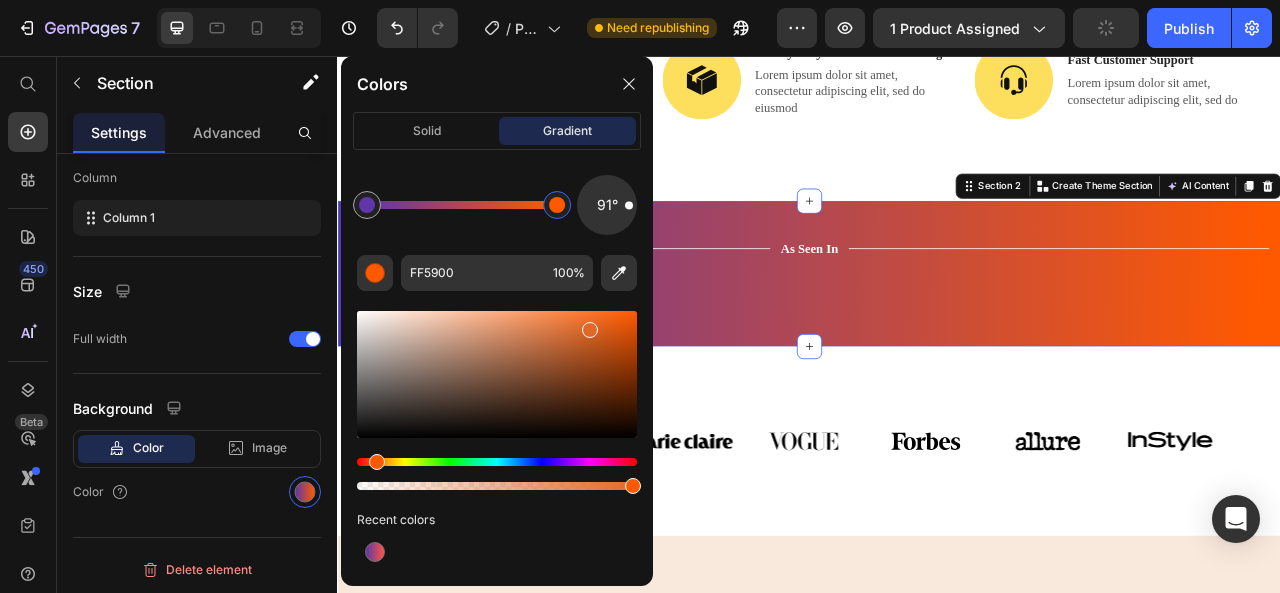 drag, startPoint x: 629, startPoint y: 317, endPoint x: 589, endPoint y: 325, distance: 40.792156 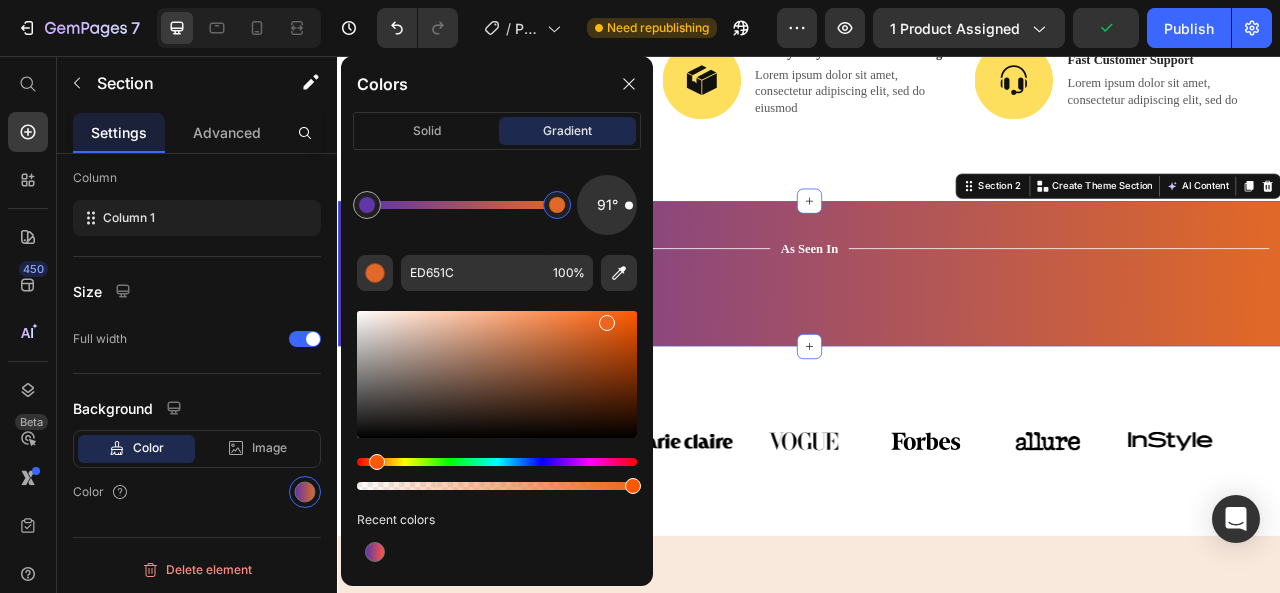 drag, startPoint x: 590, startPoint y: 325, endPoint x: 606, endPoint y: 318, distance: 17.464249 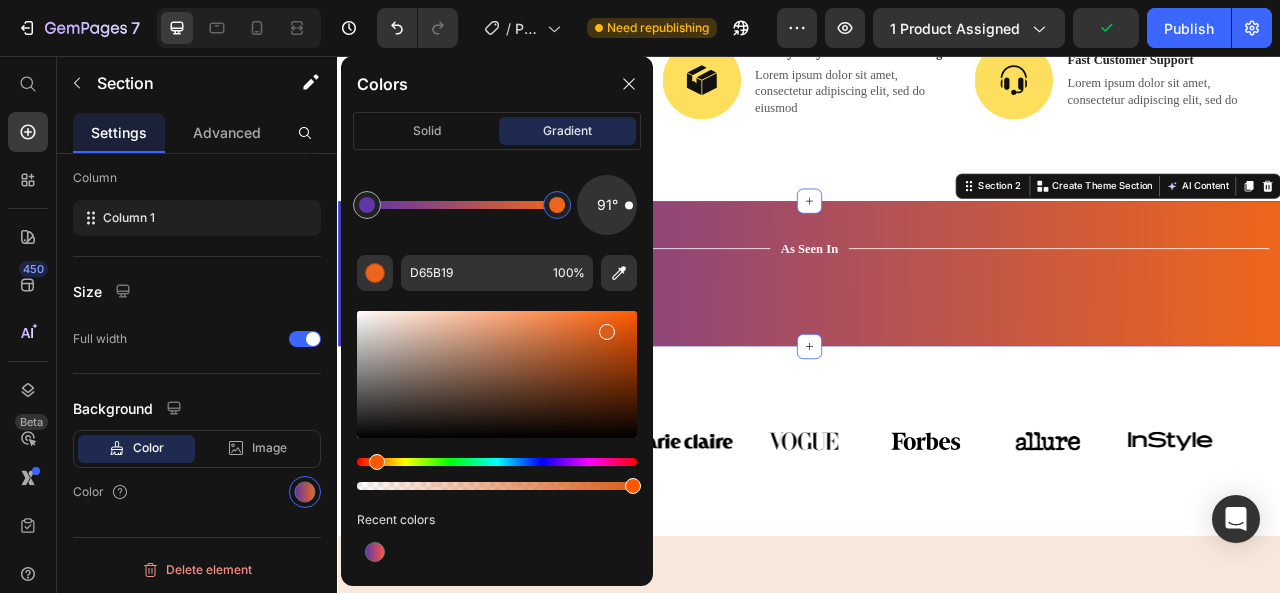 click at bounding box center [607, 332] 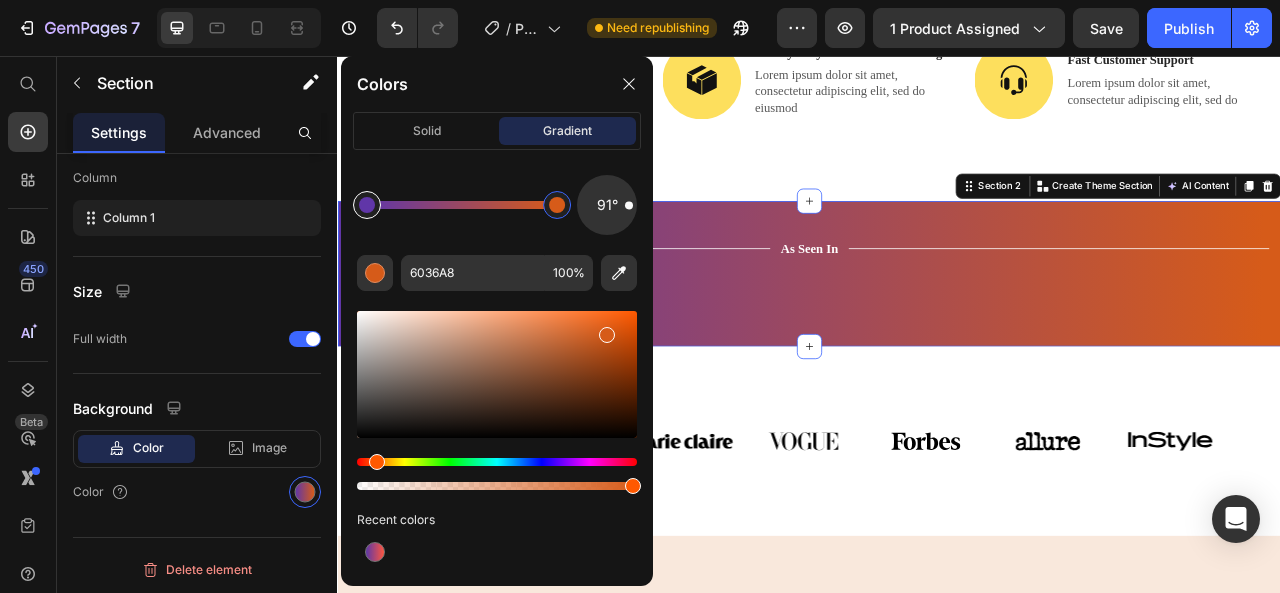 click at bounding box center [367, 205] 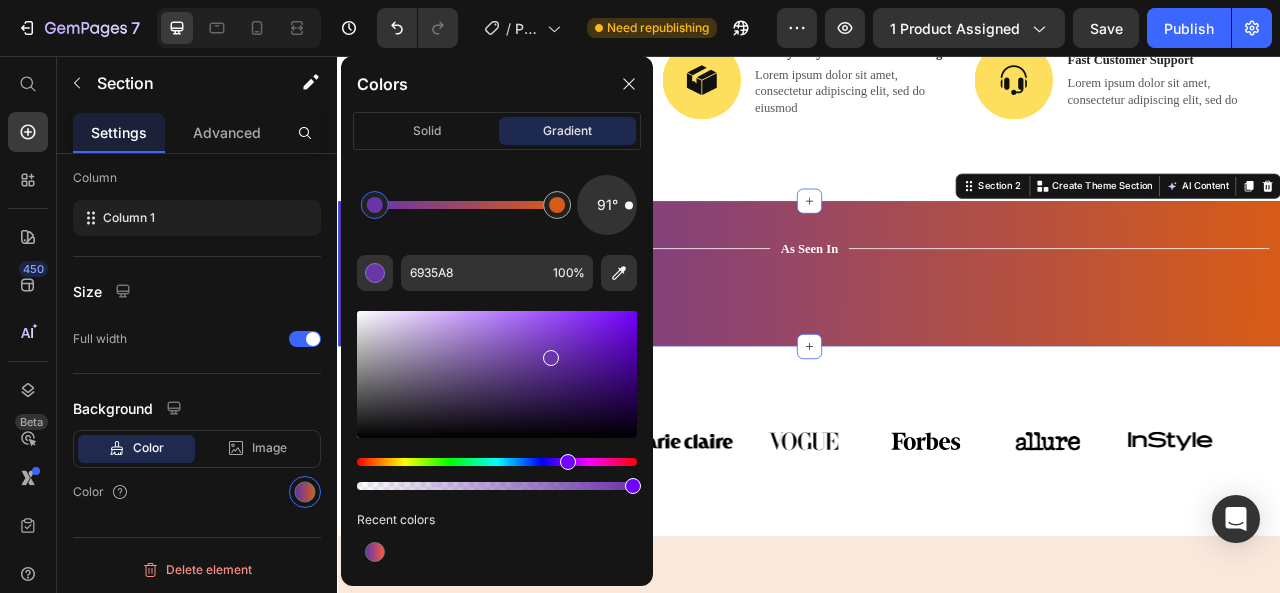 click at bounding box center [568, 462] 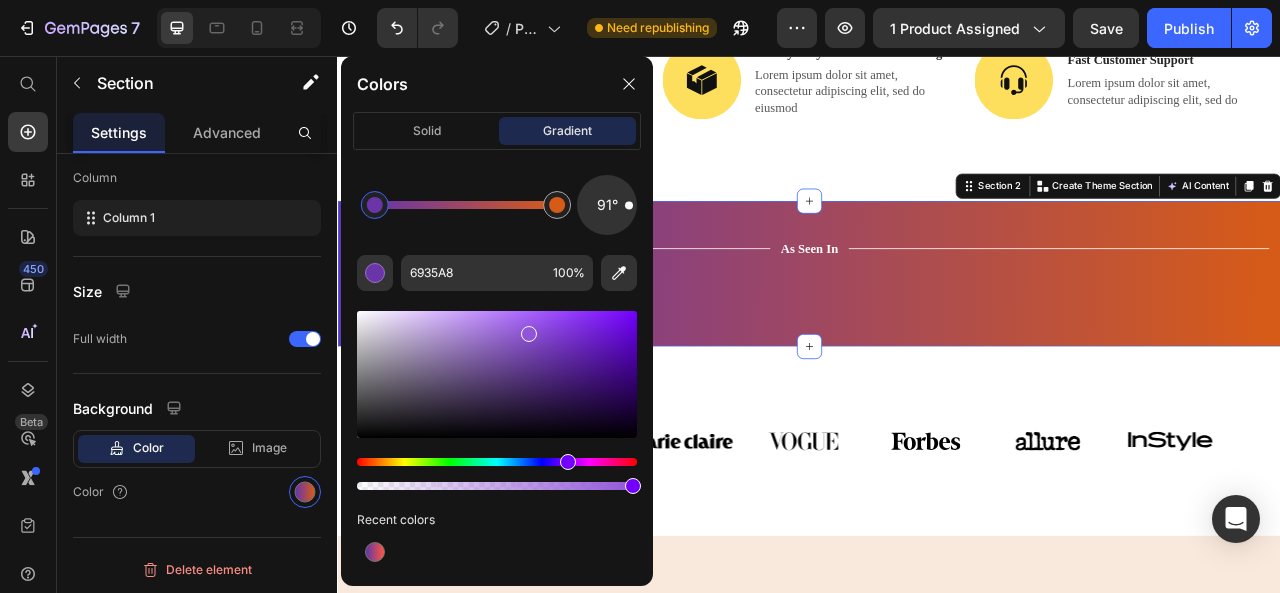drag, startPoint x: 543, startPoint y: 352, endPoint x: 527, endPoint y: 328, distance: 28.84441 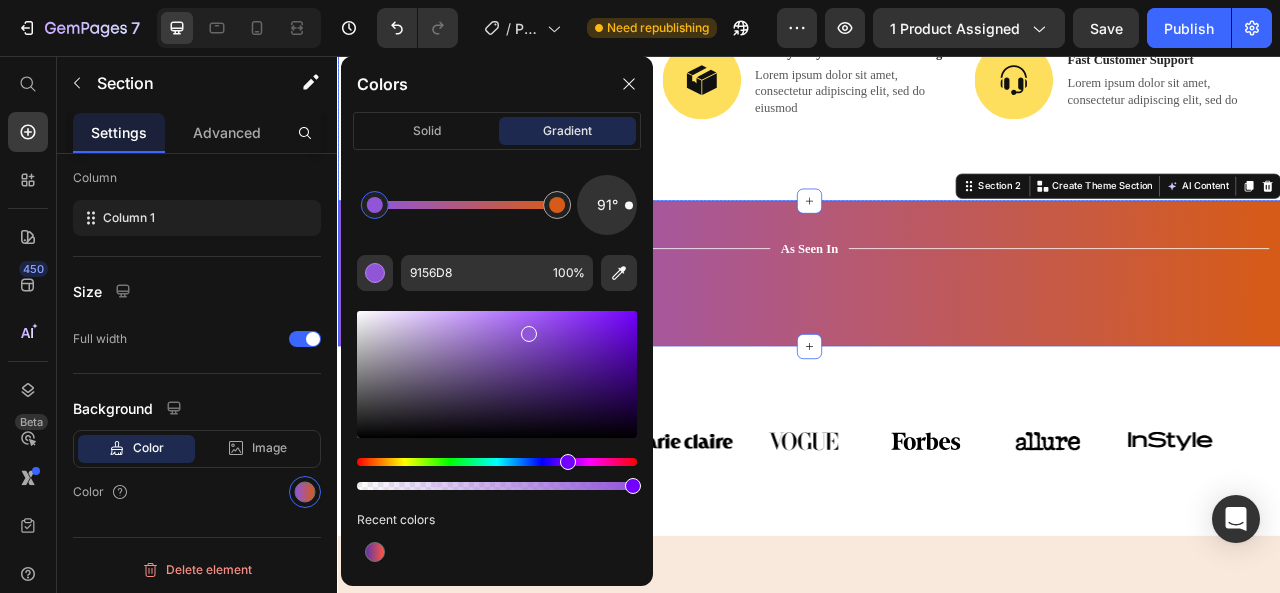 click on "Product Images Automatic Hair Straightening and Curling Iron with Adjustable Temperature (P) Title €0,00 (P) Price €0,00 (P) Price                Title Line - 0% off Product Badge Row Row                Icon                Icon                Icon                Icon                Icon Icon List Hoz (1279 reviews) Text block Row This product has only default variant (P) Variants & Swatches
About this item:
Ultimate Travel Comfort & Proven Neck Support- FlyHugz neck pillow is designed with a unique shape to provide top-level comfort and neck support. The internal structure keeps your head and neck upright while you nap, preventing aches, strains, and [MEDICAL_DATA]. It’s the best travel pillow for long flights, perfect for airplanes, trains, and cars. With soft yet firm chin support, you’ll say goodbye to snoring and mouth-opening moments.
View more (P) Description 1 Product Quantity add to cart (P) Cart Button Row Buy Now (P) Cart Button Image Product" at bounding box center [937, -370] 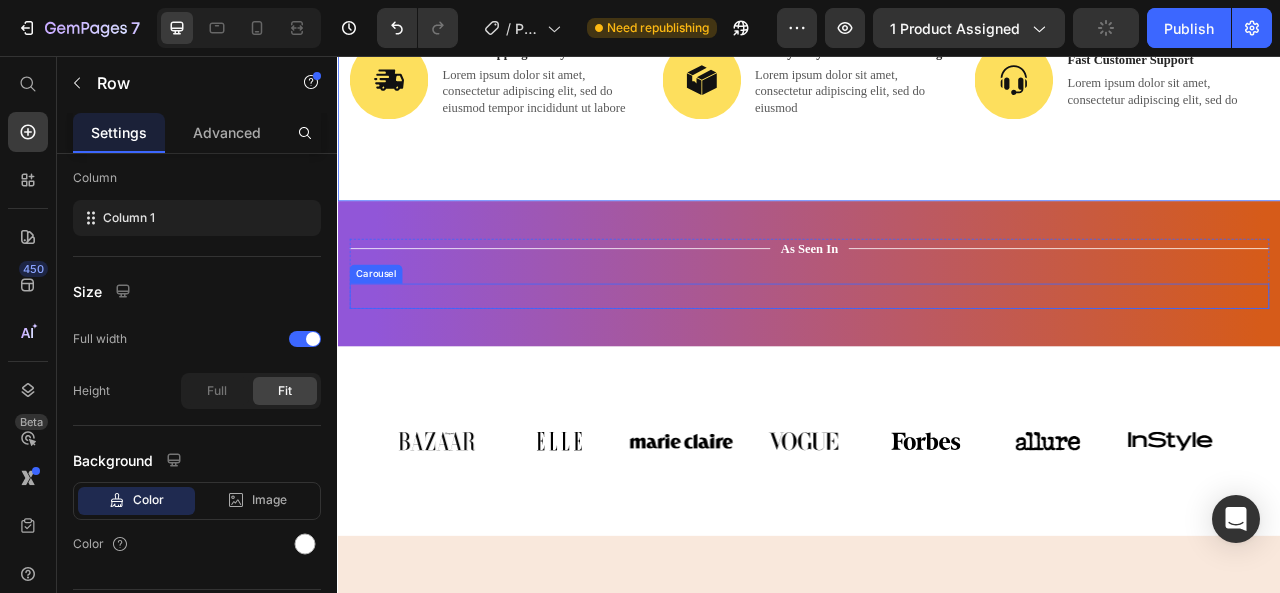 scroll, scrollTop: 0, scrollLeft: 0, axis: both 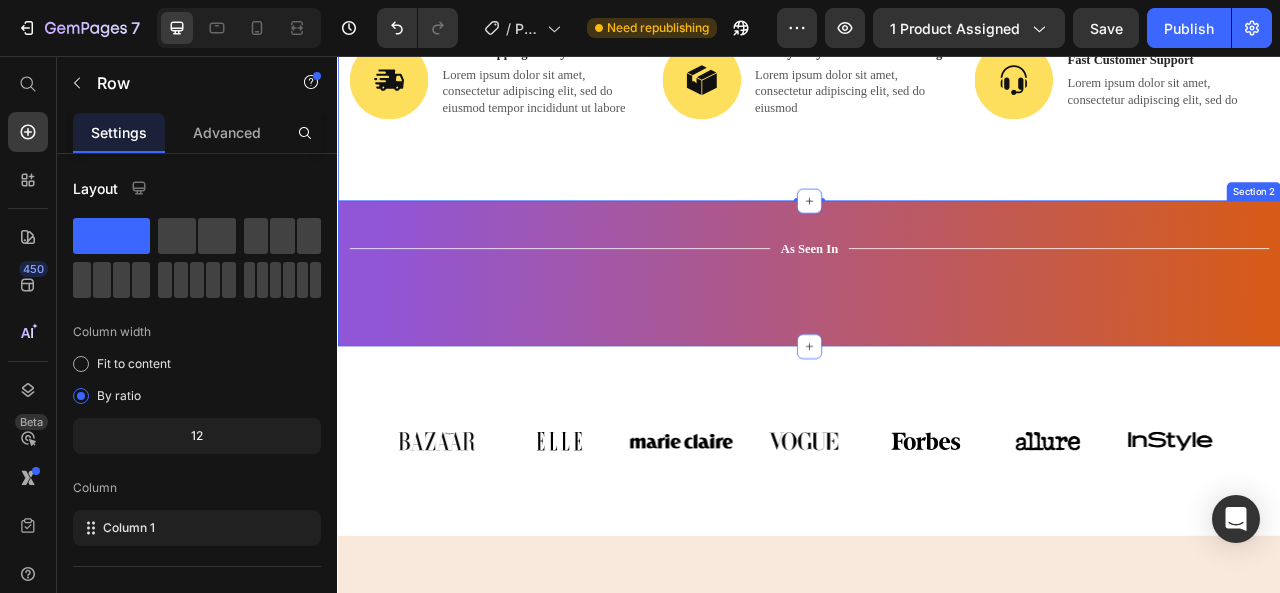 click on "Title Line As Seen In Text Block                Title Line Row Image Image Image Image Image Image Carousel Row Section 2" at bounding box center [937, 332] 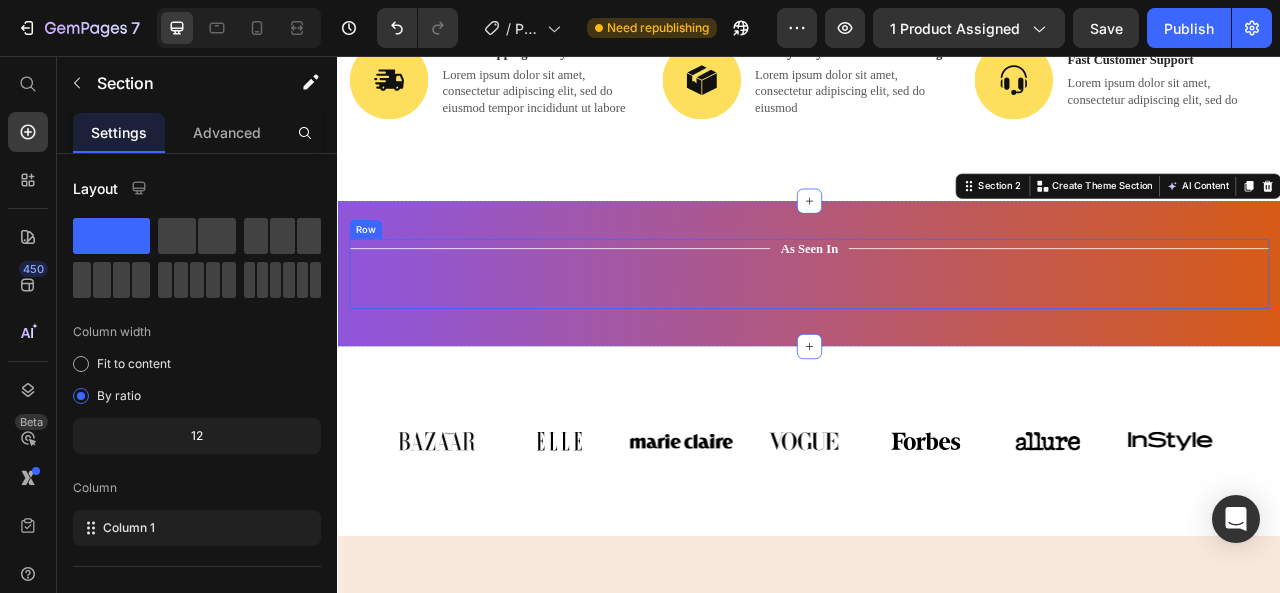 click on "Title Line As Seen In Text Block                Title Line Row Image Image Image Image Image Image Carousel" at bounding box center [937, 332] 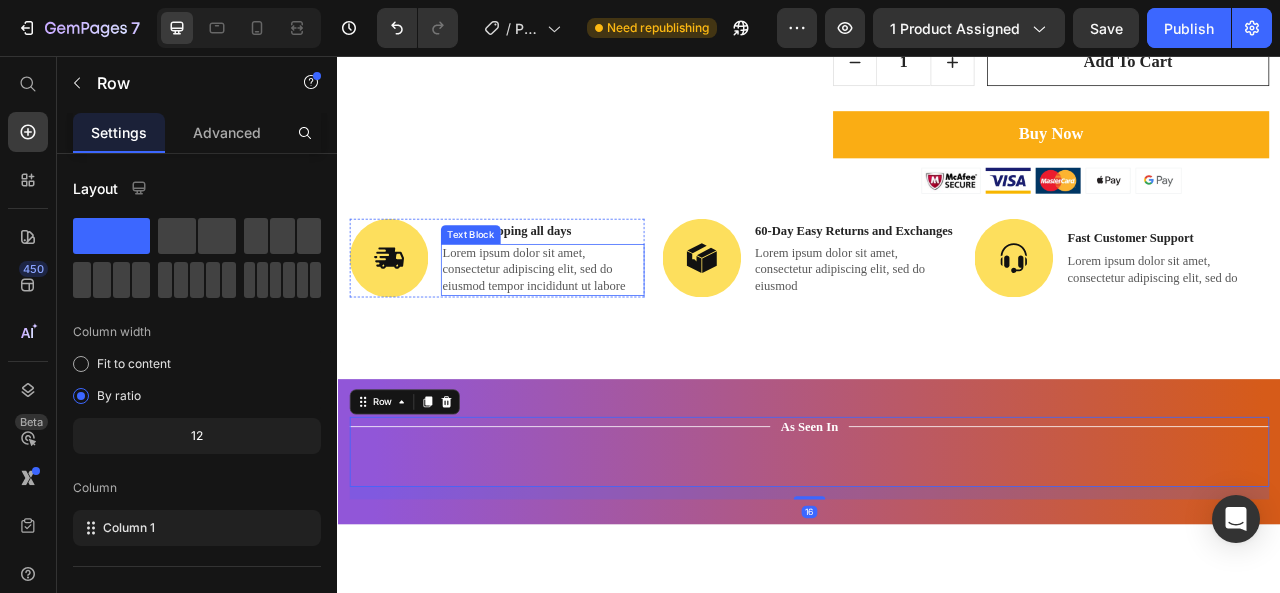 scroll, scrollTop: 976, scrollLeft: 0, axis: vertical 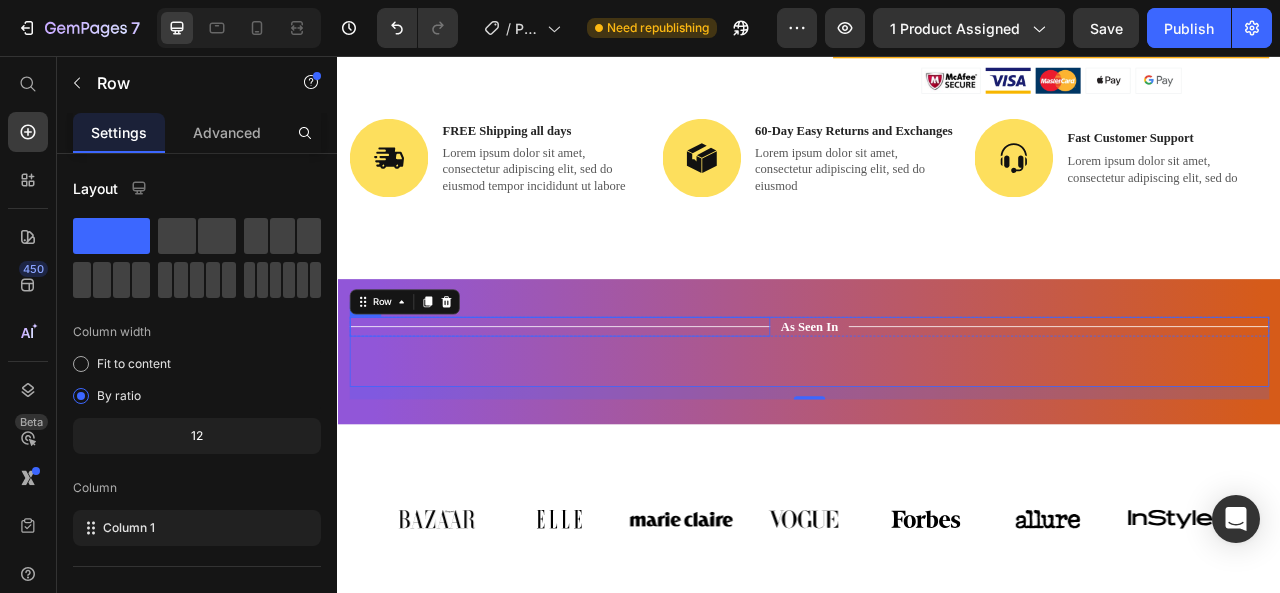 click on "Title Line As Seen In Text Block                Title Line Row Image Image Image Image Image Image Carousel Row   16 Section 2" at bounding box center [937, 432] 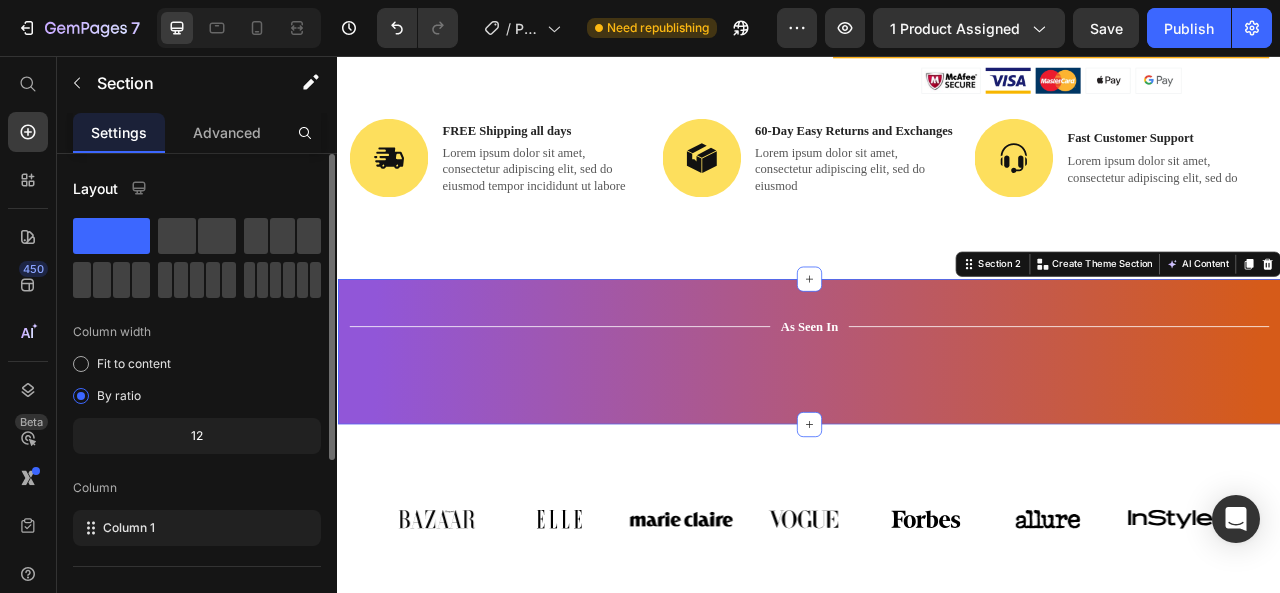 scroll, scrollTop: 310, scrollLeft: 0, axis: vertical 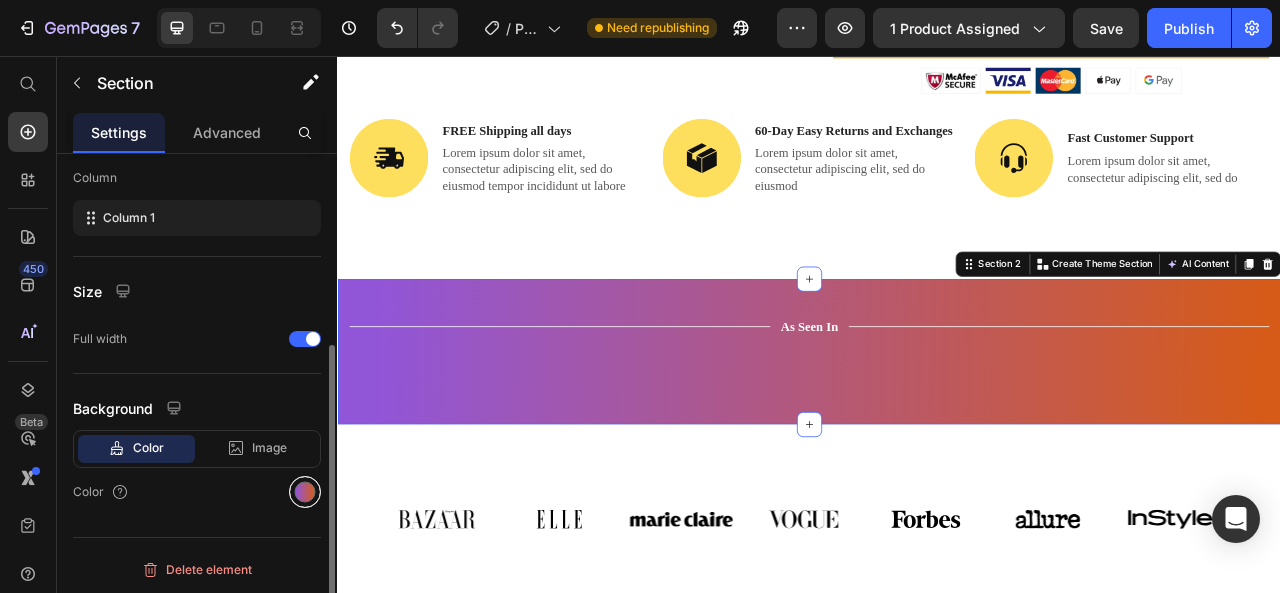 click at bounding box center (305, 492) 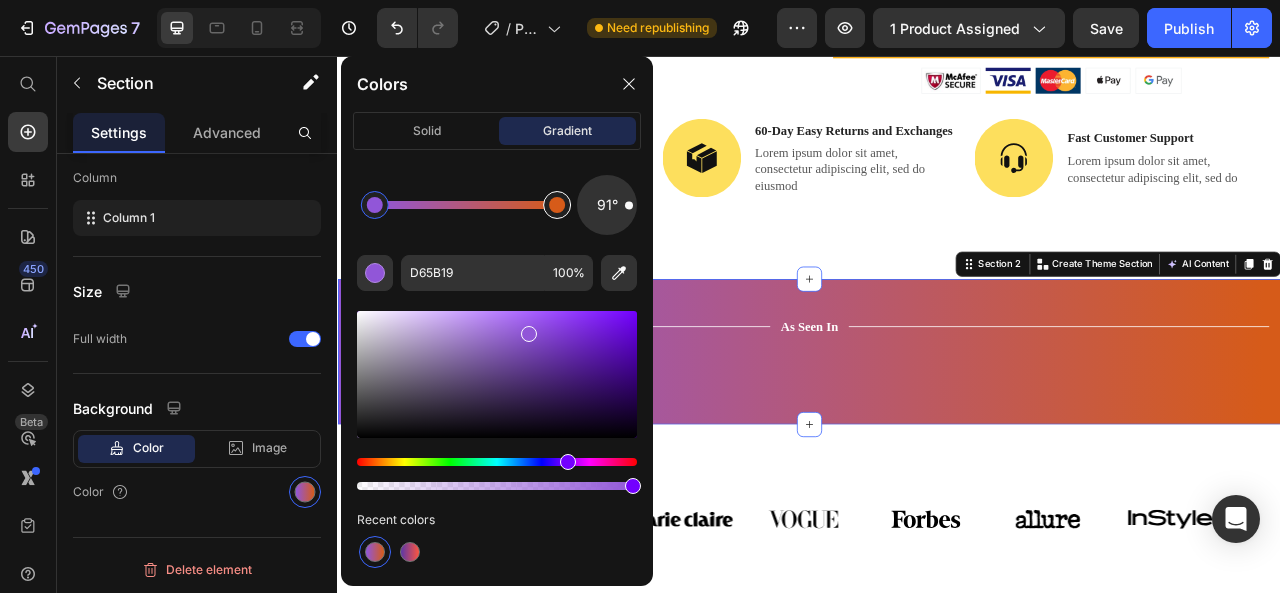 click at bounding box center (557, 205) 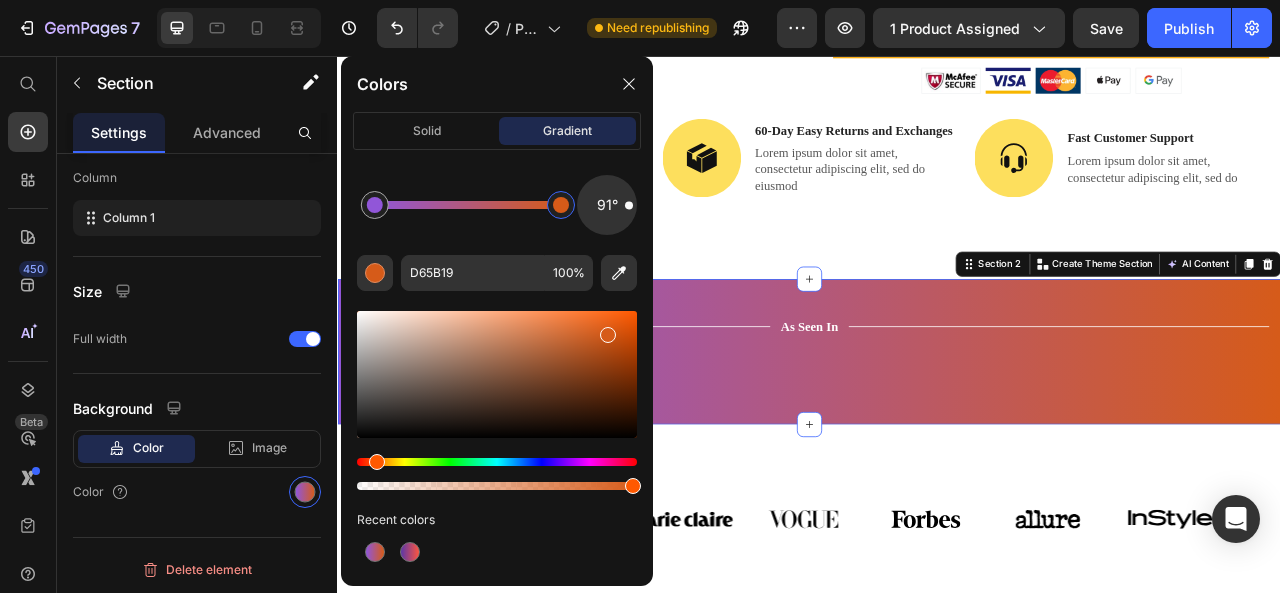 scroll, scrollTop: 310, scrollLeft: 0, axis: vertical 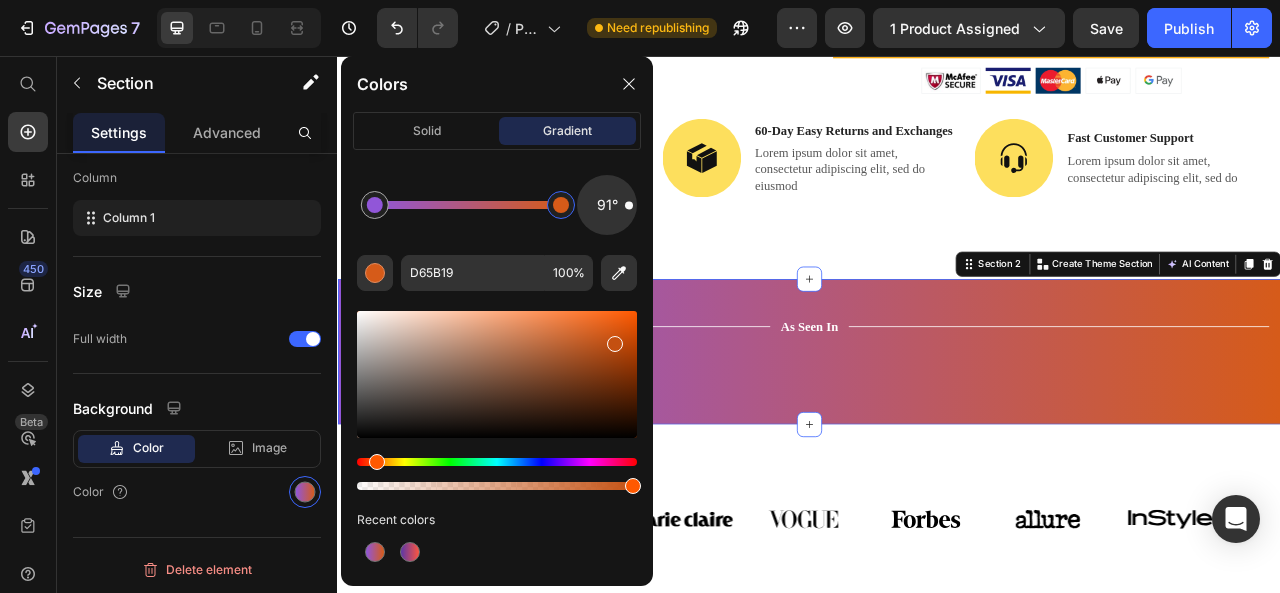 drag, startPoint x: 612, startPoint y: 339, endPoint x: 646, endPoint y: 281, distance: 67.23094 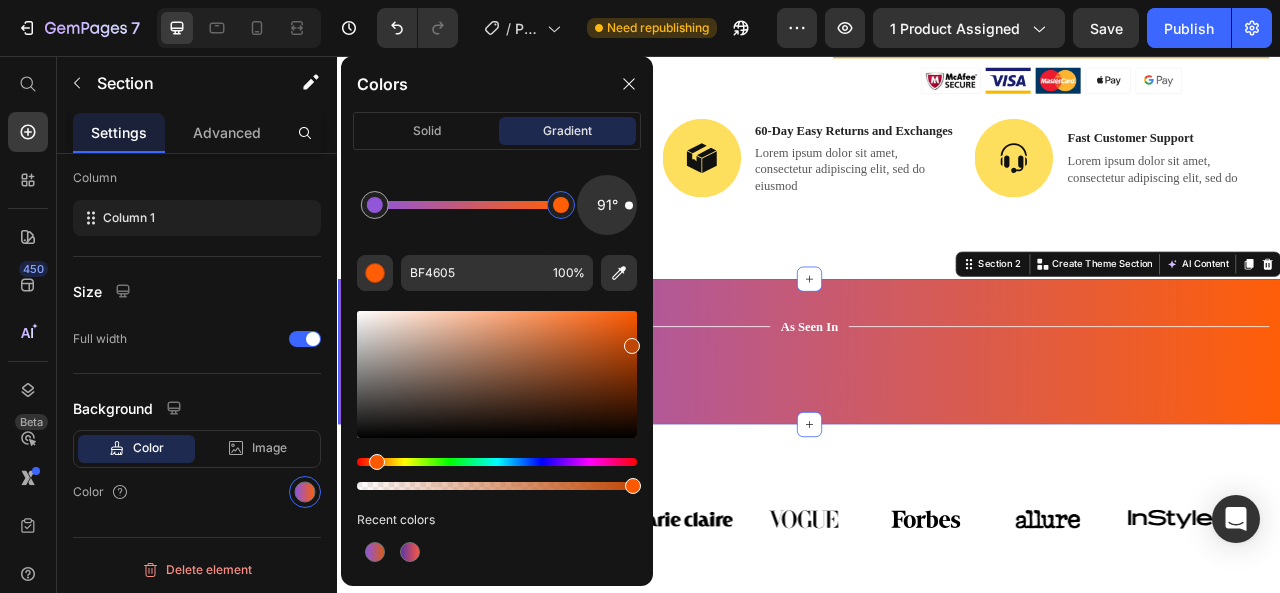 drag, startPoint x: 624, startPoint y: 321, endPoint x: 630, endPoint y: 341, distance: 20.880613 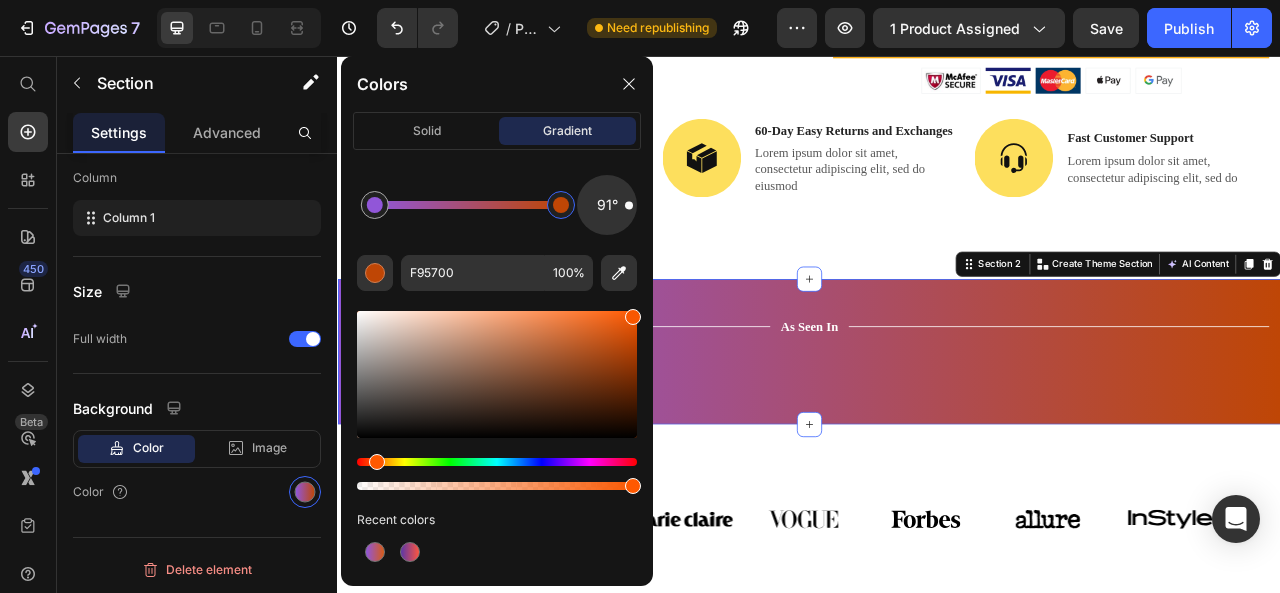 drag, startPoint x: 967, startPoint y: 397, endPoint x: 747, endPoint y: 371, distance: 221.53104 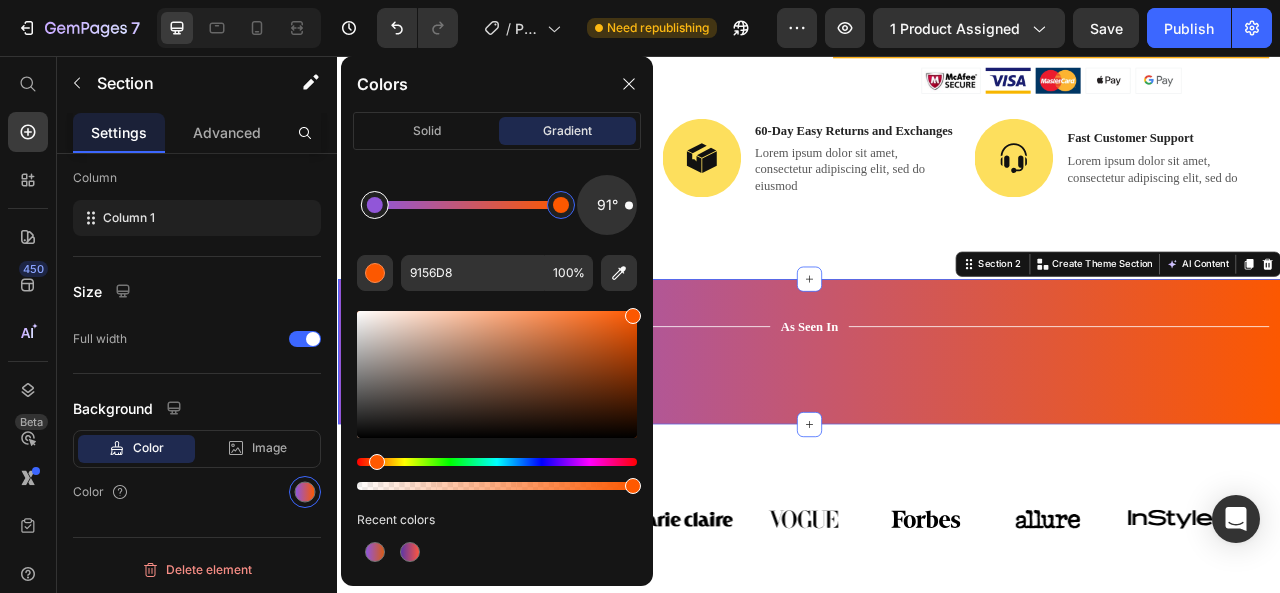 click at bounding box center (375, 205) 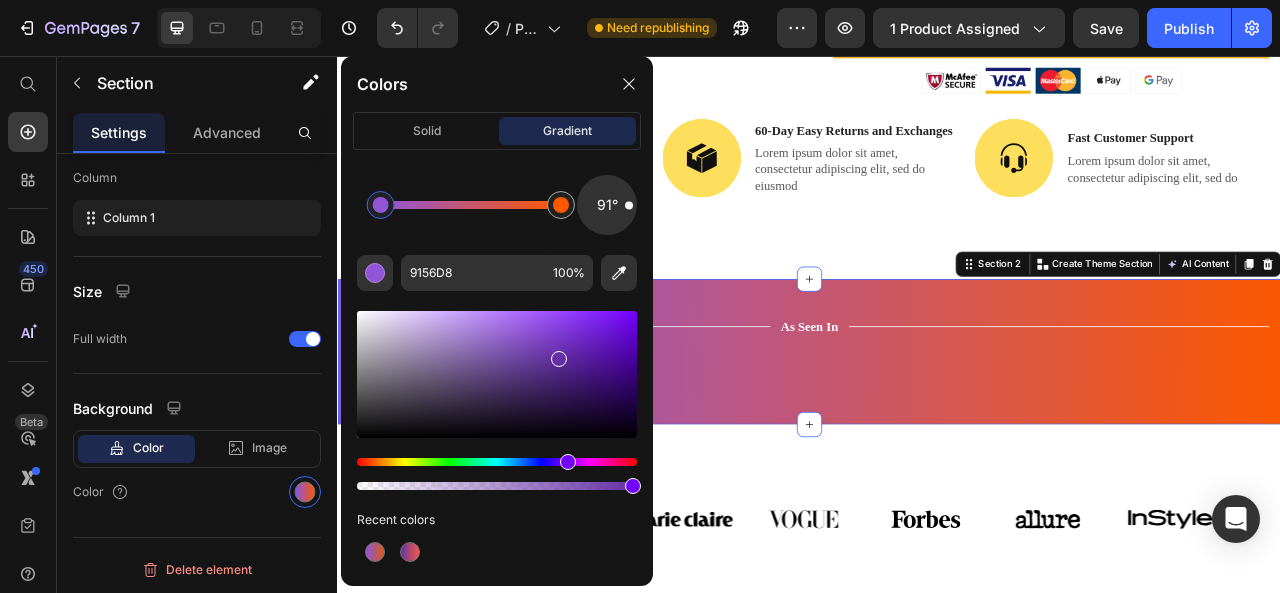 drag, startPoint x: 532, startPoint y: 339, endPoint x: 557, endPoint y: 354, distance: 29.15476 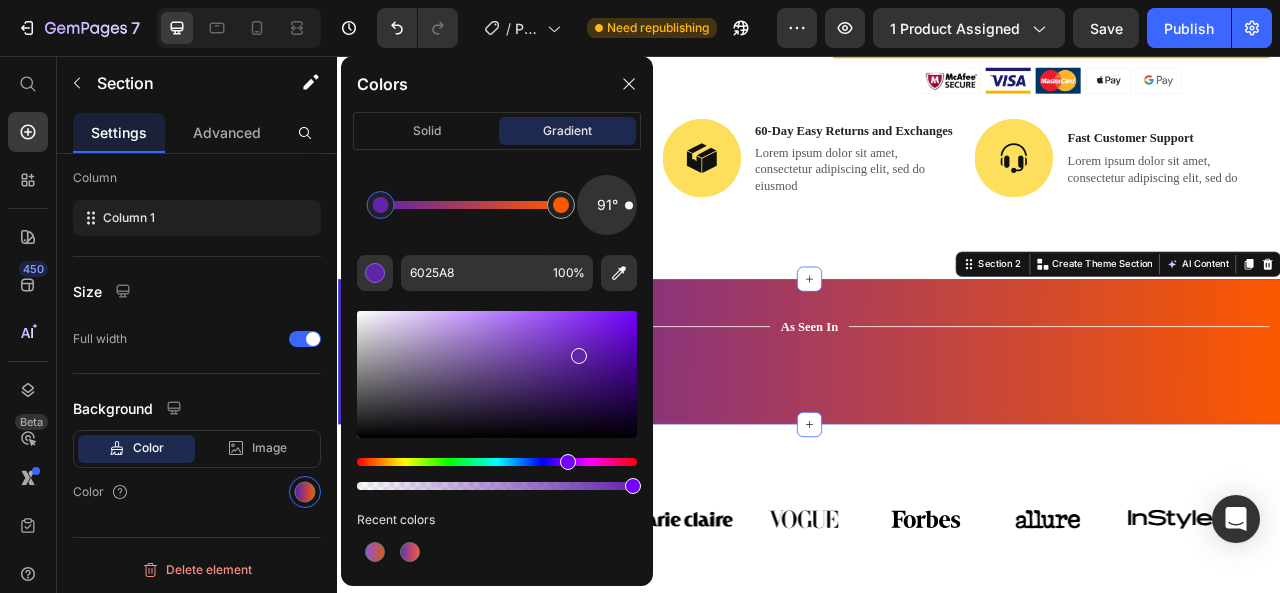 type on "6125AA" 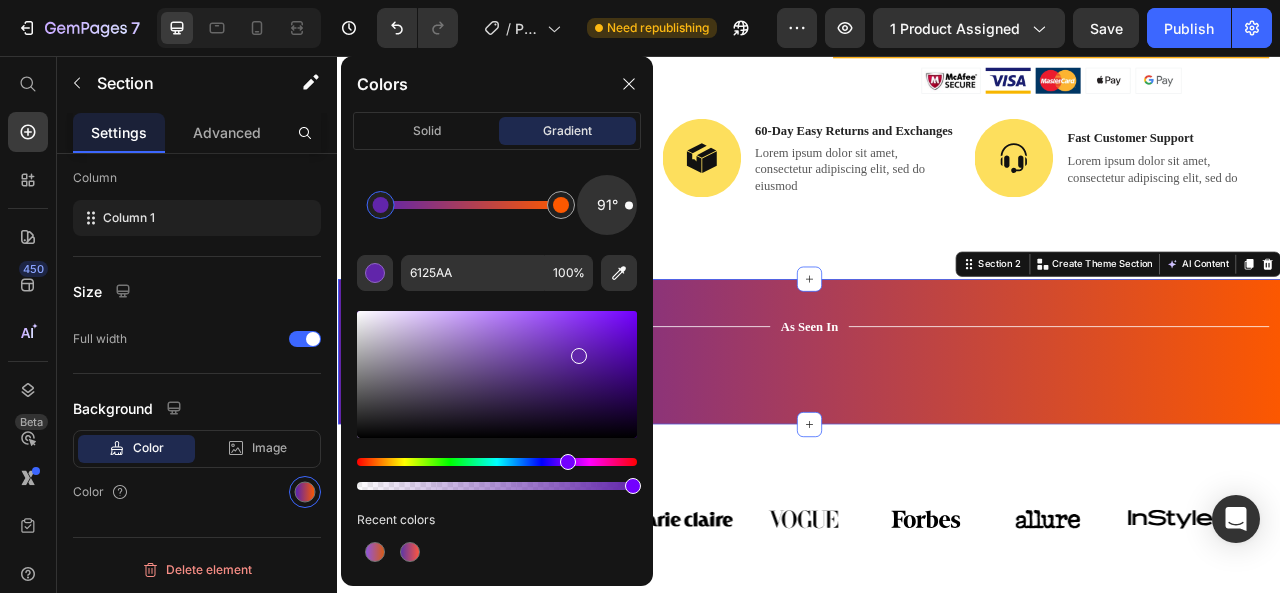 drag, startPoint x: 560, startPoint y: 356, endPoint x: 577, endPoint y: 351, distance: 17.720045 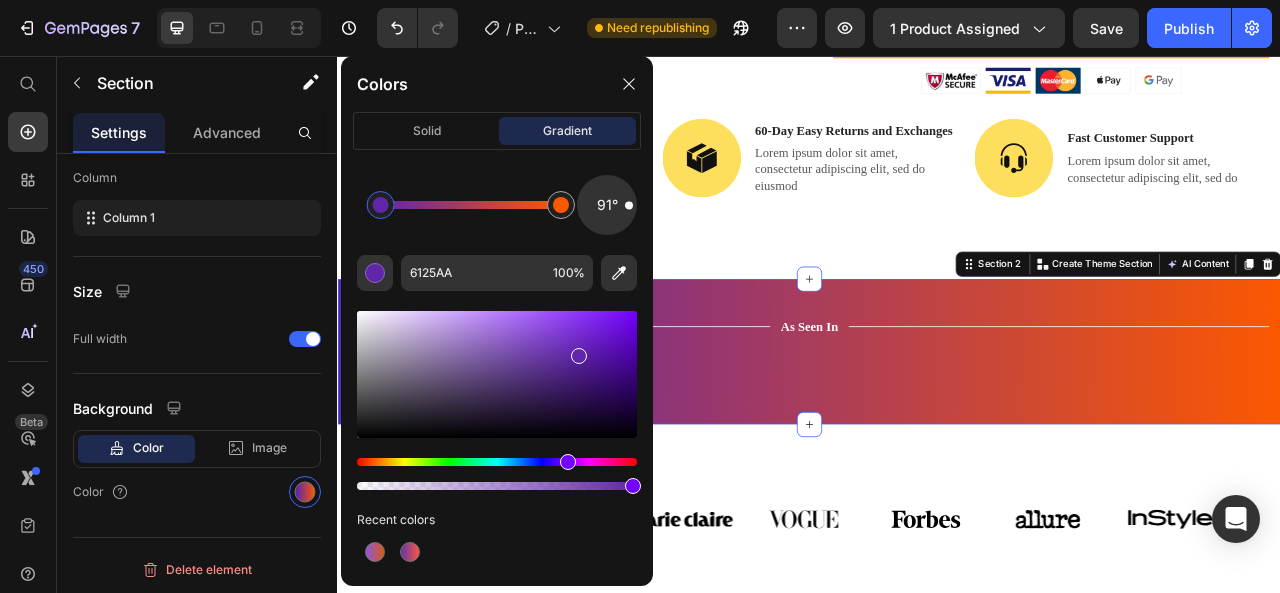 click on "Product Images Automatic Hair Straightening and Curling Iron with Adjustable Temperature (P) Title €0,00 (P) Price €0,00 (P) Price                Title Line - 0% off Product Badge Row Row                Icon                Icon                Icon                Icon                Icon Icon List Hoz (1279 reviews) Text block Row This product has only default variant (P) Variants & Swatches
About this item:
Ultimate Travel Comfort & Proven Neck Support- FlyHugz neck pillow is designed with a unique shape to provide top-level comfort and neck support. The internal structure keeps your head and neck upright while you nap, preventing aches, strains, and [MEDICAL_DATA]. It’s the best travel pillow for long flights, perfect for airplanes, trains, and cars. With soft yet firm chin support, you’ll say goodbye to snoring and mouth-opening moments.
View more (P) Description 1 Product Quantity add to cart (P) Cart Button Row Buy Now (P) Cart Button Image Product" at bounding box center (937, -270) 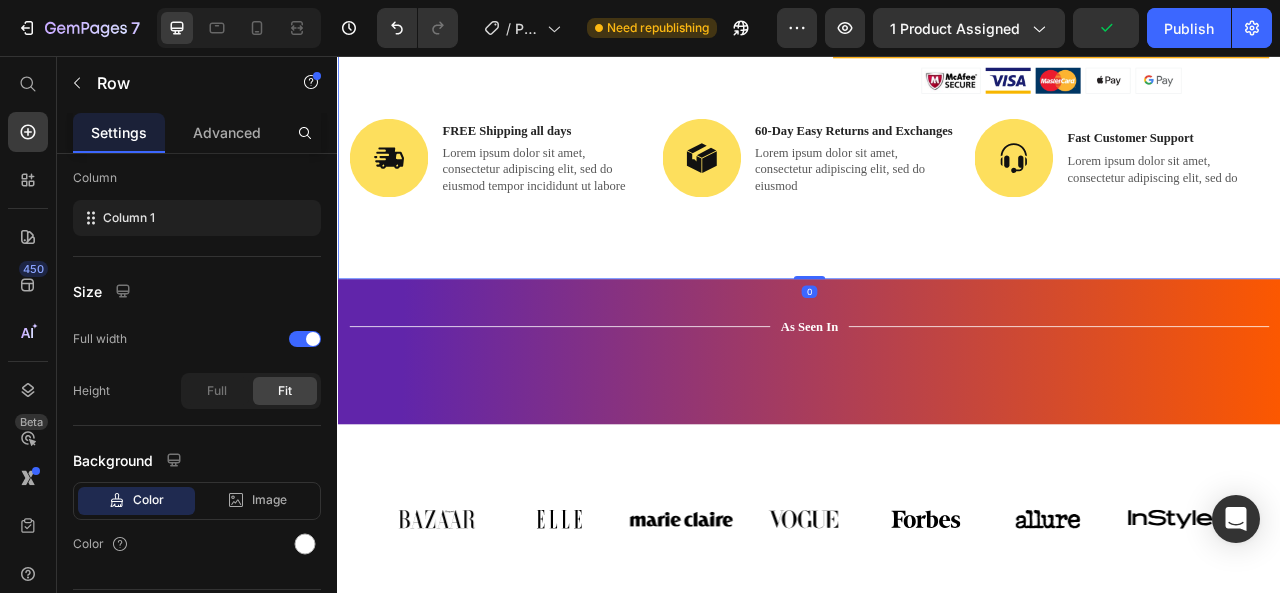 scroll, scrollTop: 0, scrollLeft: 0, axis: both 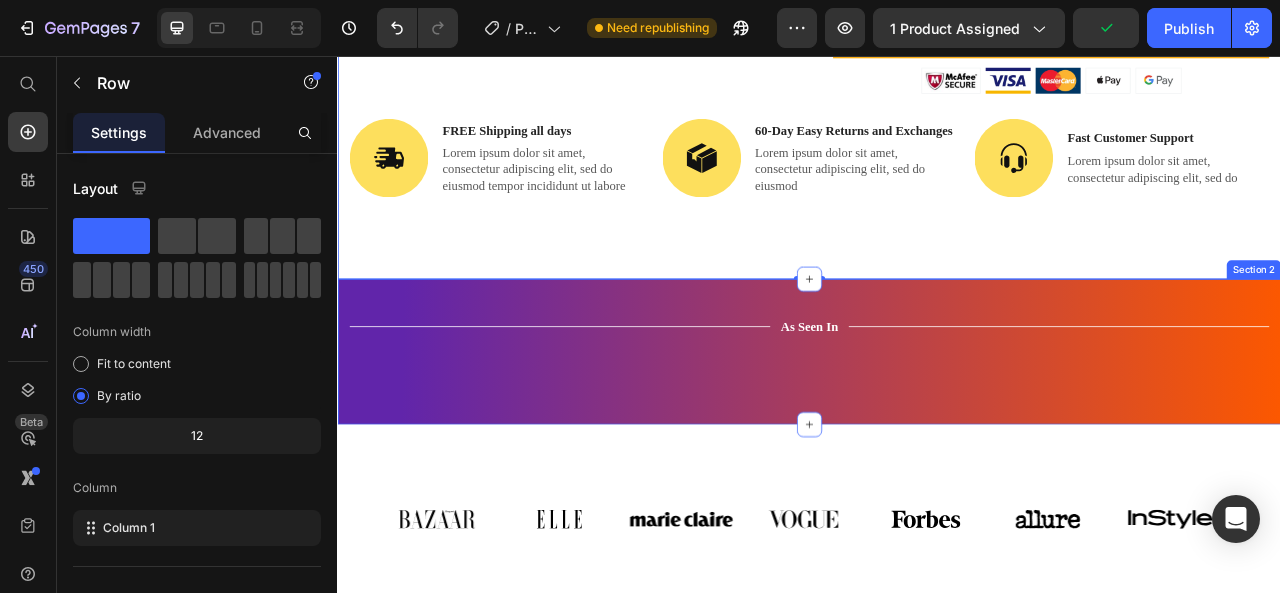 click on "Title Line As Seen In Text Block                Title Line Row Image Image Image Image Image Image Carousel Row Section 2" at bounding box center [937, 432] 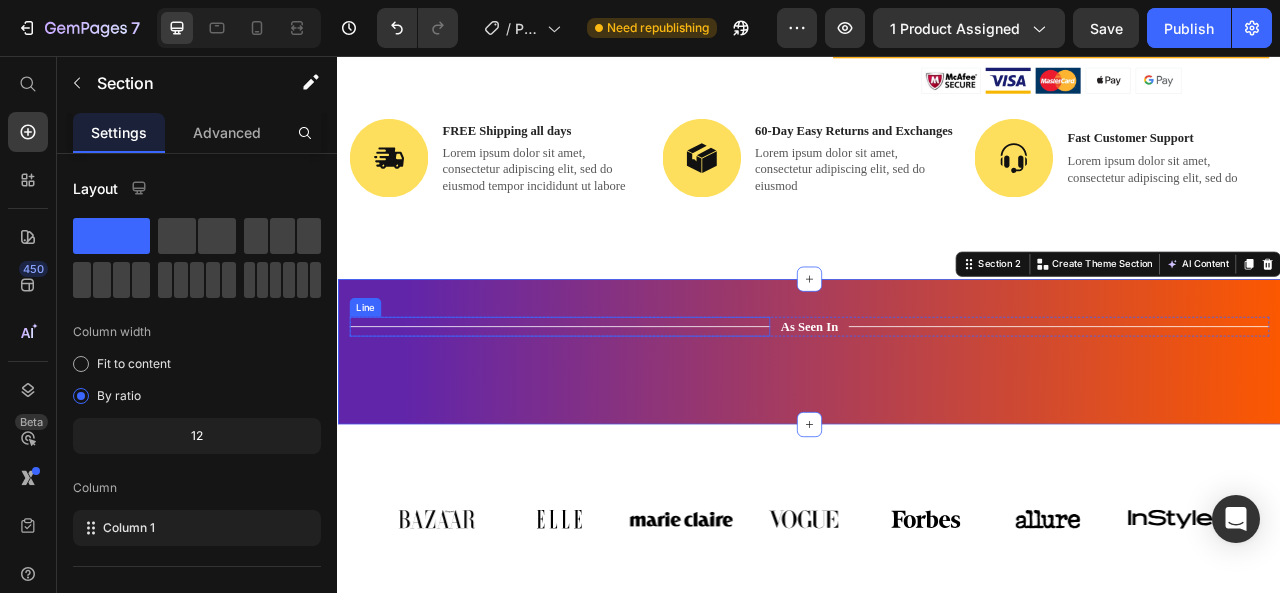 click on "Title Line" at bounding box center [619, 400] 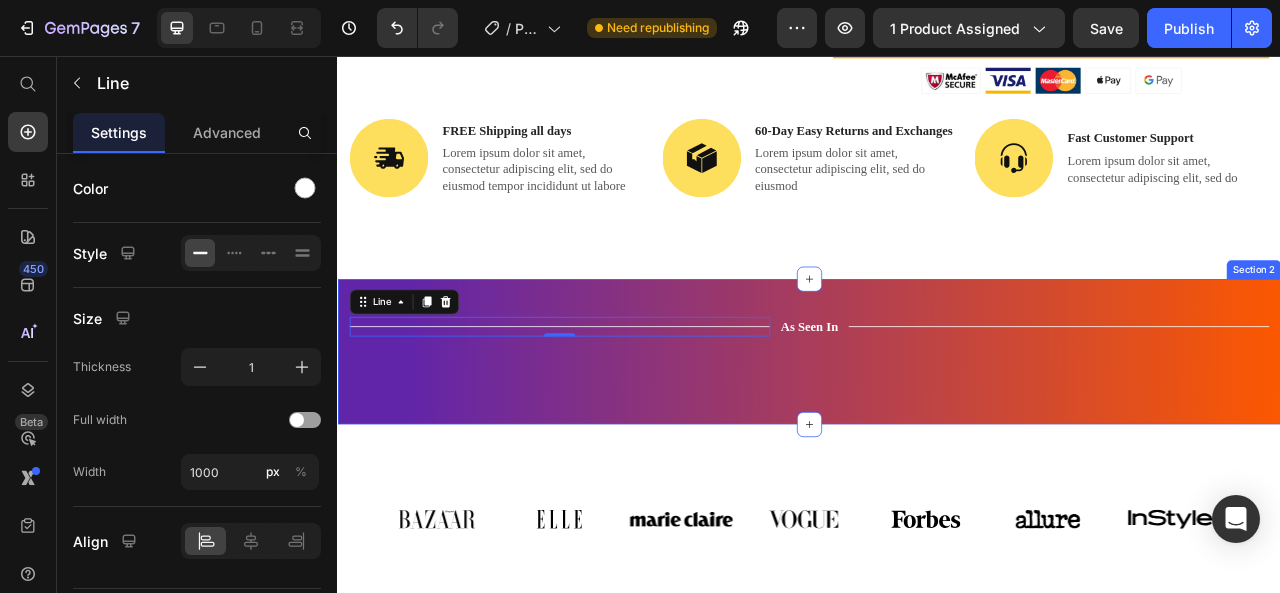 click on "Title Line   0 As Seen In Text Block                Title Line Row Image Image Image Image Image Image Carousel Row Section 2" at bounding box center (937, 432) 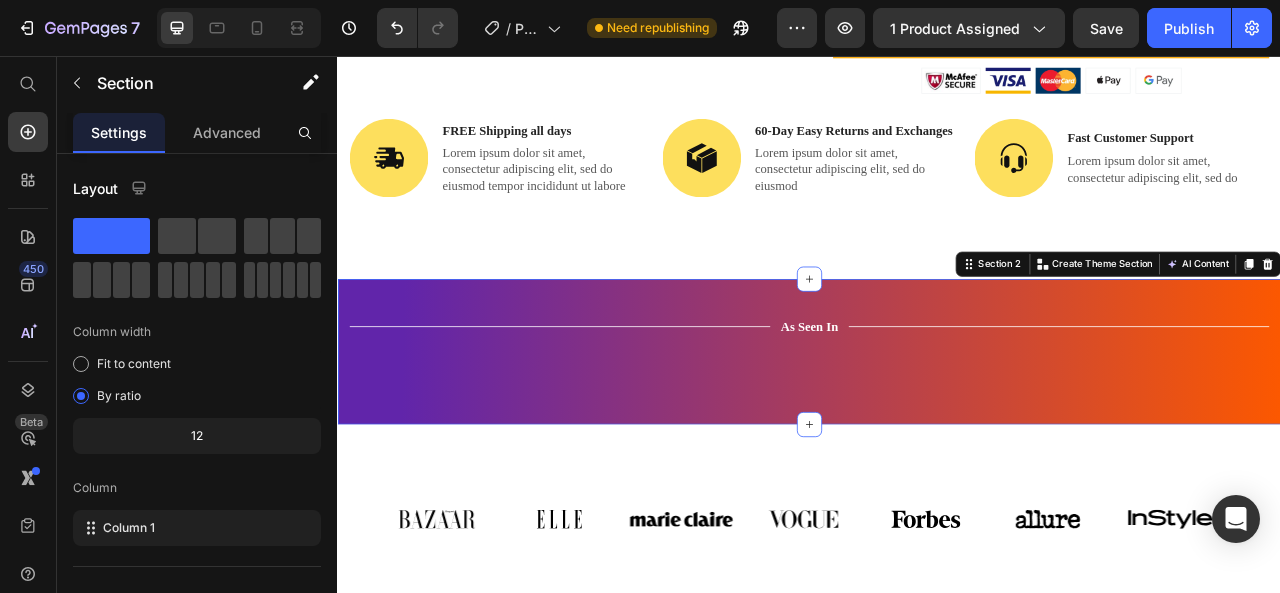 click on "Title Line As Seen In Text Block                Title Line Row Image Image Image Image Image Image Carousel Row Section 2   You can create reusable sections Create Theme Section AI Content Write with GemAI What would you like to describe here? Tone and Voice Persuasive Product Automatic Hair Straightening and Curling Iron with Adjustable Temperature Show more Generate" at bounding box center [937, 432] 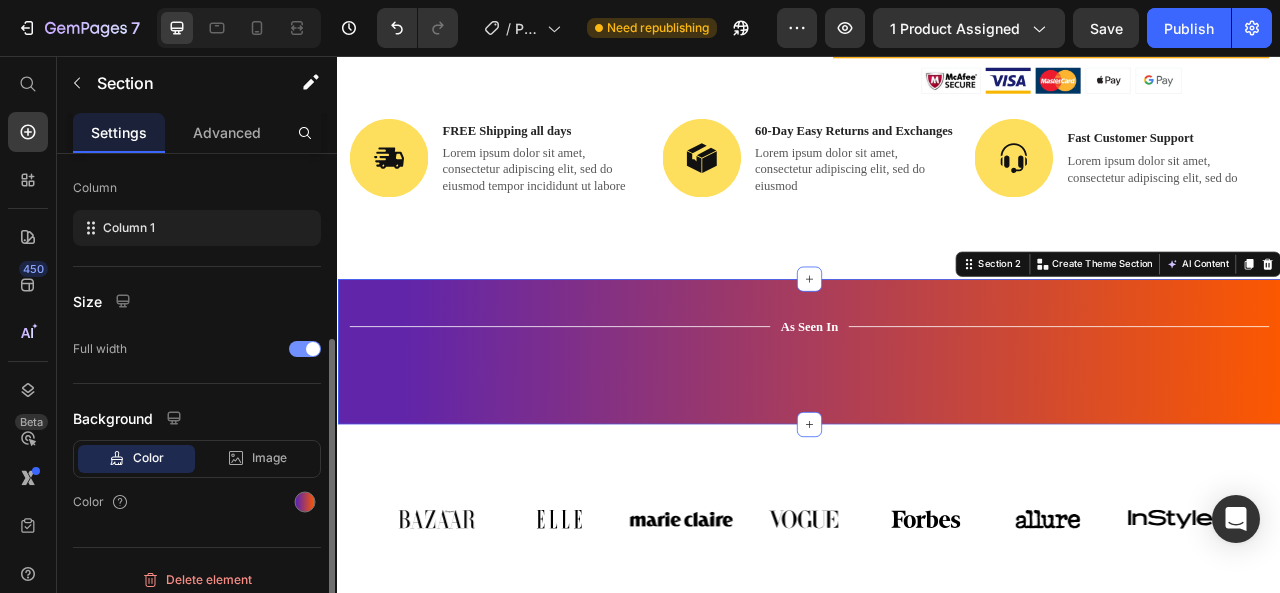 scroll, scrollTop: 310, scrollLeft: 0, axis: vertical 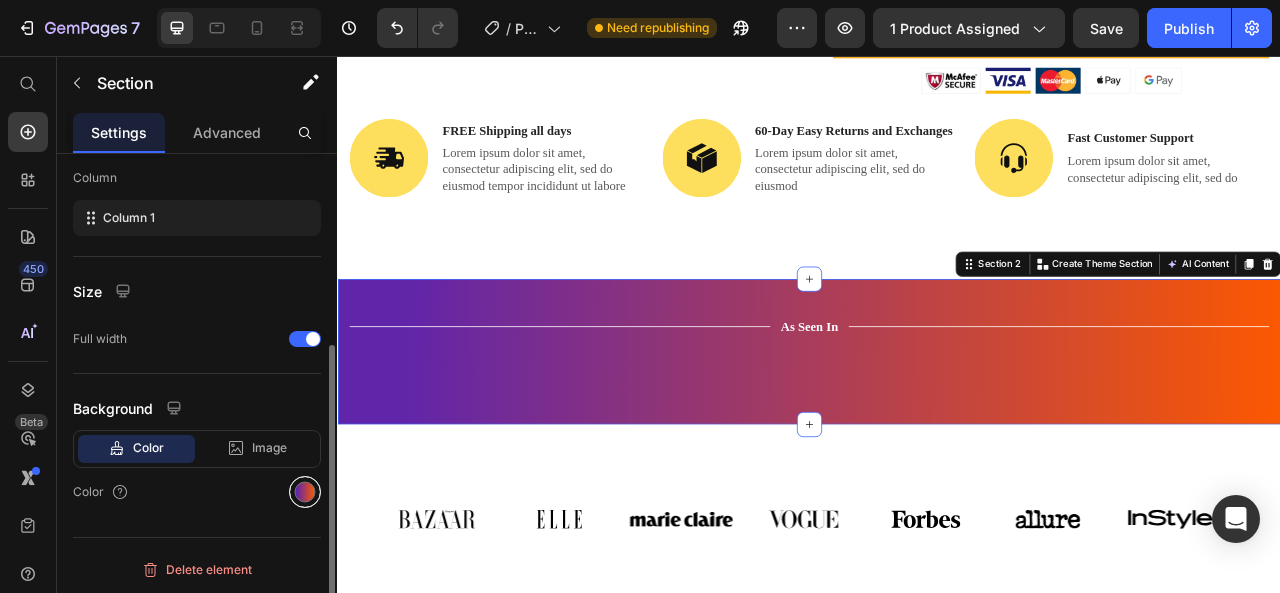 click at bounding box center [305, 492] 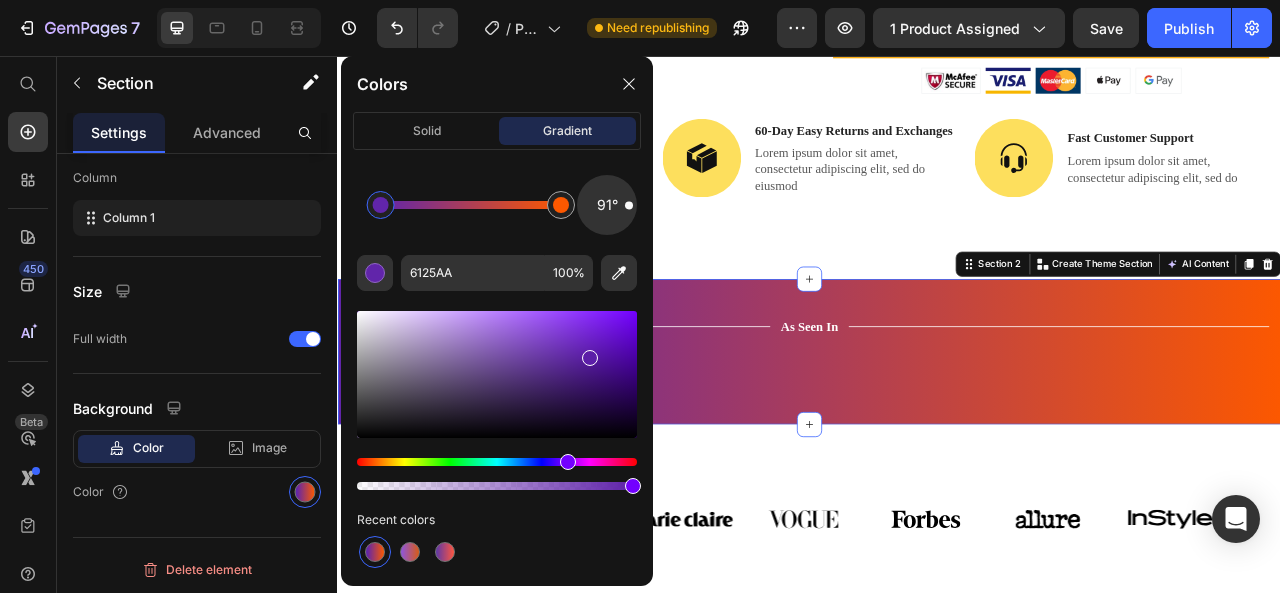drag, startPoint x: 580, startPoint y: 359, endPoint x: 591, endPoint y: 347, distance: 16.27882 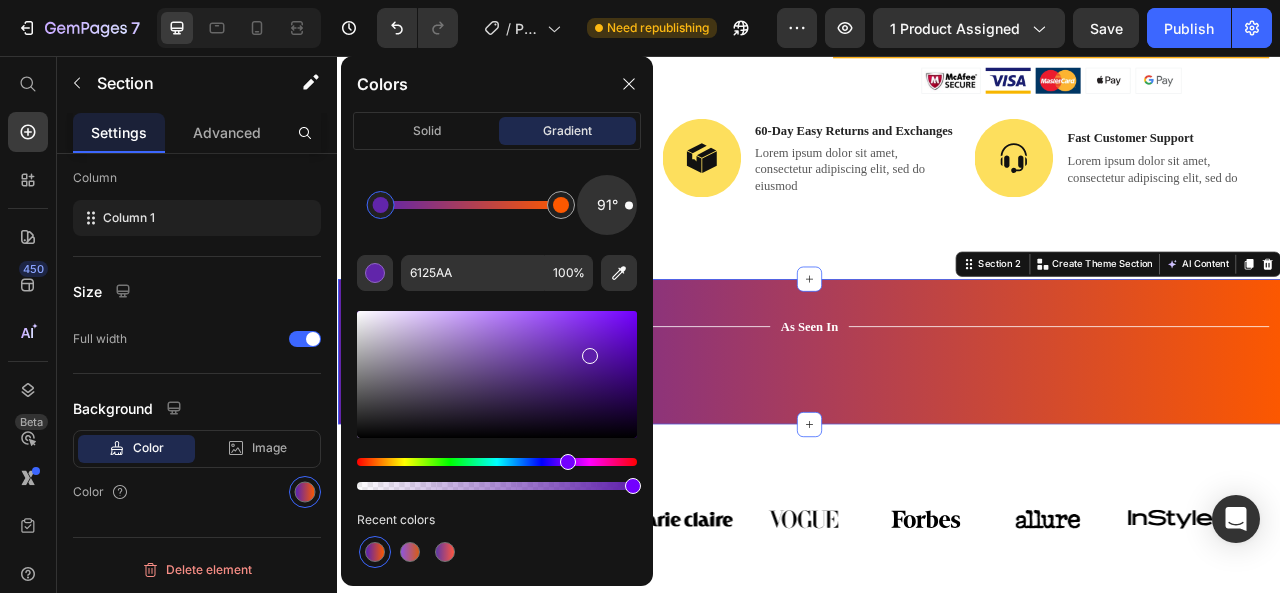 click at bounding box center [590, 356] 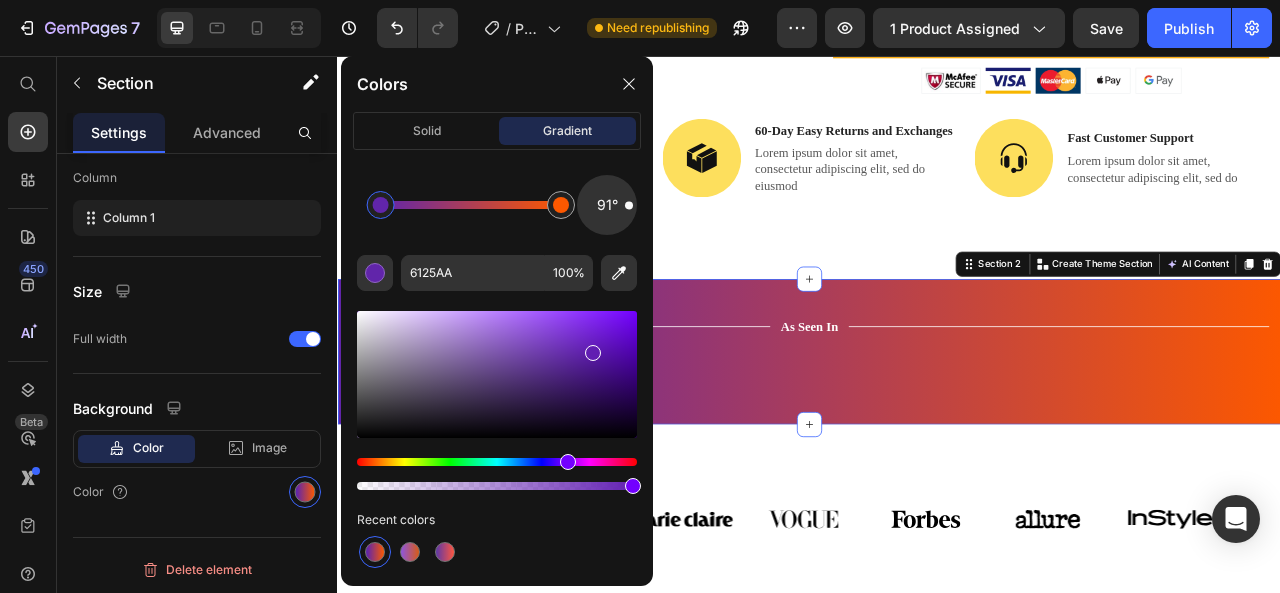 type on "611EB2" 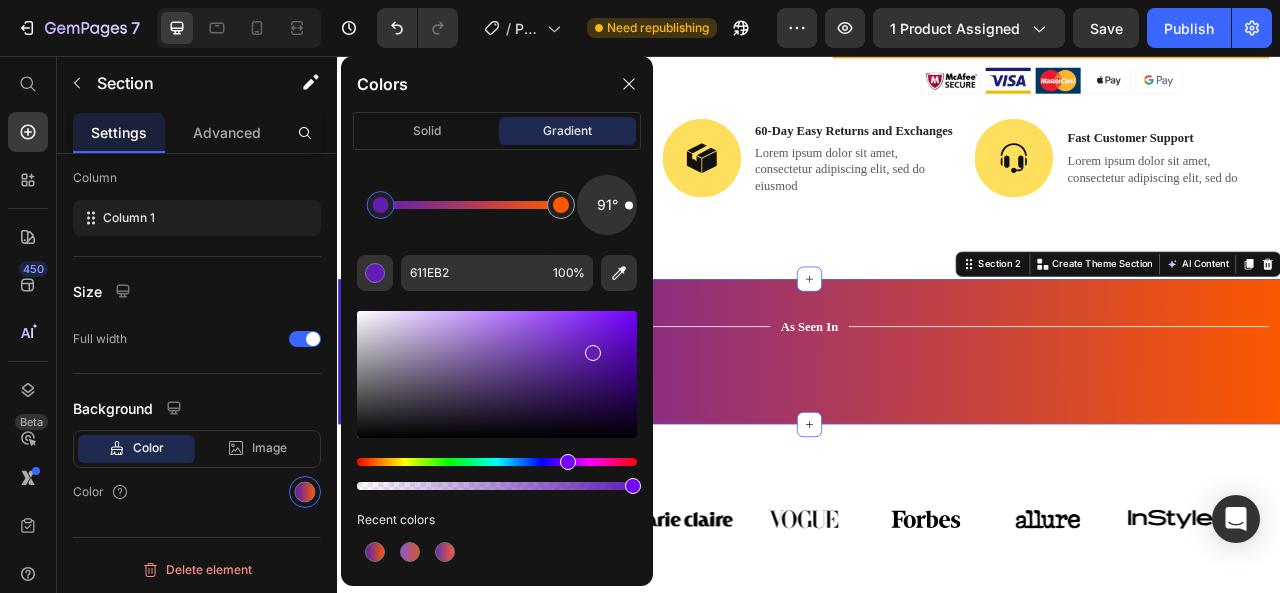 scroll, scrollTop: 310, scrollLeft: 0, axis: vertical 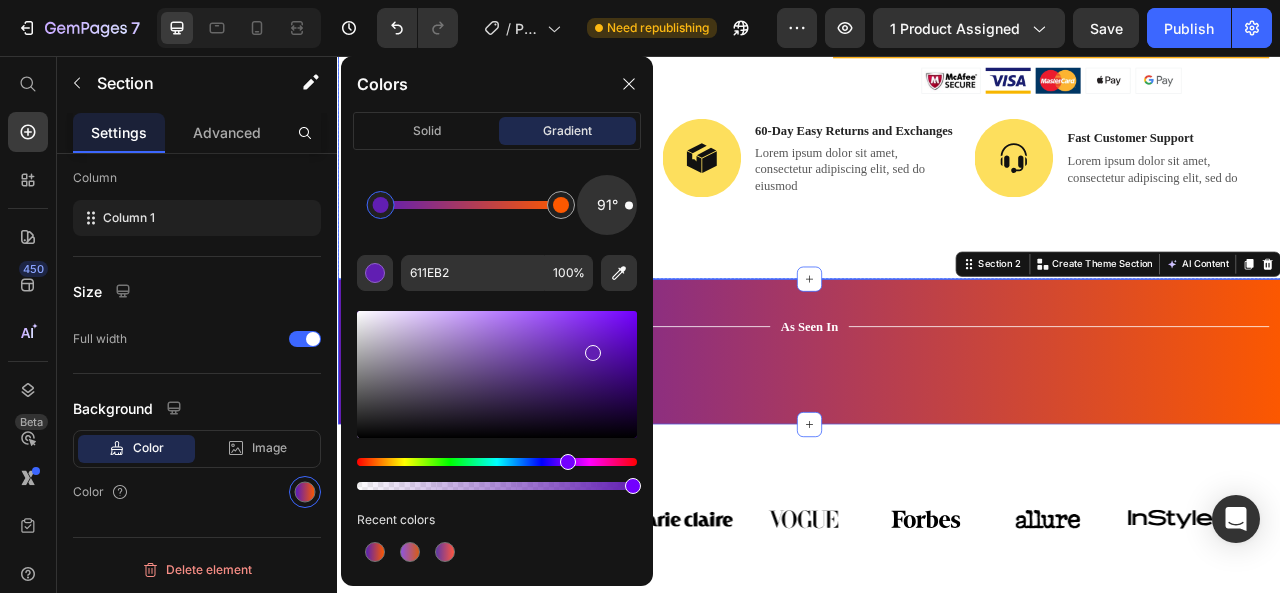 click on "Product Images Automatic Hair Straightening and Curling Iron with Adjustable Temperature (P) Title €0,00 (P) Price €0,00 (P) Price                Title Line - 0% off Product Badge Row Row                Icon                Icon                Icon                Icon                Icon Icon List Hoz (1279 reviews) Text block Row This product has only default variant (P) Variants & Swatches
About this item:
Ultimate Travel Comfort & Proven Neck Support- FlyHugz neck pillow is designed with a unique shape to provide top-level comfort and neck support. The internal structure keeps your head and neck upright while you nap, preventing aches, strains, and [MEDICAL_DATA]. It’s the best travel pillow for long flights, perfect for airplanes, trains, and cars. With soft yet firm chin support, you’ll say goodbye to snoring and mouth-opening moments.
View more (P) Description 1 Product Quantity add to cart (P) Cart Button Row Buy Now (P) Cart Button Image Product" at bounding box center [937, -270] 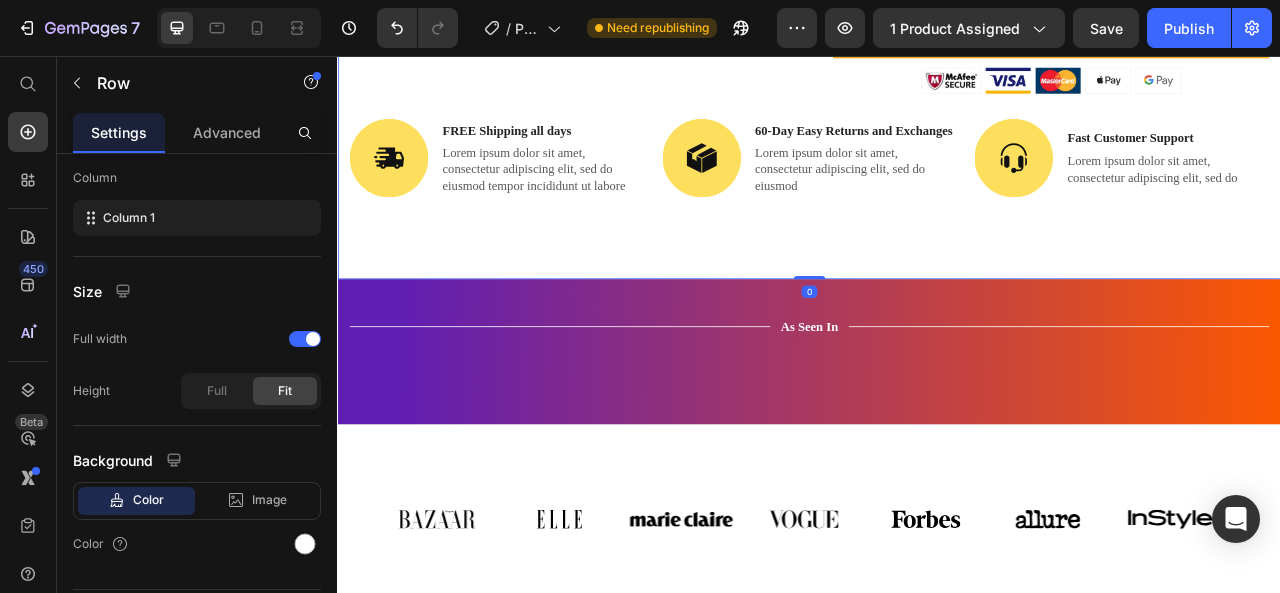 scroll, scrollTop: 0, scrollLeft: 0, axis: both 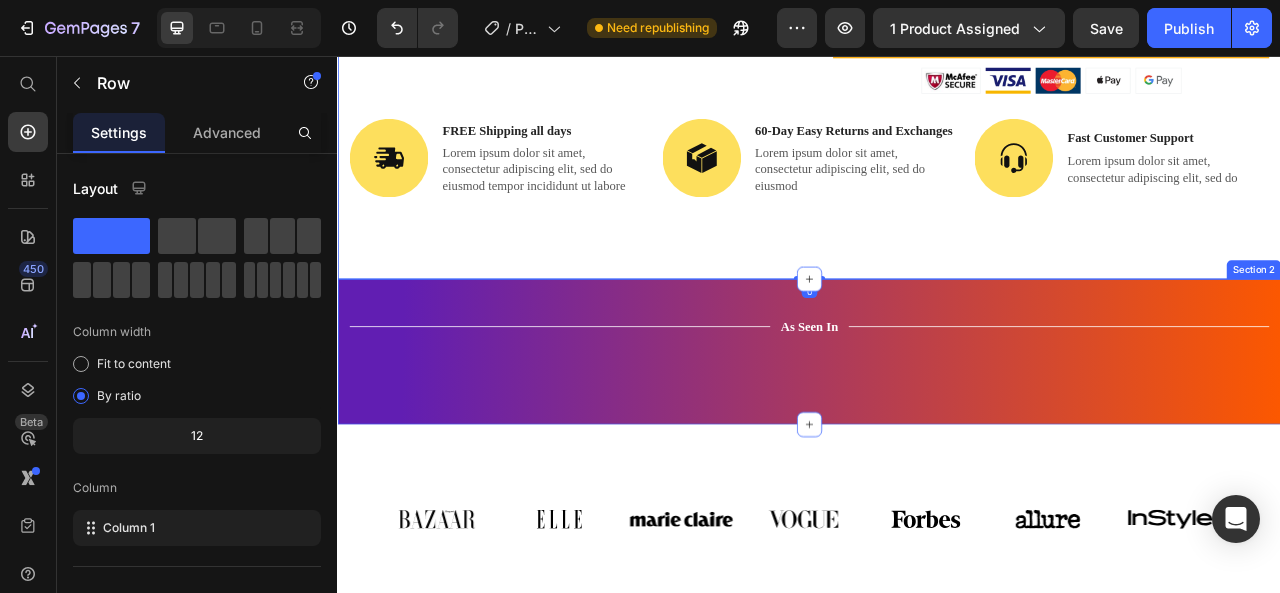 click on "Title Line As Seen In Text Block                Title Line Row Image Image Image Image Image Image Carousel Row Section 2" at bounding box center [937, 432] 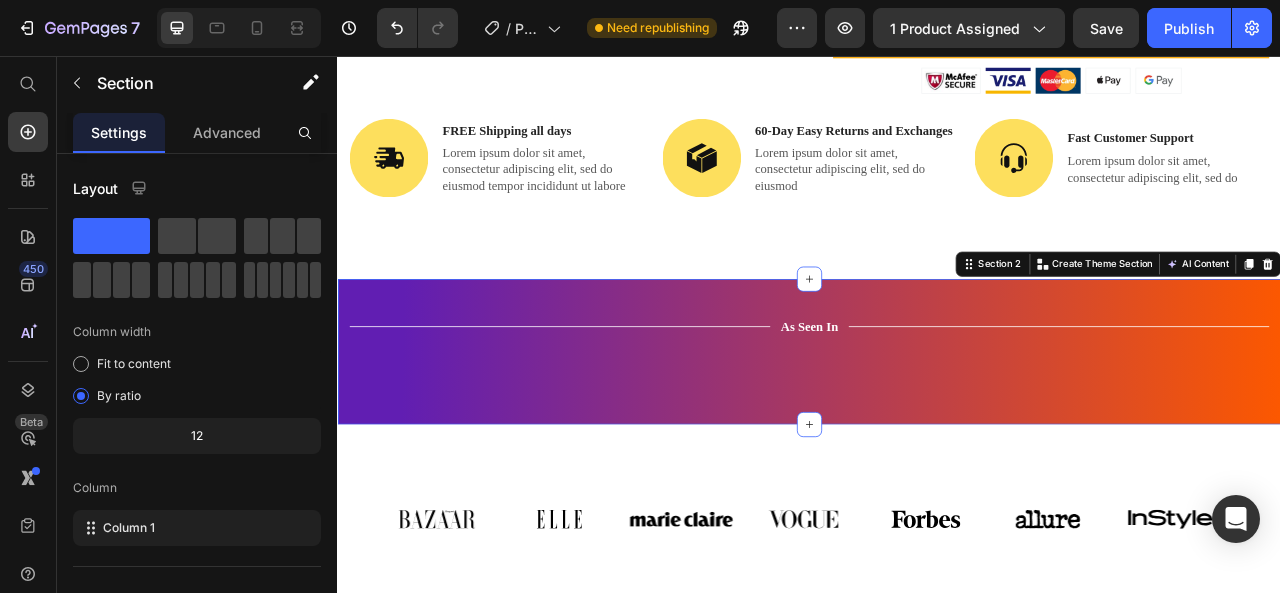 click on "Title Line As Seen In Text Block                Title Line Row Image Image Image Image Image Image Carousel Row Section 2   You can create reusable sections Create Theme Section AI Content Write with GemAI What would you like to describe here? Tone and Voice Persuasive Product Automatic Hair Straightening and Curling Iron with Adjustable Temperature Show more Generate" at bounding box center (937, 432) 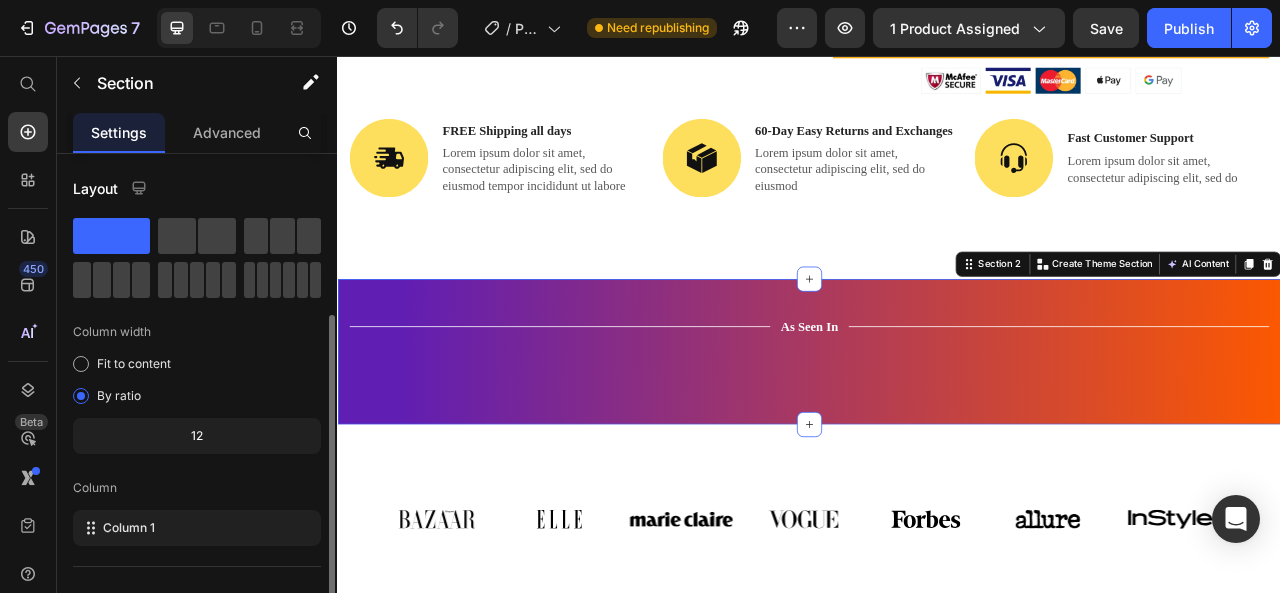 scroll, scrollTop: 310, scrollLeft: 0, axis: vertical 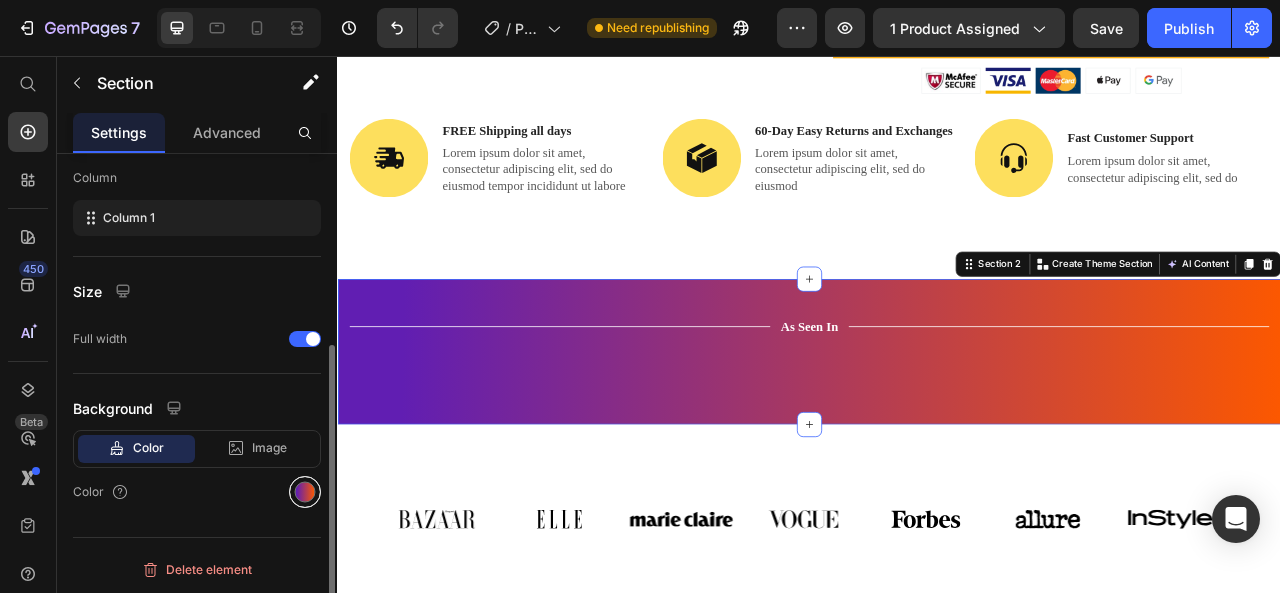 click at bounding box center (305, 492) 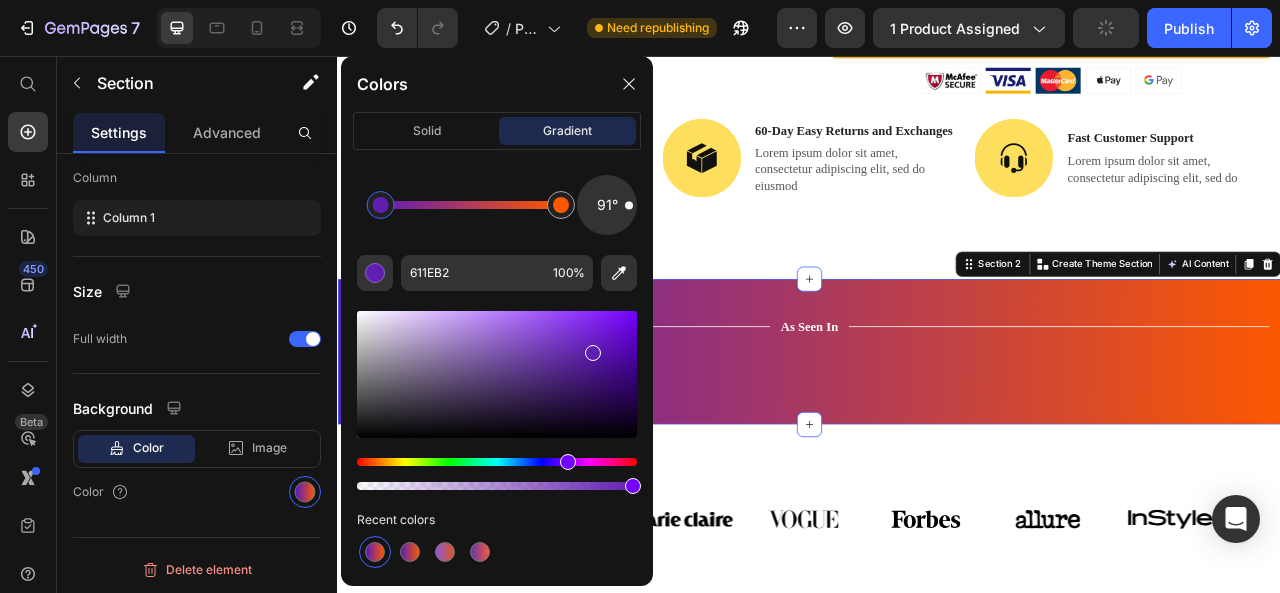 click at bounding box center [561, 205] 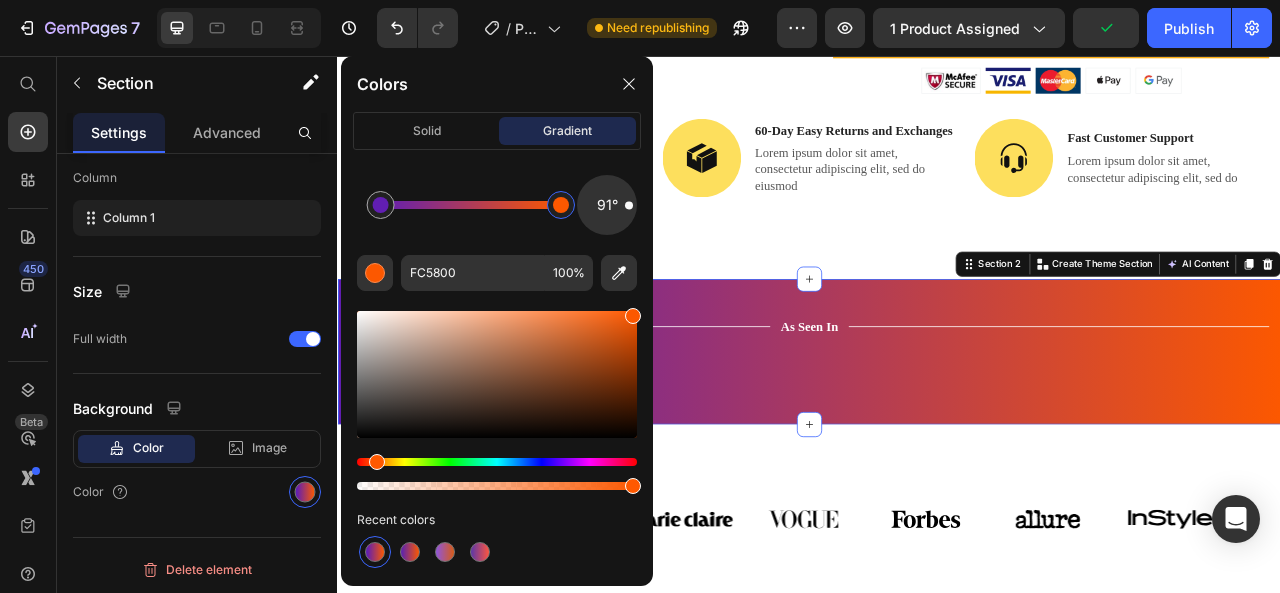 scroll, scrollTop: 310, scrollLeft: 0, axis: vertical 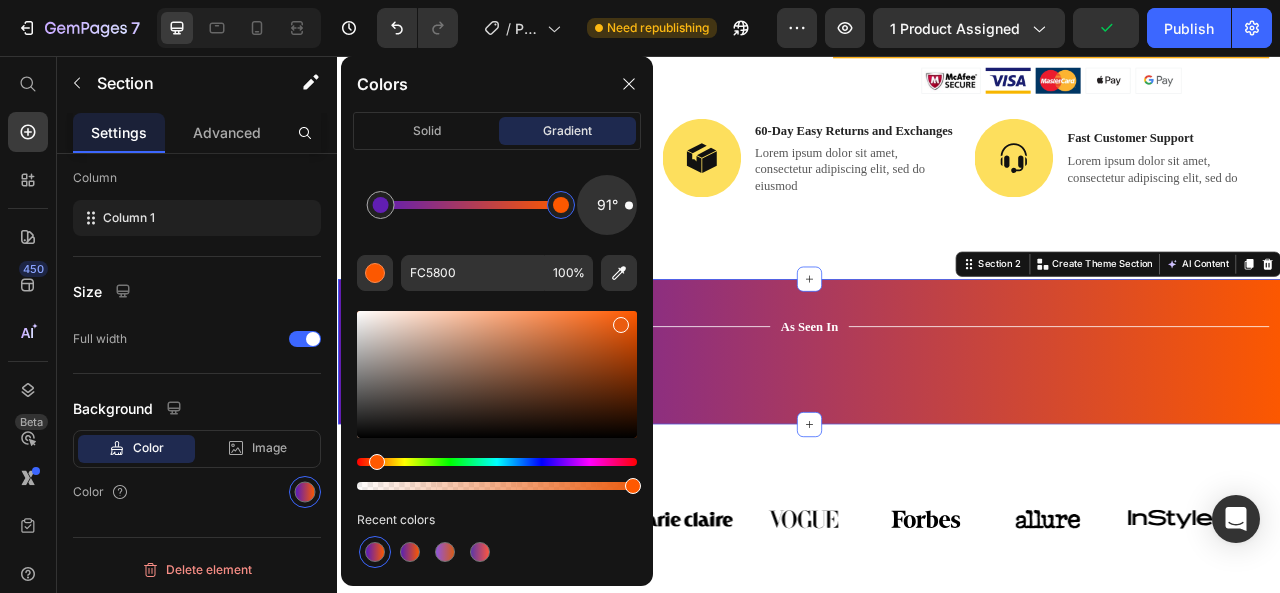 drag, startPoint x: 624, startPoint y: 311, endPoint x: 616, endPoint y: 325, distance: 16.124516 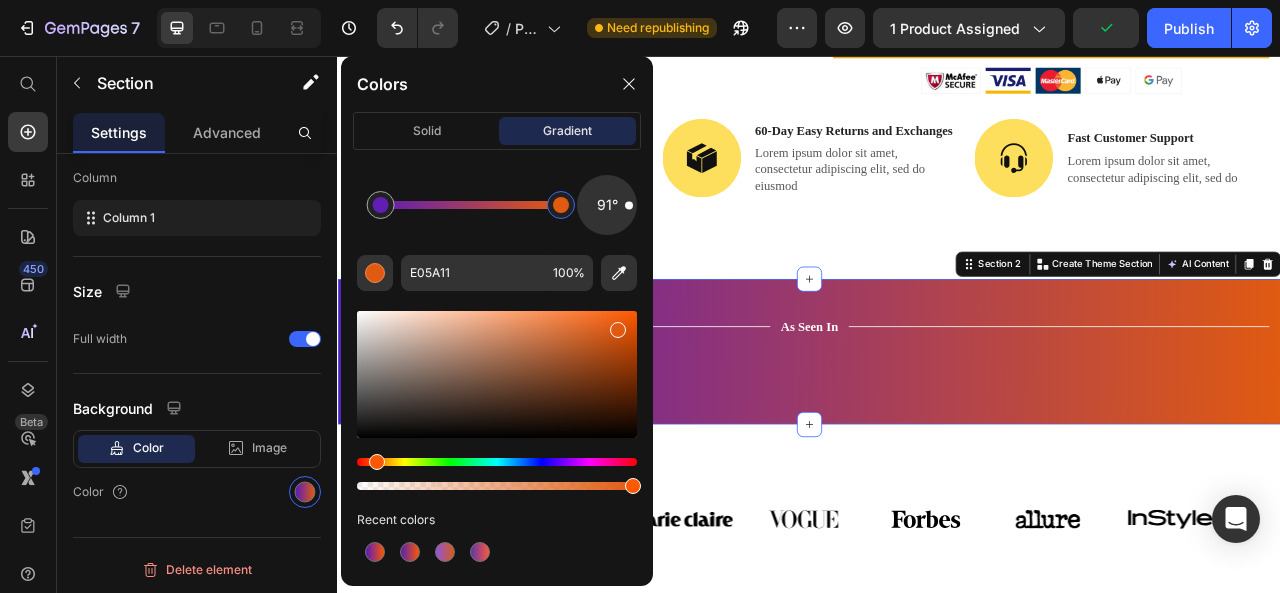 click at bounding box center (618, 330) 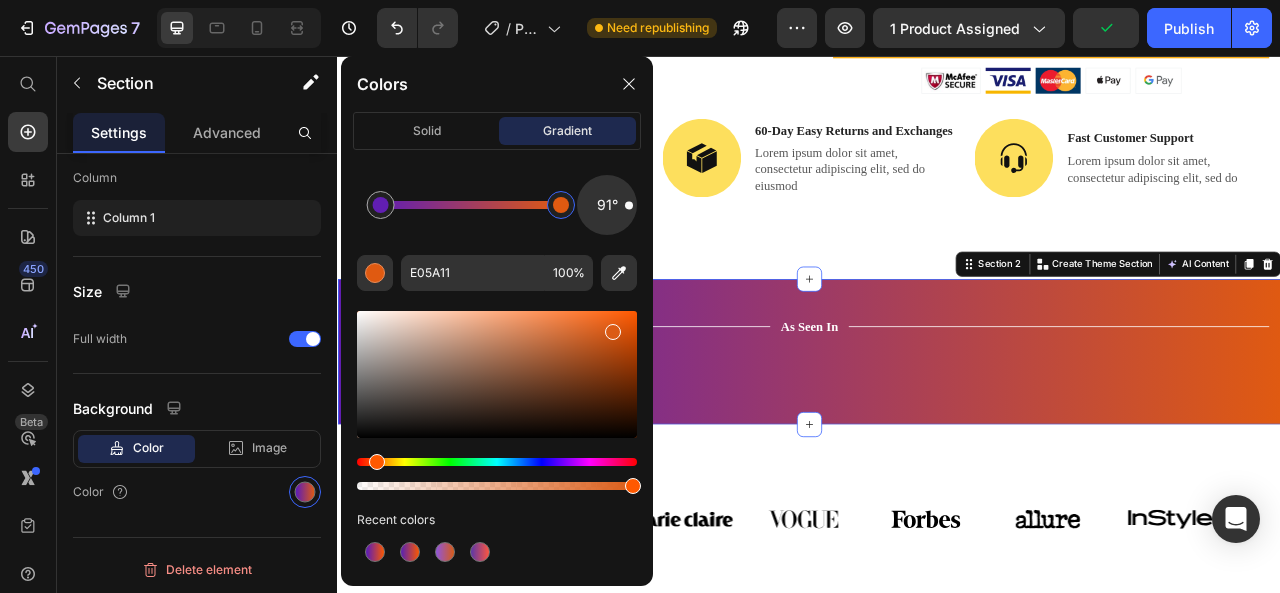 type on "DB5B15" 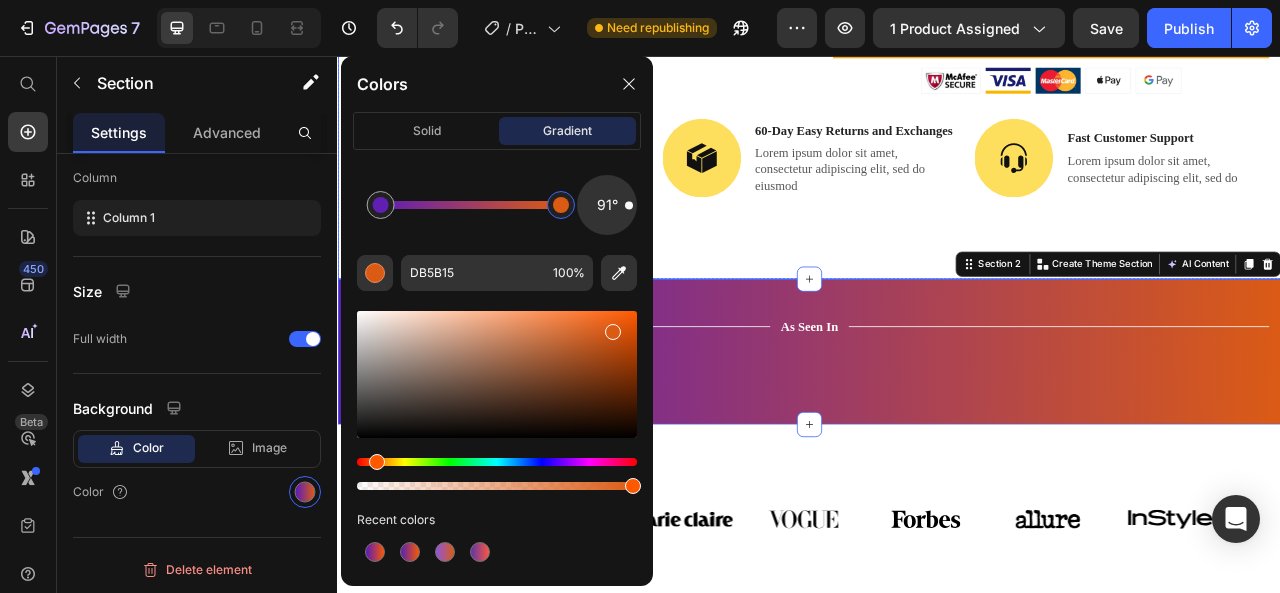 click on "Product Images Automatic Hair Straightening and Curling Iron with Adjustable Temperature (P) Title €0,00 (P) Price €0,00 (P) Price                Title Line - 0% off Product Badge Row Row                Icon                Icon                Icon                Icon                Icon Icon List Hoz (1279 reviews) Text block Row This product has only default variant (P) Variants & Swatches
About this item:
Ultimate Travel Comfort & Proven Neck Support- FlyHugz neck pillow is designed with a unique shape to provide top-level comfort and neck support. The internal structure keeps your head and neck upright while you nap, preventing aches, strains, and [MEDICAL_DATA]. It’s the best travel pillow for long flights, perfect for airplanes, trains, and cars. With soft yet firm chin support, you’ll say goodbye to snoring and mouth-opening moments.
View more (P) Description 1 Product Quantity add to cart (P) Cart Button Row Buy Now (P) Cart Button Image Product" at bounding box center [937, -270] 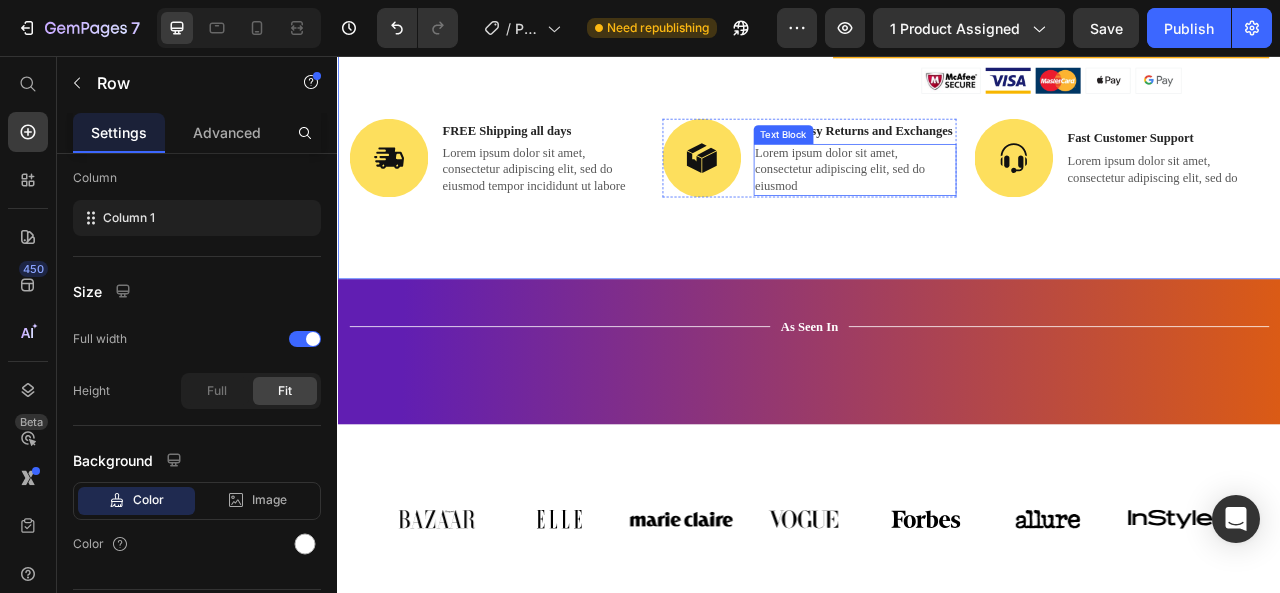 scroll, scrollTop: 0, scrollLeft: 0, axis: both 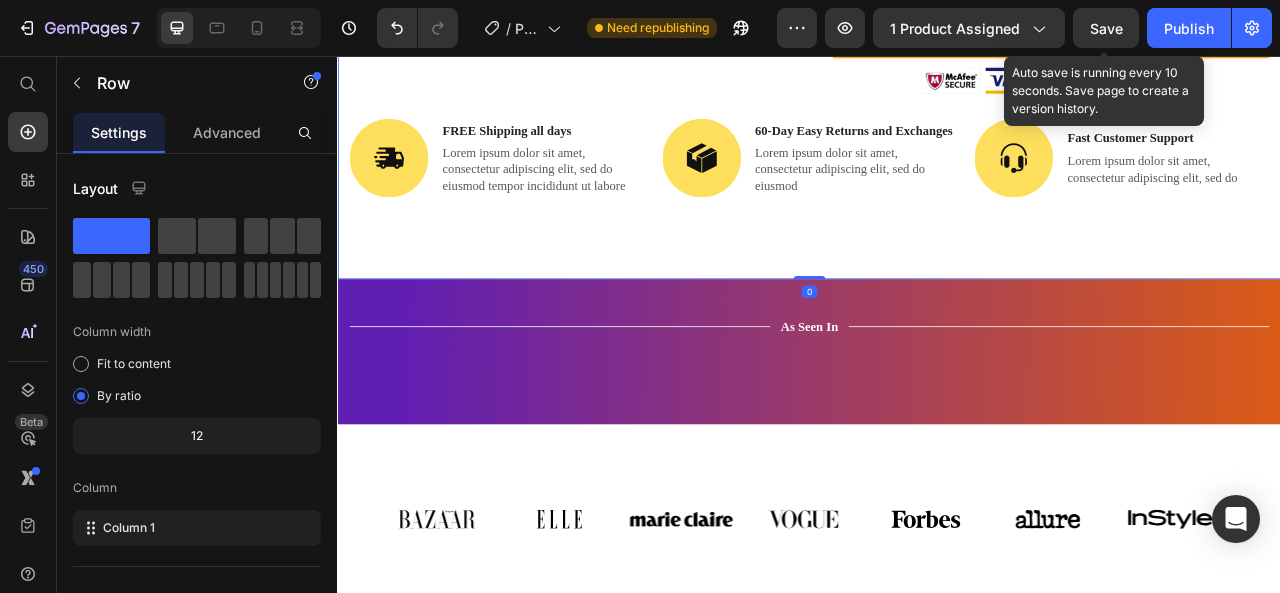 click on "Save" at bounding box center (1106, 28) 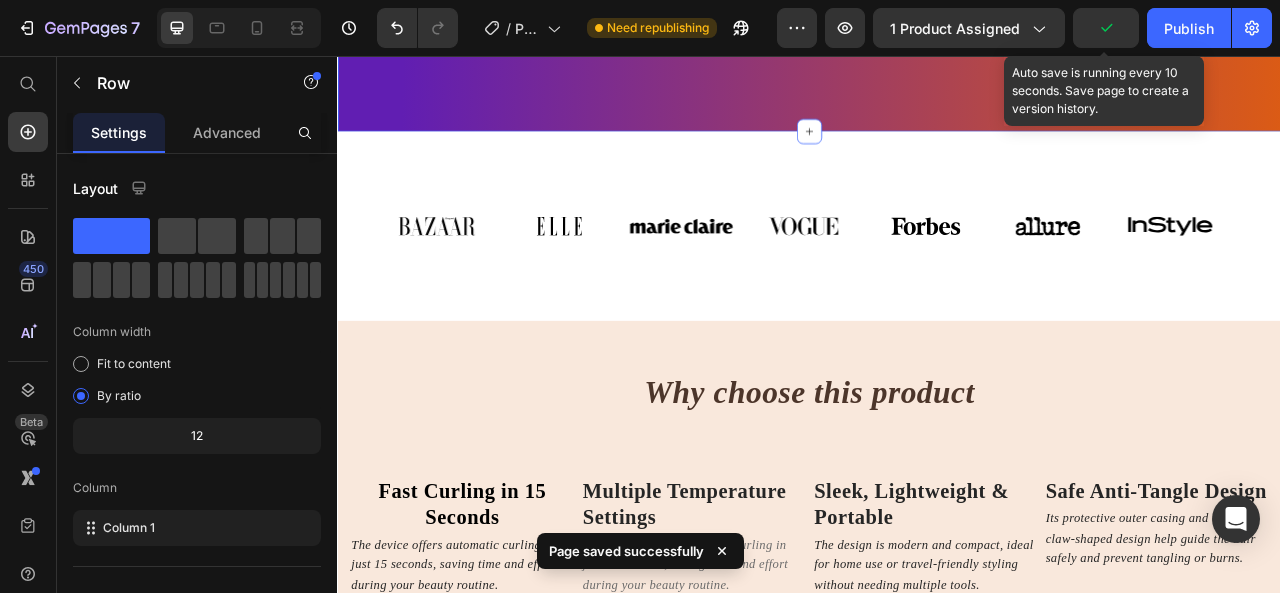 scroll, scrollTop: 1376, scrollLeft: 0, axis: vertical 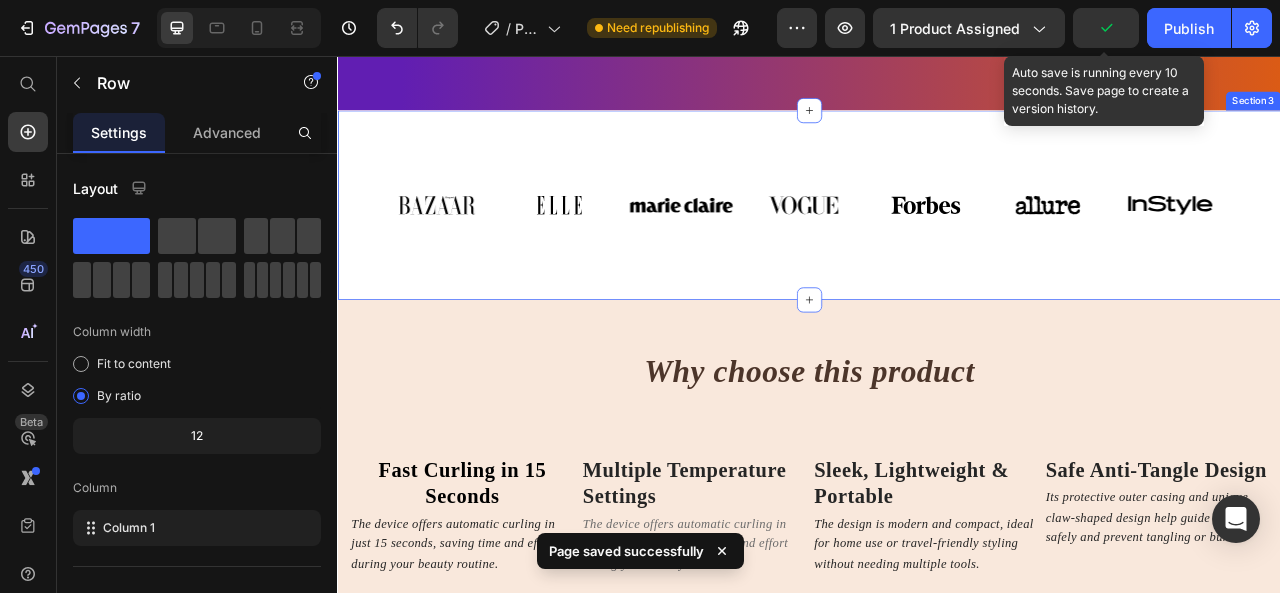 click on "Image Image Image Image Image Image Image Carousel Row Section 3" at bounding box center (937, 245) 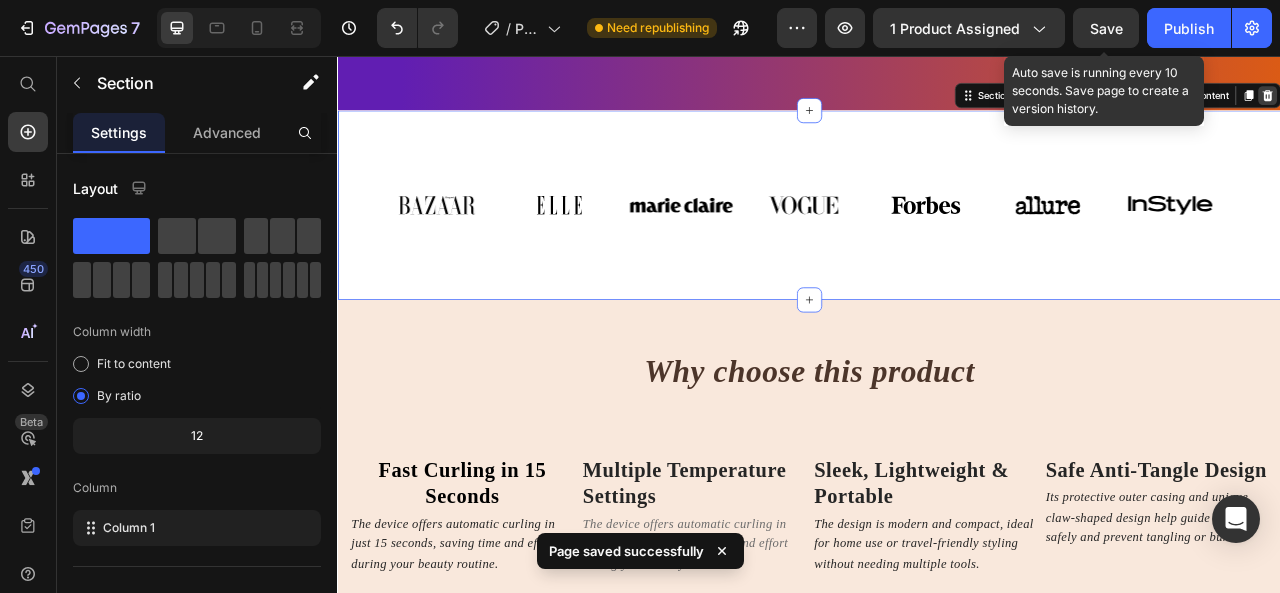 click 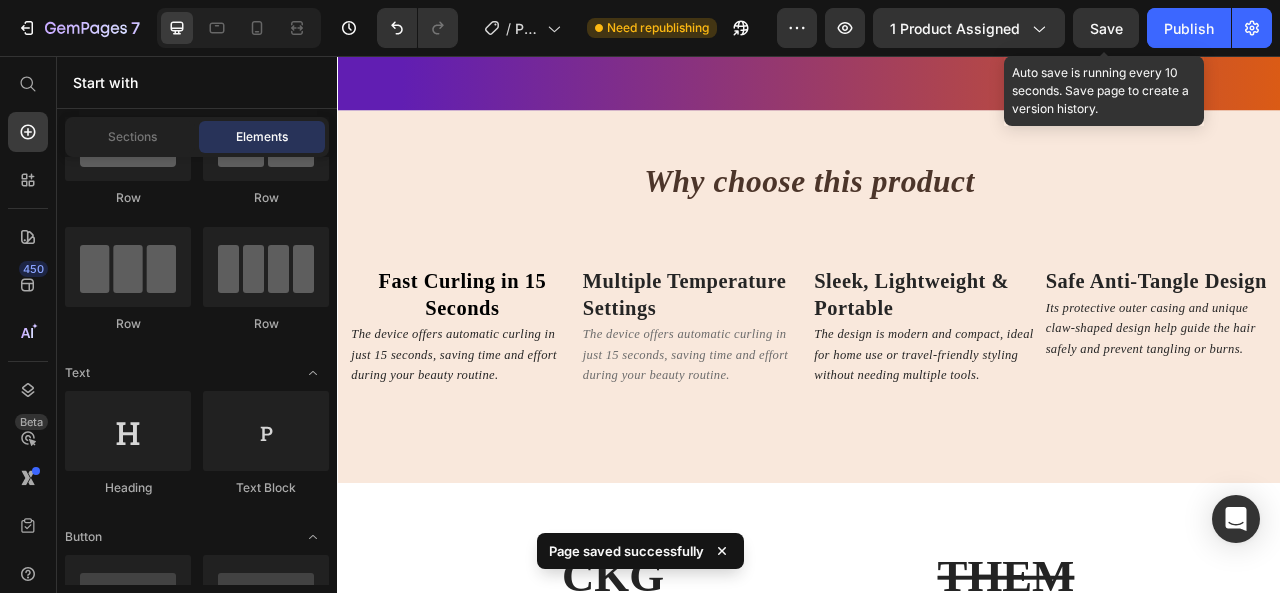 click on "Save" at bounding box center [1106, 28] 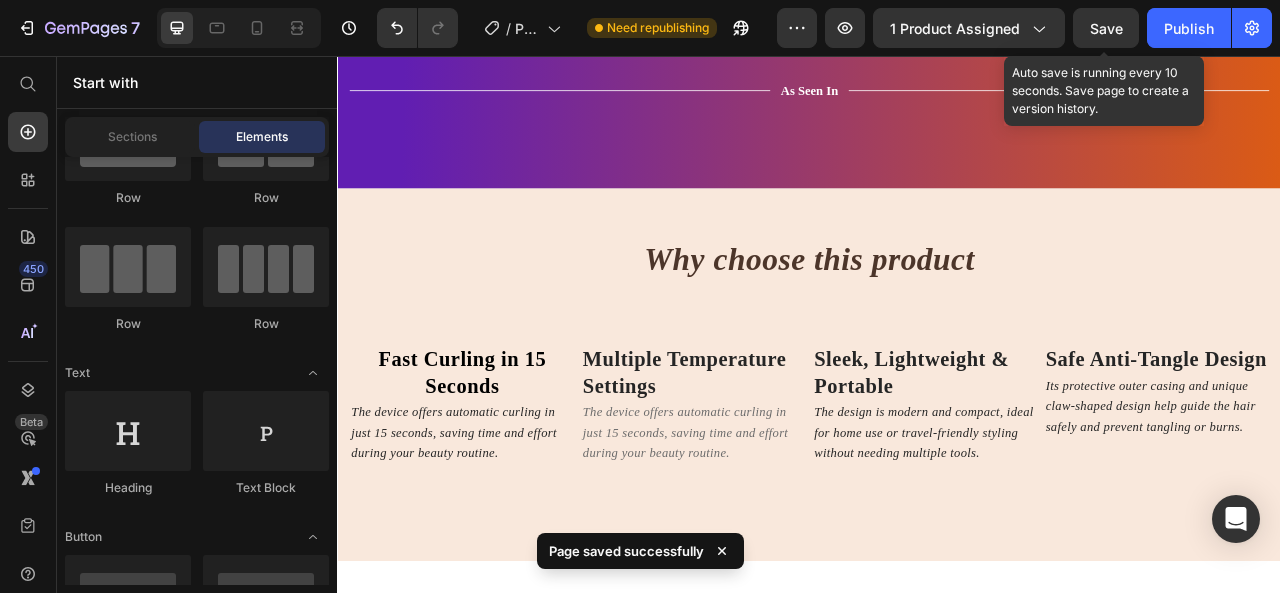 scroll, scrollTop: 1300, scrollLeft: 0, axis: vertical 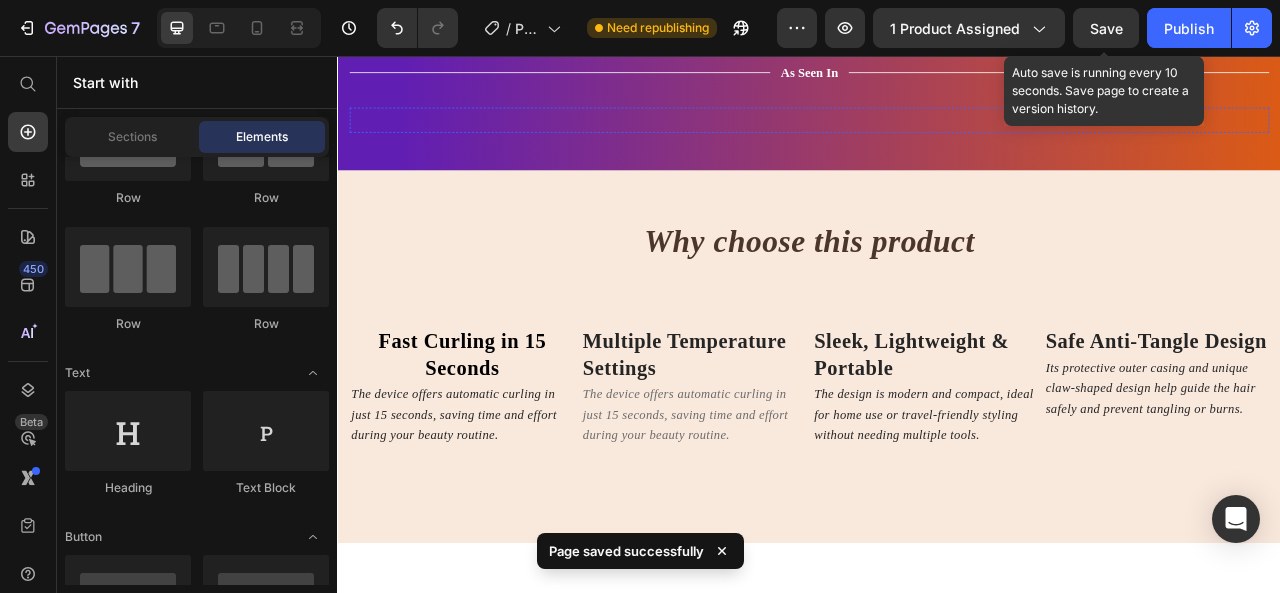 click at bounding box center (633, 137) 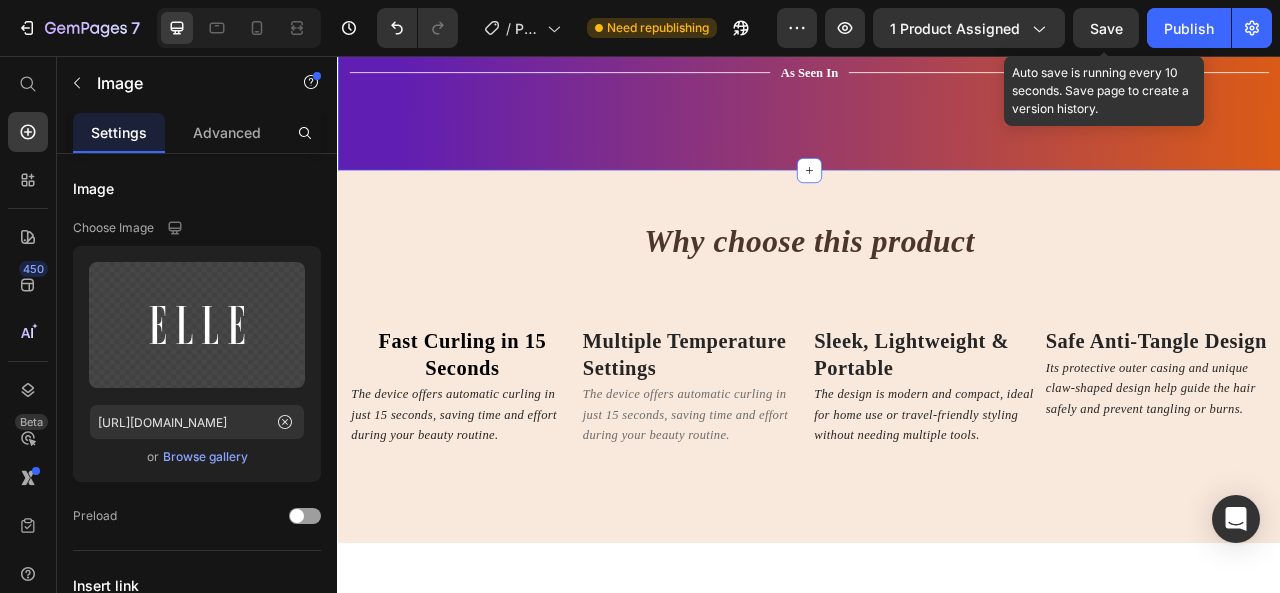 click on "Why choose this product   Heading Fast Curling in 15 Seconds Heading The device offers automatic curling in just 15 seconds, saving time and effort during your beauty routine. Text Block Multiple Temperature Settings Heading The device offers automatic curling in just 15 seconds, saving time and effort during your beauty routine. Text Block Sleek, Lightweight & Portable Heading The design is modern and compact, ideal for home use or travel-friendly styling without needing multiple tools.   Text Block Safe Anti-Tangle Design Heading Its protective outer casing and unique claw-shaped design help guide the hair safely and prevent tangling or burns.   Text Block Row Row Section 3" at bounding box center [937, 438] 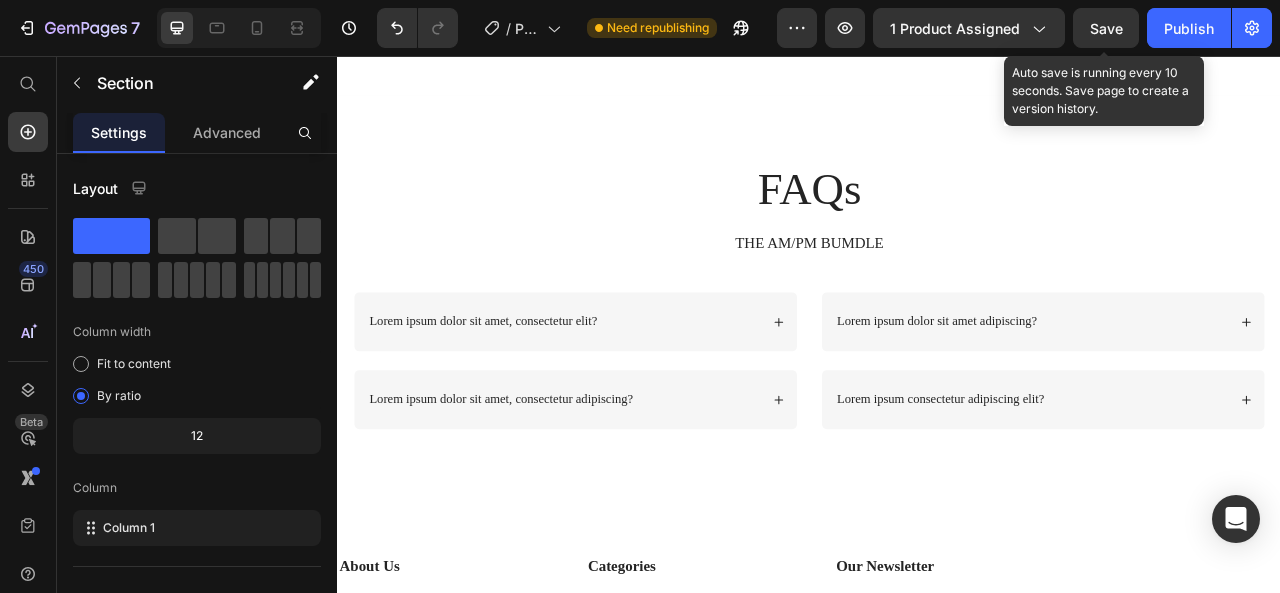 scroll, scrollTop: 5000, scrollLeft: 0, axis: vertical 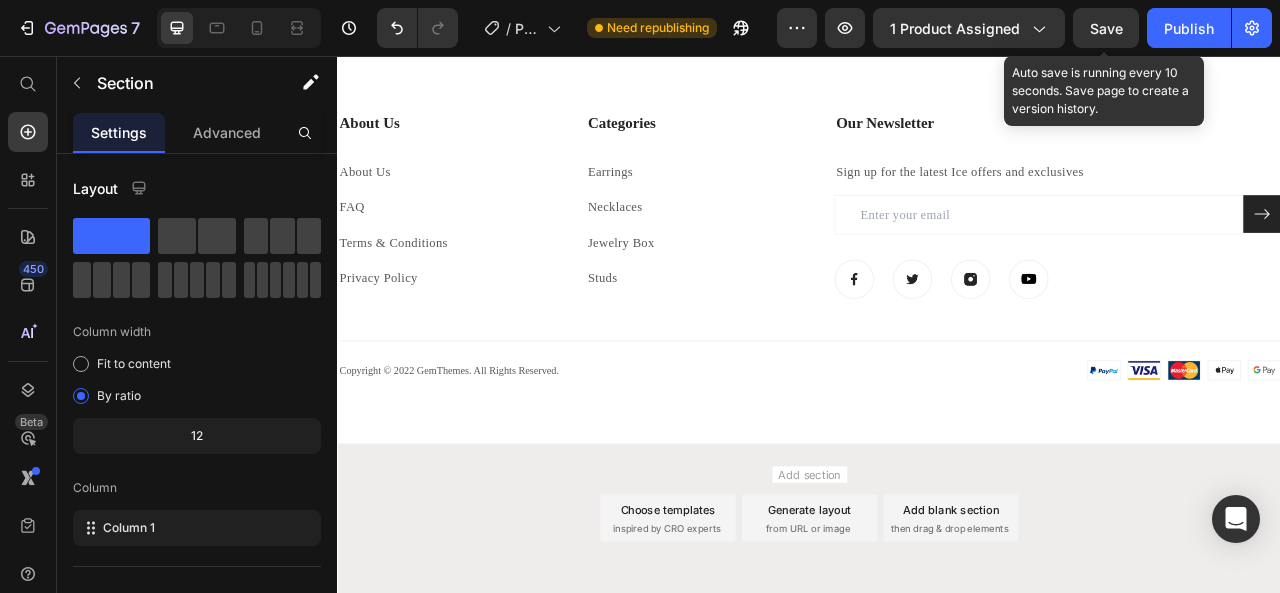click on "FAQs" at bounding box center (937, -338) 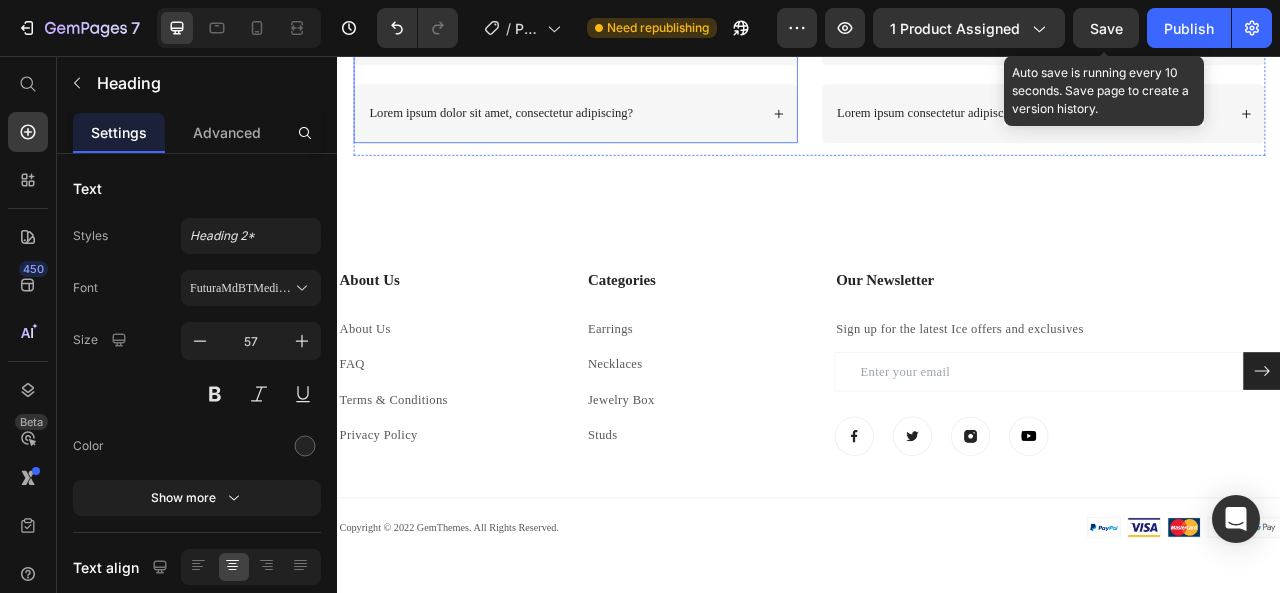 click on "Lorem ipsum dolor sit amet, consectetur elit?" at bounding box center (624, 30) 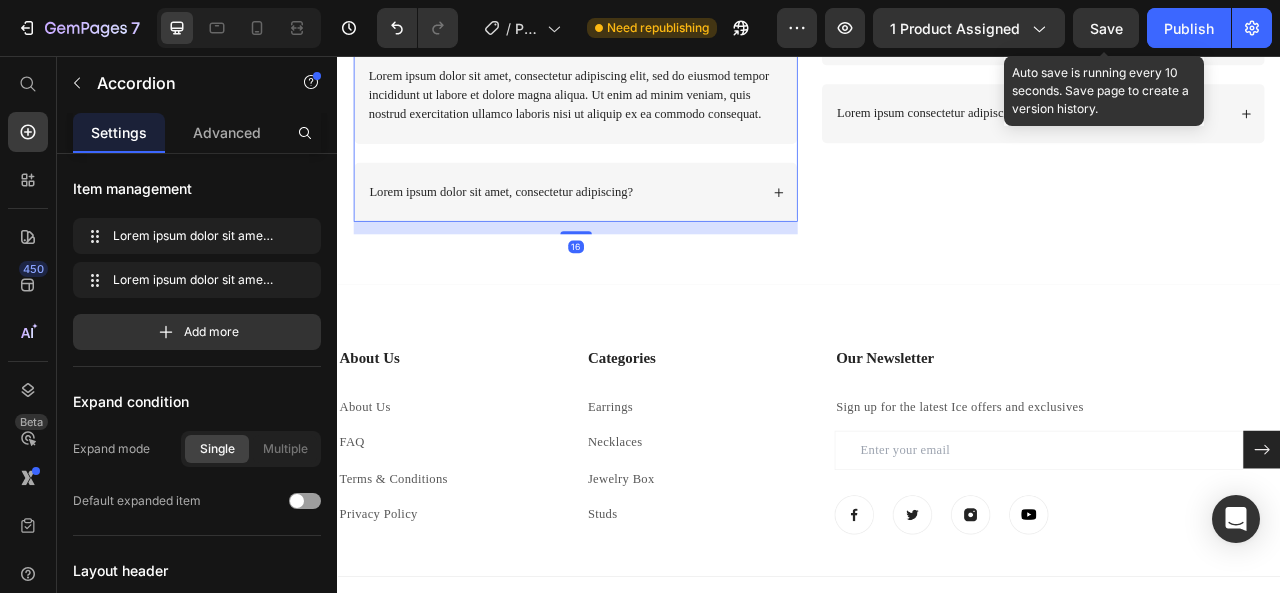 click on "Lorem ipsum dolor sit amet, consectetur elit?" at bounding box center [522, 30] 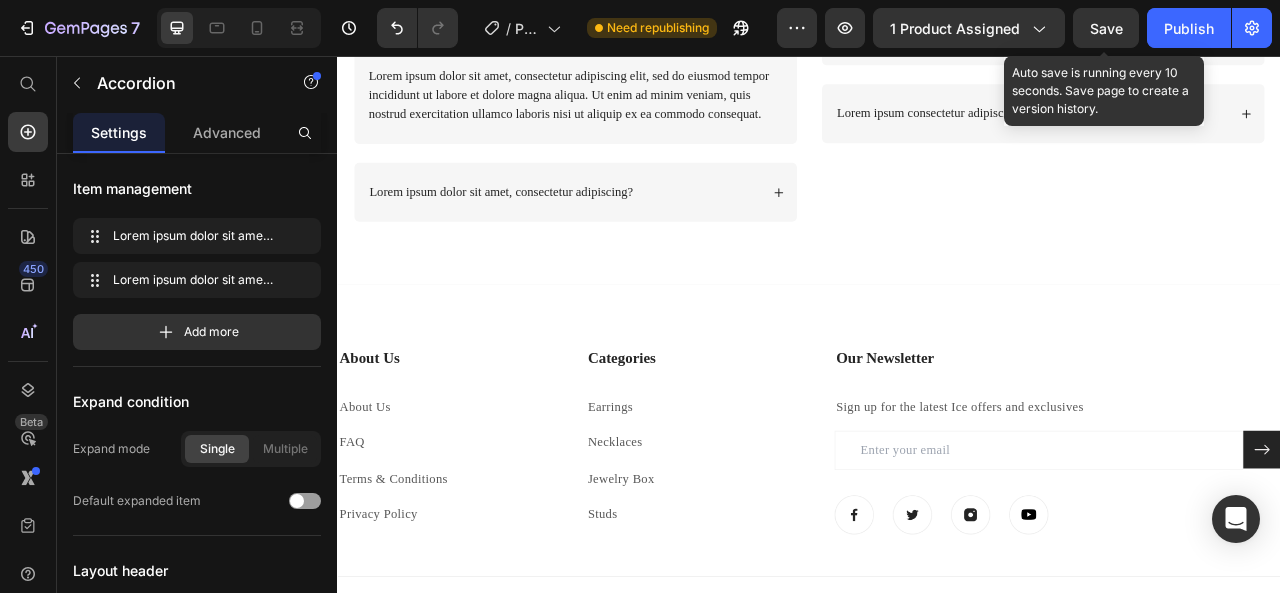 click on "Lorem ipsum dolor sit amet, consectetur elit?" at bounding box center [522, 30] 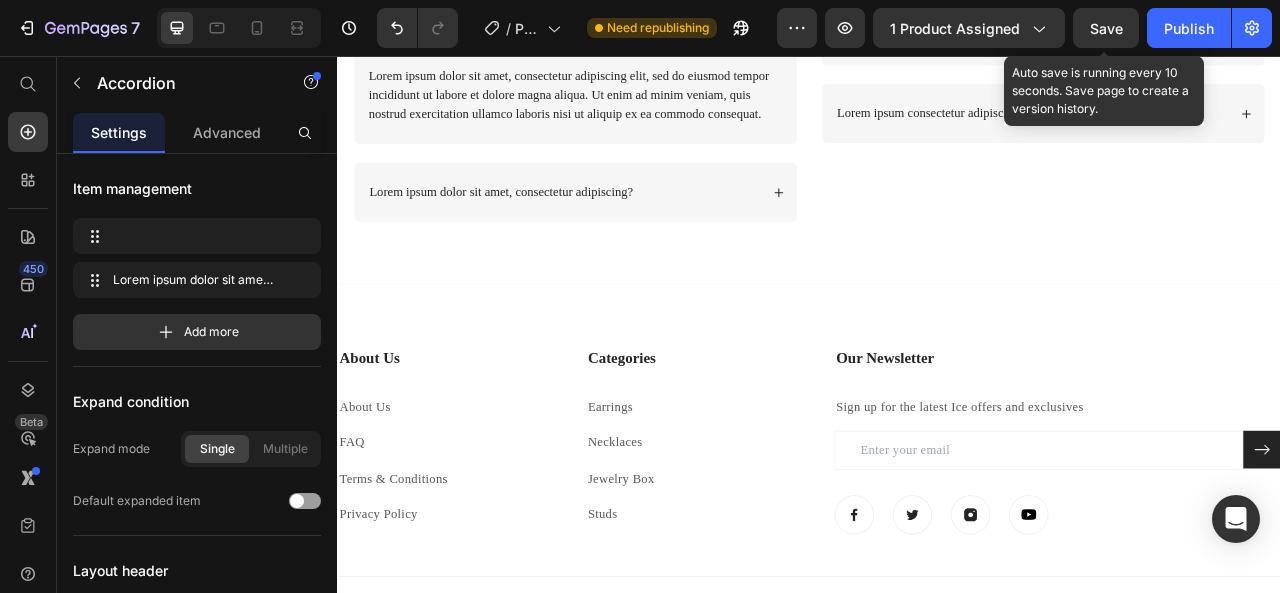 scroll, scrollTop: 5295, scrollLeft: 0, axis: vertical 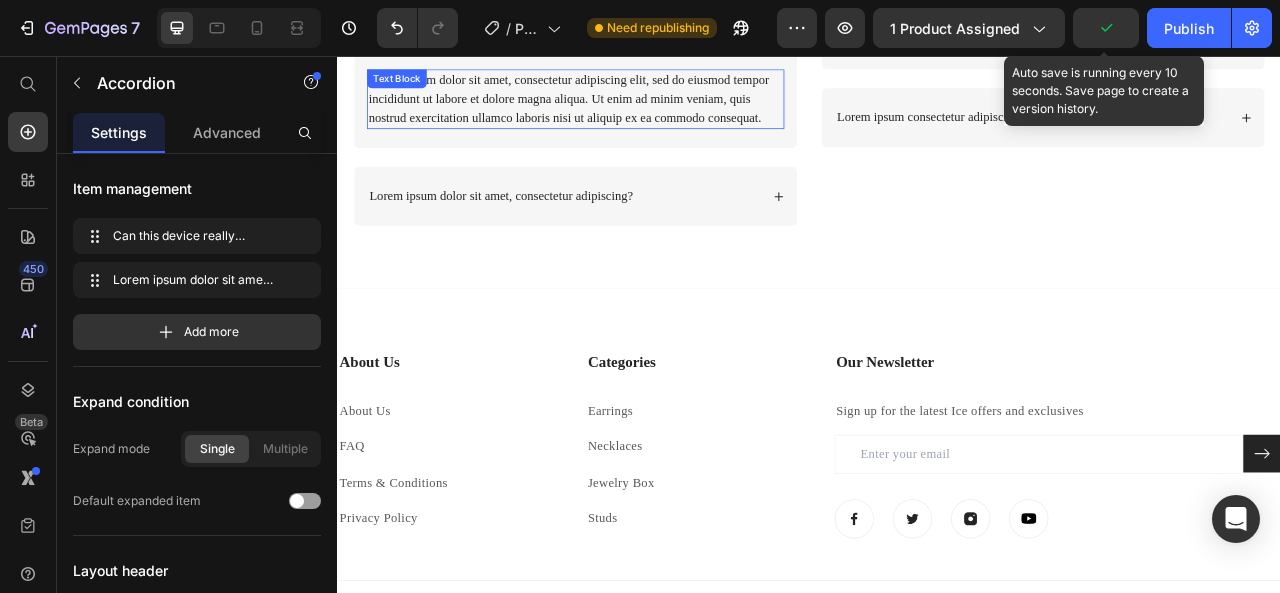 click on "Lorem ipsum dolor sit amet, consectetur adipiscing elit, sed do eiusmod tempor incididunt ut labore et dolore magna aliqua. Ut enim ad minim veniam, quis nostrud exercitation ullamco laboris nisi ut aliquip ex ea commodo consequat." at bounding box center [639, 111] 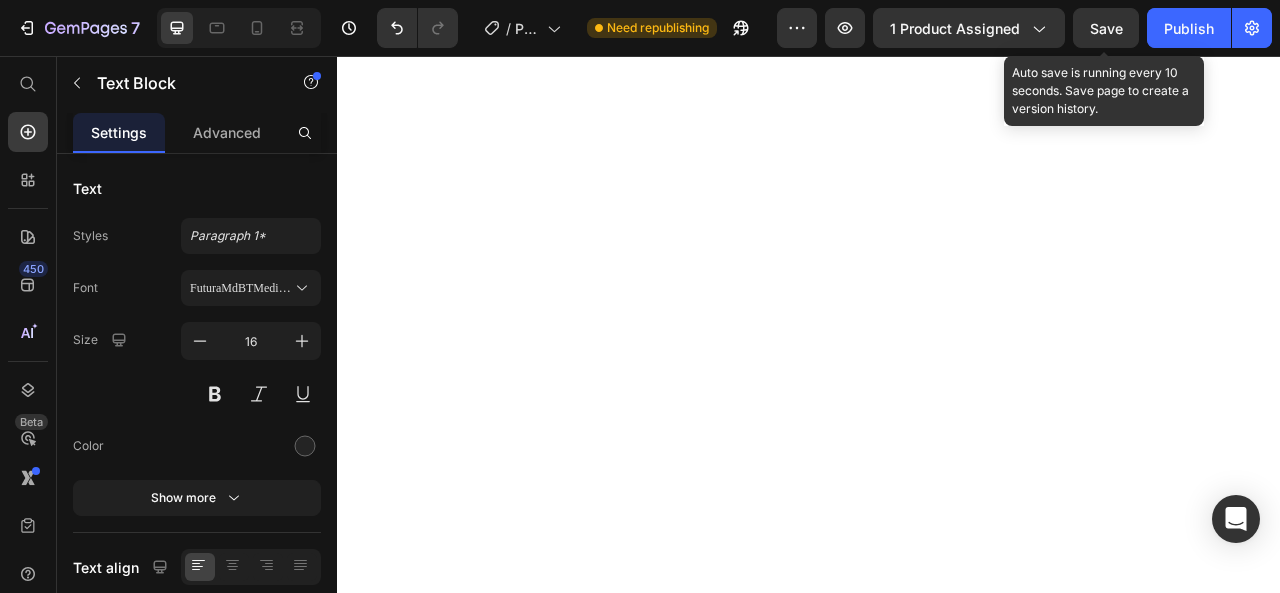 scroll, scrollTop: 0, scrollLeft: 0, axis: both 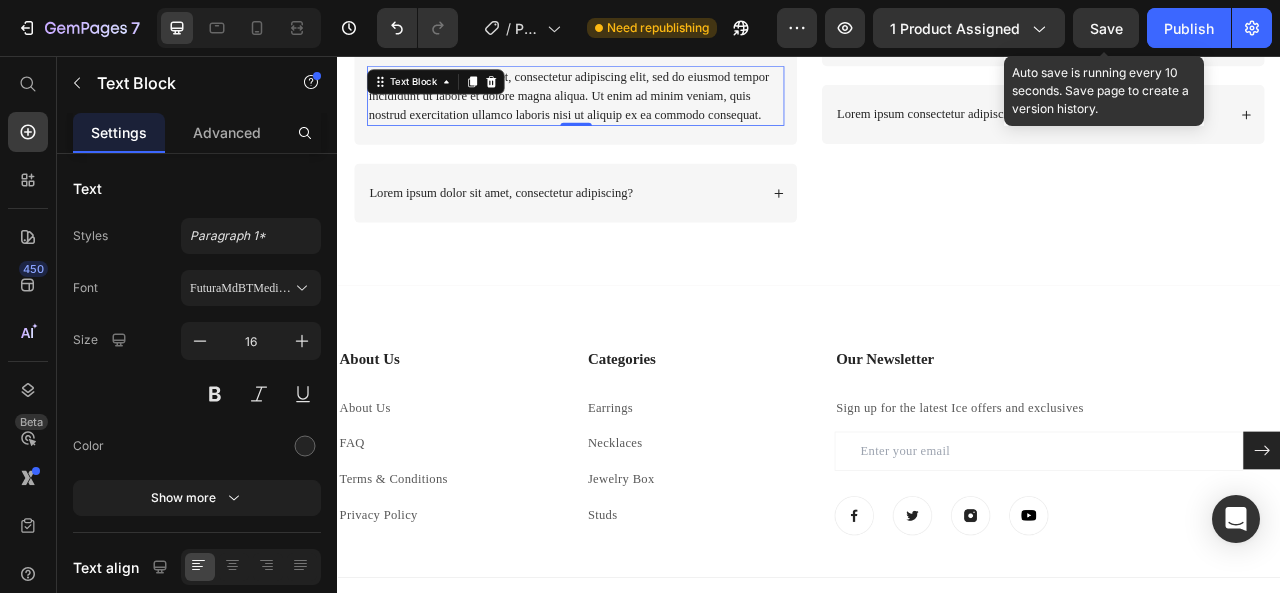 click on "Lorem ipsum dolor sit amet, consectetur adipiscing elit, sed do eiusmod tempor incididunt ut labore et dolore magna aliqua. Ut enim ad minim veniam, quis nostrud exercitation ullamco laboris nisi ut aliquip ex ea commodo consequat." at bounding box center [639, 107] 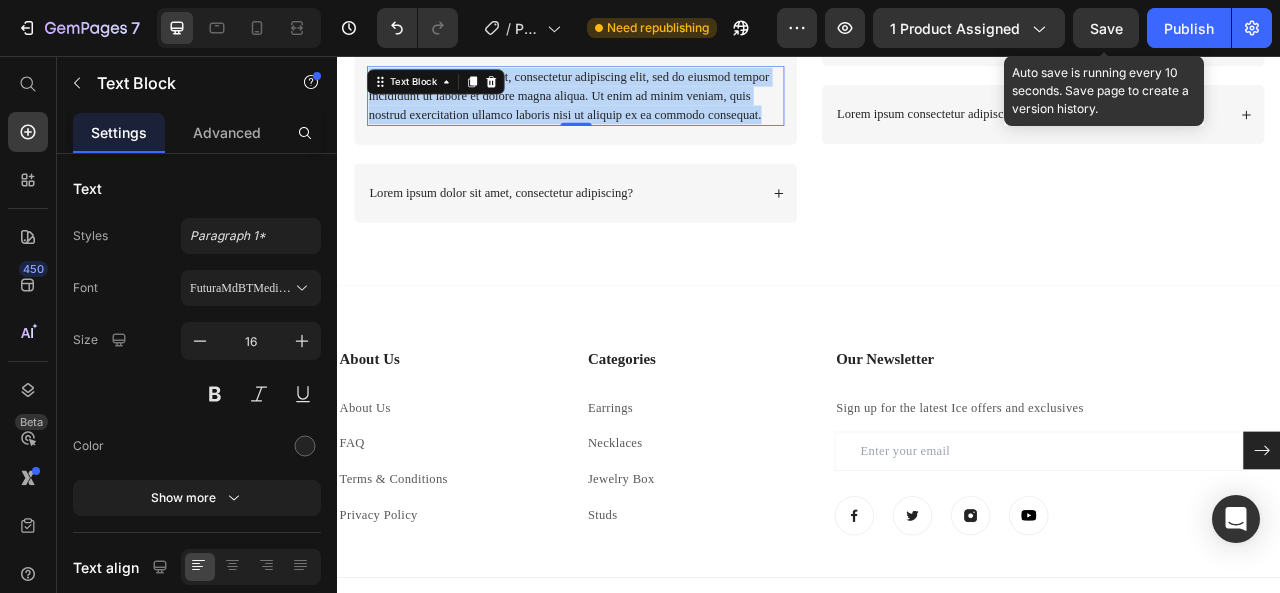 click on "Lorem ipsum dolor sit amet, consectetur adipiscing elit, sed do eiusmod tempor incididunt ut labore et dolore magna aliqua. Ut enim ad minim veniam, quis nostrud exercitation ullamco laboris nisi ut aliquip ex ea commodo consequat." at bounding box center (639, 107) 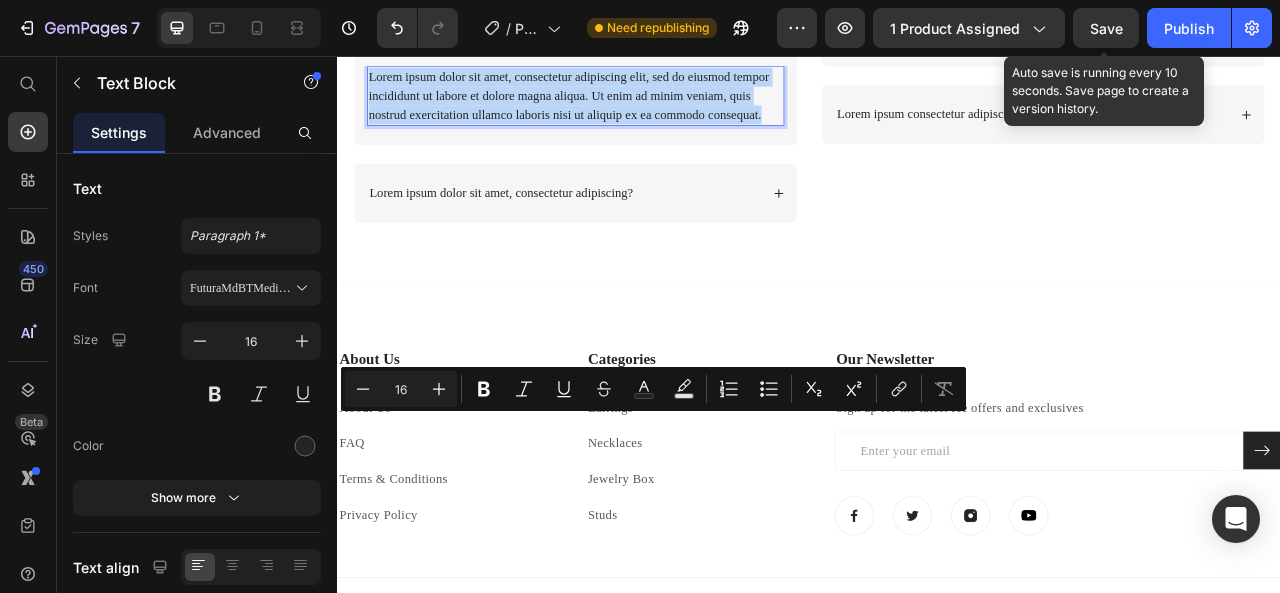 click on "Lorem ipsum dolor sit amet, consectetur adipiscing elit, sed do eiusmod tempor incididunt ut labore et dolore magna aliqua. Ut enim ad minim veniam, quis nostrud exercitation ullamco laboris nisi ut aliquip ex ea commodo consequat." at bounding box center [639, 107] 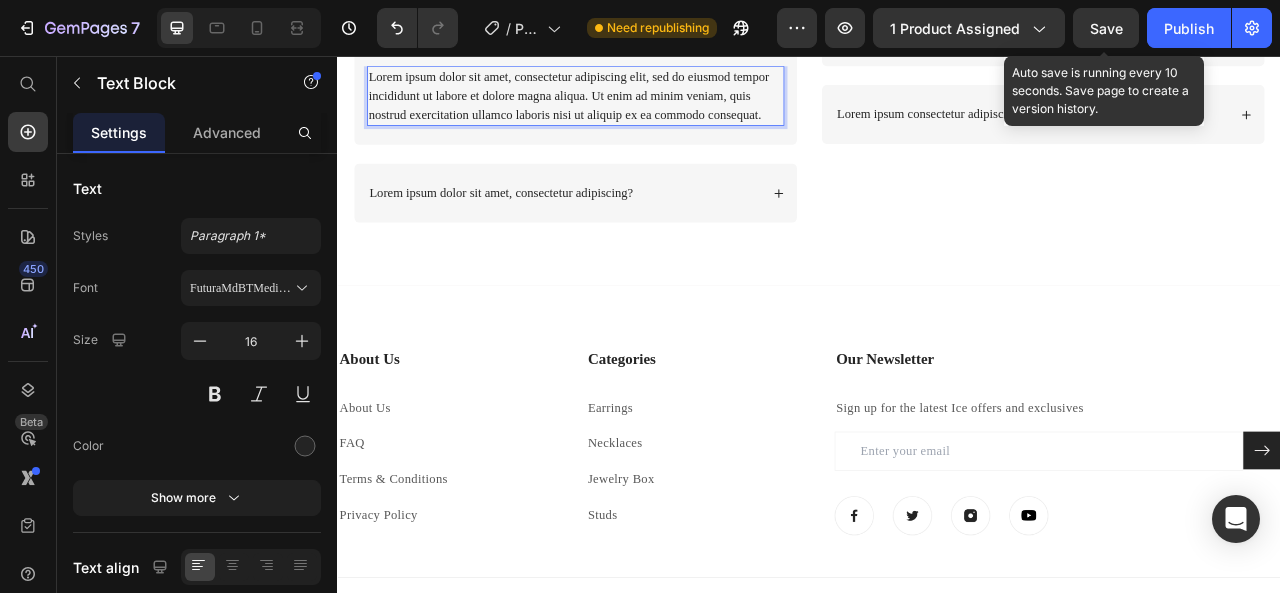click on "Lorem ipsum dolor sit amet, consectetur adipiscing elit, sed do eiusmod tempor incididunt ut labore et dolore magna aliqua. Ut enim ad minim veniam, quis nostrud exercitation ullamco laboris nisi ut aliquip ex ea commodo consequat." at bounding box center (639, 107) 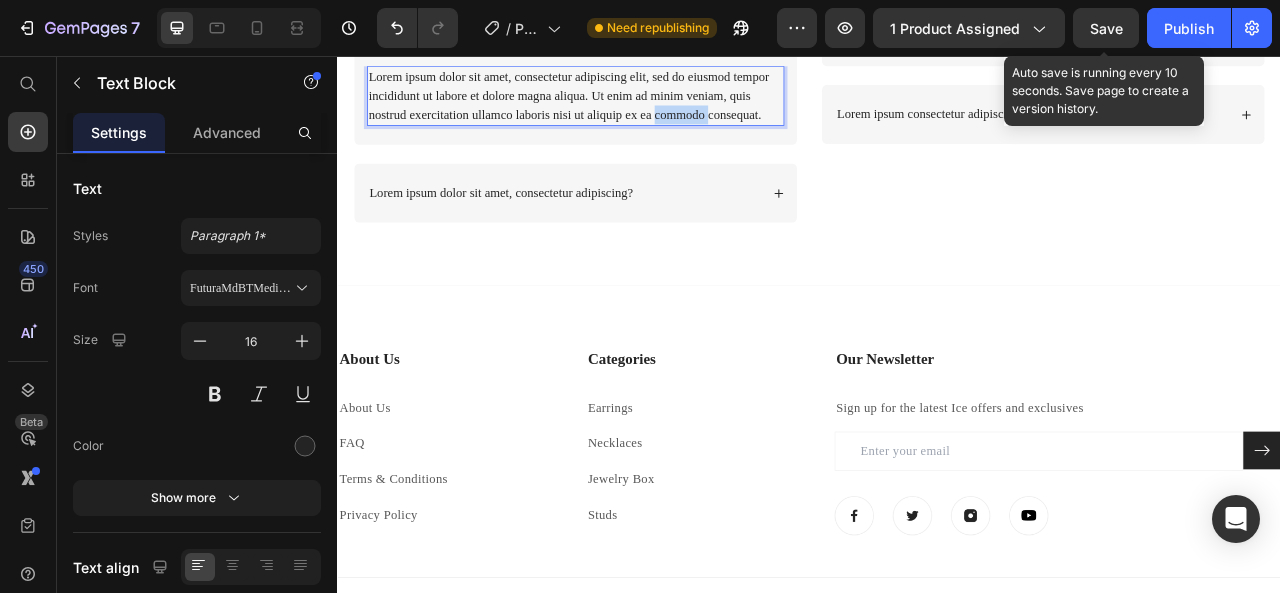 click on "Lorem ipsum dolor sit amet, consectetur adipiscing elit, sed do eiusmod tempor incididunt ut labore et dolore magna aliqua. Ut enim ad minim veniam, quis nostrud exercitation ullamco laboris nisi ut aliquip ex ea commodo consequat." at bounding box center (639, 107) 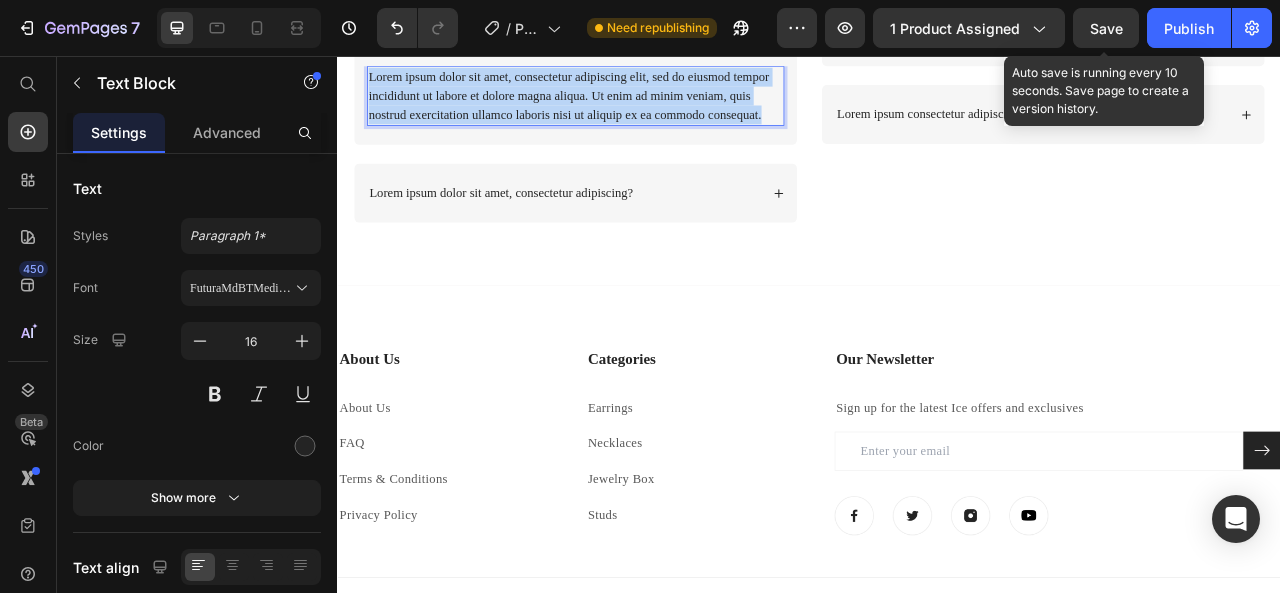 click on "Lorem ipsum dolor sit amet, consectetur adipiscing elit, sed do eiusmod tempor incididunt ut labore et dolore magna aliqua. Ut enim ad minim veniam, quis nostrud exercitation ullamco laboris nisi ut aliquip ex ea commodo consequat." at bounding box center [639, 107] 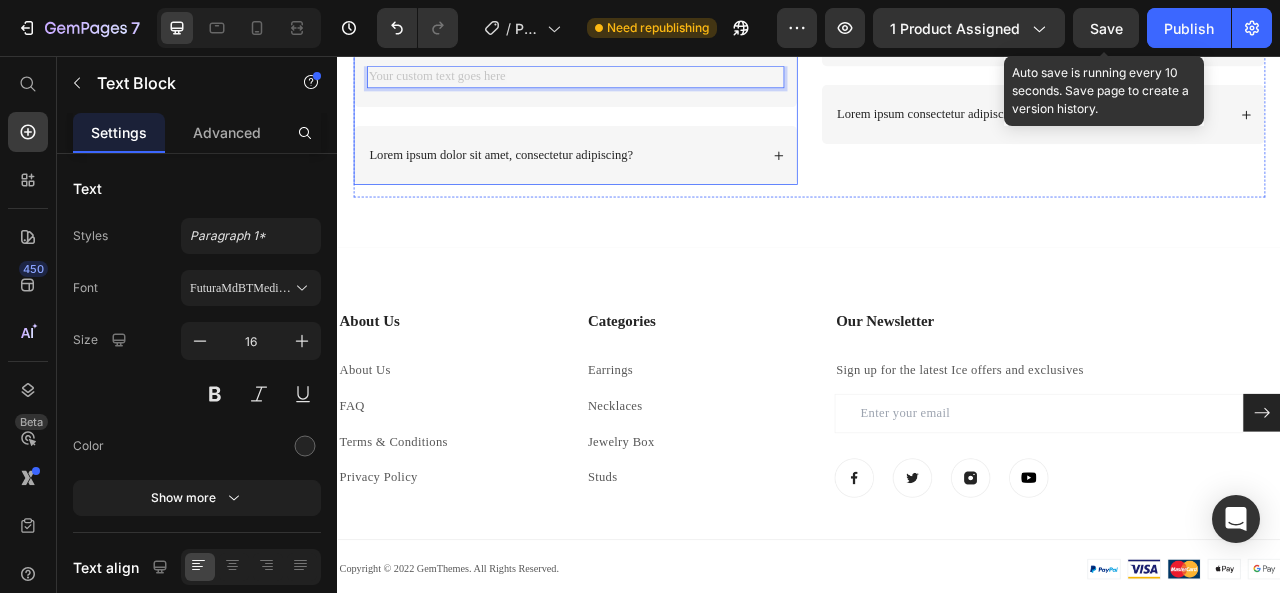 click on "Can this device really create curls in just 10 minutes?" at bounding box center (624, 31) 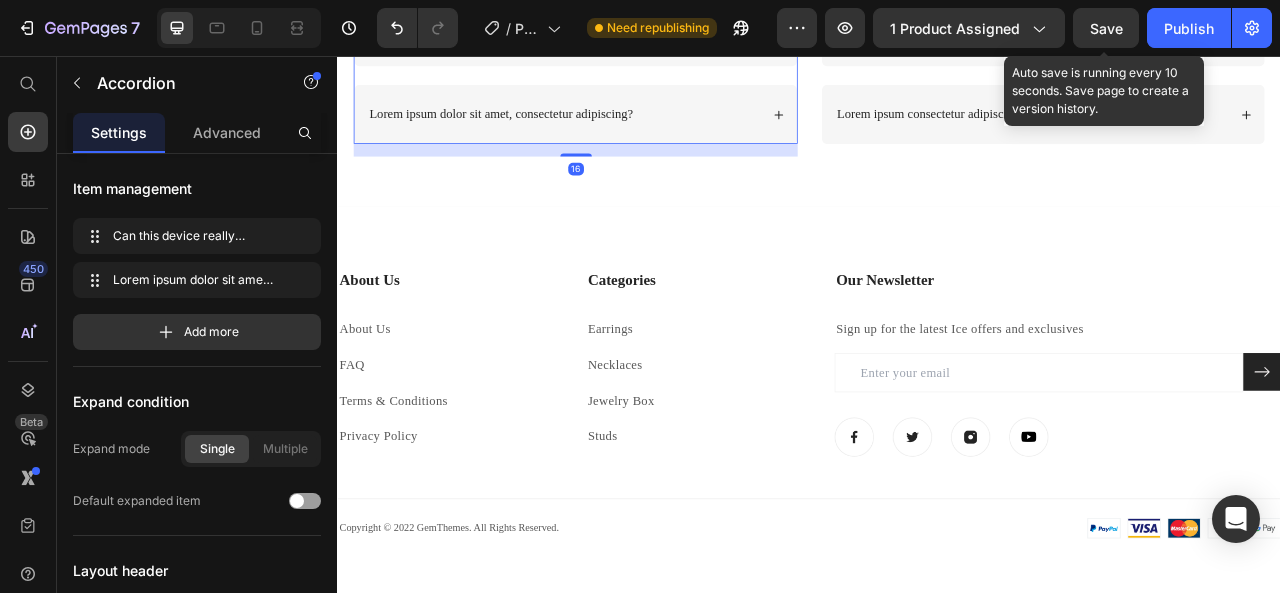 click on "THE AM/PM BUMDLE" at bounding box center [937, -68] 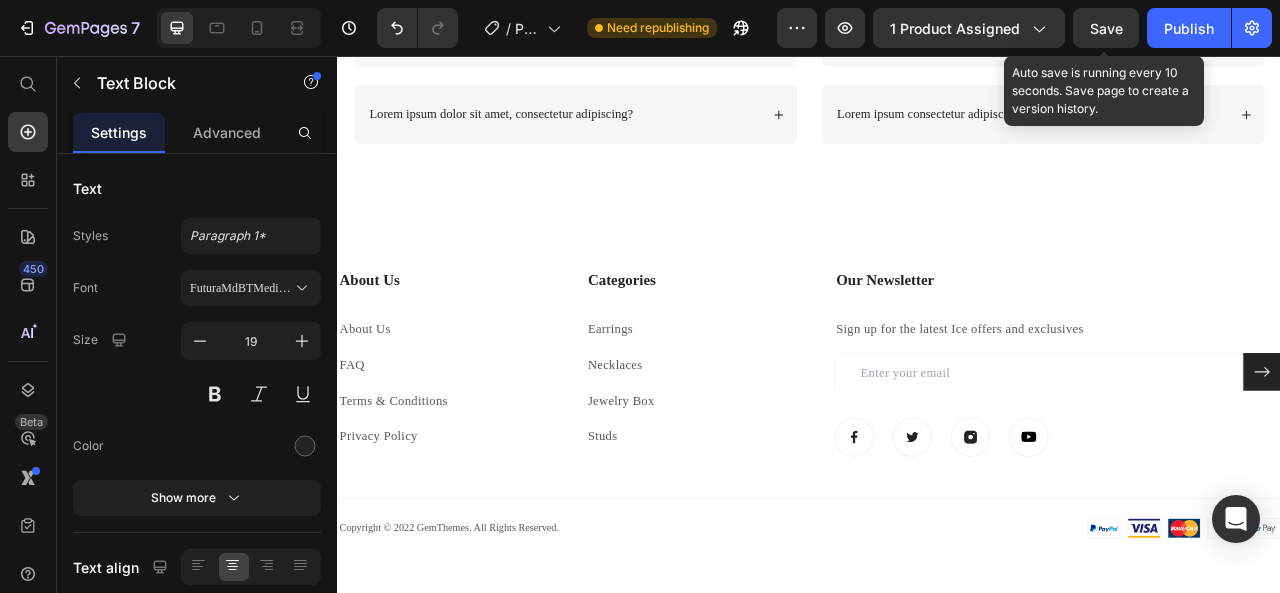 click 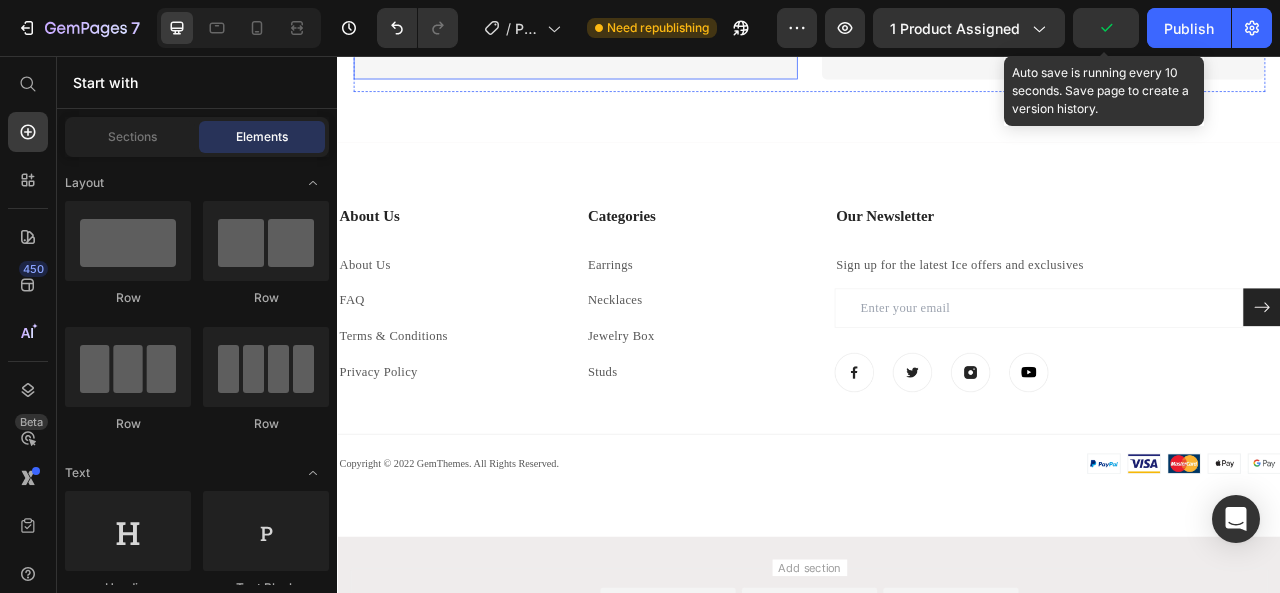 scroll, scrollTop: 5667, scrollLeft: 0, axis: vertical 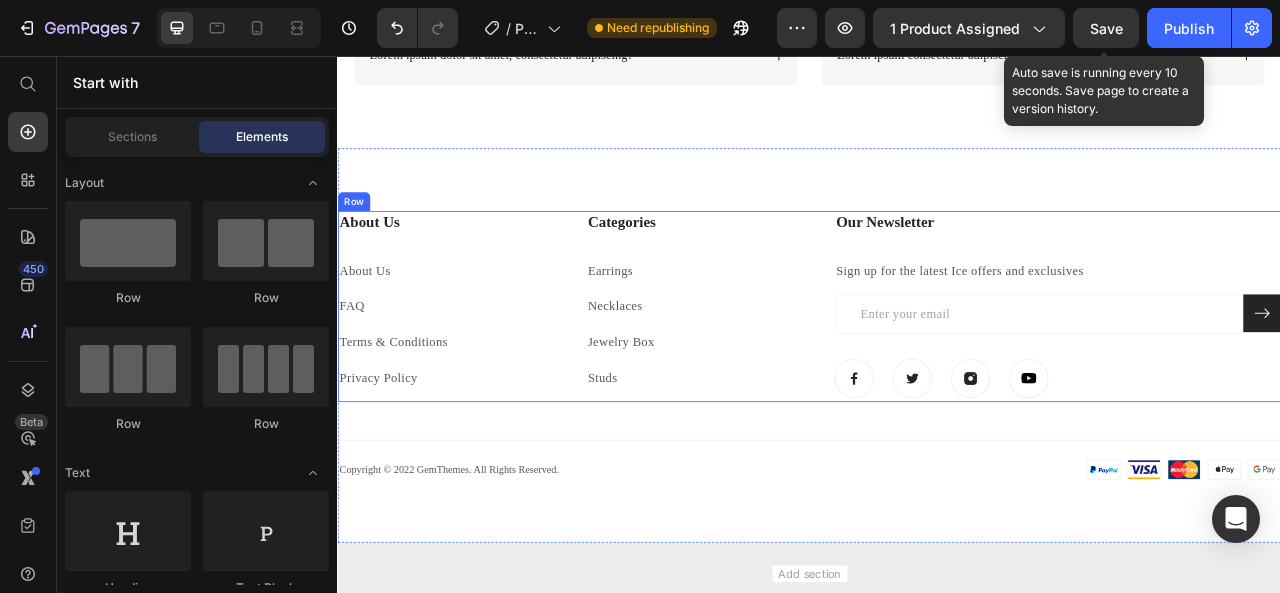 click on "Categories Heading Earrings Text block Necklaces Text block Jewelry Box Text block Studs Text block" at bounding box center [795, 374] 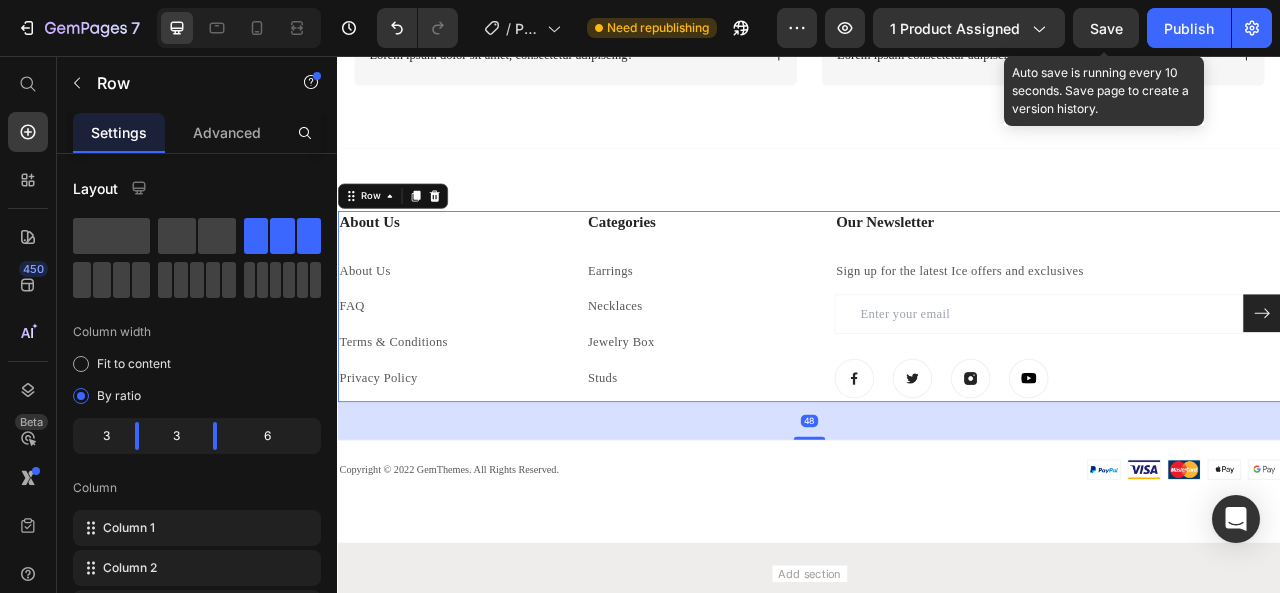 click 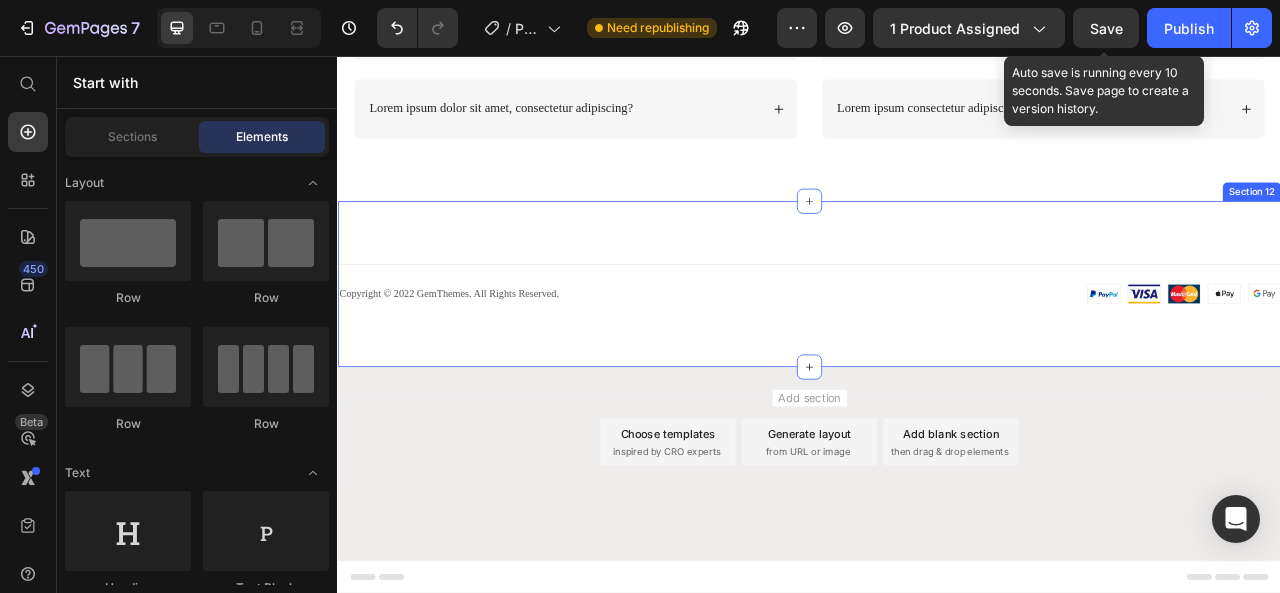 click on "Title Line Image Copyright © 2022 GemThemes. All Rights Reserved. Text block Row Copyright © 2022 GemThemes. All Rights Reserved. Text block Image Row Section 12" at bounding box center (937, 345) 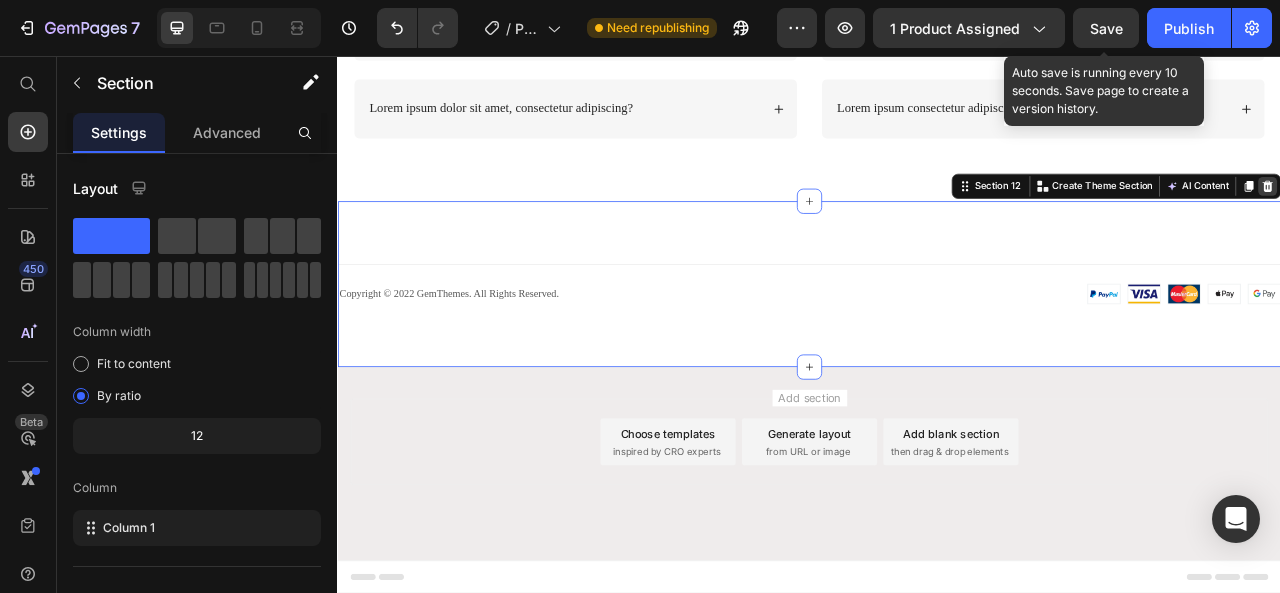click 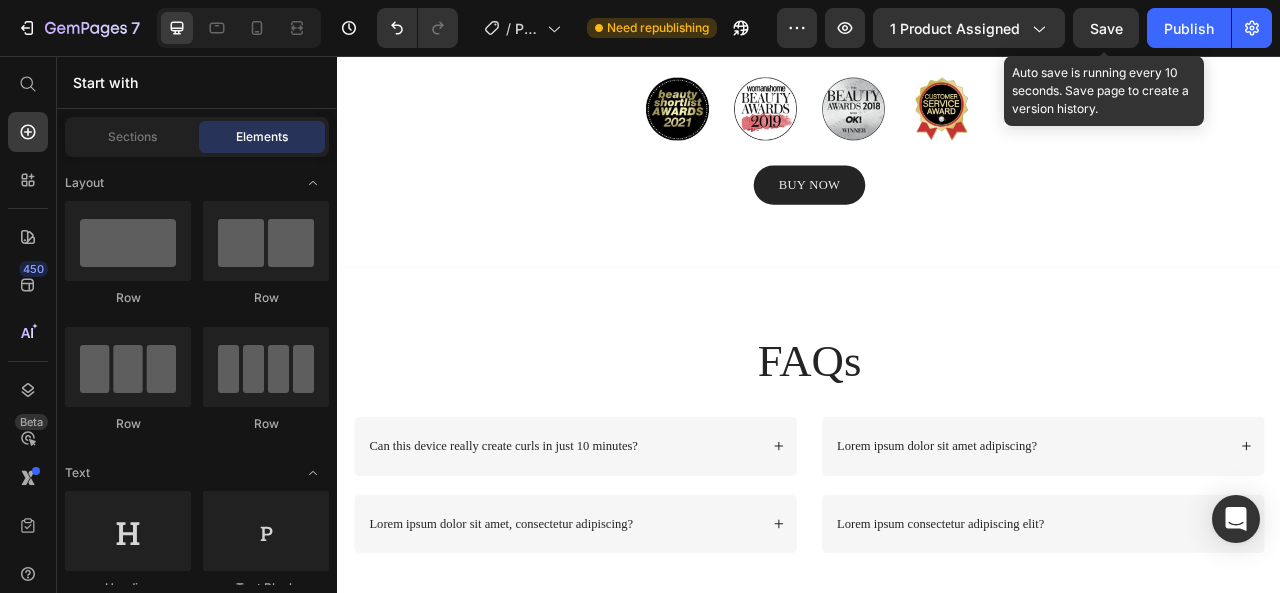 scroll, scrollTop: 4836, scrollLeft: 0, axis: vertical 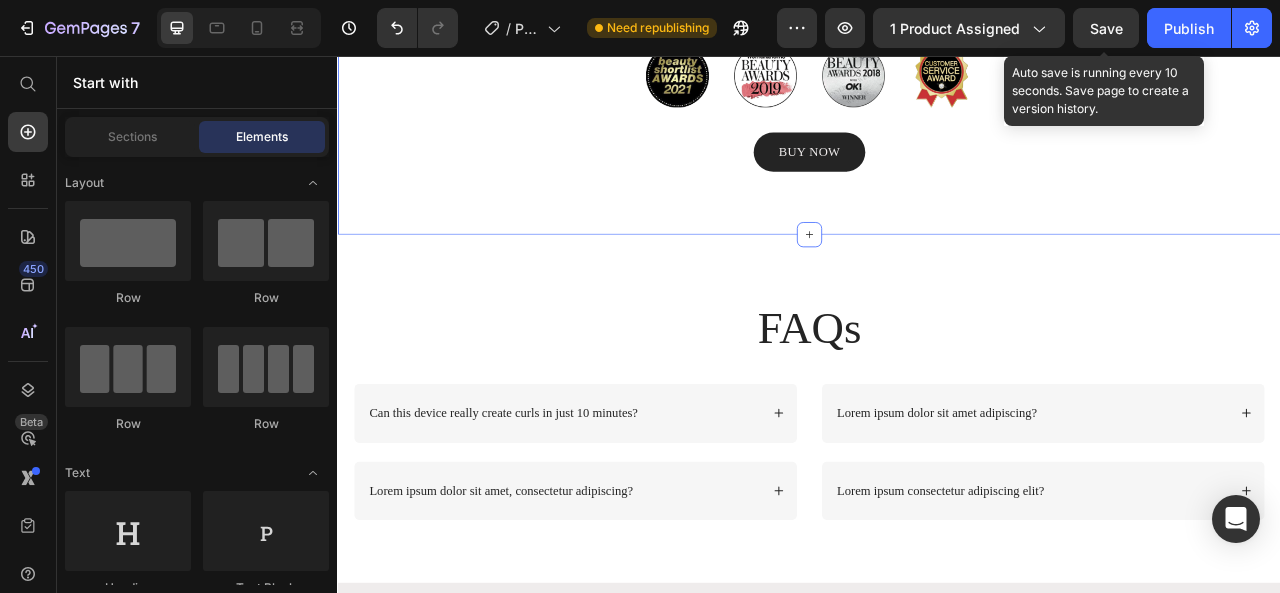 click on "Awards & Accreditions Heading GemPages team of celebrated editors and independent experts tests over 10,000 products each year to find the best of the best. Text block Image Image Image Image Row BUY NOW Button Row" at bounding box center [937, 51] 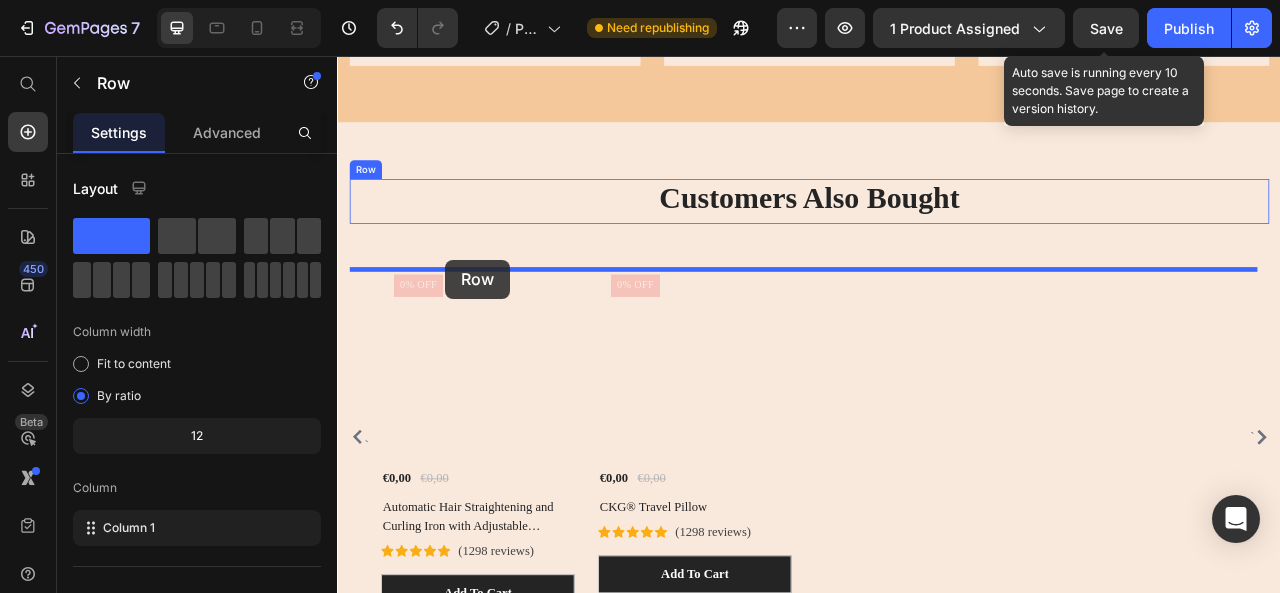 scroll, scrollTop: 2872, scrollLeft: 0, axis: vertical 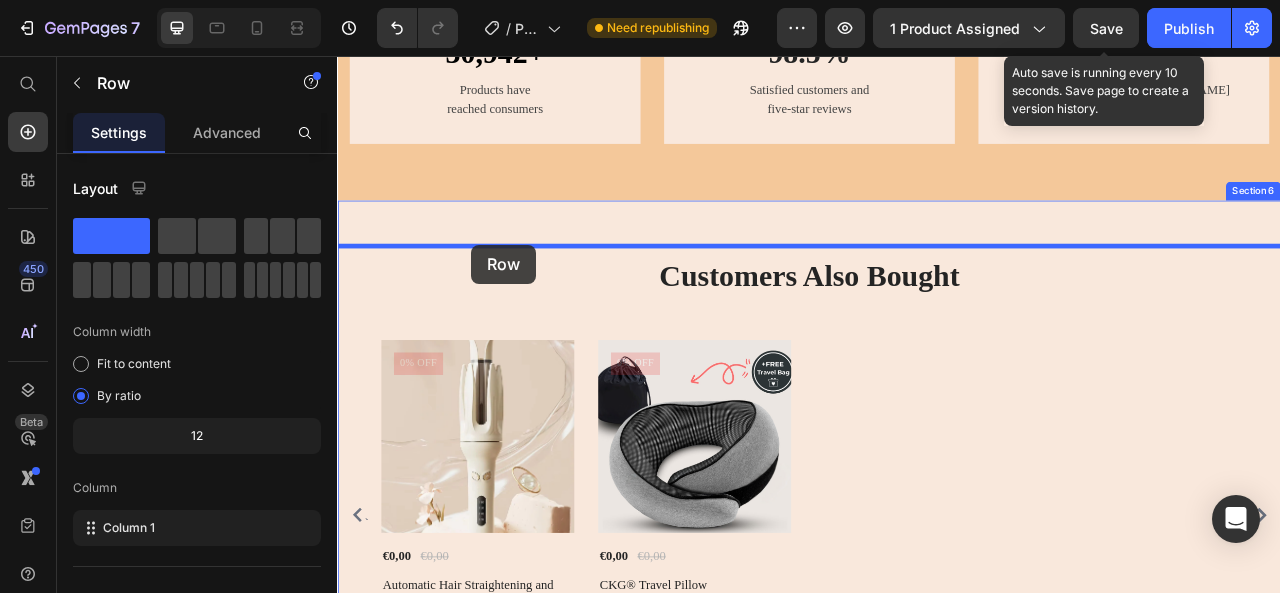 drag, startPoint x: 364, startPoint y: 229, endPoint x: 508, endPoint y: 296, distance: 158.8238 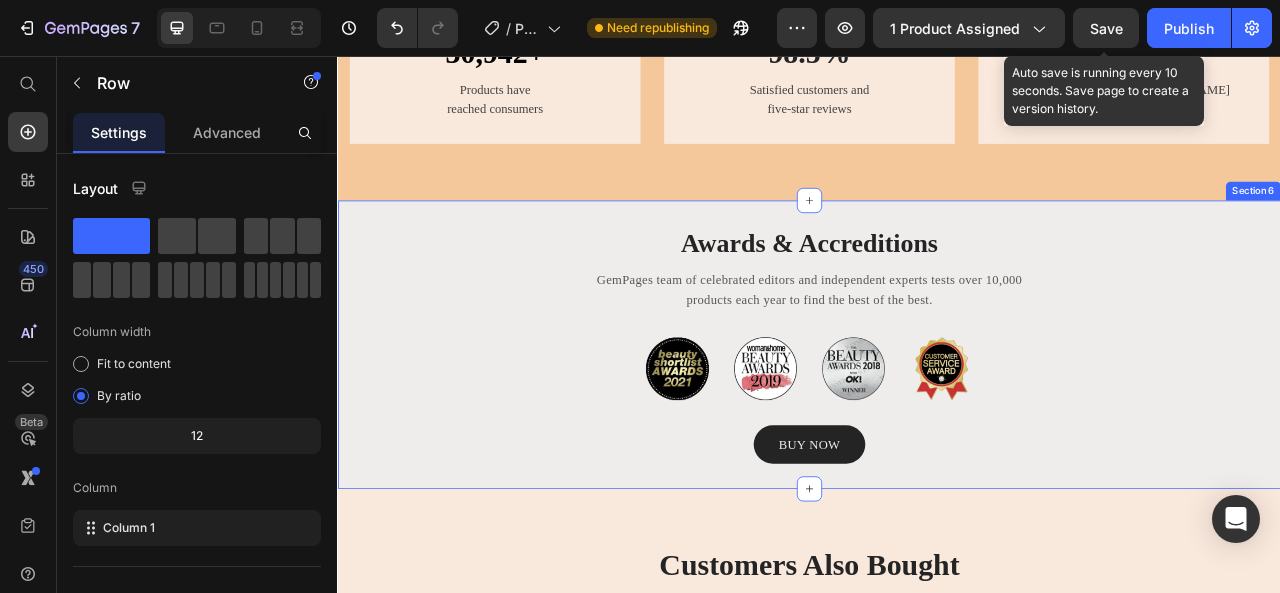 click on "Awards & Accreditions Heading GemPages team of celebrated editors and independent experts tests over 10,000 products each year to find the best of the best. Text block Image Image Image Image Row BUY NOW Button Row   0 Section 6" at bounding box center (937, 424) 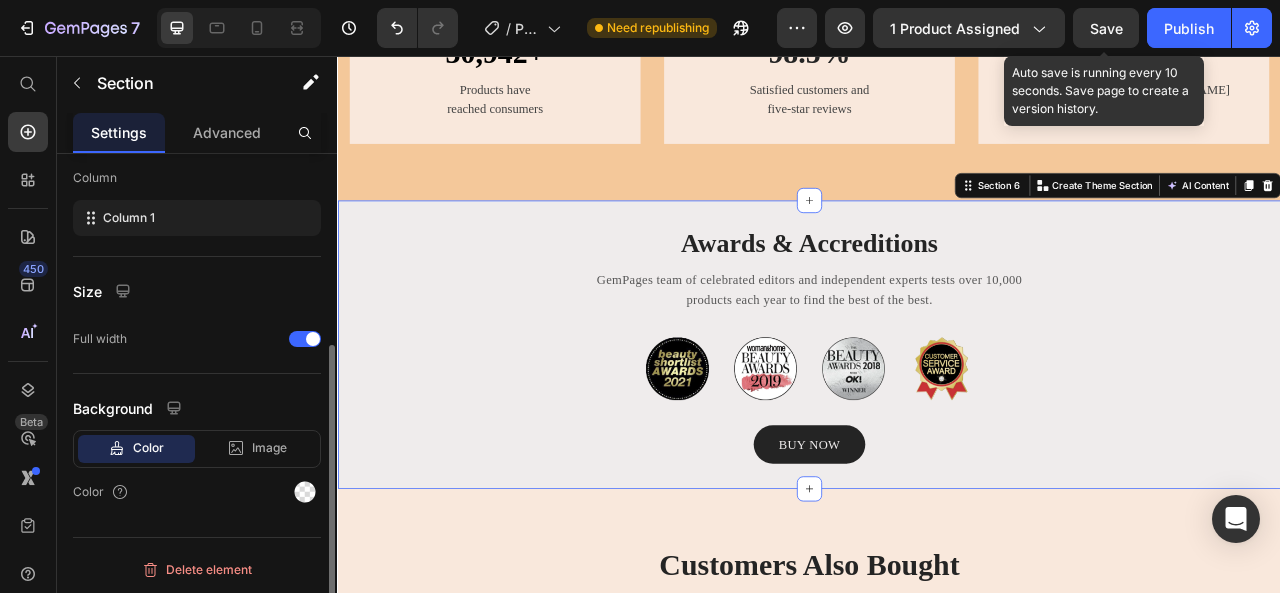 scroll, scrollTop: 310, scrollLeft: 0, axis: vertical 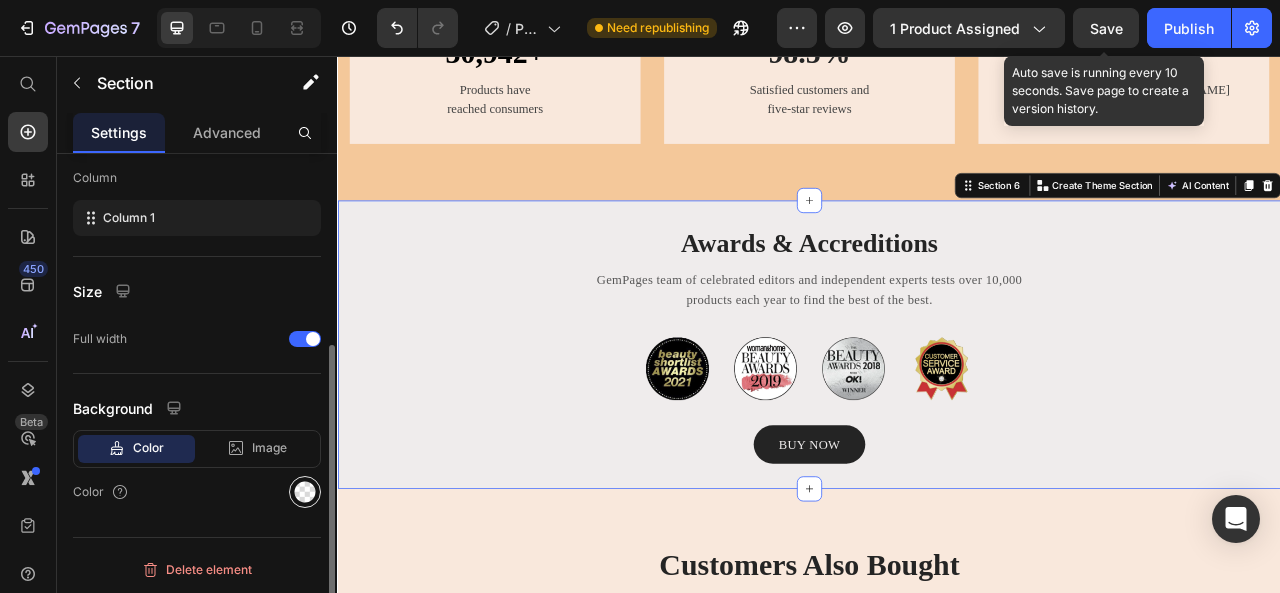 click at bounding box center [305, 492] 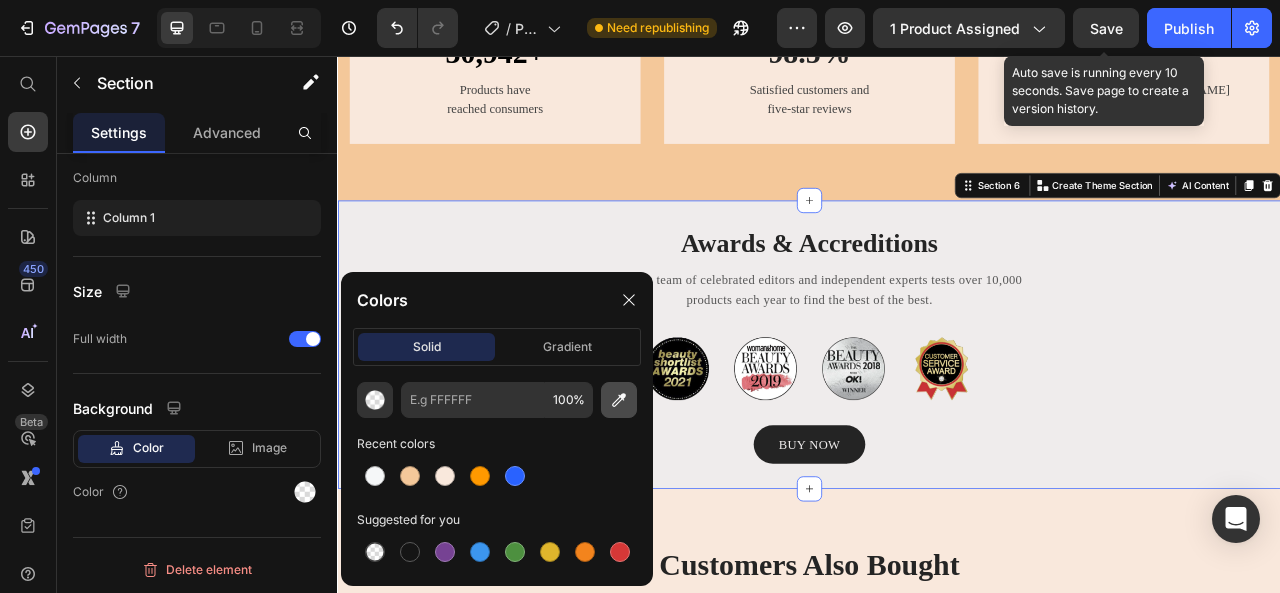 click 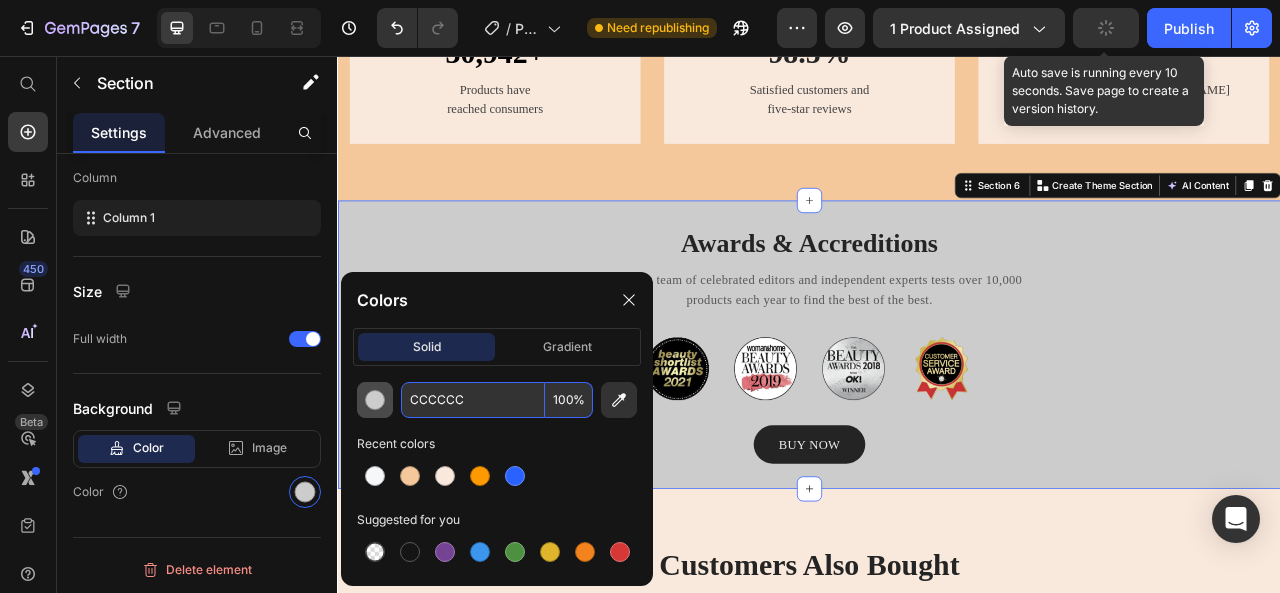 scroll, scrollTop: 310, scrollLeft: 0, axis: vertical 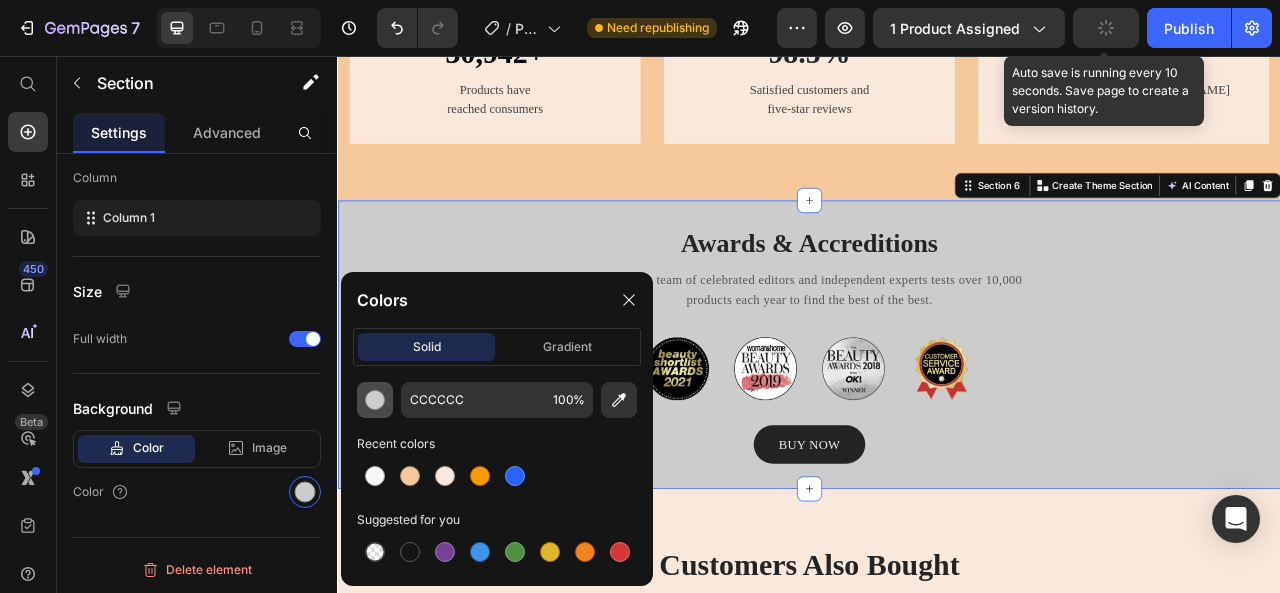 click at bounding box center (375, 400) 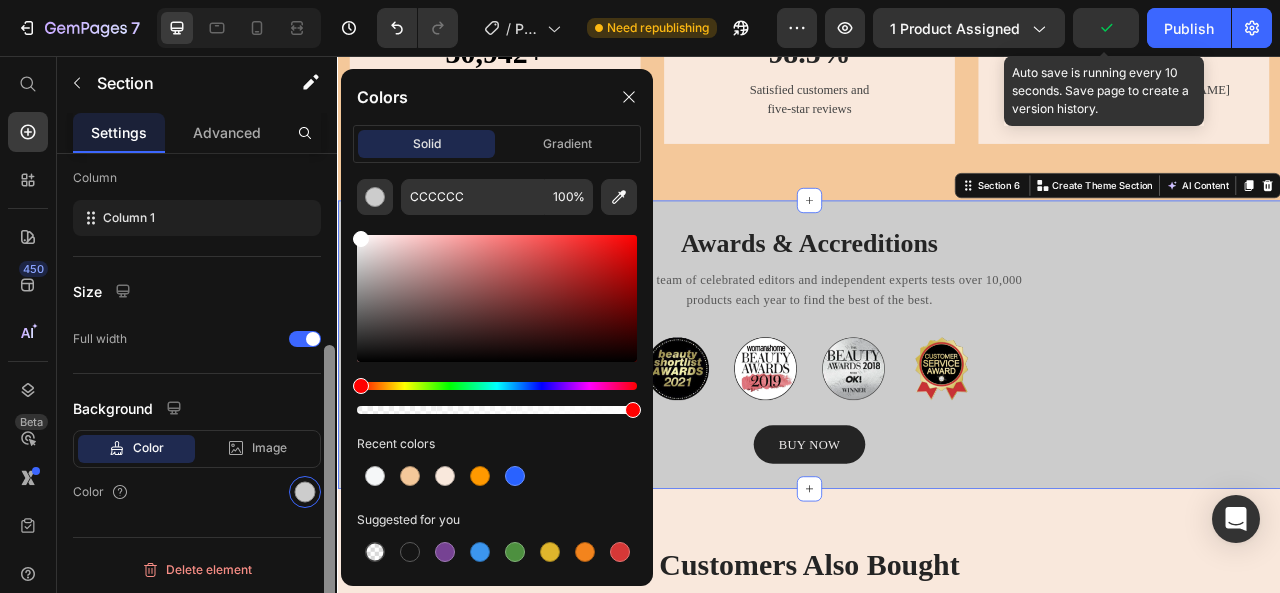 drag, startPoint x: 350, startPoint y: 220, endPoint x: 334, endPoint y: 183, distance: 40.311287 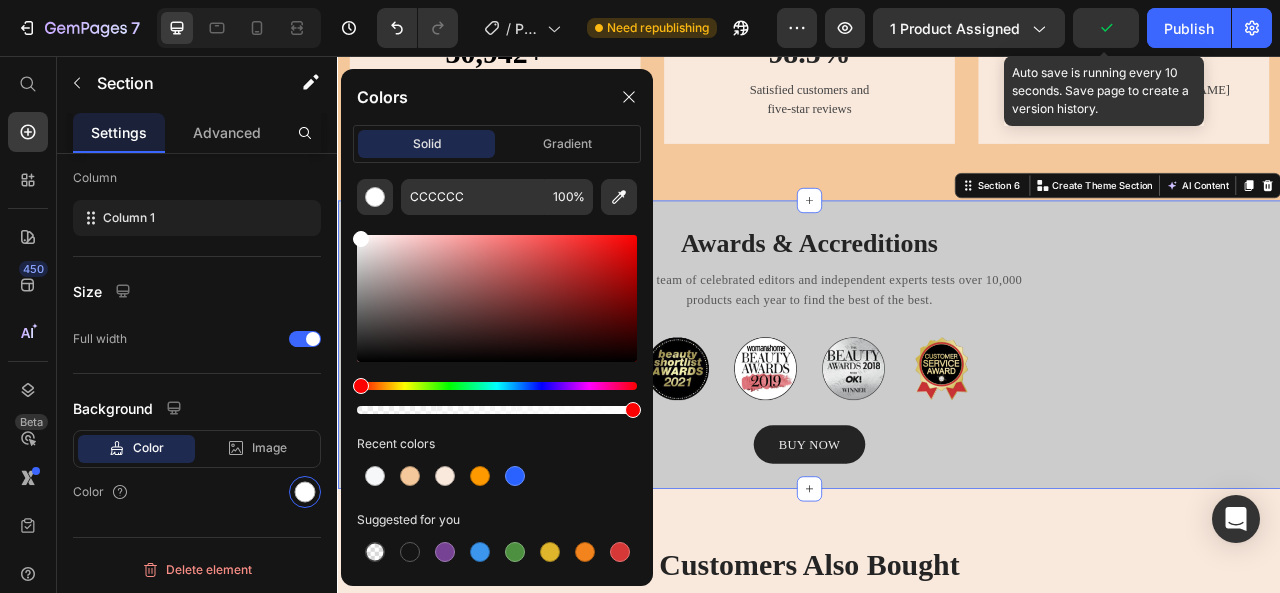 type on "FFFFFF" 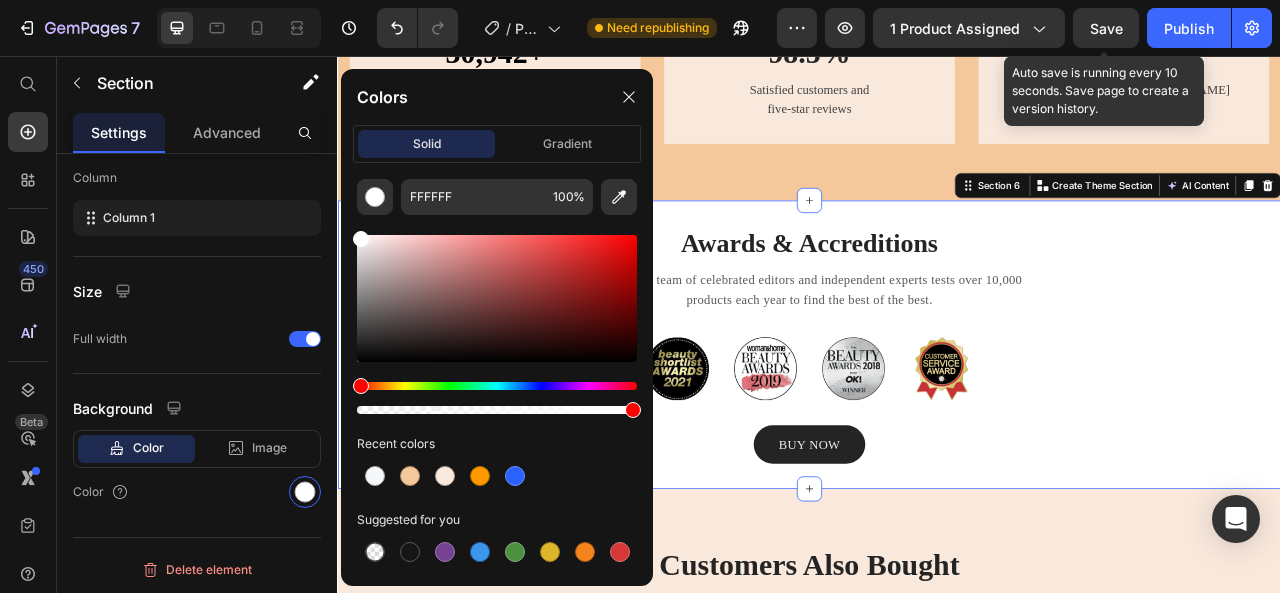 click on "Awards & Accreditions Heading GemPages team of celebrated editors and independent experts tests over 10,000 products each year to find the best of the best. Text block Image Image Image Image Row BUY NOW Button Row Section 6   You can create reusable sections Create Theme Section AI Content Write with GemAI What would you like to describe here? Tone and Voice Persuasive Product Automatic Hair Straightening and Curling Iron with Adjustable Temperature Show more Generate" at bounding box center [937, 424] 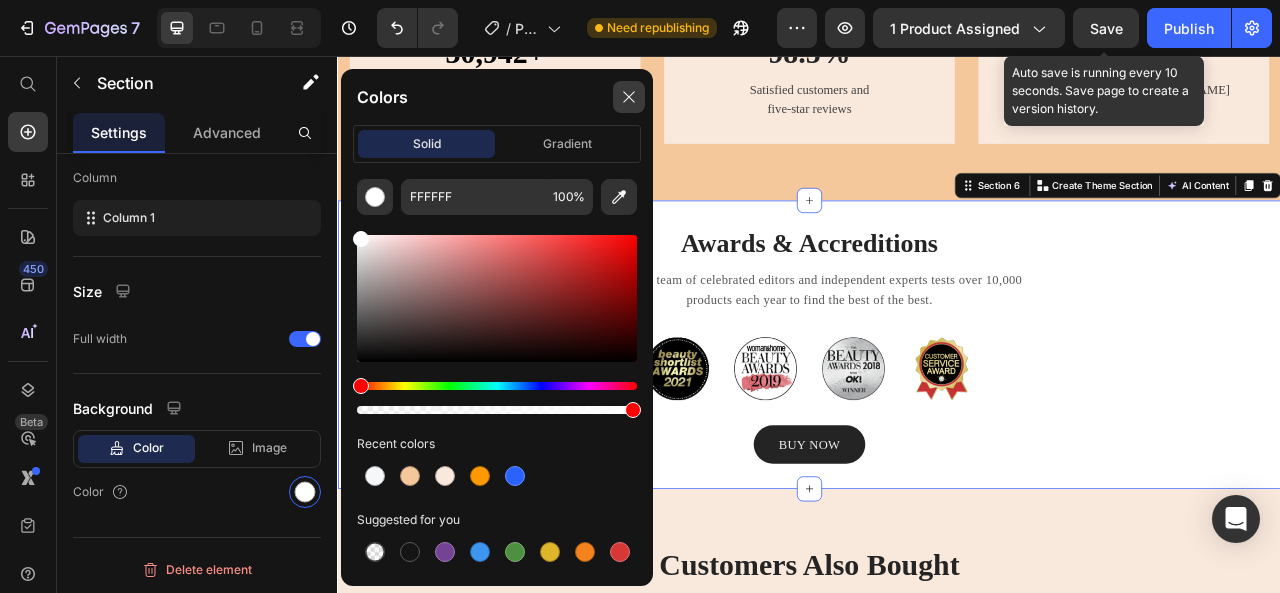 click at bounding box center [629, 97] 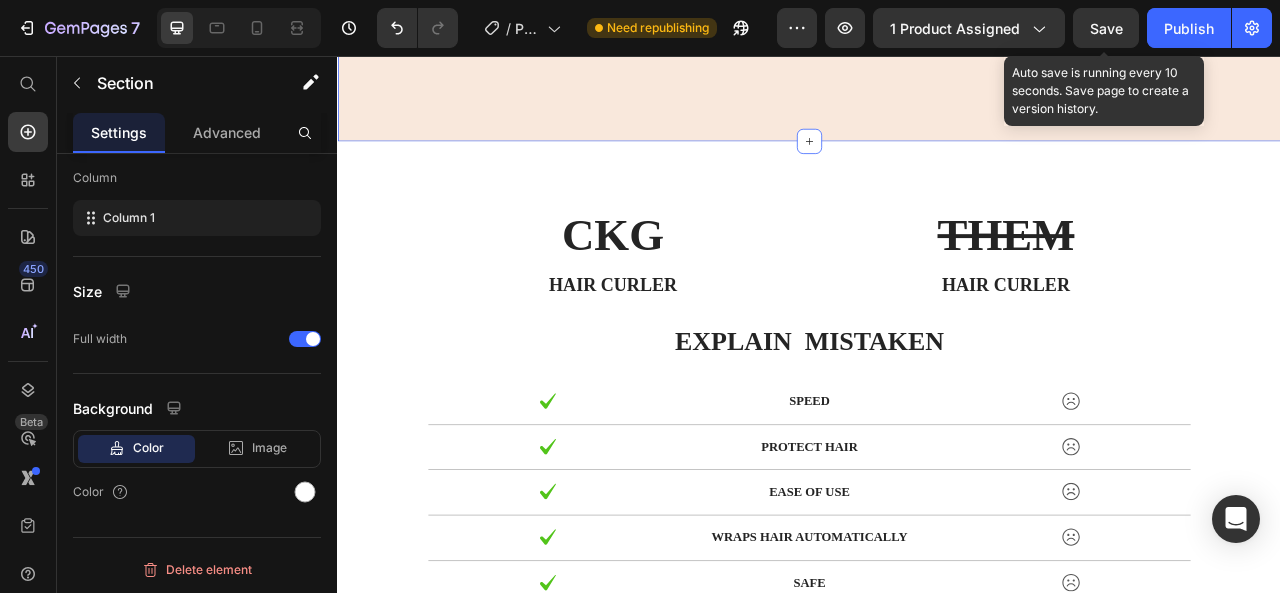 scroll, scrollTop: 1772, scrollLeft: 0, axis: vertical 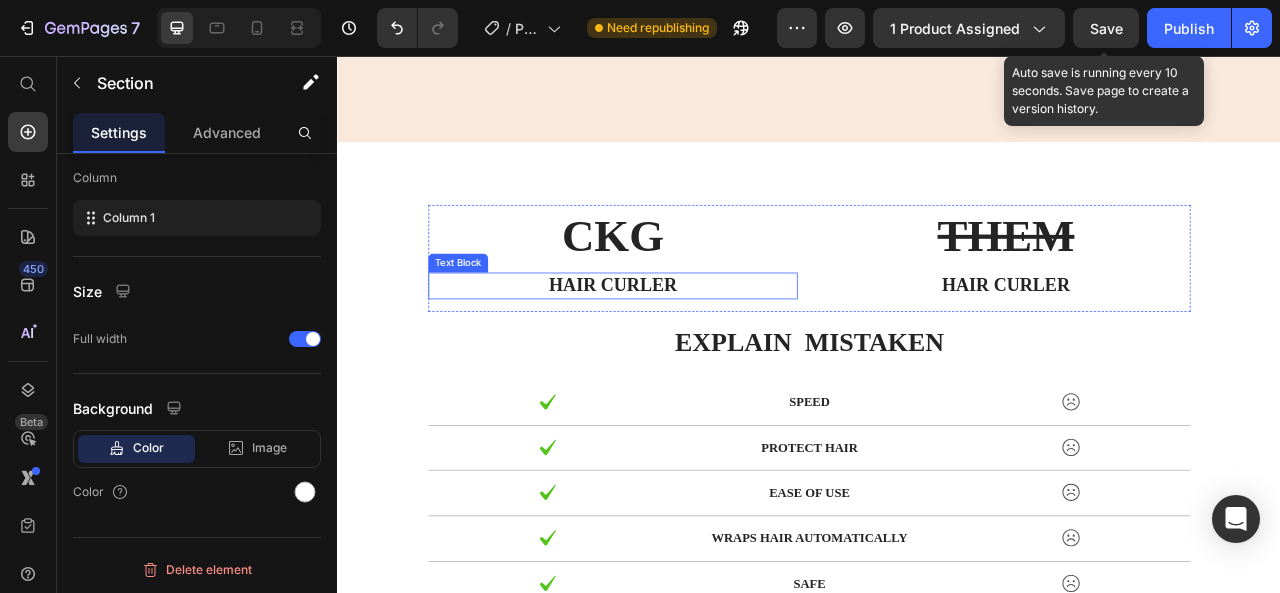 click on "hair curler" at bounding box center (687, 348) 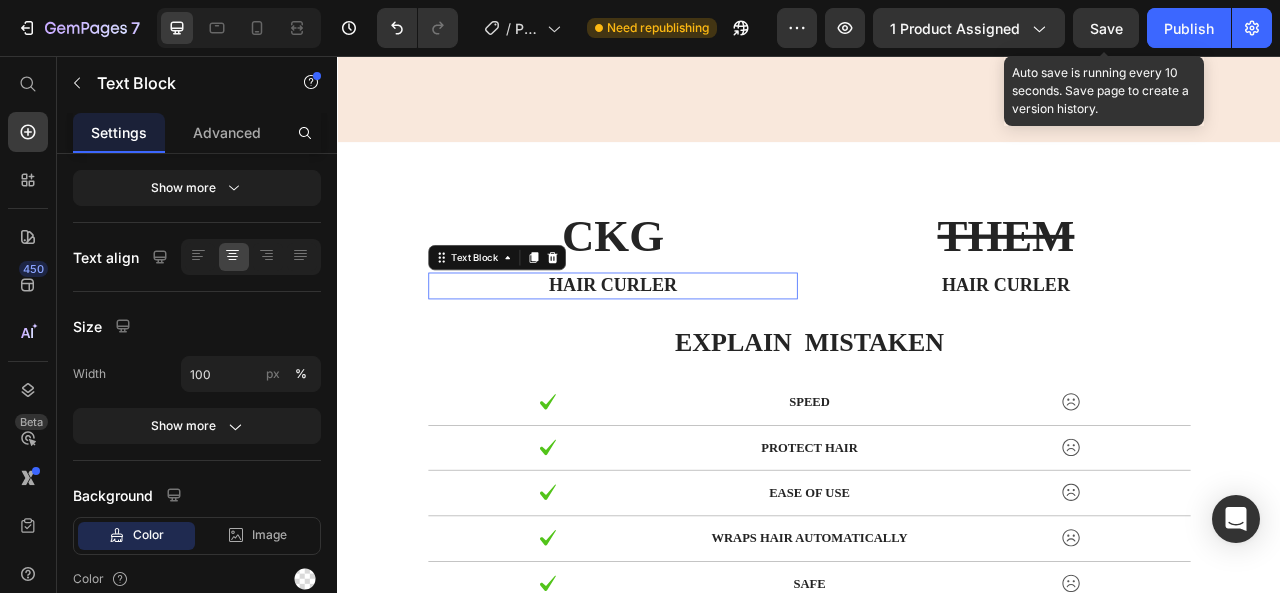 scroll, scrollTop: 0, scrollLeft: 0, axis: both 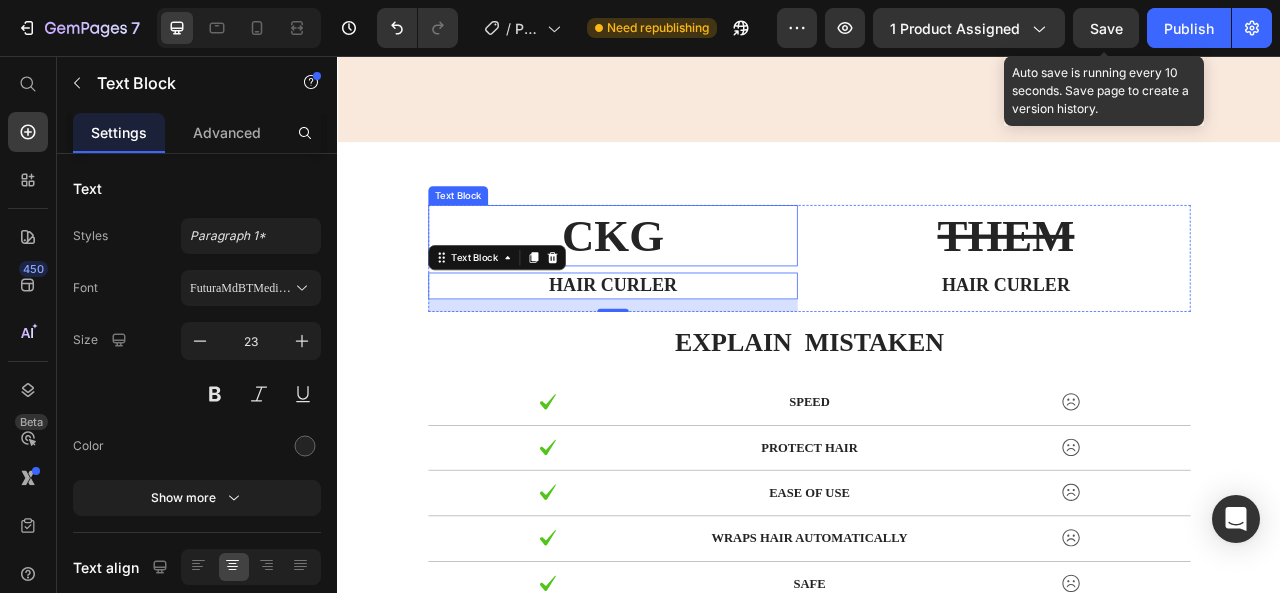click on "CKG" at bounding box center (687, 284) 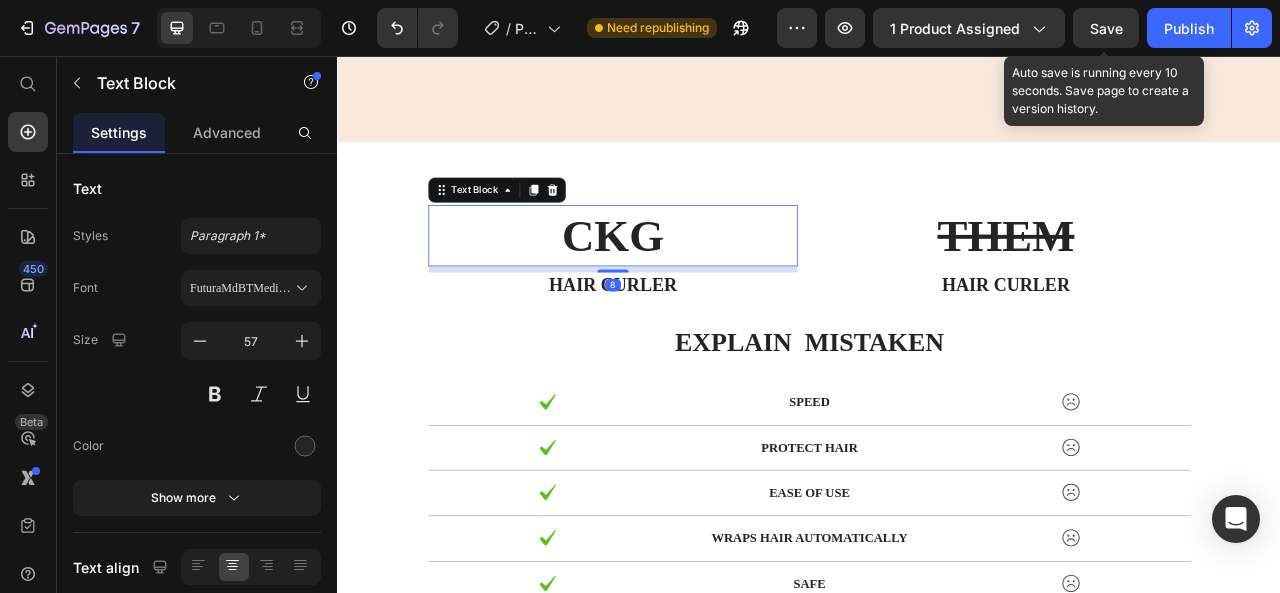 click on "CKG" at bounding box center [687, 284] 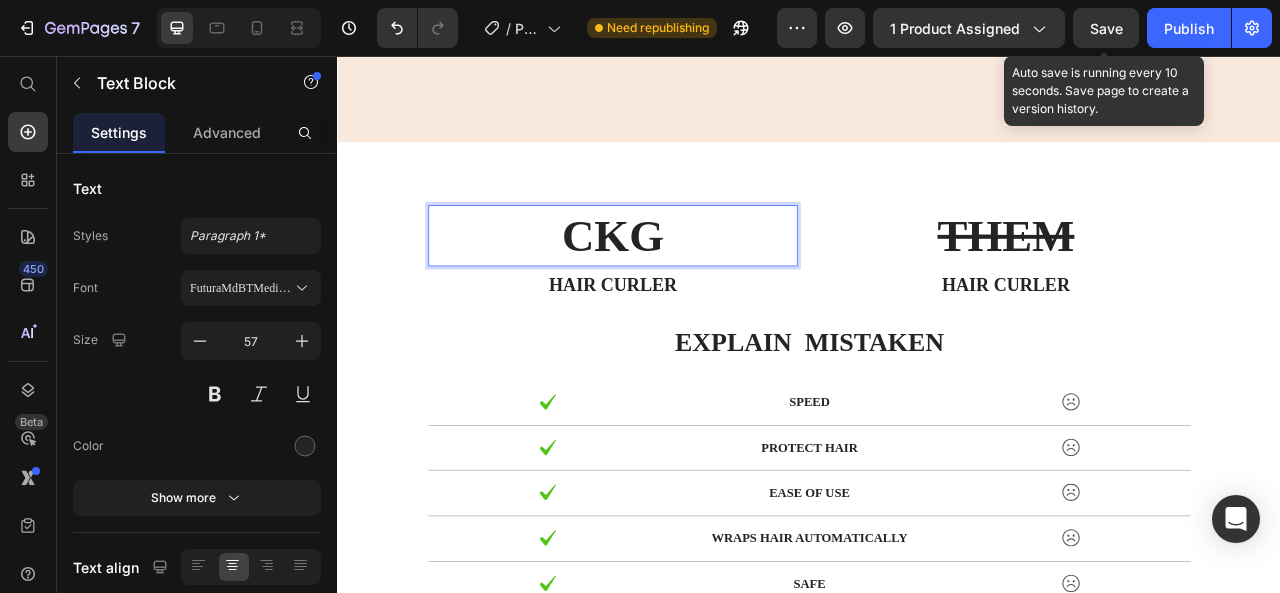 click on "CKG" at bounding box center (687, 284) 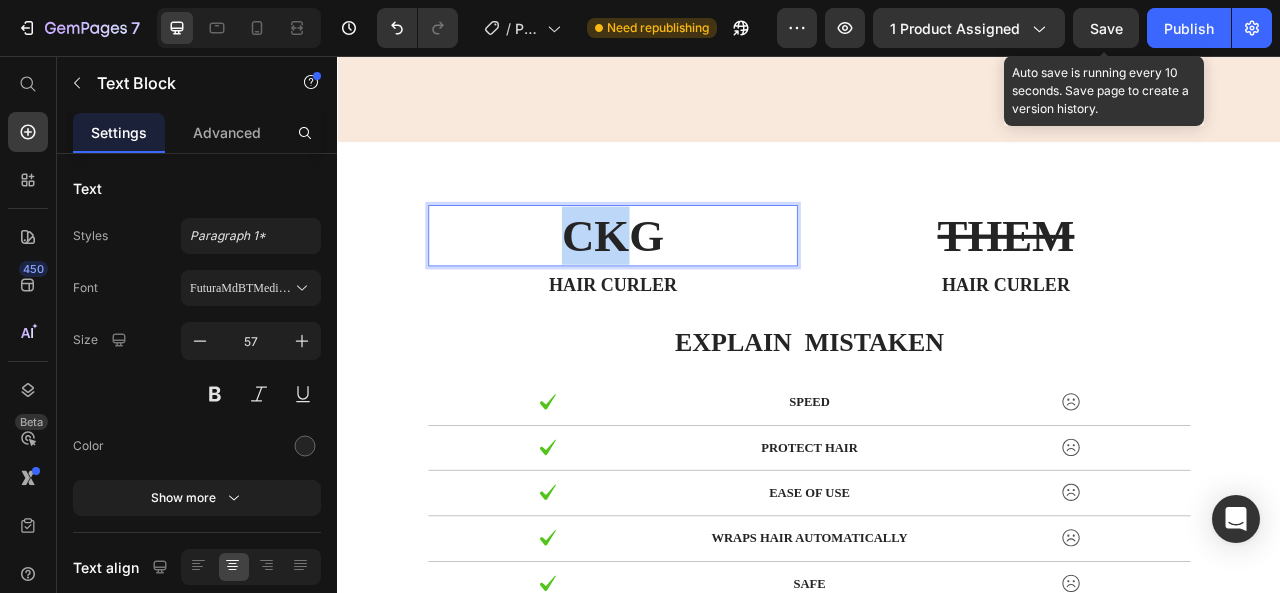 drag, startPoint x: 530, startPoint y: 399, endPoint x: 677, endPoint y: 405, distance: 147.12239 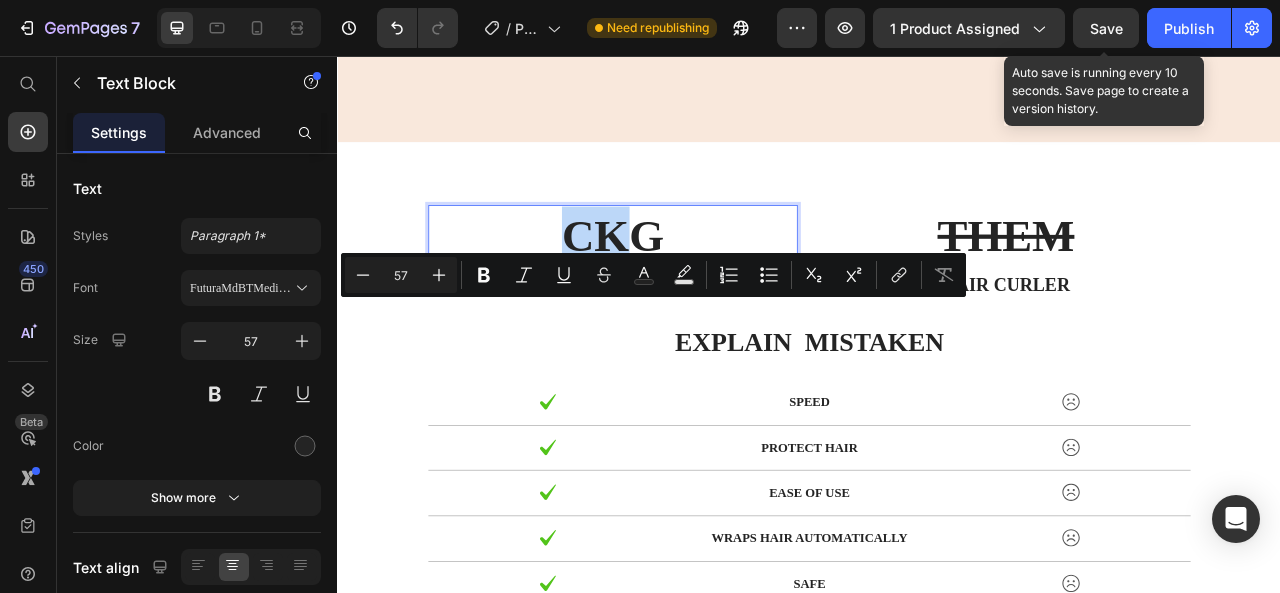 click on "CKG" at bounding box center [687, 284] 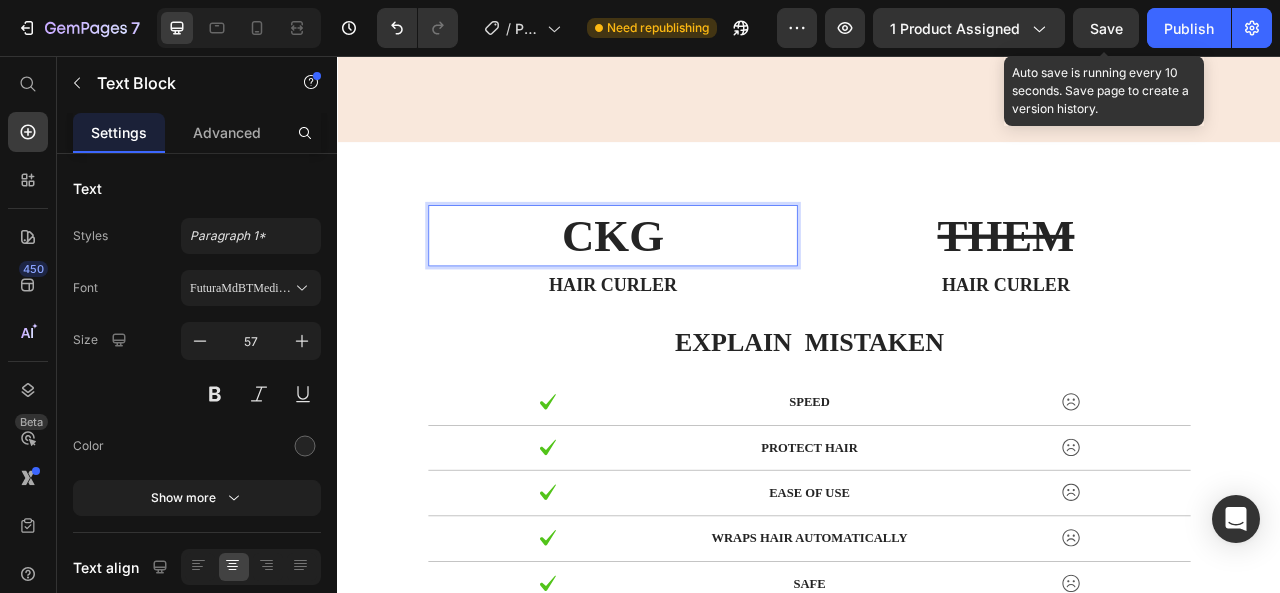 click on "CKG" at bounding box center (687, 284) 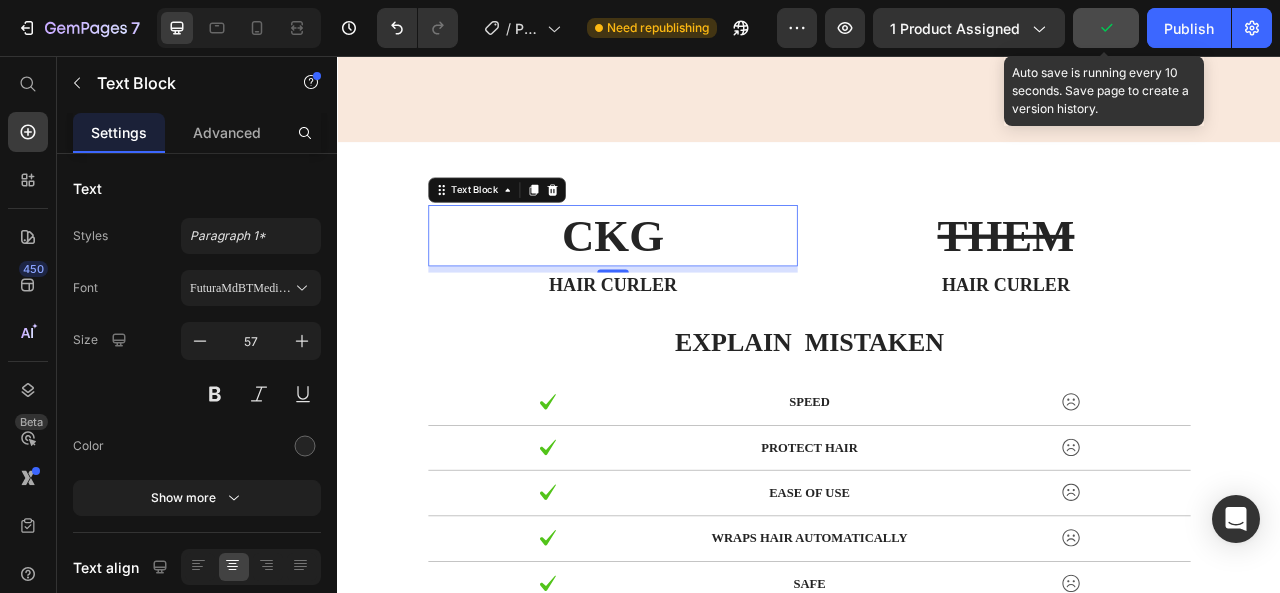 click 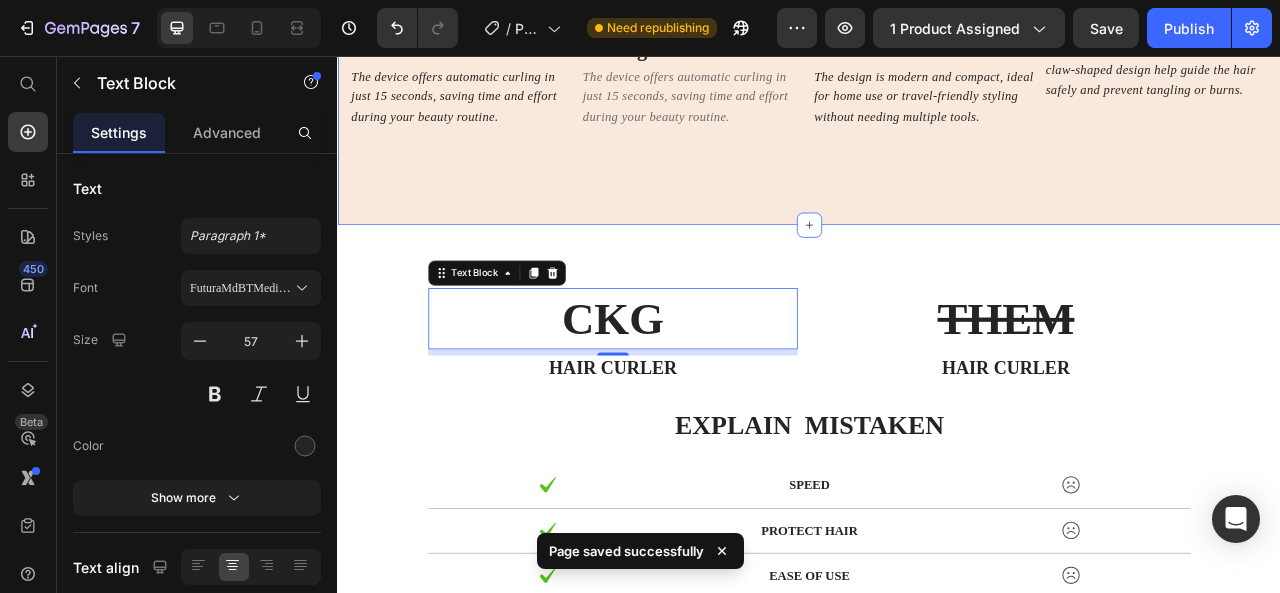 scroll, scrollTop: 1672, scrollLeft: 0, axis: vertical 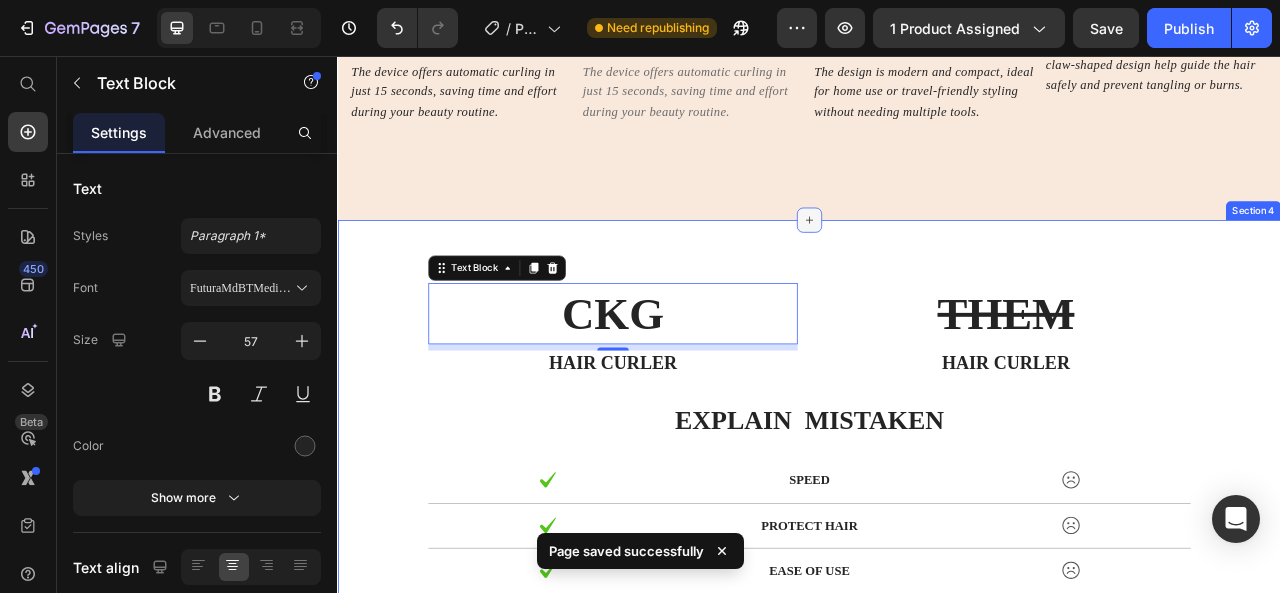 click 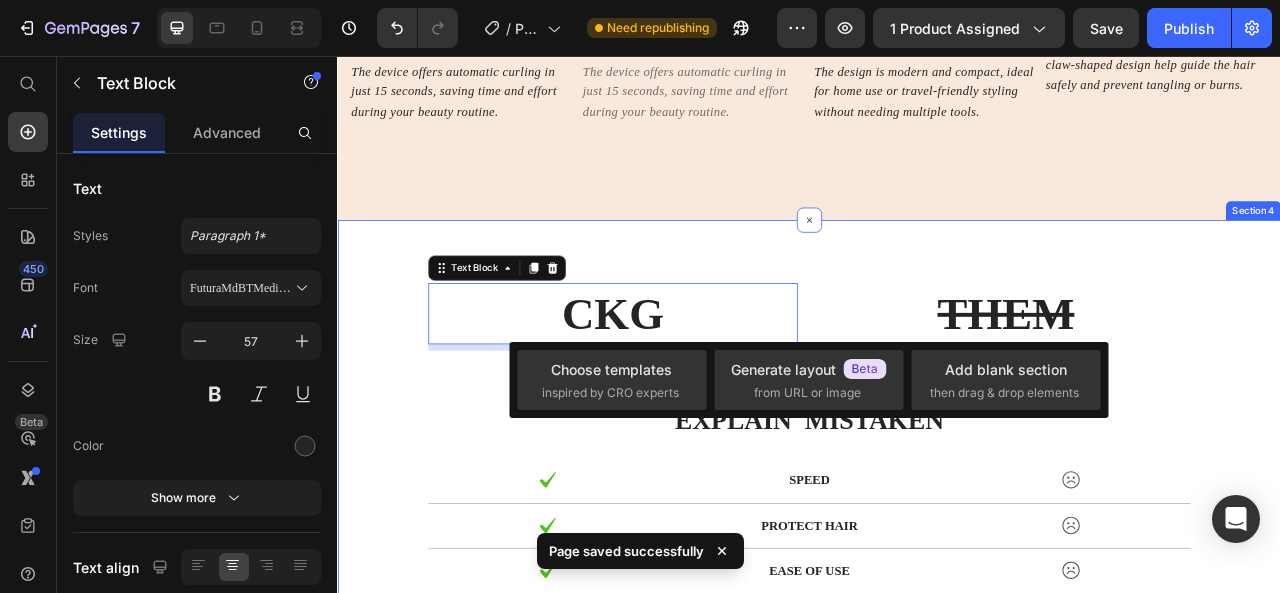 click on "CKG Text Block   8 hair curler Text Block THEM Text Block hair curler Text Block Row explain  mistaken Text Block Row Image SPEED Text Block Image Row Image PROTECT HAIR Text Block Image Row Image EASE OF USE Text Block Image Row Image WRAPS HAIR AUTOMATICALLY Text Block Image Row Image SAFE Text Block Image Row $20.00 Text Block Price Text Block $400+ Text Block Row Section 4" at bounding box center (937, 630) 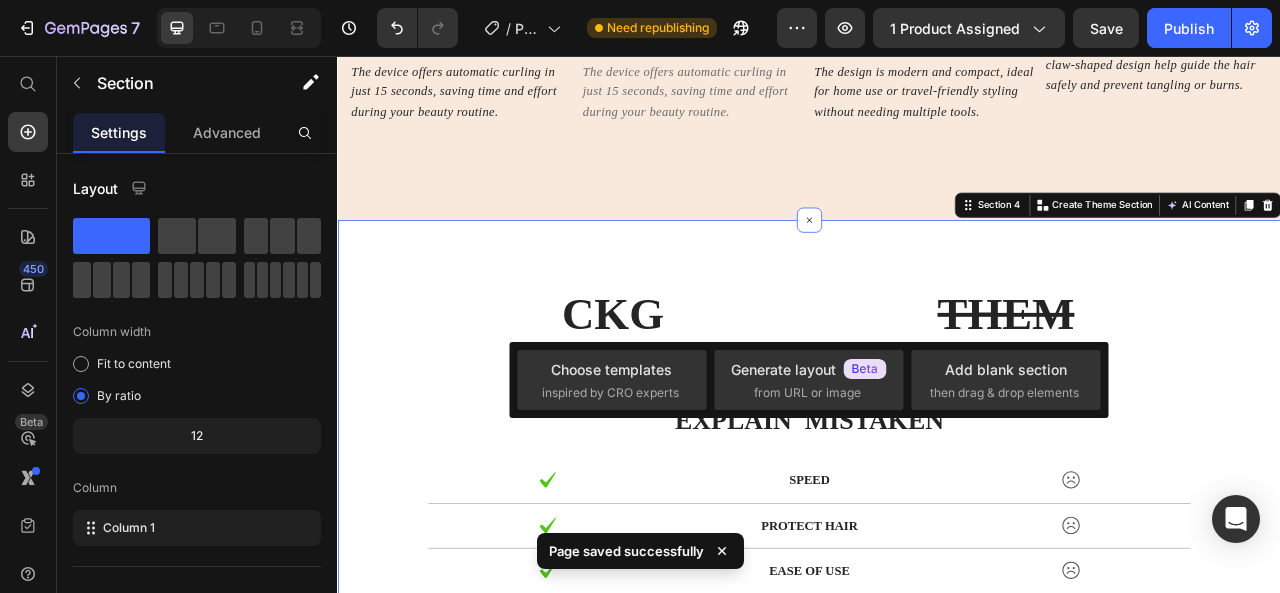click on "CKG Text Block hair curler Text Block THEM Text Block hair curler Text Block Row explain  mistaken Text Block Row Image SPEED Text Block Image Row Image PROTECT HAIR Text Block Image Row Image EASE OF USE Text Block Image Row Image WRAPS HAIR AUTOMATICALLY Text Block Image Row Image SAFE Text Block Image Row $20.00 Text Block Price Text Block $400+ Text Block Row Section 4   You can create reusable sections Create Theme Section AI Content Write with GemAI What would you like to describe here? Tone and Voice Persuasive Product Automatic Hair Straightening and Curling Iron with Adjustable Temperature Show more Generate" at bounding box center [937, 630] 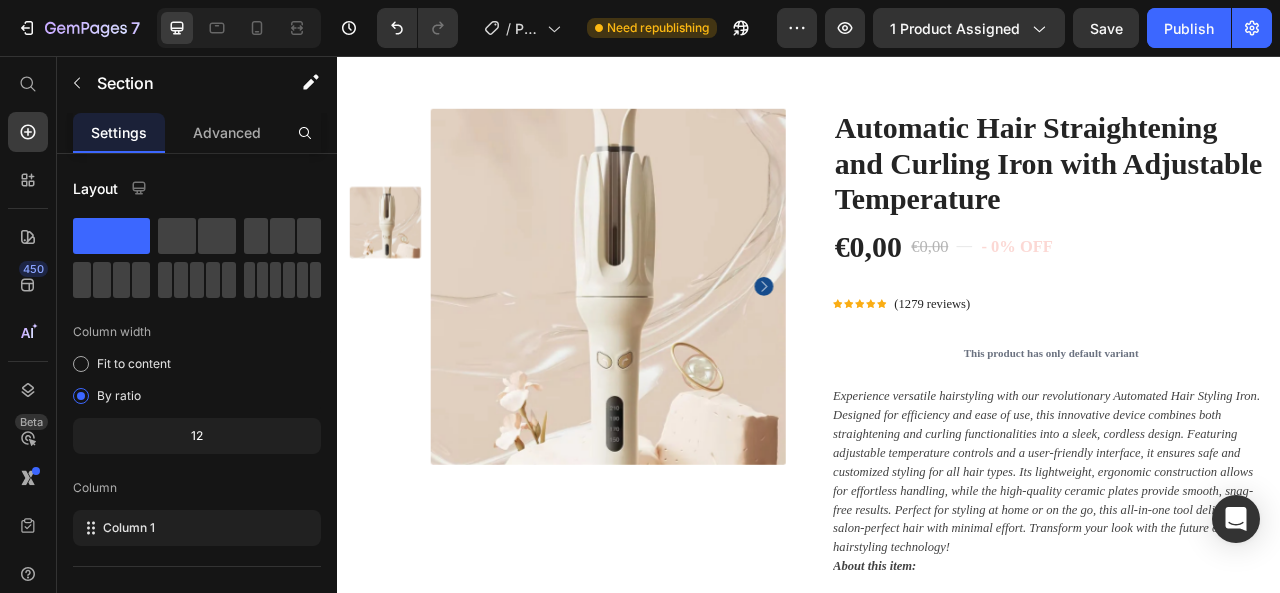 scroll, scrollTop: 0, scrollLeft: 0, axis: both 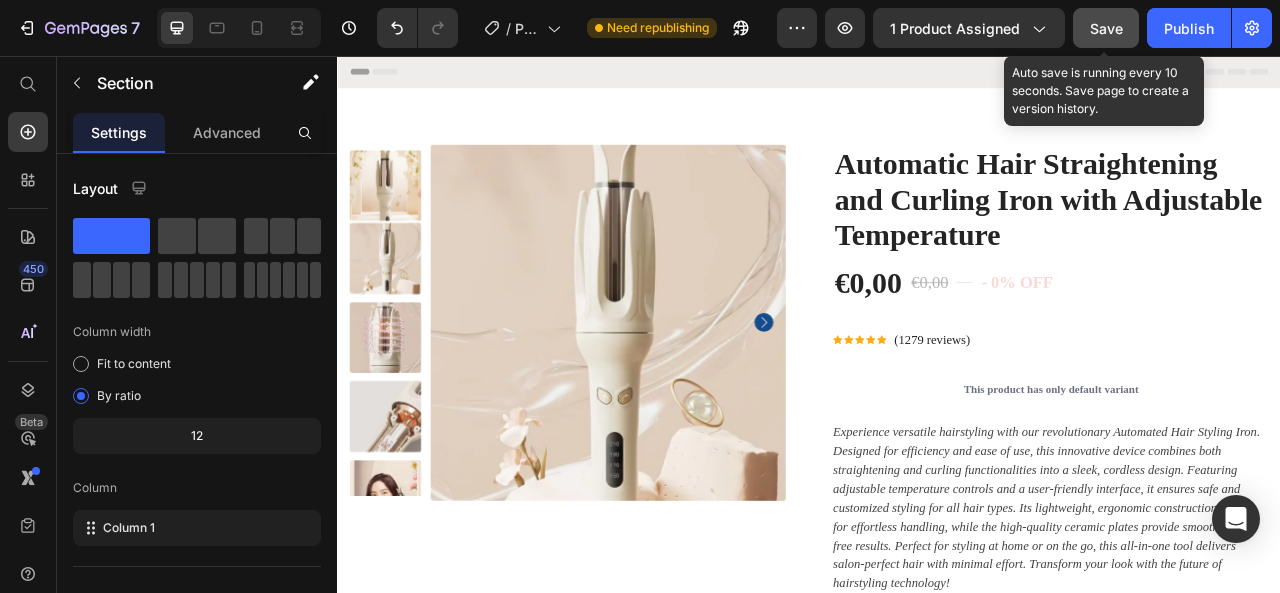 click on "Save" 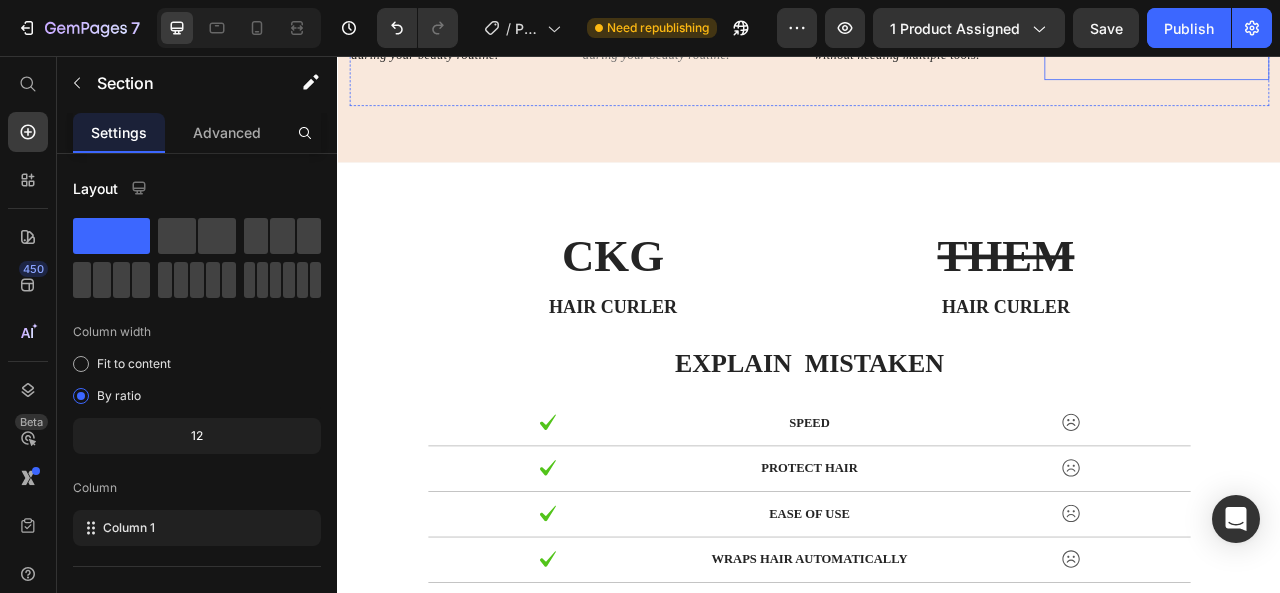 scroll, scrollTop: 2000, scrollLeft: 0, axis: vertical 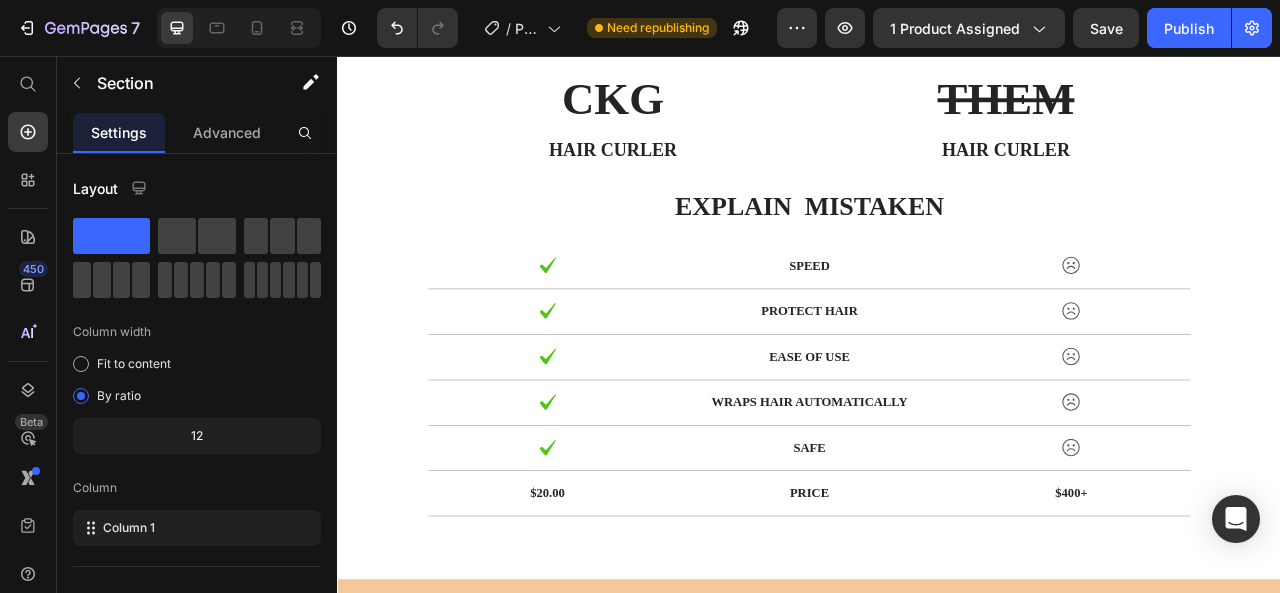 type 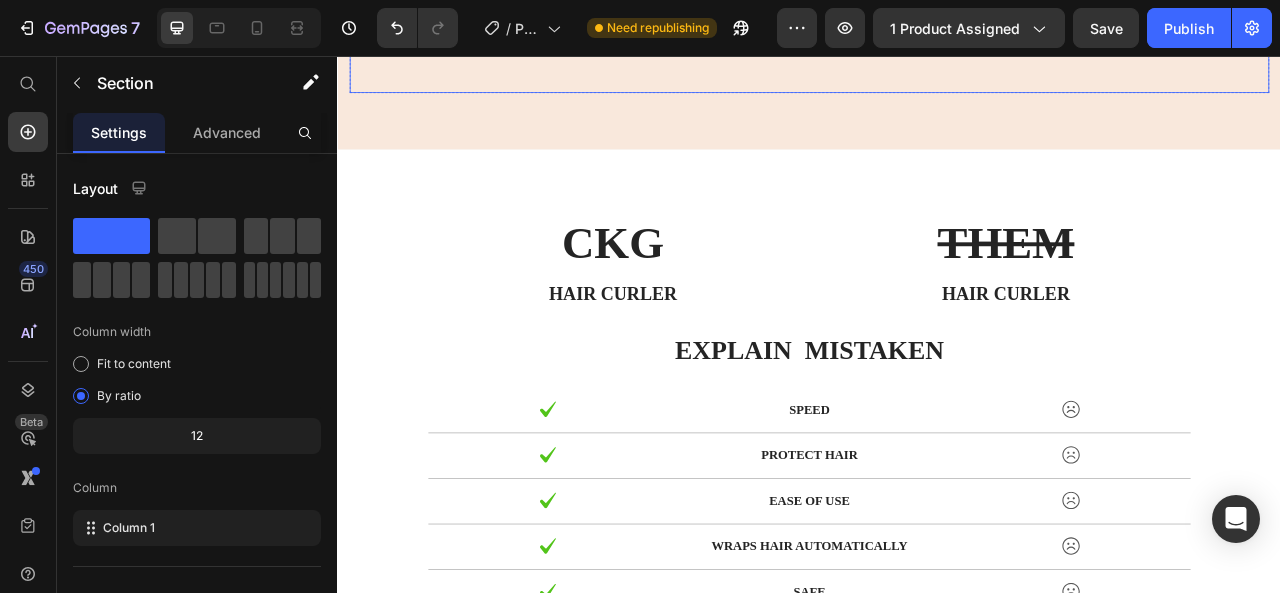 scroll, scrollTop: 1800, scrollLeft: 0, axis: vertical 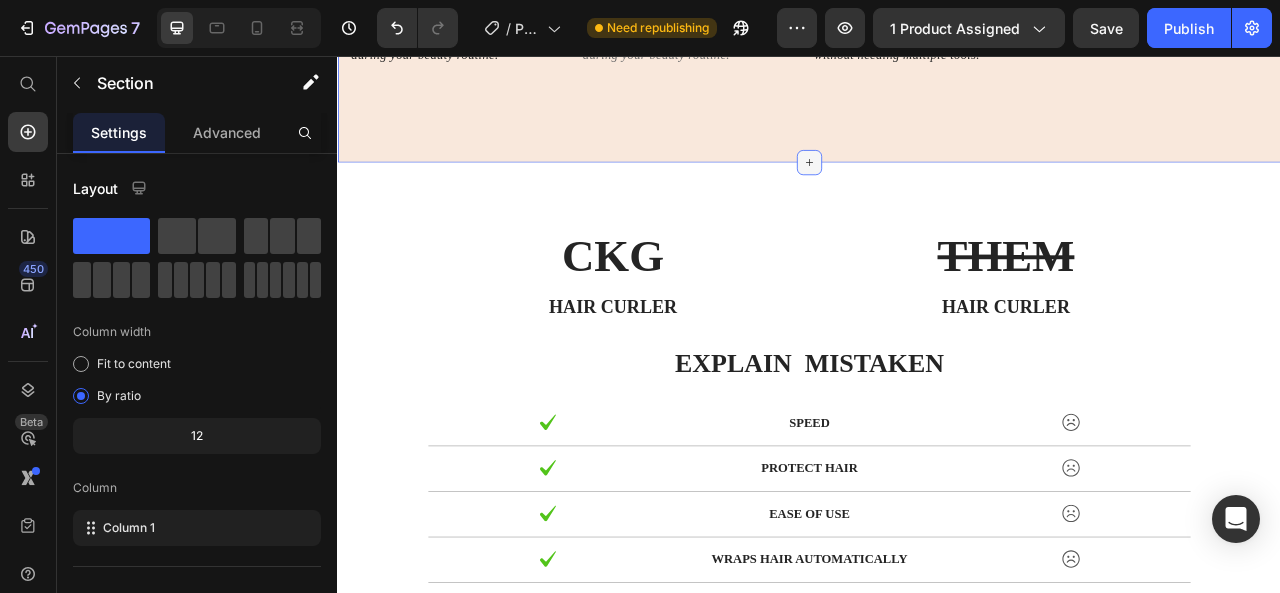 click 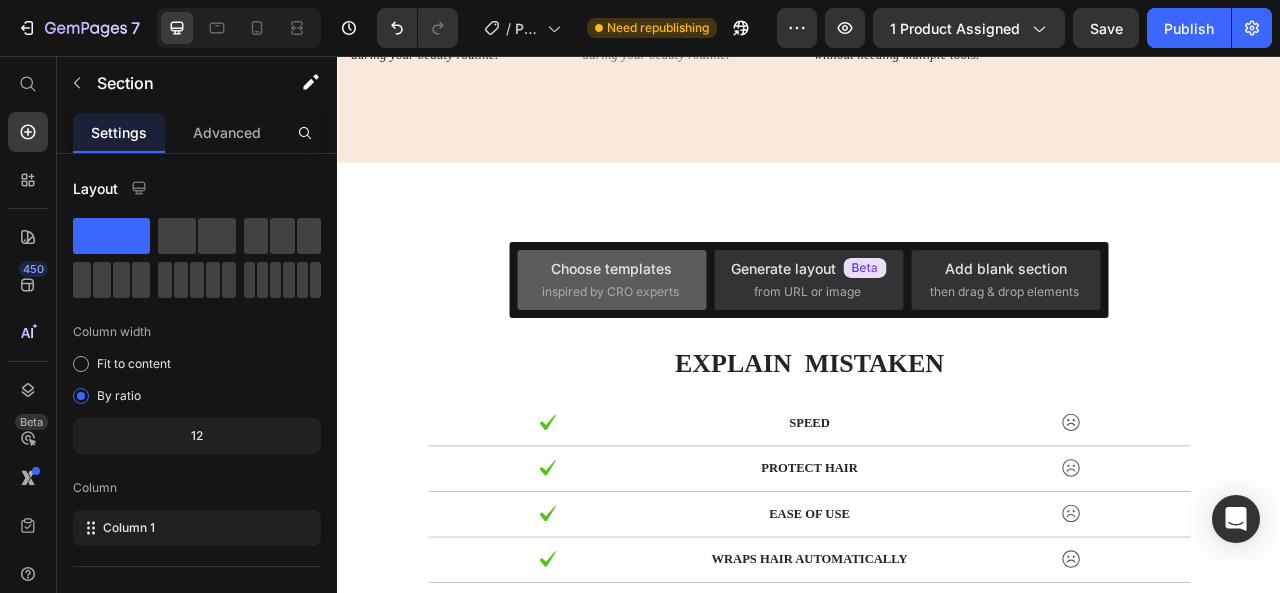 click on "Choose templates" at bounding box center (611, 268) 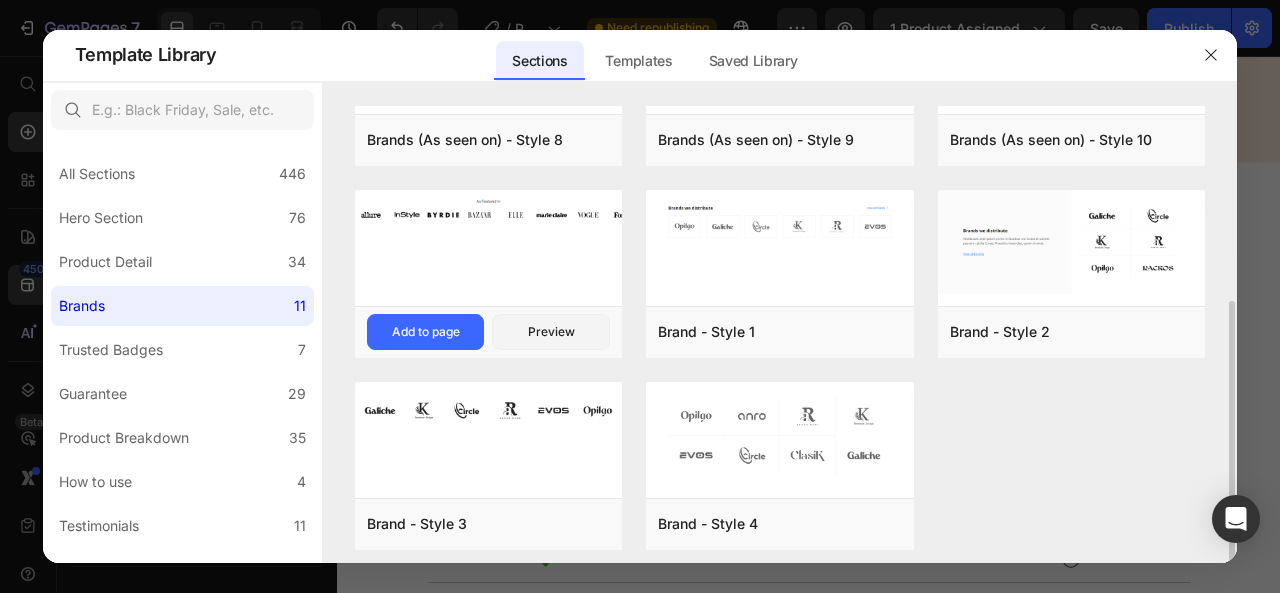 scroll, scrollTop: 310, scrollLeft: 0, axis: vertical 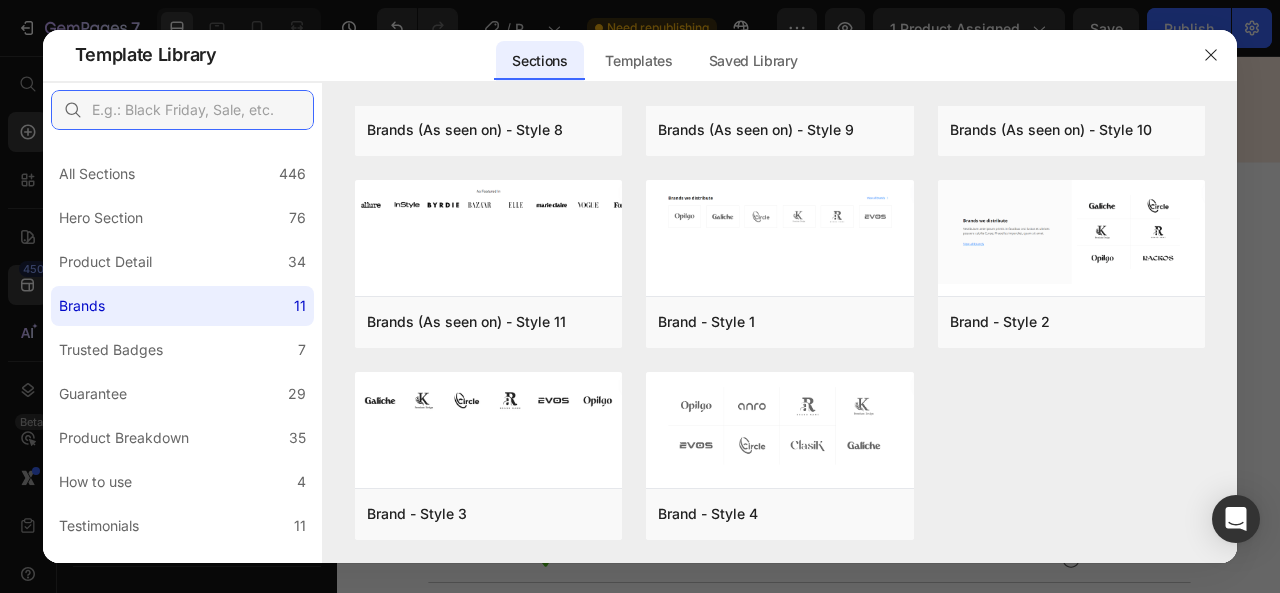 click at bounding box center (182, 110) 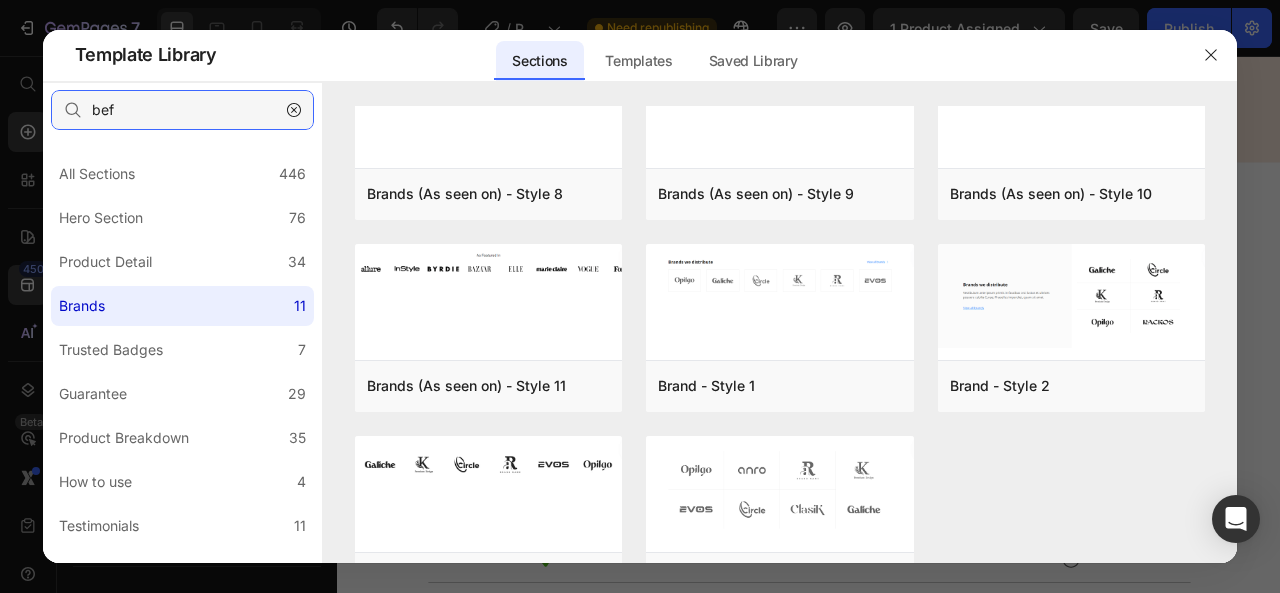 scroll, scrollTop: 0, scrollLeft: 0, axis: both 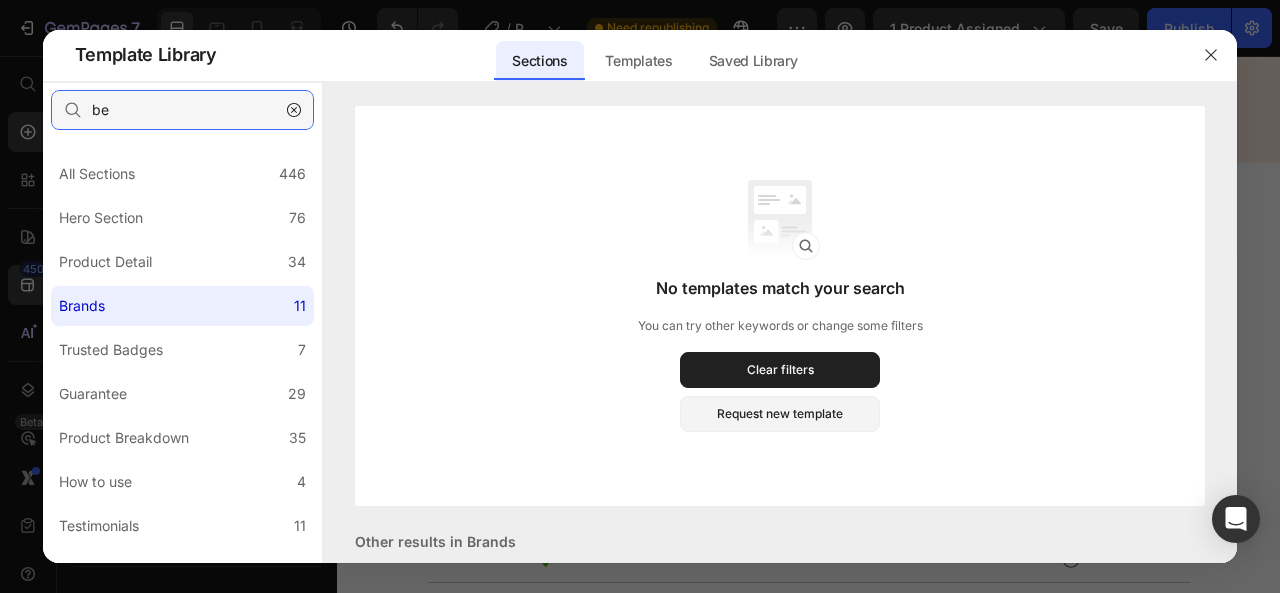 type on "b" 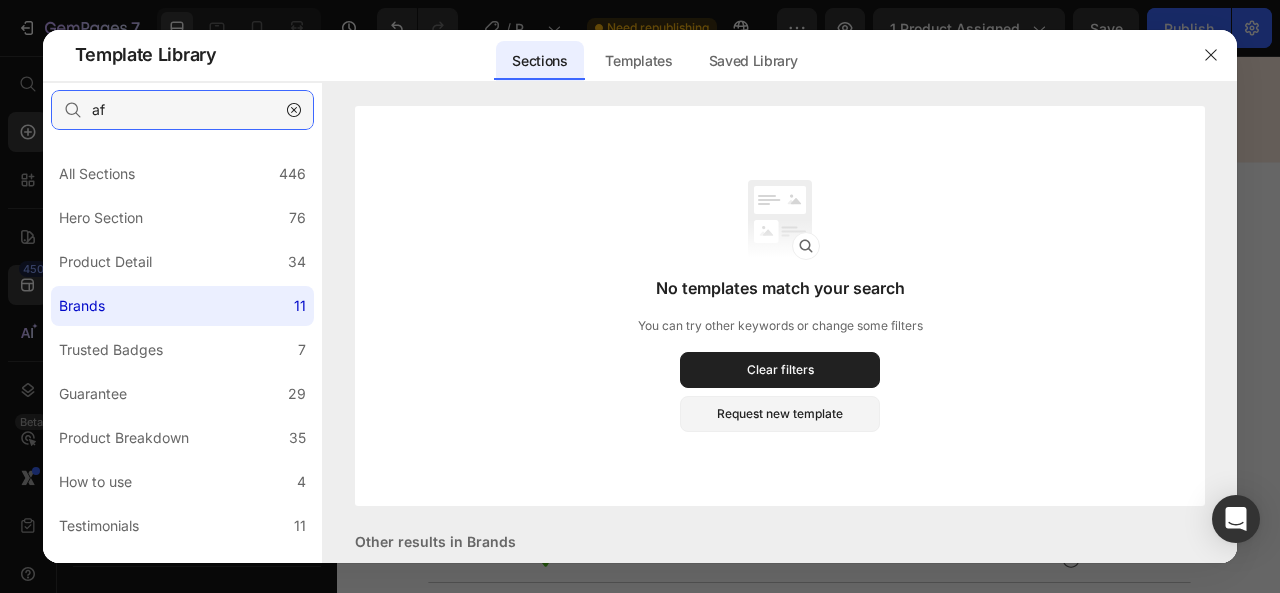 type on "a" 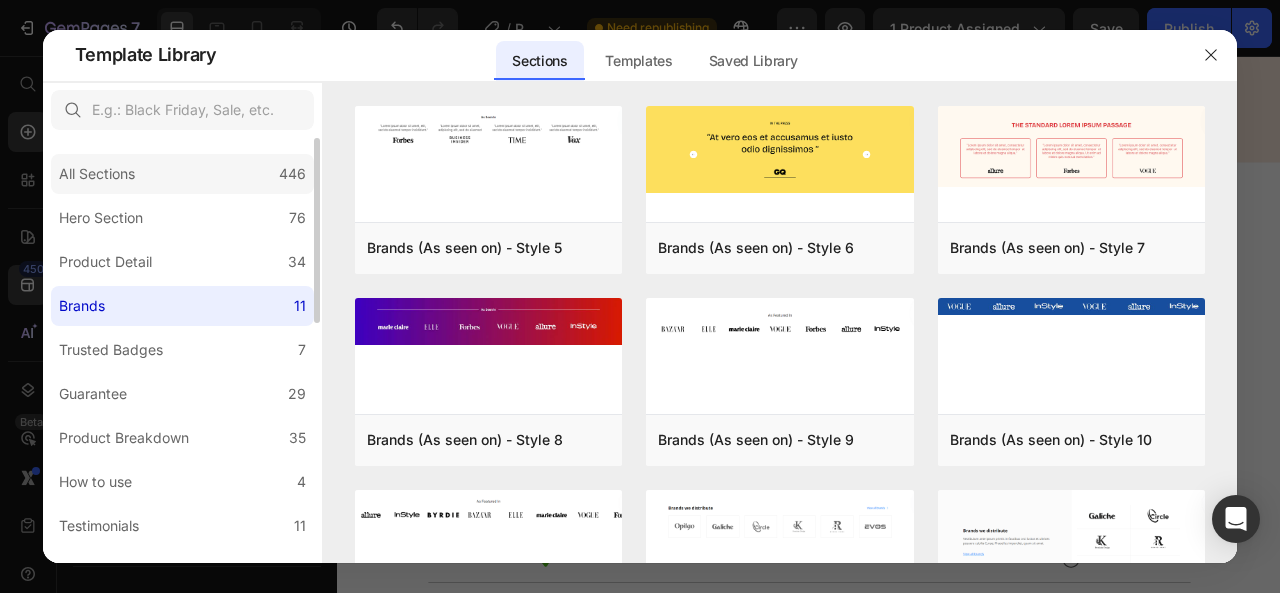 click on "All Sections 446" 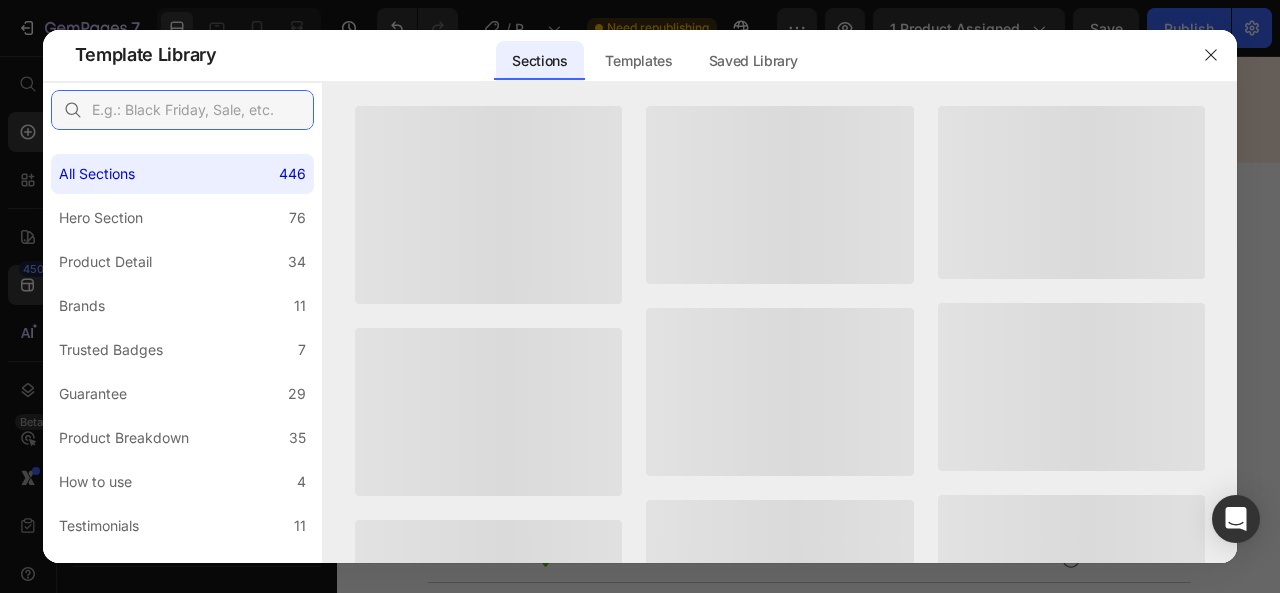 click at bounding box center [182, 110] 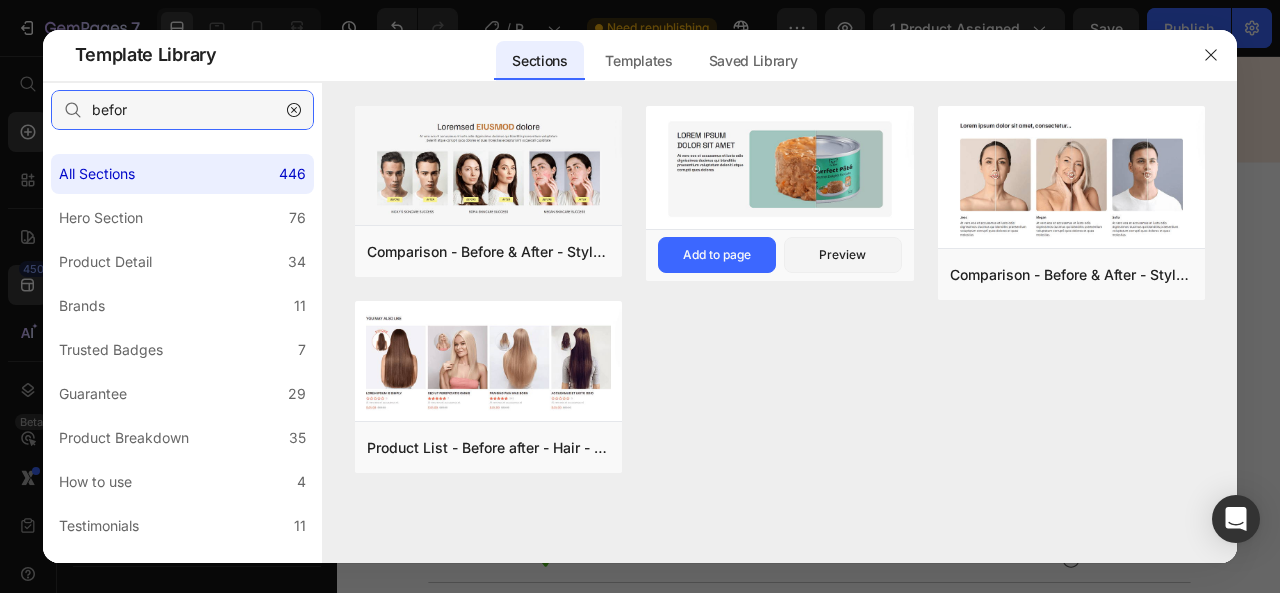 type on "befor" 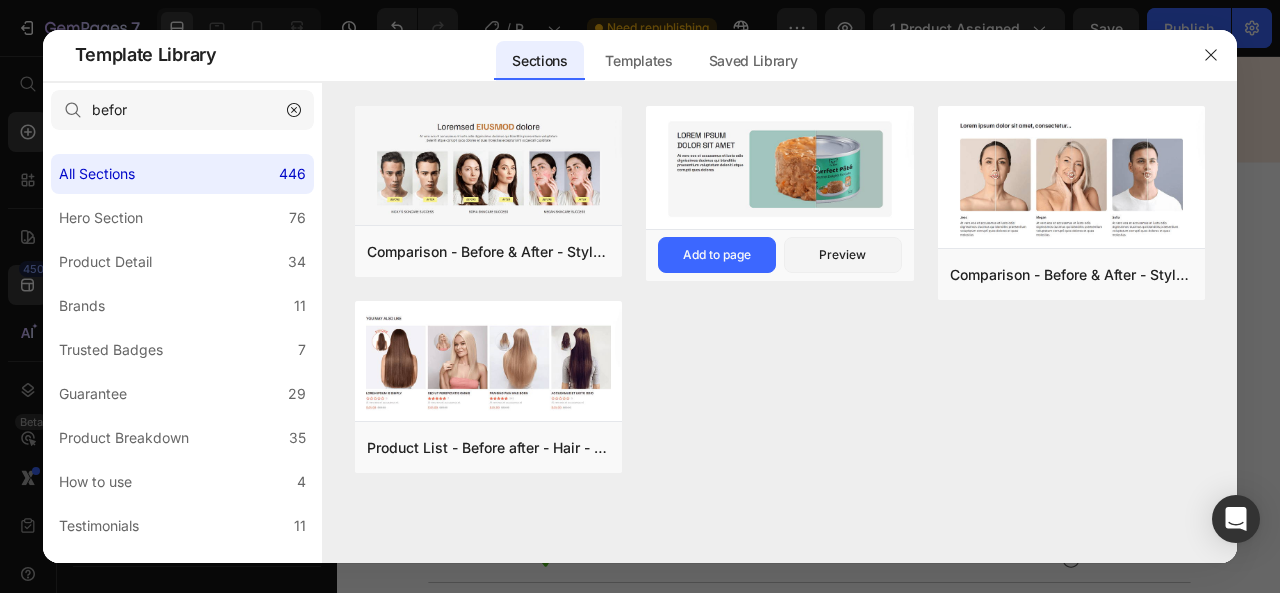 drag, startPoint x: 824, startPoint y: 169, endPoint x: 805, endPoint y: 164, distance: 19.646883 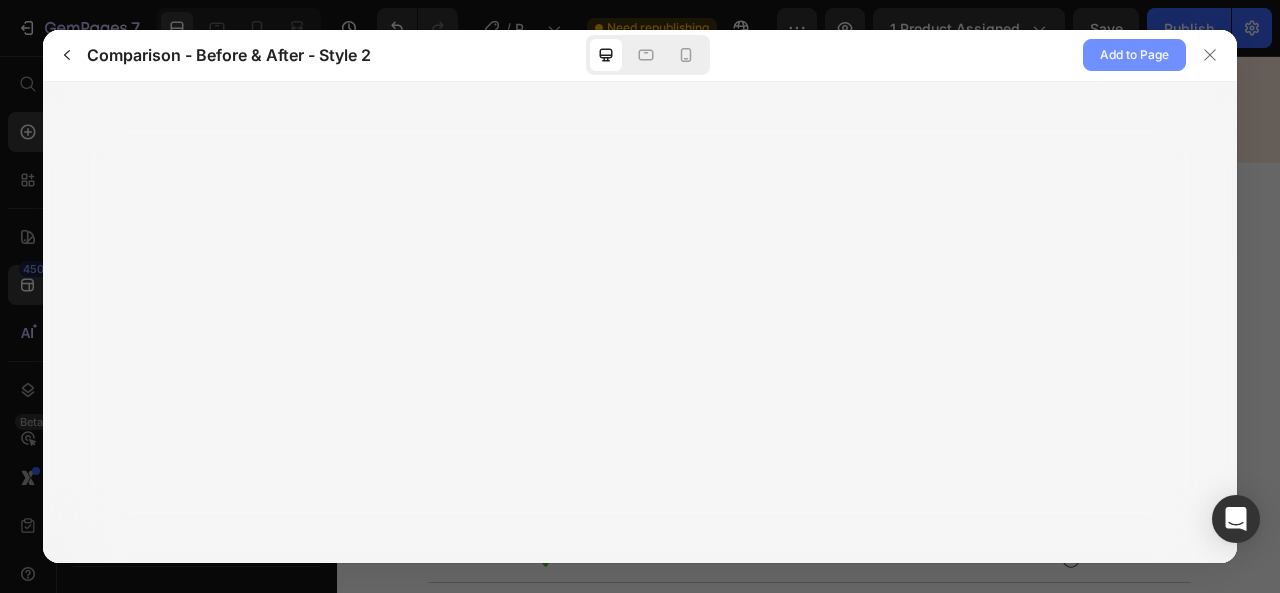 click on "Add to Page" 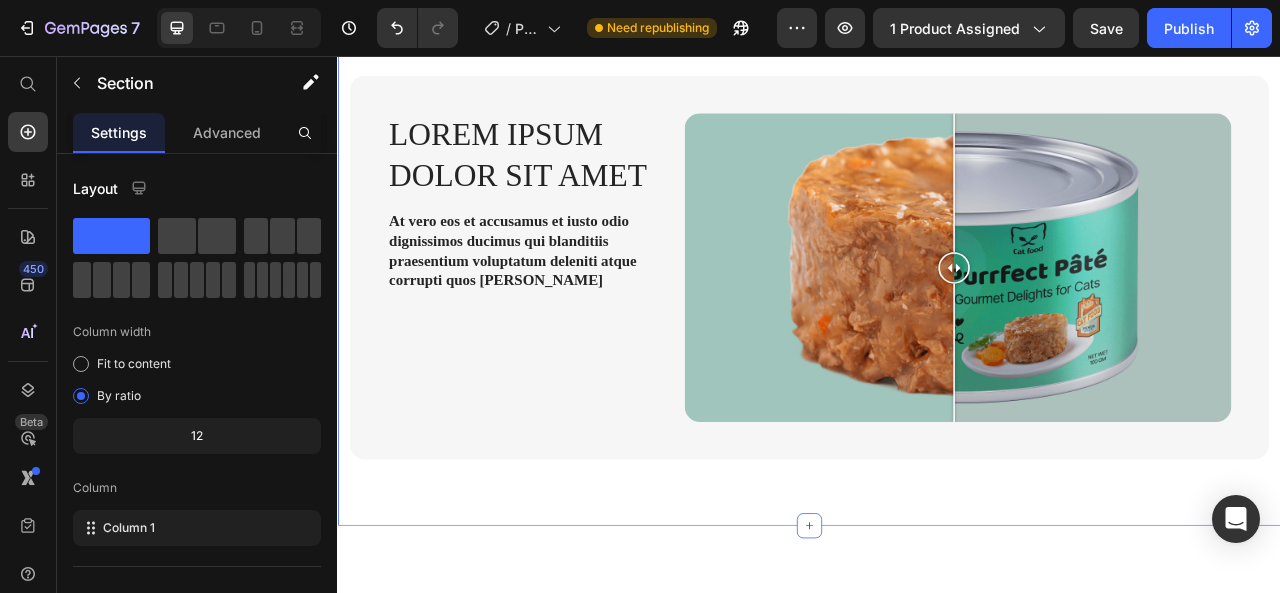 scroll, scrollTop: 1996, scrollLeft: 0, axis: vertical 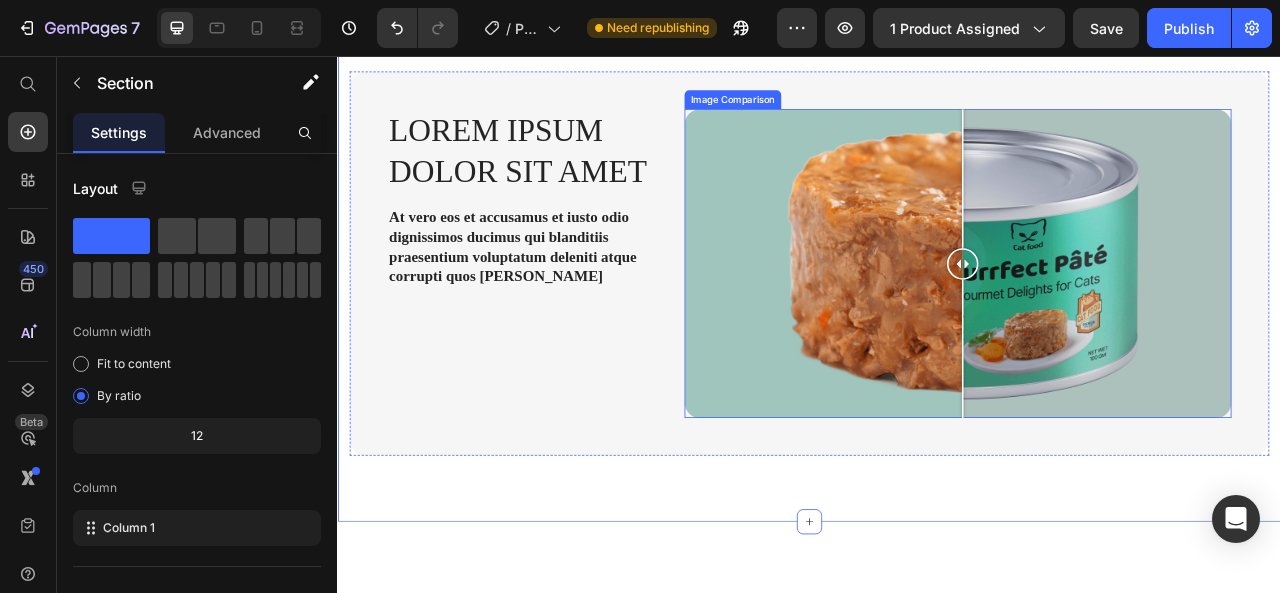 drag, startPoint x: 1112, startPoint y: 371, endPoint x: 1127, endPoint y: 362, distance: 17.492855 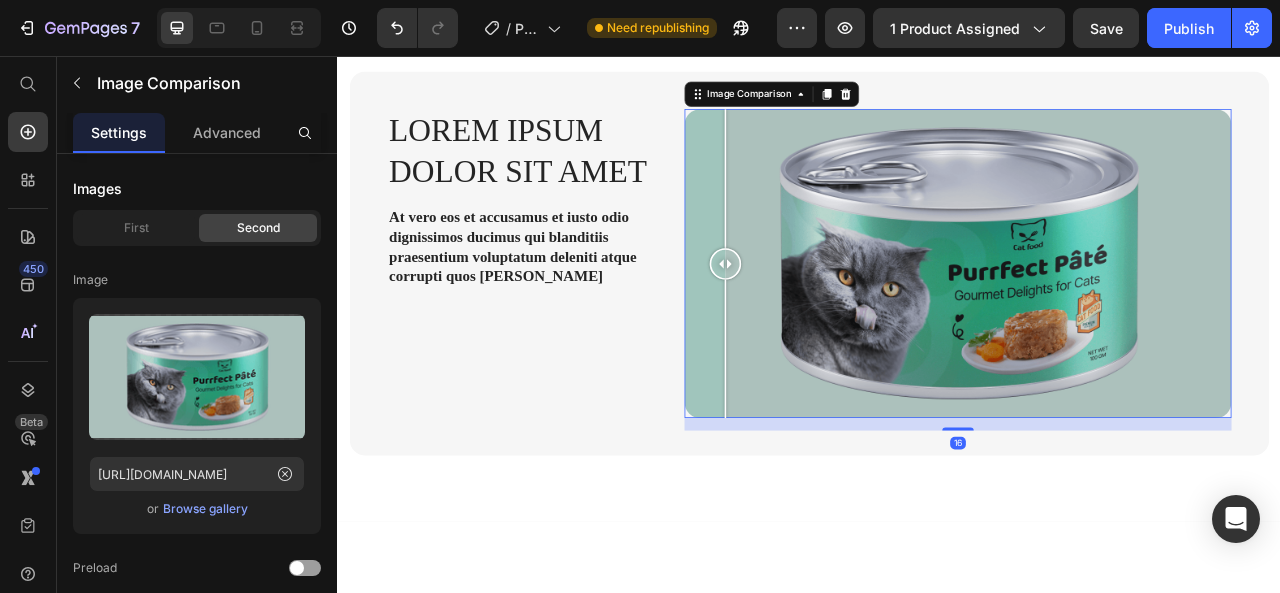 drag, startPoint x: 822, startPoint y: 363, endPoint x: 1028, endPoint y: 364, distance: 206.00243 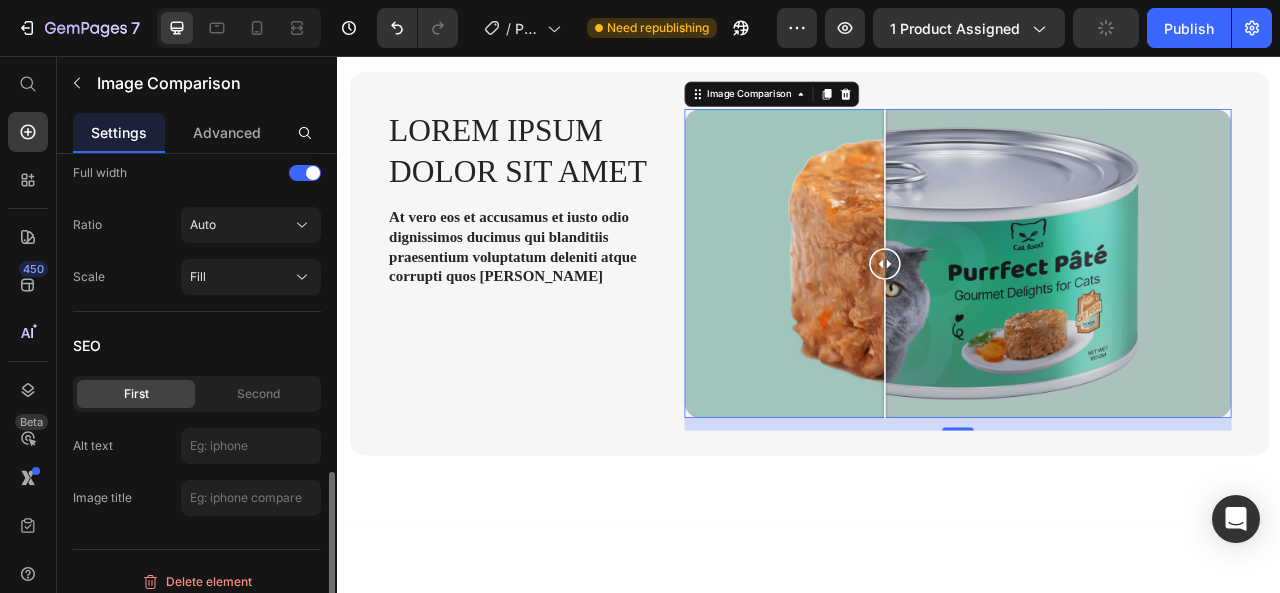 scroll, scrollTop: 910, scrollLeft: 0, axis: vertical 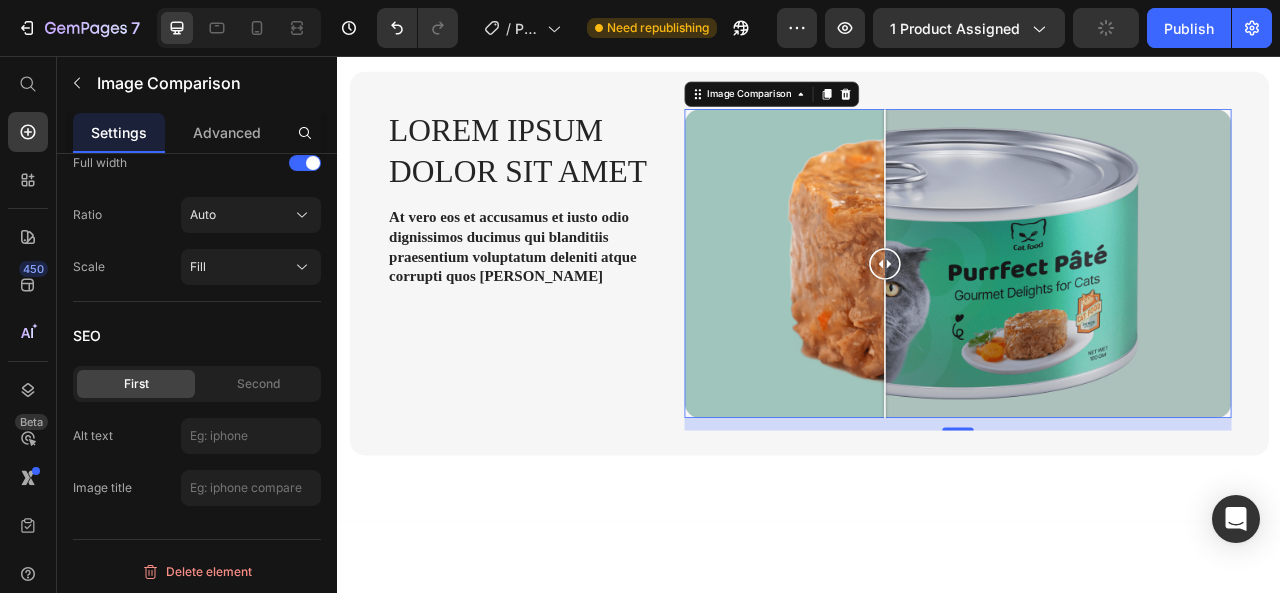 click at bounding box center (1126, 319) 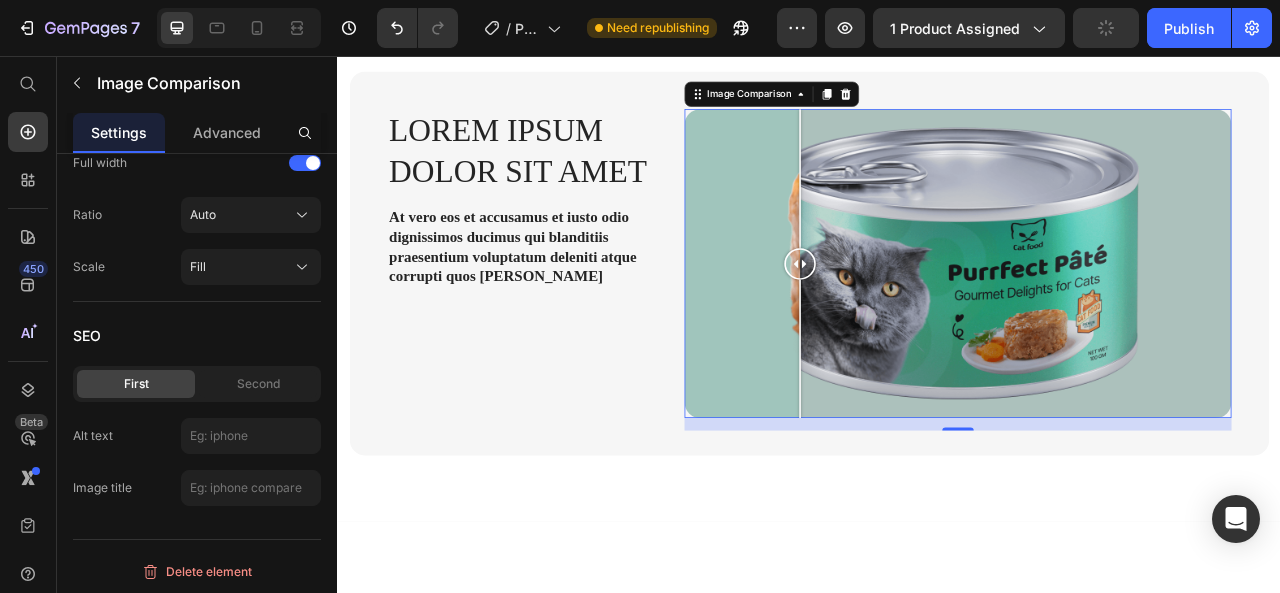 drag, startPoint x: 925, startPoint y: 321, endPoint x: 1066, endPoint y: 343, distance: 142.706 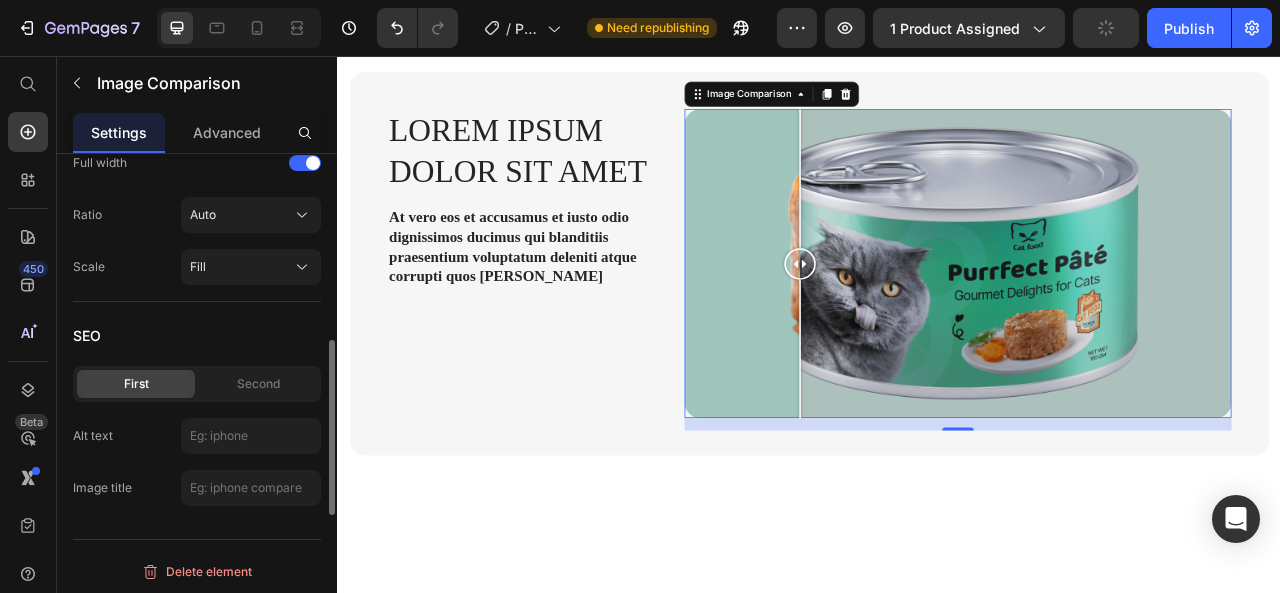 type on "[URL][DOMAIN_NAME]" 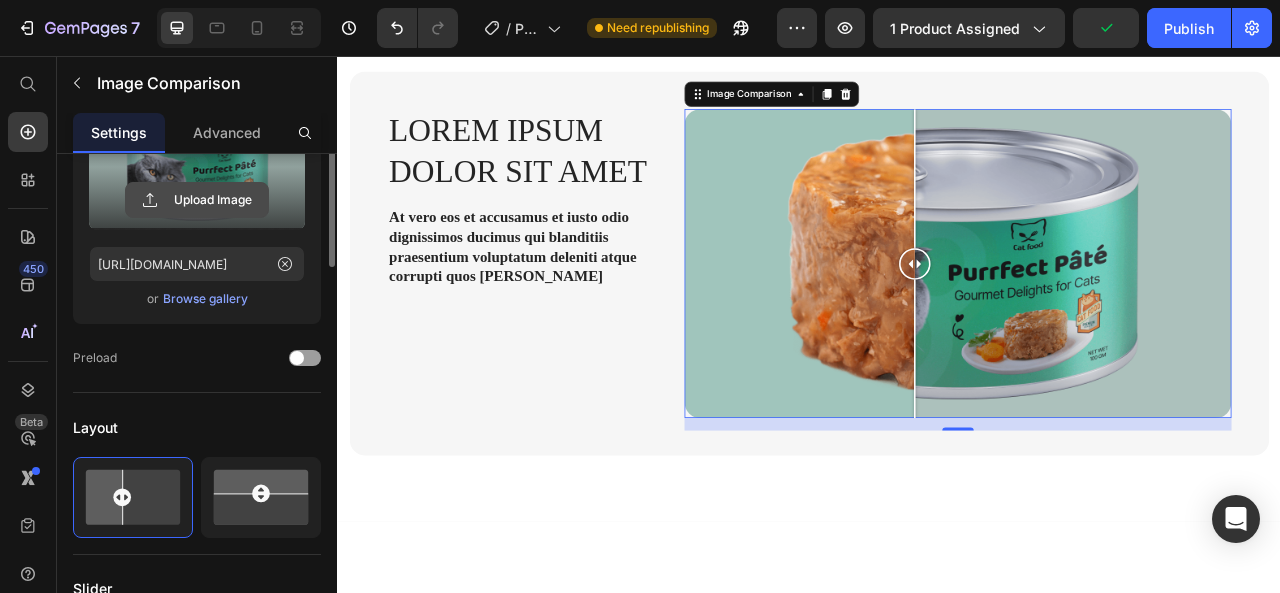 scroll, scrollTop: 110, scrollLeft: 0, axis: vertical 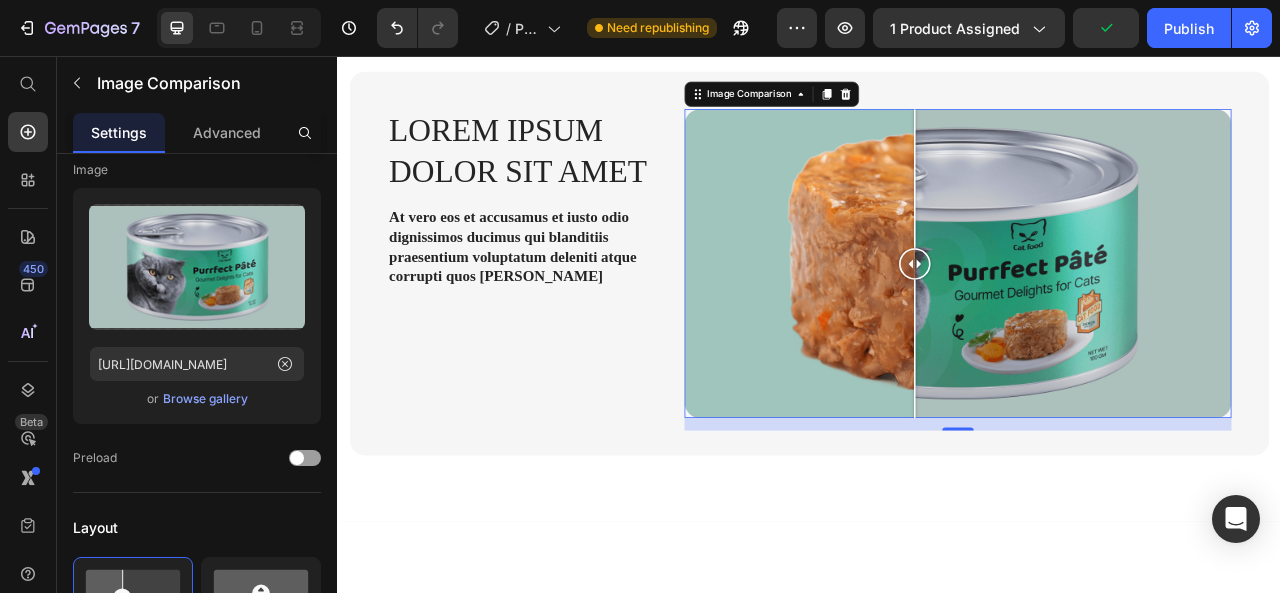 click at bounding box center (1126, 319) 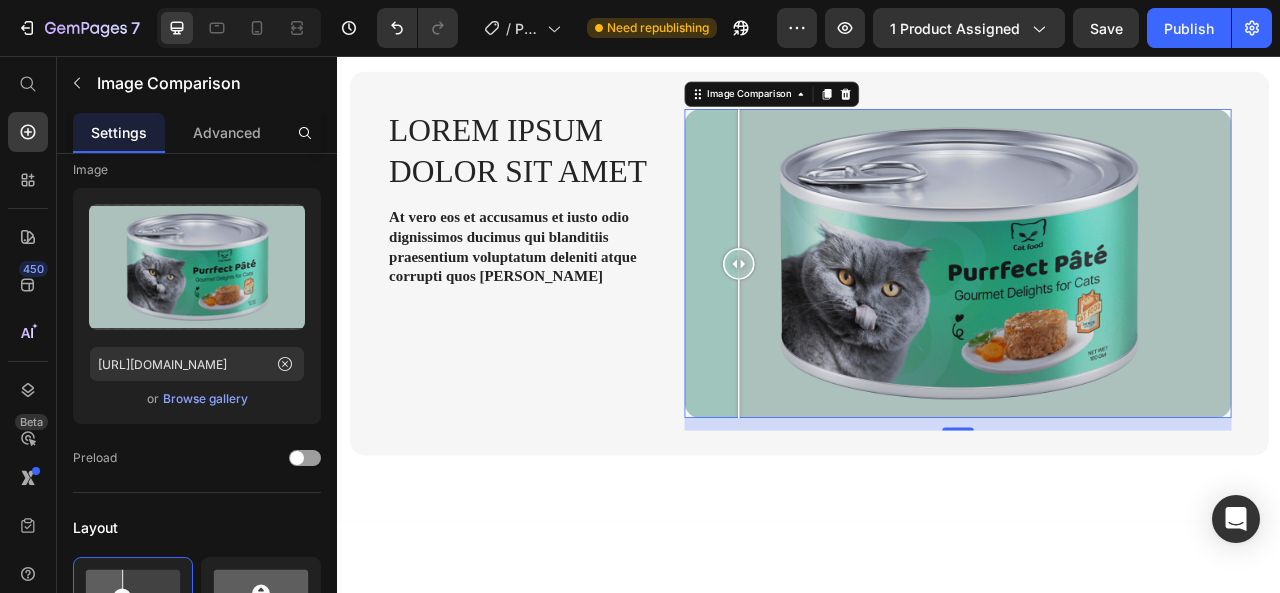 click at bounding box center (1126, 319) 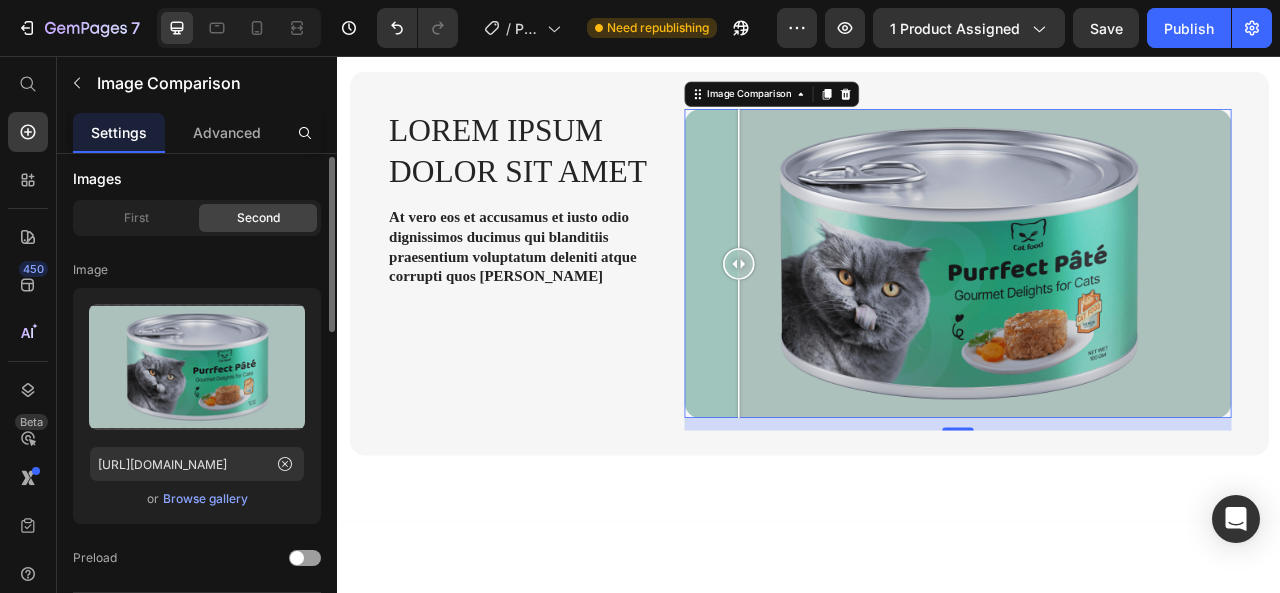 scroll, scrollTop: 0, scrollLeft: 0, axis: both 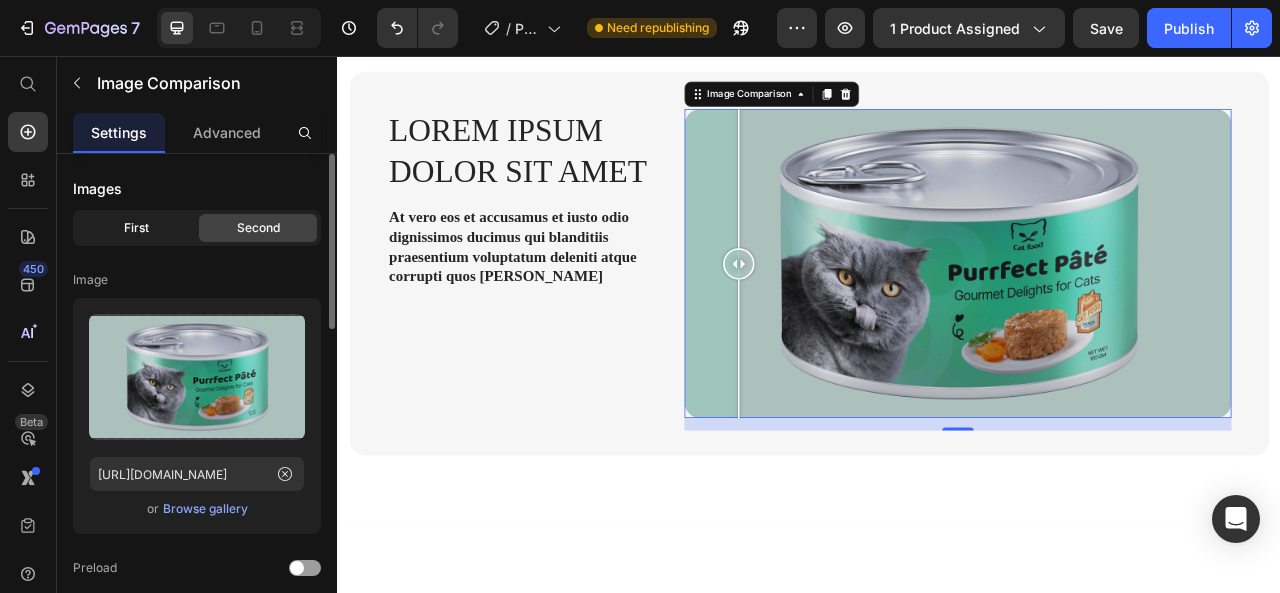 click on "First" 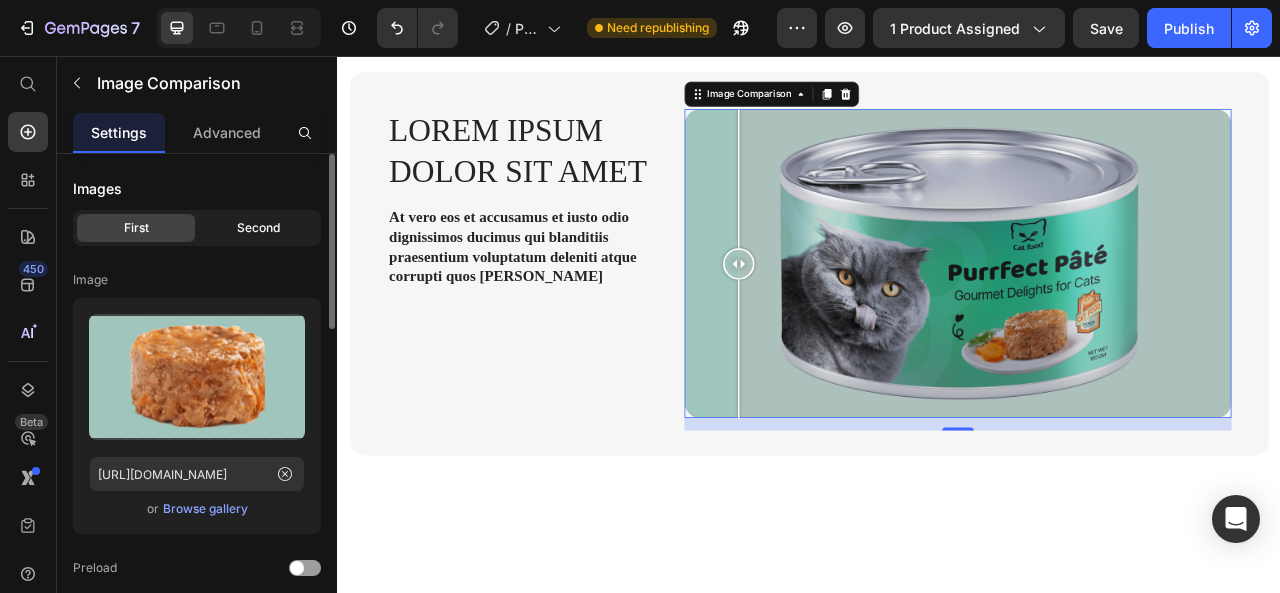click on "Second" 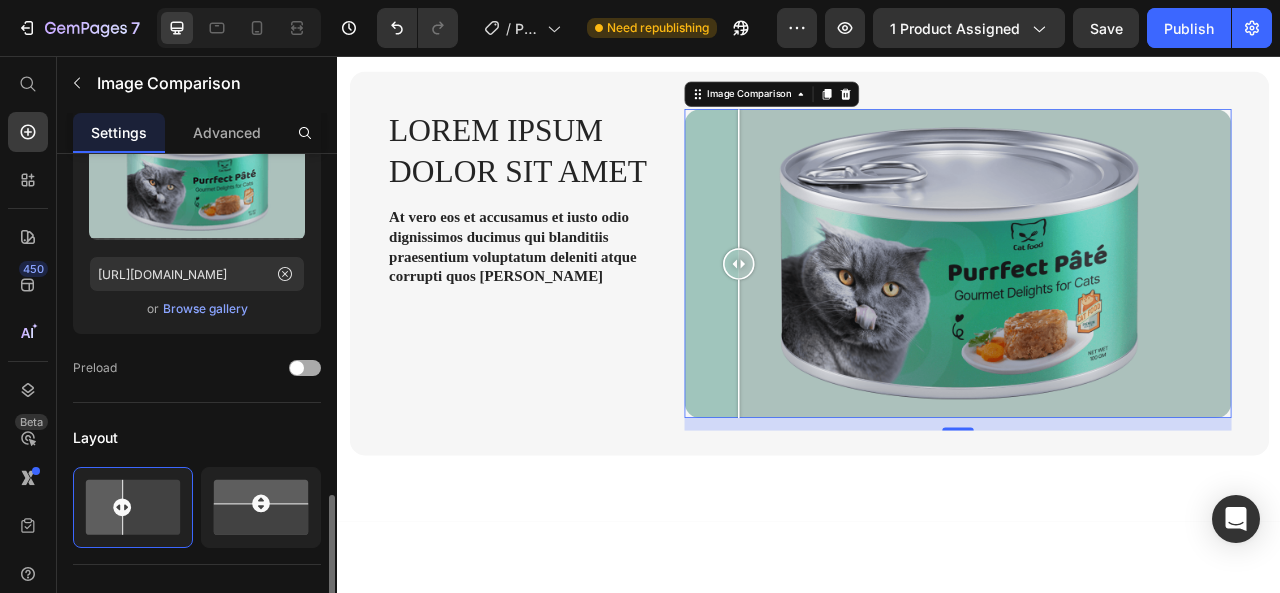 scroll, scrollTop: 400, scrollLeft: 0, axis: vertical 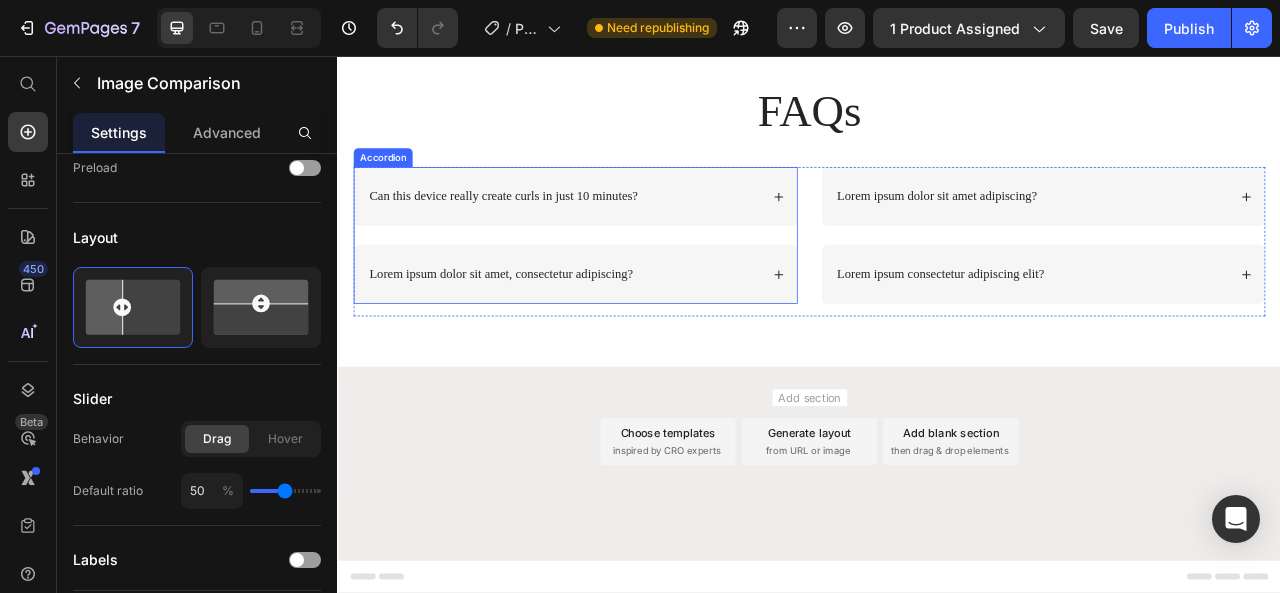 click on "Can this device really create curls in just 10 minutes?" at bounding box center (548, 234) 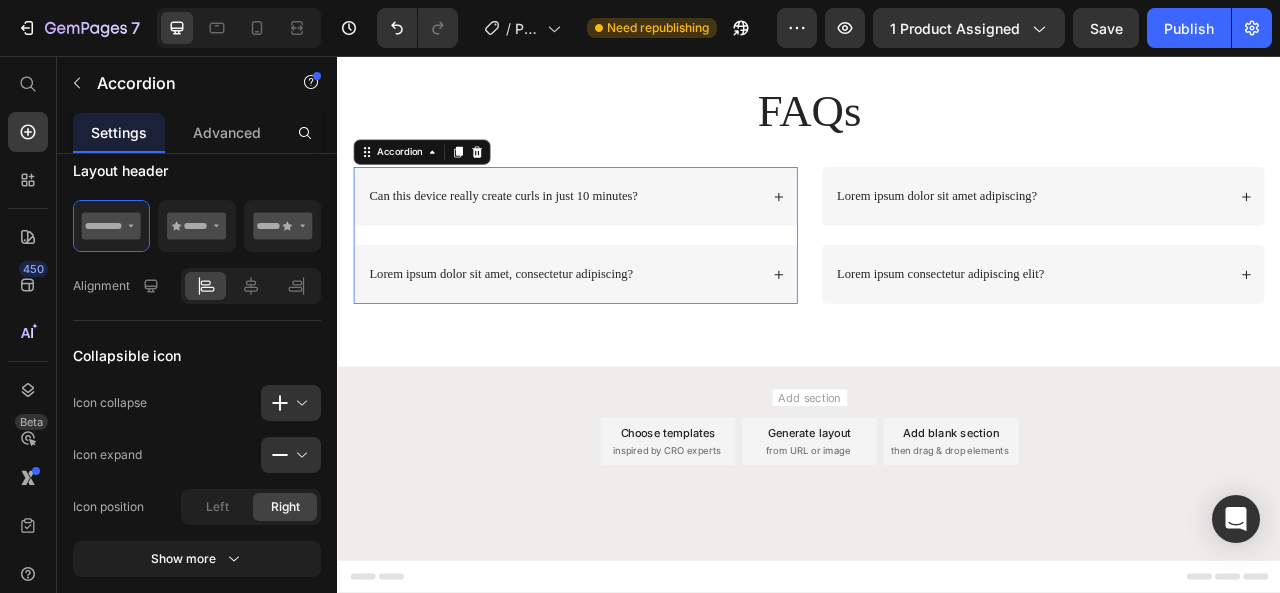 scroll, scrollTop: 0, scrollLeft: 0, axis: both 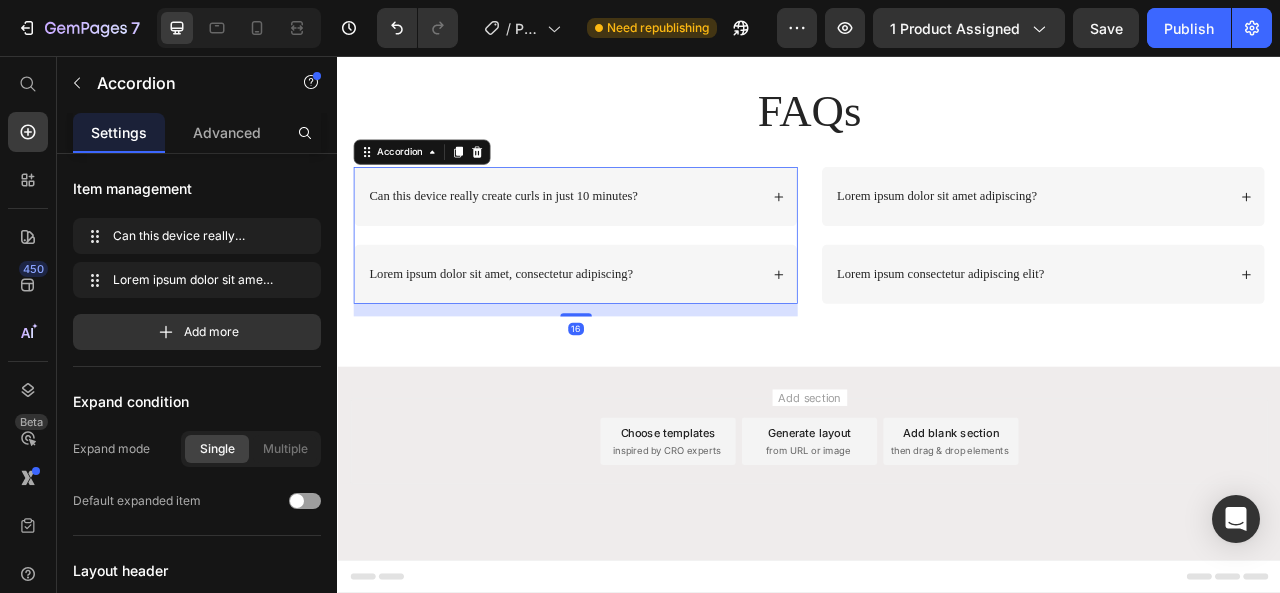 click on "Can this device really create curls in just 10 minutes?" at bounding box center [548, 234] 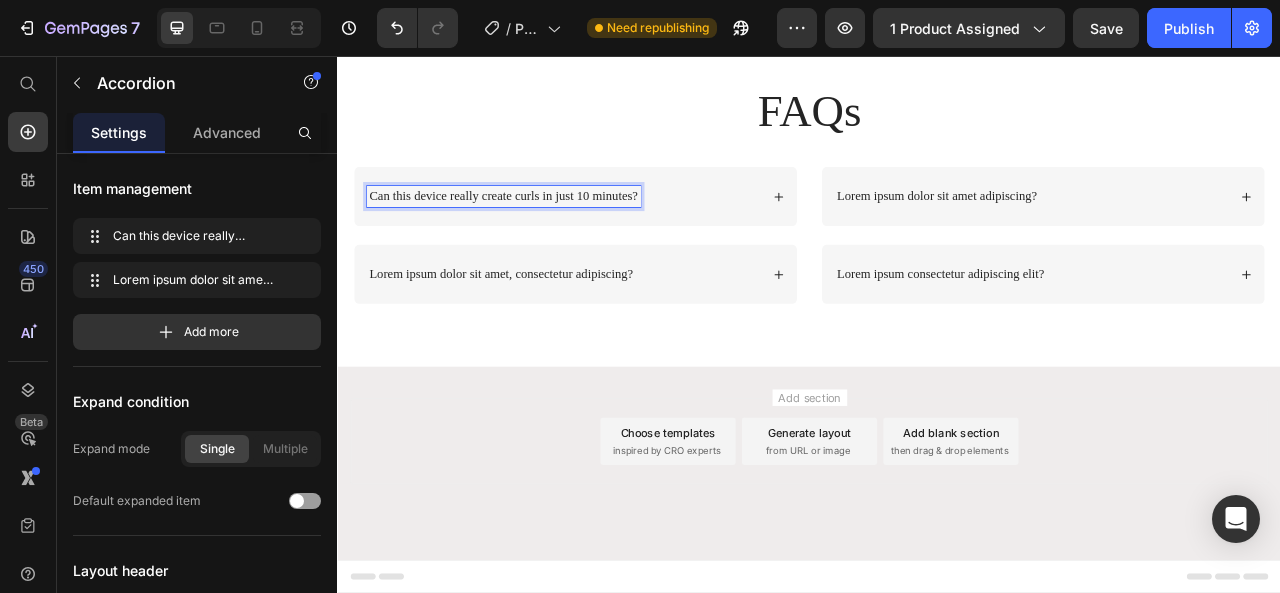 click on "Can this device really create curls in just 10 minutes?" at bounding box center (548, 234) 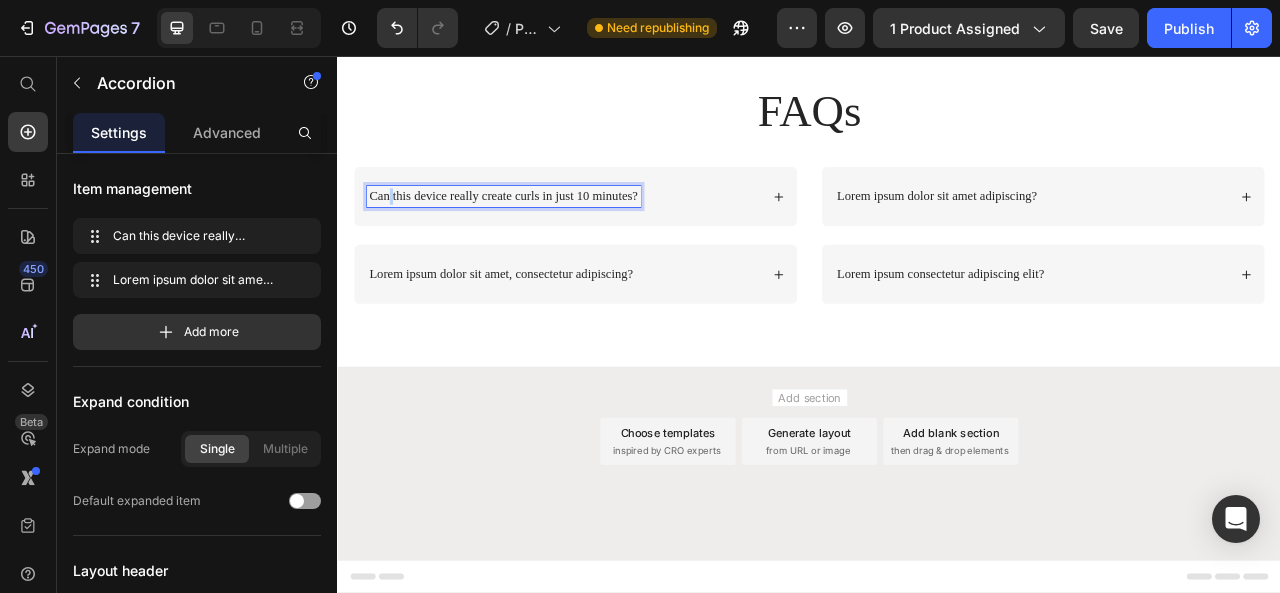 click on "Can this device really create curls in just 10 minutes?" at bounding box center [548, 234] 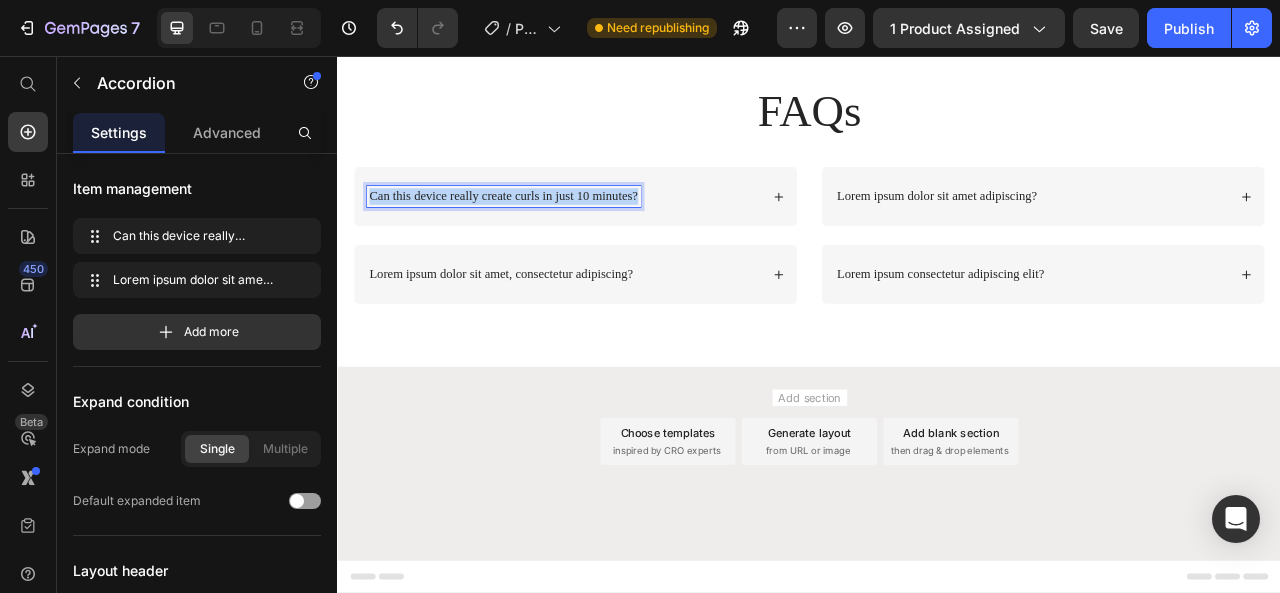 click on "Can this device really create curls in just 10 minutes?" at bounding box center (548, 234) 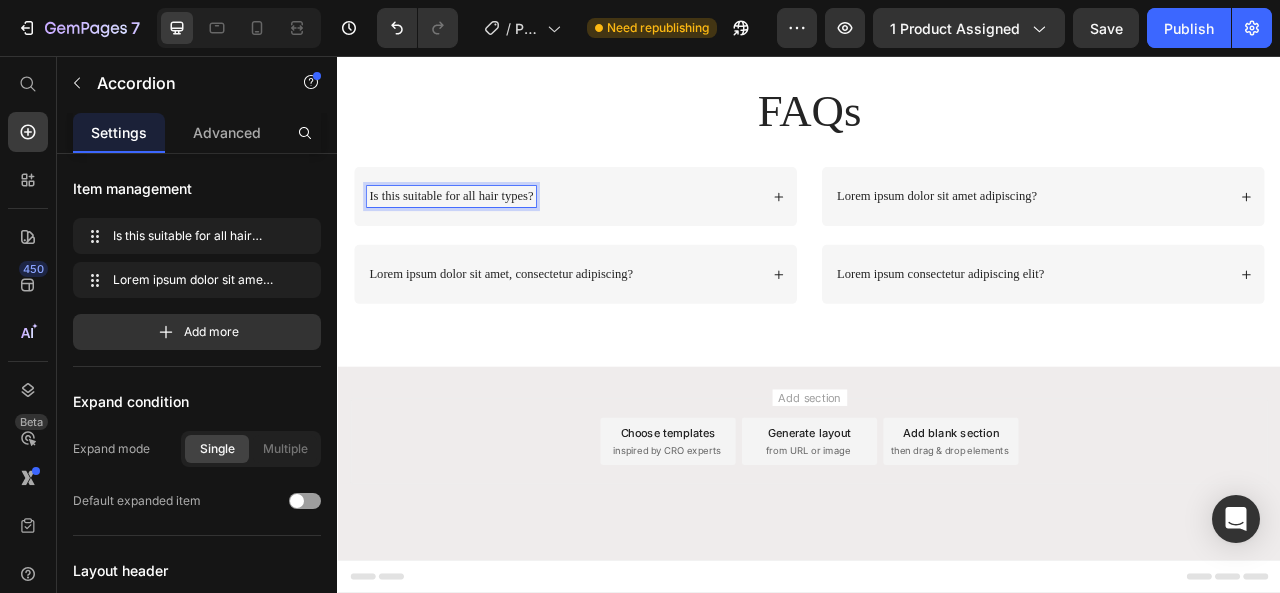 click on "Is this suitable for all hair types?" at bounding box center (624, 234) 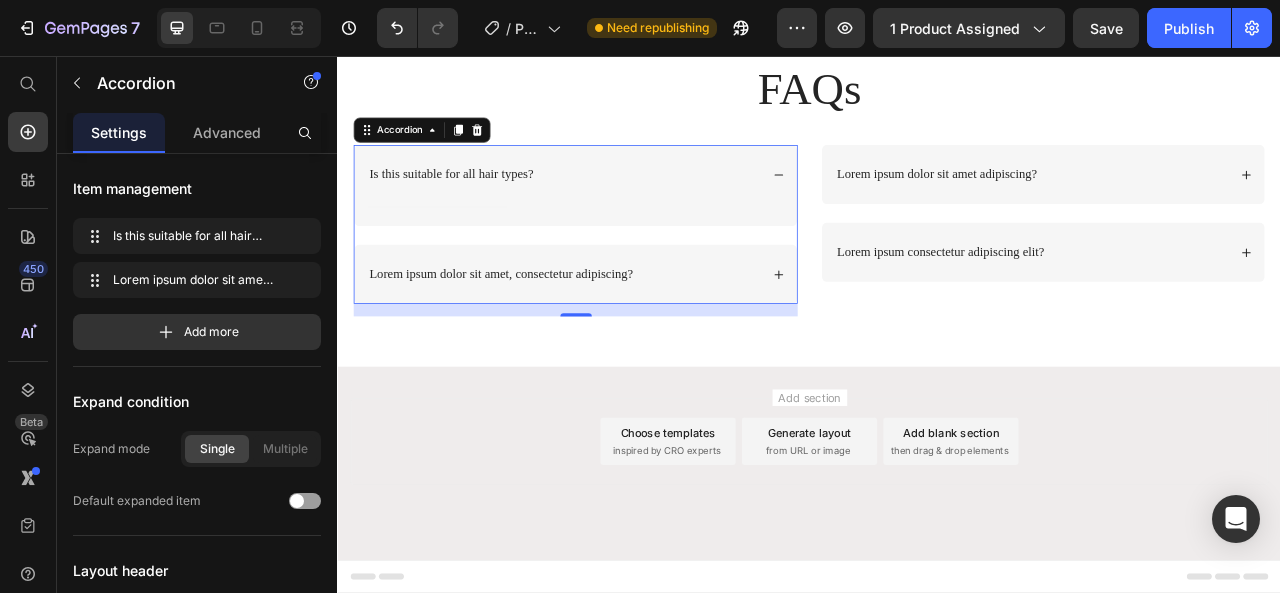 click on "Text Block" at bounding box center [639, 258] 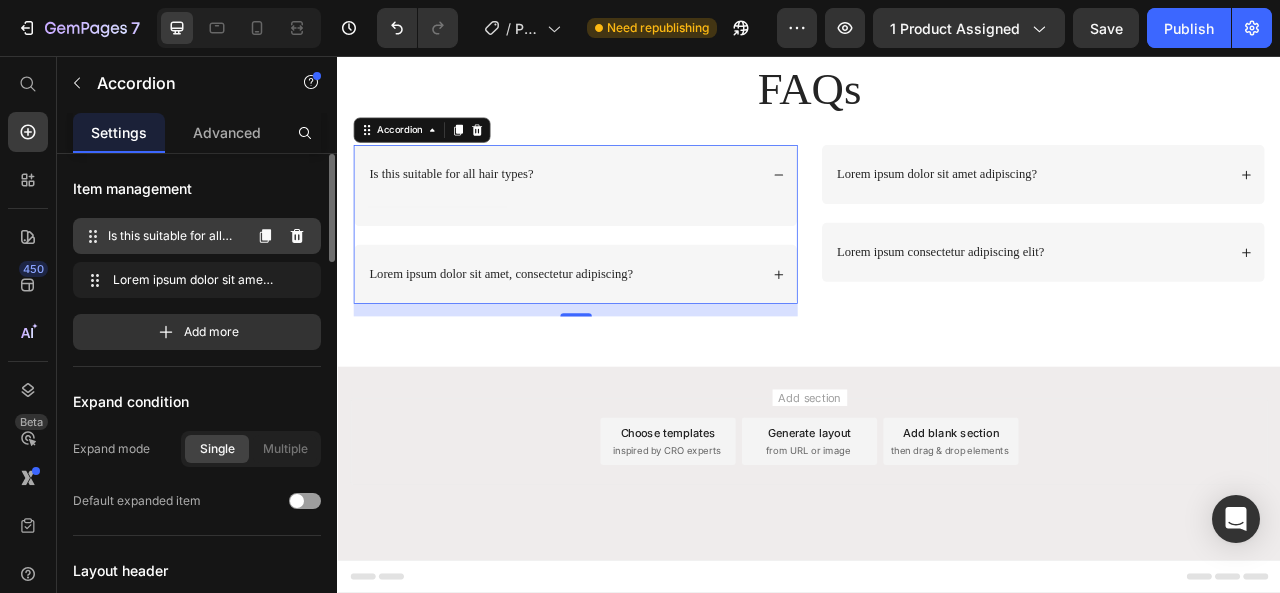 click on "Is this suitable for all hair types?" at bounding box center (174, 236) 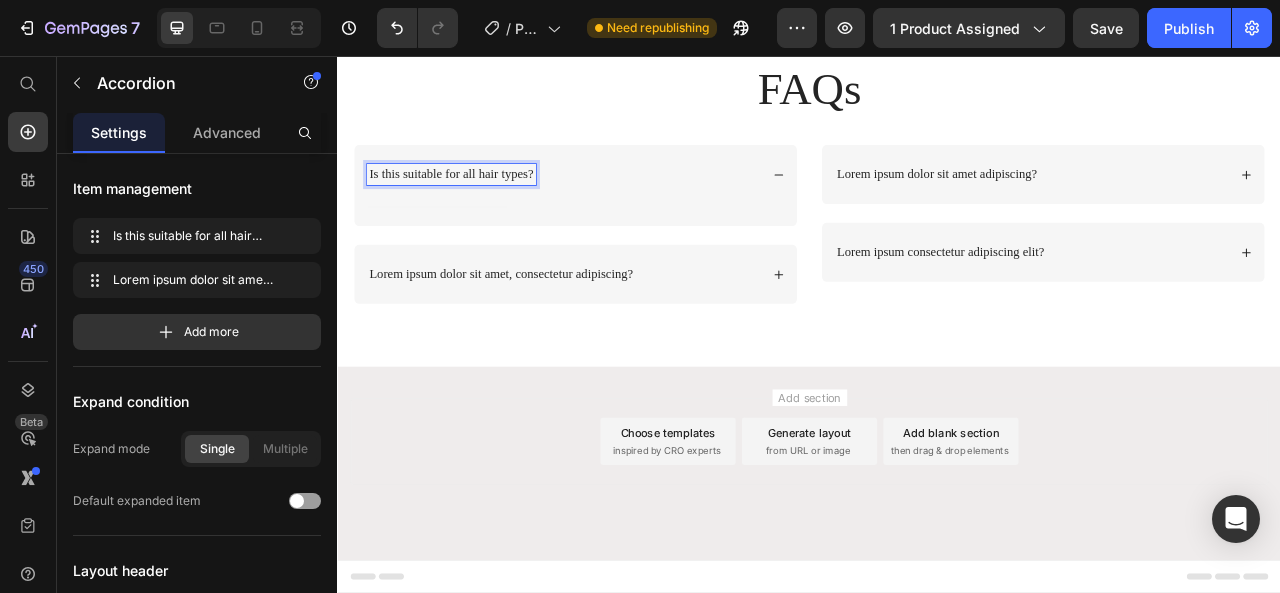 click on "Is this suitable for all hair types?" at bounding box center [639, 206] 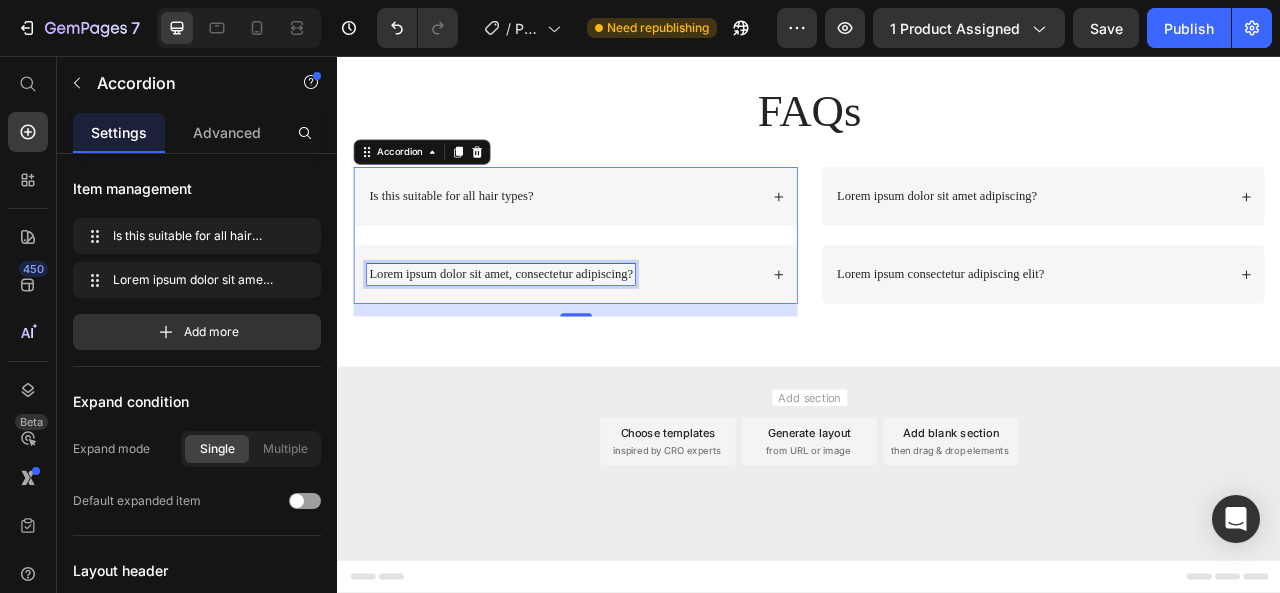 click on "Lorem ipsum dolor sit amet, consectetur adipiscing?" at bounding box center [544, 333] 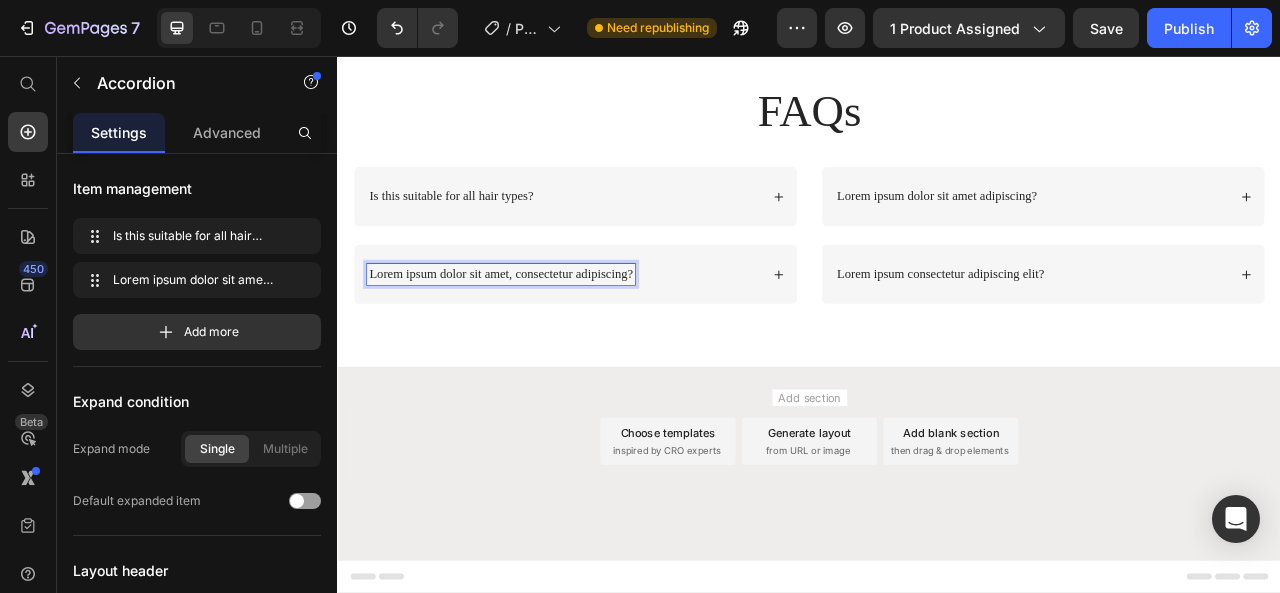 click on "Lorem ipsum dolor sit amet, consectetur adipiscing?" at bounding box center [639, 333] 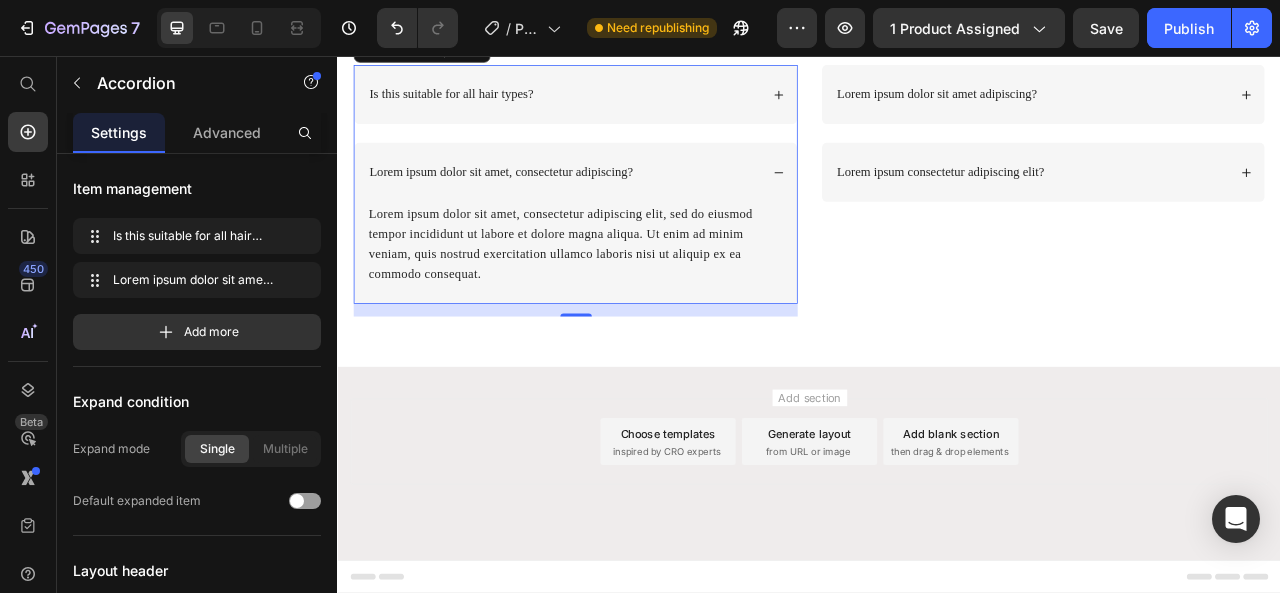 click 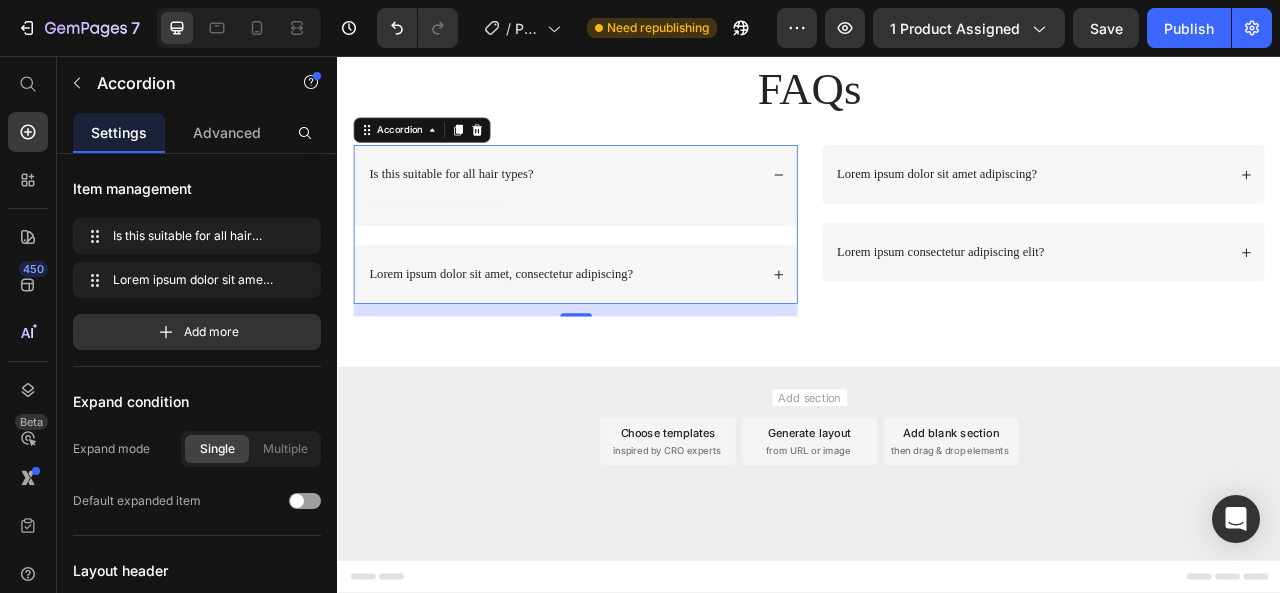 click on "Is this suitable for all hair types?" at bounding box center [624, 206] 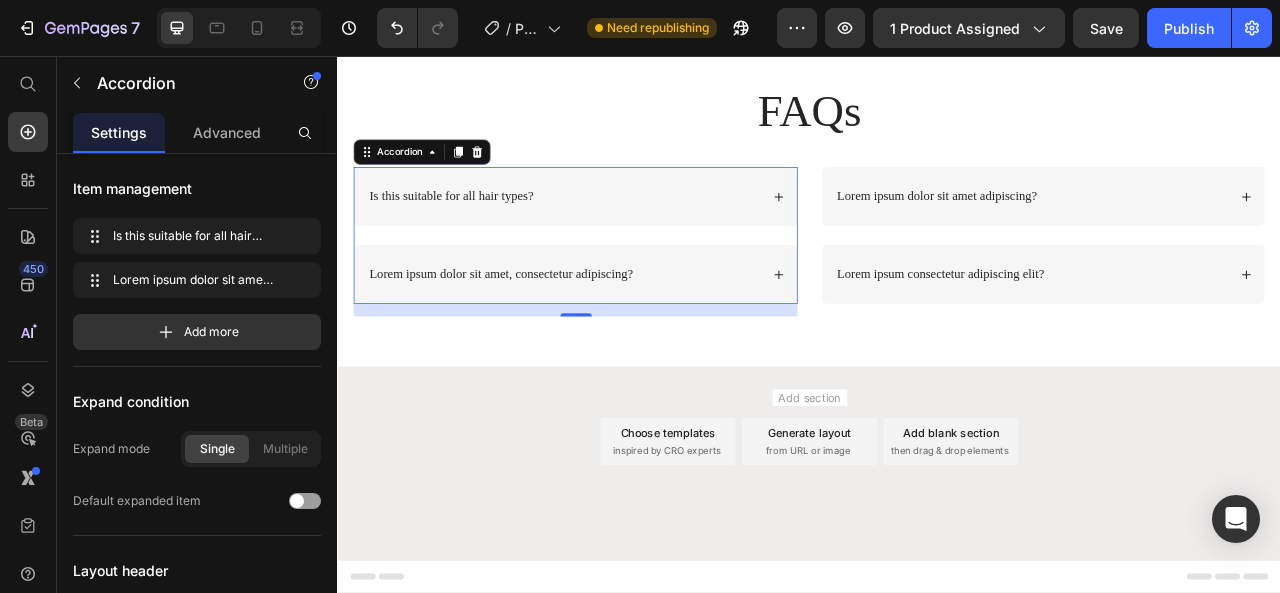 click on "Is this suitable for all hair types?" at bounding box center (481, 234) 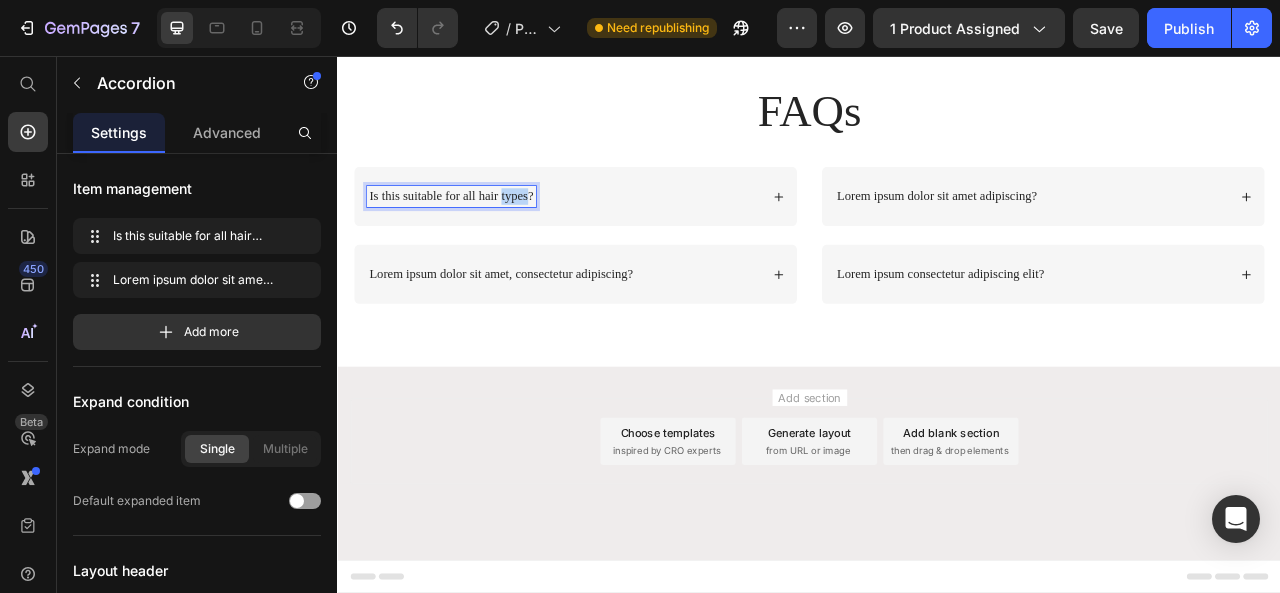click on "Is this suitable for all hair types?" at bounding box center [481, 234] 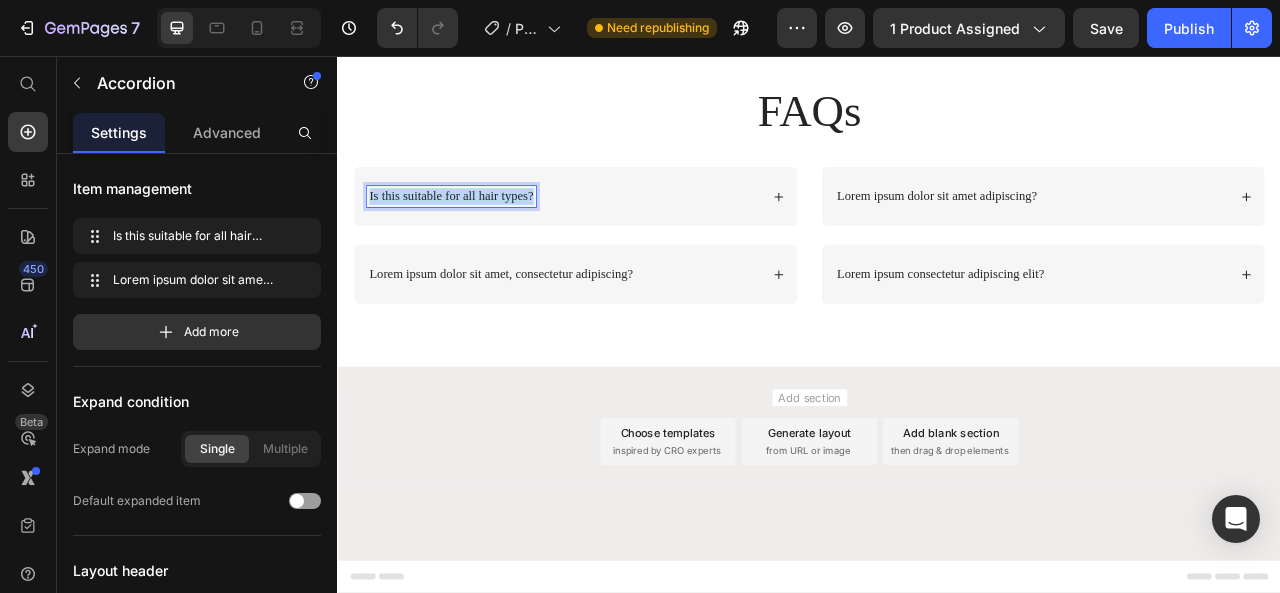 click on "Is this suitable for all hair types?" at bounding box center (481, 234) 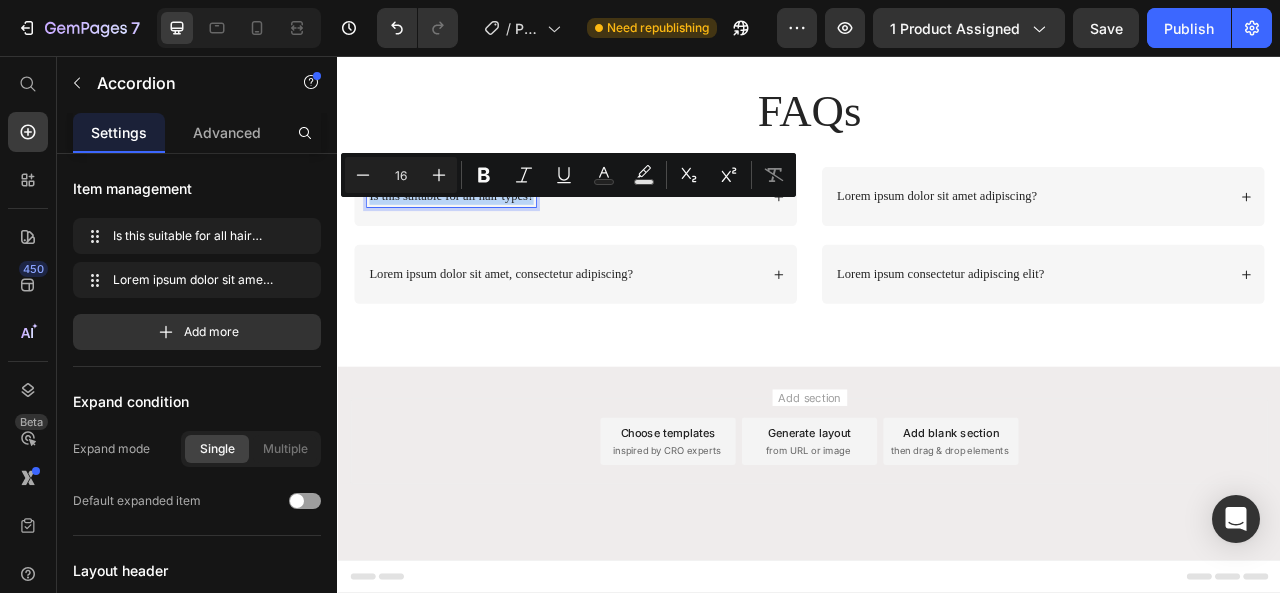 click on "Is this suitable for all hair types?" at bounding box center [639, 234] 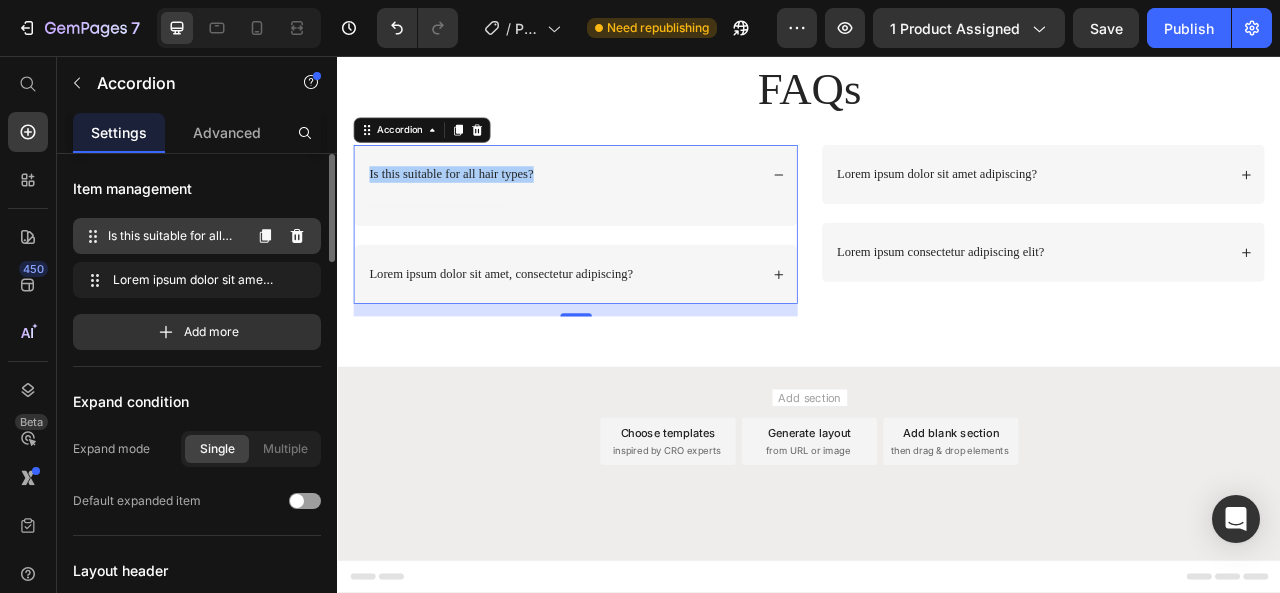 click on "Is this suitable for all hair types?" at bounding box center (174, 236) 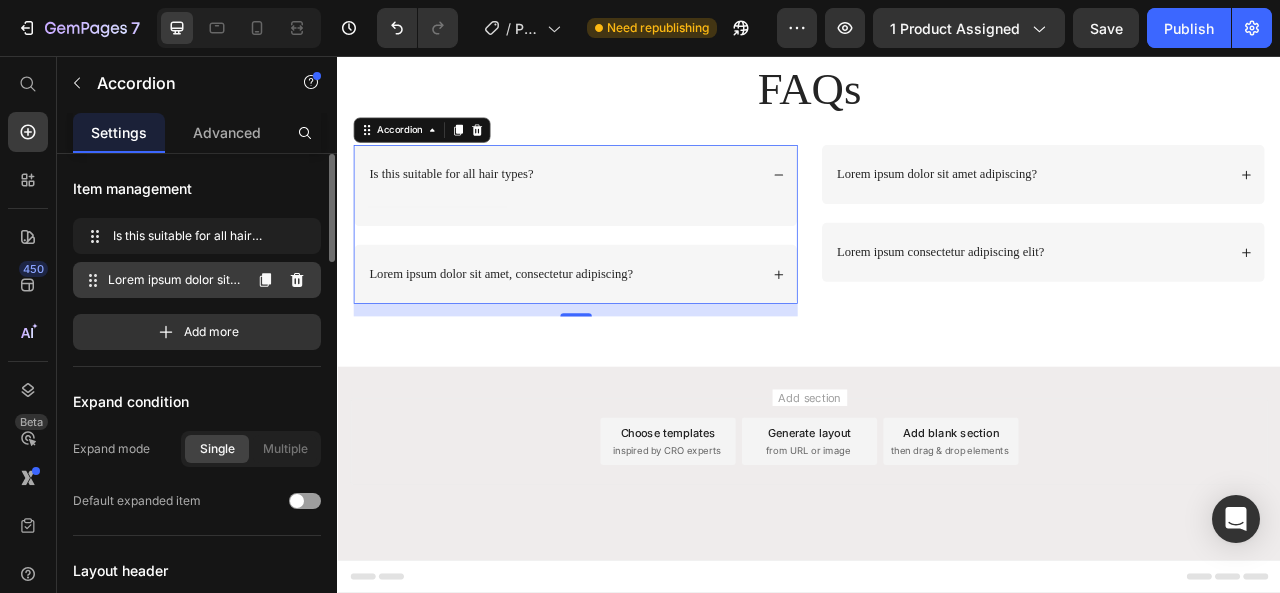 click on "Lorem ipsum dolor sit amet, consectetur adipiscing?" at bounding box center (174, 280) 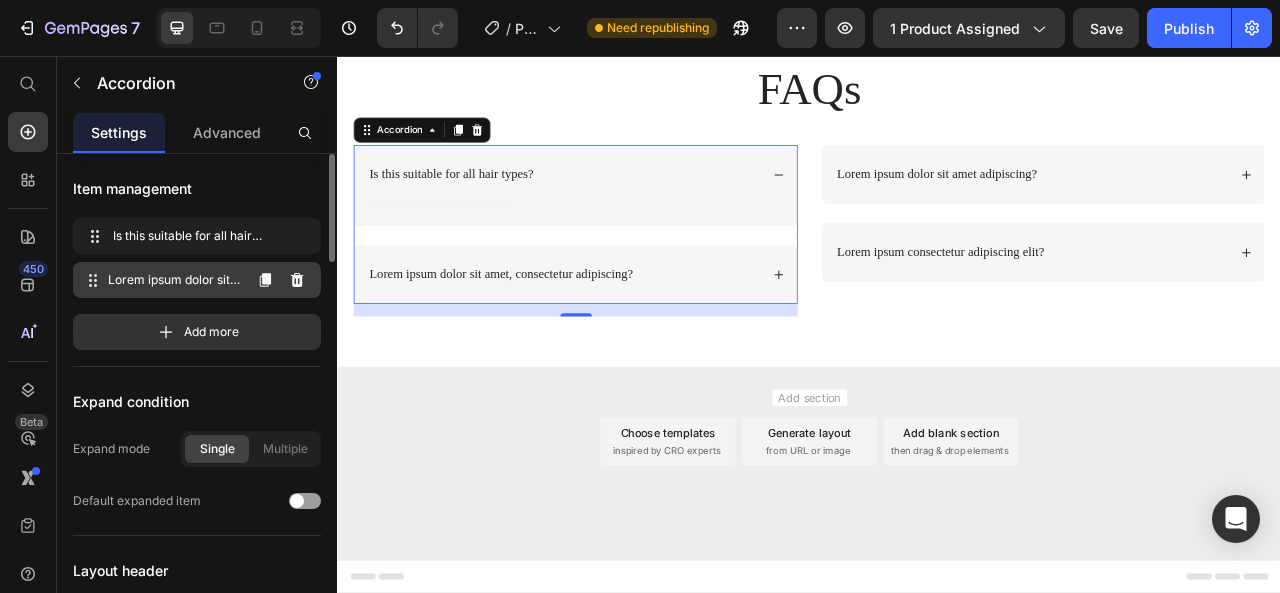 click on "Lorem ipsum dolor sit amet, consectetur adipiscing? Lorem ipsum dolor sit amet, consectetur adipiscing?" at bounding box center [161, 280] 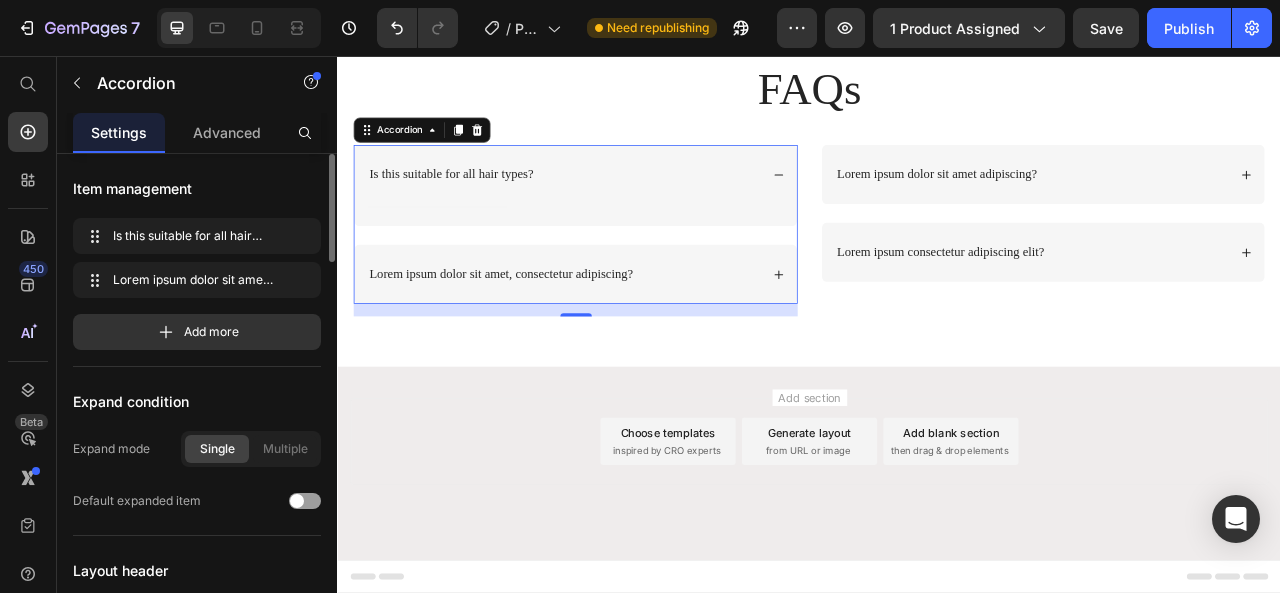 scroll, scrollTop: 100, scrollLeft: 0, axis: vertical 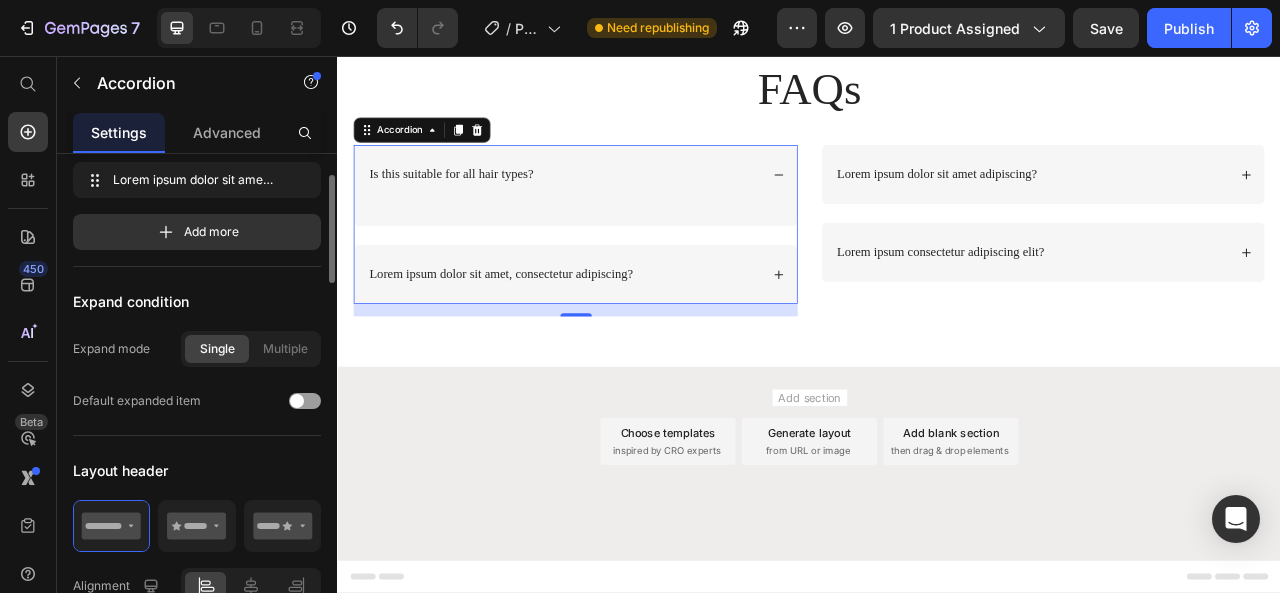 click at bounding box center [639, 246] 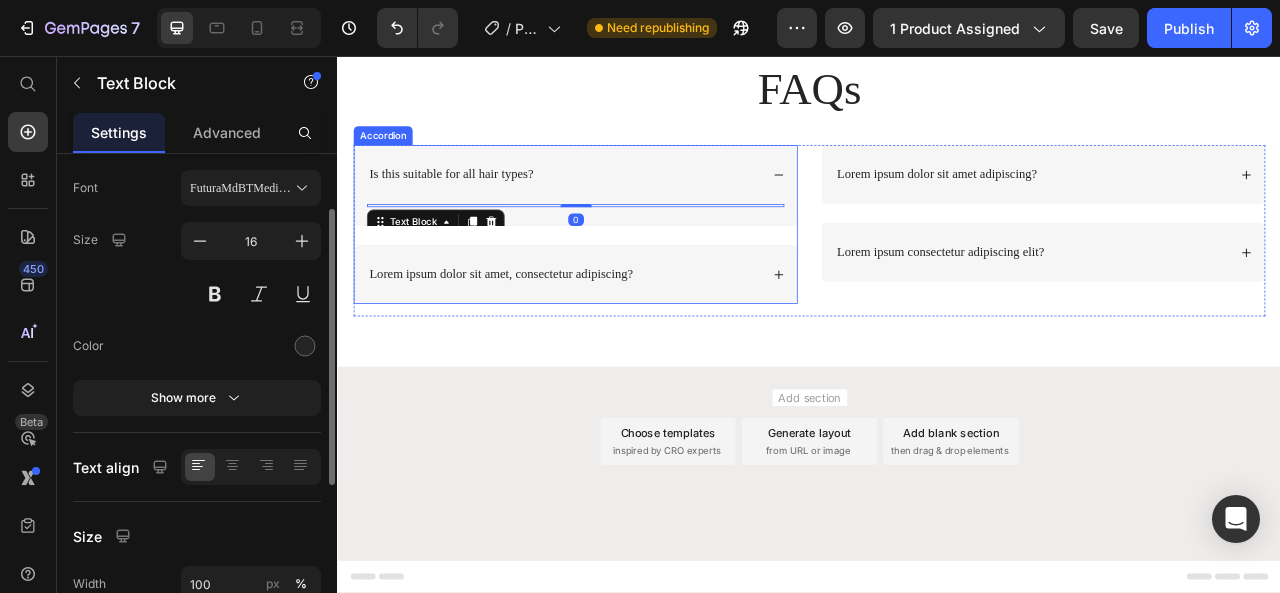 scroll, scrollTop: 0, scrollLeft: 0, axis: both 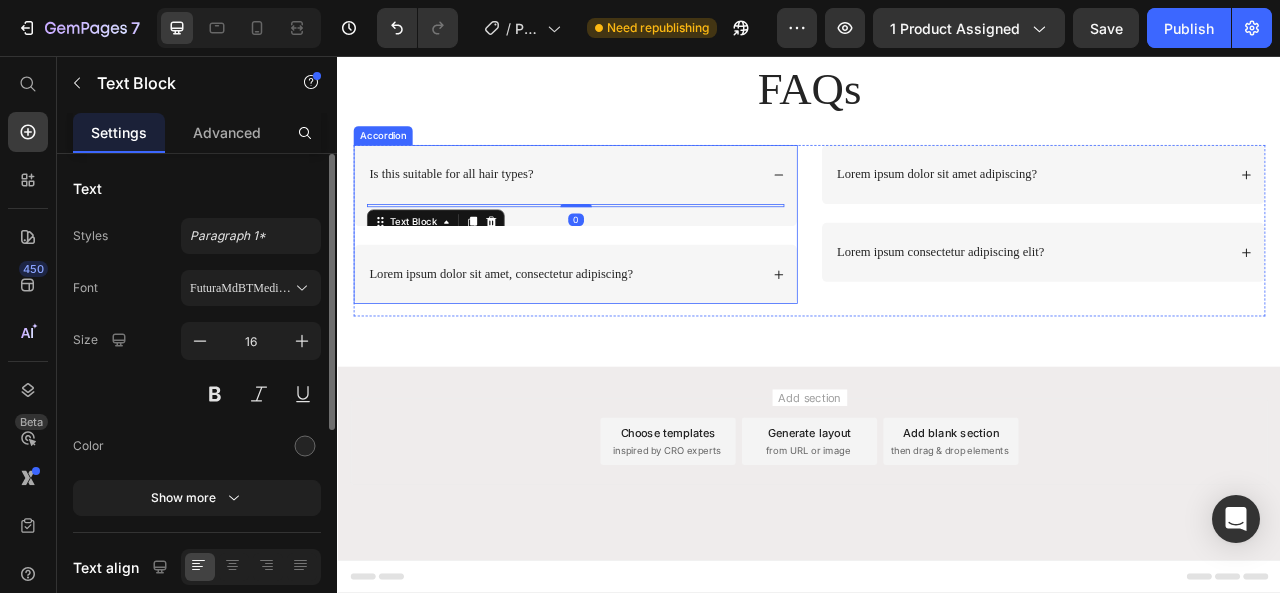 click on "Is this suitable for all hair types?" at bounding box center (481, 206) 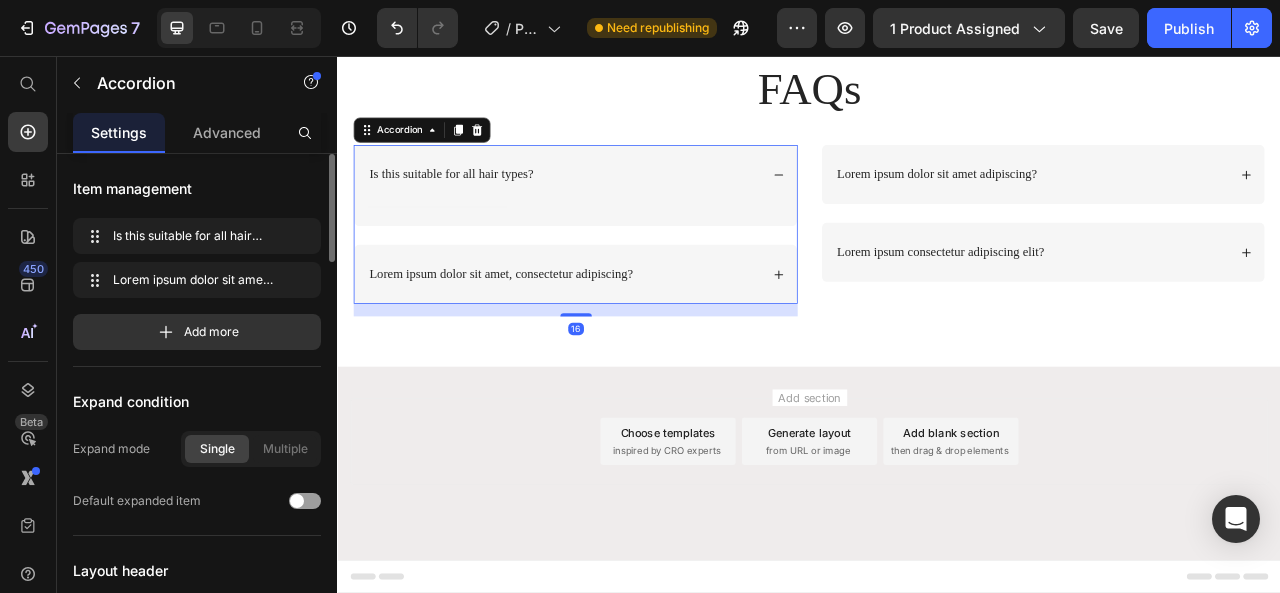 click on "Text Block" at bounding box center (639, 258) 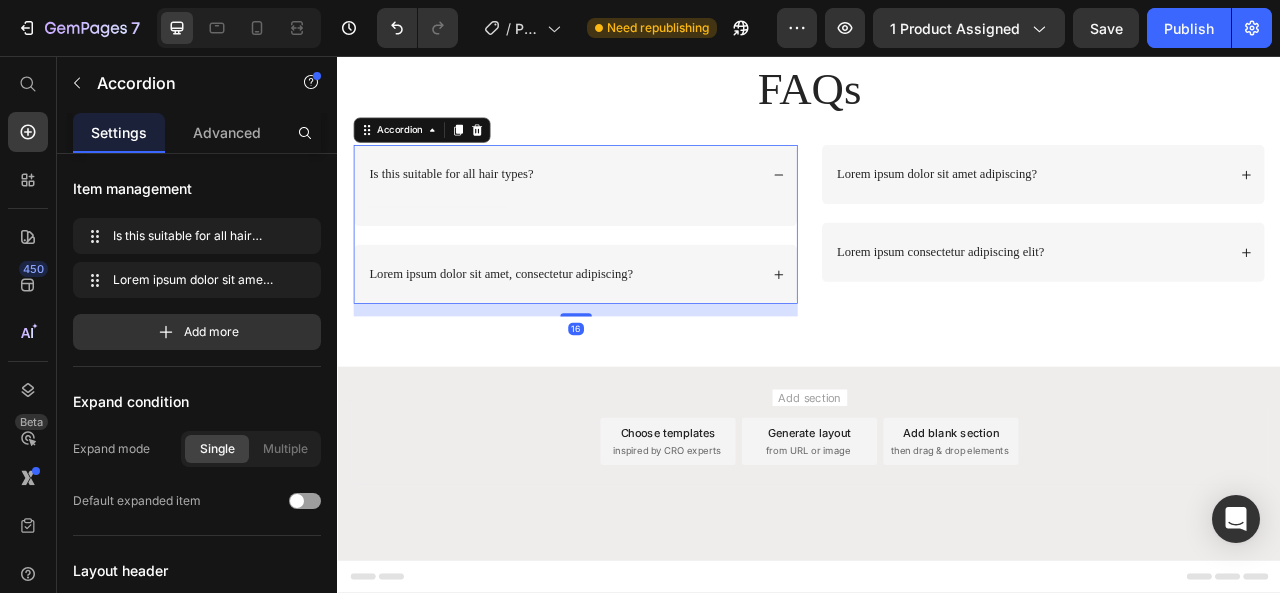 click at bounding box center (639, 246) 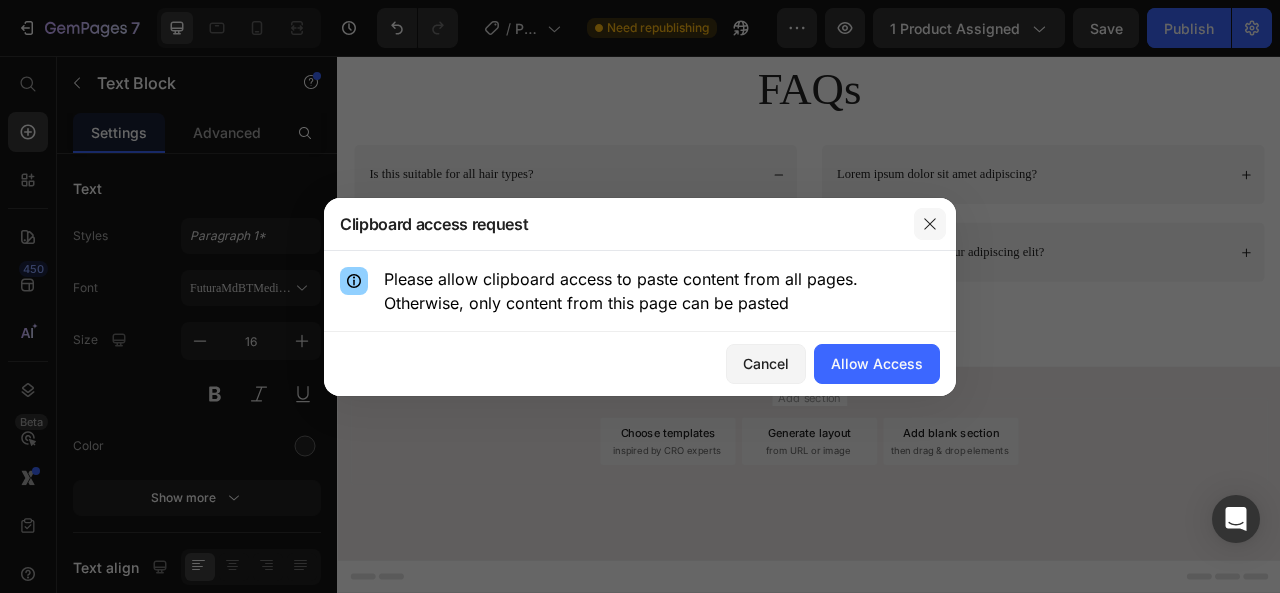 click at bounding box center [930, 224] 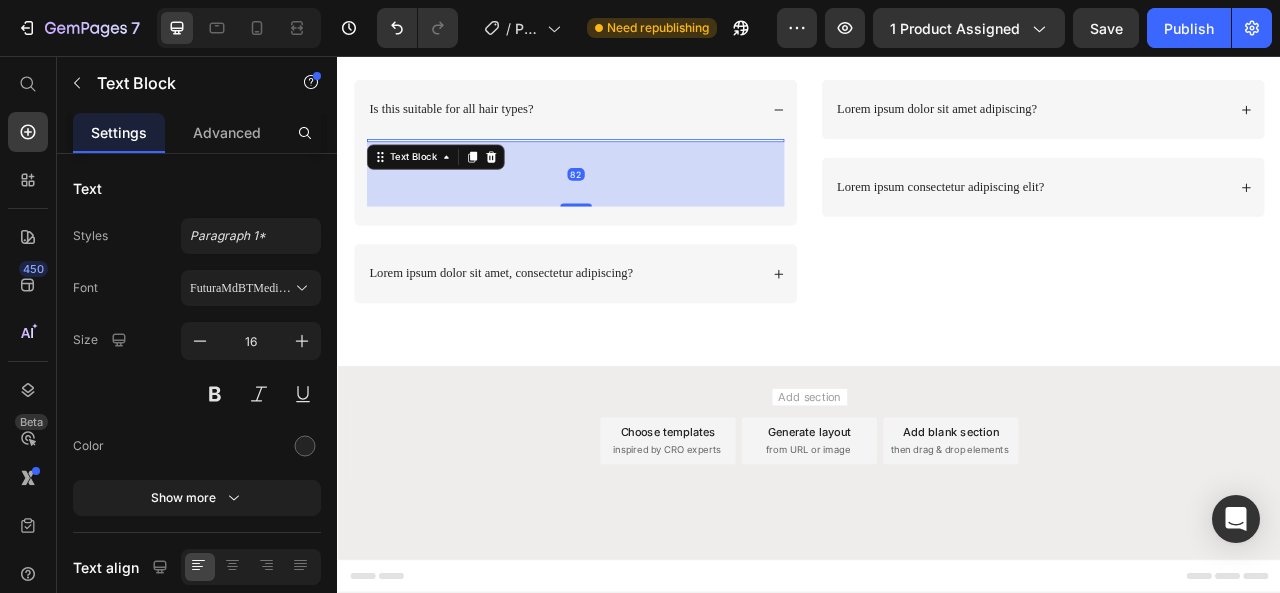 drag, startPoint x: 625, startPoint y: 284, endPoint x: 613, endPoint y: 366, distance: 82.8734 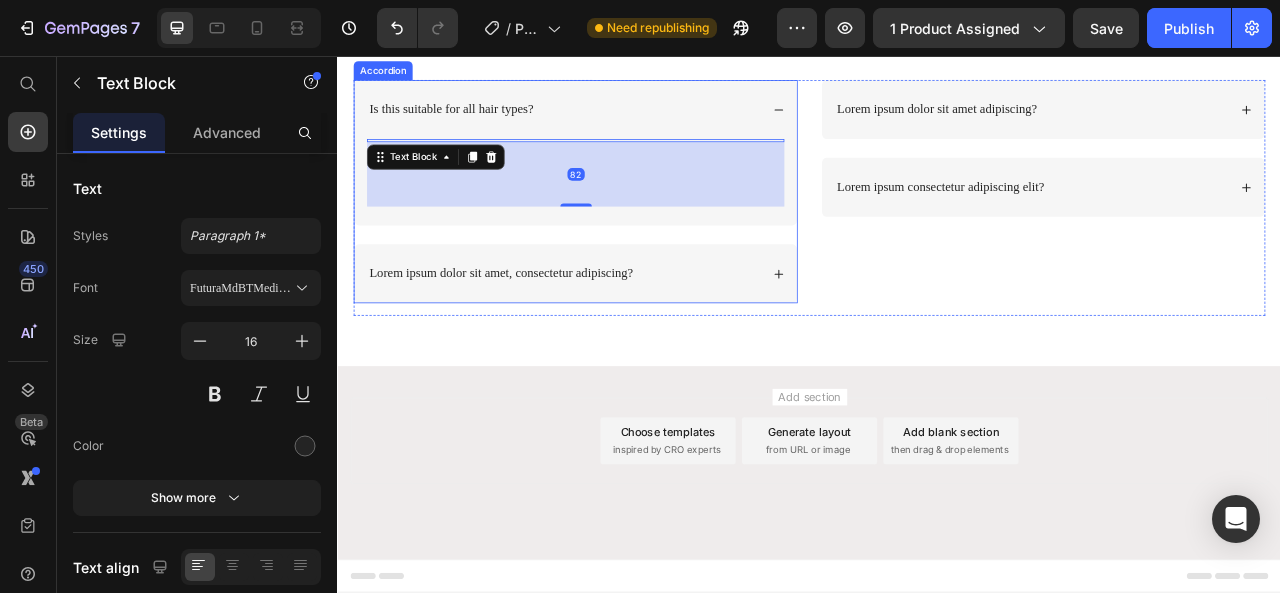 click on "Is this suitable for all hair types?" at bounding box center (639, 124) 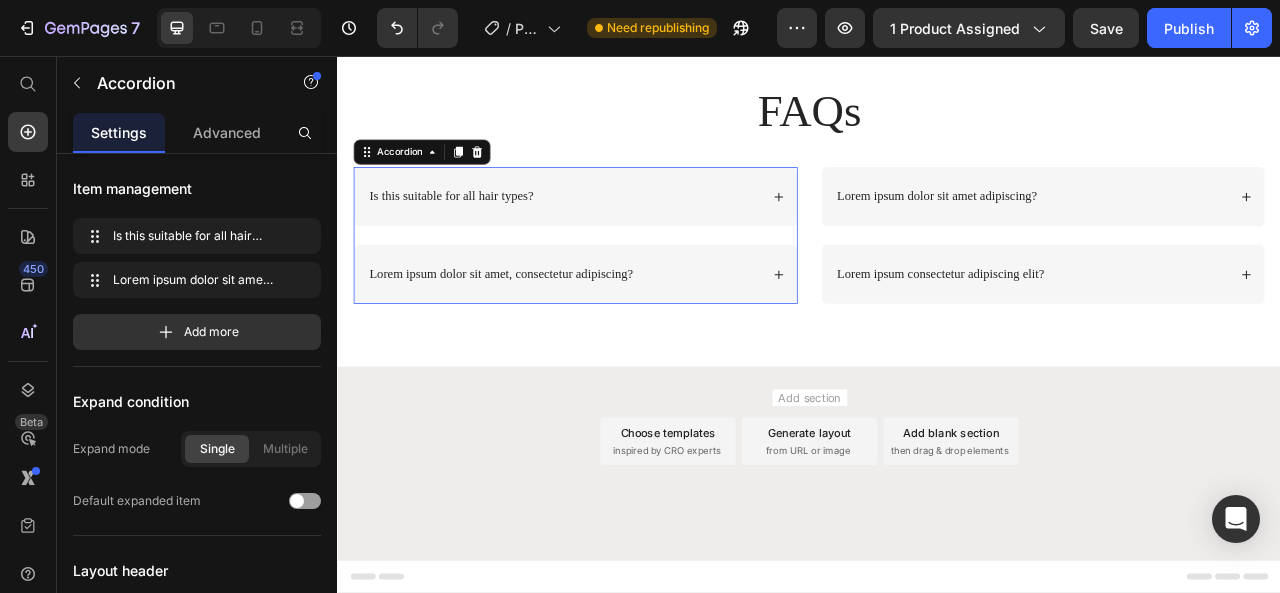 click on "Is this suitable for all hair types? Text Block
Lorem ipsum dolor sit amet, consectetur adipiscing?" at bounding box center [639, 284] 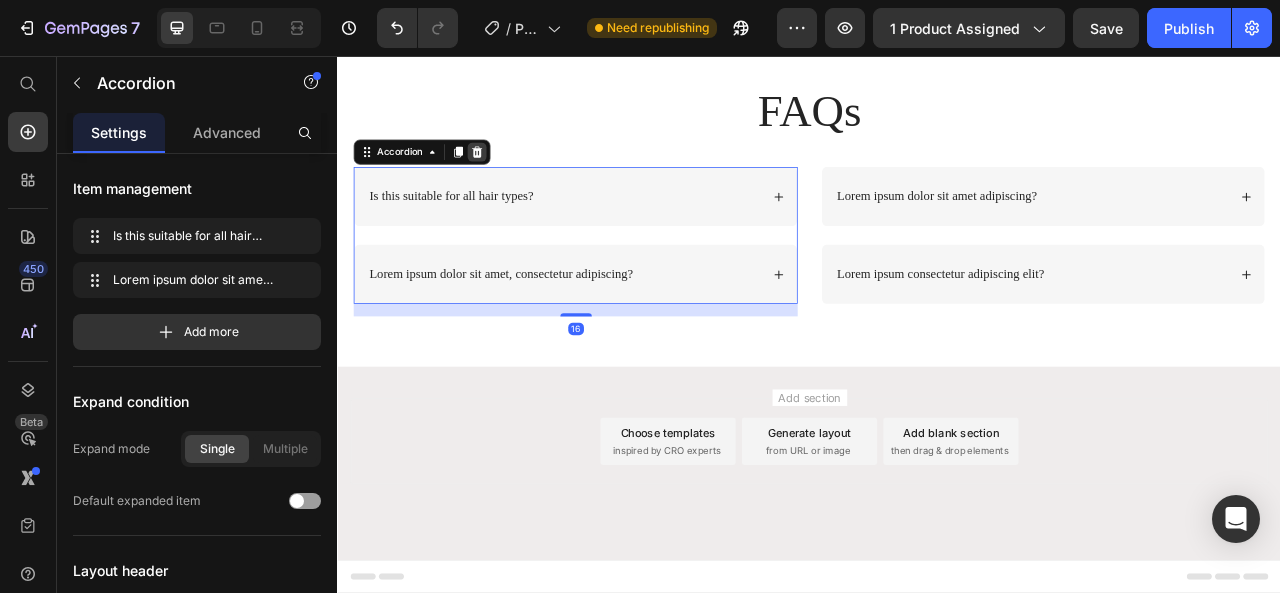 click 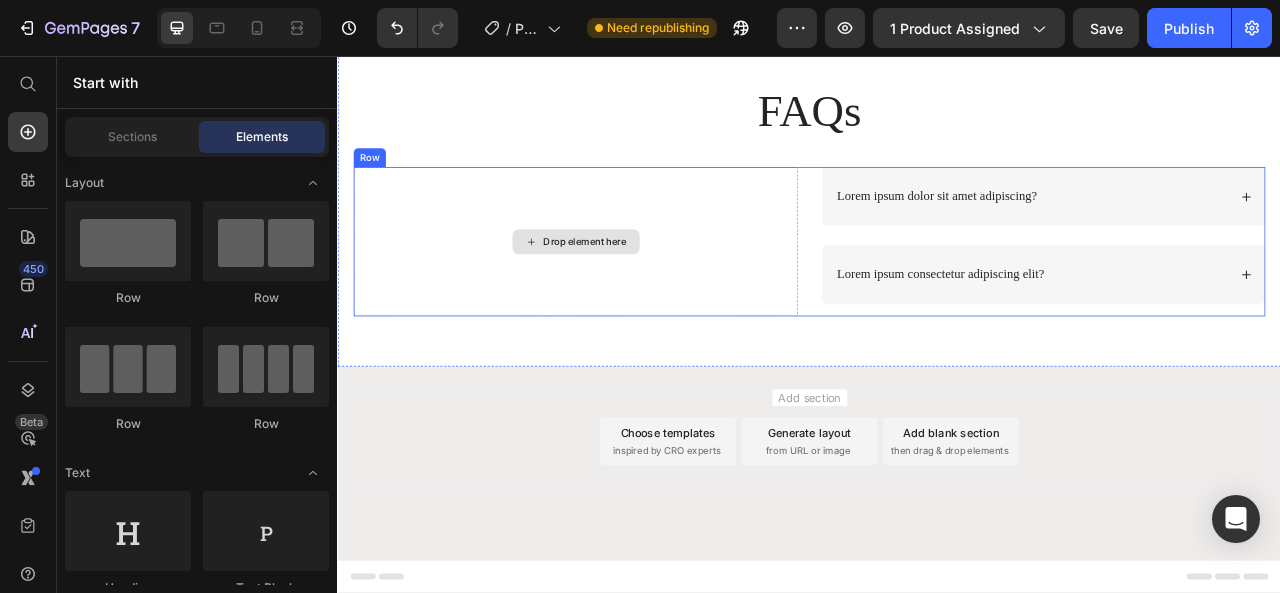 click on "Drop element here" at bounding box center (640, 292) 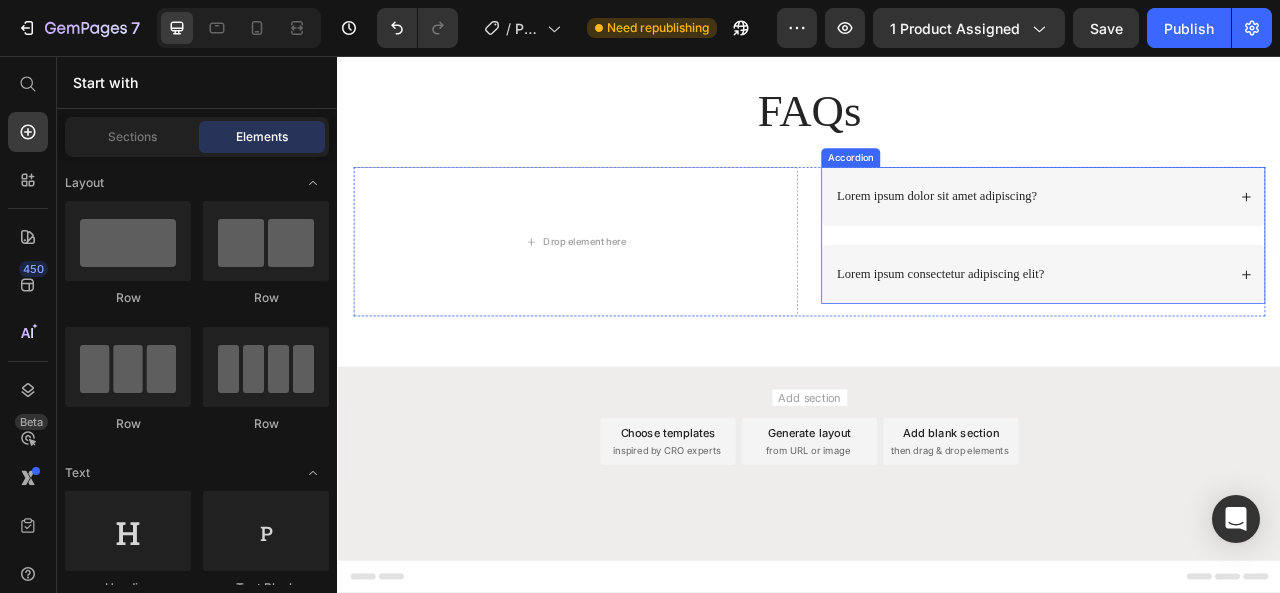 click on "Lorem ipsum dolor sit amet adipiscing?" at bounding box center (1234, 234) 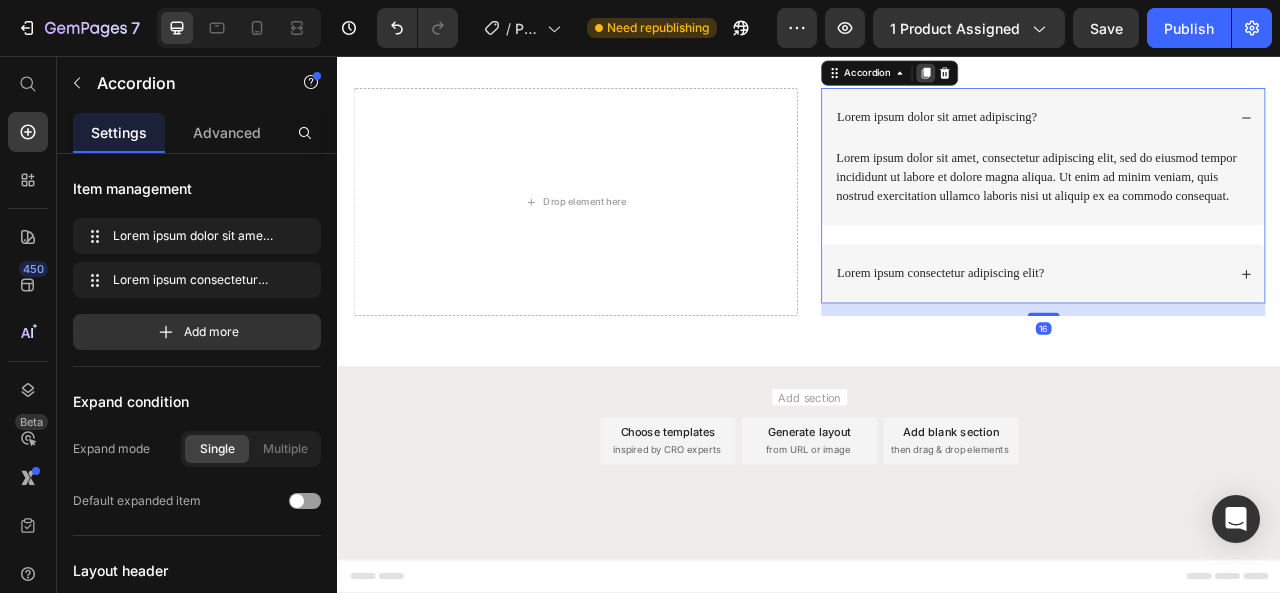 click 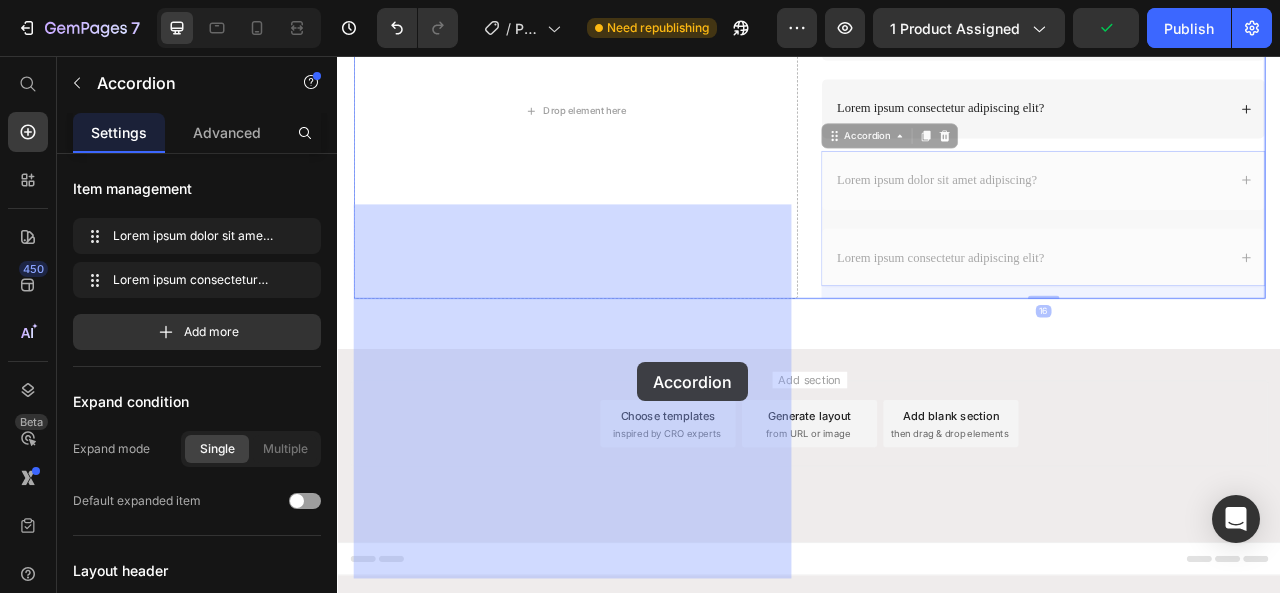 drag, startPoint x: 961, startPoint y: 489, endPoint x: 719, endPoint y: 446, distance: 245.79056 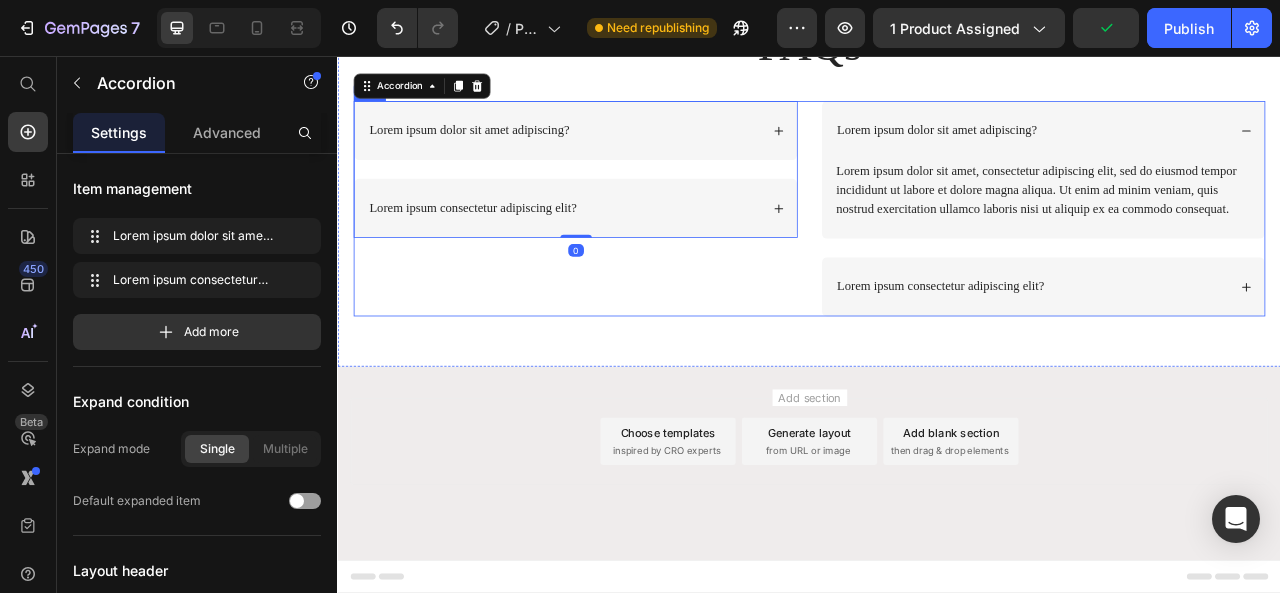click on "Lorem ipsum dolor sit amet adipiscing?
Lorem ipsum consectetur adipiscing elit? Accordion   0" at bounding box center (639, 250) 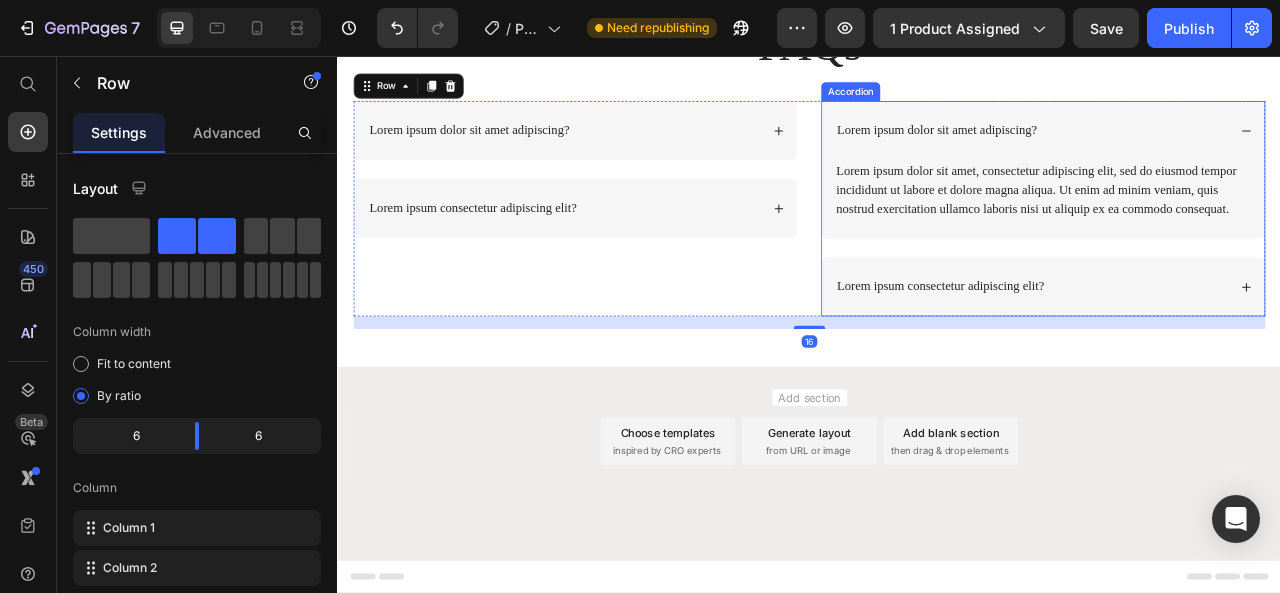 click 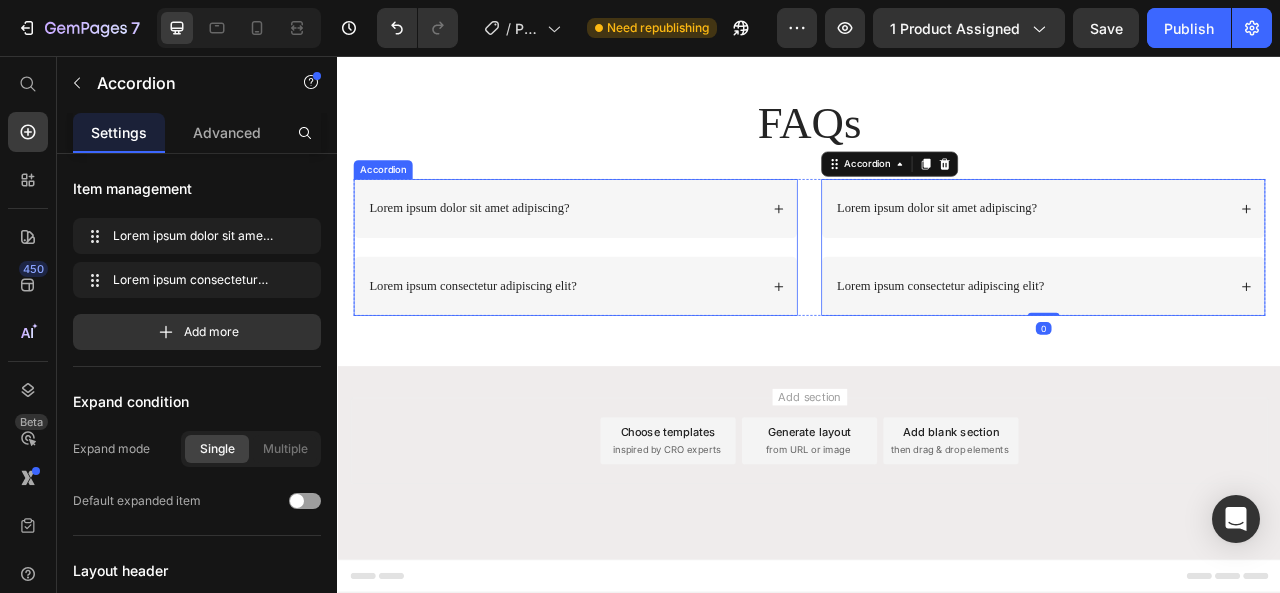 click on "Lorem ipsum dolor sit amet adipiscing?" at bounding box center [639, 250] 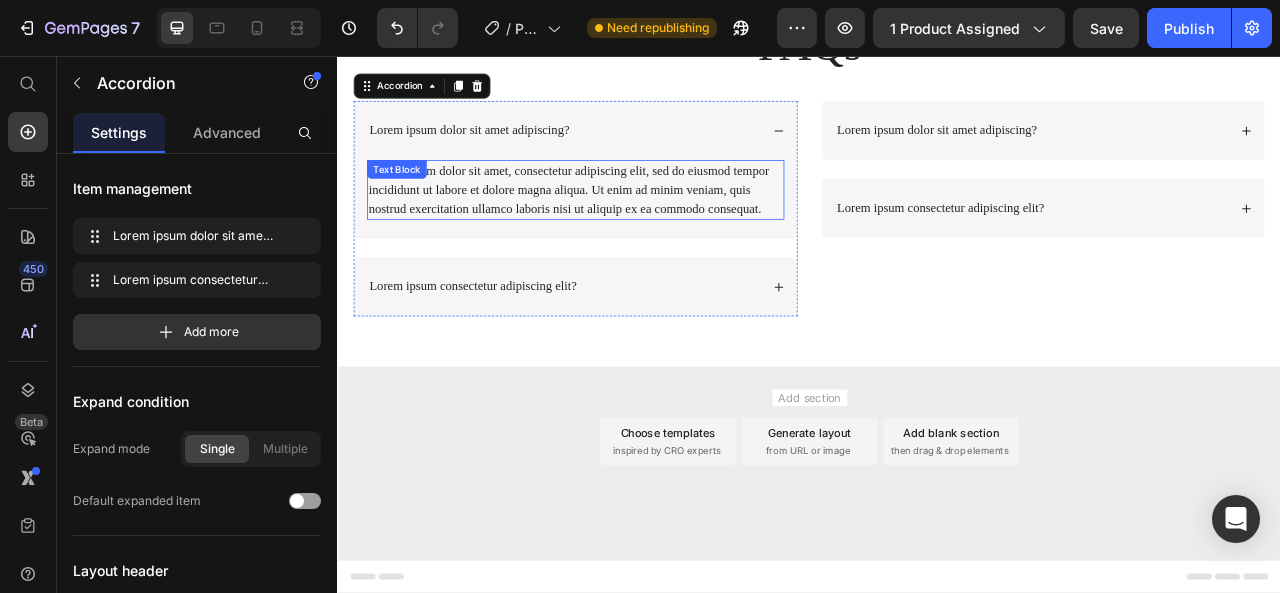 scroll, scrollTop: 6226, scrollLeft: 0, axis: vertical 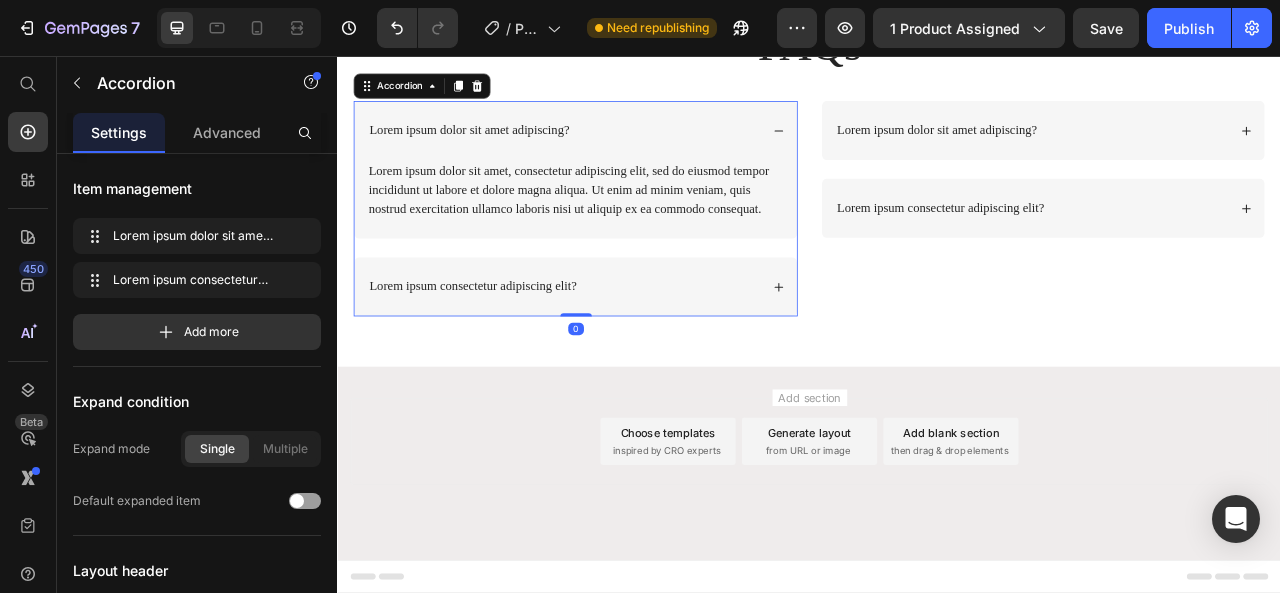 click on "Lorem ipsum dolor sit amet adipiscing?" at bounding box center [504, 150] 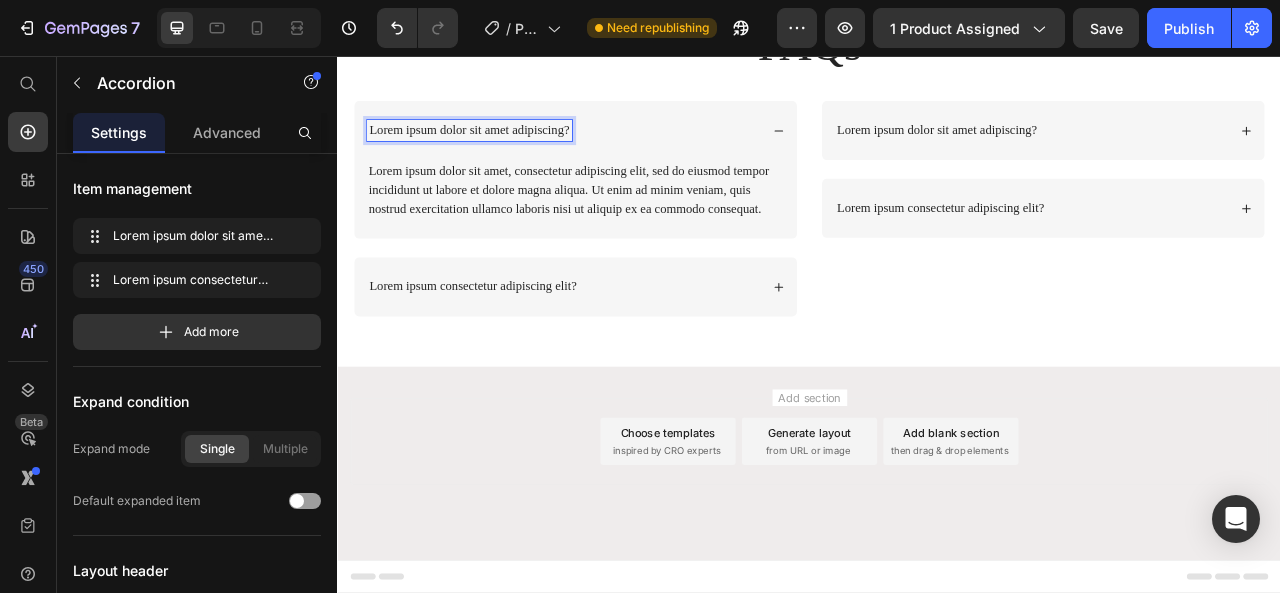 click on "Lorem ipsum dolor sit amet adipiscing?" at bounding box center (639, 150) 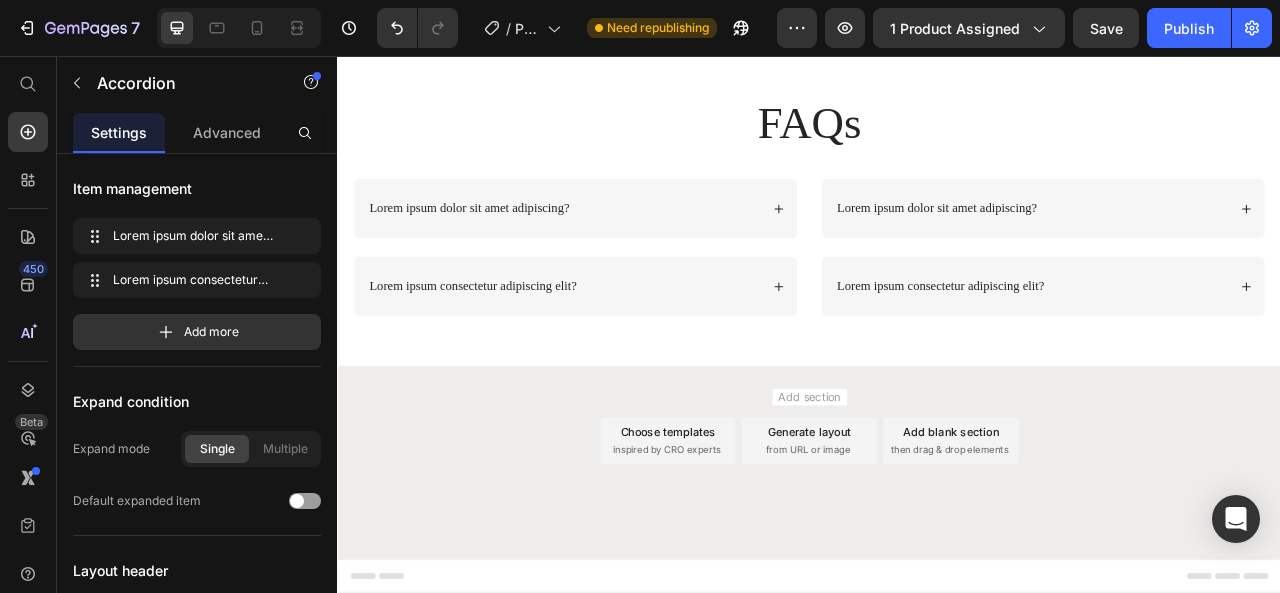 click on "Lorem ipsum dolor sit amet adipiscing?" at bounding box center [639, 250] 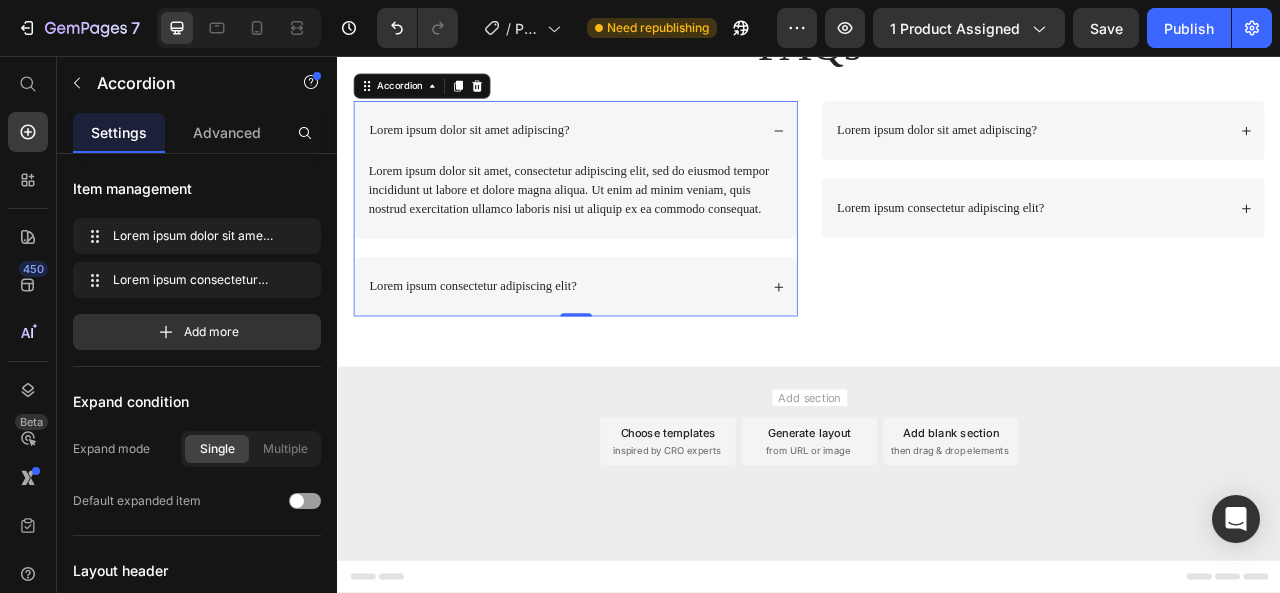 click on "Lorem ipsum dolor sit amet adipiscing?" at bounding box center [639, 150] 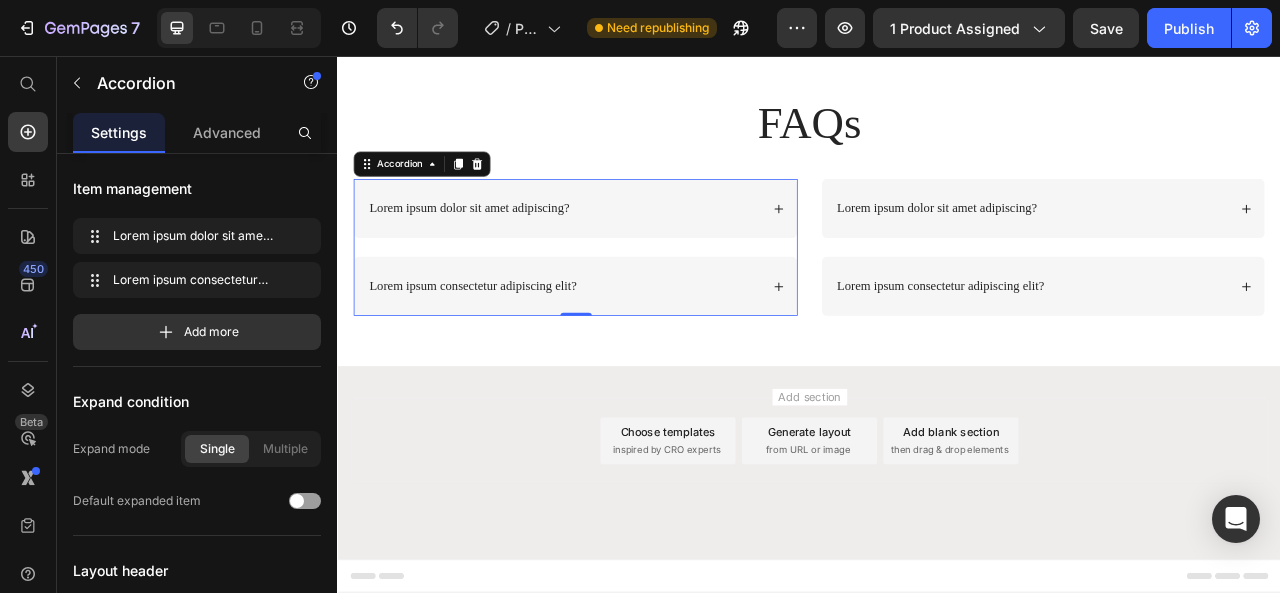 click on "Lorem ipsum dolor sit amet adipiscing?" at bounding box center (504, 250) 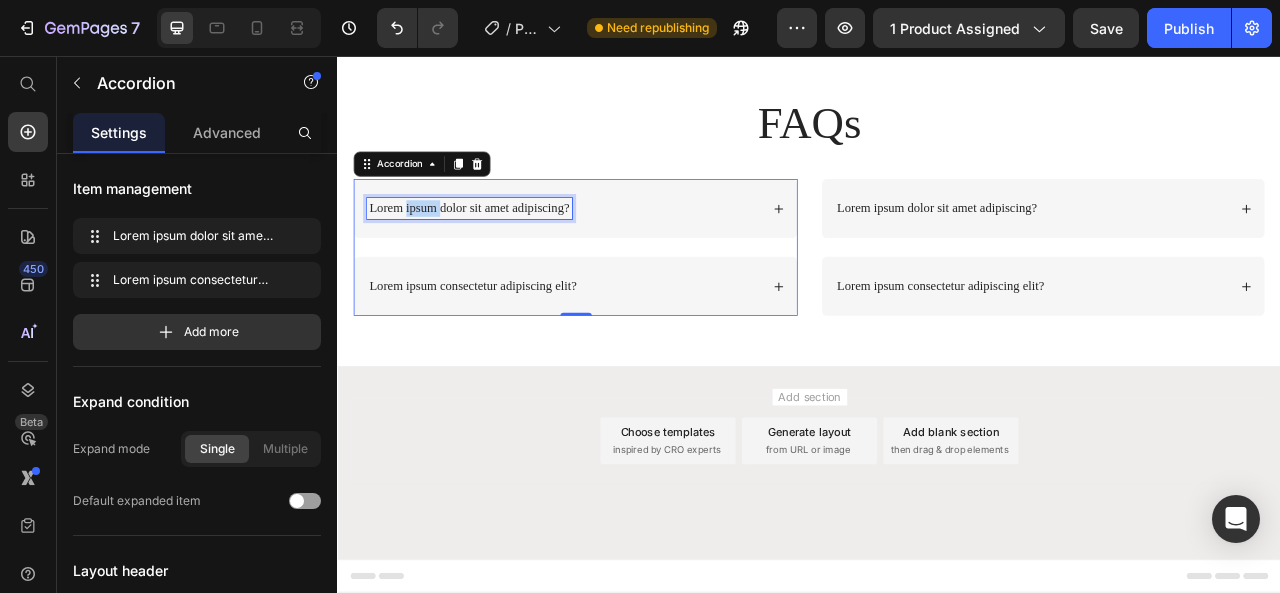 scroll, scrollTop: 6220, scrollLeft: 0, axis: vertical 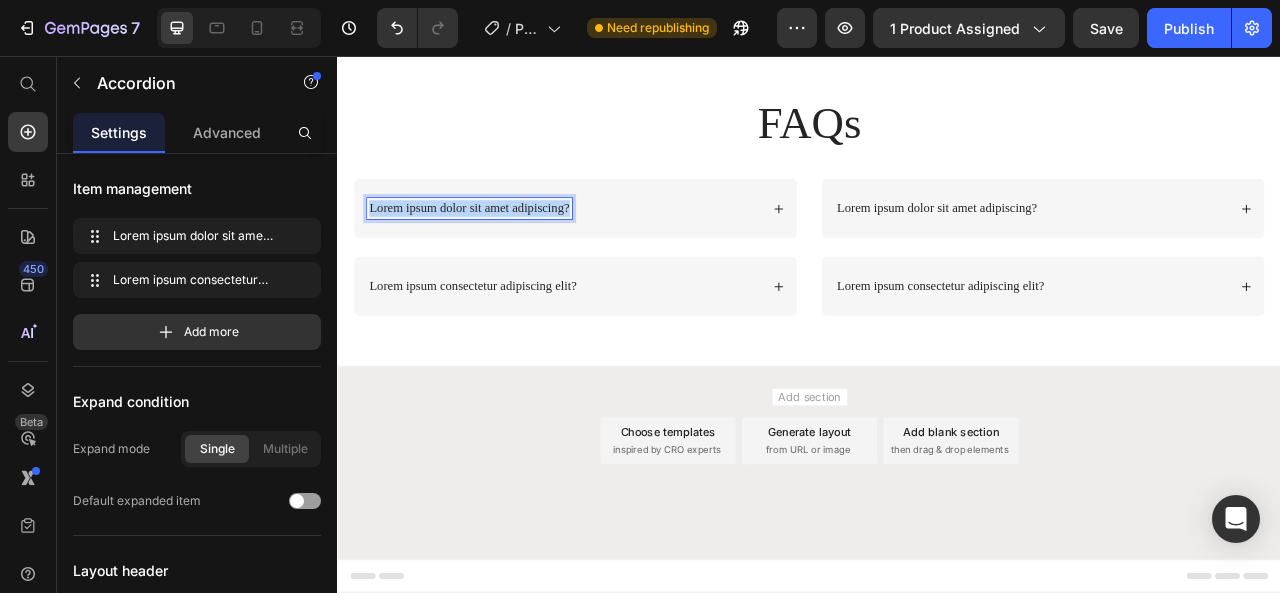 click on "Lorem ipsum dolor sit amet adipiscing?" at bounding box center (504, 250) 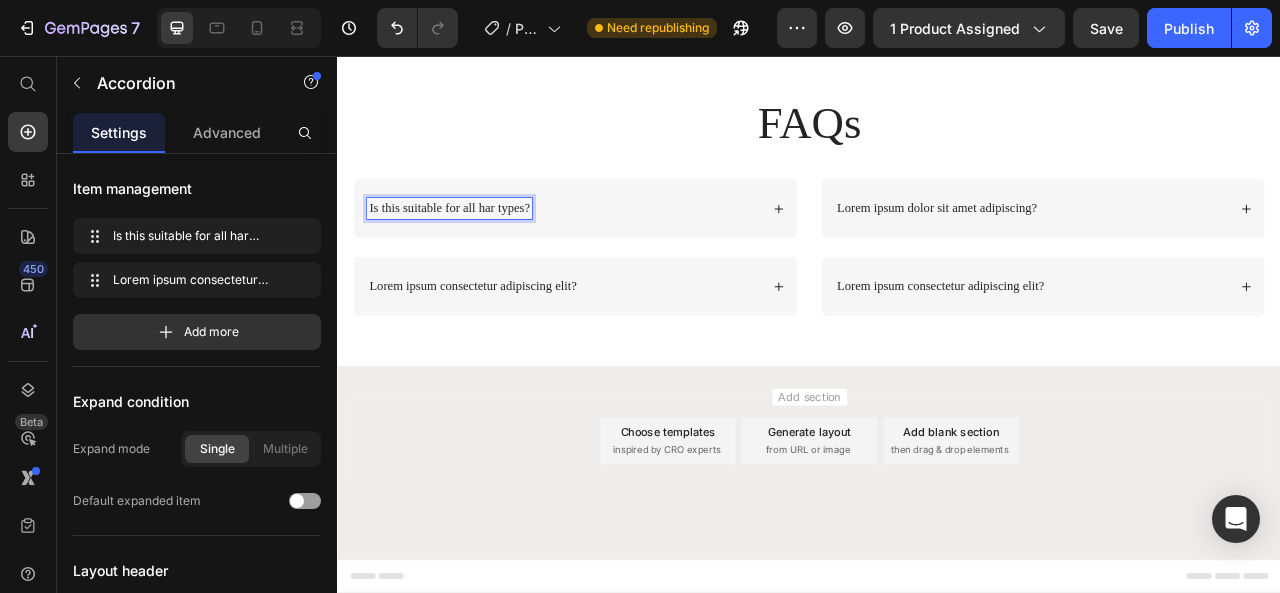 click on "Is this suitable for all har types?" at bounding box center (639, 250) 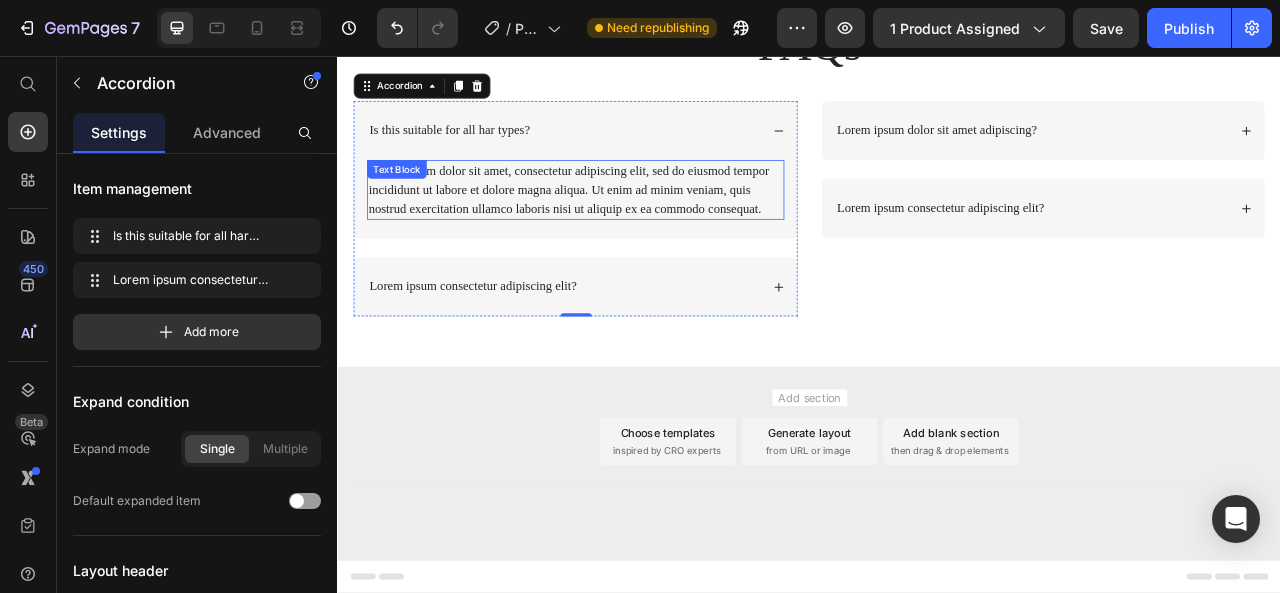 click on "Lorem ipsum dolor sit amet, consectetur adipiscing elit, sed do eiusmod tempor incididunt ut labore et dolore magna aliqua. Ut enim ad minim veniam, quis nostrud exercitation ullamco laboris nisi ut aliquip ex ea commodo consequat." at bounding box center [639, 226] 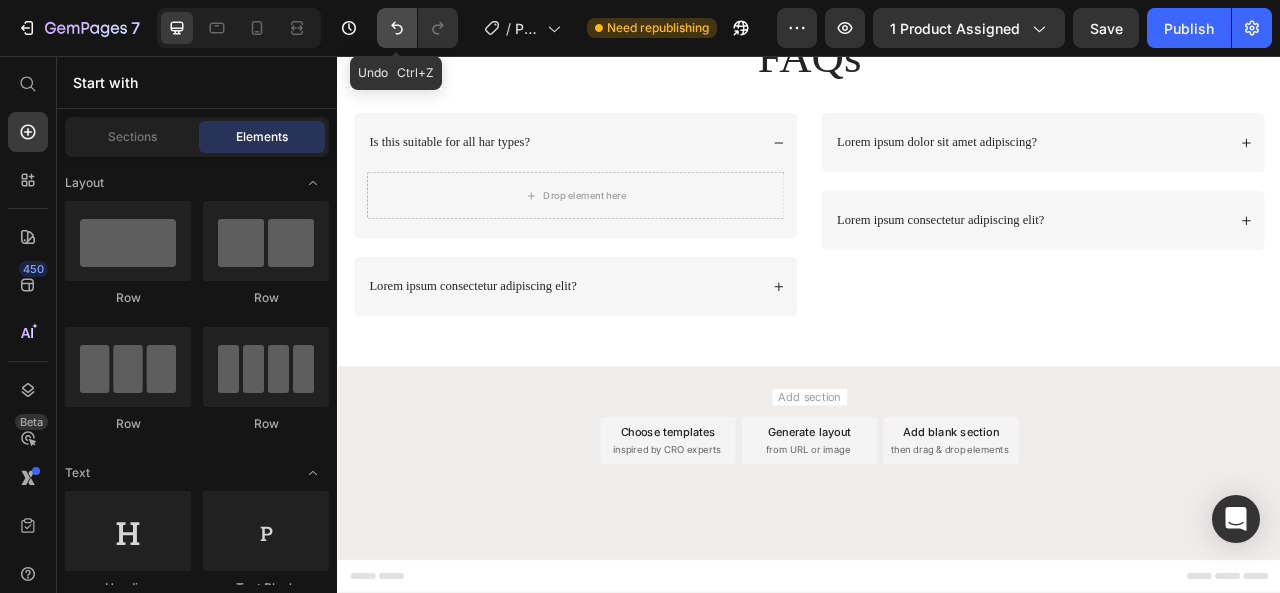 click 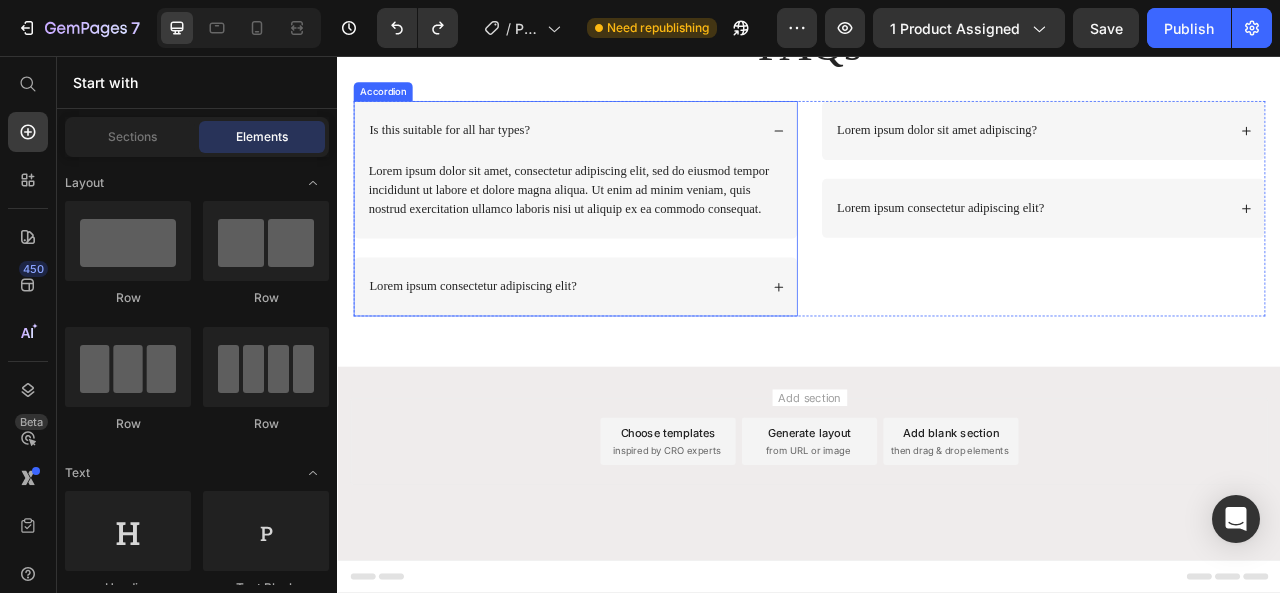 click on "Lorem ipsum dolor sit amet, consectetur adipiscing elit, sed do eiusmod tempor incididunt ut labore et dolore magna aliqua. Ut enim ad minim veniam, quis nostrud exercitation ullamco laboris nisi ut aliquip ex ea commodo consequat." at bounding box center [639, 226] 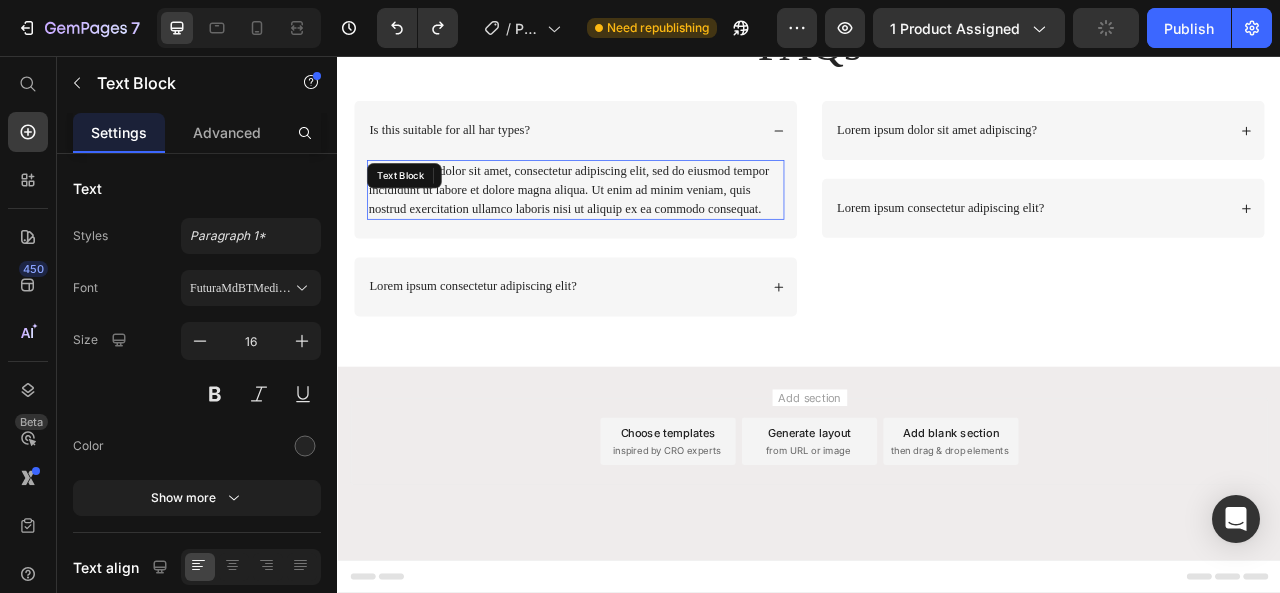 click on "Lorem ipsum dolor sit amet, consectetur adipiscing elit, sed do eiusmod tempor incididunt ut labore et dolore magna aliqua. Ut enim ad minim veniam, quis nostrud exercitation ullamco laboris nisi ut aliquip ex ea commodo consequat." at bounding box center (639, 226) 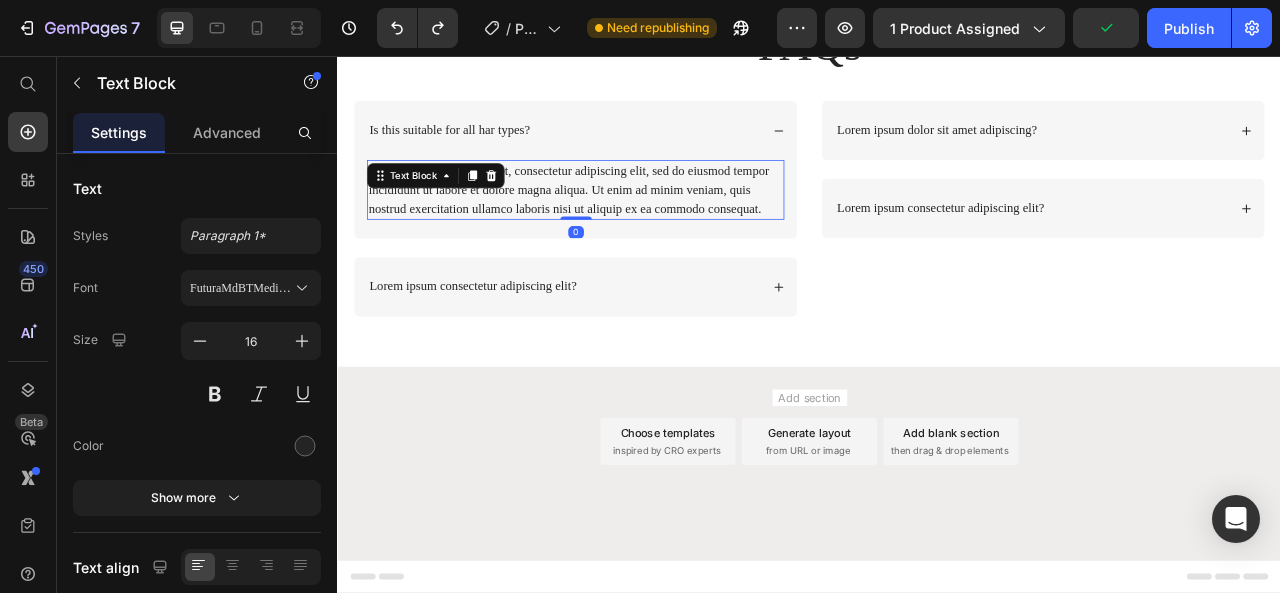 click on "Lorem ipsum dolor sit amet, consectetur adipiscing elit, sed do eiusmod tempor incididunt ut labore et dolore magna aliqua. Ut enim ad minim veniam, quis nostrud exercitation ullamco laboris nisi ut aliquip ex ea commodo consequat." at bounding box center (639, 226) 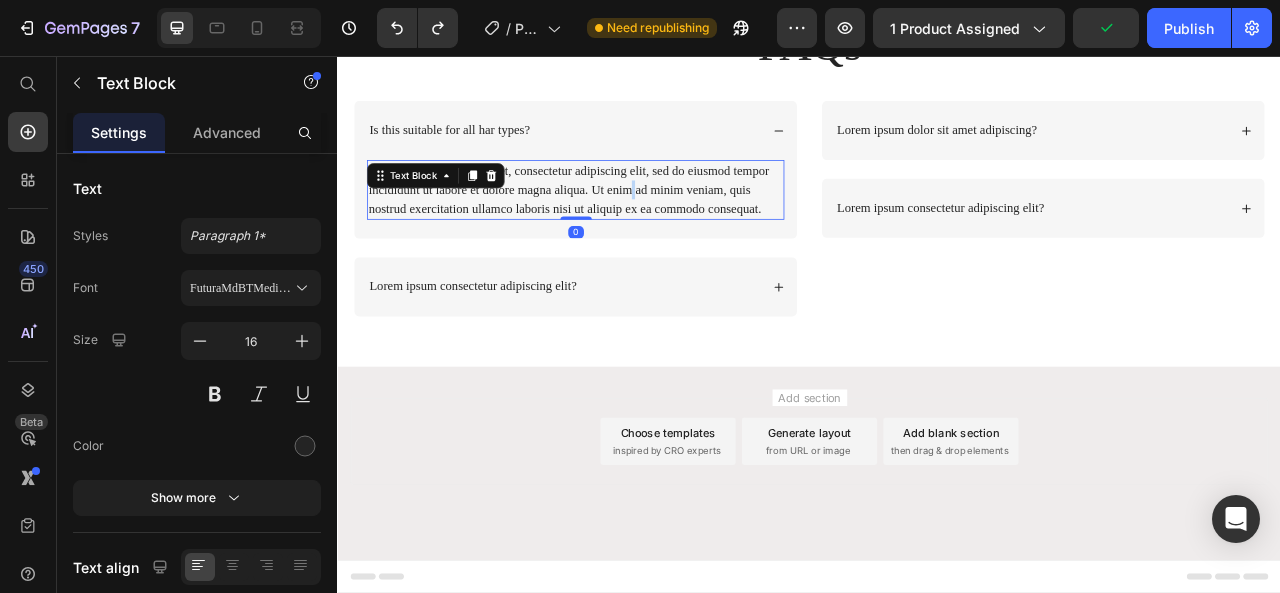 click on "Lorem ipsum dolor sit amet, consectetur adipiscing elit, sed do eiusmod tempor incididunt ut labore et dolore magna aliqua. Ut enim ad minim veniam, quis nostrud exercitation ullamco laboris nisi ut aliquip ex ea commodo consequat." at bounding box center [639, 226] 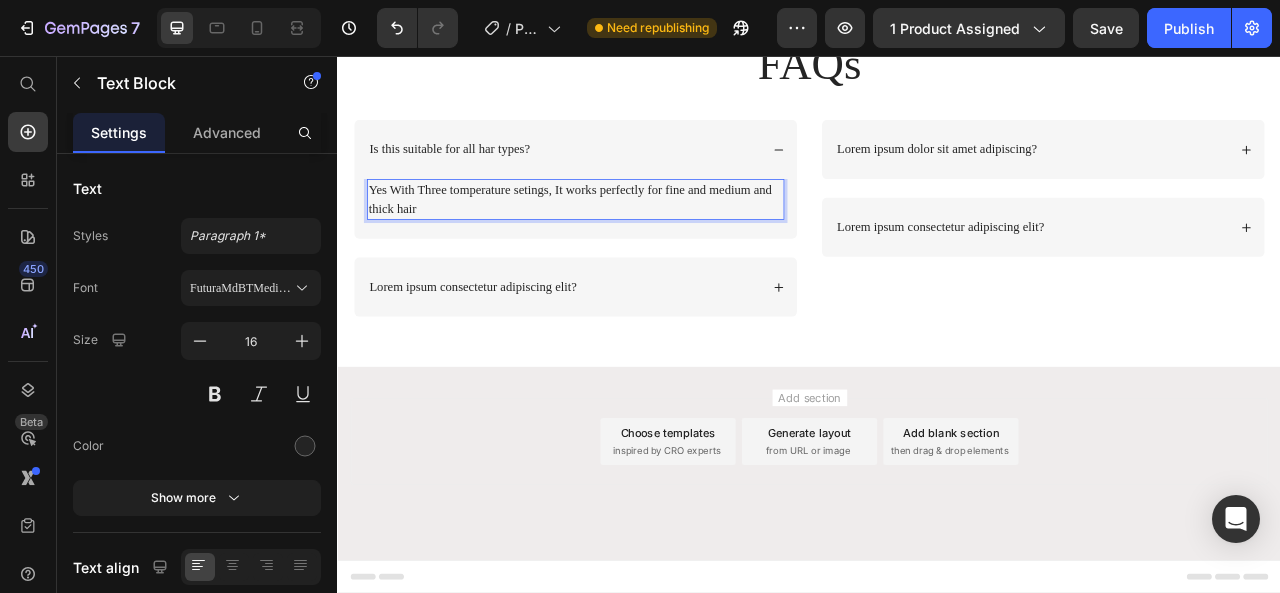 click on "Yes With Three tomperature setings, It works perfectly for fine and medium and thick hair" at bounding box center [639, 238] 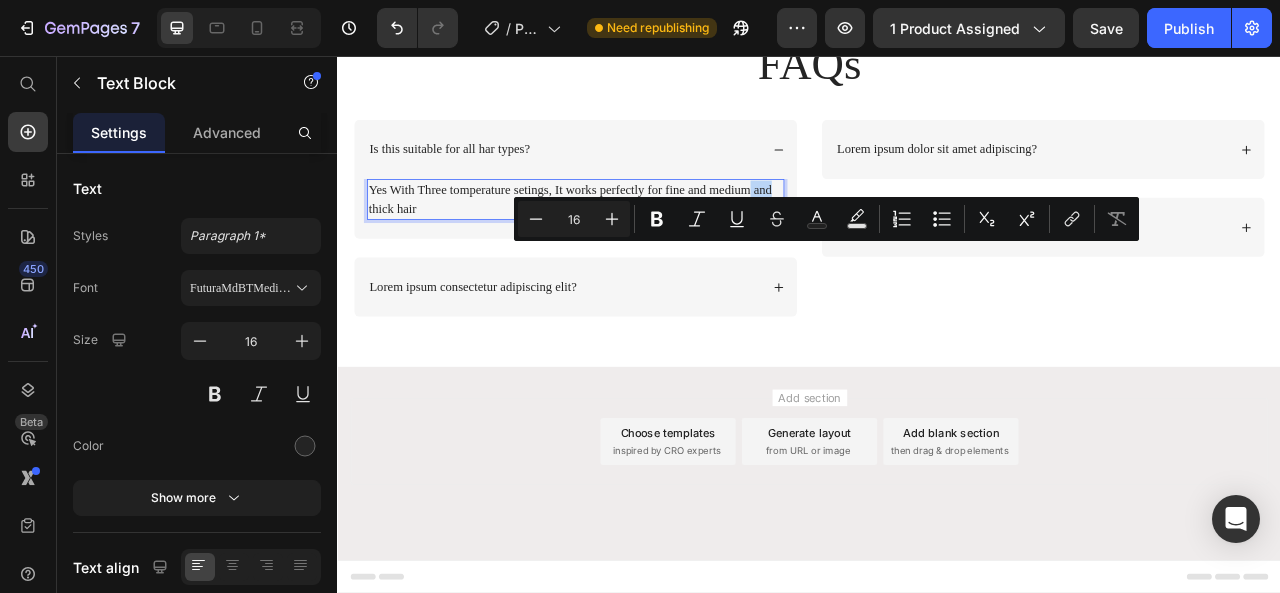 drag, startPoint x: 863, startPoint y: 299, endPoint x: 892, endPoint y: 296, distance: 29.15476 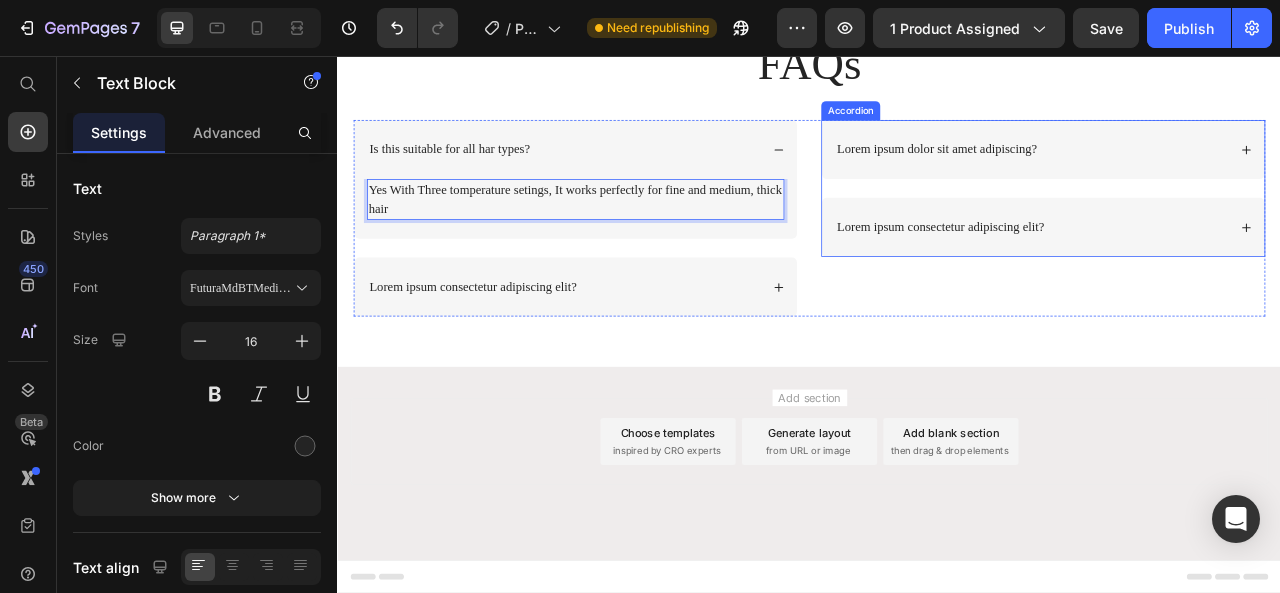 click on "Lorem ipsum dolor sit amet adipiscing?" at bounding box center [1219, 174] 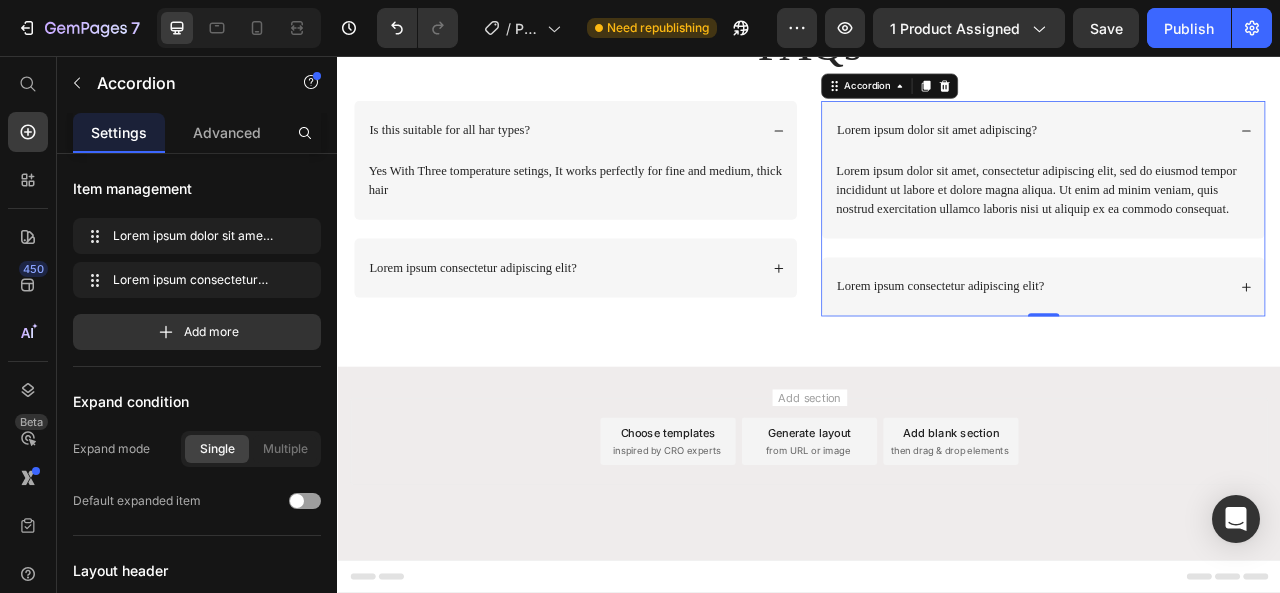 click on "Lorem ipsum dolor sit amet adipiscing?" at bounding box center [1099, 150] 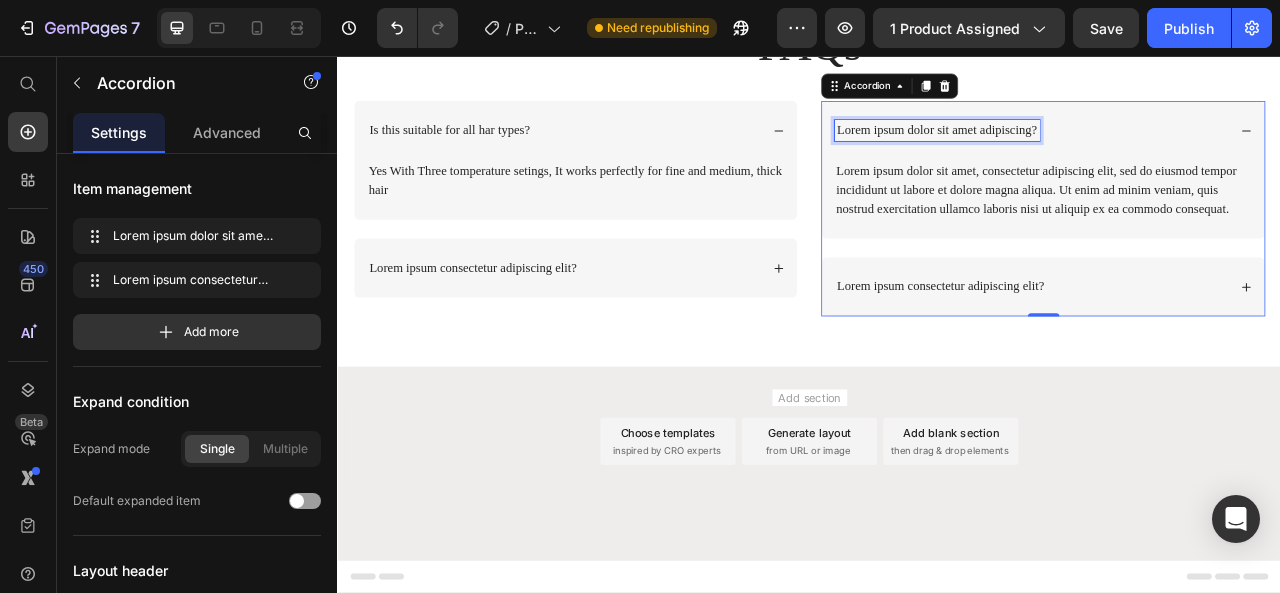 click on "Lorem ipsum dolor sit amet adipiscing?" at bounding box center (1099, 150) 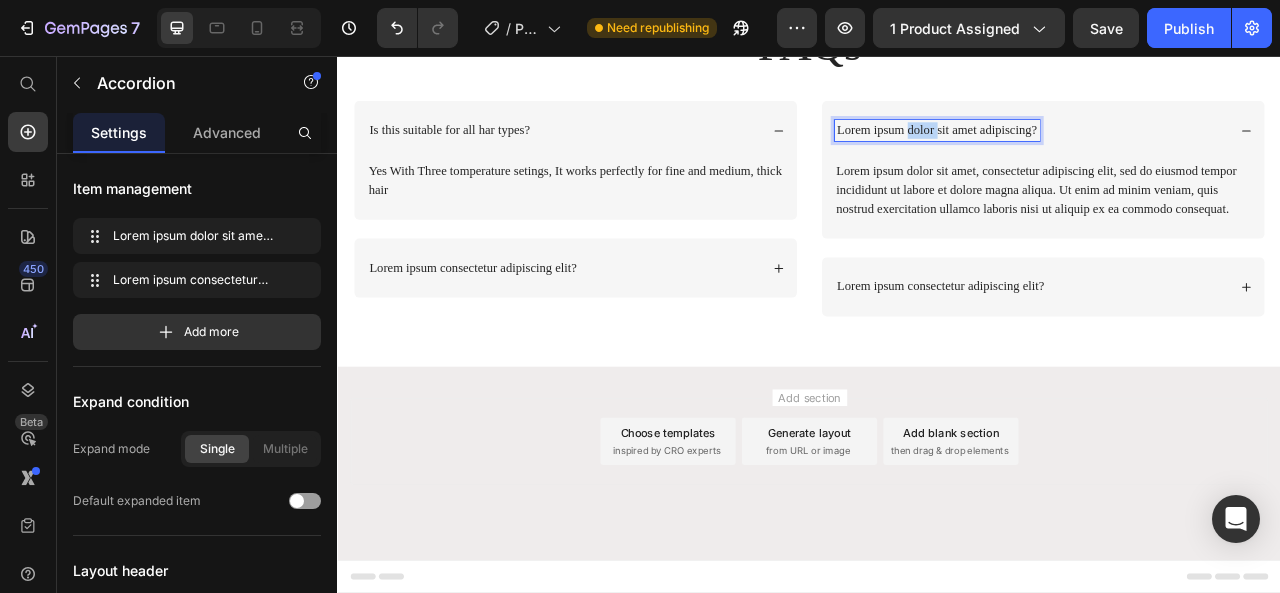 click on "Lorem ipsum dolor sit amet adipiscing?" at bounding box center (1099, 150) 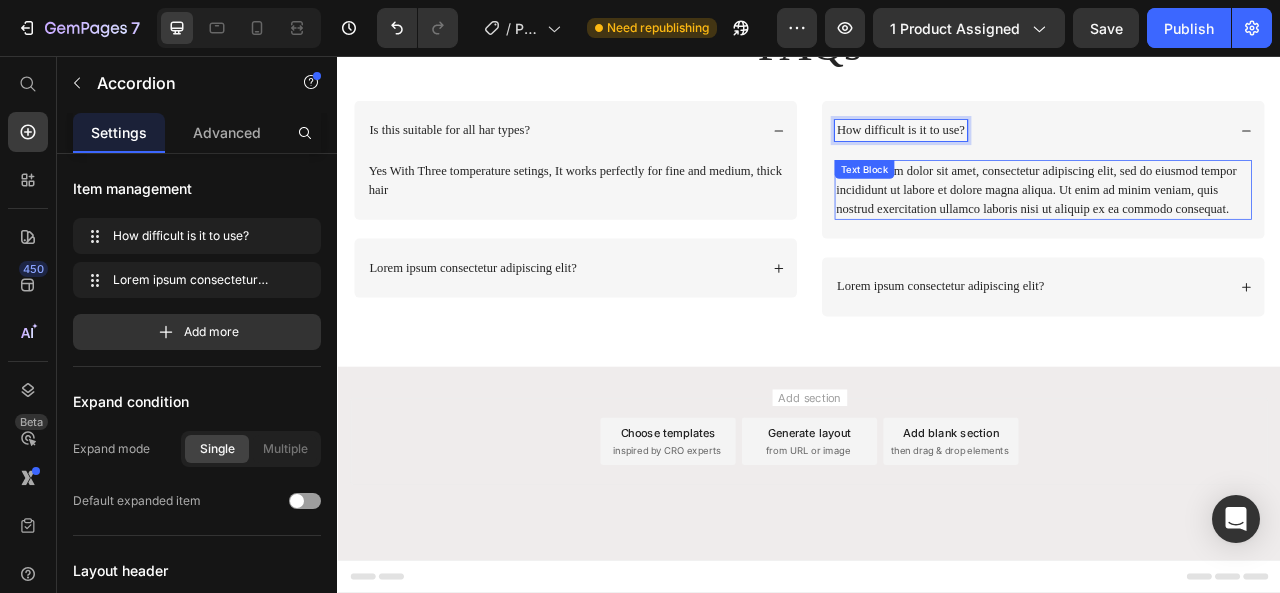 click on "Lorem ipsum dolor sit amet, consectetur adipiscing elit, sed do eiusmod tempor incididunt ut labore et dolore magna aliqua. Ut enim ad minim veniam, quis nostrud exercitation ullamco laboris nisi ut aliquip ex ea commodo consequat. Text Block" at bounding box center [1234, 226] 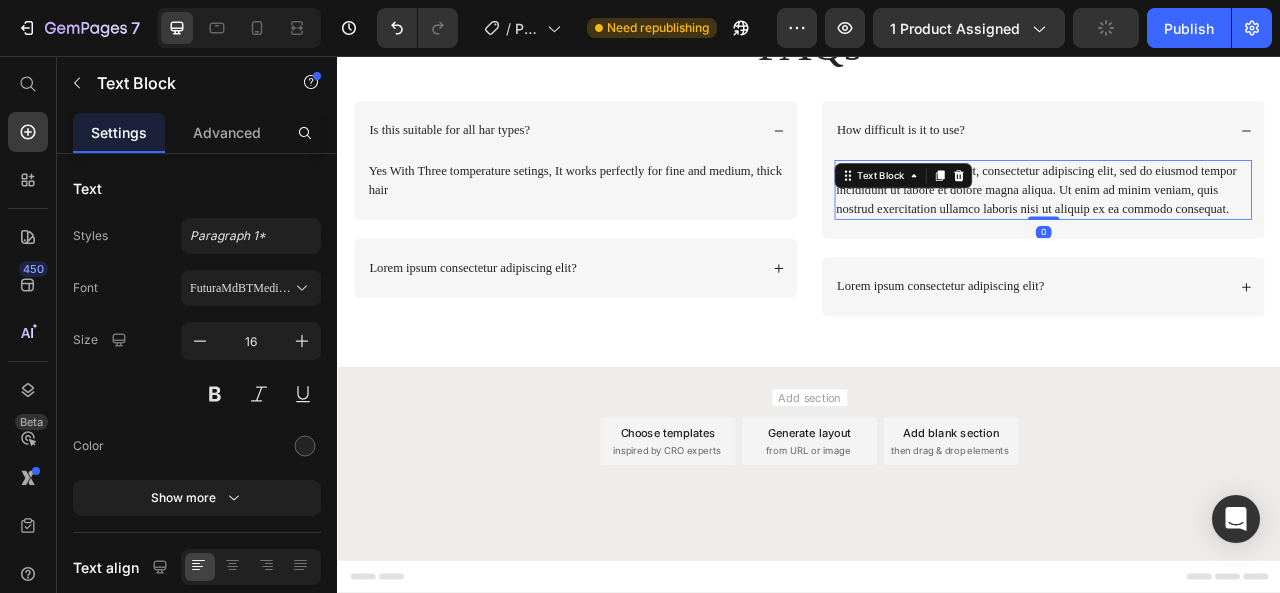 click on "Lorem ipsum dolor sit amet, consectetur adipiscing elit, sed do eiusmod tempor incididunt ut labore et dolore magna aliqua. Ut enim ad minim veniam, quis nostrud exercitation ullamco laboris nisi ut aliquip ex ea commodo consequat." at bounding box center (1234, 226) 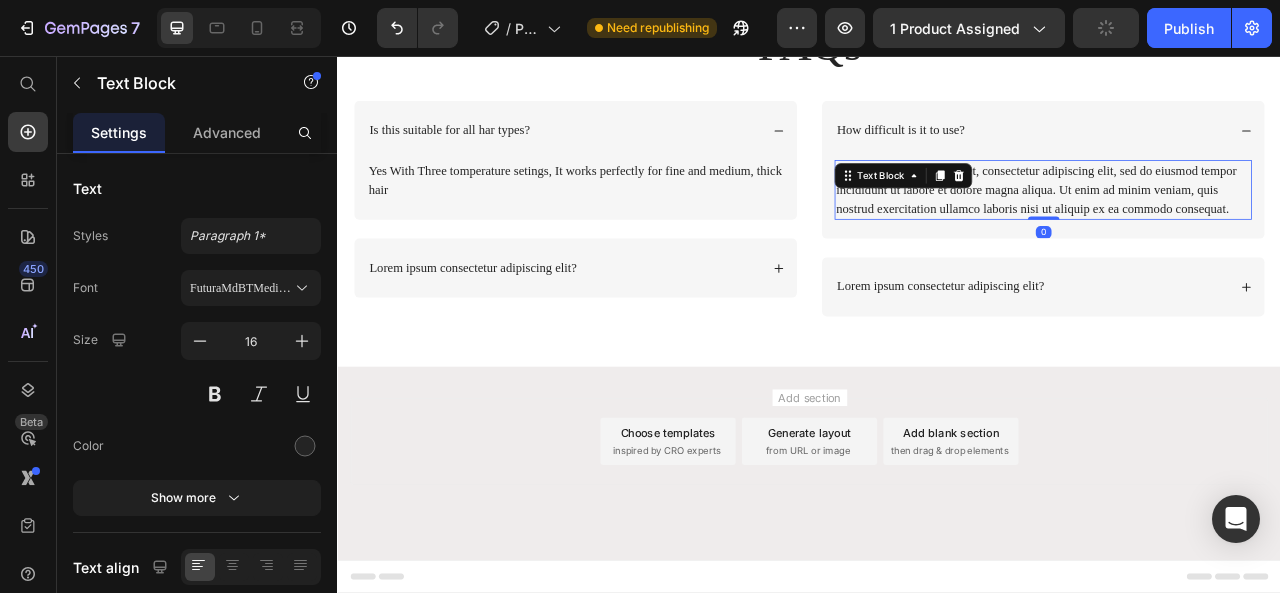 click on "Lorem ipsum dolor sit amet, consectetur adipiscing elit, sed do eiusmod tempor incididunt ut labore et dolore magna aliqua. Ut enim ad minim veniam, quis nostrud exercitation ullamco laboris nisi ut aliquip ex ea commodo consequat." at bounding box center [1234, 226] 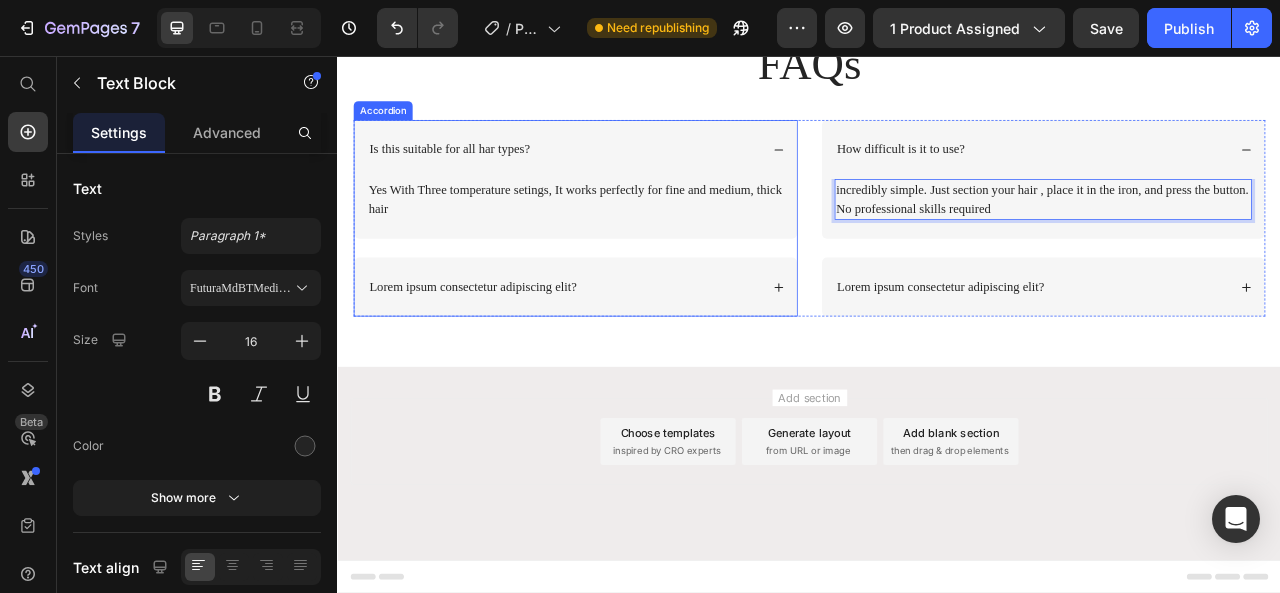 click on "Lorem ipsum consectetur adipiscing elit?" at bounding box center [624, 349] 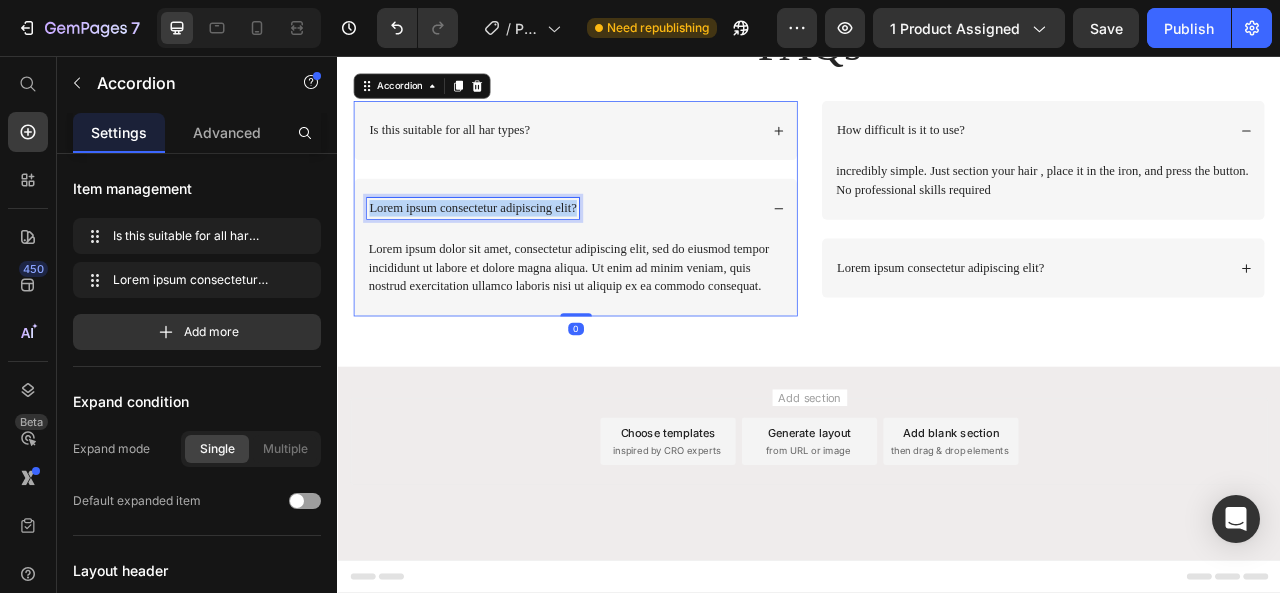 click on "Lorem ipsum consectetur adipiscing elit?" at bounding box center (509, 249) 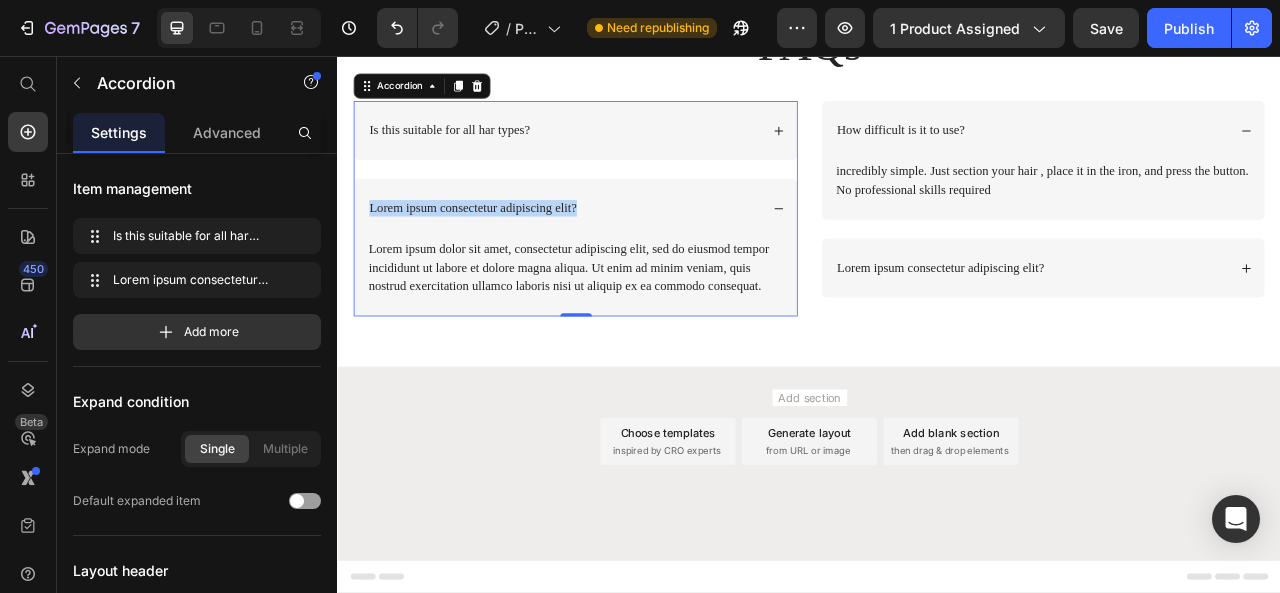 click on "Lorem ipsum consectetur adipiscing elit?" at bounding box center [509, 249] 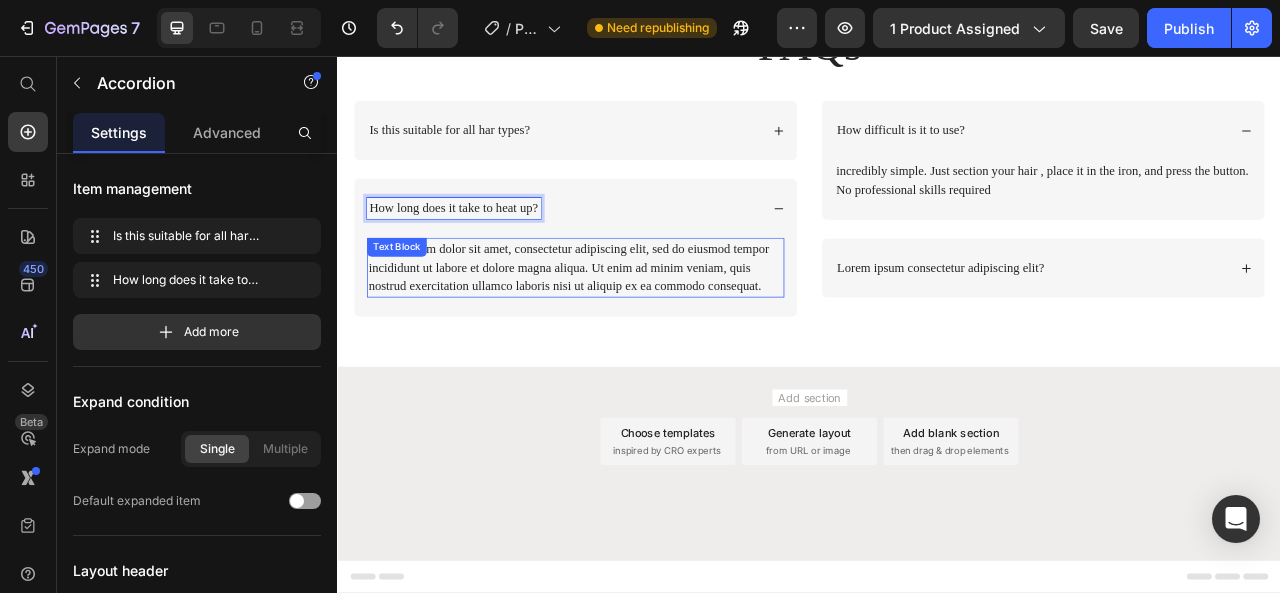 click on "Lorem ipsum dolor sit amet, consectetur adipiscing elit, sed do eiusmod tempor incididunt ut labore et dolore magna aliqua. Ut enim ad minim veniam, quis nostrud exercitation ullamco laboris nisi ut aliquip ex ea commodo consequat." at bounding box center [639, 325] 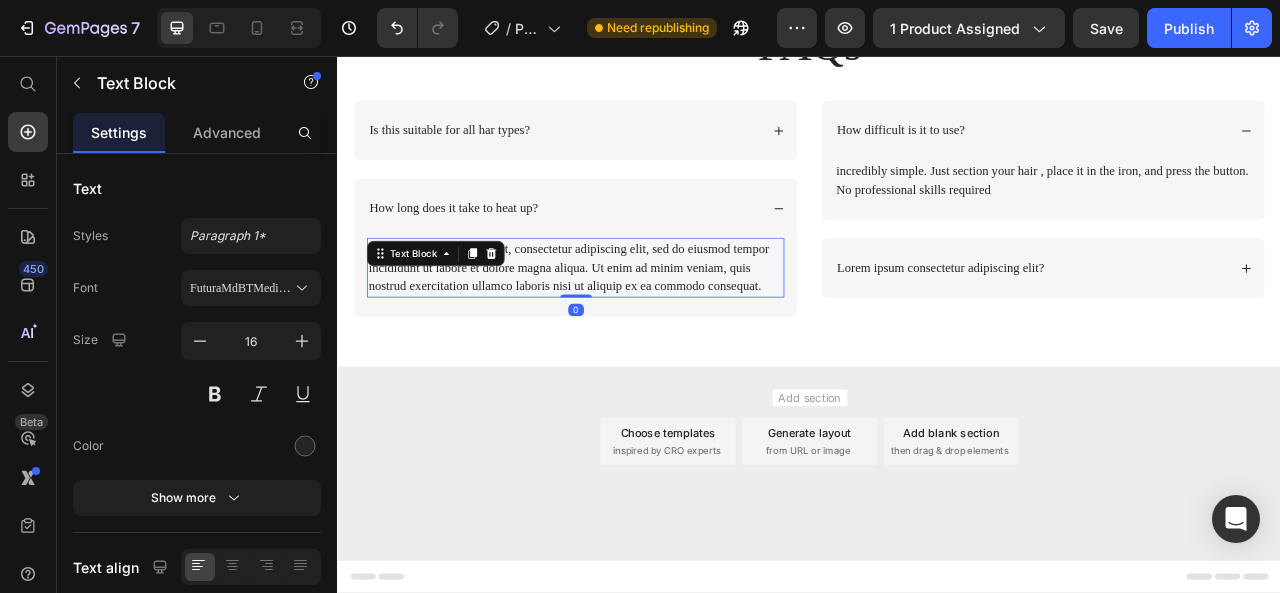 click on "Lorem ipsum dolor sit amet, consectetur adipiscing elit, sed do eiusmod tempor incididunt ut labore et dolore magna aliqua. Ut enim ad minim veniam, quis nostrud exercitation ullamco laboris nisi ut aliquip ex ea commodo consequat." at bounding box center (639, 325) 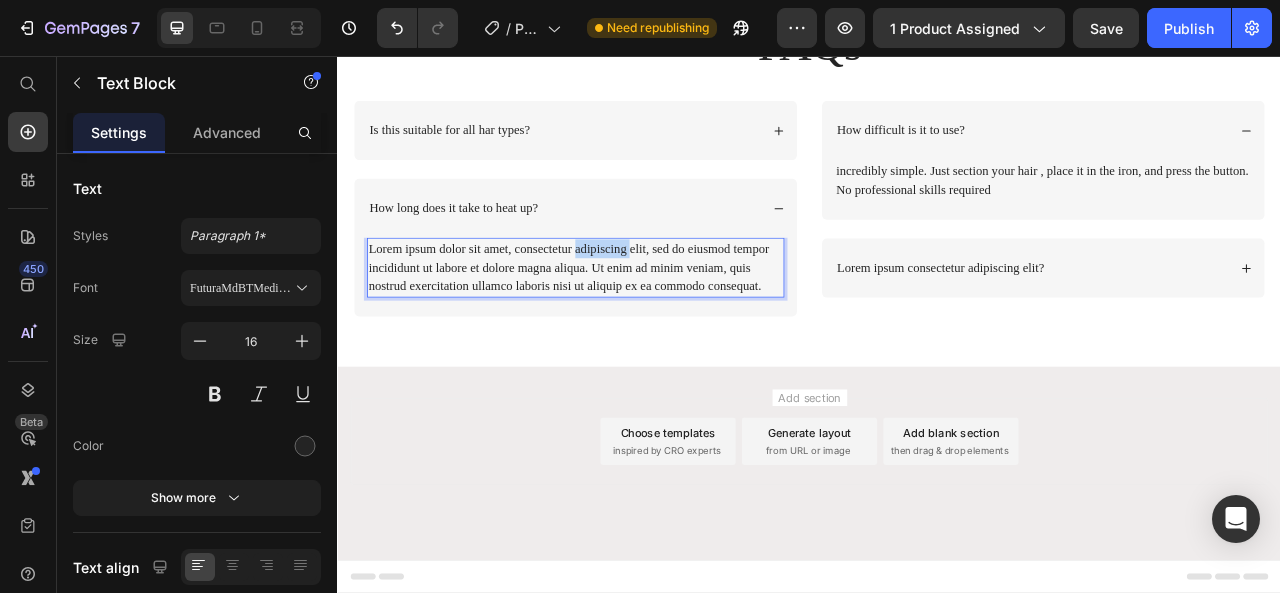 click on "Lorem ipsum dolor sit amet, consectetur adipiscing elit, sed do eiusmod tempor incididunt ut labore et dolore magna aliqua. Ut enim ad minim veniam, quis nostrud exercitation ullamco laboris nisi ut aliquip ex ea commodo consequat." at bounding box center [639, 325] 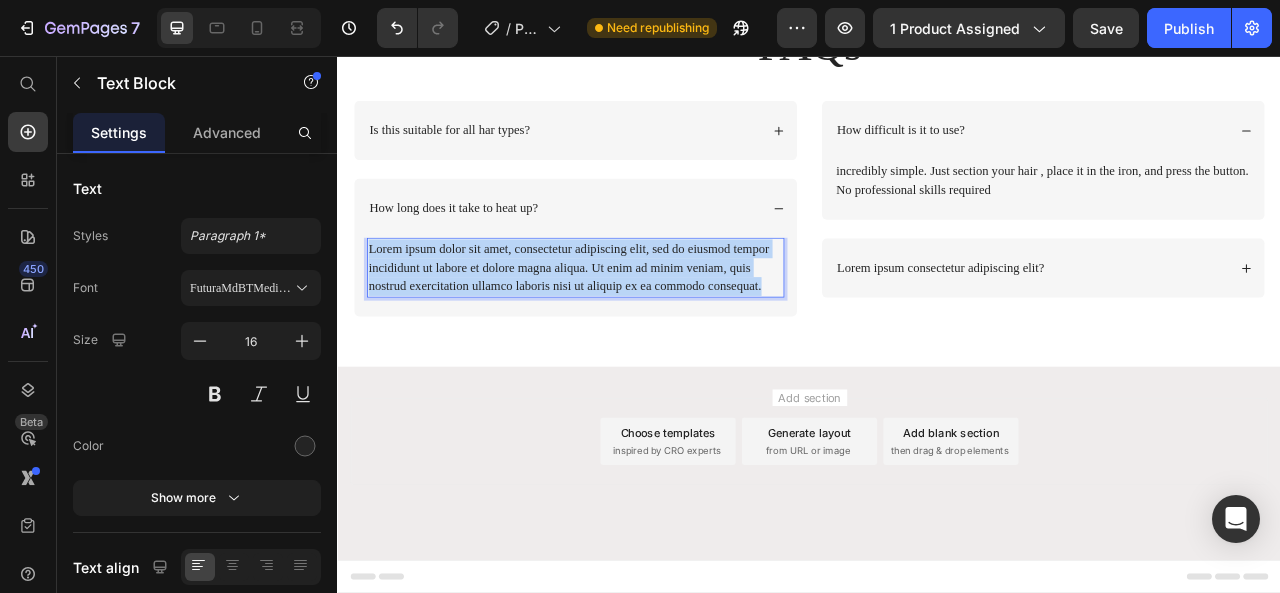 click on "Lorem ipsum dolor sit amet, consectetur adipiscing elit, sed do eiusmod tempor incididunt ut labore et dolore magna aliqua. Ut enim ad minim veniam, quis nostrud exercitation ullamco laboris nisi ut aliquip ex ea commodo consequat." at bounding box center [639, 325] 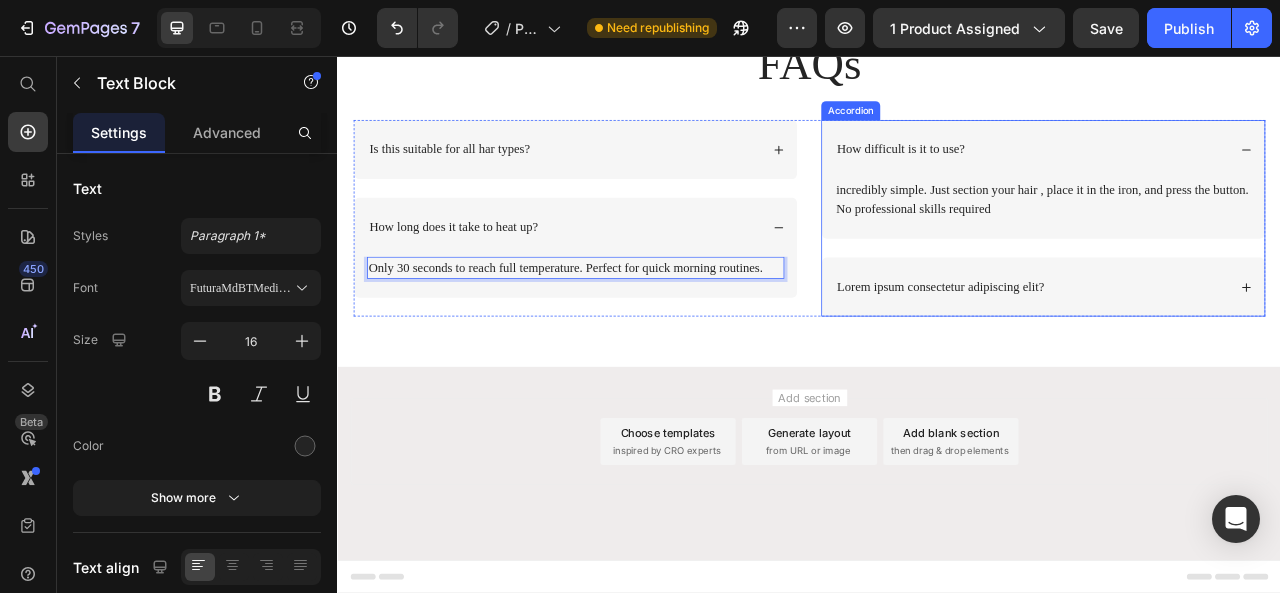 click on "Lorem ipsum consectetur adipiscing elit?" at bounding box center (1219, 349) 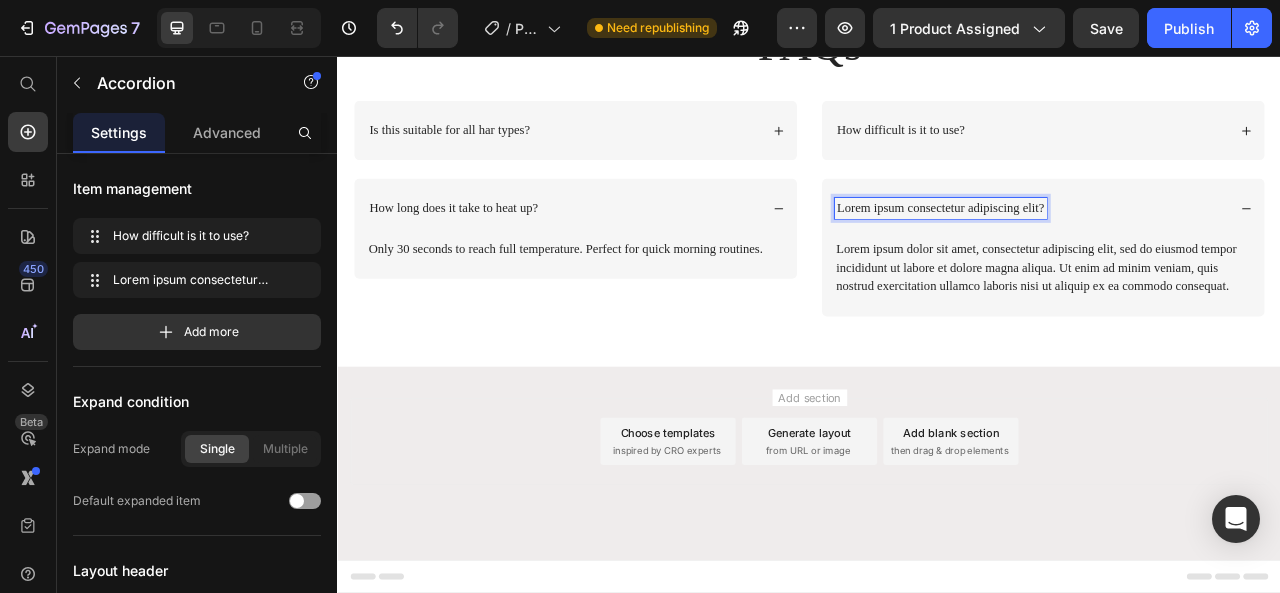 click on "Lorem ipsum consectetur adipiscing elit?" at bounding box center [1104, 249] 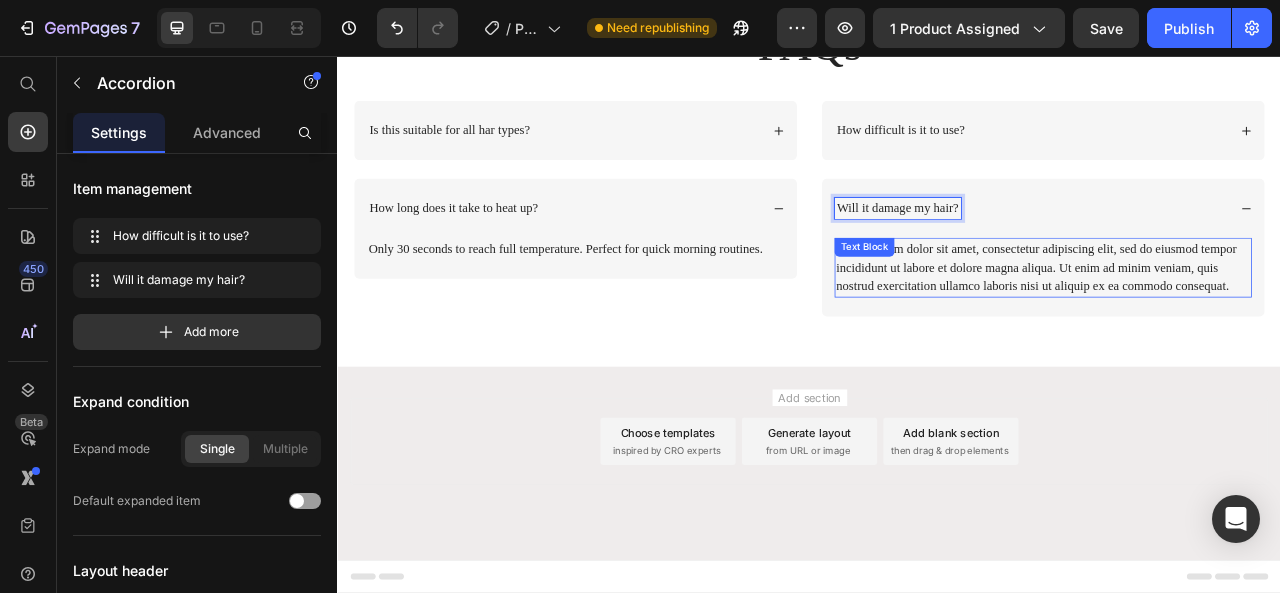 click on "Lorem ipsum dolor sit amet, consectetur adipiscing elit, sed do eiusmod tempor incididunt ut labore et dolore magna aliqua. Ut enim ad minim veniam, quis nostrud exercitation ullamco laboris nisi ut aliquip ex ea commodo consequat." at bounding box center (1234, 325) 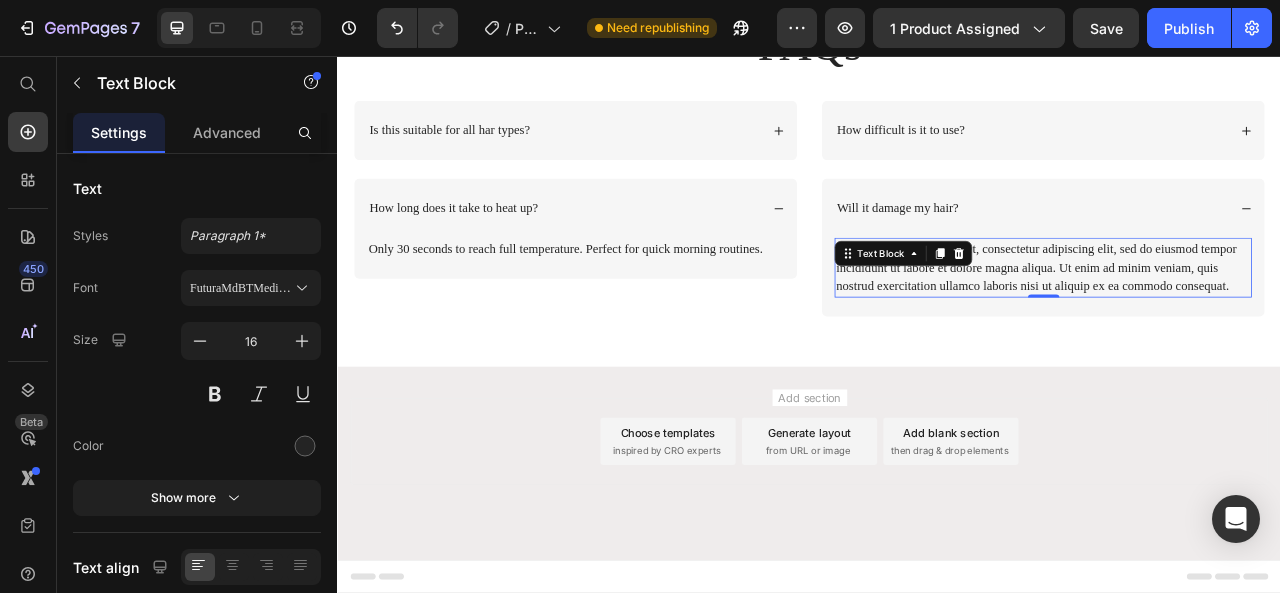 click on "Lorem ipsum dolor sit amet, consectetur adipiscing elit, sed do eiusmod tempor incididunt ut labore et dolore magna aliqua. Ut enim ad minim veniam, quis nostrud exercitation ullamco laboris nisi ut aliquip ex ea commodo consequat." at bounding box center [1234, 325] 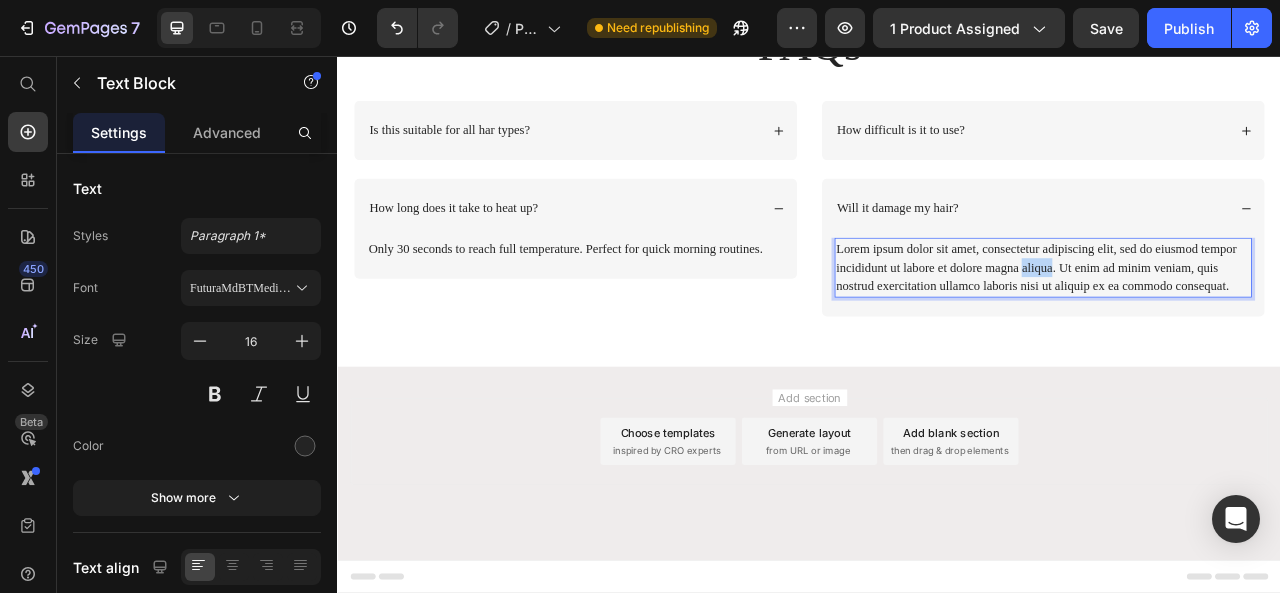 click on "Lorem ipsum dolor sit amet, consectetur adipiscing elit, sed do eiusmod tempor incididunt ut labore et dolore magna aliqua. Ut enim ad minim veniam, quis nostrud exercitation ullamco laboris nisi ut aliquip ex ea commodo consequat." at bounding box center (1234, 325) 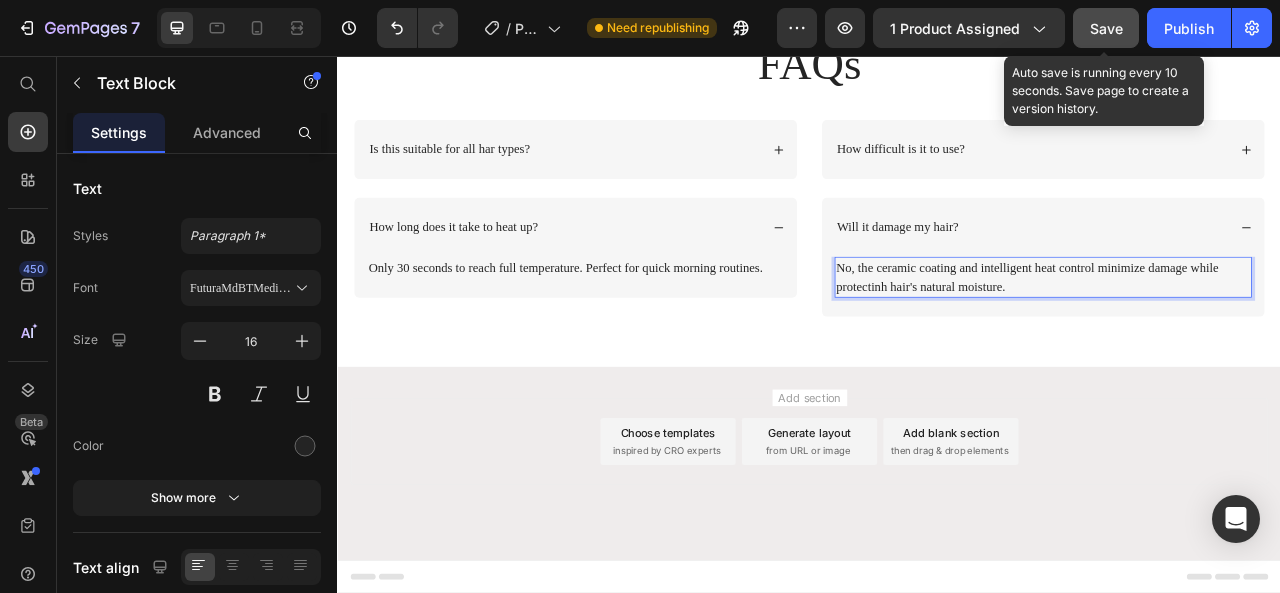 click on "Save" 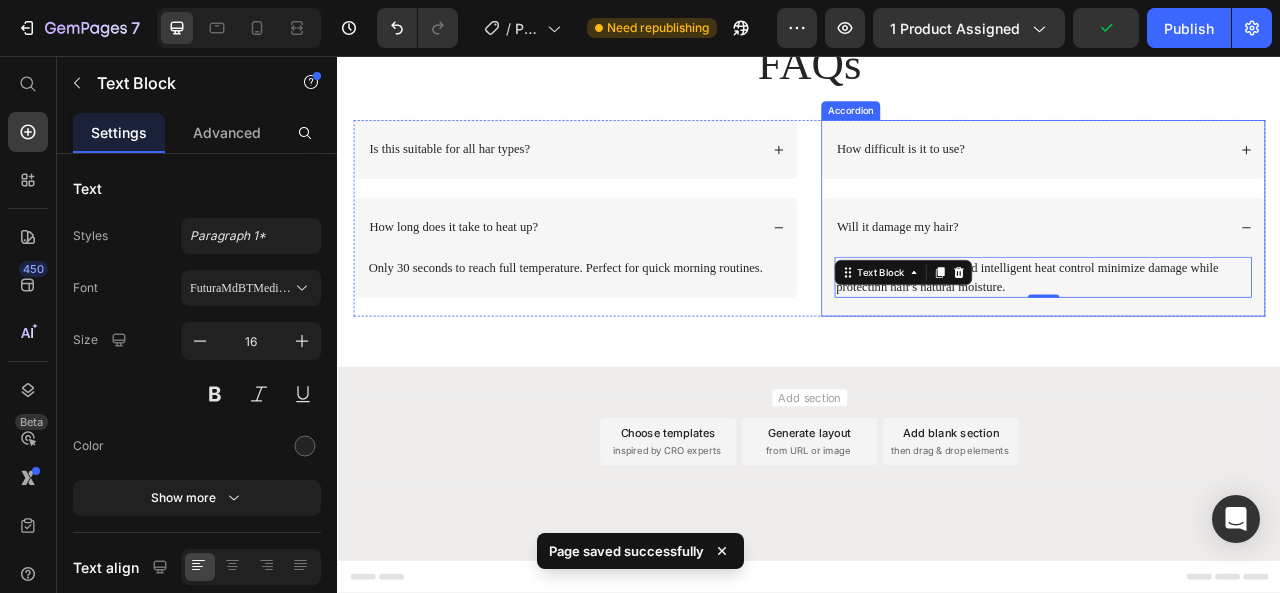 drag, startPoint x: 1256, startPoint y: 330, endPoint x: 1000, endPoint y: 293, distance: 258.66 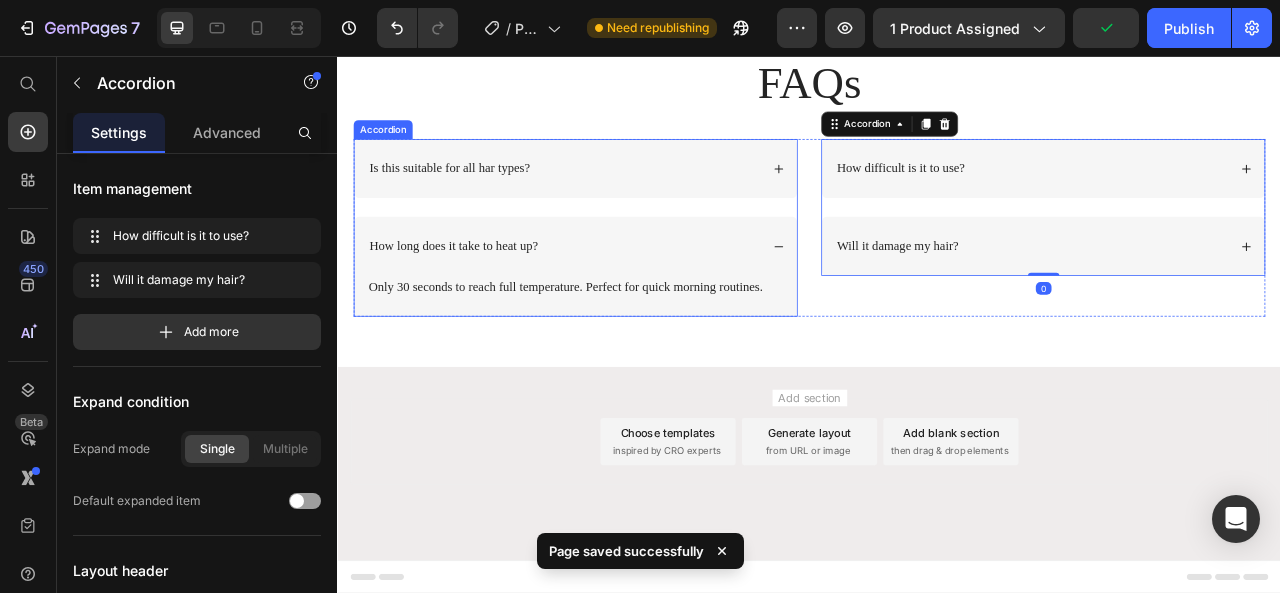 click on "How long does it take to heat up?" at bounding box center [624, 297] 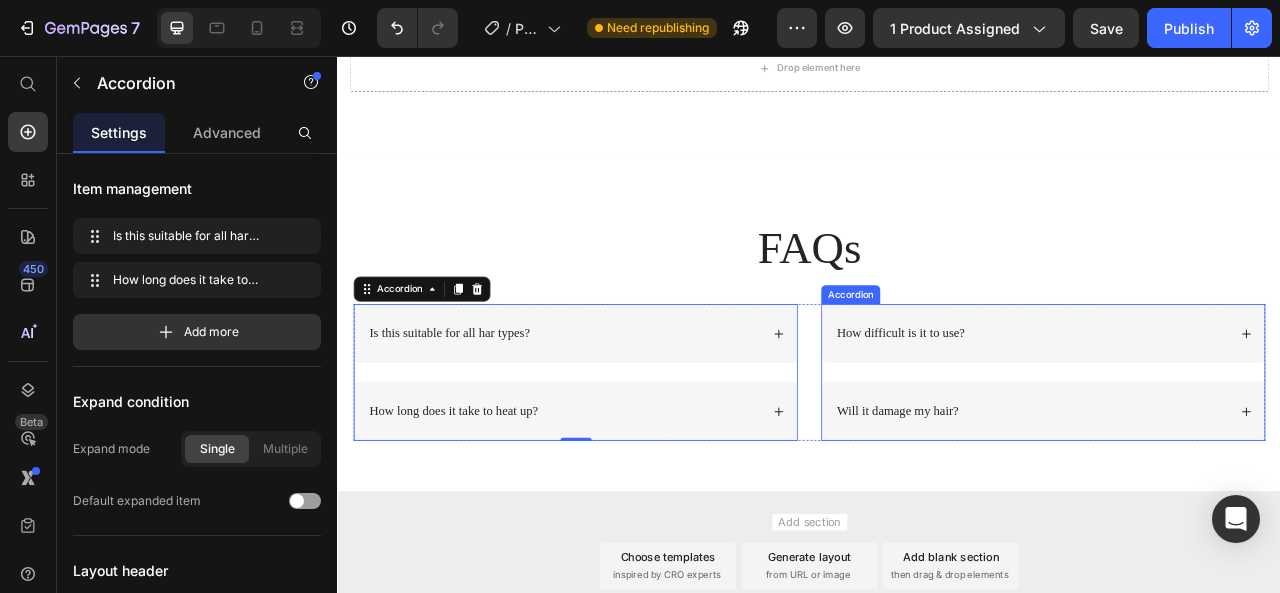 scroll, scrollTop: 5308, scrollLeft: 0, axis: vertical 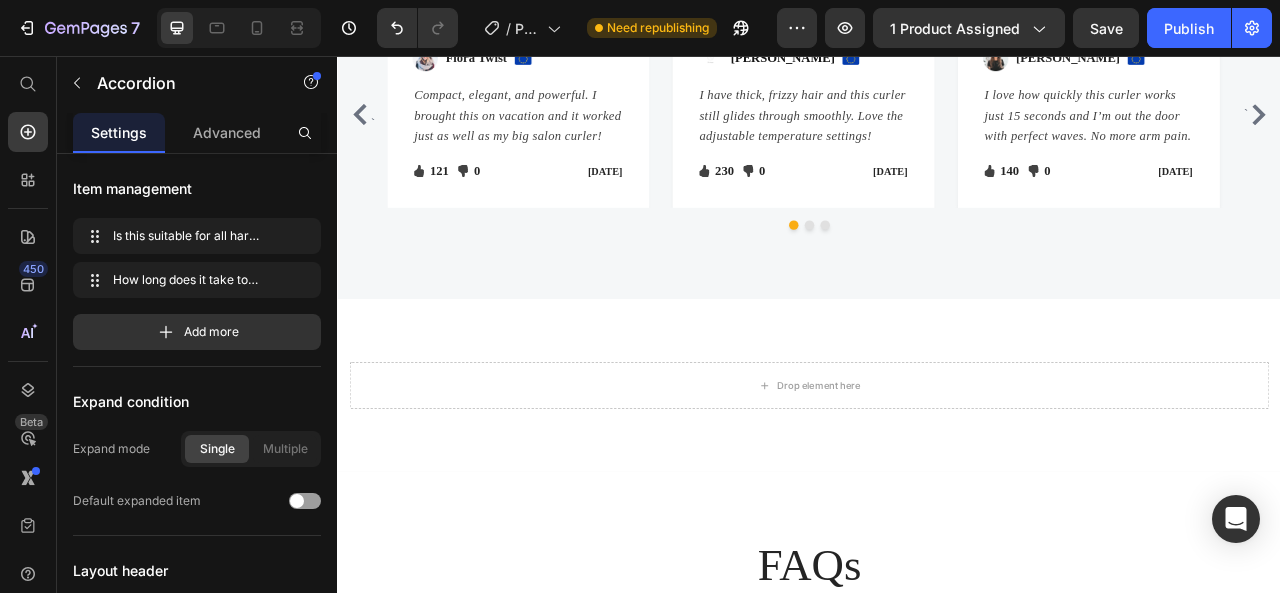 click at bounding box center (929, 11) 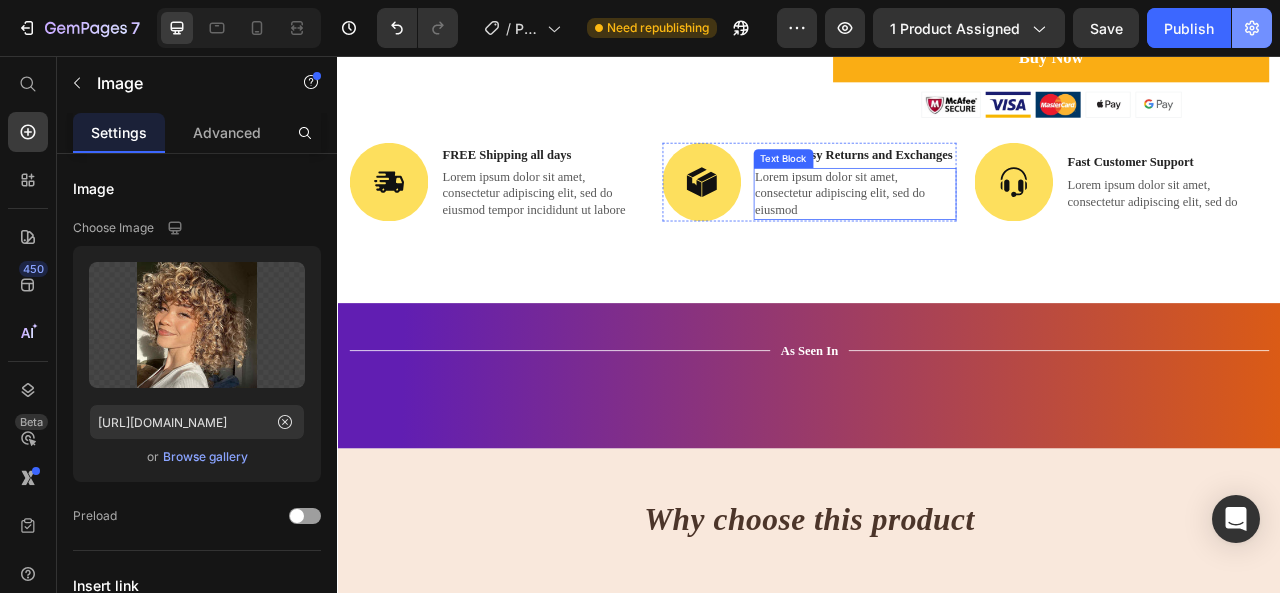 scroll, scrollTop: 1100, scrollLeft: 0, axis: vertical 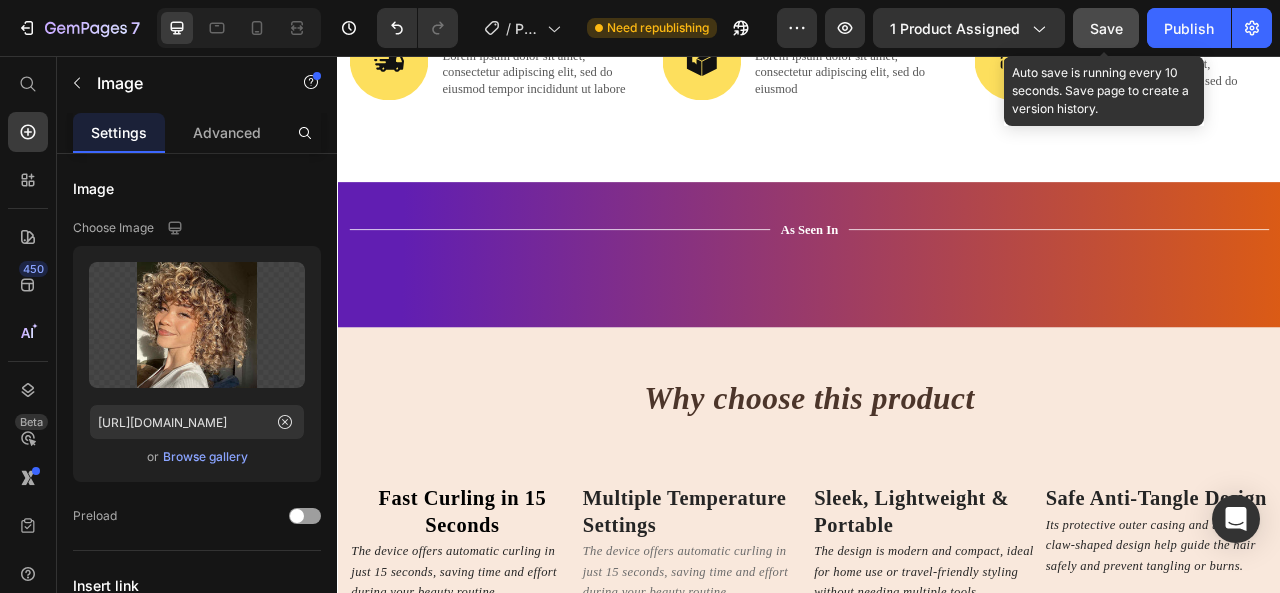 click on "Save" 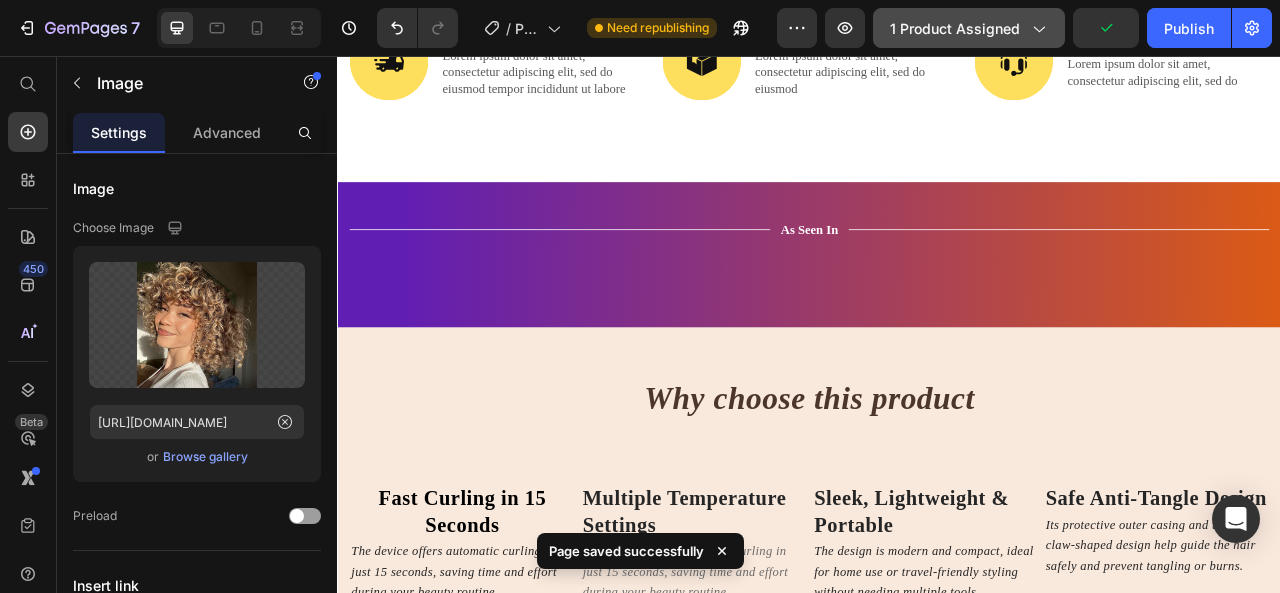 click on "1 product assigned" at bounding box center [969, 28] 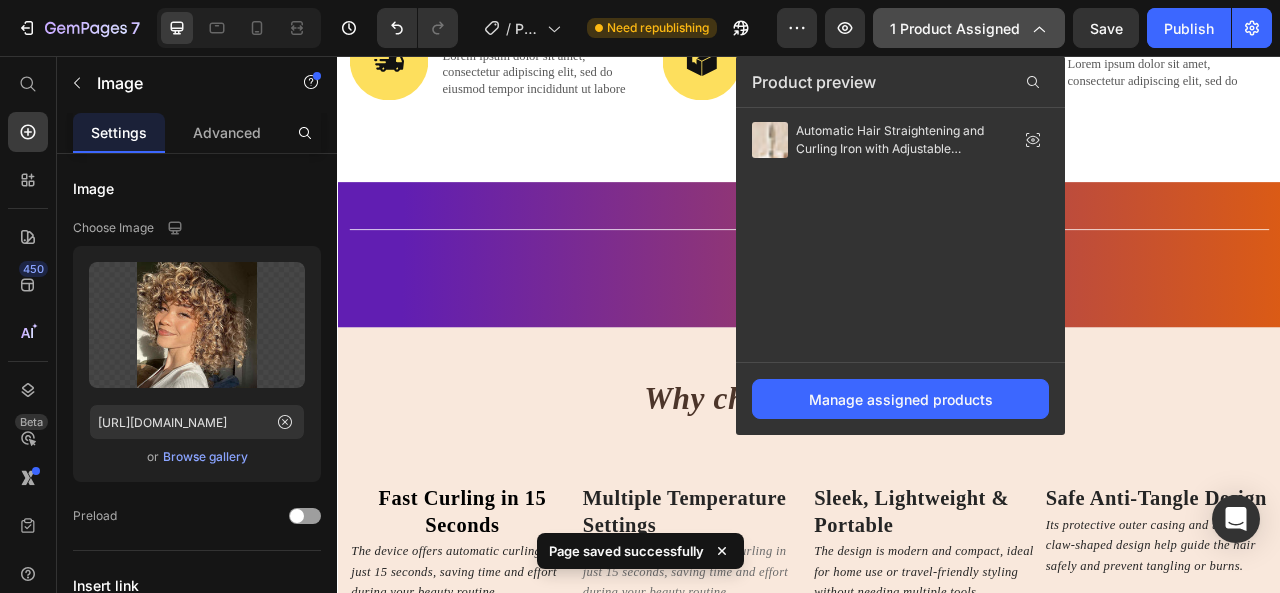 click on "1 product assigned" at bounding box center (969, 28) 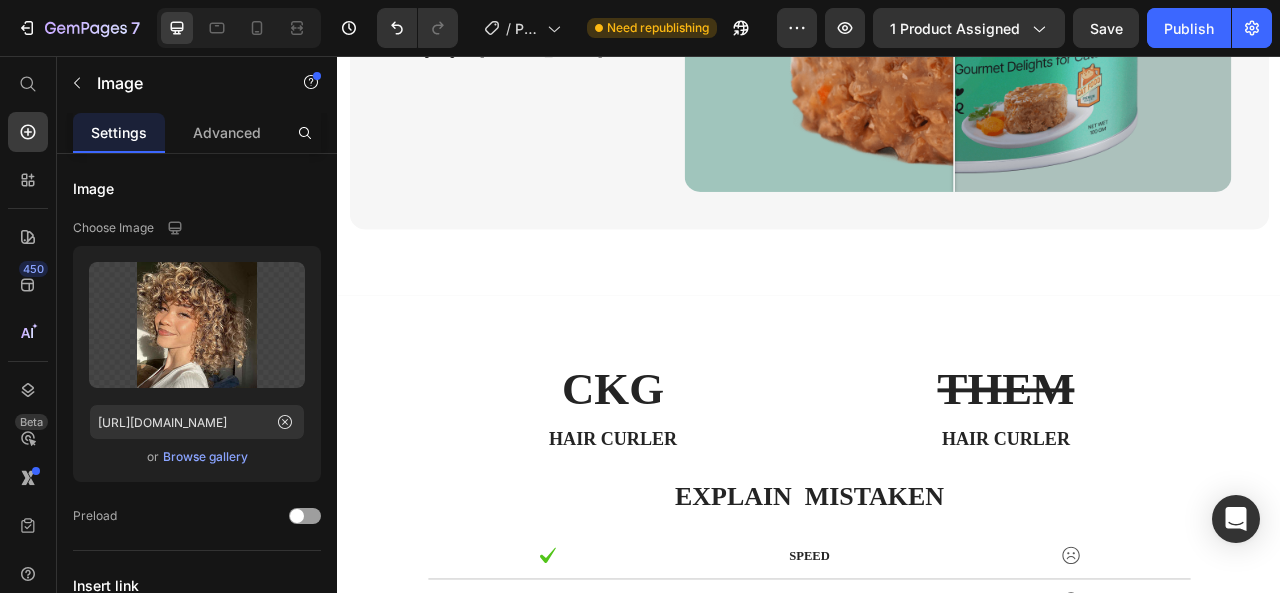 scroll, scrollTop: 2100, scrollLeft: 0, axis: vertical 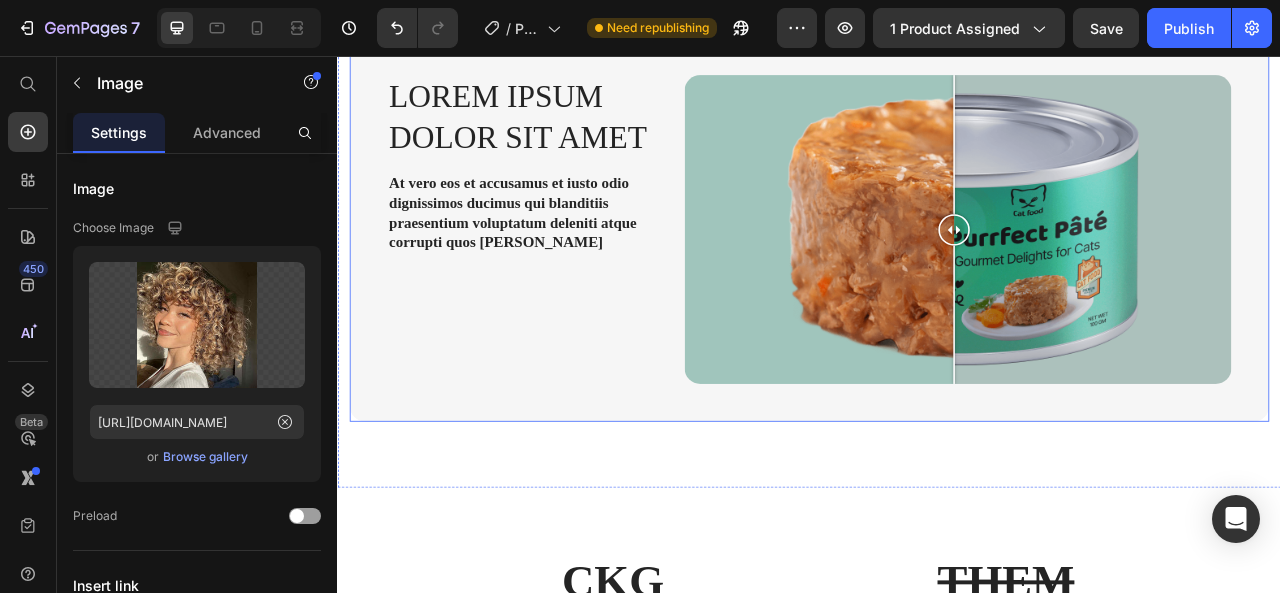 click on "Lorem ipsum dolor sit amet Heading At vero eos et accusamus et iusto odio dignissimos ducimus qui blanditiis praesentium voluptatum deleniti atque corrupti quos [PERSON_NAME] Text [PERSON_NAME]" at bounding box center (574, 284) 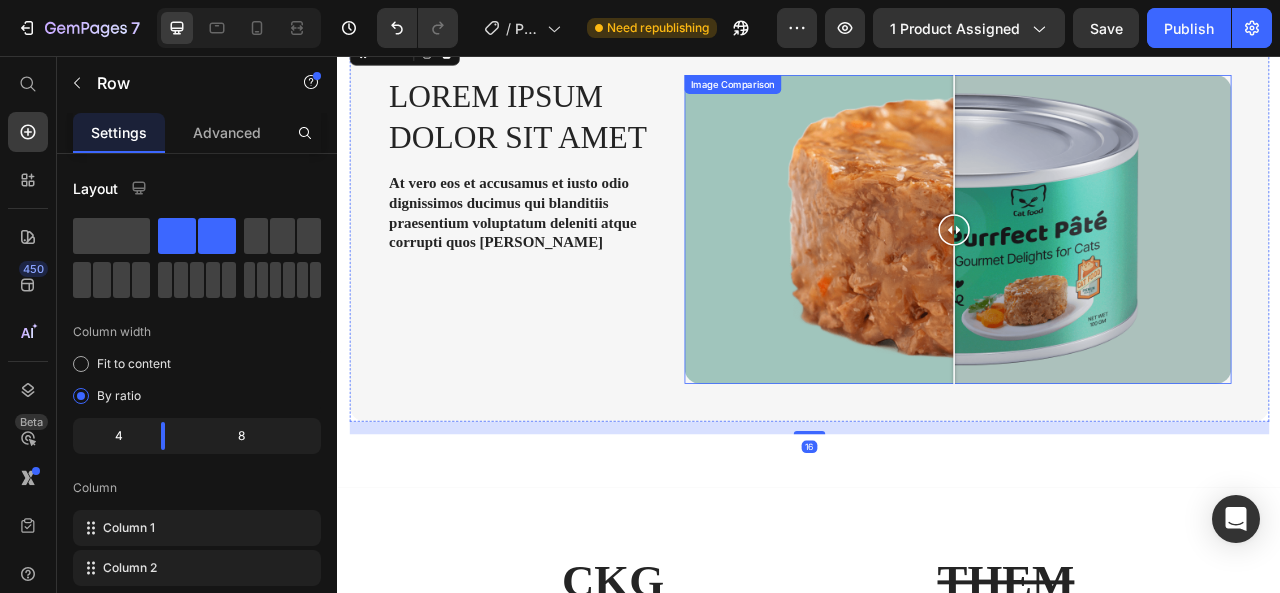 scroll, scrollTop: 1900, scrollLeft: 0, axis: vertical 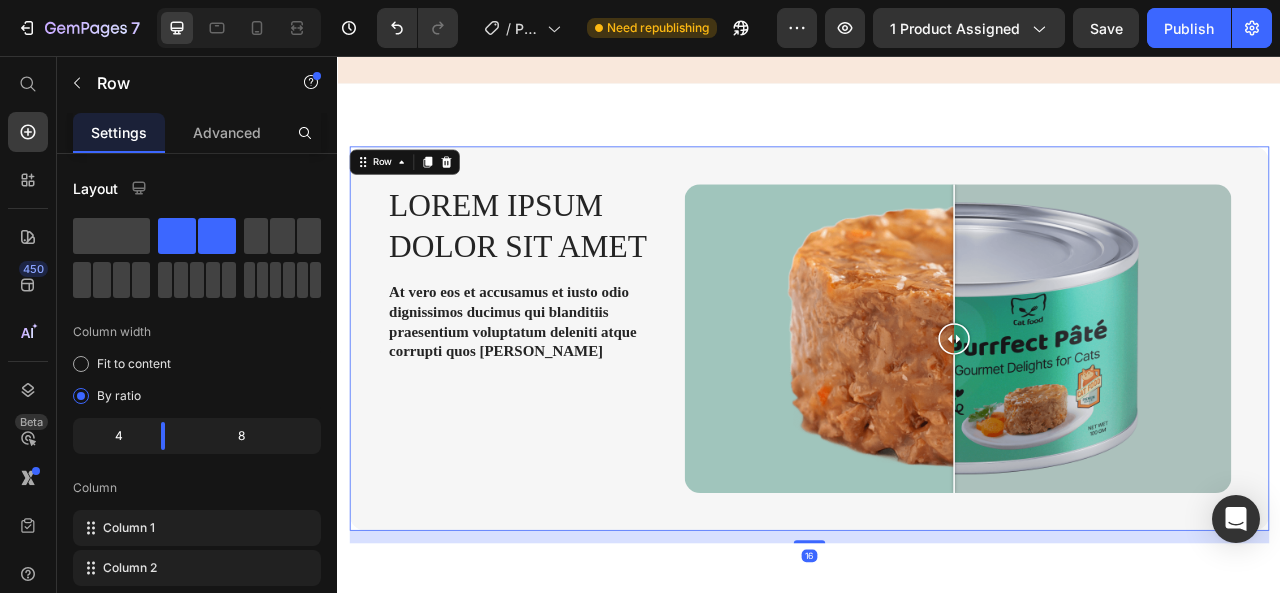 click on "Lorem ipsum dolor sit amet Heading At vero eos et accusamus et iusto odio dignissimos ducimus qui blanditiis praesentium voluptatum deleniti atque corrupti quos [PERSON_NAME] Text Block Image Comparison Row   16" at bounding box center (937, 415) 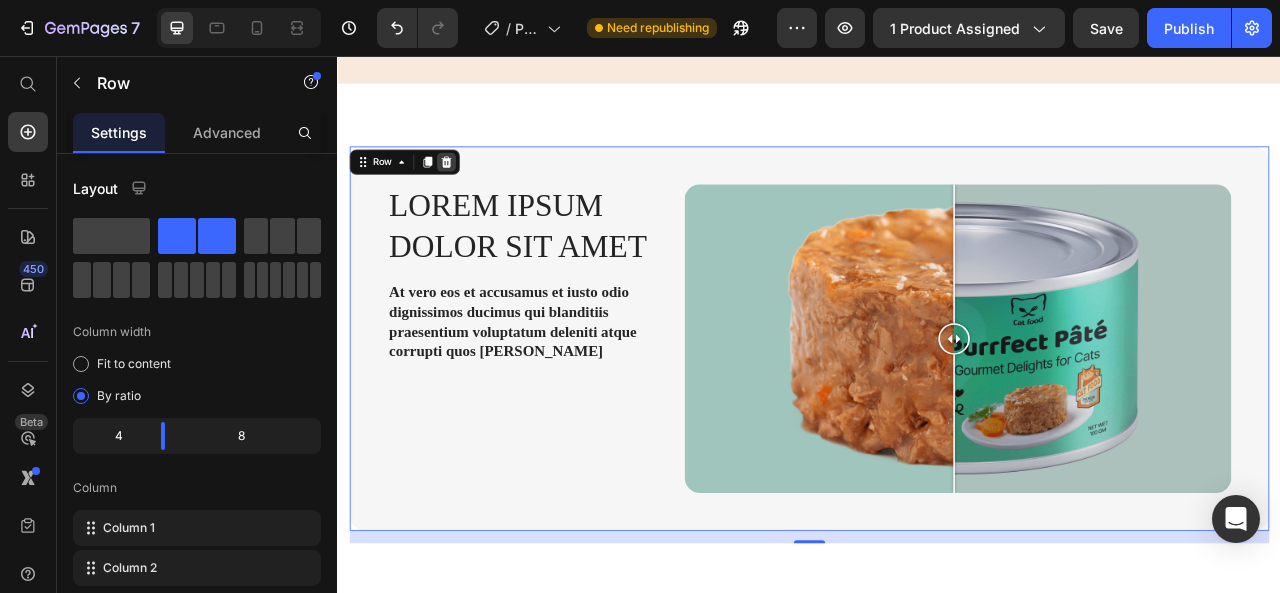 click 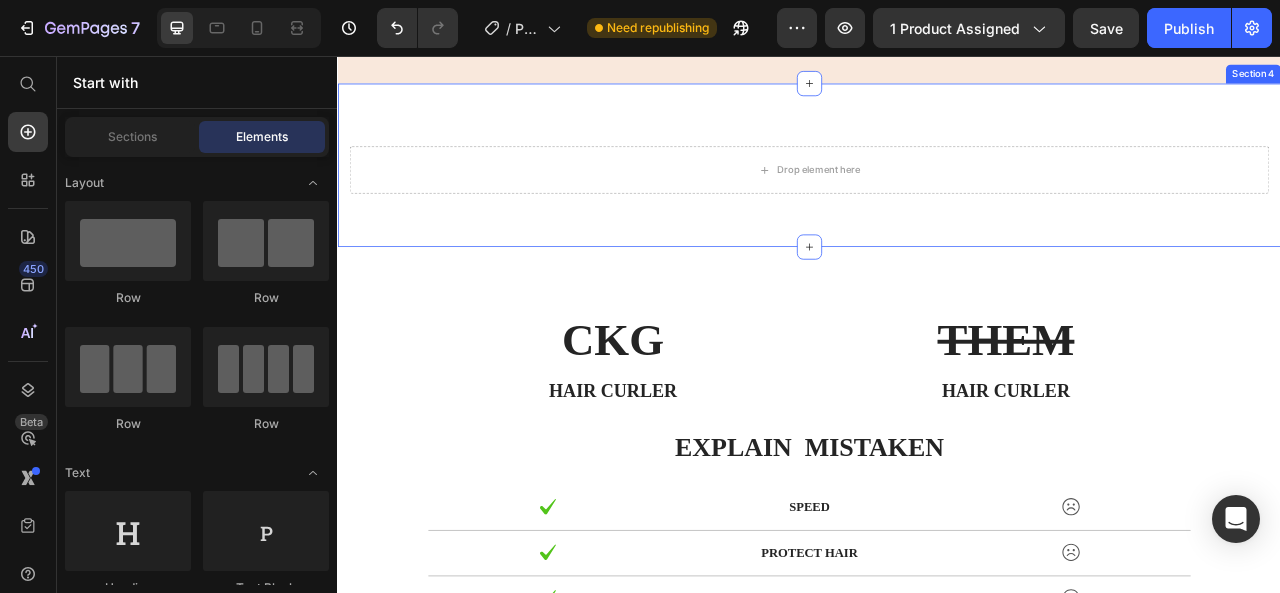 click on "Drop element here Section 4" at bounding box center [937, 195] 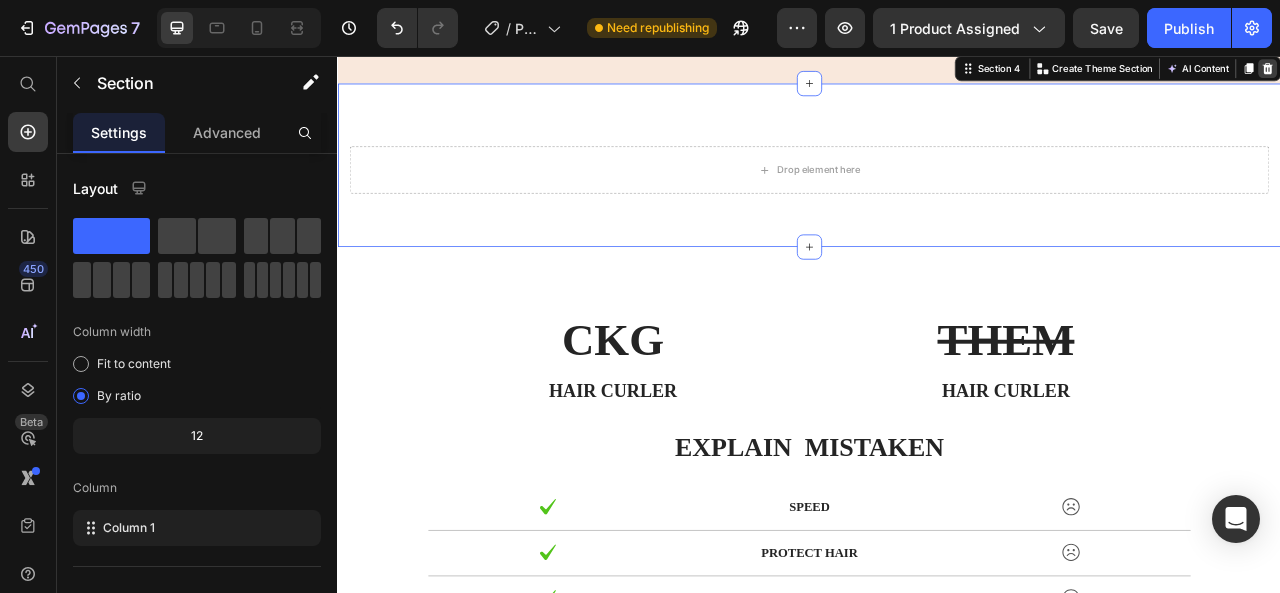 click 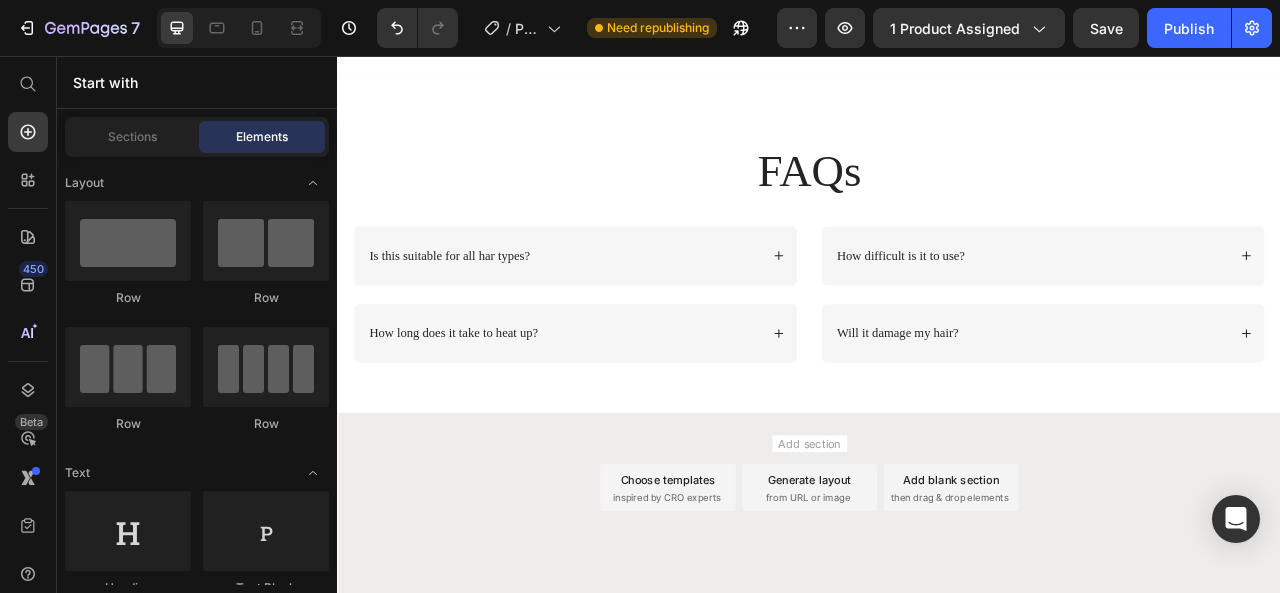 scroll, scrollTop: 5294, scrollLeft: 0, axis: vertical 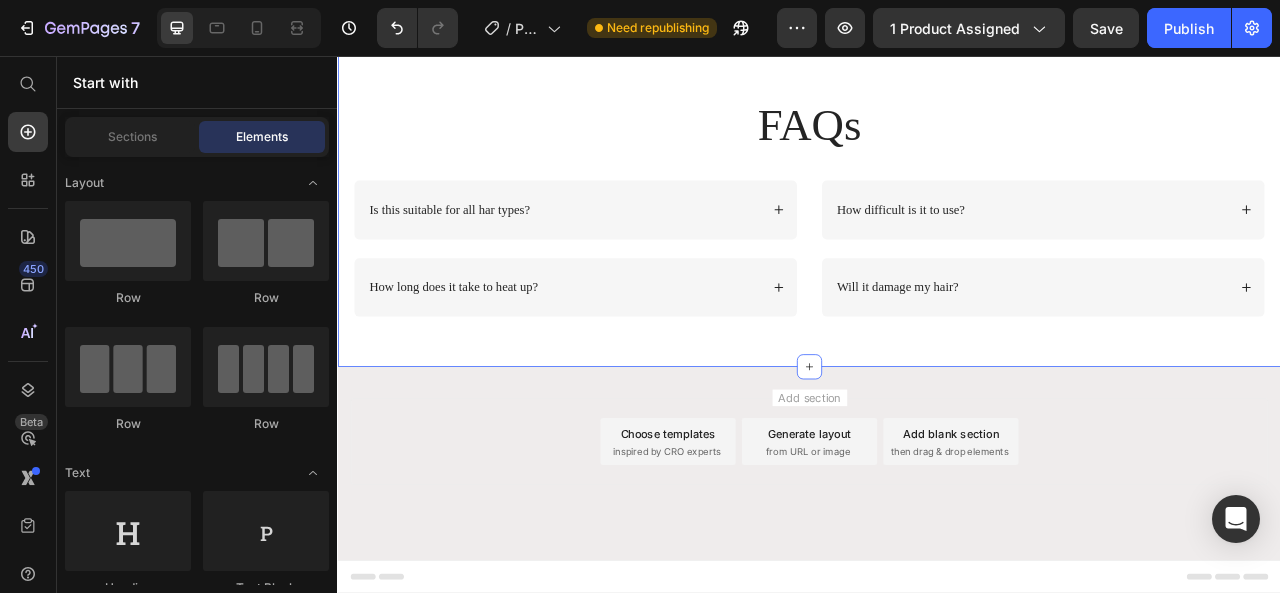 click on "FAQs Heading Row
Is this suitable for all har types?
How long does it take to heat up? Accordion
How difficult is it to use?
Will it damage my hair? Accordion Row Section 12" at bounding box center (937, 238) 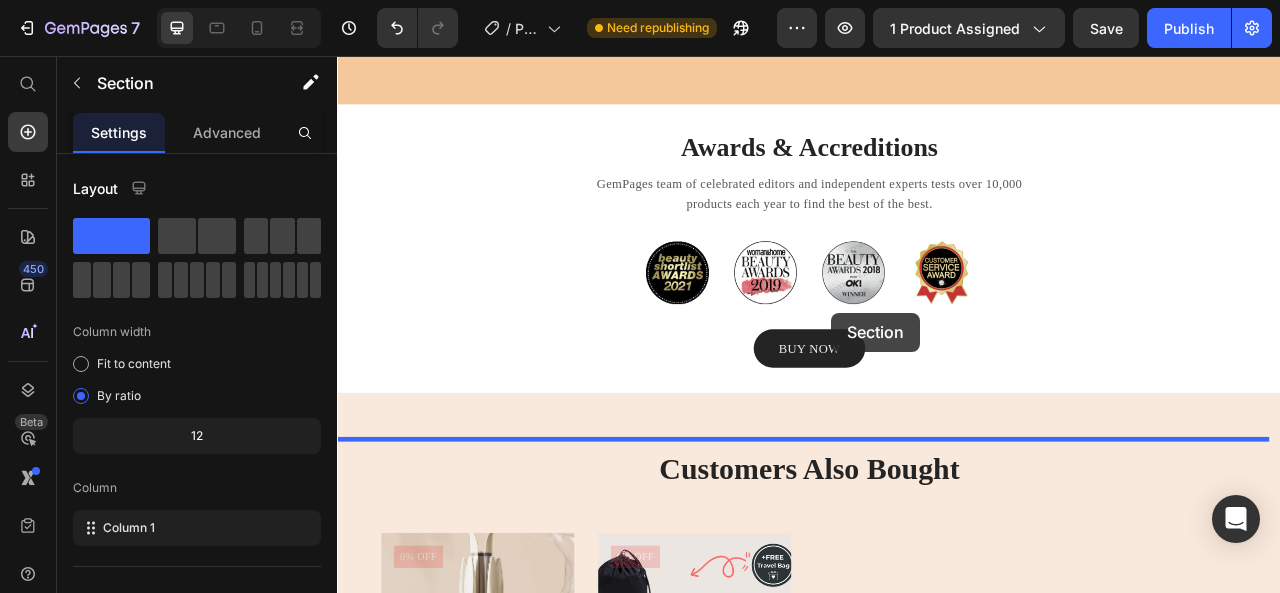 scroll, scrollTop: 2943, scrollLeft: 0, axis: vertical 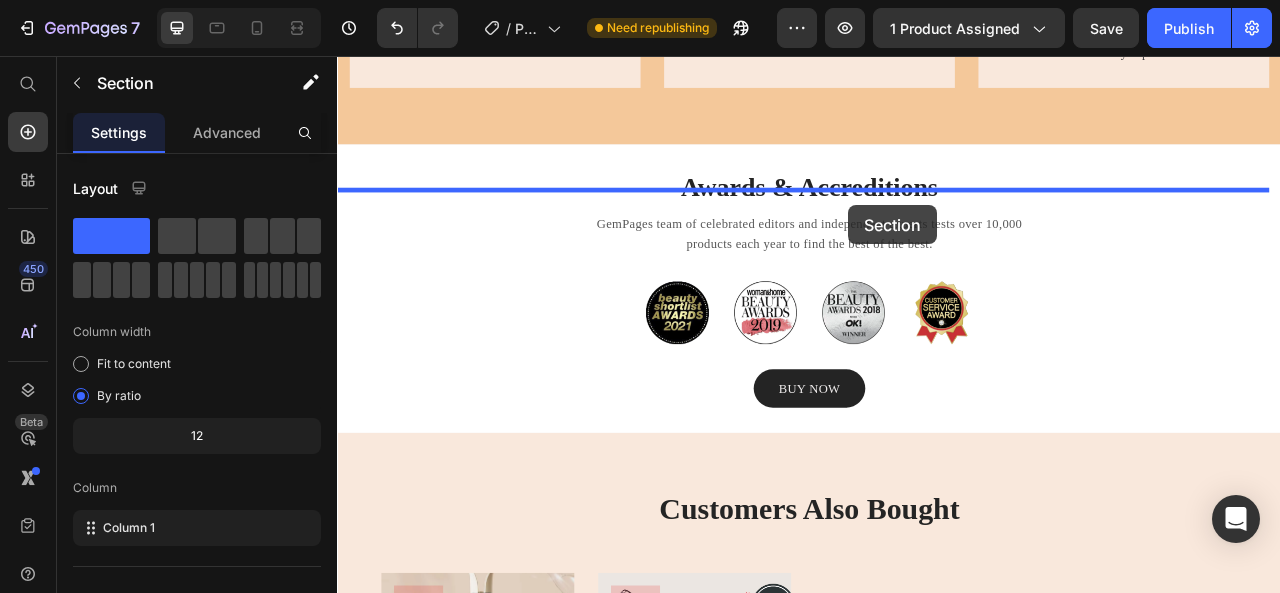 drag, startPoint x: 1125, startPoint y: 293, endPoint x: 987, endPoint y: 246, distance: 145.78409 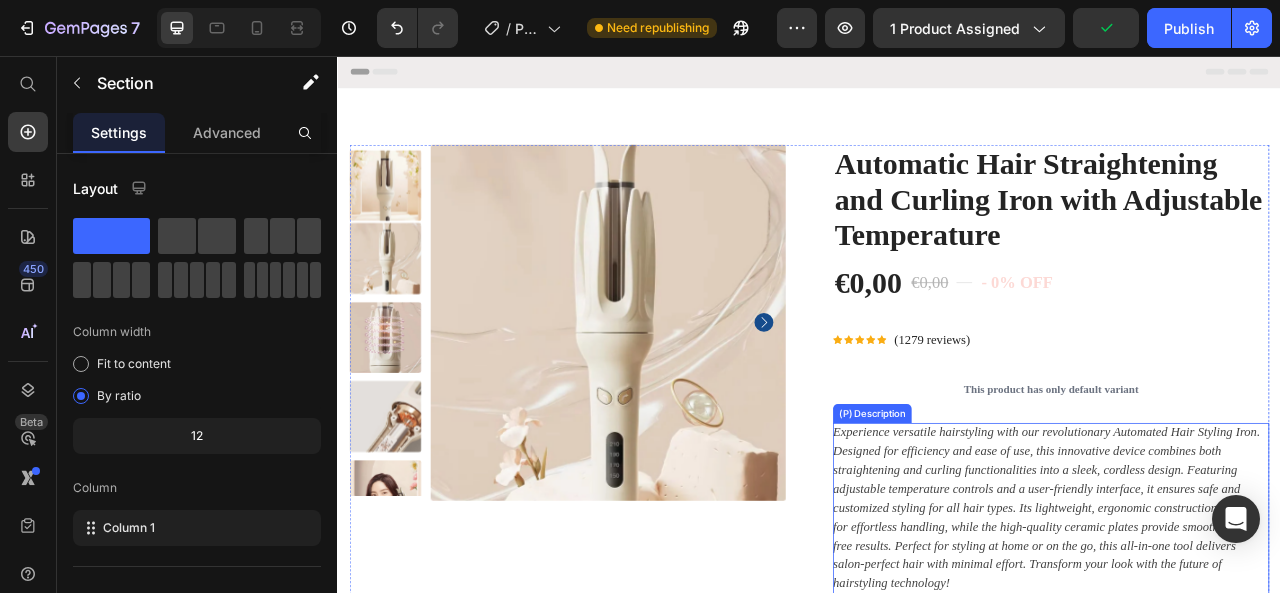 scroll, scrollTop: 700, scrollLeft: 0, axis: vertical 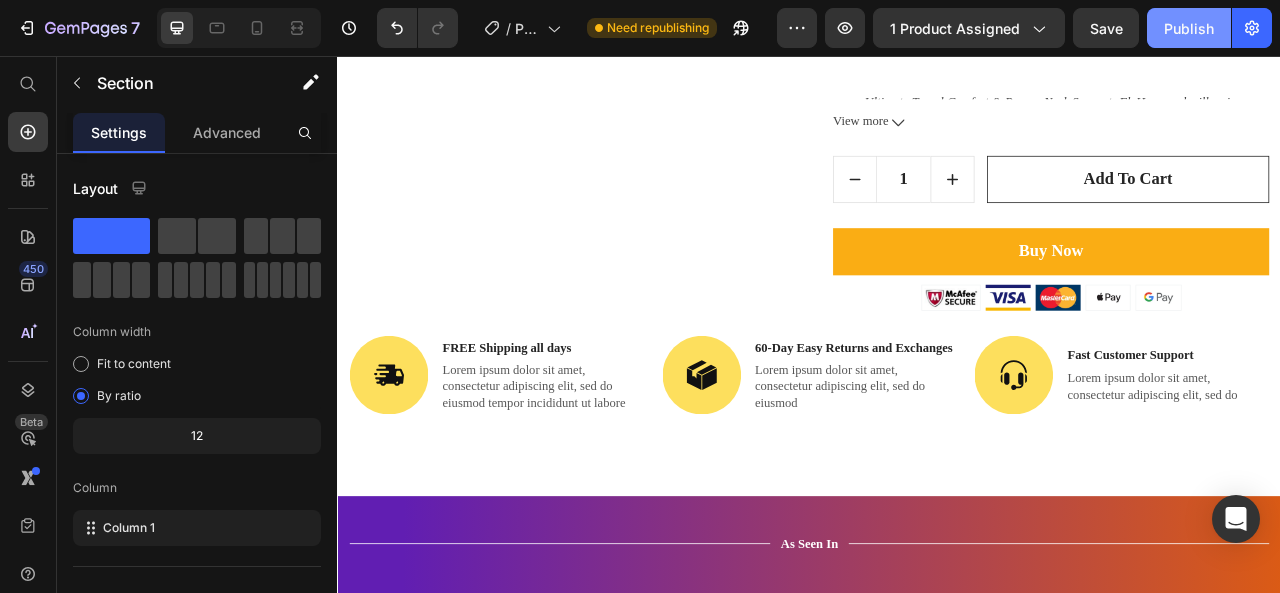 click on "Publish" at bounding box center [1189, 28] 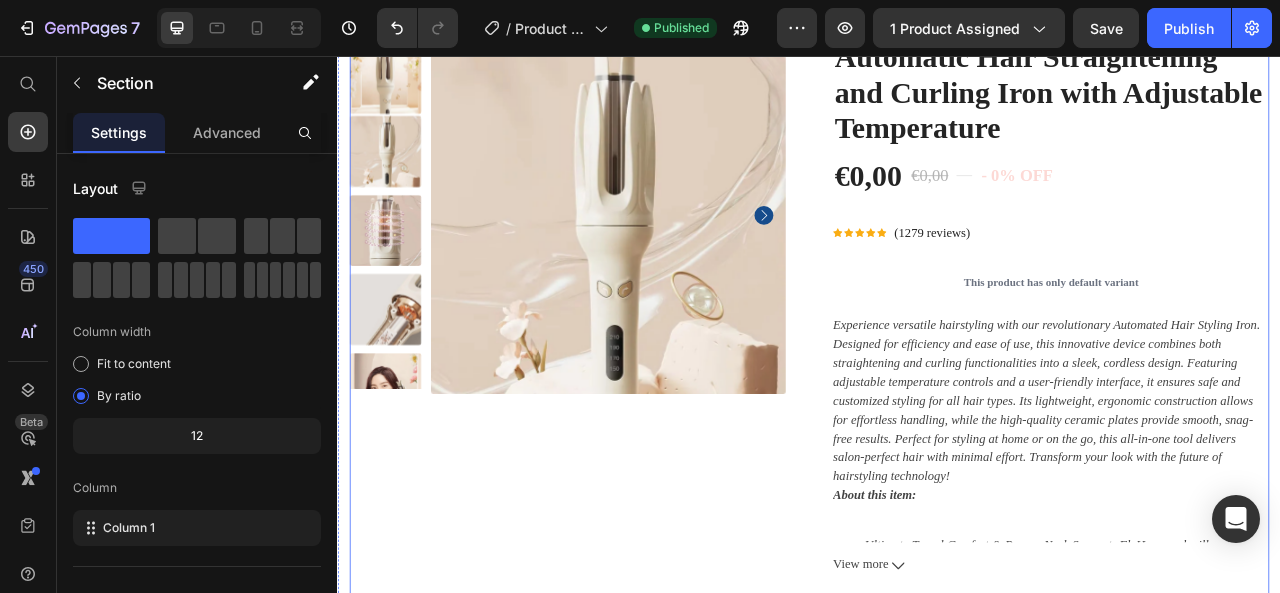 scroll, scrollTop: 0, scrollLeft: 0, axis: both 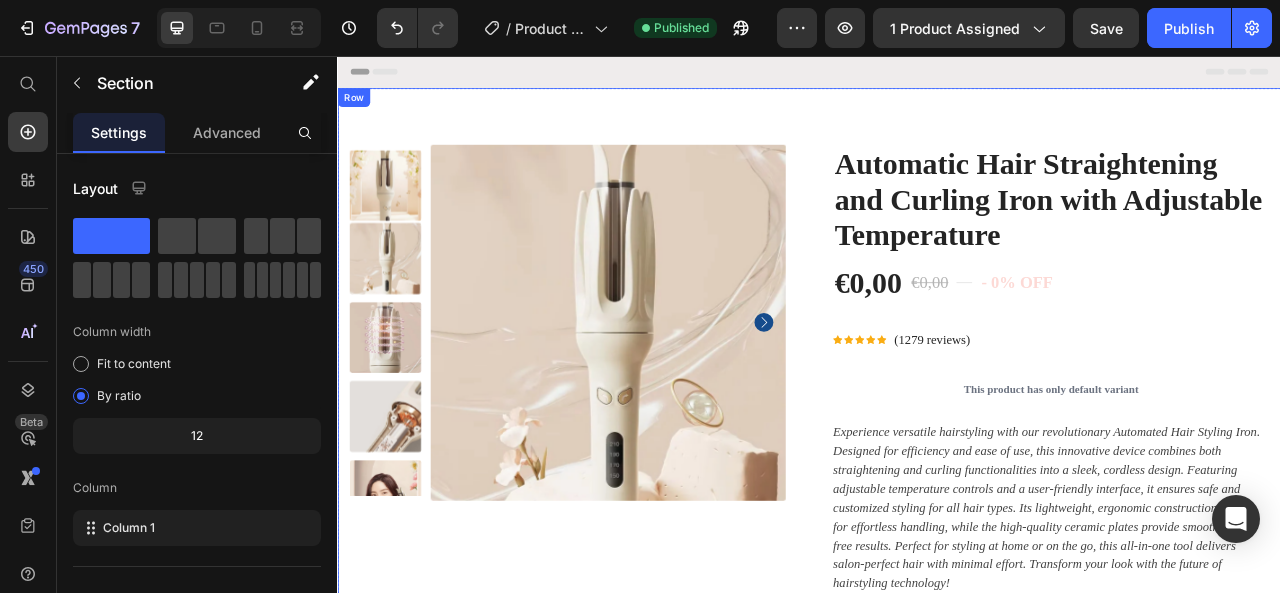 click on "Product Images Automatic Hair Straightening and Curling Iron with Adjustable Temperature (P) Title €0,00 (P) Price €0,00 (P) Price                Title Line - 0% off Product Badge Row Row                Icon                Icon                Icon                Icon                Icon Icon List Hoz (1279 reviews) Text block Row This product has only default variant (P) Variants & Swatches
About this item:
Ultimate Travel Comfort & Proven Neck Support- FlyHugz neck pillow is designed with a unique shape to provide top-level comfort and neck support. The internal structure keeps your head and neck upright while you nap, preventing aches, strains, and [MEDICAL_DATA]. It’s the best travel pillow for long flights, perfect for airplanes, trains, and cars. With soft yet firm chin support, you’ll say goodbye to snoring and mouth-opening moments.
View more (P) Description 1 Product Quantity add to cart (P) Cart Button Row Buy Now (P) Cart Button Image Product" at bounding box center (937, 706) 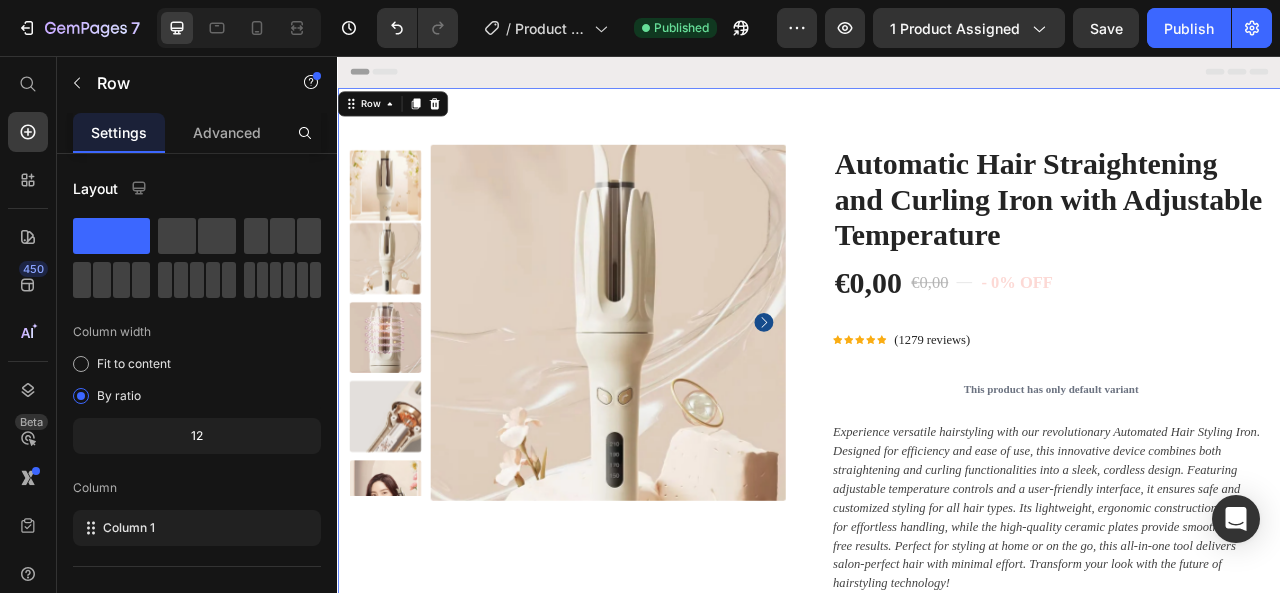click on "Header" at bounding box center [937, 76] 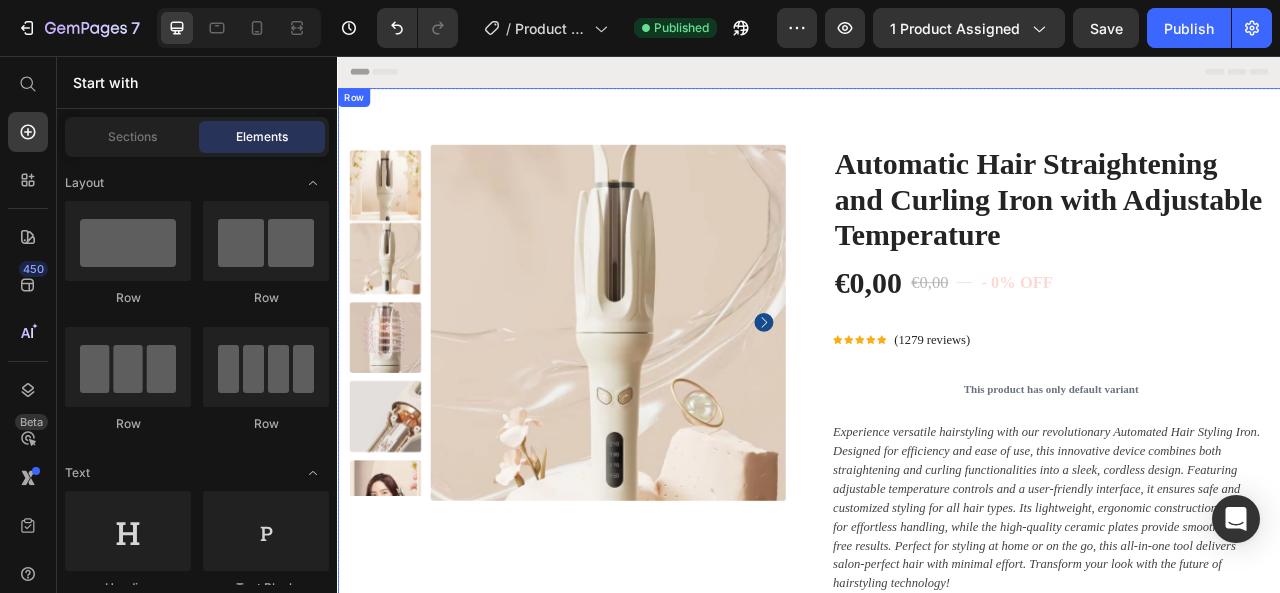 click on "Product Images Automatic Hair Straightening and Curling Iron with Adjustable Temperature (P) Title €0,00 (P) Price €0,00 (P) Price                Title Line - 0% off Product Badge Row Row                Icon                Icon                Icon                Icon                Icon Icon List Hoz (1279 reviews) Text block Row This product has only default variant (P) Variants & Swatches
About this item:
Ultimate Travel Comfort & Proven Neck Support- FlyHugz neck pillow is designed with a unique shape to provide top-level comfort and neck support. The internal structure keeps your head and neck upright while you nap, preventing aches, strains, and [MEDICAL_DATA]. It’s the best travel pillow for long flights, perfect for airplanes, trains, and cars. With soft yet firm chin support, you’ll say goodbye to snoring and mouth-opening moments.
View more (P) Description 1 Product Quantity add to cart (P) Cart Button Row Buy Now (P) Cart Button Image Product" at bounding box center (937, 706) 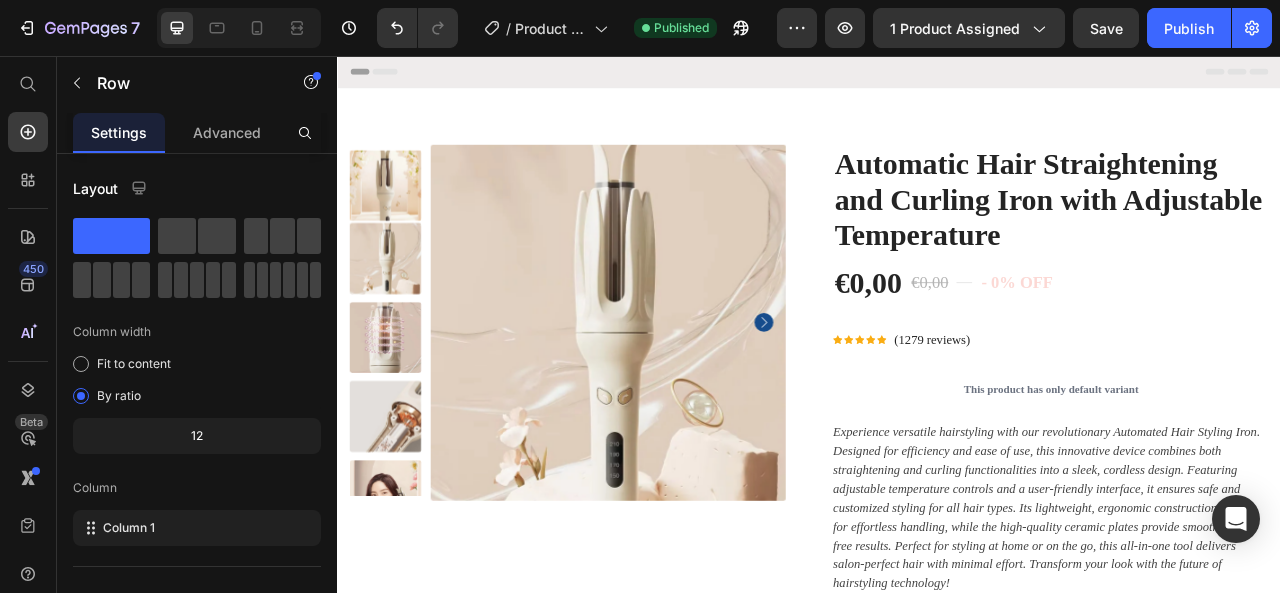 click on "Header" at bounding box center [937, 76] 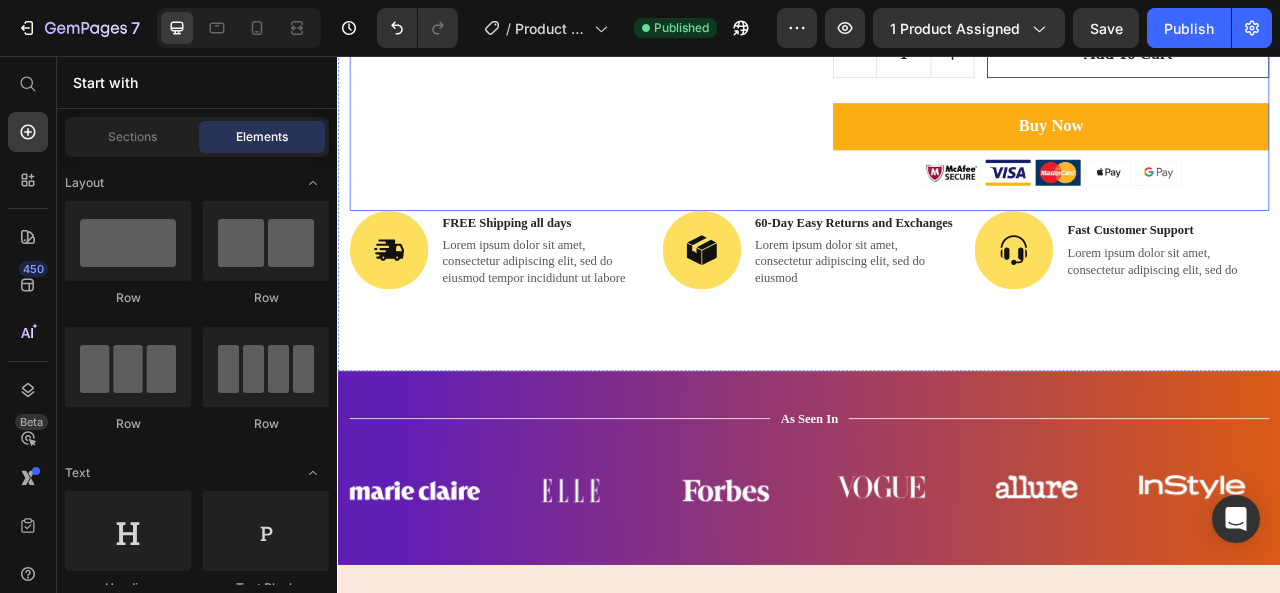 scroll, scrollTop: 900, scrollLeft: 0, axis: vertical 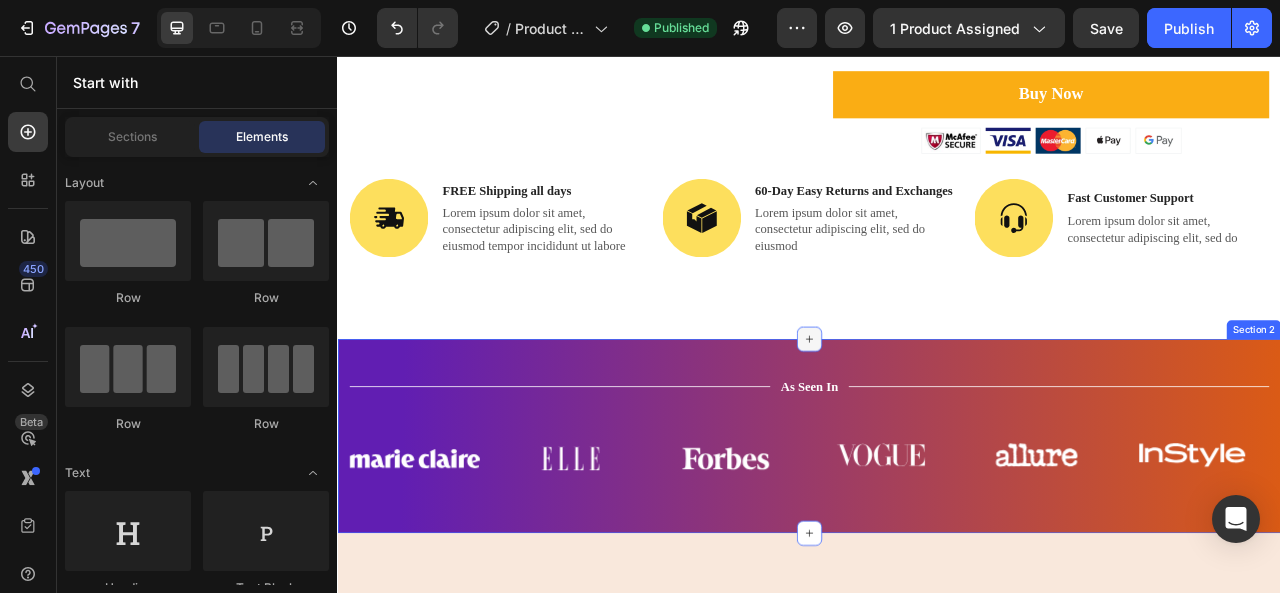 click 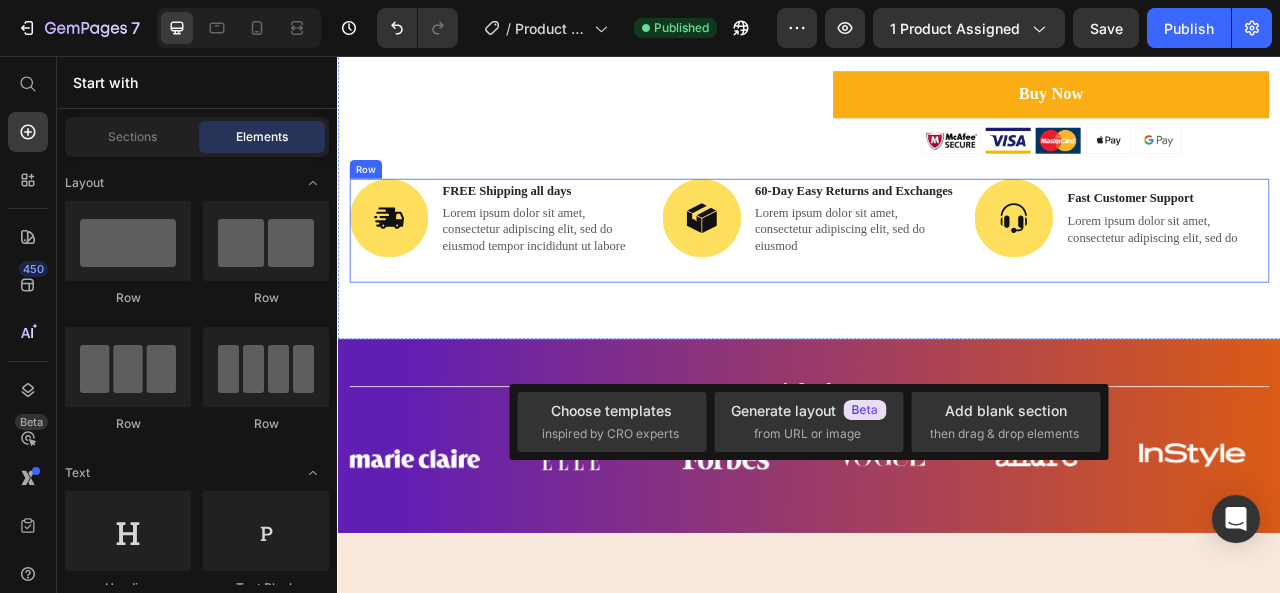 click on "Image 60-Day Easy Returns and Exchanges Text Block Lorem ipsum dolor sit amet, consectetur adipiscing elit, sed do eiusmod Text Block Row" at bounding box center [937, 278] 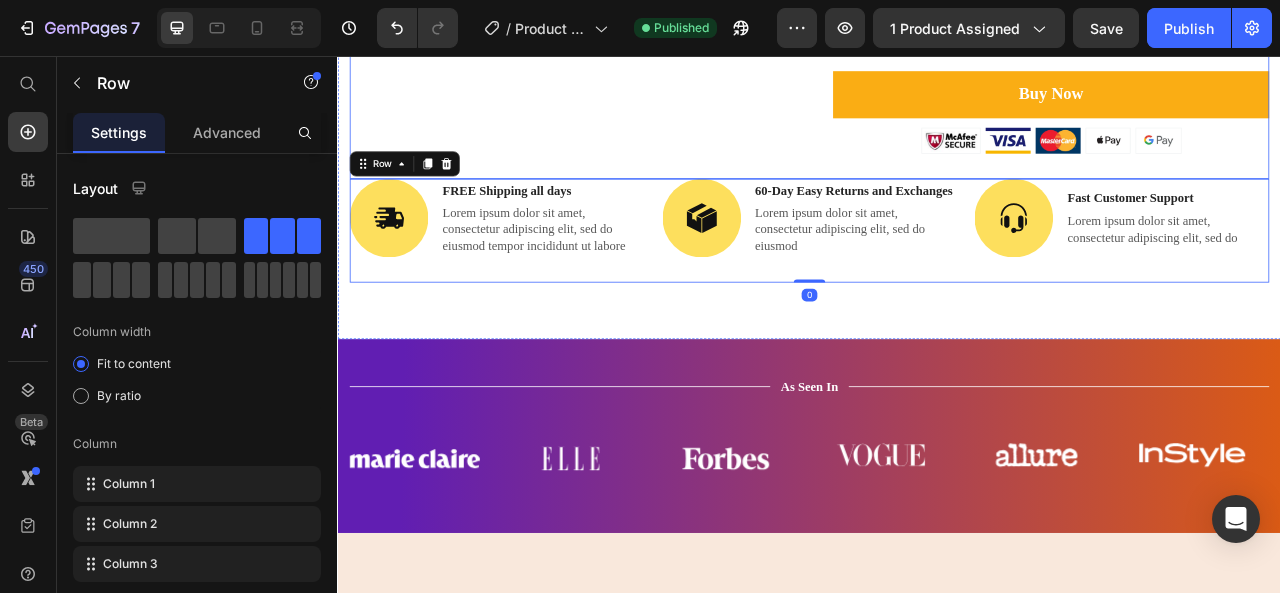 click on "Product Images" at bounding box center [629, -260] 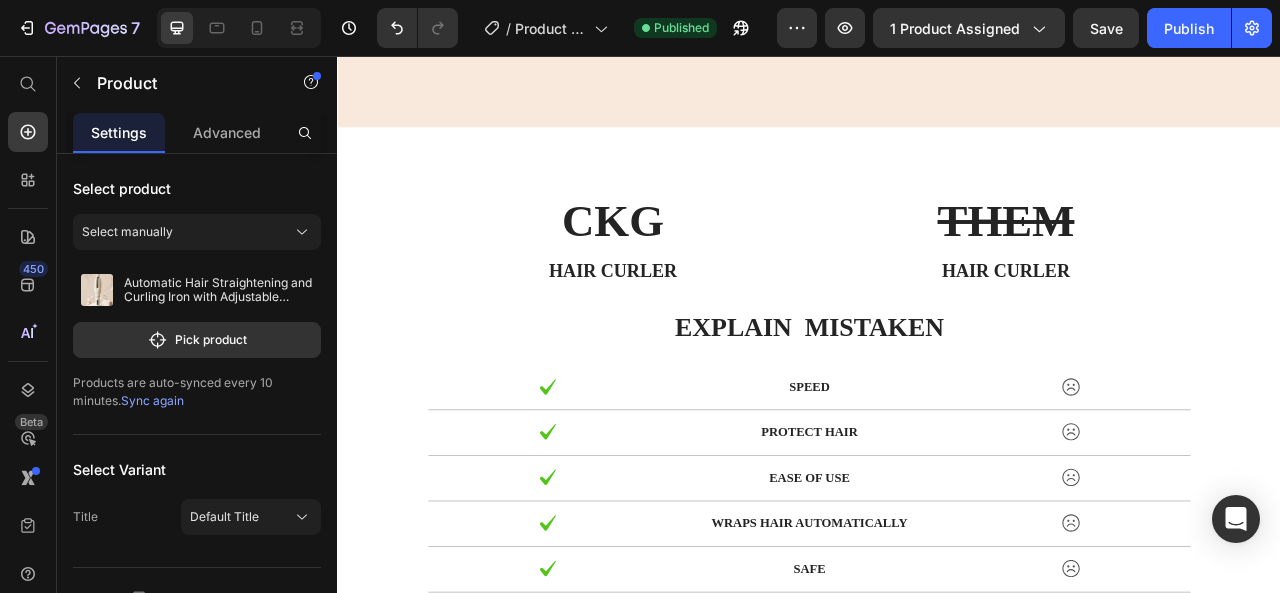 scroll, scrollTop: 1900, scrollLeft: 0, axis: vertical 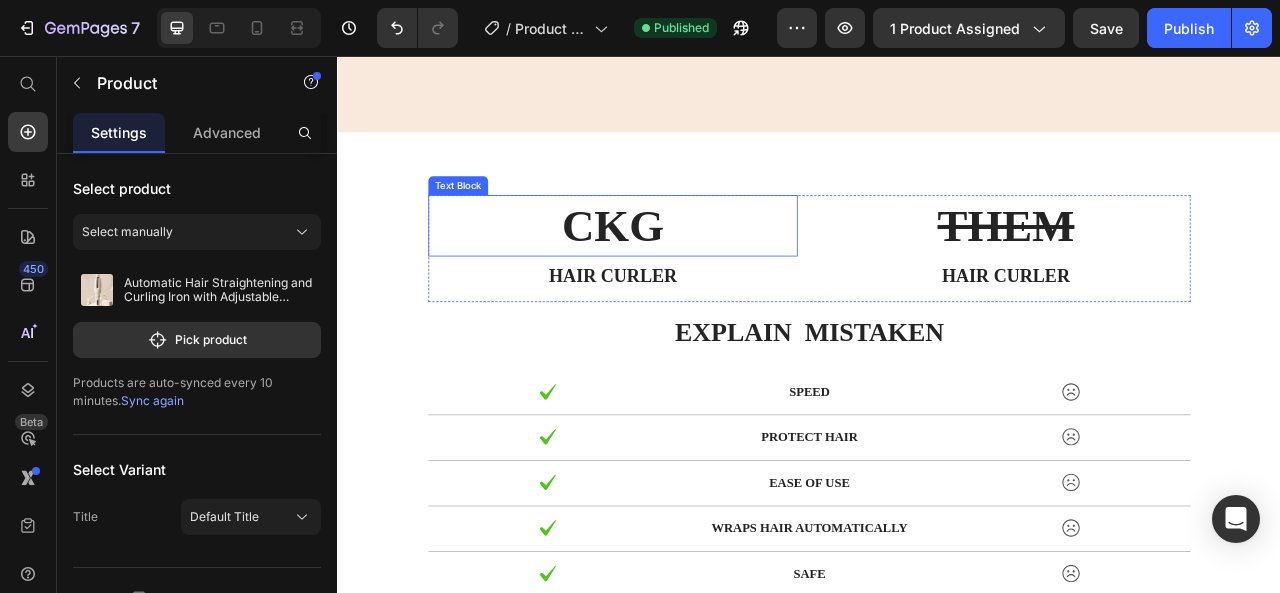click on "CKG Text Block hair curler Text Block THEM Text Block hair curler Text Block Row explain  mistaken Text Block Row Image SPEED Text Block Image Row Image PROTECT HAIR Text Block Image Row Image EASE OF USE Text Block Image Row Image WRAPS HAIR AUTOMATICALLY Text Block Image Row Image SAFE Text Block Image Row $20.00 Text Block Price Text Block $400+ Text Block Row Section 4" at bounding box center [937, 518] 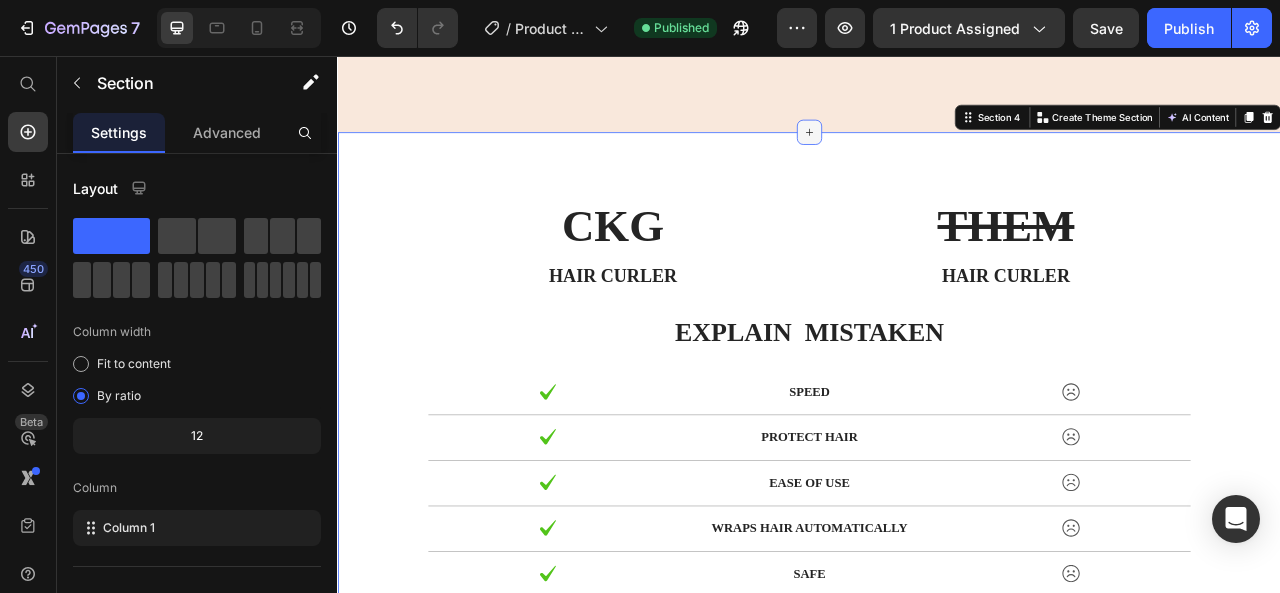 click 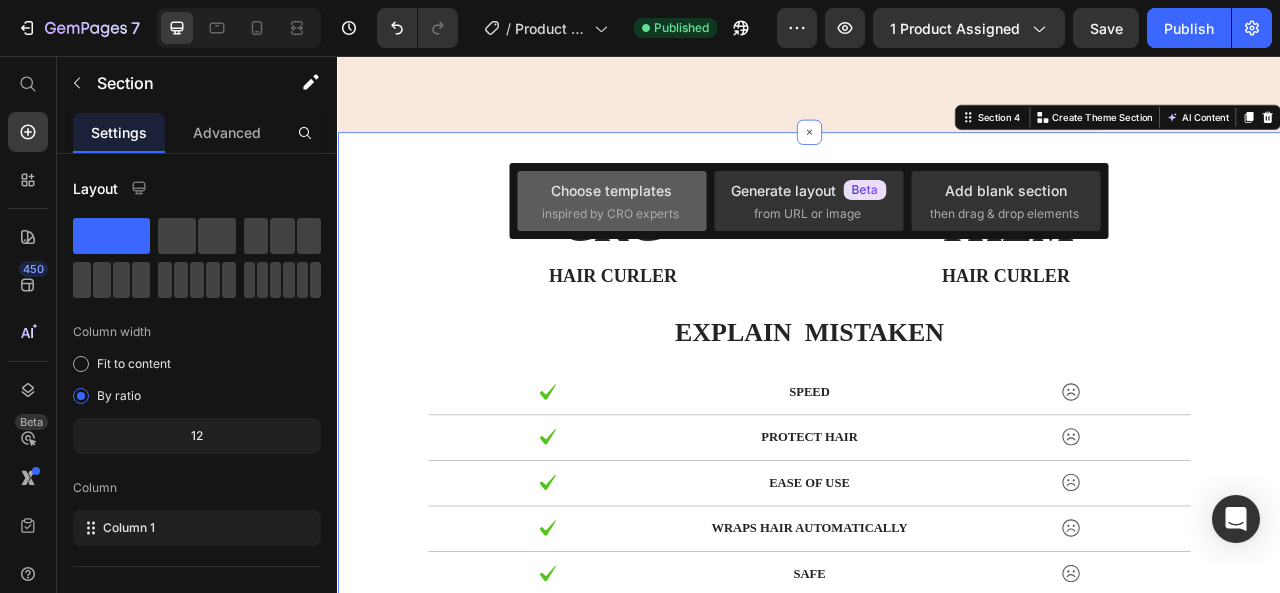 click on "Choose templates" at bounding box center (611, 190) 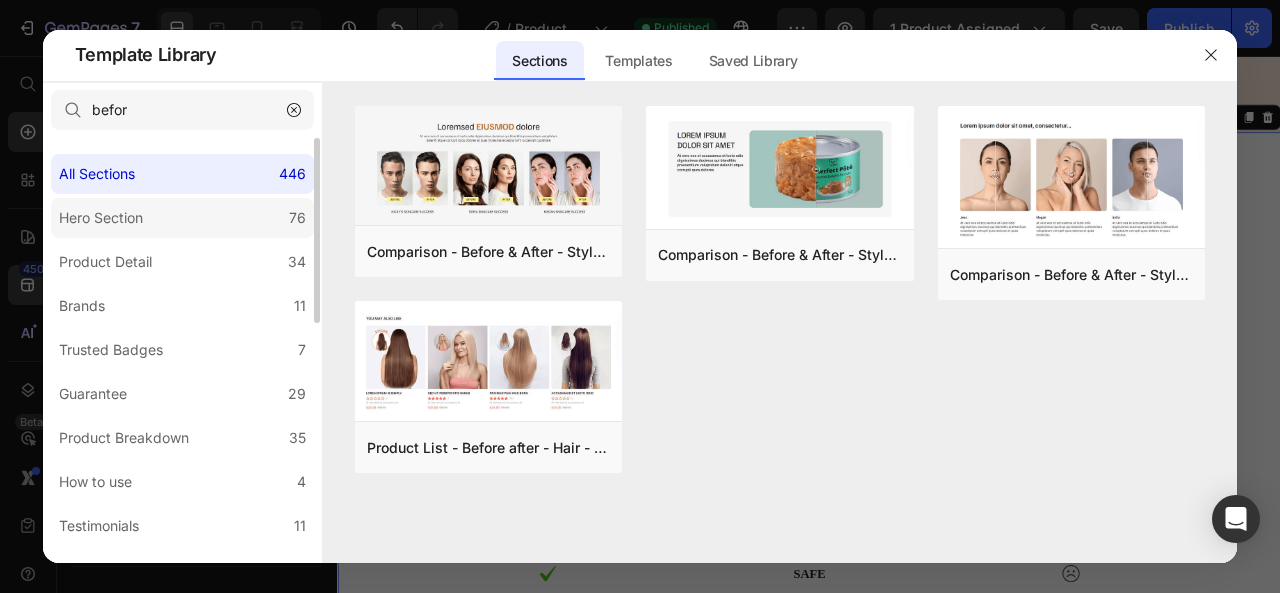click on "Hero Section 76" 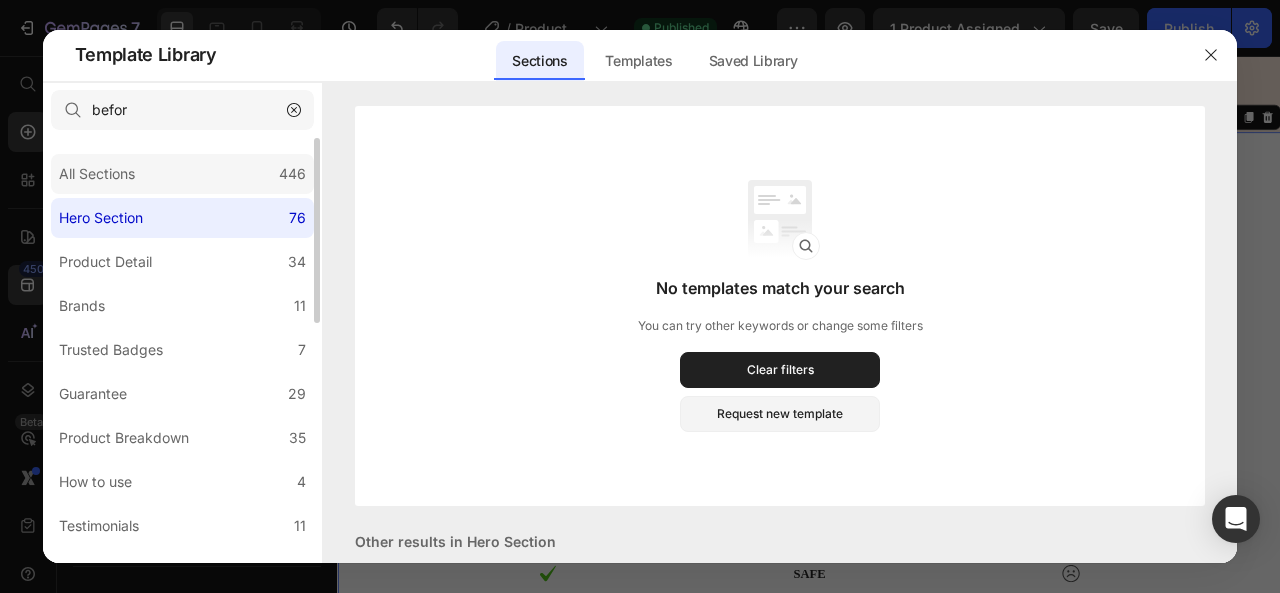 click on "All Sections 446" 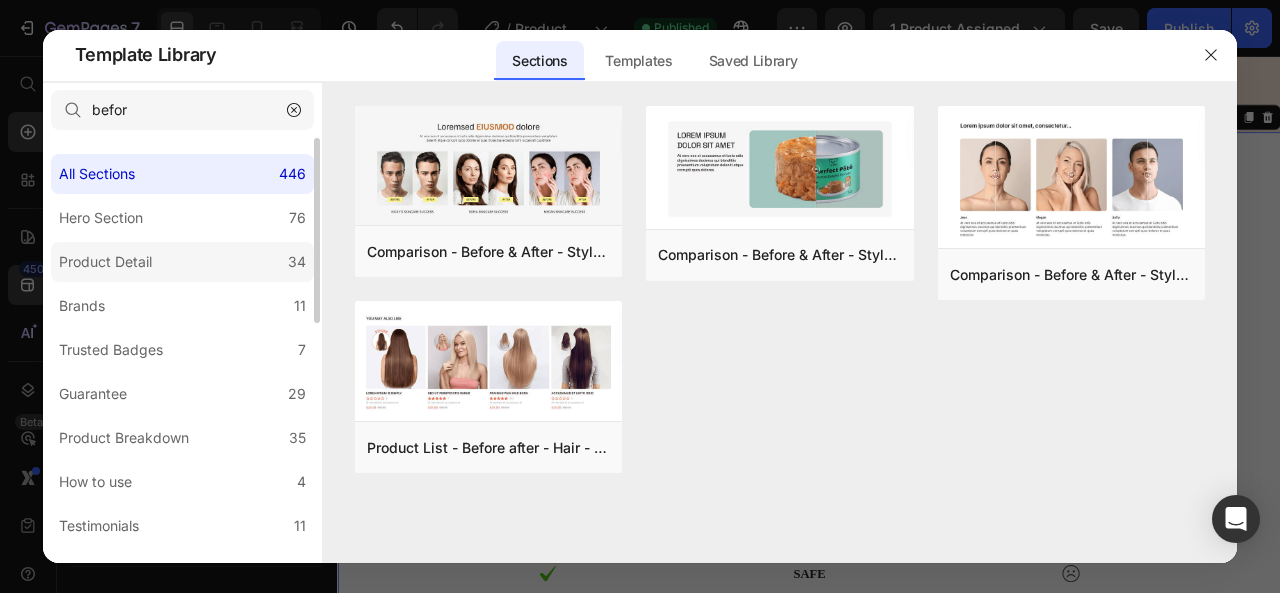 click on "Product Detail 34" 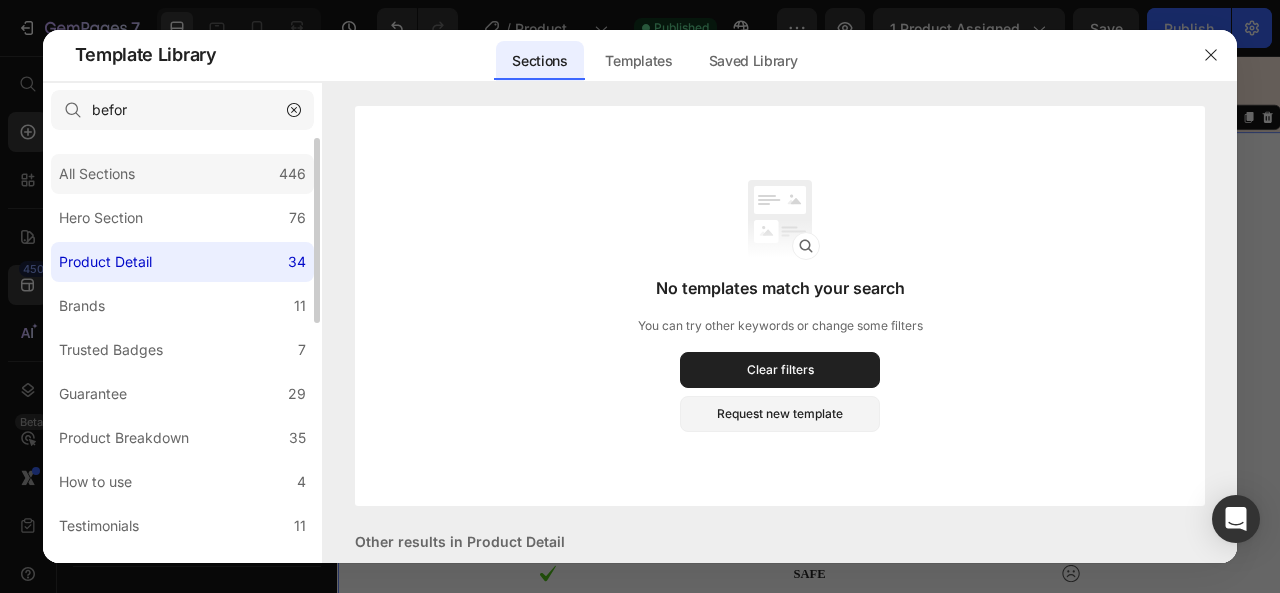 click on "All Sections 446" 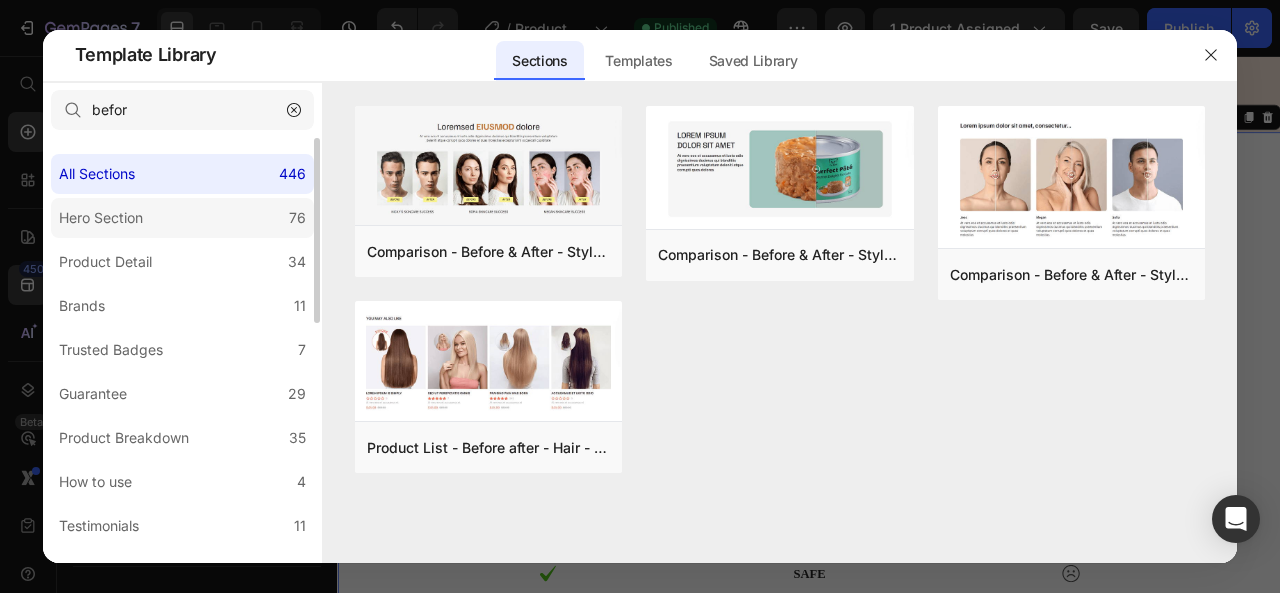 click on "Hero Section 76" 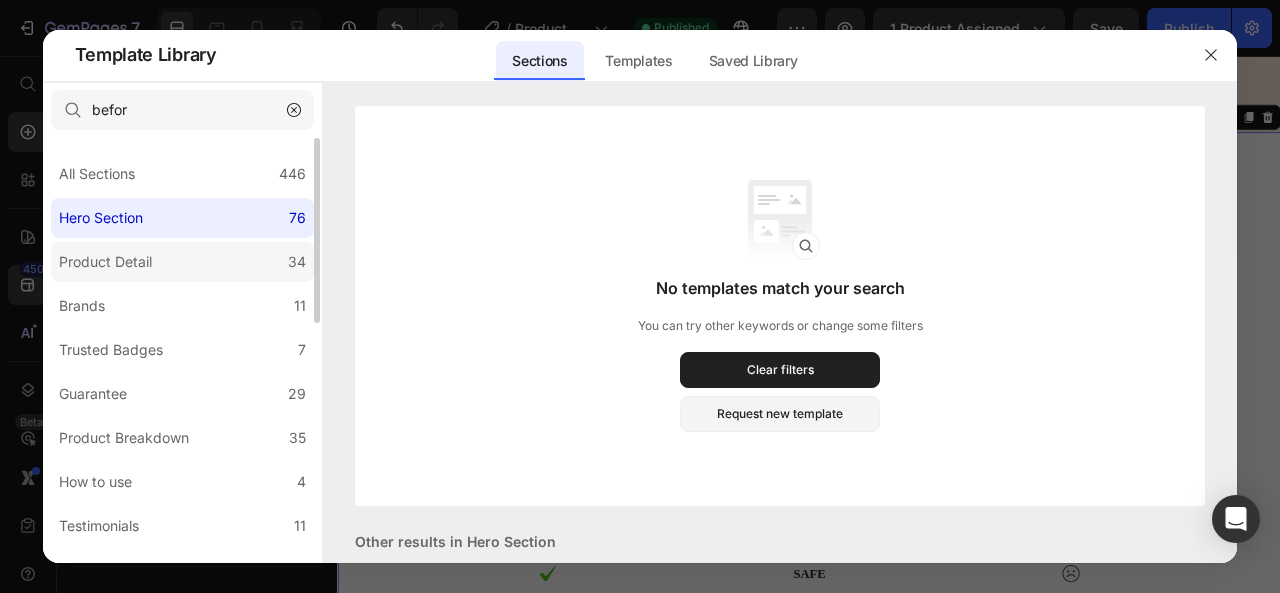 click on "Product Detail 34" 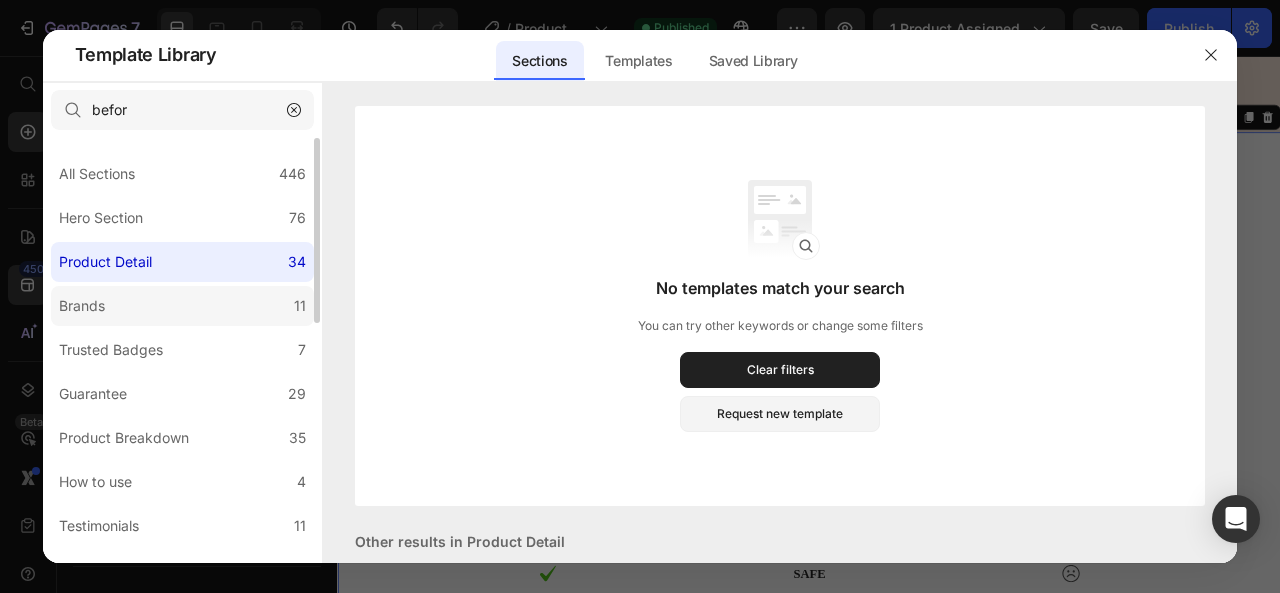 click on "Brands 11" 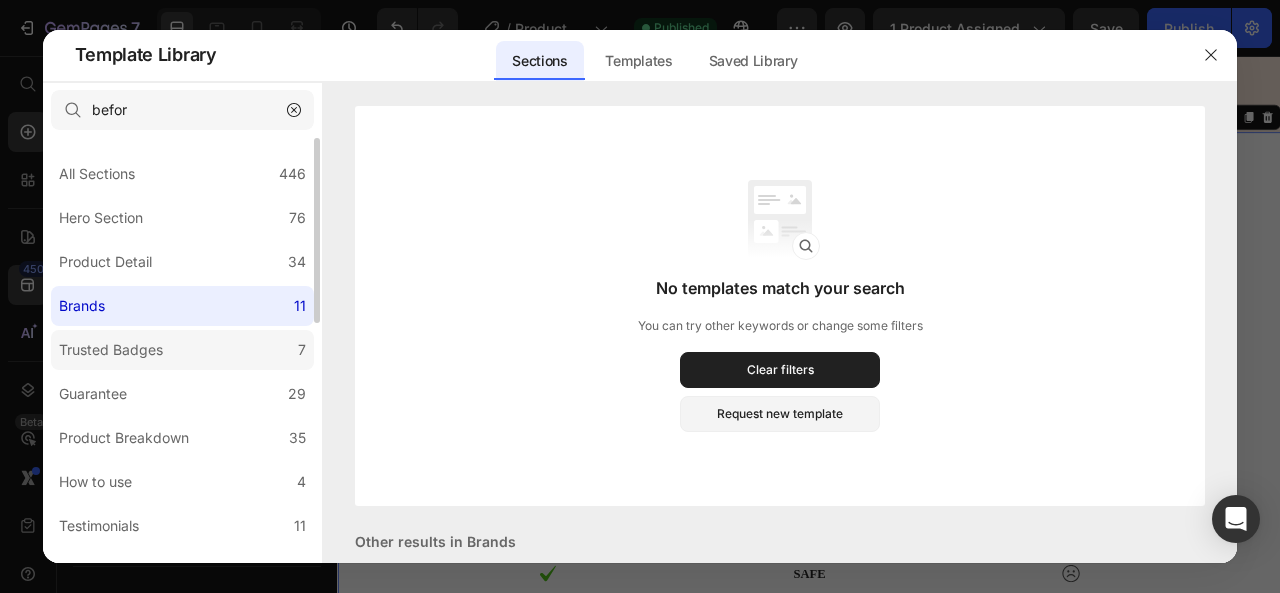 click on "Trusted Badges 7" 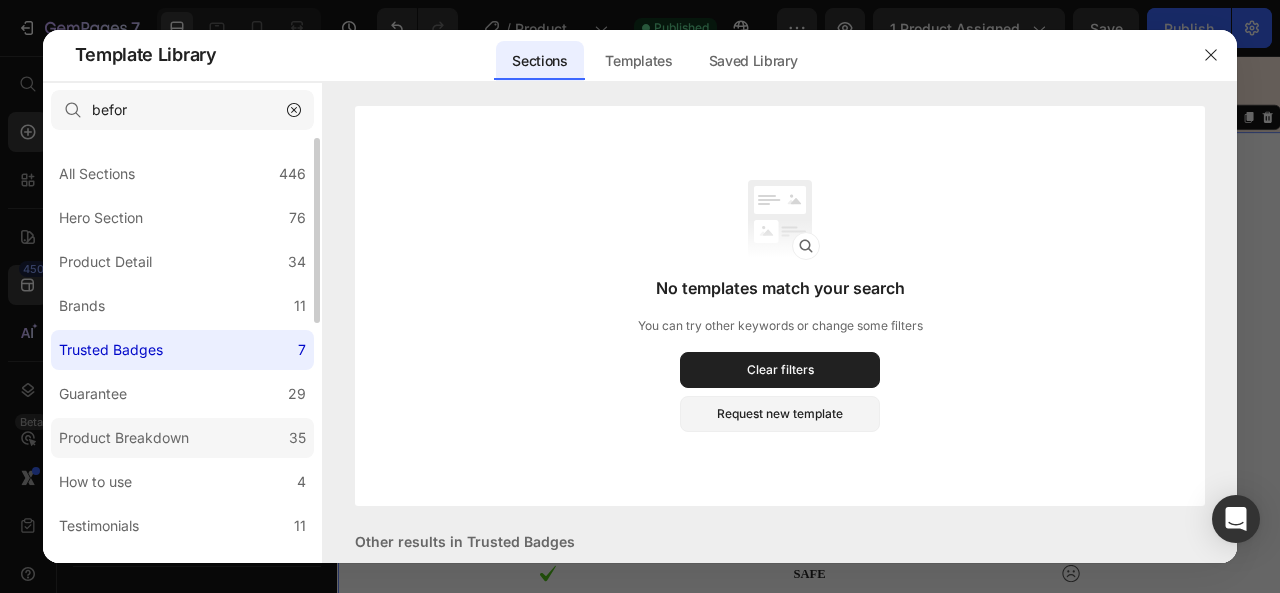 click on "Product Breakdown 35" 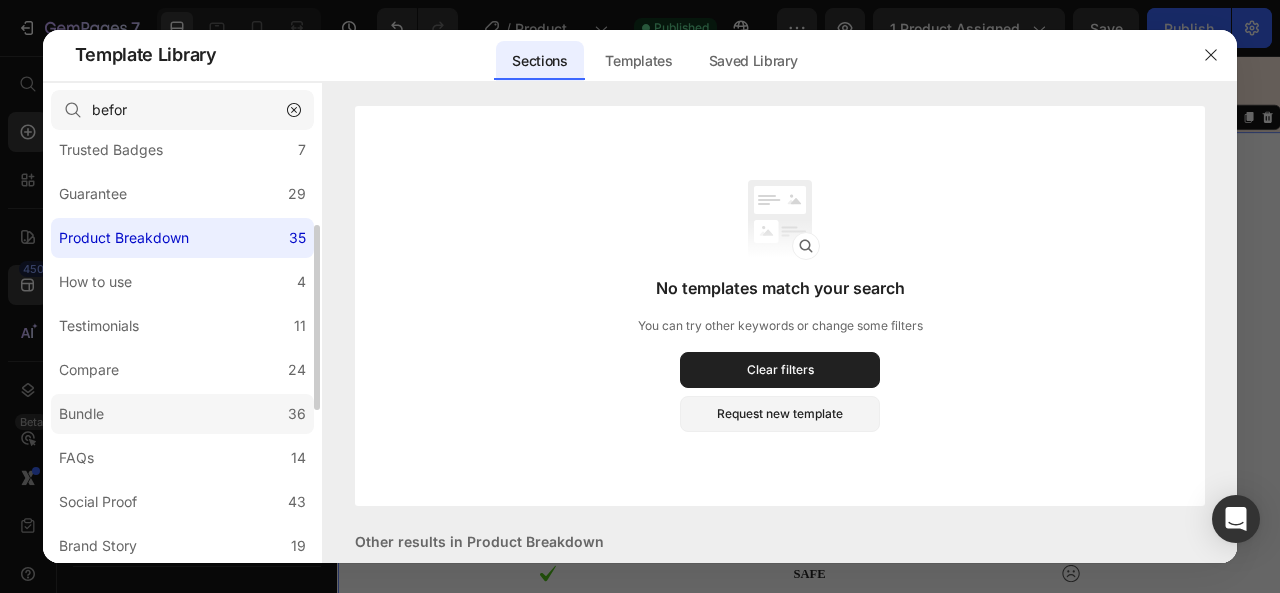scroll, scrollTop: 300, scrollLeft: 0, axis: vertical 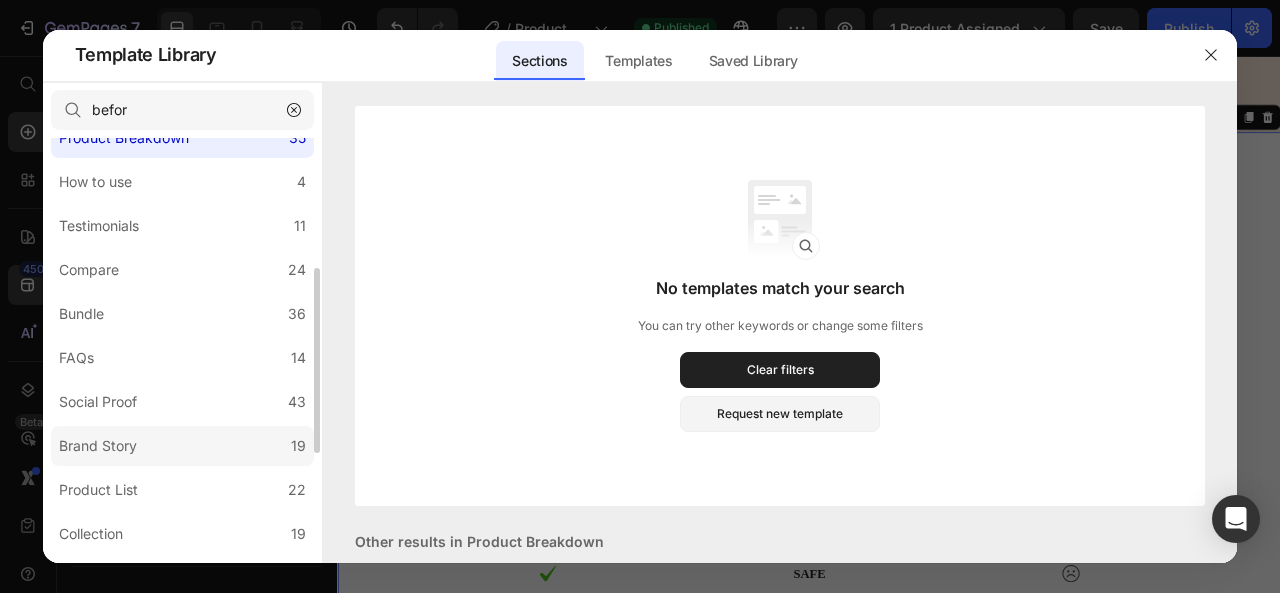 click on "Brand Story 19" 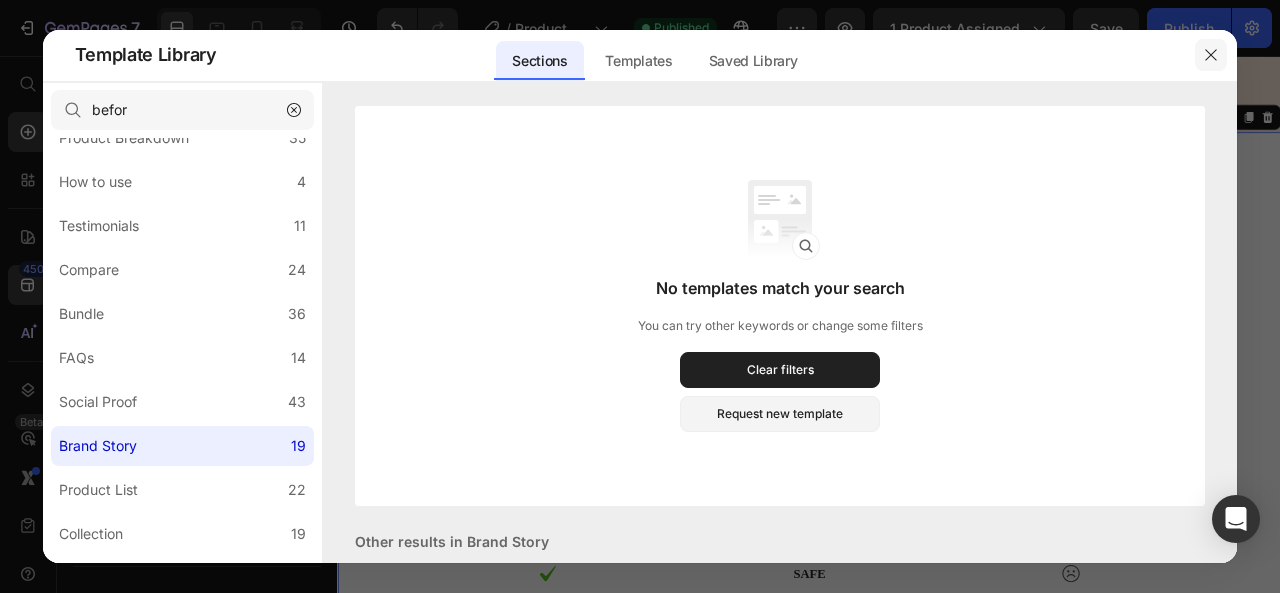 click 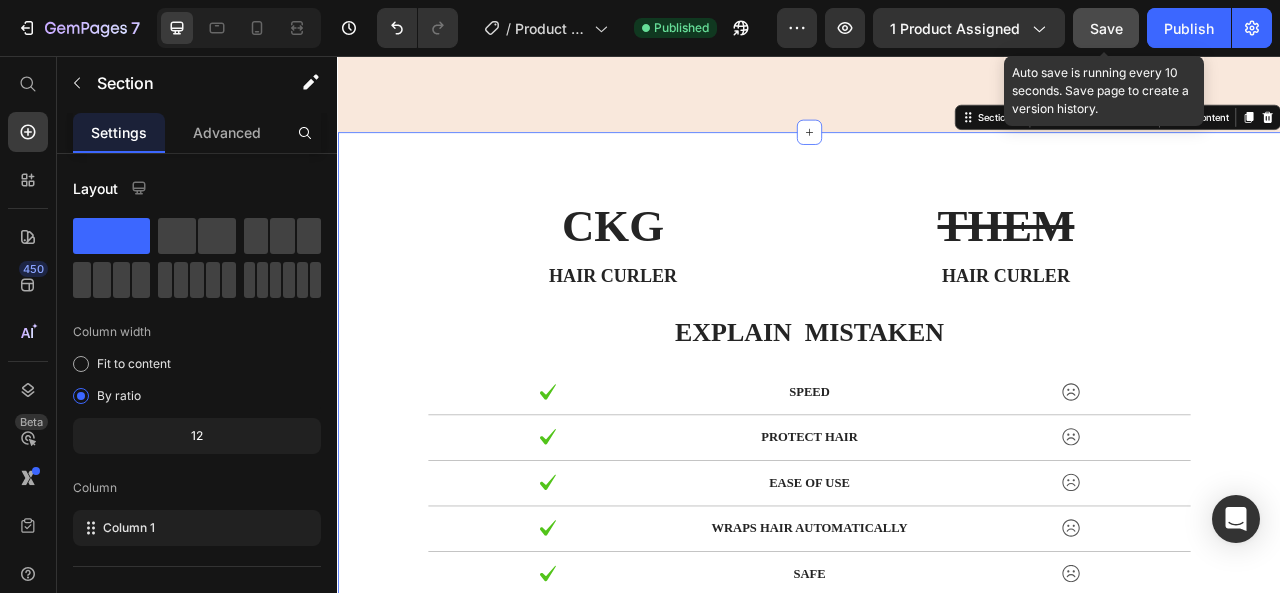 click on "Save" at bounding box center (1106, 28) 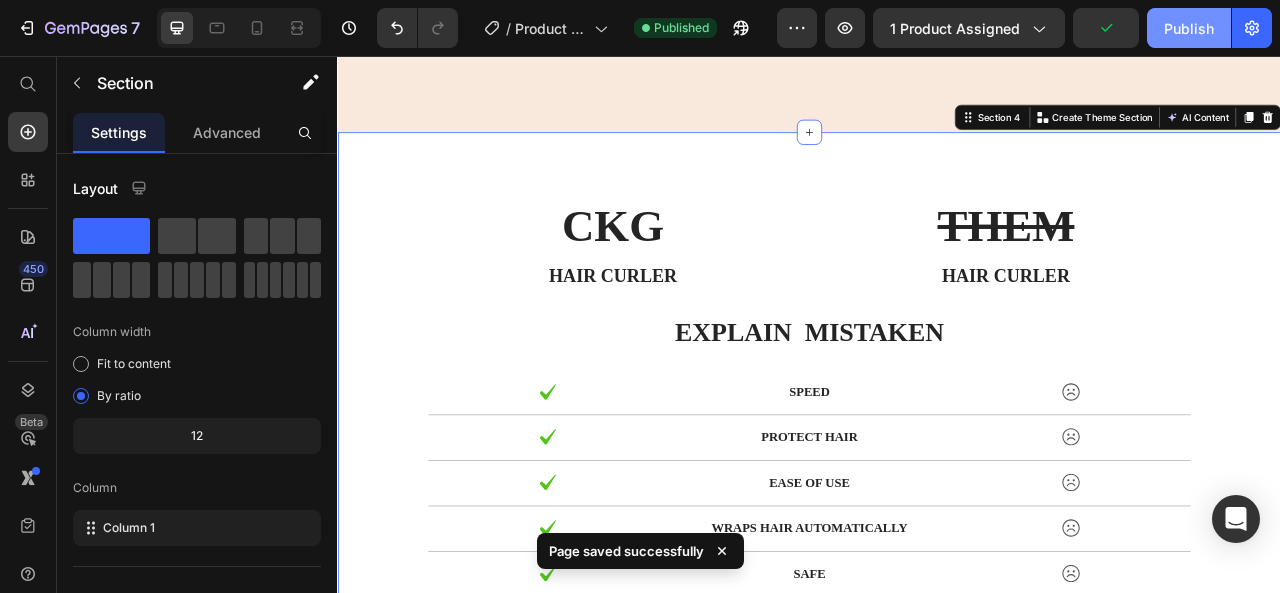 click on "Publish" 